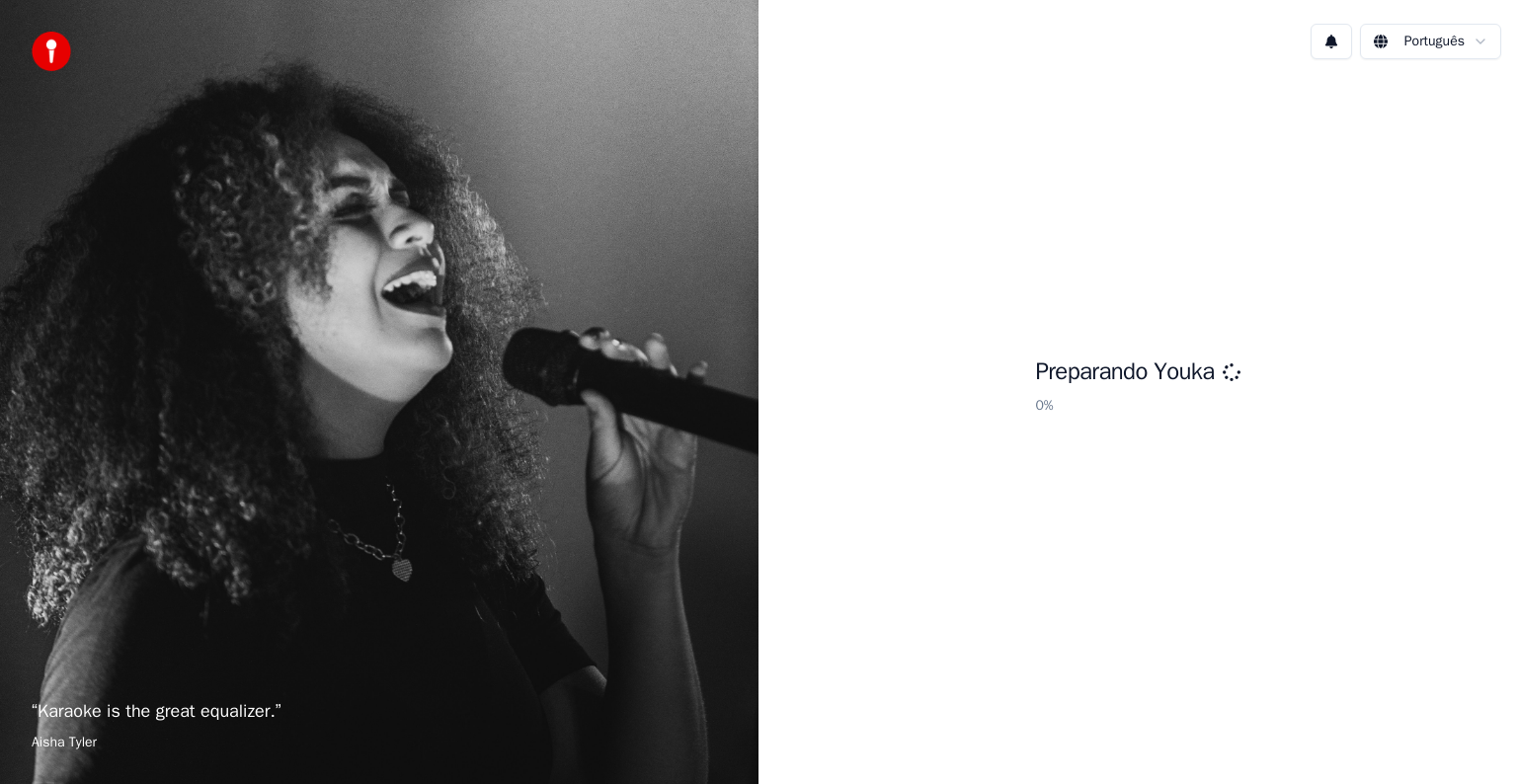 scroll, scrollTop: 0, scrollLeft: 0, axis: both 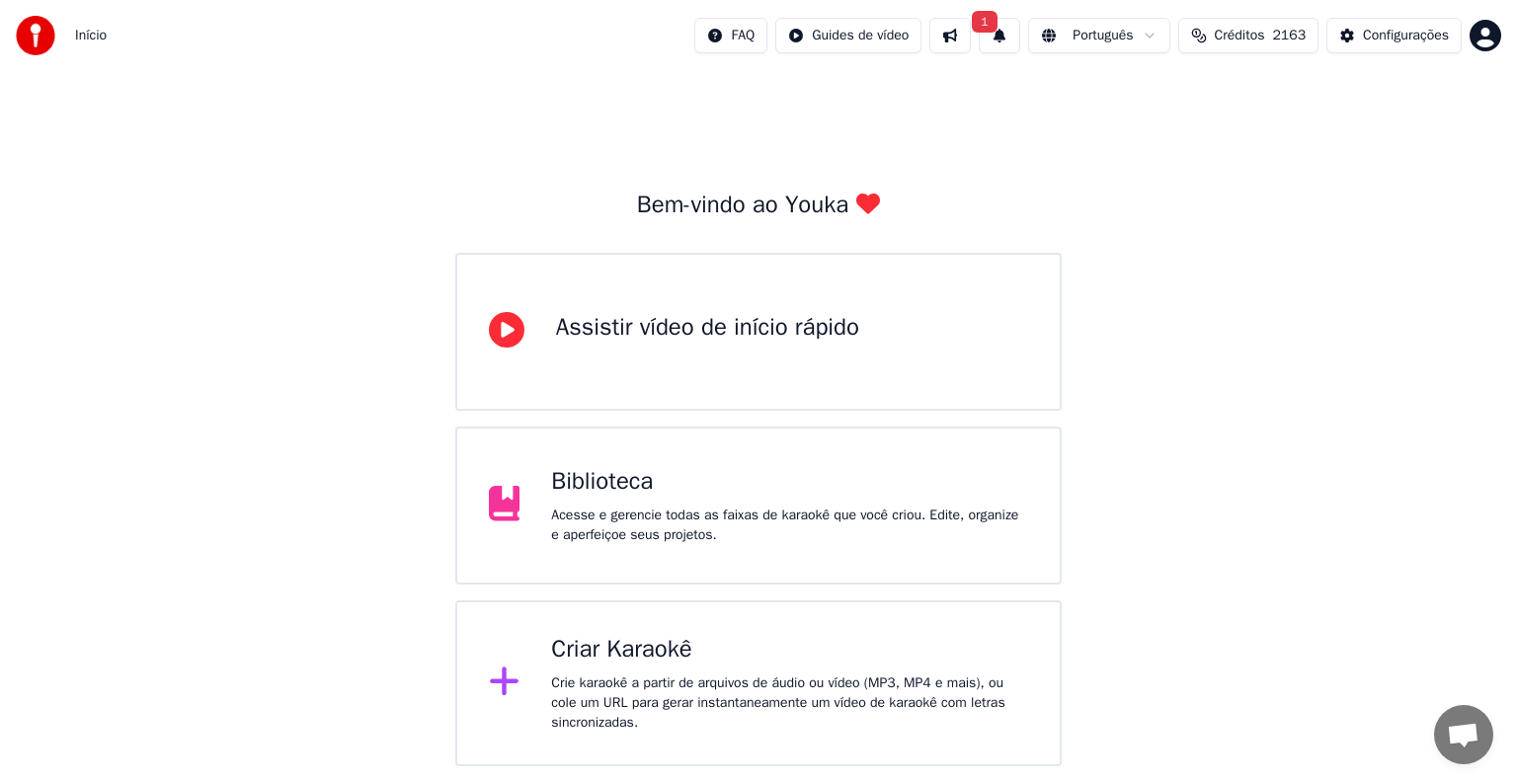 click on "Criar Karaokê Crie karaokê a partir de arquivos de áudio ou vídeo (MP3, MP4 e mais), ou cole um URL para gerar instantaneamente um vídeo de karaokê com letras sincronizadas." at bounding box center (789, 683) 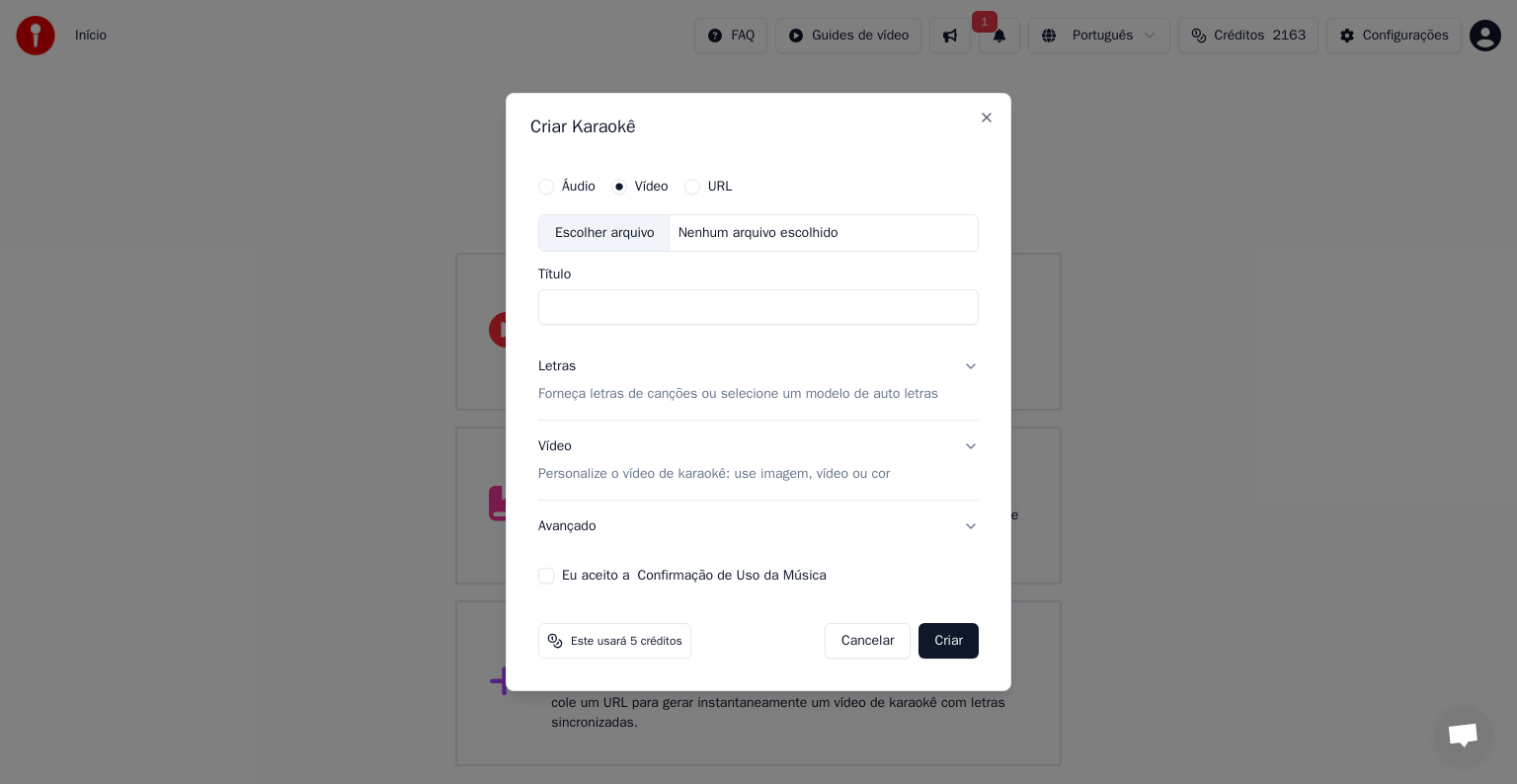 click on "Escolher arquivo" at bounding box center (604, 233) 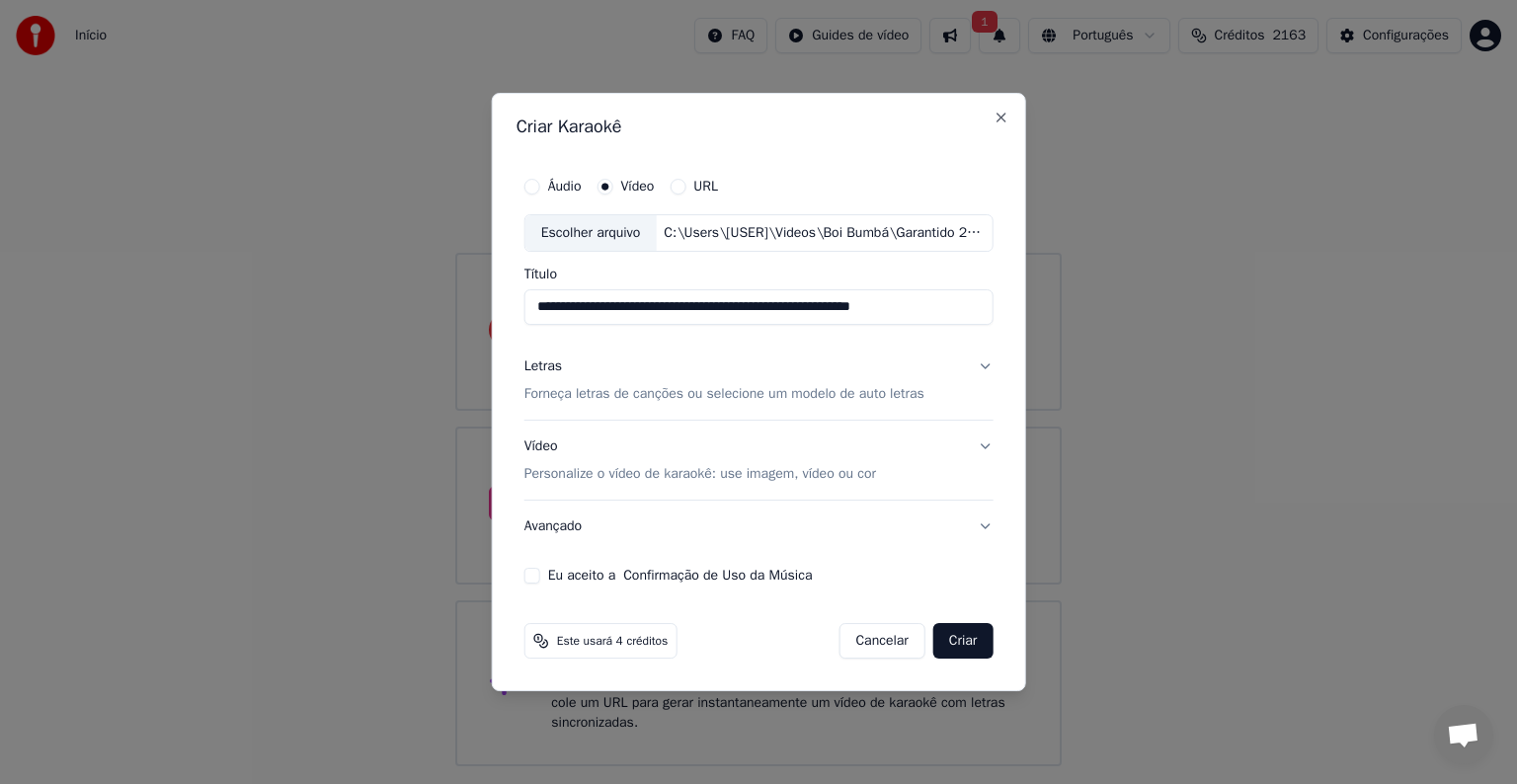 drag, startPoint x: 676, startPoint y: 307, endPoint x: 974, endPoint y: 312, distance: 298.04194 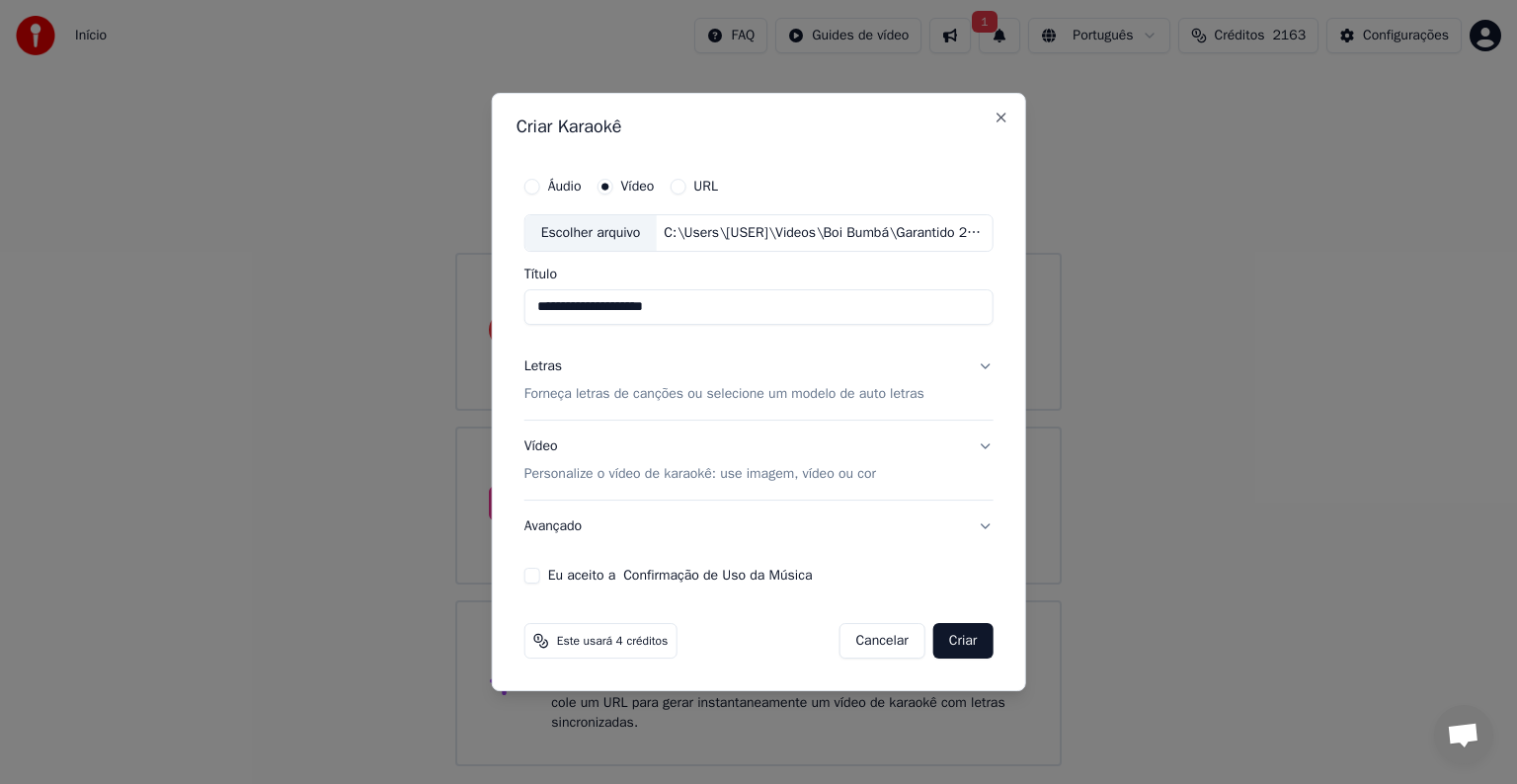 drag, startPoint x: 703, startPoint y: 312, endPoint x: 532, endPoint y: 334, distance: 172.4094 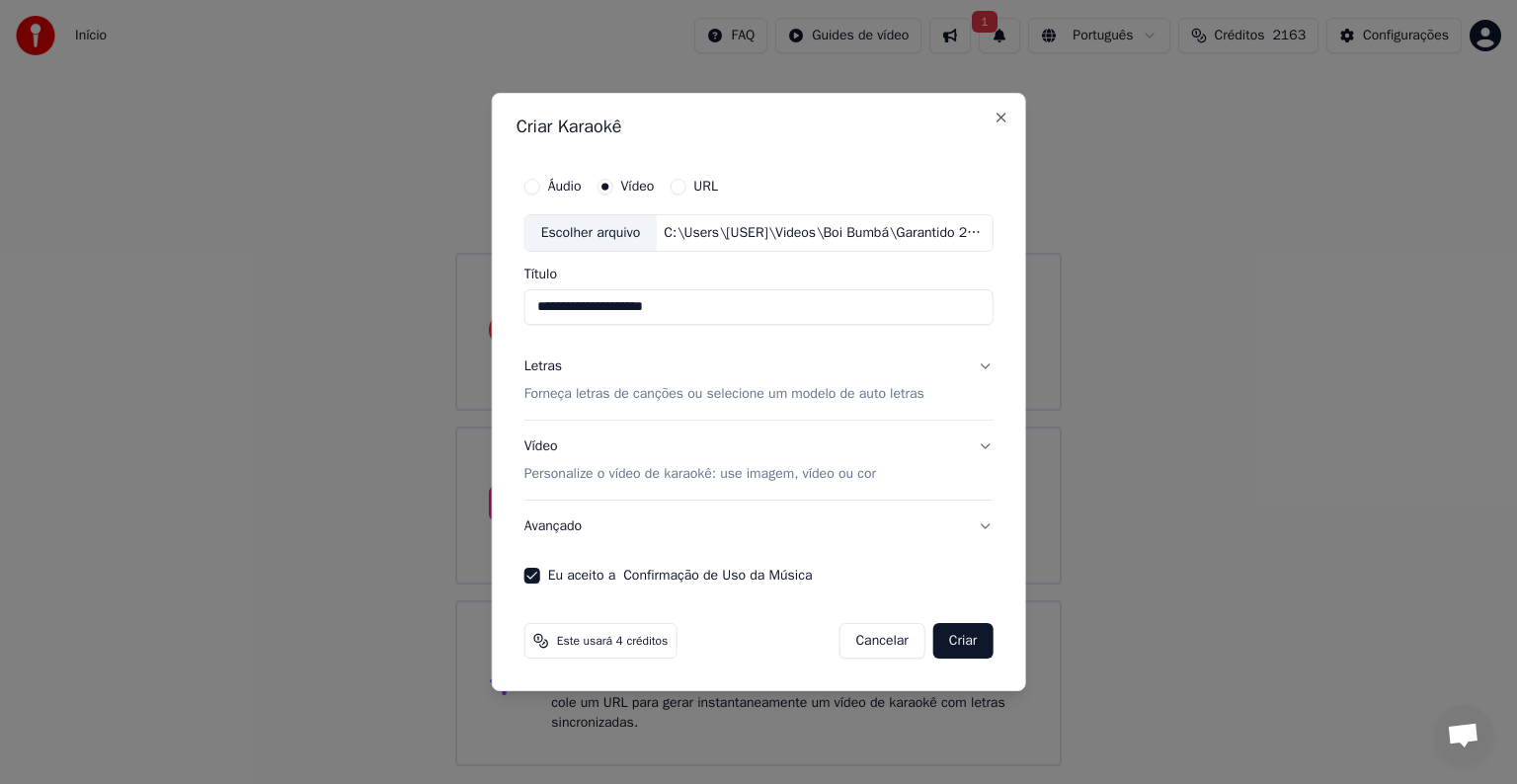 click on "Forneça letras de canções ou selecione um modelo de auto letras" at bounding box center [724, 394] 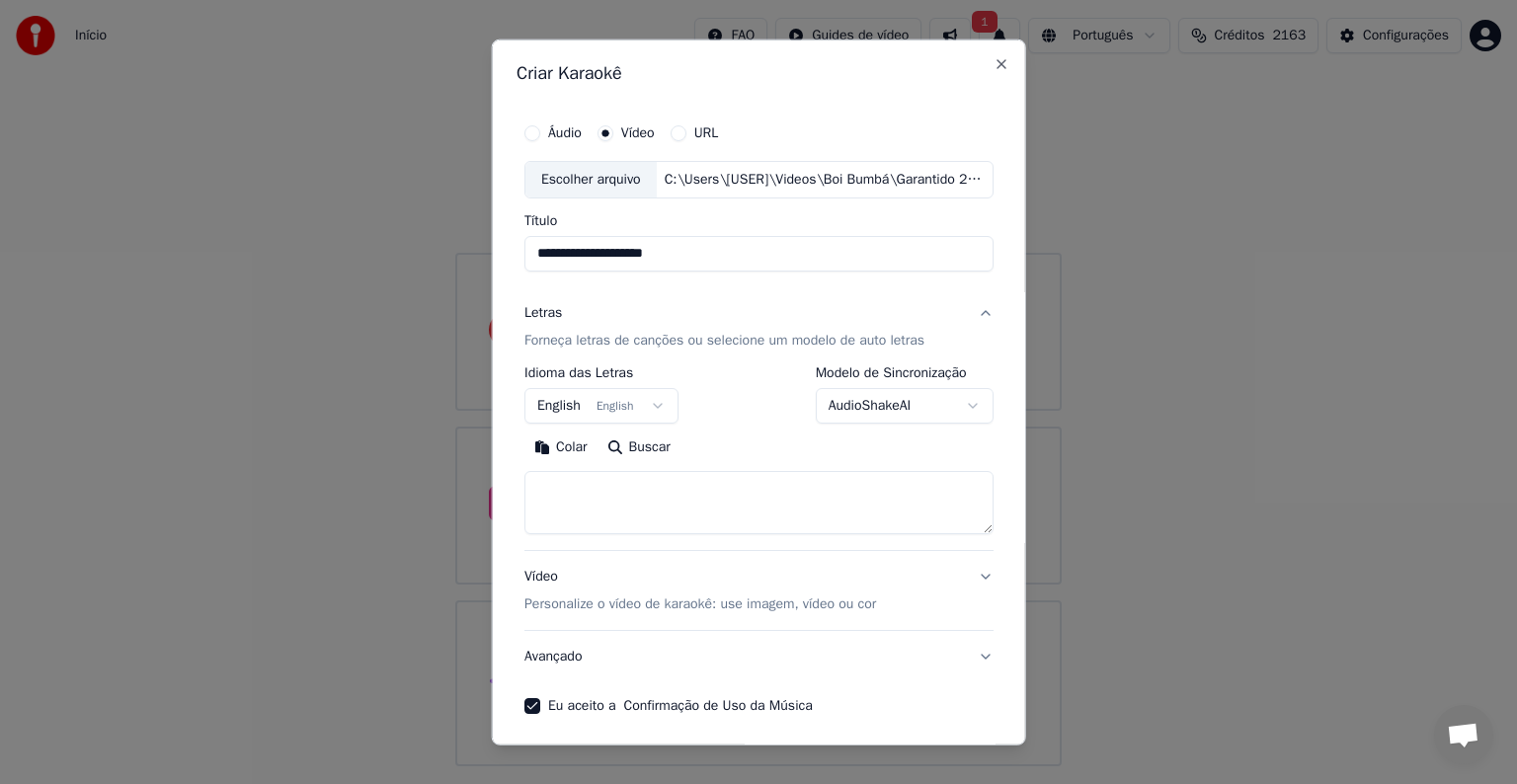 click on "English English" at bounding box center (601, 406) 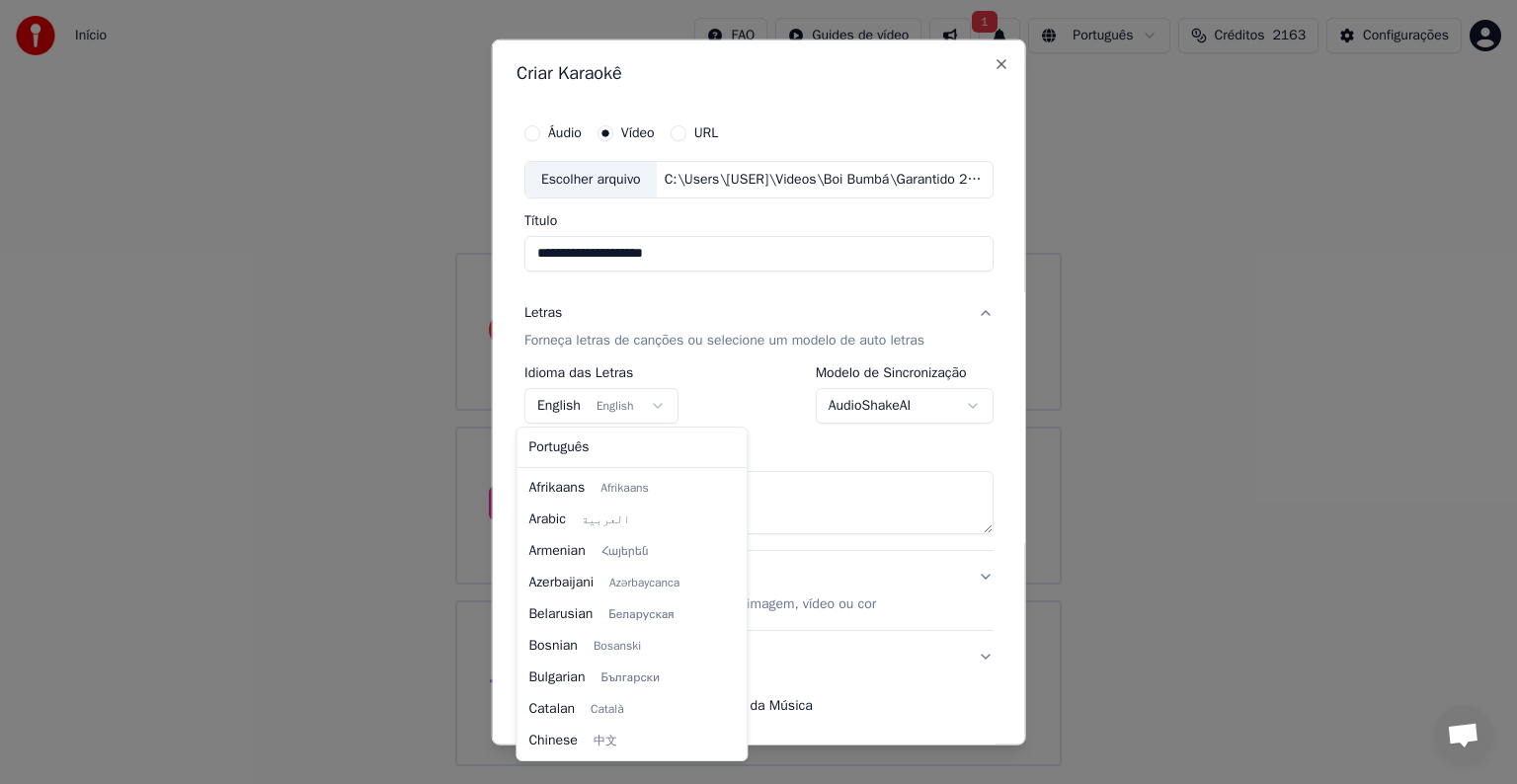 scroll, scrollTop: 158, scrollLeft: 0, axis: vertical 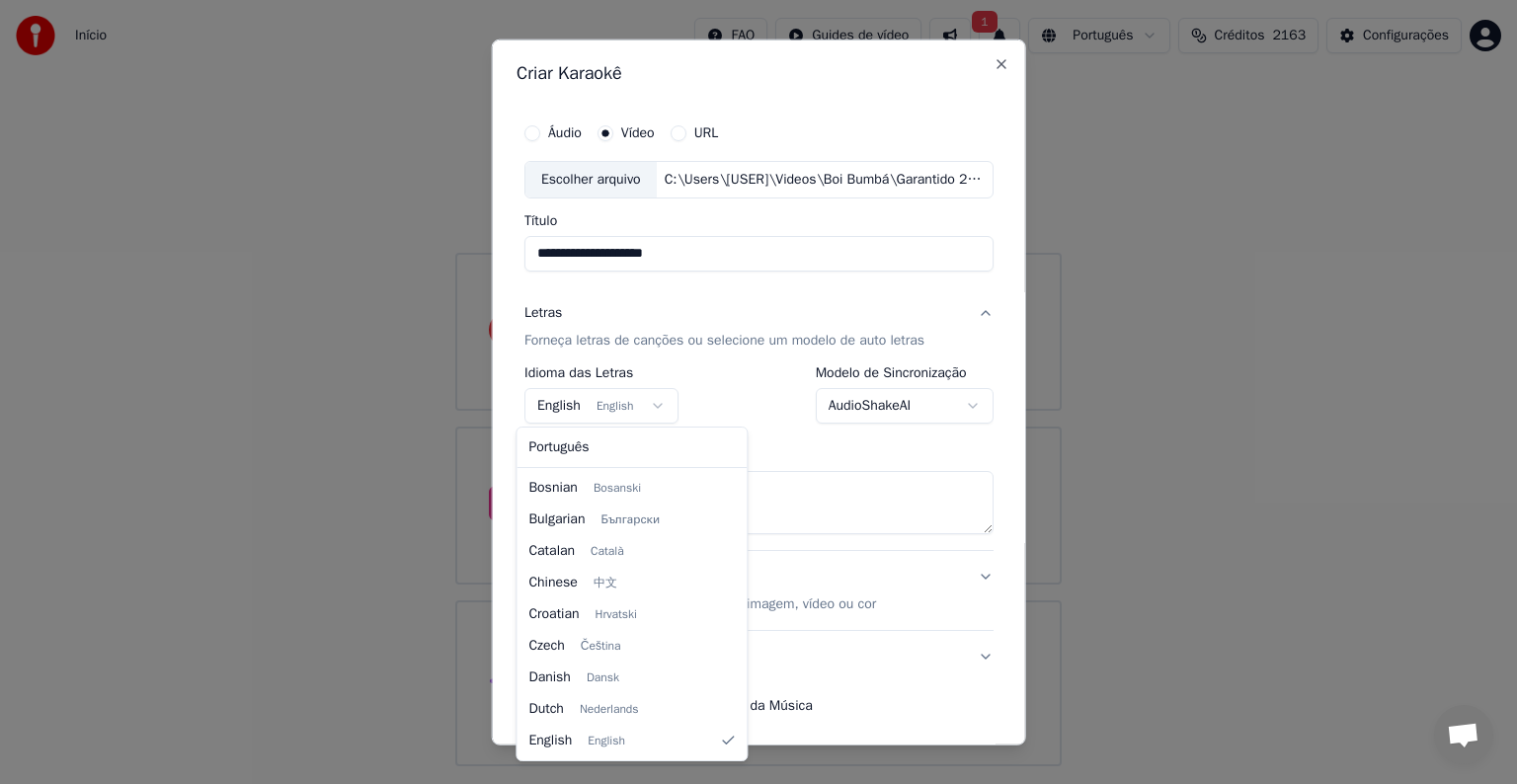 select on "**" 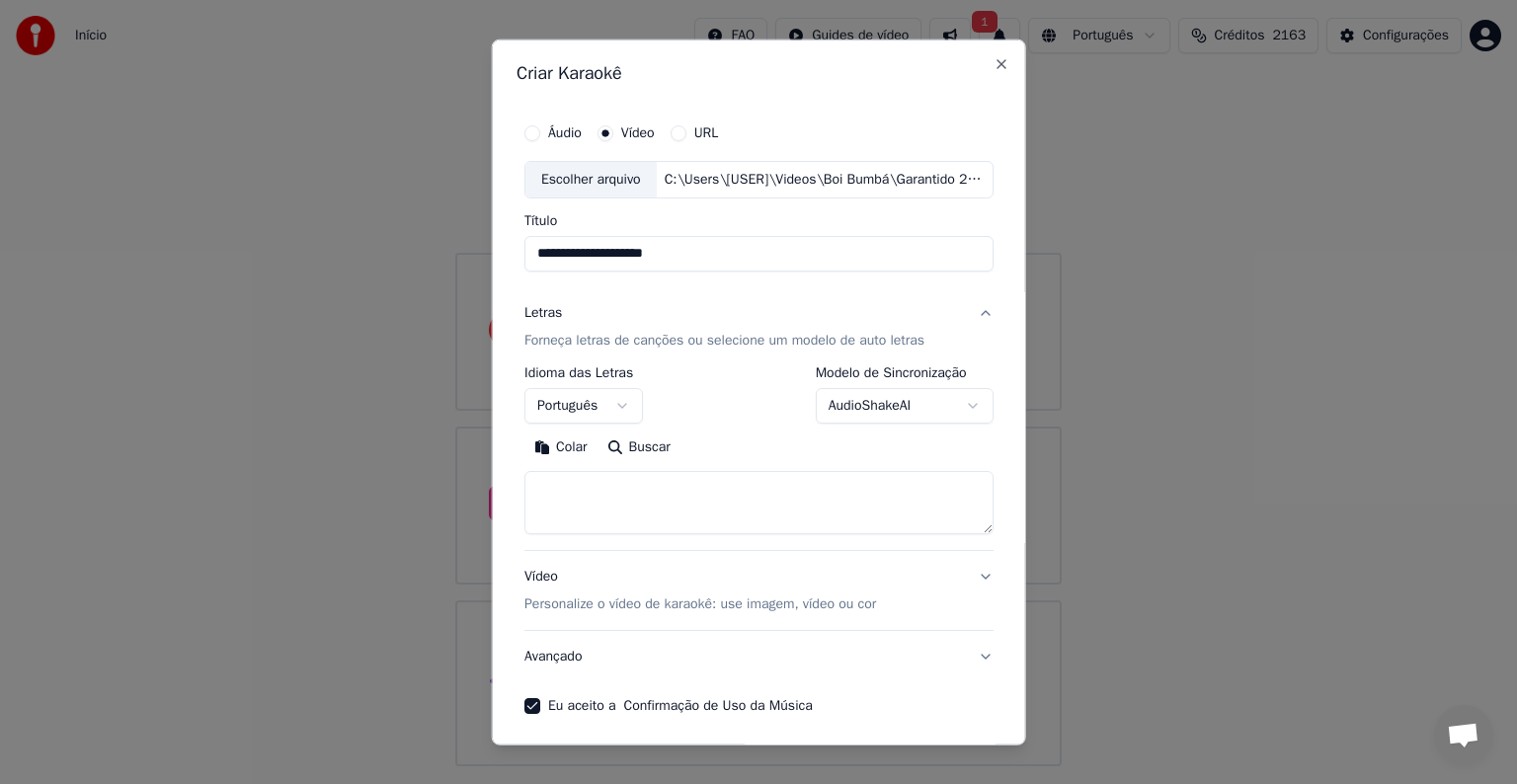 click on "Colar" at bounding box center (561, 447) 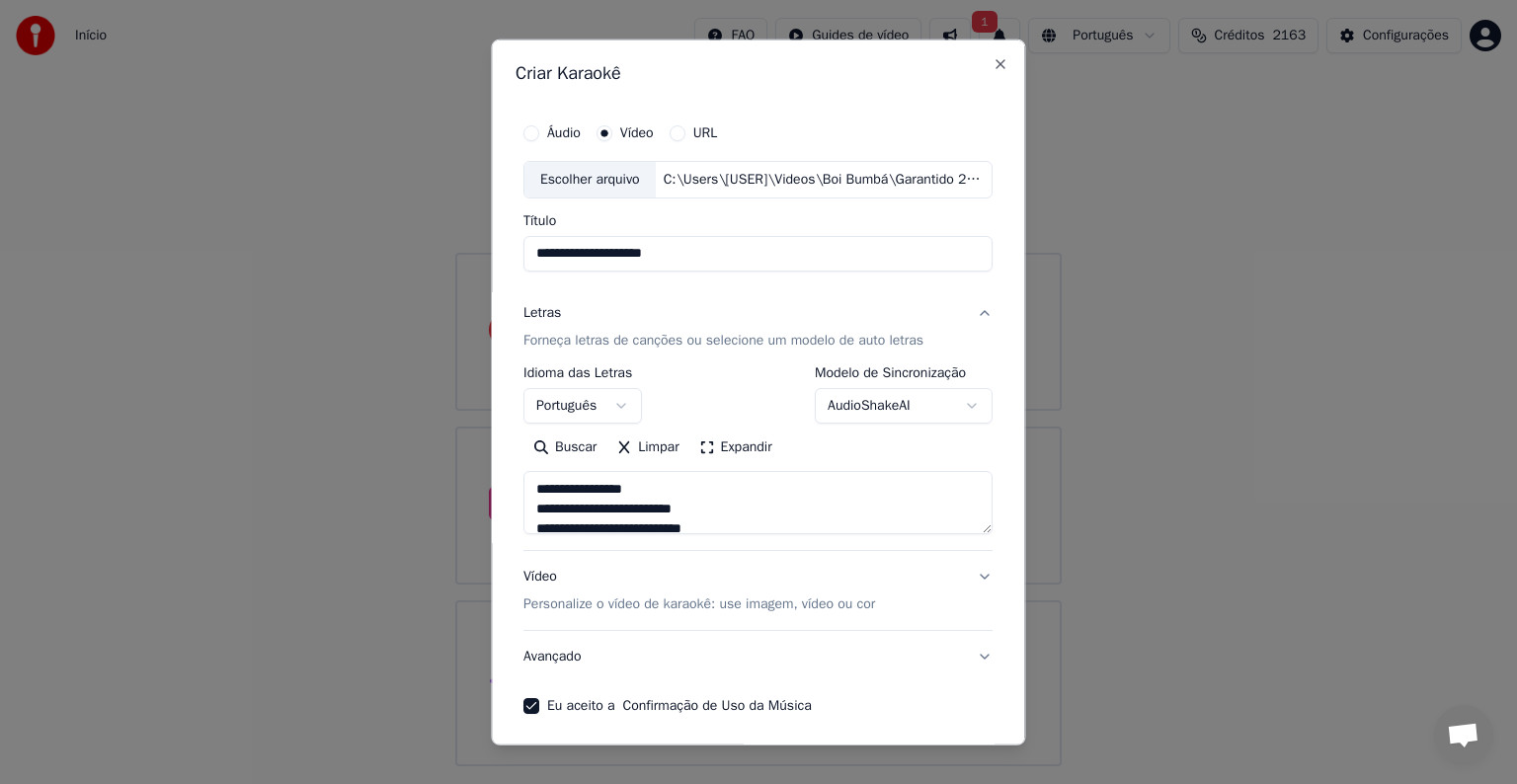 scroll, scrollTop: 75, scrollLeft: 0, axis: vertical 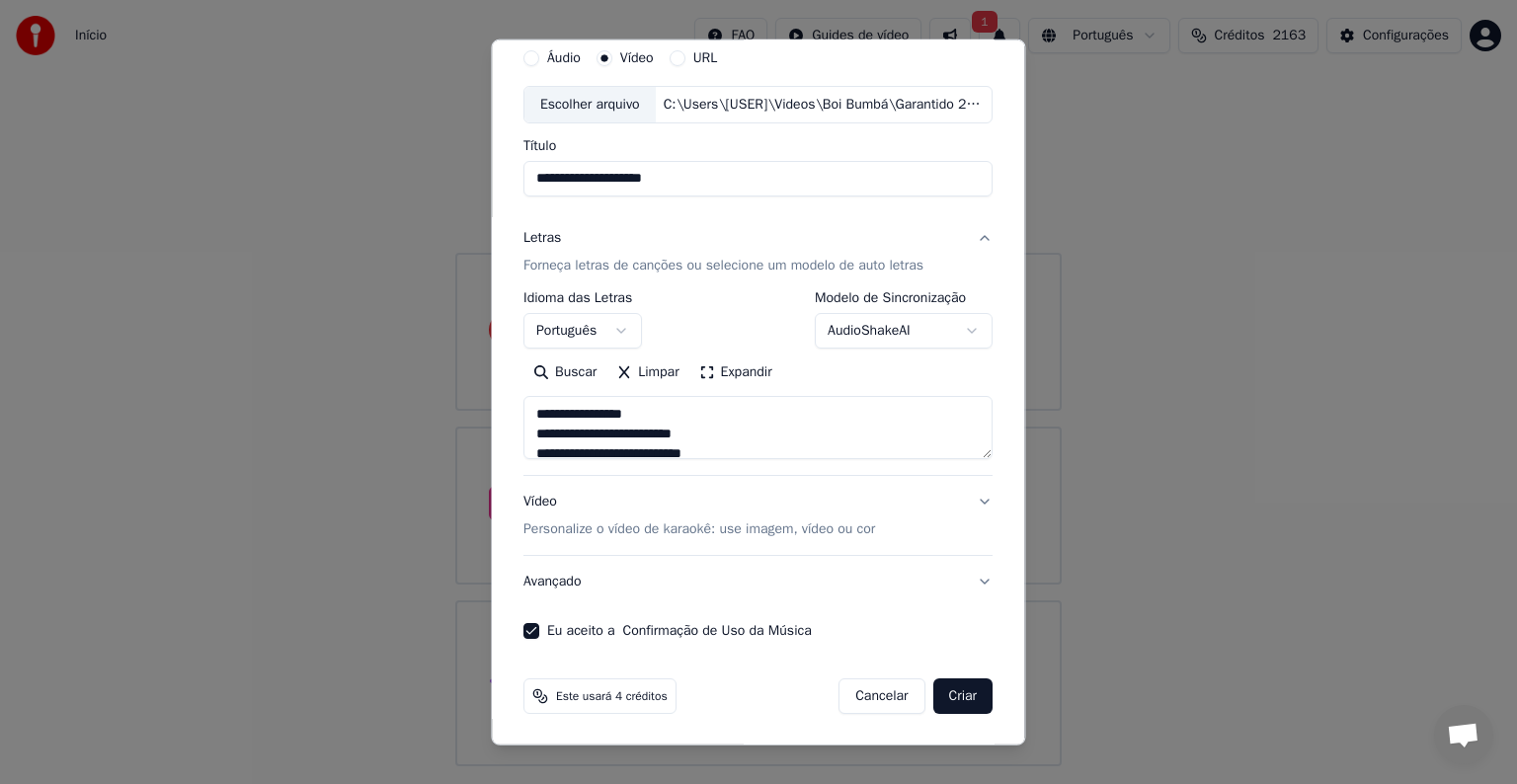 click on "Criar" at bounding box center [963, 696] 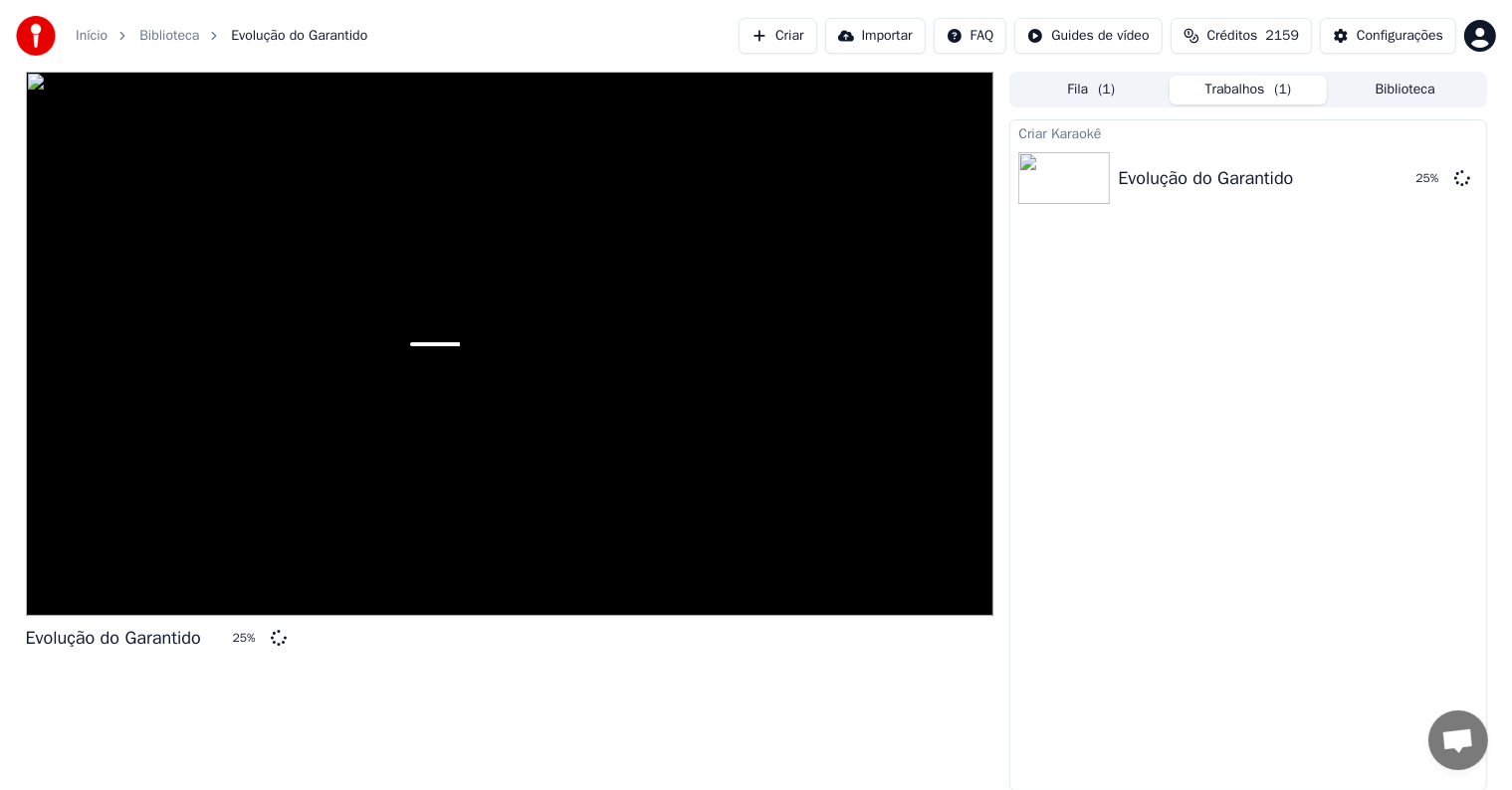 click on "Criar" at bounding box center (777, 36) 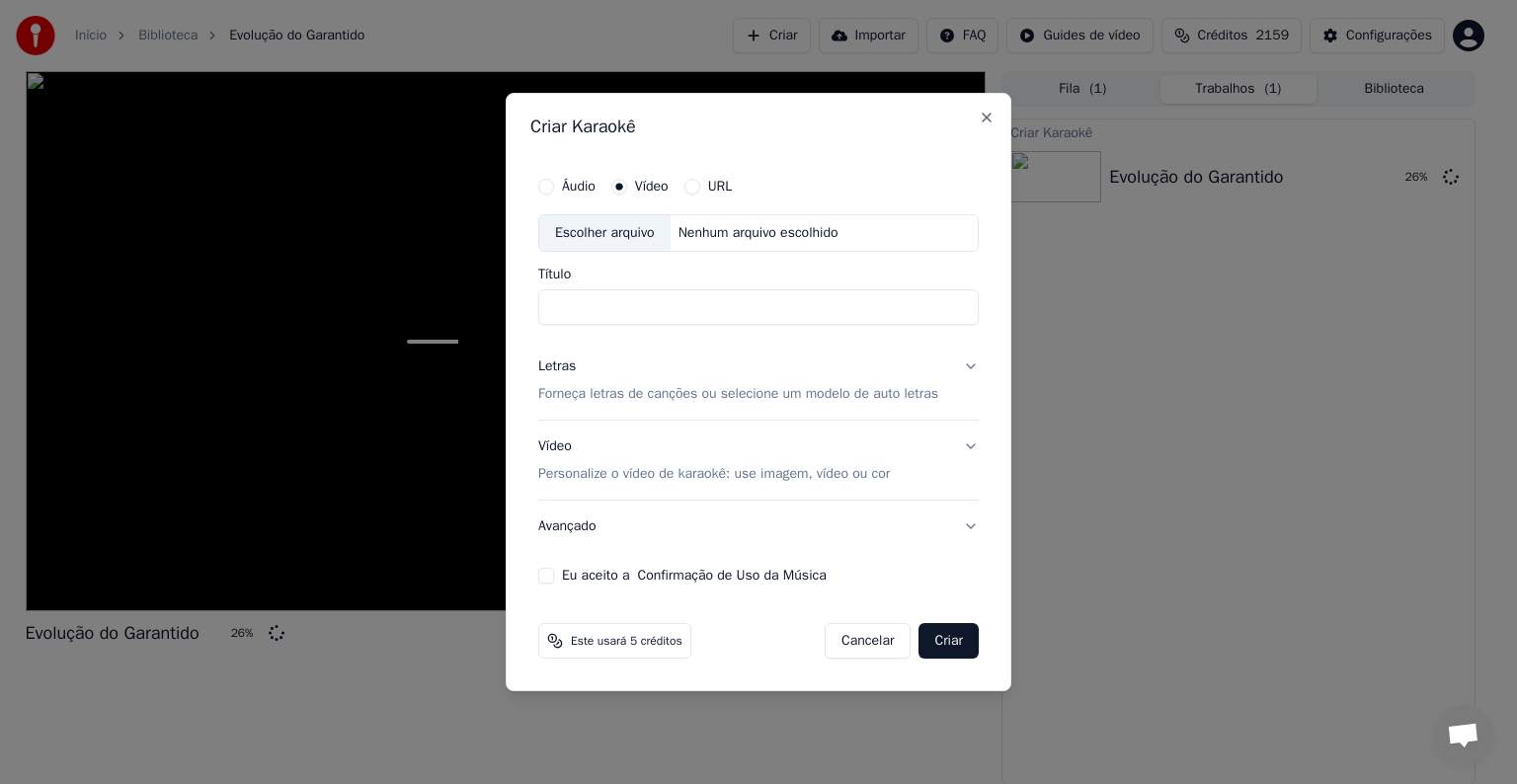 click on "Escolher arquivo" at bounding box center [604, 233] 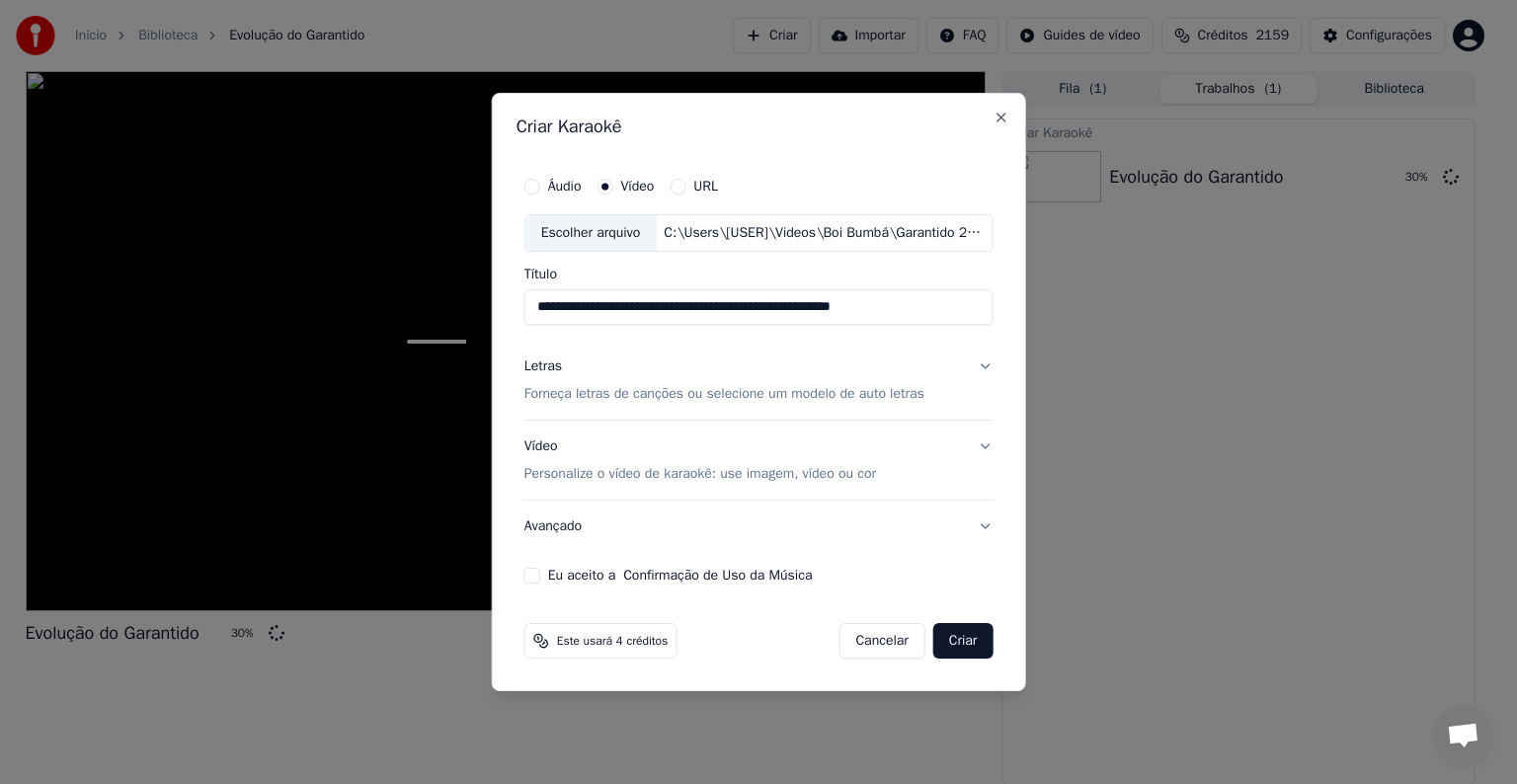 drag, startPoint x: 652, startPoint y: 306, endPoint x: 964, endPoint y: 303, distance: 312.01442 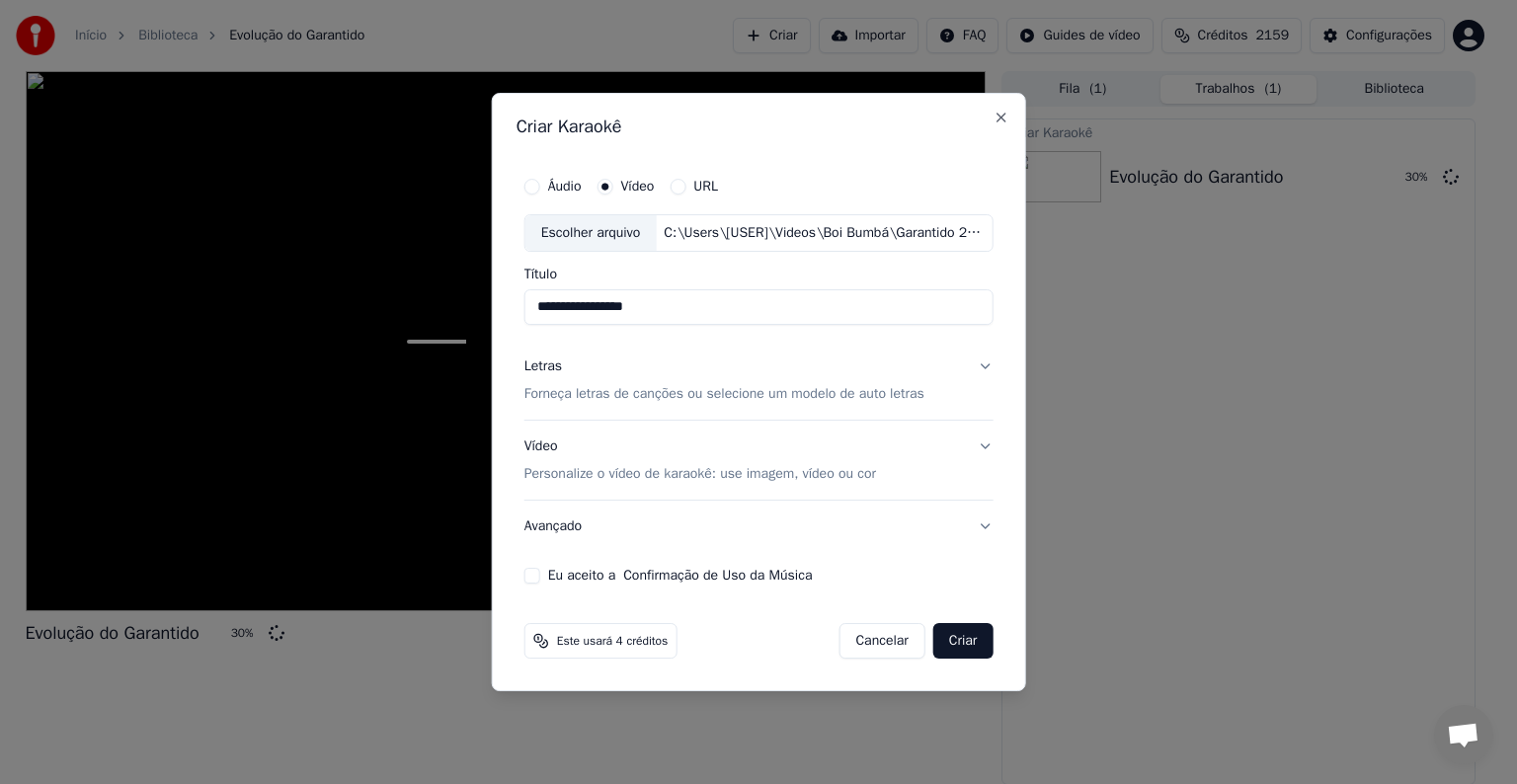 type on "**********" 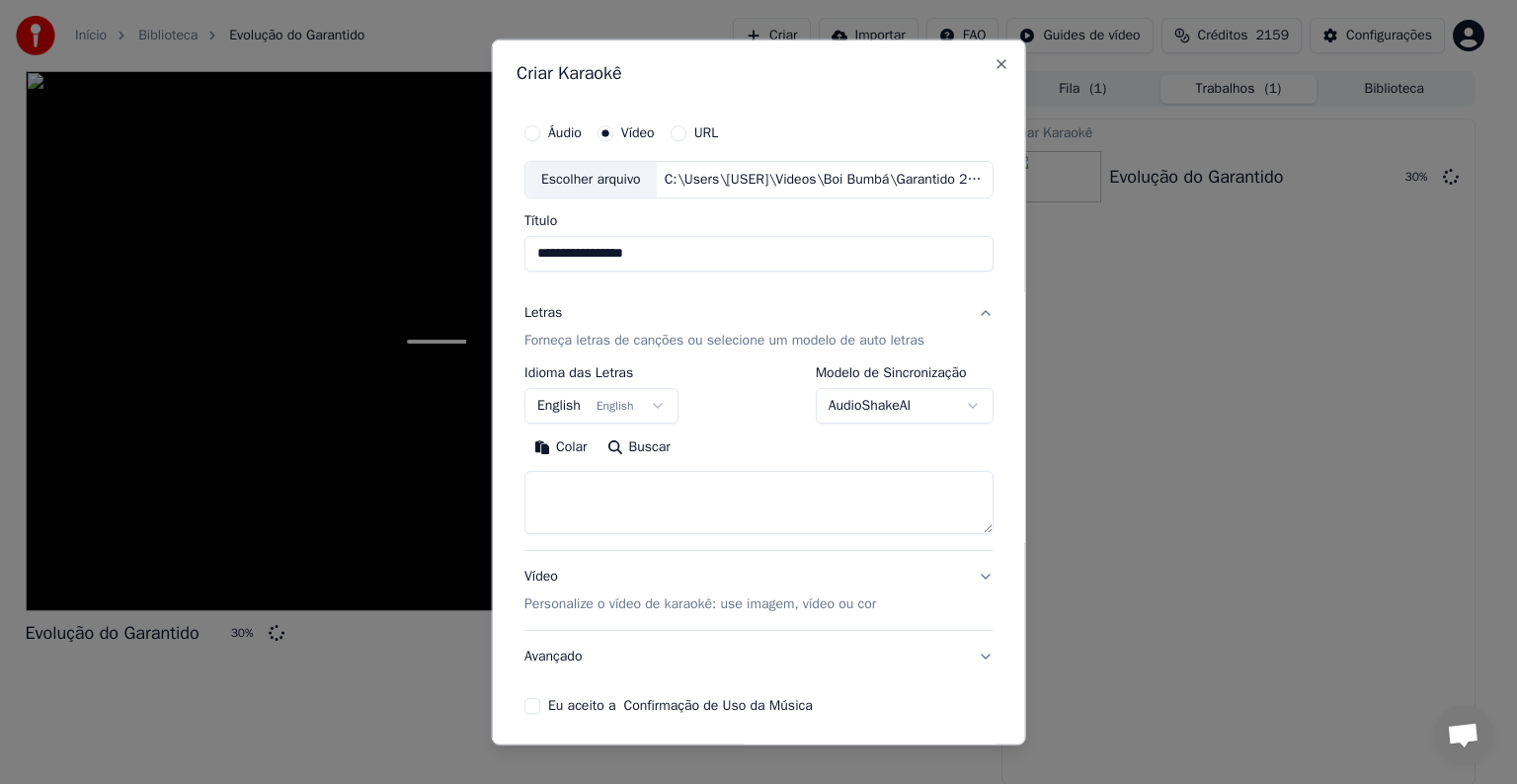 click on "English English" at bounding box center [601, 406] 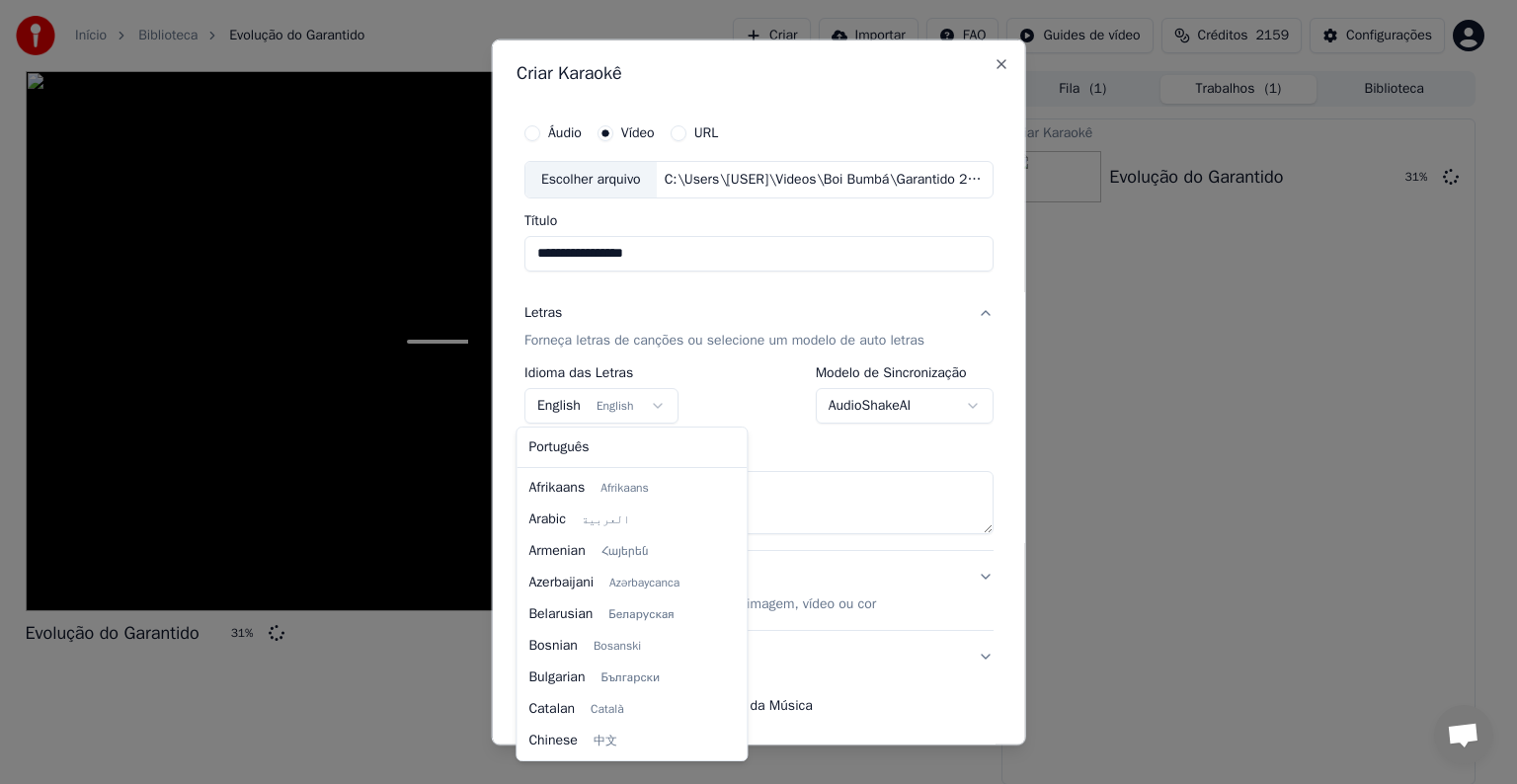 scroll, scrollTop: 158, scrollLeft: 0, axis: vertical 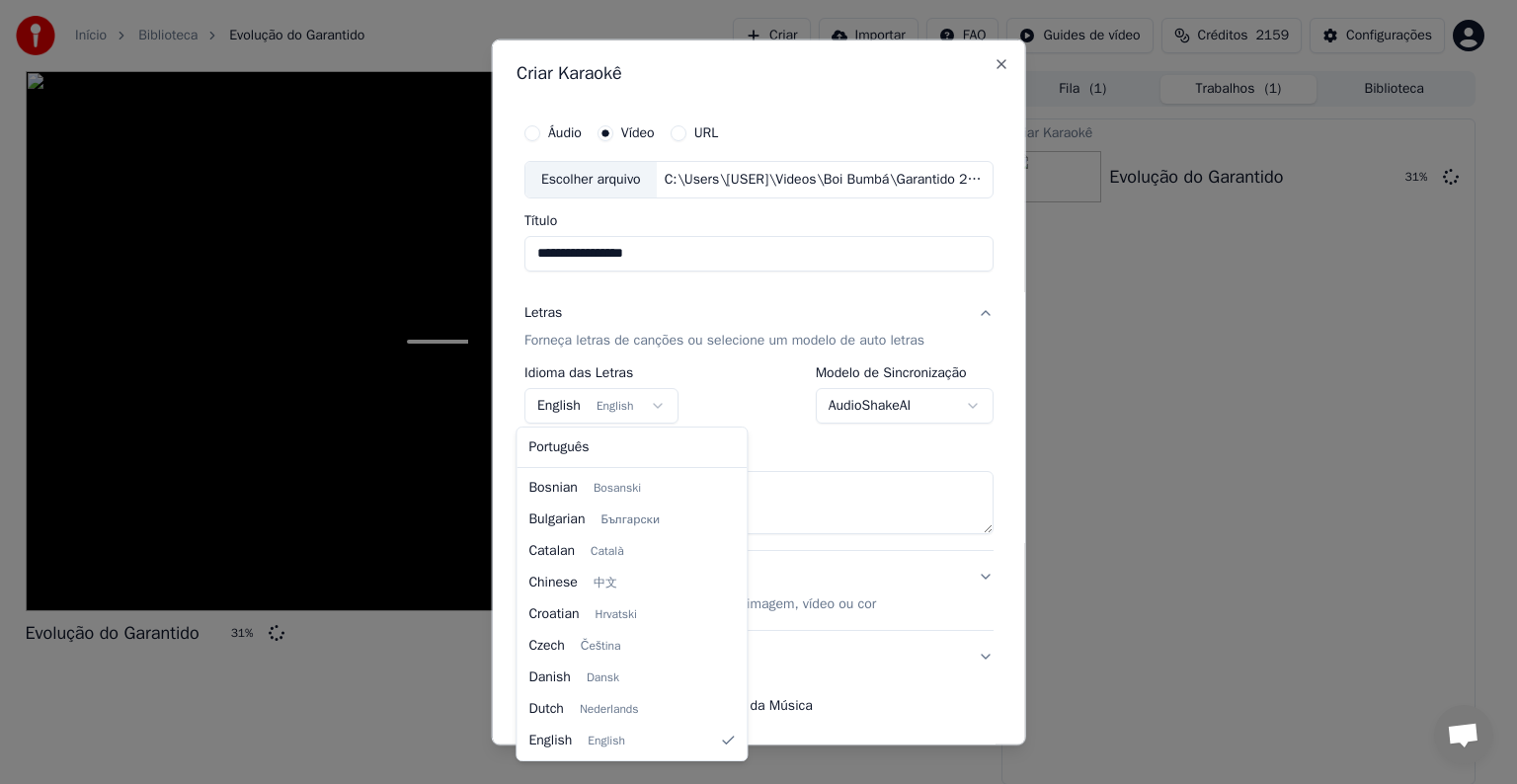 select on "**" 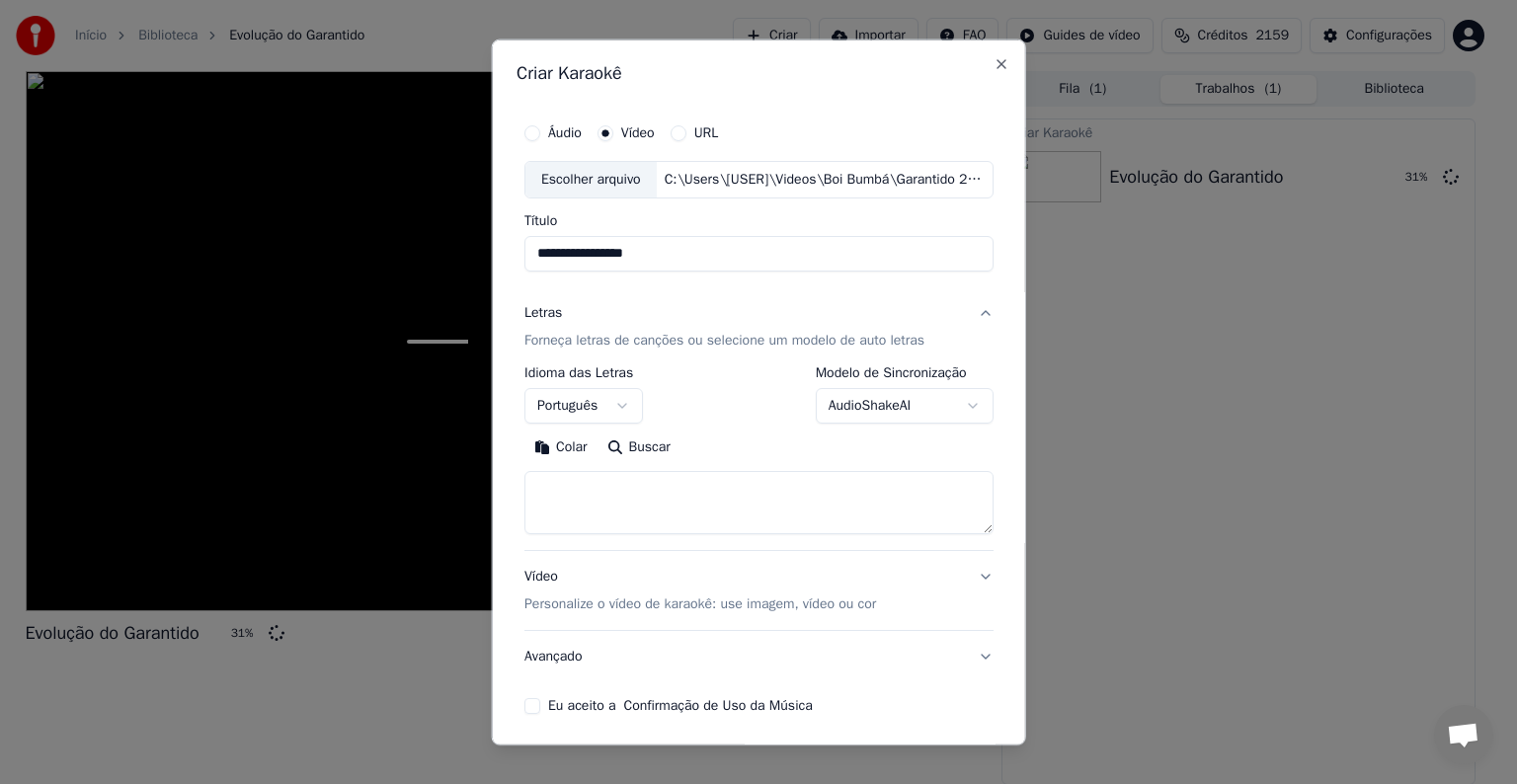 click on "Colar" at bounding box center (561, 447) 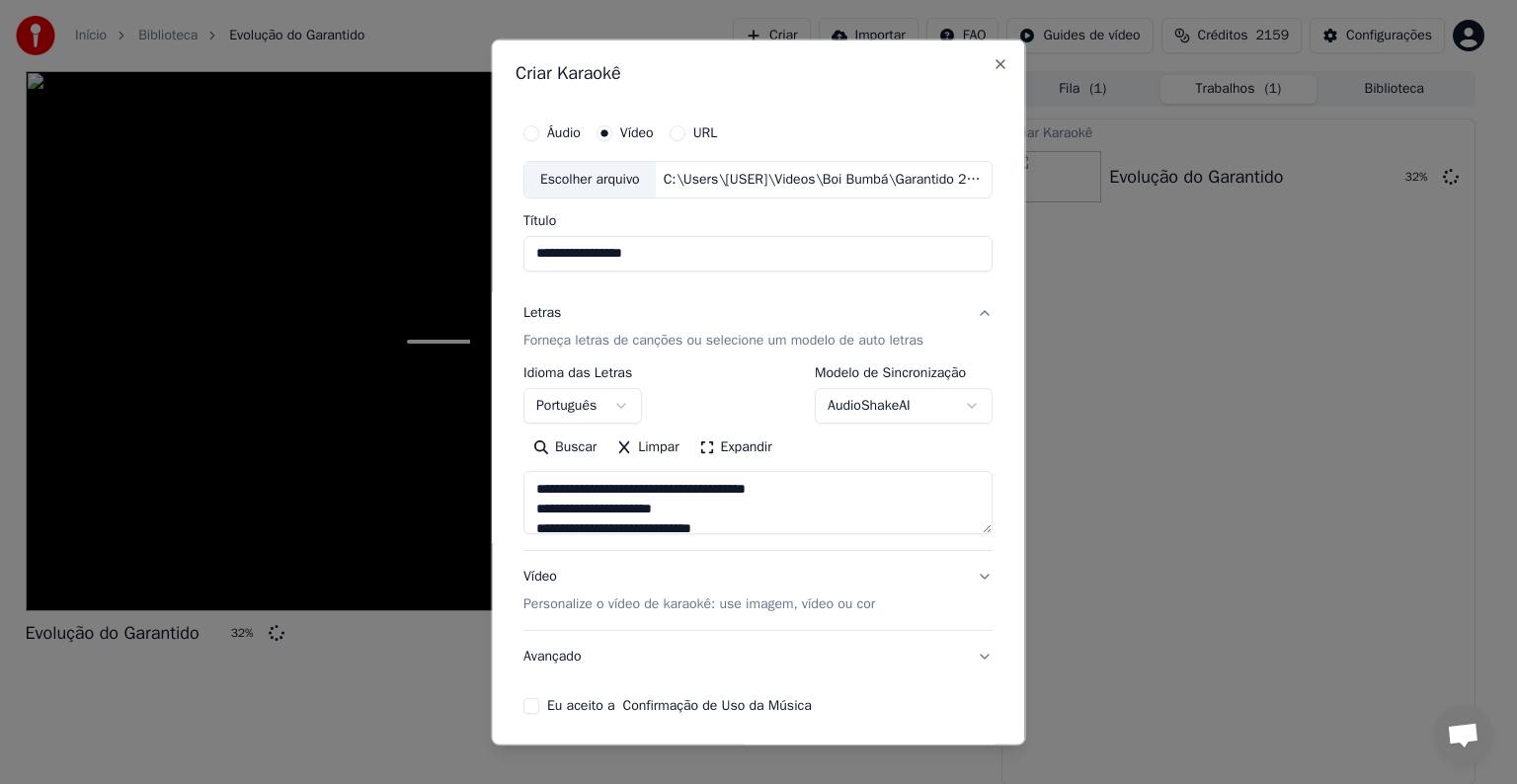 click on "Eu aceito a   Confirmação de Uso da Música" at bounding box center [679, 706] 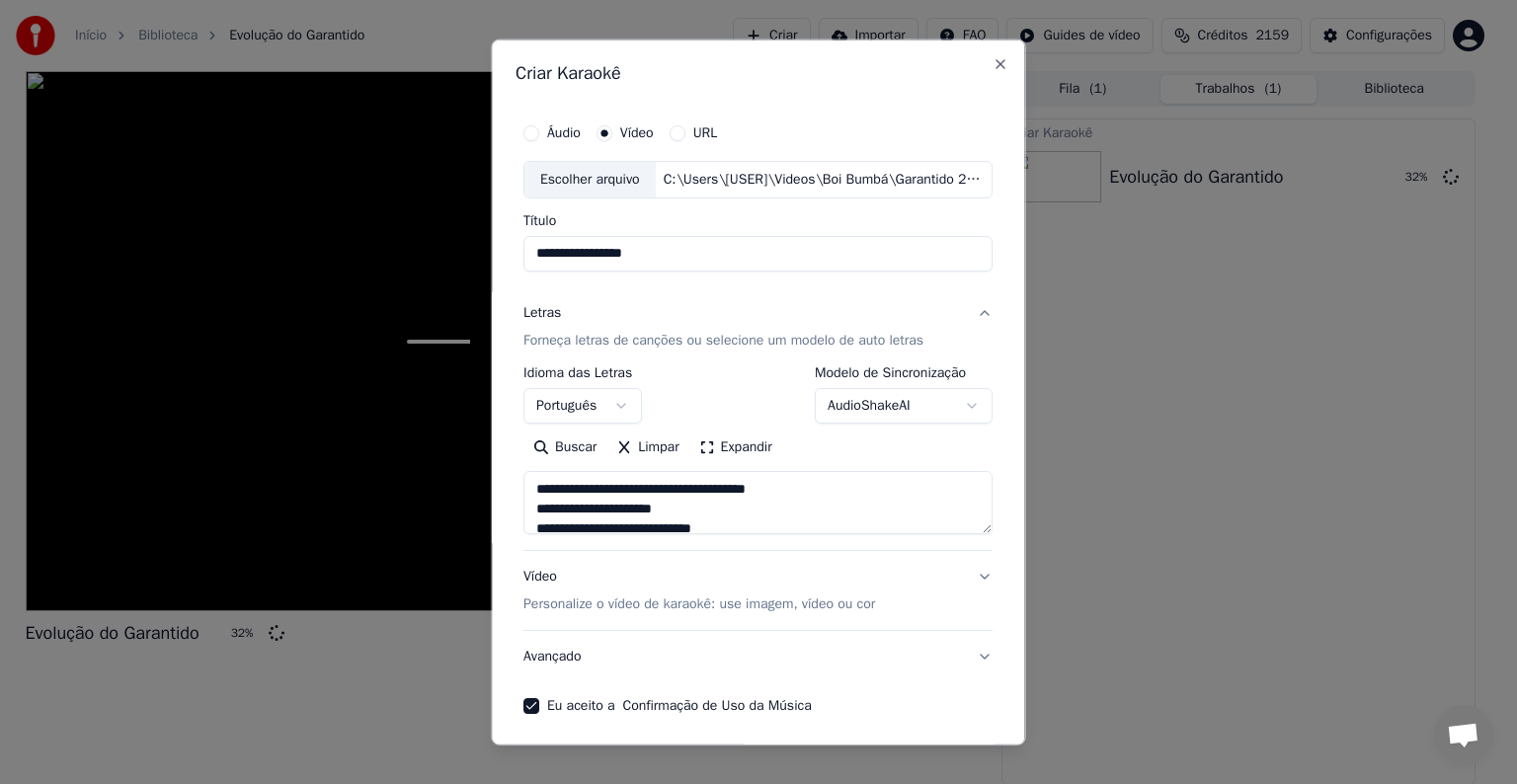 scroll, scrollTop: 75, scrollLeft: 0, axis: vertical 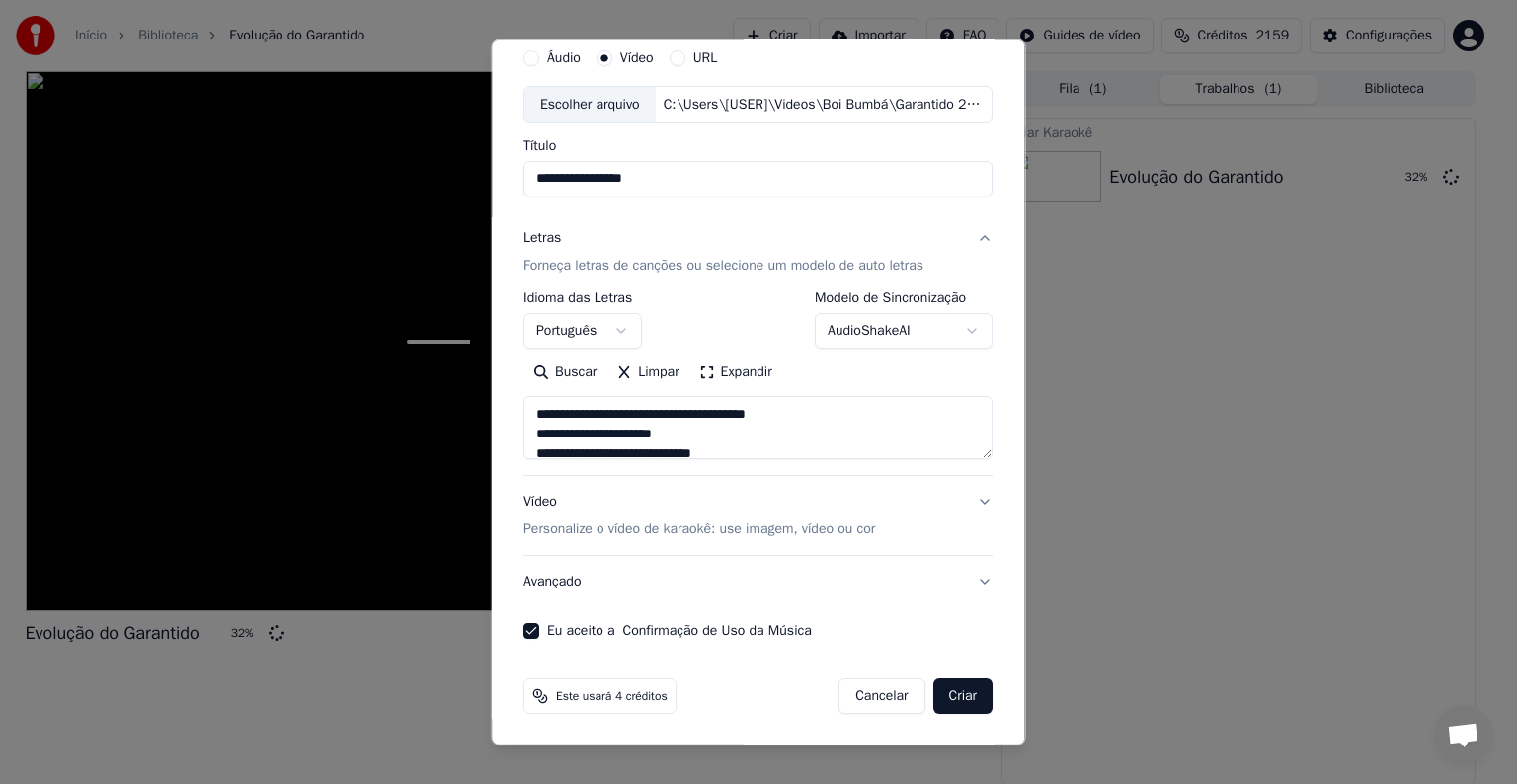 click on "Criar" at bounding box center (963, 696) 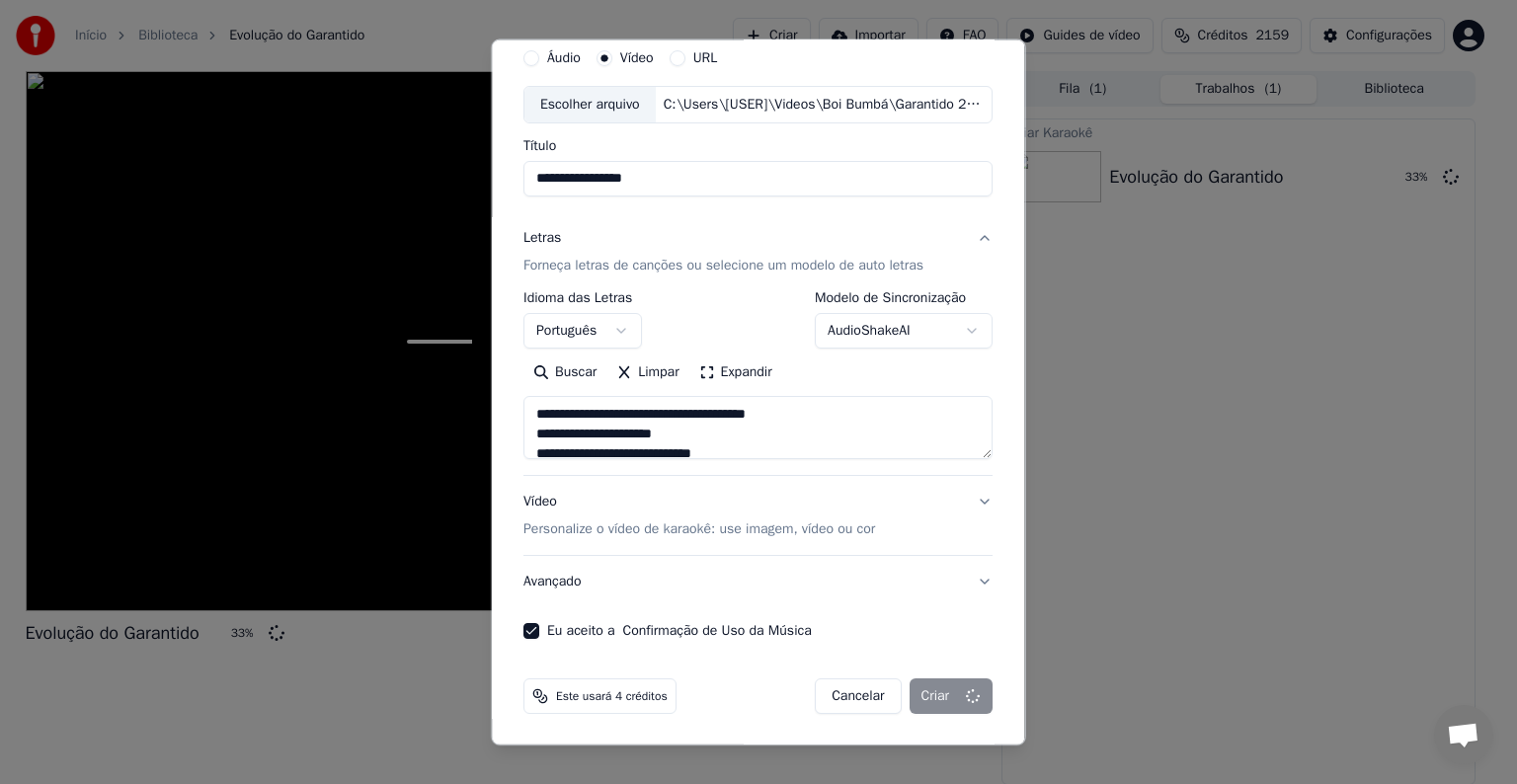 type on "**********" 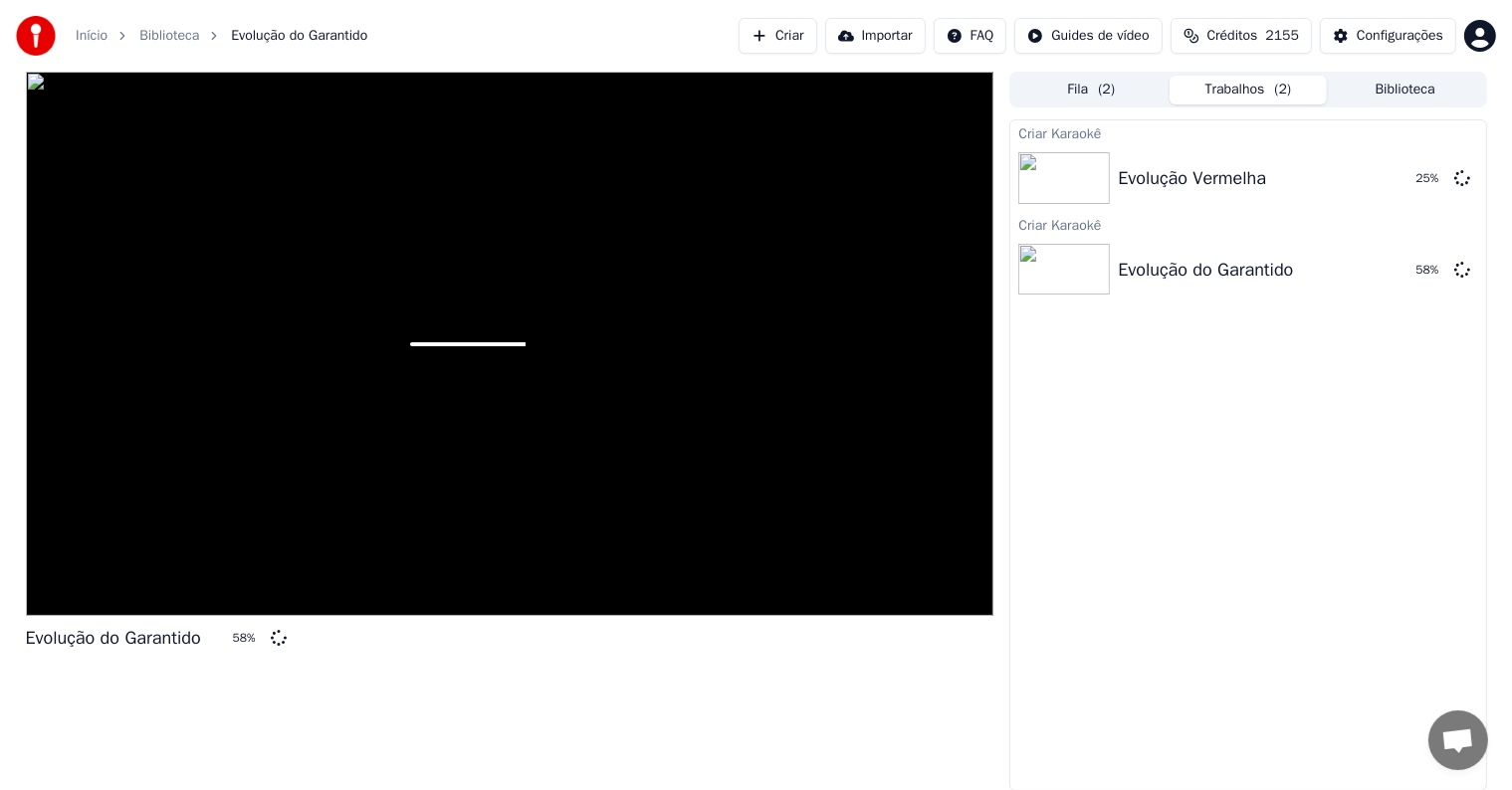 click on "Criar" at bounding box center [777, 36] 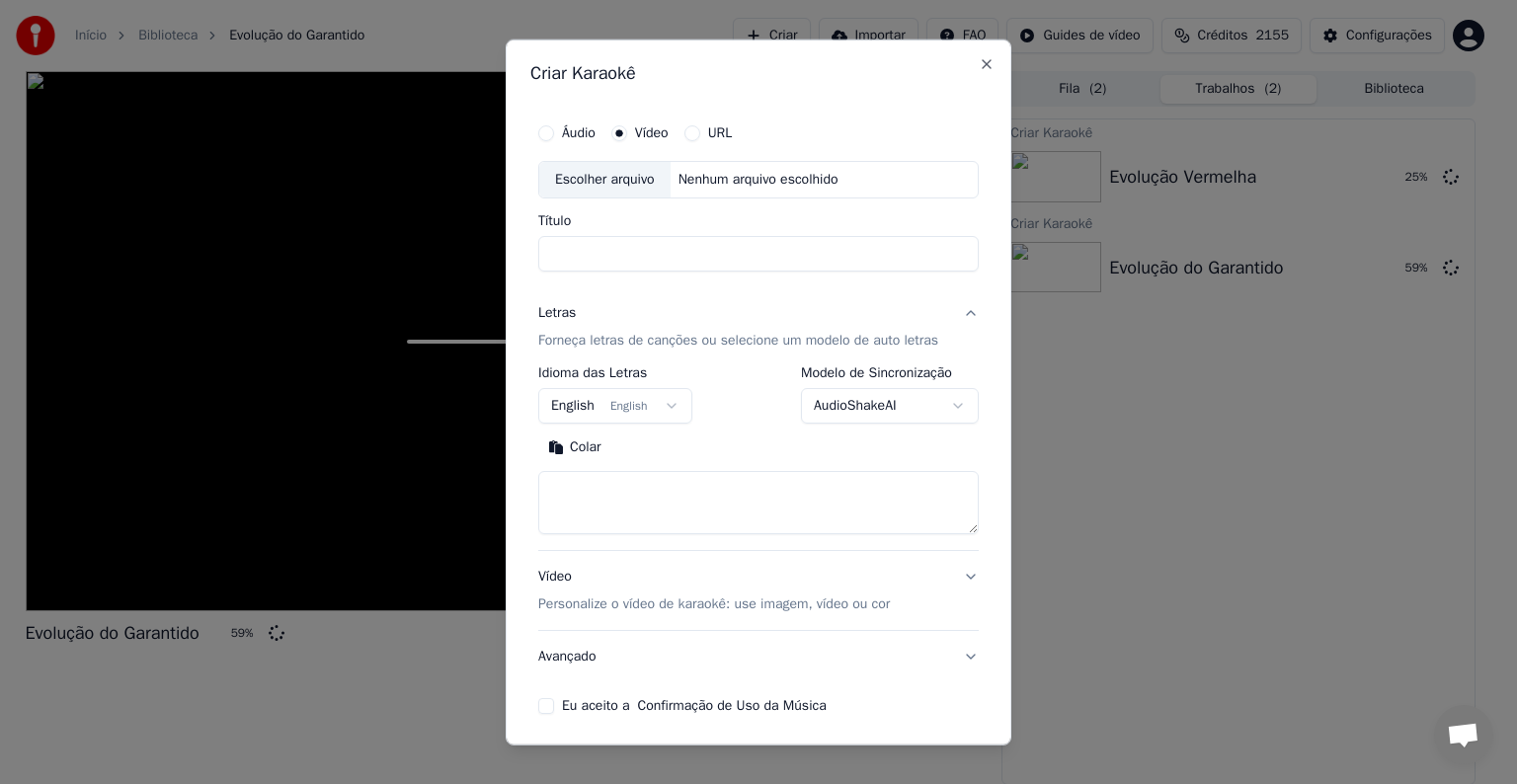 click on "Escolher arquivo" at bounding box center (604, 180) 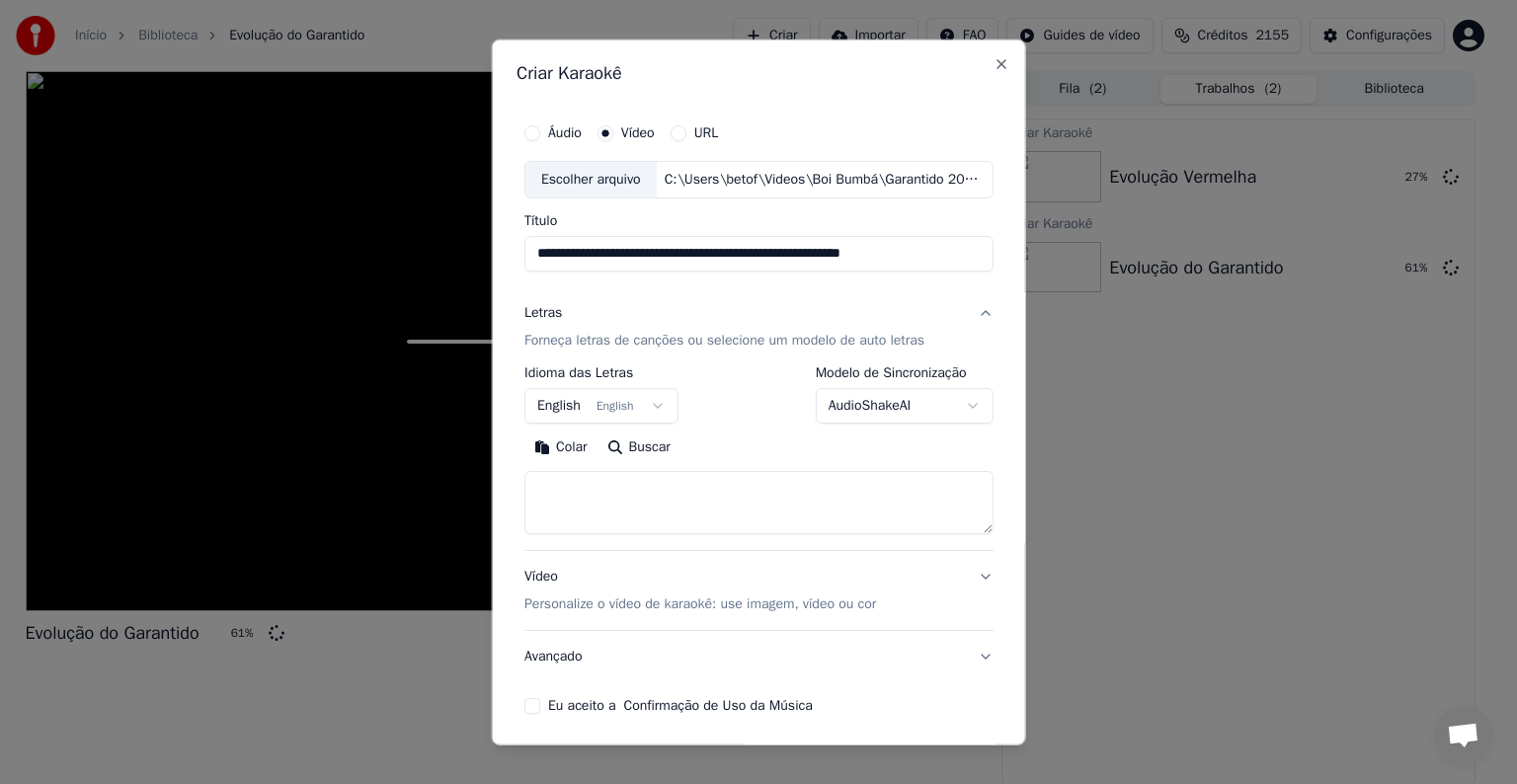 drag, startPoint x: 622, startPoint y: 253, endPoint x: 918, endPoint y: 254, distance: 296.00169 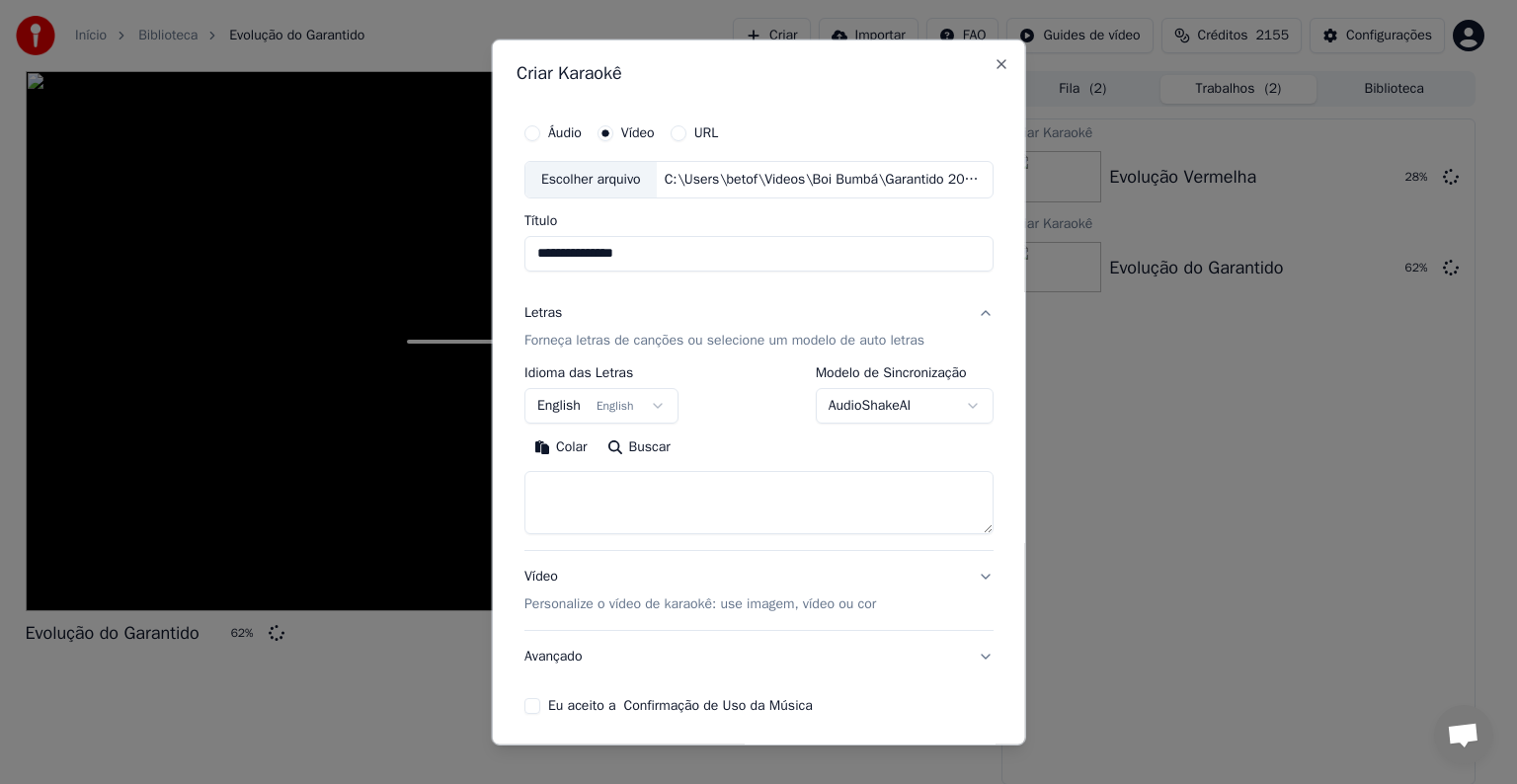 type on "**********" 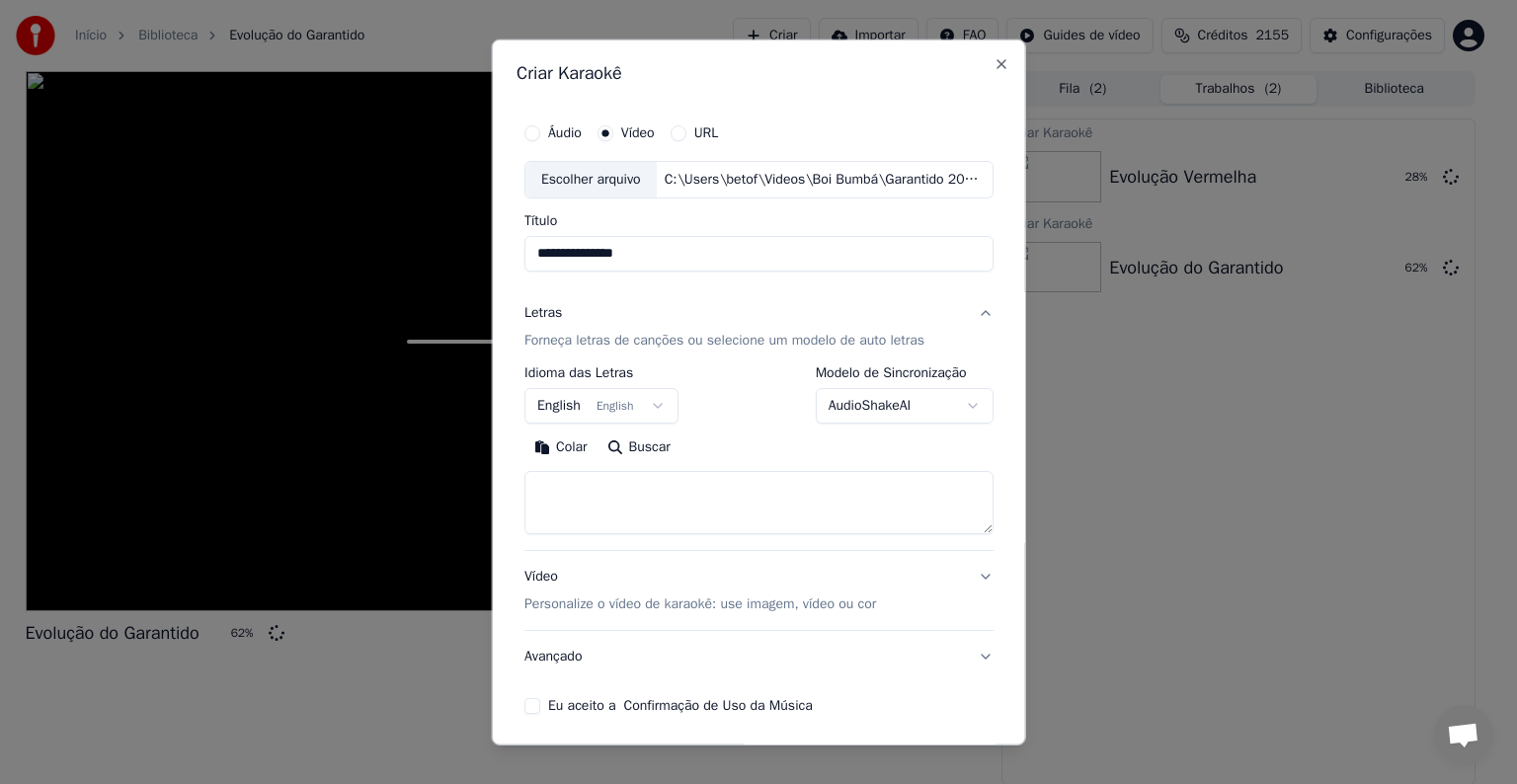 click on "English English" at bounding box center (601, 406) 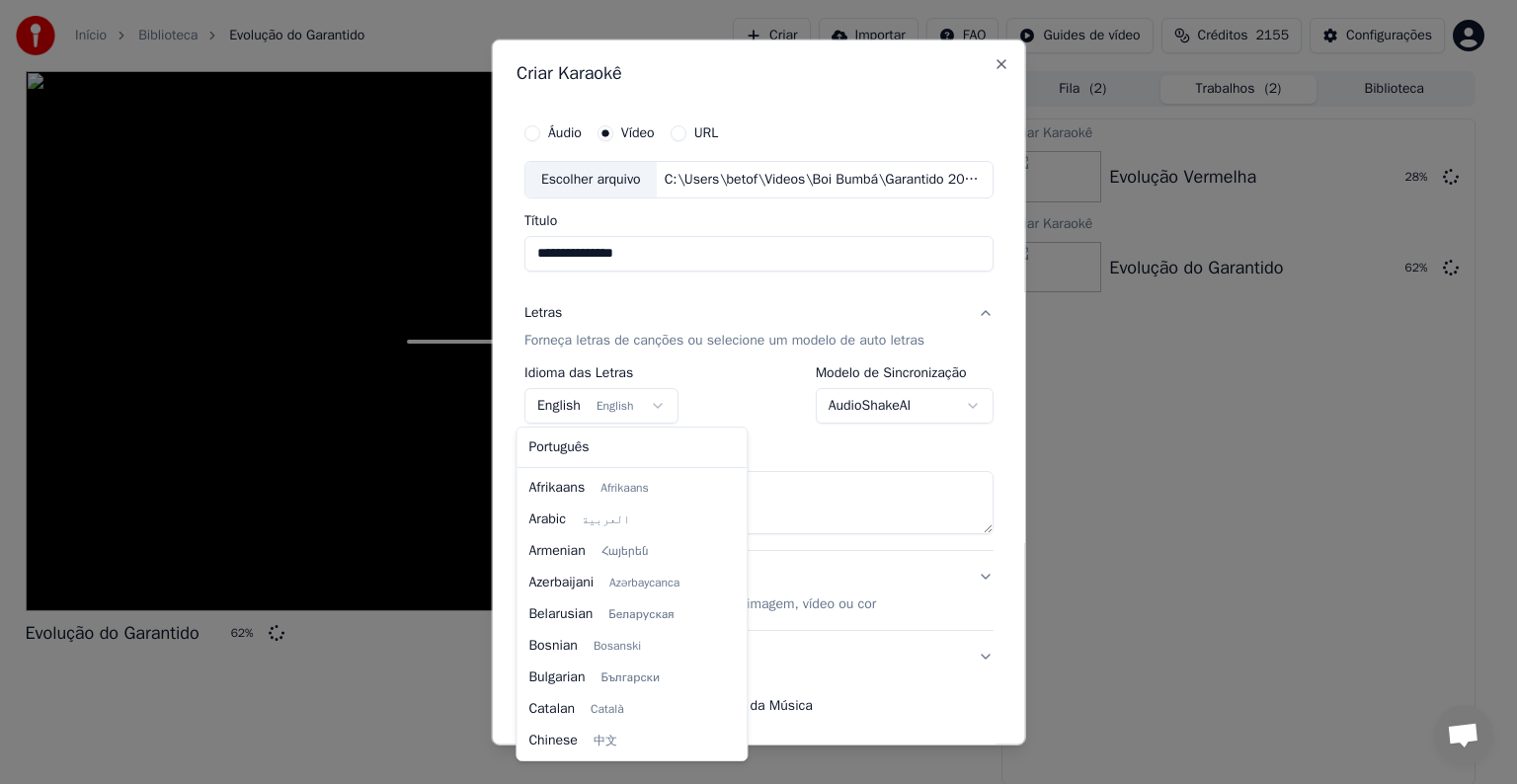 scroll, scrollTop: 158, scrollLeft: 0, axis: vertical 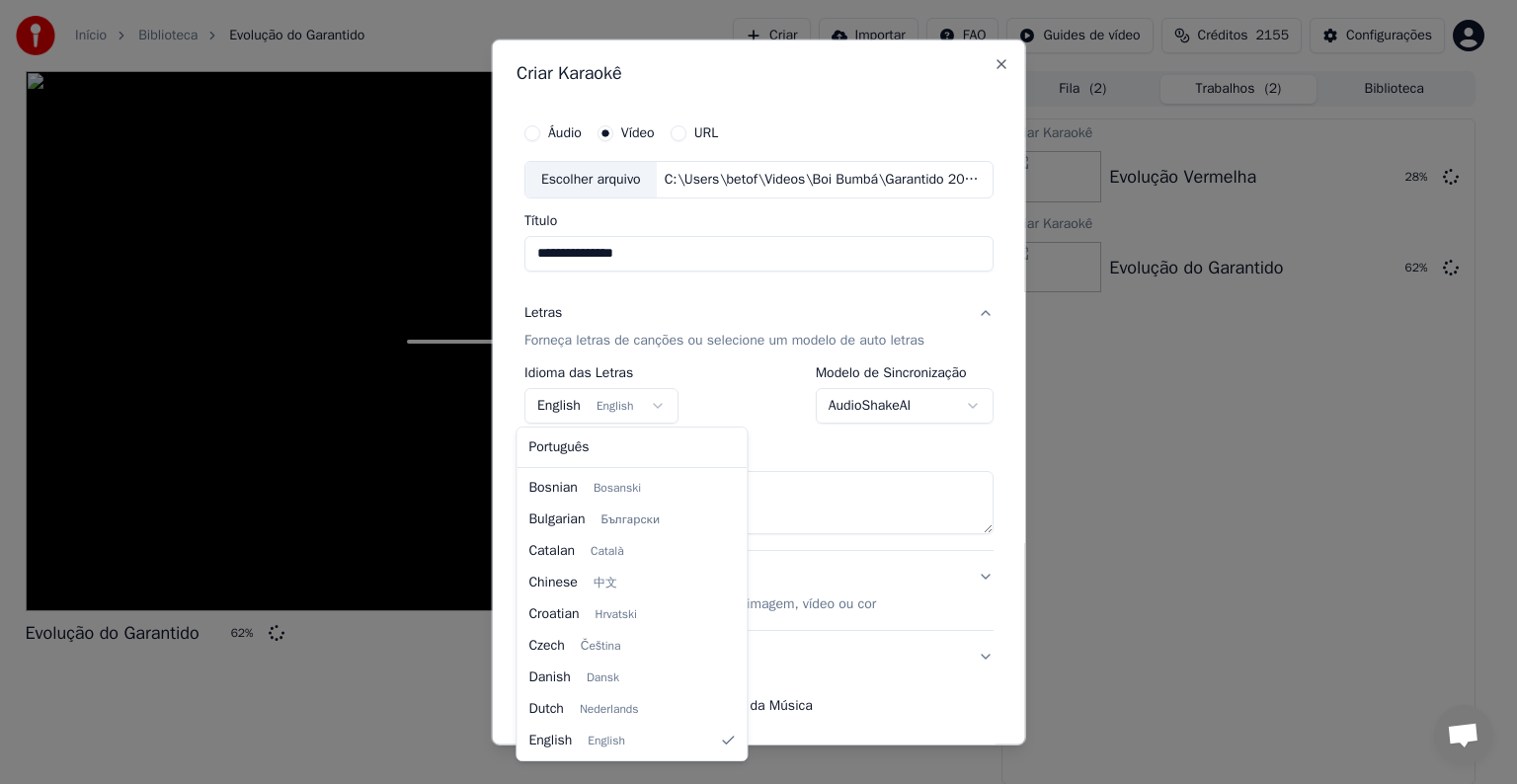 select on "**" 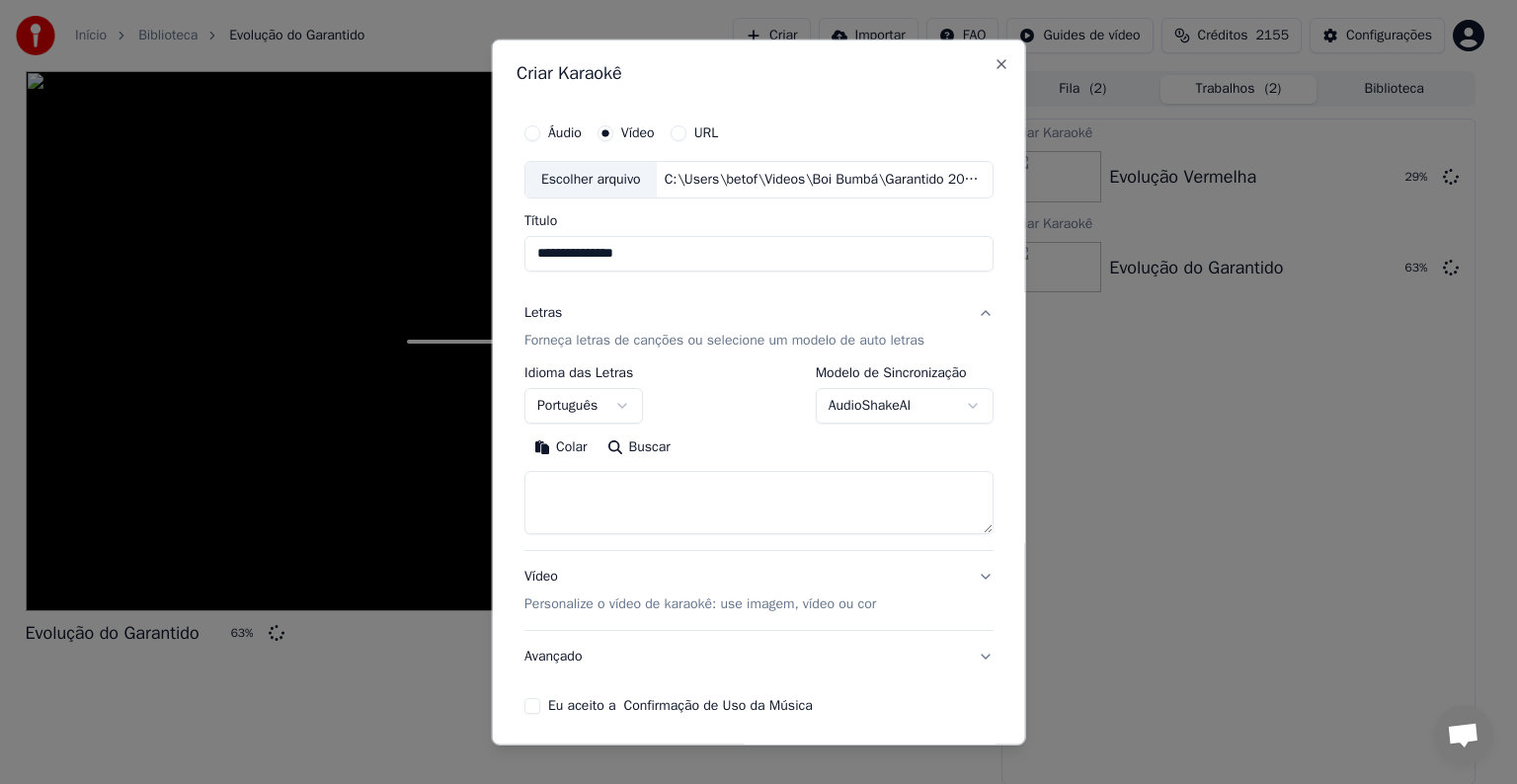 click on "Colar" at bounding box center (561, 447) 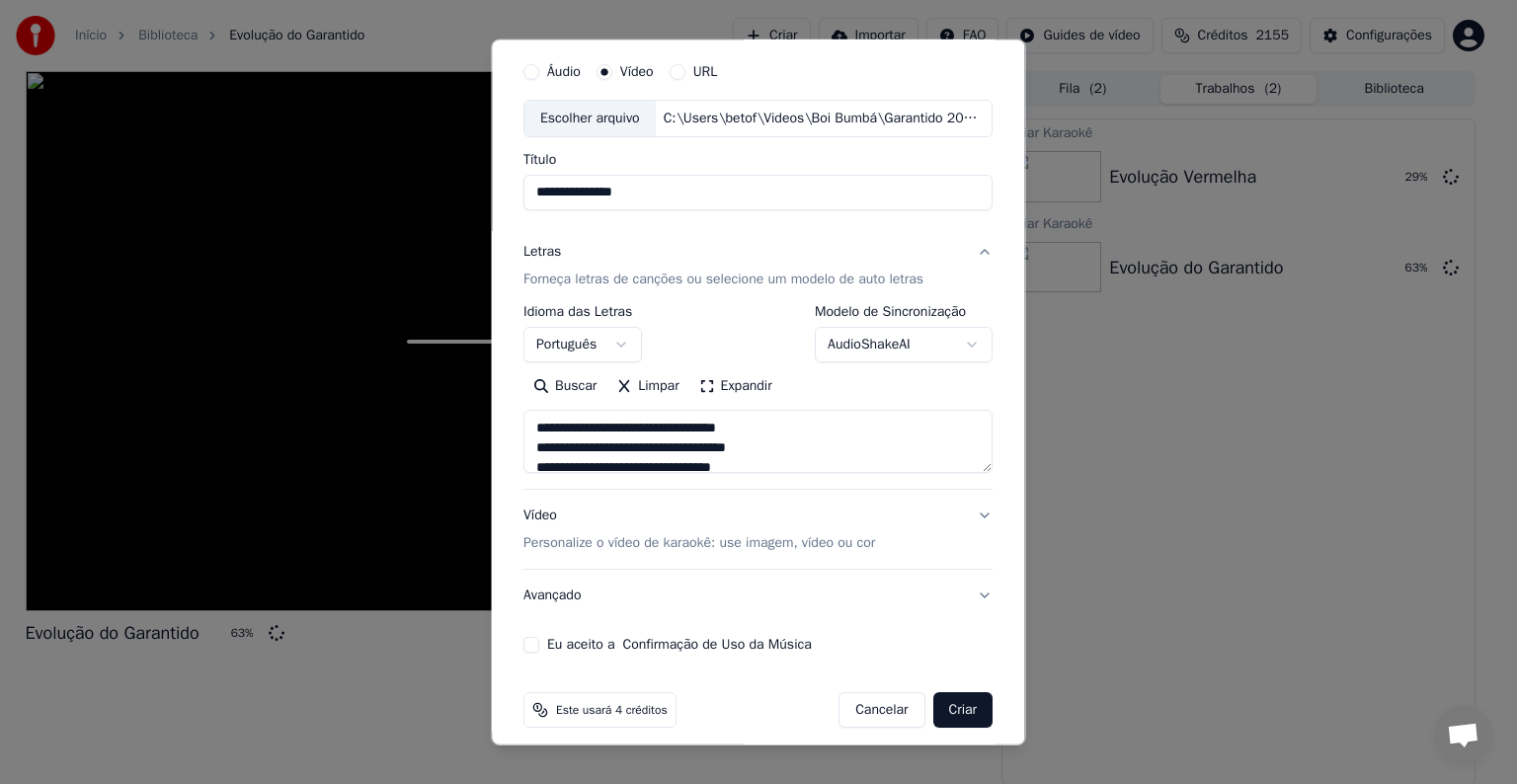scroll, scrollTop: 75, scrollLeft: 0, axis: vertical 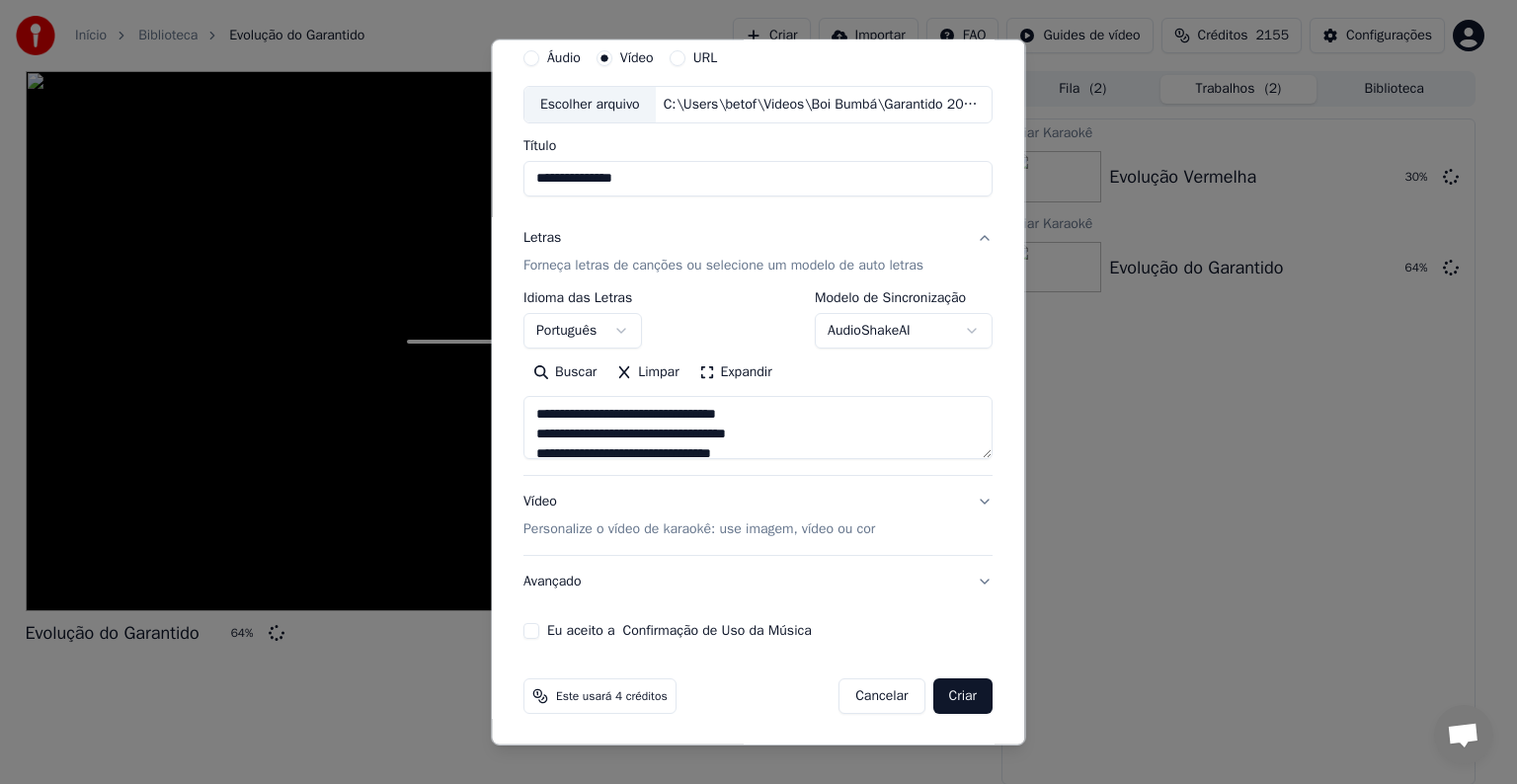 click on "Eu aceito a   Confirmação de Uso da Música" at bounding box center [531, 631] 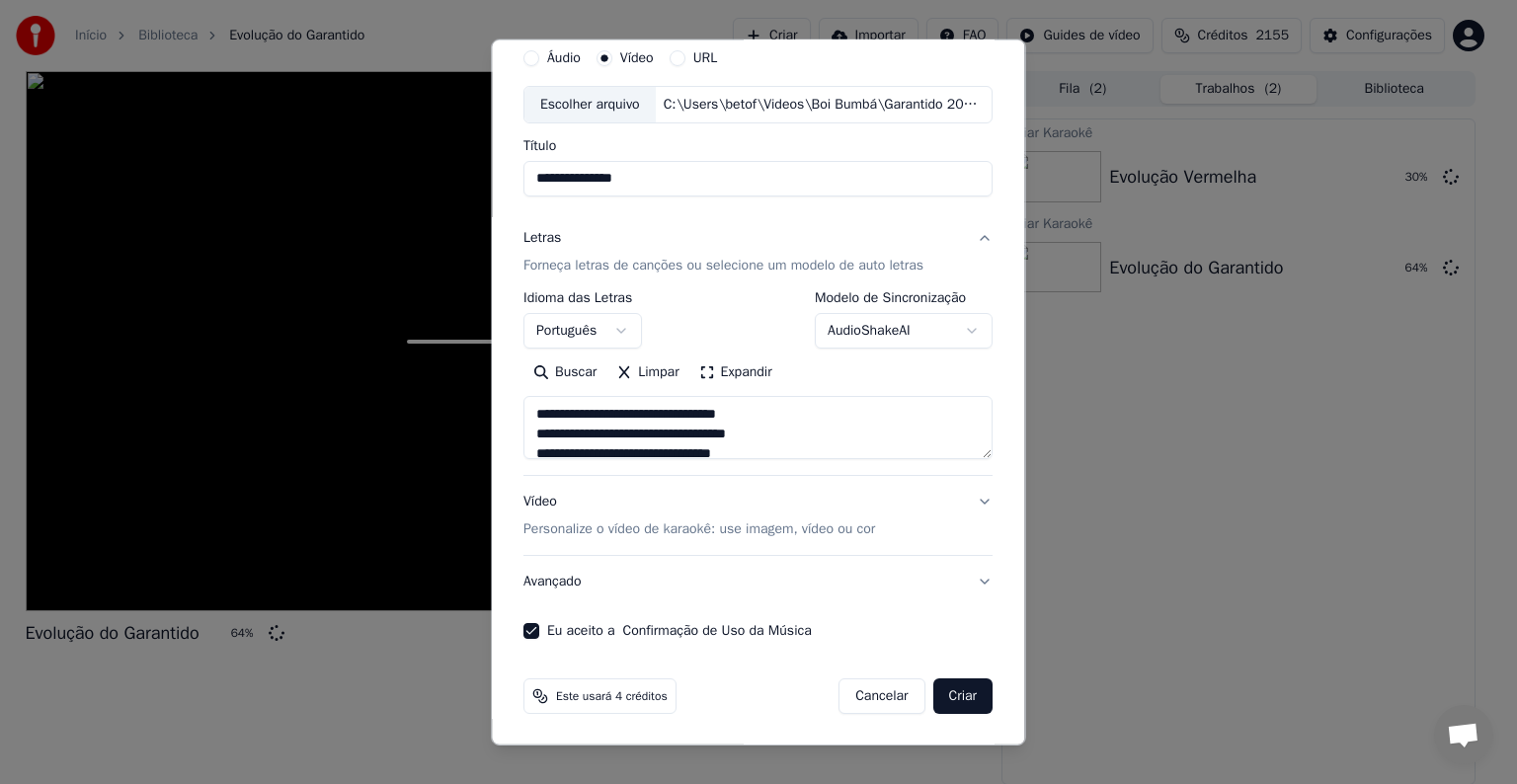 click on "Criar" at bounding box center [963, 696] 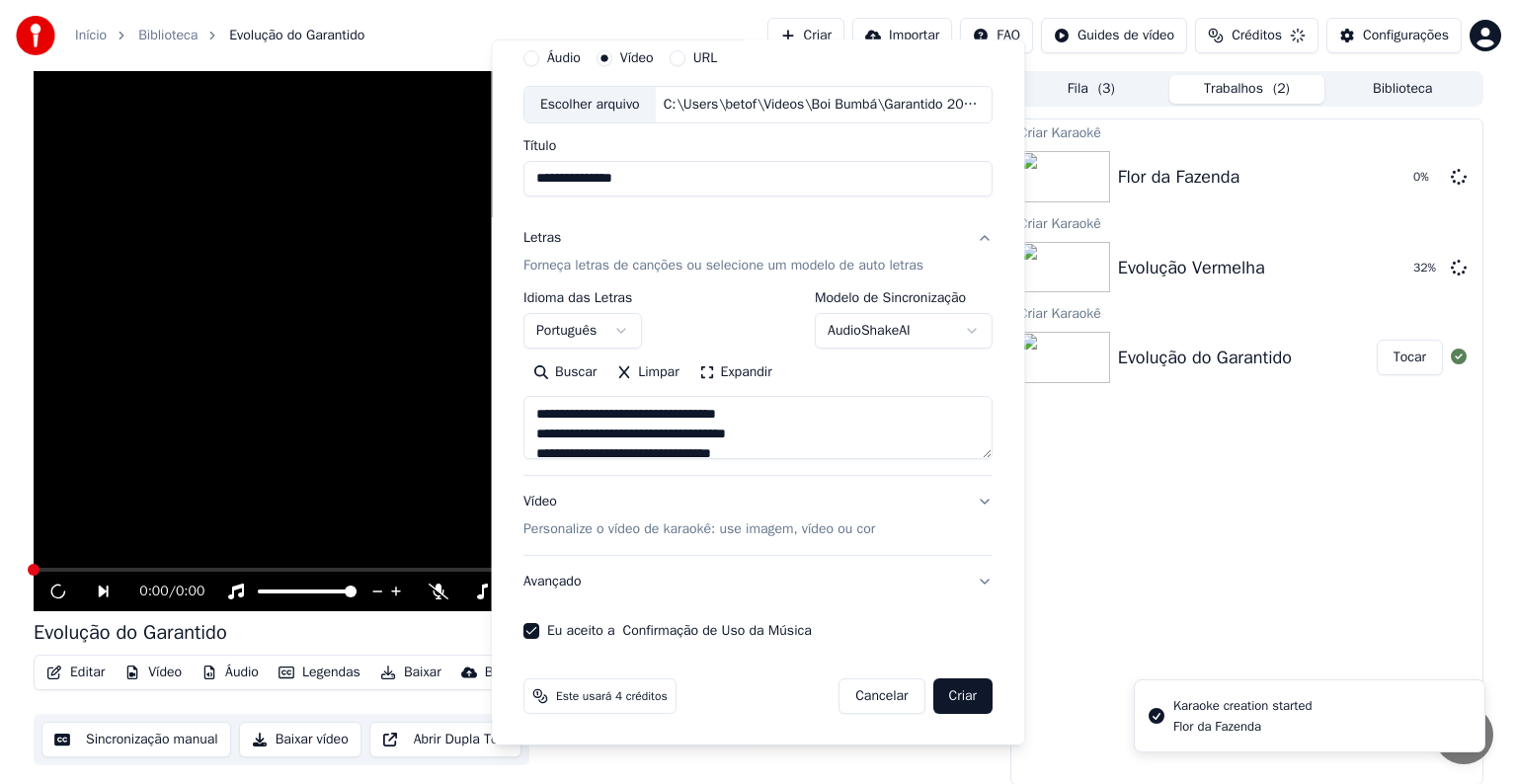 type on "**********" 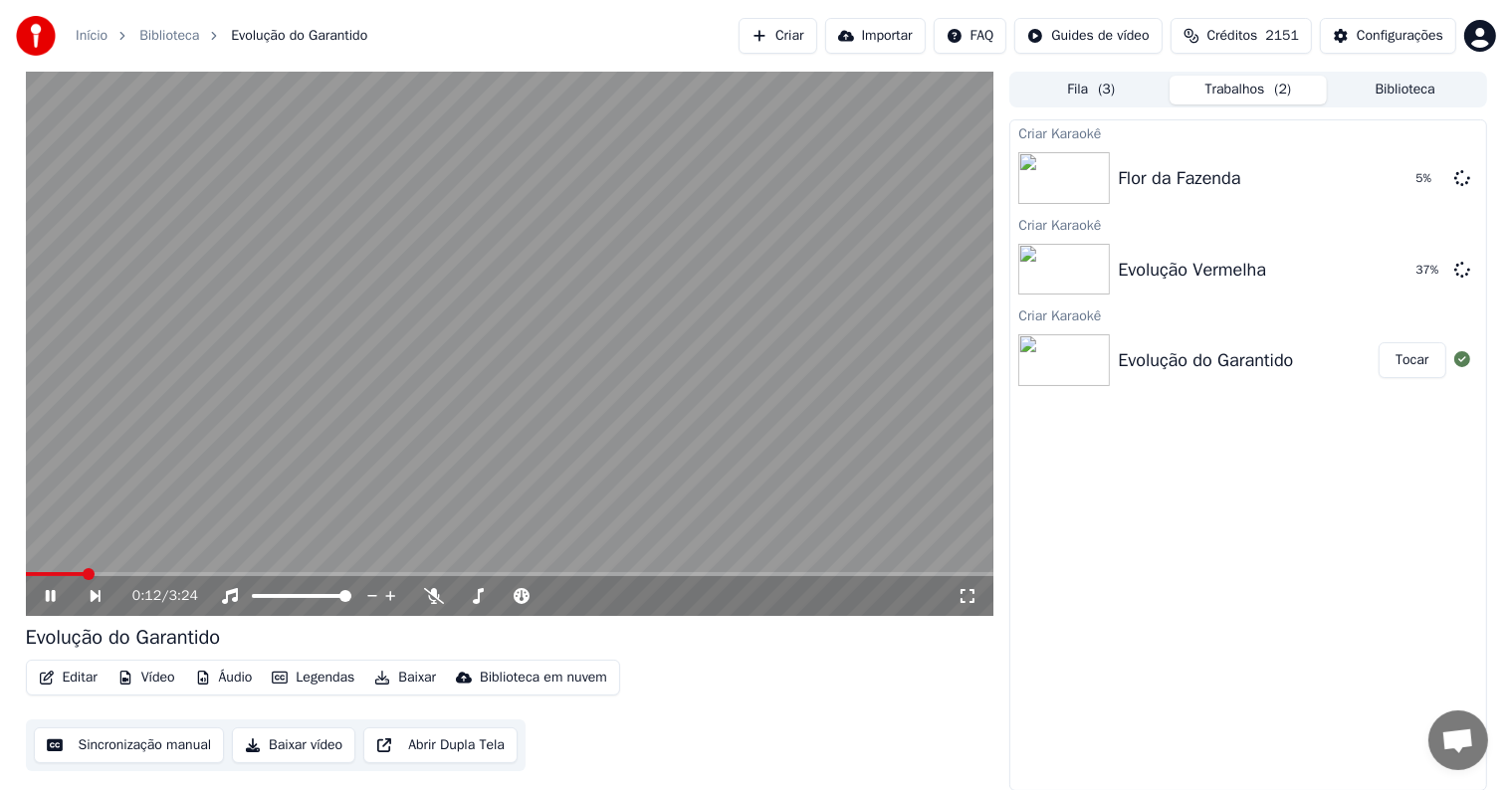 click at bounding box center [510, 343] 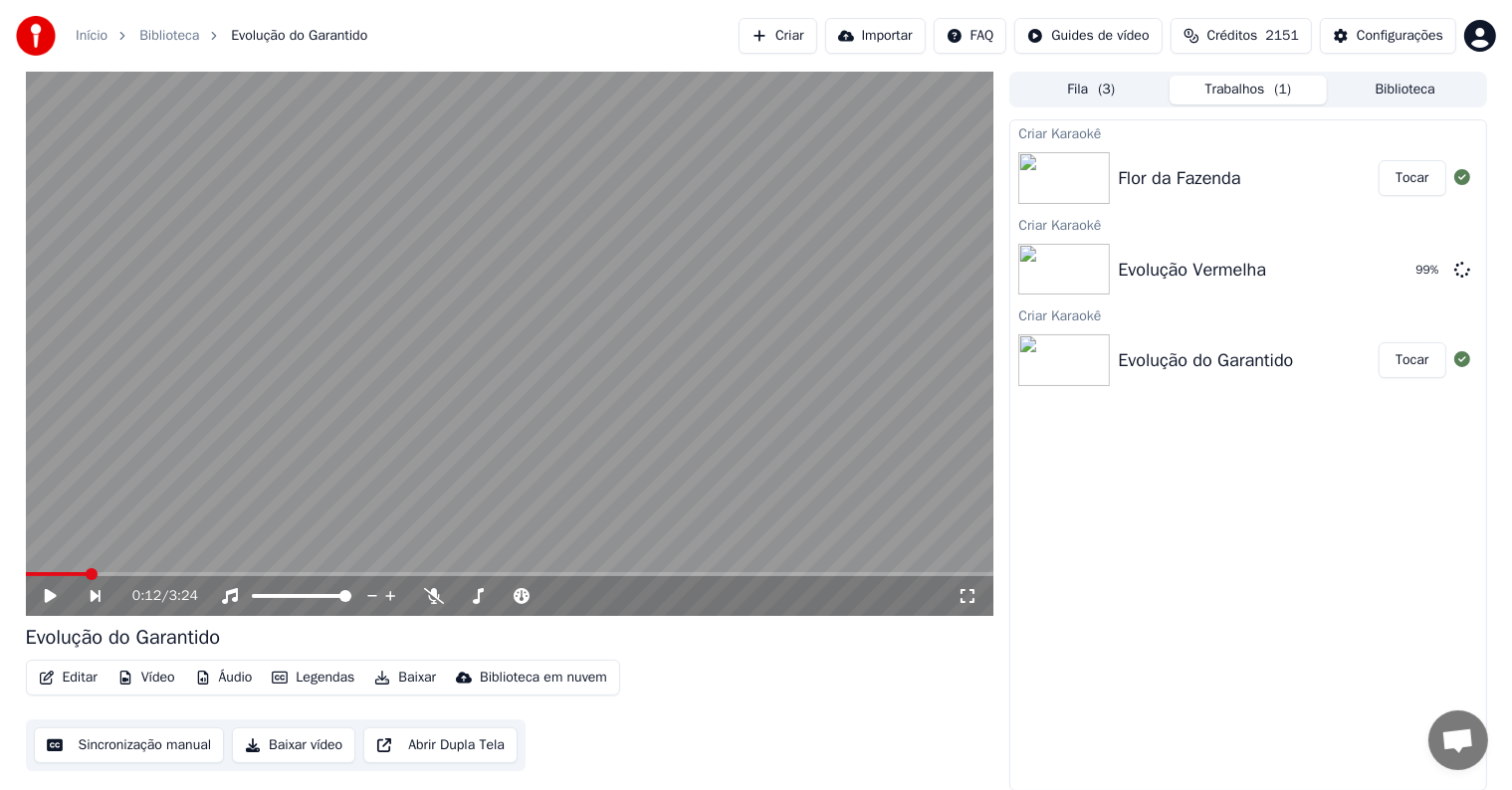 click on "Criar" at bounding box center [777, 36] 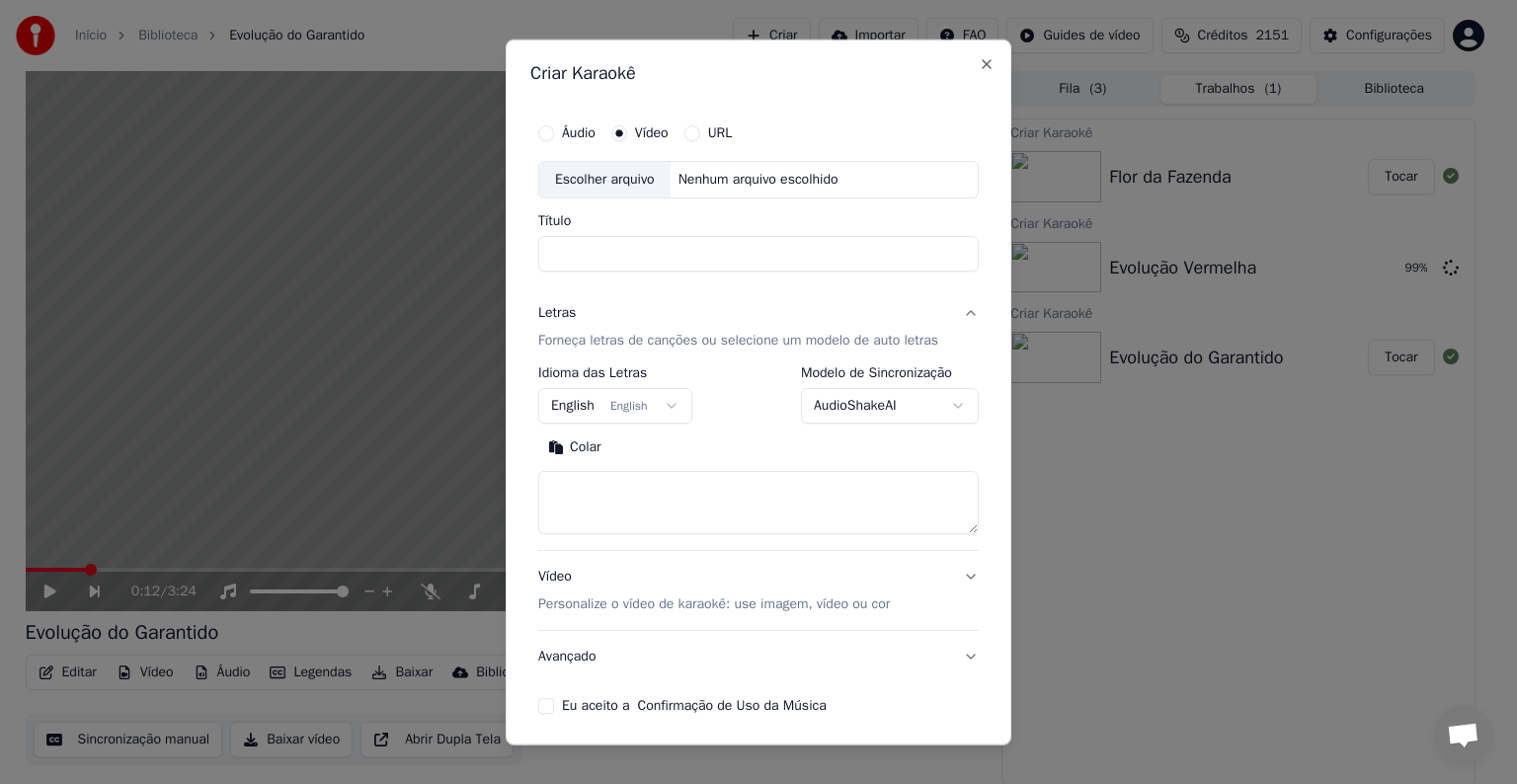 click on "Escolher arquivo" at bounding box center [604, 180] 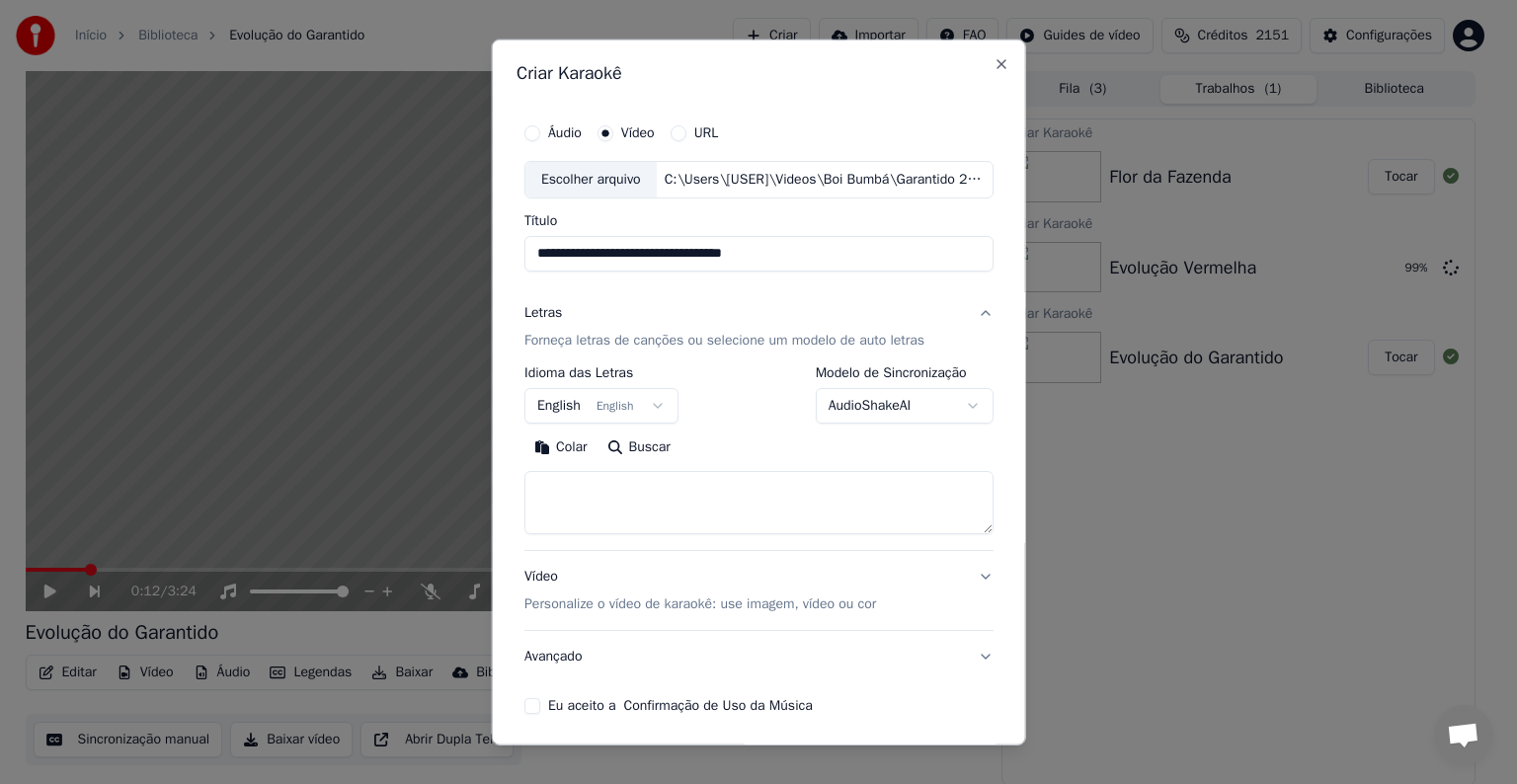 drag, startPoint x: 622, startPoint y: 250, endPoint x: 790, endPoint y: 265, distance: 168.66831 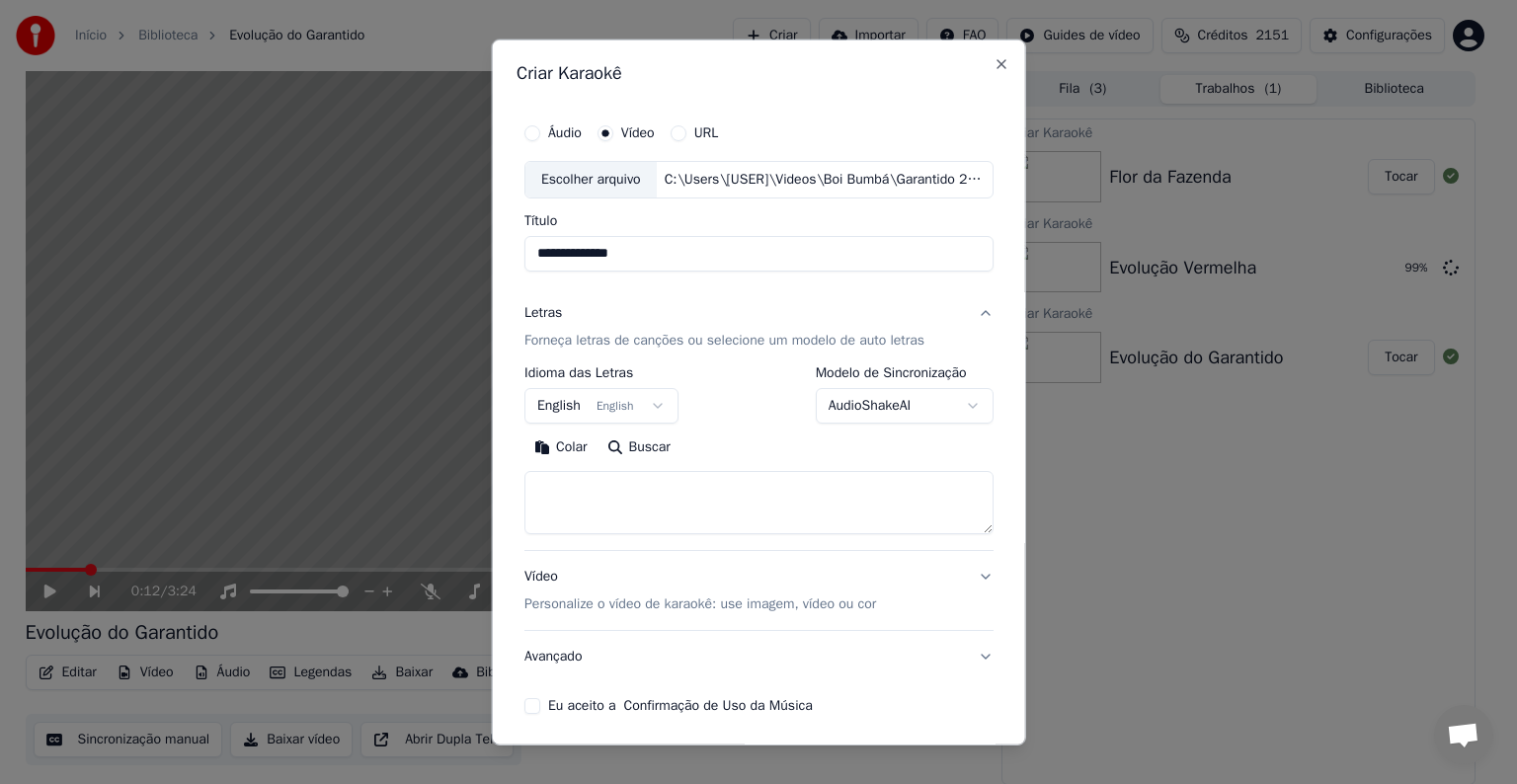 type on "**********" 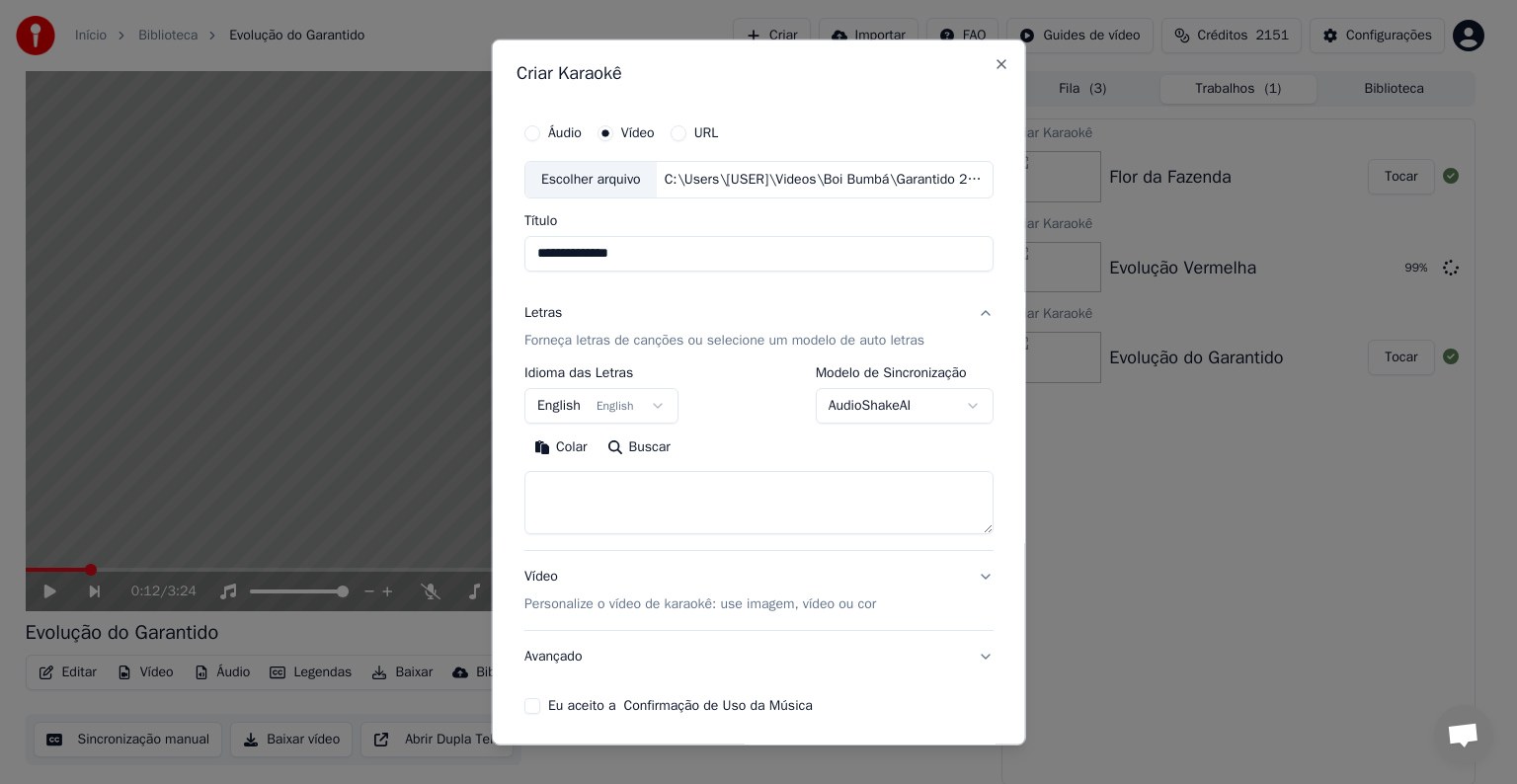 click on "English English" at bounding box center [601, 406] 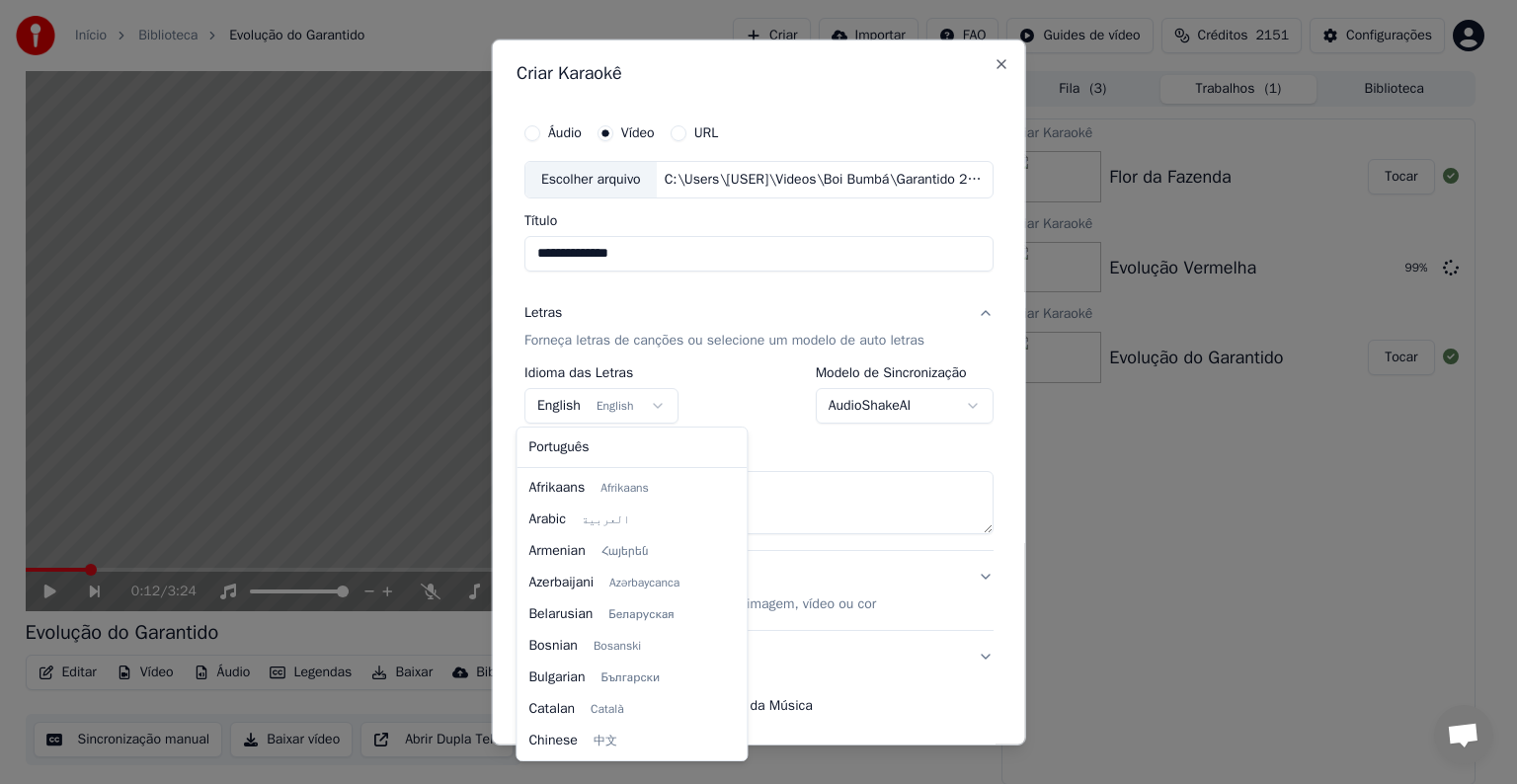 scroll, scrollTop: 158, scrollLeft: 0, axis: vertical 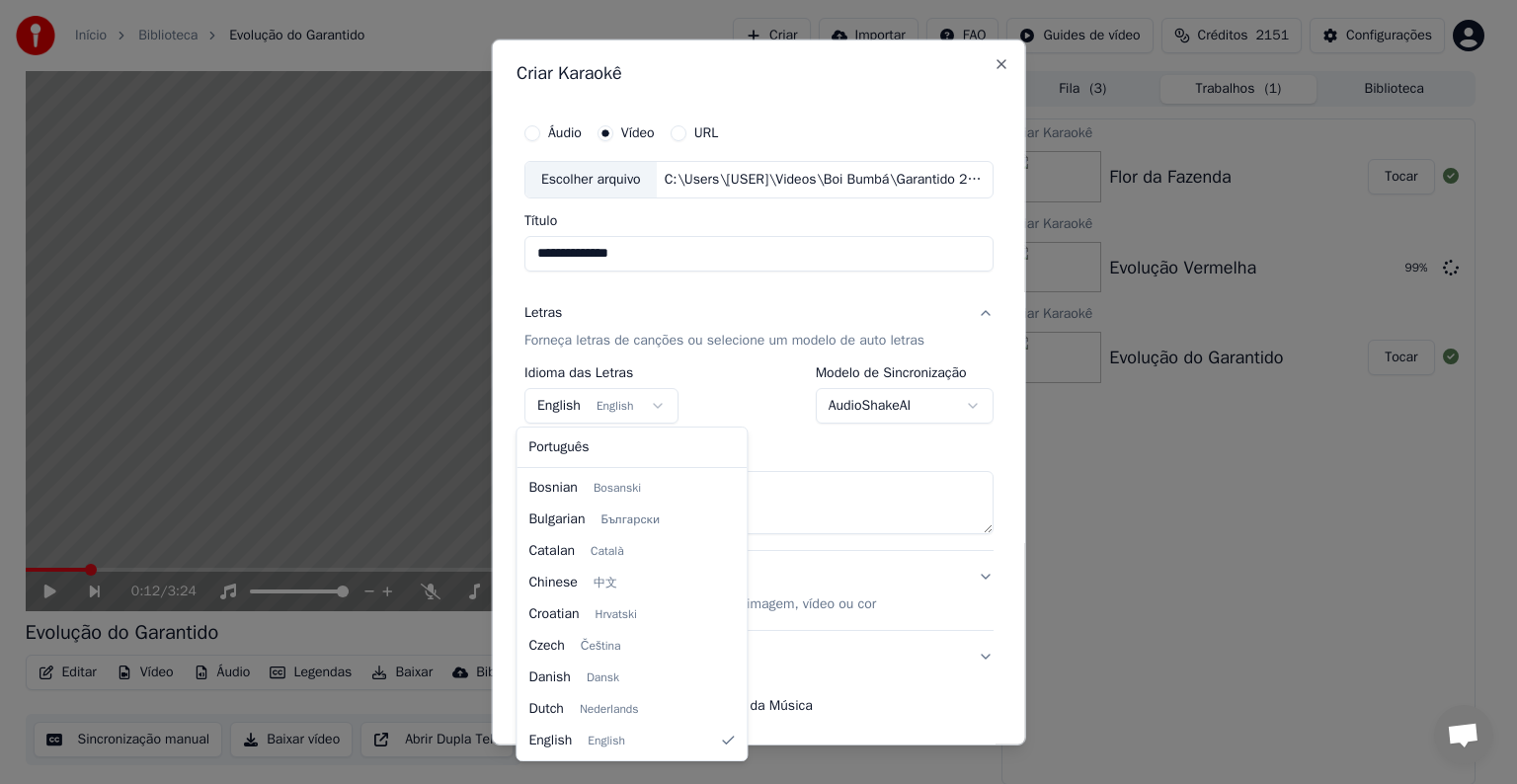 select on "**" 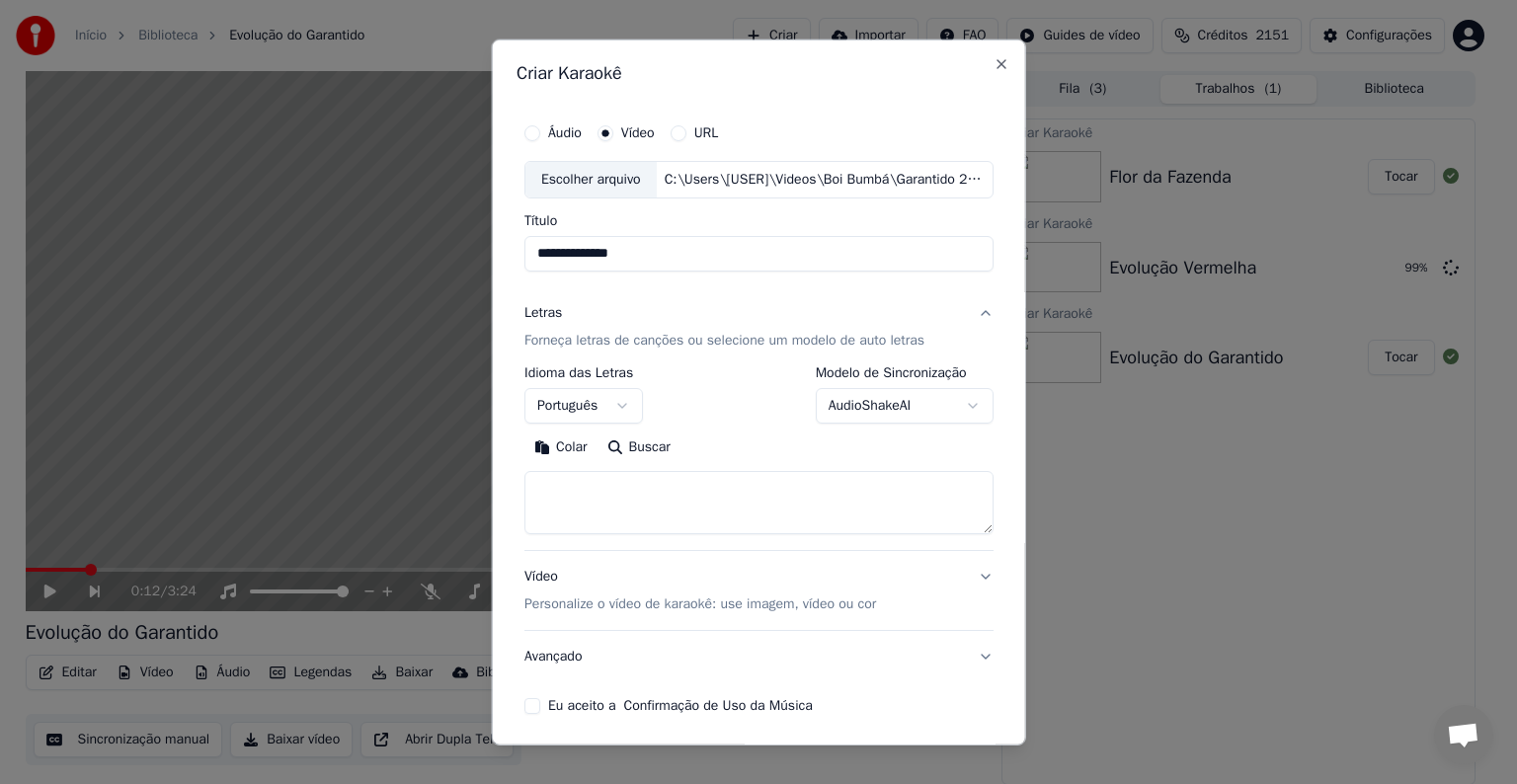 click on "Colar" at bounding box center [561, 447] 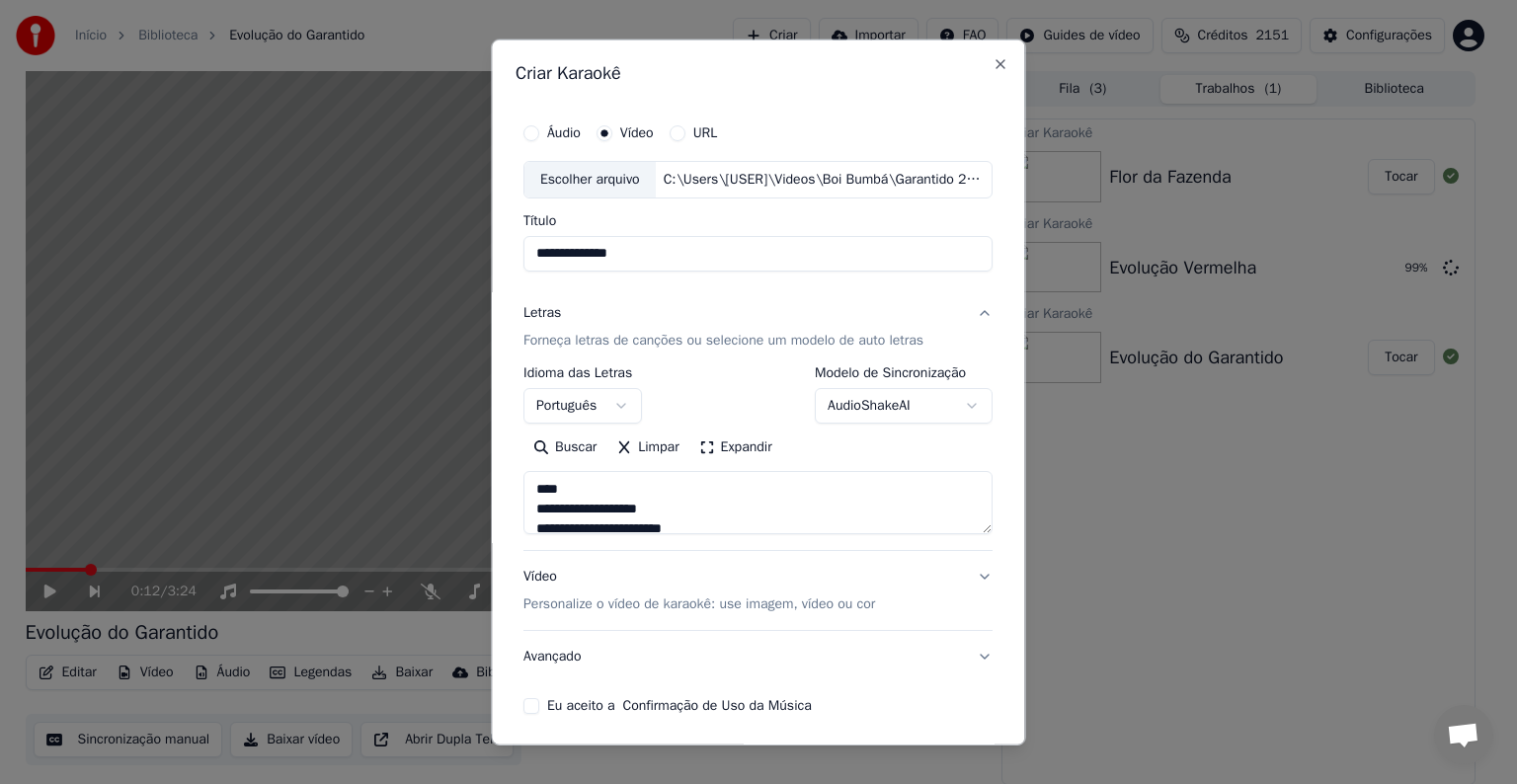 click on "Avançado" at bounding box center [758, 657] 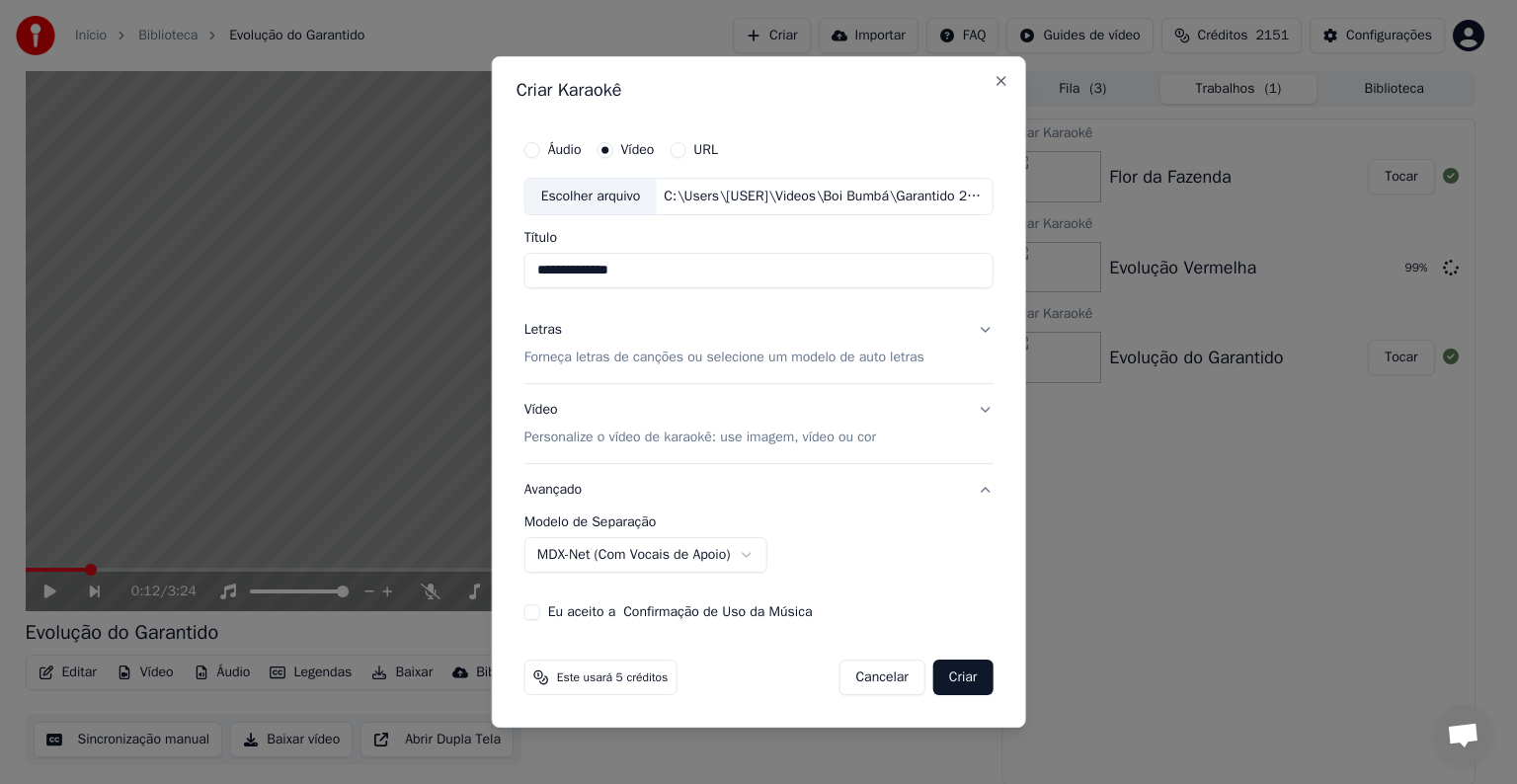 click on "Eu aceito a   Confirmação de Uso da Música" at bounding box center [532, 612] 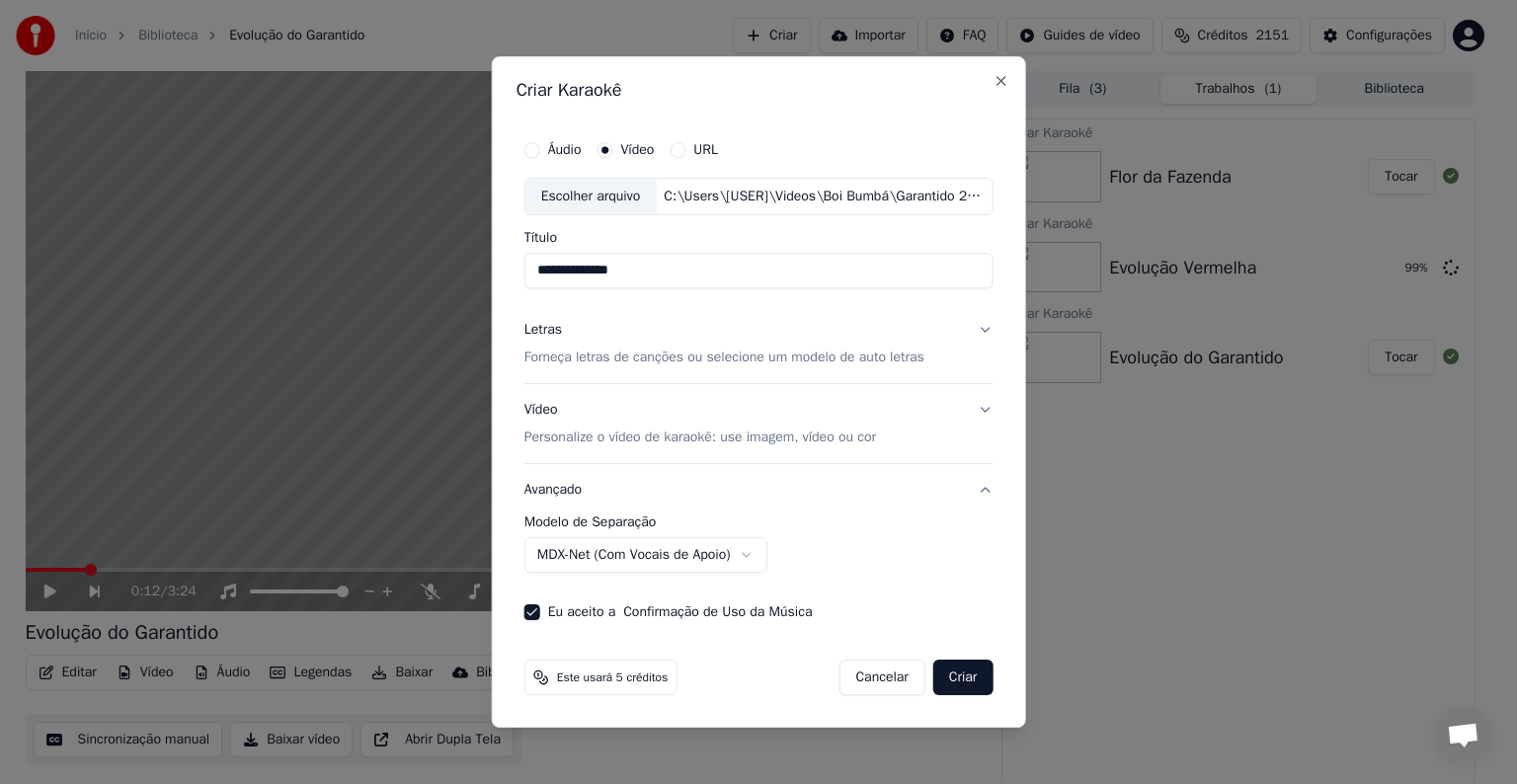 click on "Criar" at bounding box center [963, 677] 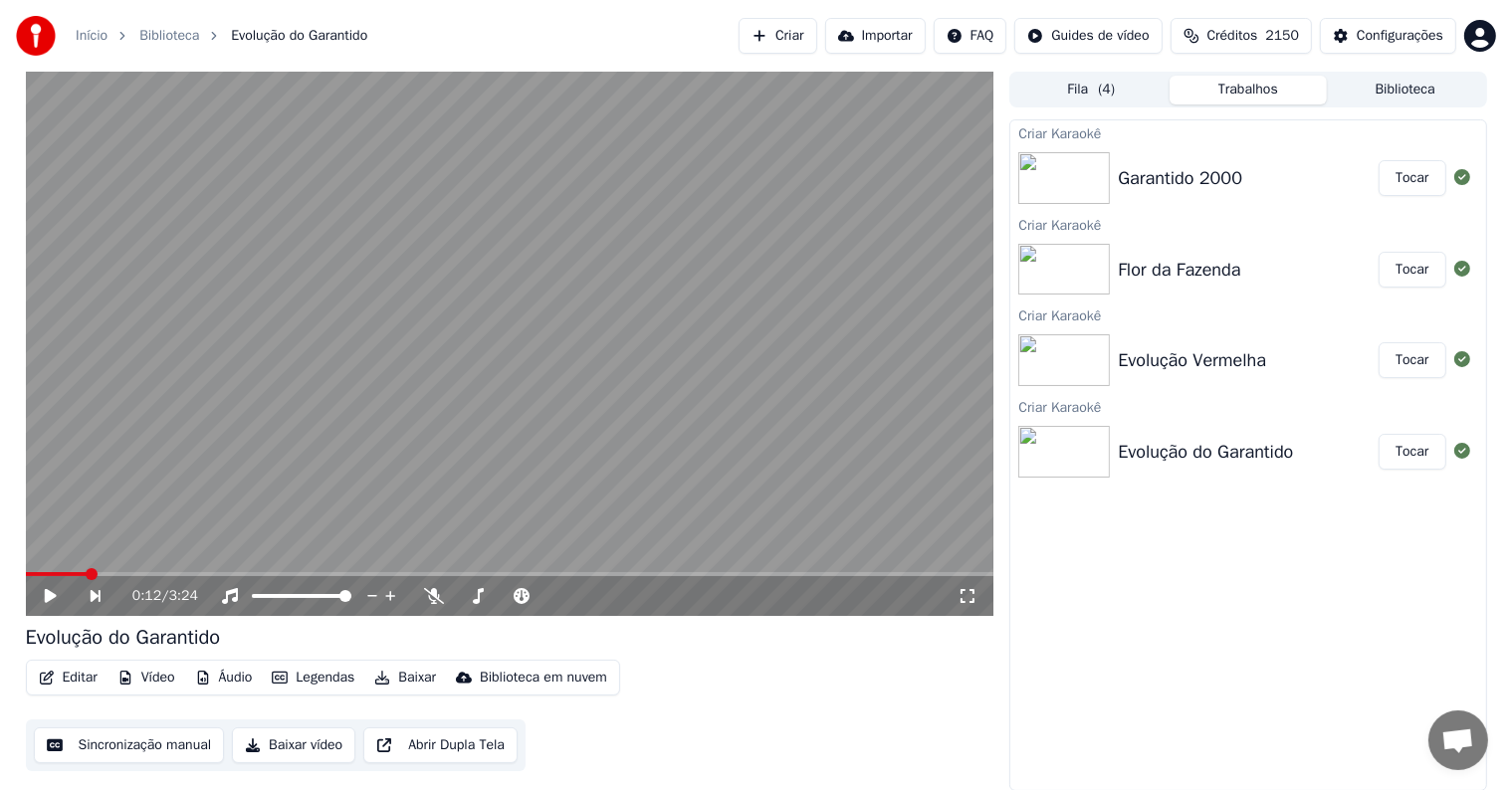 click on "Criar" at bounding box center [777, 36] 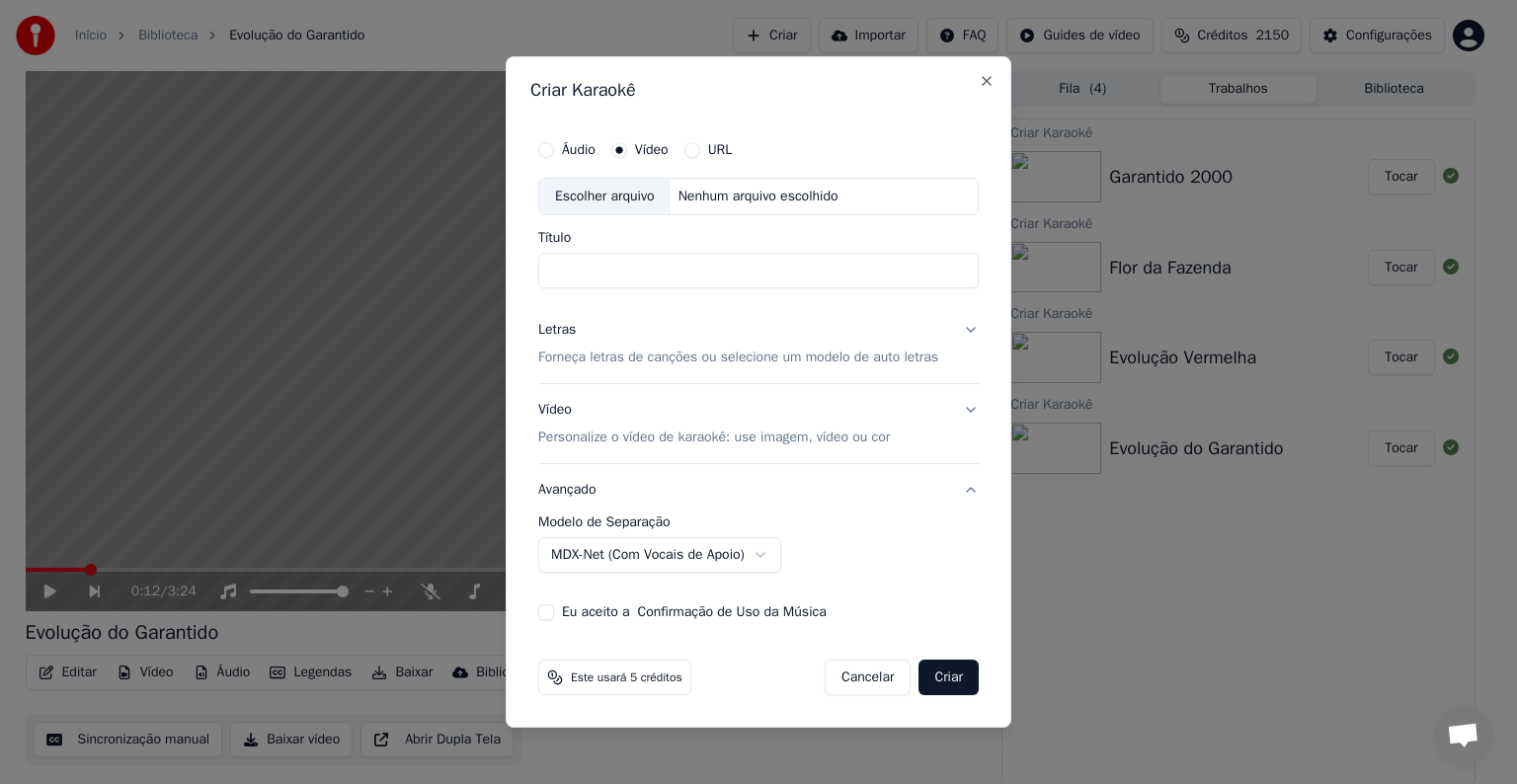 click on "Escolher arquivo" at bounding box center (604, 196) 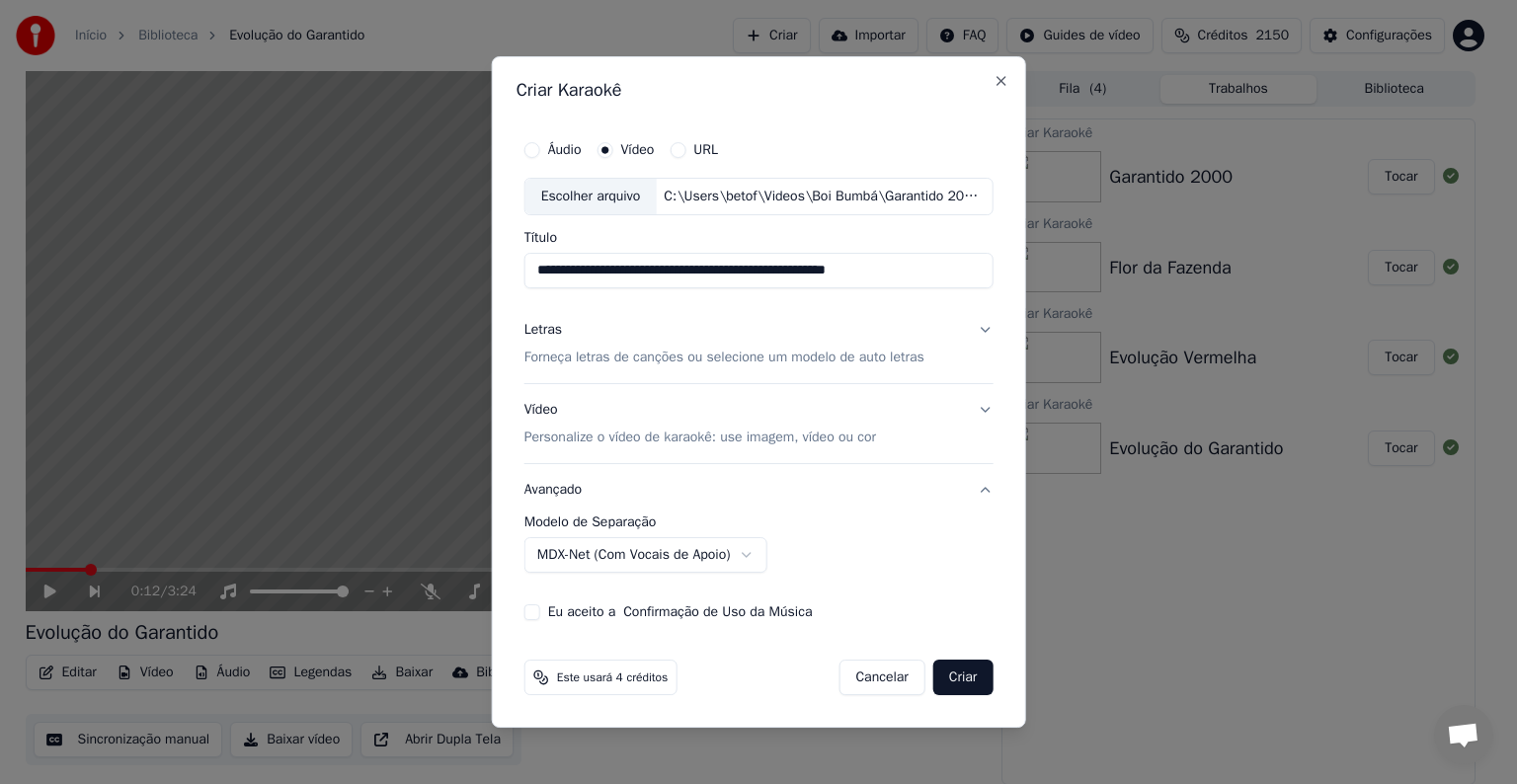 drag, startPoint x: 642, startPoint y: 274, endPoint x: 939, endPoint y: 284, distance: 297.1683 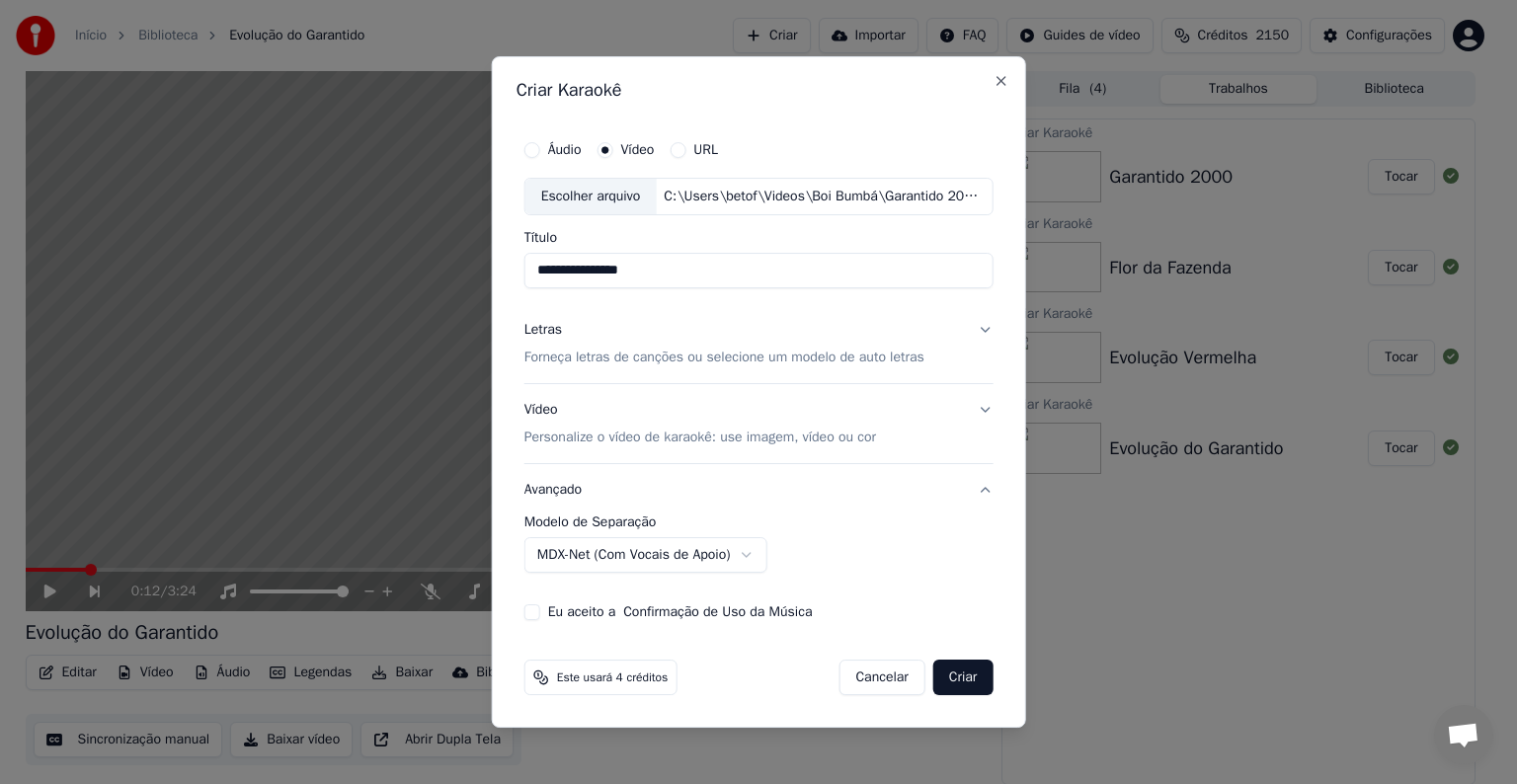 type on "**********" 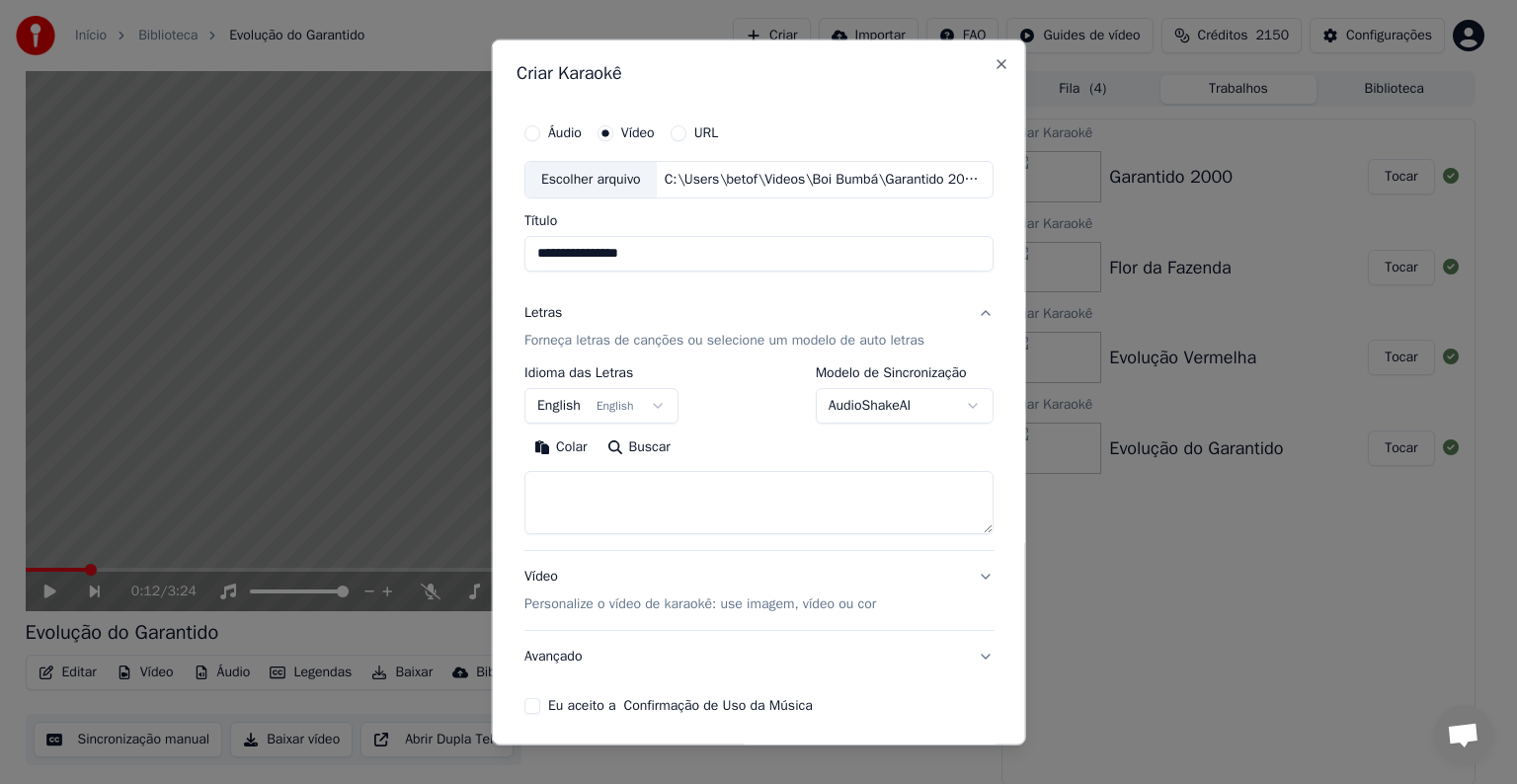 click on "English English" at bounding box center [601, 406] 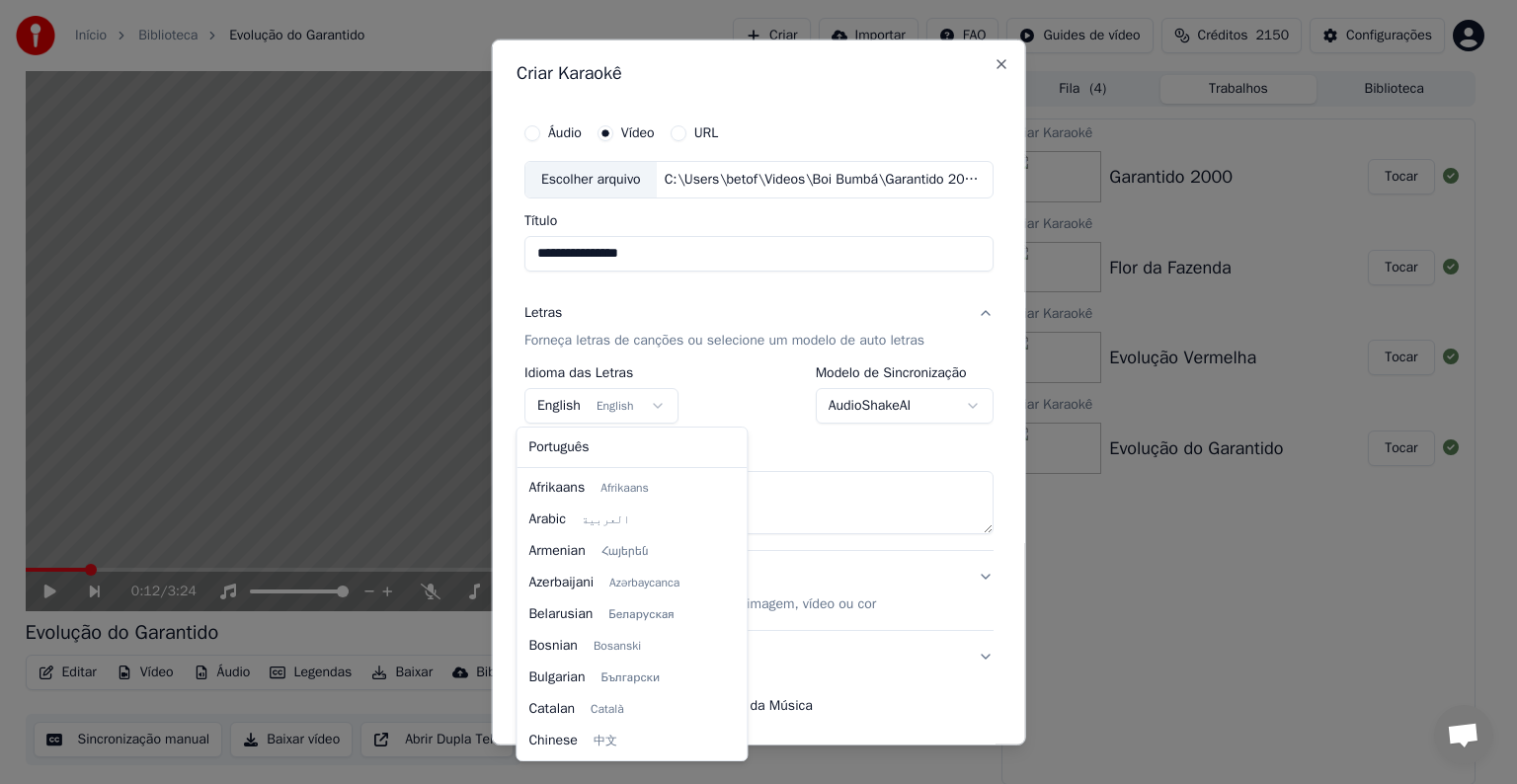 scroll, scrollTop: 158, scrollLeft: 0, axis: vertical 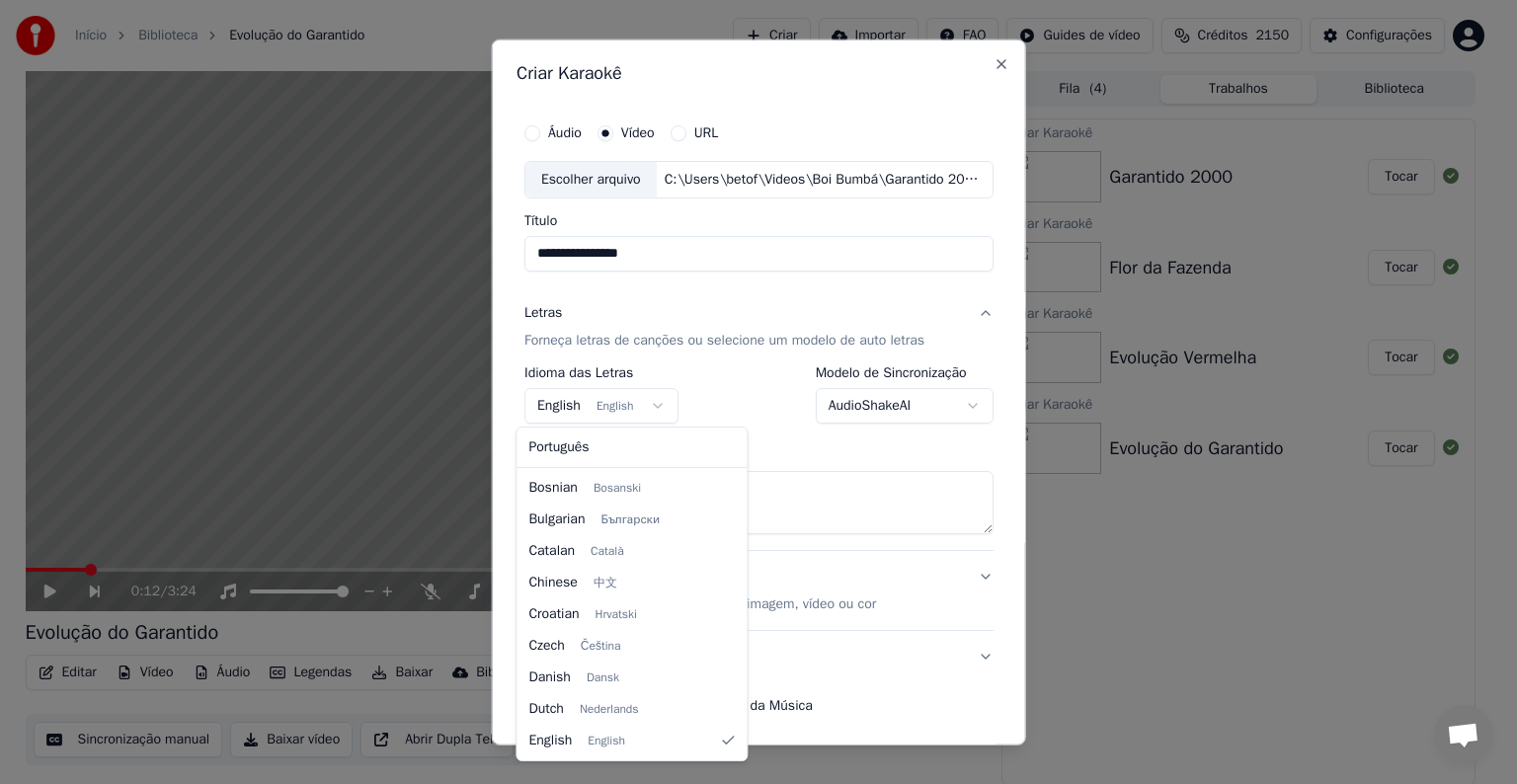 select on "**" 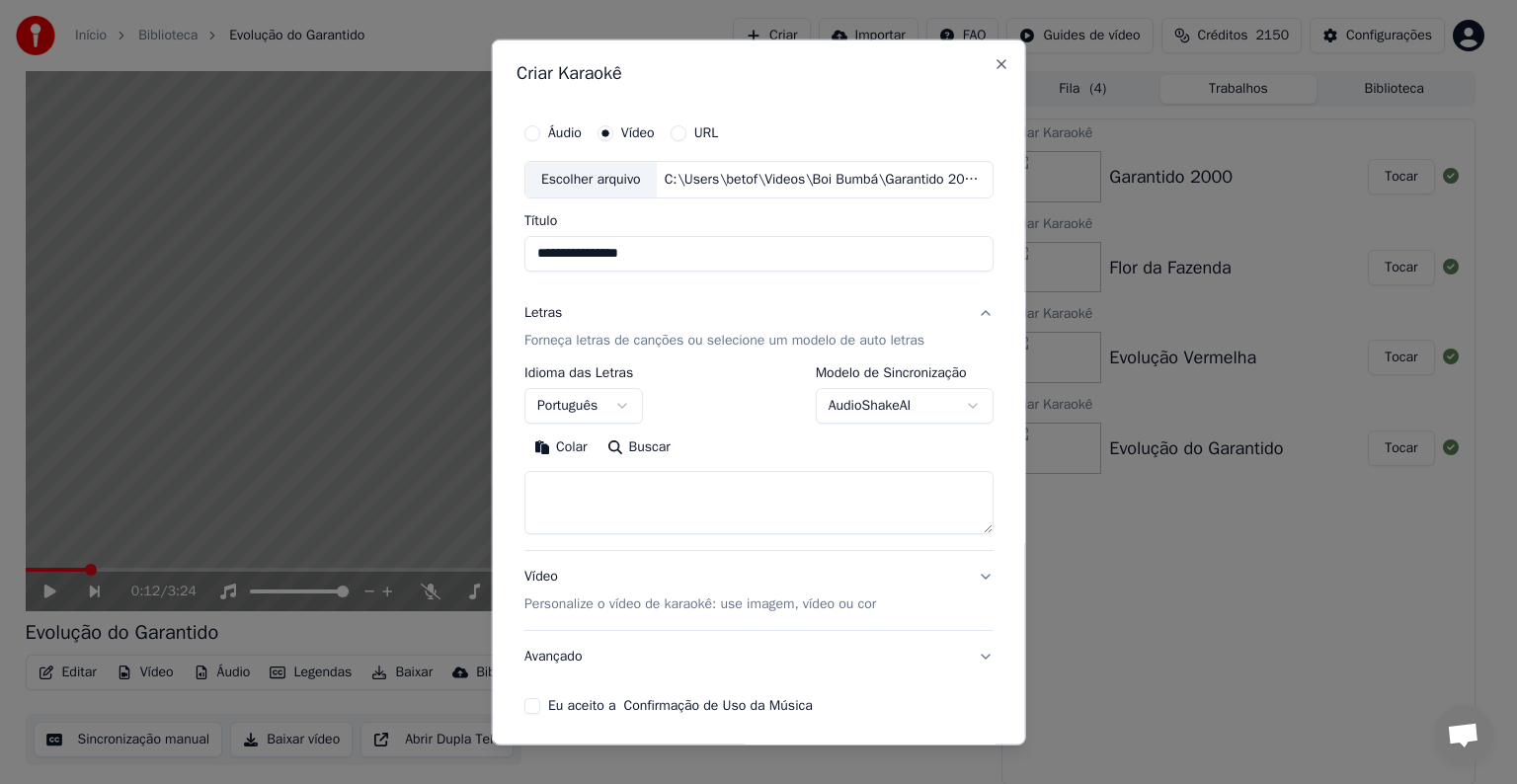 click on "Colar" at bounding box center [561, 447] 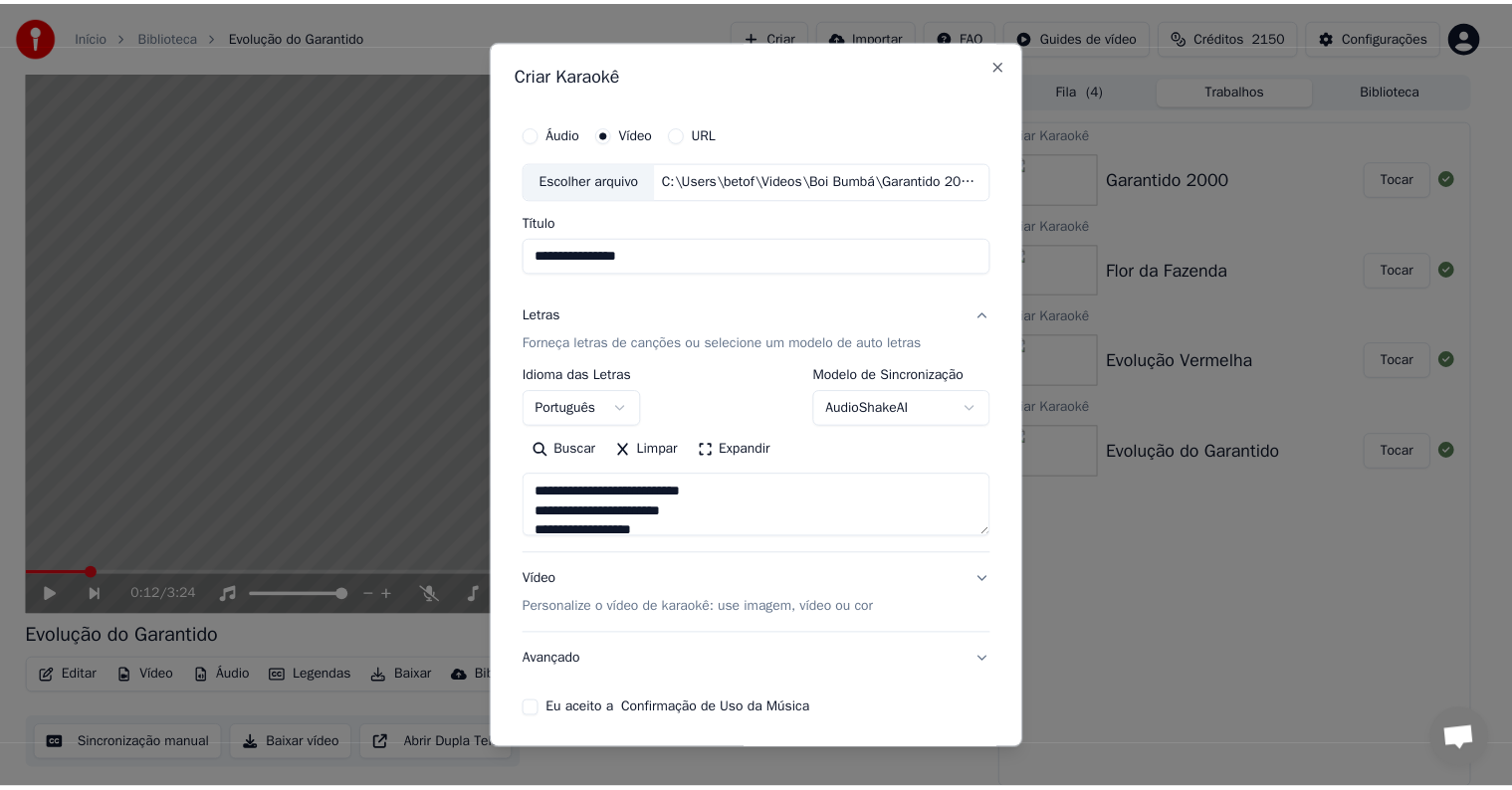 scroll, scrollTop: 76, scrollLeft: 0, axis: vertical 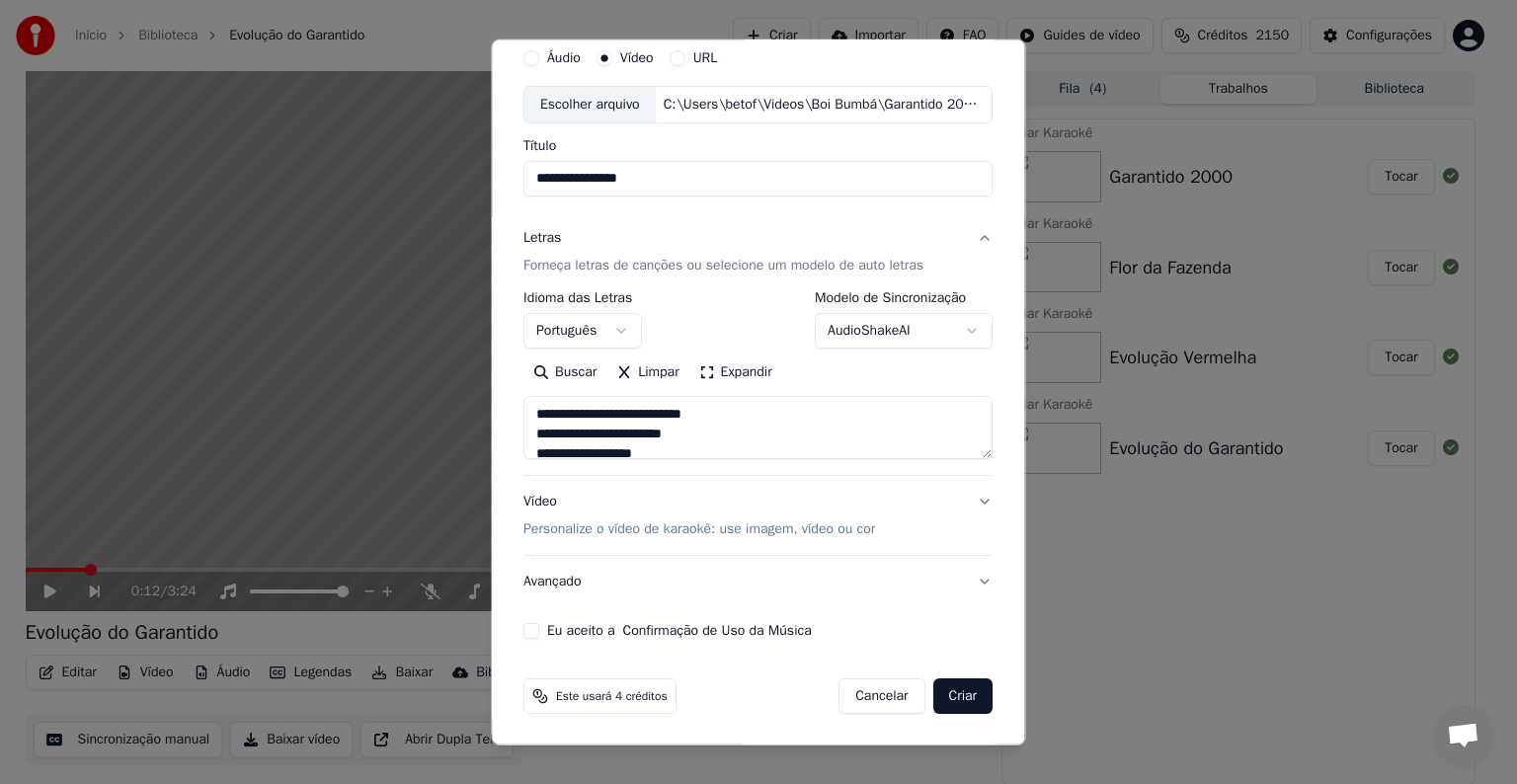 click on "Eu aceito a   Confirmação de Uso da Música" at bounding box center (679, 631) 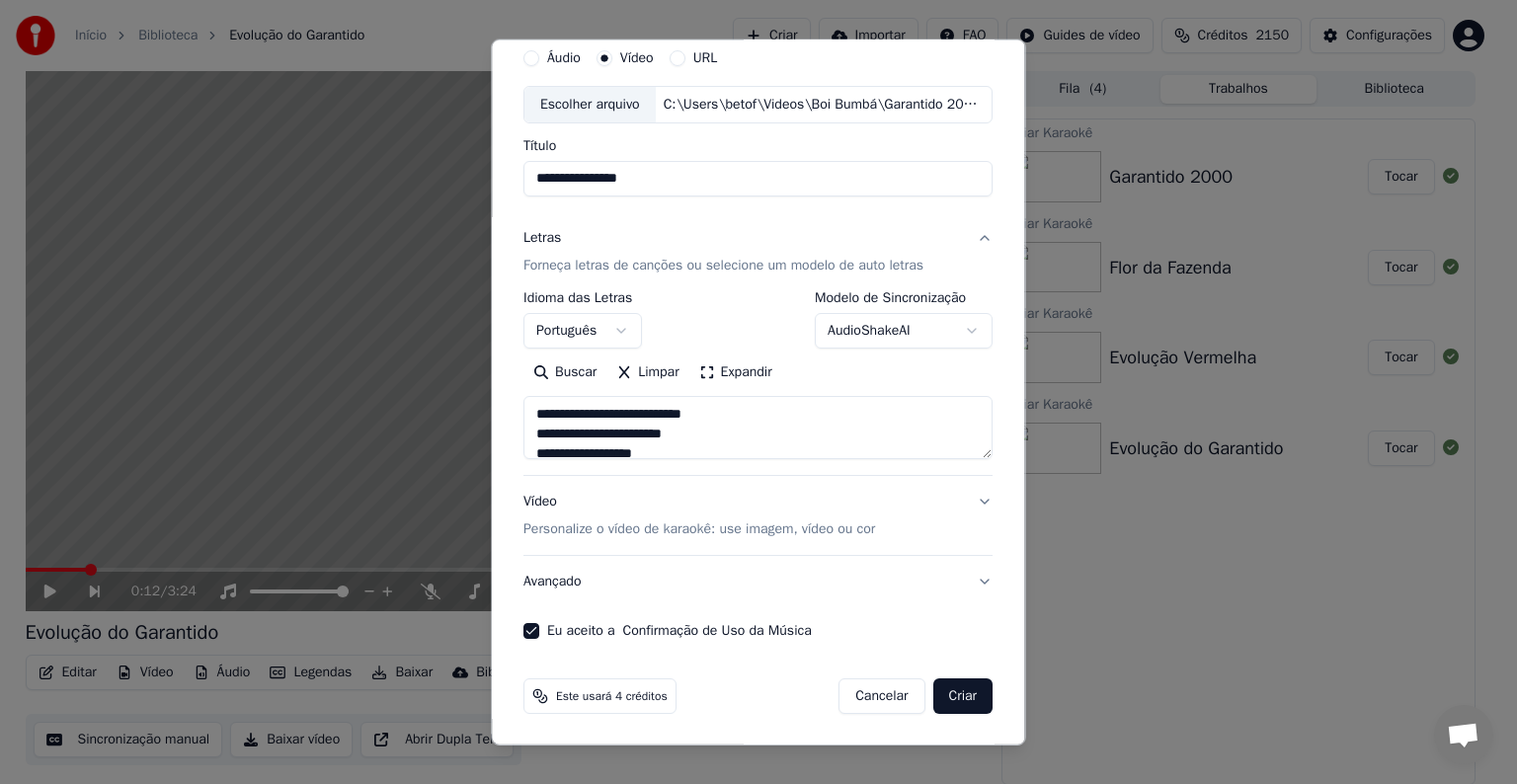 click on "Criar" at bounding box center [963, 696] 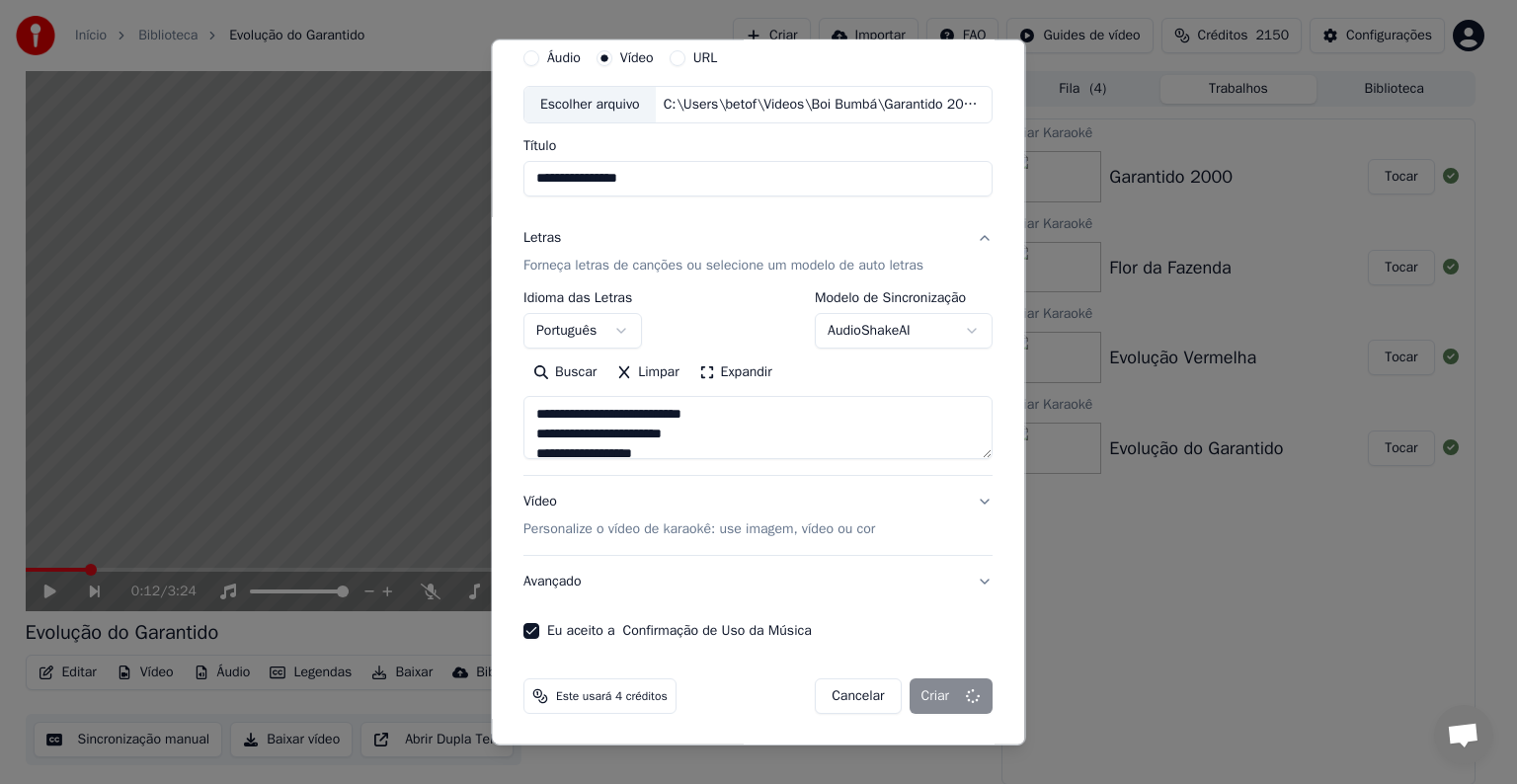 type on "**********" 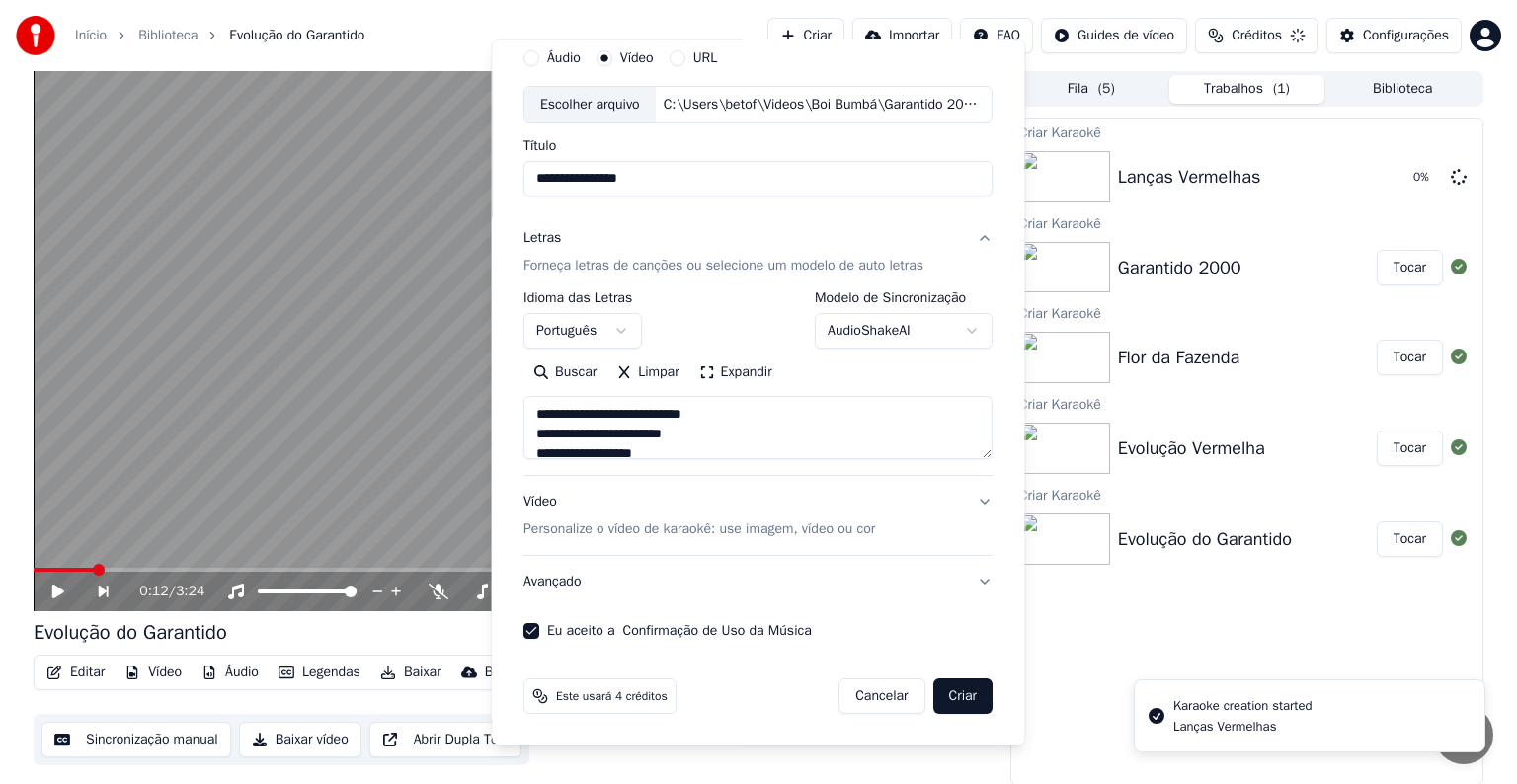 type 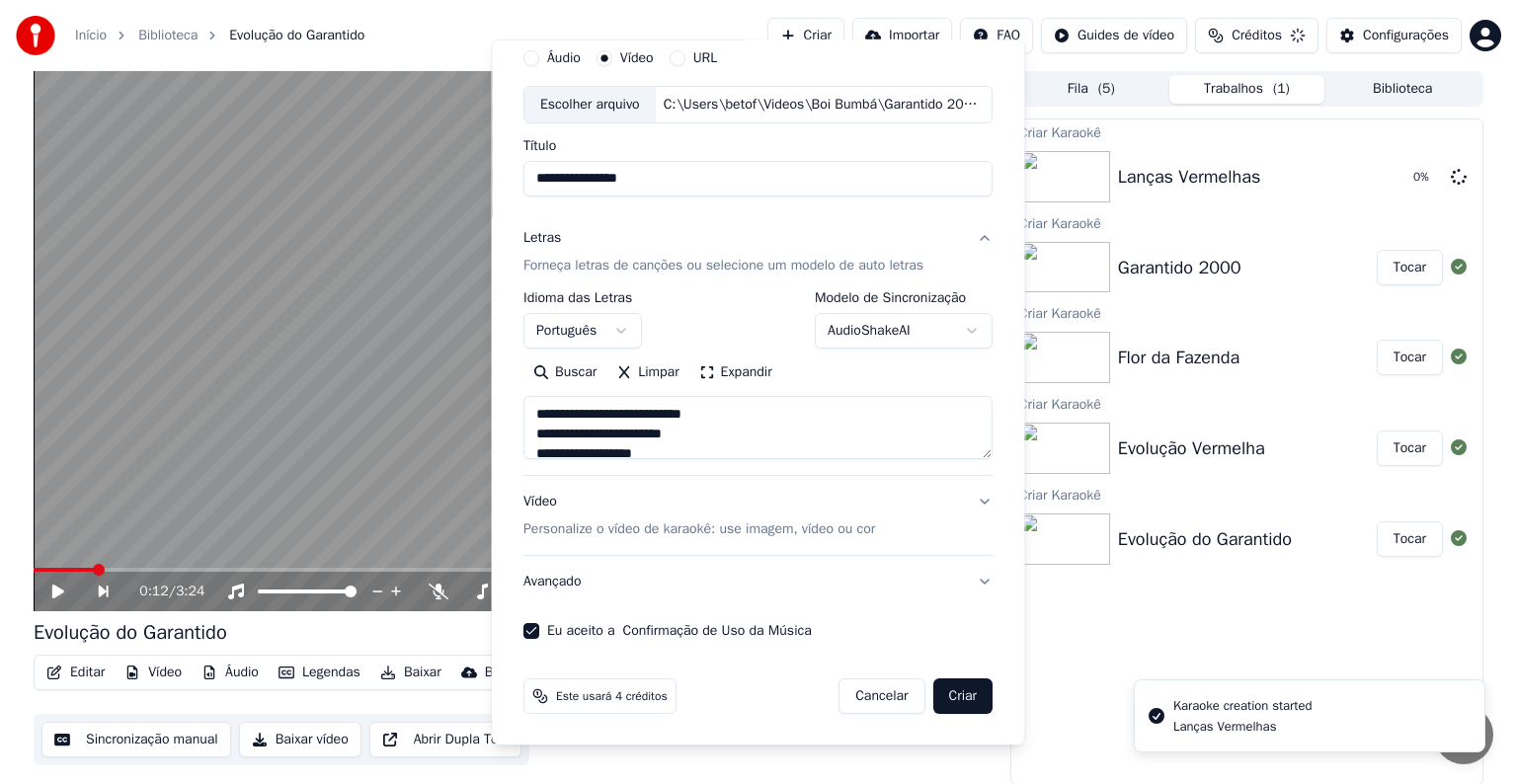 type 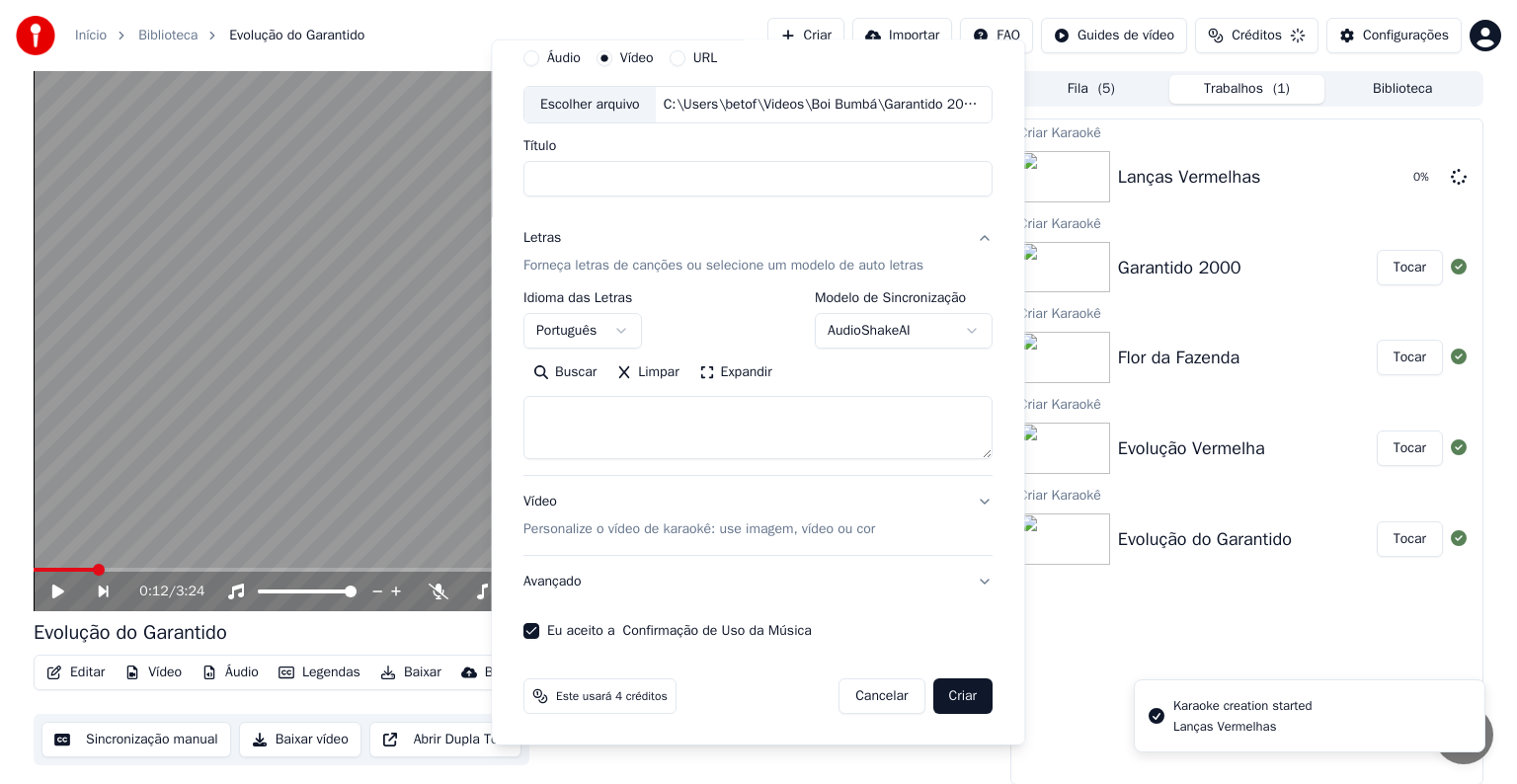 select 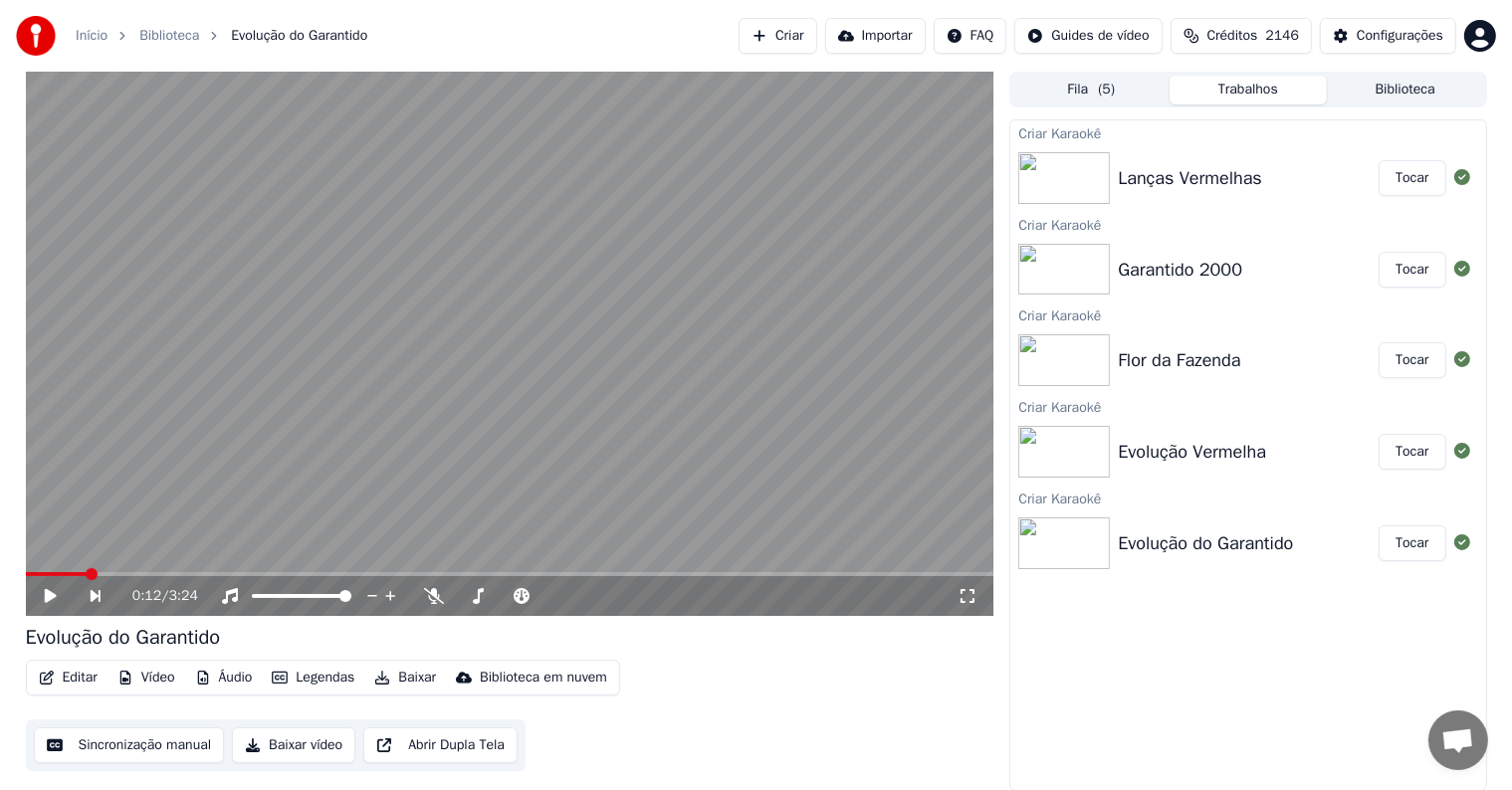 click on "Tocar" at bounding box center (1411, 543) 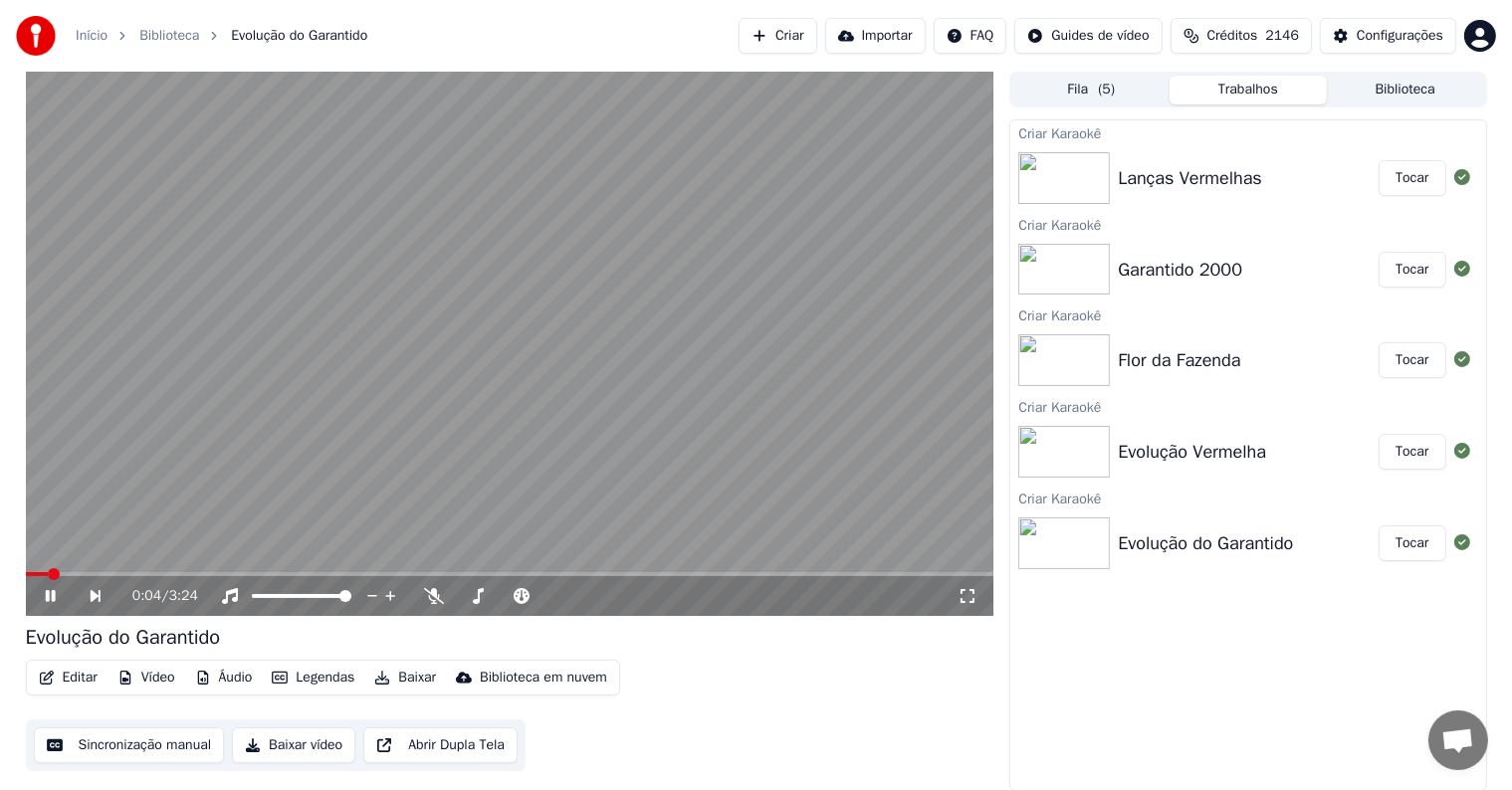 click at bounding box center [510, 343] 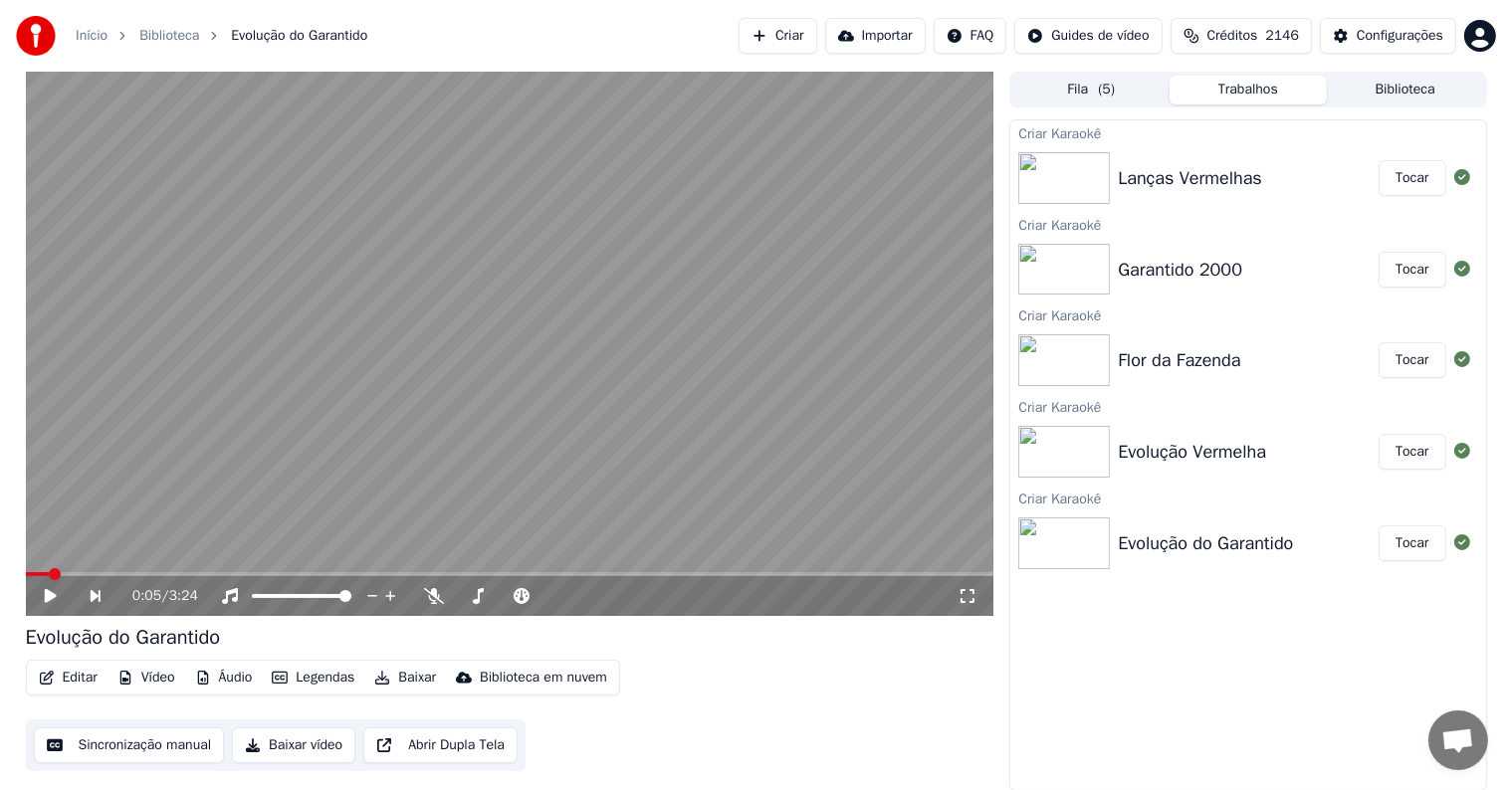 click on "Editar" at bounding box center (68, 678) 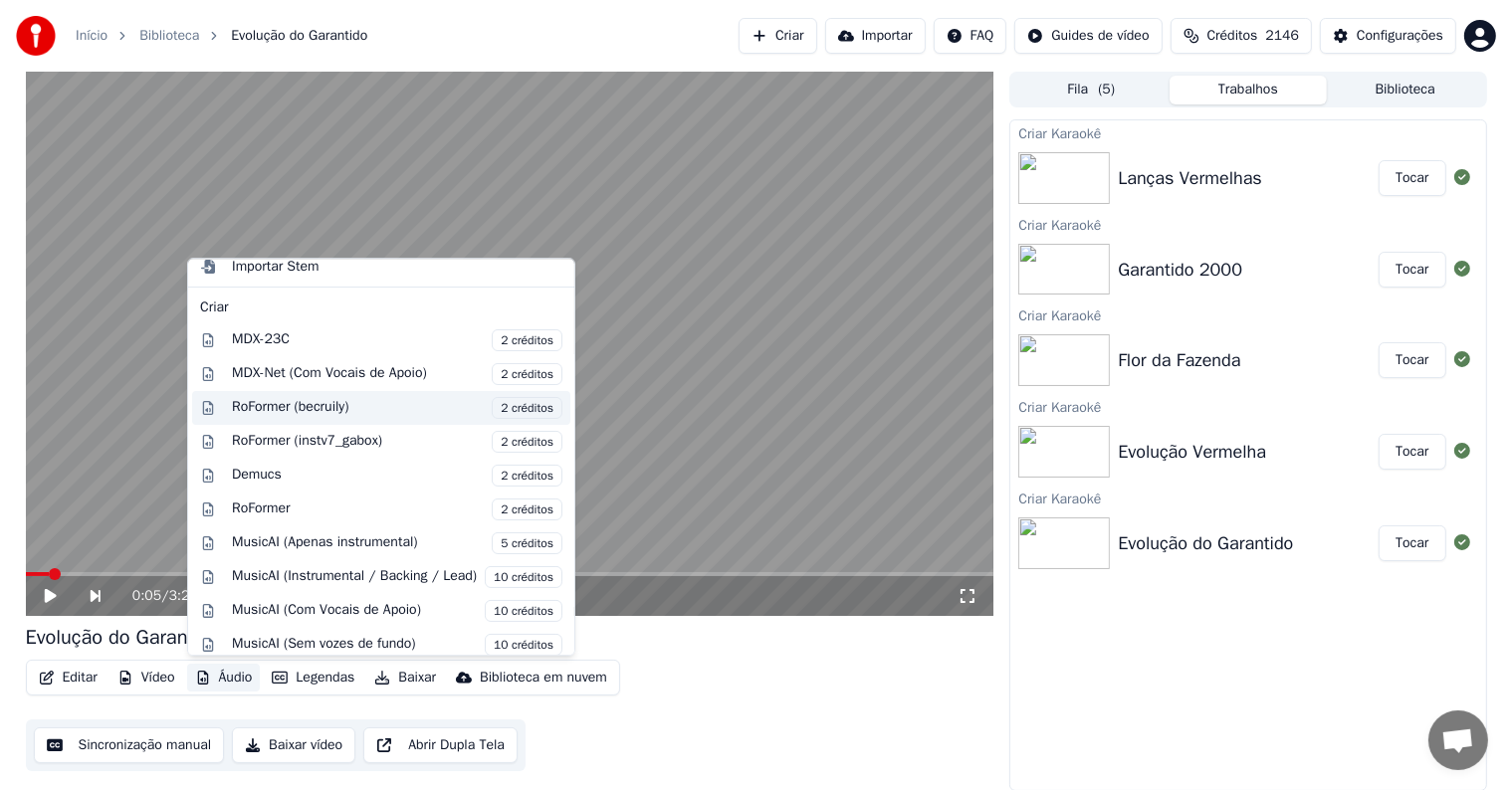 scroll, scrollTop: 196, scrollLeft: 0, axis: vertical 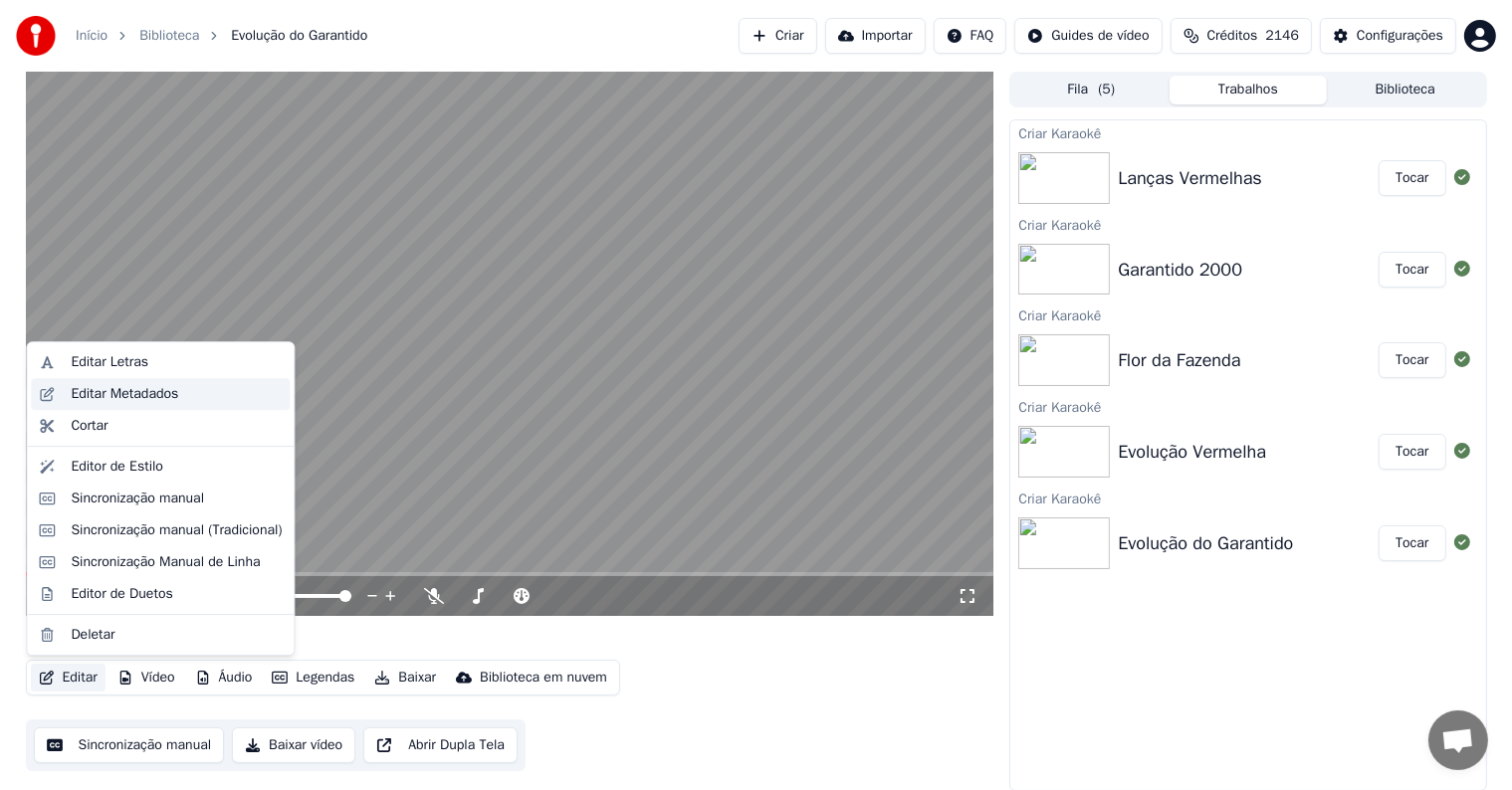 click on "Editar Metadados" at bounding box center (124, 394) 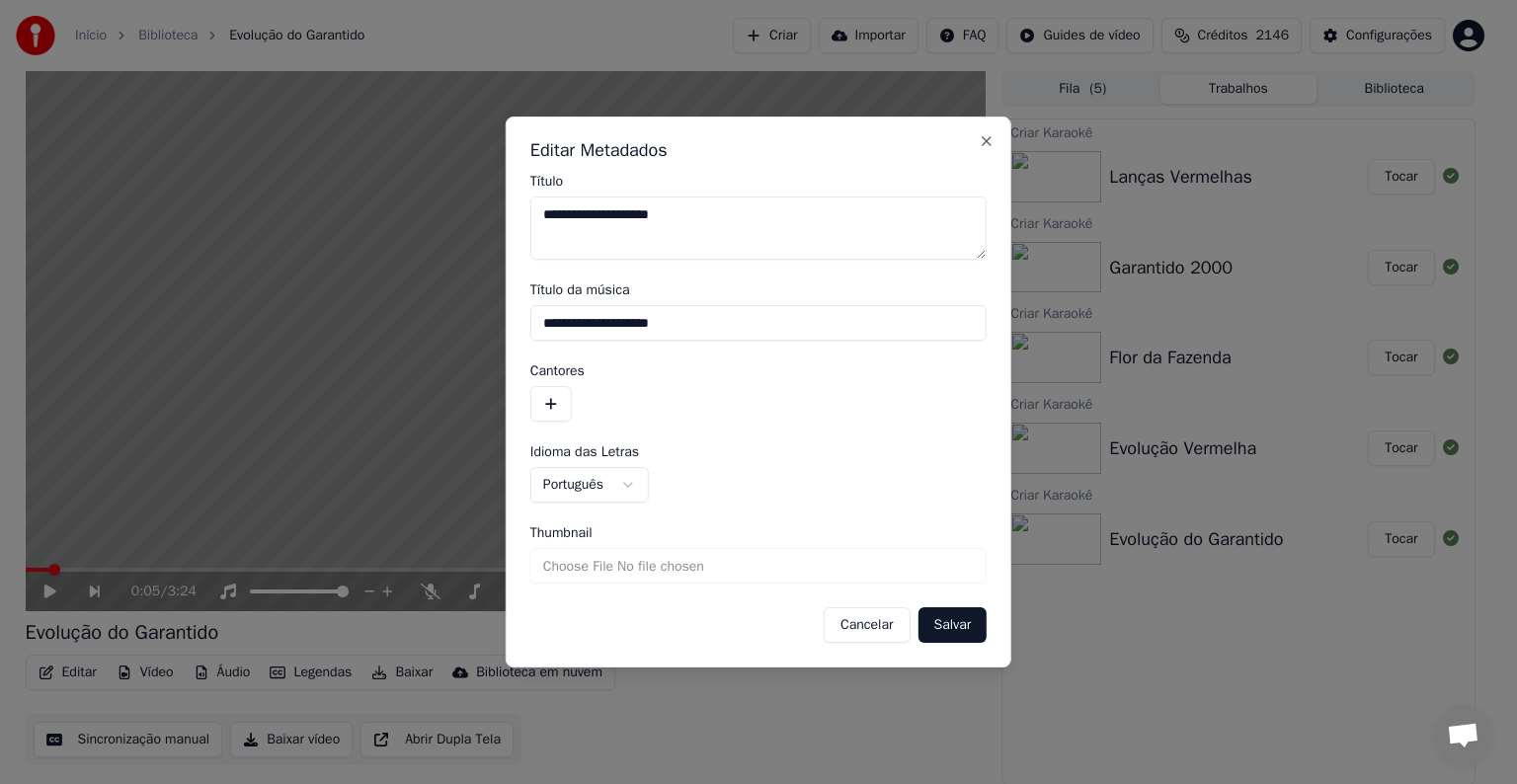 drag, startPoint x: 693, startPoint y: 326, endPoint x: 511, endPoint y: 330, distance: 182.04395 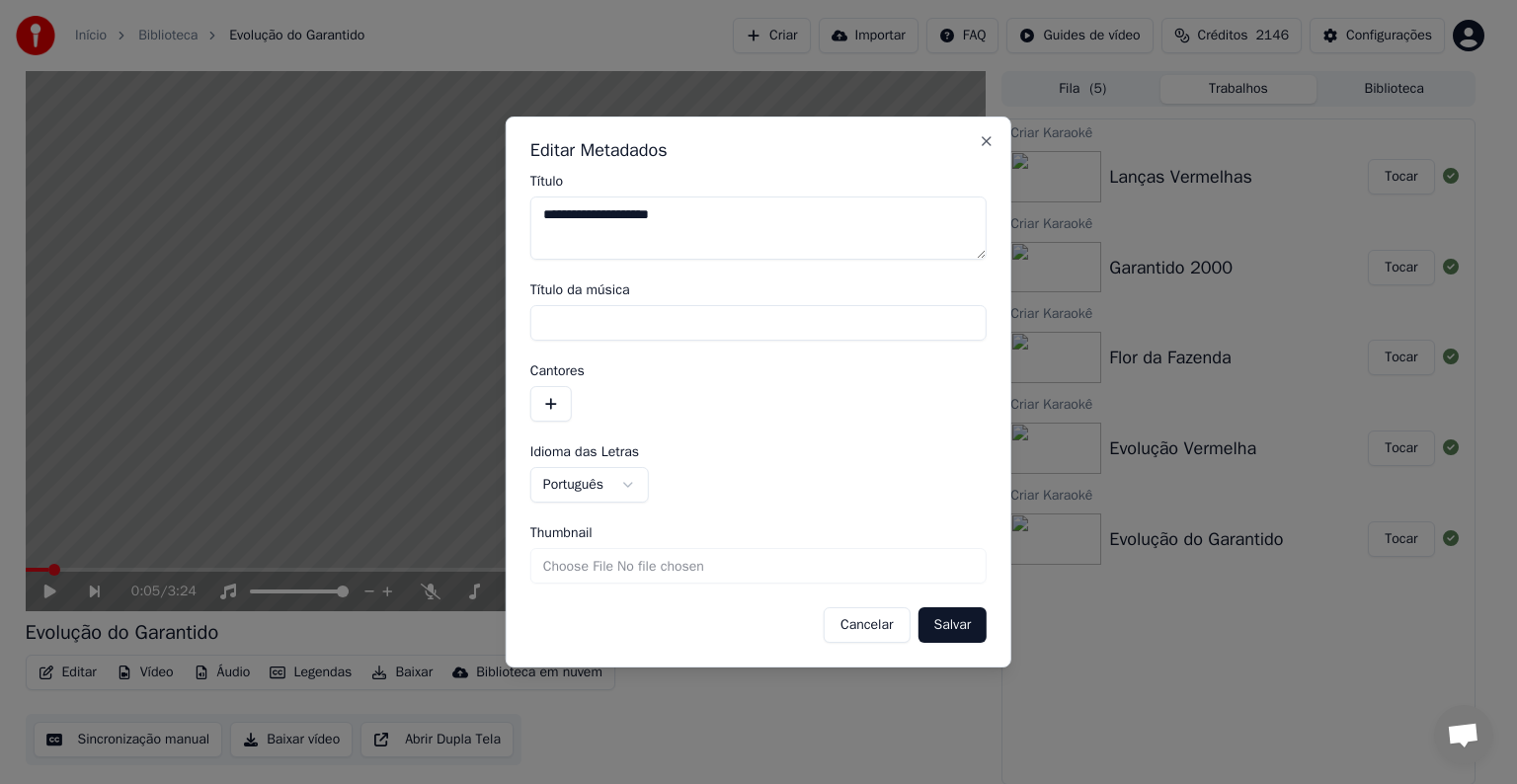 type 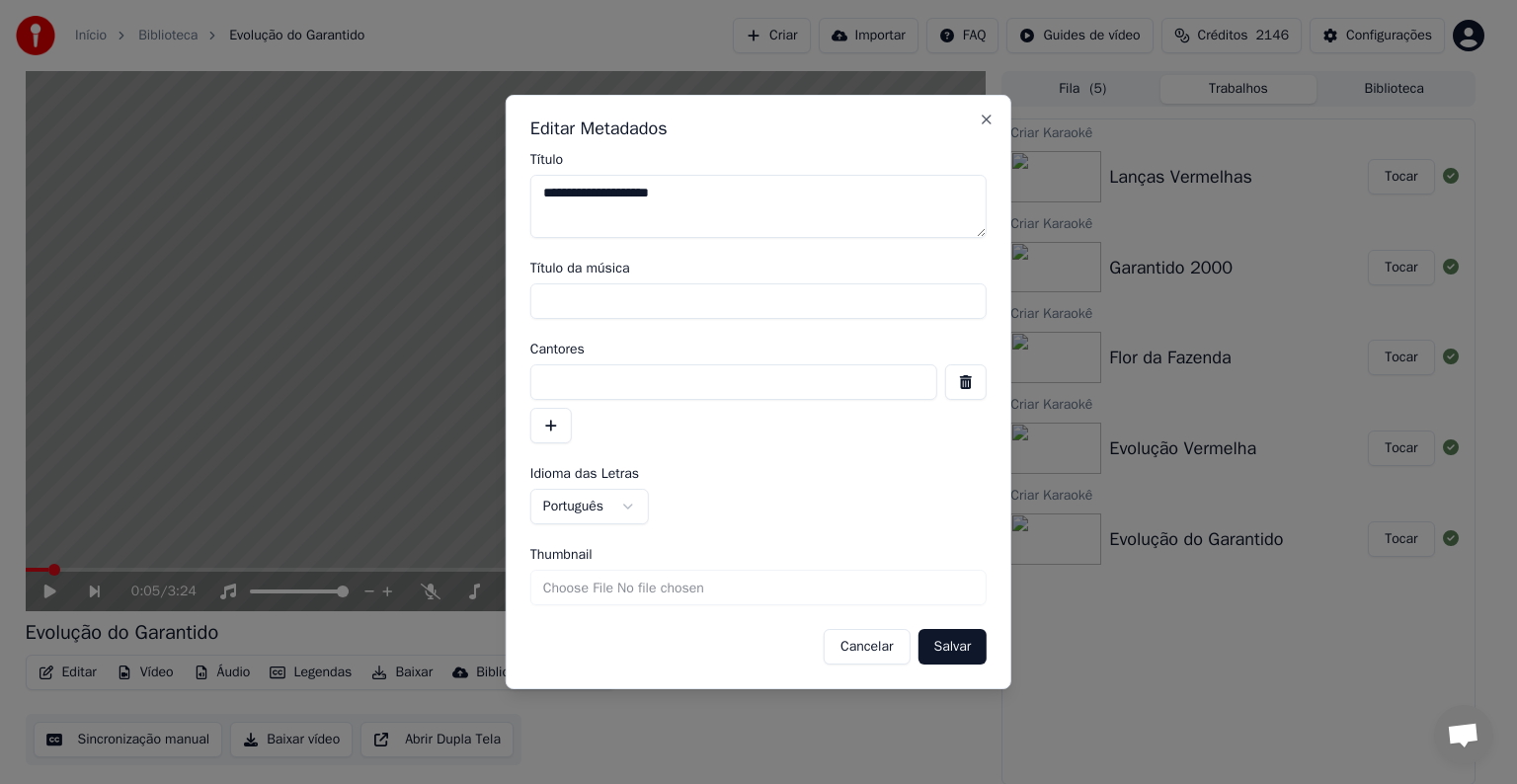 click at bounding box center (734, 382) 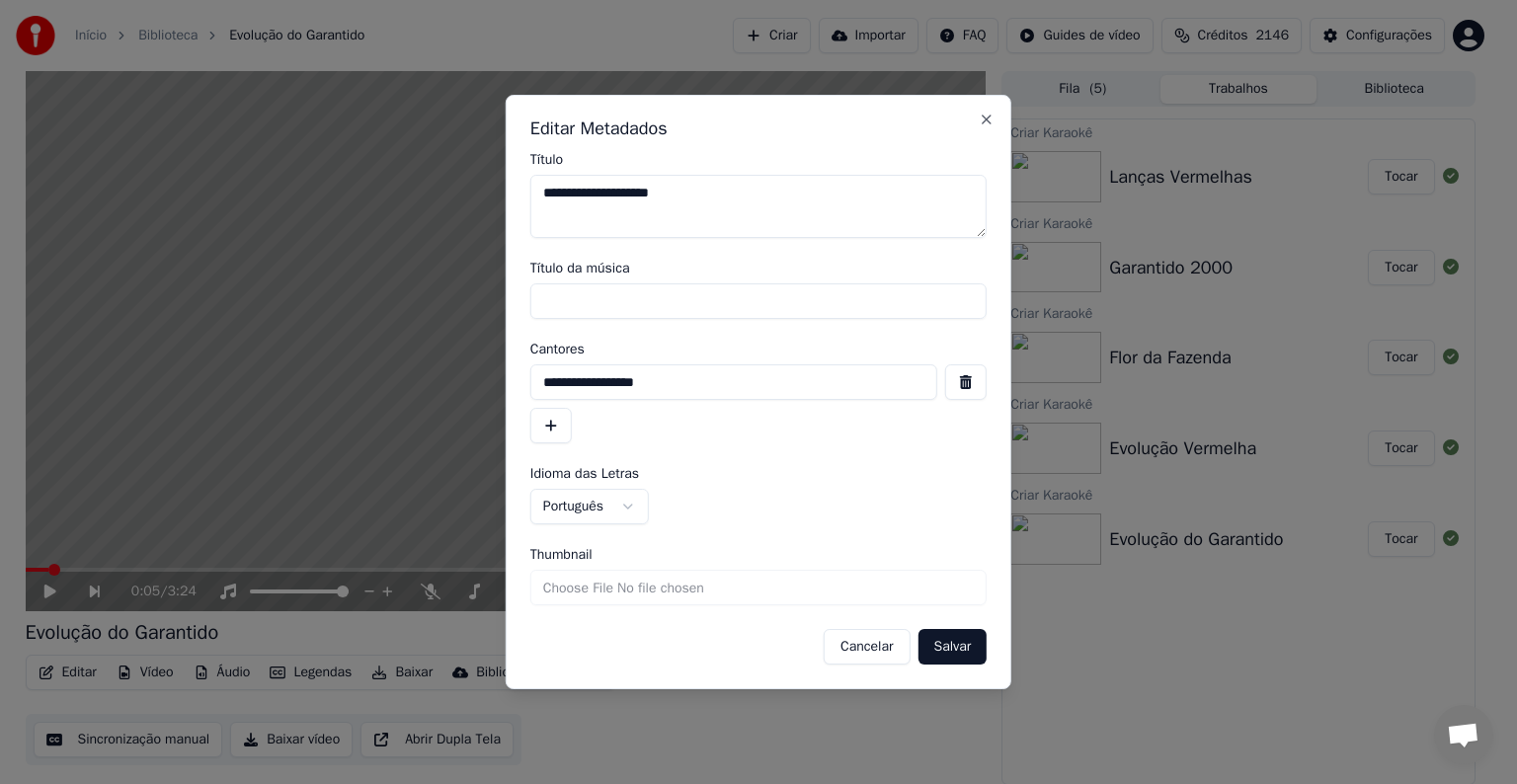 type on "**********" 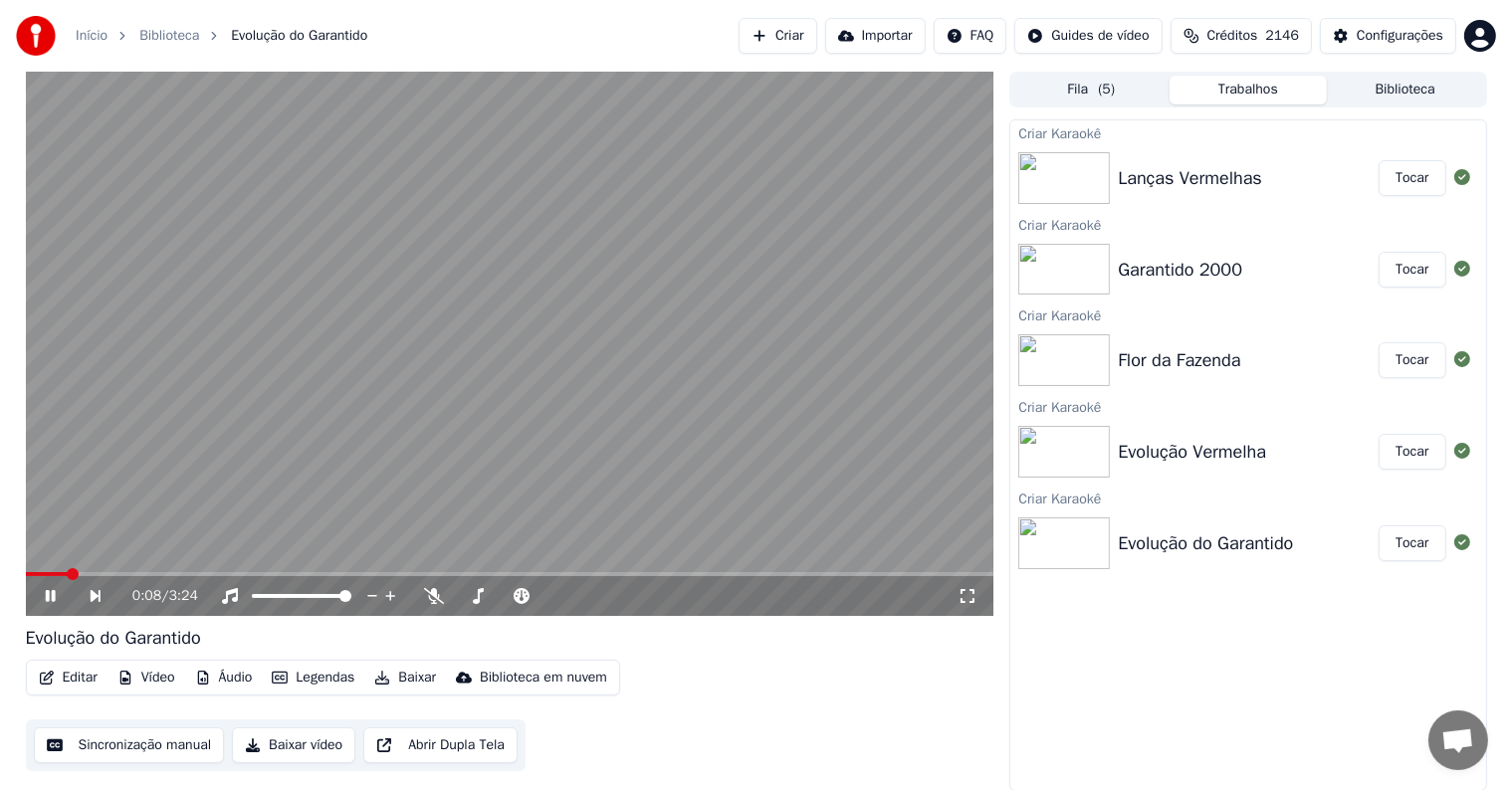 click at bounding box center (510, 343) 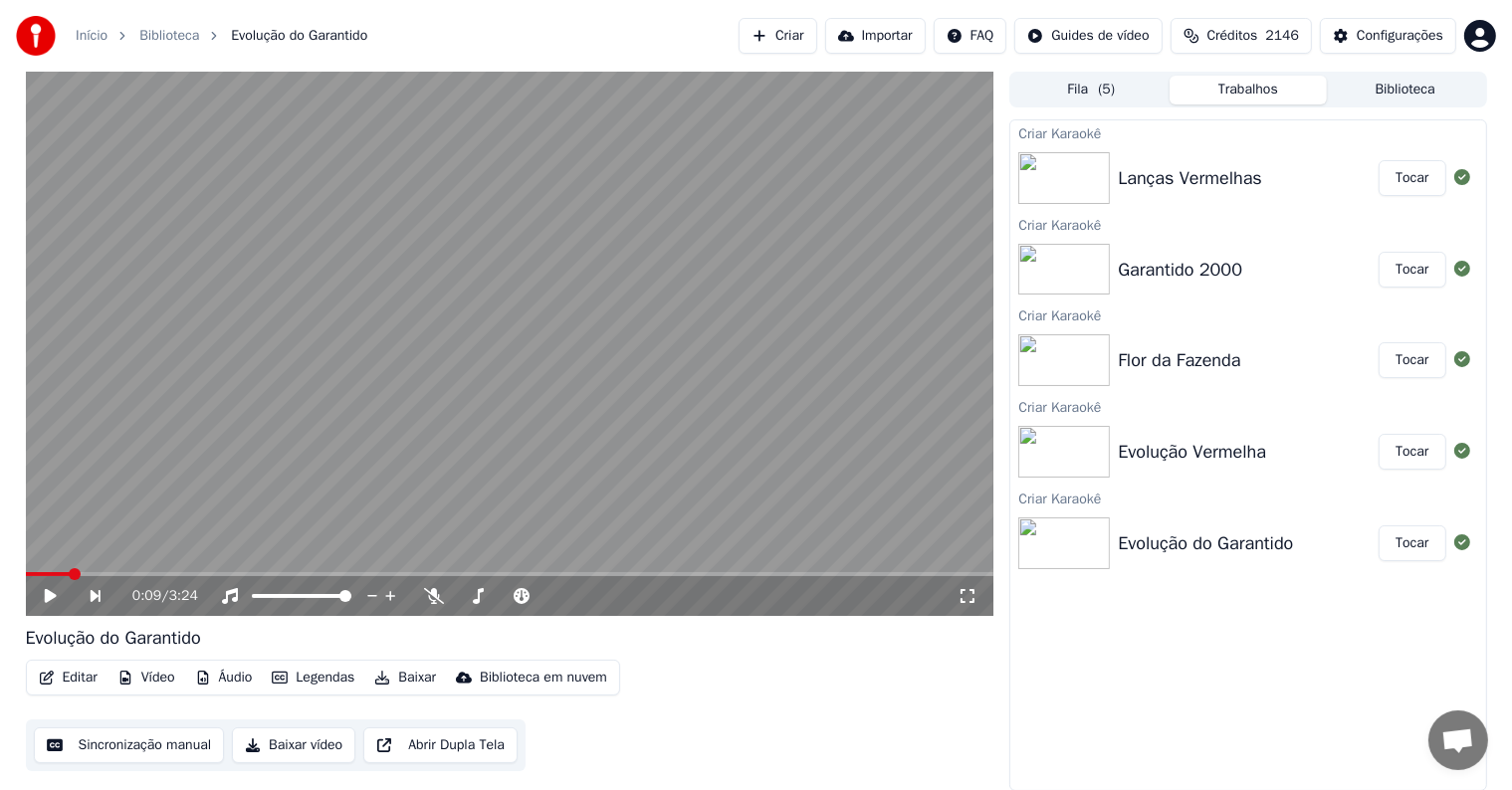 click on "Sincronização manual" at bounding box center (129, 745) 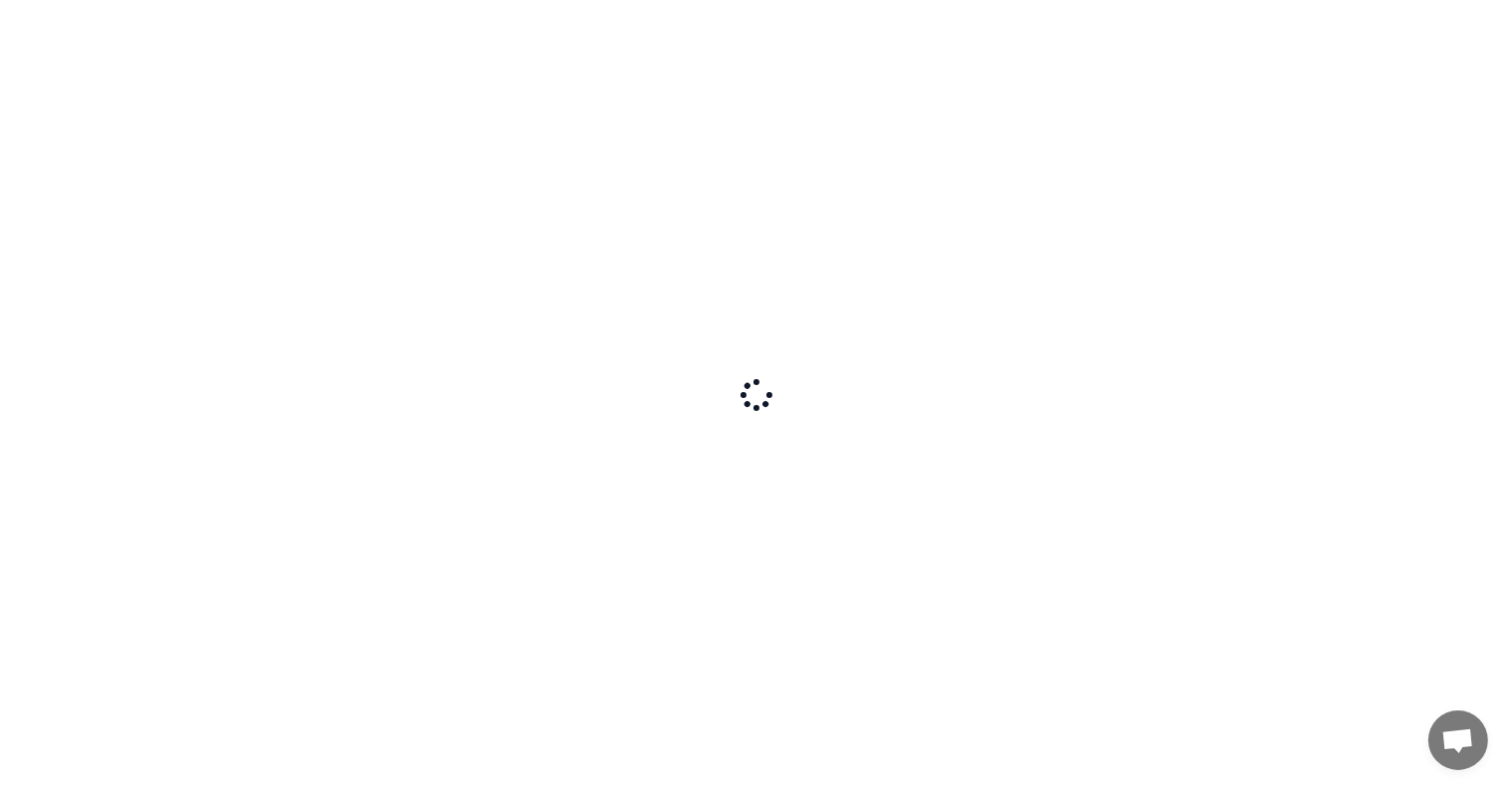 scroll, scrollTop: 0, scrollLeft: 0, axis: both 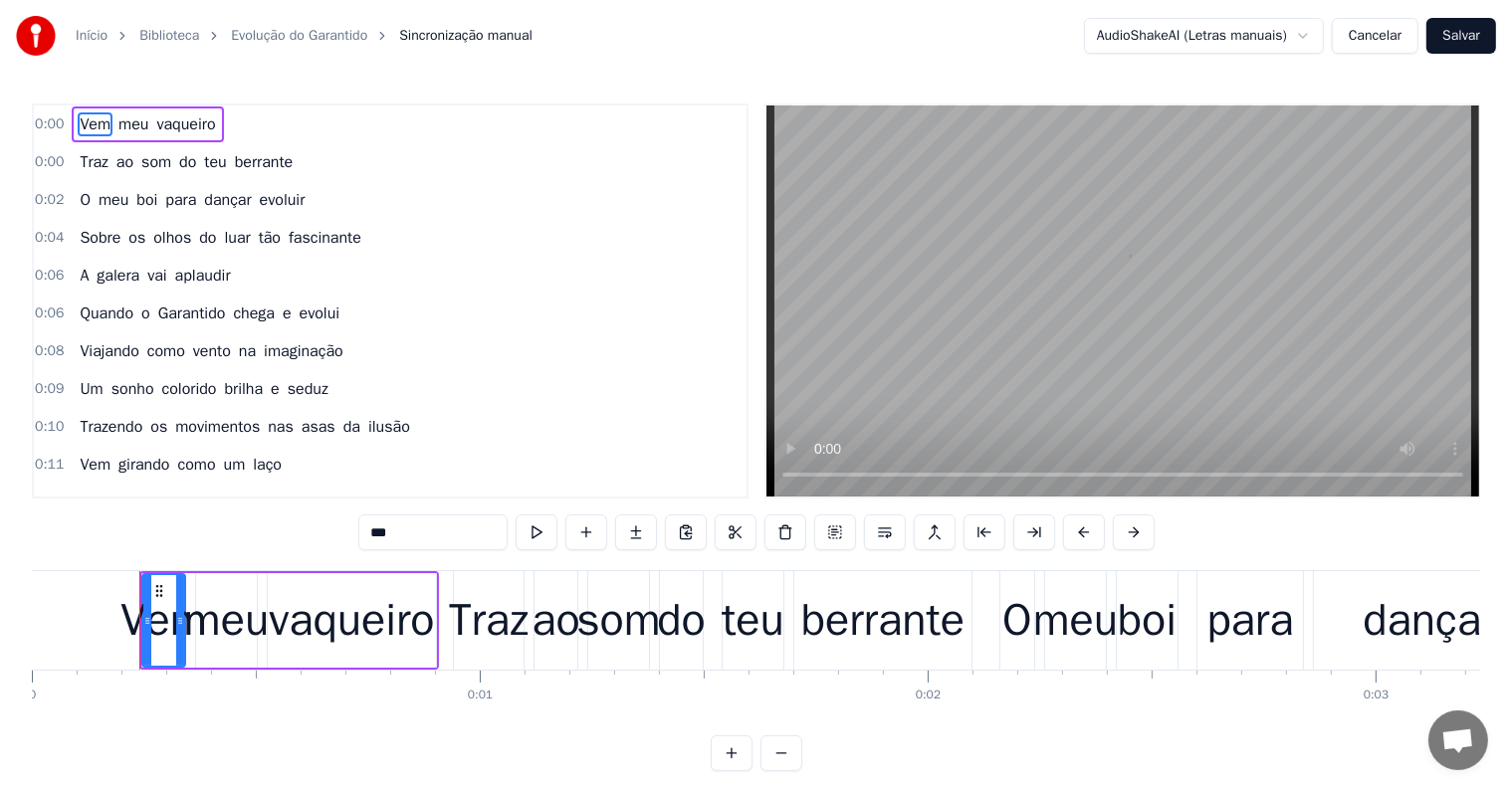 type 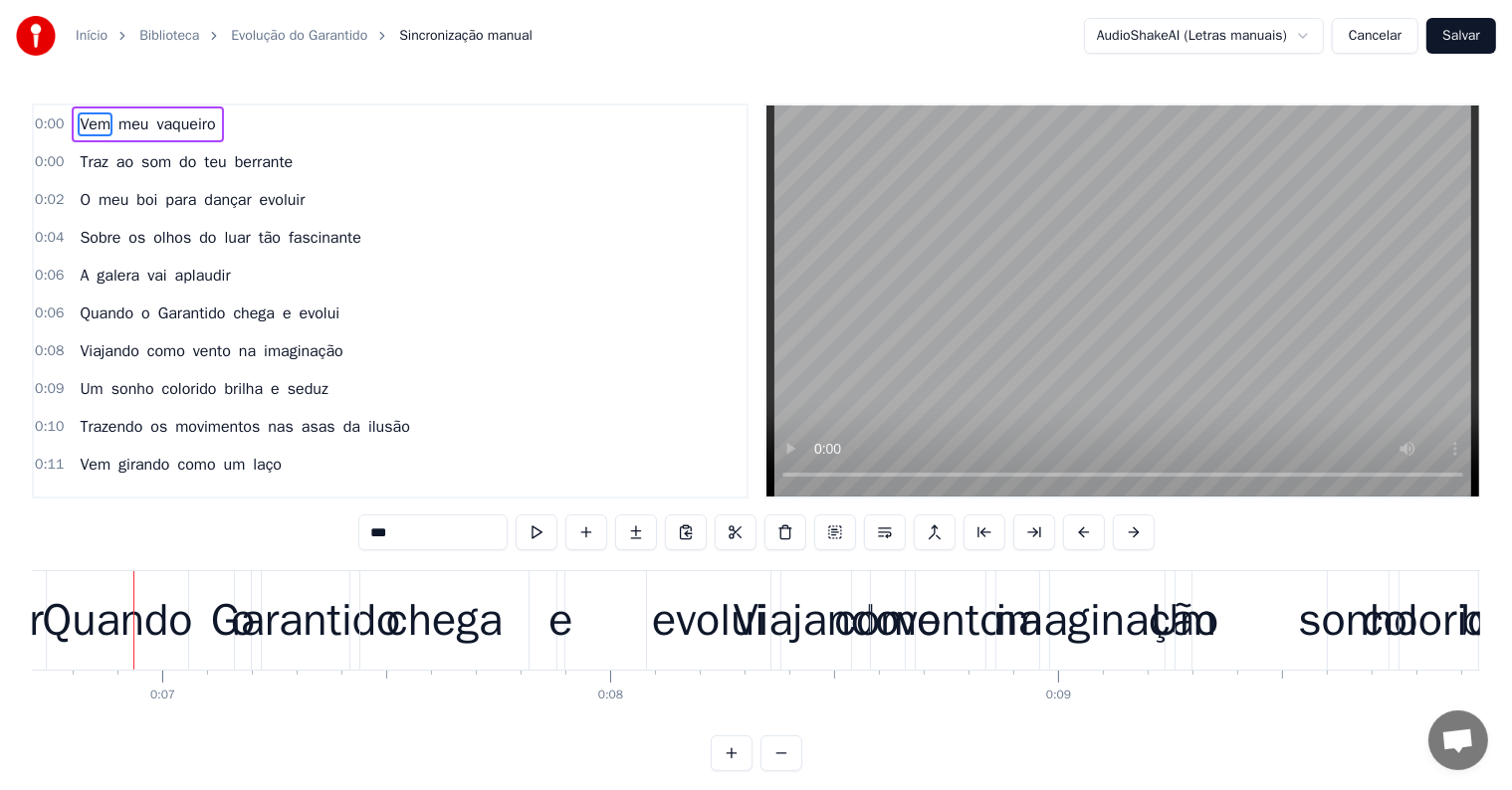 scroll, scrollTop: 0, scrollLeft: 3006, axis: horizontal 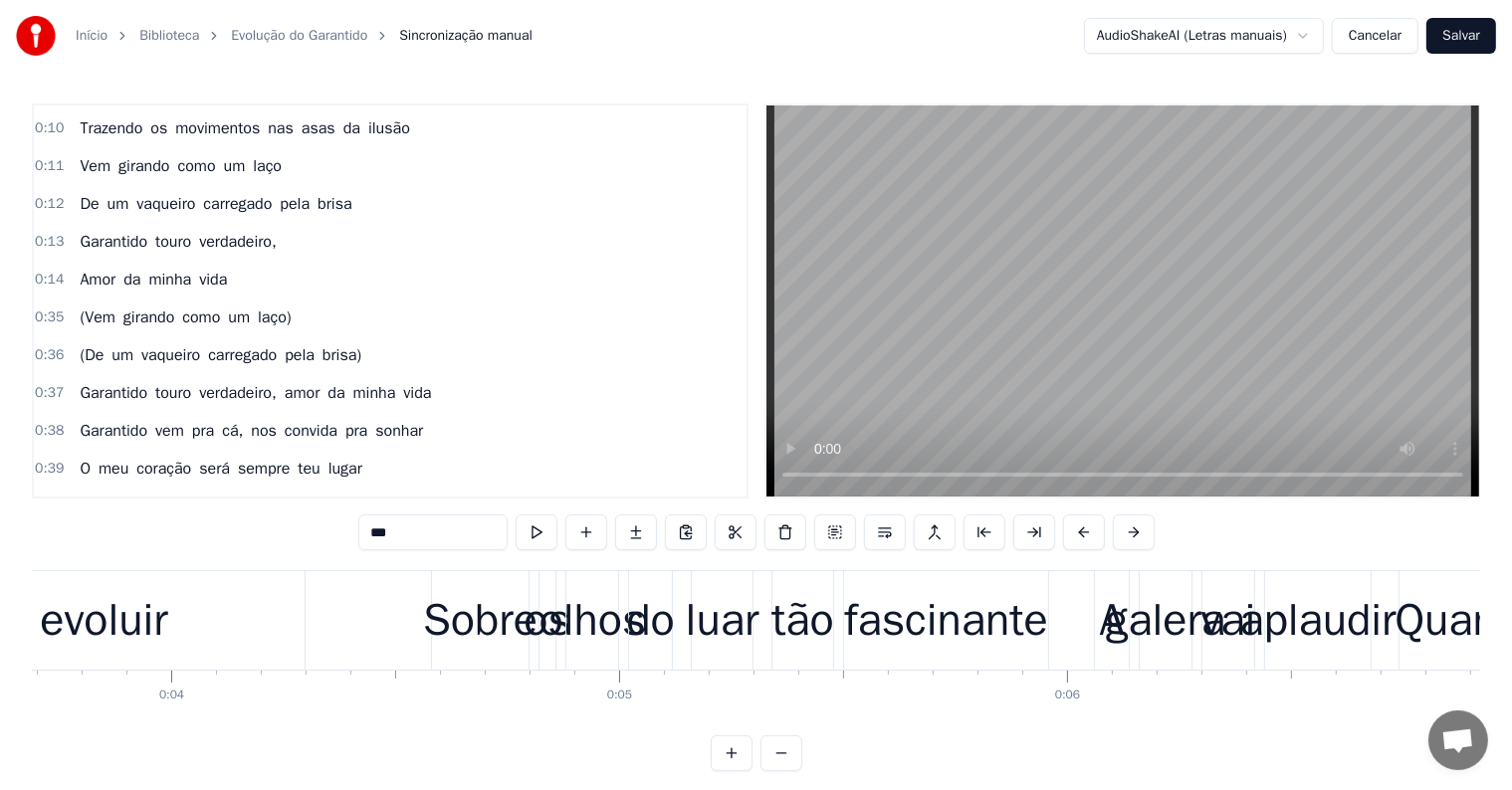 click on "olhos" at bounding box center [592, 621] 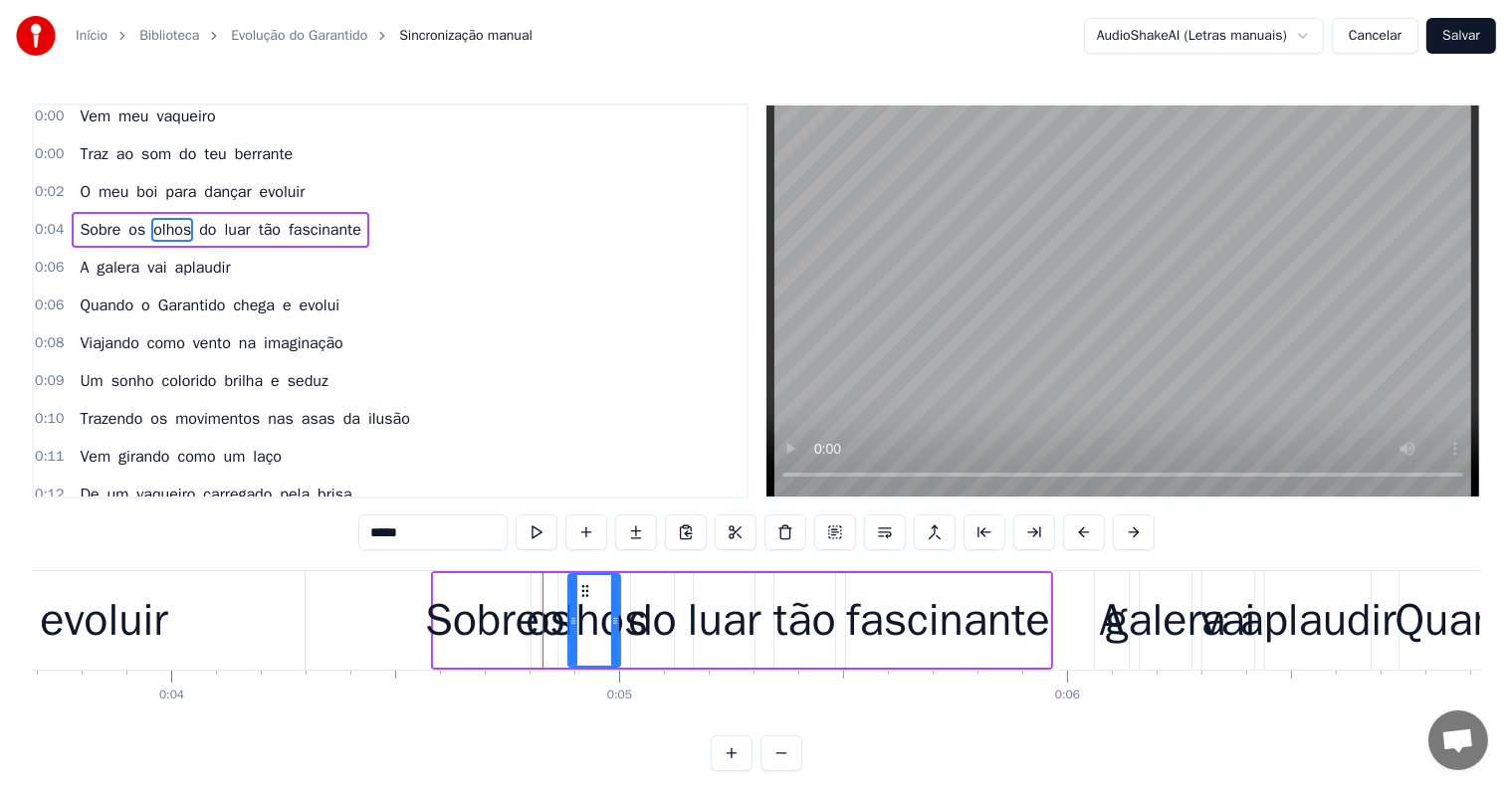 scroll, scrollTop: 0, scrollLeft: 0, axis: both 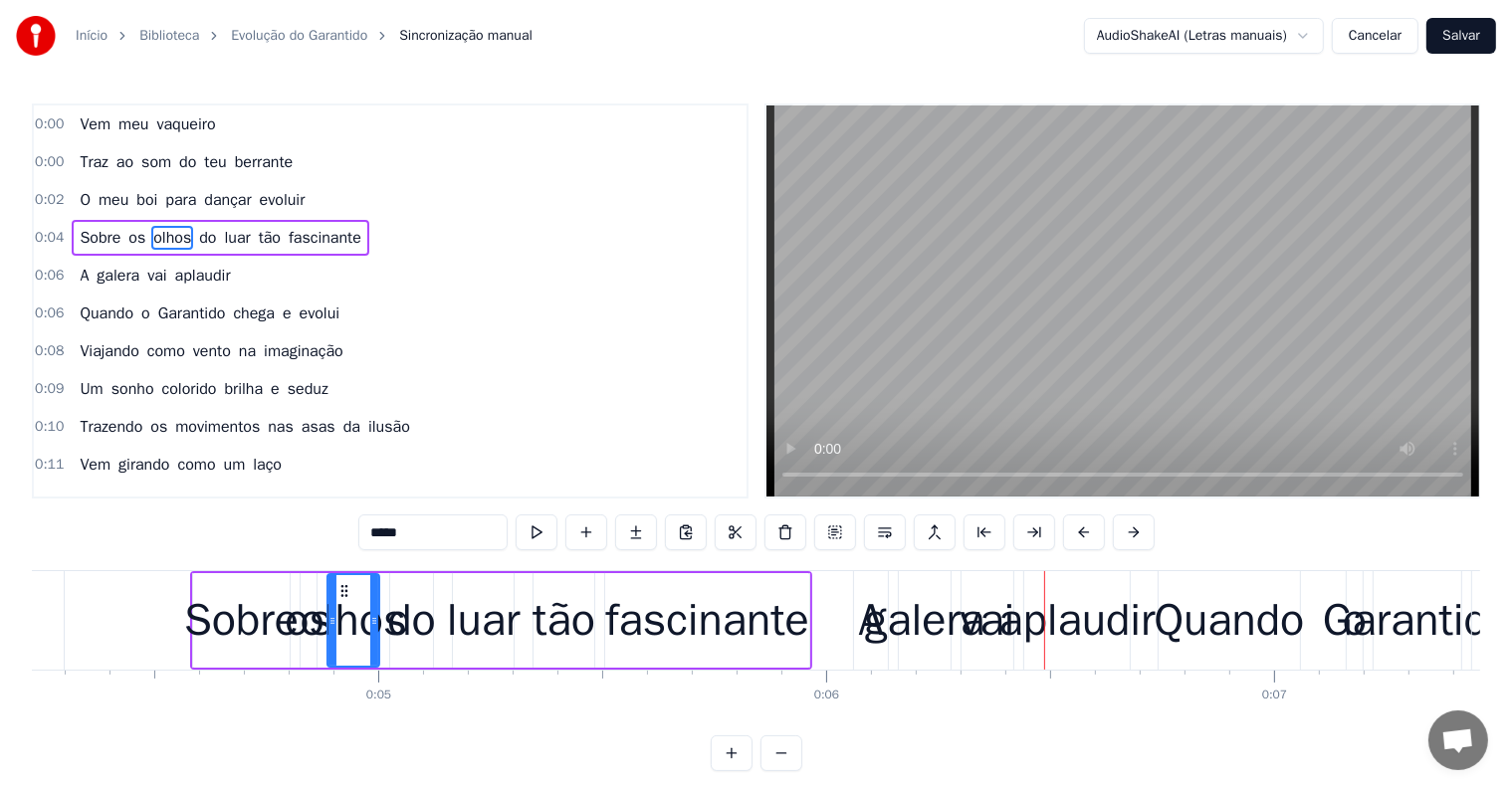 click on "olhos" at bounding box center [353, 621] 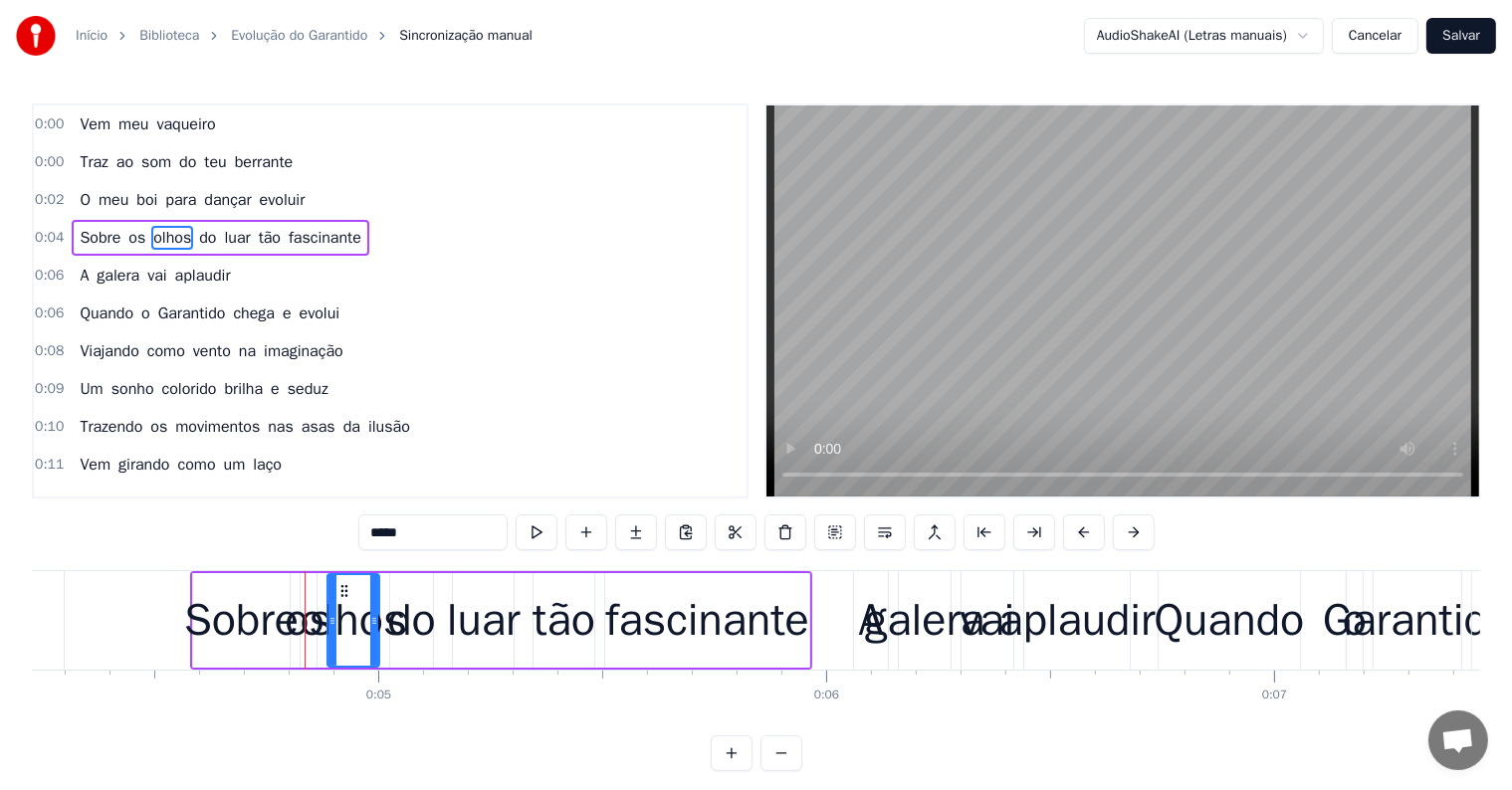 click on "olhos" at bounding box center (353, 621) 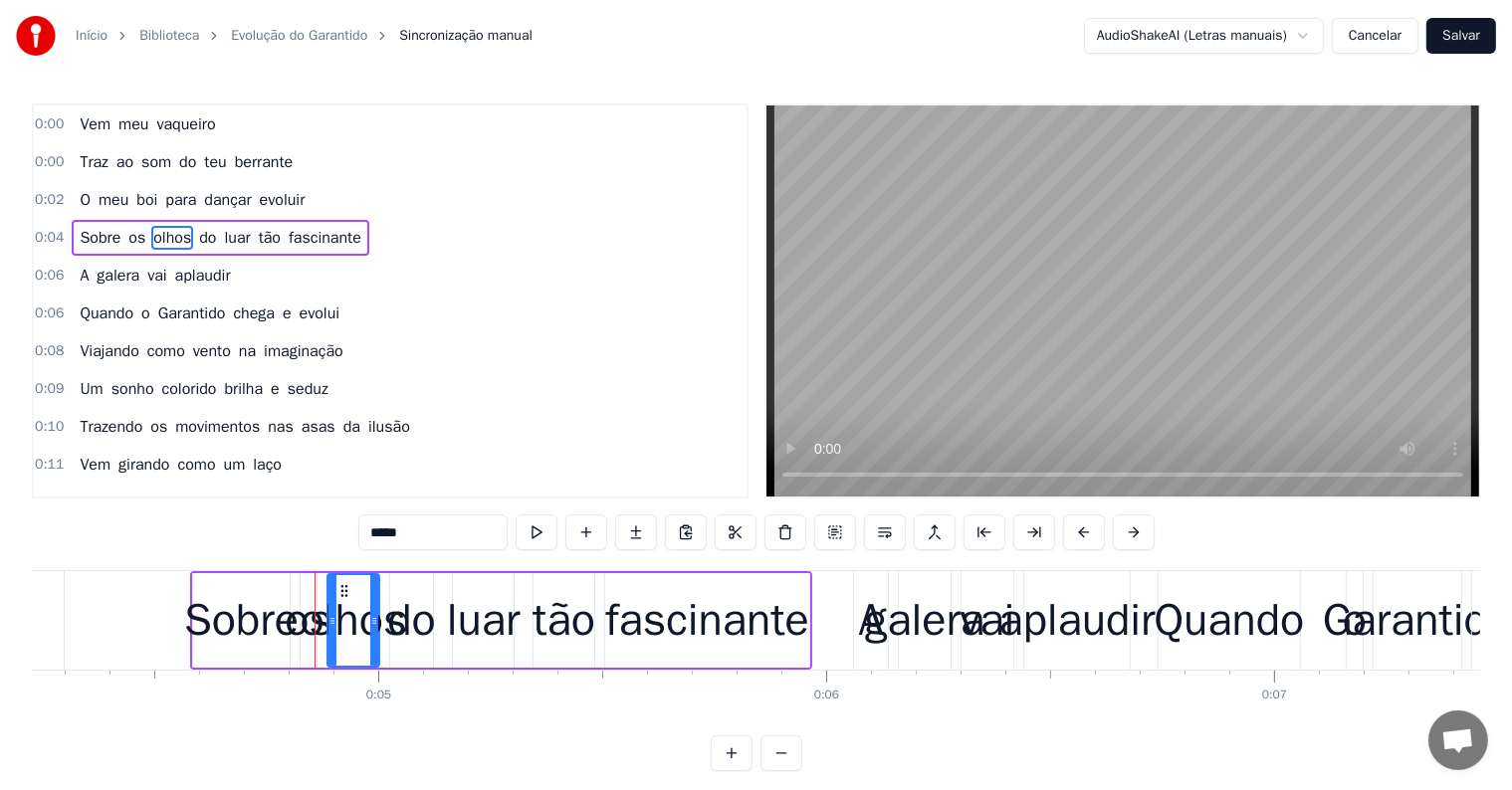 click on "olhos" at bounding box center (353, 621) 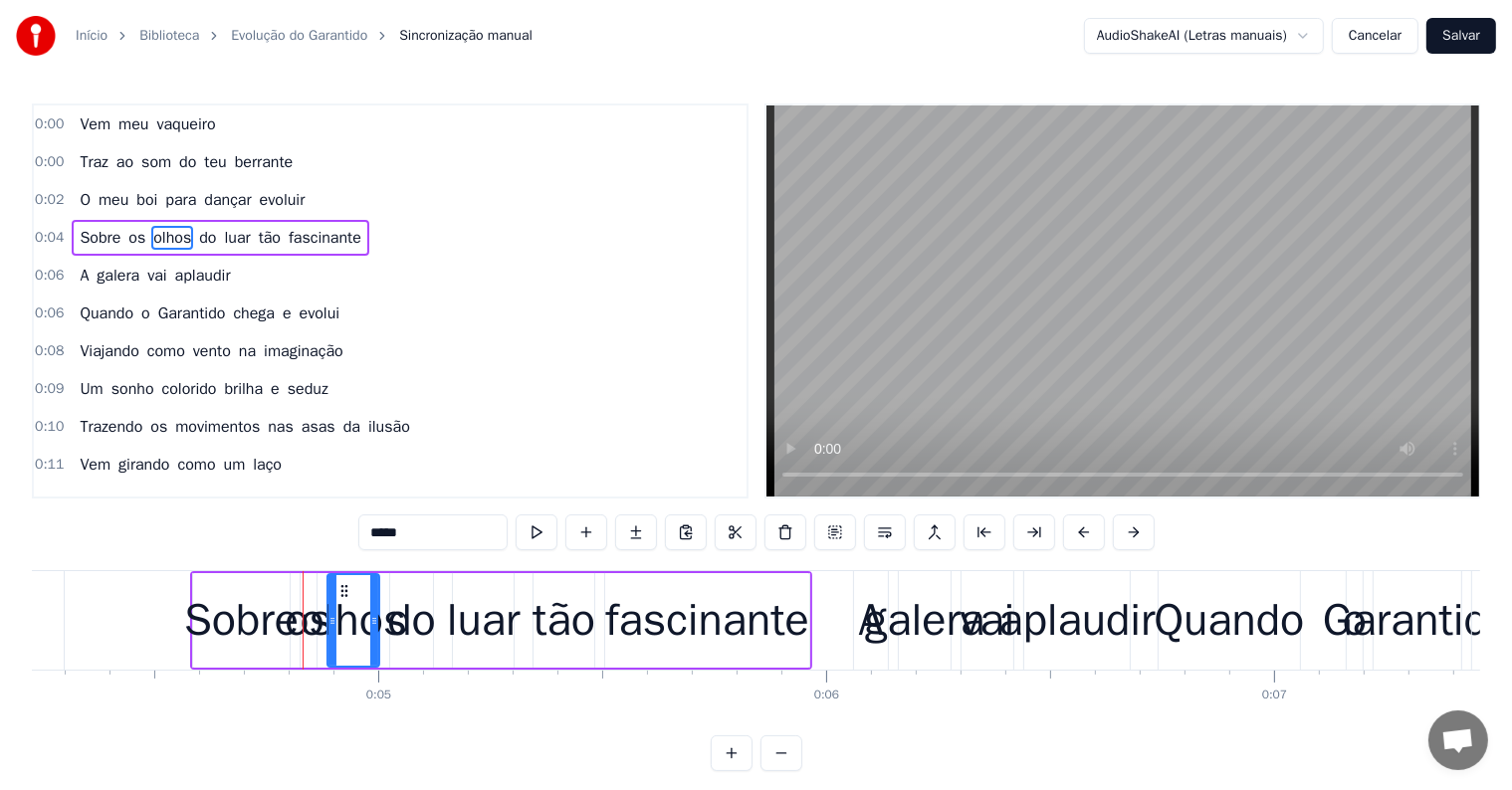 click on "olhos" at bounding box center [353, 621] 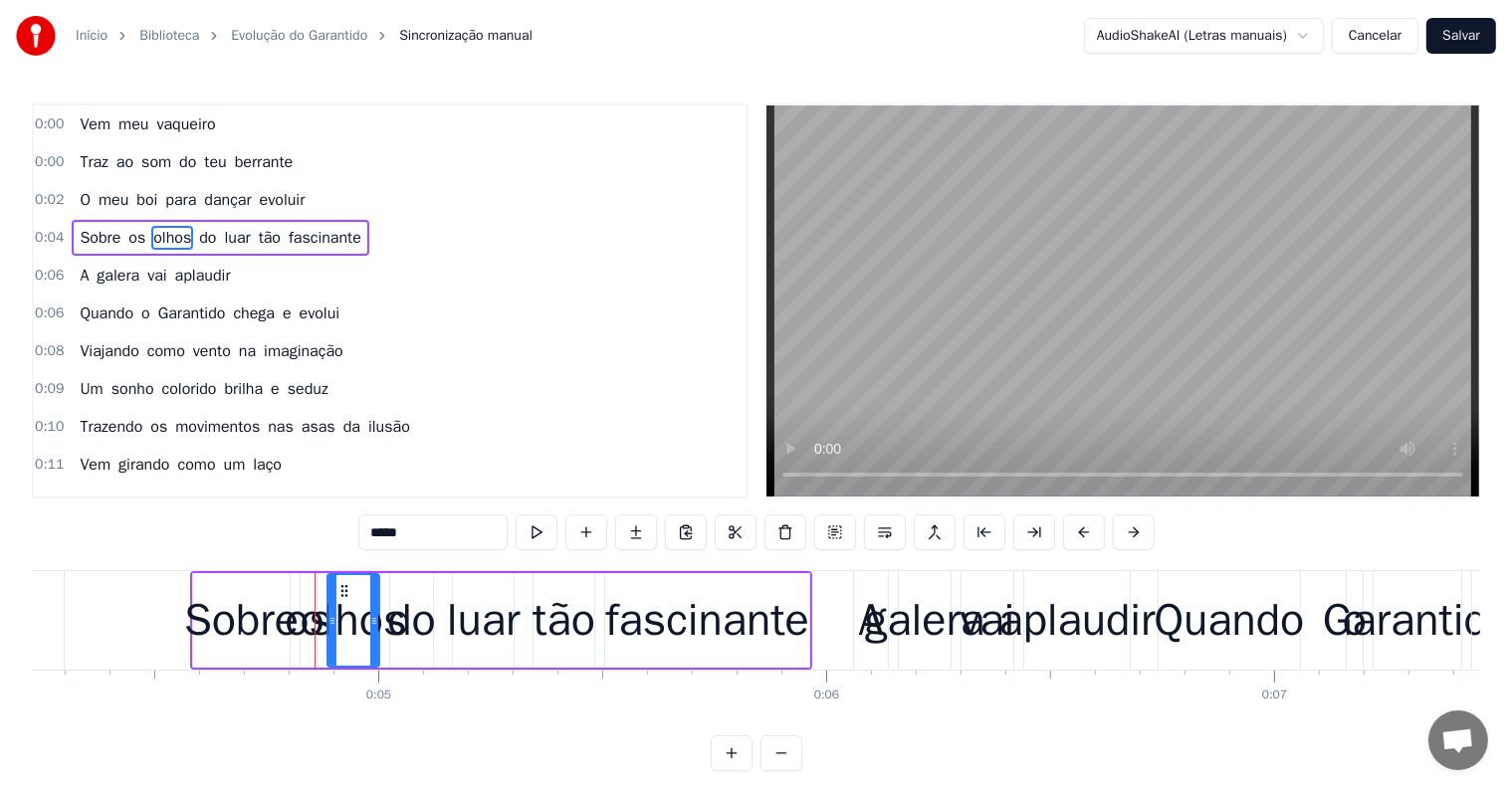 click on "do" at bounding box center (411, 621) 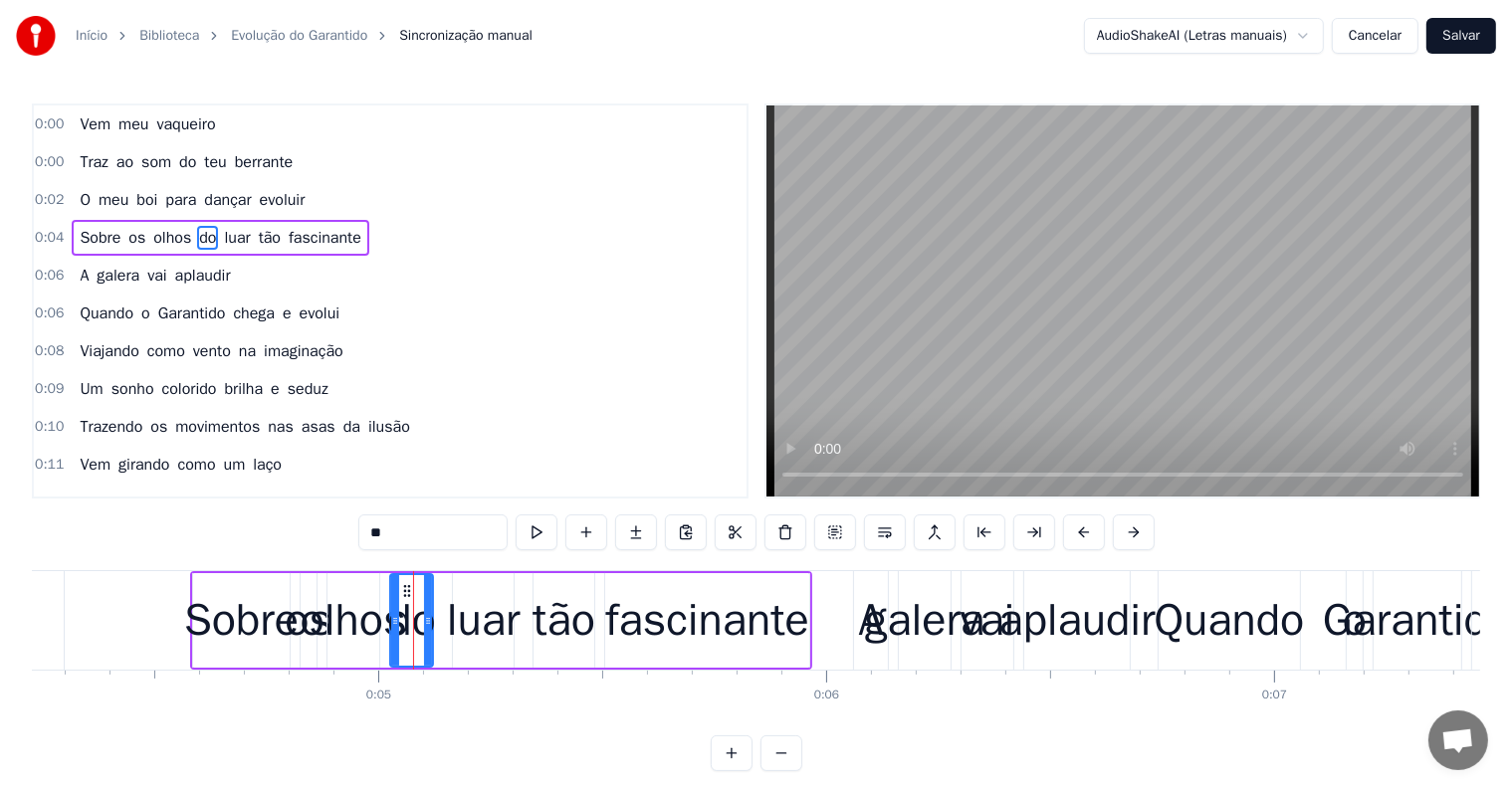 click on "olhos" at bounding box center (353, 621) 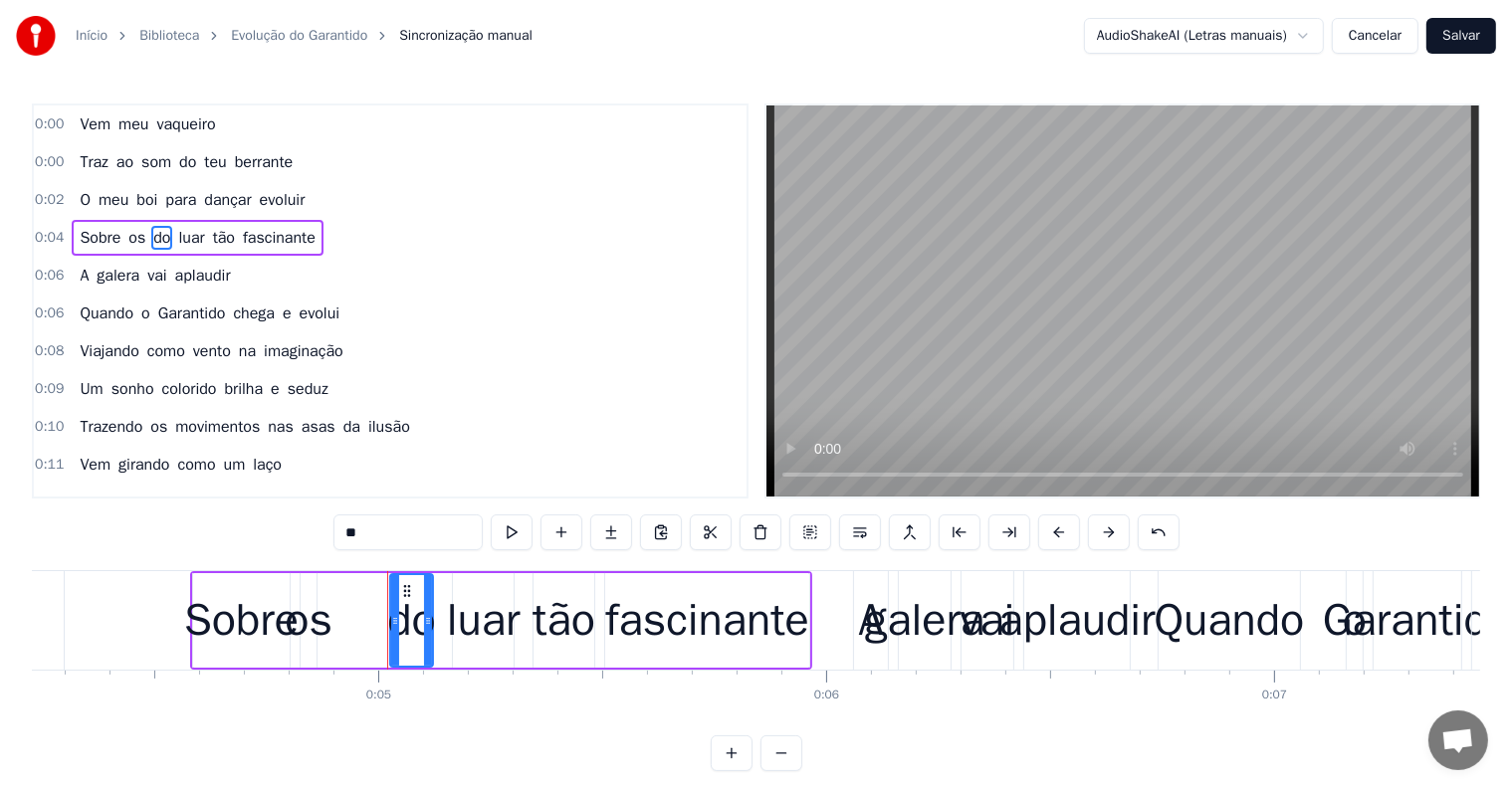 click on "Sobre" at bounding box center [241, 621] 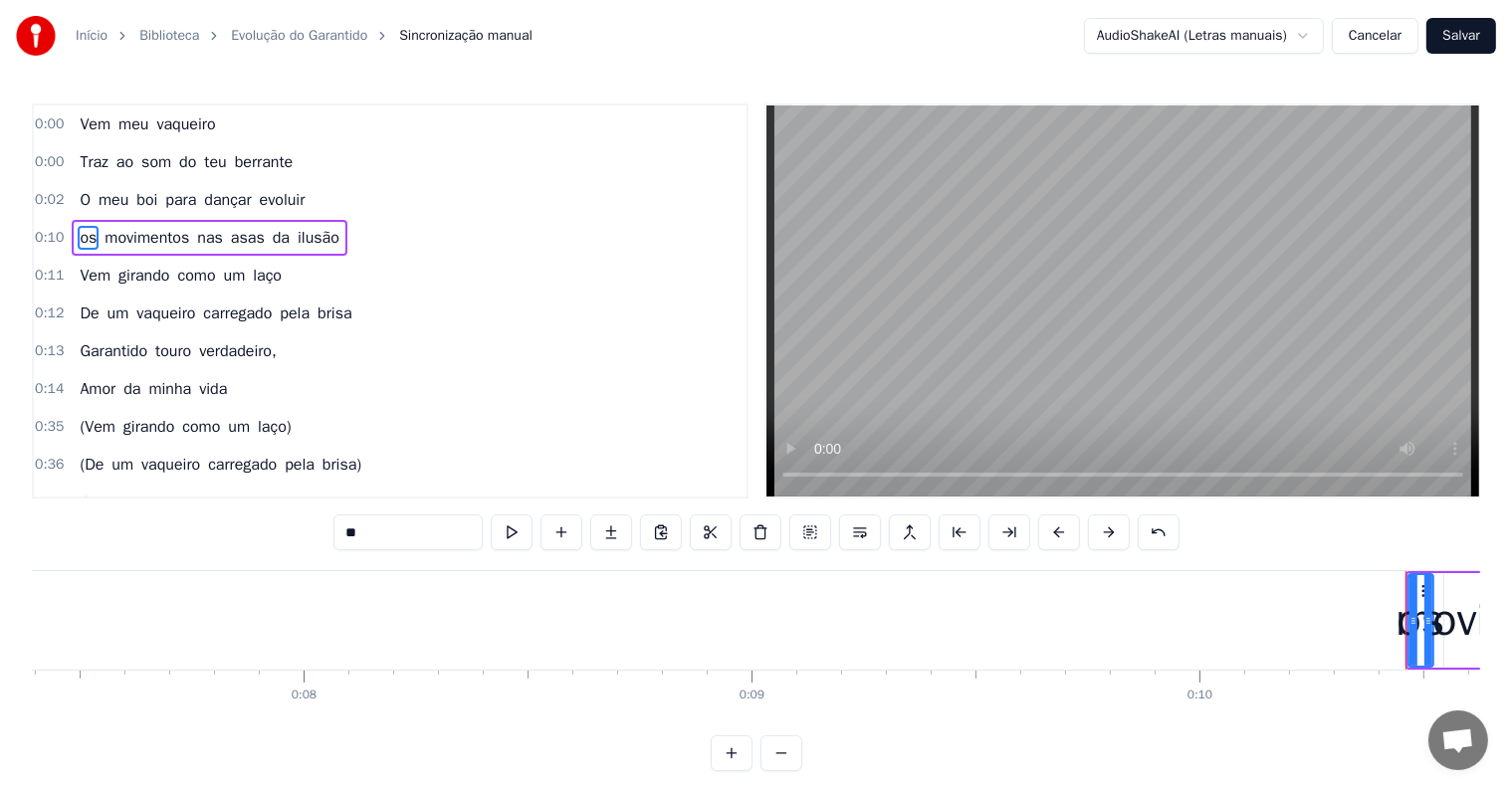 scroll, scrollTop: 0, scrollLeft: 4495, axis: horizontal 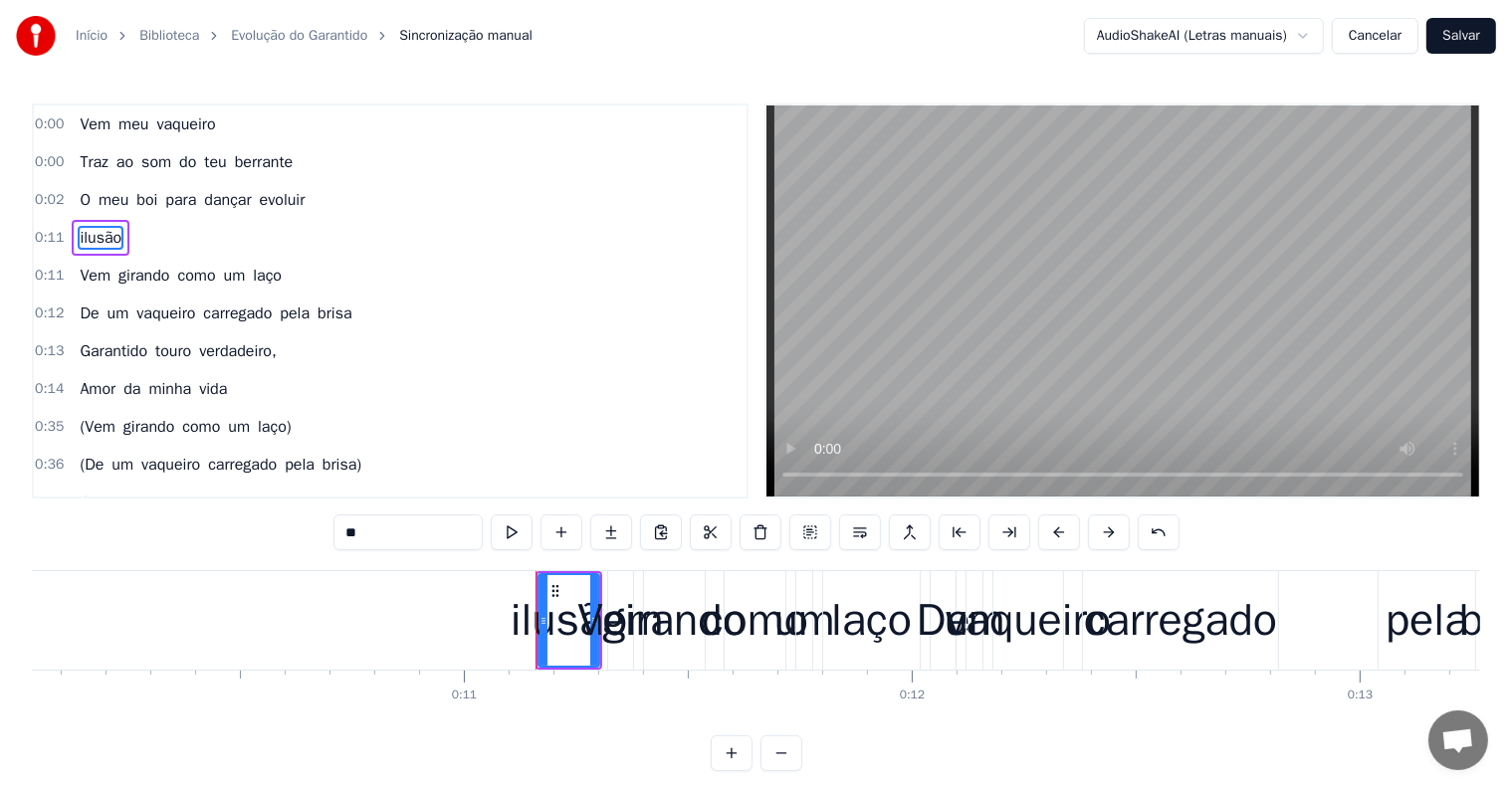 type on "******" 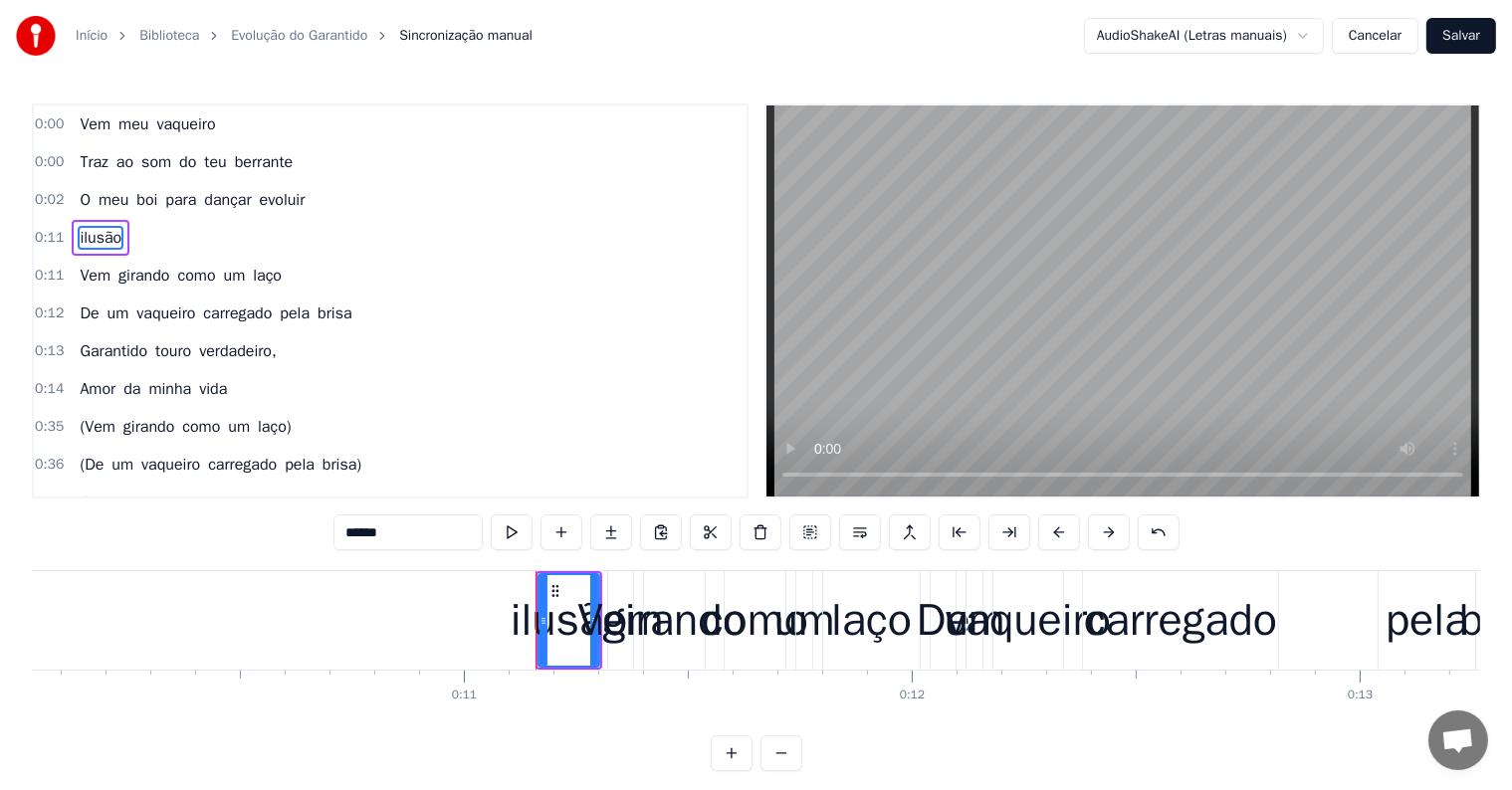 click on "Vem girando como um laço" at bounding box center (765, 620) 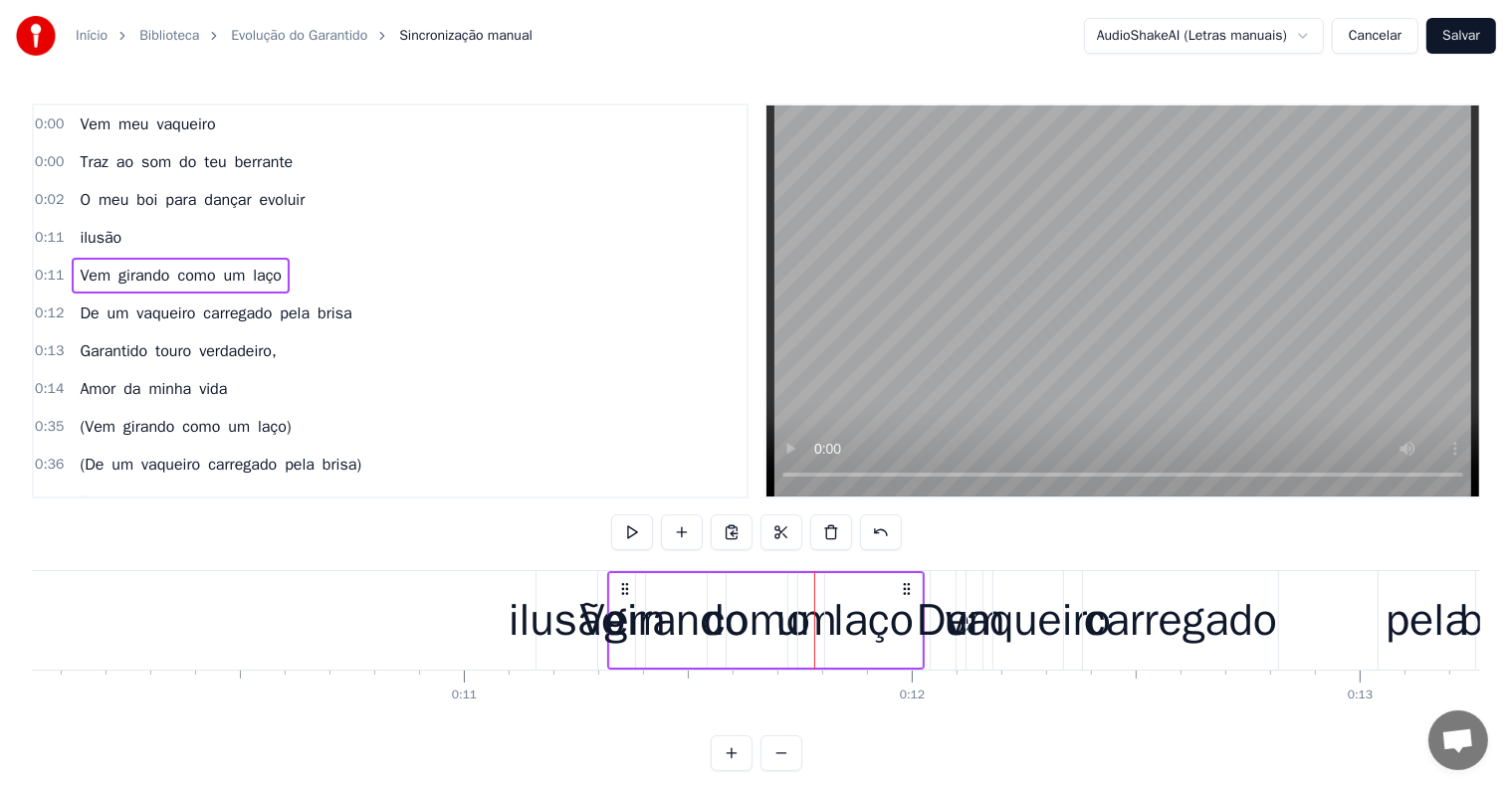 click on "Vem girando como um laço" at bounding box center [765, 620] 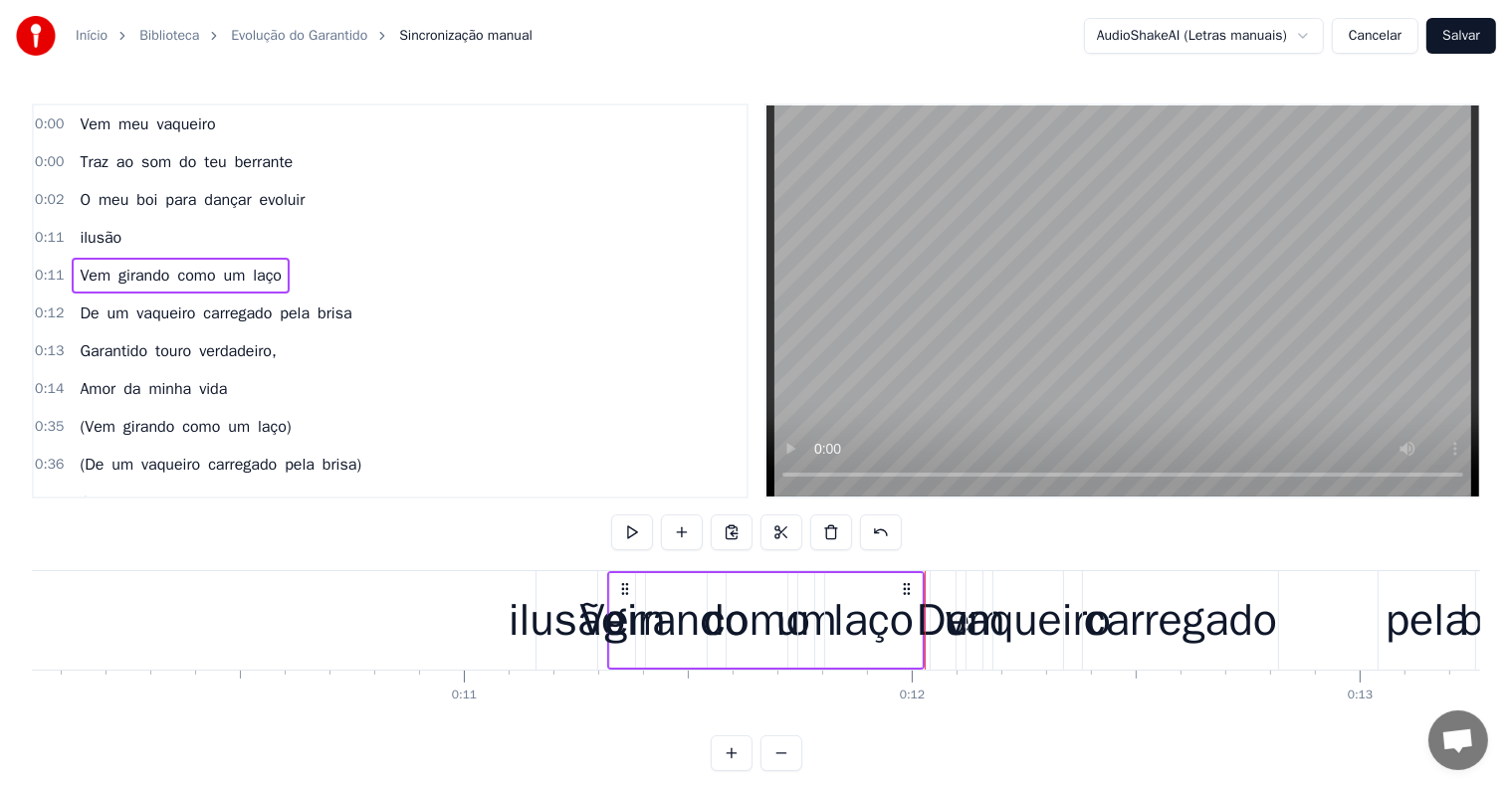 click at bounding box center (925, 620) 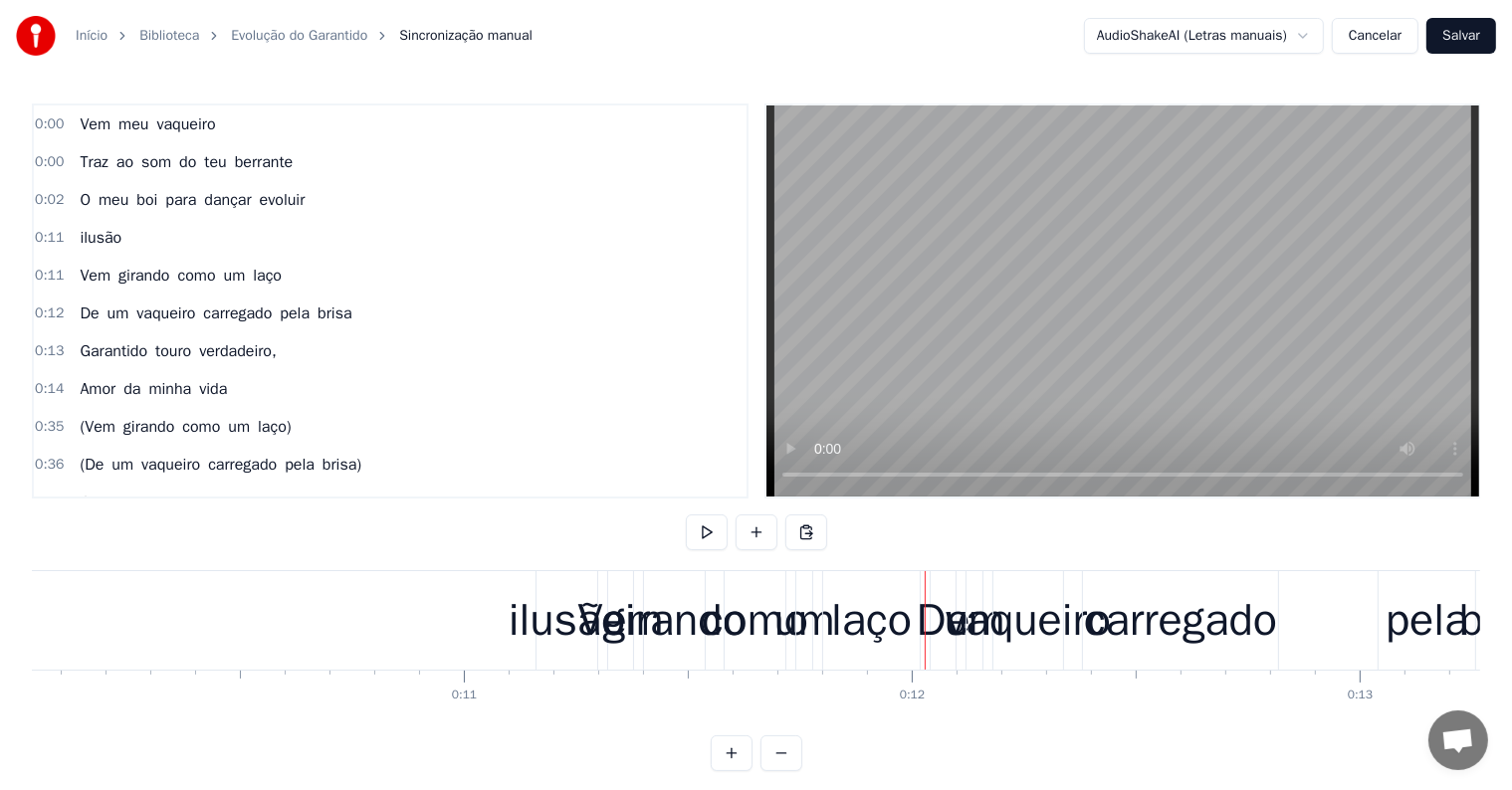 click on "ilusão" at bounding box center (567, 621) 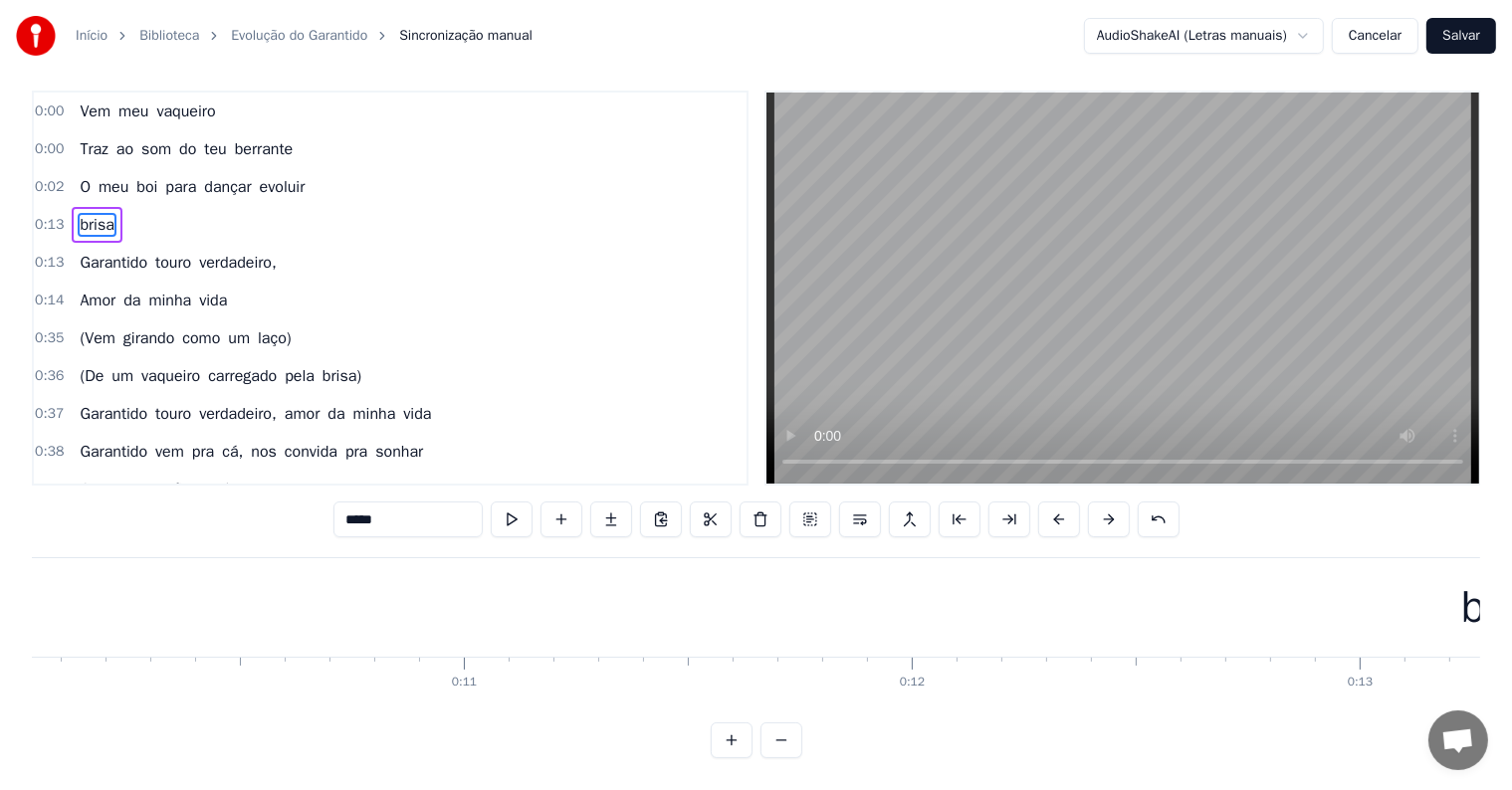 scroll, scrollTop: 0, scrollLeft: 0, axis: both 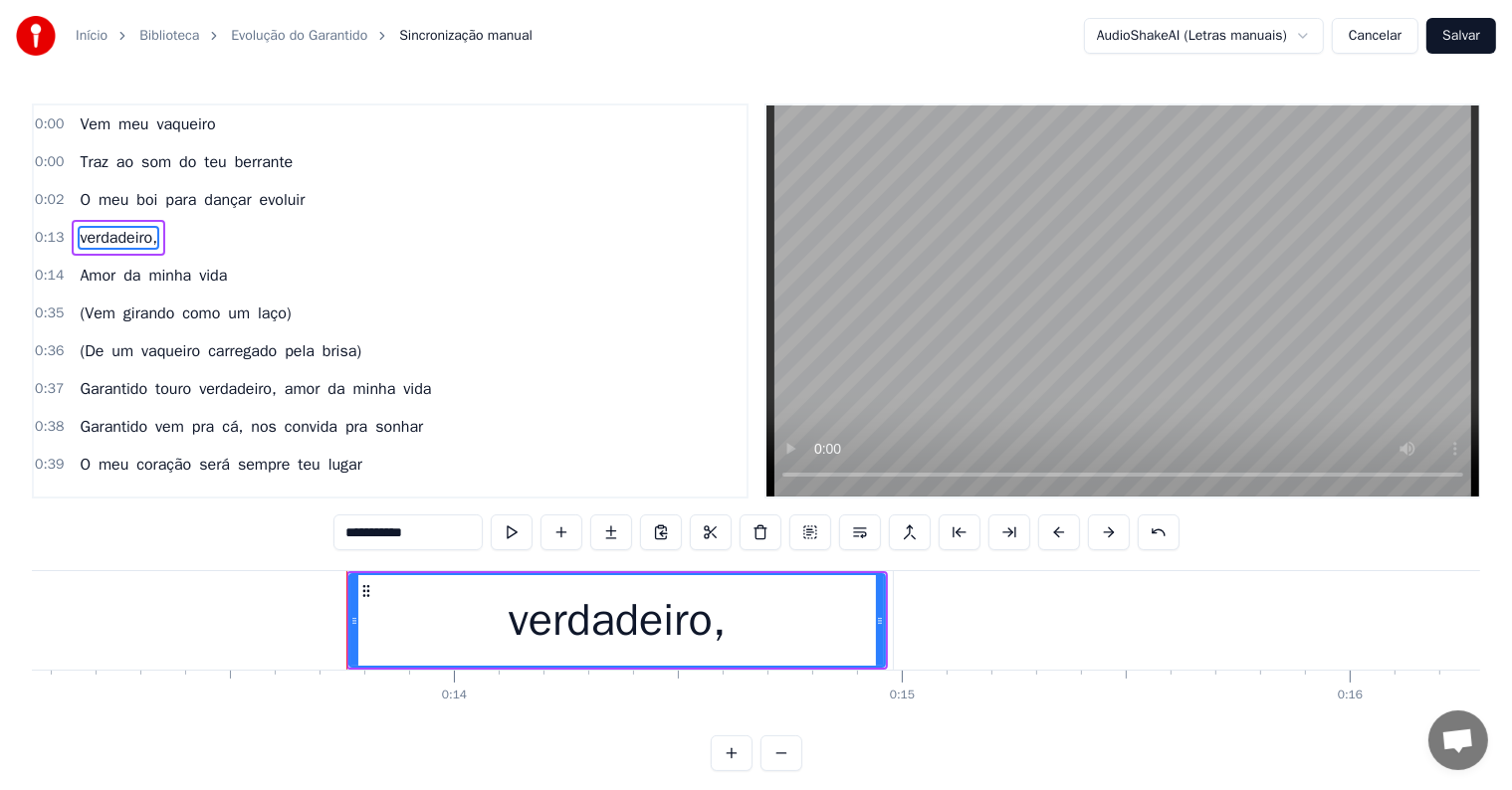 type on "****" 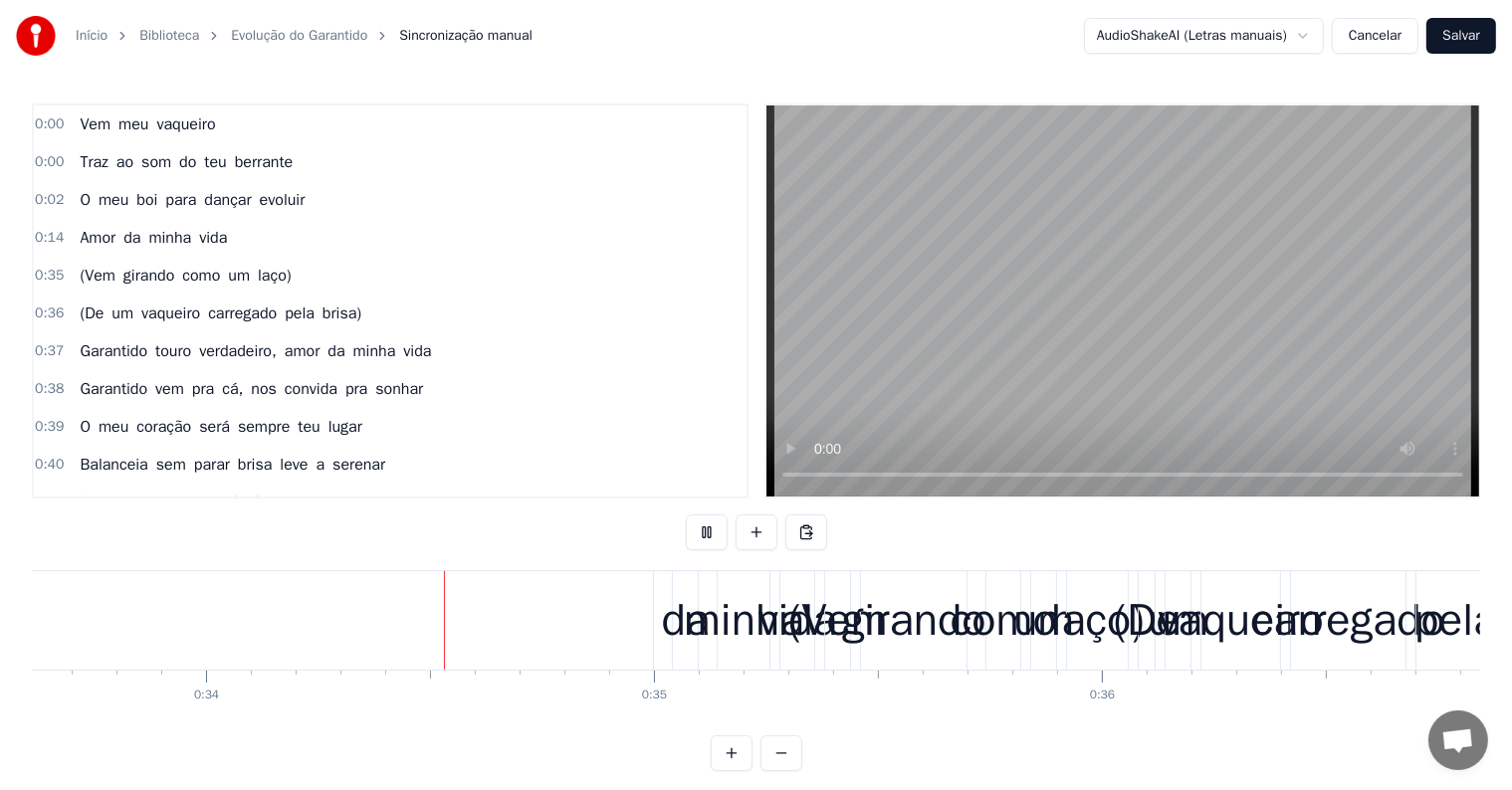 scroll, scrollTop: 0, scrollLeft: 15071, axis: horizontal 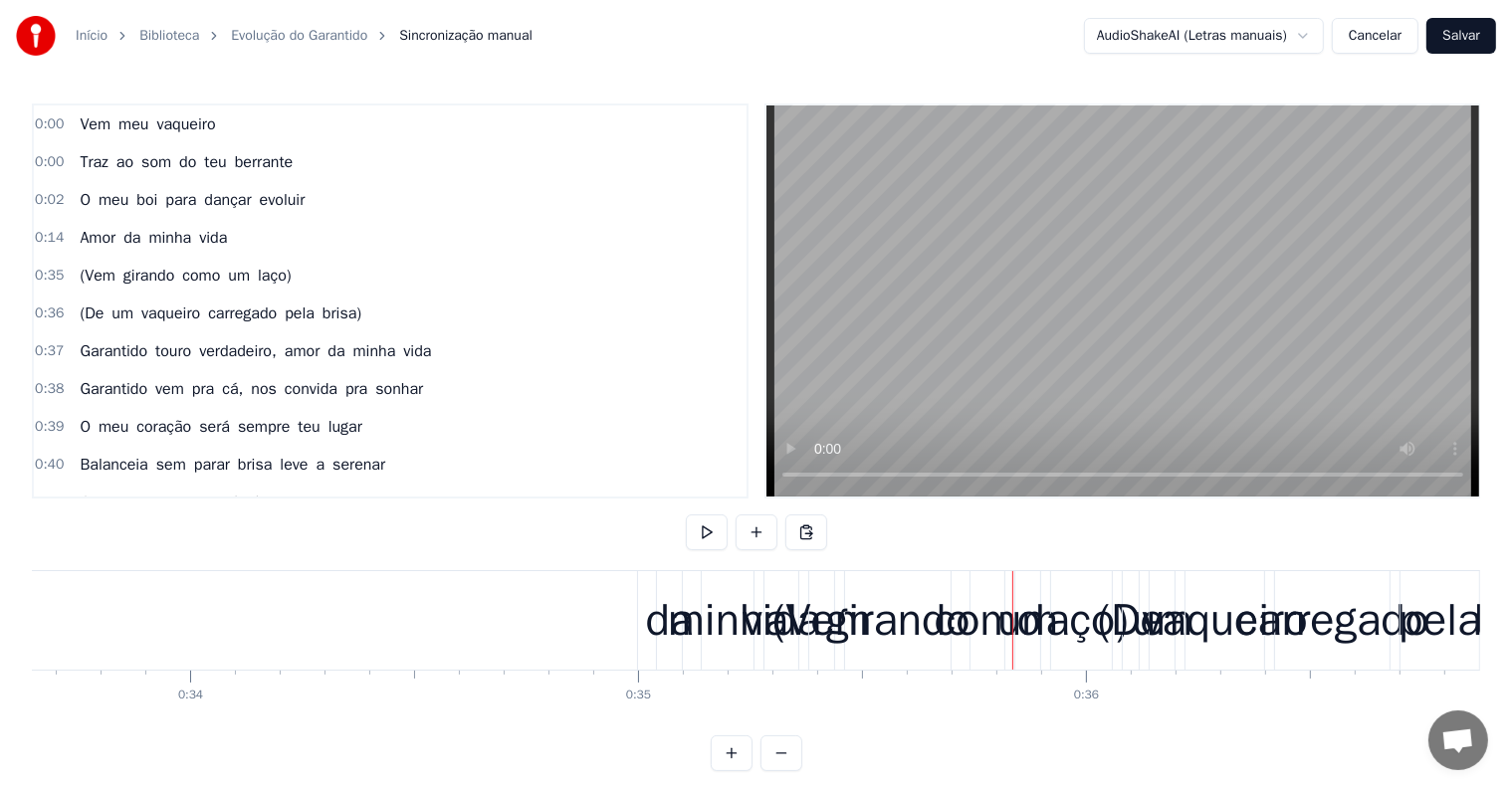 click on "da" at bounding box center [670, 621] 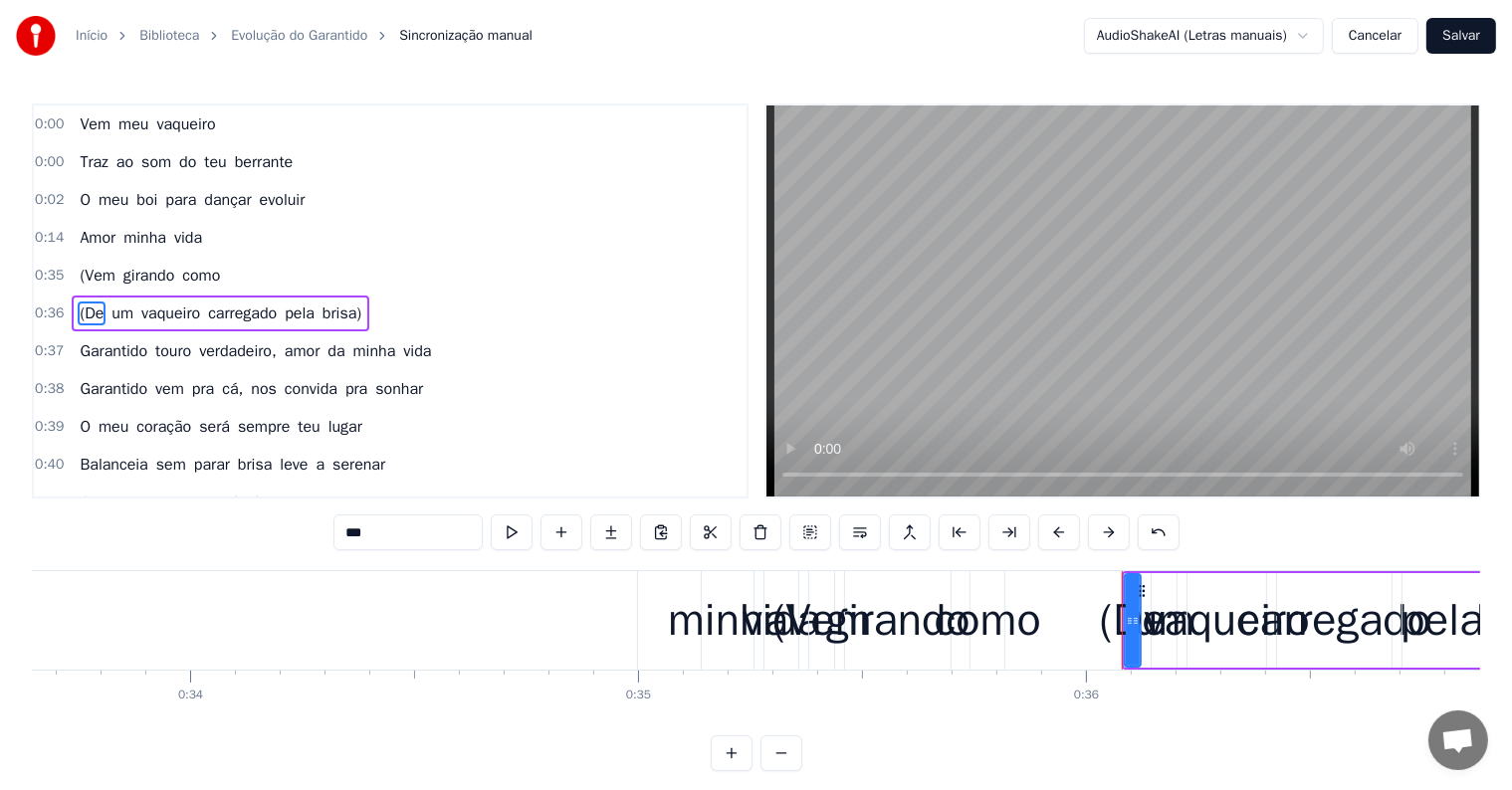 scroll, scrollTop: 5, scrollLeft: 0, axis: vertical 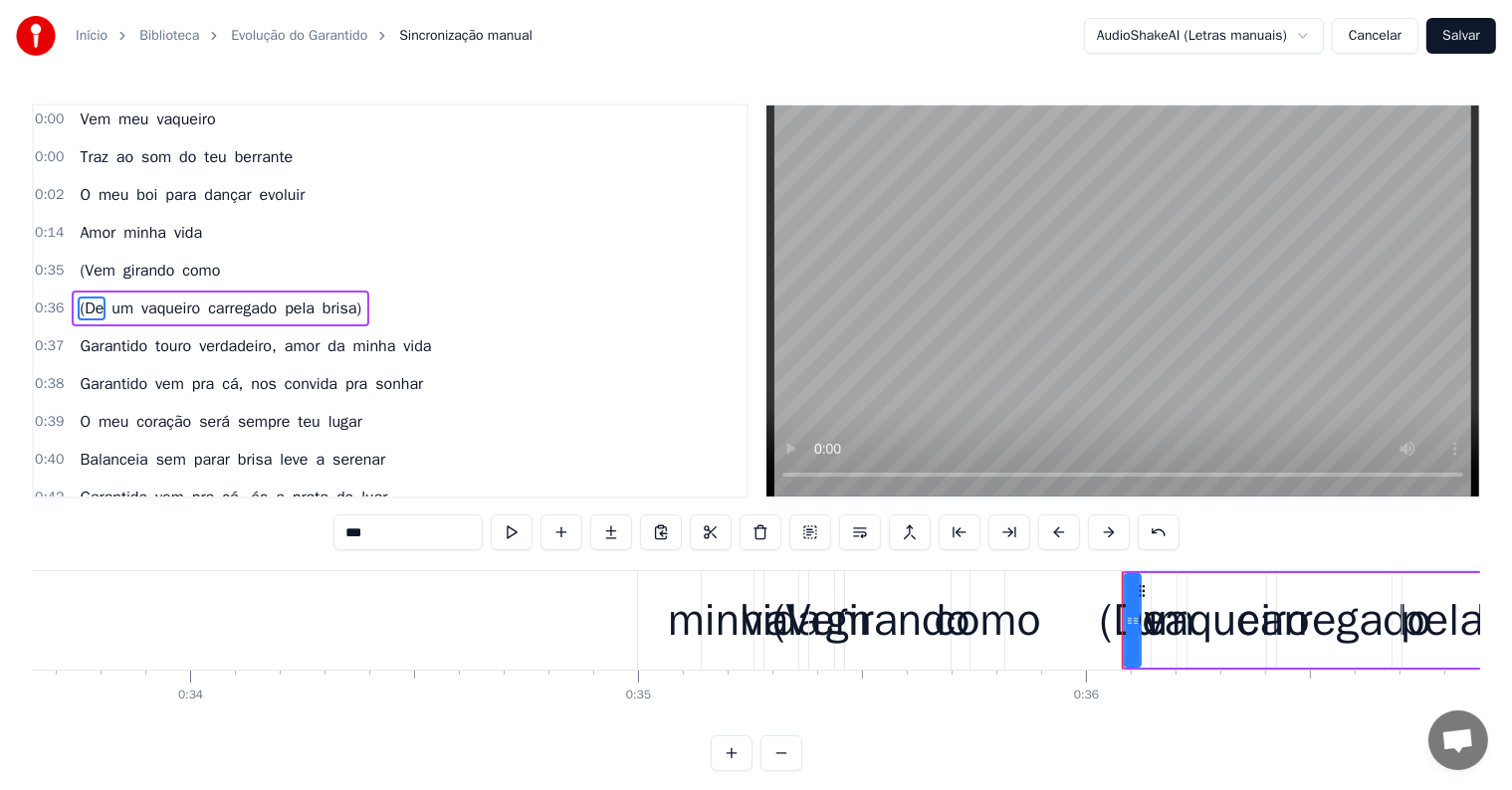 type on "**" 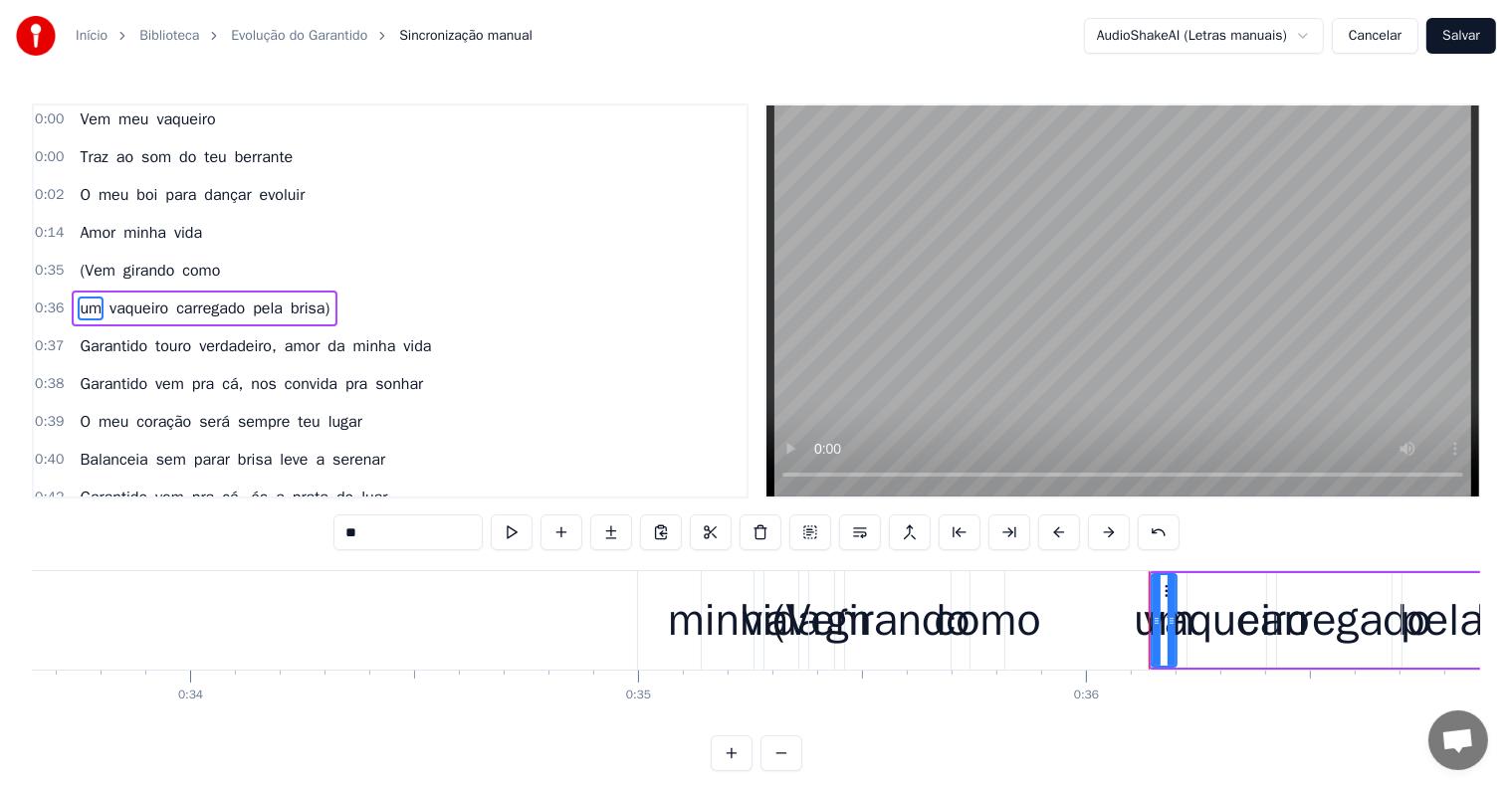 click on "Amor minha vida" at bounding box center [-3764, 620] 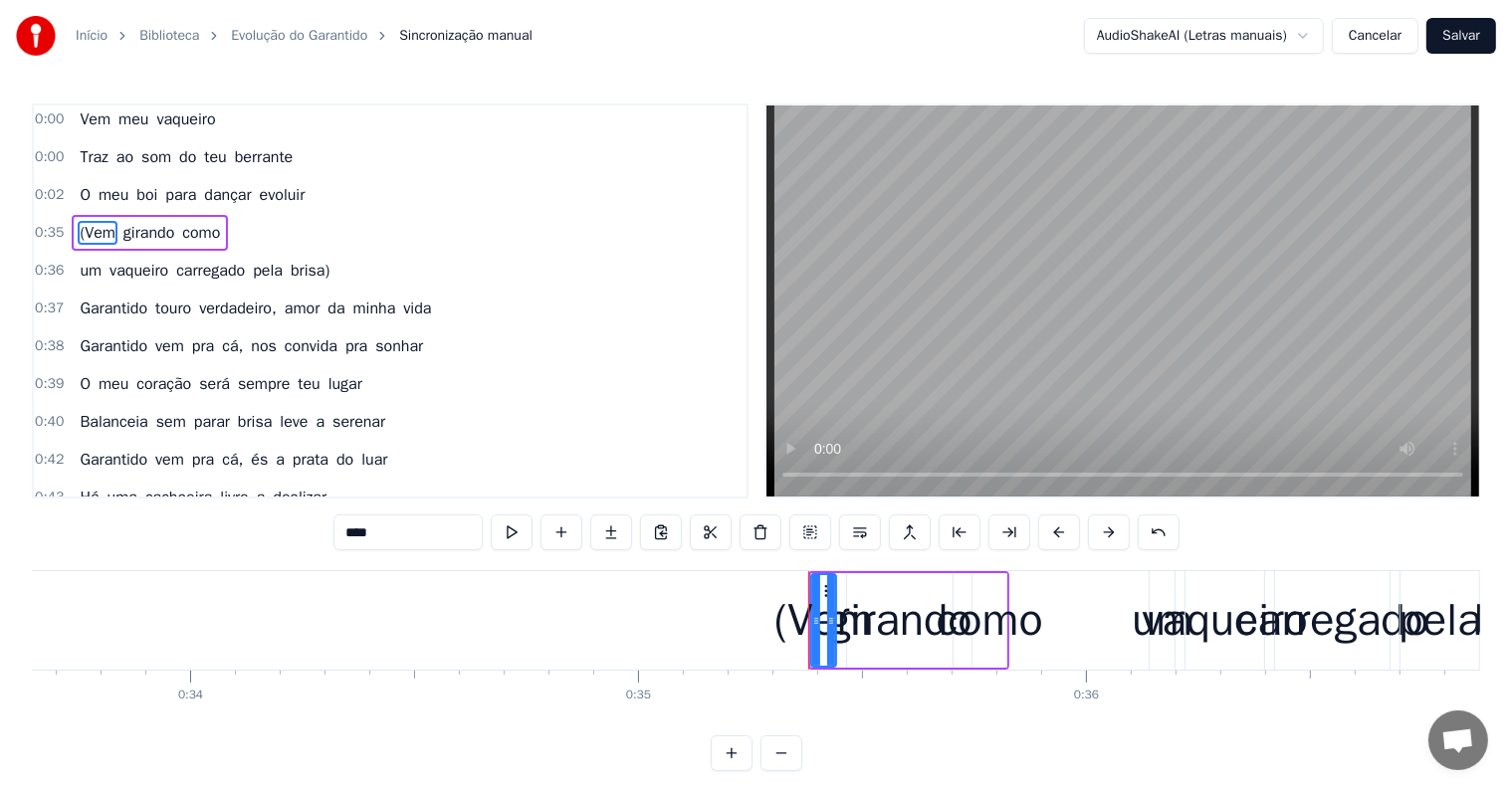 scroll, scrollTop: 0, scrollLeft: 0, axis: both 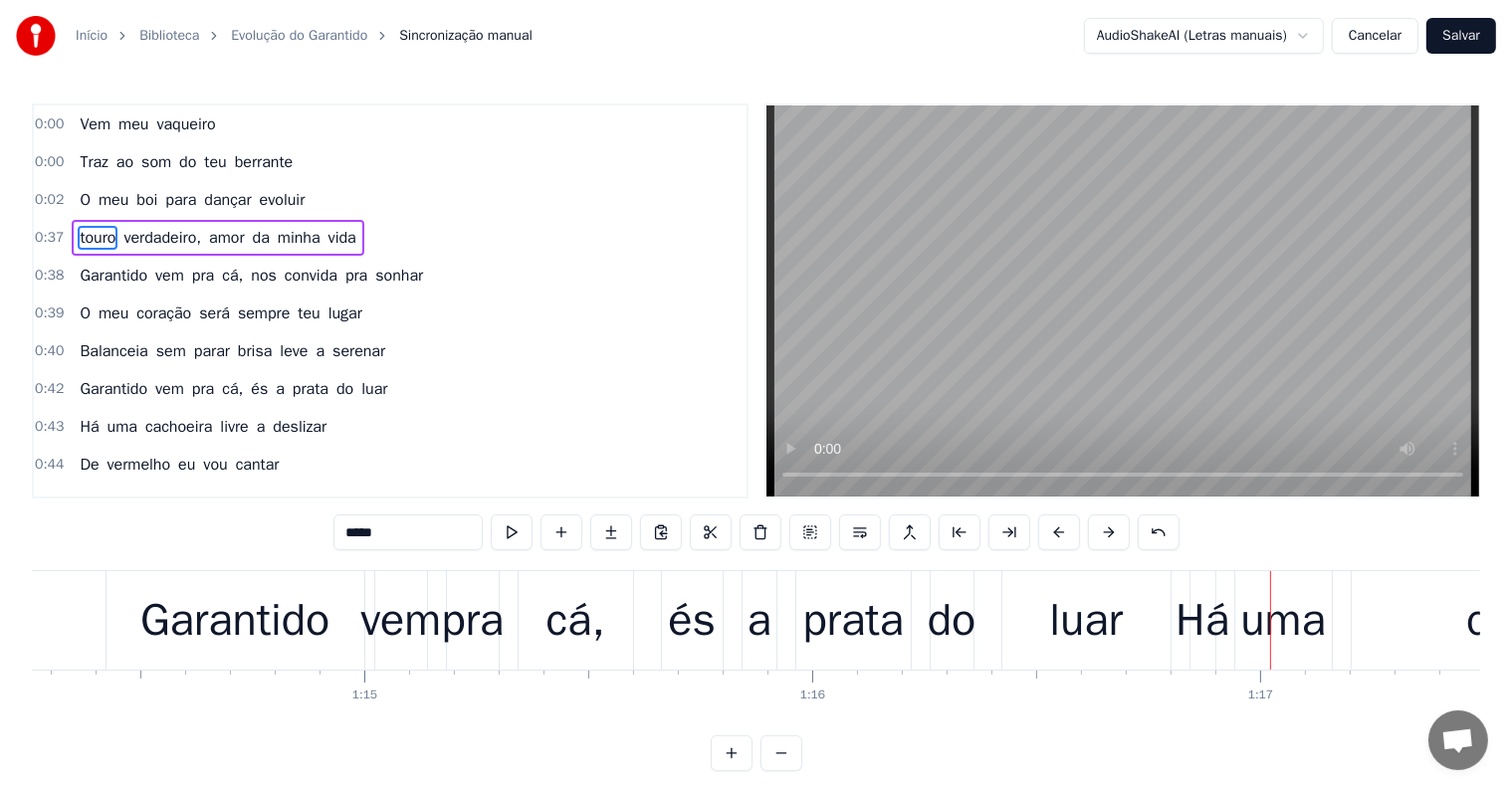 click on "Garantido" at bounding box center (235, 621) 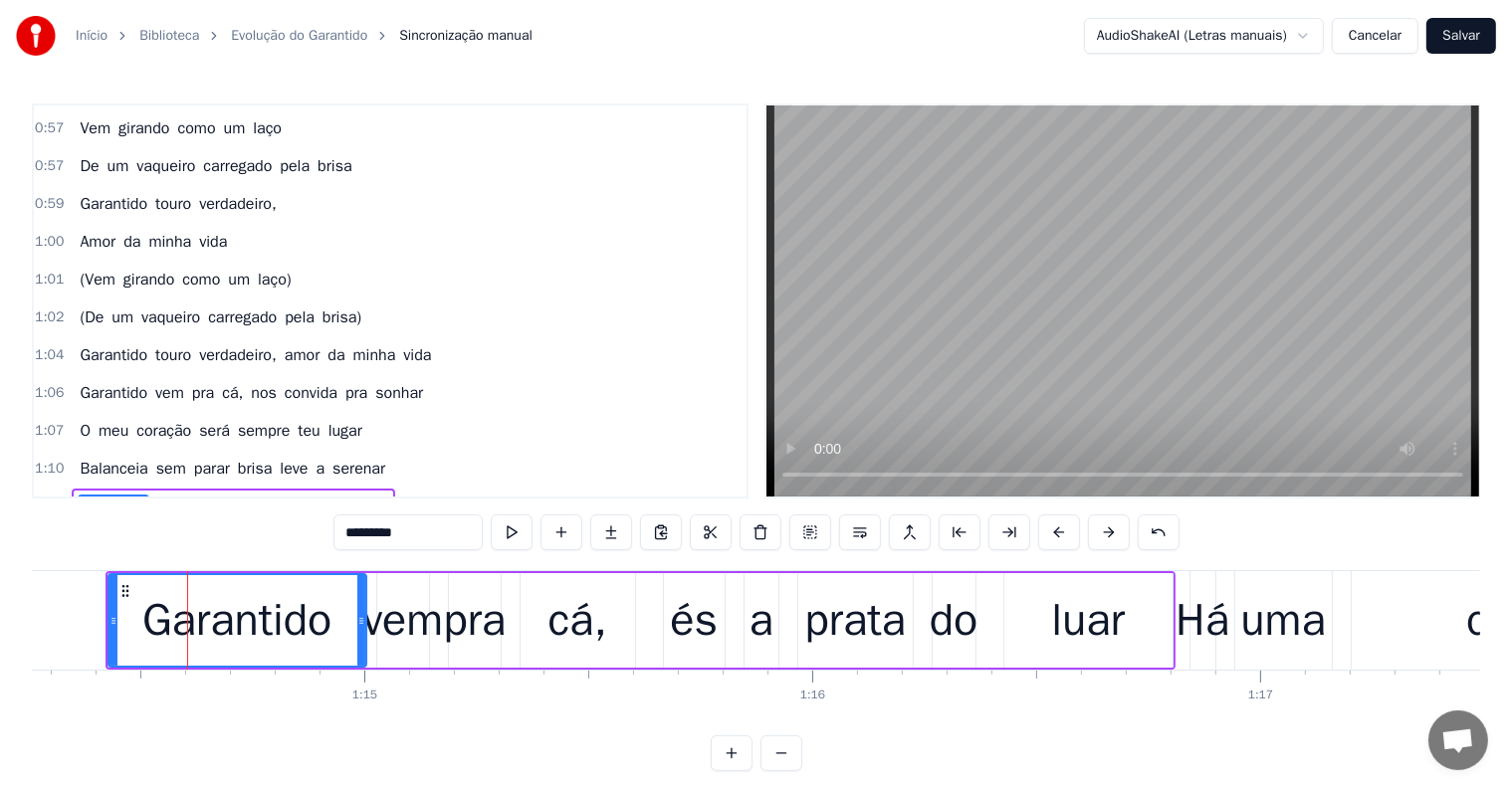 scroll, scrollTop: 1031, scrollLeft: 0, axis: vertical 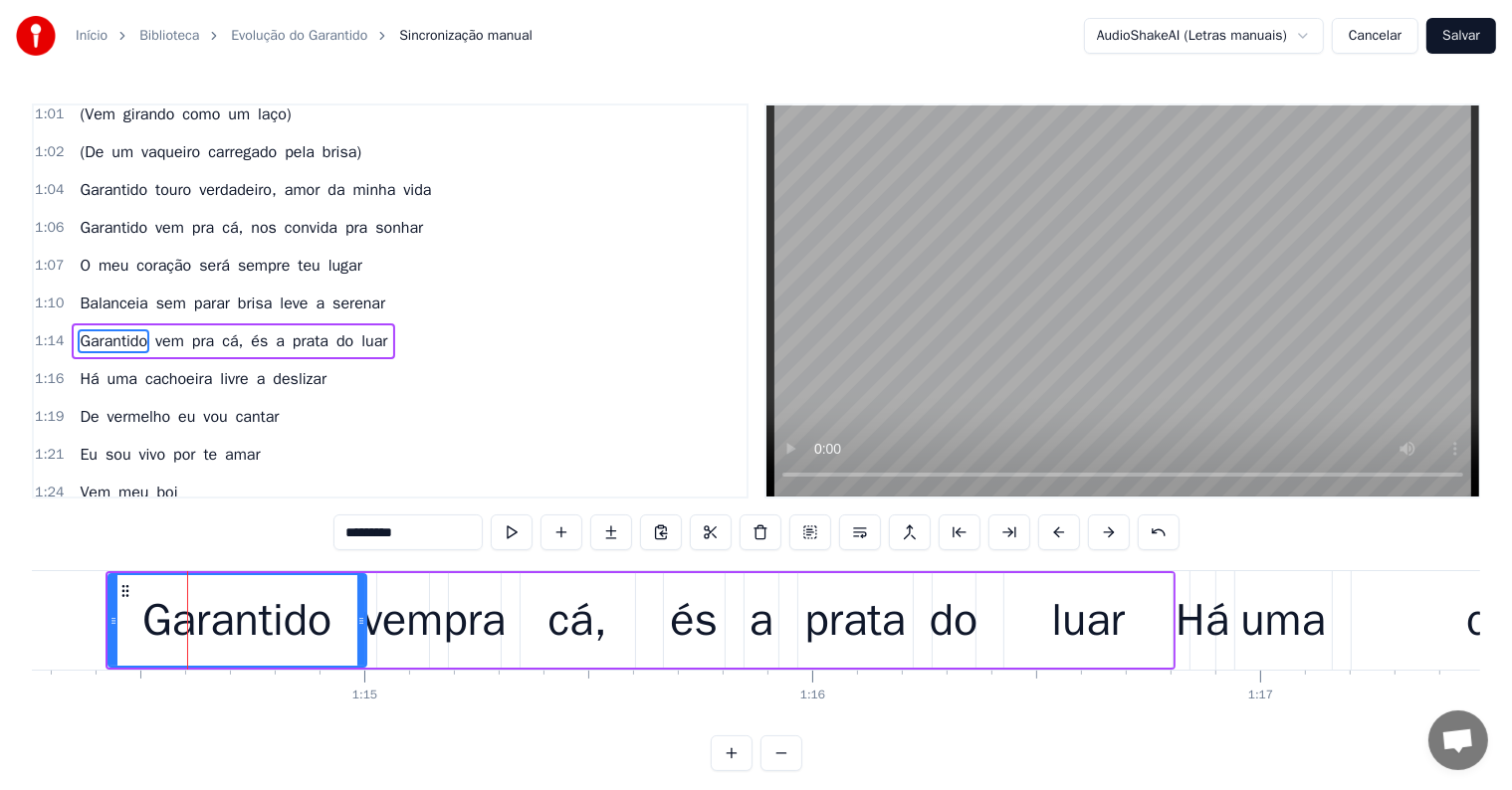 click on "meu" at bounding box center (113, 266) 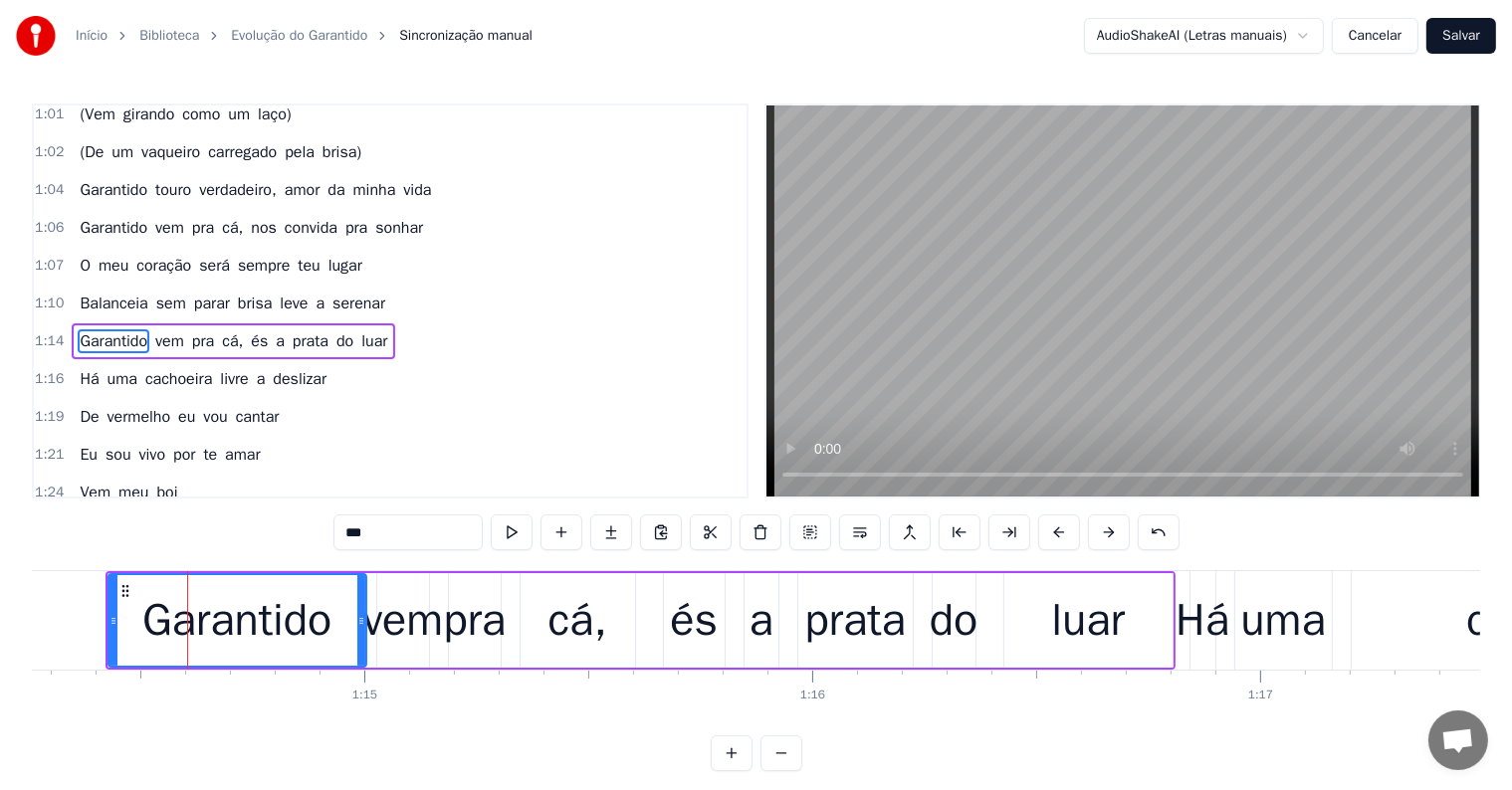 scroll, scrollTop: 1029, scrollLeft: 0, axis: vertical 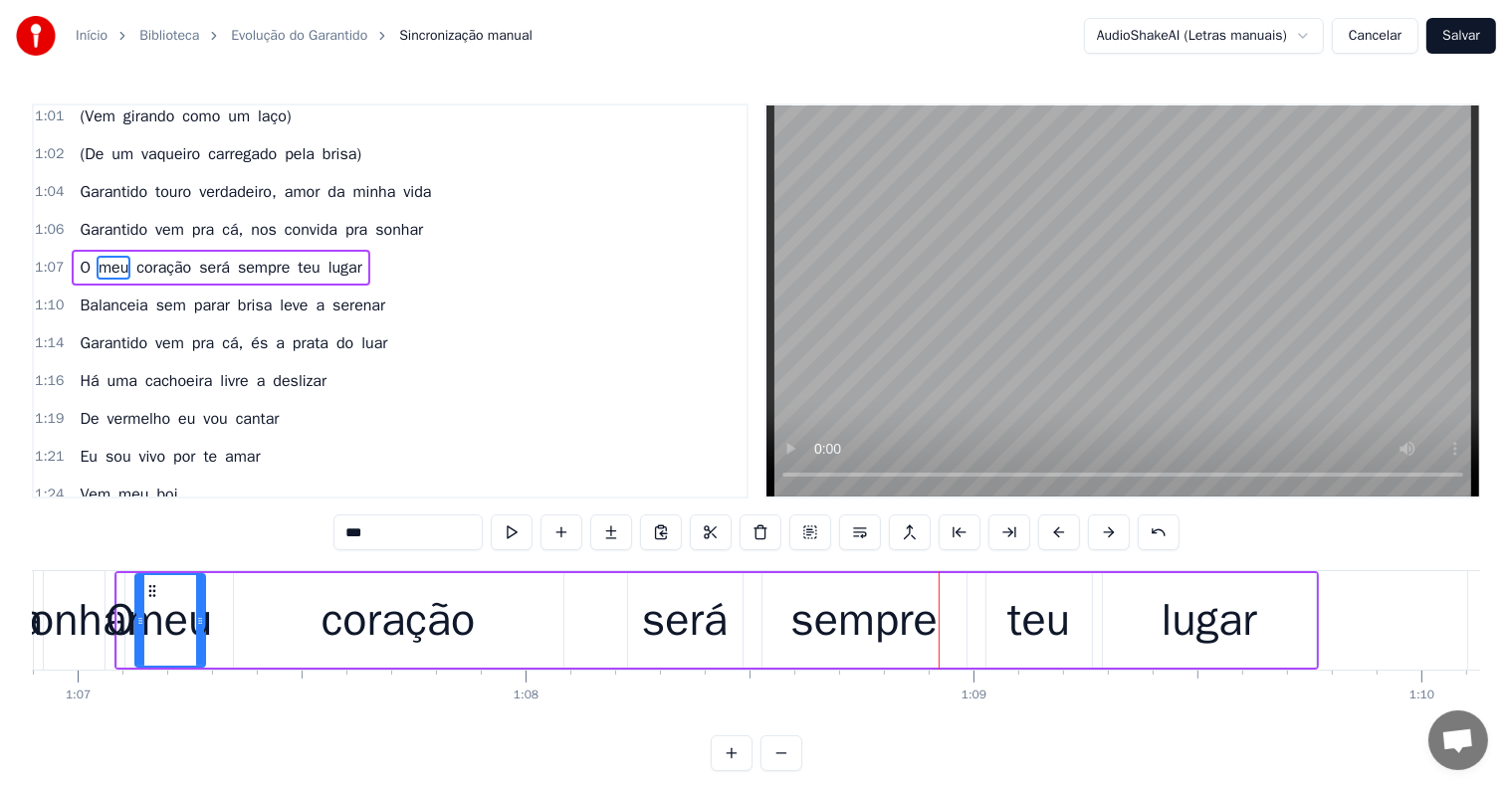 click on "sonhar" at bounding box center [74, 621] 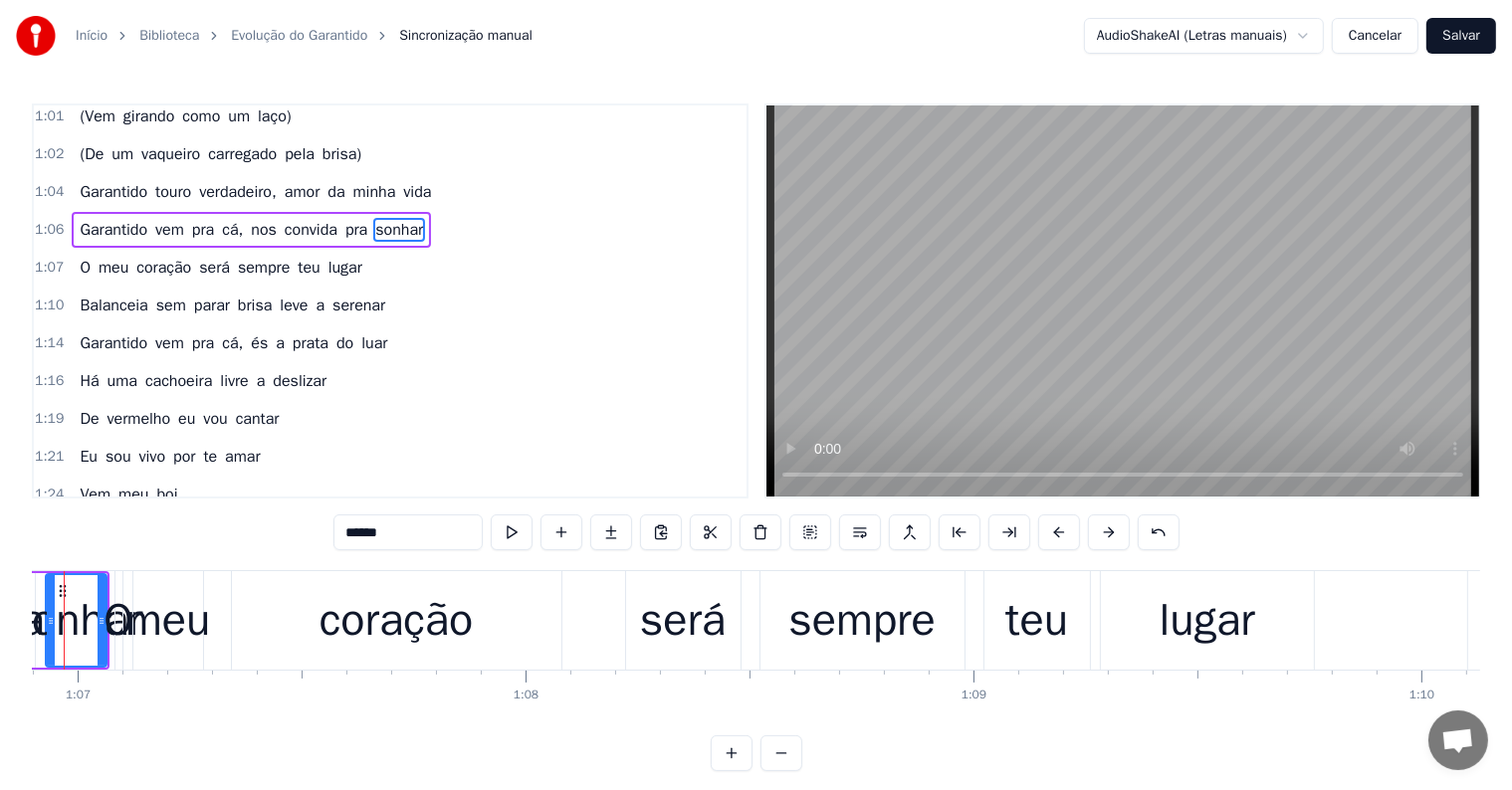 scroll, scrollTop: 1022, scrollLeft: 0, axis: vertical 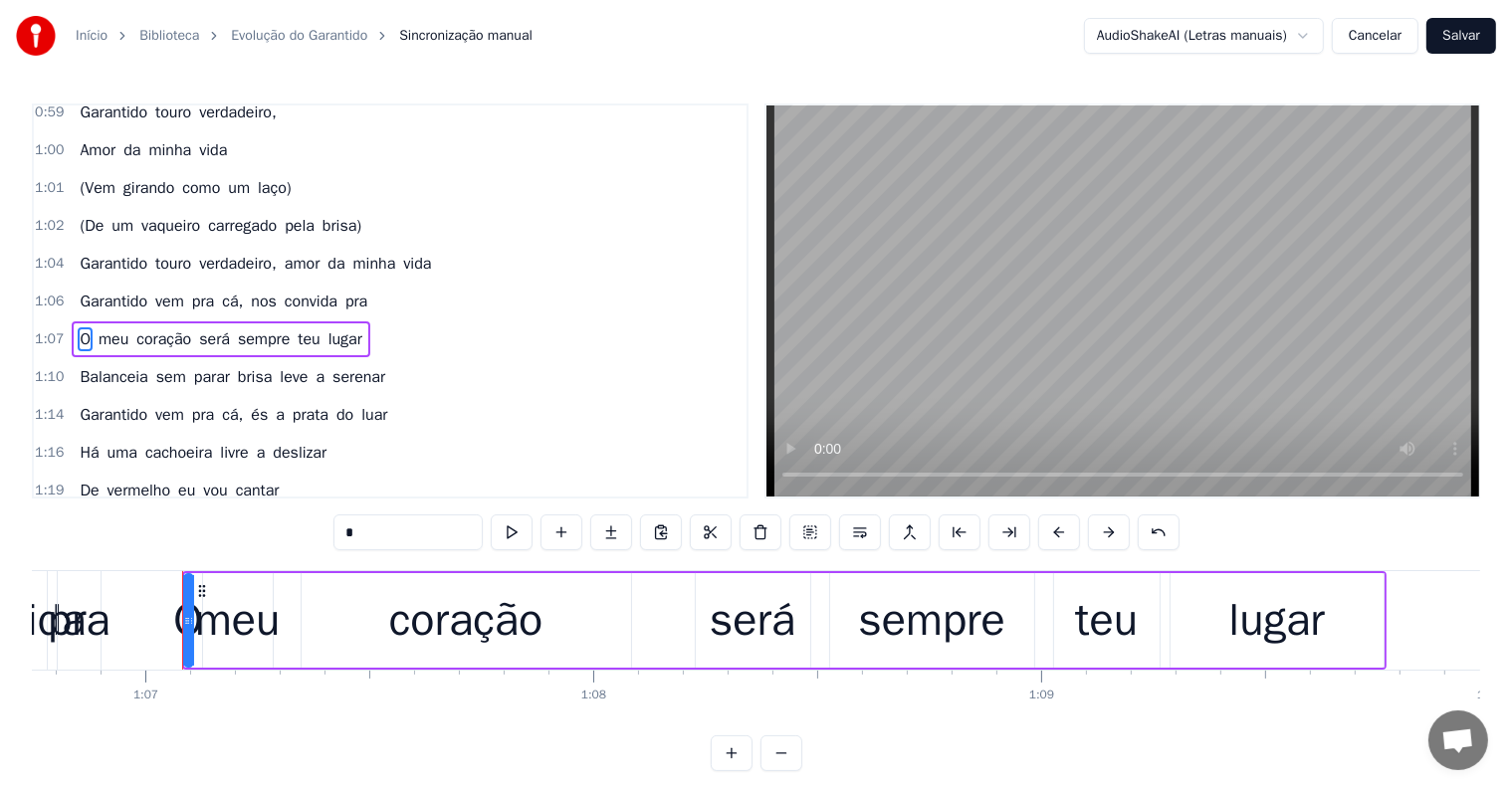 click on "pra" at bounding box center (79, 621) 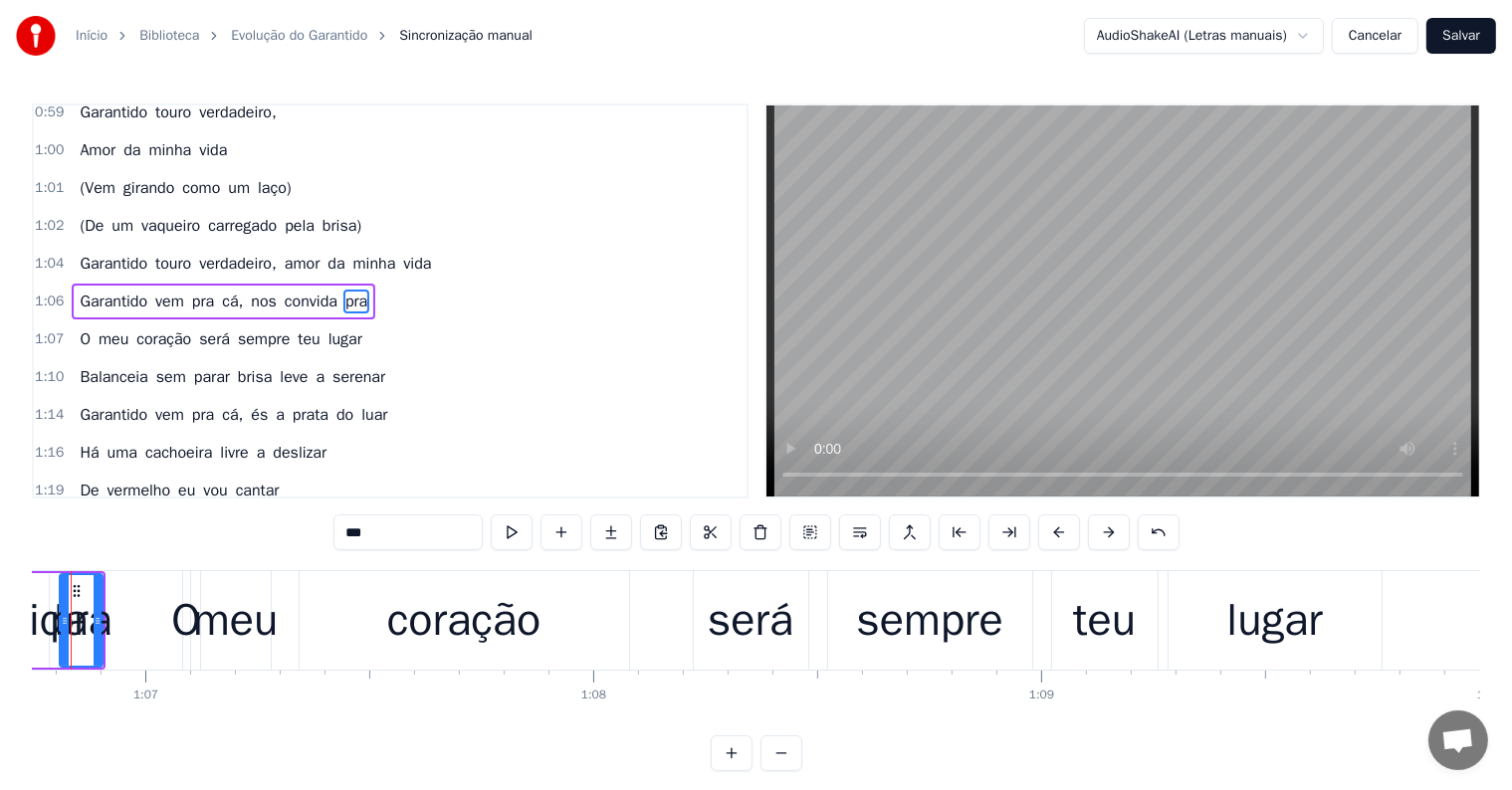 scroll, scrollTop: 955, scrollLeft: 0, axis: vertical 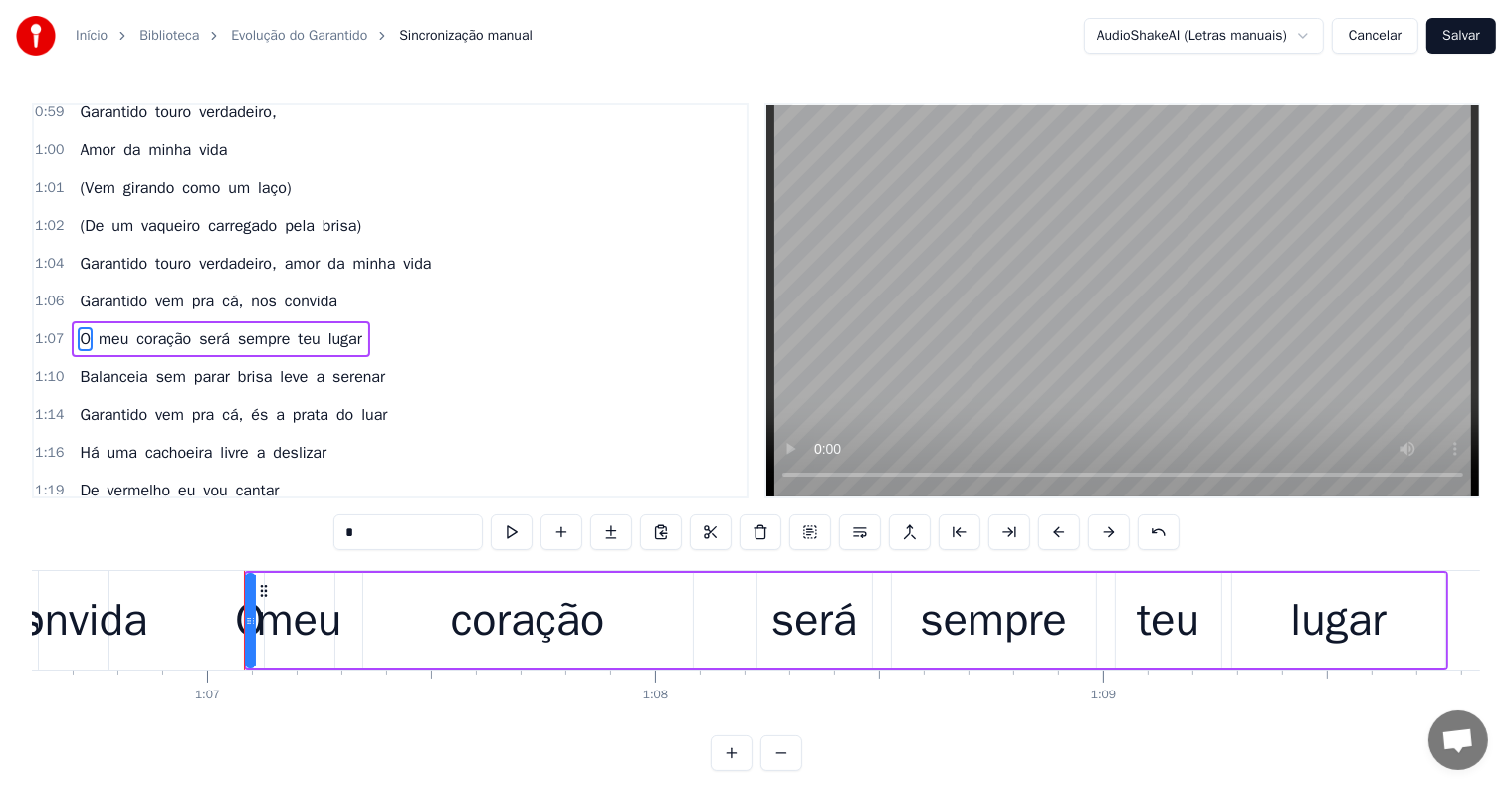 click on "convida" at bounding box center [73, 621] 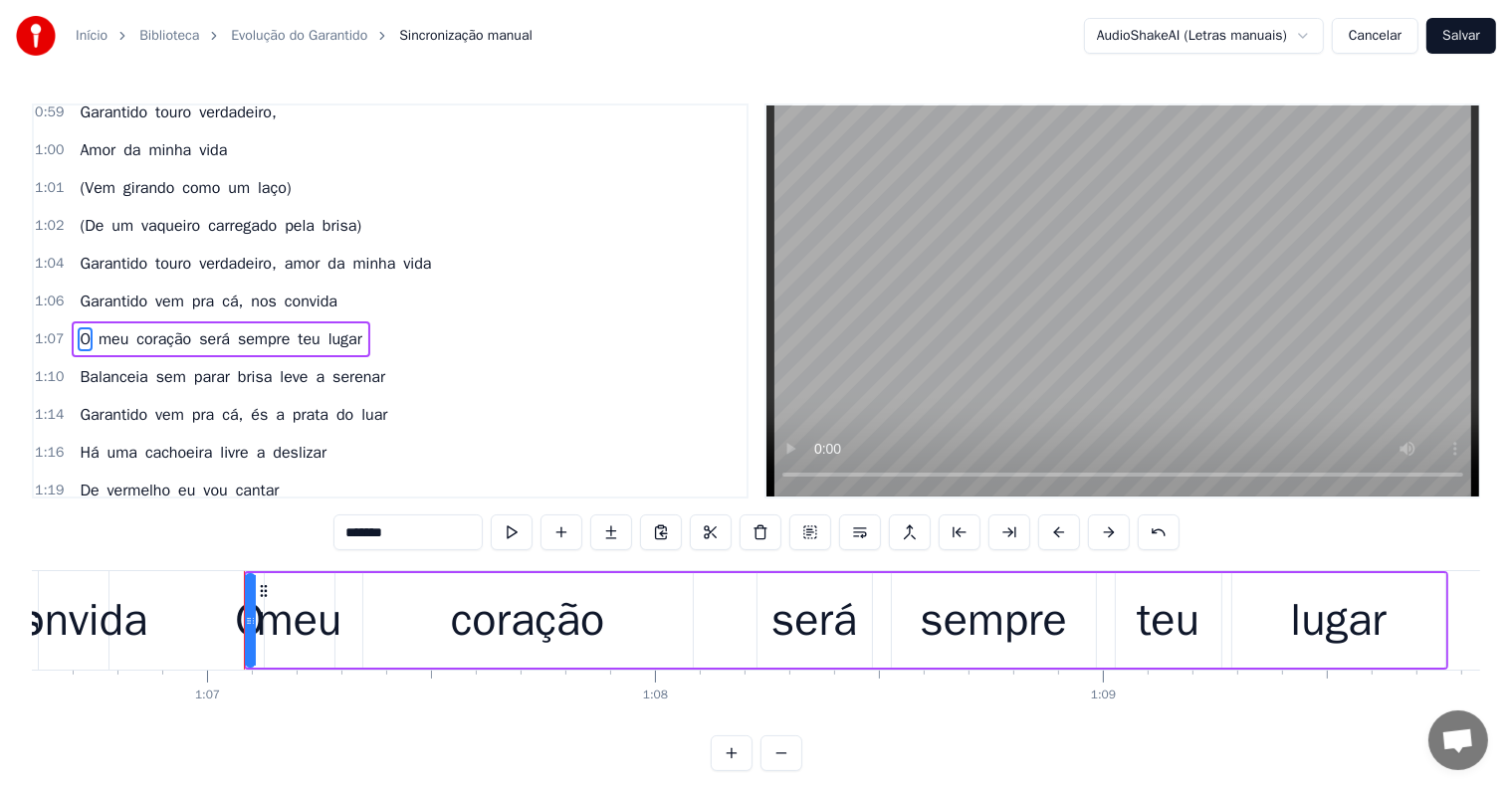scroll, scrollTop: 950, scrollLeft: 0, axis: vertical 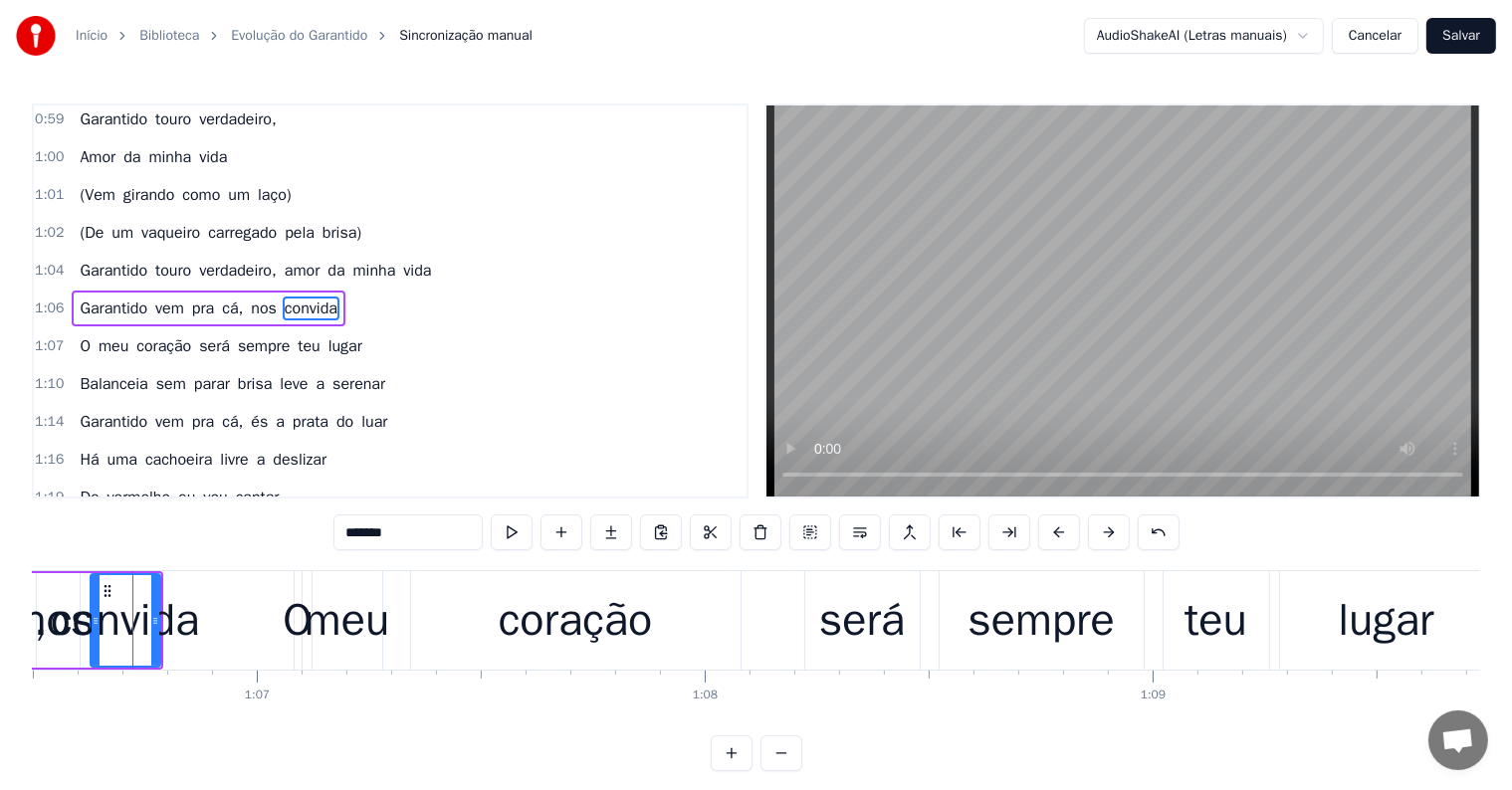 type on "*" 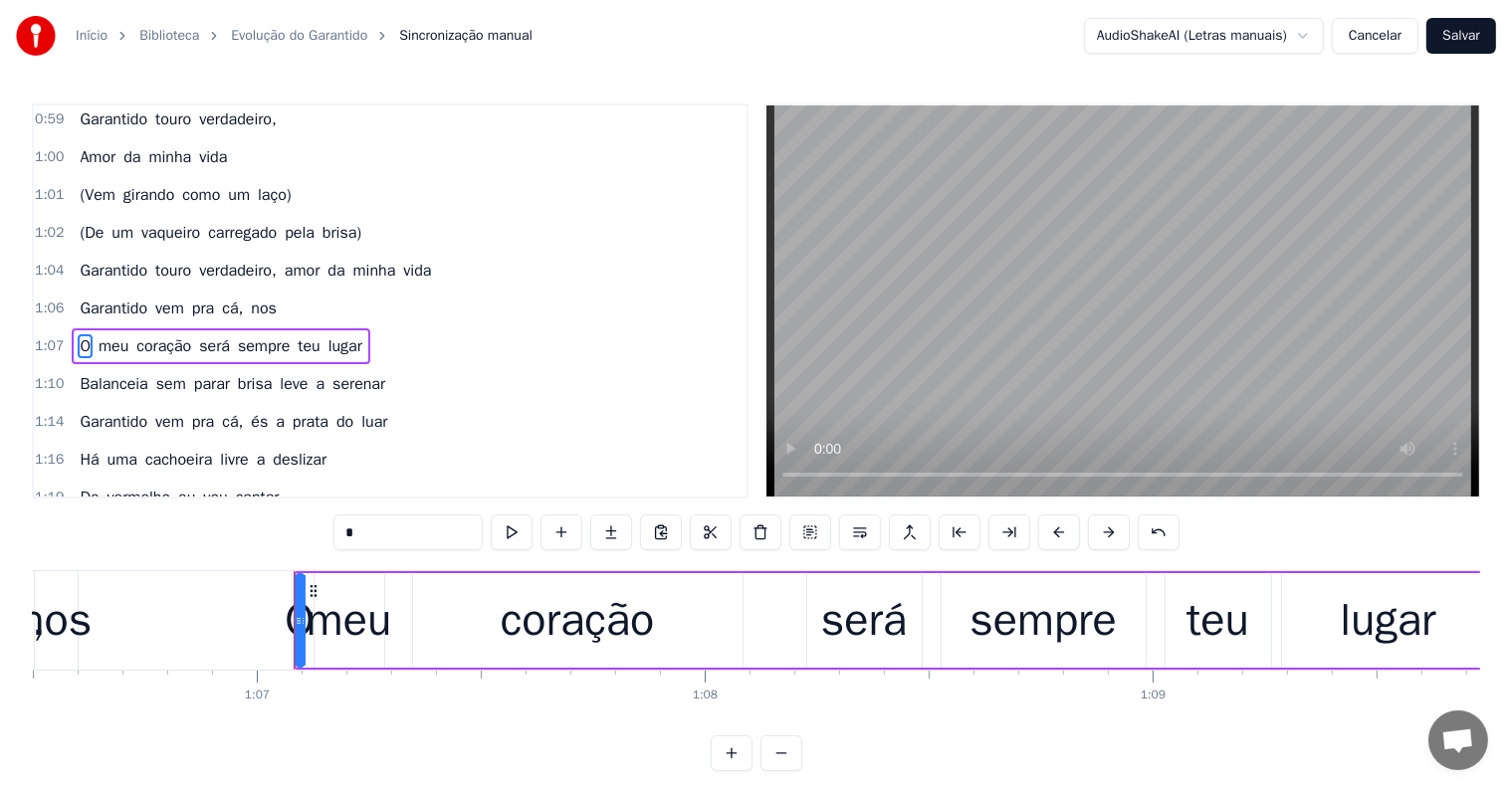 scroll, scrollTop: 957, scrollLeft: 0, axis: vertical 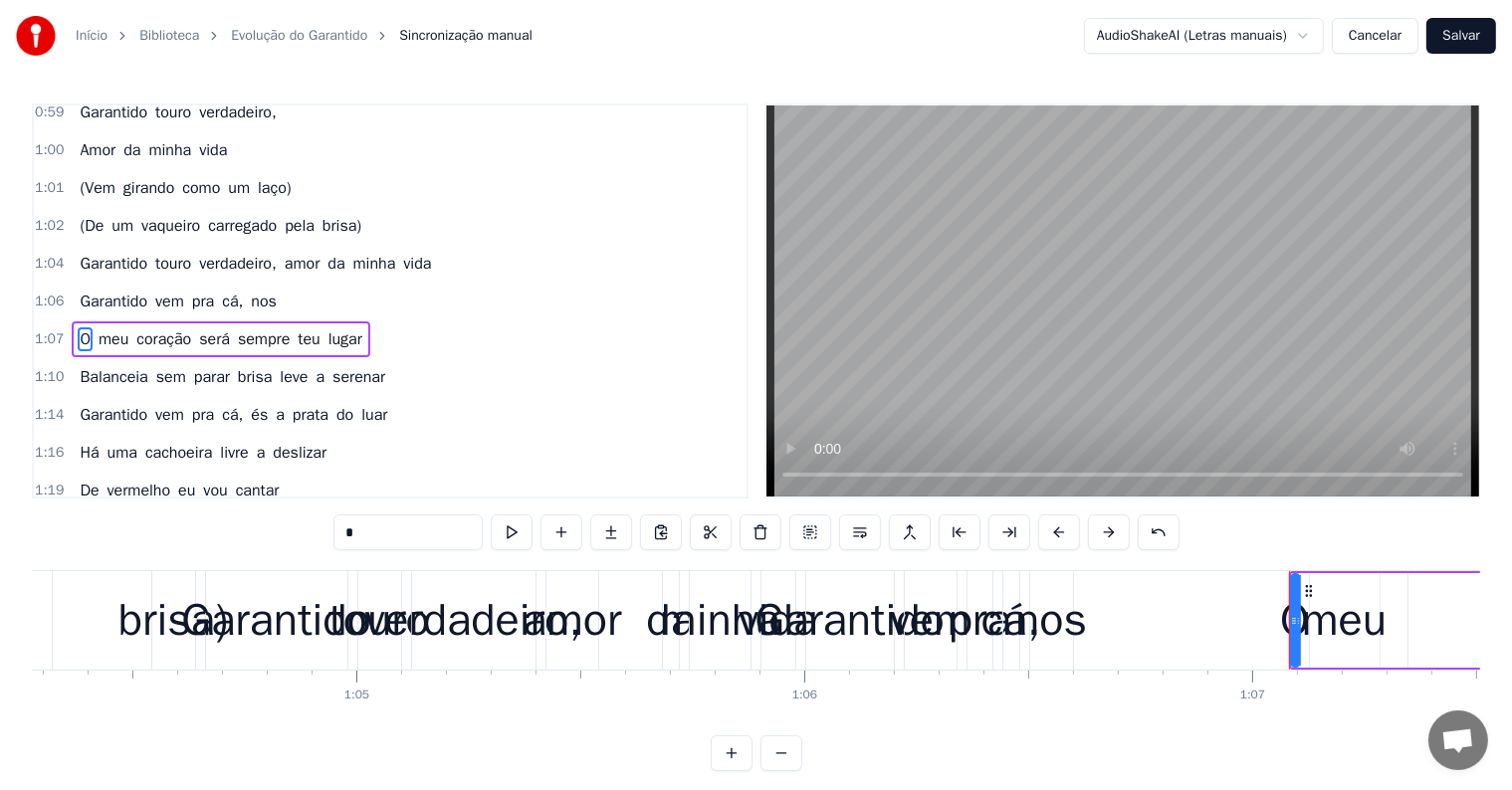 click on "Garantido touro verdadeiro, amor da minha vida" at bounding box center (503, 620) 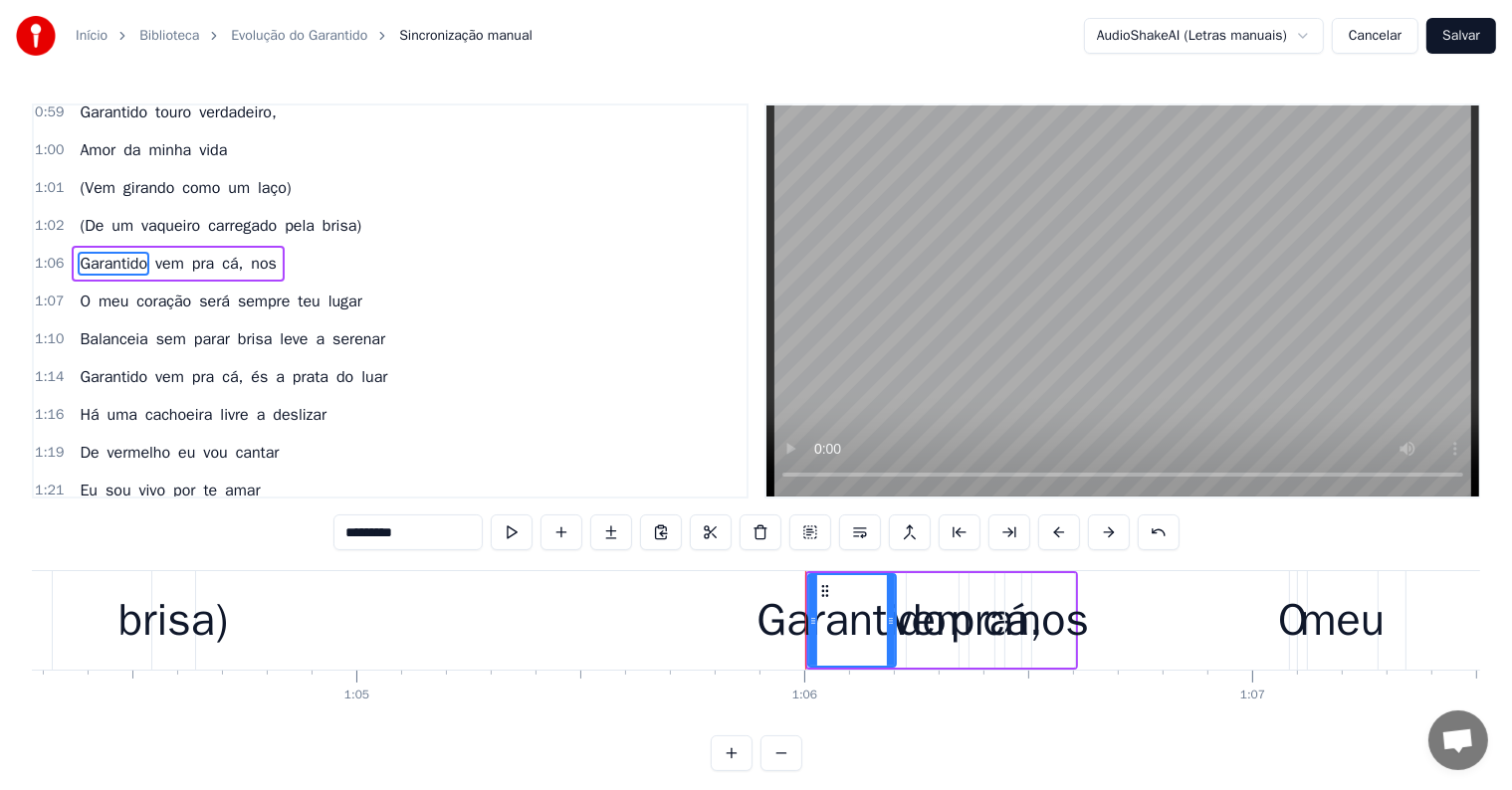 scroll, scrollTop: 884, scrollLeft: 0, axis: vertical 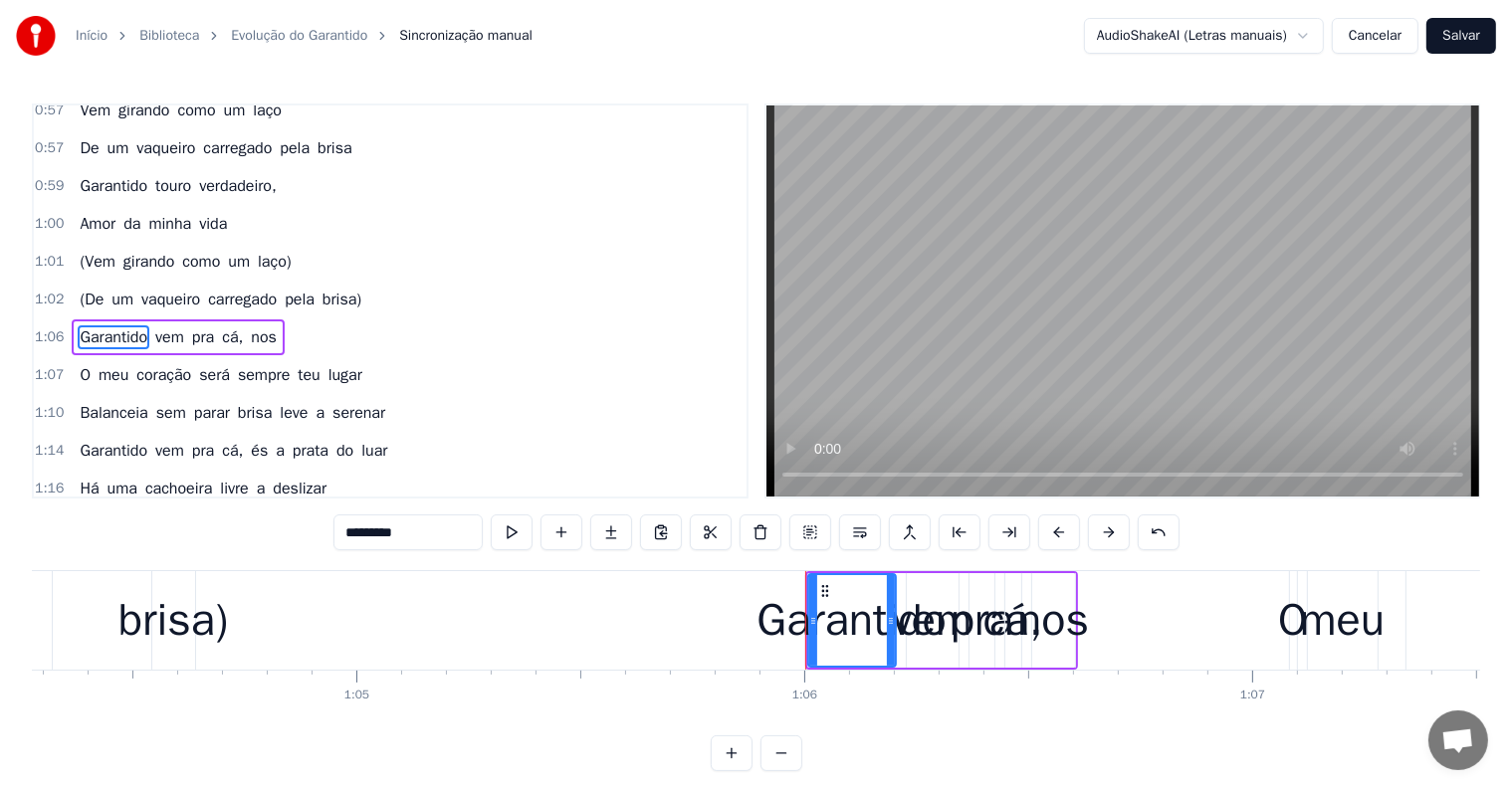 click on "Garantido" at bounding box center [851, 621] 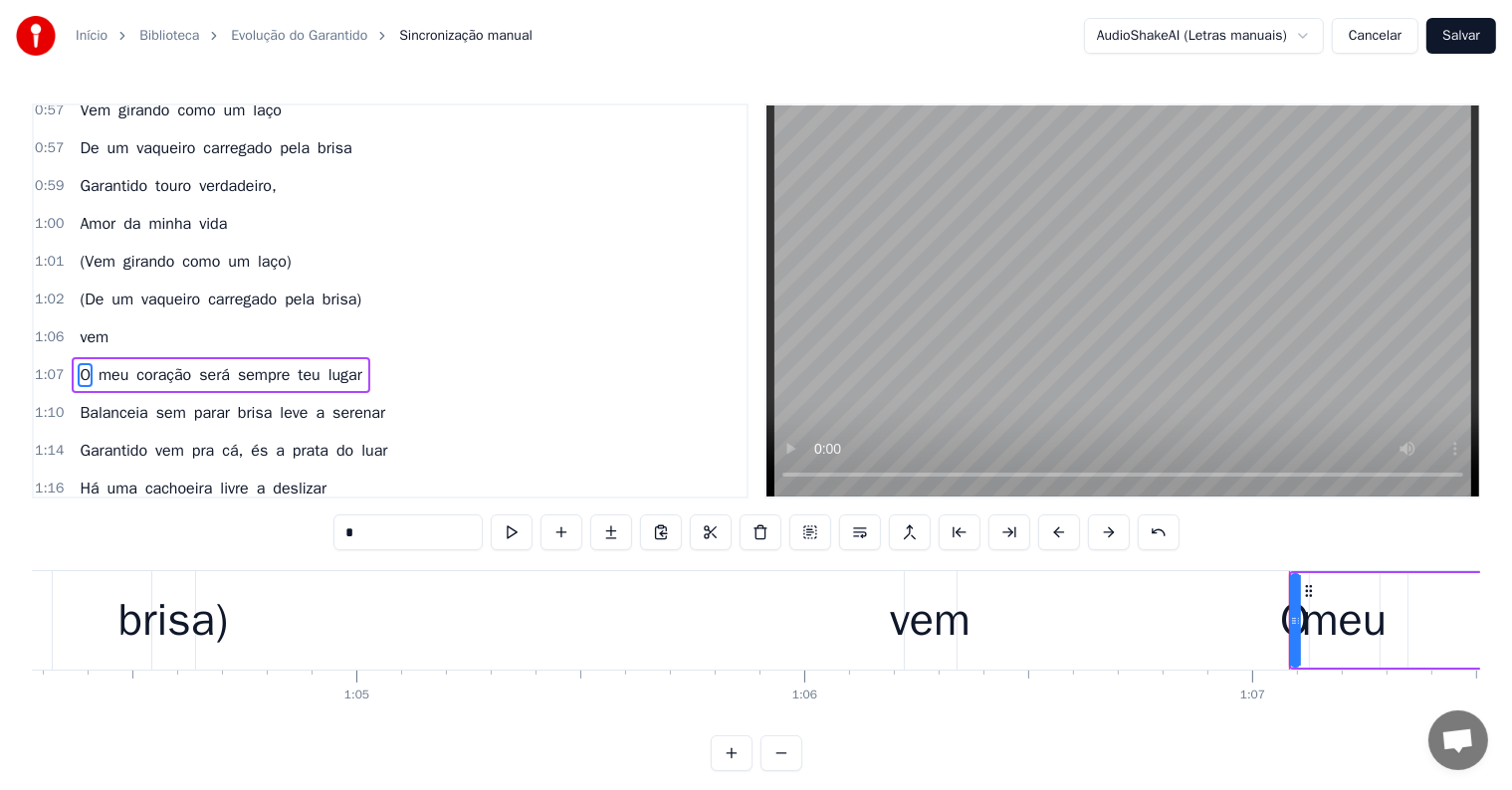 scroll, scrollTop: 920, scrollLeft: 0, axis: vertical 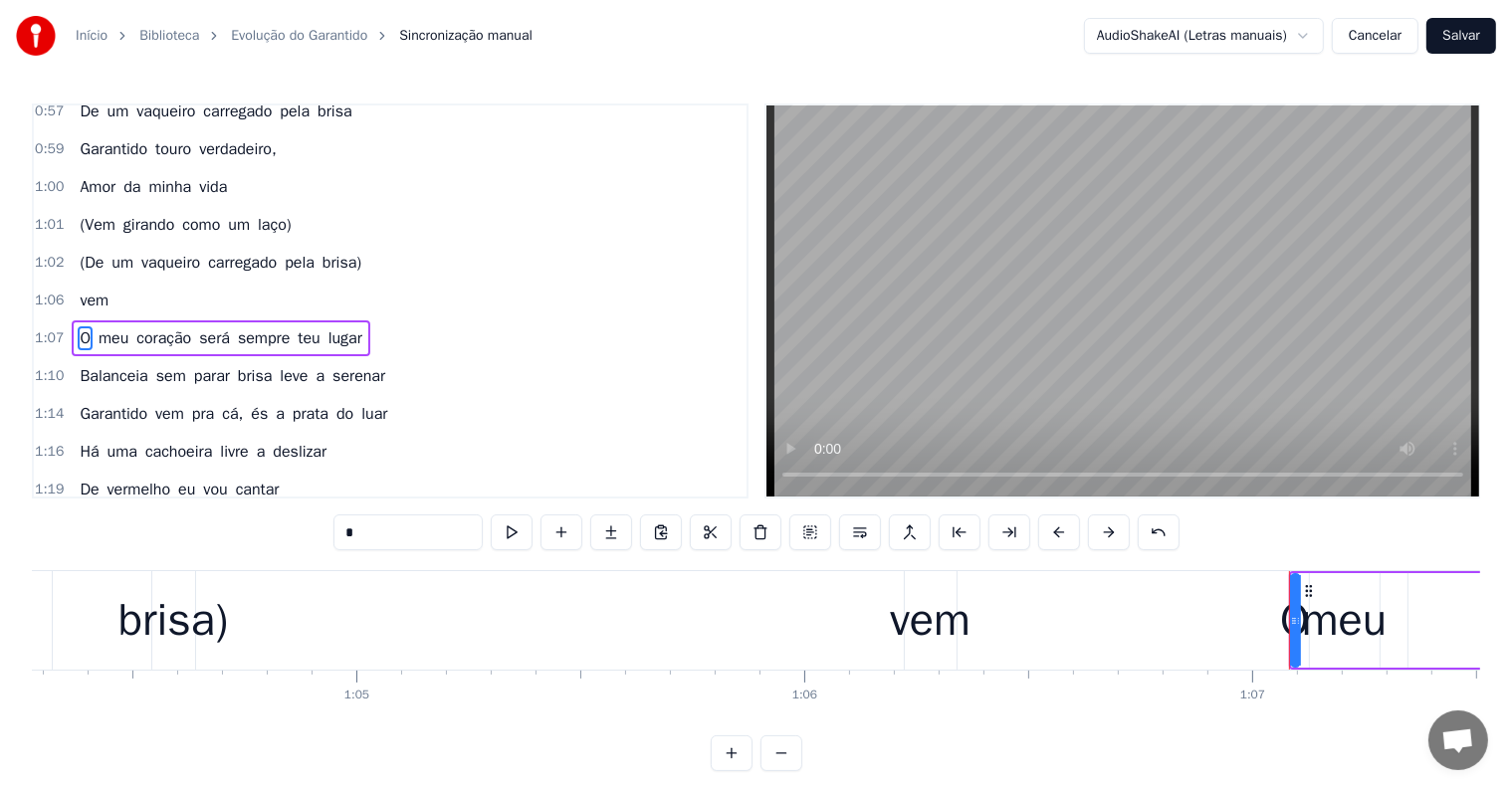 click on "vem" at bounding box center [930, 621] 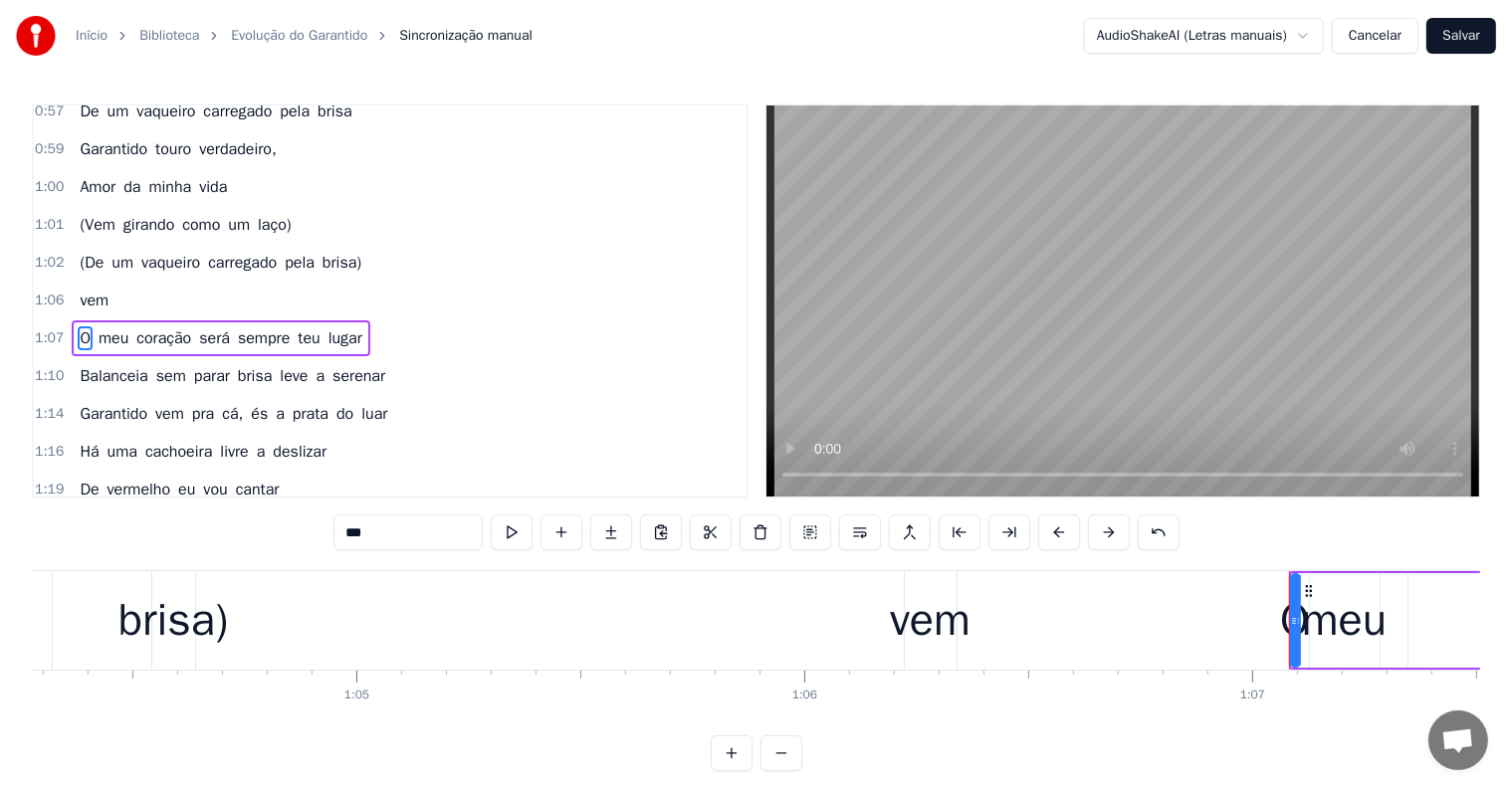scroll, scrollTop: 884, scrollLeft: 0, axis: vertical 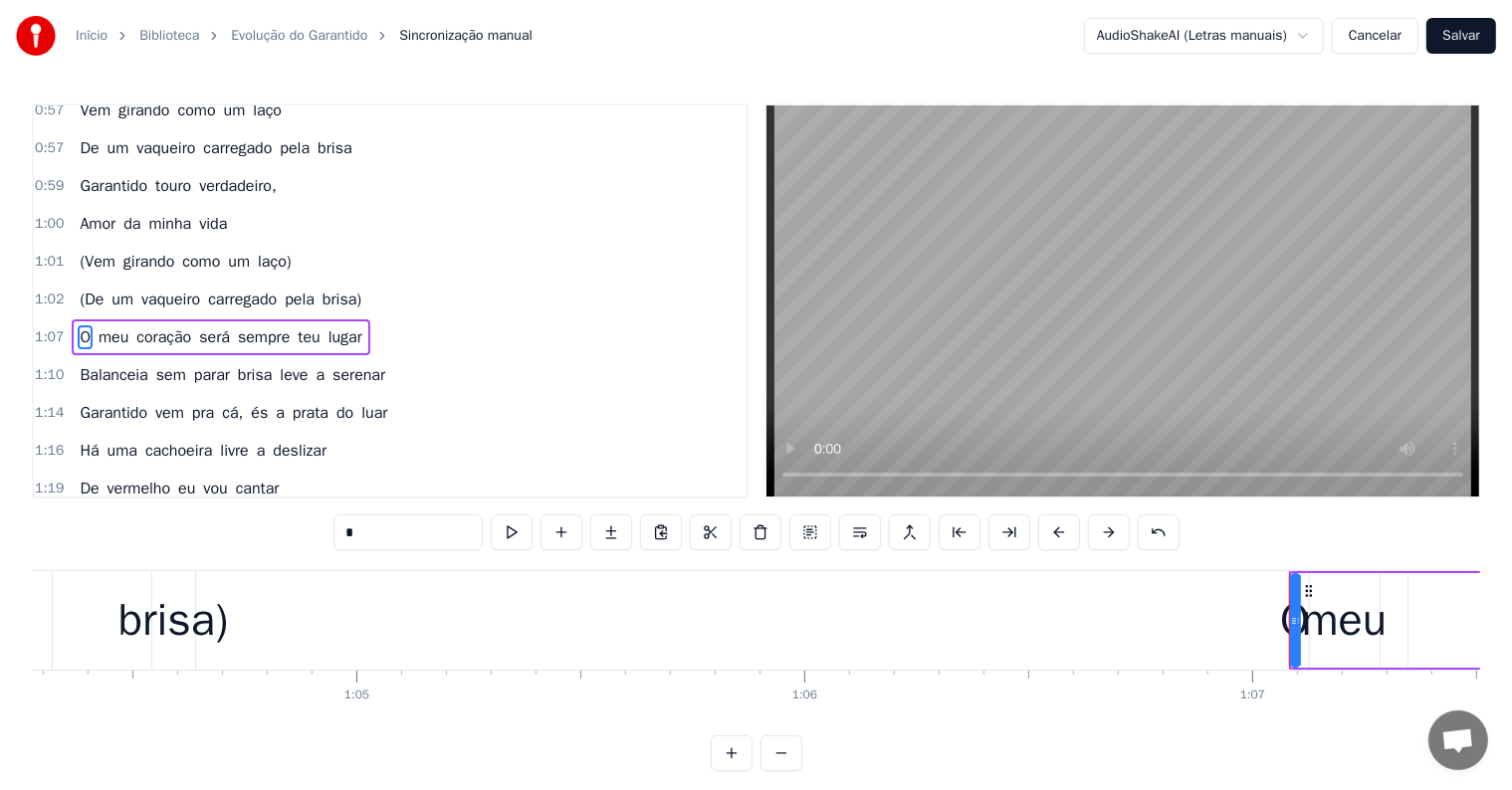 click on "brisa)" at bounding box center (173, 621) 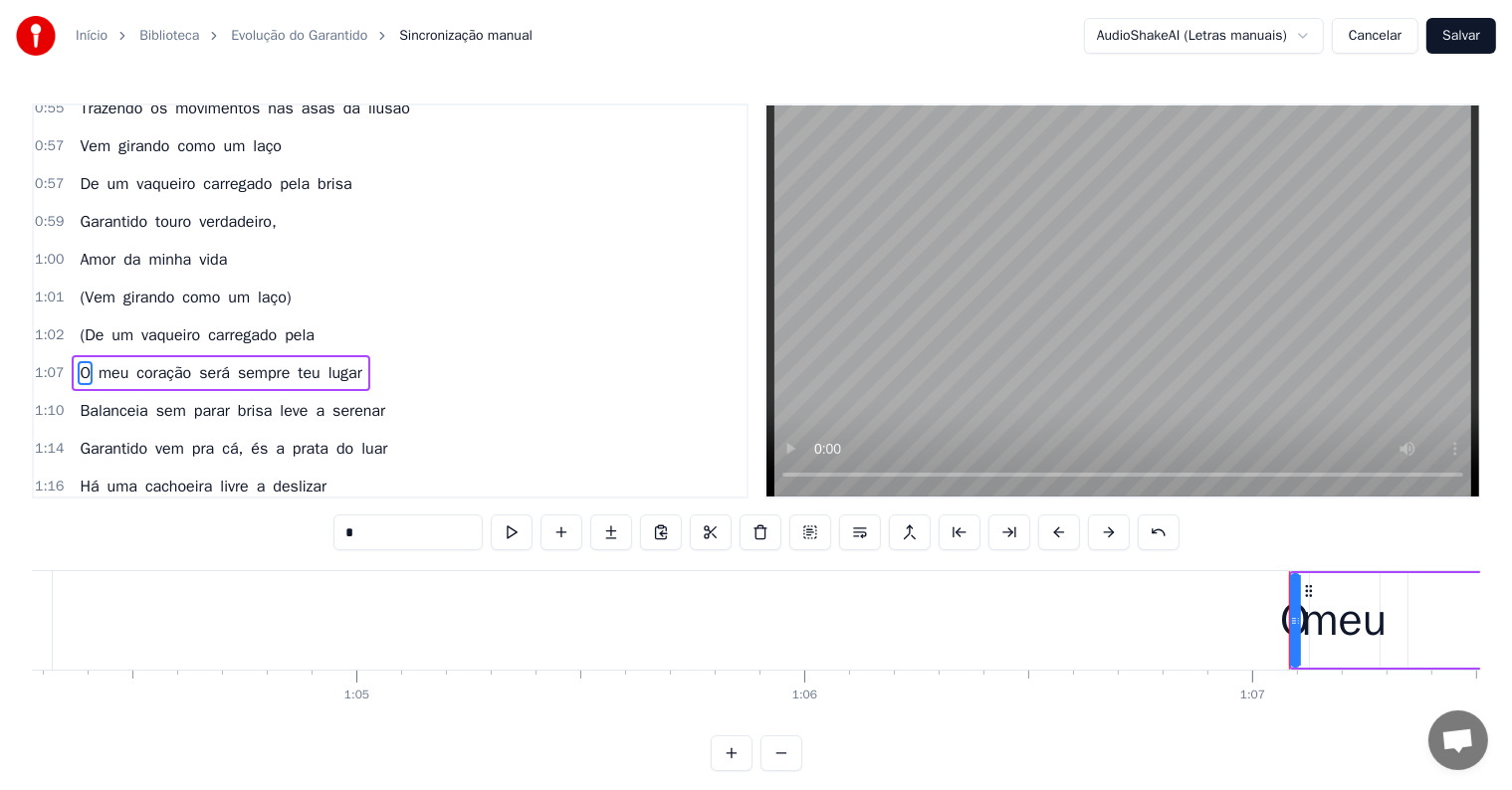 scroll, scrollTop: 884, scrollLeft: 0, axis: vertical 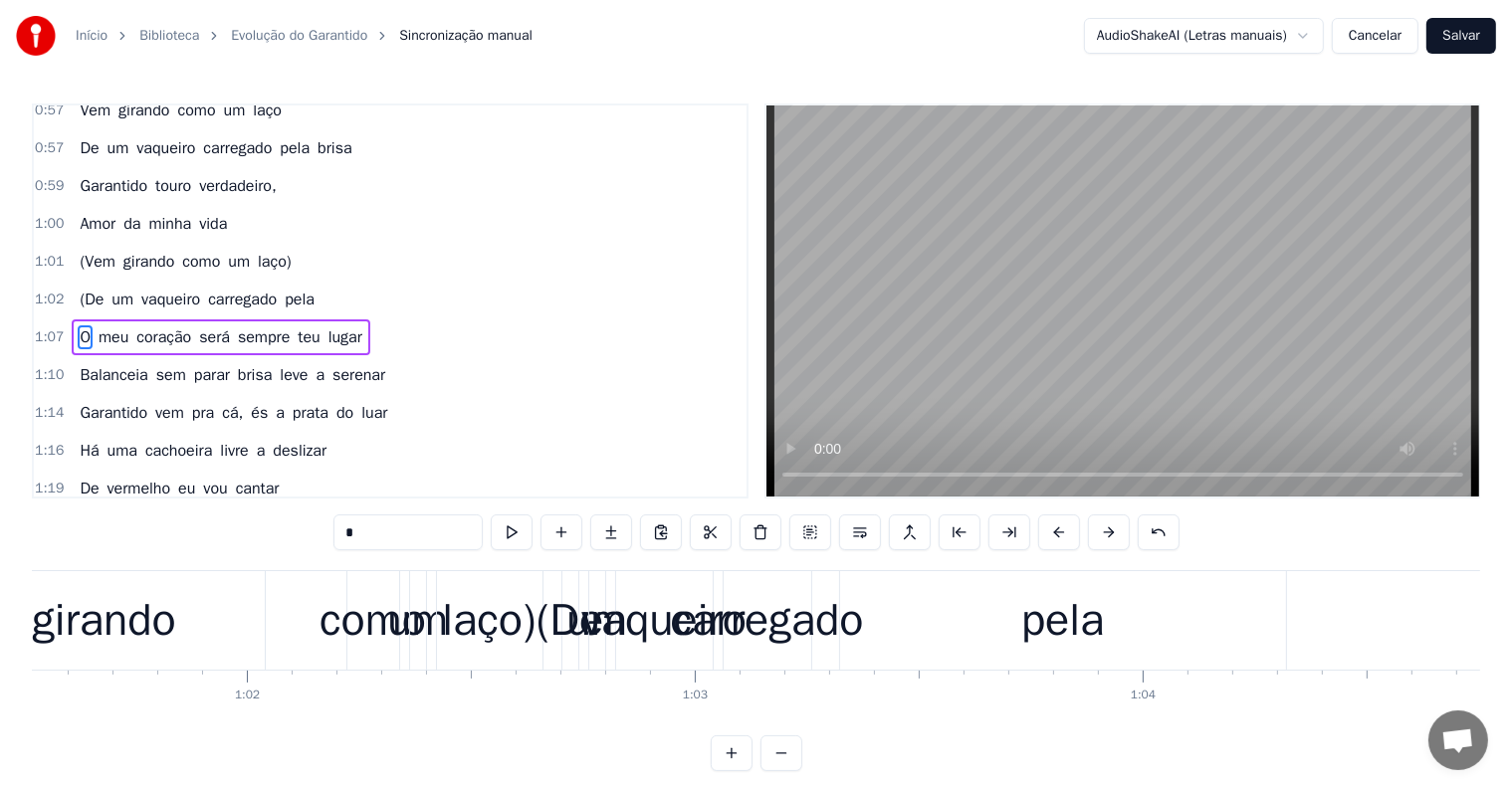 click on "carregado" at bounding box center [767, 621] 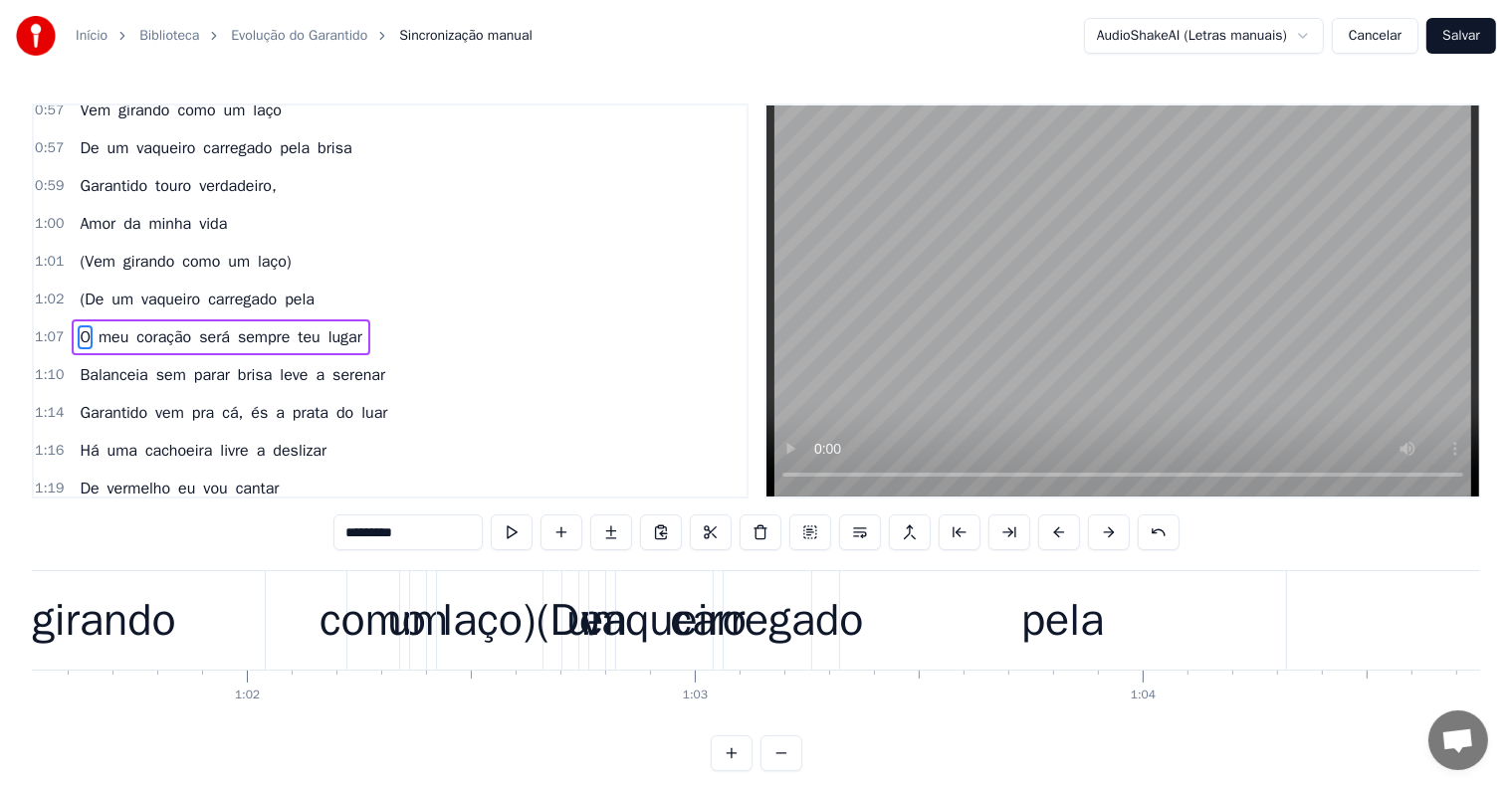 scroll, scrollTop: 848, scrollLeft: 0, axis: vertical 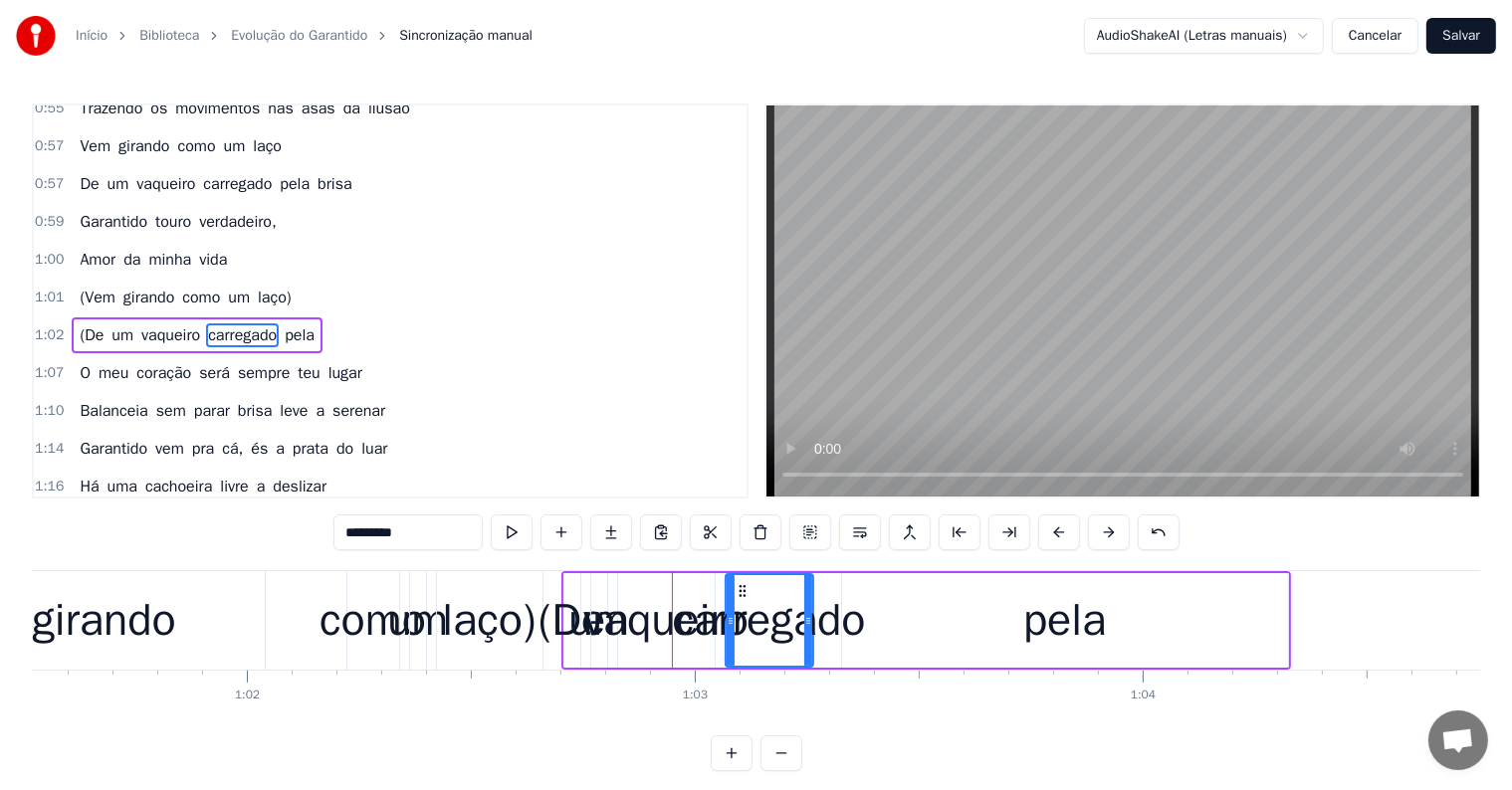 type on "****" 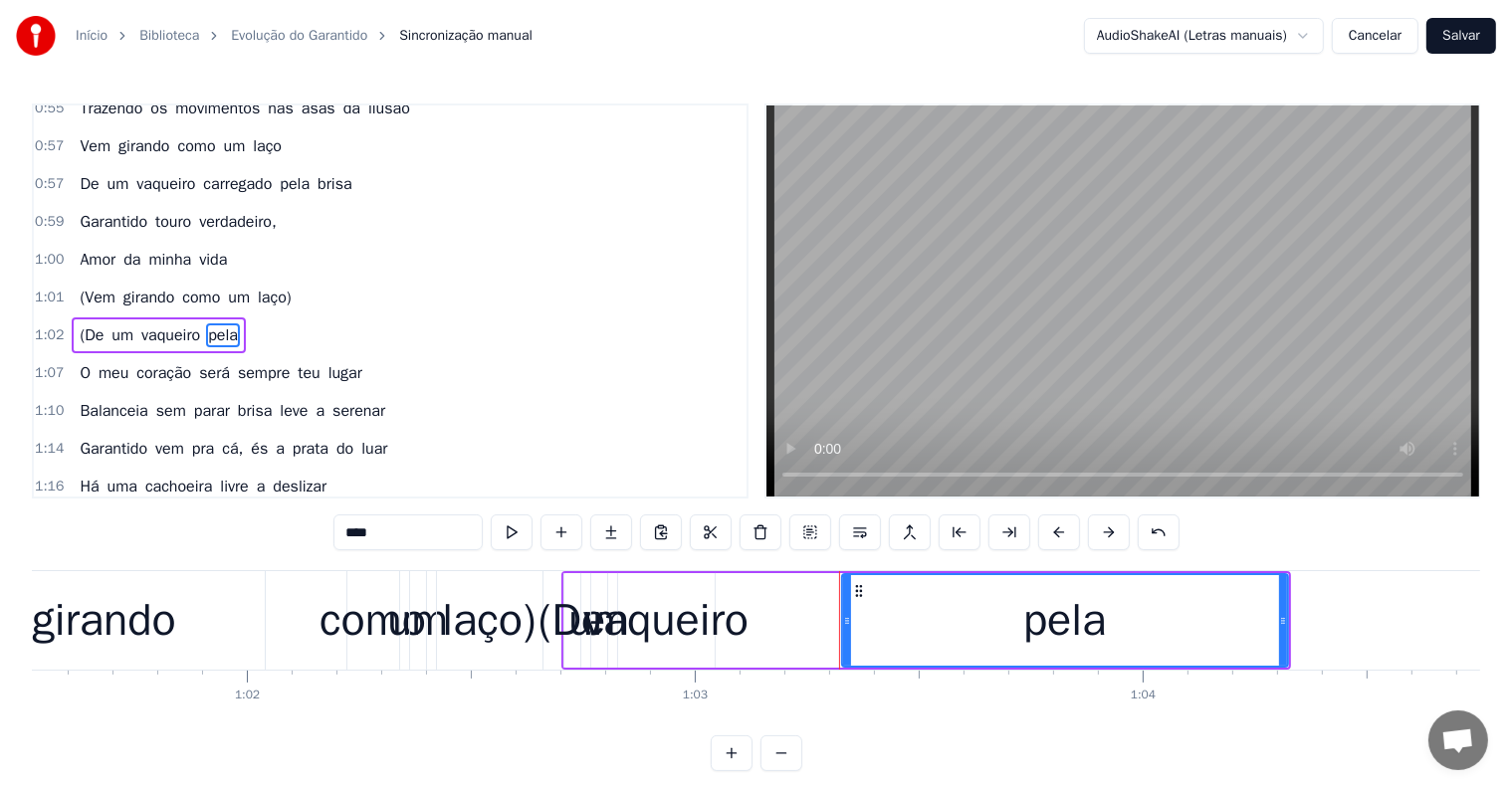 click on "(De um vaqueiro pela" at bounding box center [926, 620] 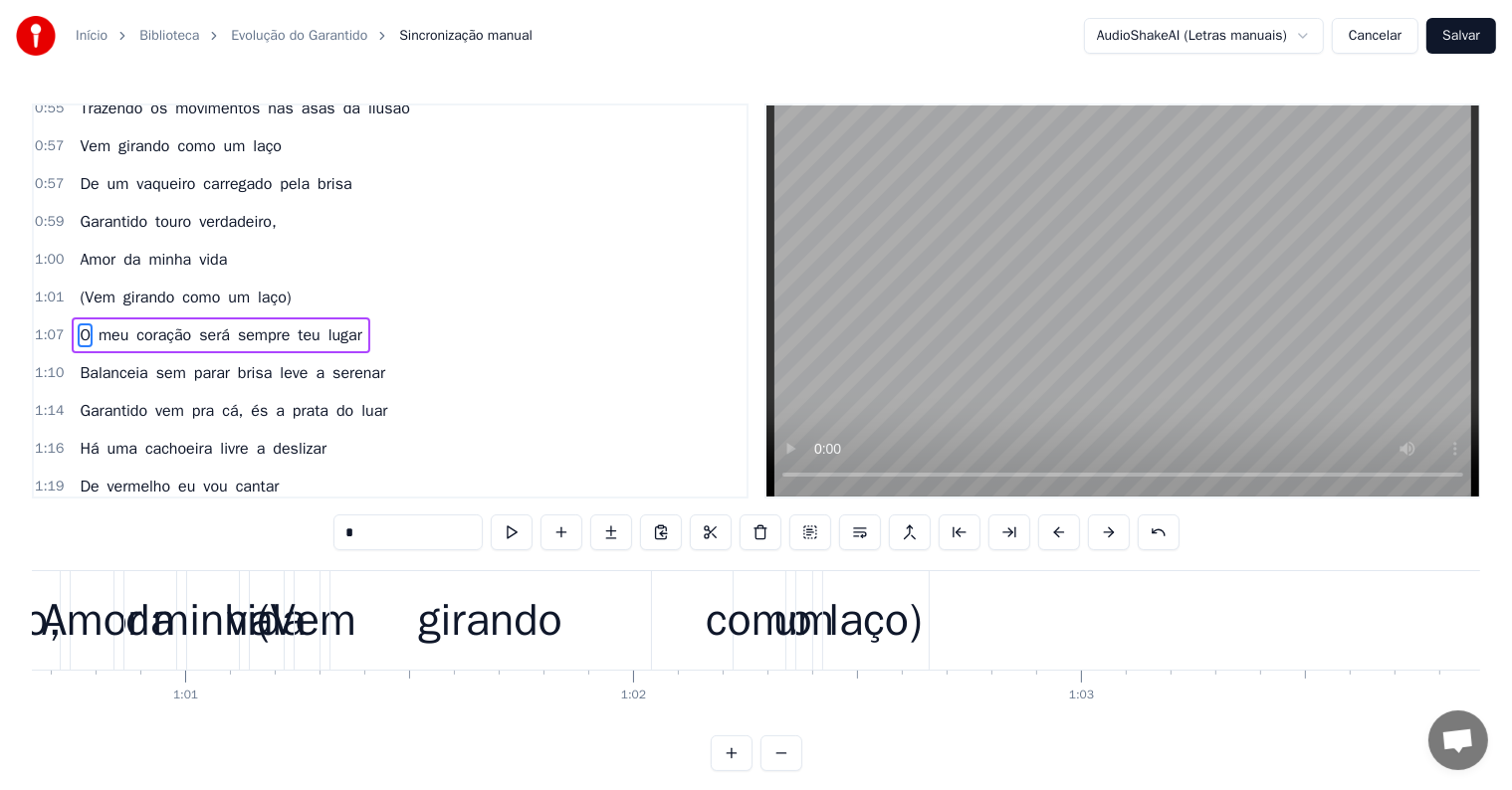scroll, scrollTop: 0, scrollLeft: 27160, axis: horizontal 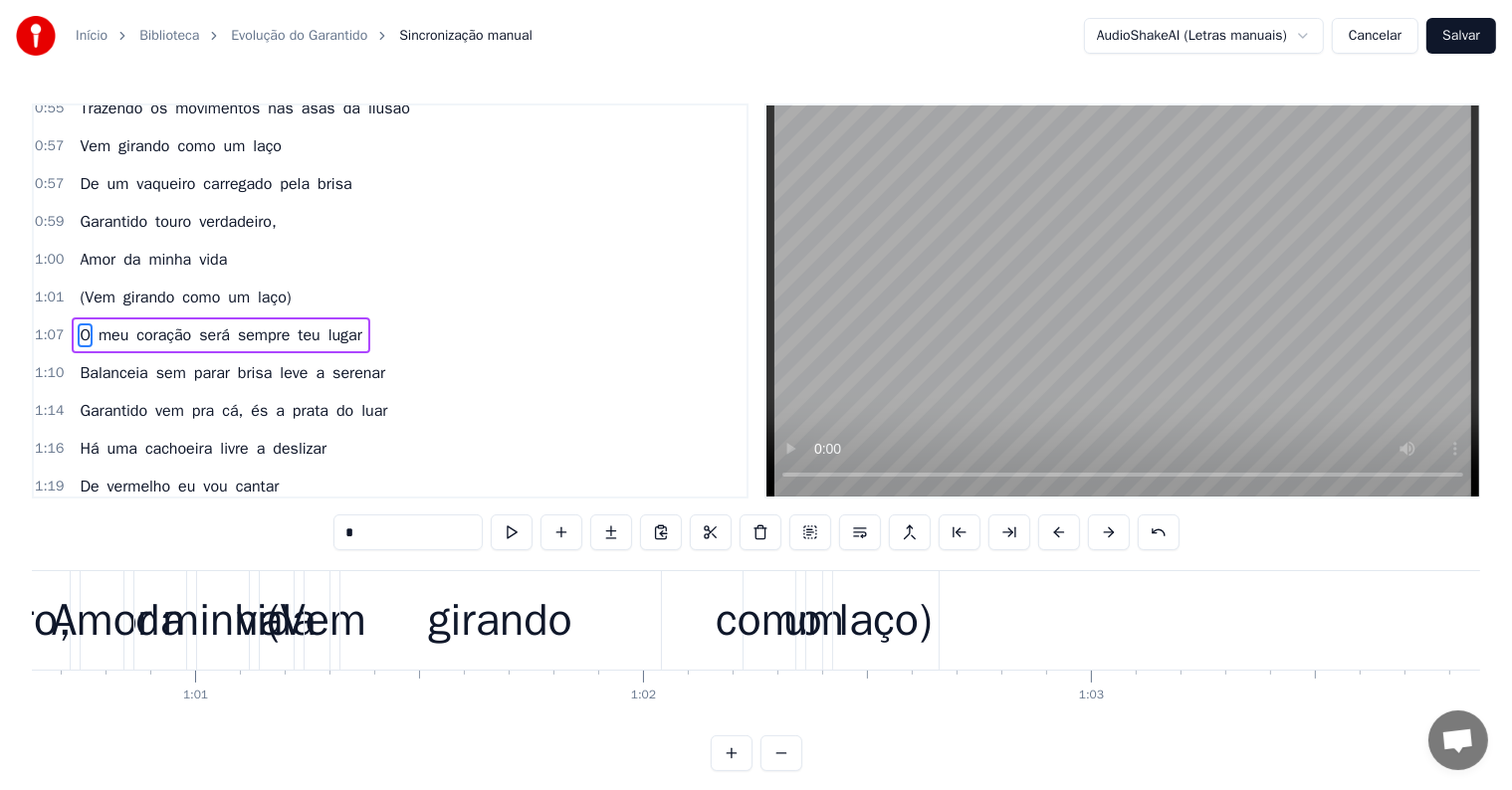 click on "(Vem girando como um laço)" at bounding box center (623, 620) 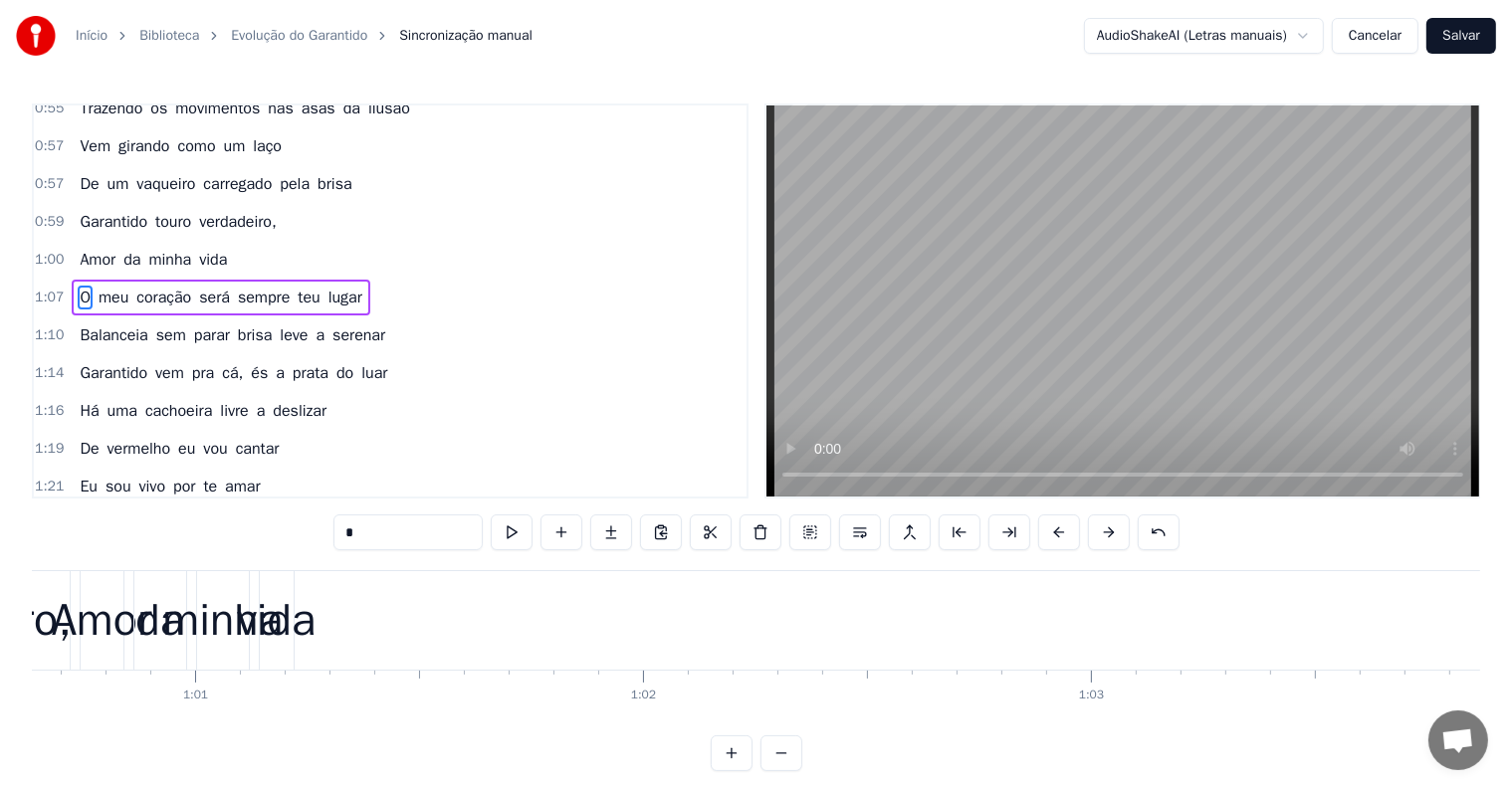 scroll, scrollTop: 832, scrollLeft: 0, axis: vertical 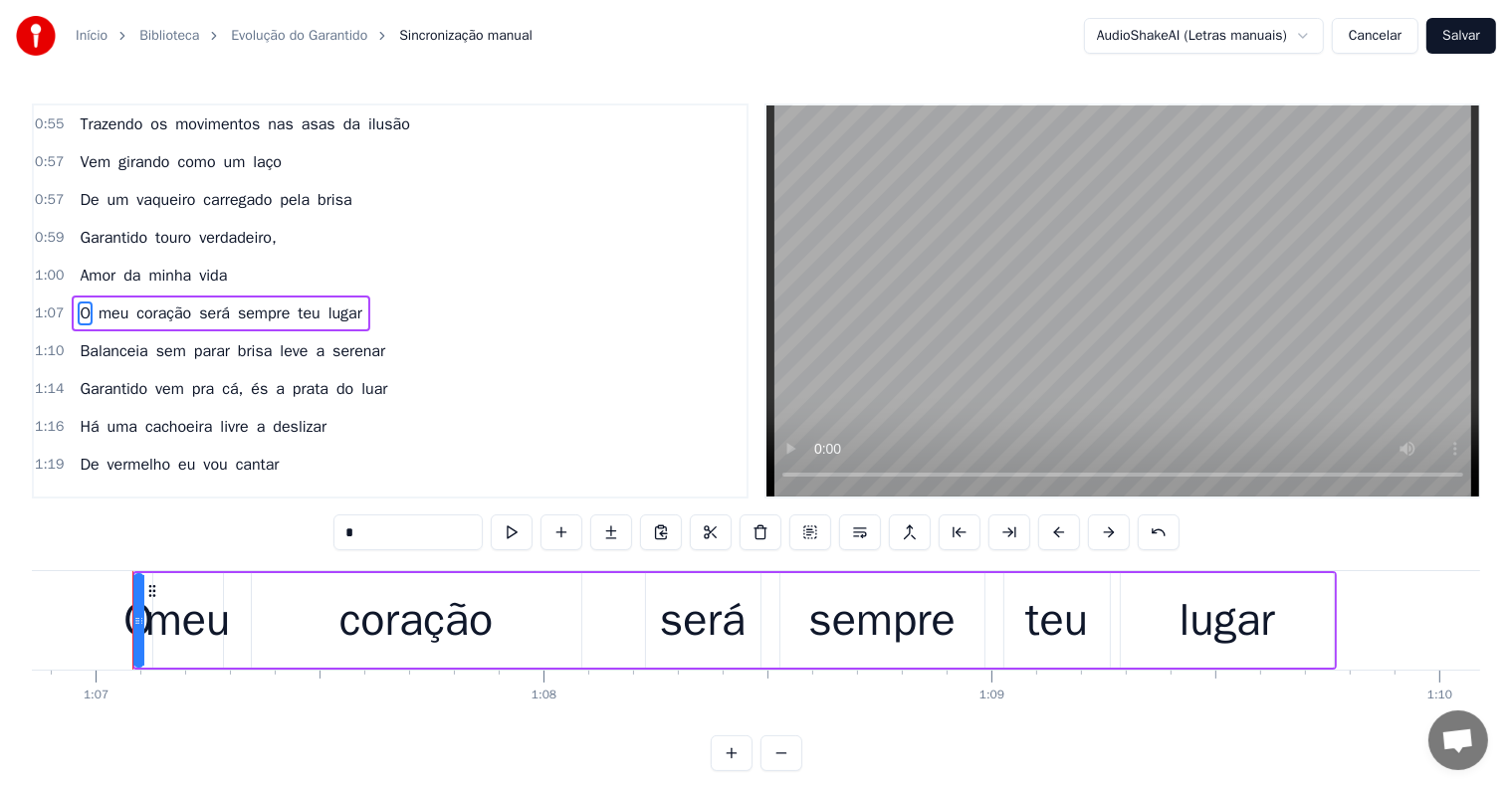 click on "meu" at bounding box center [187, 621] 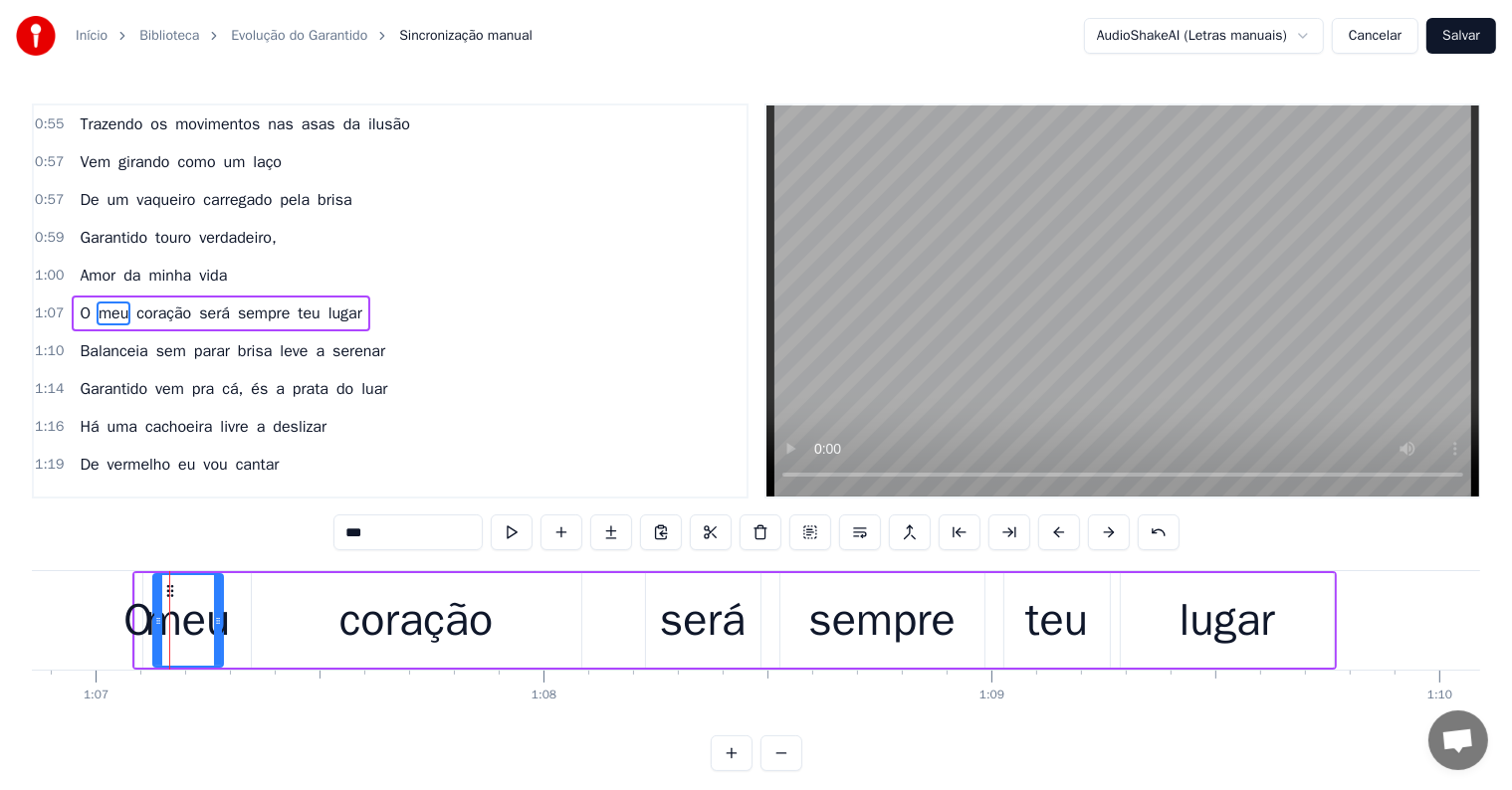 scroll, scrollTop: 811, scrollLeft: 0, axis: vertical 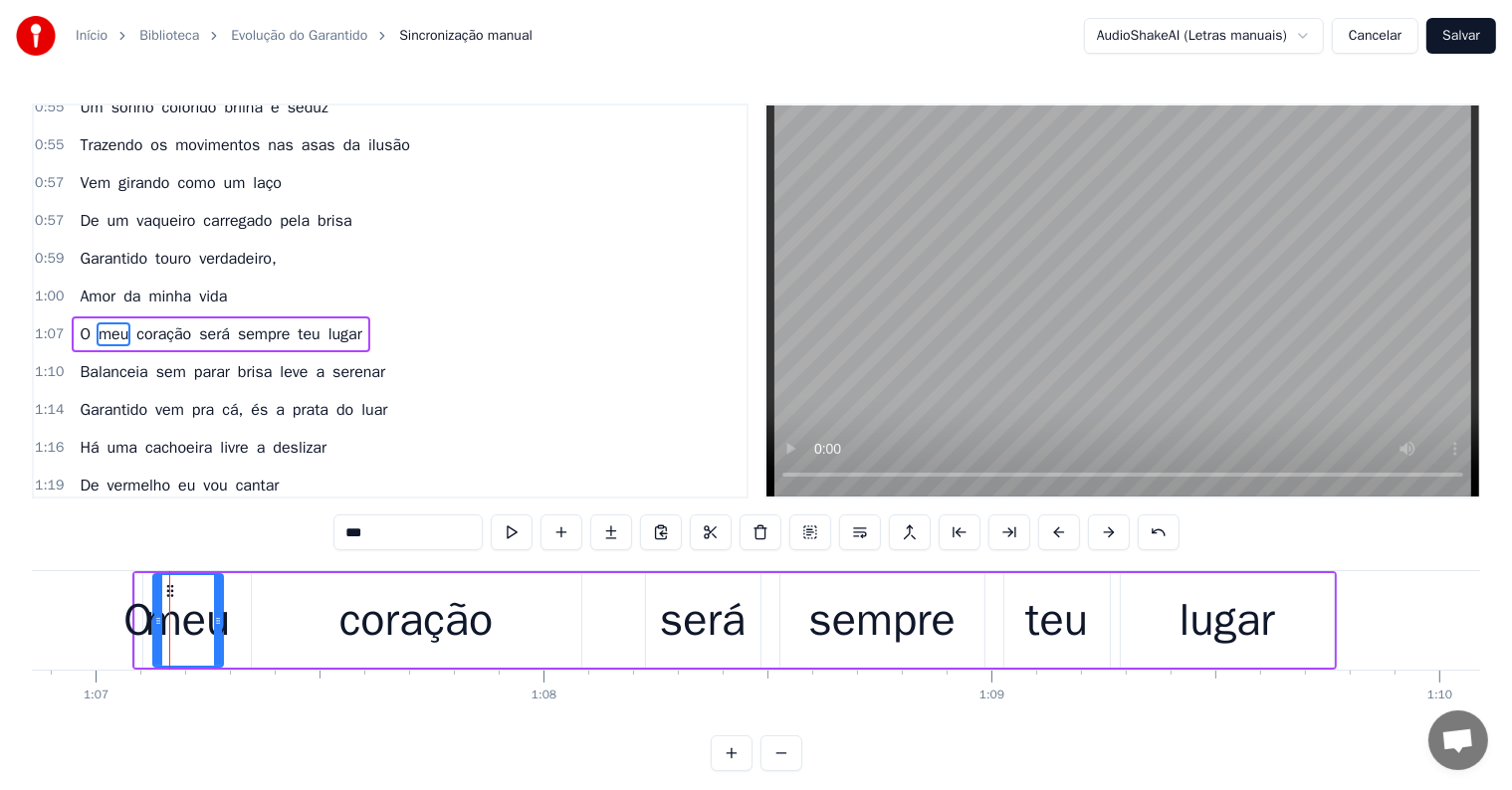 click on "Amor da minha vida" at bounding box center (153, 296) 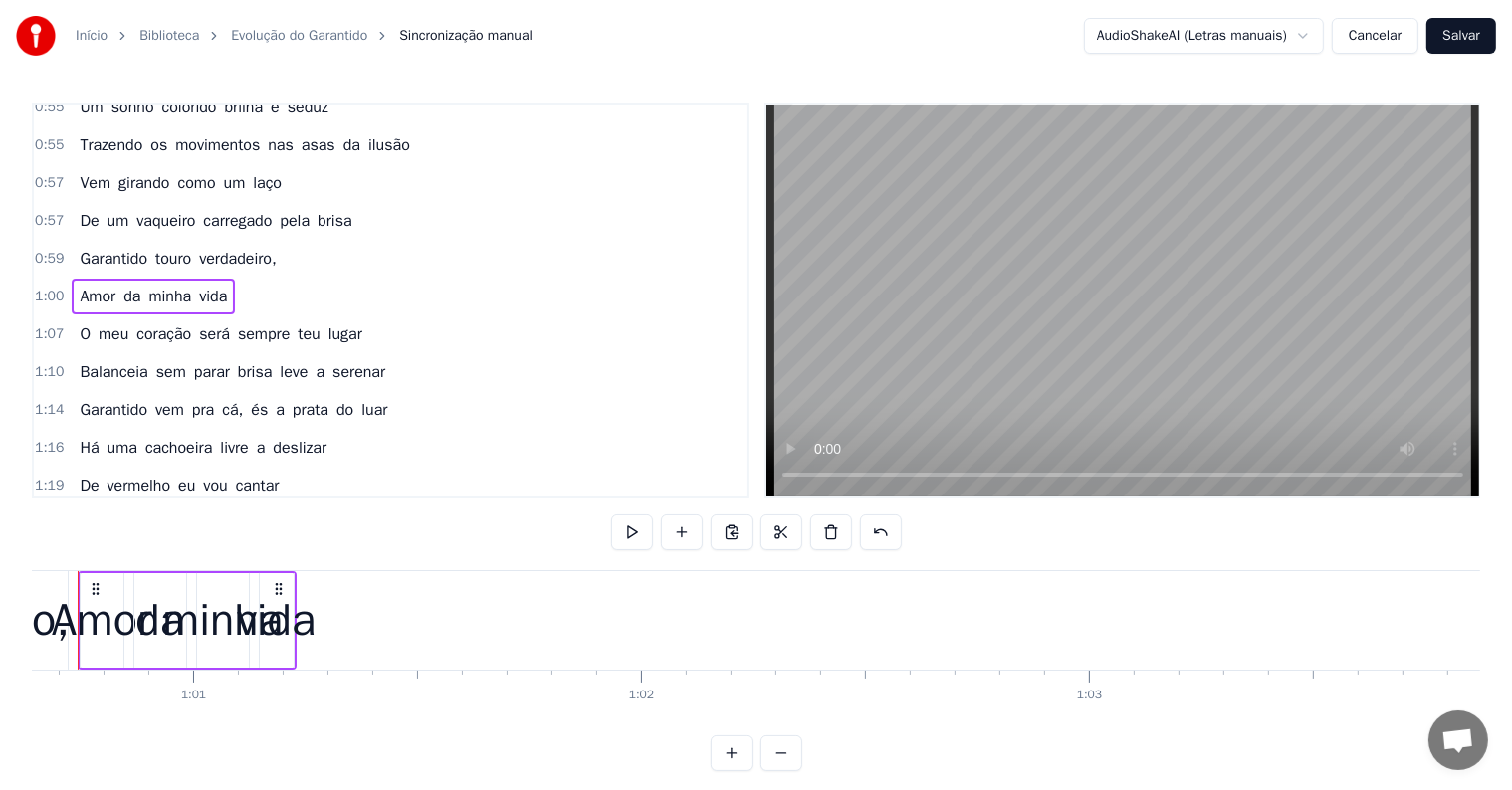 scroll, scrollTop: 0, scrollLeft: 27107, axis: horizontal 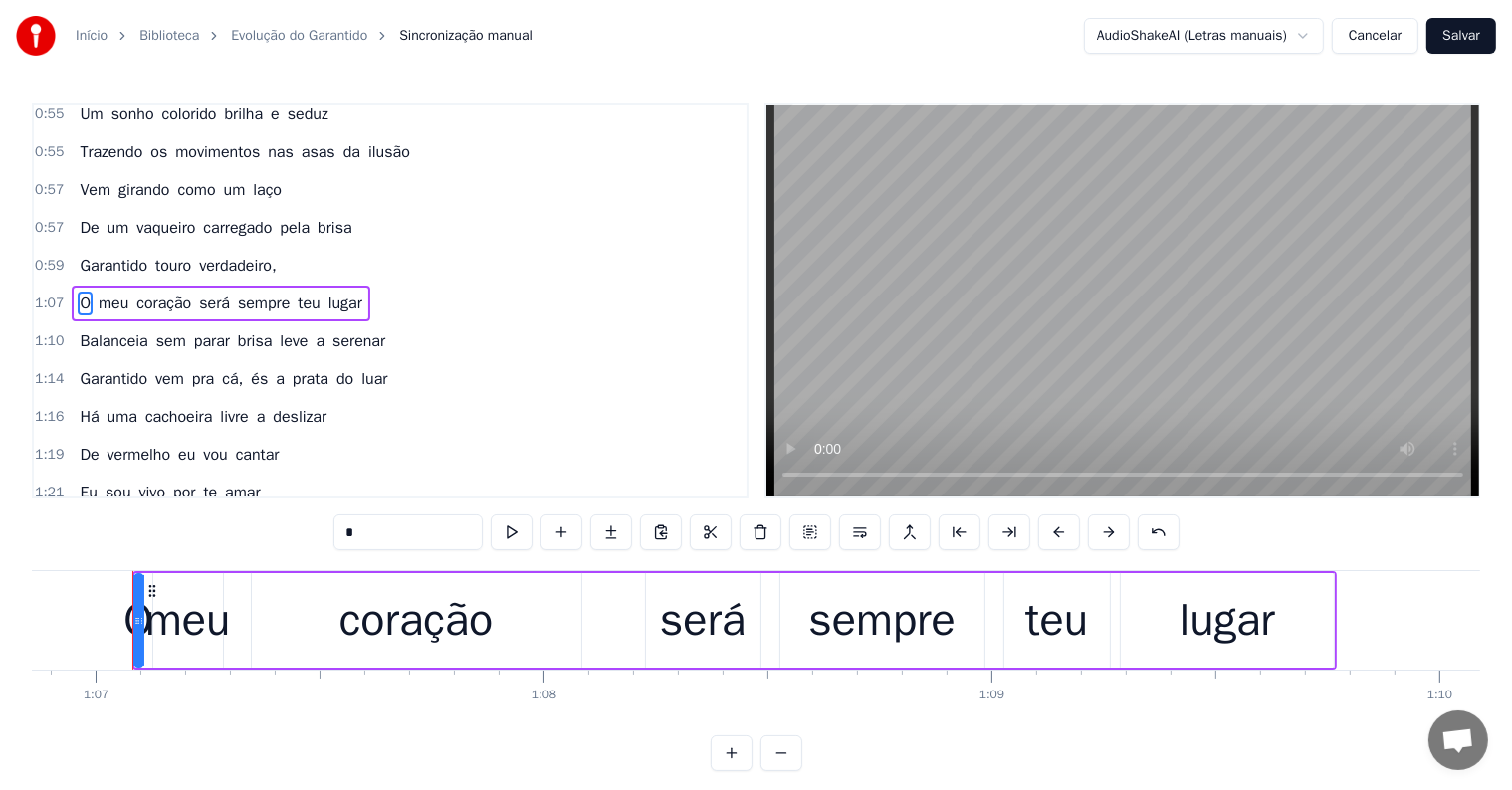 click on "touro" at bounding box center (173, 266) 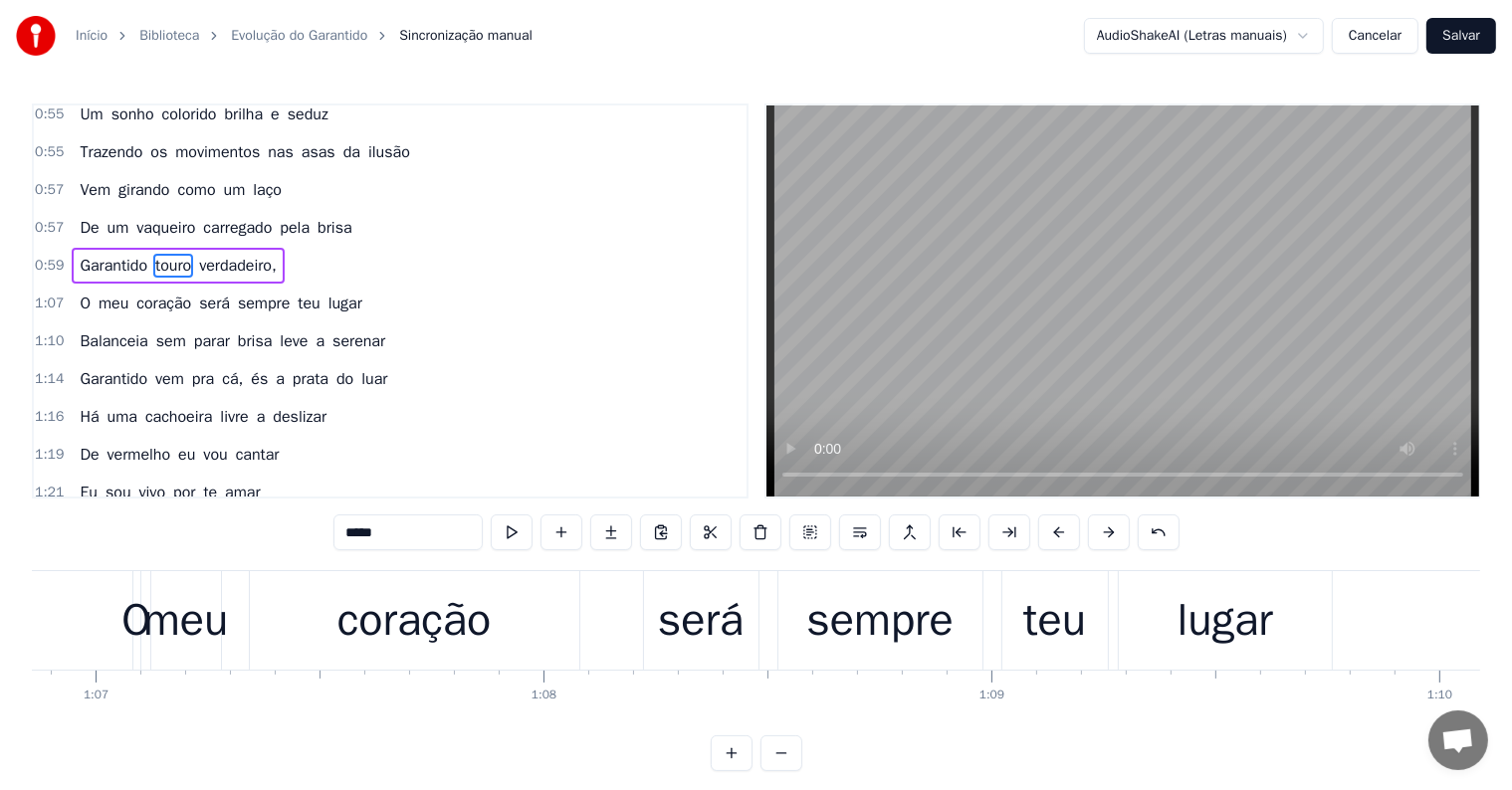 scroll, scrollTop: 737, scrollLeft: 0, axis: vertical 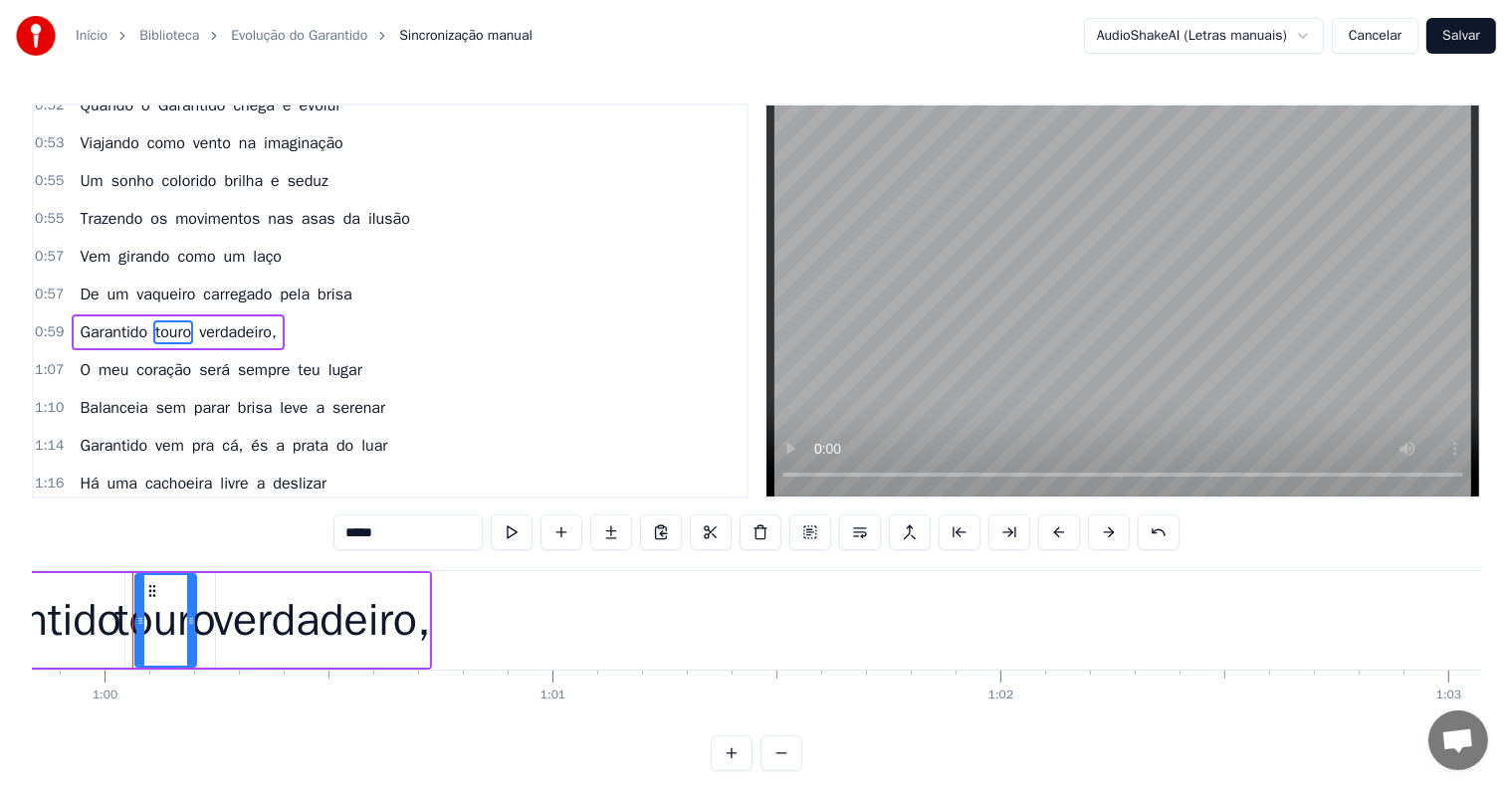 click on "Garantido touro verdadeiro," at bounding box center [177, 332] 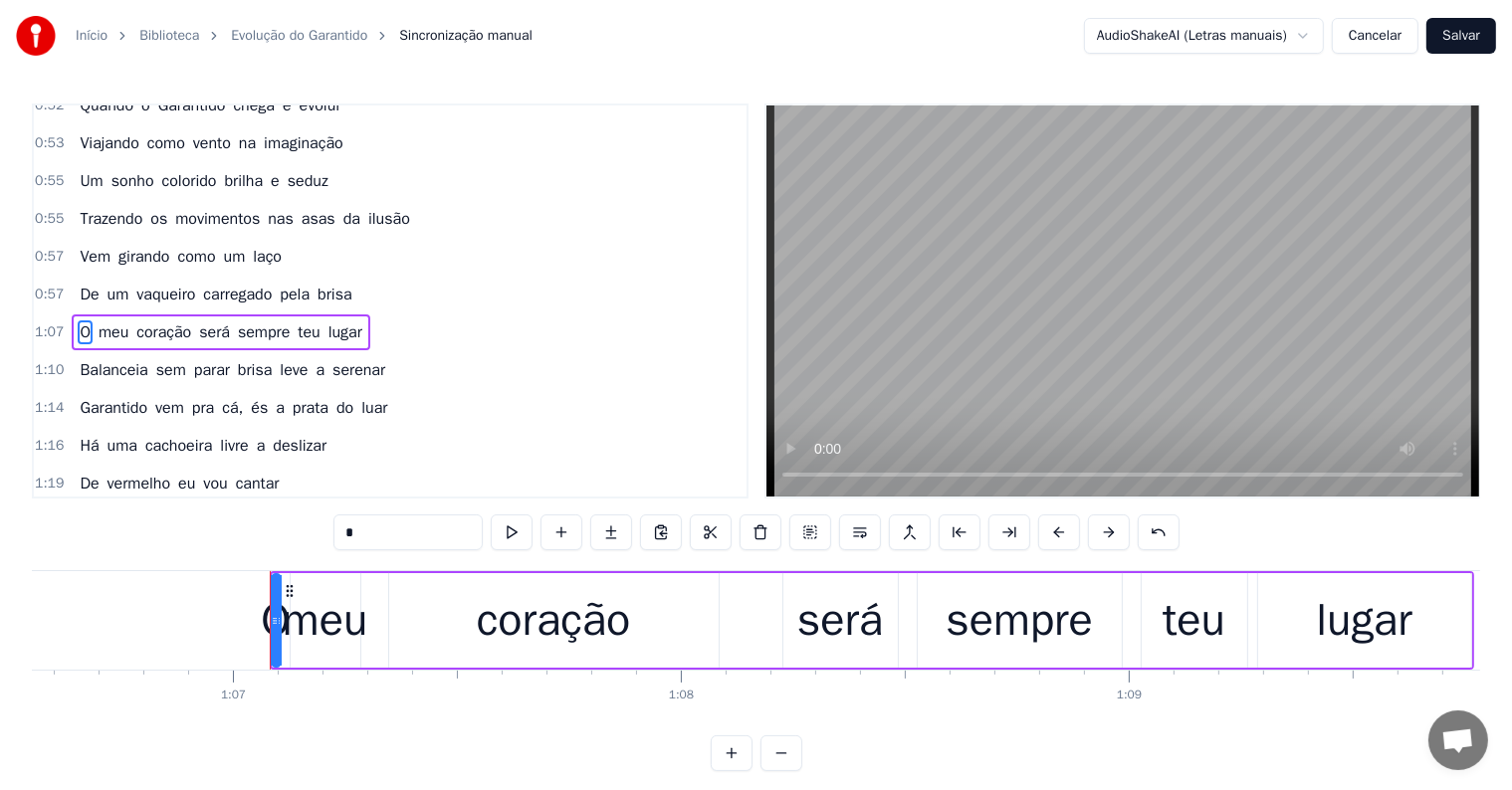 scroll, scrollTop: 0, scrollLeft: 29947, axis: horizontal 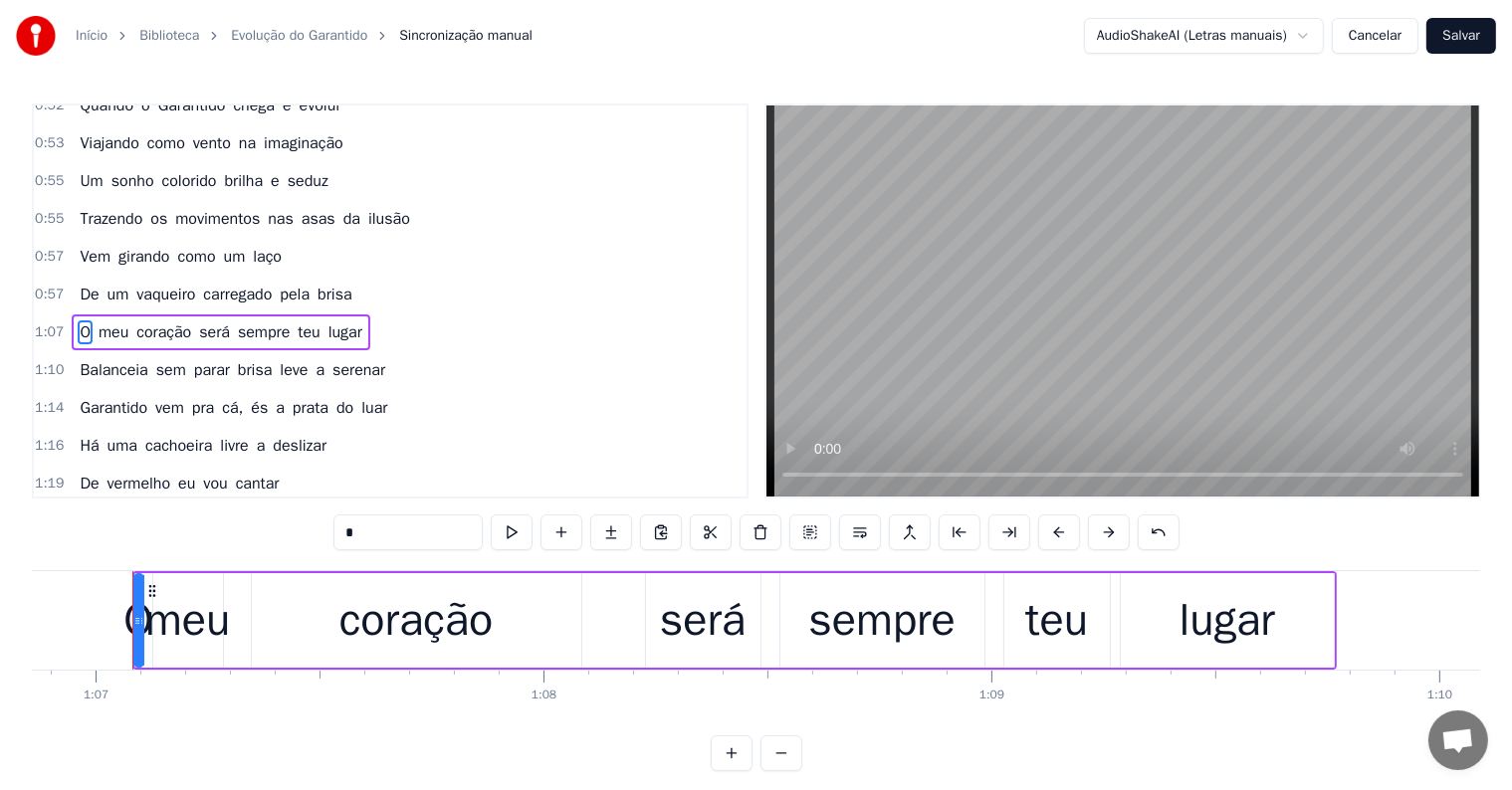 click on "De um vaqueiro carregado pela brisa" at bounding box center (215, 295) 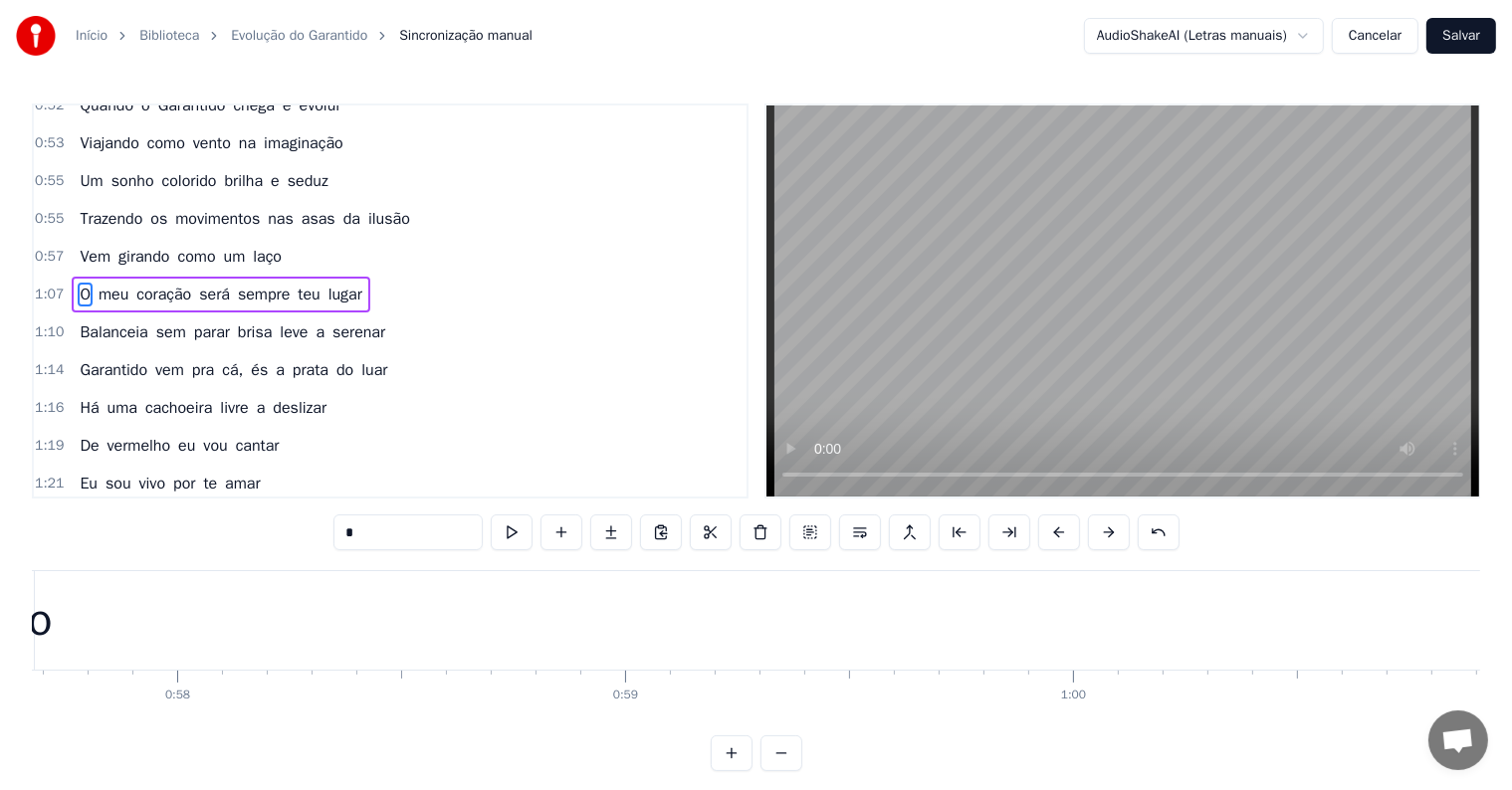 scroll, scrollTop: 0, scrollLeft: 25745, axis: horizontal 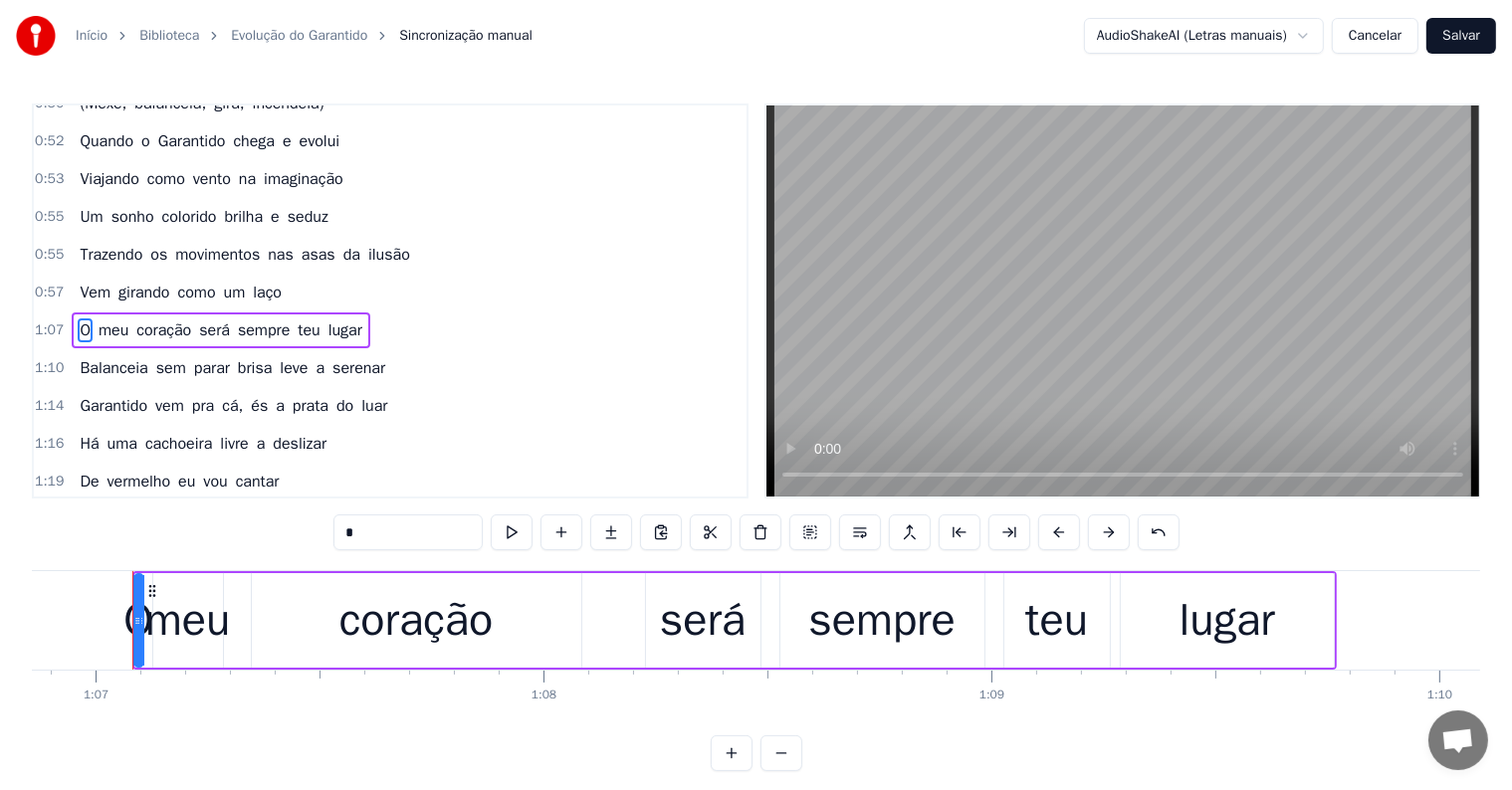 click on "Vem girando como um laço" at bounding box center [180, 293] 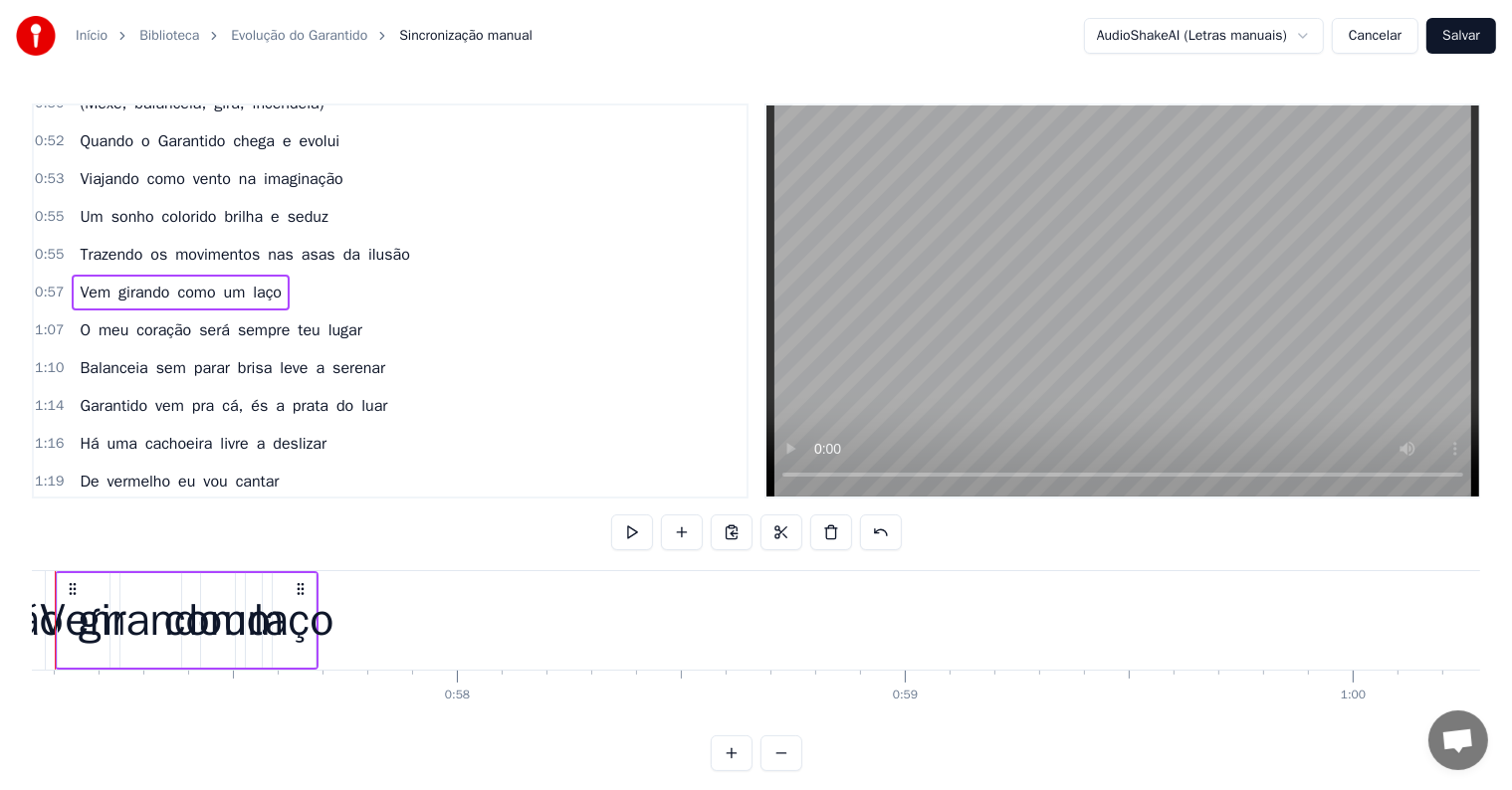 scroll, scrollTop: 0, scrollLeft: 25477, axis: horizontal 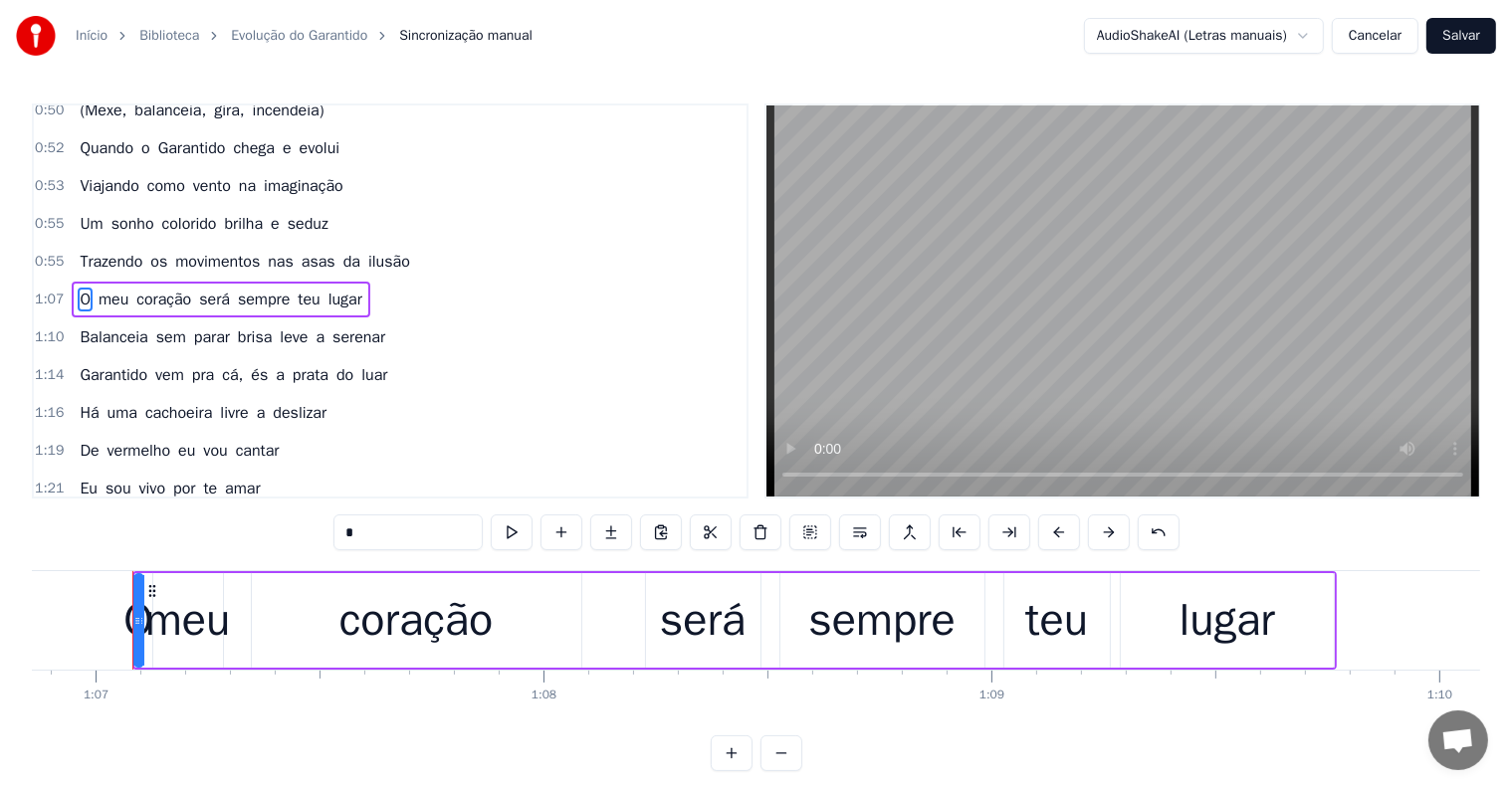 click on "Trazendo os movimentos nas asas da ilusão" at bounding box center (244, 262) 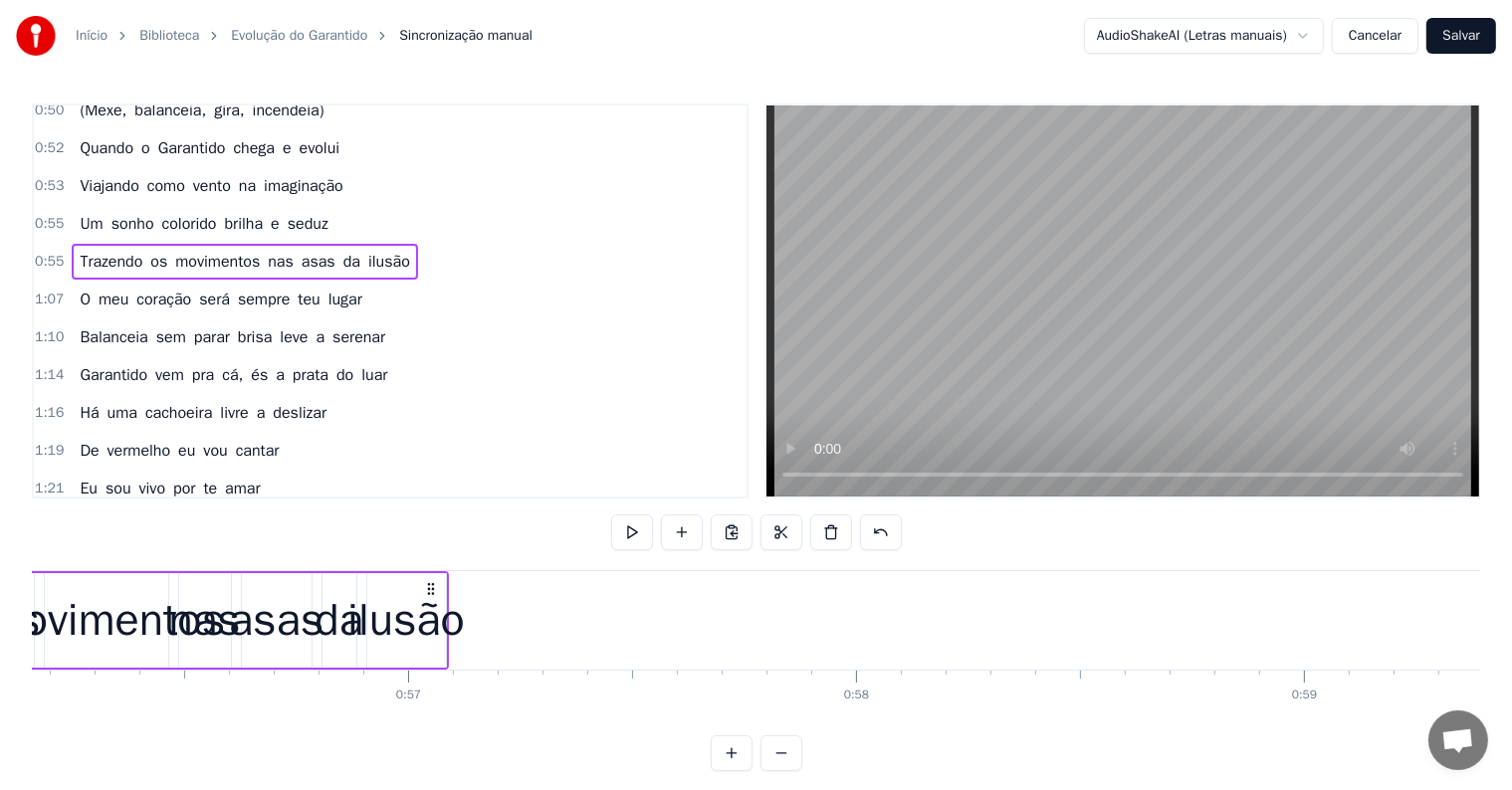 scroll, scrollTop: 0, scrollLeft: 24921, axis: horizontal 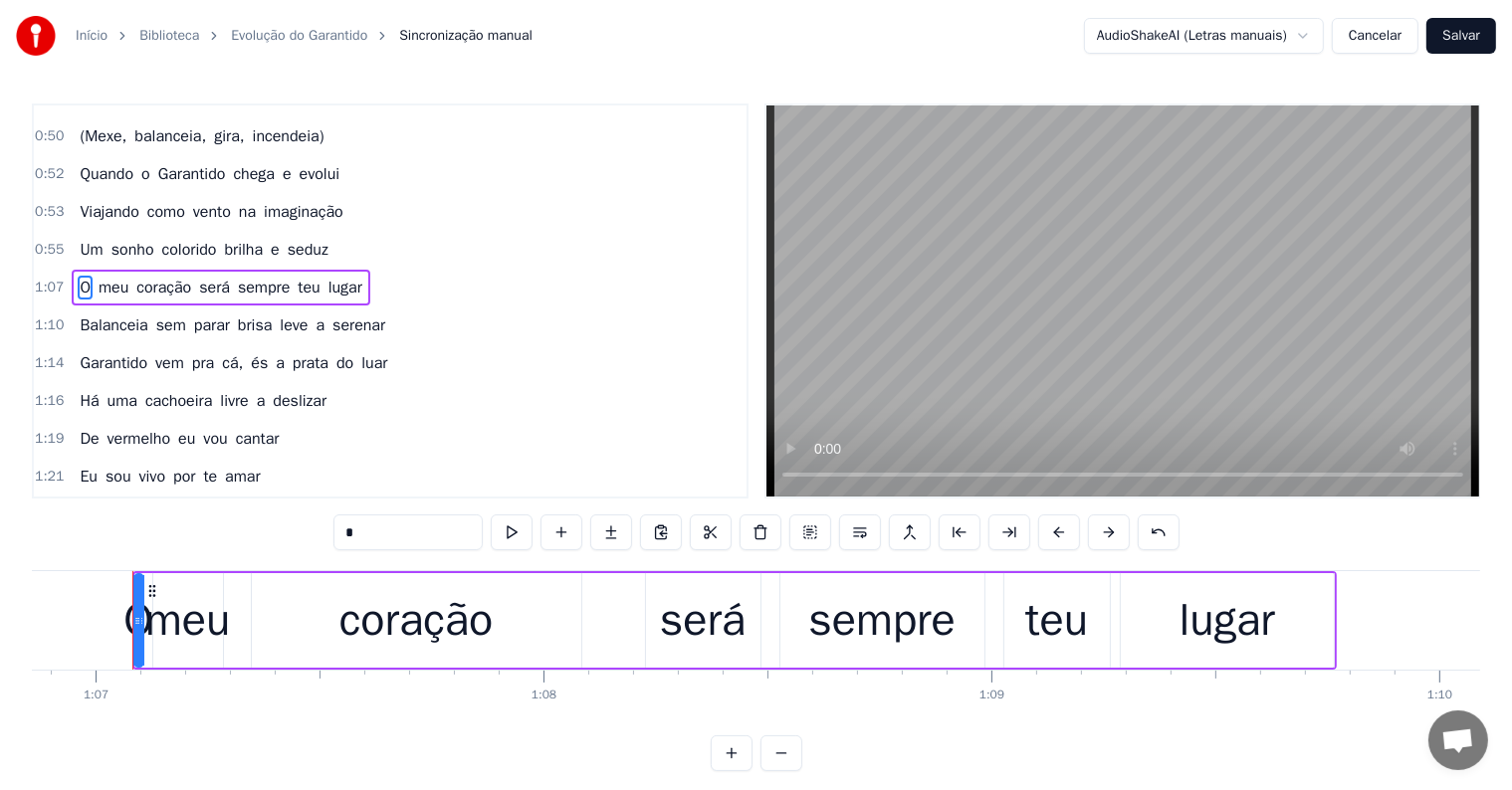 click on "Um sonho colorido brilha e seduz" at bounding box center (203, 250) 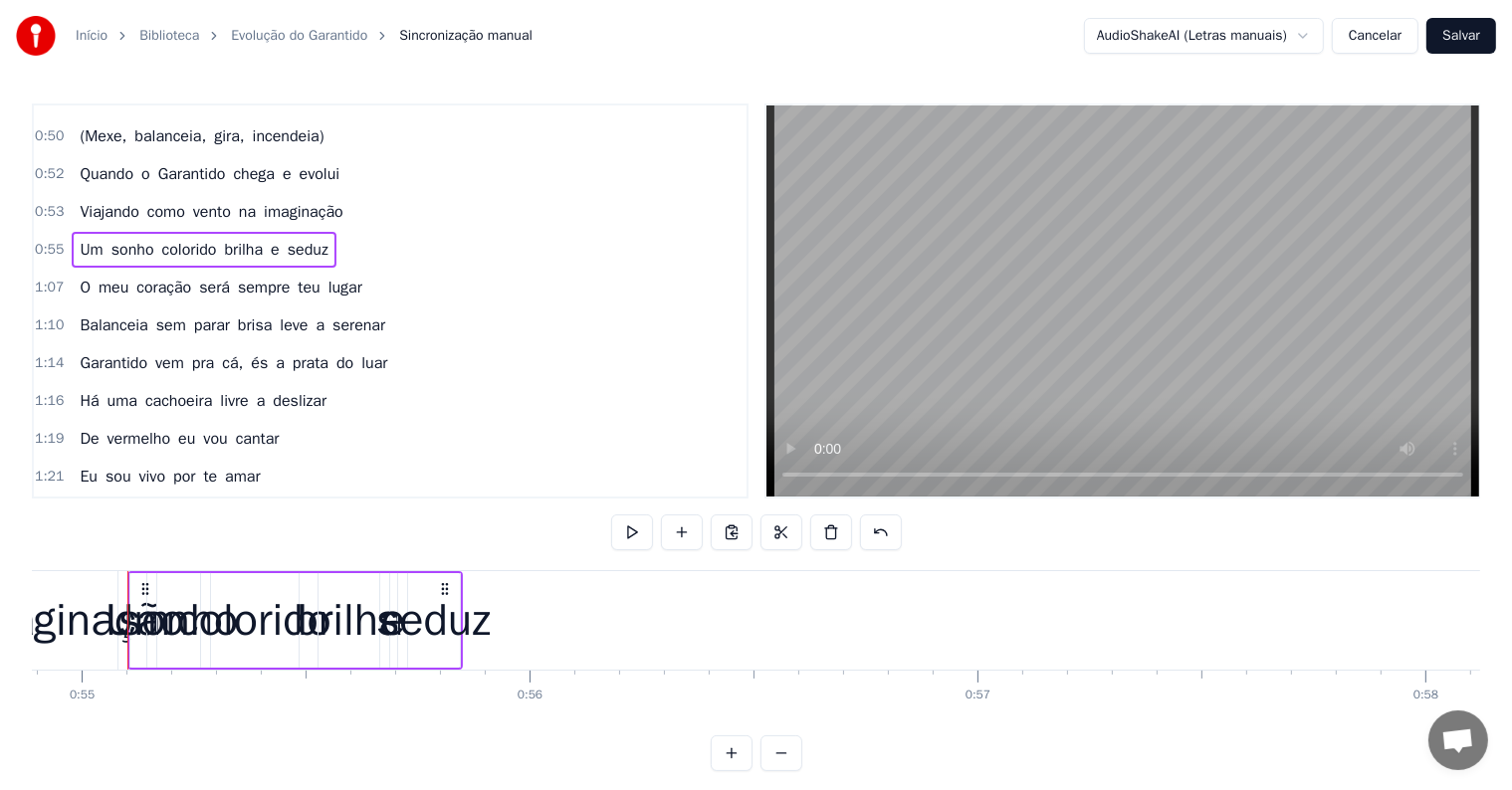 scroll, scrollTop: 0, scrollLeft: 24581, axis: horizontal 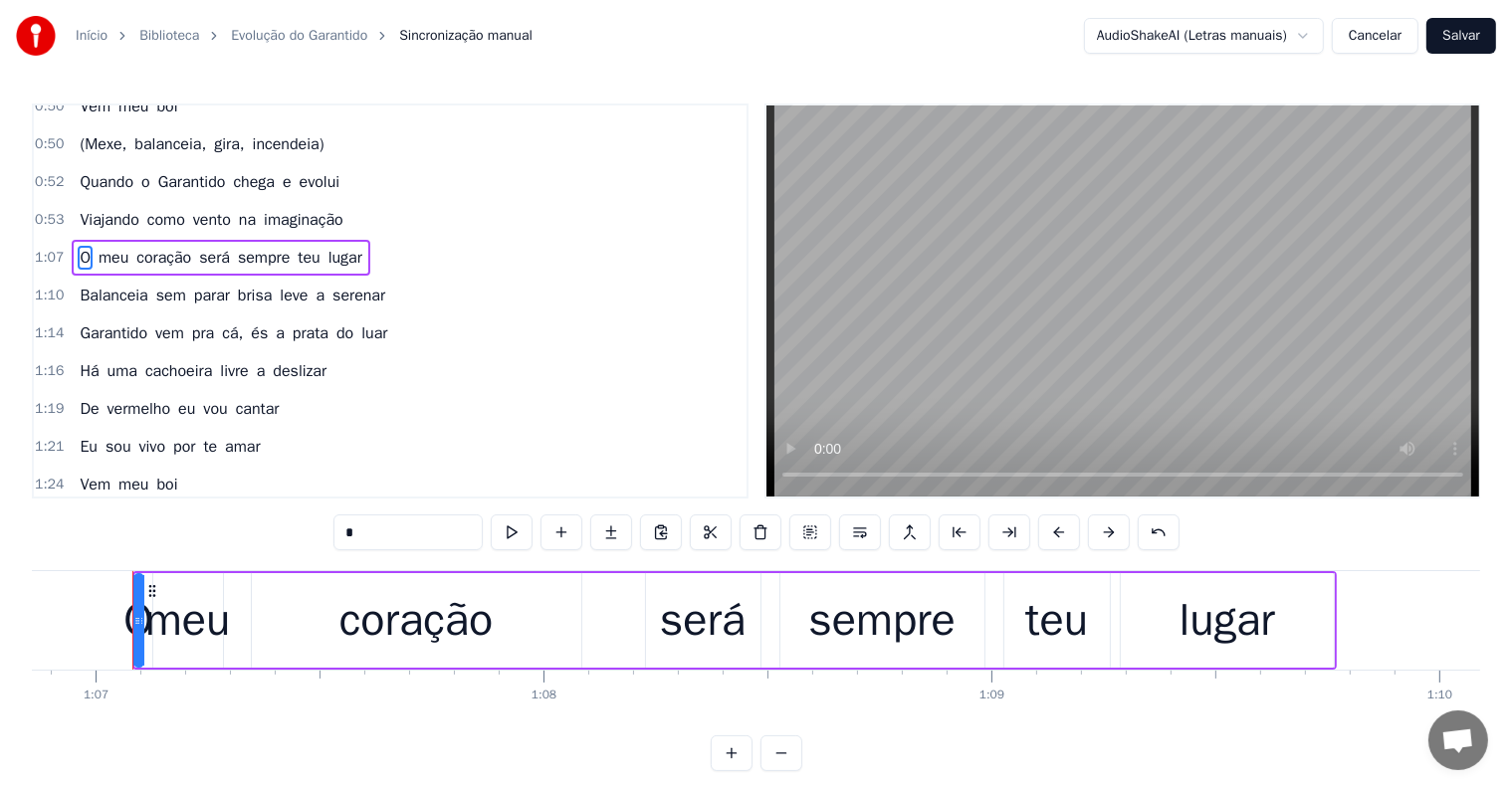 click on "Viajando como vento na imaginação" at bounding box center (211, 220) 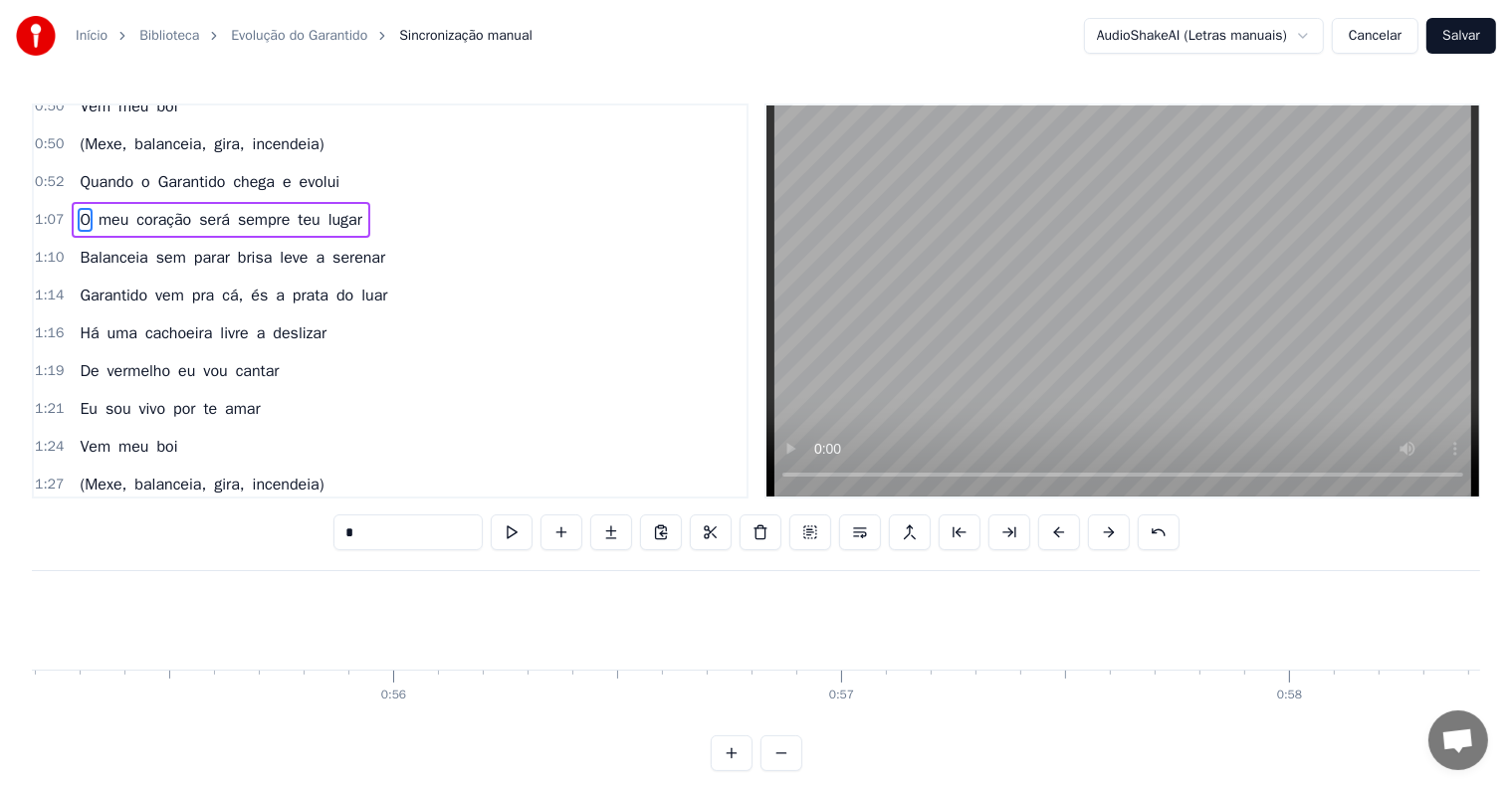 scroll, scrollTop: 0, scrollLeft: 23939, axis: horizontal 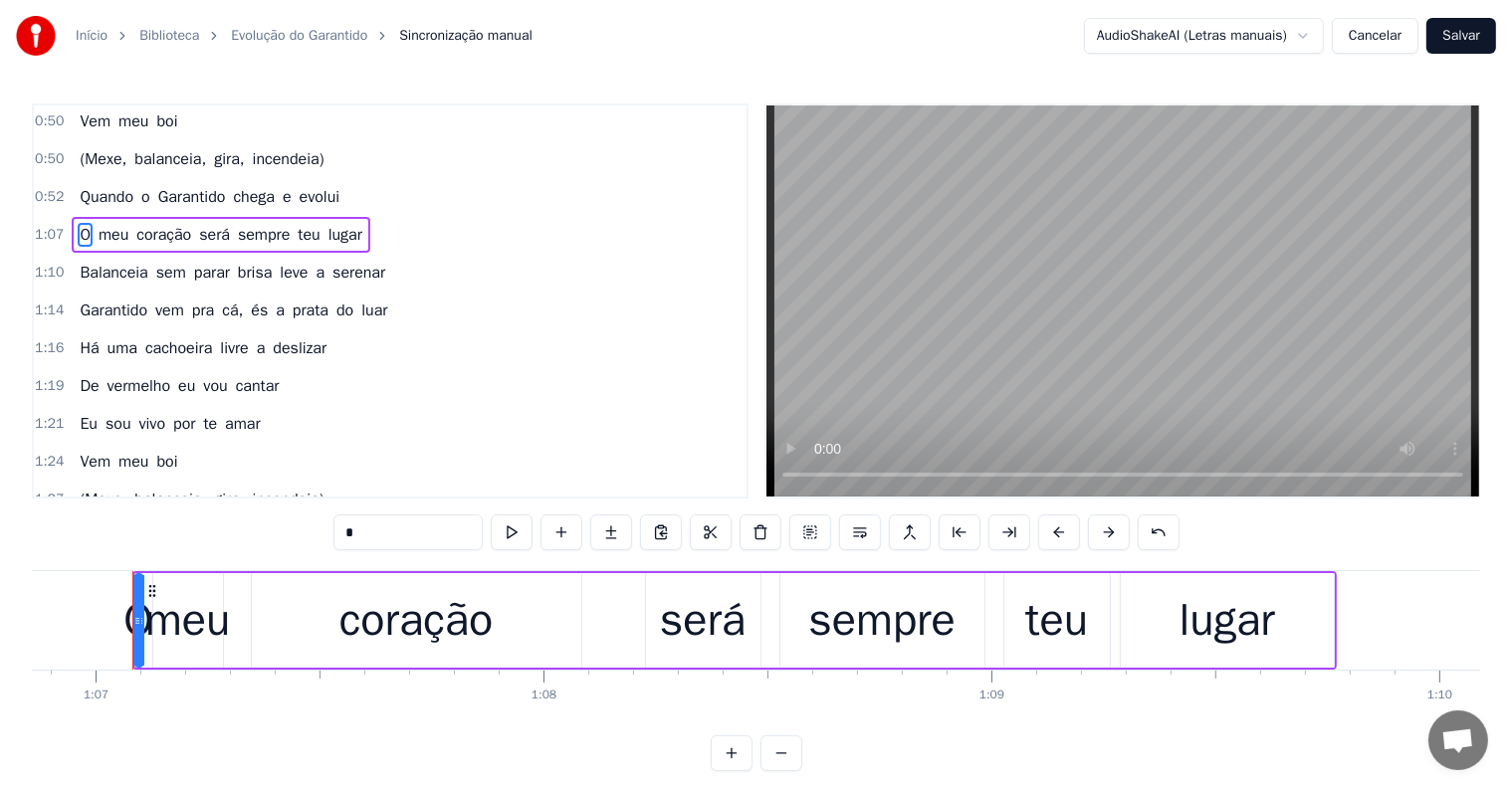 click on "Quando" at bounding box center [107, 197] 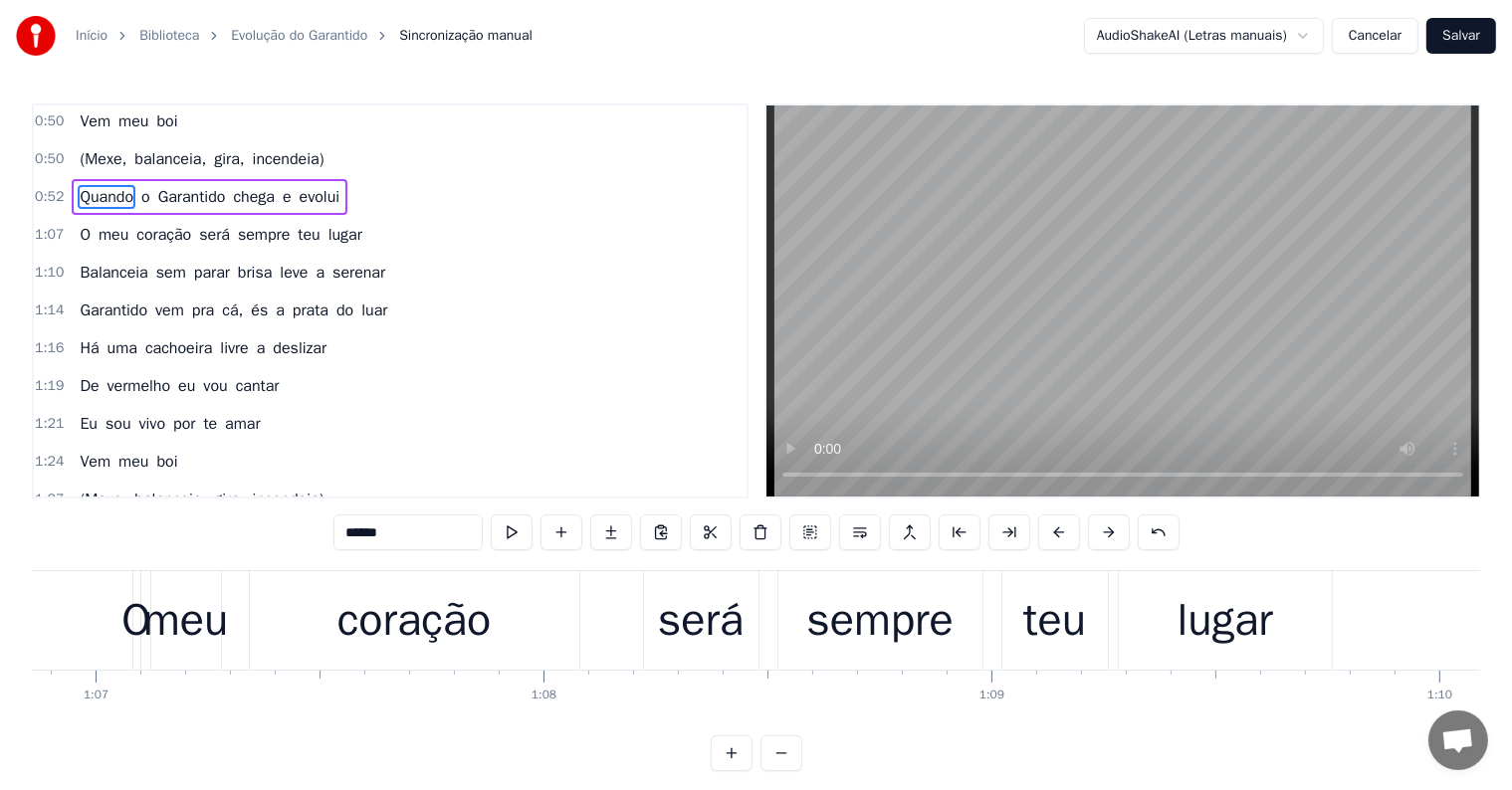 scroll, scrollTop: 517, scrollLeft: 0, axis: vertical 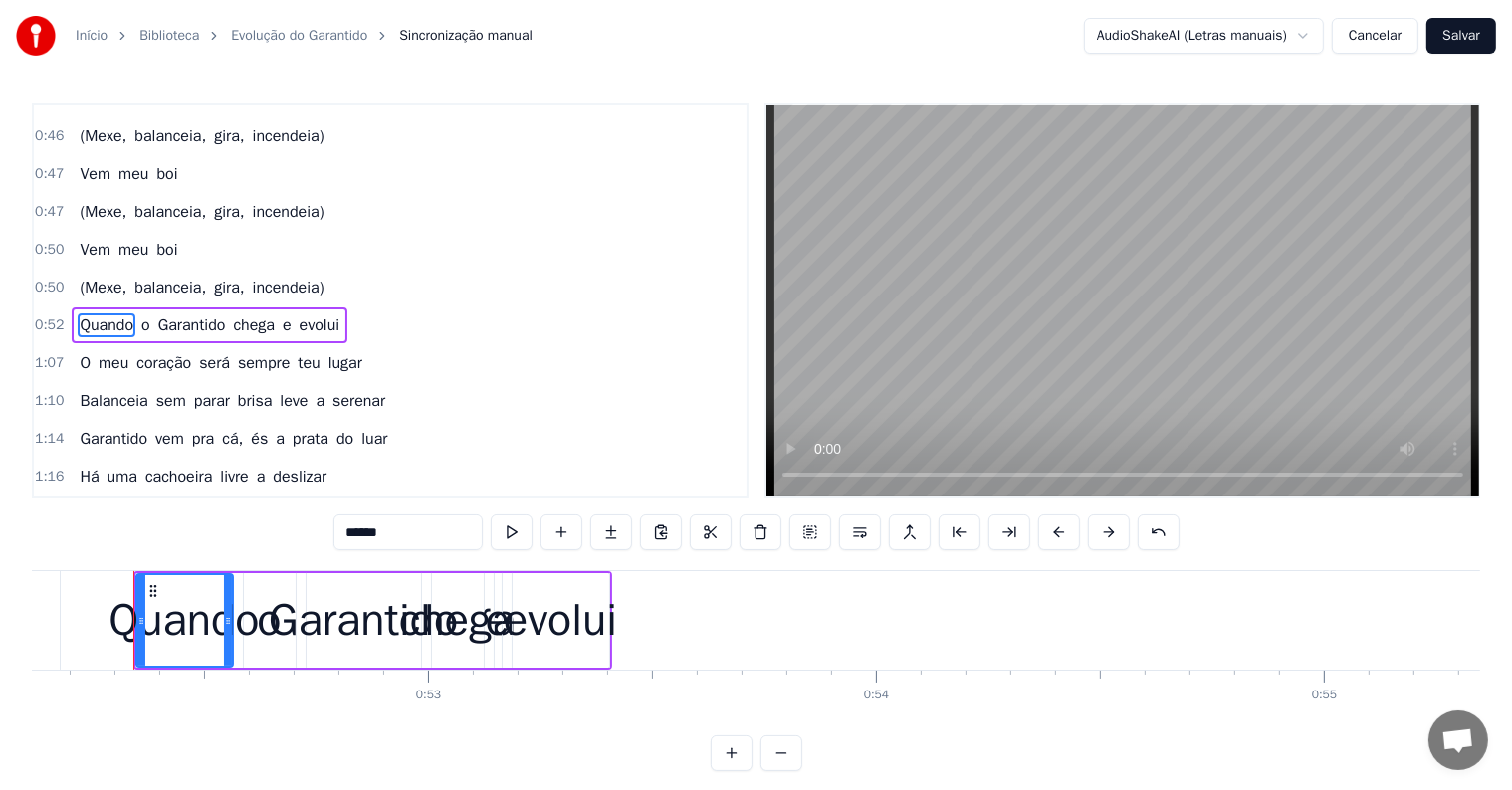 click on "Quando o Garantido chega e evolui" at bounding box center (209, 325) 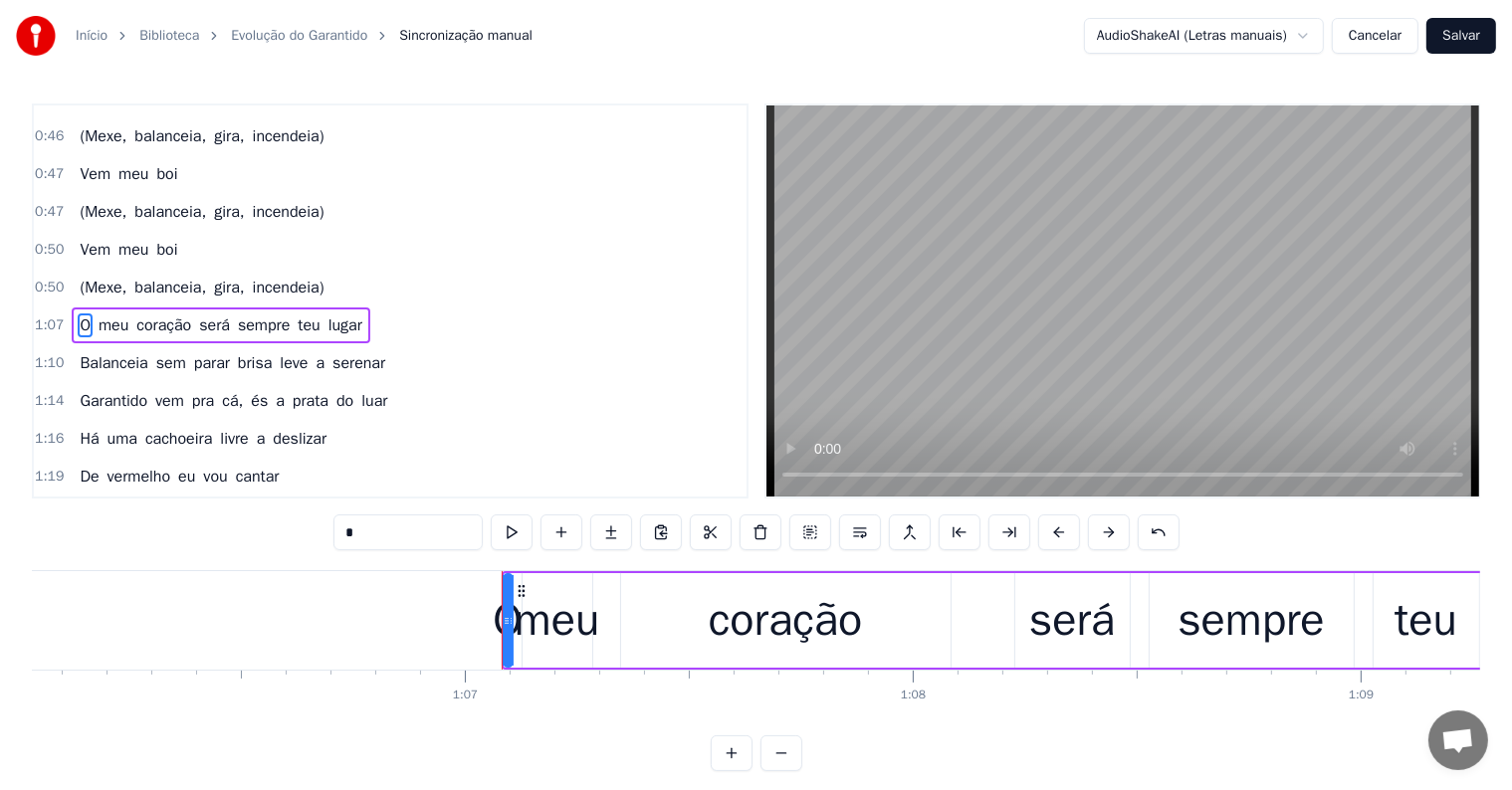 scroll, scrollTop: 0, scrollLeft: 29947, axis: horizontal 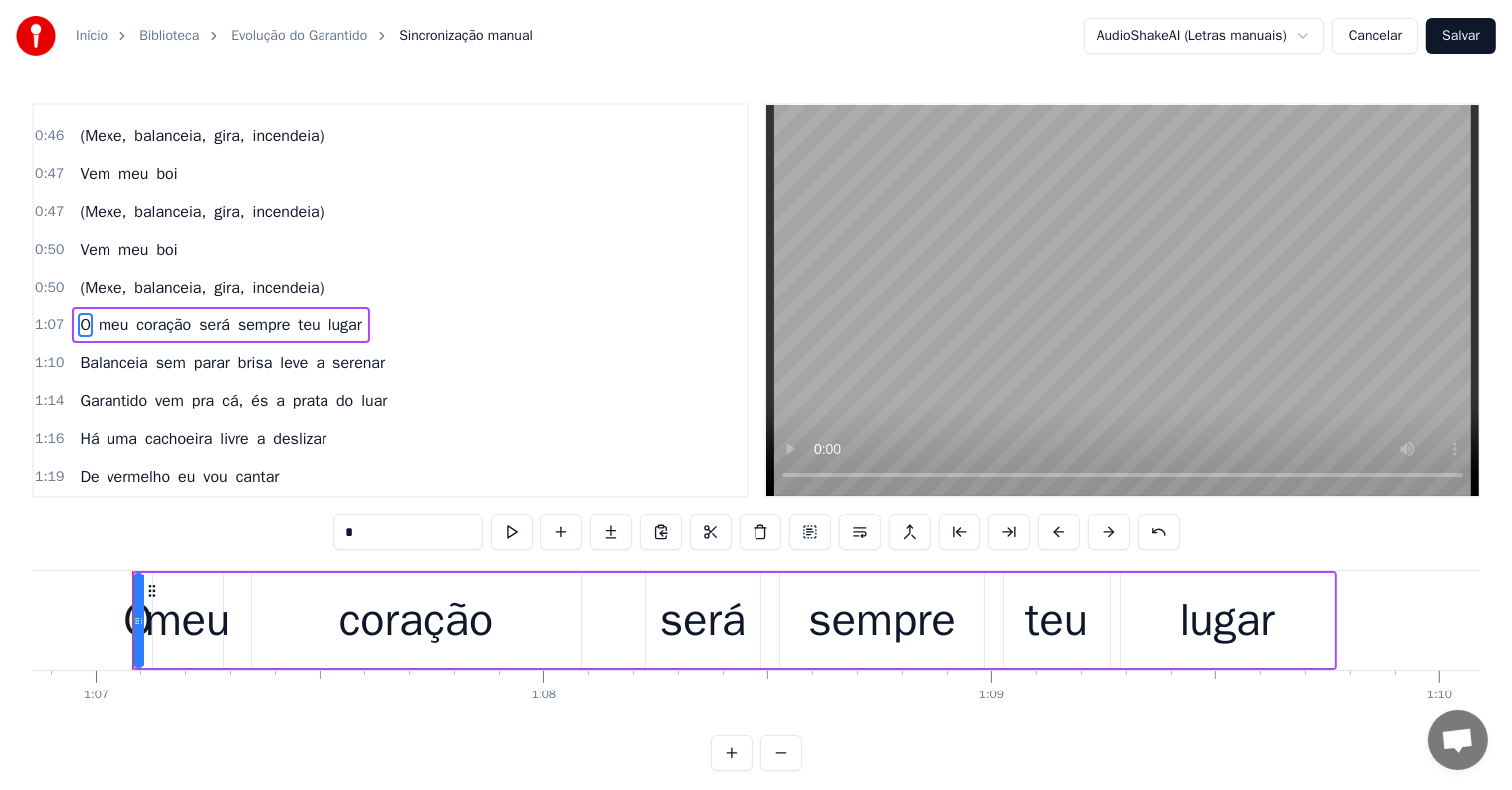 click on "balanceia," at bounding box center [170, 288] 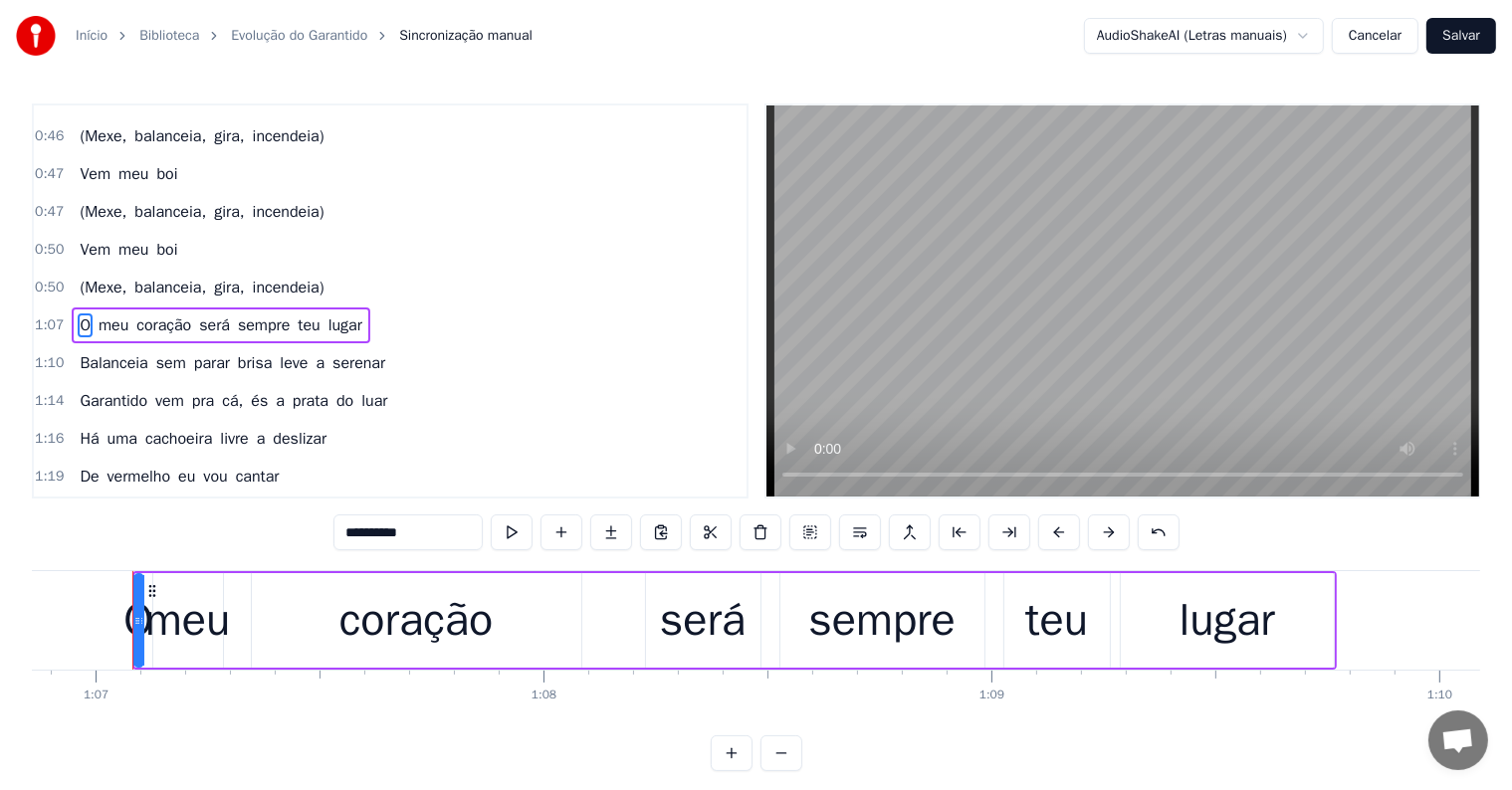 scroll, scrollTop: 510, scrollLeft: 0, axis: vertical 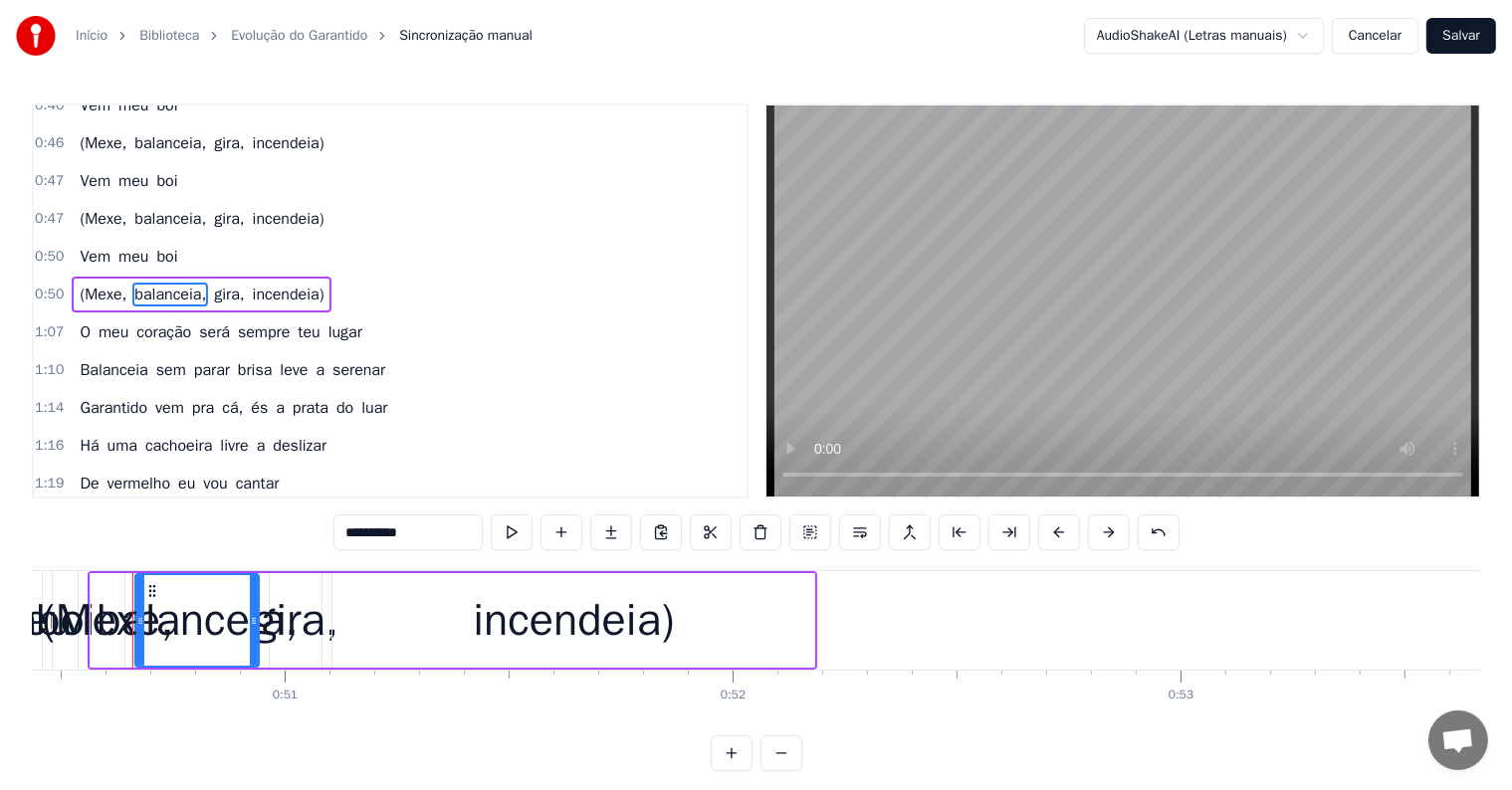 click on "(Mexe, balanceia, gira, incendeia)" at bounding box center (201, 295) 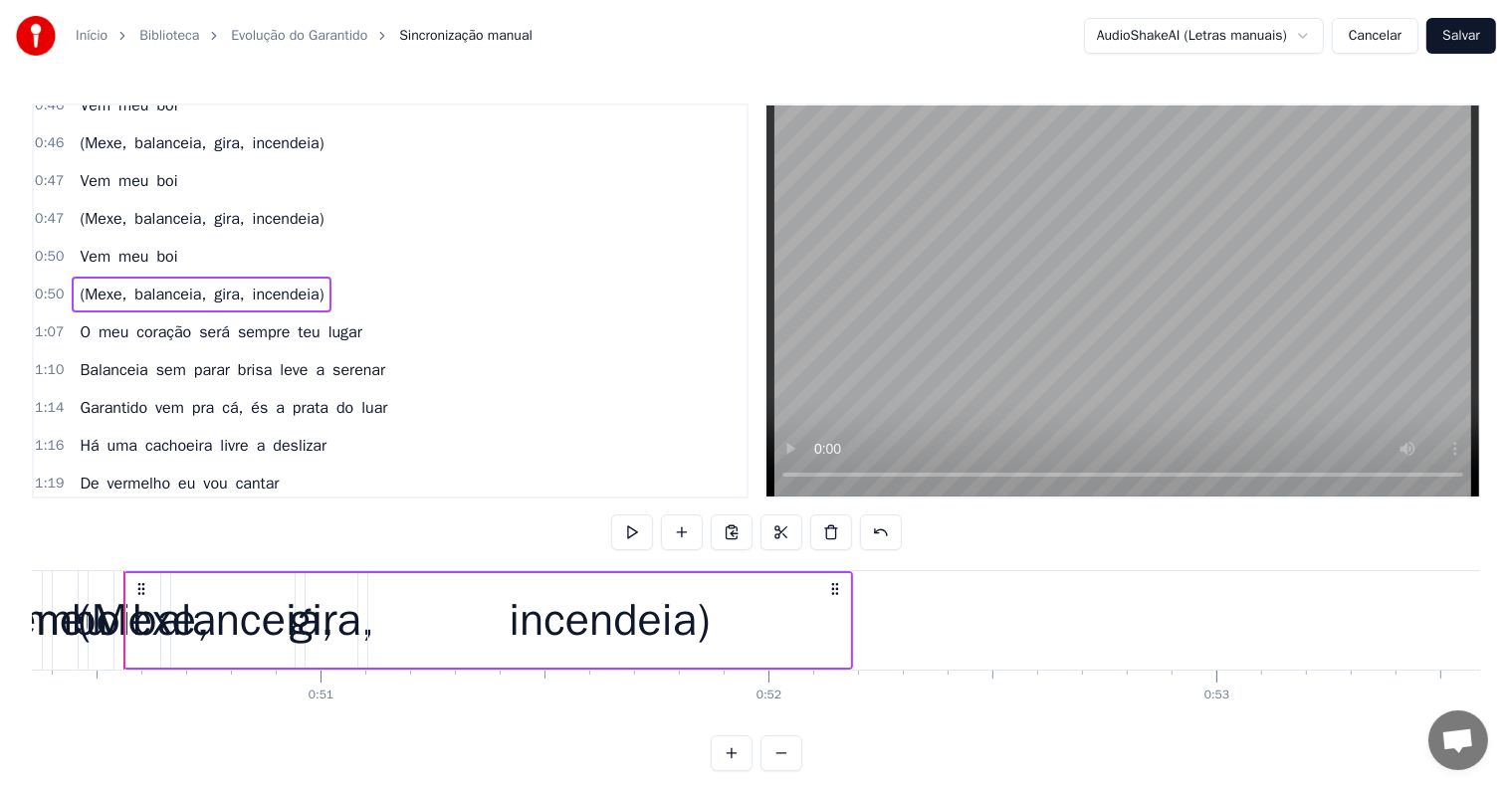 scroll, scrollTop: 0, scrollLeft: 22548, axis: horizontal 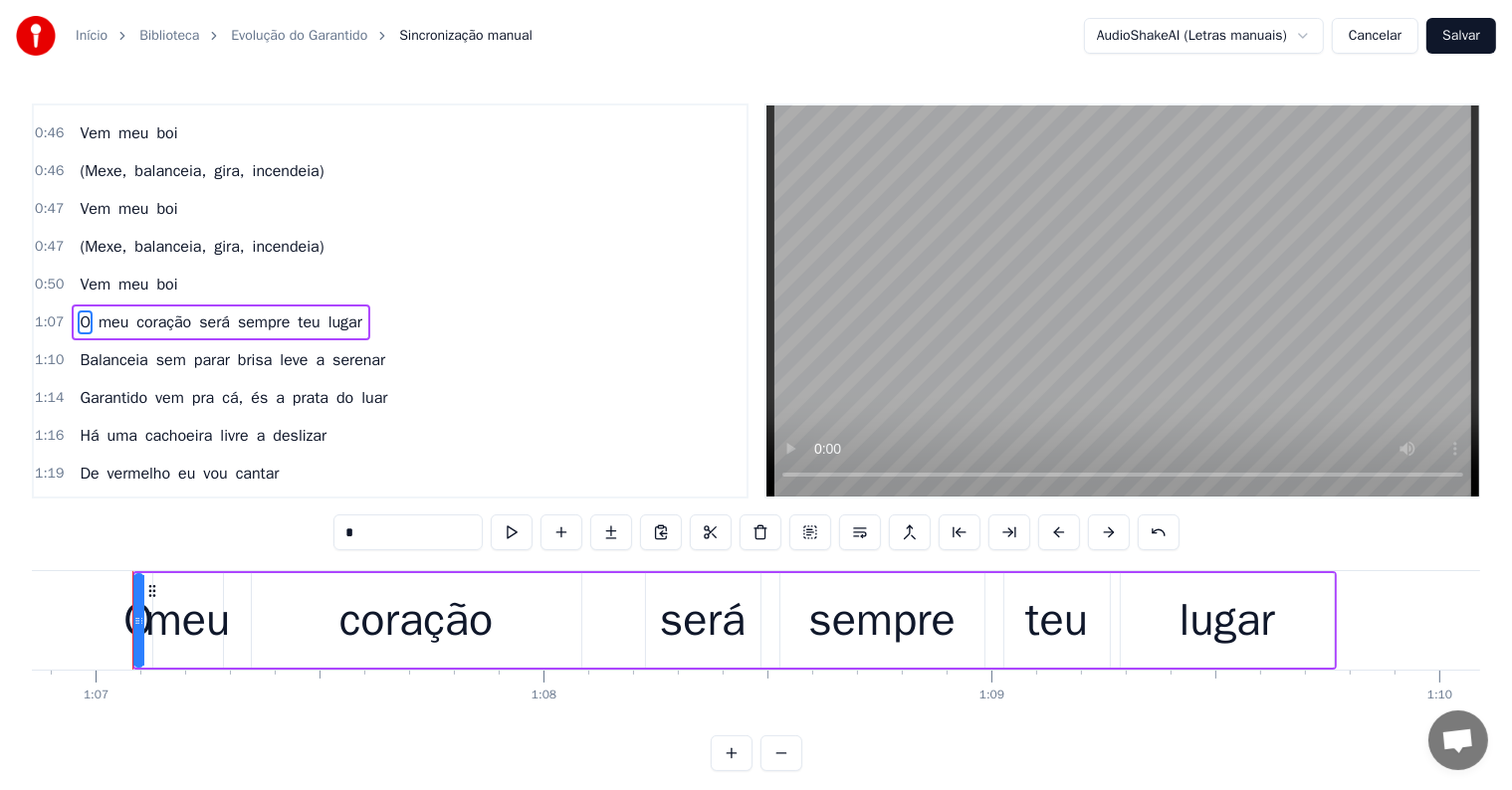 click on "boi" at bounding box center (166, 285) 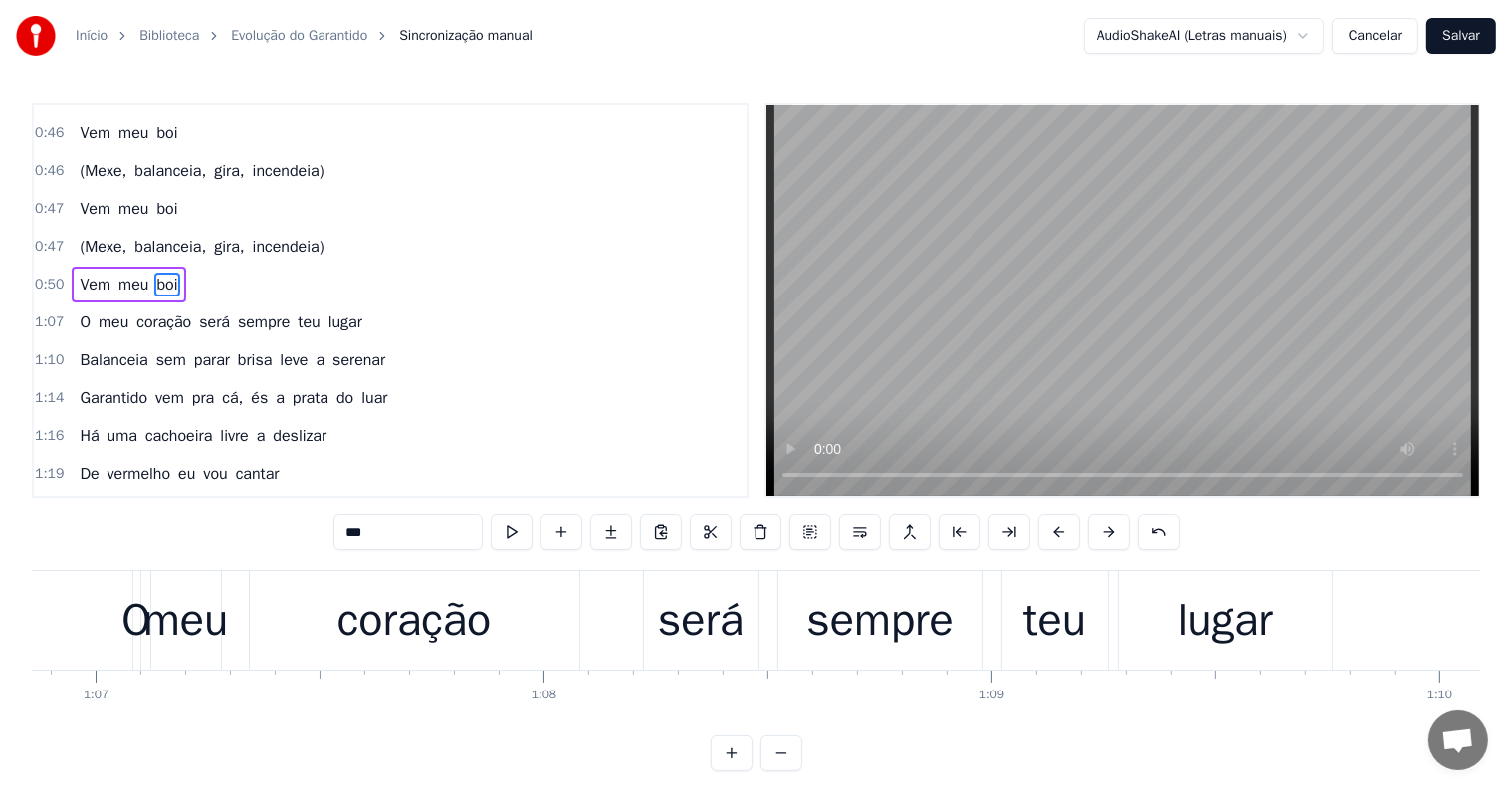 scroll, scrollTop: 481, scrollLeft: 0, axis: vertical 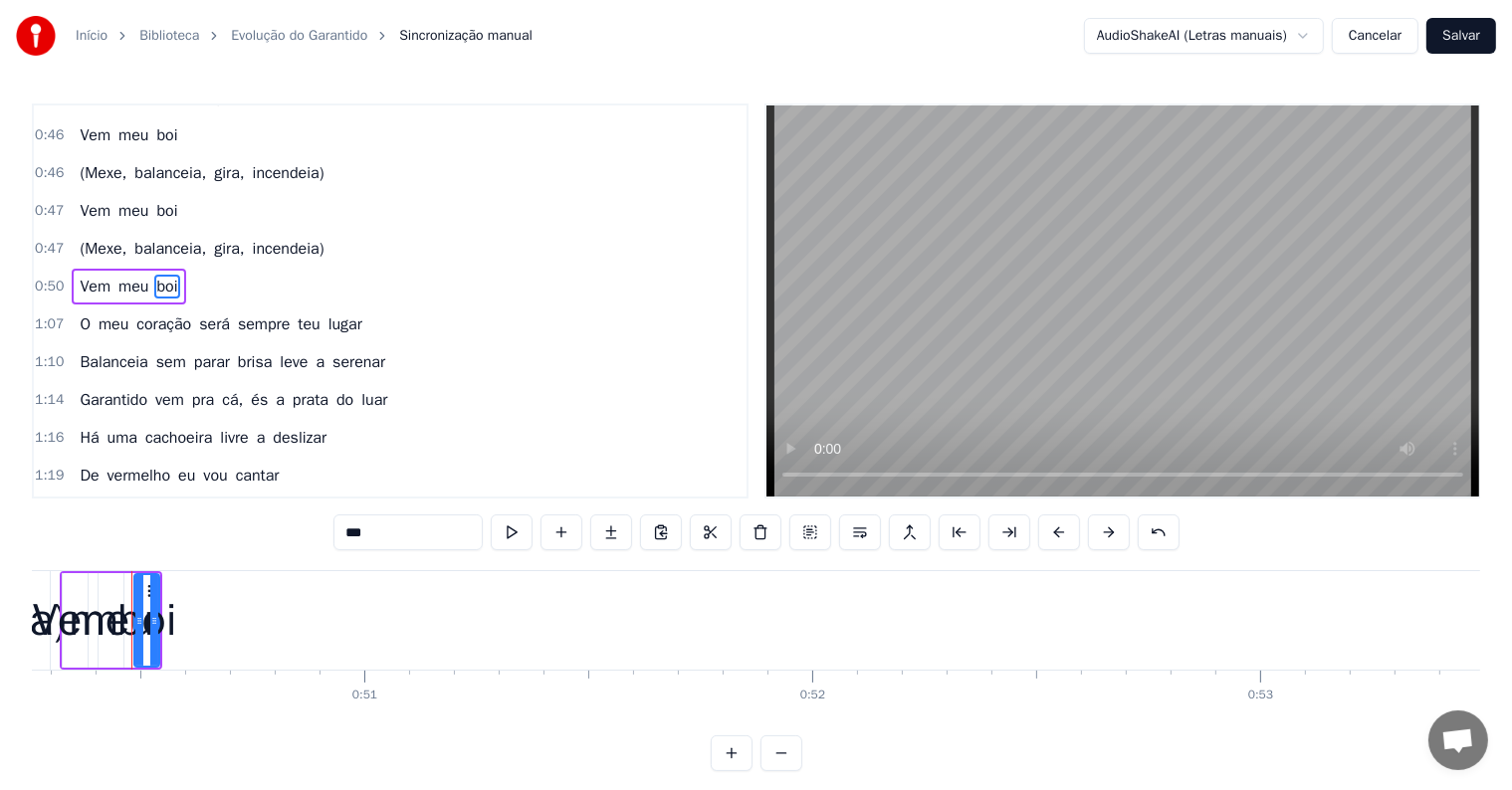 click on "Vem meu boi" at bounding box center [128, 287] 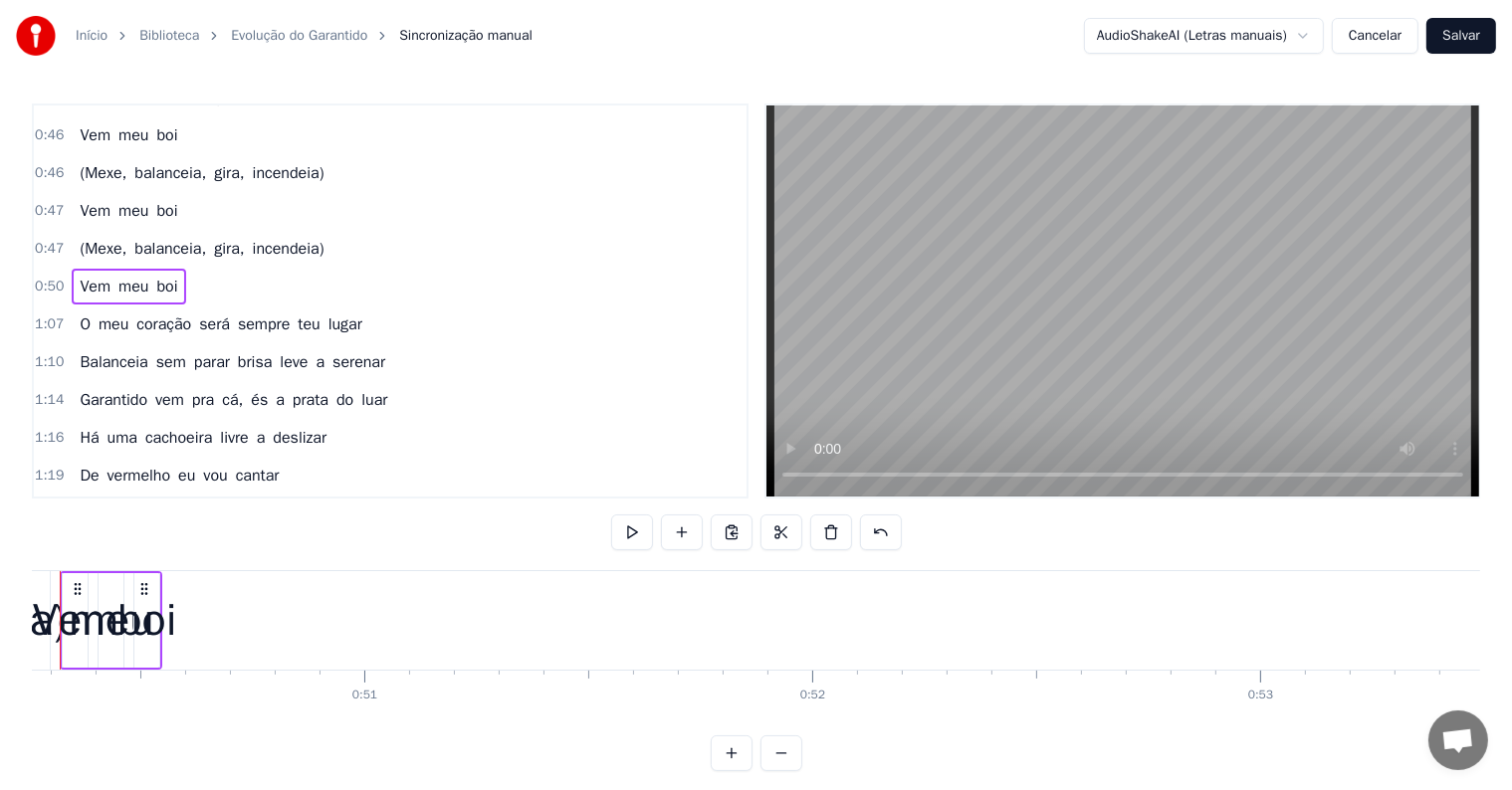 scroll, scrollTop: 0, scrollLeft: 22440, axis: horizontal 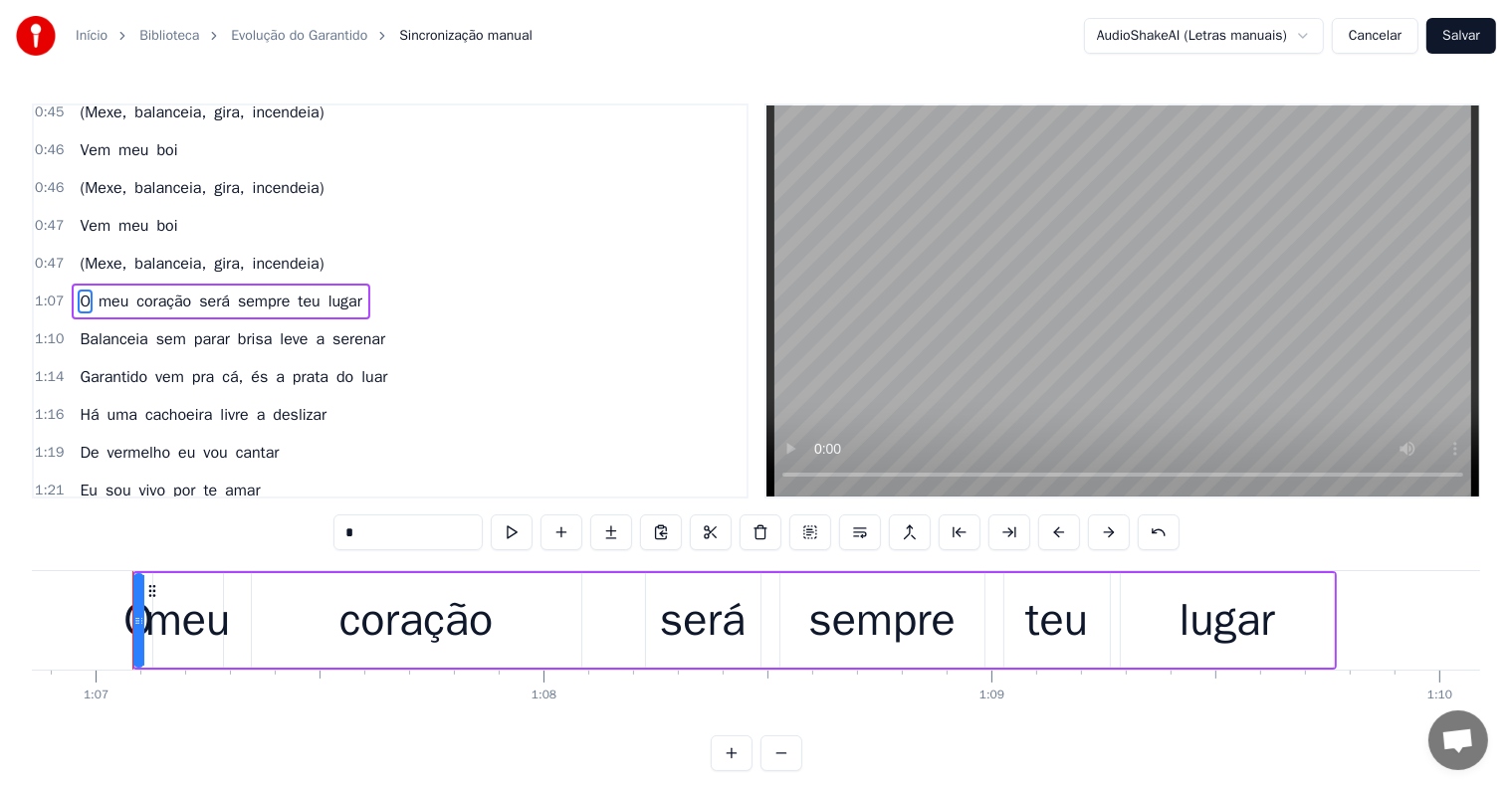 click on "(Mexe, balanceia, gira, incendeia)" at bounding box center (201, 264) 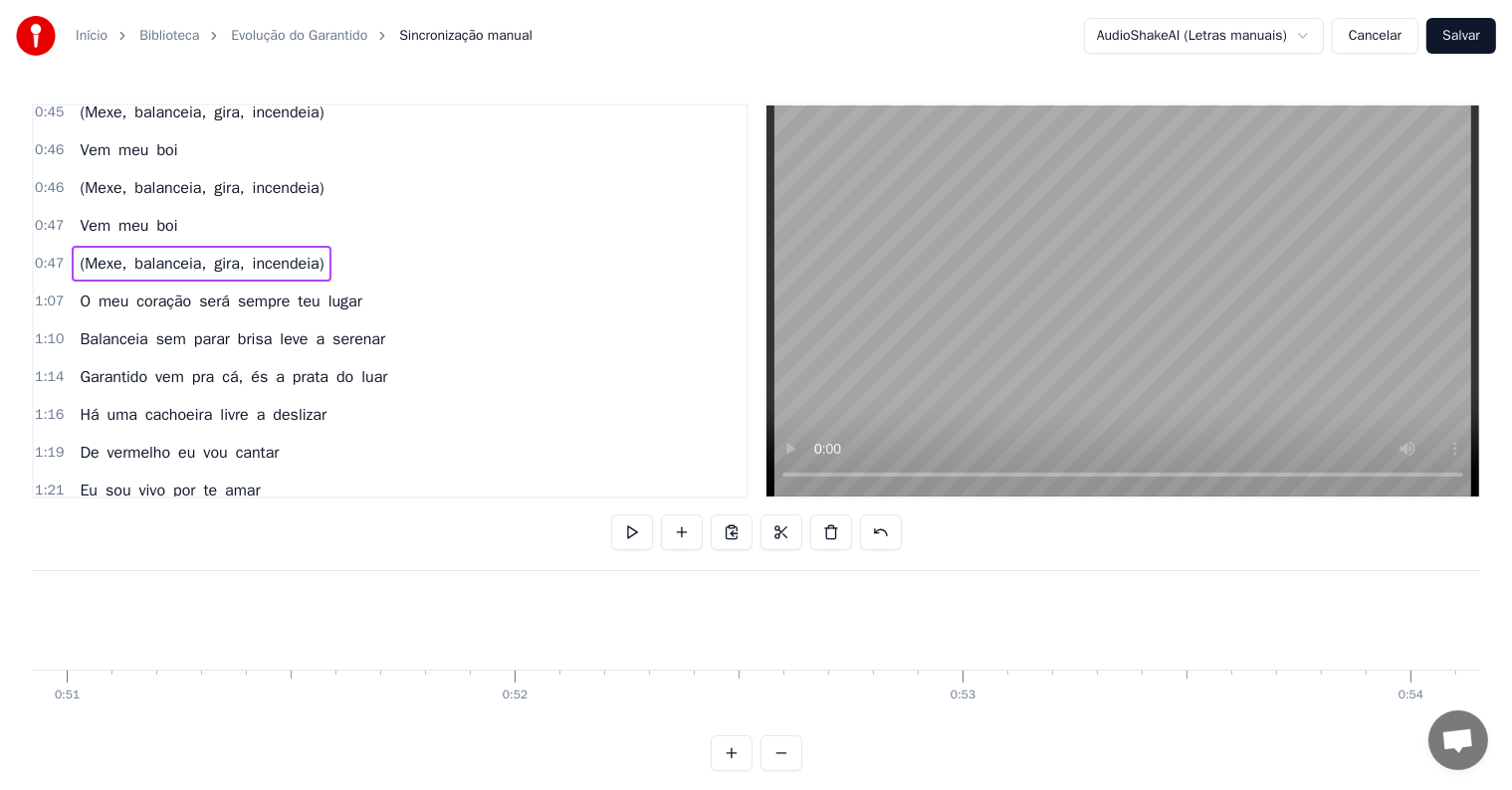 scroll, scrollTop: 0, scrollLeft: 21186, axis: horizontal 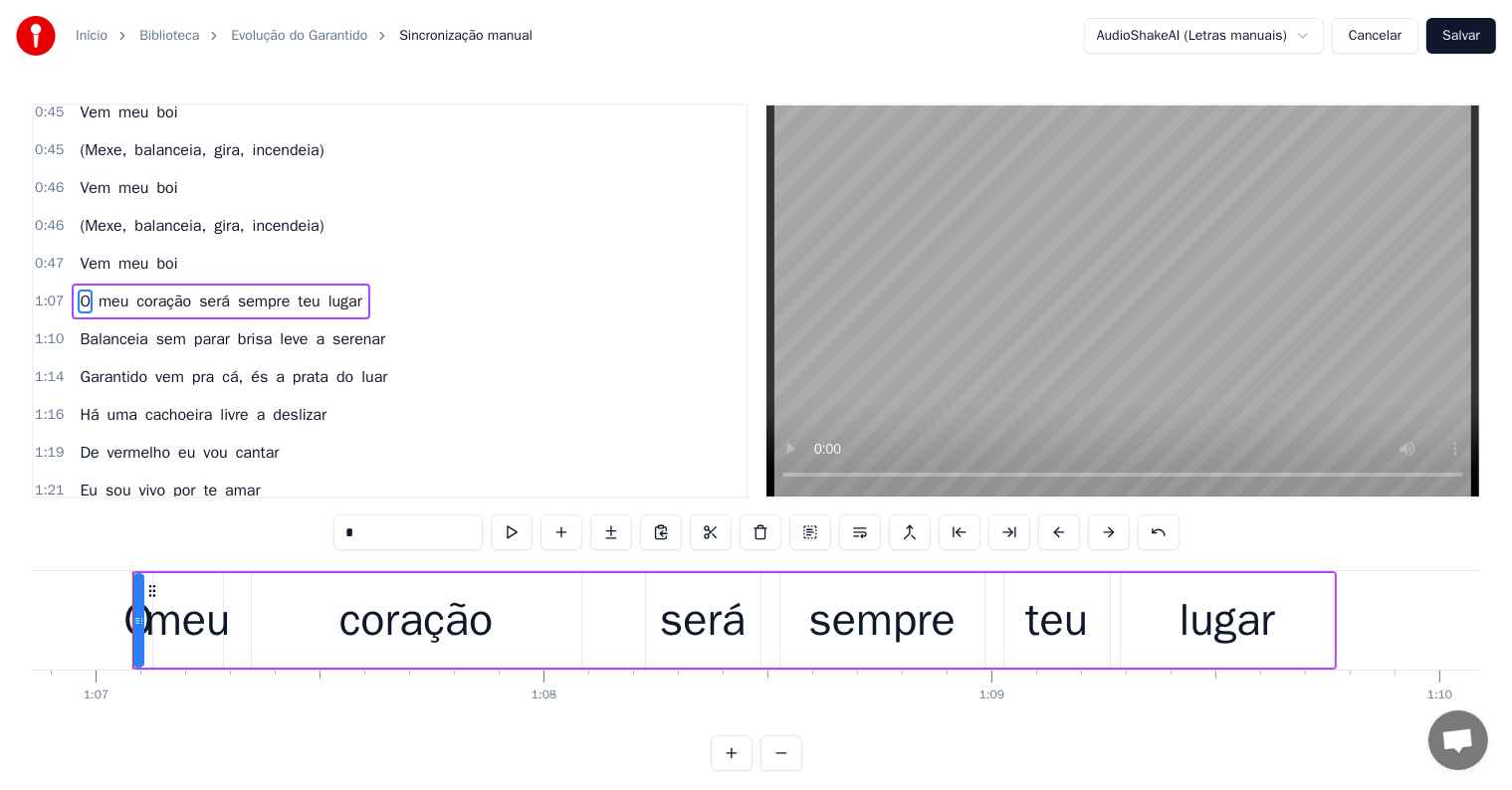 click on "Vem meu boi" at bounding box center [128, 264] 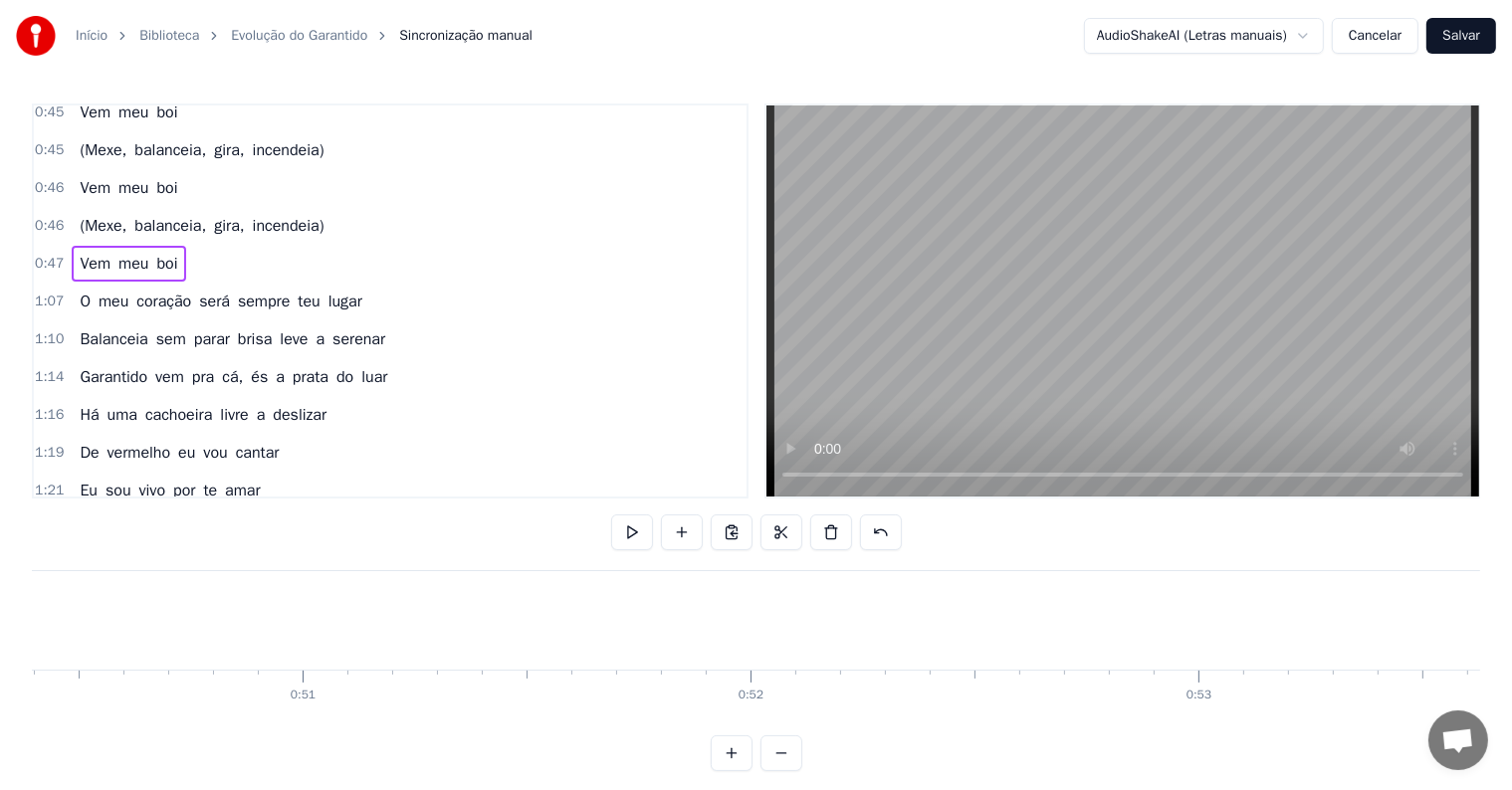 scroll, scrollTop: 0, scrollLeft: 21051, axis: horizontal 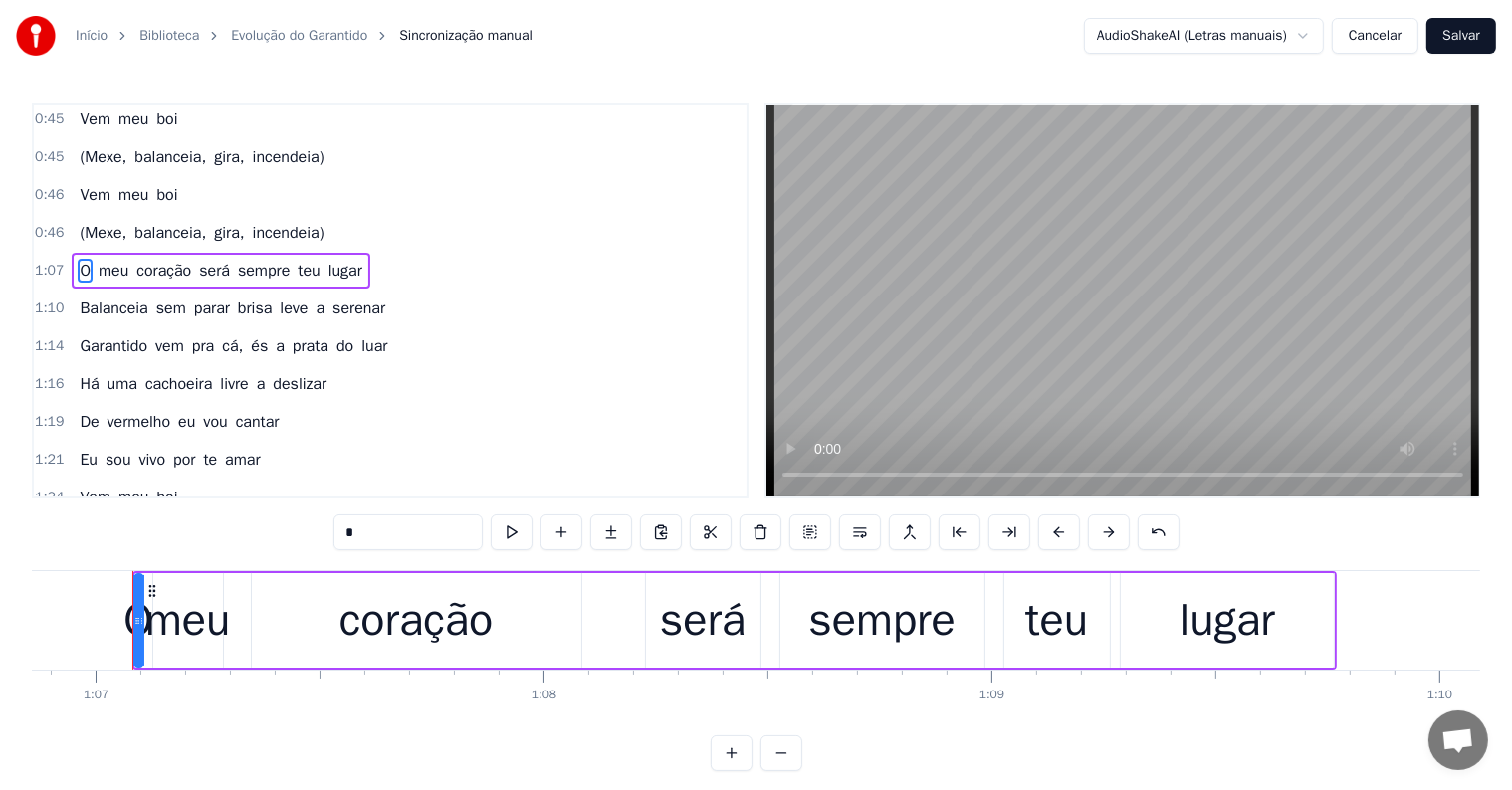 click on "(Mexe, balanceia, gira, incendeia)" at bounding box center (201, 233) 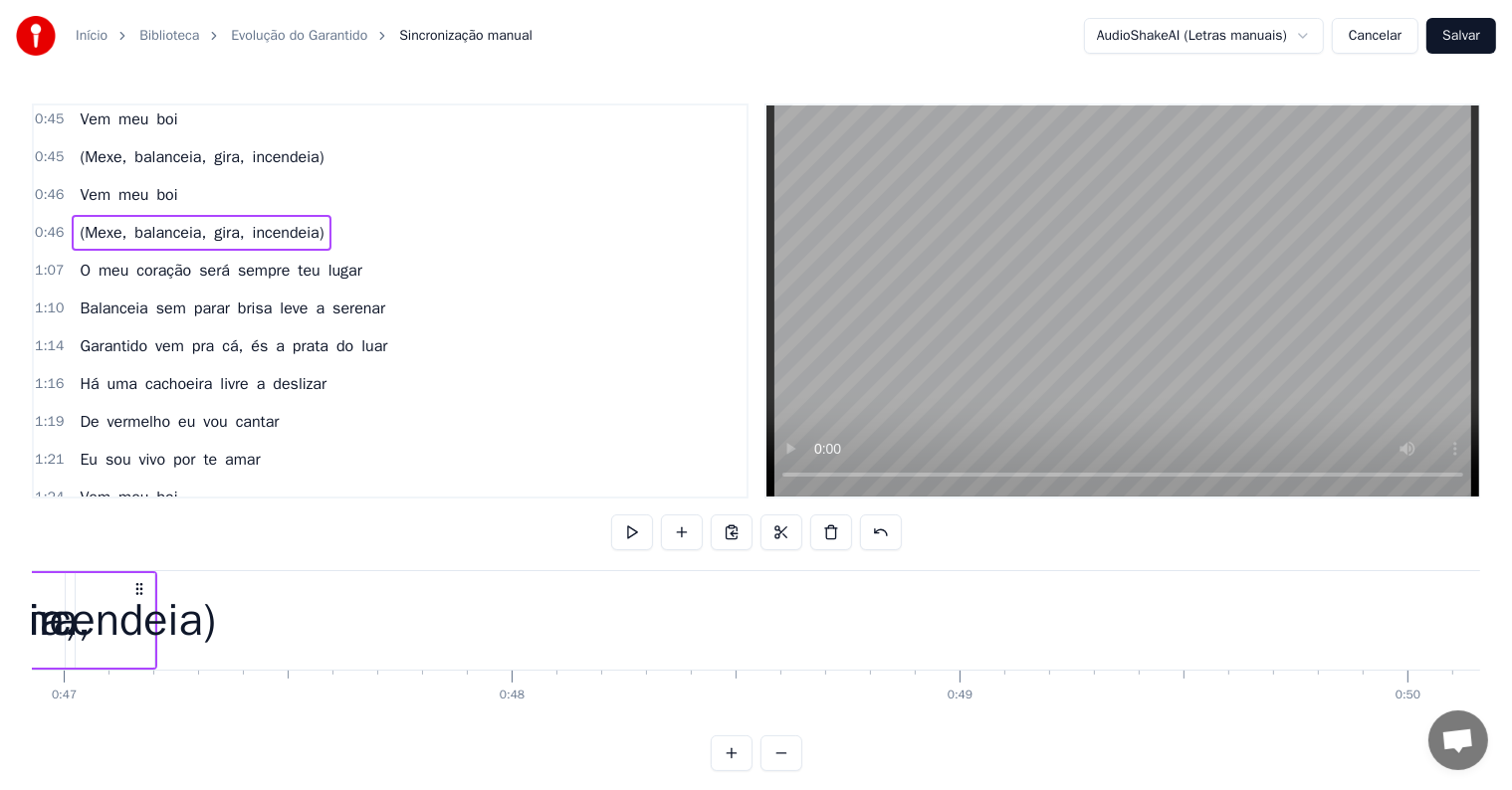 scroll, scrollTop: 0, scrollLeft: 20764, axis: horizontal 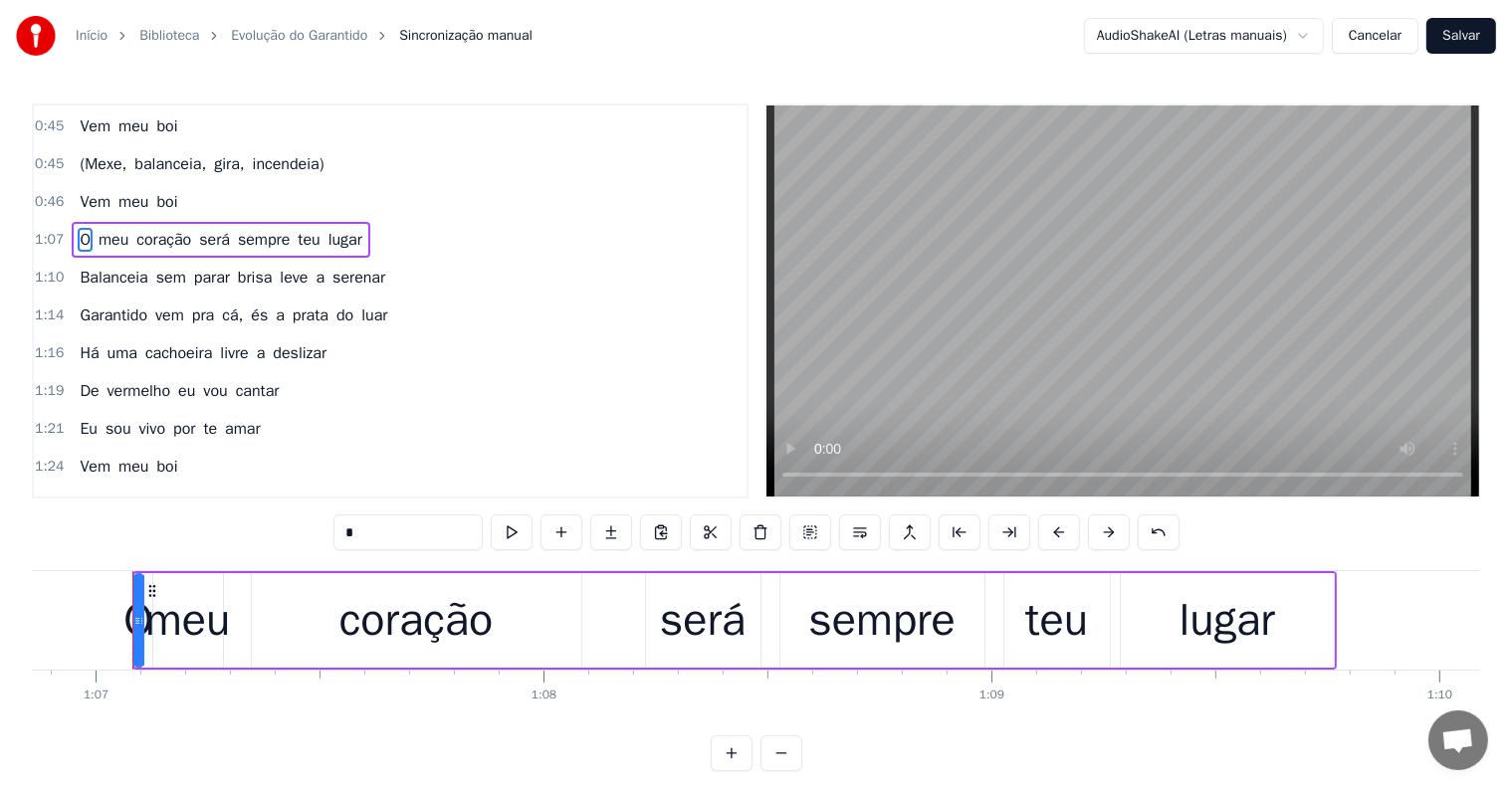 click on "Vem meu boi" at bounding box center (128, 202) 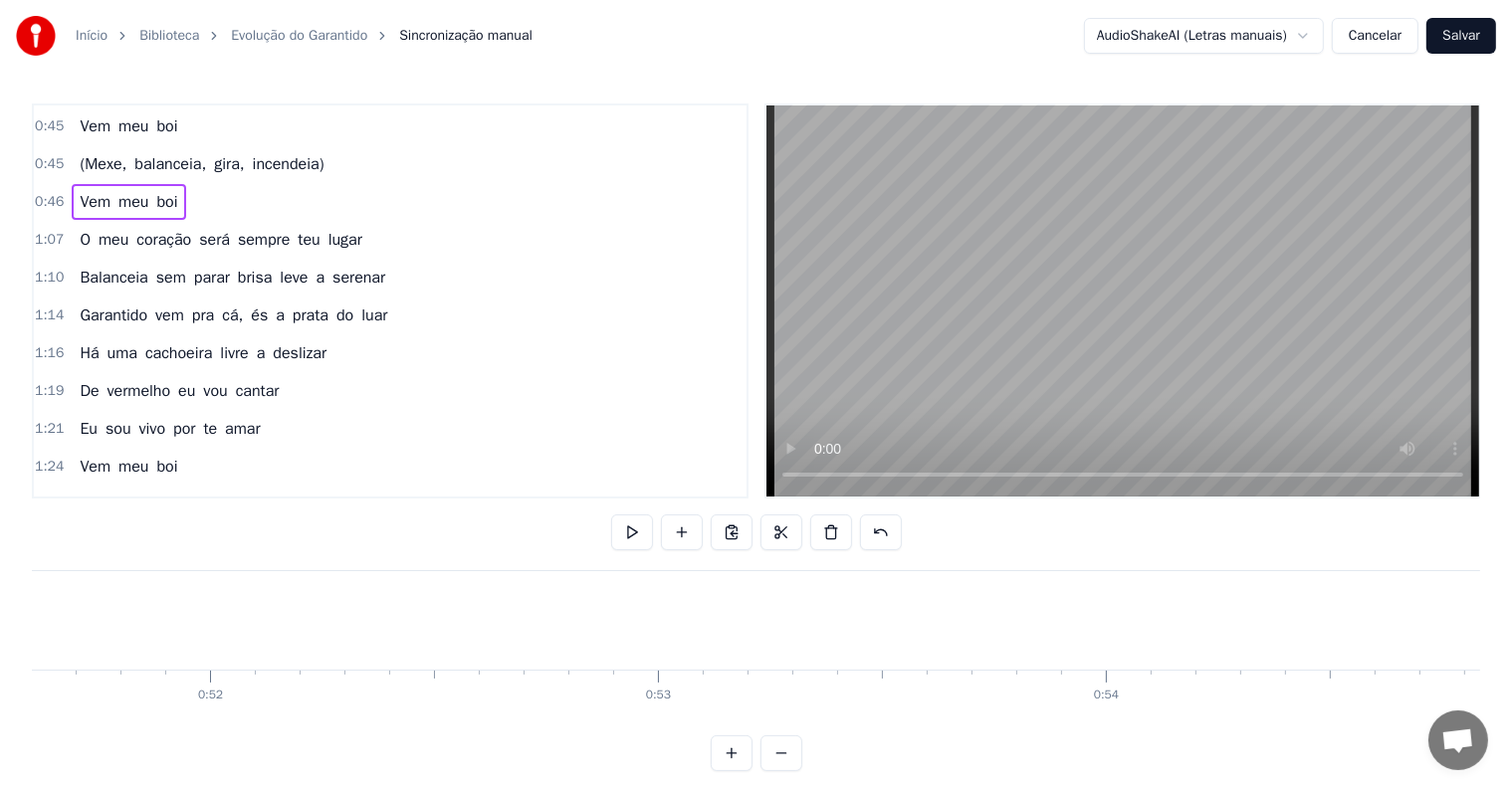 scroll, scrollTop: 0, scrollLeft: 20648, axis: horizontal 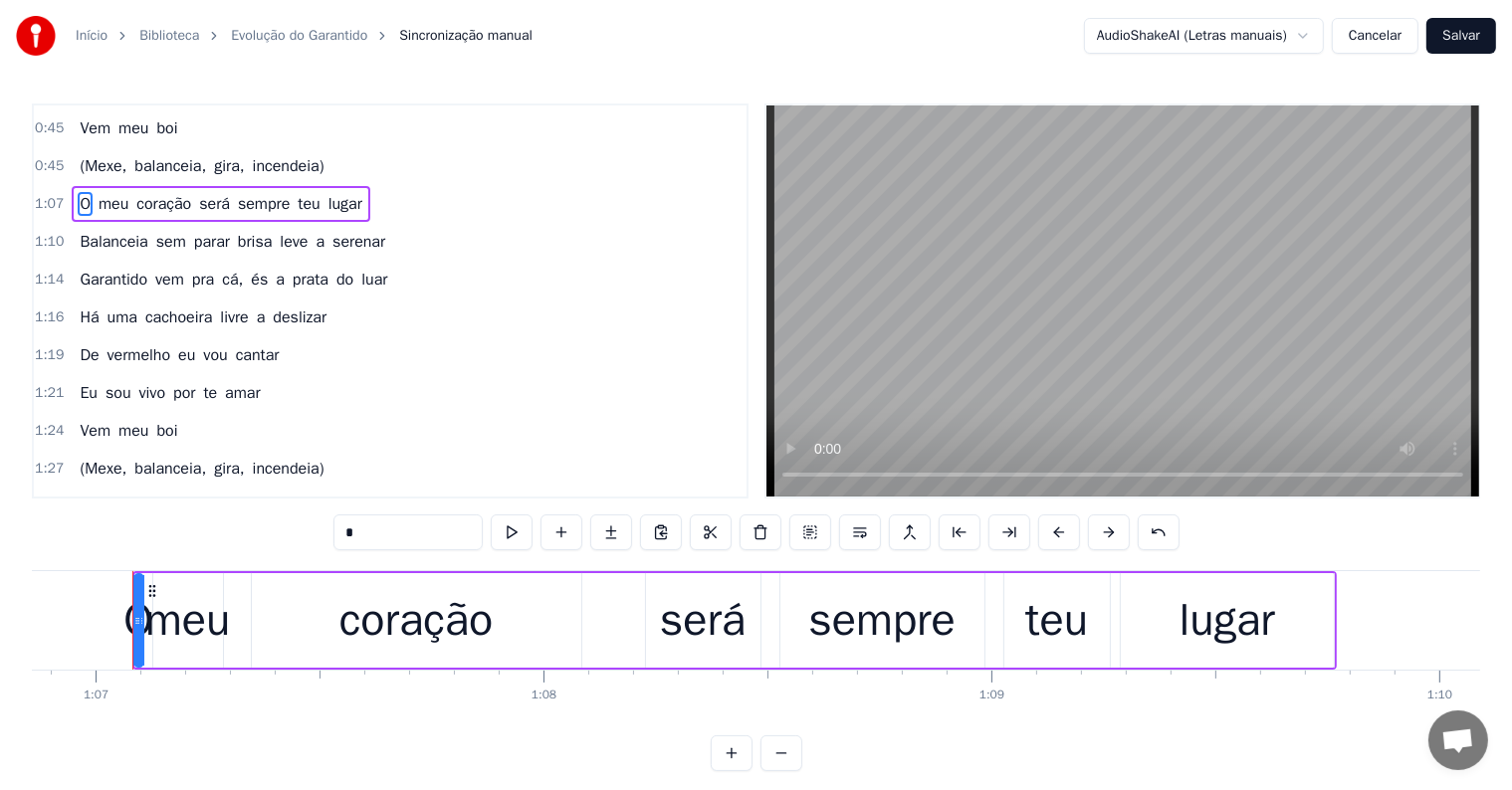 click on "(Mexe, balanceia, gira, incendeia)" at bounding box center (201, 166) 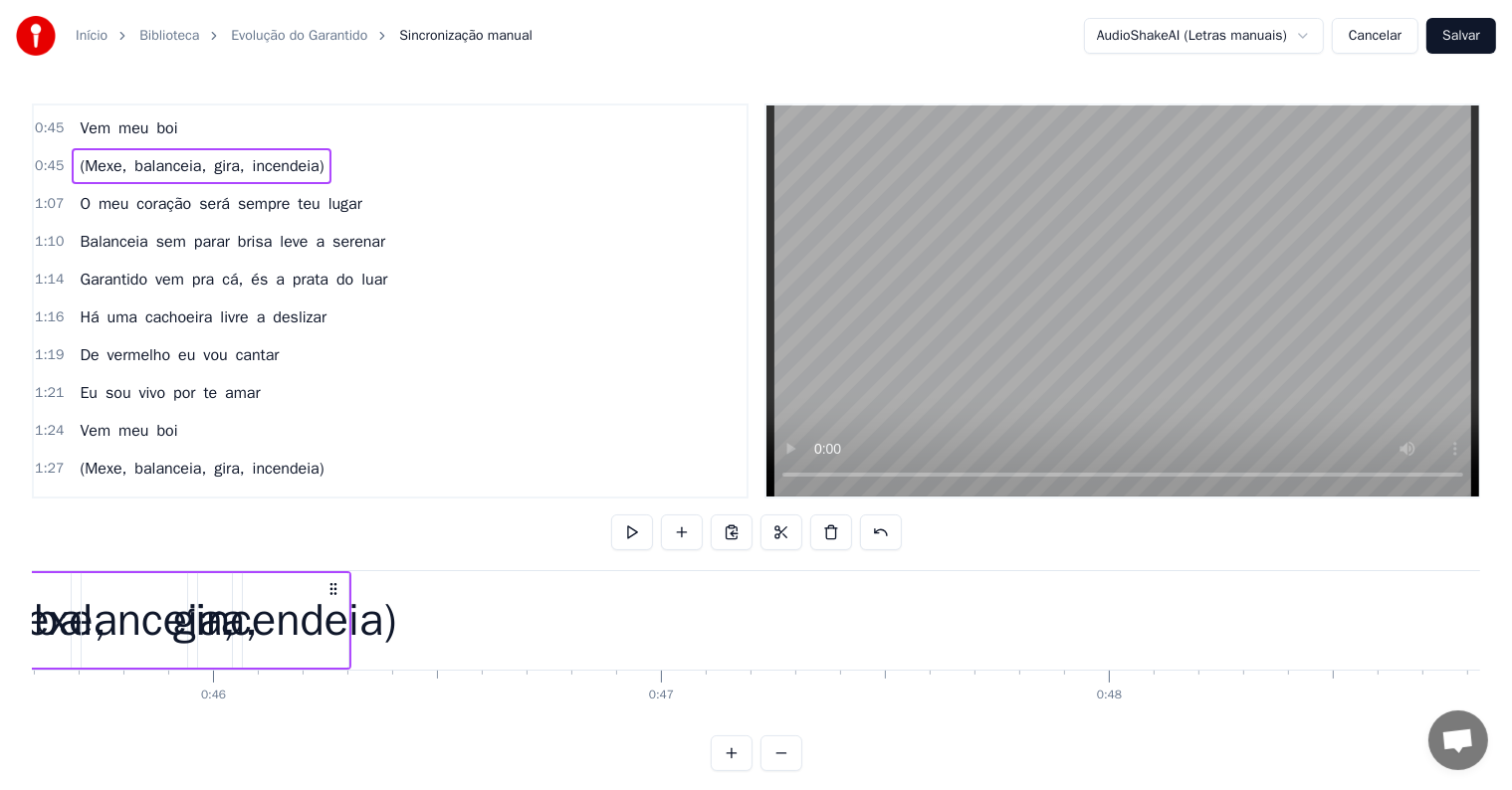 scroll, scrollTop: 0, scrollLeft: 20298, axis: horizontal 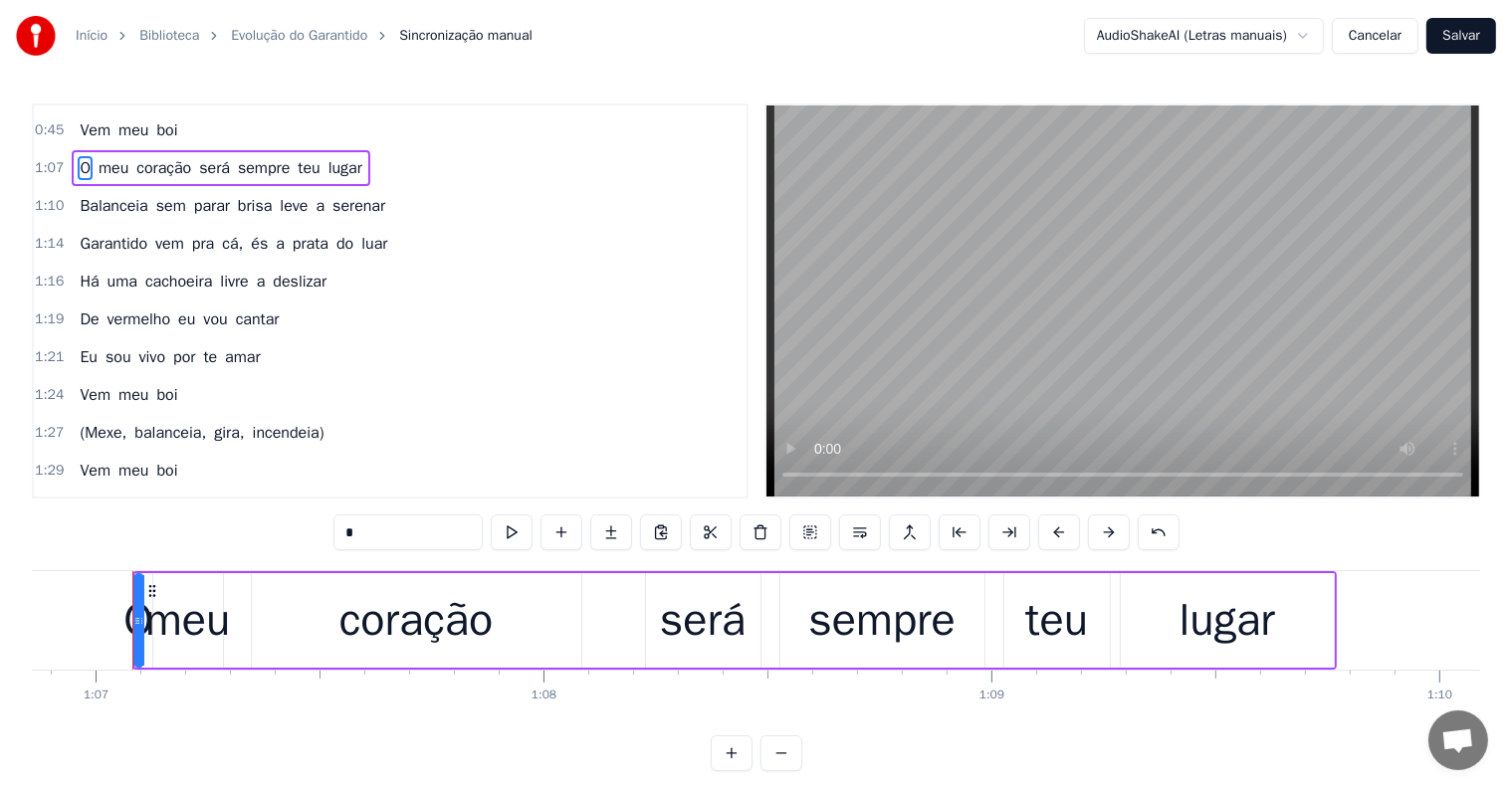 click on "Vem meu boi" at bounding box center (128, 130) 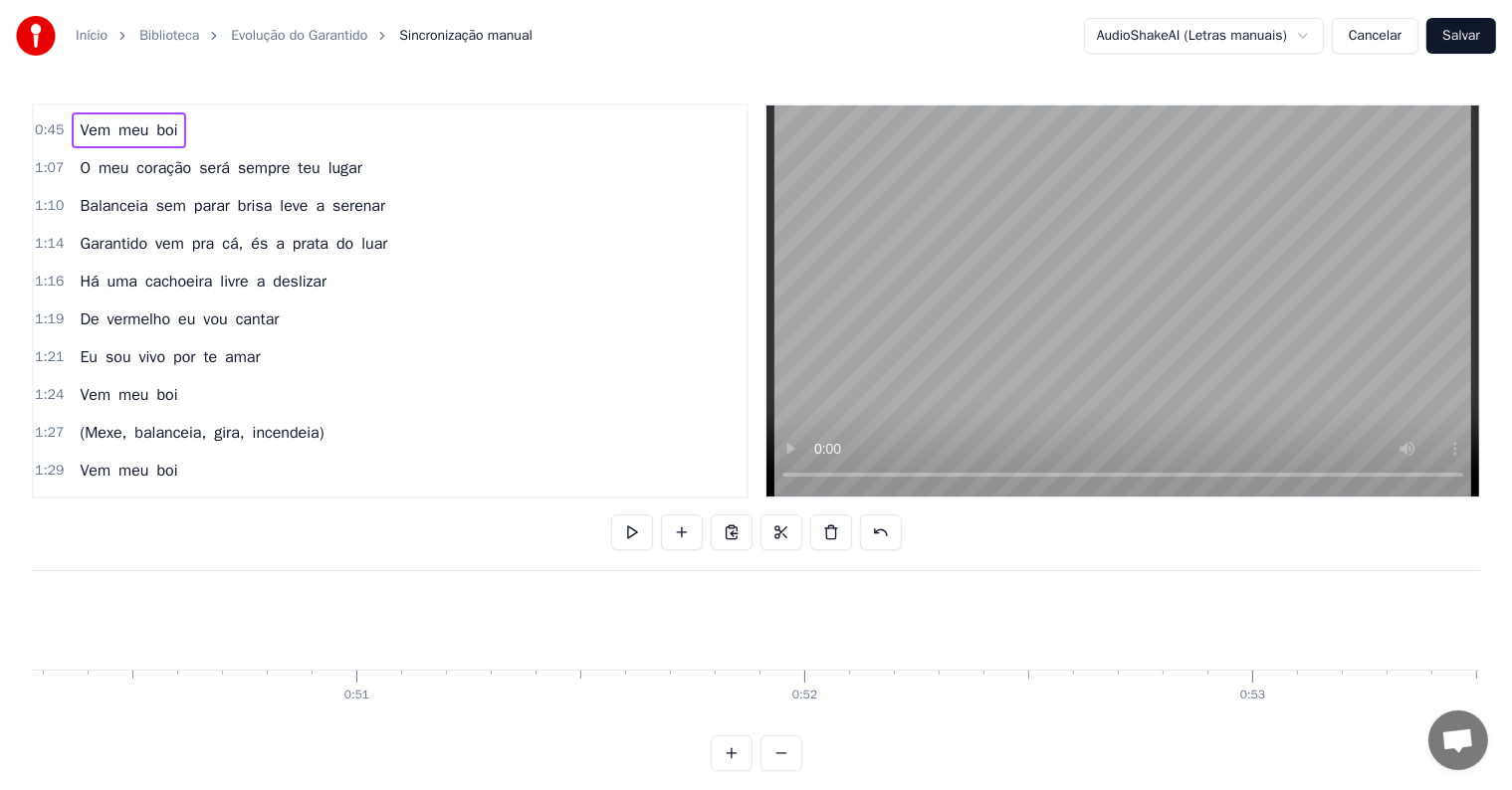 scroll, scrollTop: 0, scrollLeft: 21104, axis: horizontal 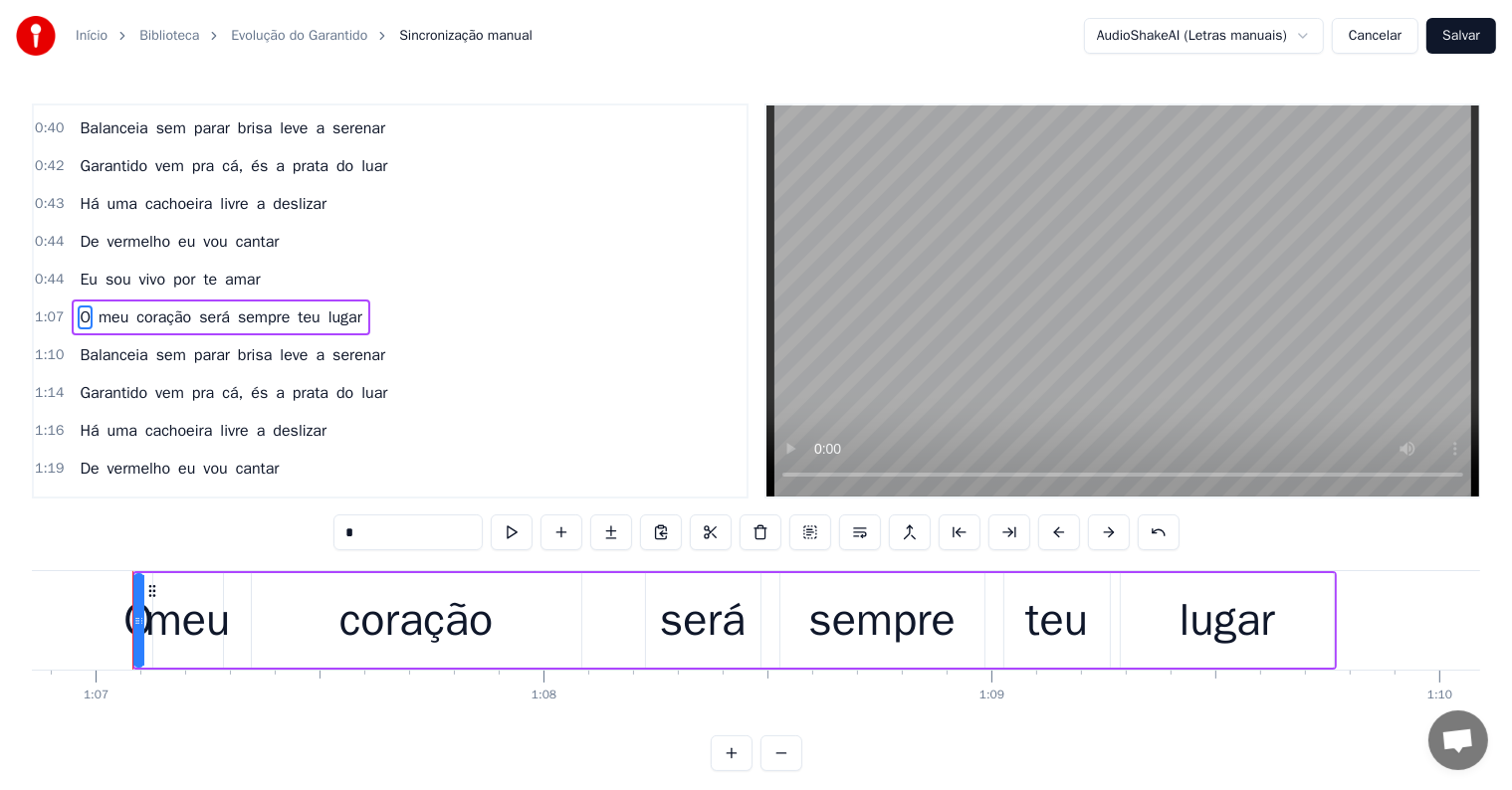 click on "Eu sou vivo por te amar" at bounding box center (169, 280) 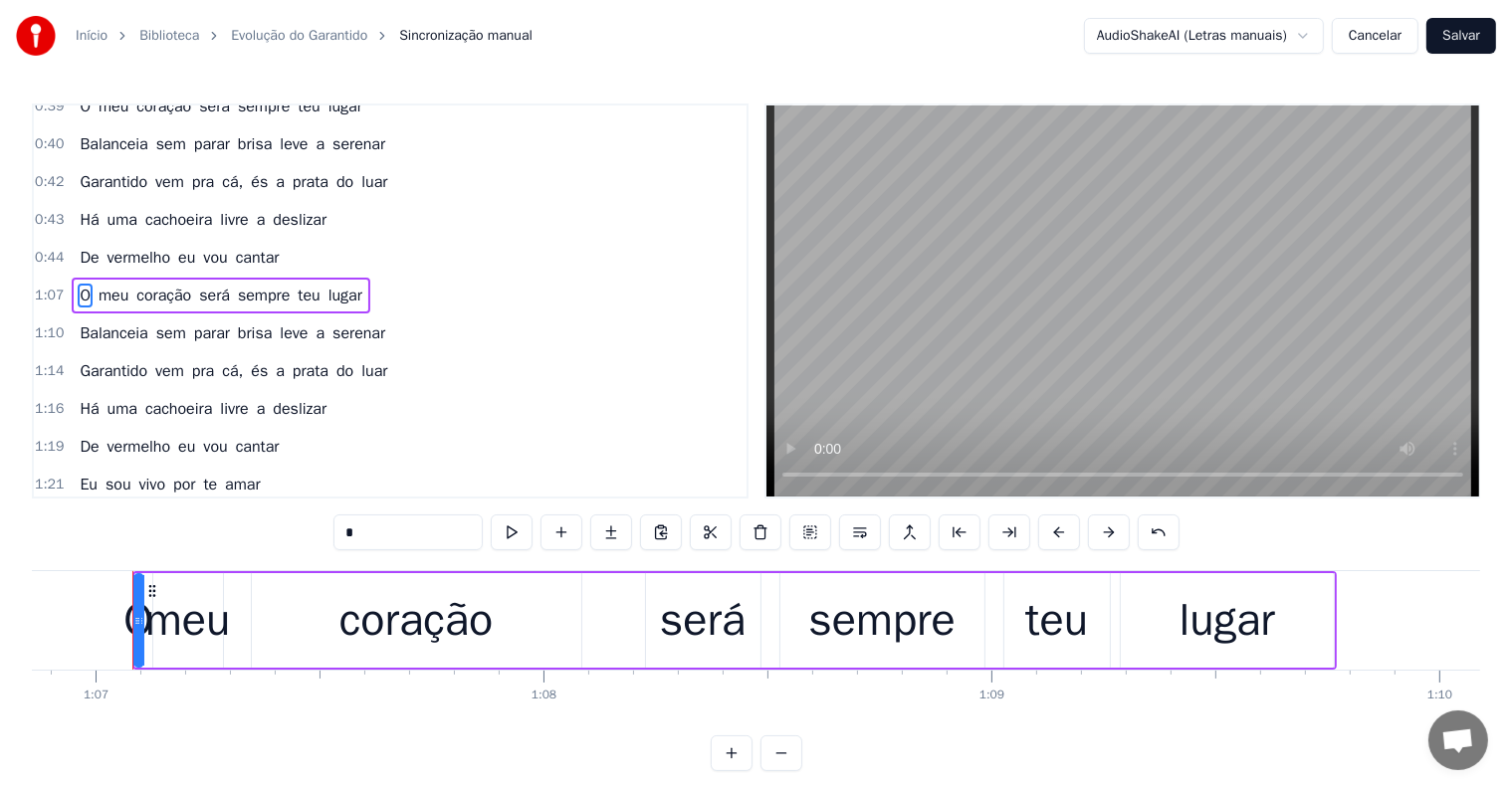 click on "De vermelho eu vou cantar" at bounding box center [179, 258] 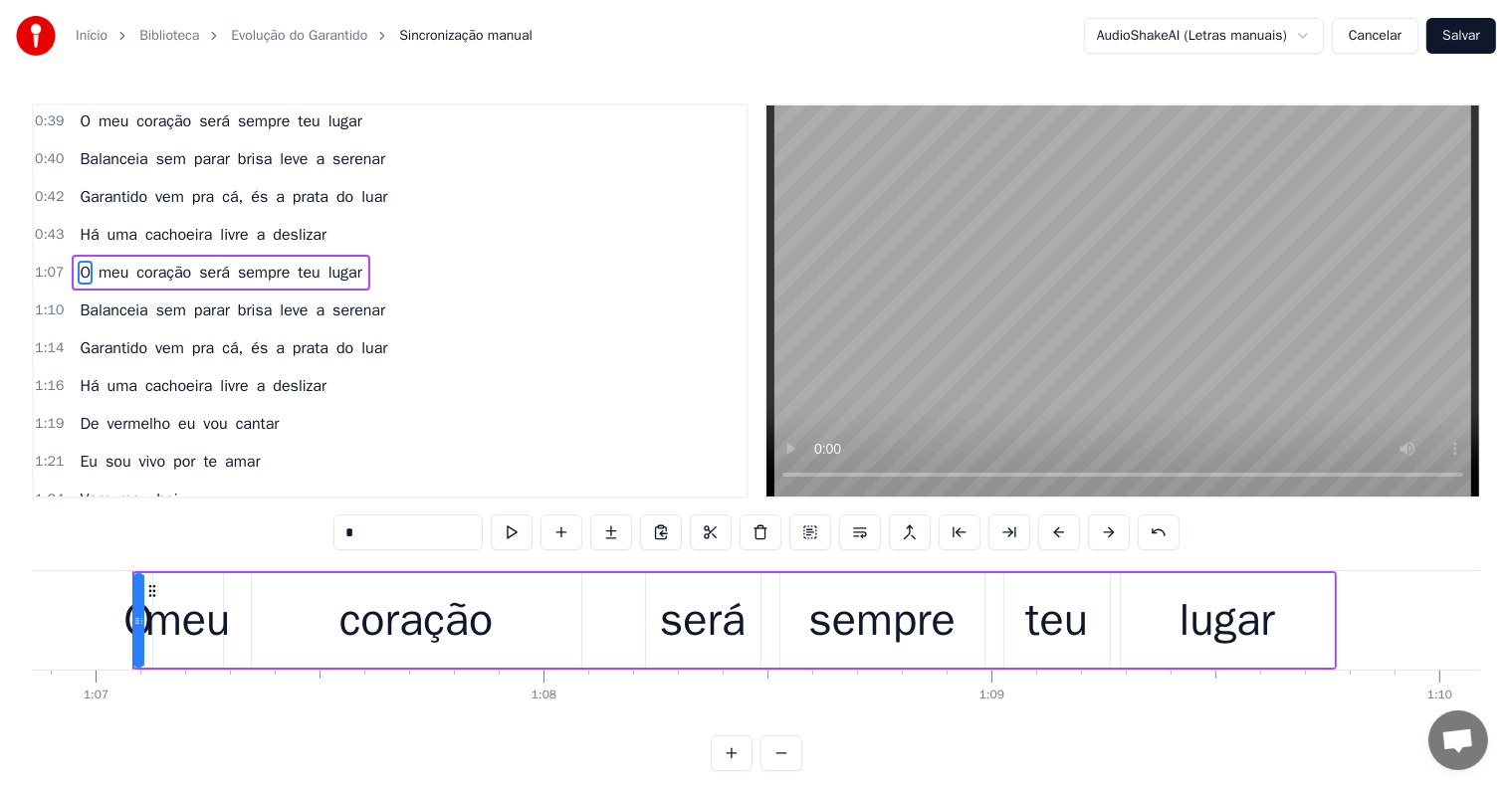 click on "Há uma cachoeira livre a deslizar" at bounding box center (203, 235) 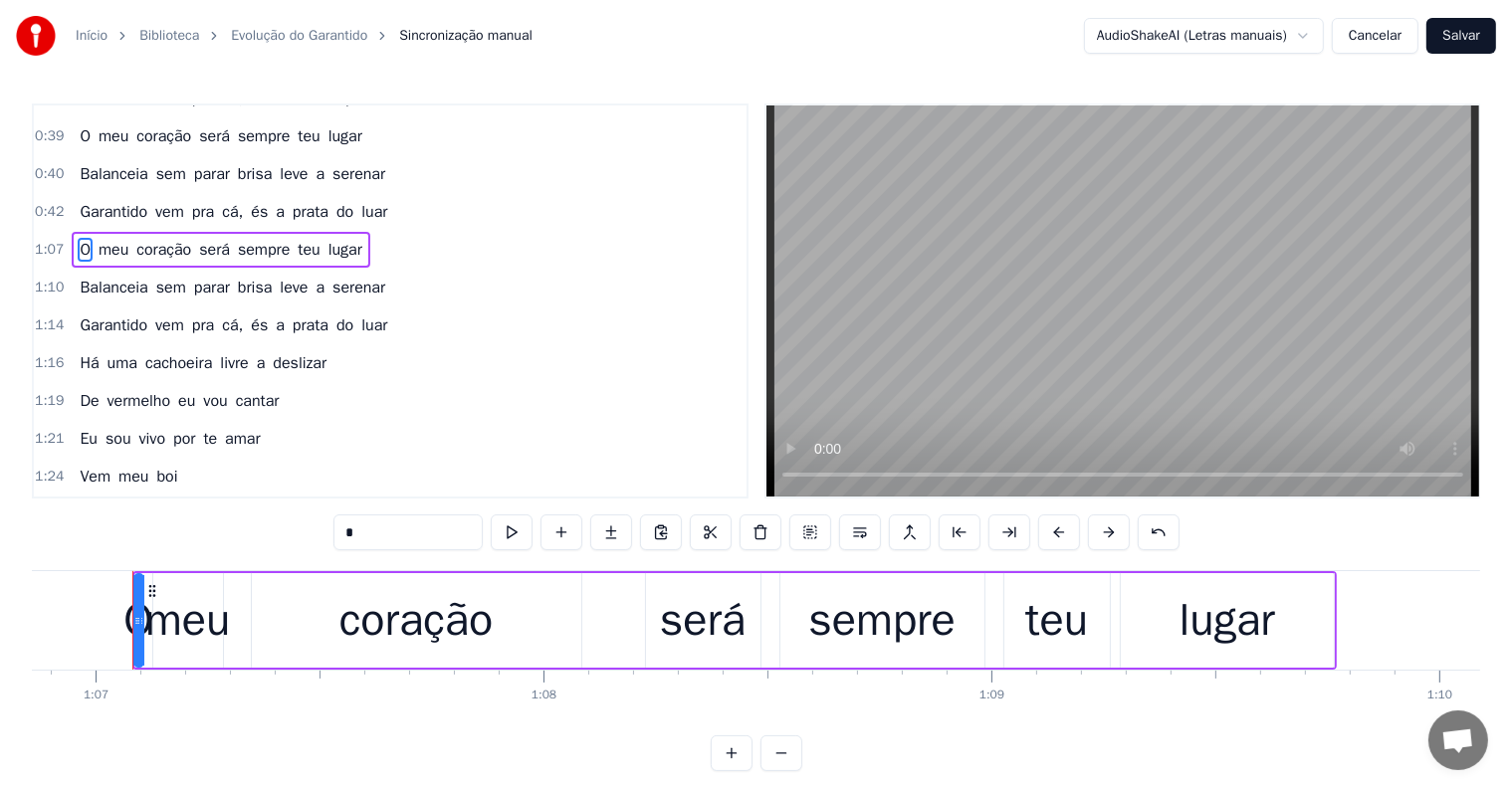 click on "Garantido vem pra cá, és a prata do luar" at bounding box center (233, 212) 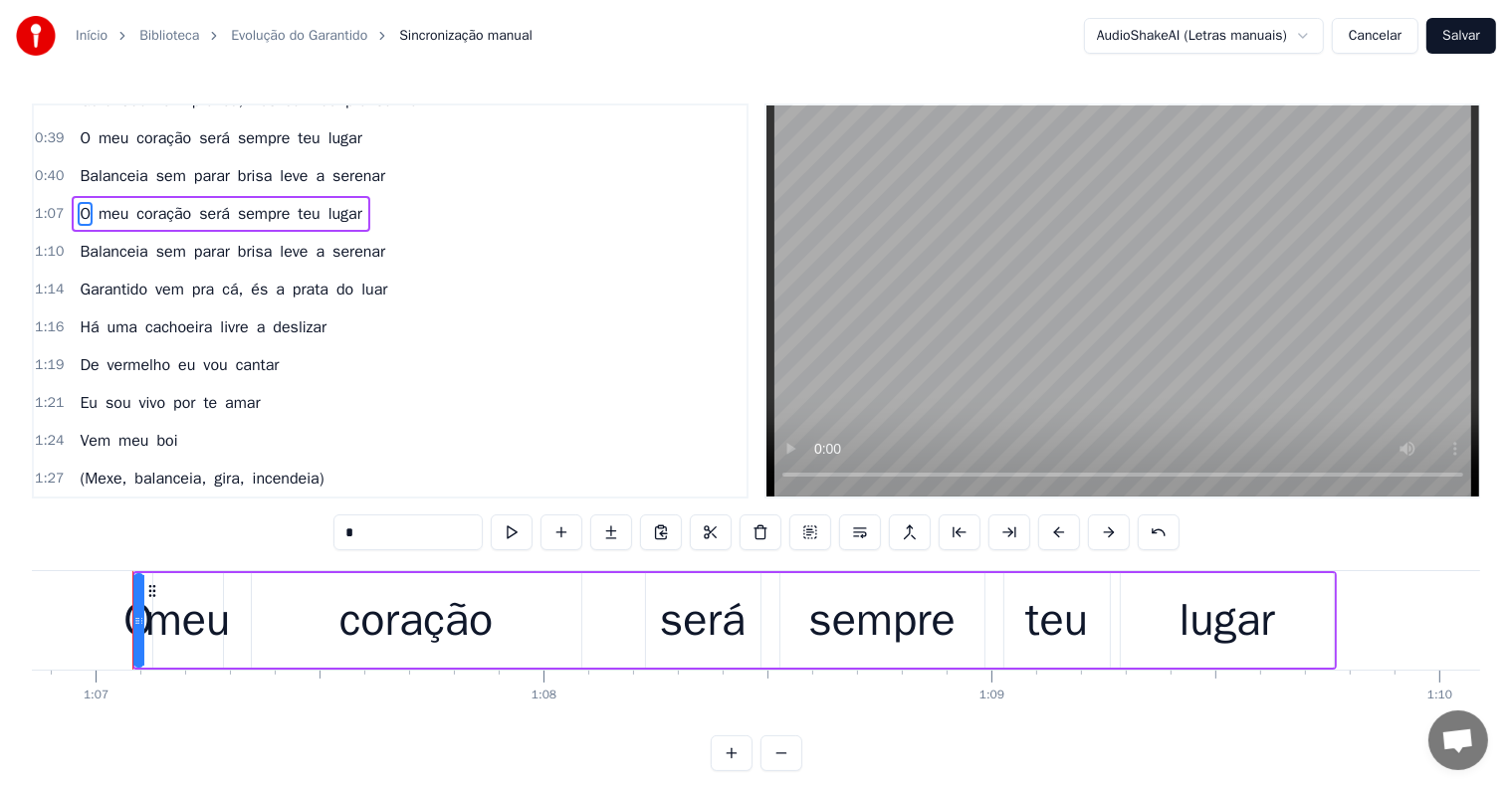 click on "Balanceia sem parar brisa leve a serenar" at bounding box center [232, 176] 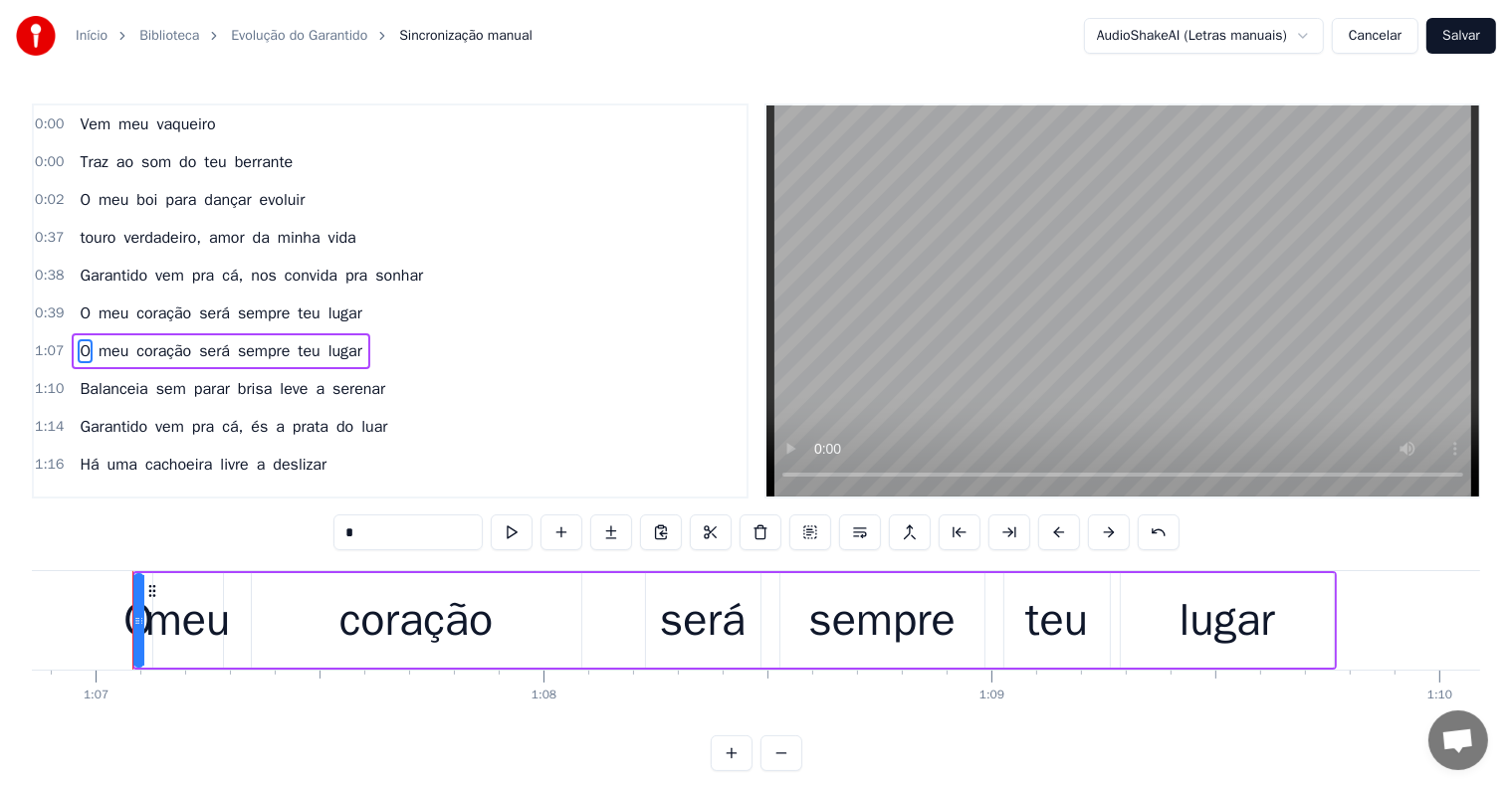 click on "O meu coração será sempre teu lugar" at bounding box center [220, 313] 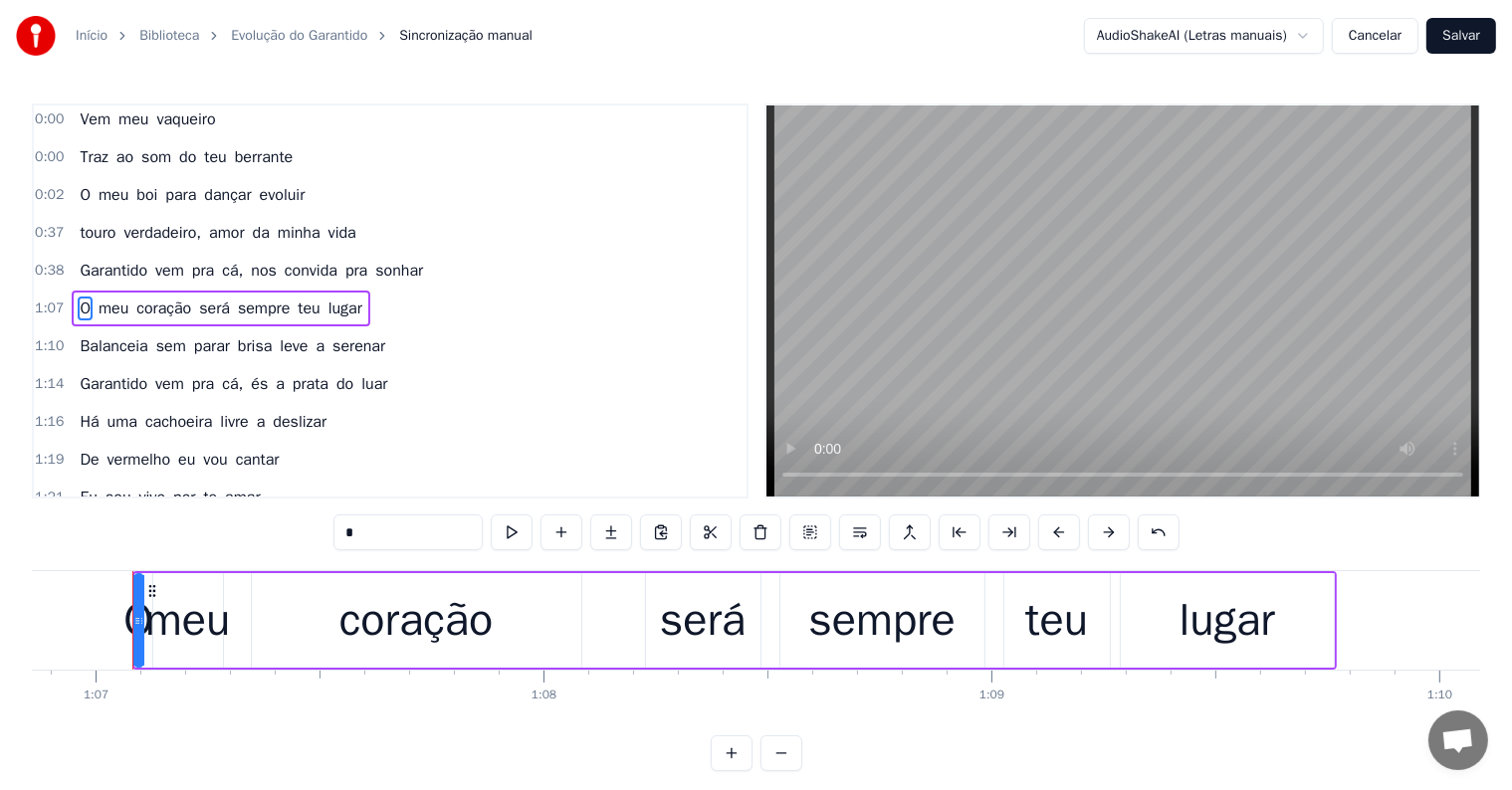 click on "Garantido vem pra cá, nos convida pra sonhar" at bounding box center (251, 271) 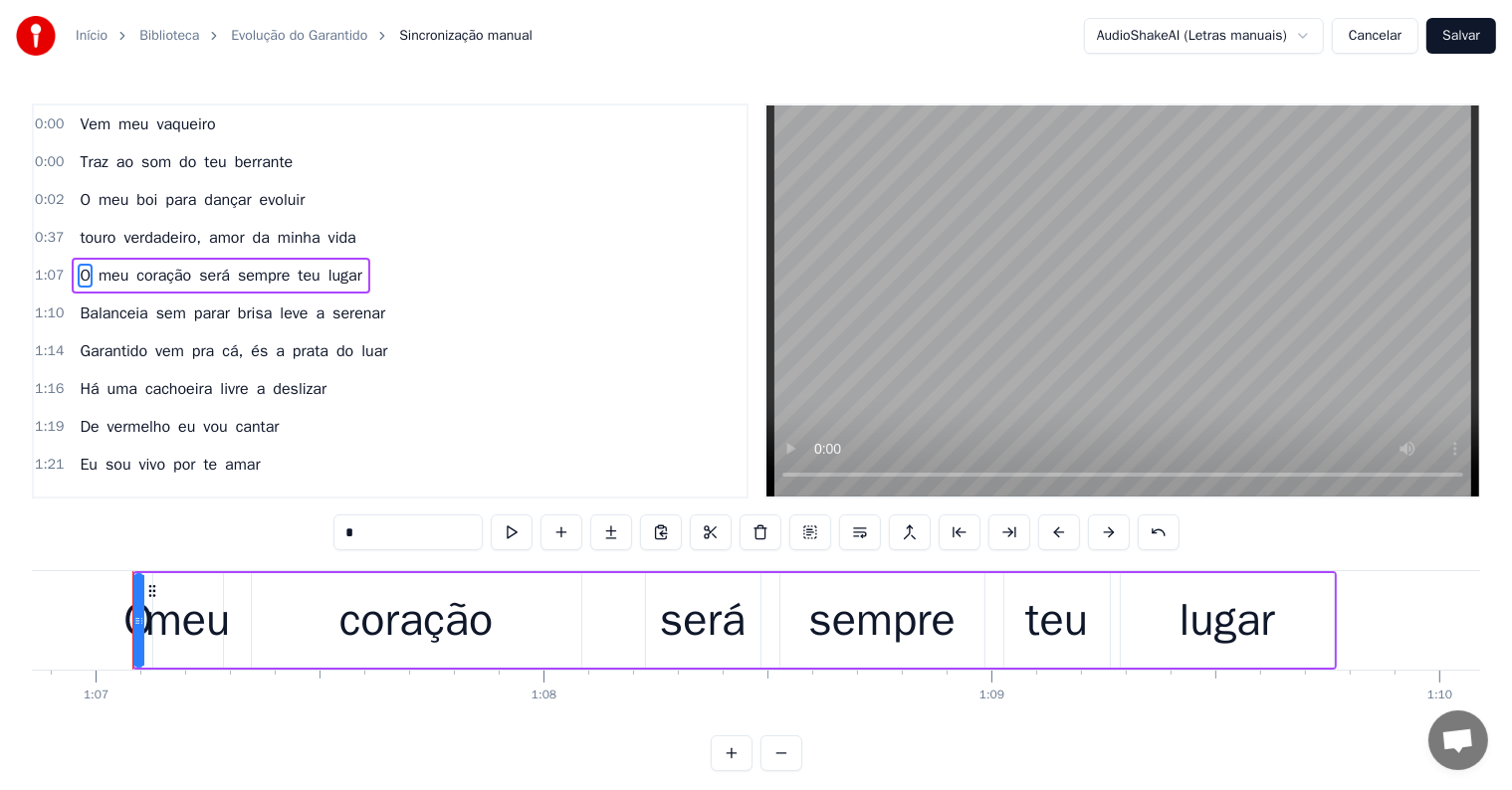 click on "Garantido touro verdadeiro, amor da minha vida" at bounding box center [217, 238] 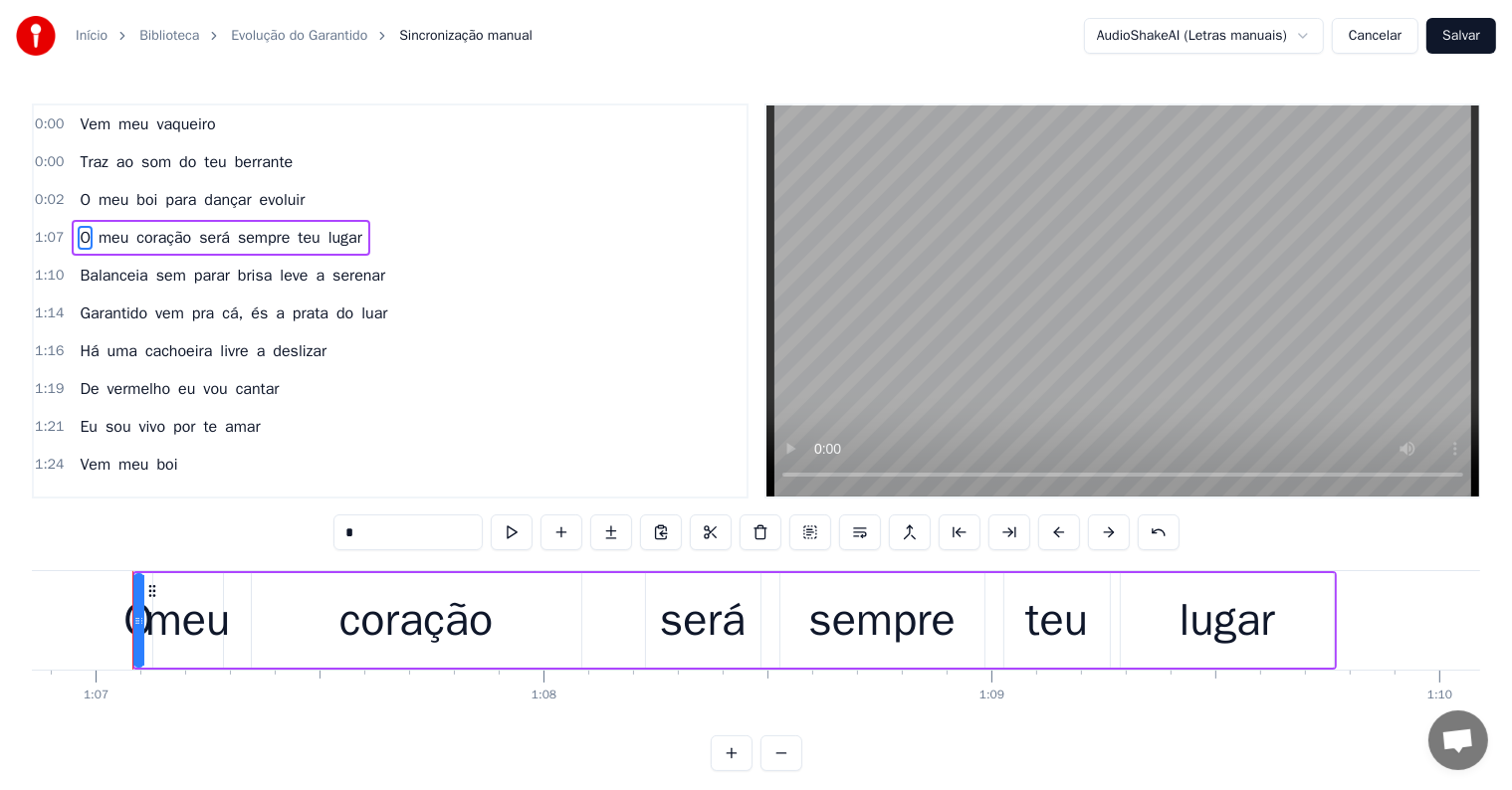 click on "O meu boi para dançar evoluir" at bounding box center [192, 200] 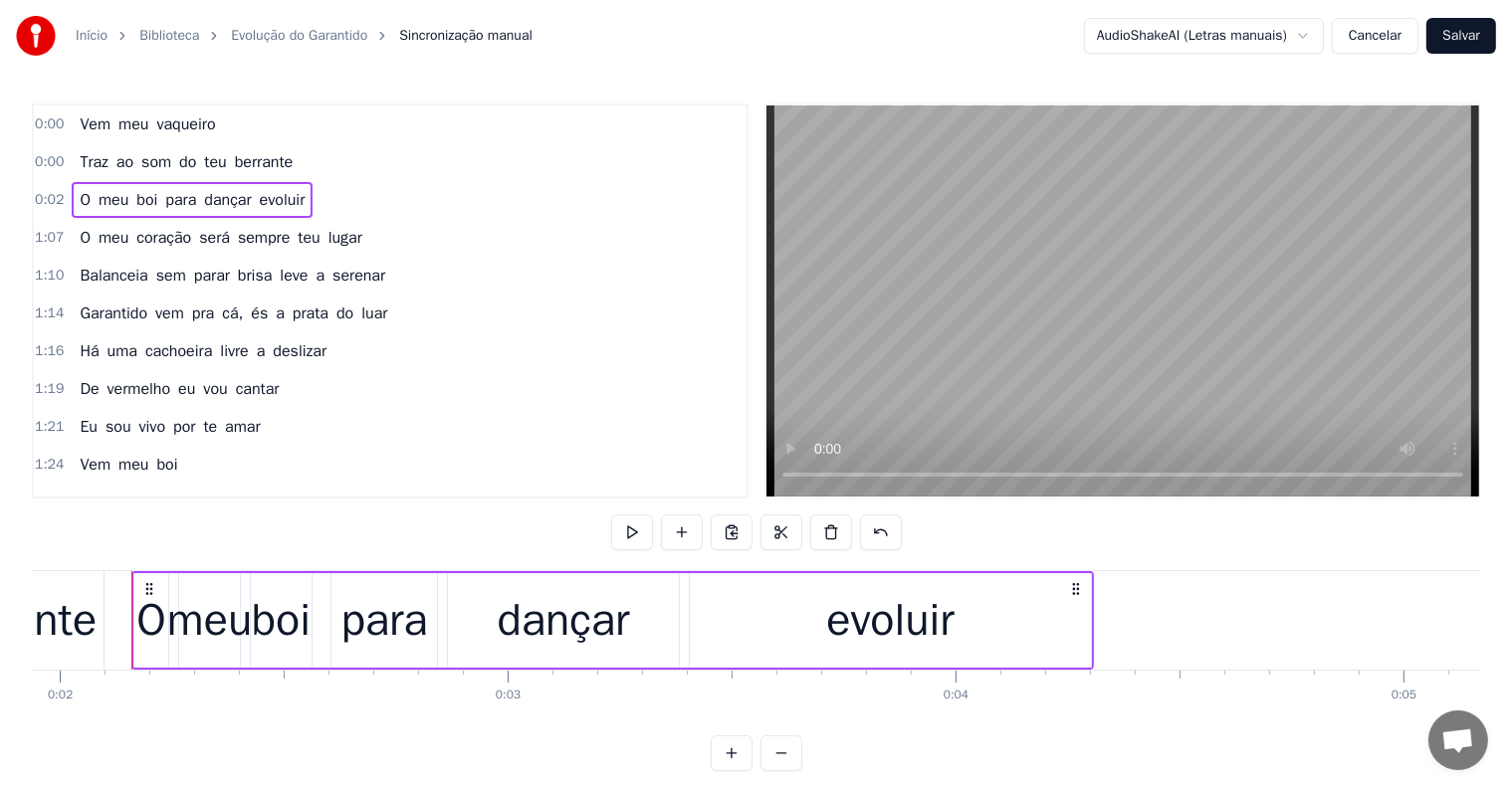 click on "Vem" at bounding box center (95, 124) 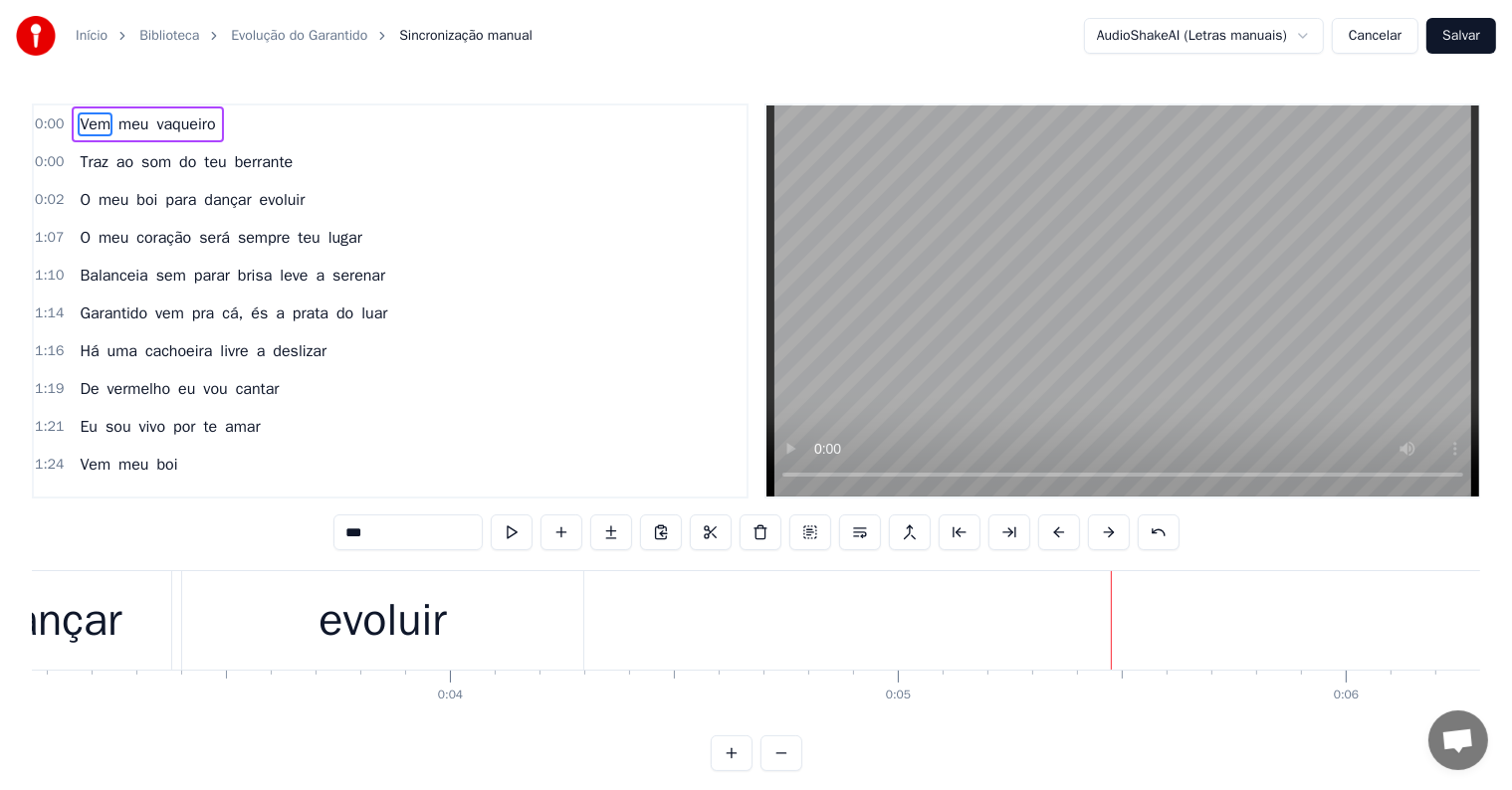click on "evoluir" at bounding box center [382, 621] 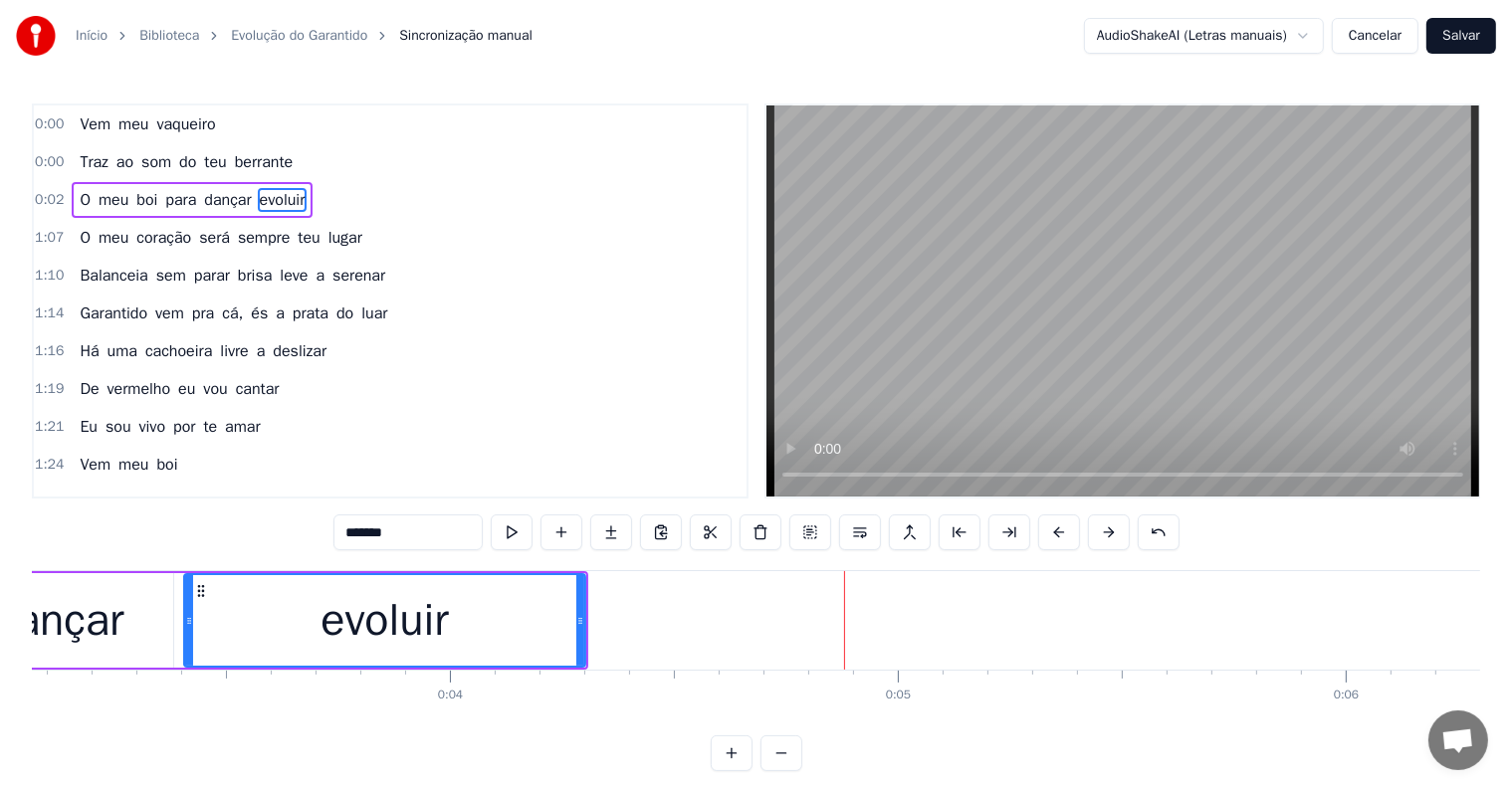 click at bounding box center (44470, 620) 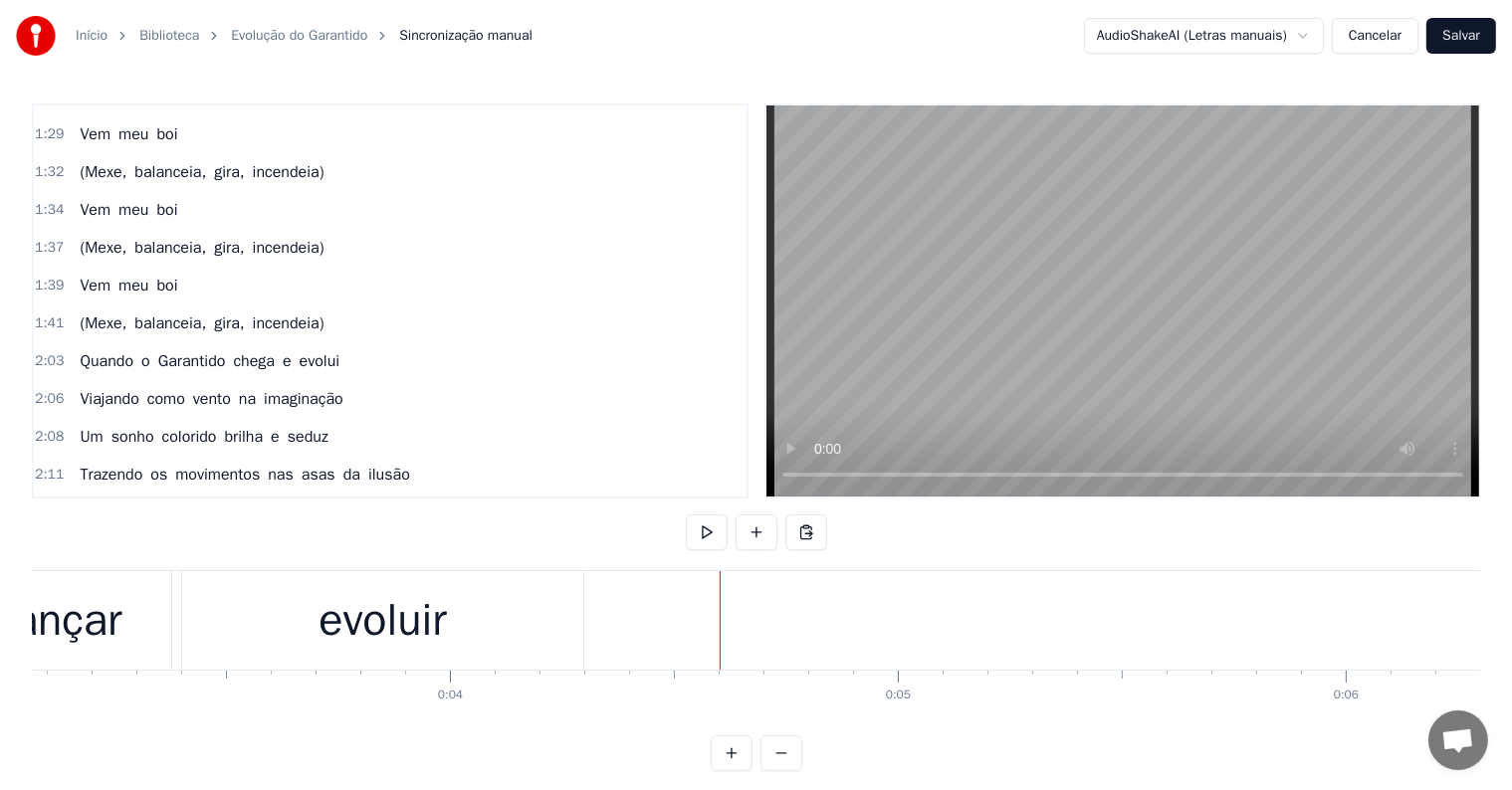 scroll, scrollTop: 0, scrollLeft: 0, axis: both 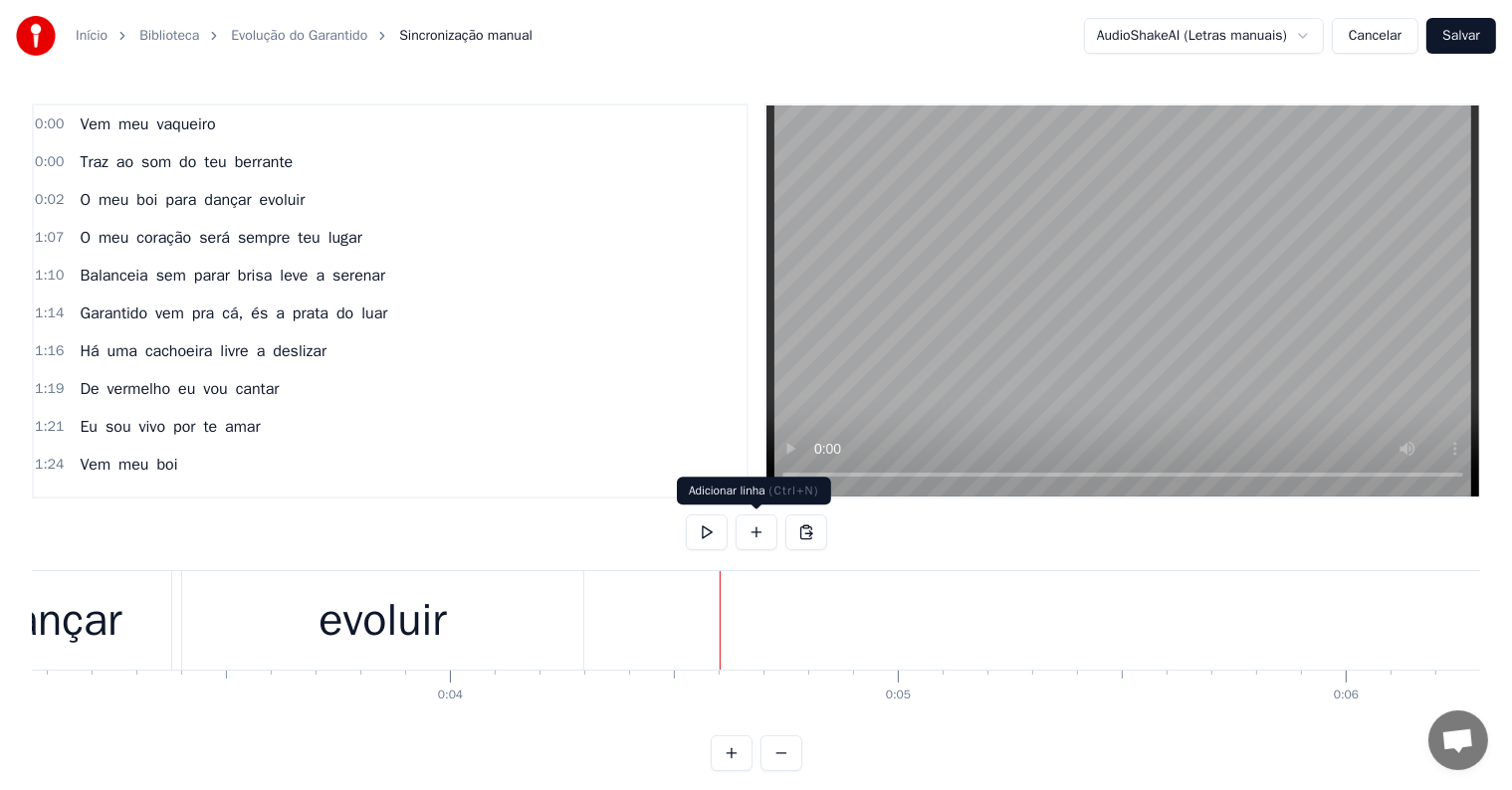 click at bounding box center [756, 532] 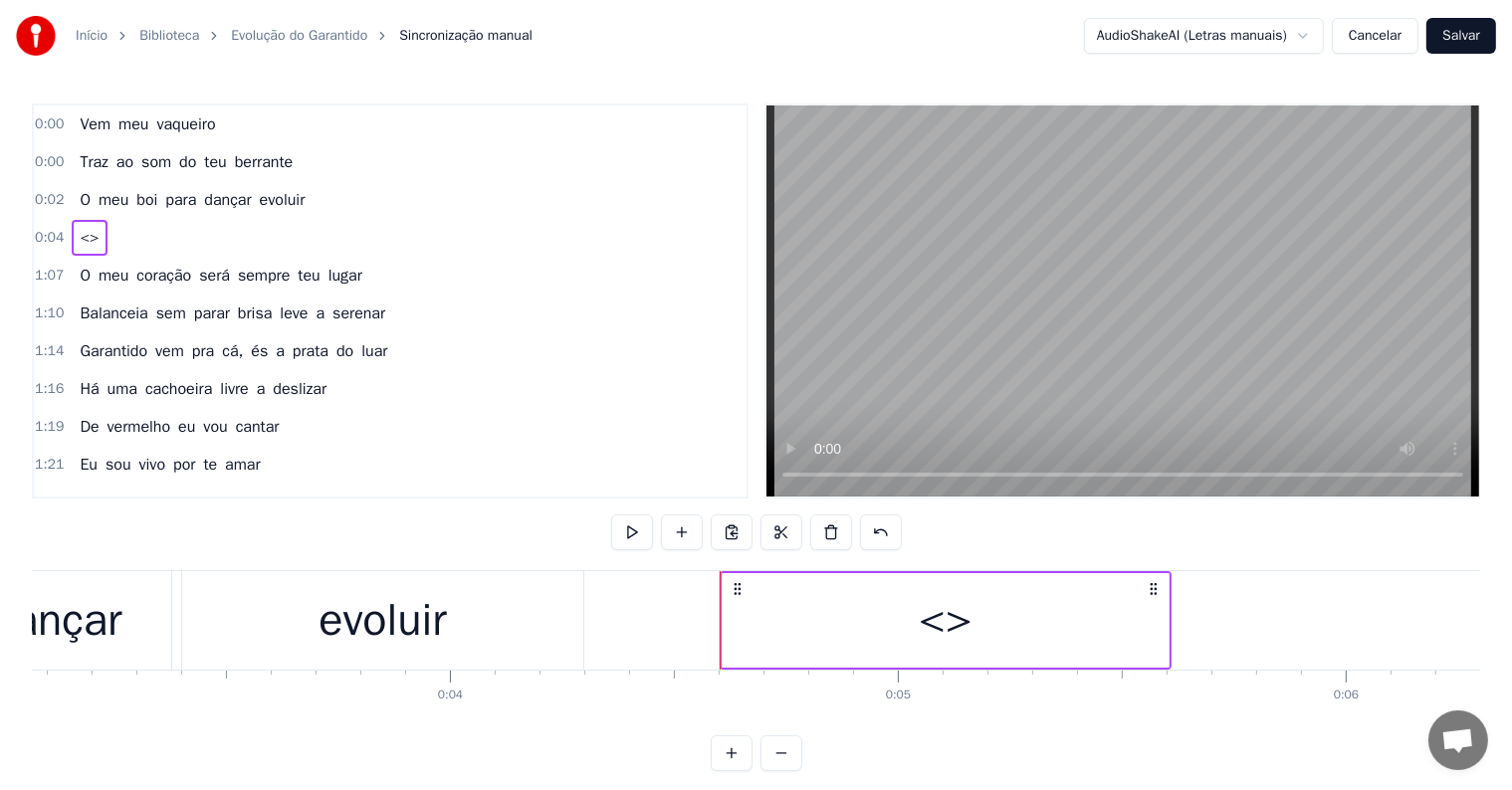 click on "<>" at bounding box center [946, 620] 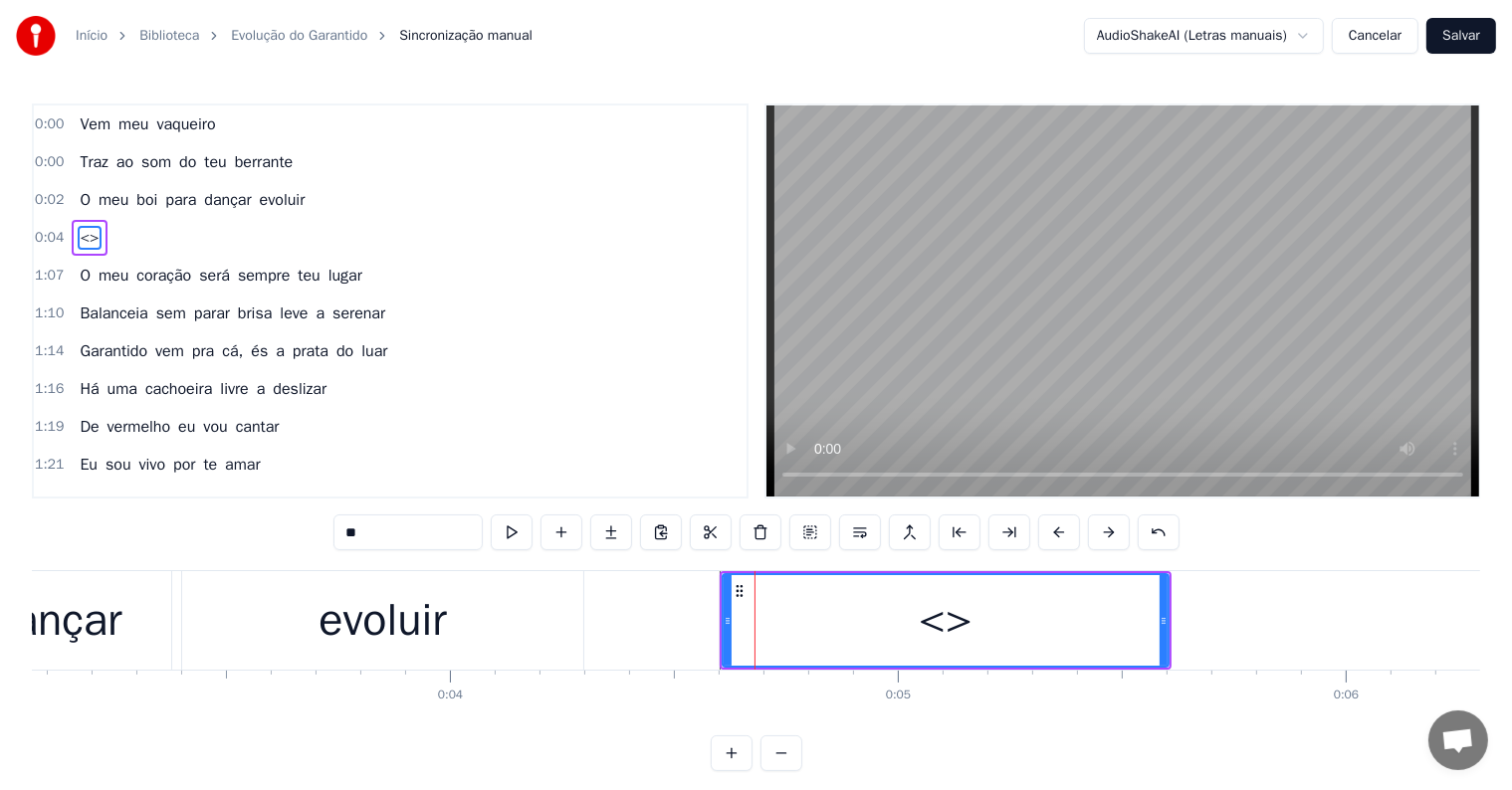 drag, startPoint x: 440, startPoint y: 541, endPoint x: 219, endPoint y: 519, distance: 222.09232 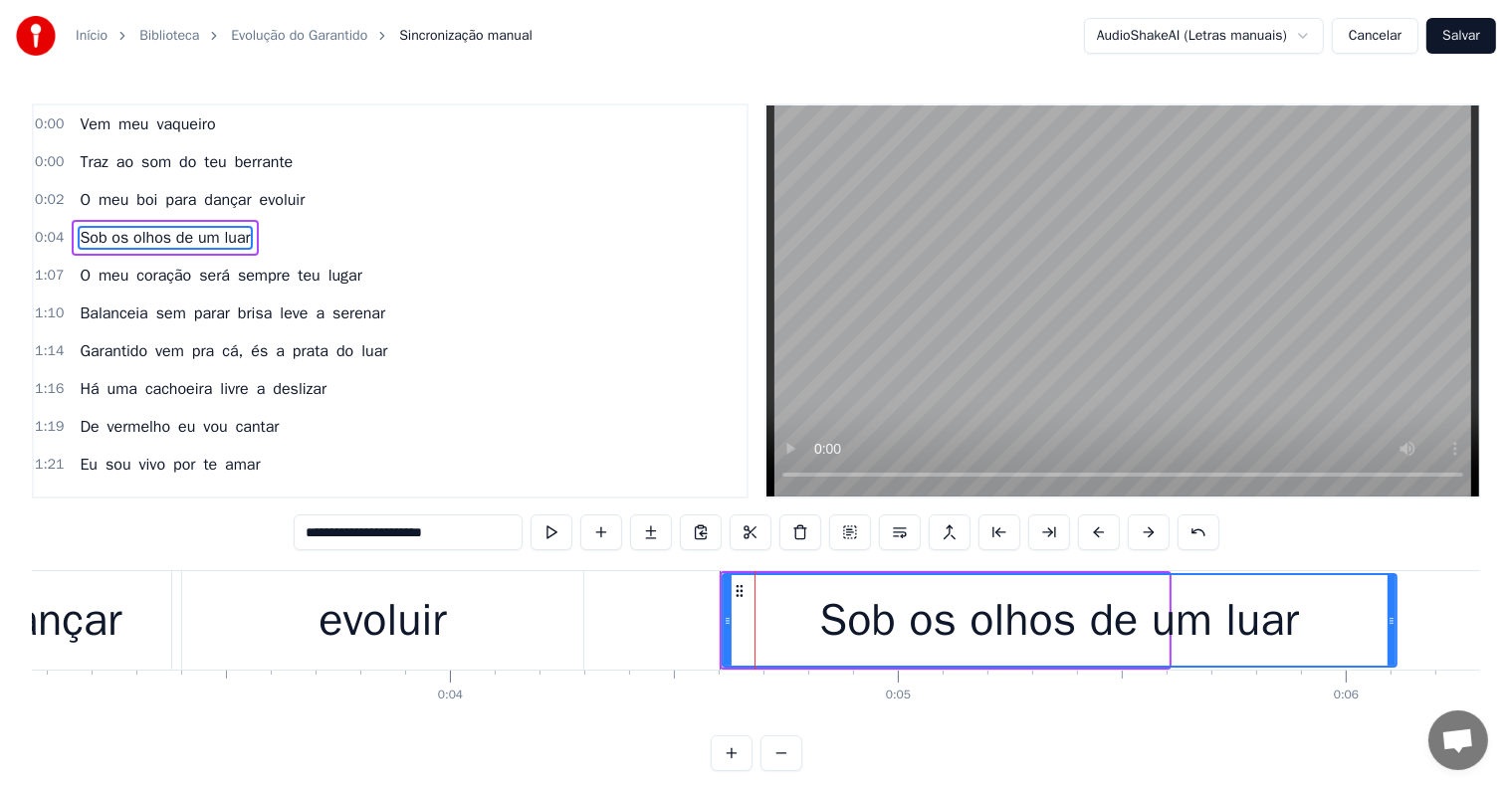 drag, startPoint x: 1218, startPoint y: 619, endPoint x: 1388, endPoint y: 624, distance: 170.07351 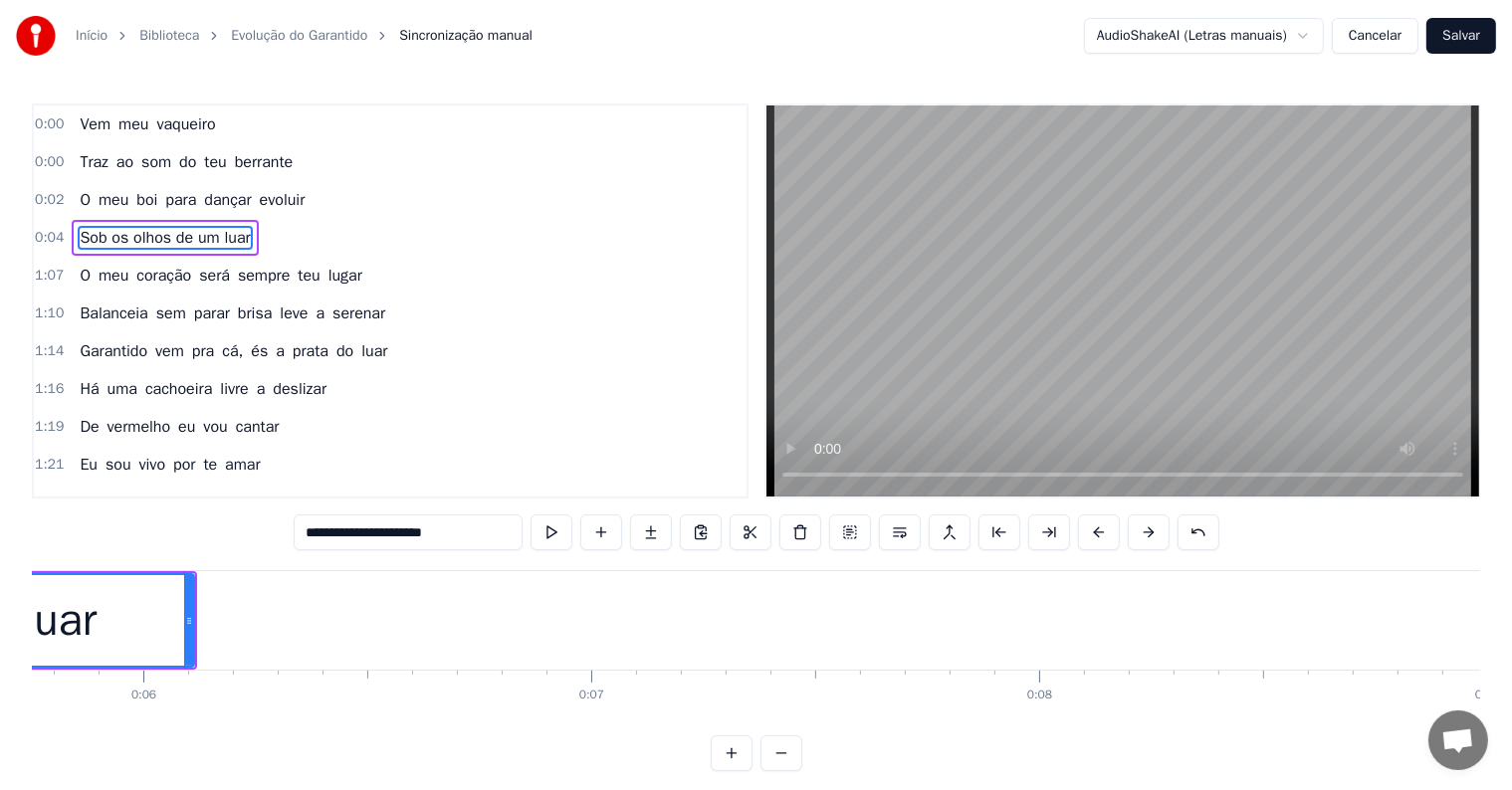 scroll, scrollTop: 0, scrollLeft: 2628, axis: horizontal 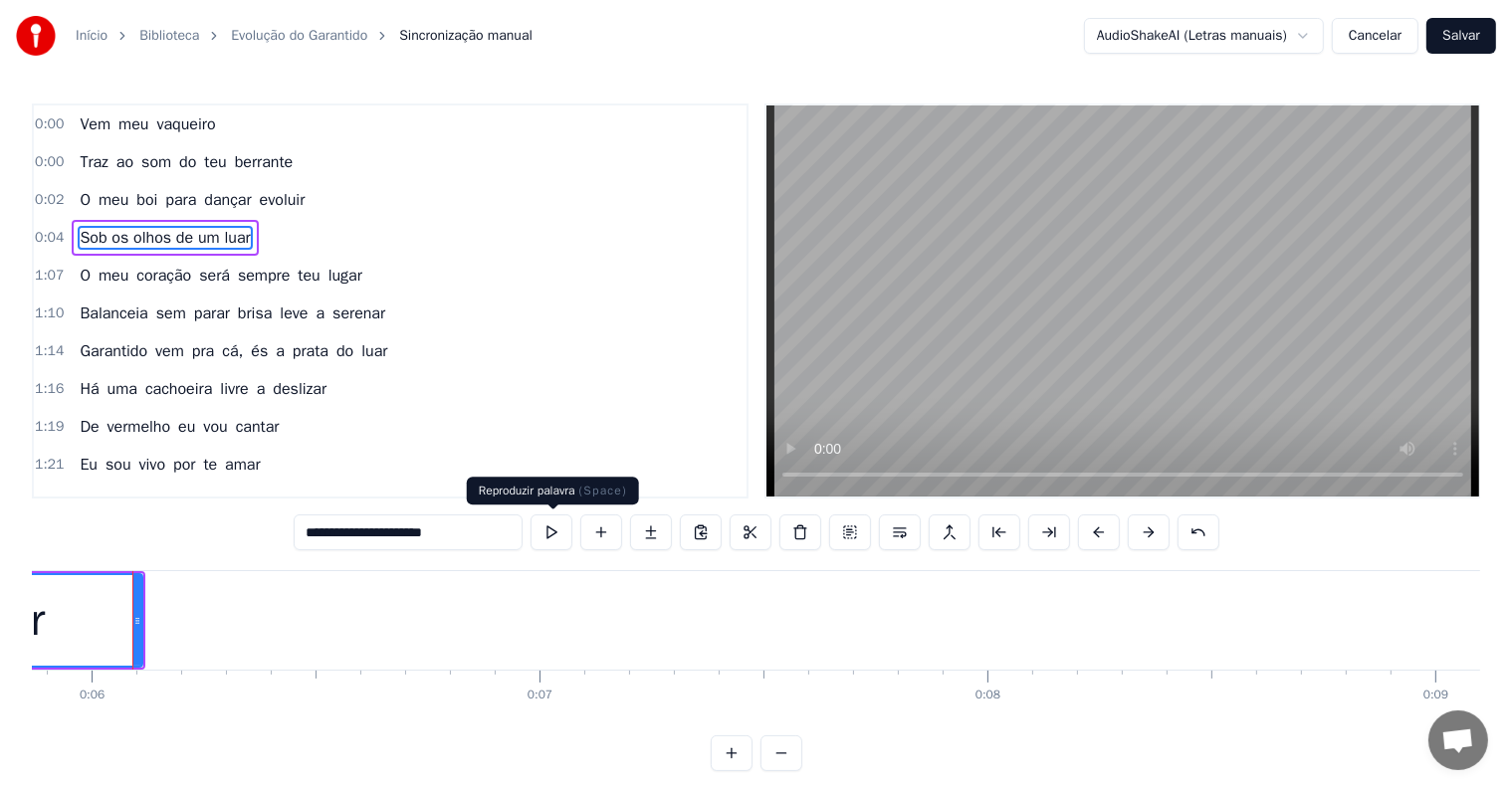 type on "**********" 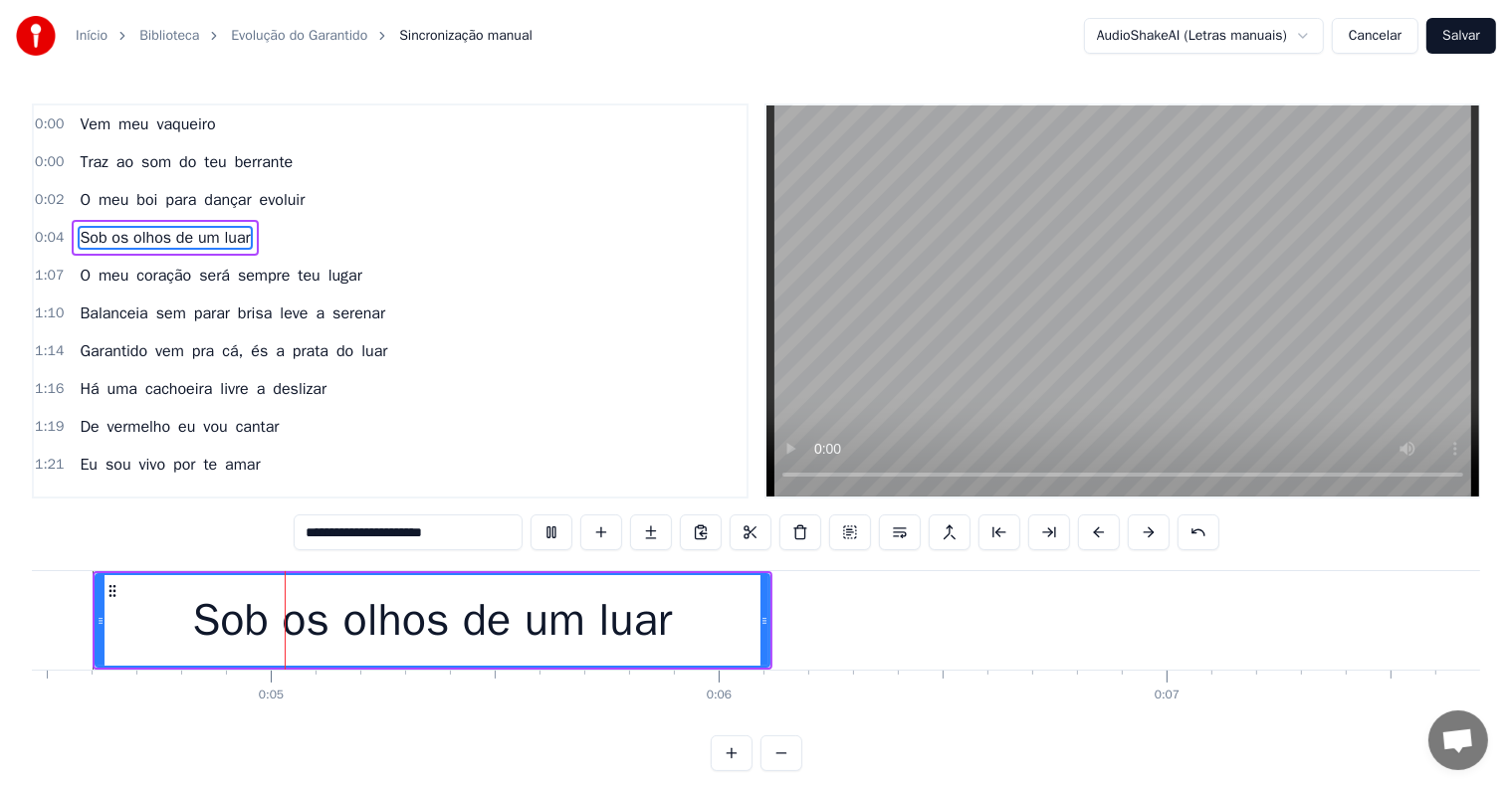 scroll, scrollTop: 0, scrollLeft: 2119, axis: horizontal 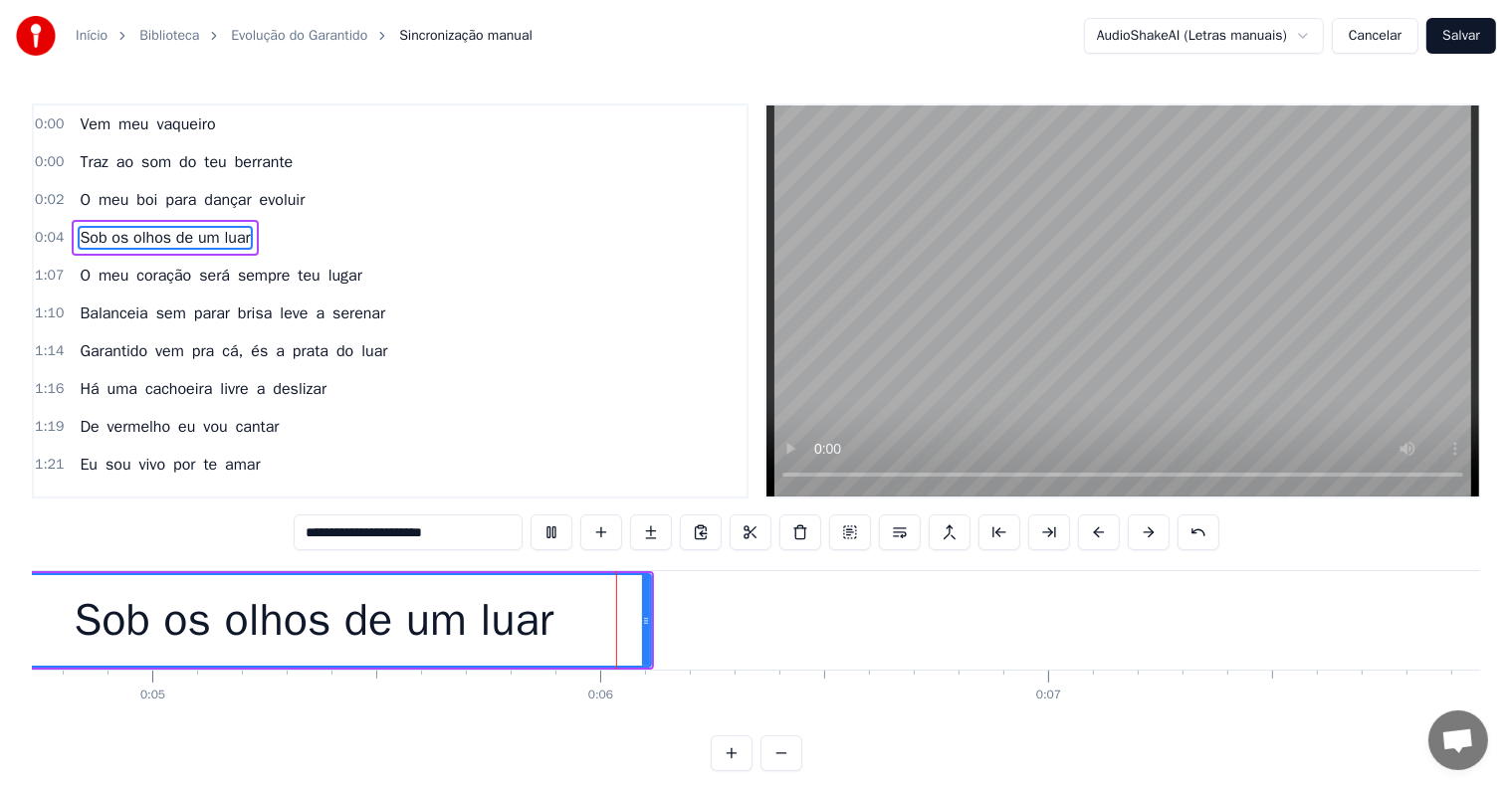 click at bounding box center [551, 532] 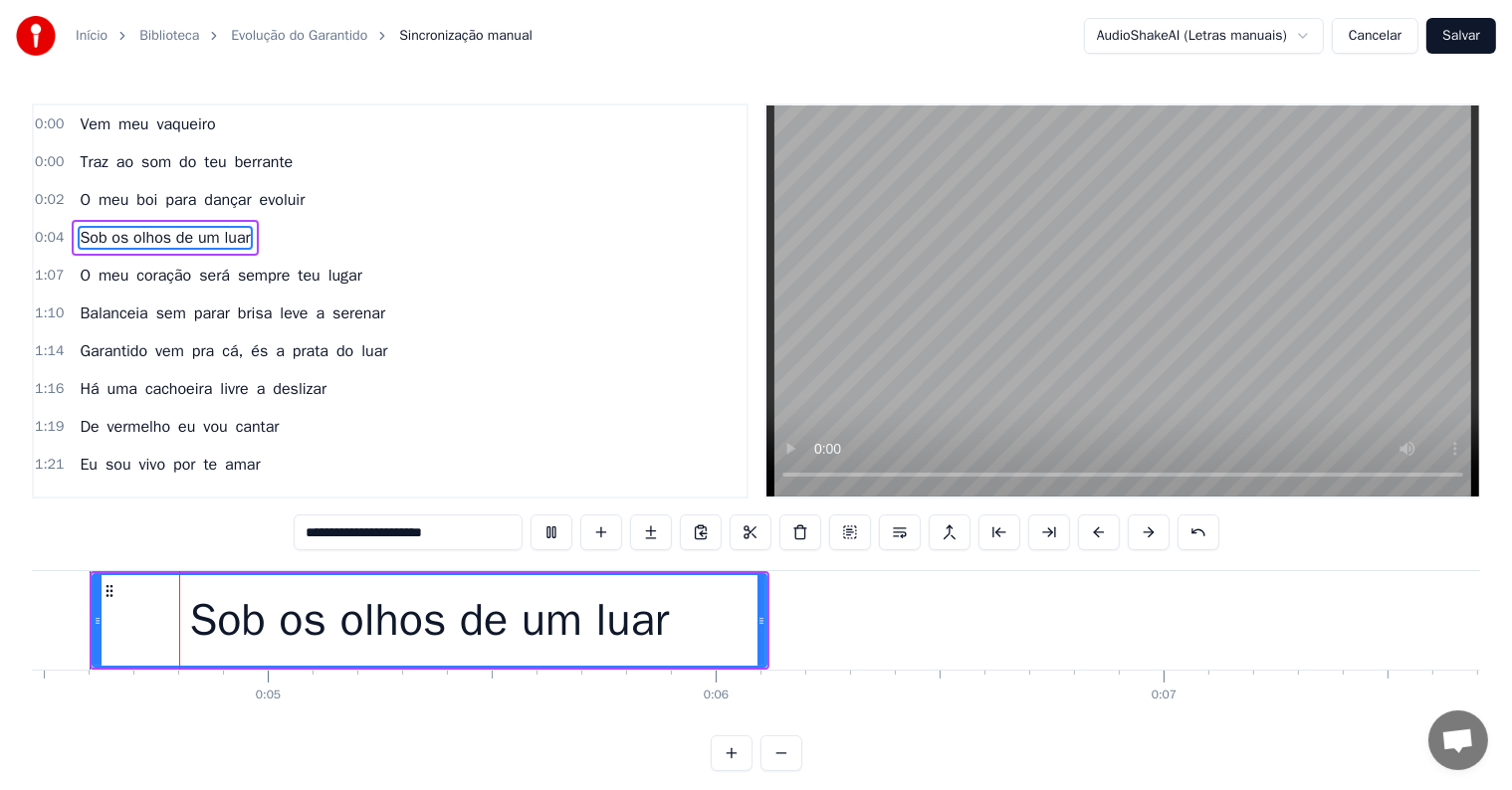 scroll, scrollTop: 0, scrollLeft: 1961, axis: horizontal 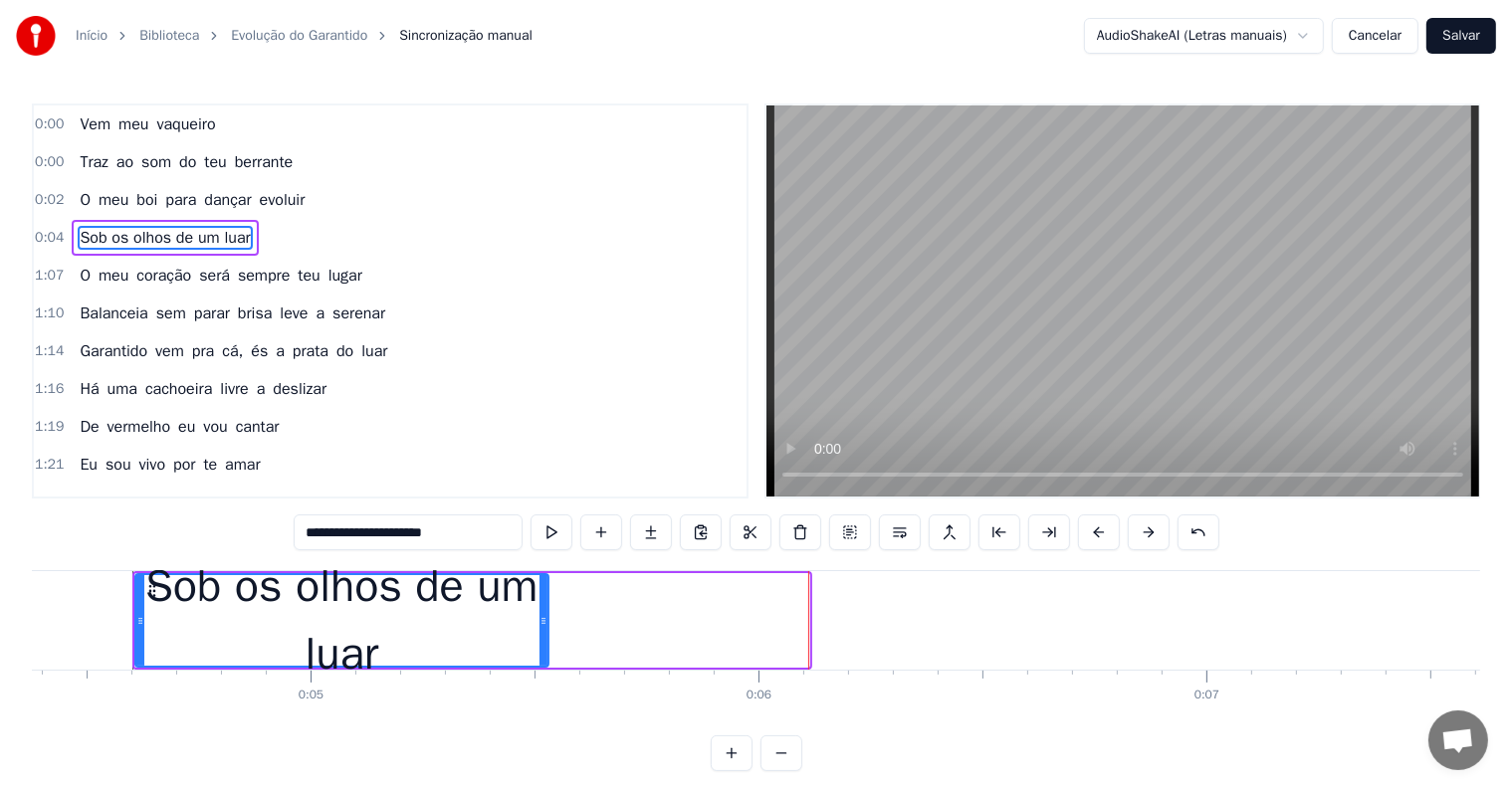 drag, startPoint x: 802, startPoint y: 617, endPoint x: 541, endPoint y: 602, distance: 261.43068 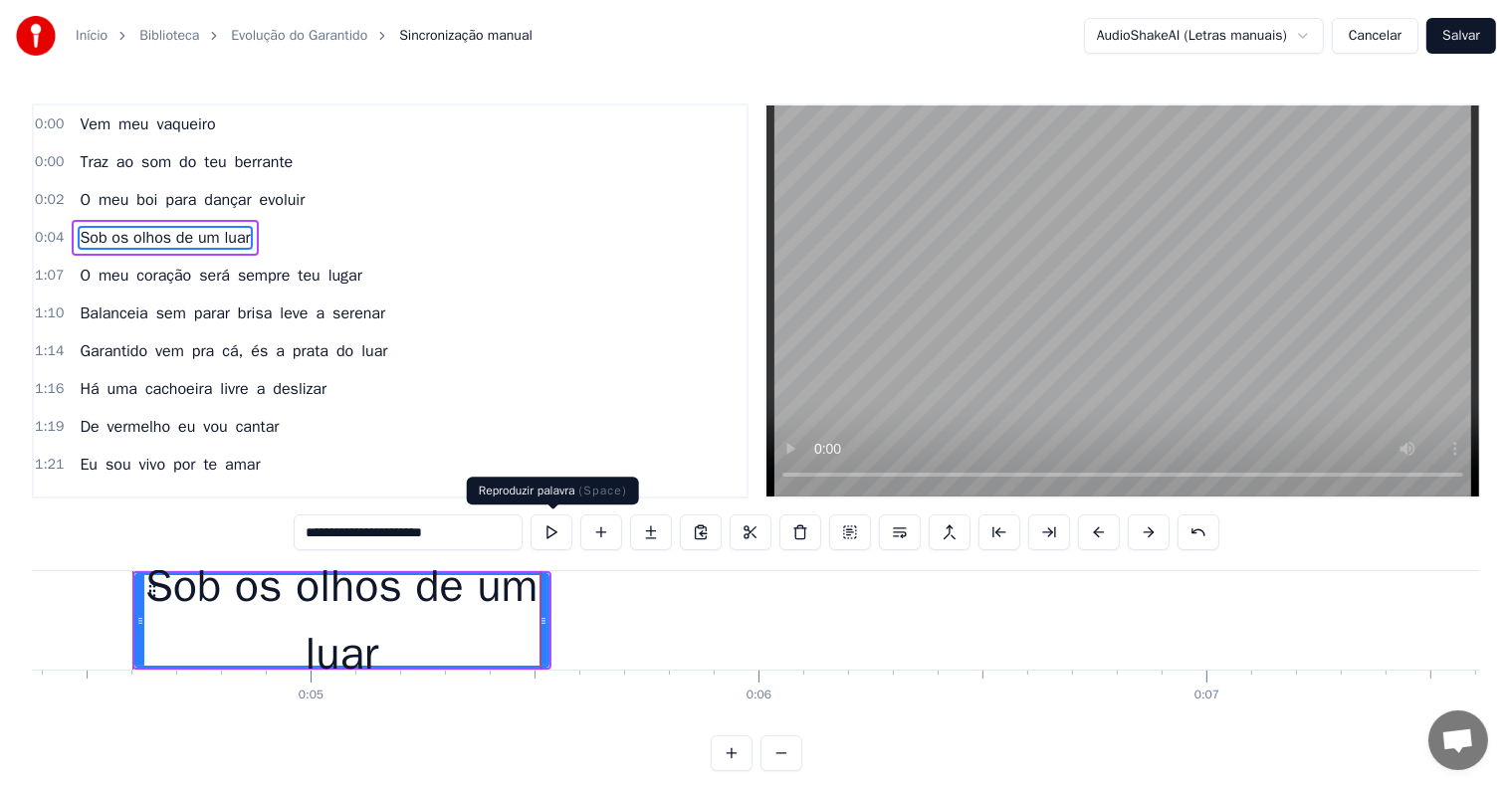 click at bounding box center (551, 532) 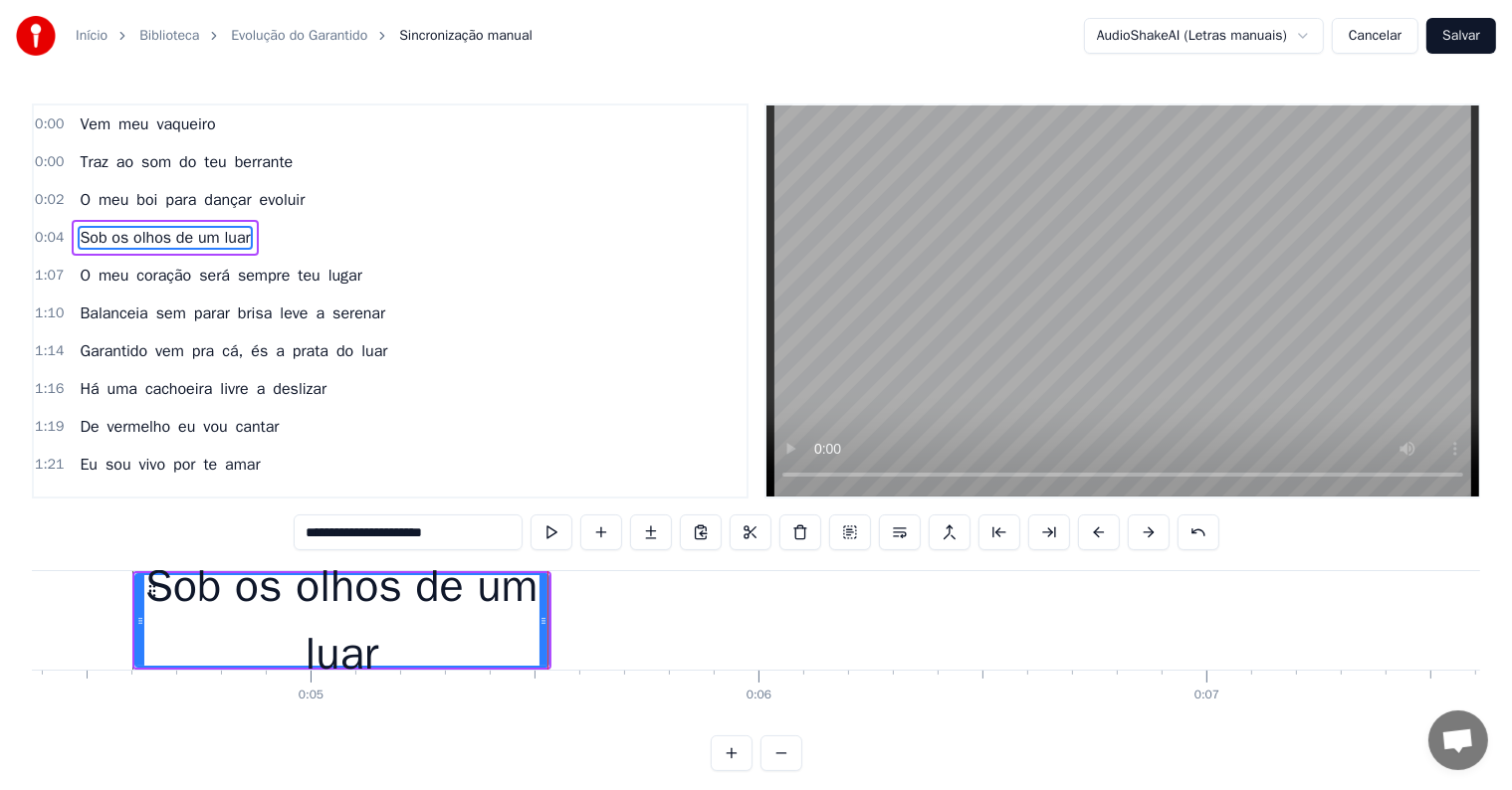 click at bounding box center [551, 532] 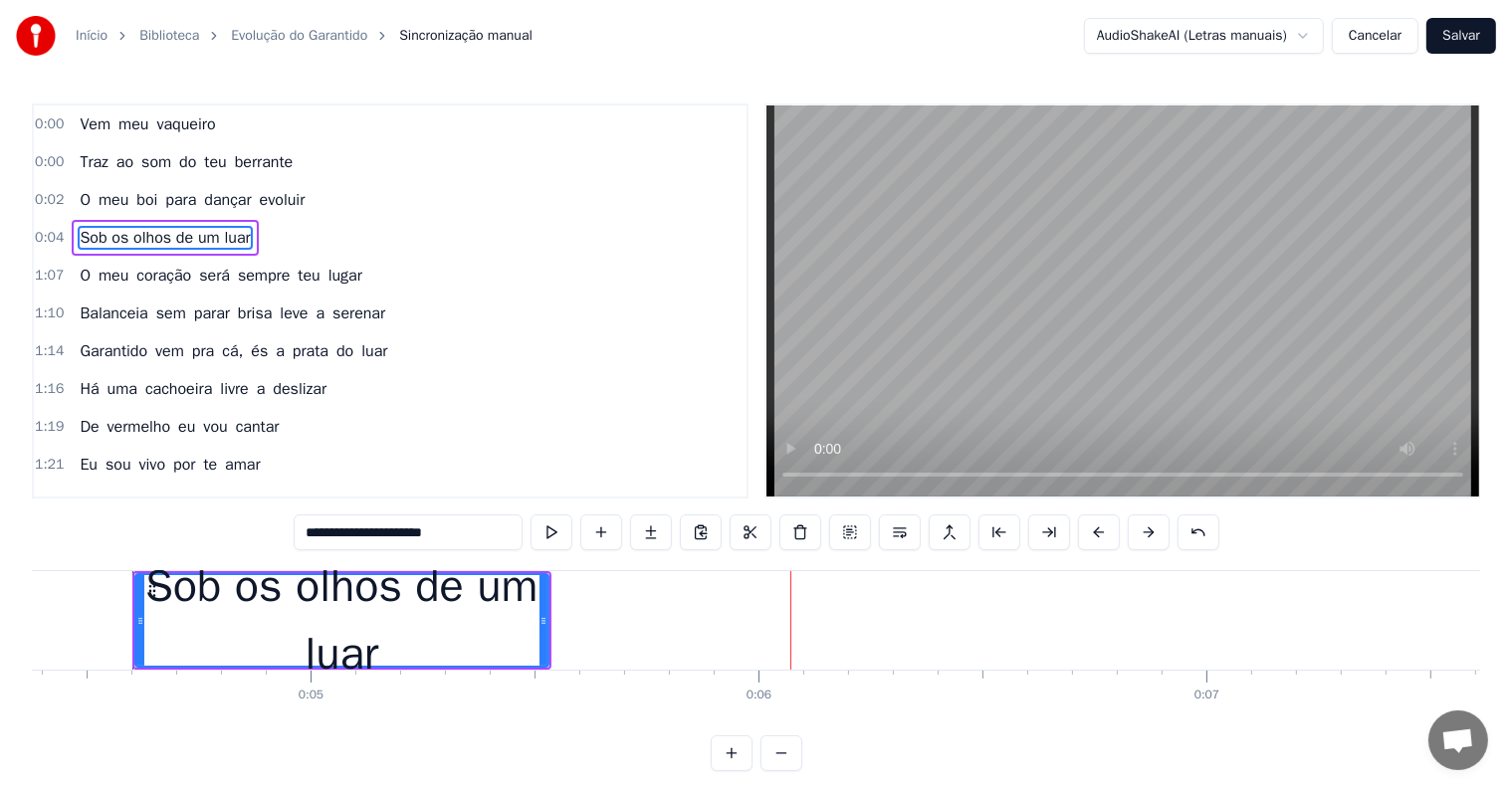 click on "Sob os olhos de um luar" at bounding box center (341, 620) 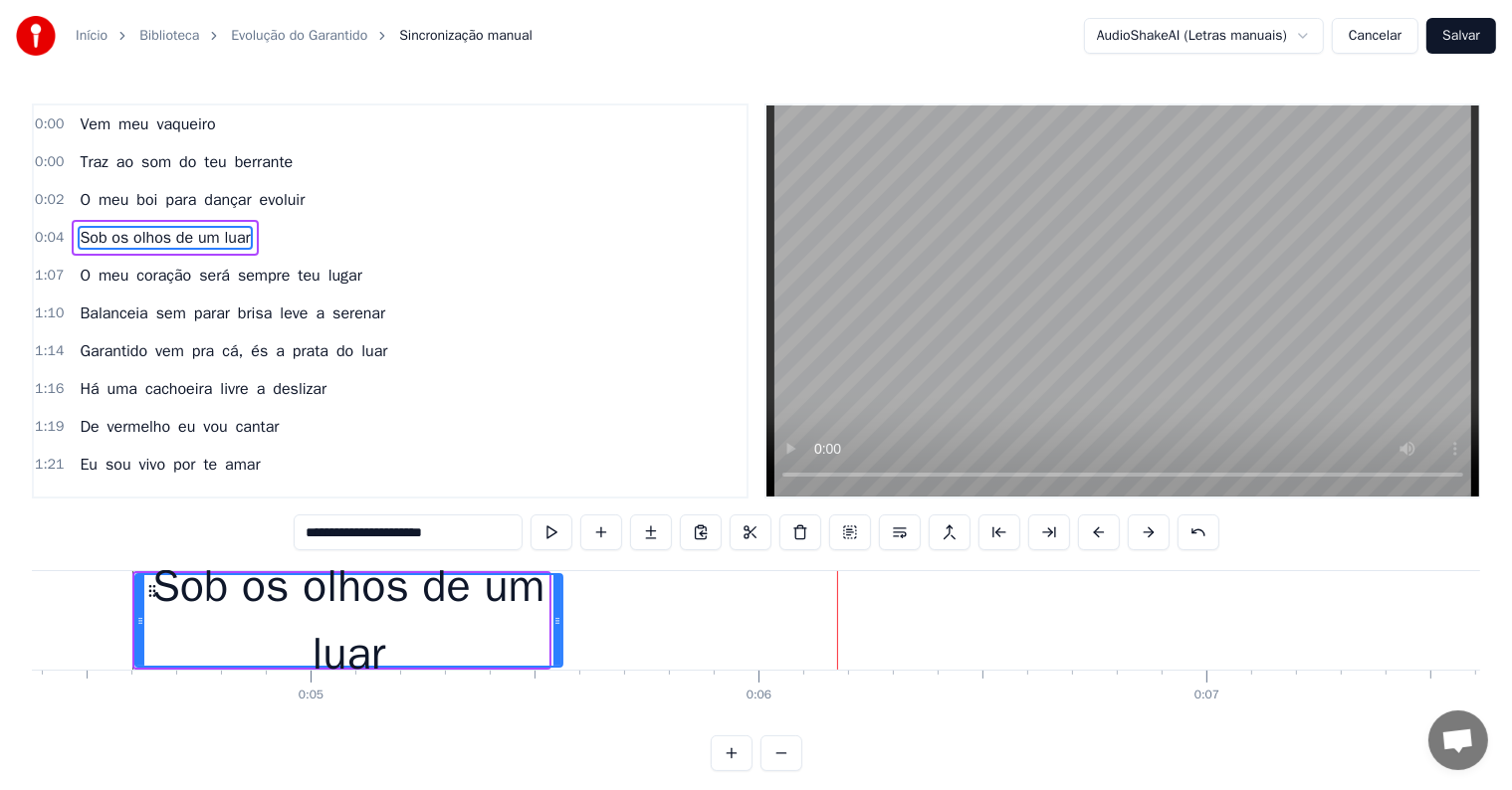 drag, startPoint x: 542, startPoint y: 621, endPoint x: 556, endPoint y: 622, distance: 14.035669 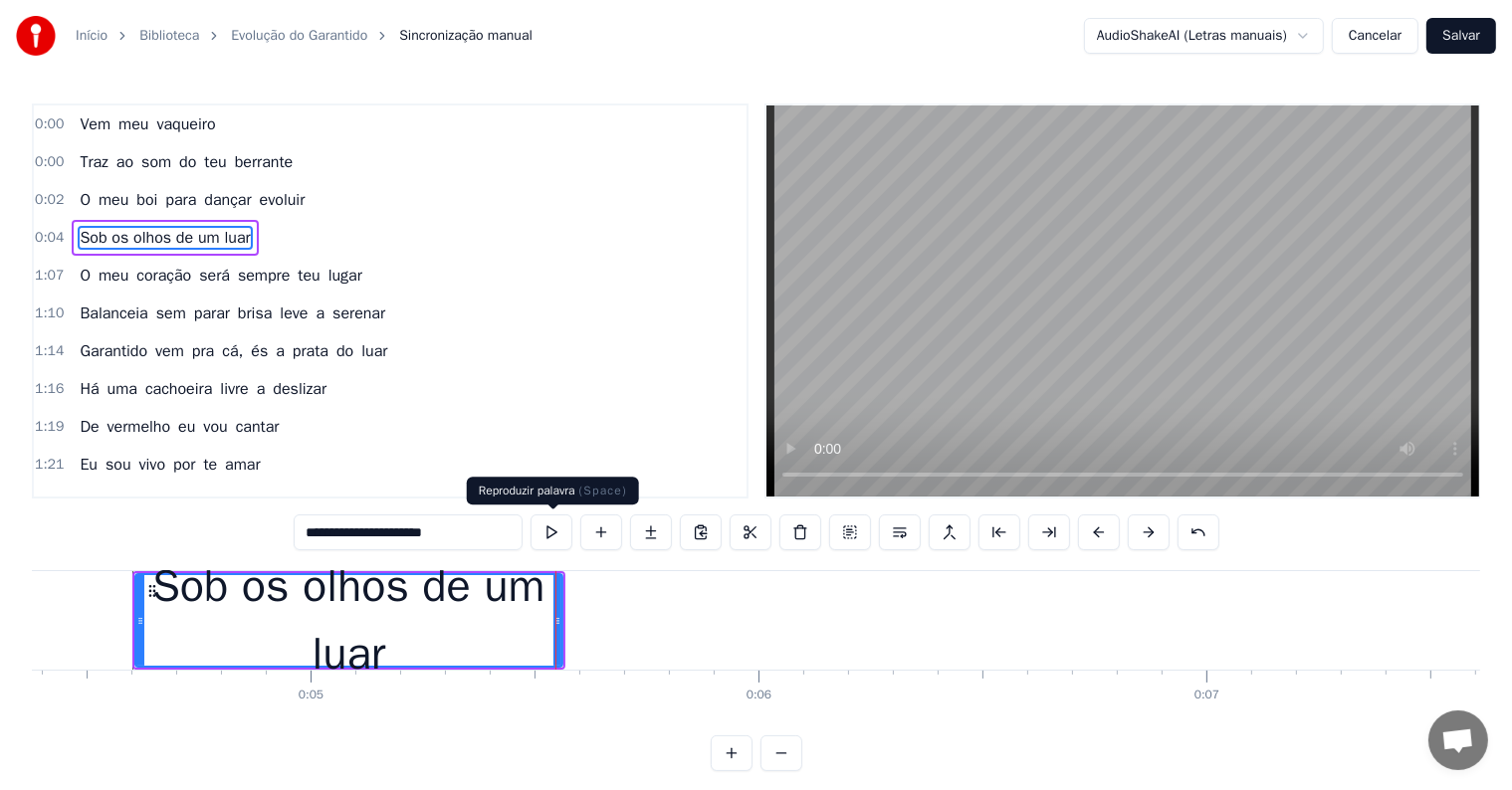 click at bounding box center (551, 532) 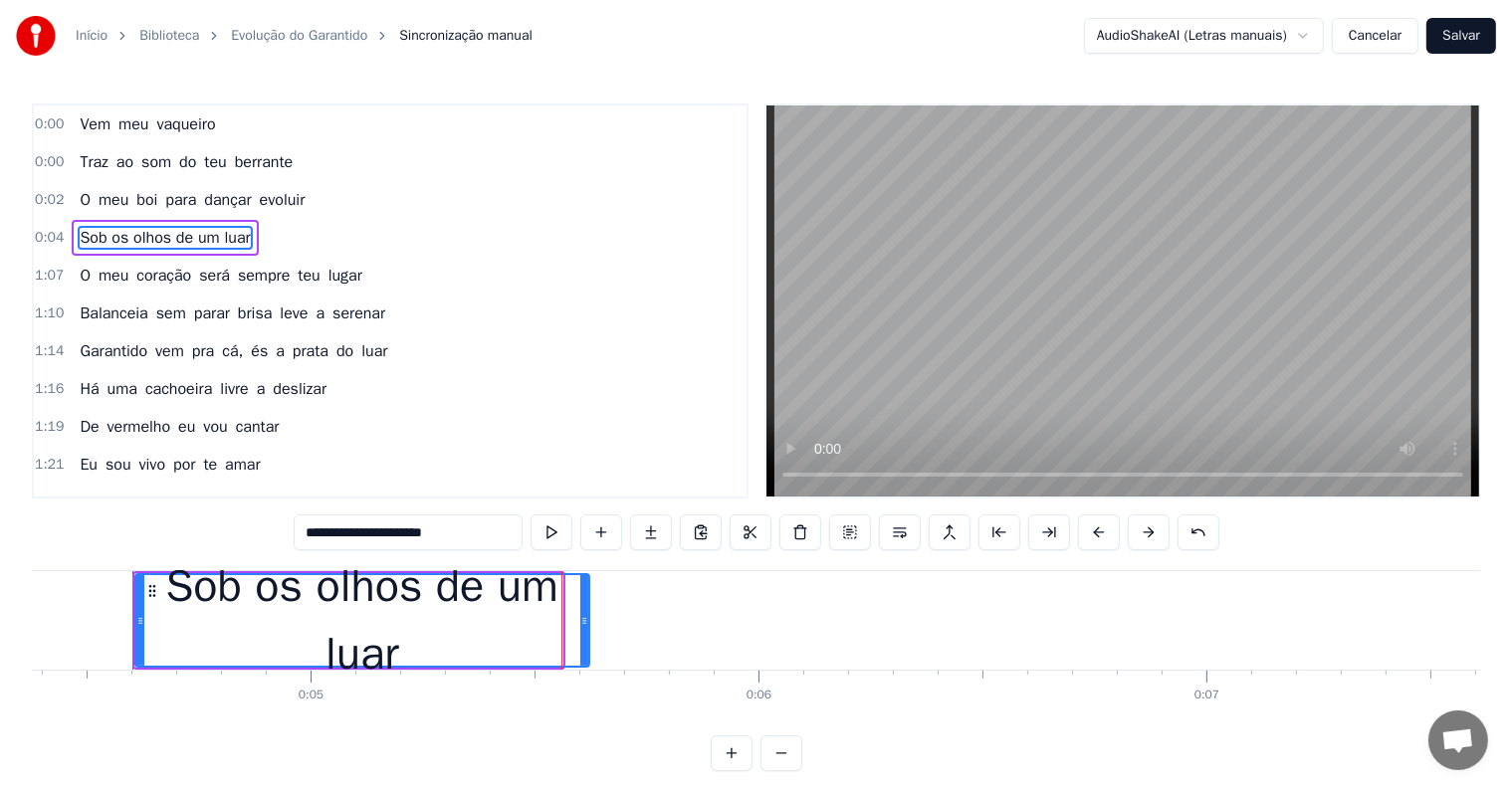 click 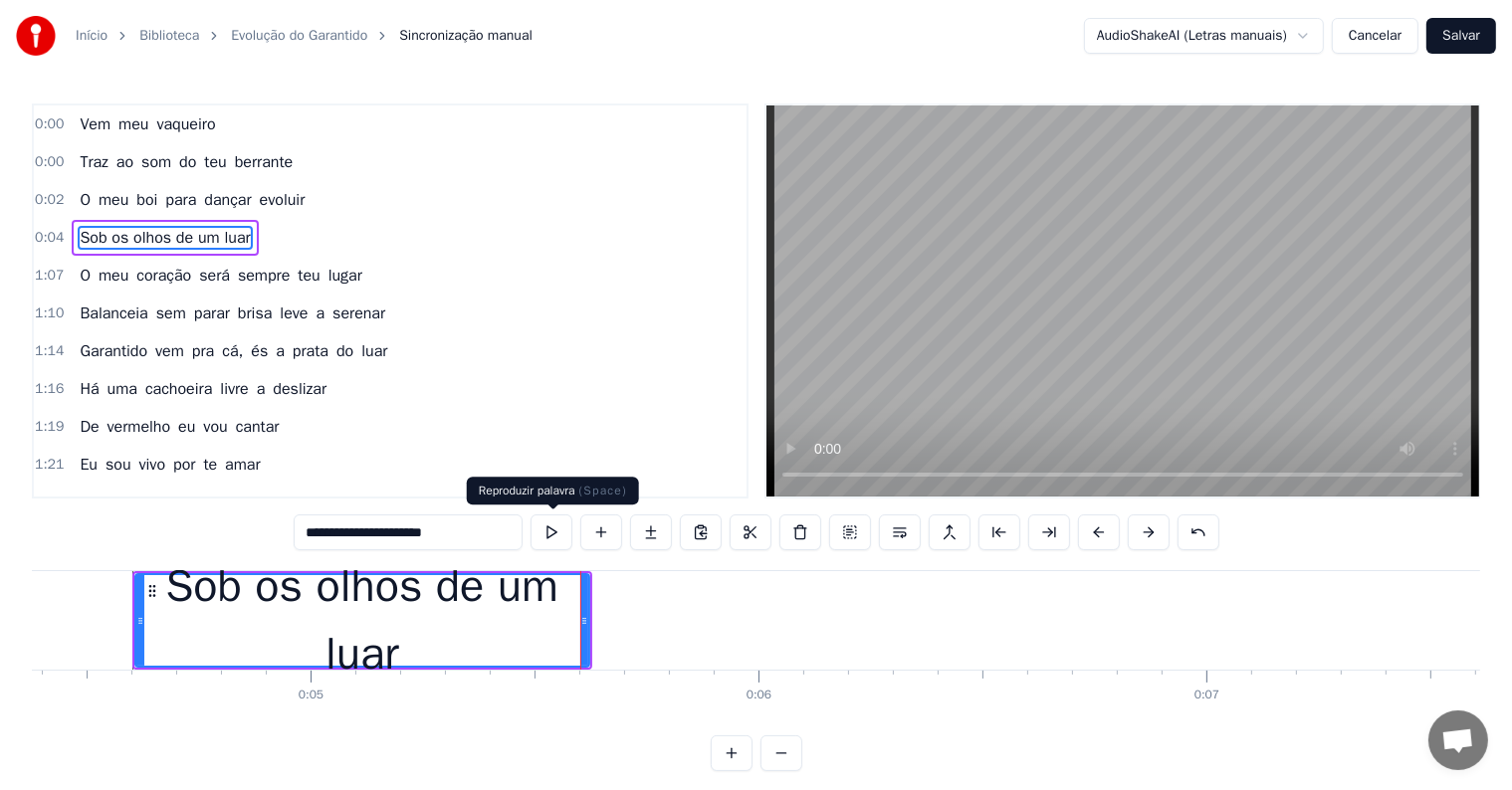 click at bounding box center [551, 532] 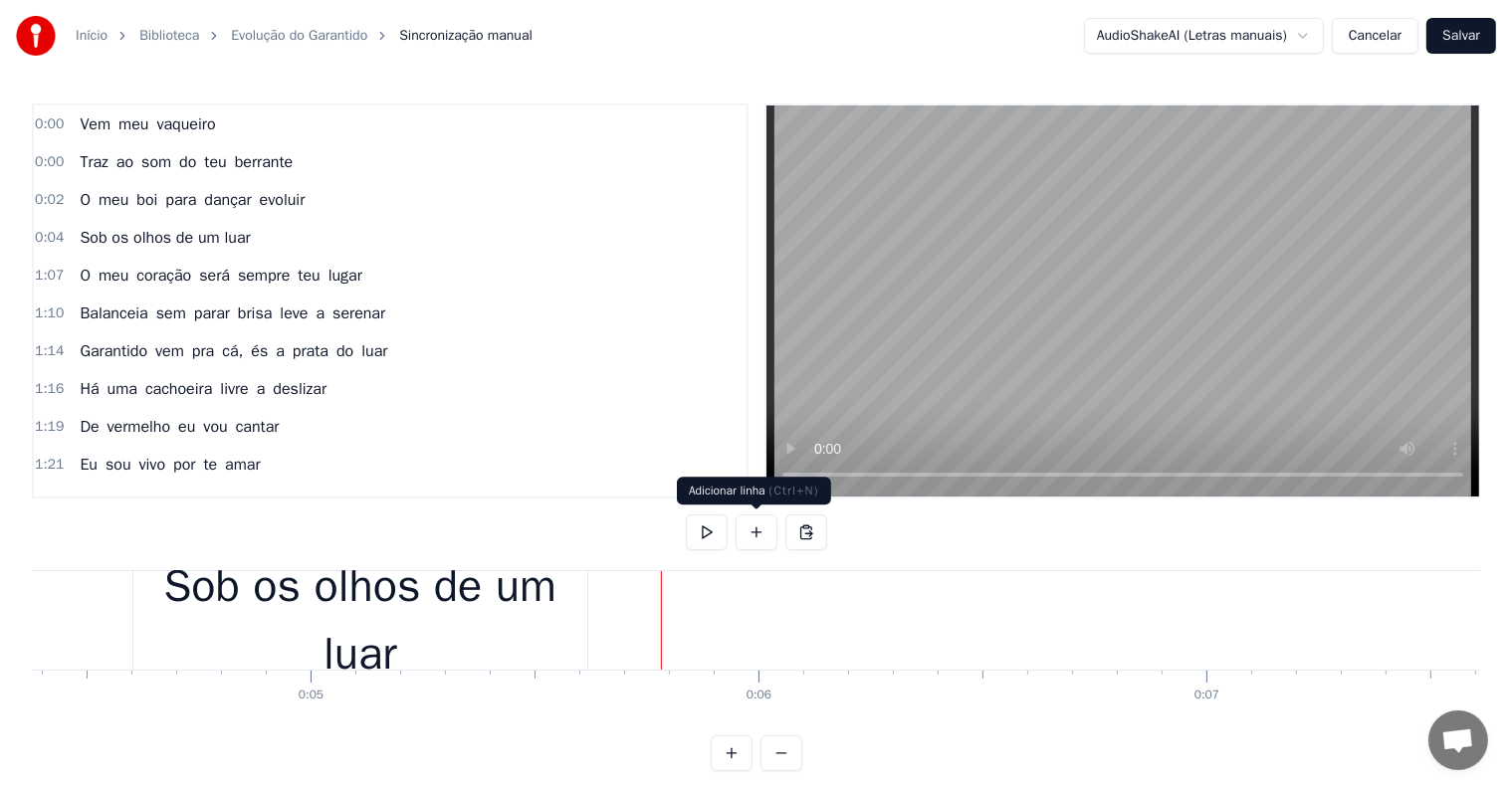 click at bounding box center (756, 532) 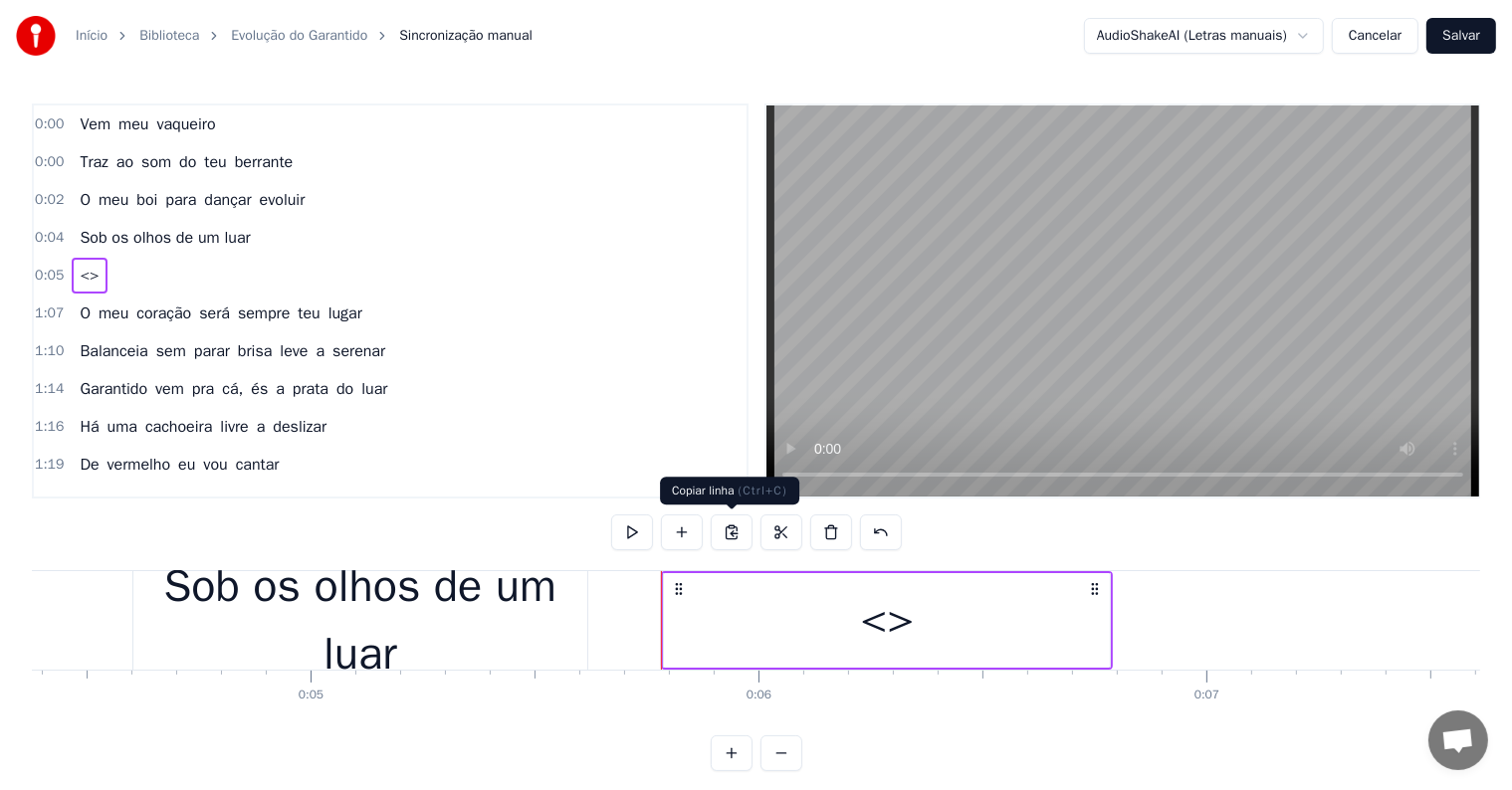 click on "<>" at bounding box center [887, 620] 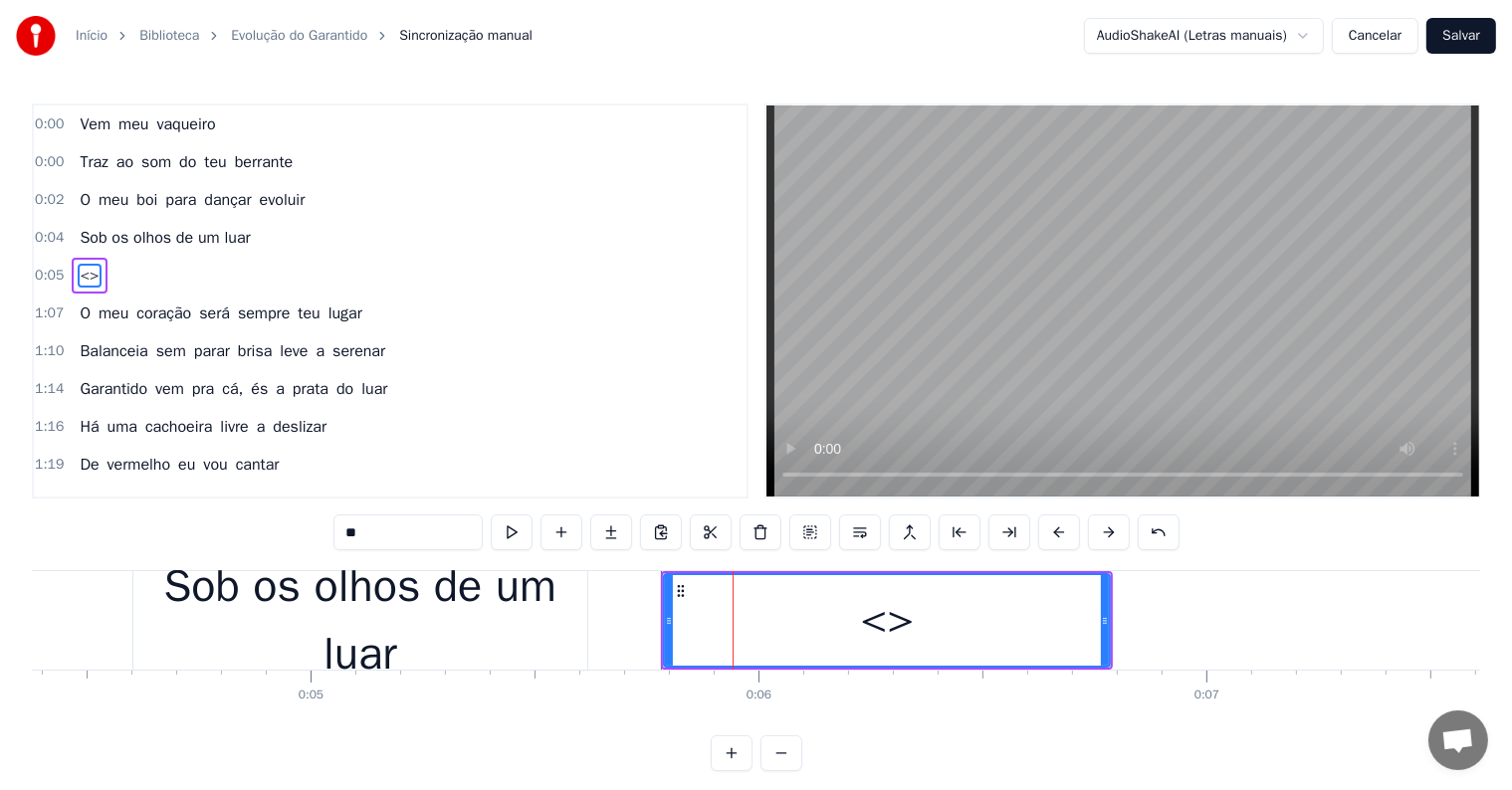 drag, startPoint x: 418, startPoint y: 531, endPoint x: 216, endPoint y: 508, distance: 203.3052 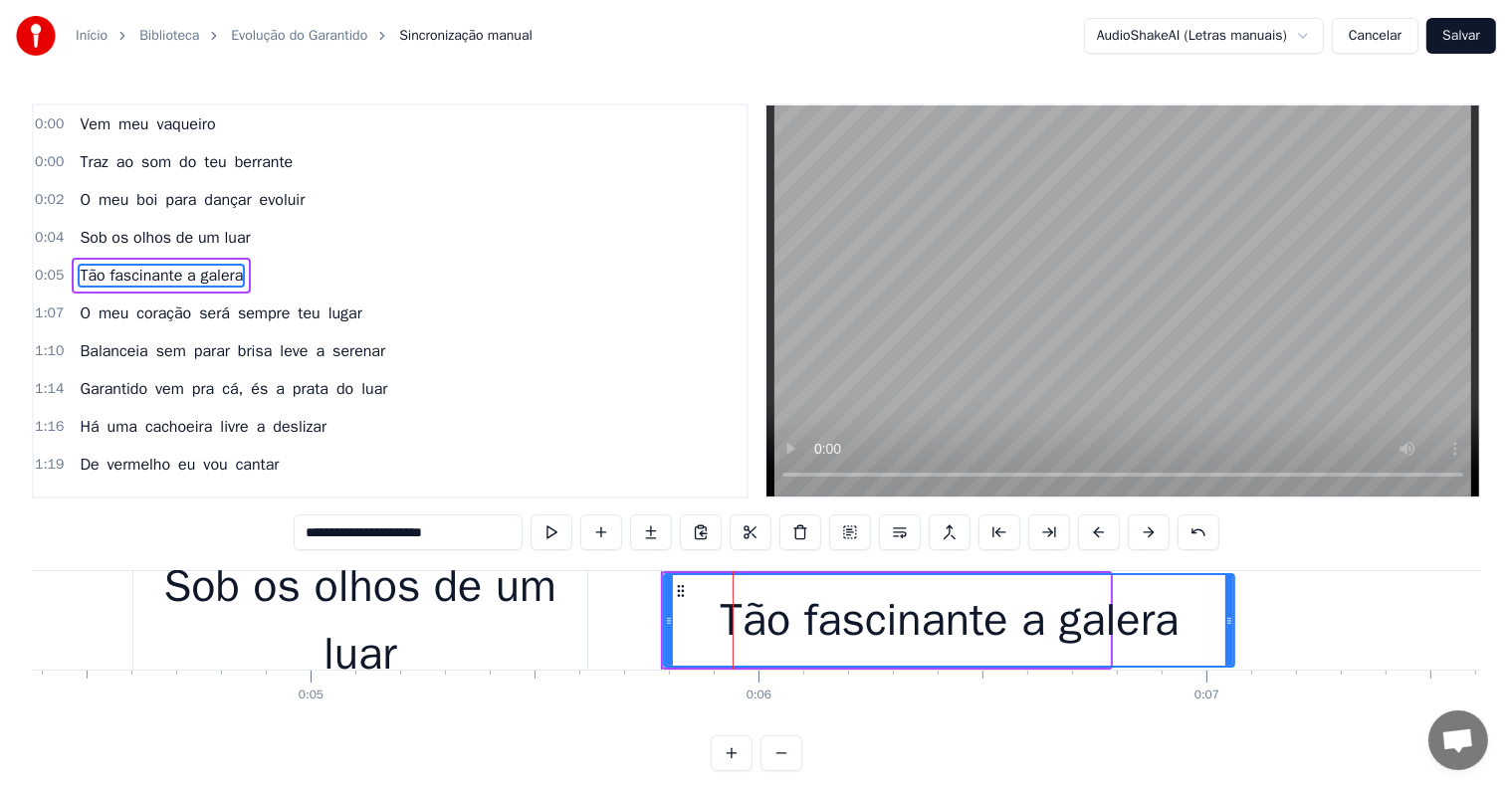 drag, startPoint x: 1103, startPoint y: 617, endPoint x: 1227, endPoint y: 613, distance: 124.0645 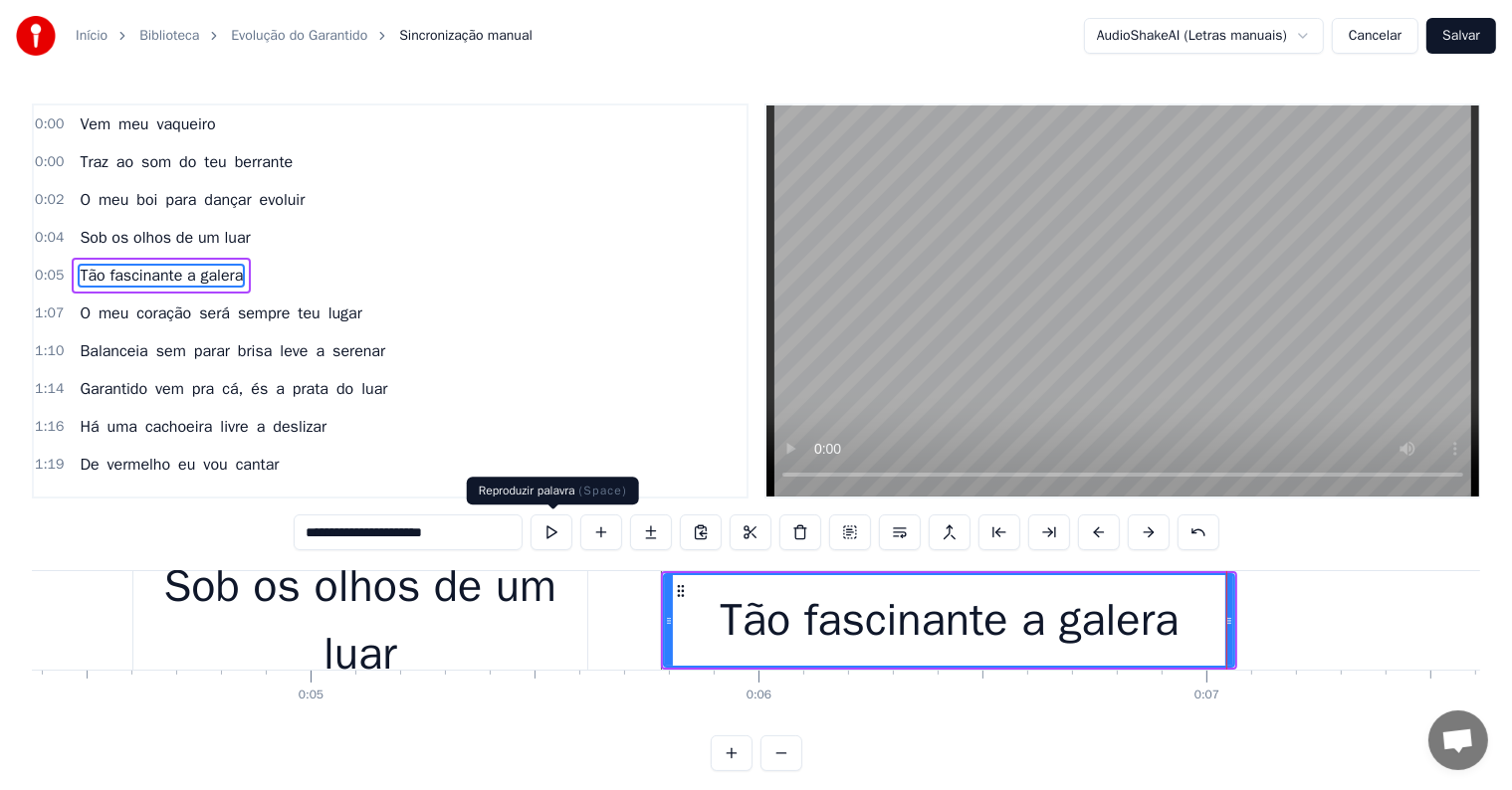 click at bounding box center [551, 532] 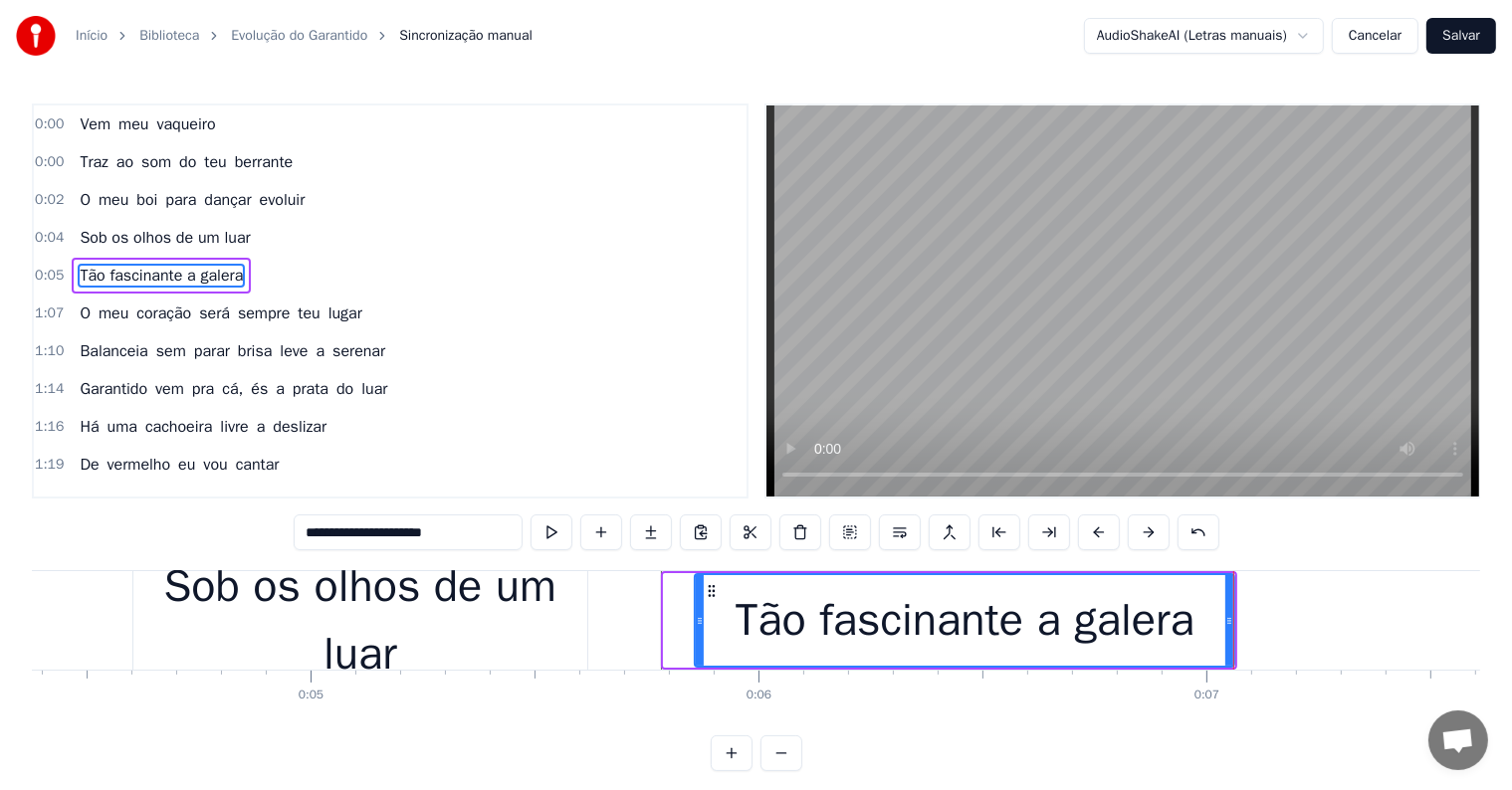 click 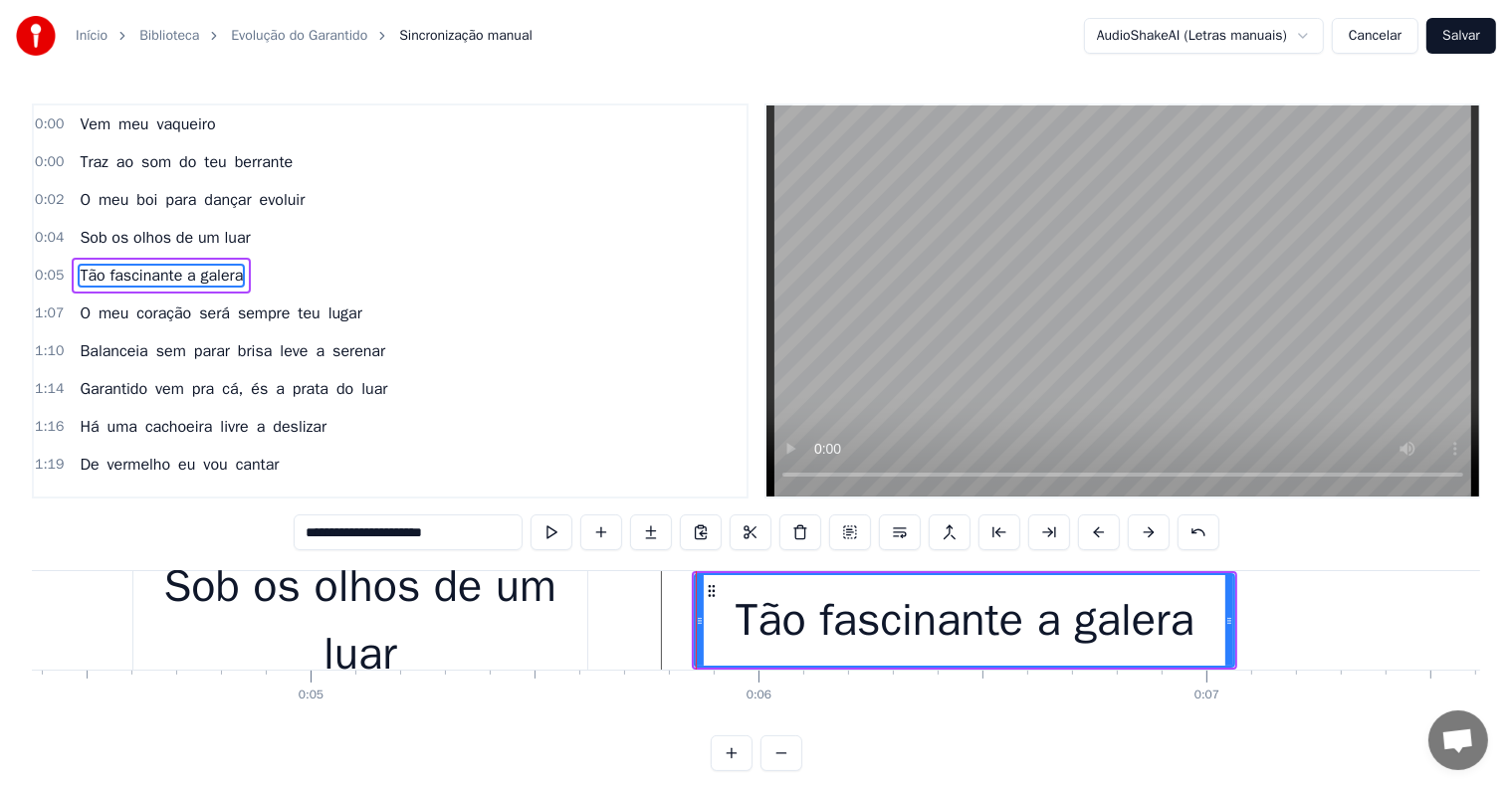 click on "Sob os olhos de um luar" at bounding box center [360, 620] 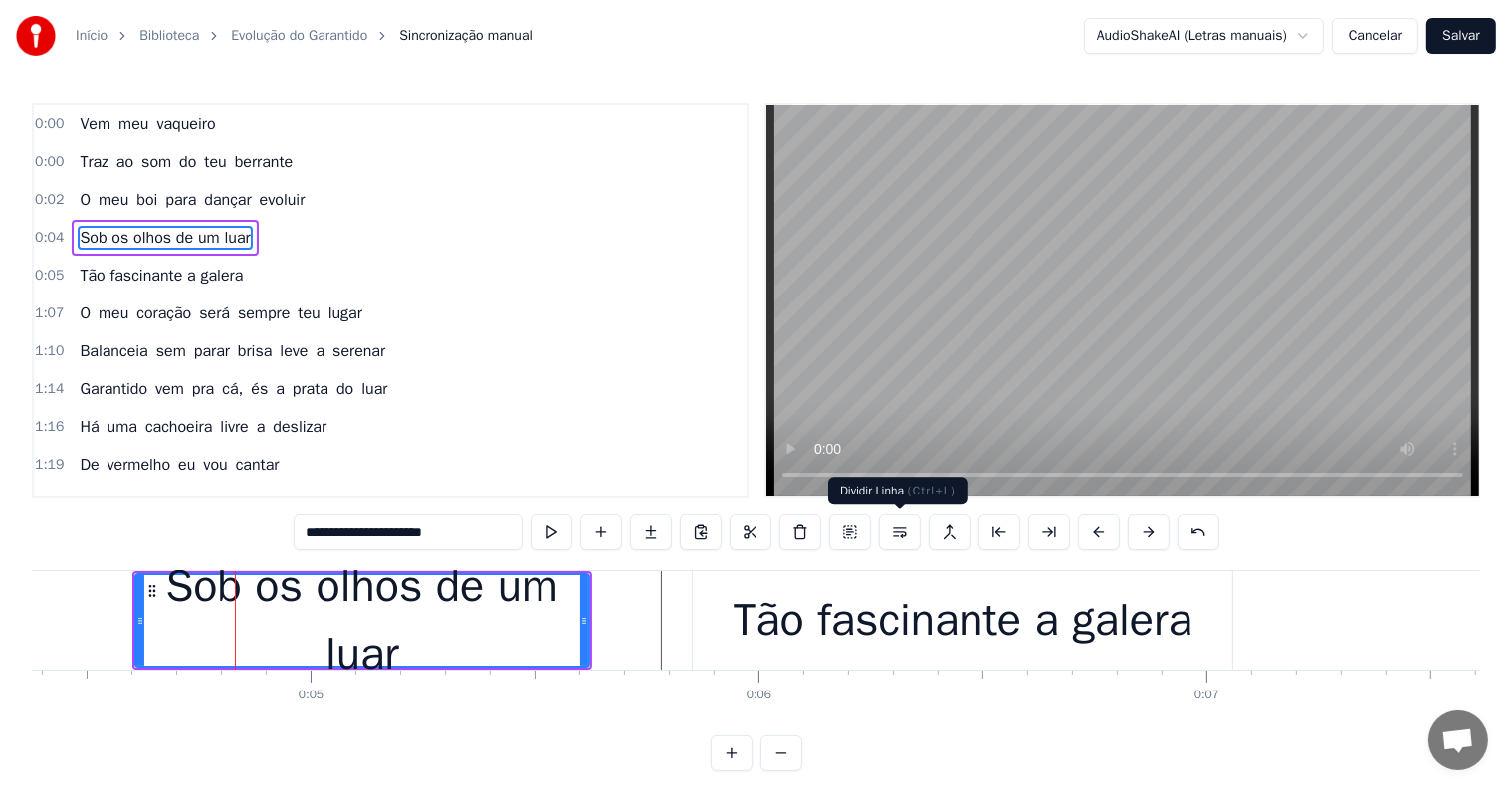 click at bounding box center (900, 532) 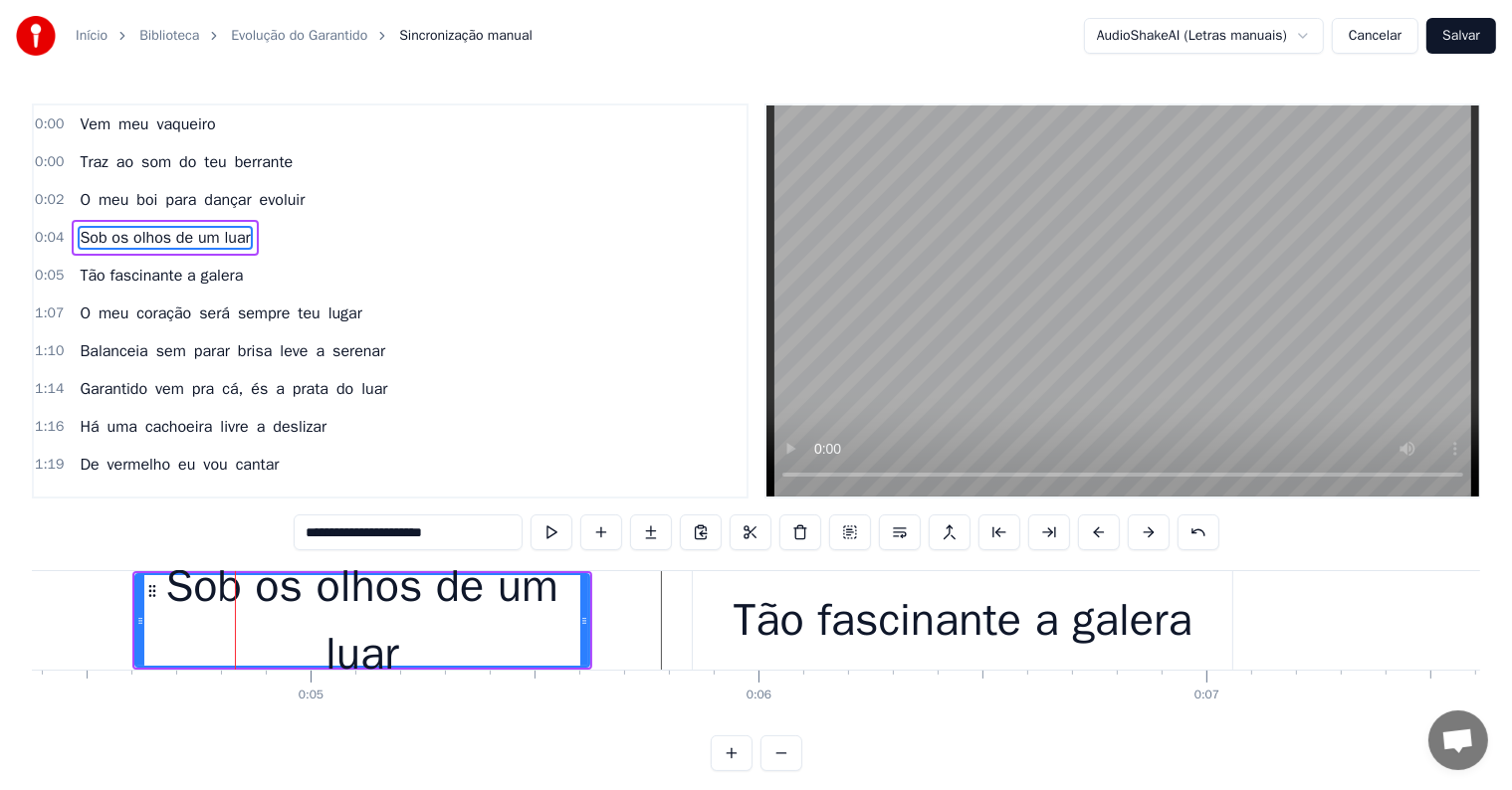 click on "Sob os olhos de um luar" at bounding box center (362, 620) 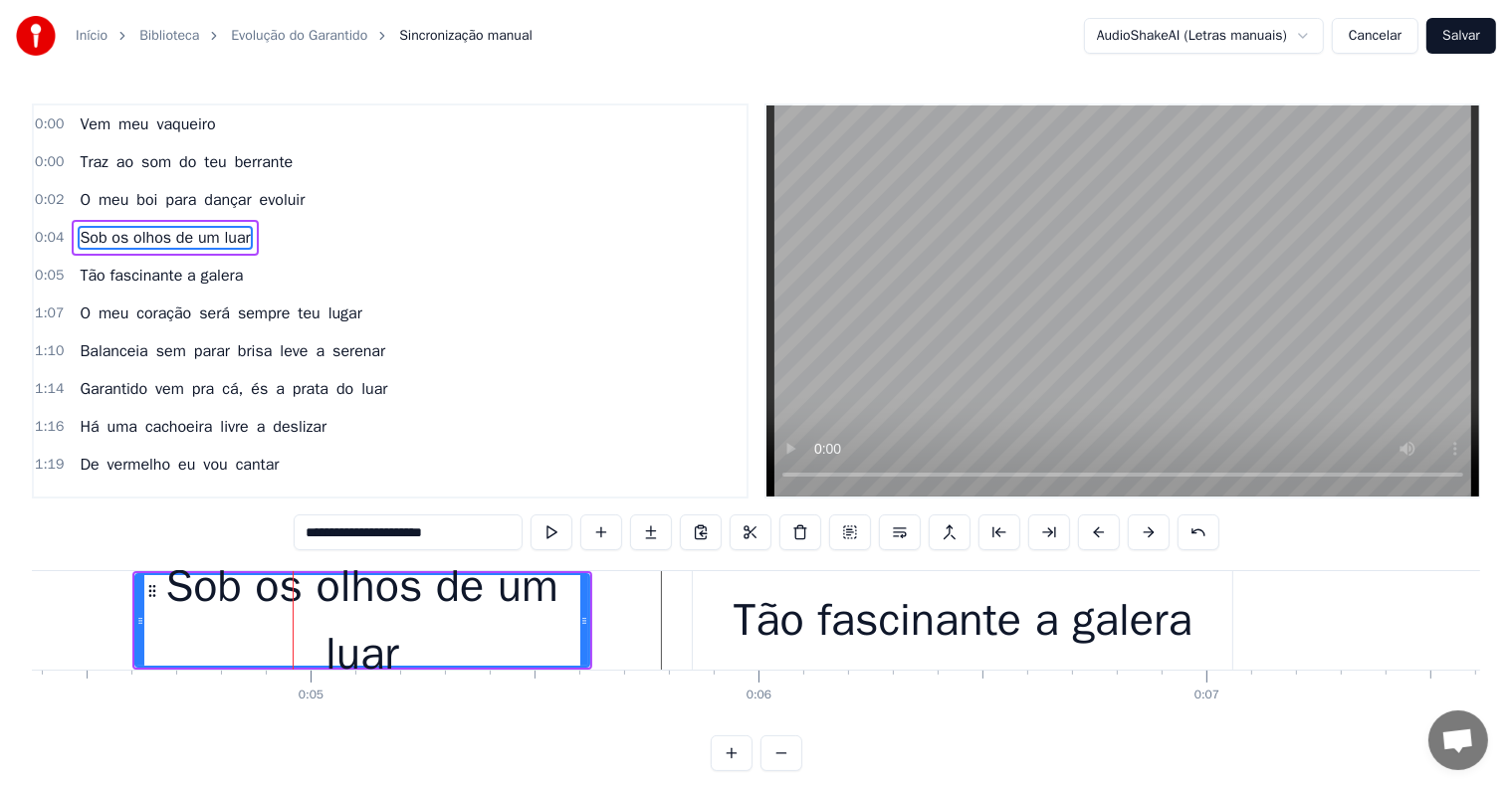 click on "Tão fascinante a galera" at bounding box center (161, 276) 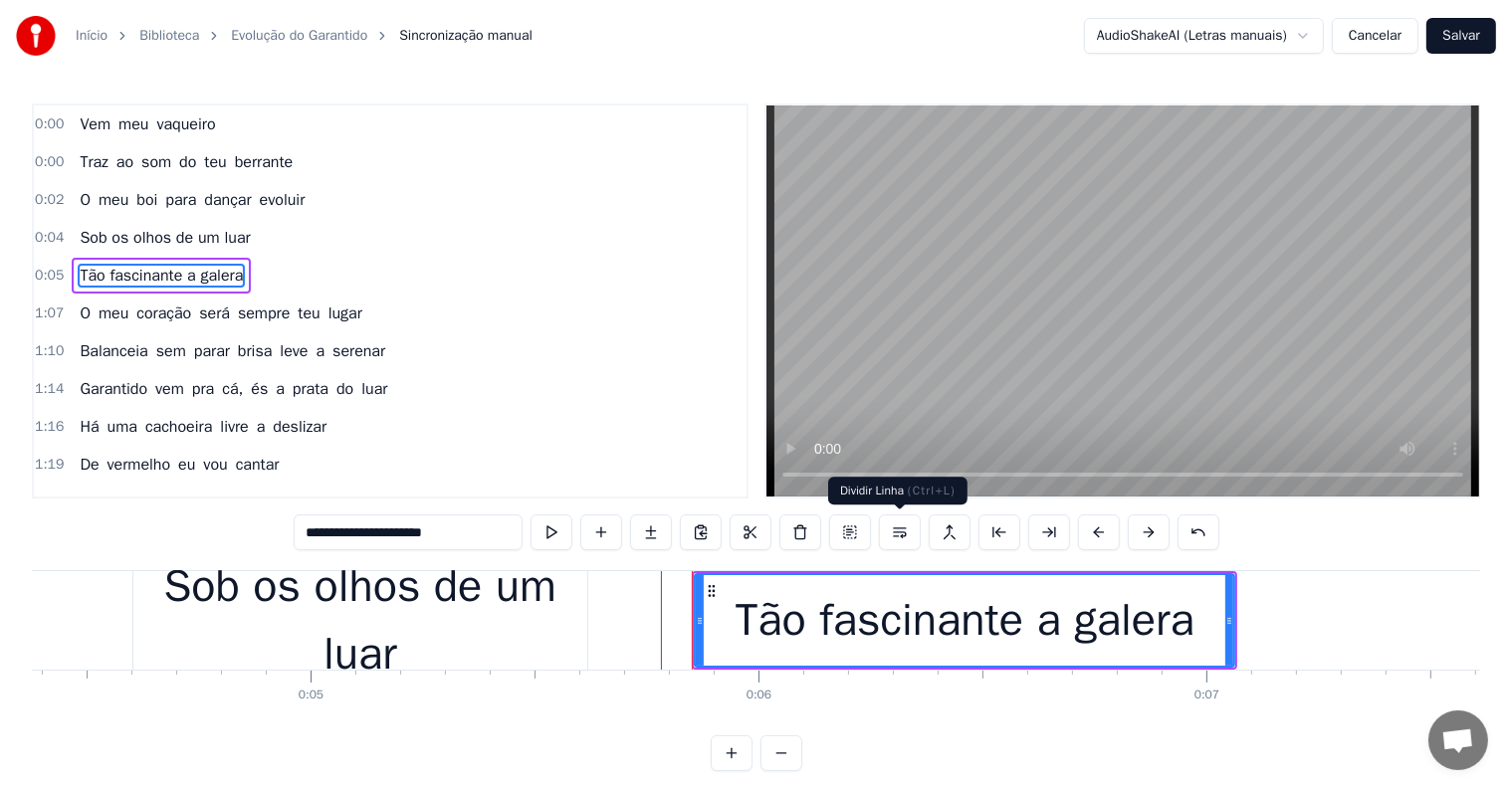 click at bounding box center [900, 532] 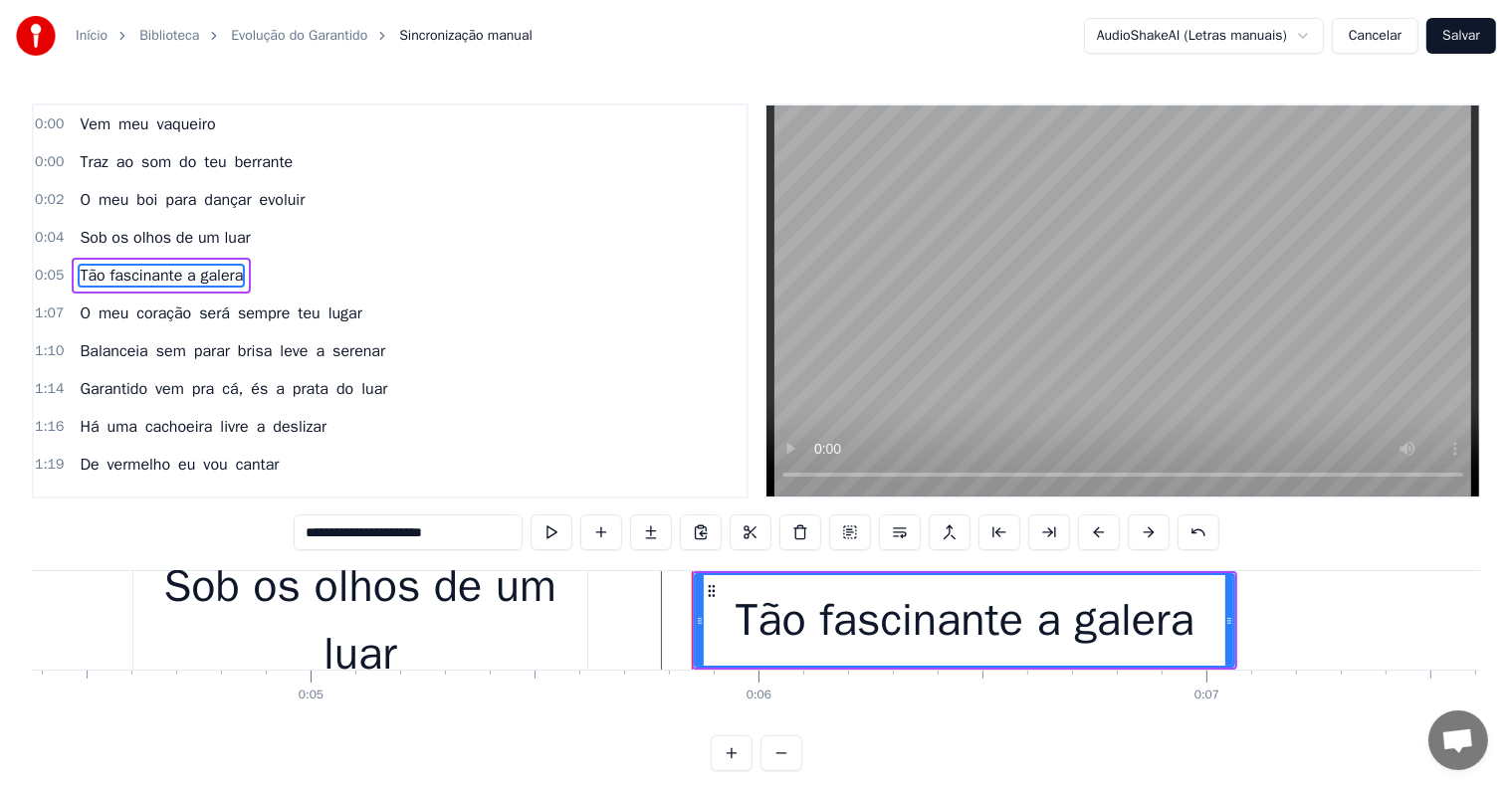 click on "Sob os olhos de um luar" at bounding box center (360, 620) 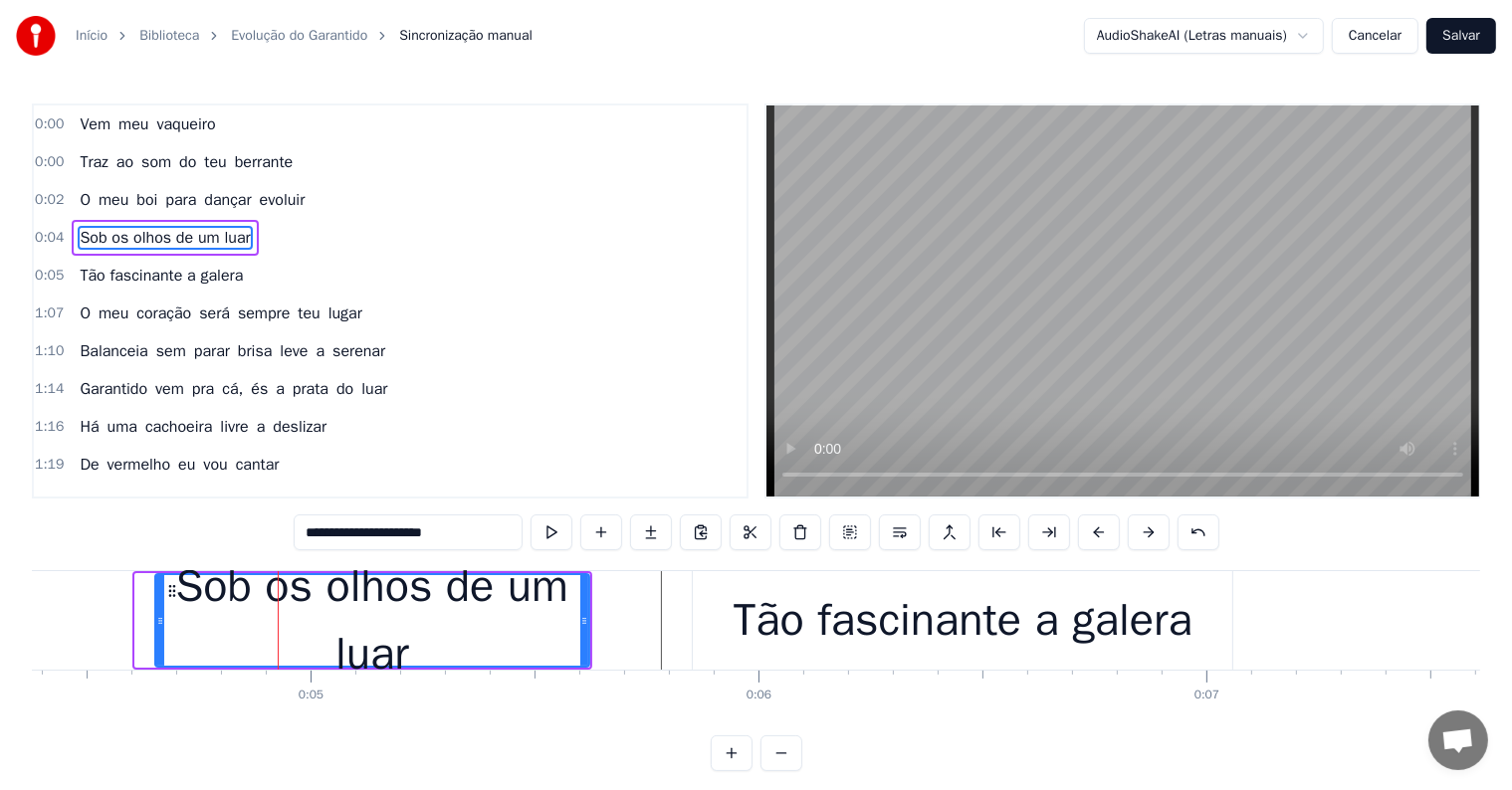 drag, startPoint x: 135, startPoint y: 619, endPoint x: 155, endPoint y: 622, distance: 20.22375 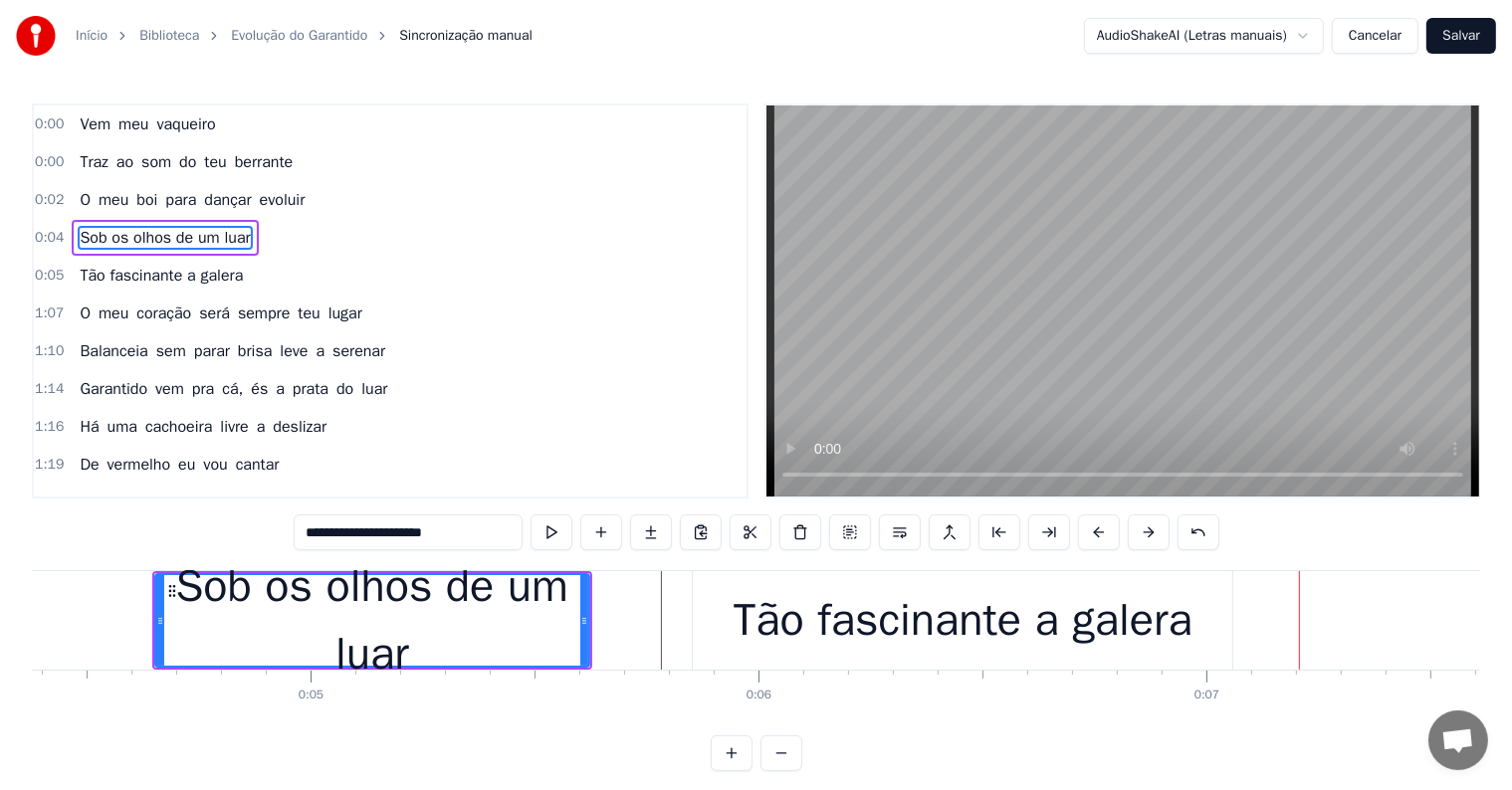 click on "Tão fascinante a galera" at bounding box center (963, 621) 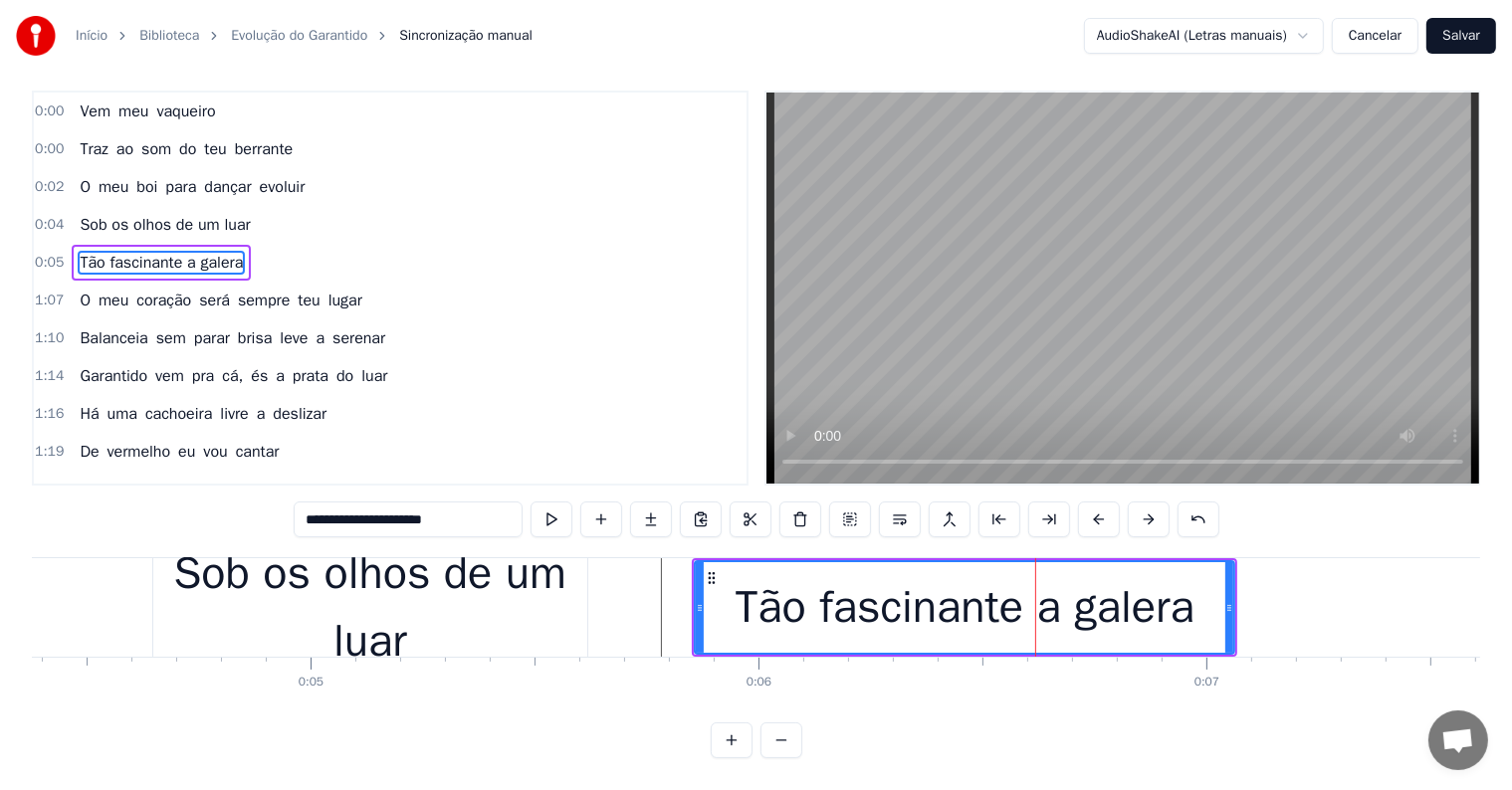 scroll, scrollTop: 30, scrollLeft: 0, axis: vertical 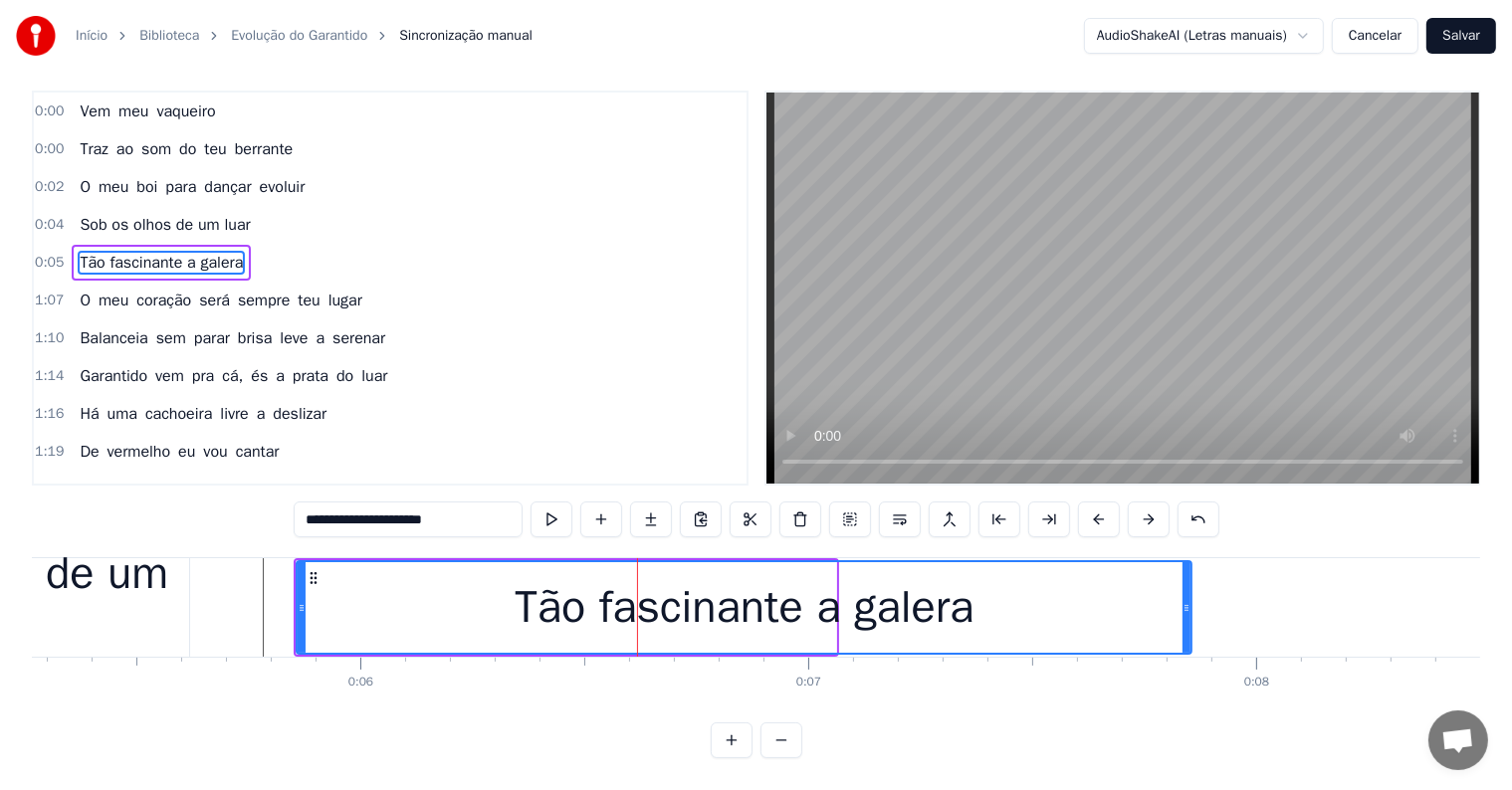 drag, startPoint x: 829, startPoint y: 587, endPoint x: 1185, endPoint y: 581, distance: 356.0506 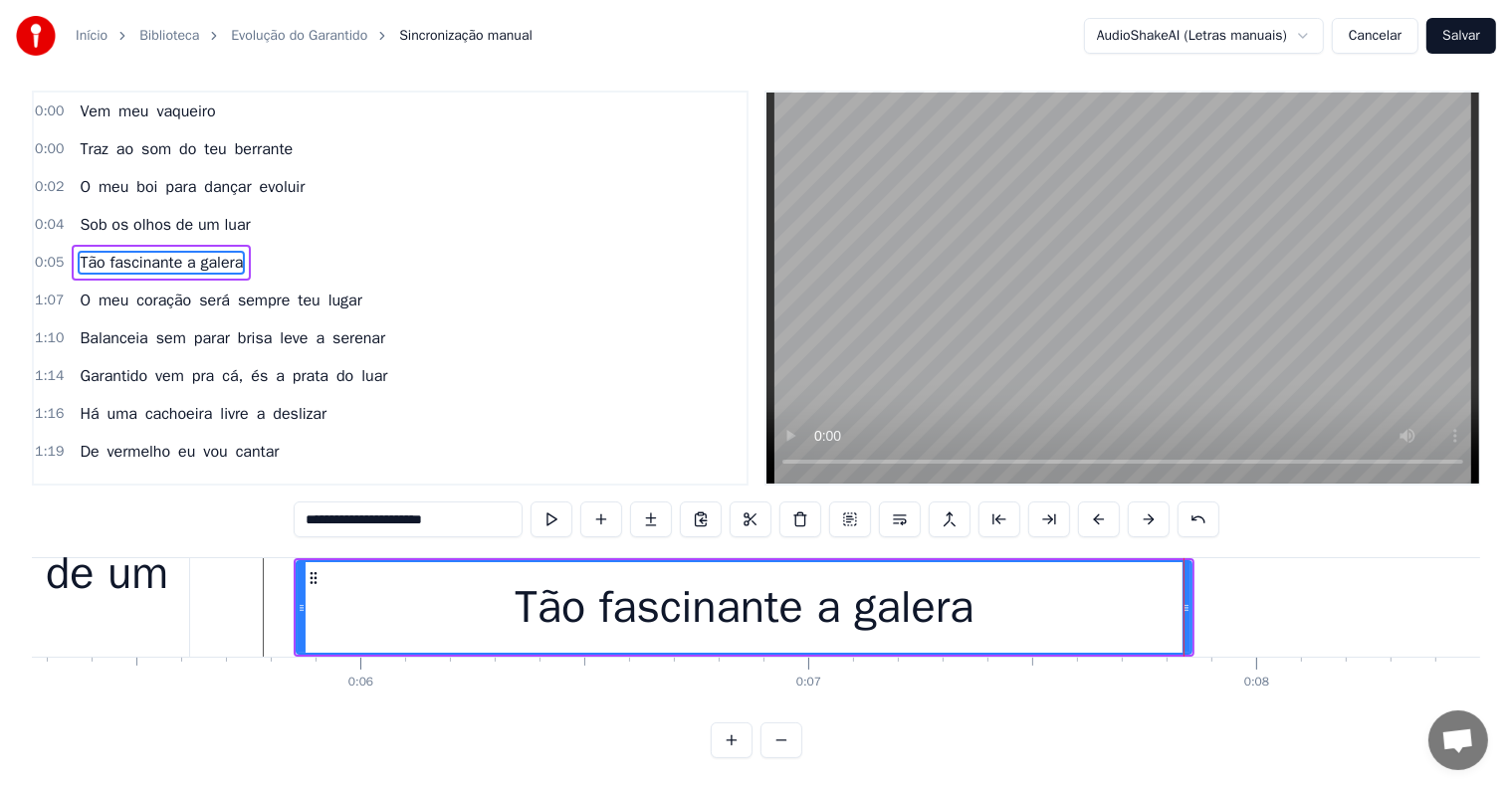 scroll, scrollTop: 0, scrollLeft: 0, axis: both 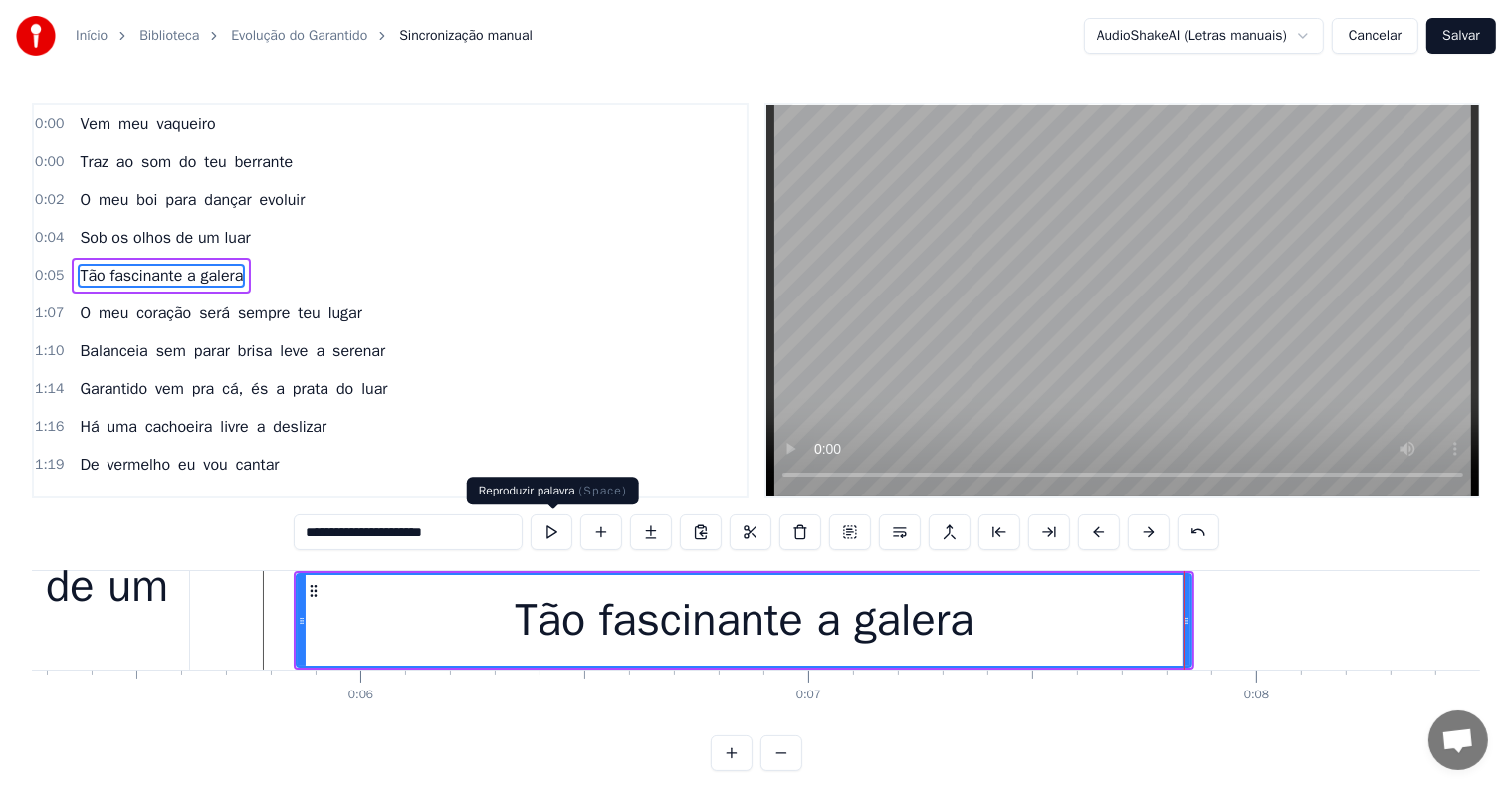 click at bounding box center [551, 532] 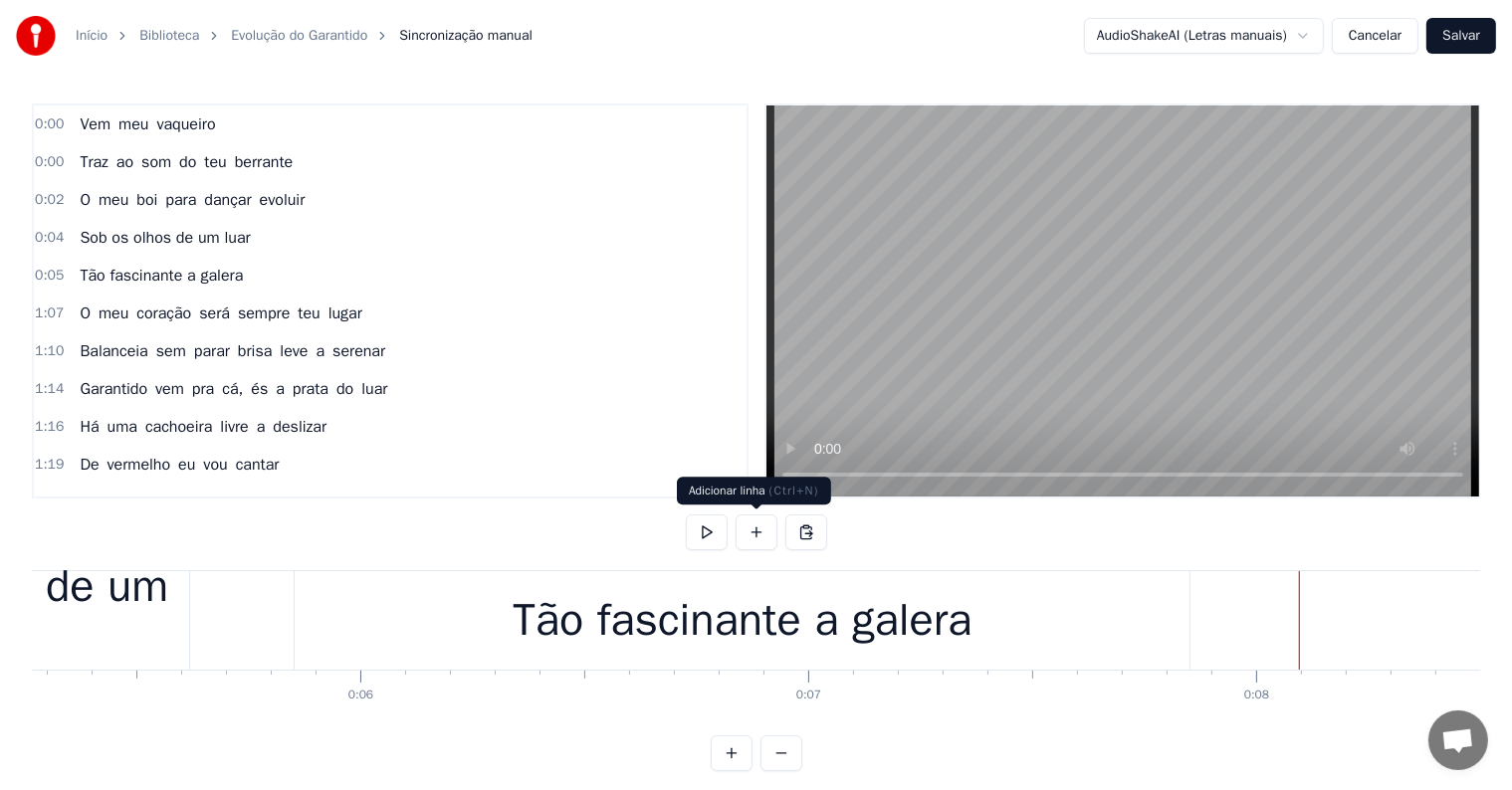 click at bounding box center (756, 532) 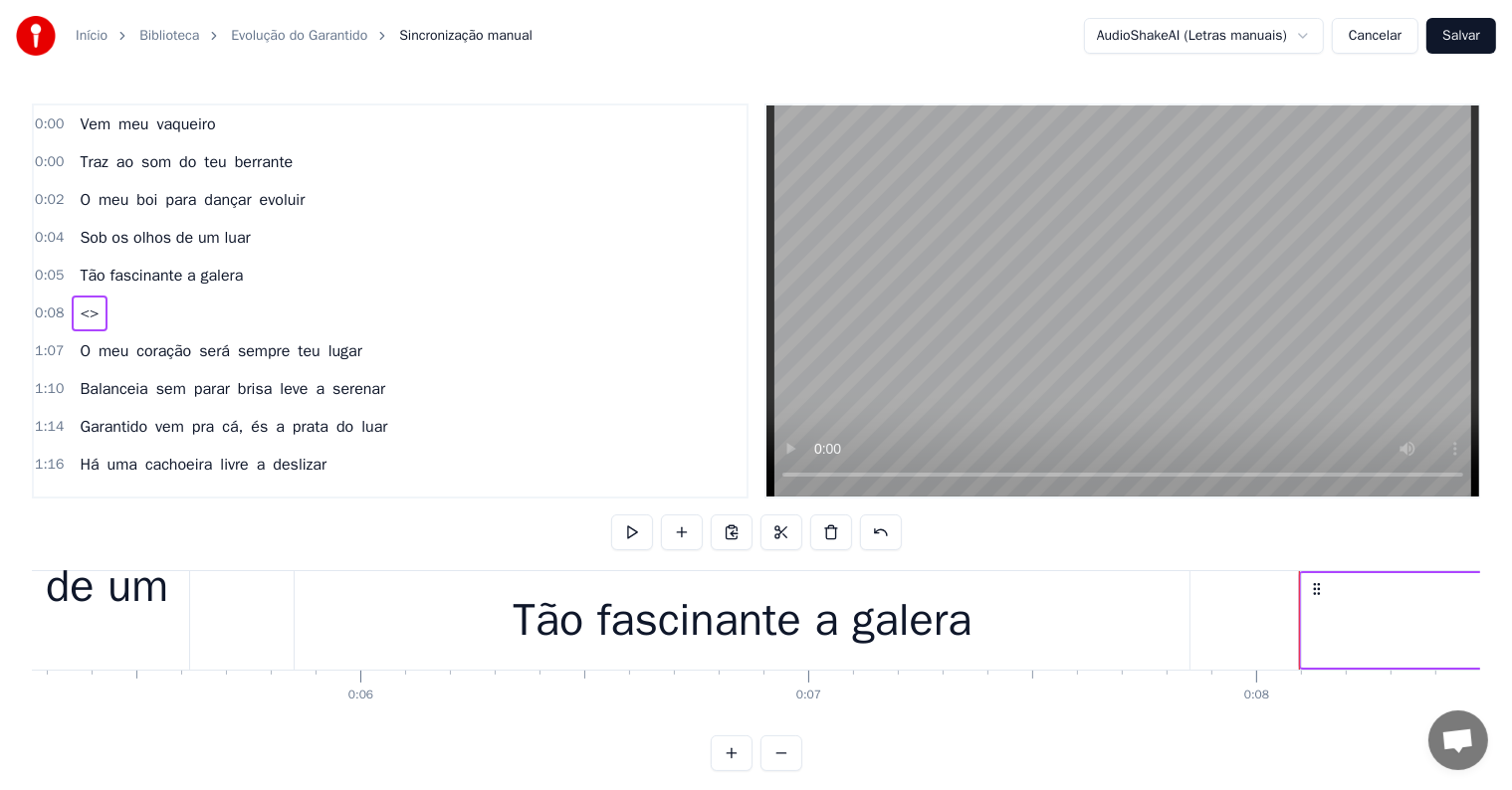 click on "<>" at bounding box center [1525, 620] 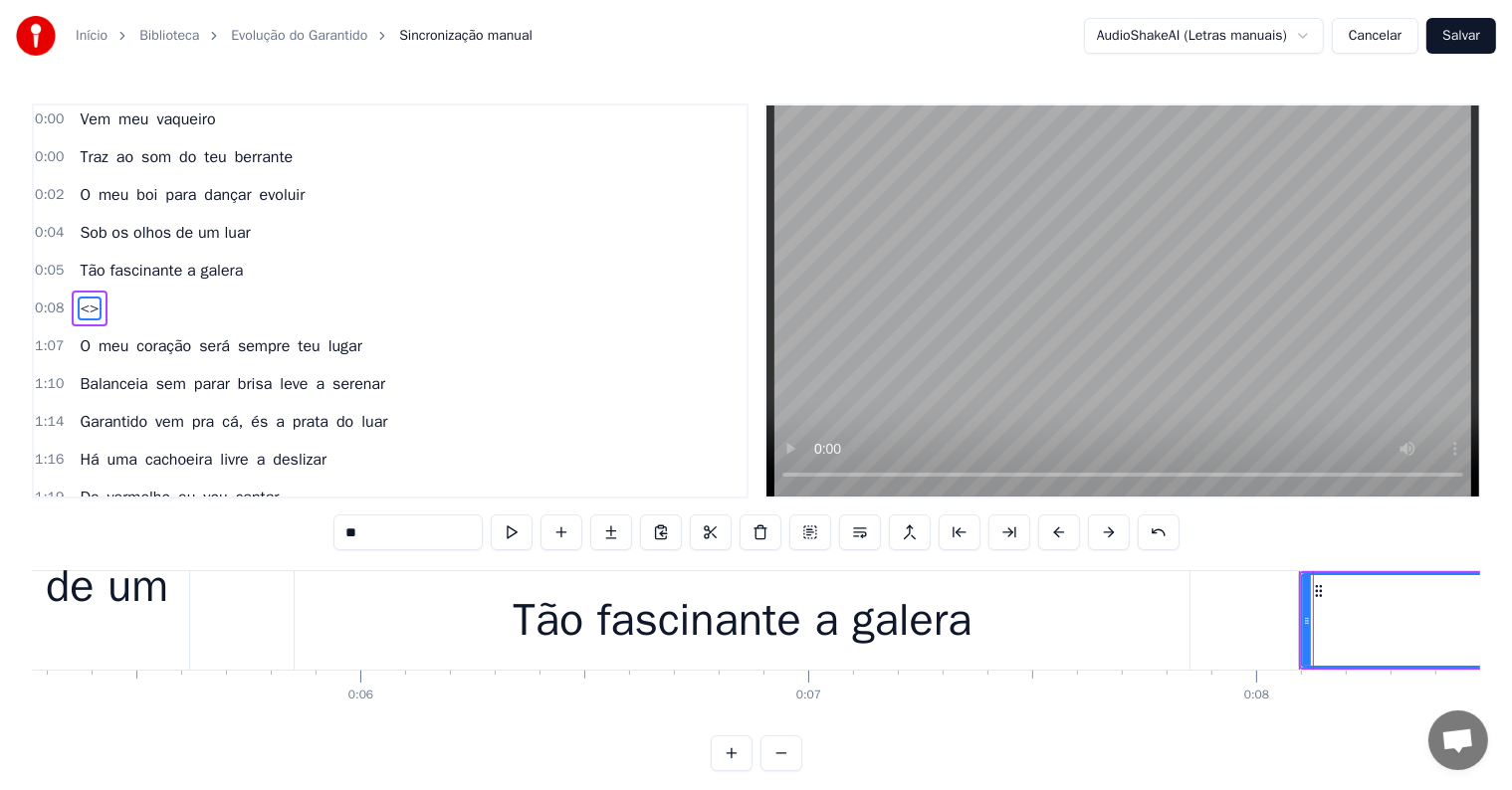 drag, startPoint x: 451, startPoint y: 527, endPoint x: 222, endPoint y: 528, distance: 229.00218 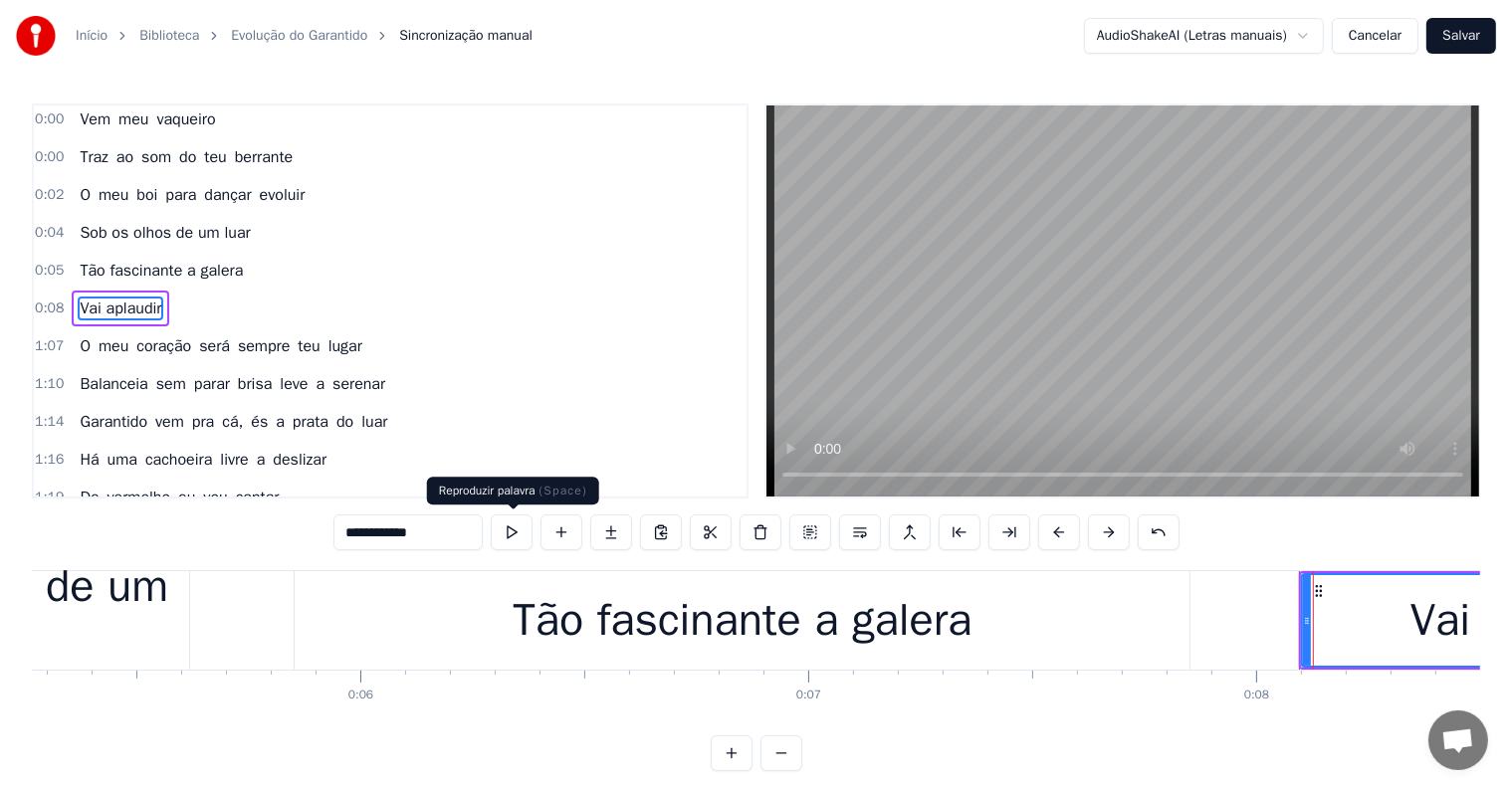 type on "**********" 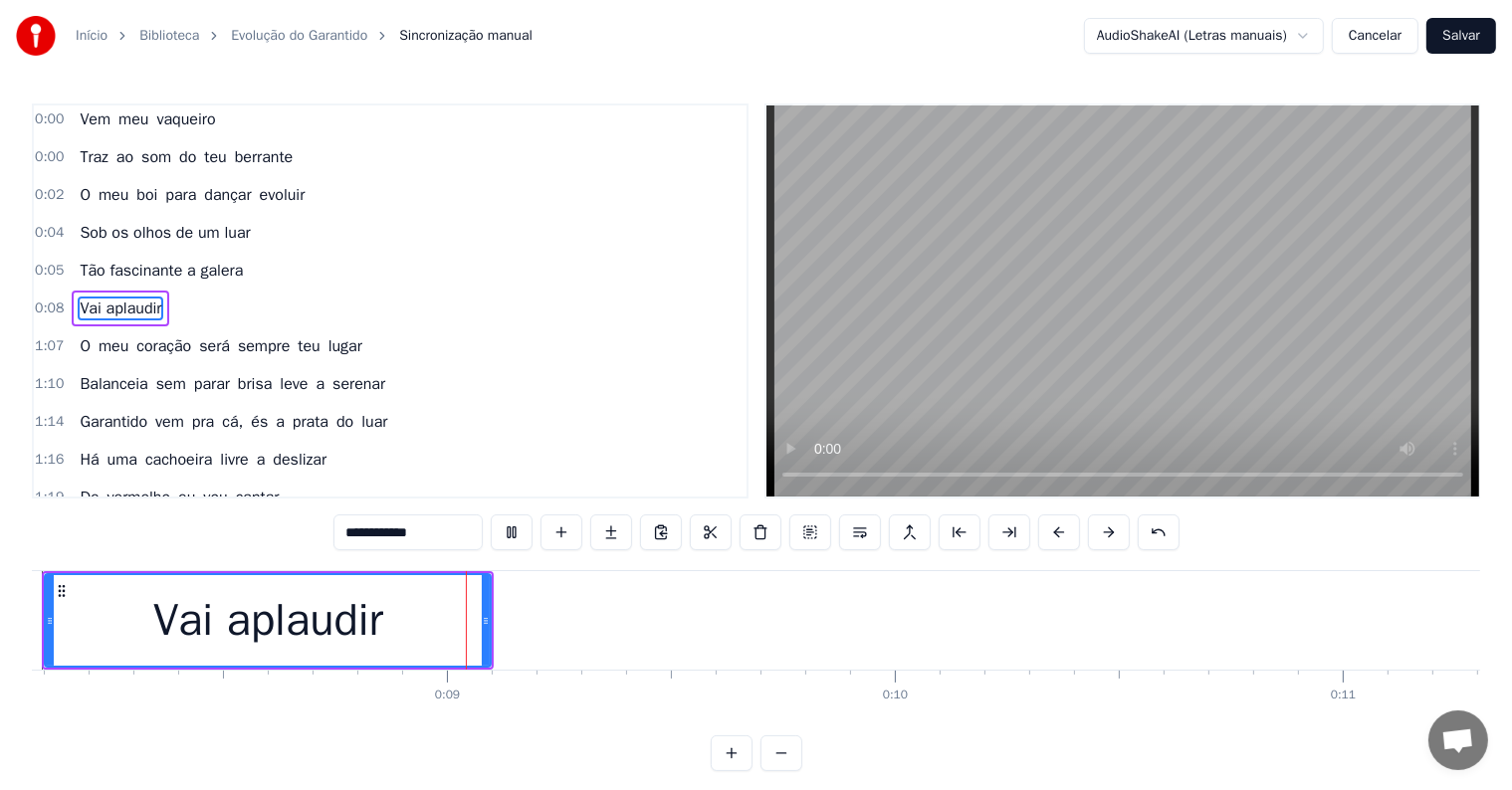 scroll, scrollTop: 0, scrollLeft: 3630, axis: horizontal 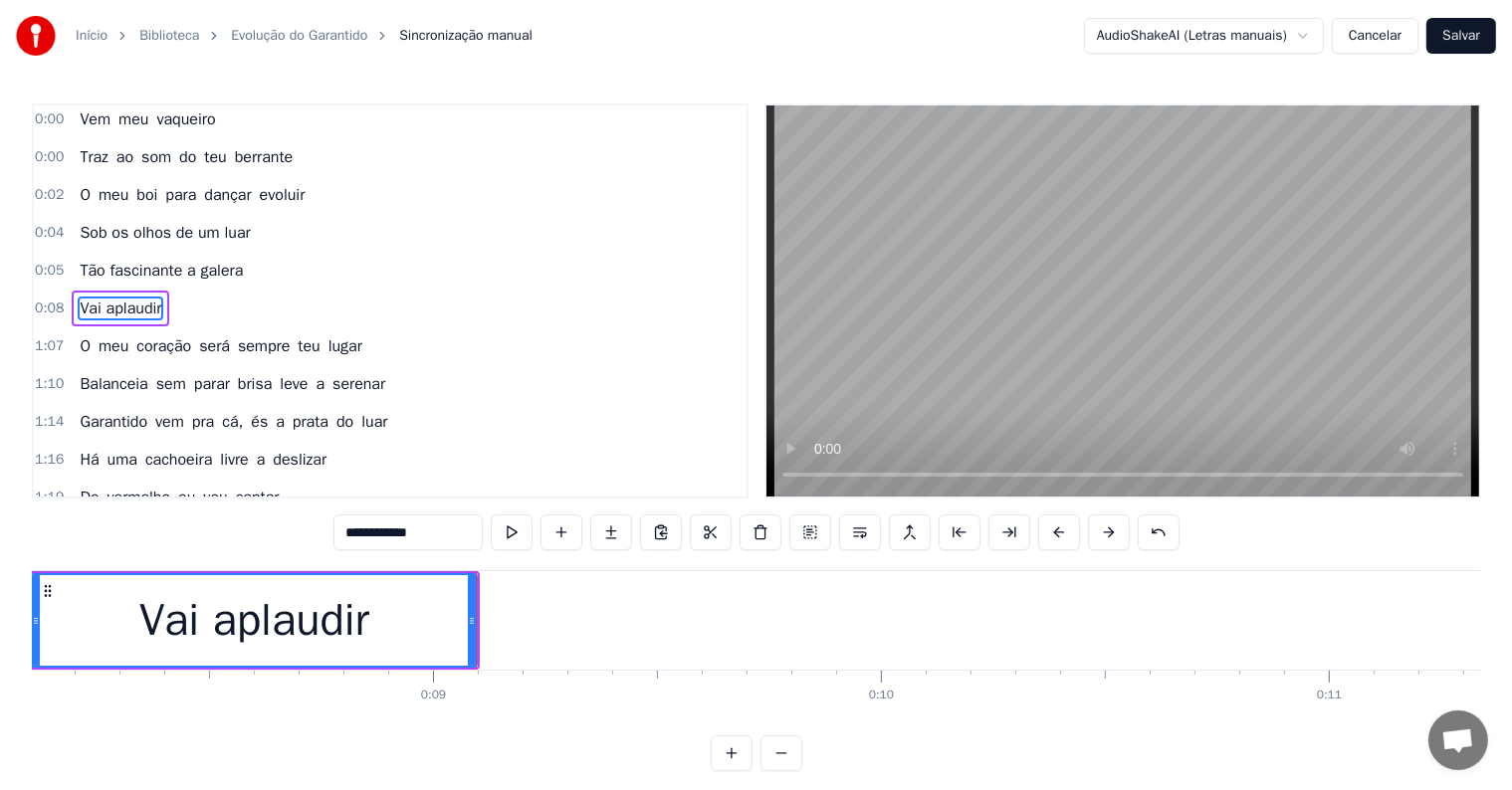 click at bounding box center [512, 532] 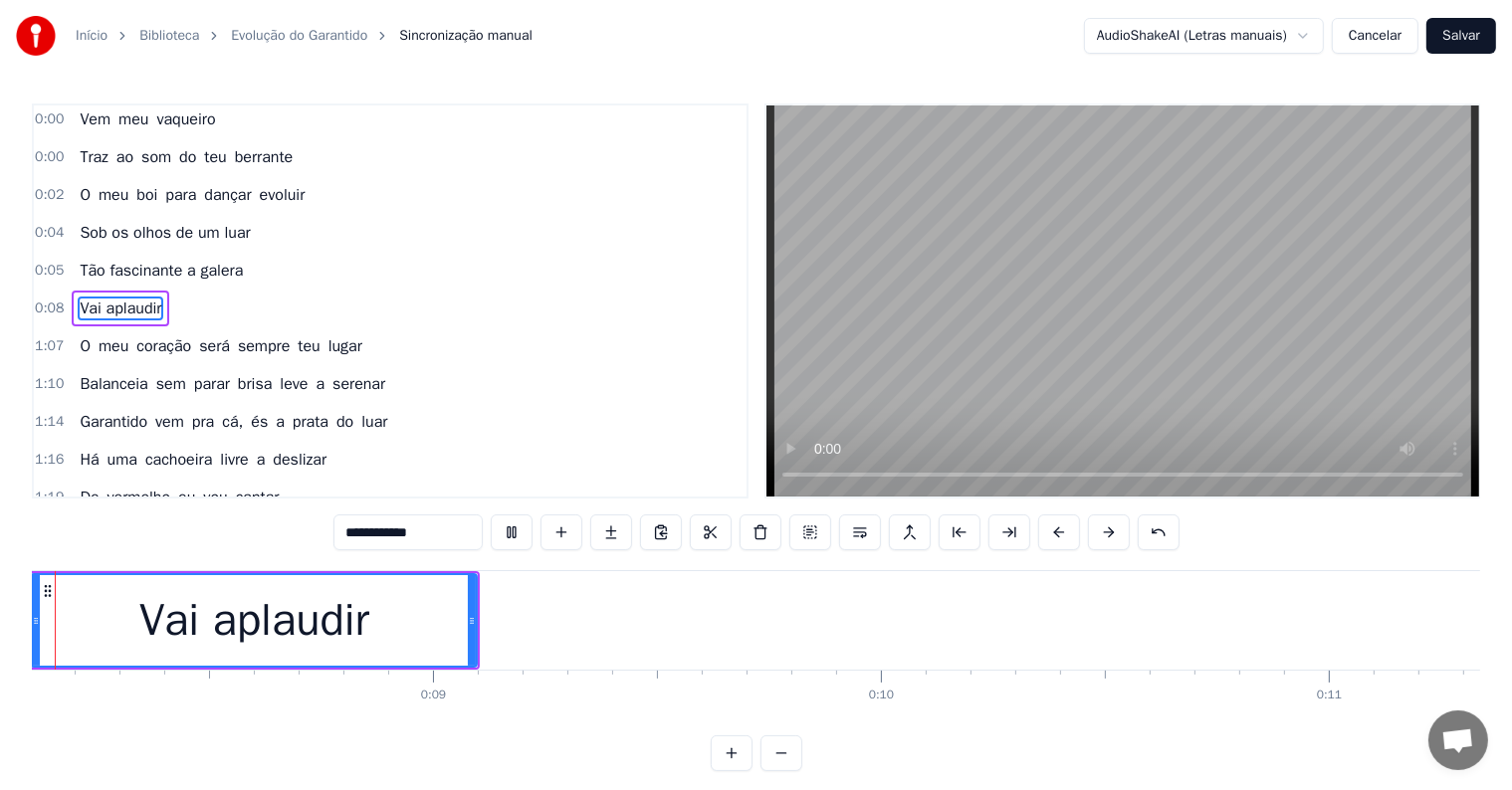 scroll, scrollTop: 0, scrollLeft: 3527, axis: horizontal 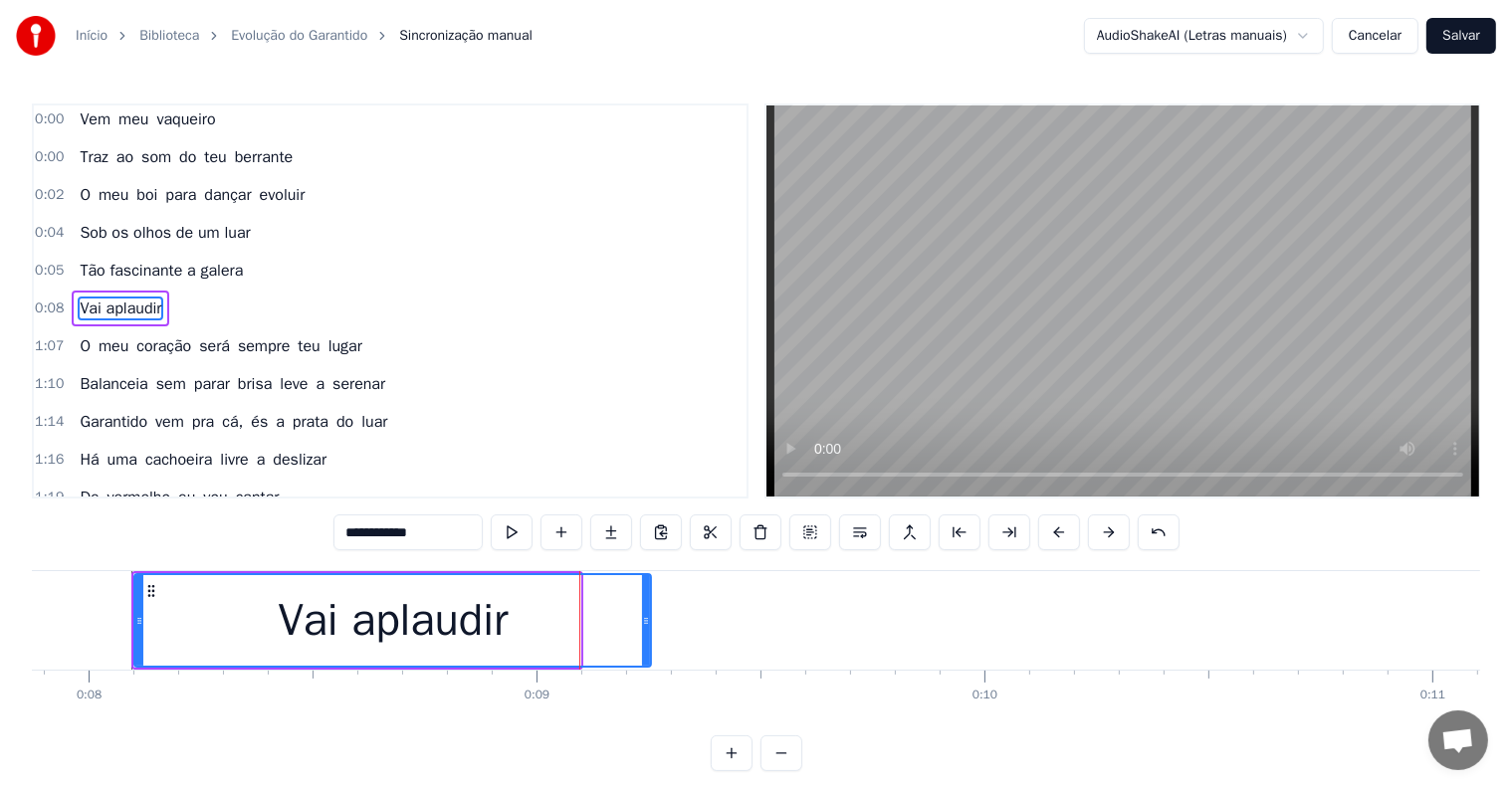drag, startPoint x: 573, startPoint y: 620, endPoint x: 644, endPoint y: 624, distance: 71.11259 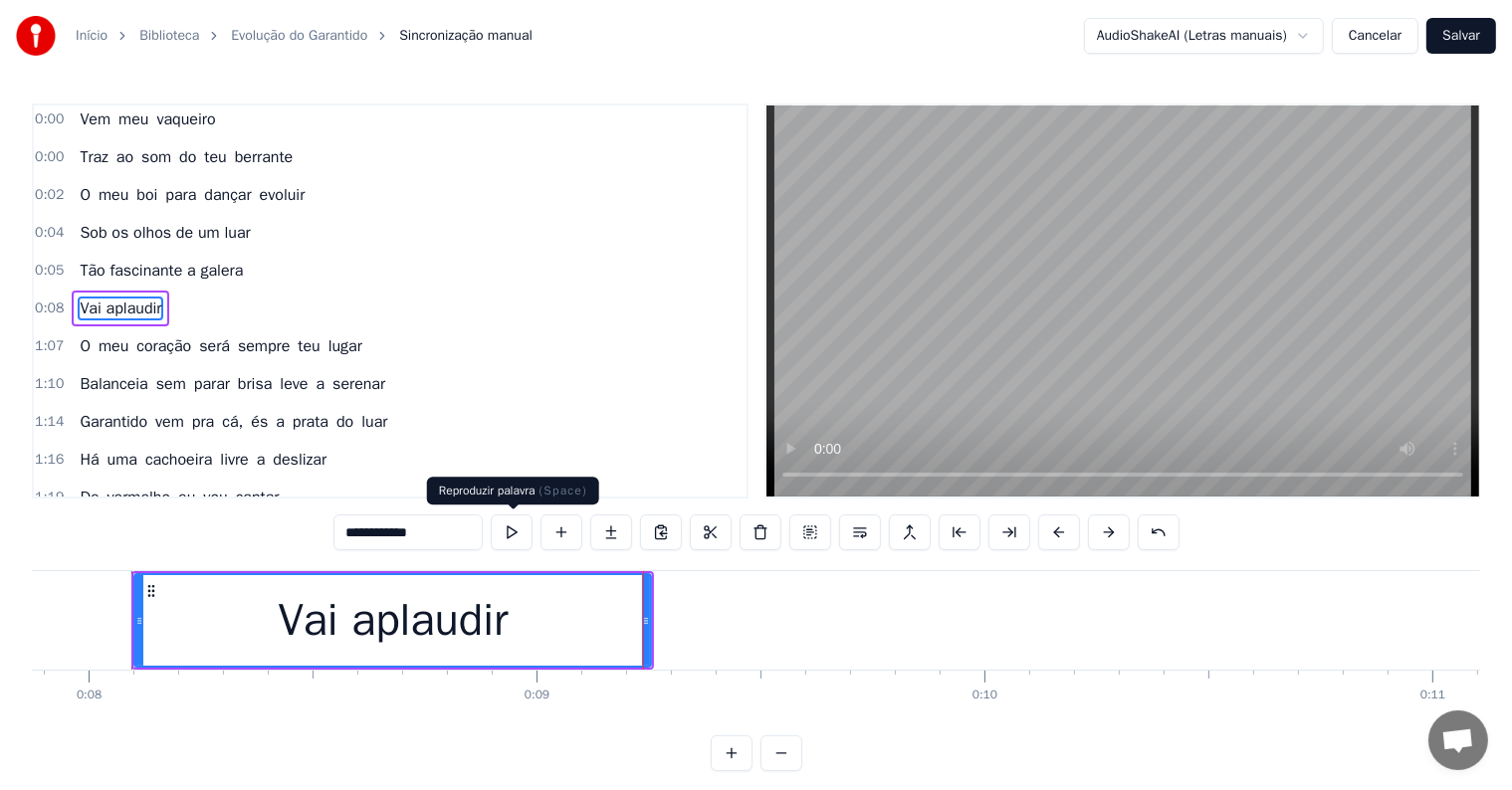 click at bounding box center [512, 532] 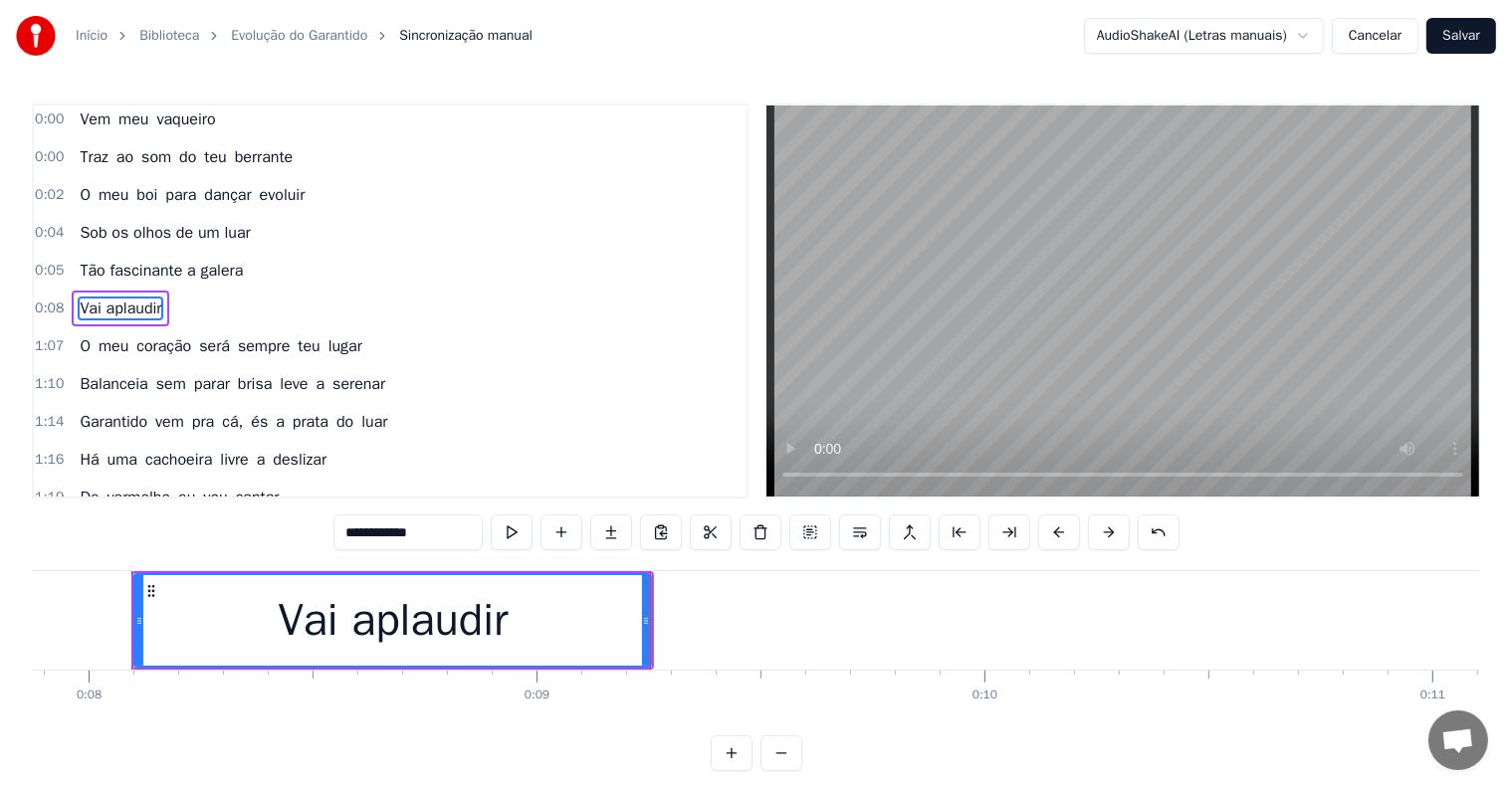 click on "Vai aplaudir" at bounding box center [392, 621] 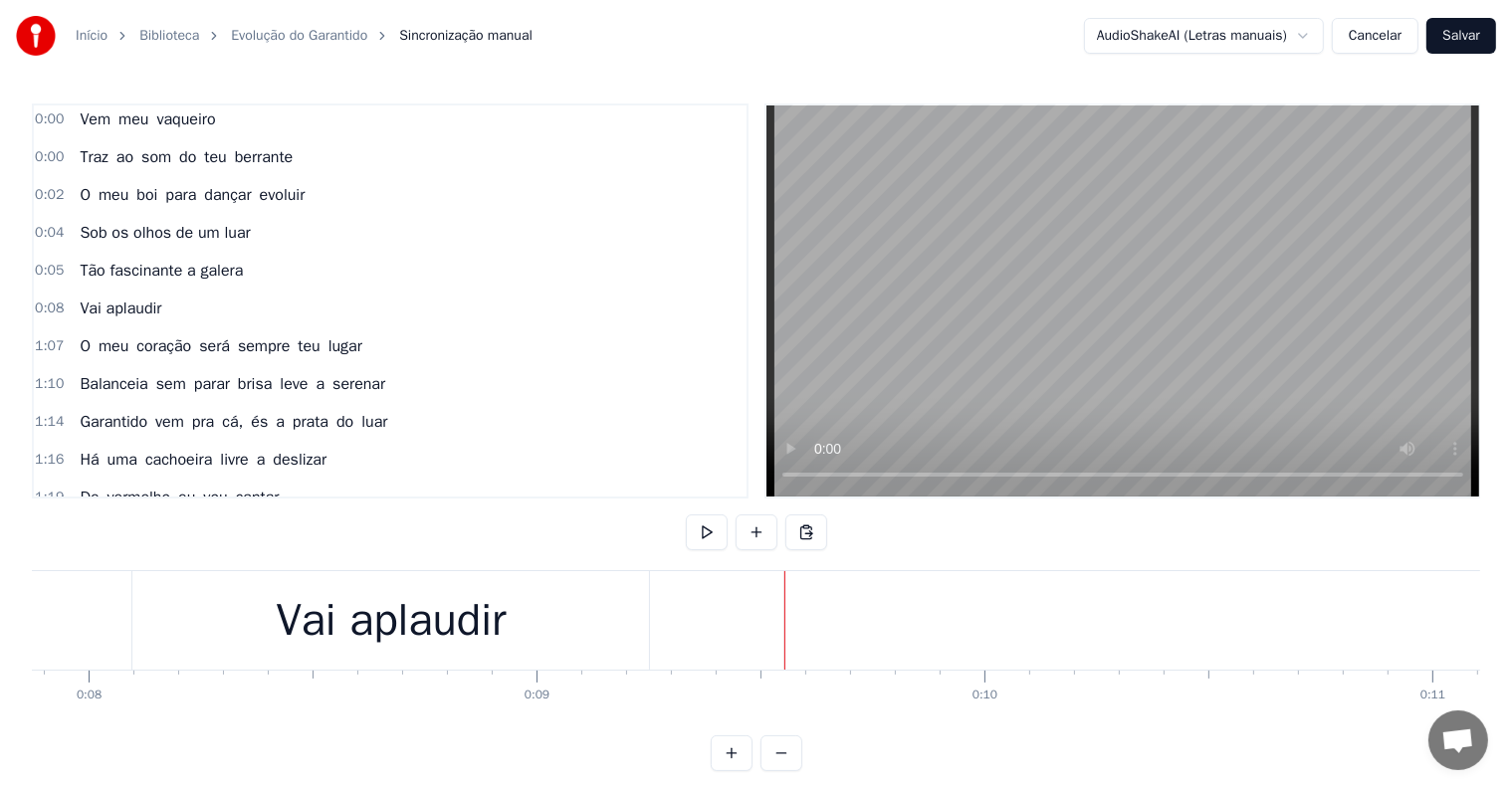 click on "Sob os olhos de um luar" at bounding box center (164, 233) 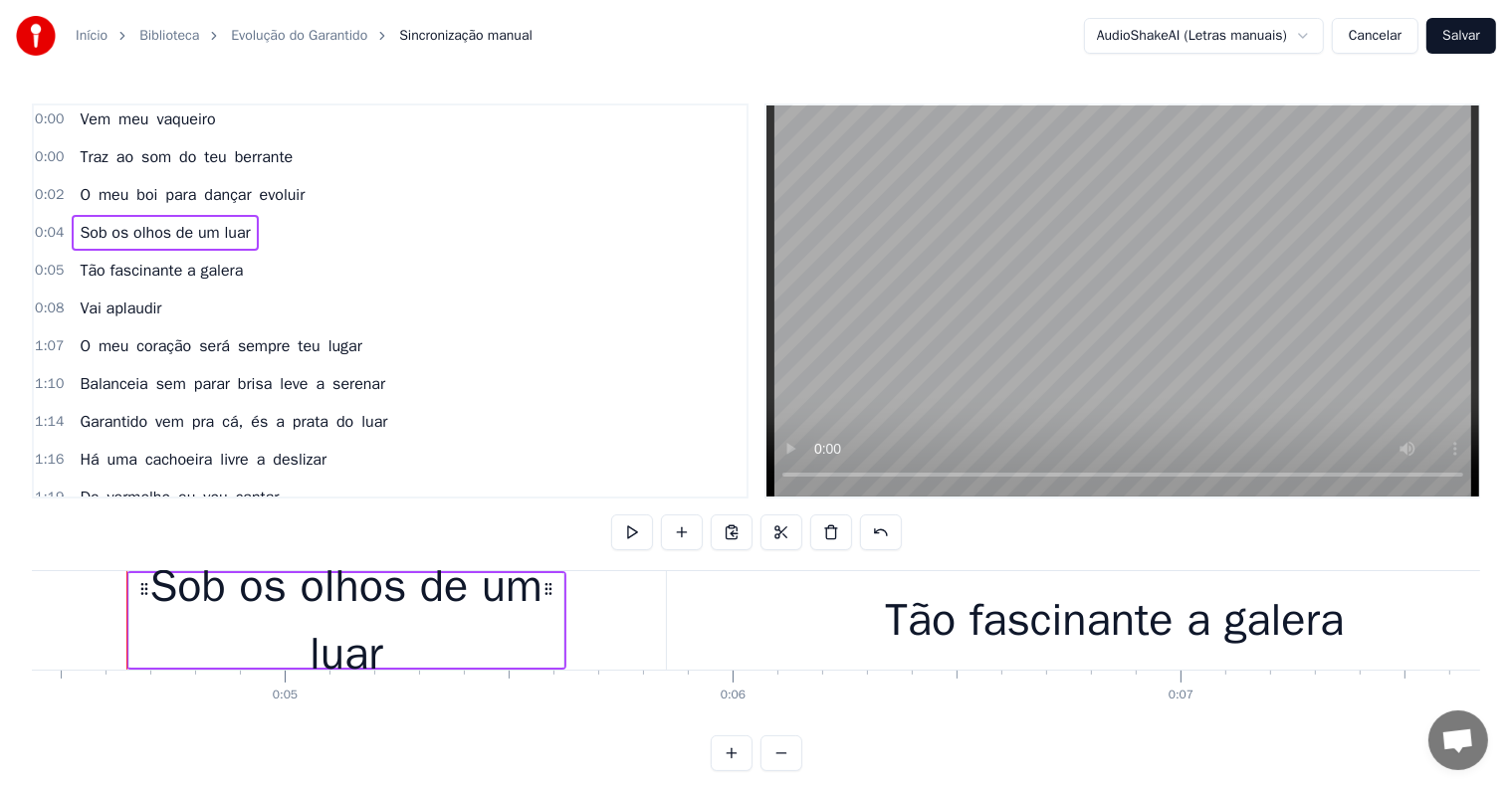 scroll, scrollTop: 0, scrollLeft: 1981, axis: horizontal 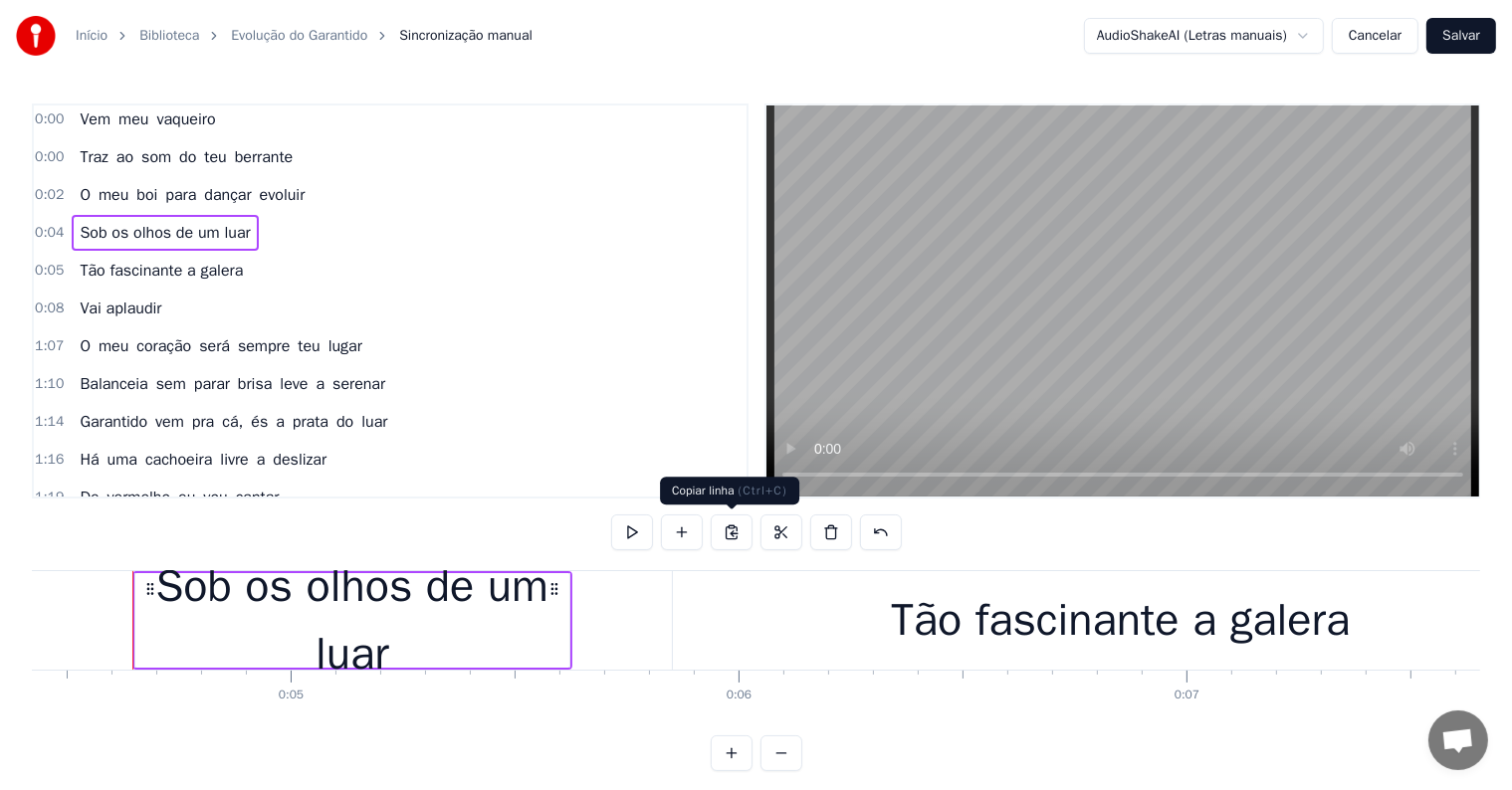 click at bounding box center [732, 532] 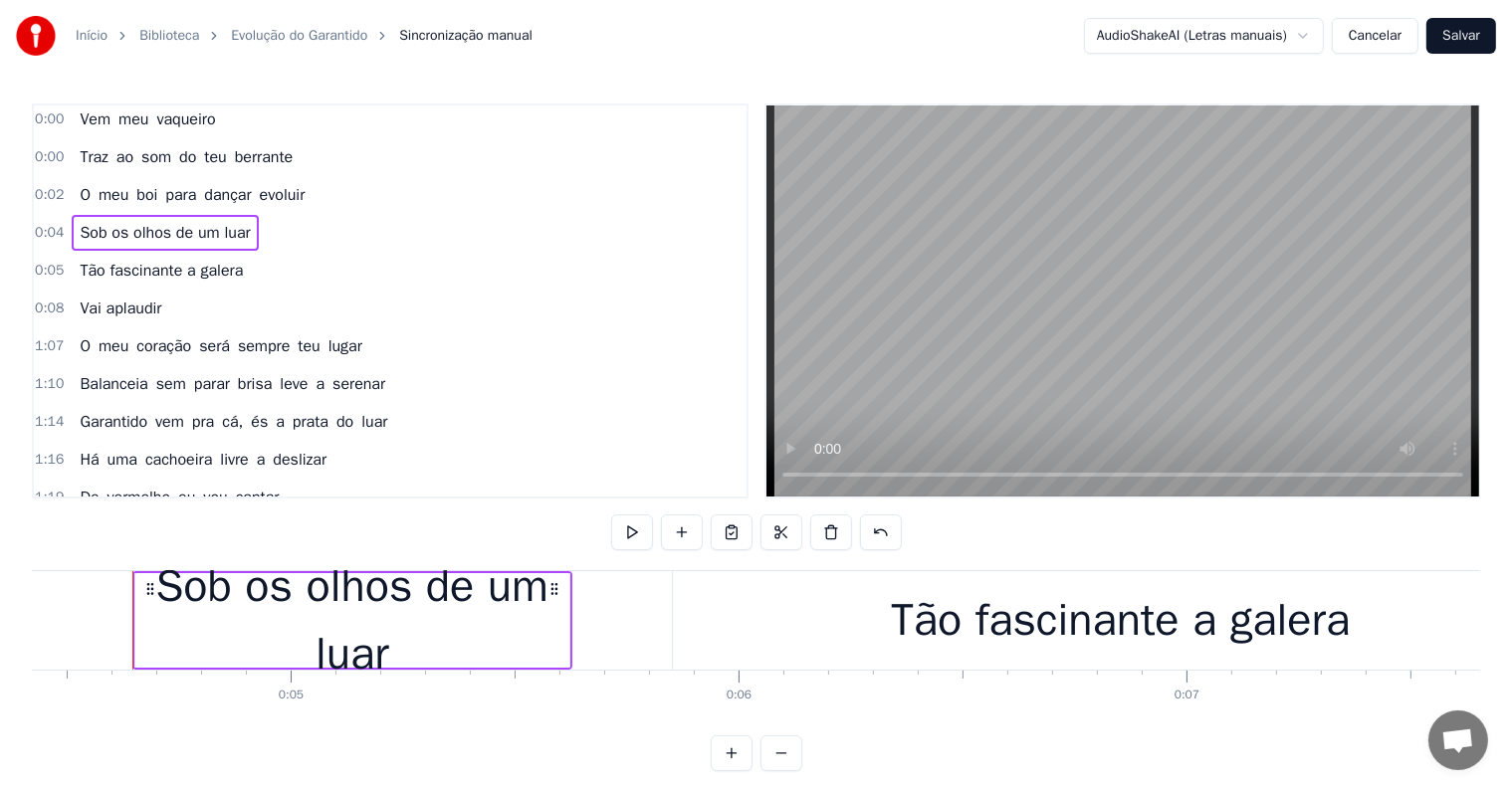 click on "Vai aplaudir" at bounding box center (120, 308) 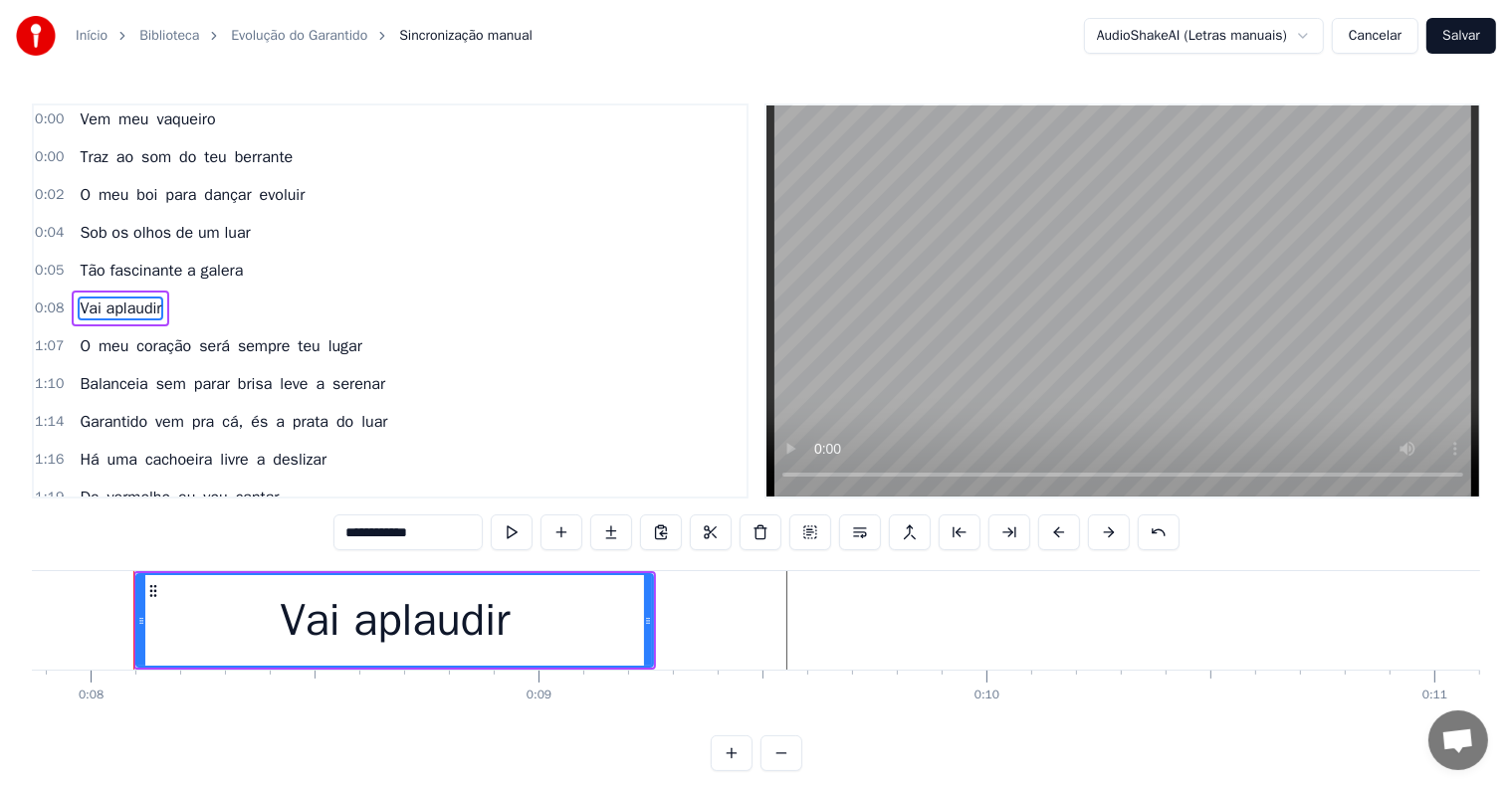 scroll, scrollTop: 0, scrollLeft: 3527, axis: horizontal 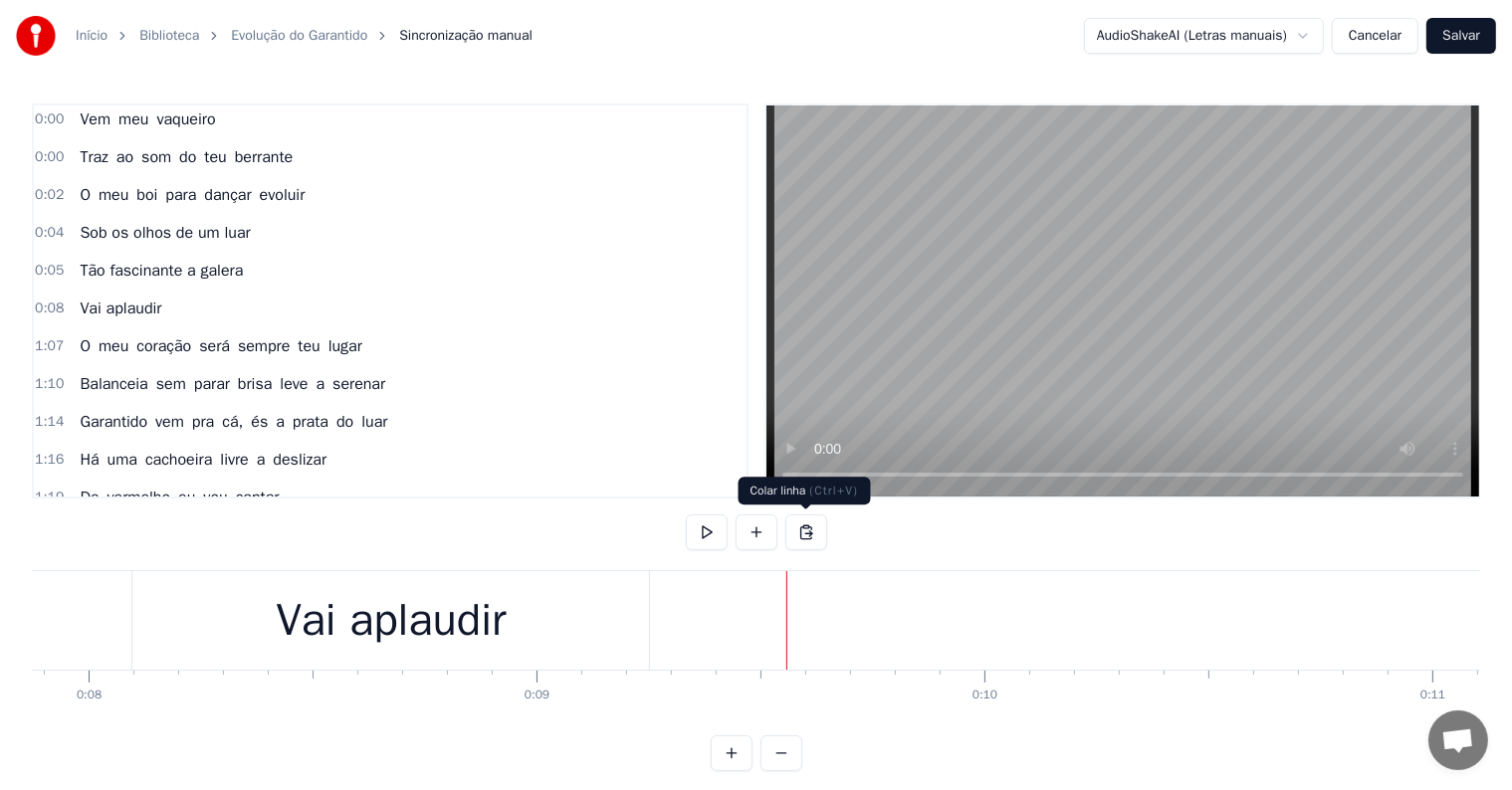 click at bounding box center [806, 532] 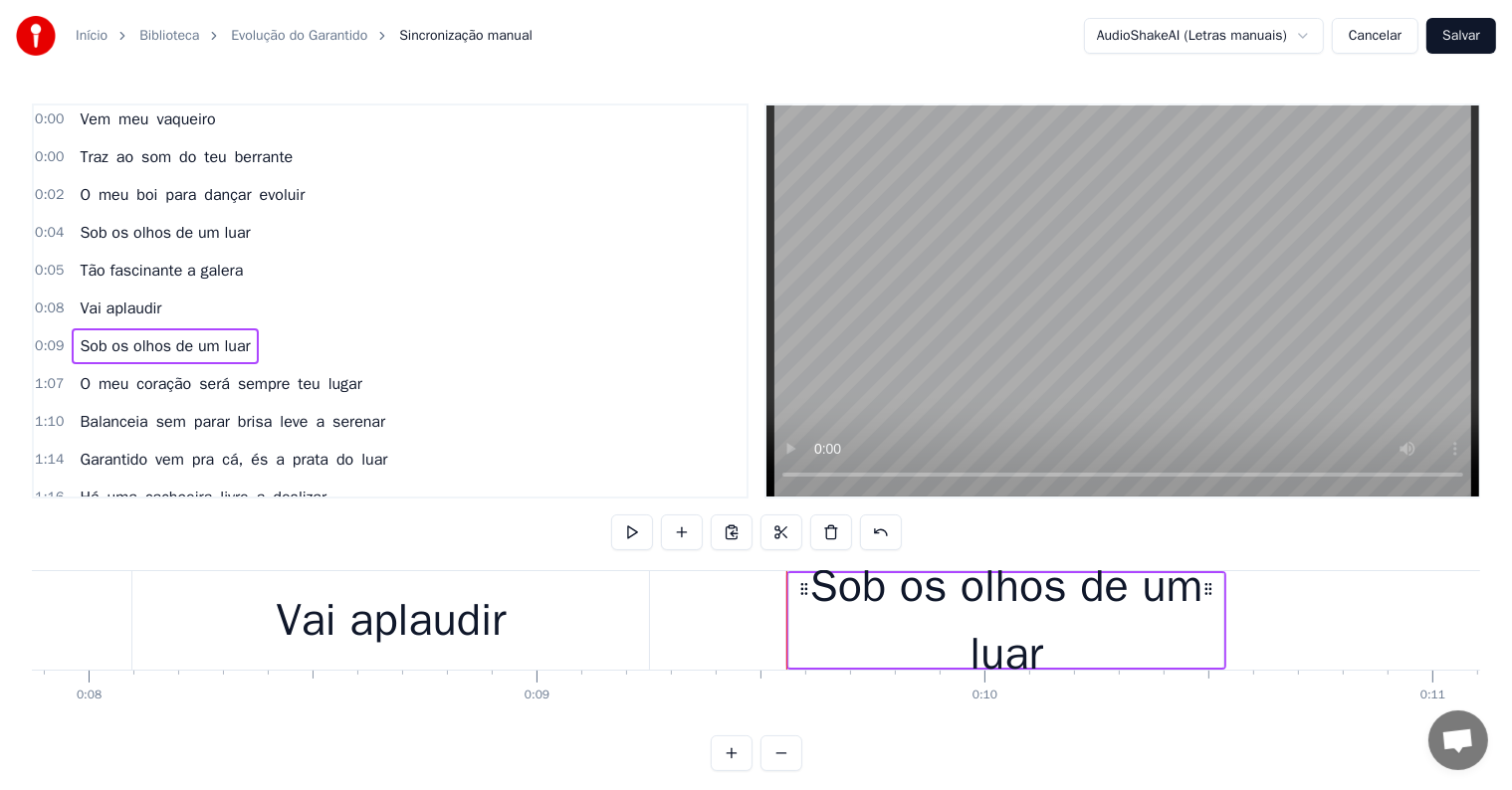 click on "Vai aplaudir" at bounding box center (390, 620) 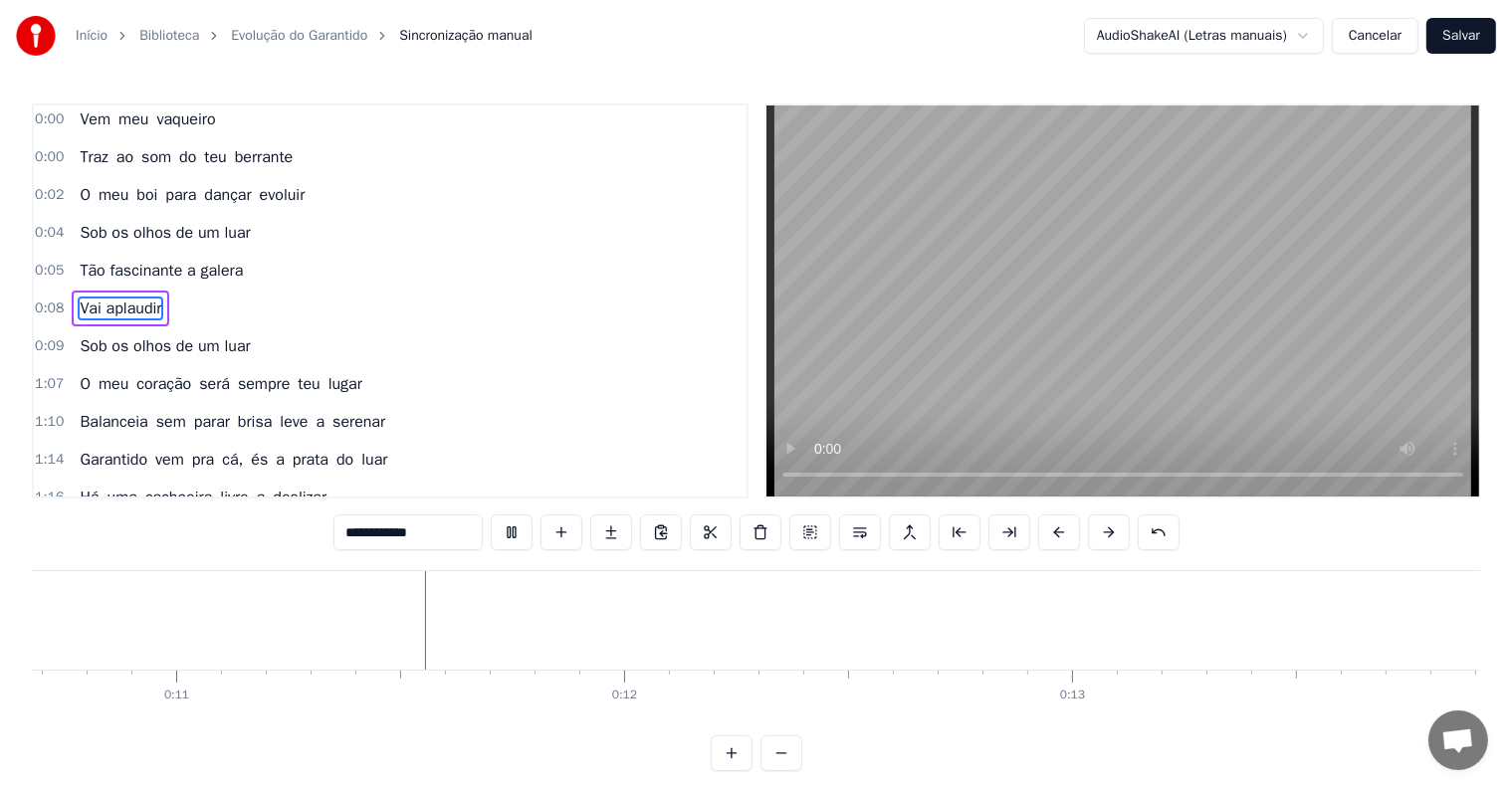 scroll, scrollTop: 0, scrollLeft: 4796, axis: horizontal 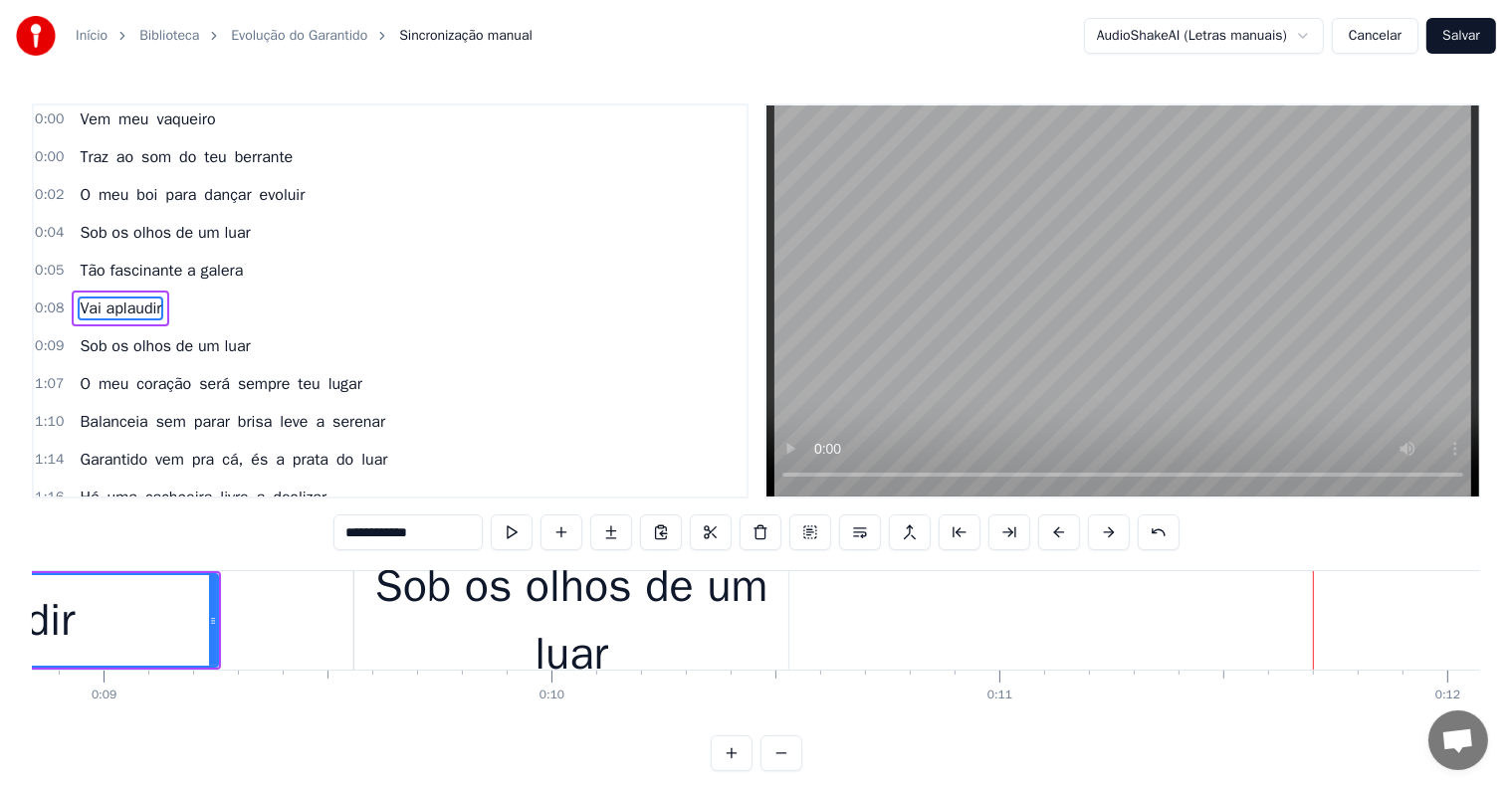 click on "Sob os olhos de um luar" at bounding box center [571, 620] 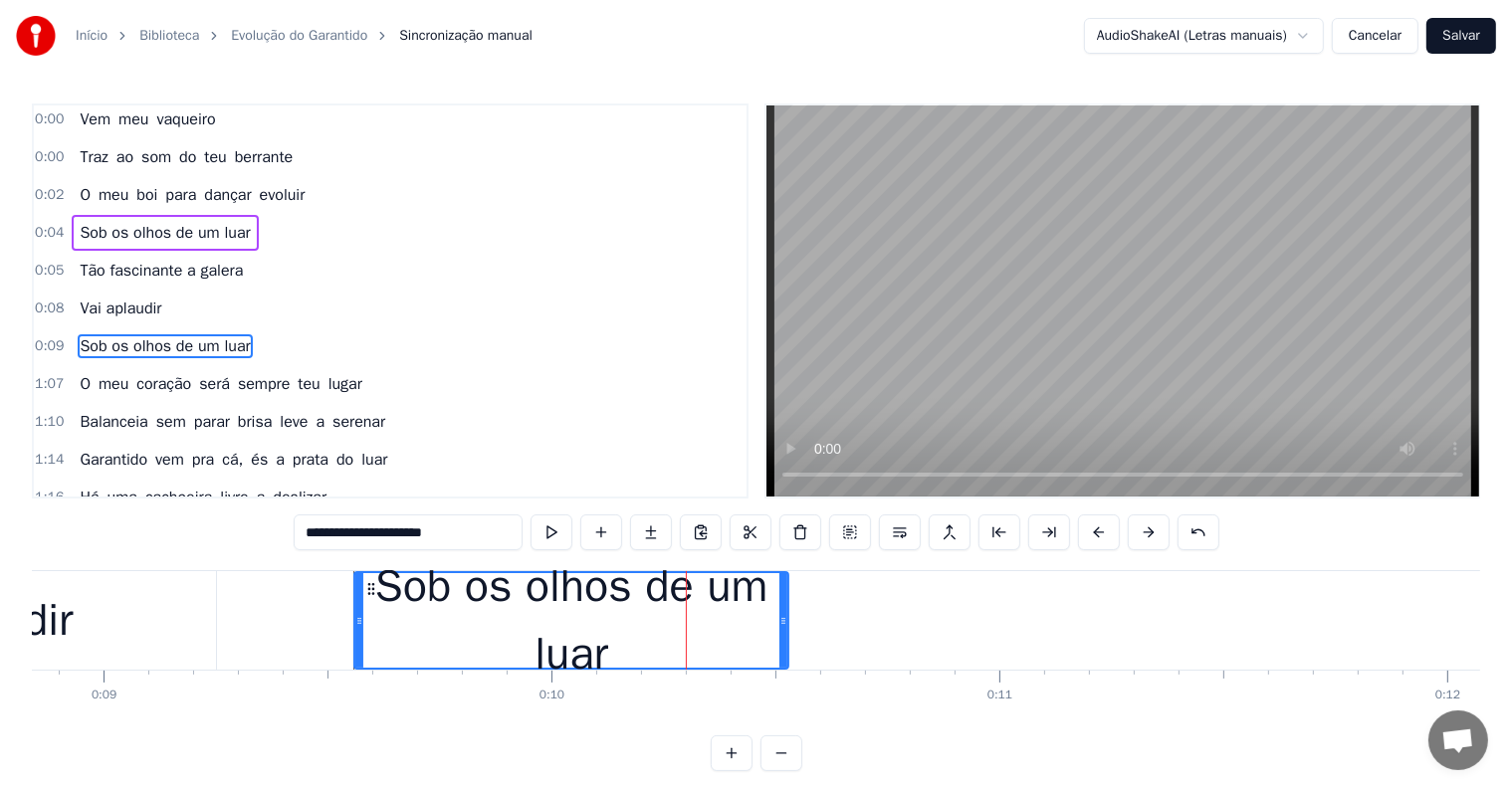 scroll, scrollTop: 42, scrollLeft: 0, axis: vertical 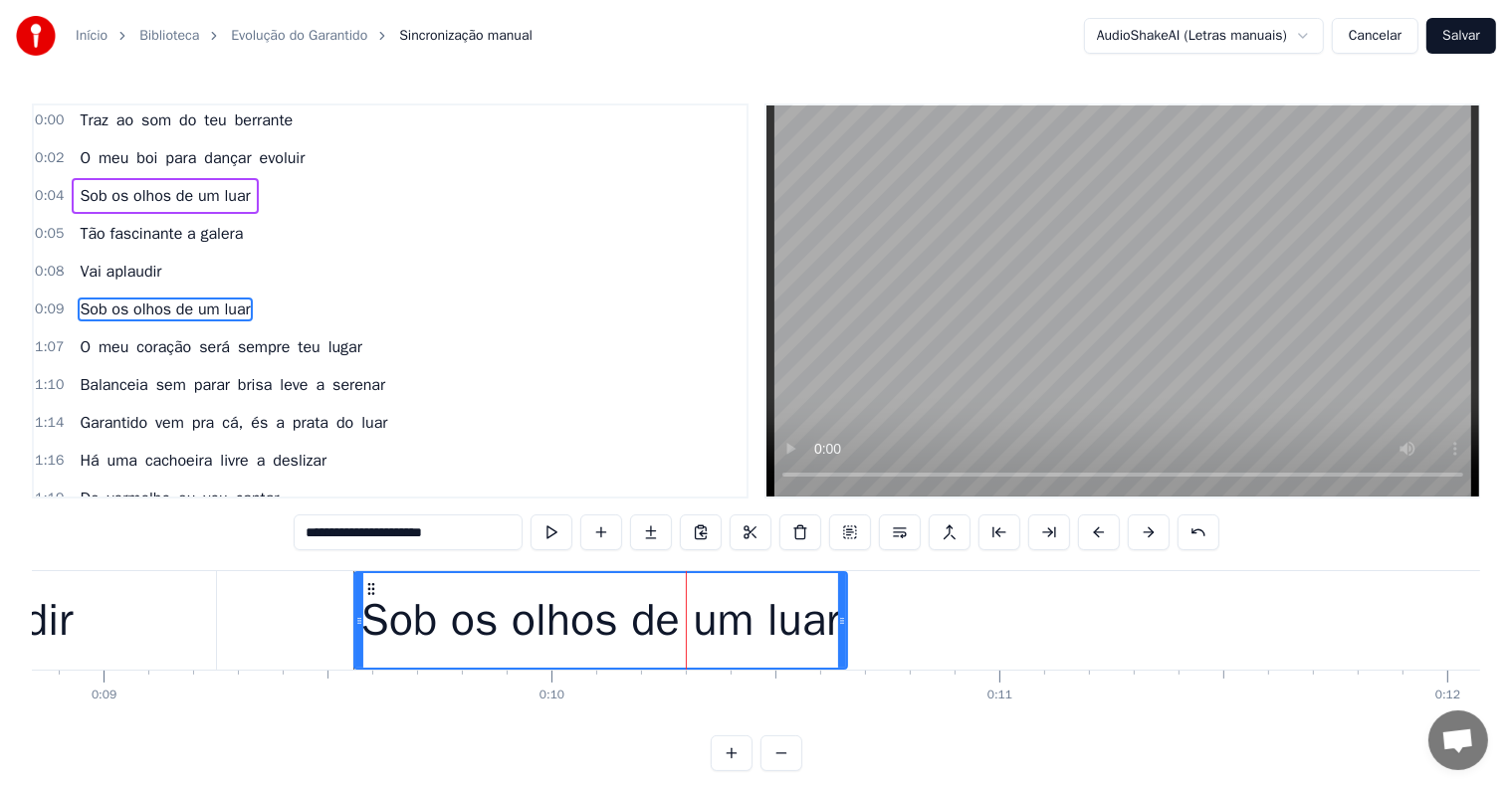 drag, startPoint x: 781, startPoint y: 617, endPoint x: 840, endPoint y: 618, distance: 59.008474 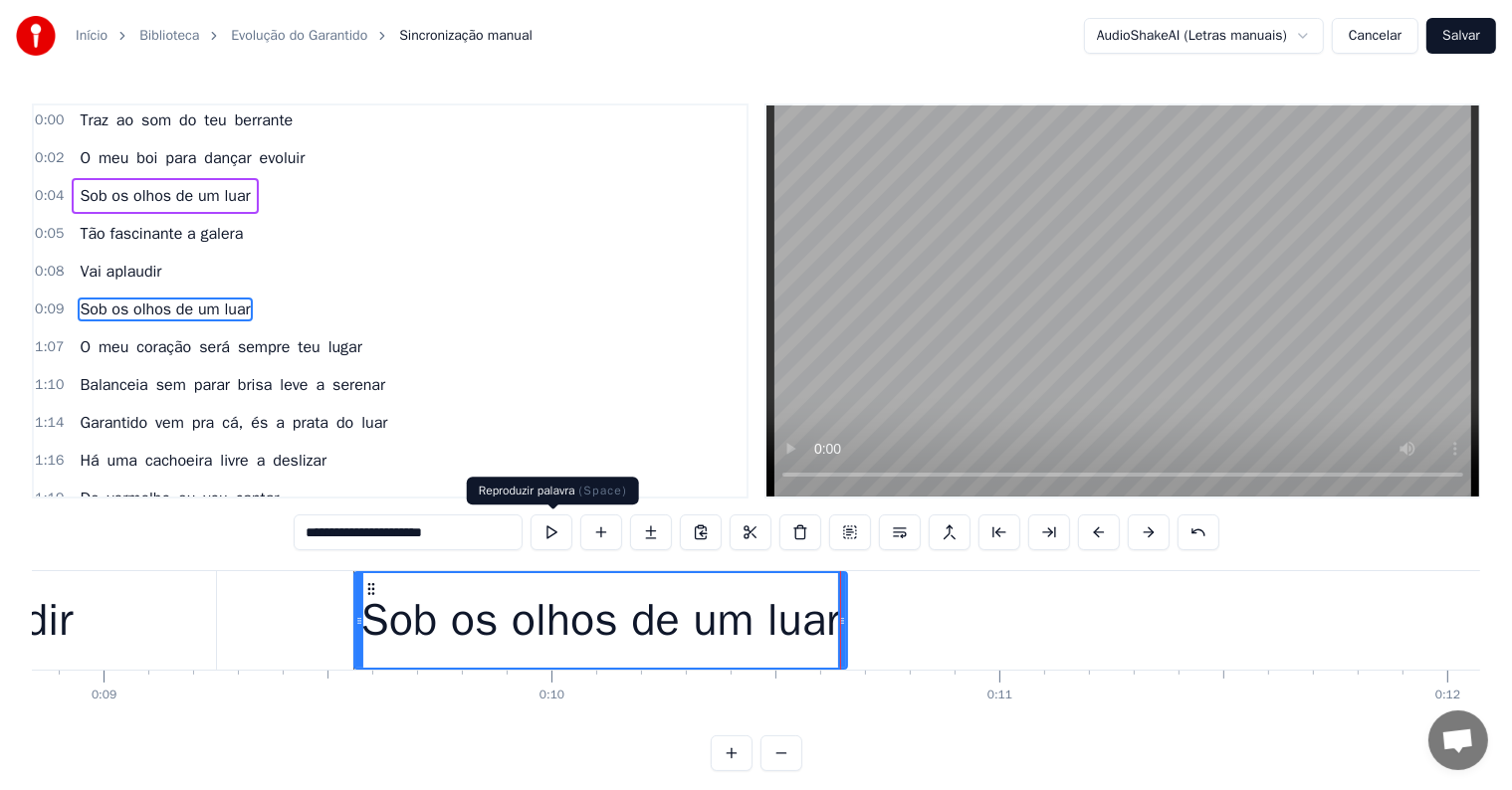 click at bounding box center (551, 532) 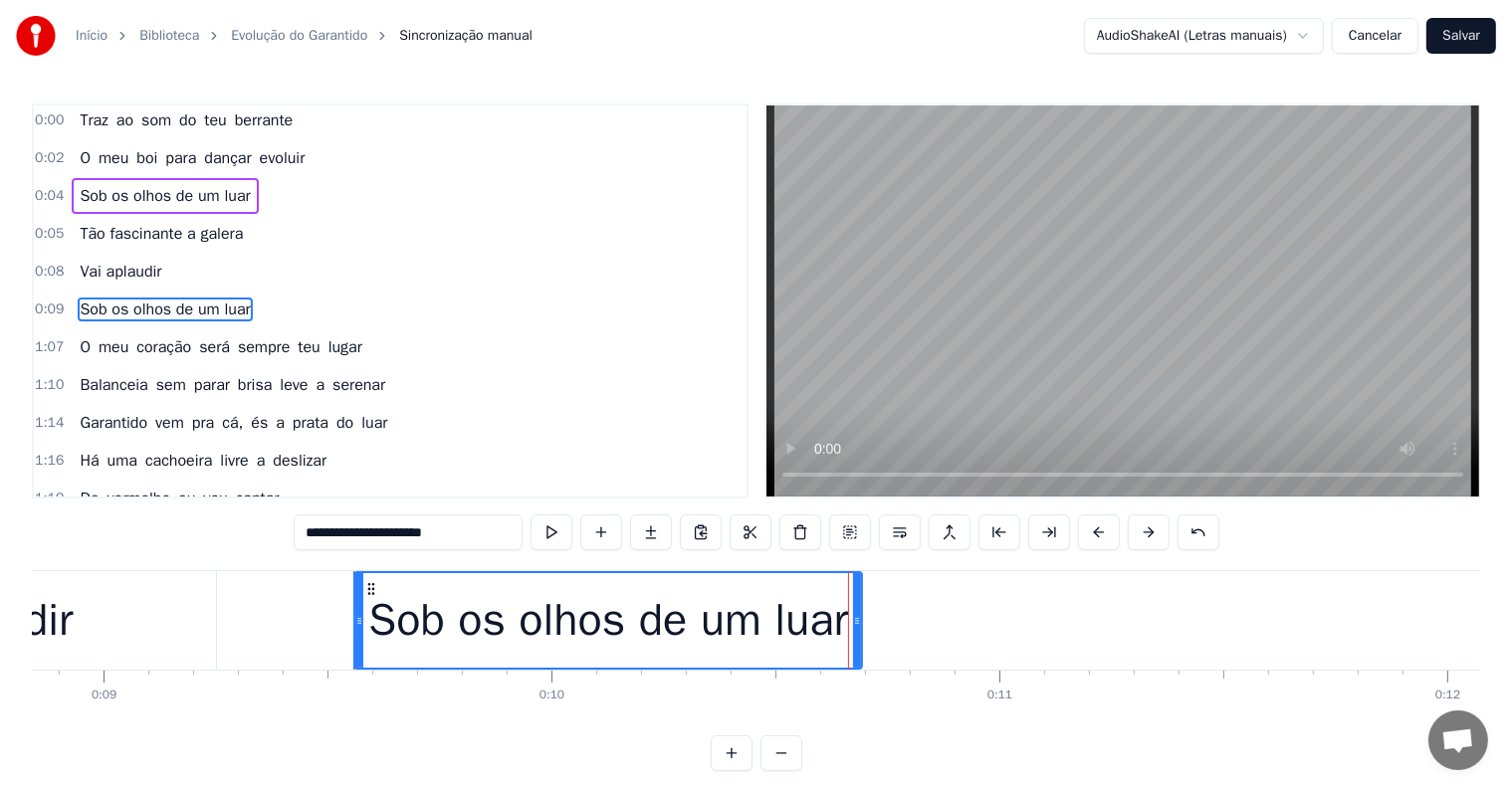 drag, startPoint x: 839, startPoint y: 623, endPoint x: 854, endPoint y: 625, distance: 15.132746 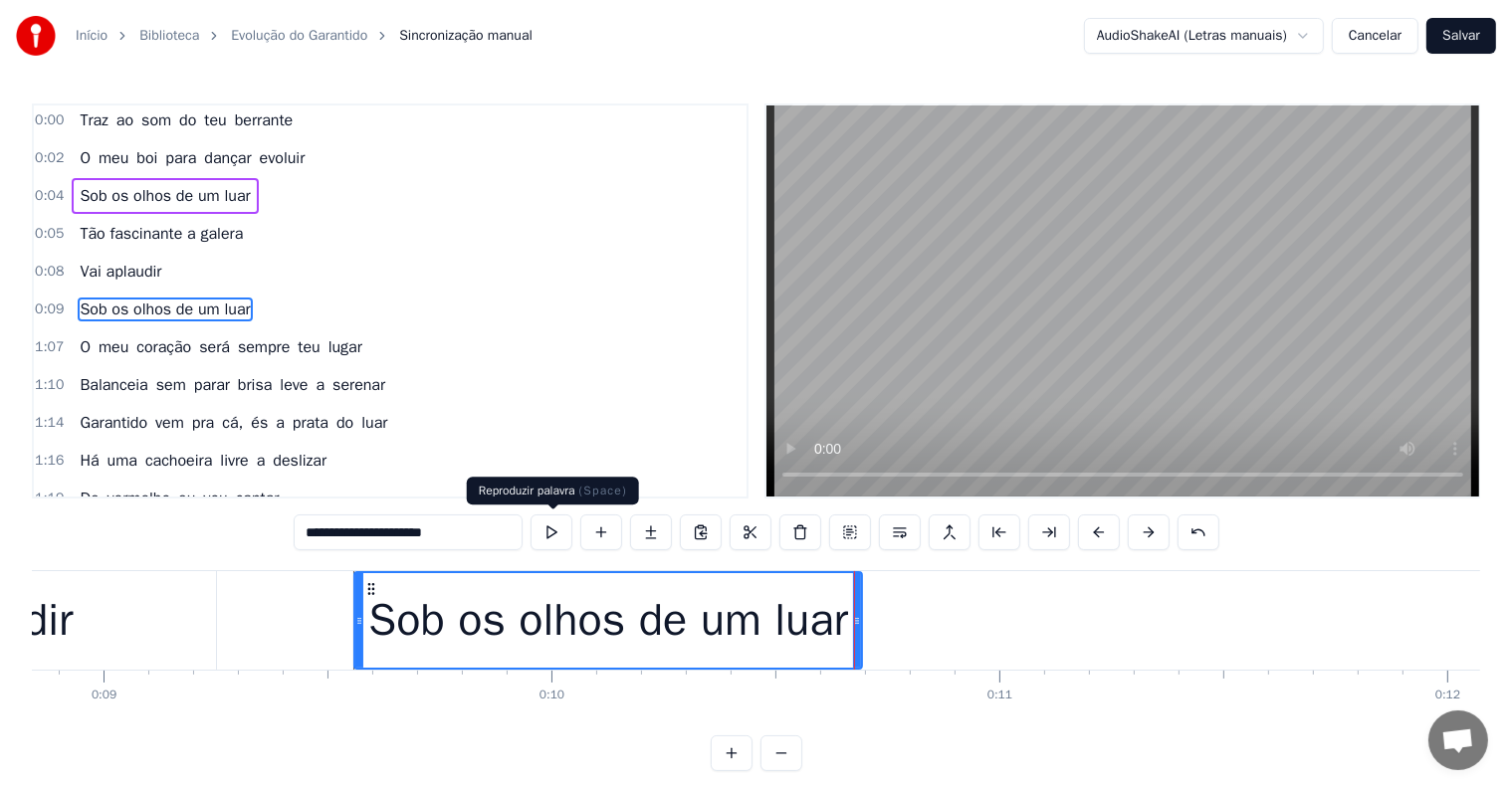 click at bounding box center [551, 532] 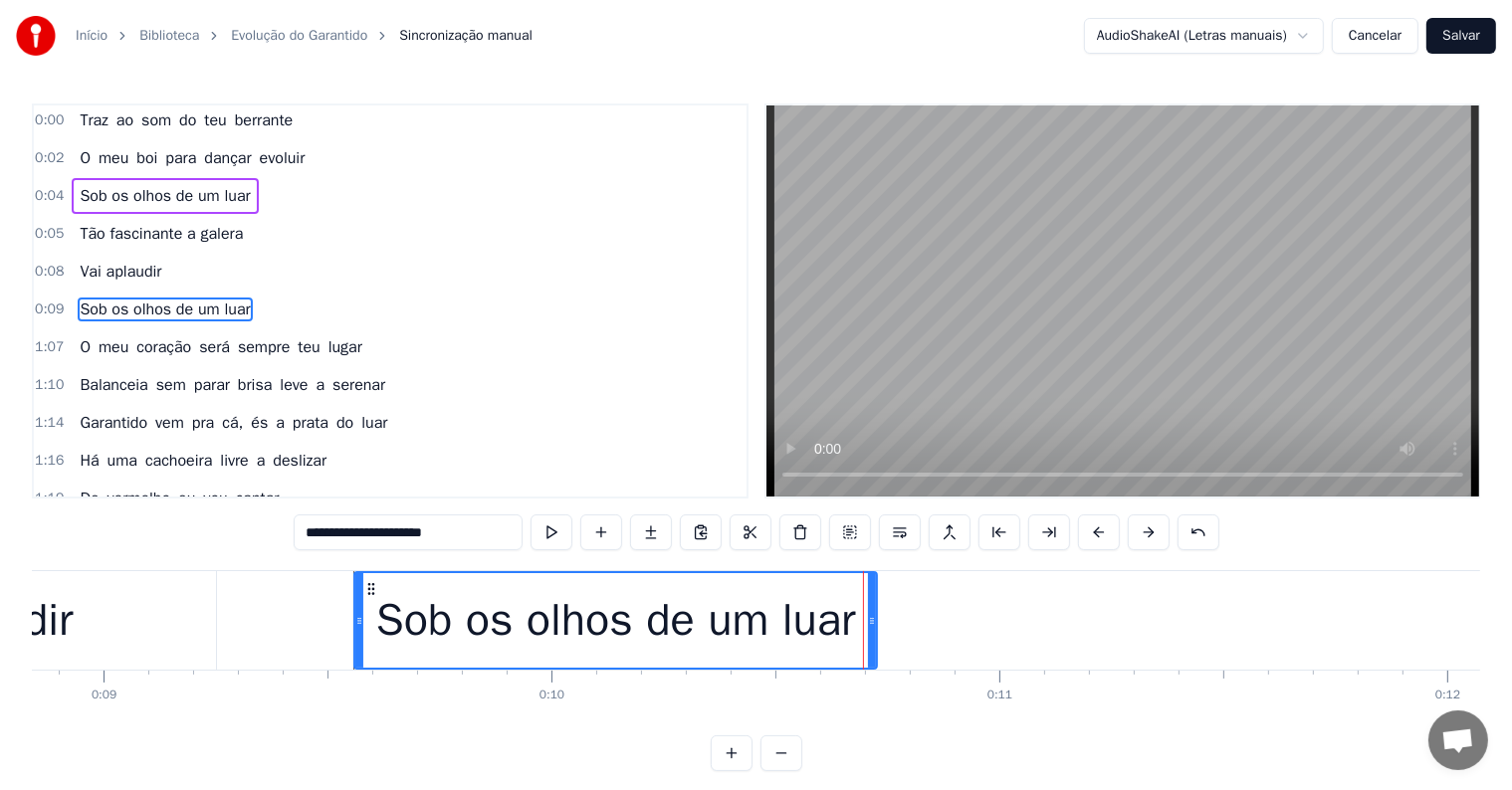 drag, startPoint x: 857, startPoint y: 616, endPoint x: 872, endPoint y: 620, distance: 15.524175 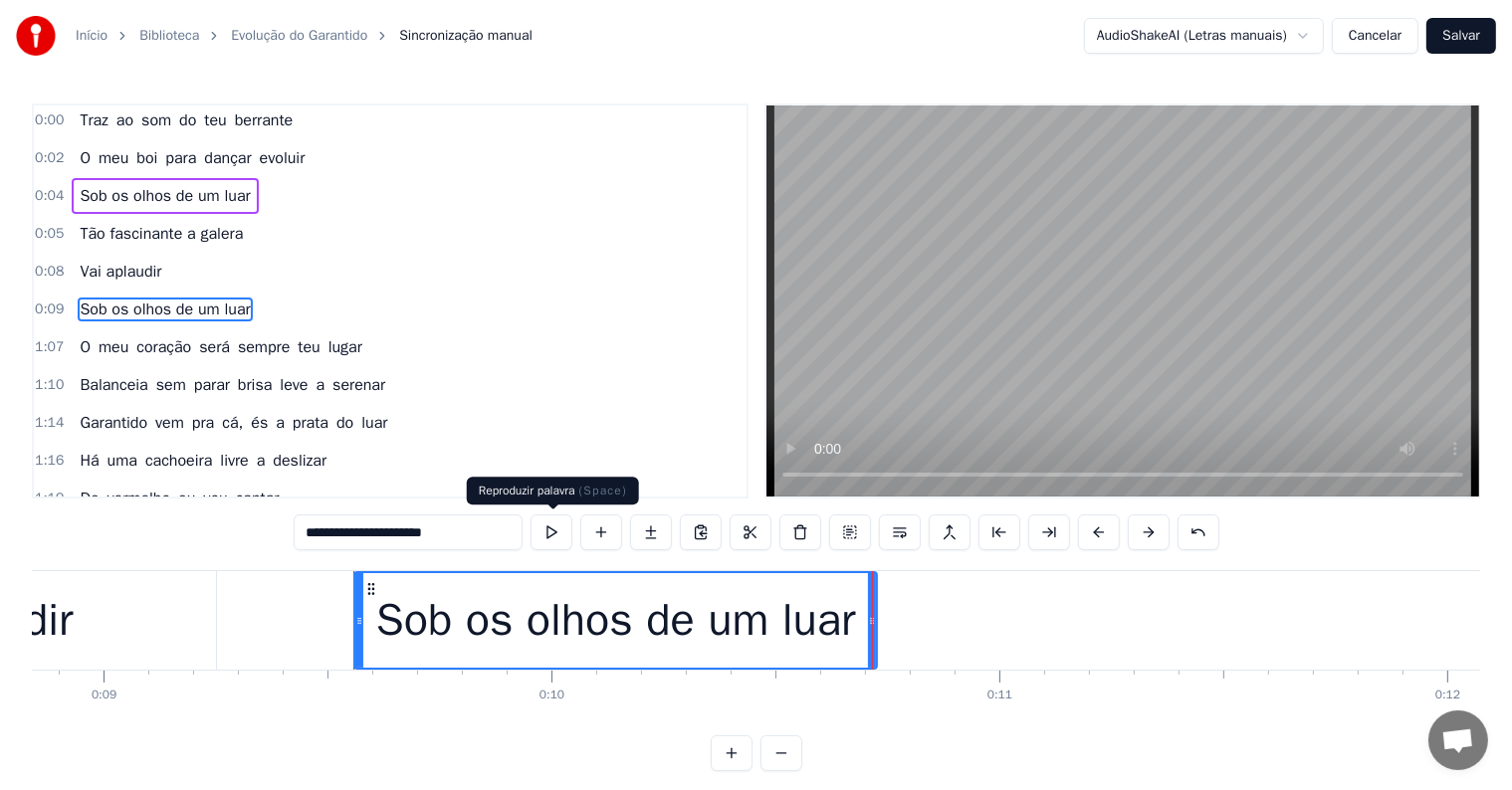 click at bounding box center [551, 532] 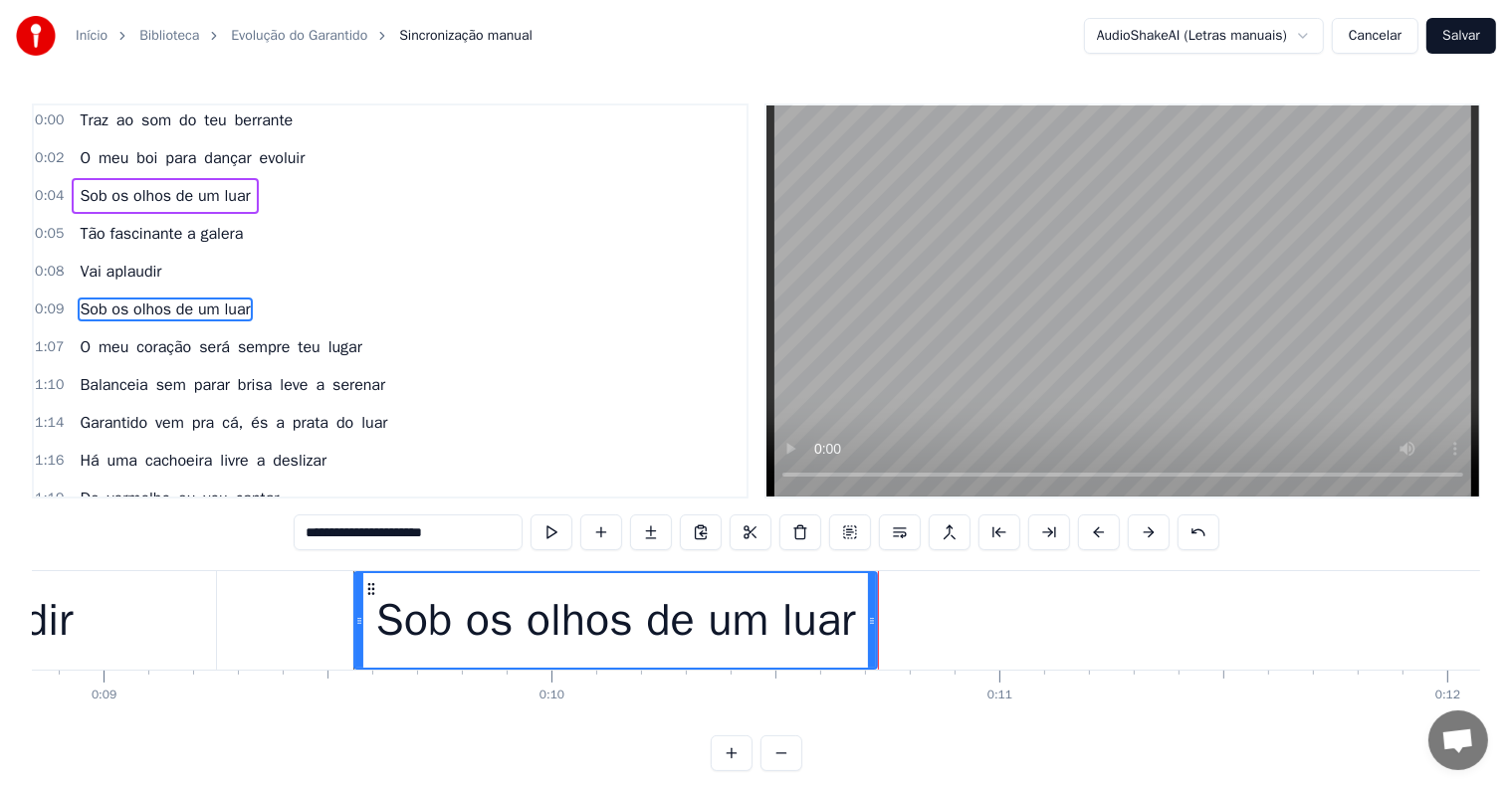 click on "Sob os olhos de um luar" at bounding box center [164, 196] 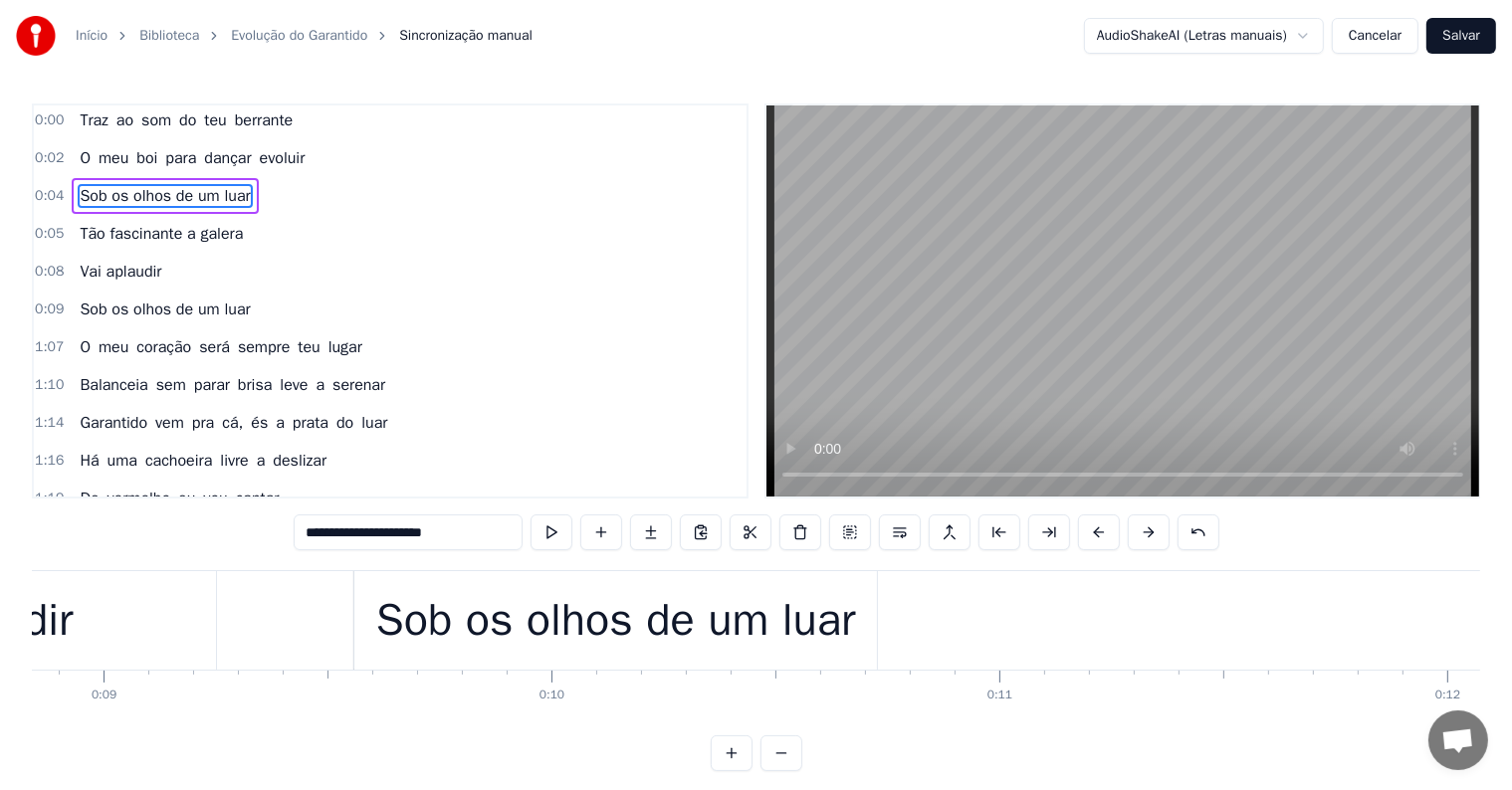 scroll, scrollTop: 40, scrollLeft: 0, axis: vertical 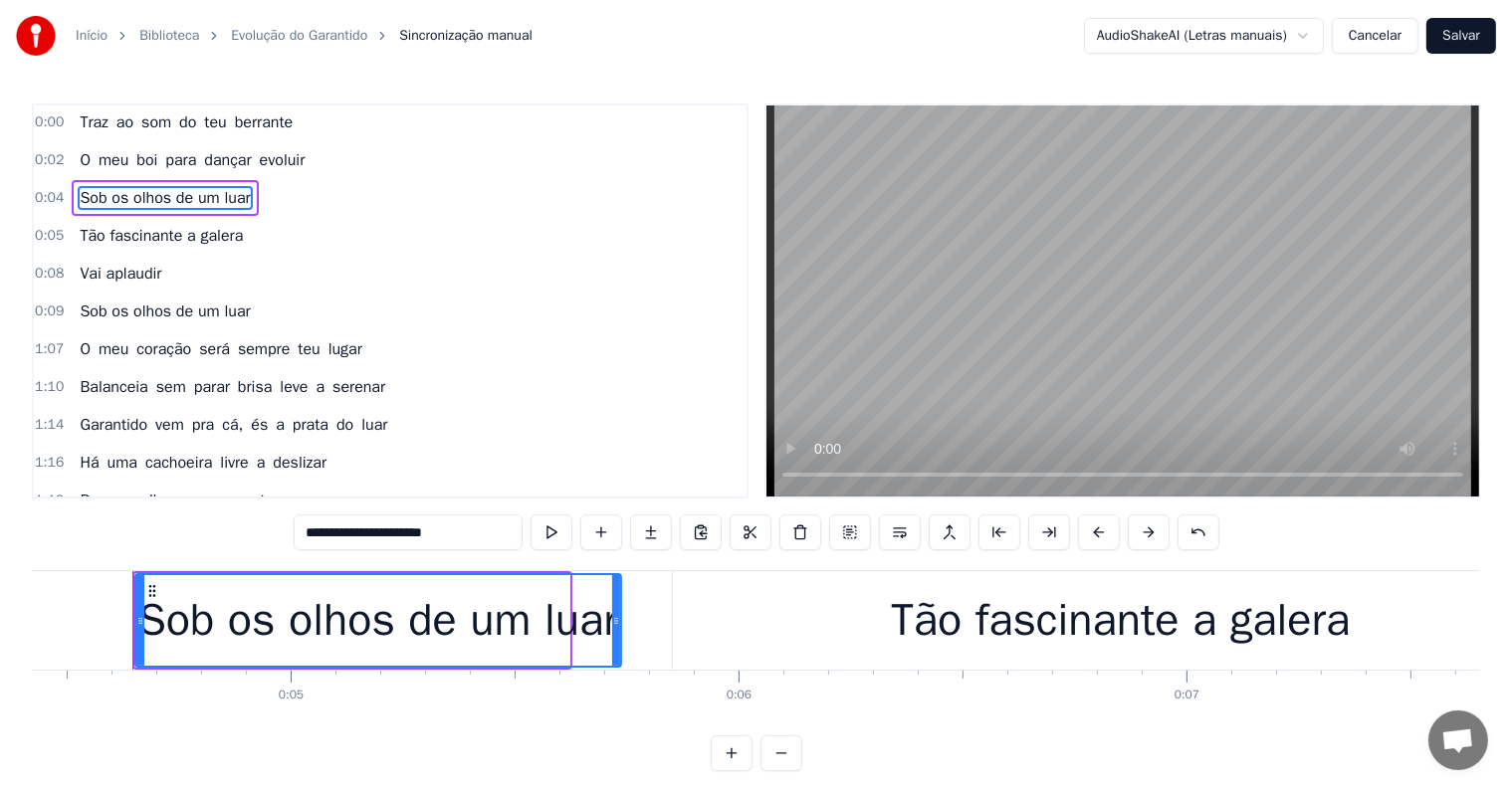 drag, startPoint x: 562, startPoint y: 619, endPoint x: 614, endPoint y: 623, distance: 52.153619 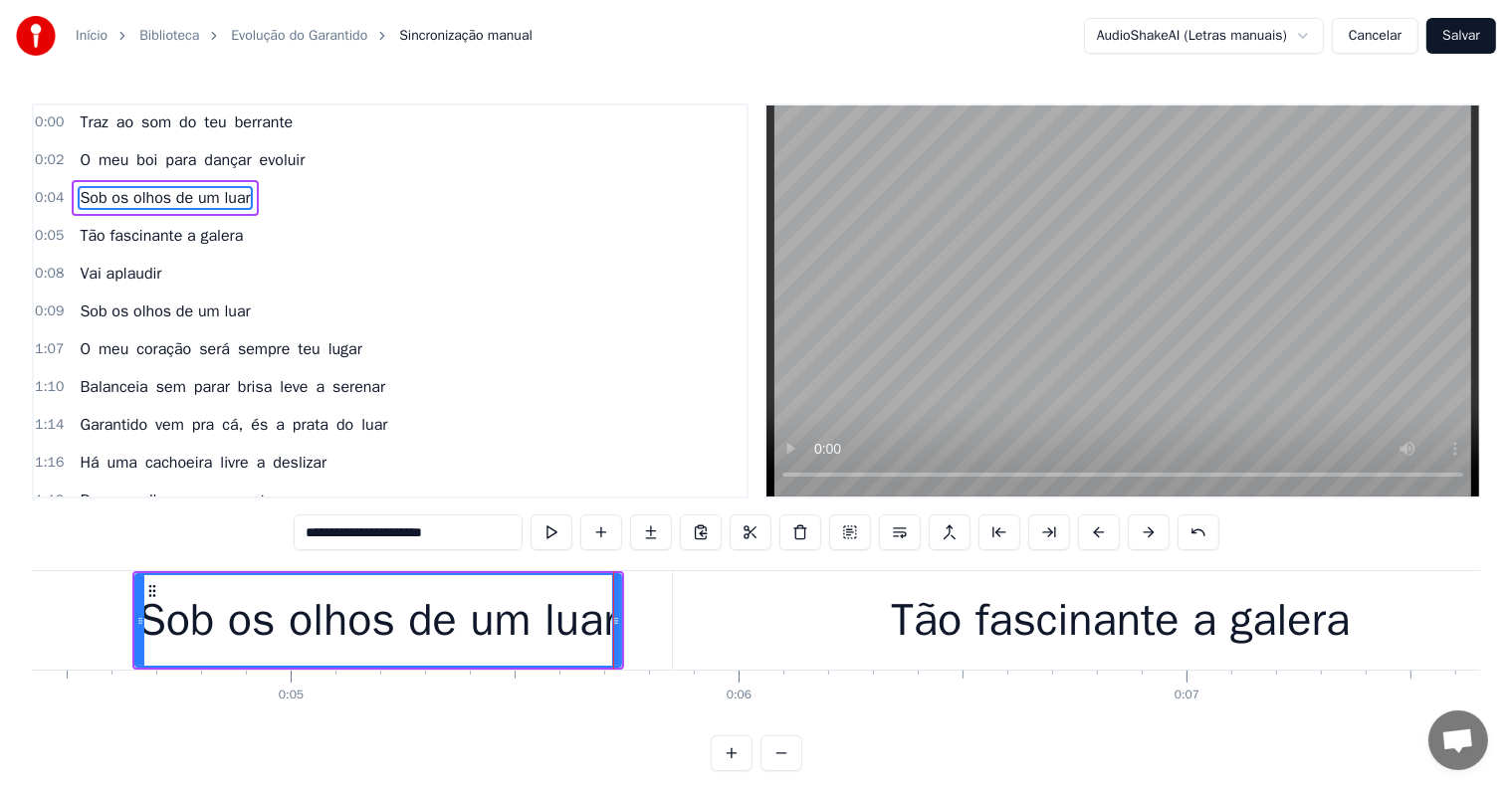 scroll, scrollTop: 0, scrollLeft: 0, axis: both 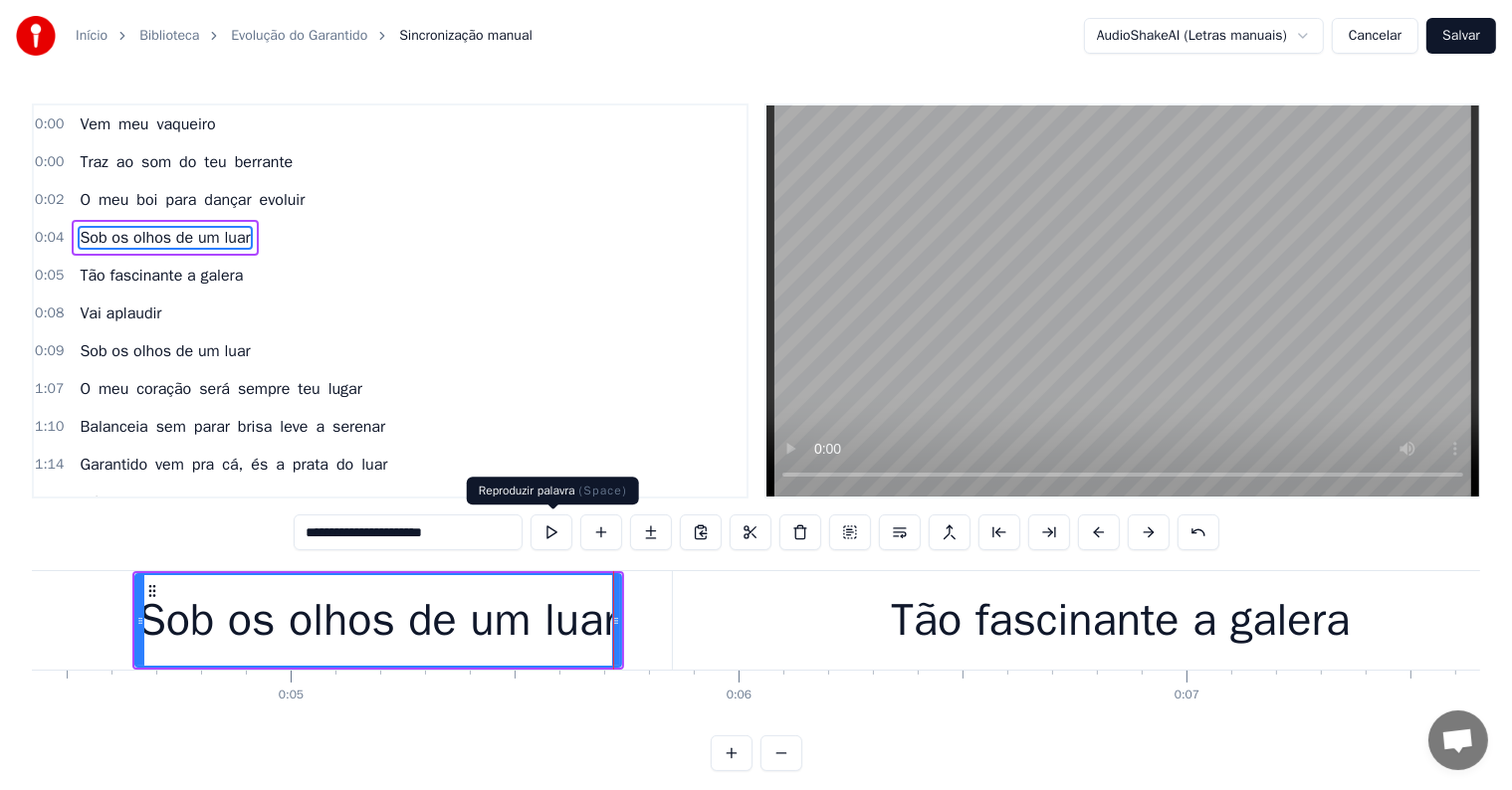 click at bounding box center (551, 532) 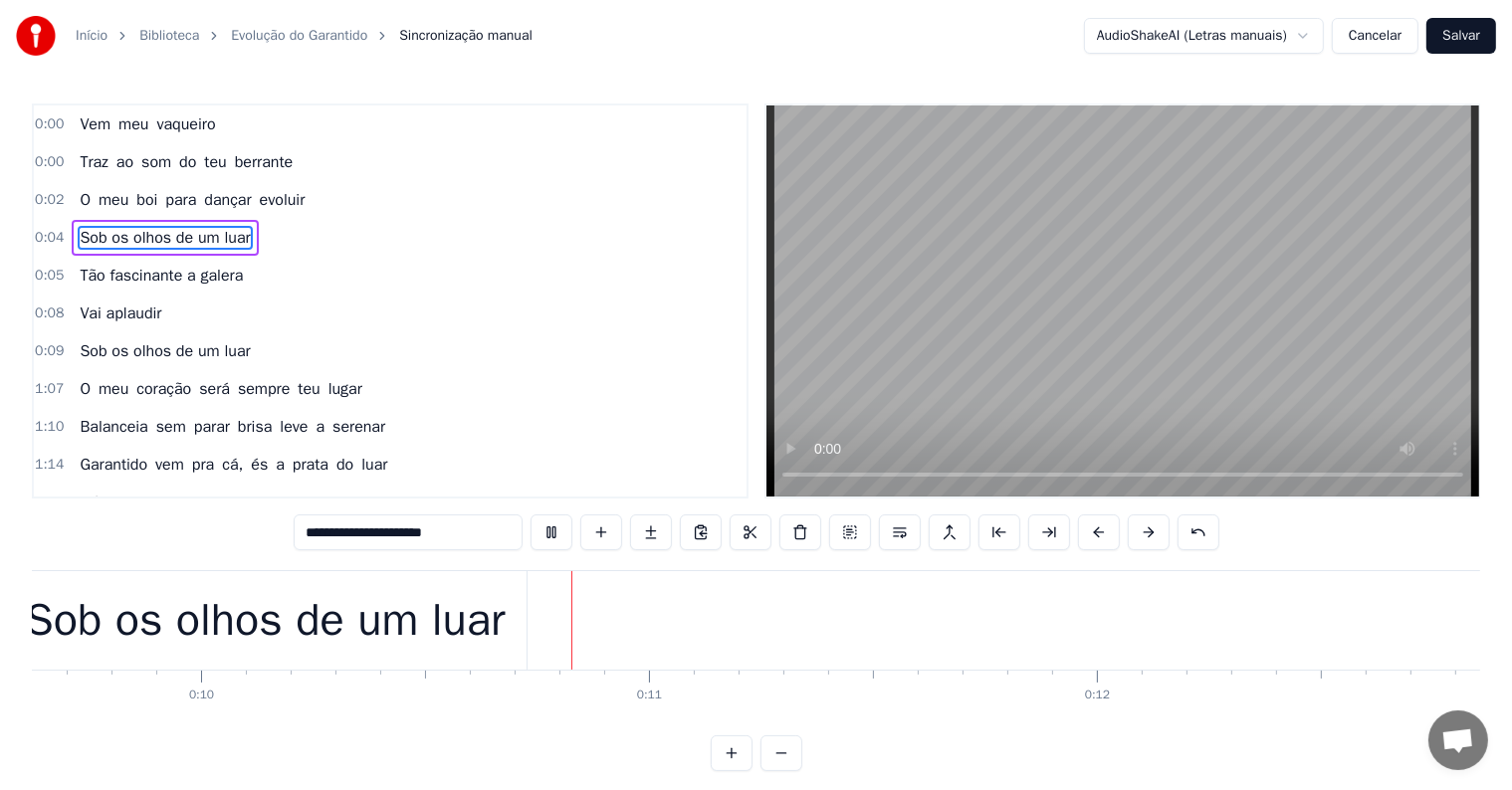 scroll, scrollTop: 0, scrollLeft: 4507, axis: horizontal 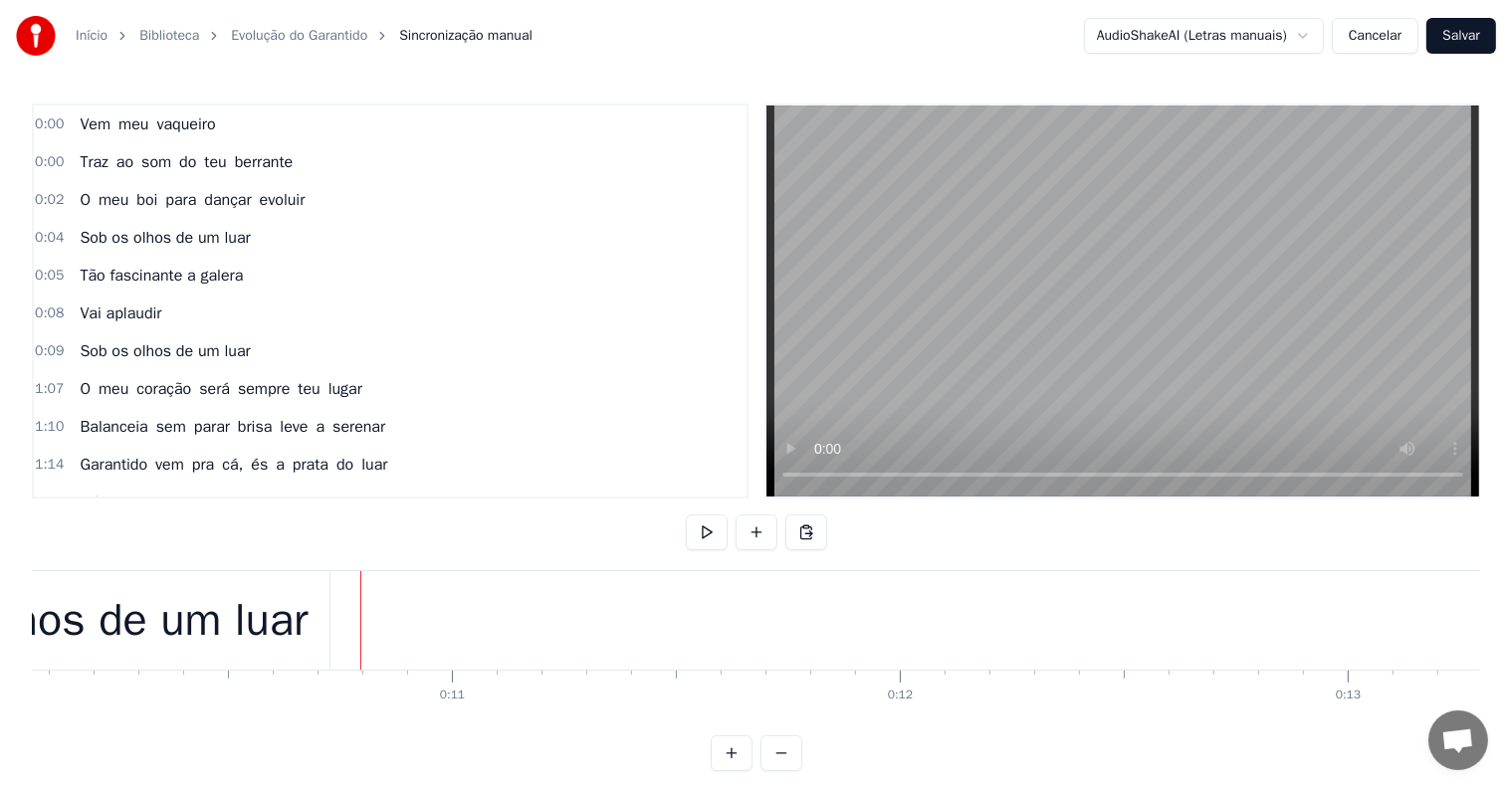 click on "Tão fascinante a galera" at bounding box center [161, 276] 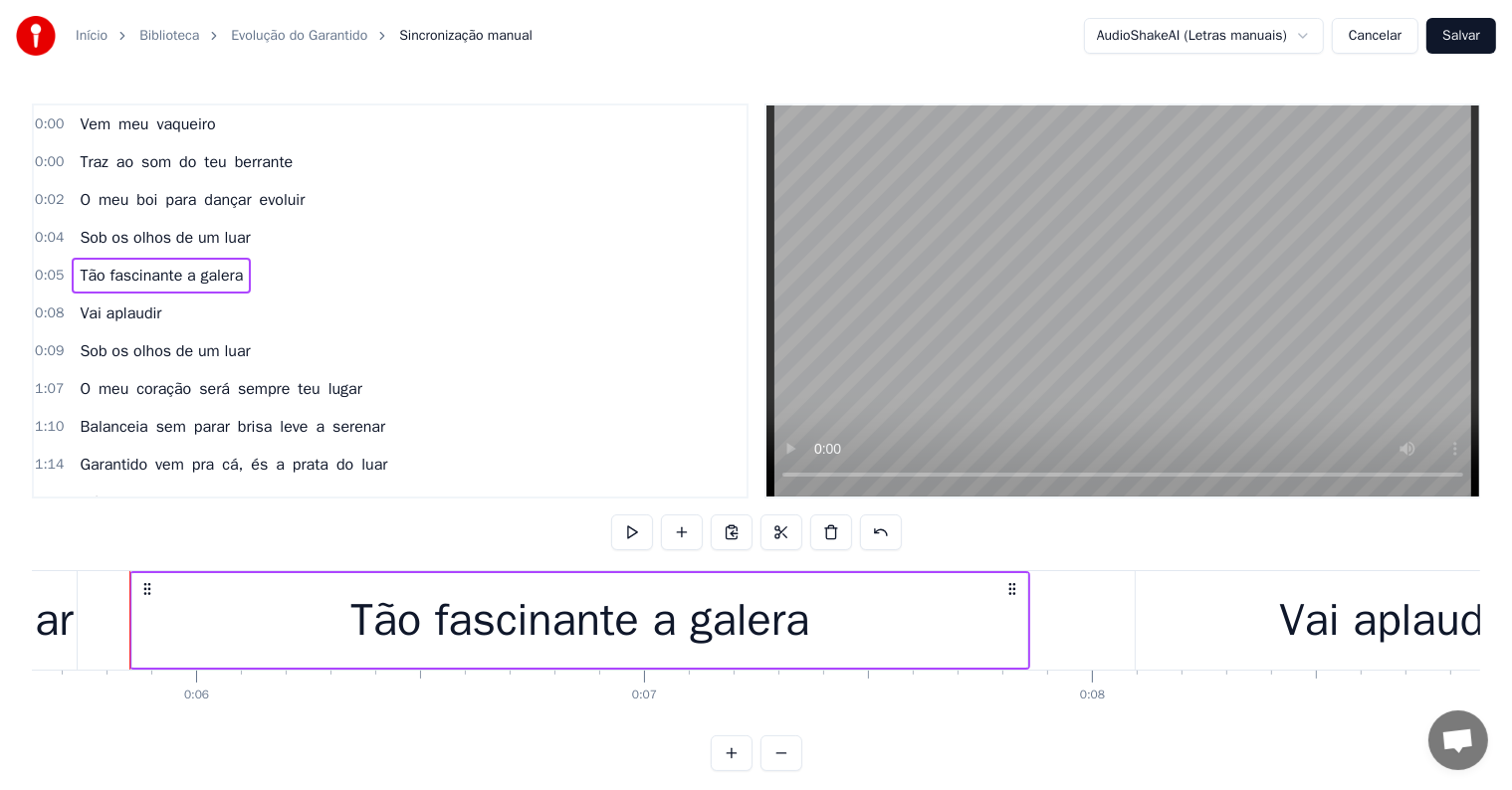 scroll, scrollTop: 0, scrollLeft: 2520, axis: horizontal 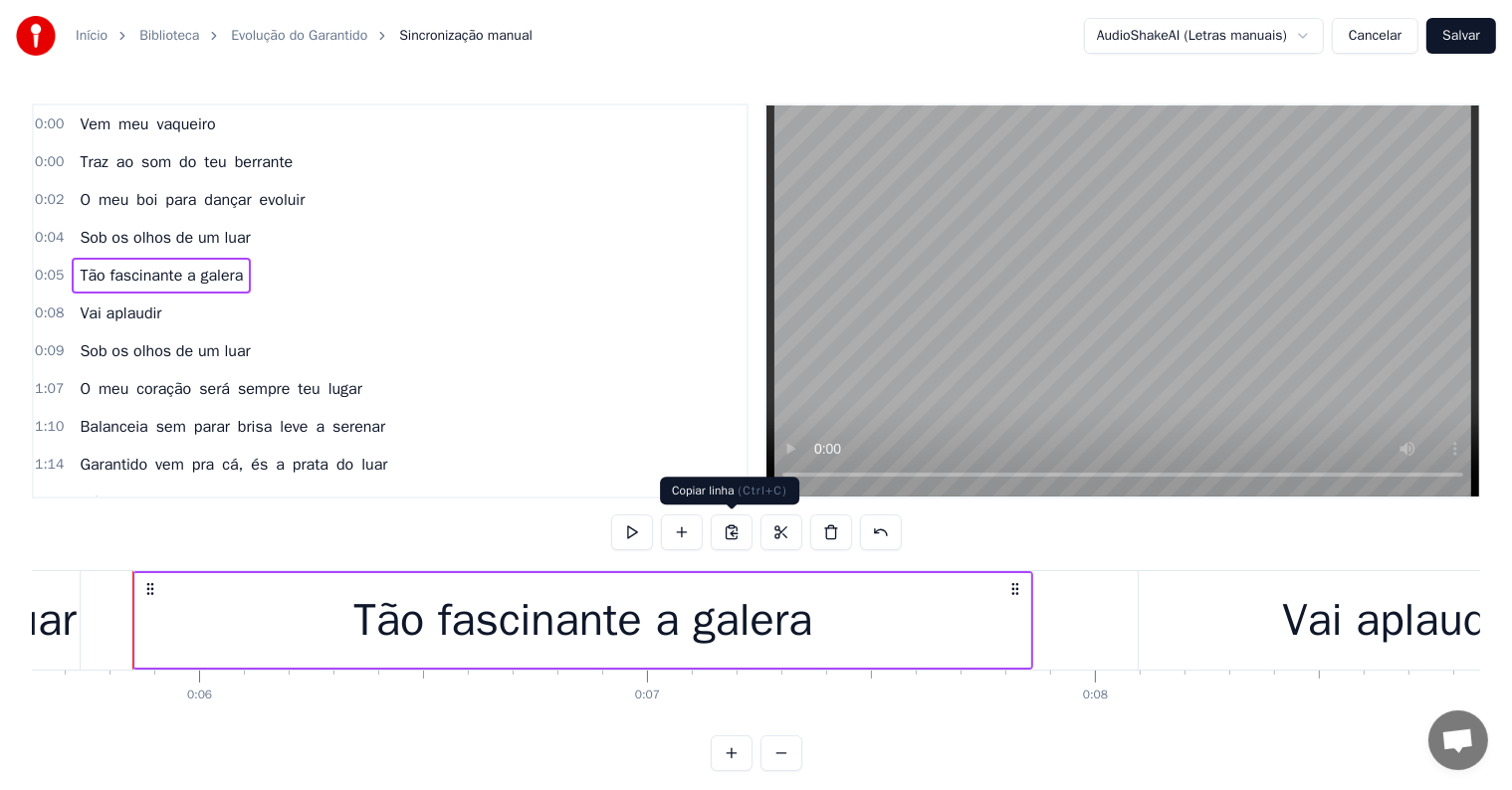 click at bounding box center [732, 532] 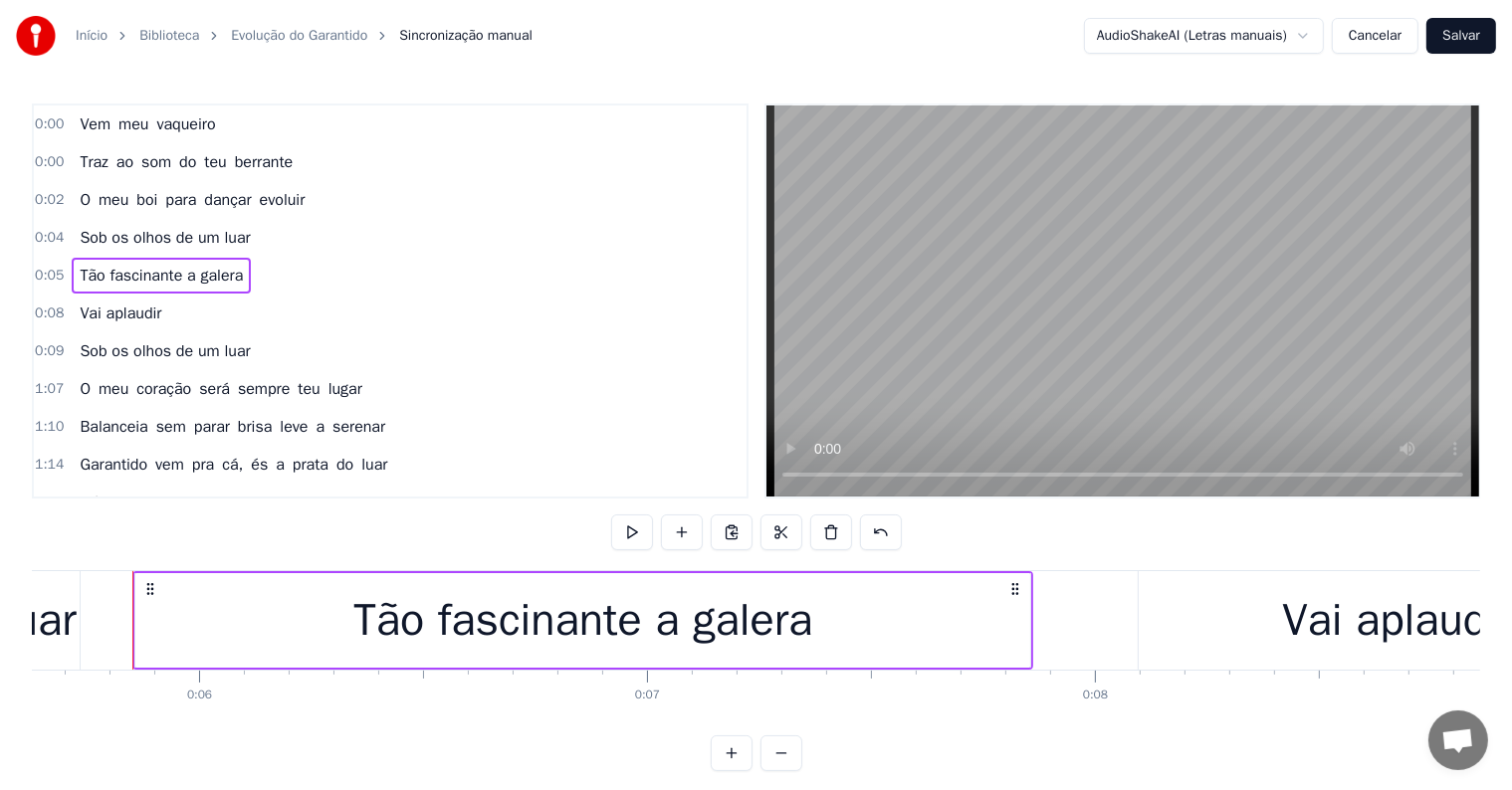 click on "Sob os olhos de um luar" at bounding box center (164, 351) 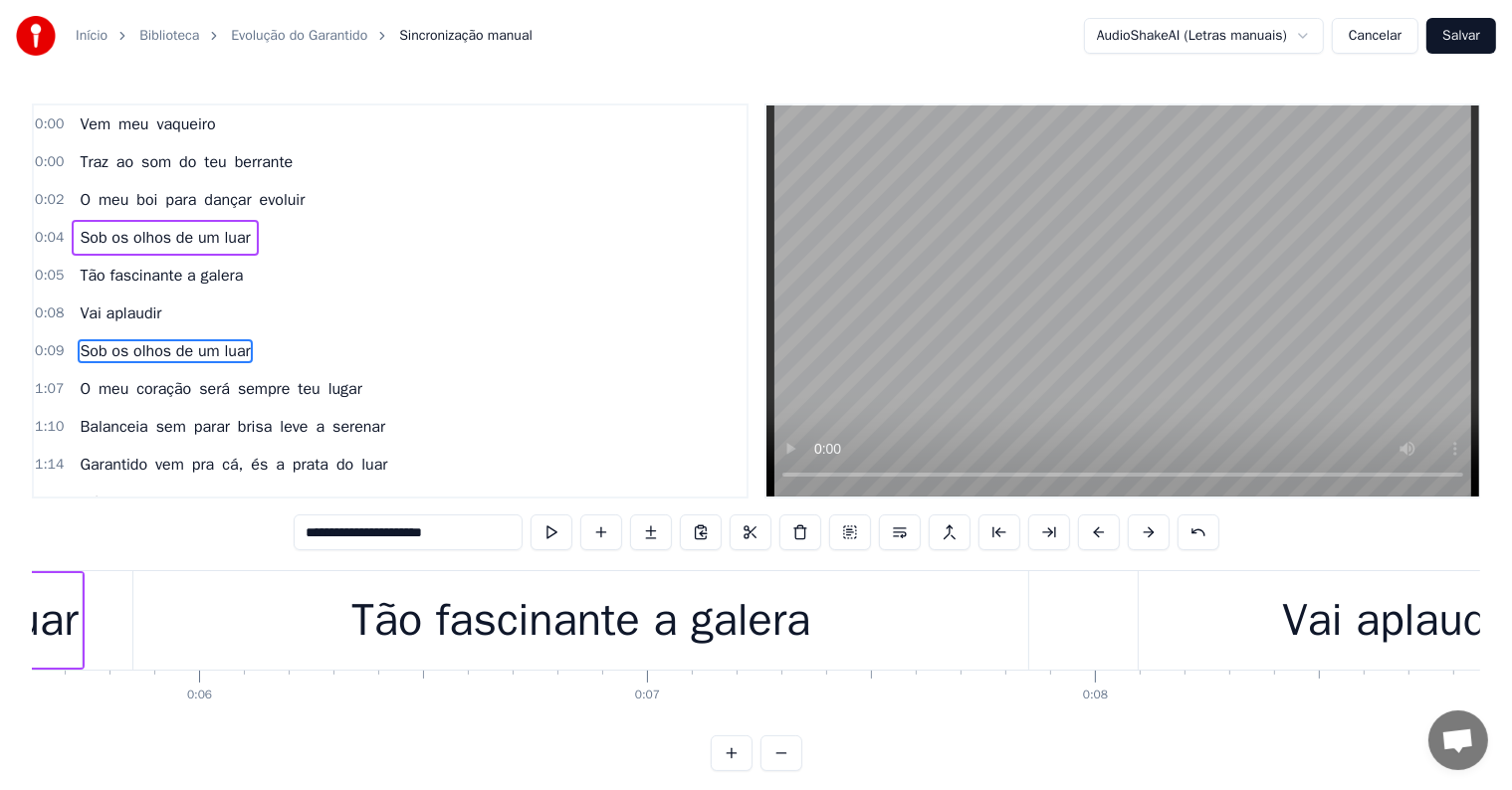 scroll, scrollTop: 24, scrollLeft: 0, axis: vertical 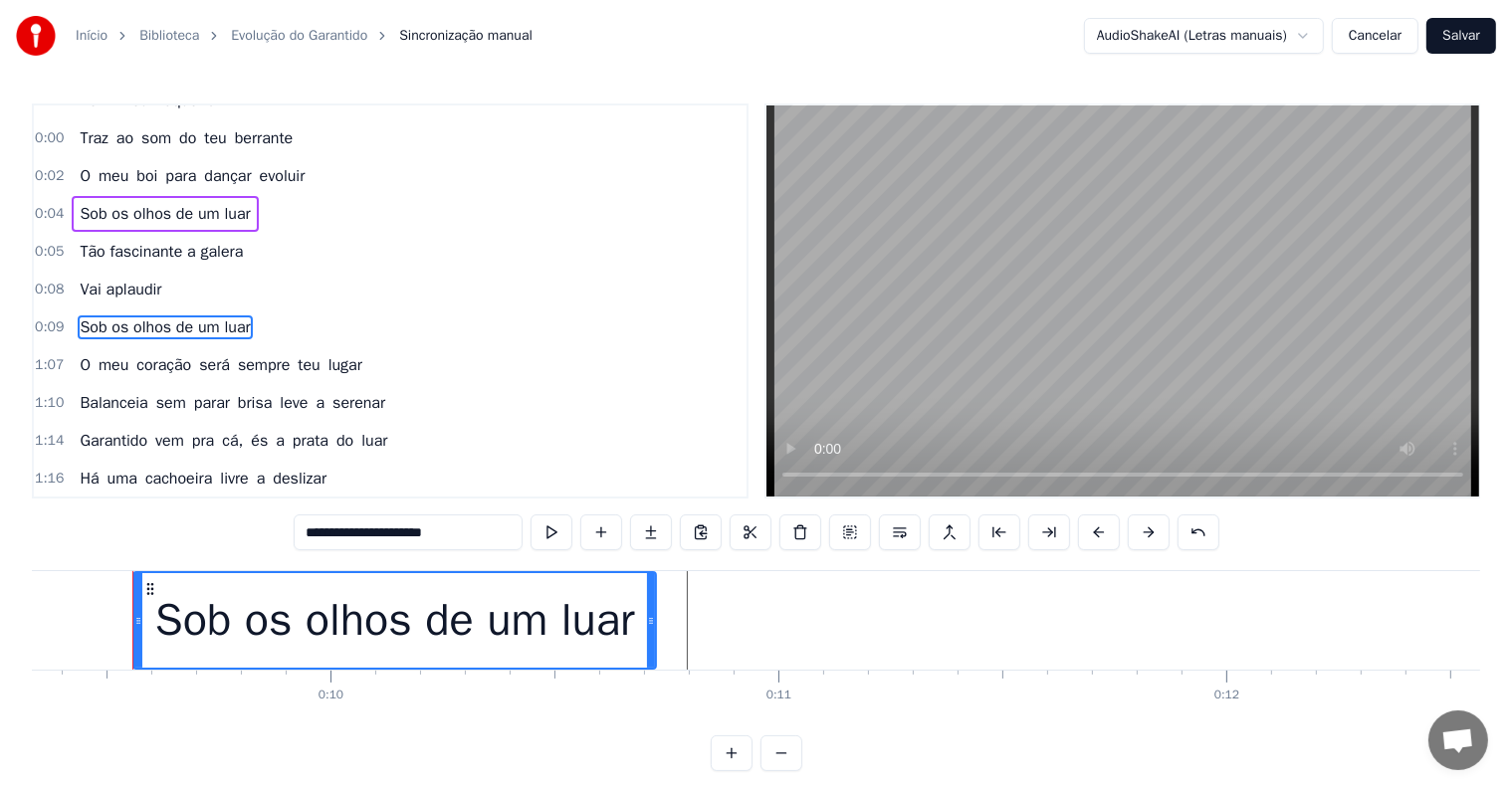 click at bounding box center [41663, 620] 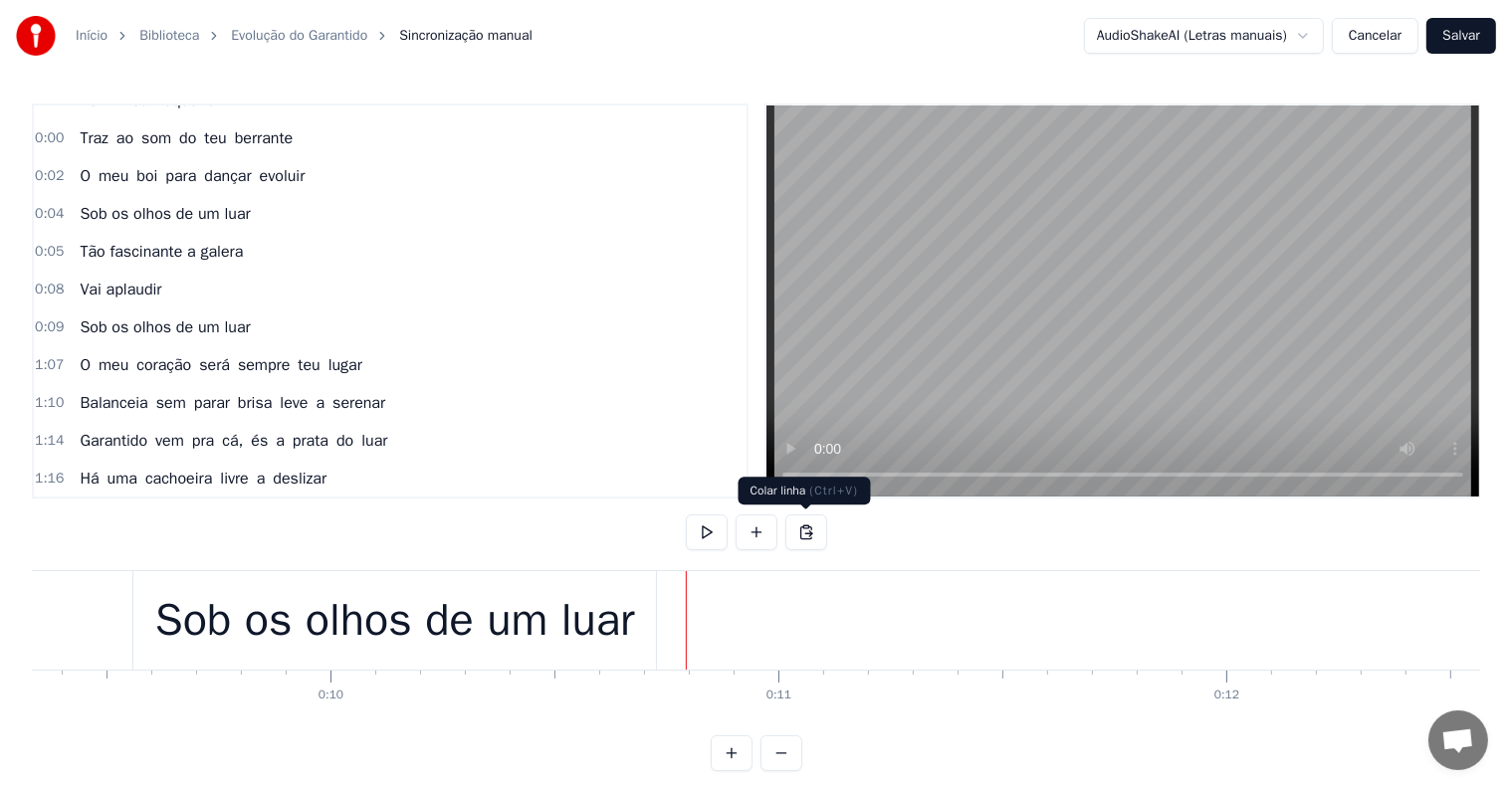 click at bounding box center (806, 532) 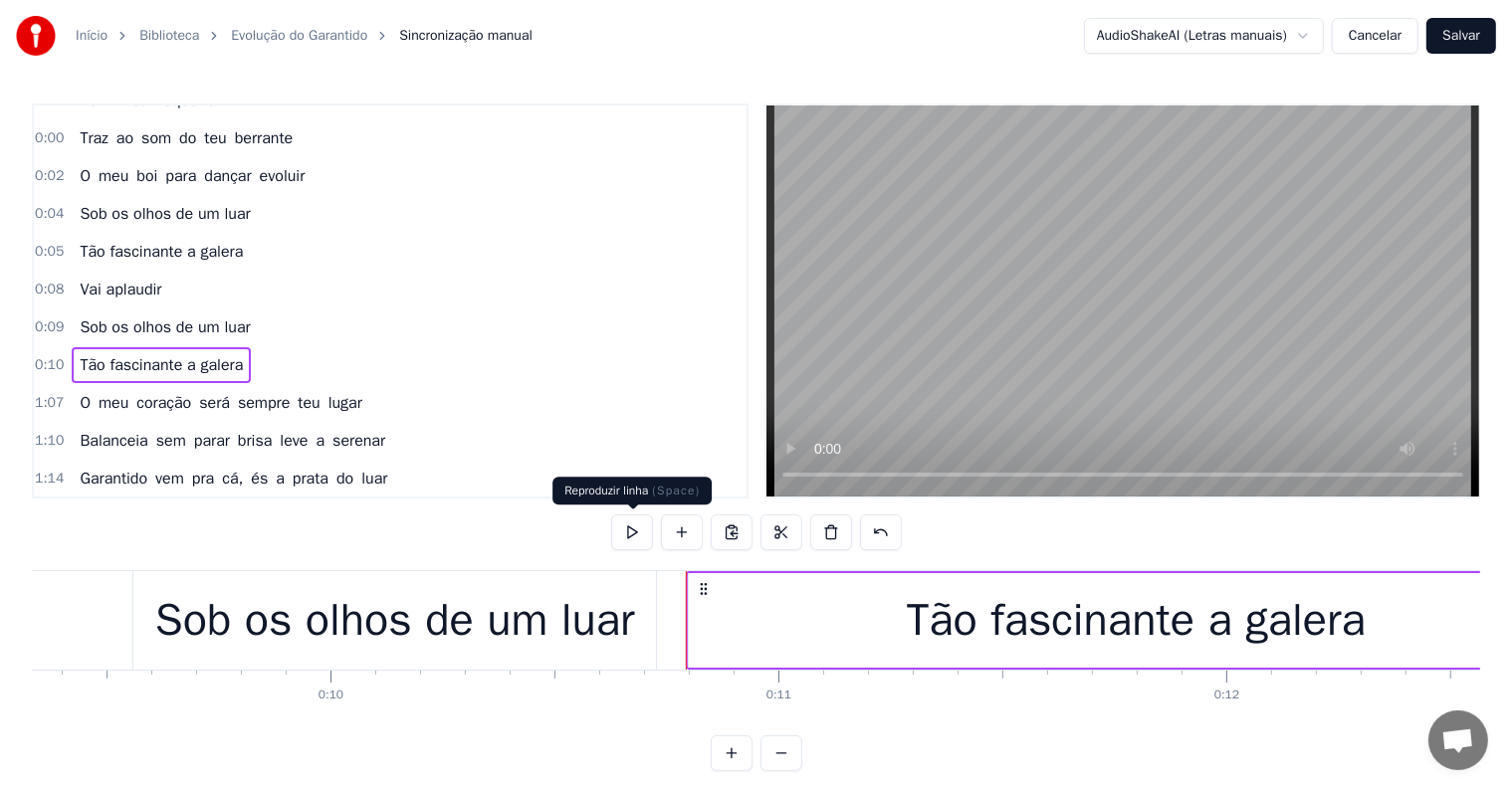 click on "Tão fascinante a galera" at bounding box center [1136, 620] 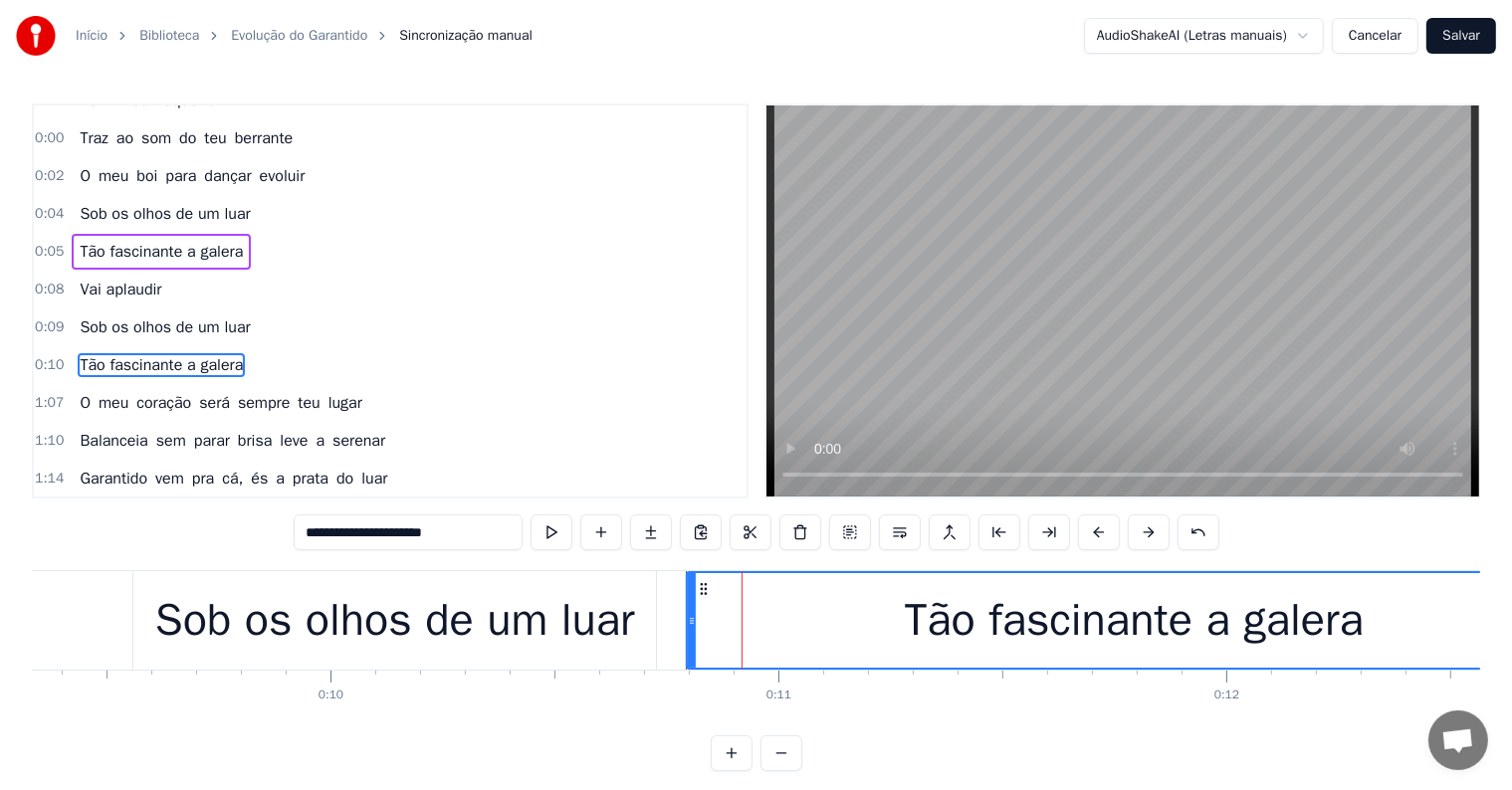 scroll, scrollTop: 79, scrollLeft: 0, axis: vertical 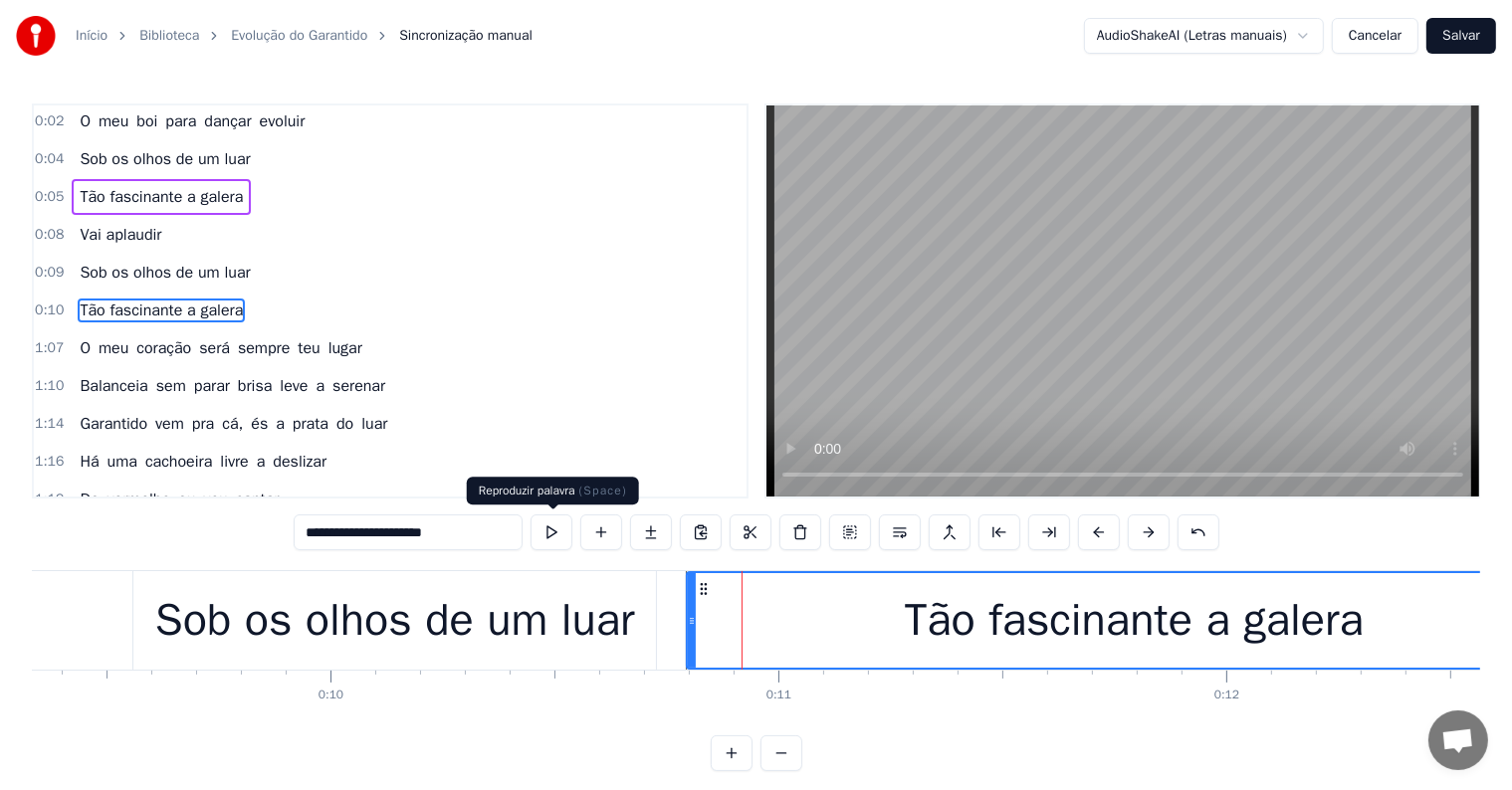 click at bounding box center (551, 532) 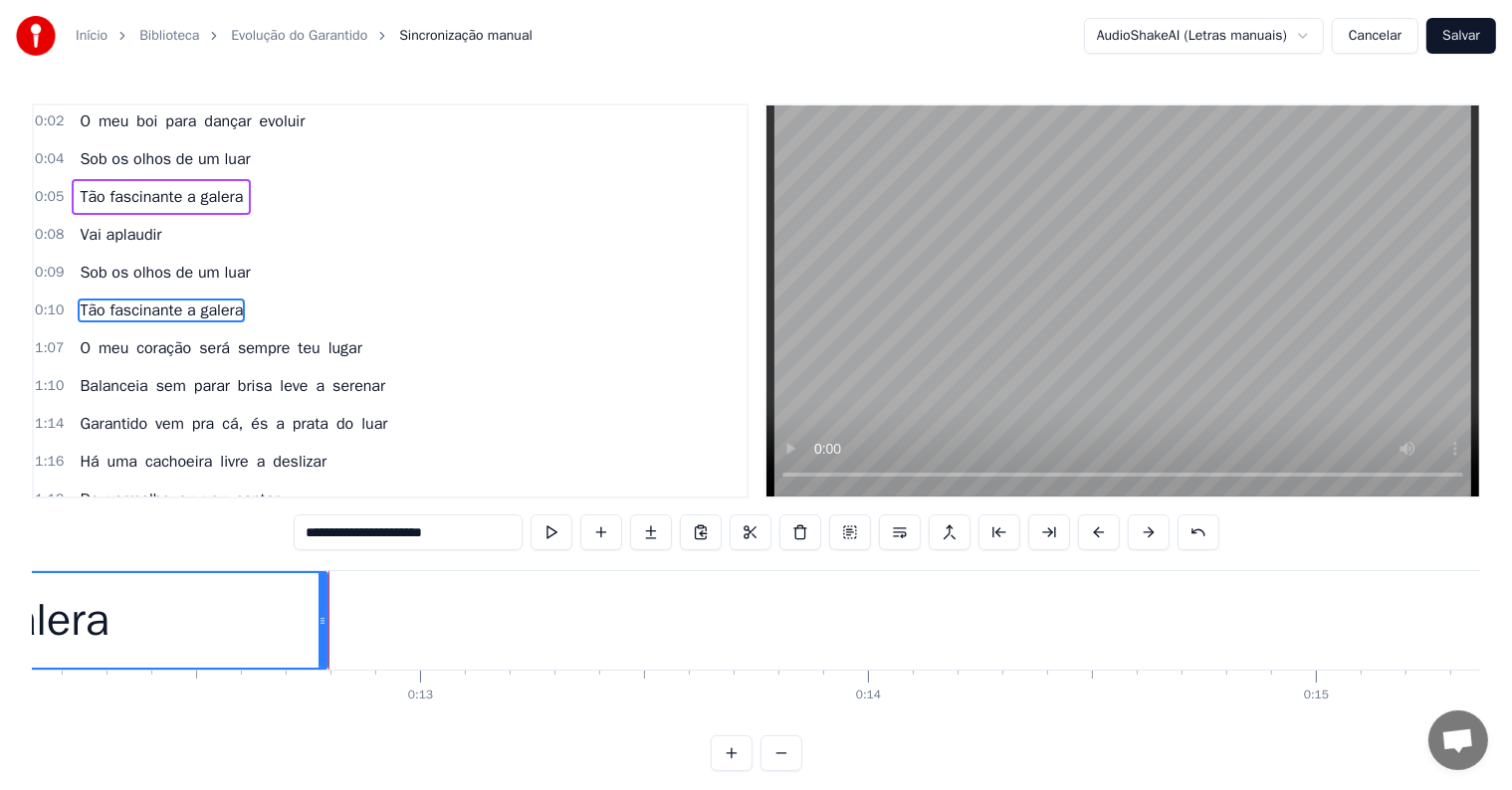 scroll, scrollTop: 0, scrollLeft: 5461, axis: horizontal 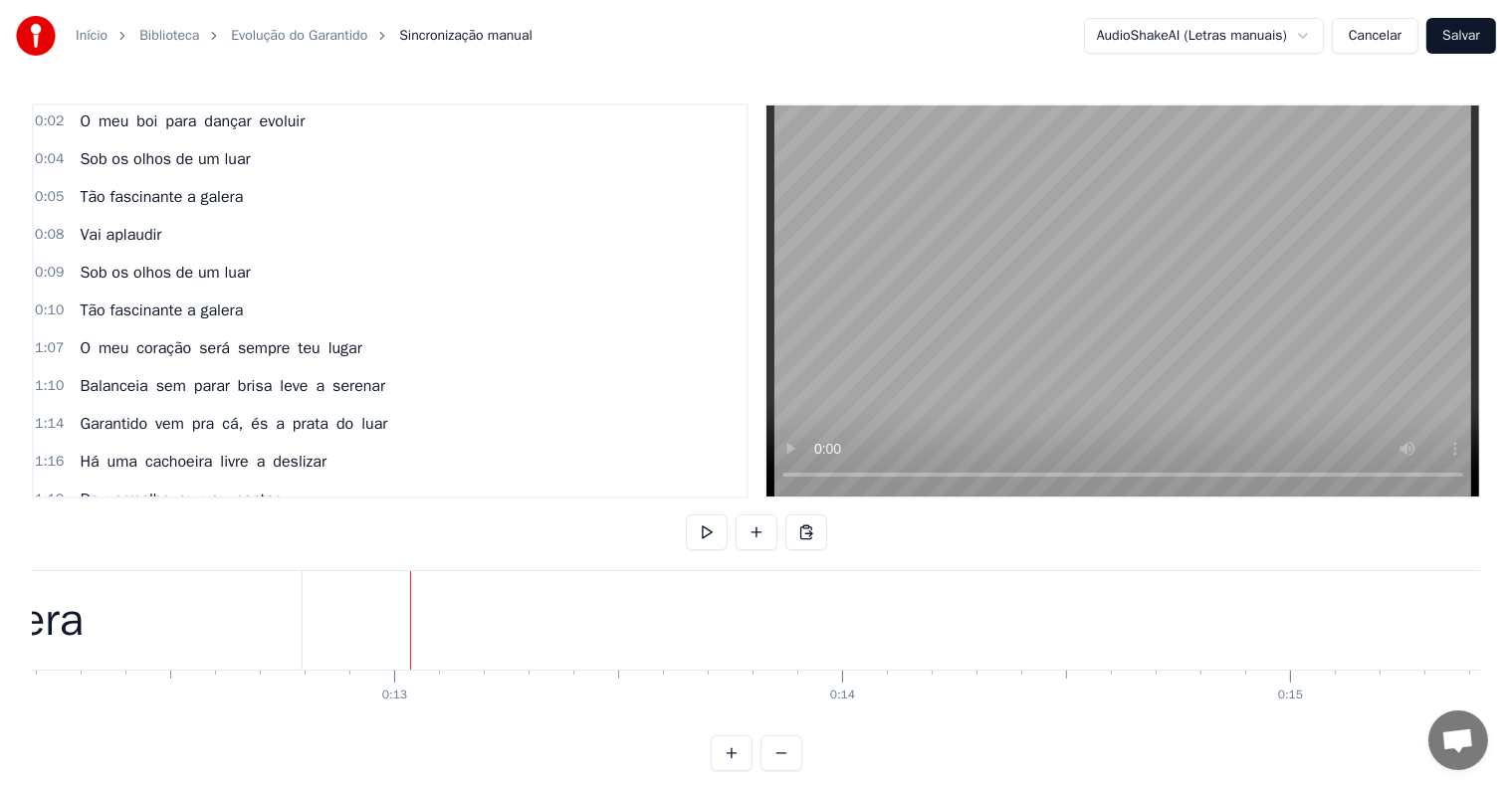 click on "Vai aplaudir" at bounding box center [120, 235] 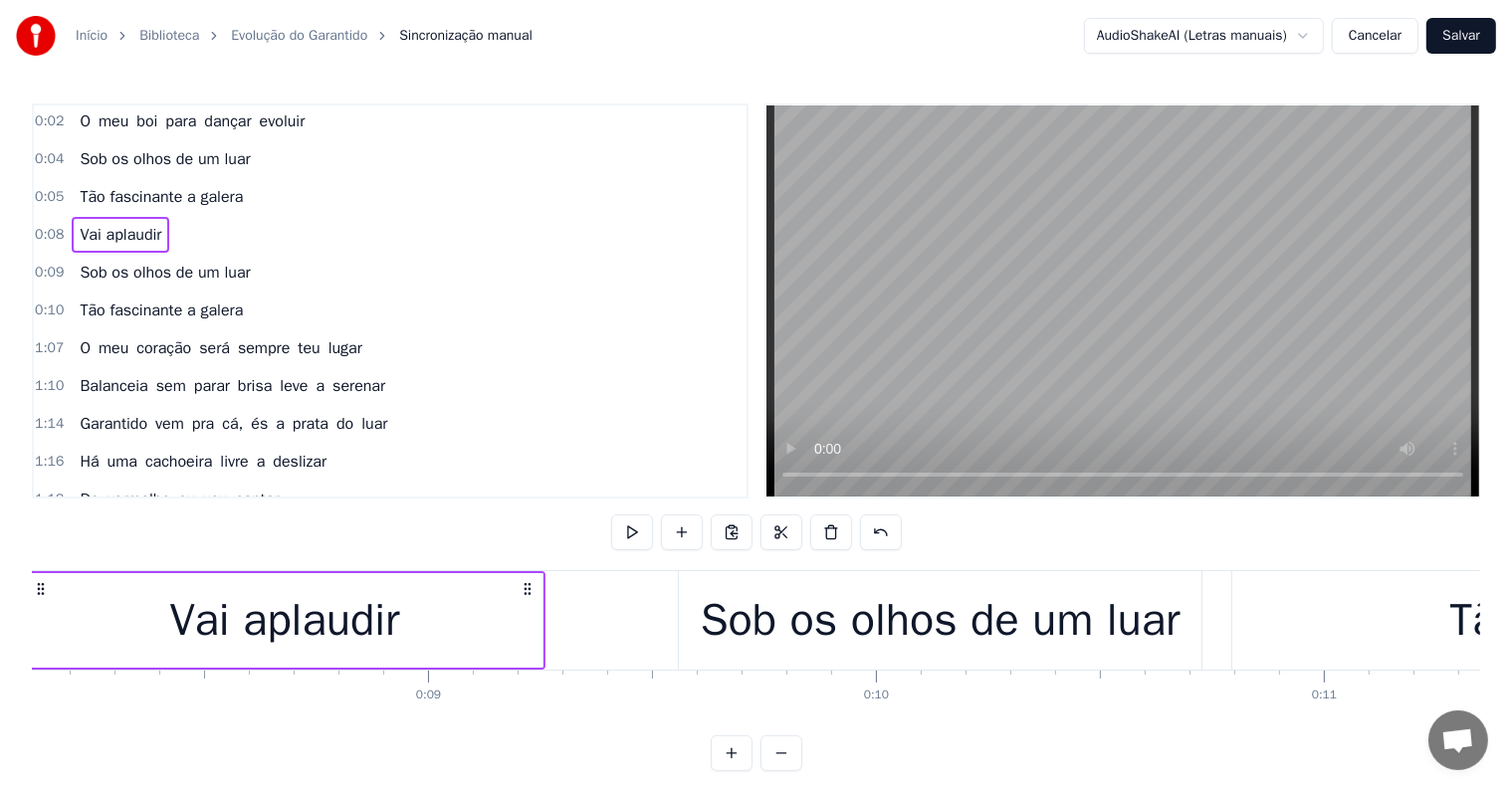 scroll, scrollTop: 0, scrollLeft: 3527, axis: horizontal 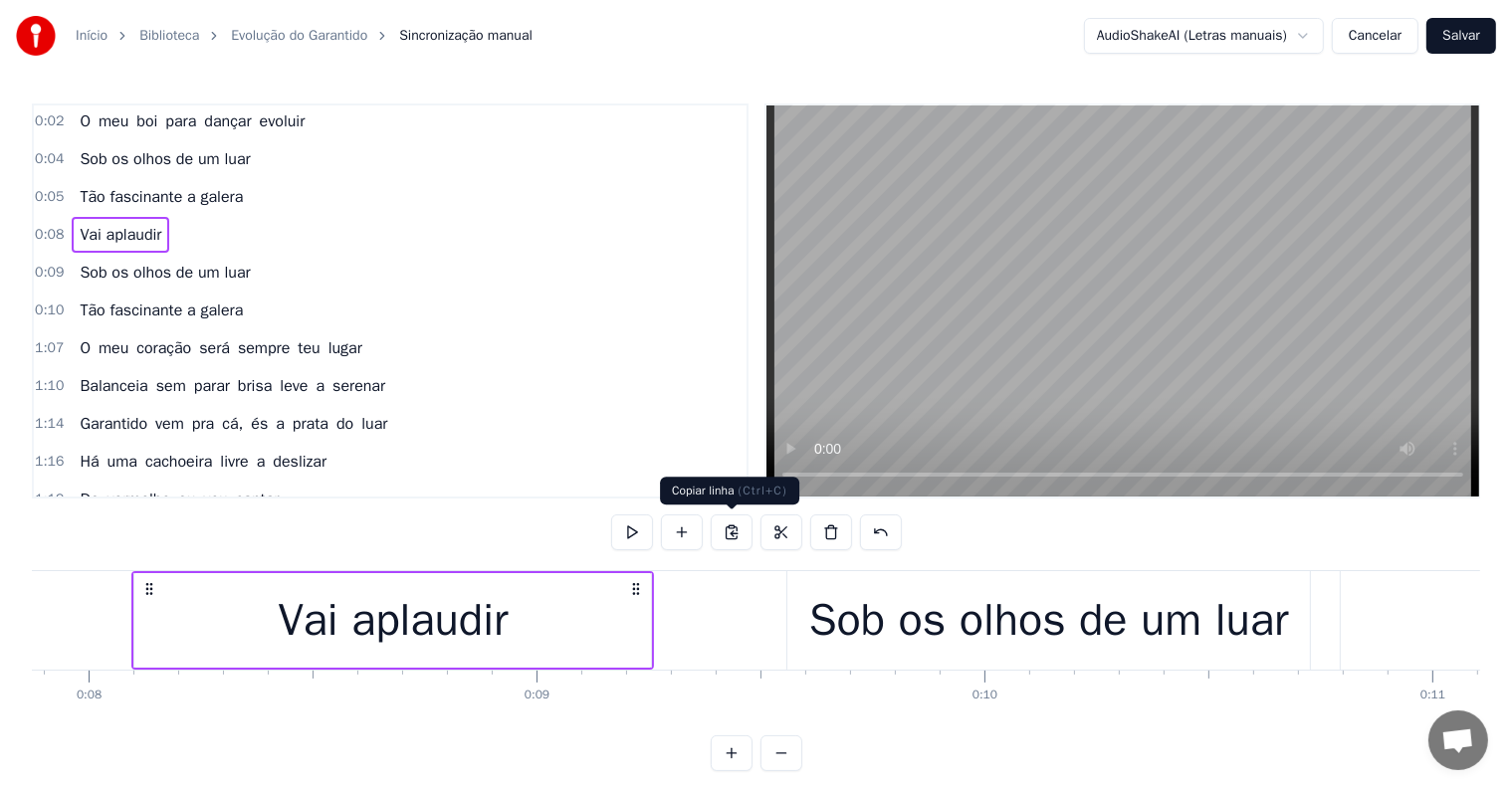 click at bounding box center [732, 532] 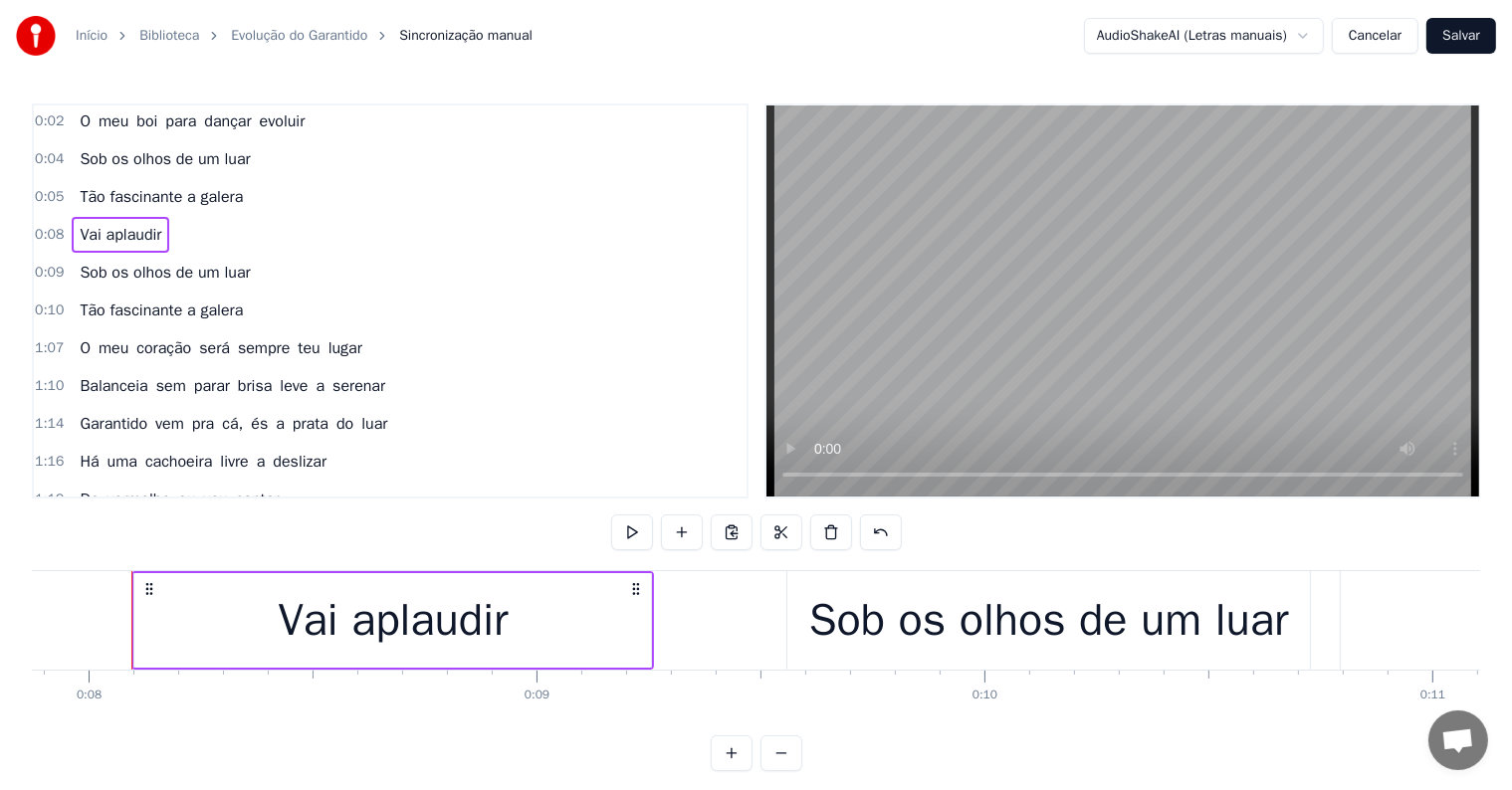 click on "Tão fascinante a galera" at bounding box center (161, 310) 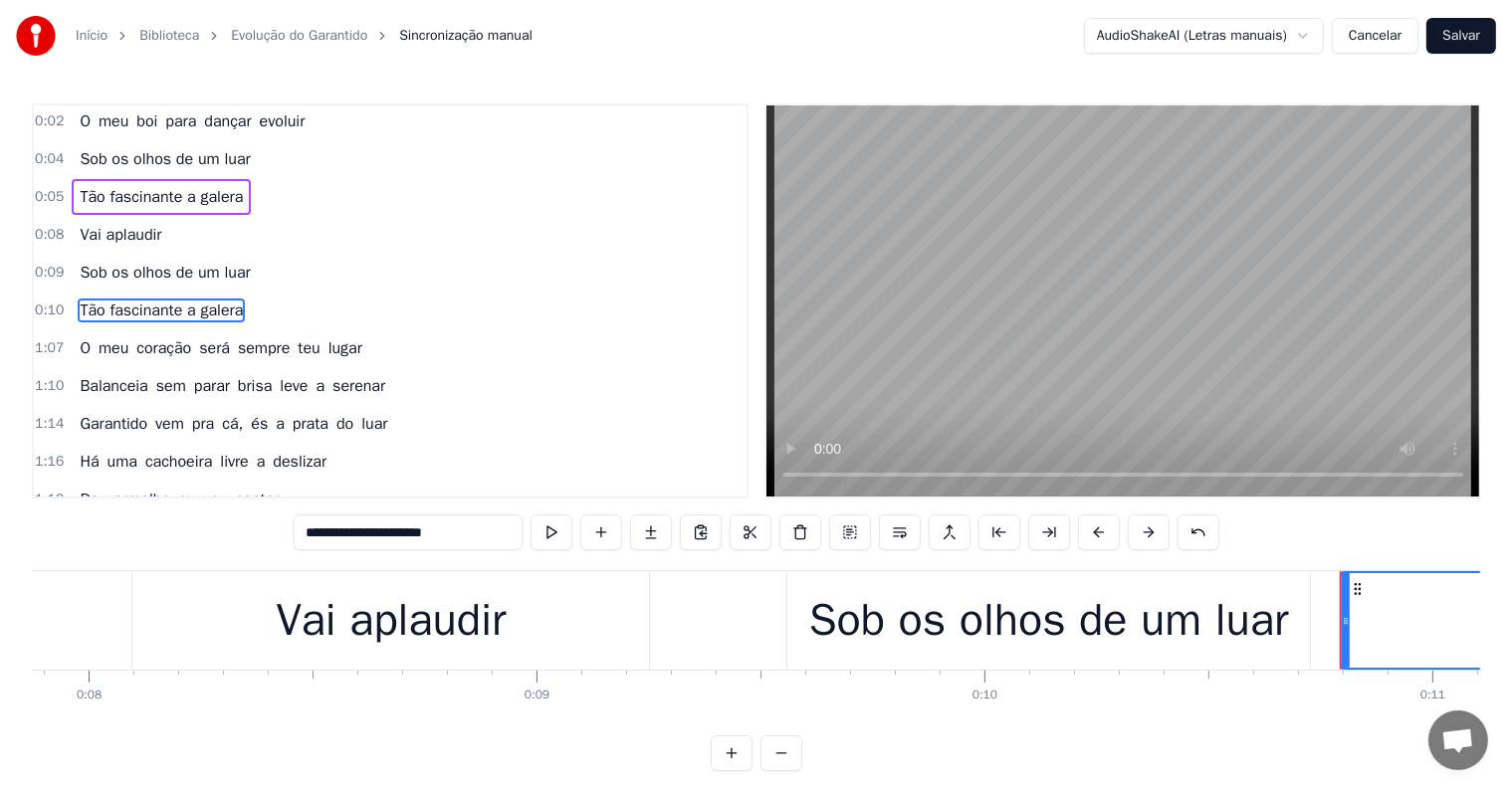 click on "Tão fascinante a galera" at bounding box center [161, 310] 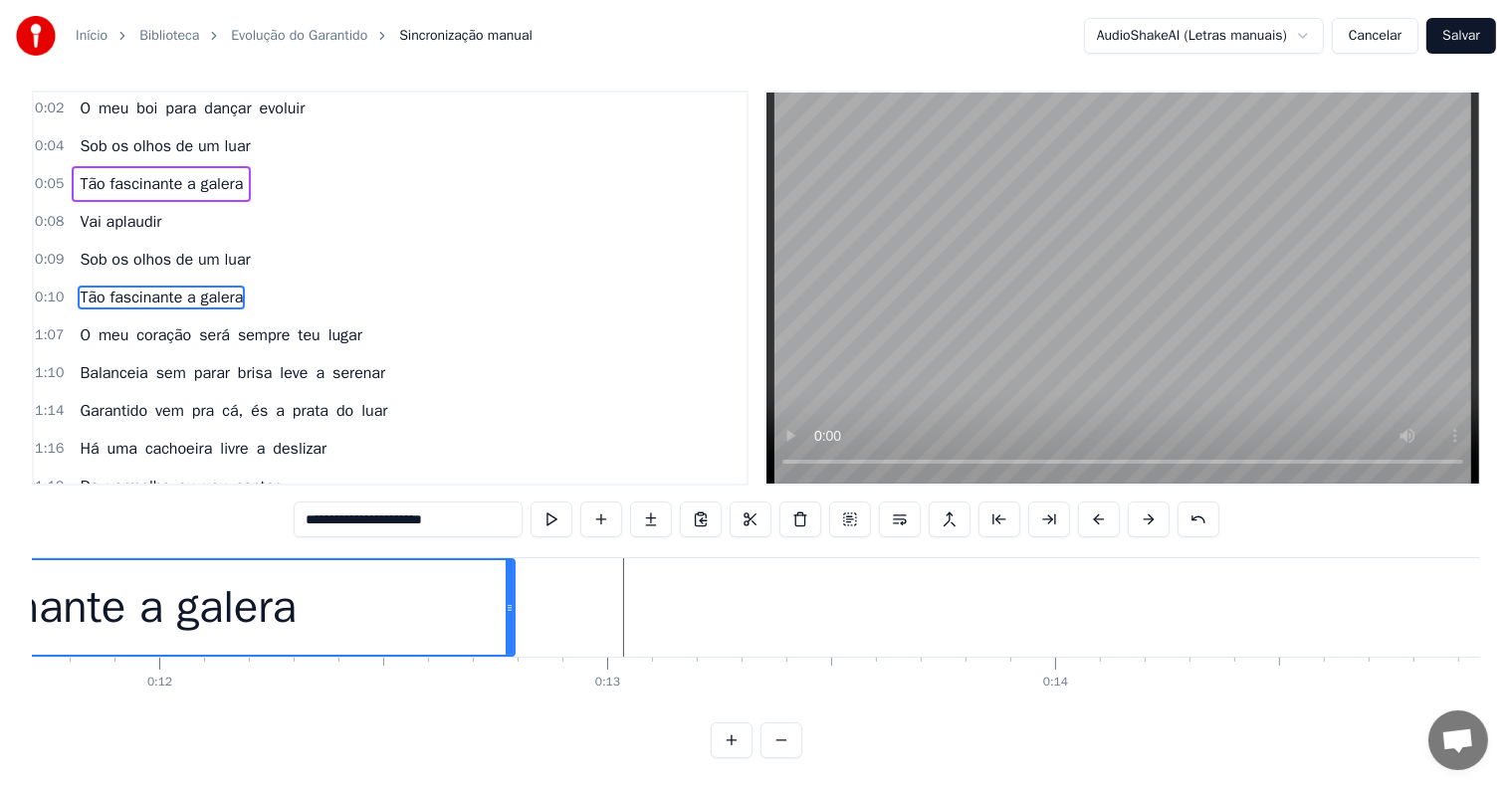 scroll, scrollTop: 0, scrollLeft: 5279, axis: horizontal 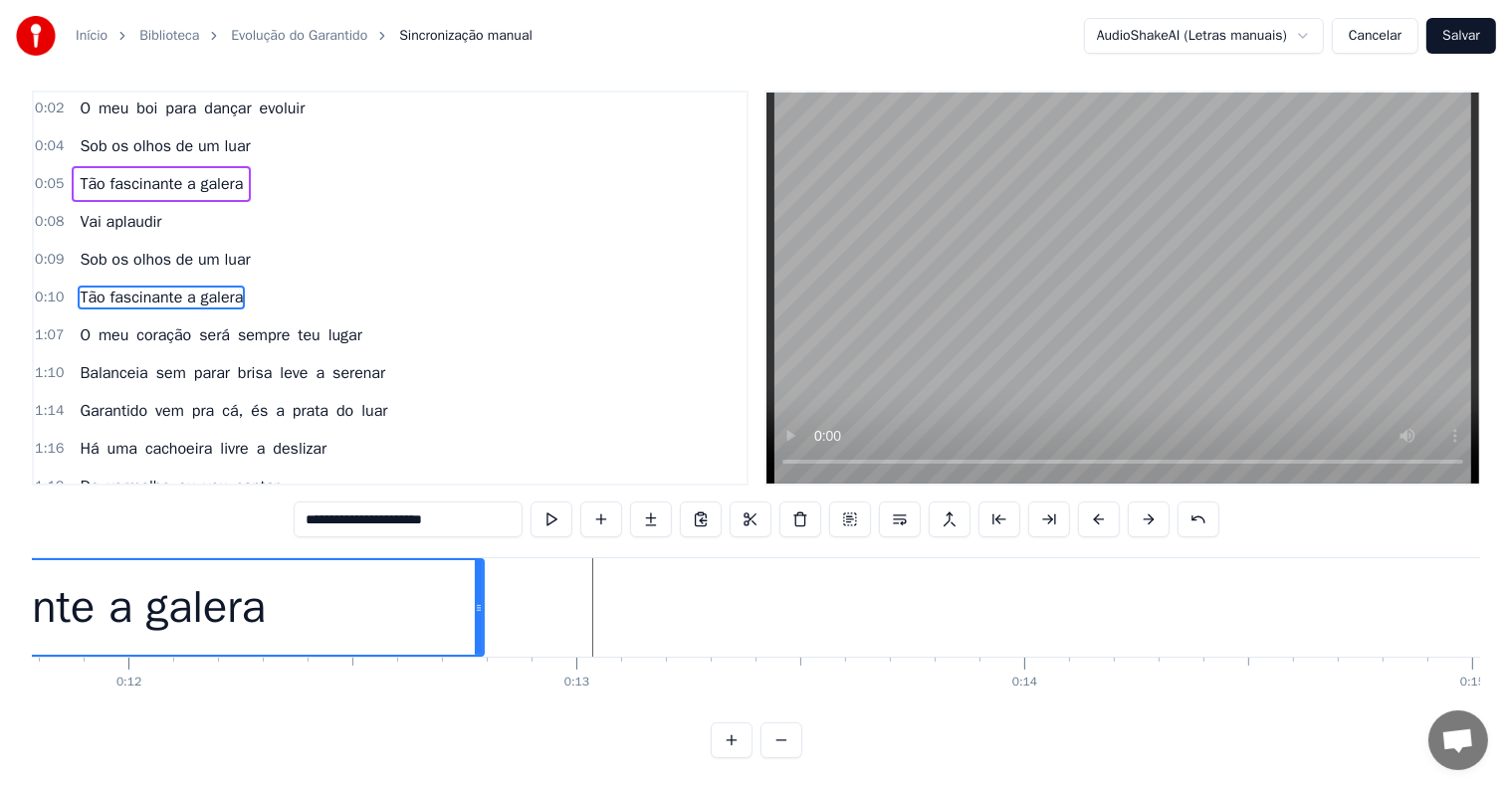 click at bounding box center [40565, 607] 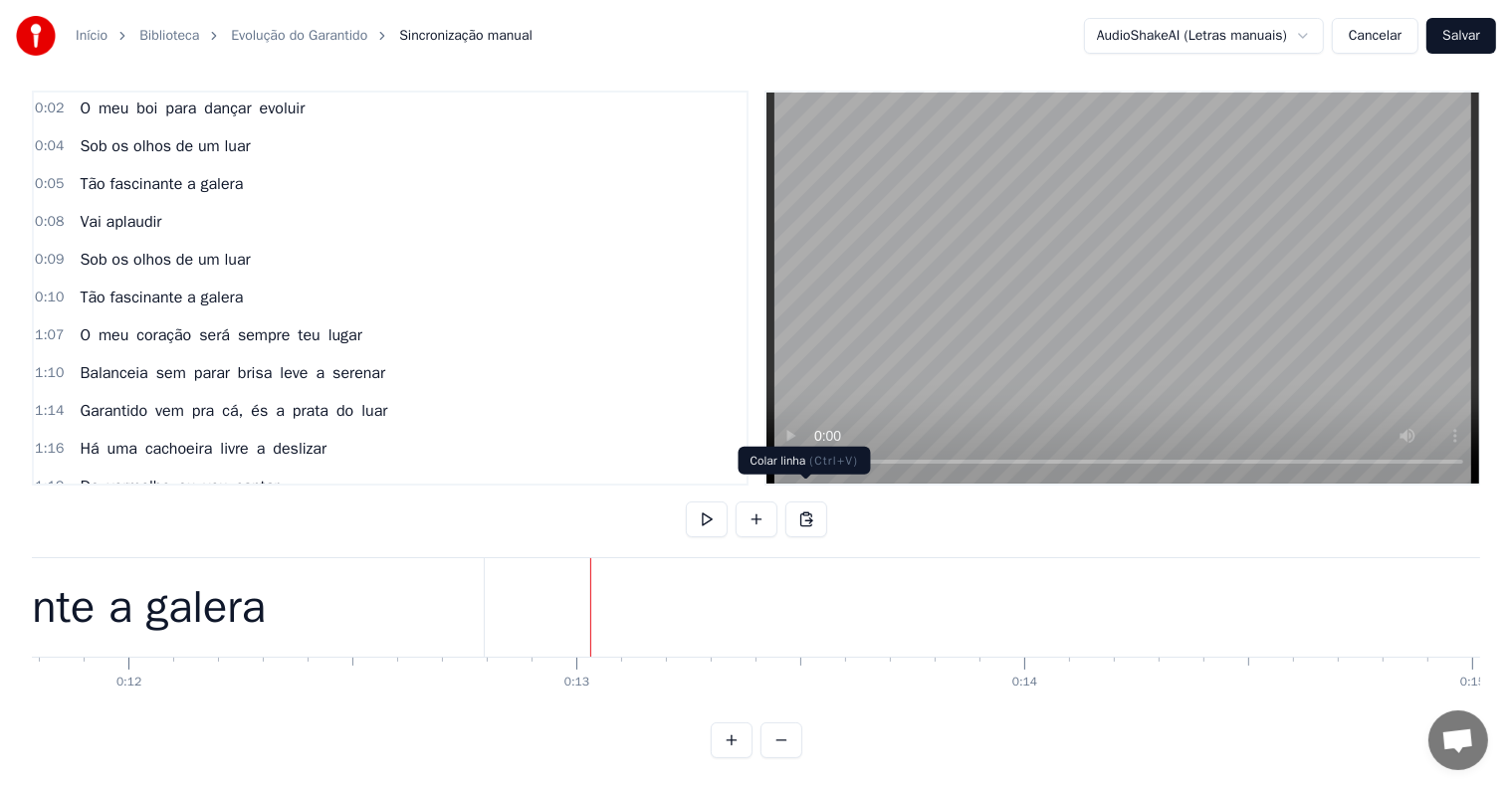 click at bounding box center [806, 519] 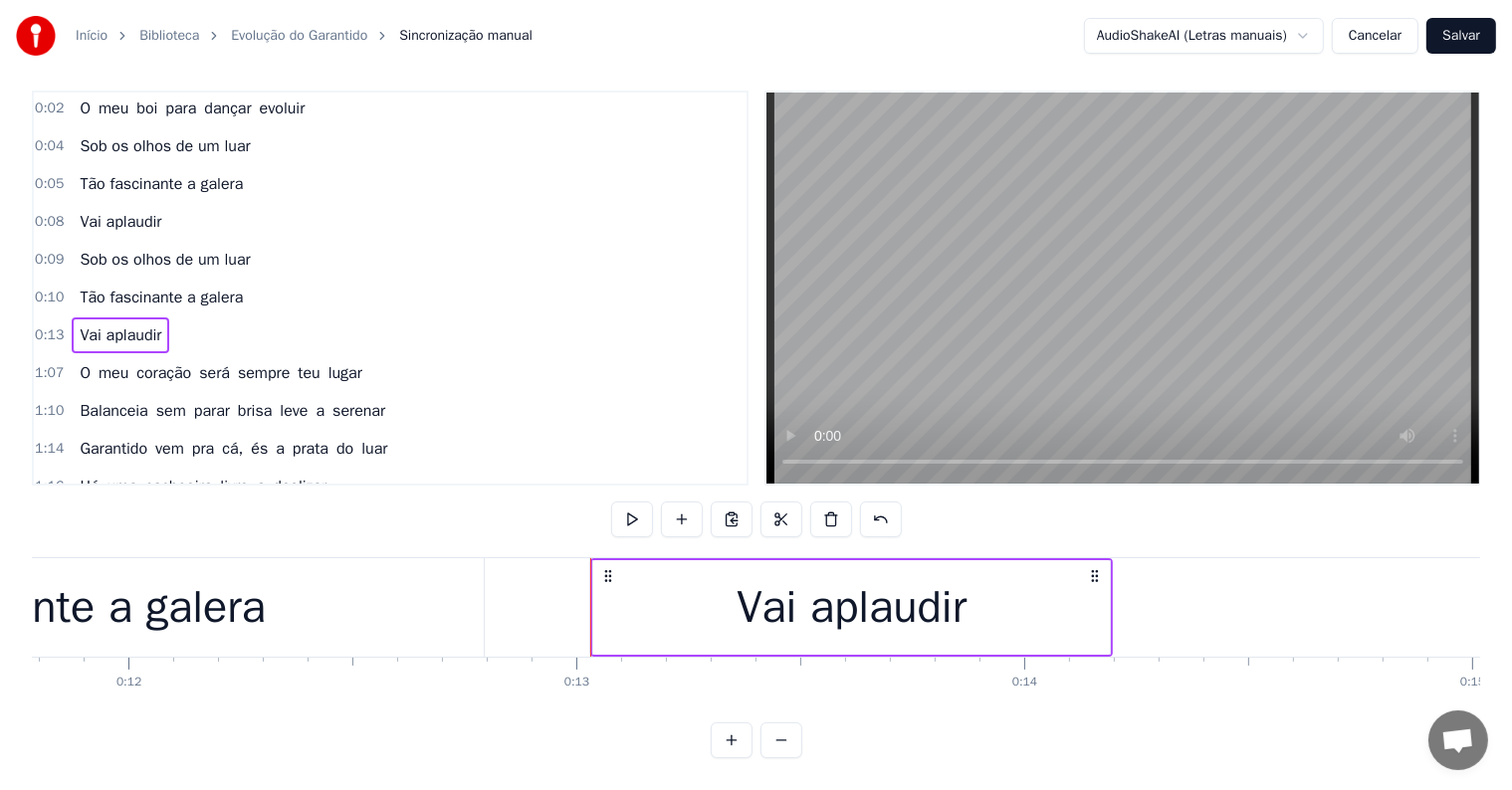 click on "Vai aplaudir" at bounding box center (851, 607) 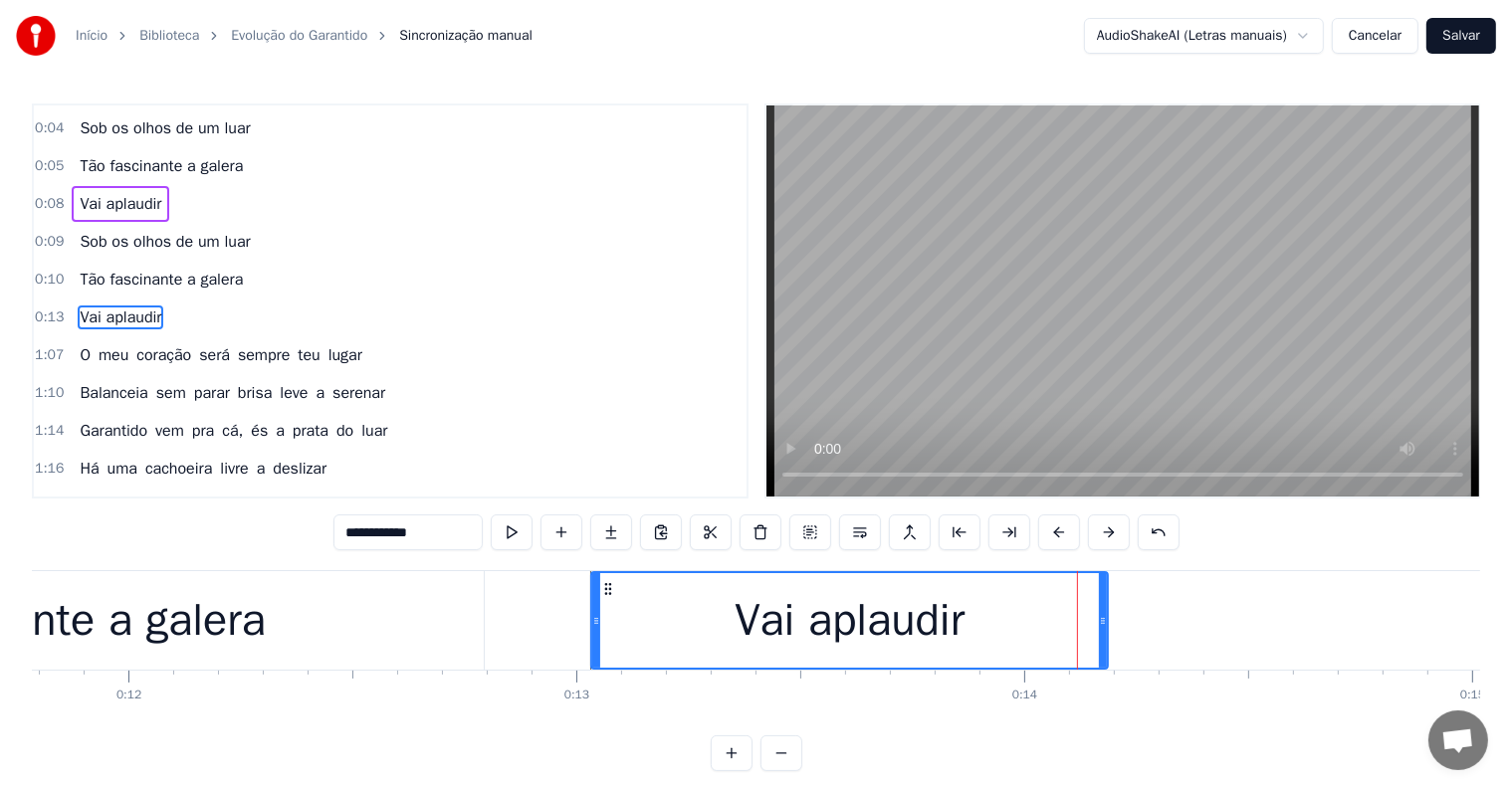 scroll, scrollTop: 115, scrollLeft: 0, axis: vertical 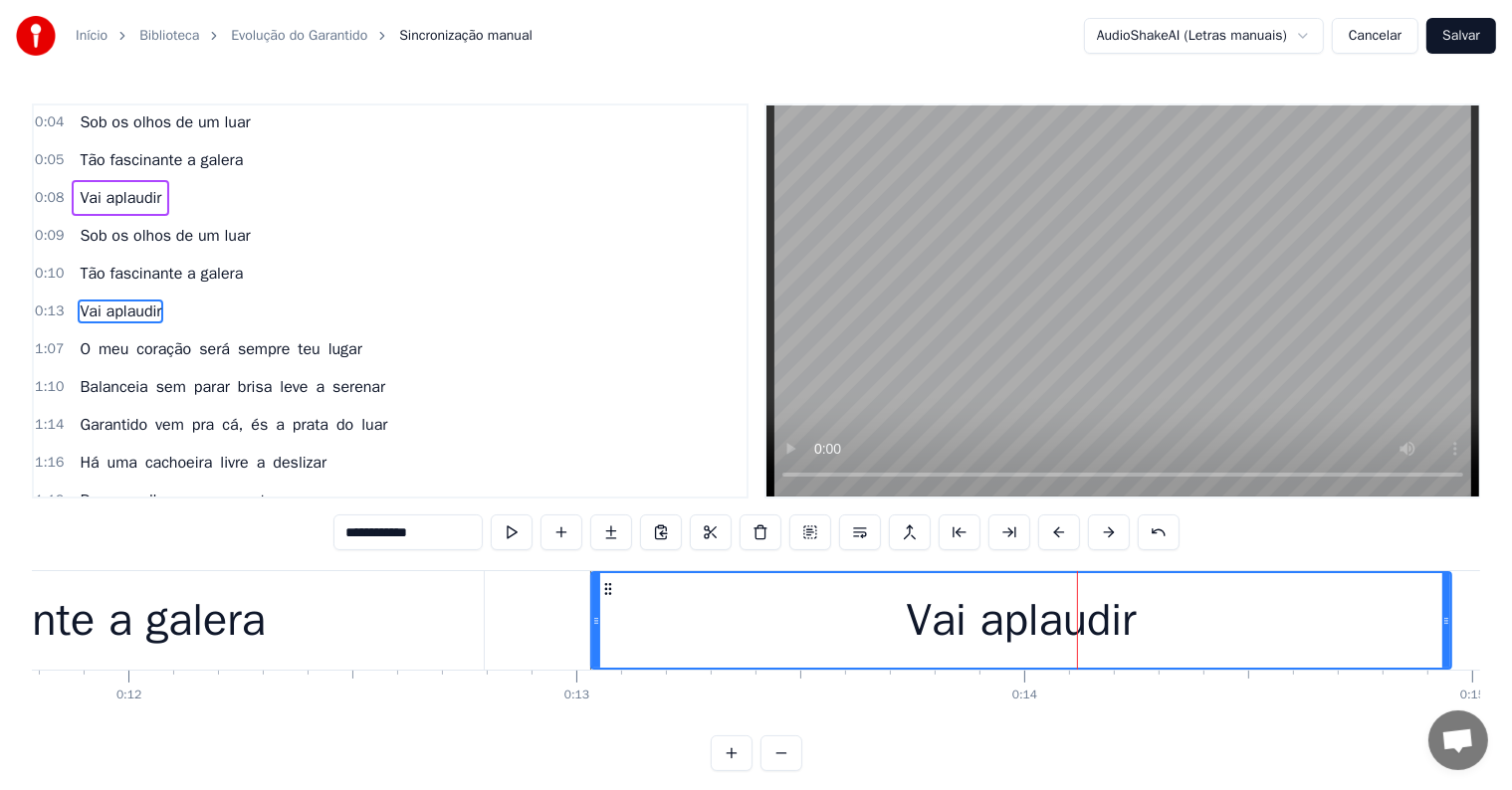 drag, startPoint x: 1107, startPoint y: 621, endPoint x: 1450, endPoint y: 628, distance: 343.071 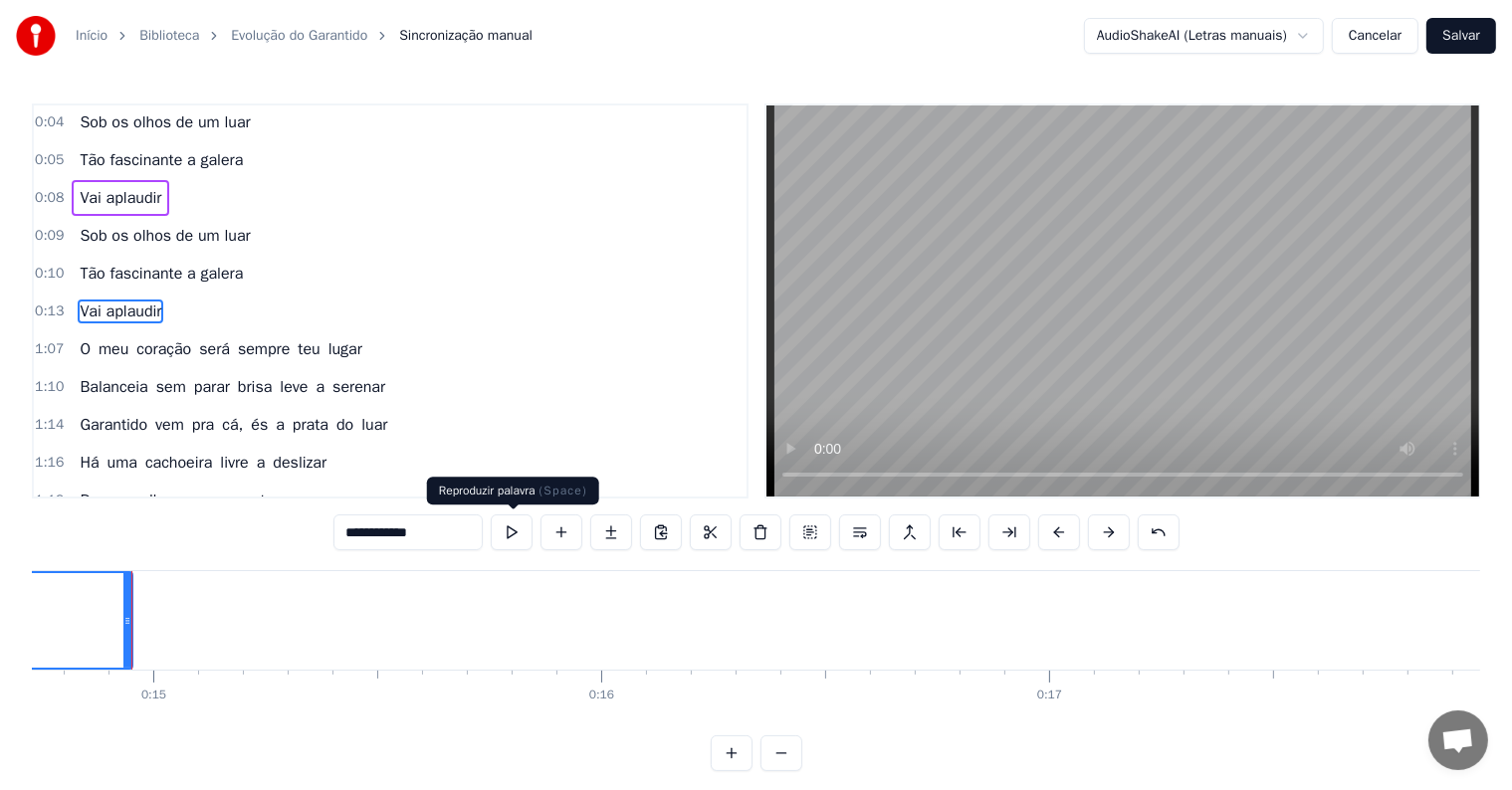 click at bounding box center (512, 532) 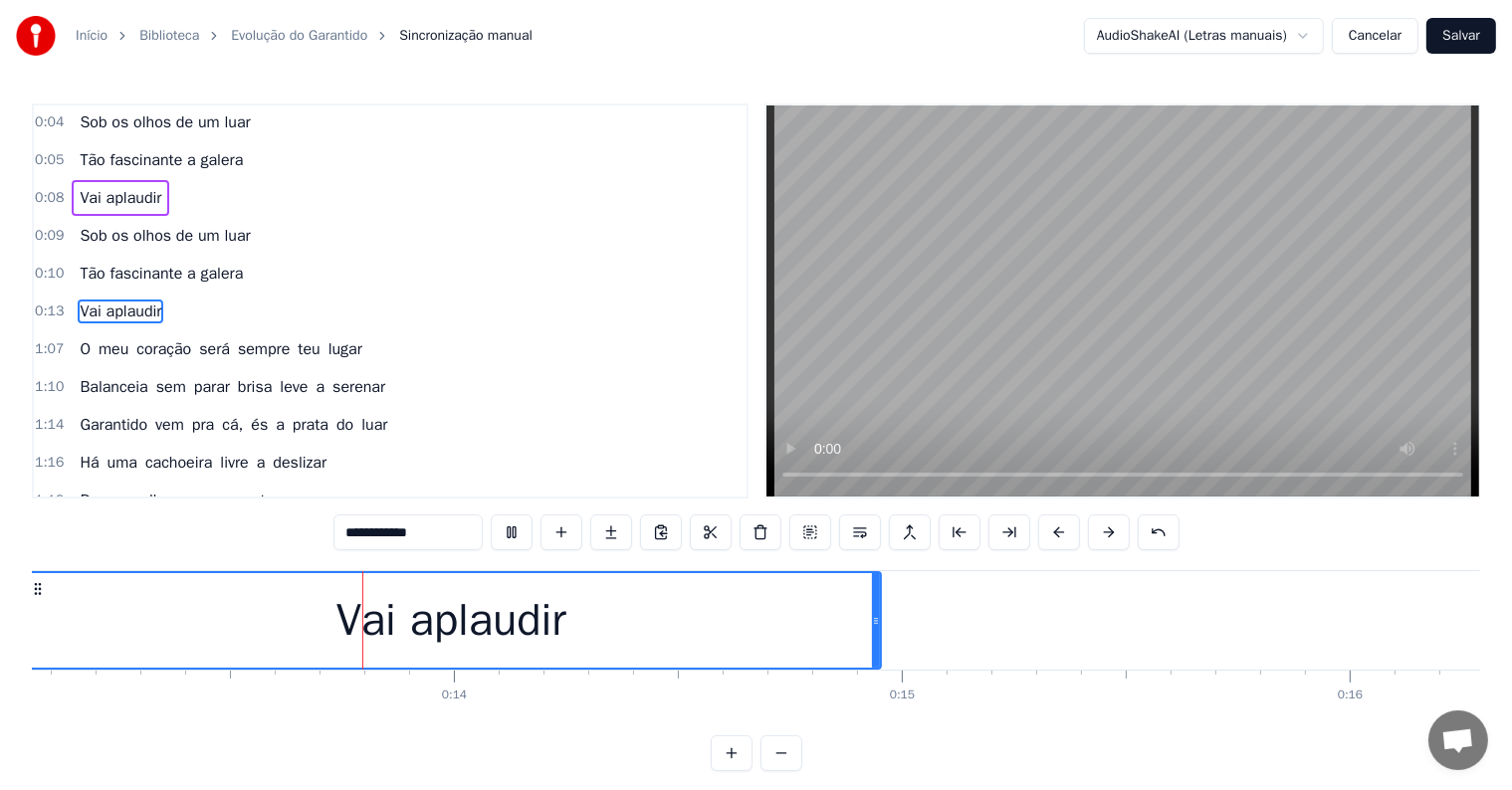 scroll, scrollTop: 0, scrollLeft: 5848, axis: horizontal 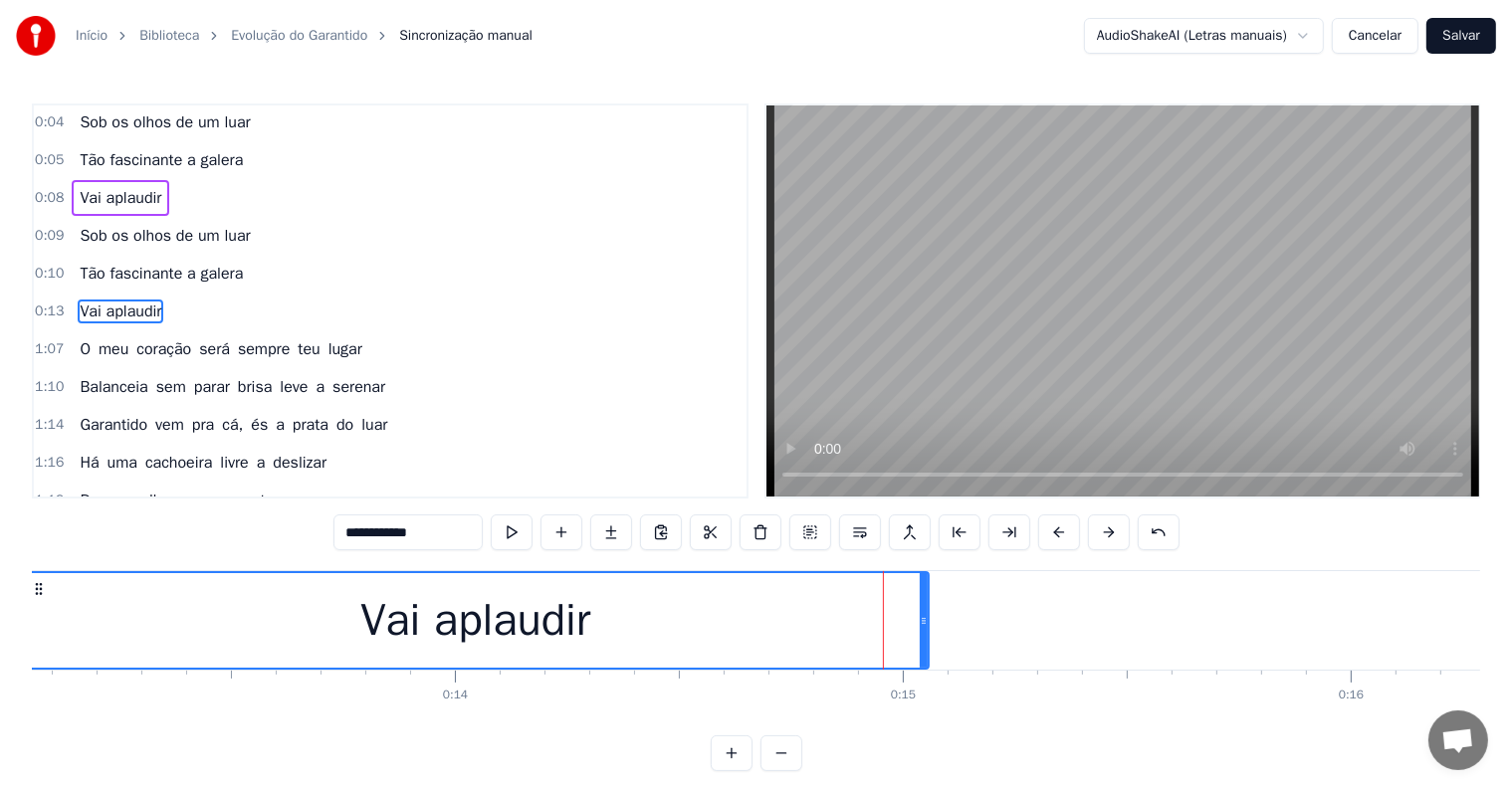 drag, startPoint x: 876, startPoint y: 618, endPoint x: 923, endPoint y: 621, distance: 47.095647 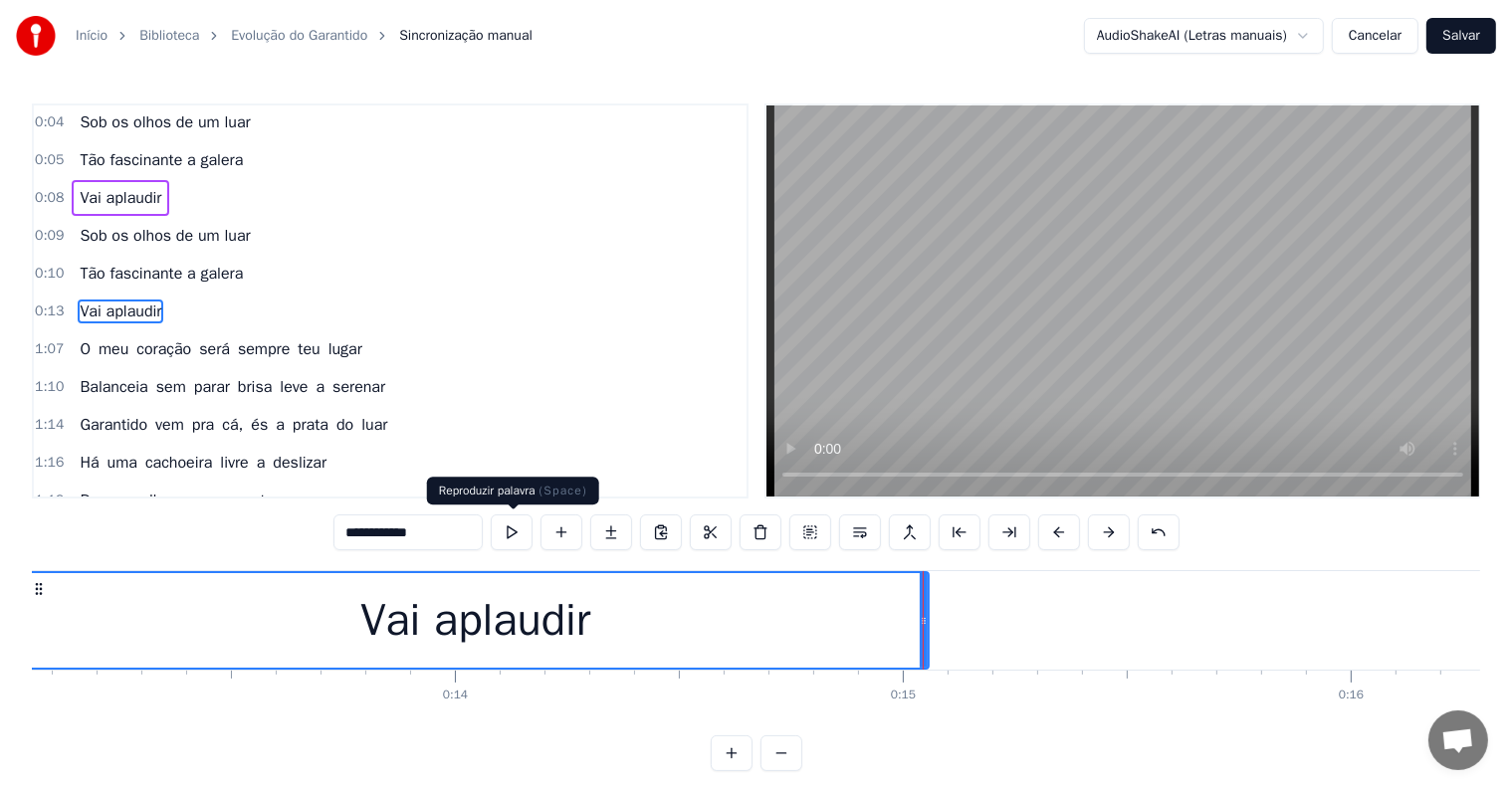 click at bounding box center (512, 532) 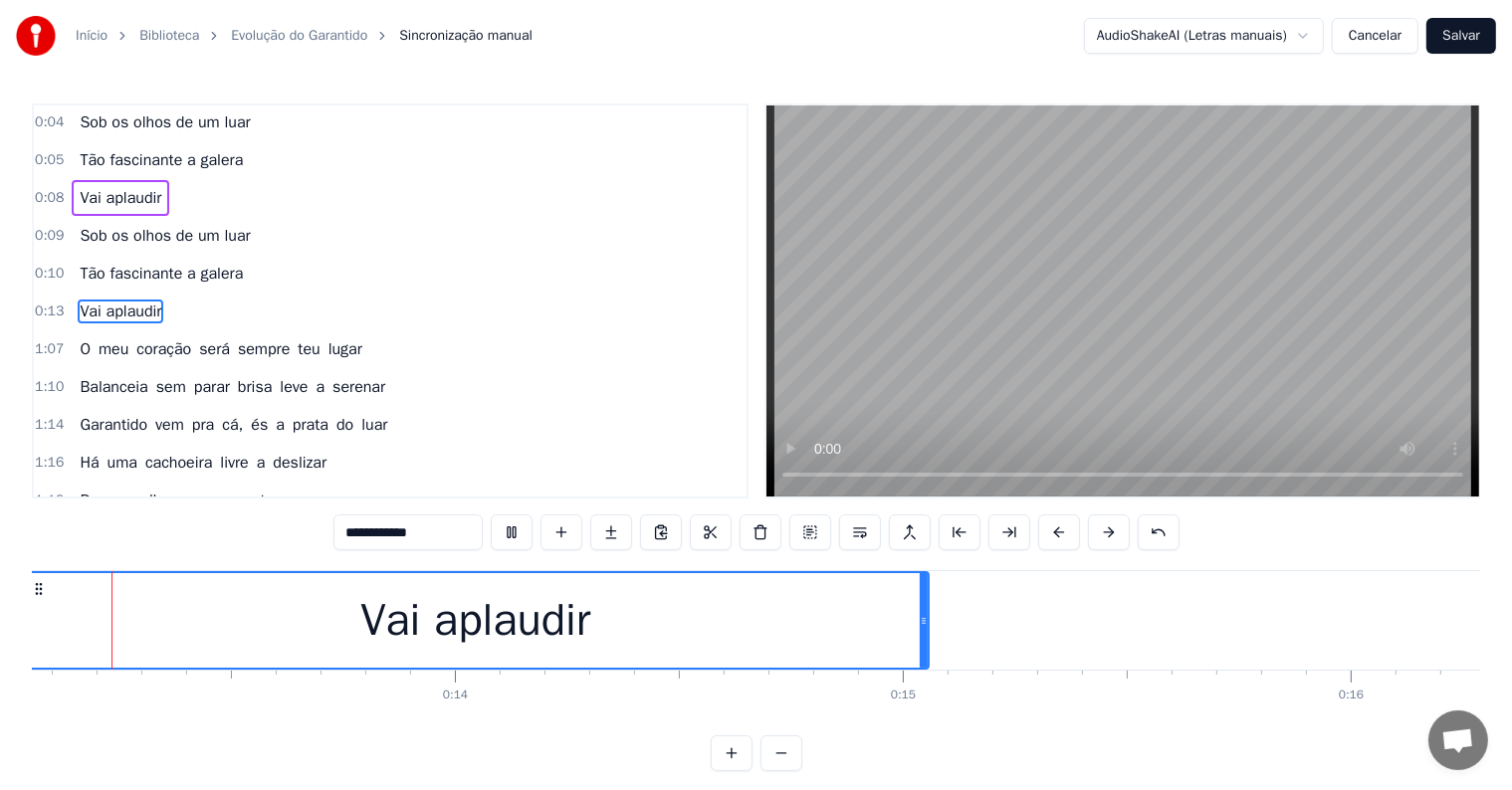 scroll, scrollTop: 0, scrollLeft: 5745, axis: horizontal 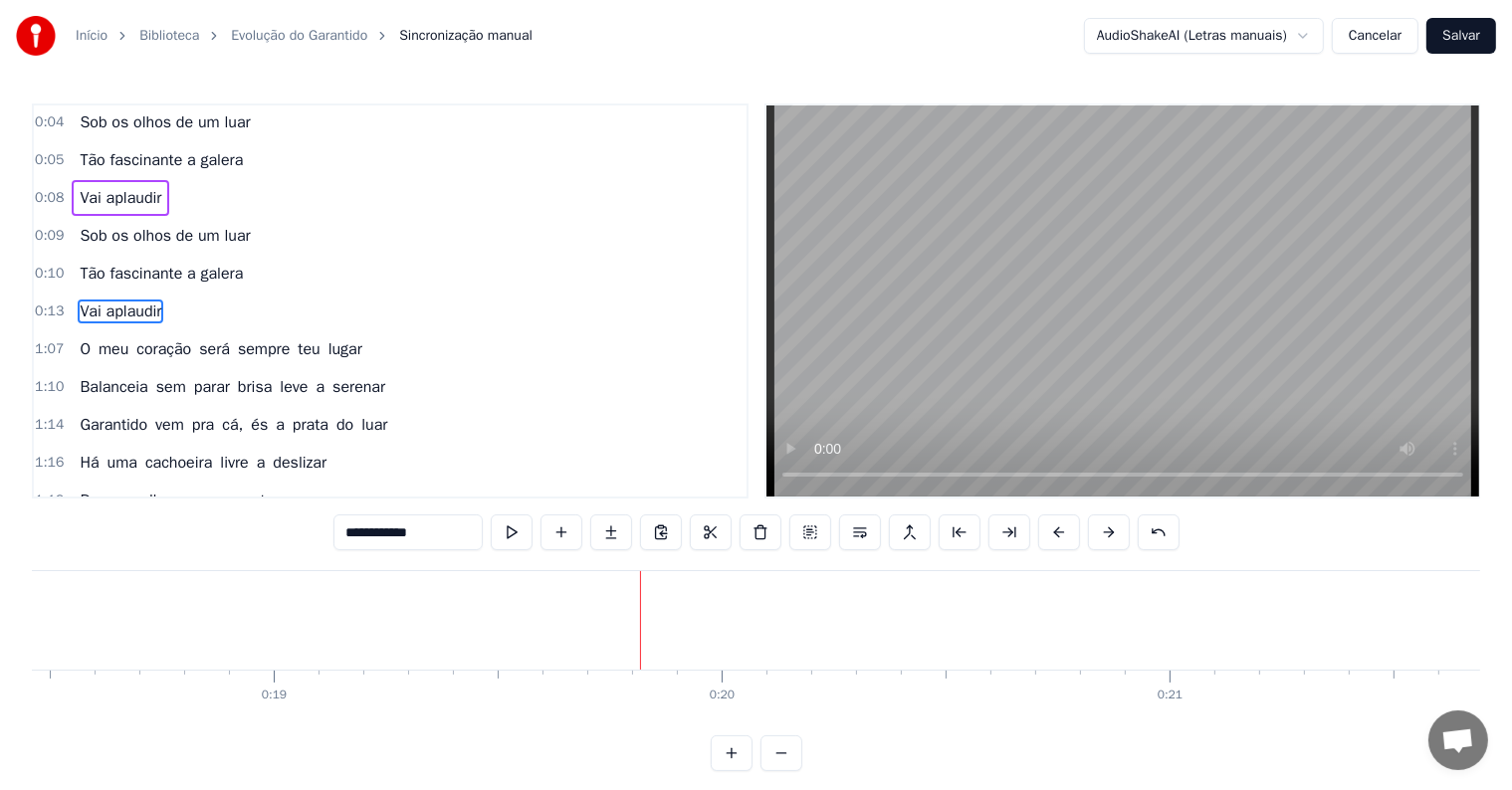 click at bounding box center (640, 620) 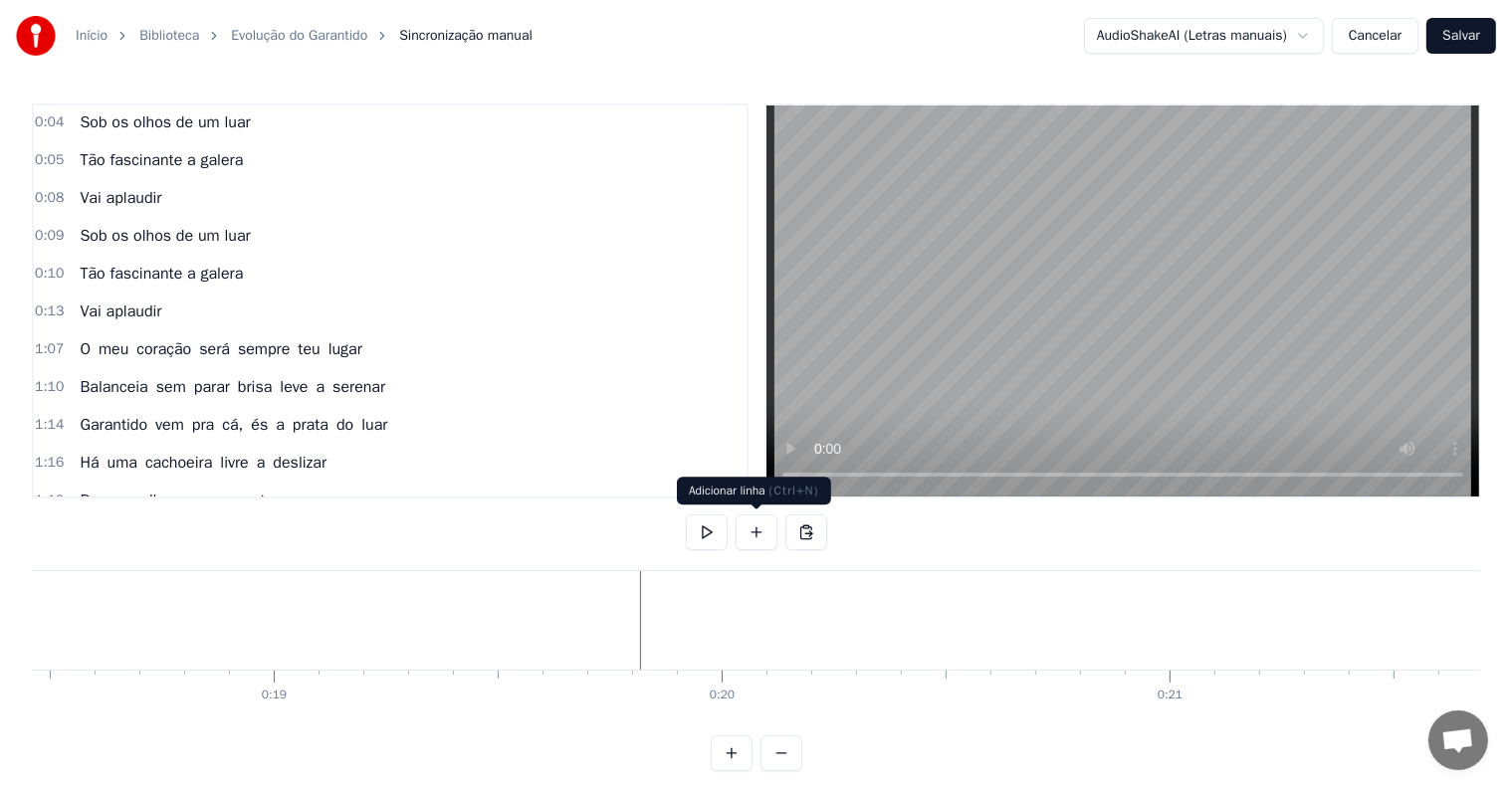 click at bounding box center [756, 532] 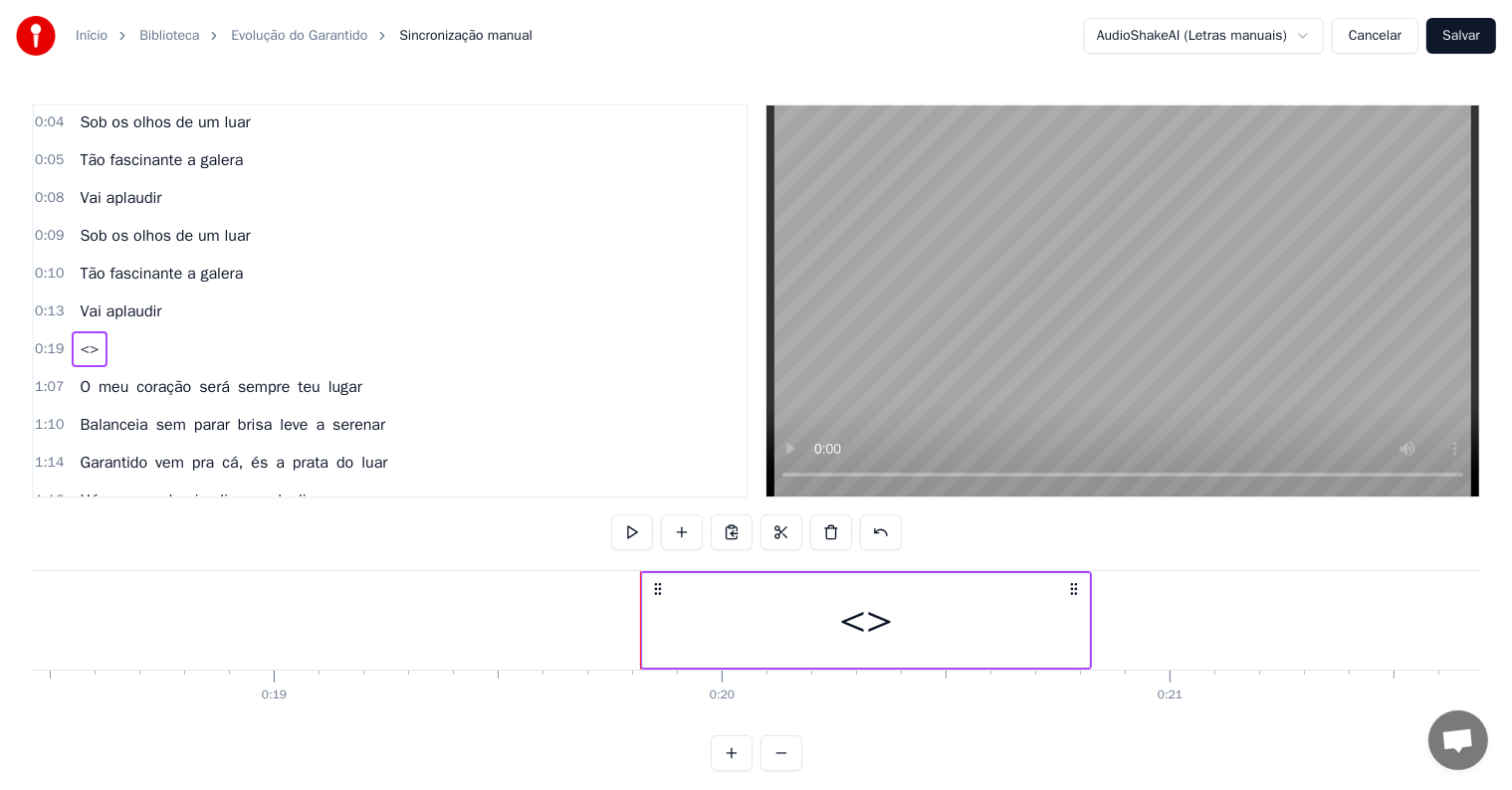 click on "<>" at bounding box center (866, 620) 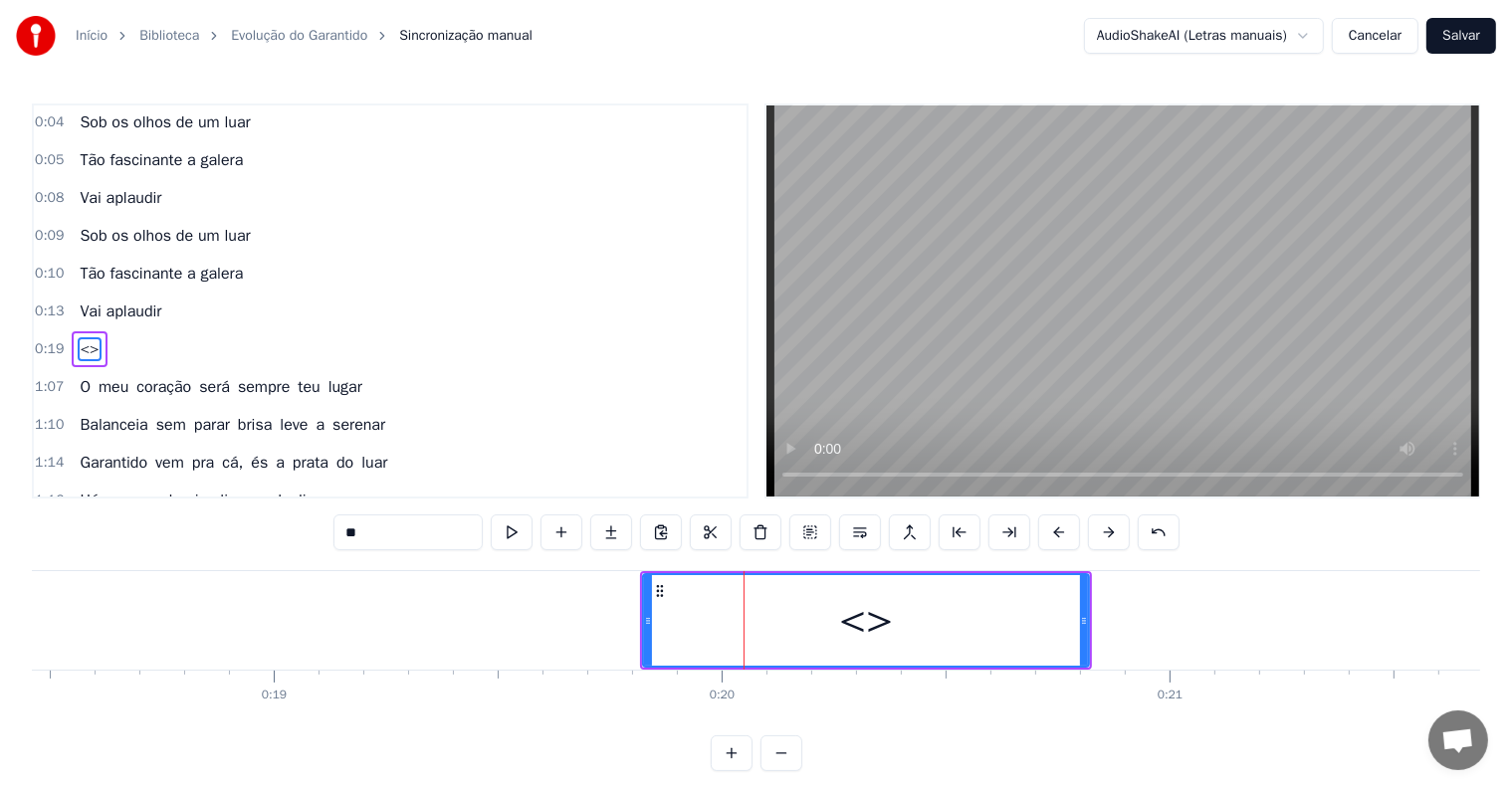 scroll, scrollTop: 151, scrollLeft: 0, axis: vertical 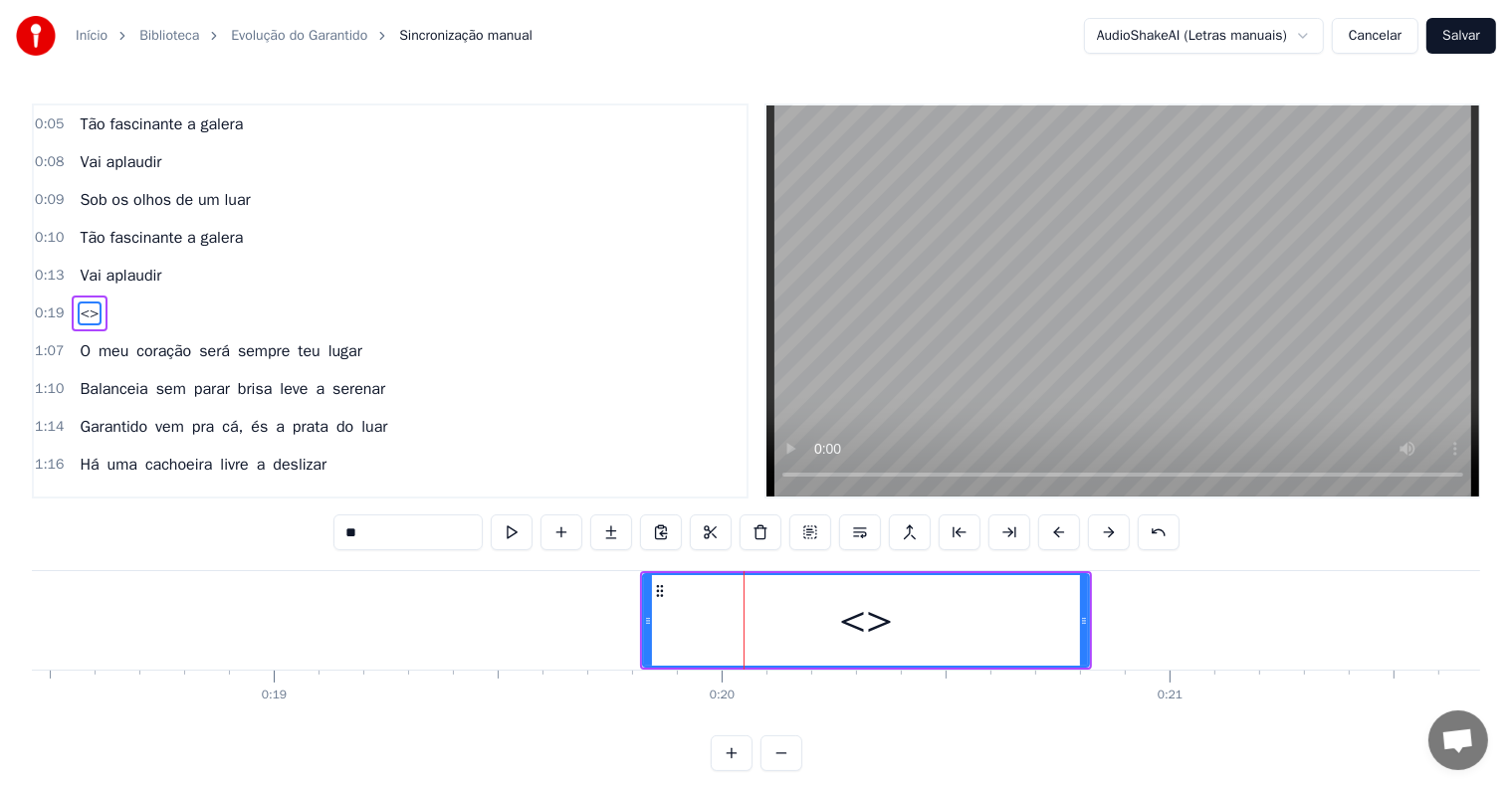 drag, startPoint x: 416, startPoint y: 529, endPoint x: 297, endPoint y: 517, distance: 119.60351 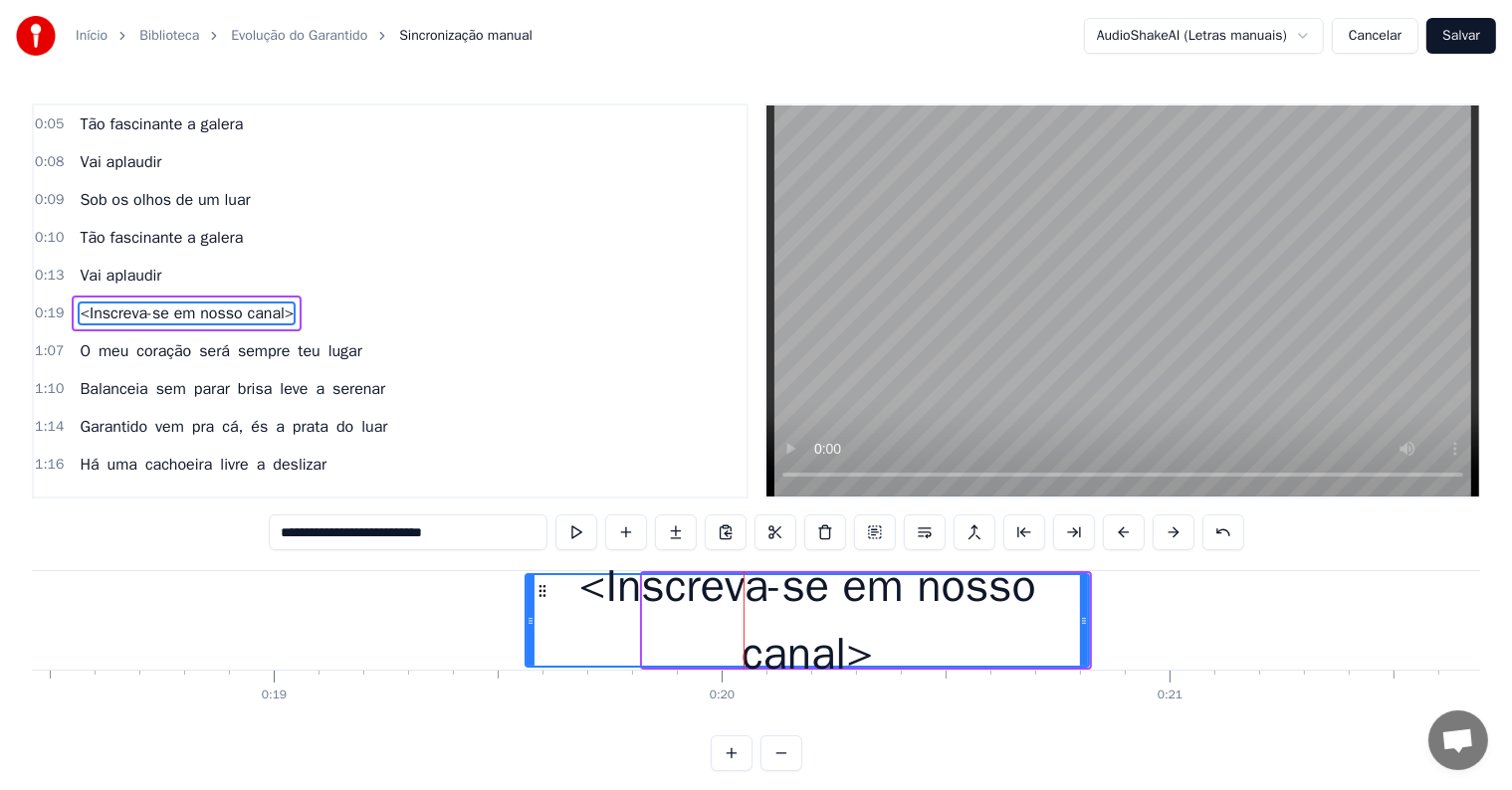 drag, startPoint x: 645, startPoint y: 617, endPoint x: 528, endPoint y: 617, distance: 117 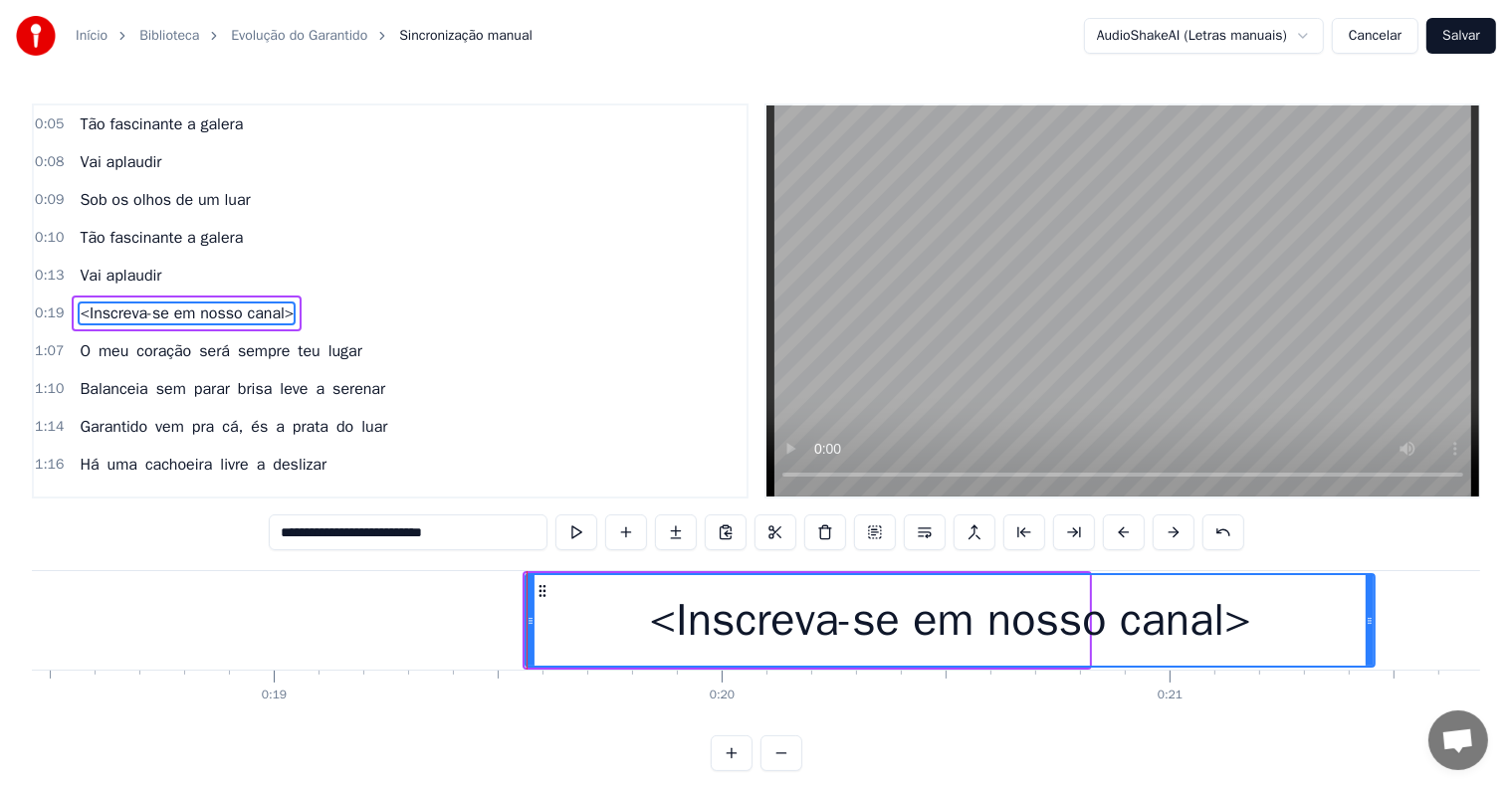 drag, startPoint x: 1084, startPoint y: 621, endPoint x: 1370, endPoint y: 610, distance: 286.21146 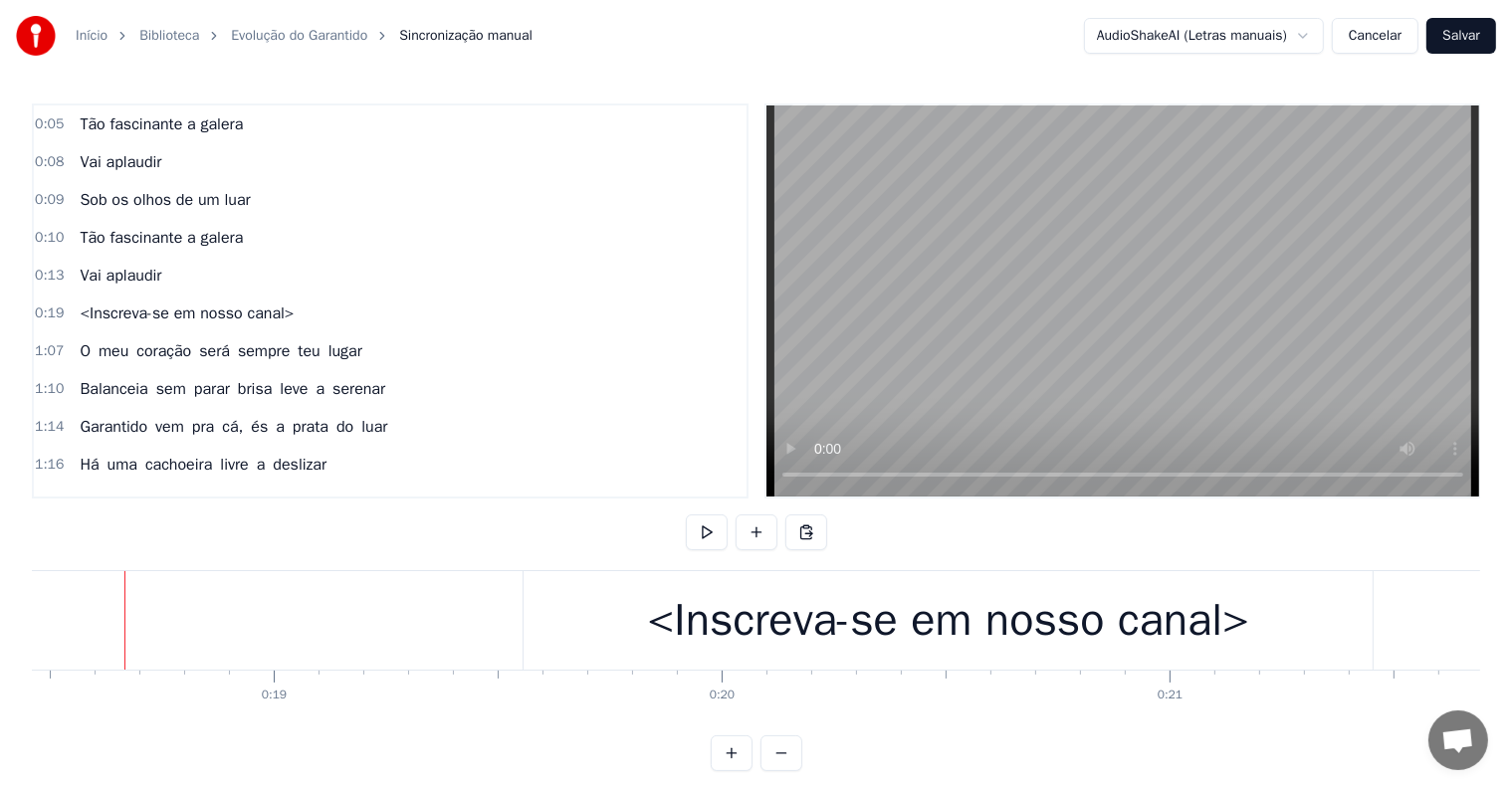 scroll, scrollTop: 0, scrollLeft: 8262, axis: horizontal 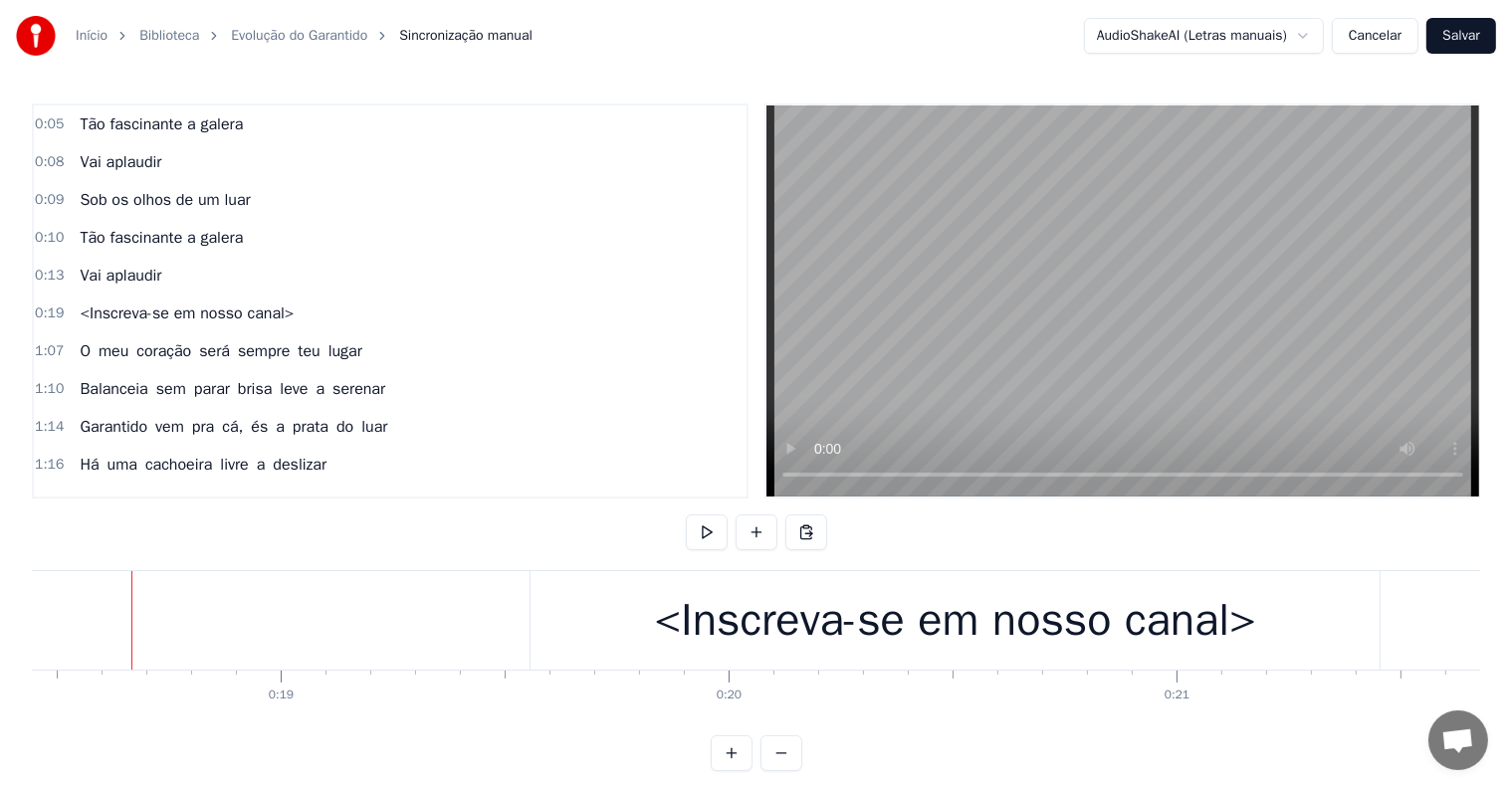 click on "Vai aplaudir" at bounding box center (120, 276) 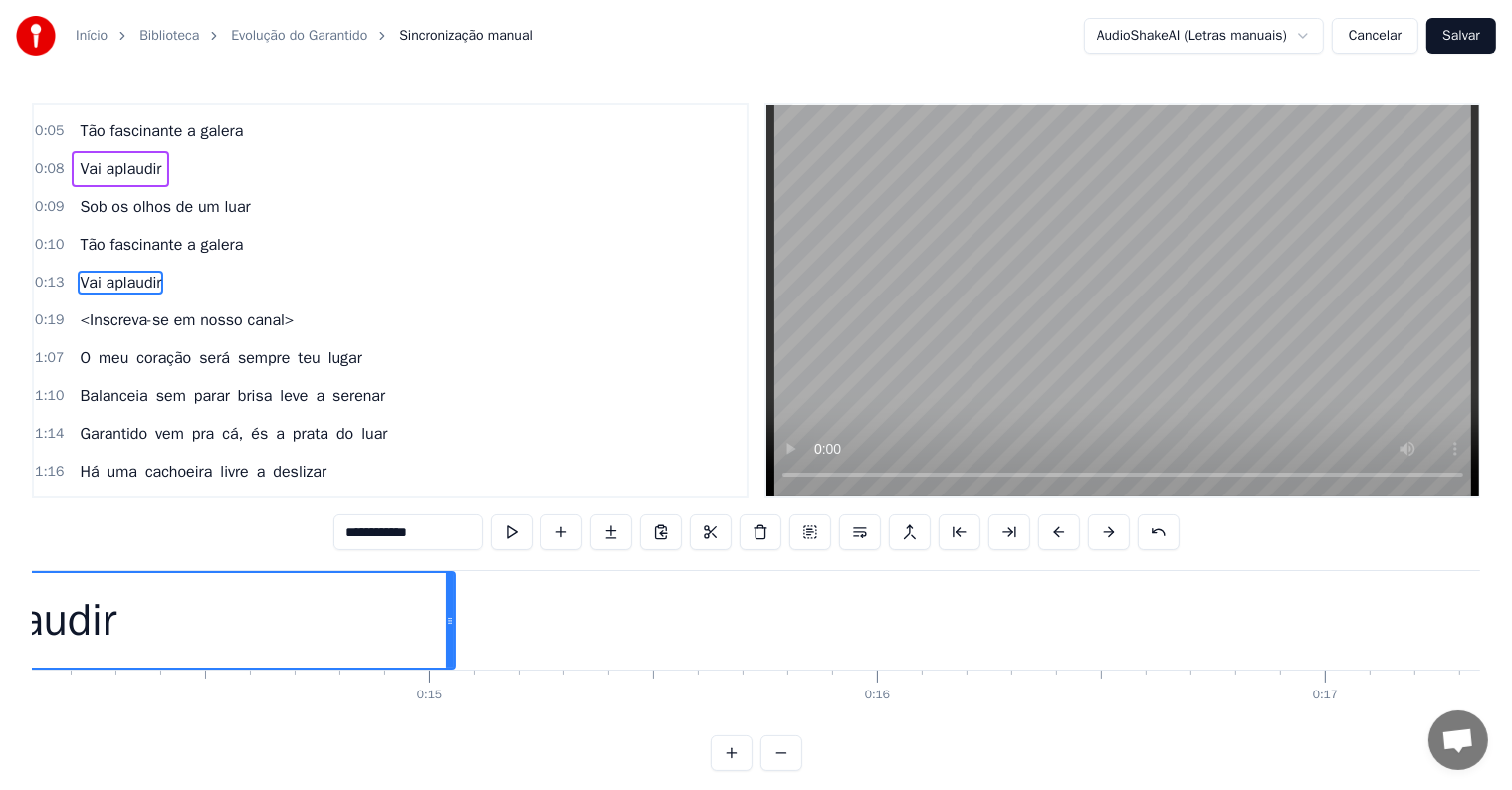 scroll, scrollTop: 0, scrollLeft: 5737, axis: horizontal 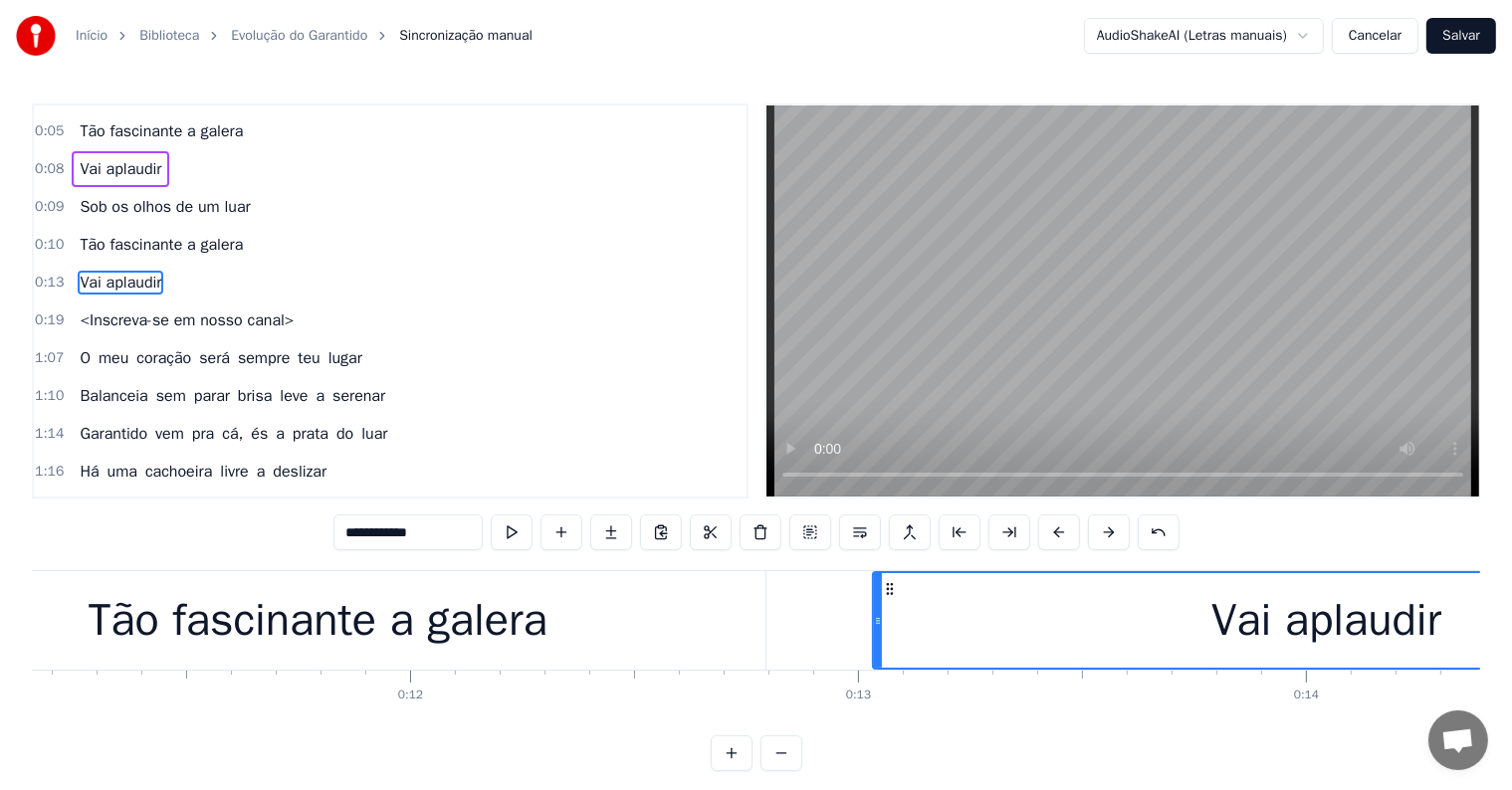 click on "Vai aplaudir" at bounding box center [1326, 620] 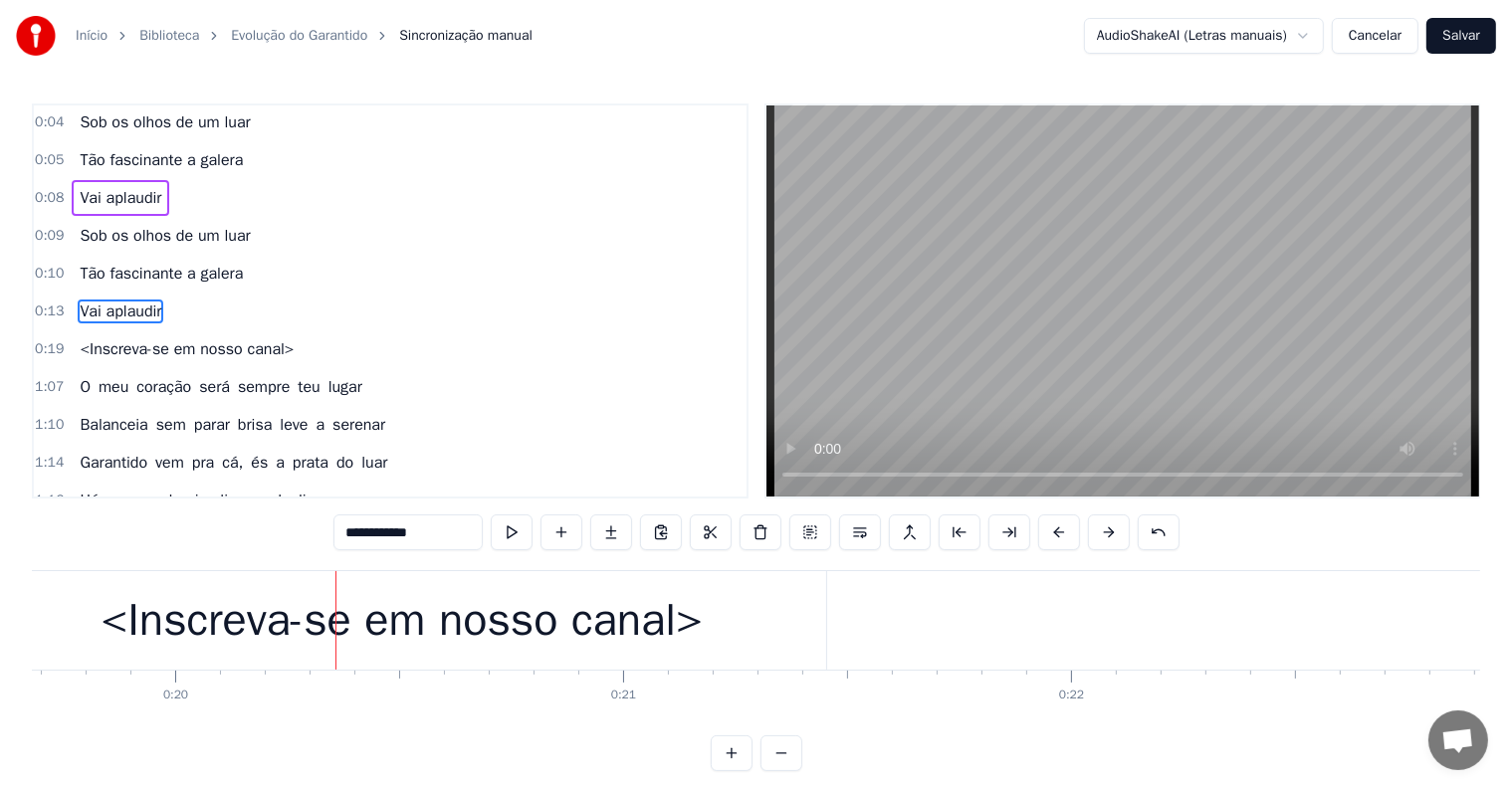 scroll, scrollTop: 0, scrollLeft: 8878, axis: horizontal 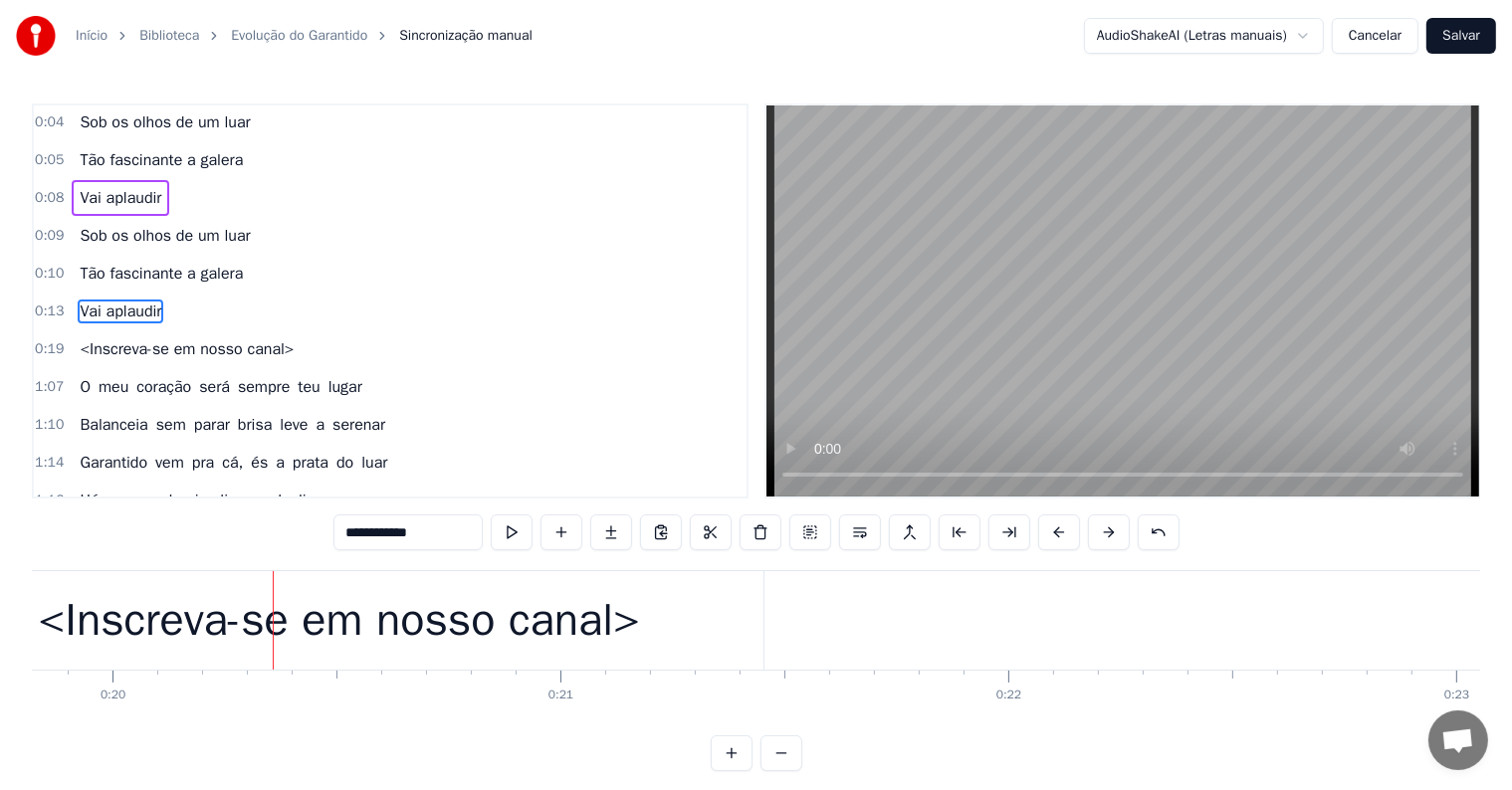 click on "<Inscreva-se em nosso canal>" at bounding box center (338, 621) 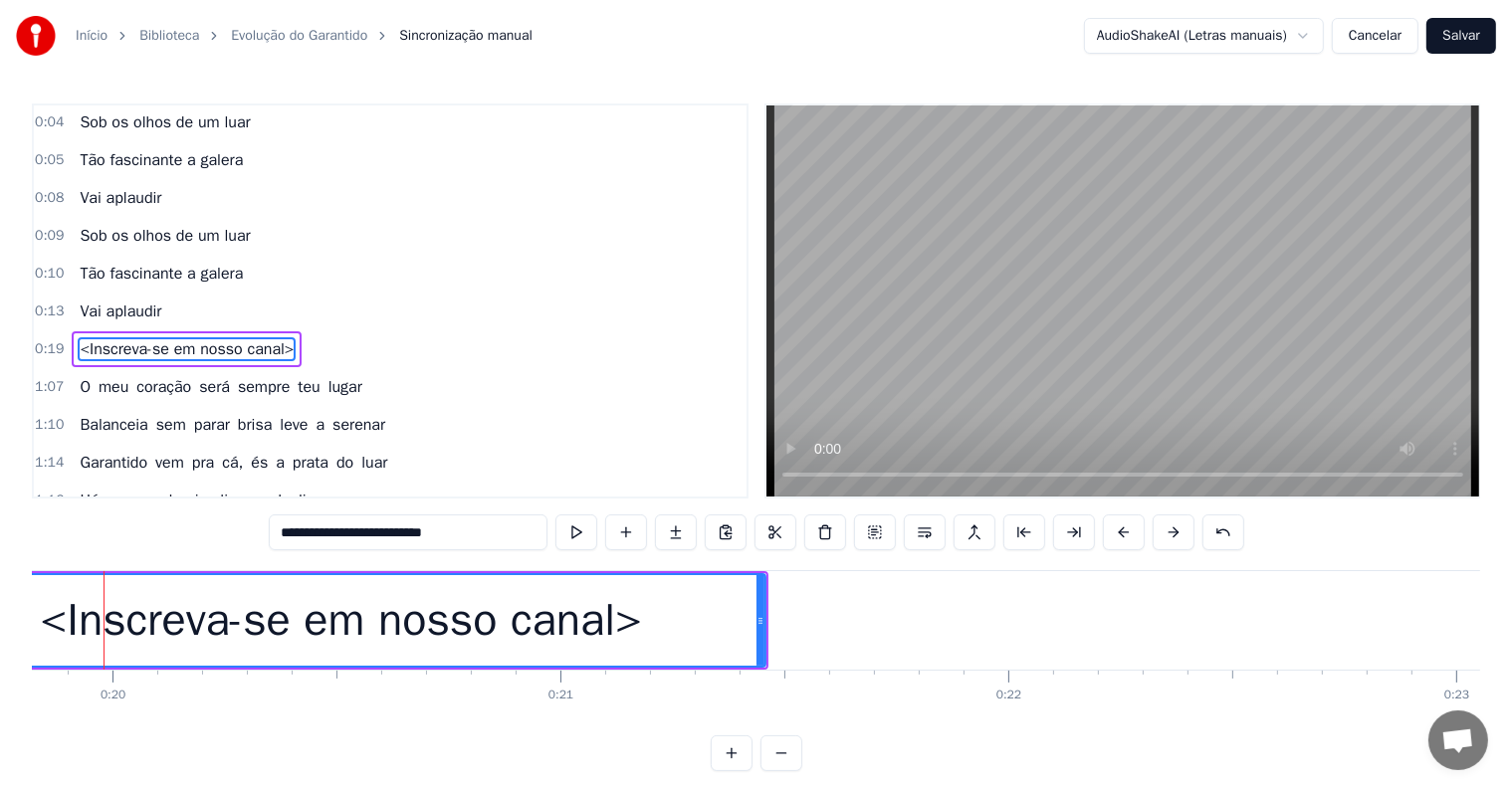 scroll, scrollTop: 151, scrollLeft: 0, axis: vertical 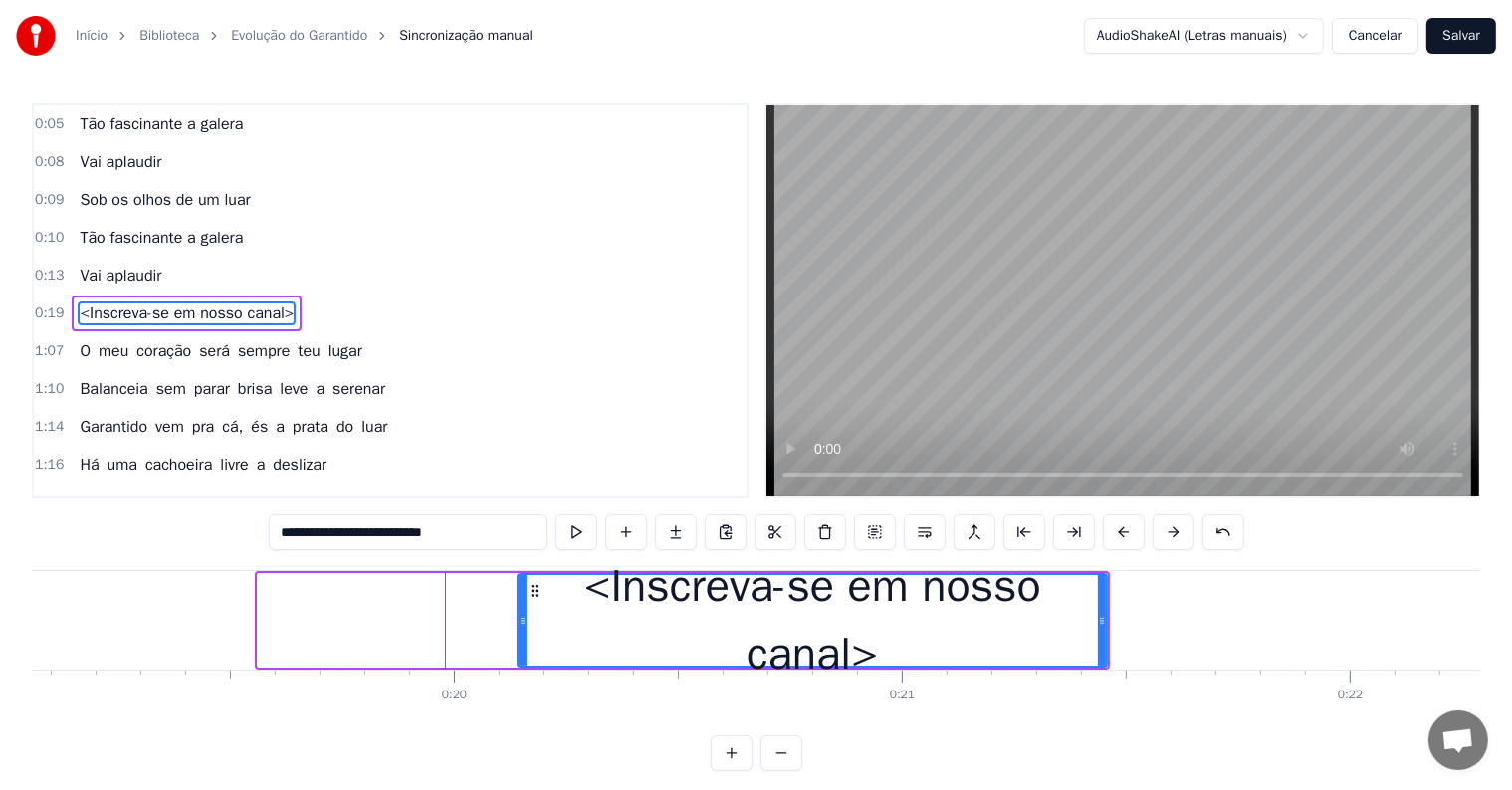 drag, startPoint x: 258, startPoint y: 617, endPoint x: 520, endPoint y: 631, distance: 262.37378 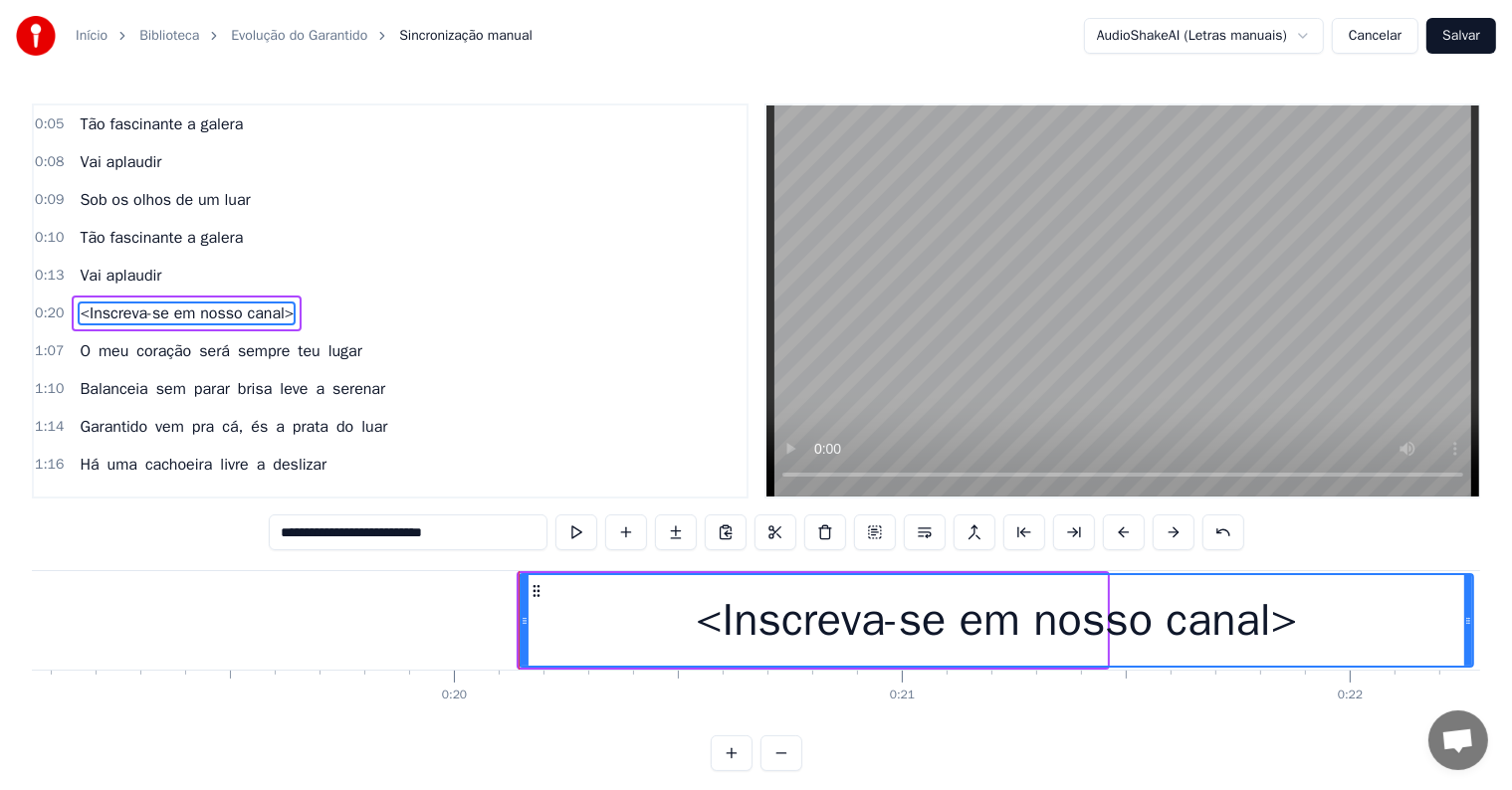 drag, startPoint x: 1103, startPoint y: 622, endPoint x: 1470, endPoint y: 613, distance: 367.11034 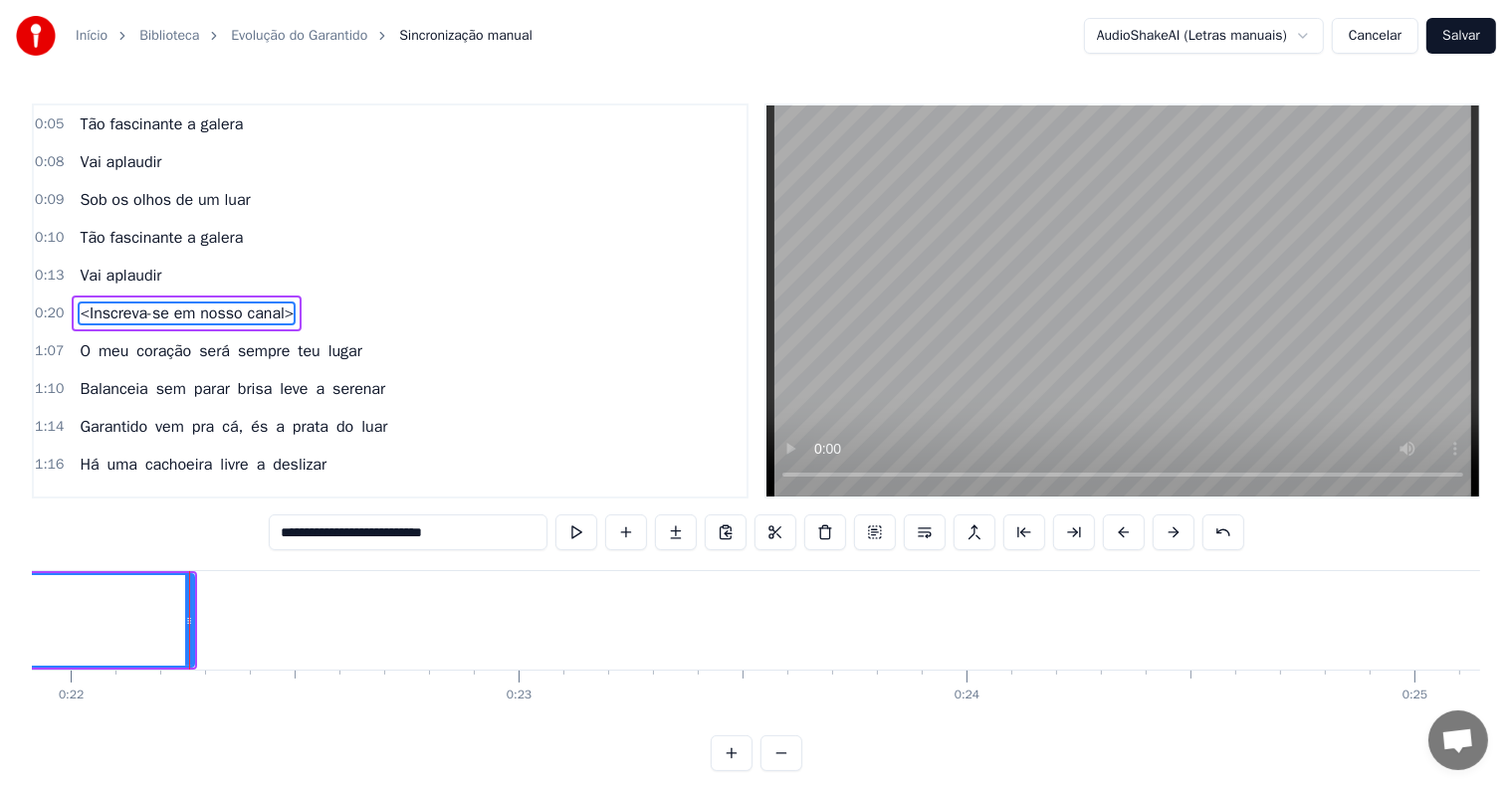 scroll, scrollTop: 0, scrollLeft: 9872, axis: horizontal 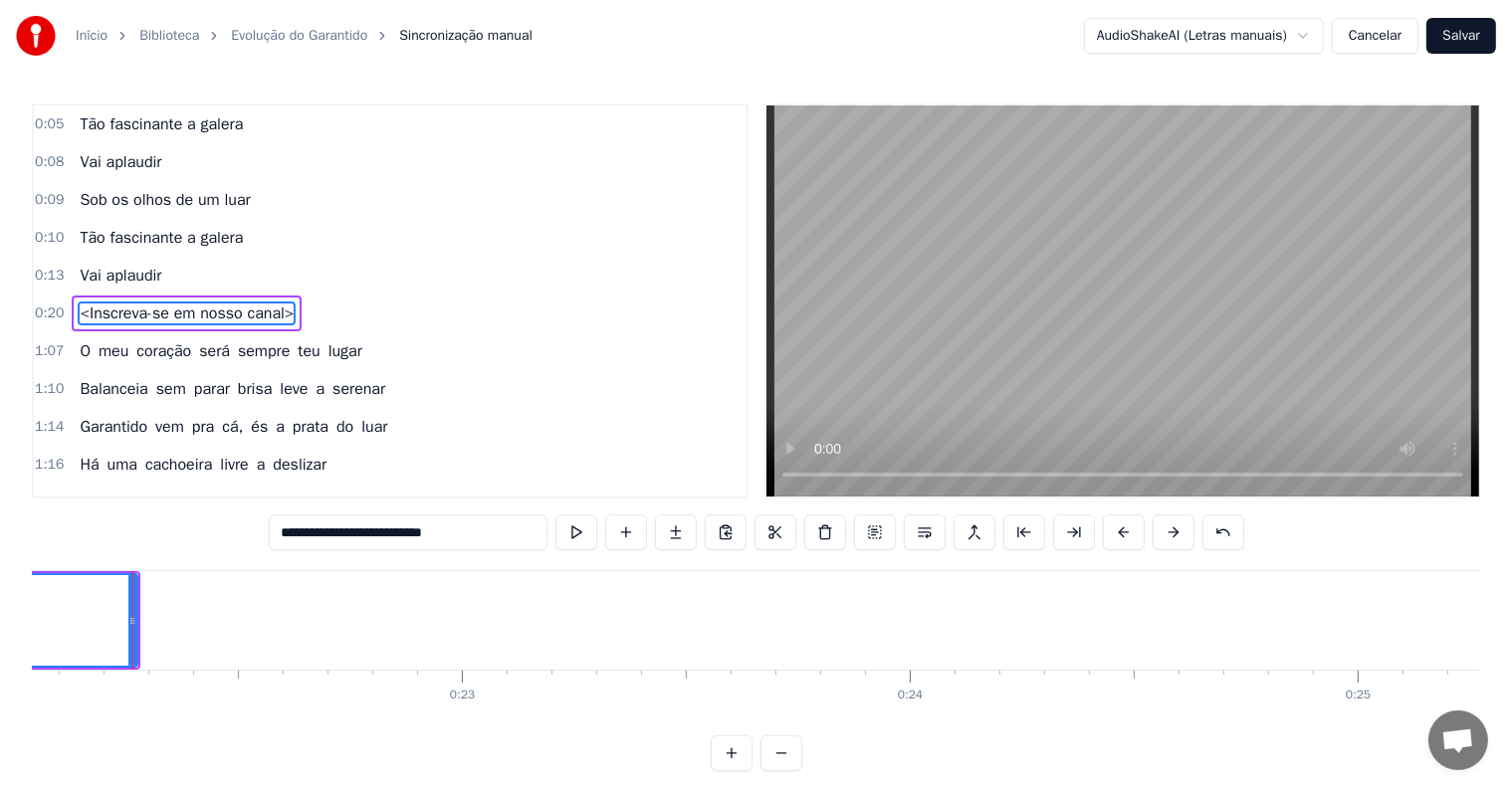 click on "Vai aplaudir" at bounding box center [120, 276] 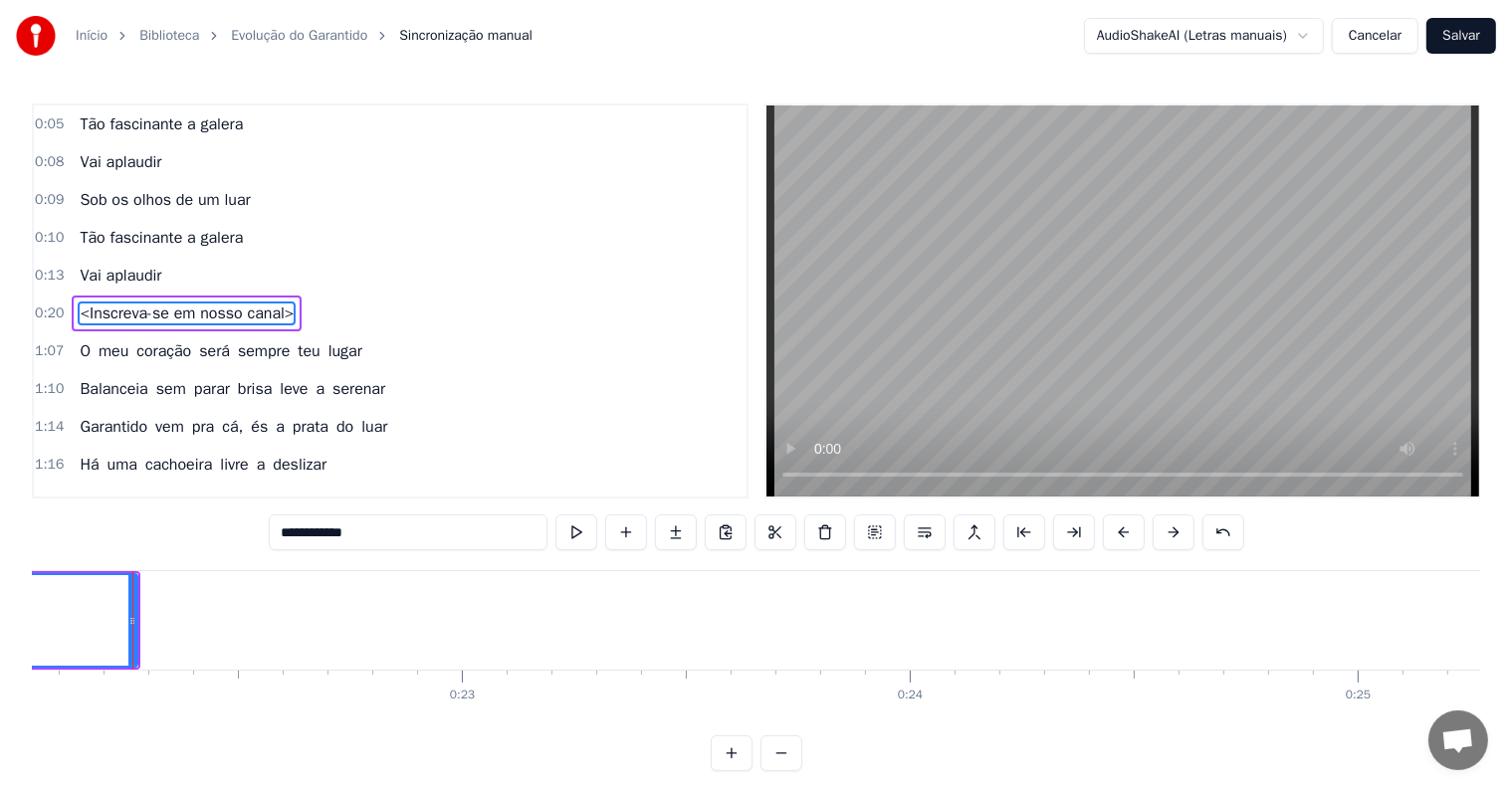 scroll, scrollTop: 149, scrollLeft: 0, axis: vertical 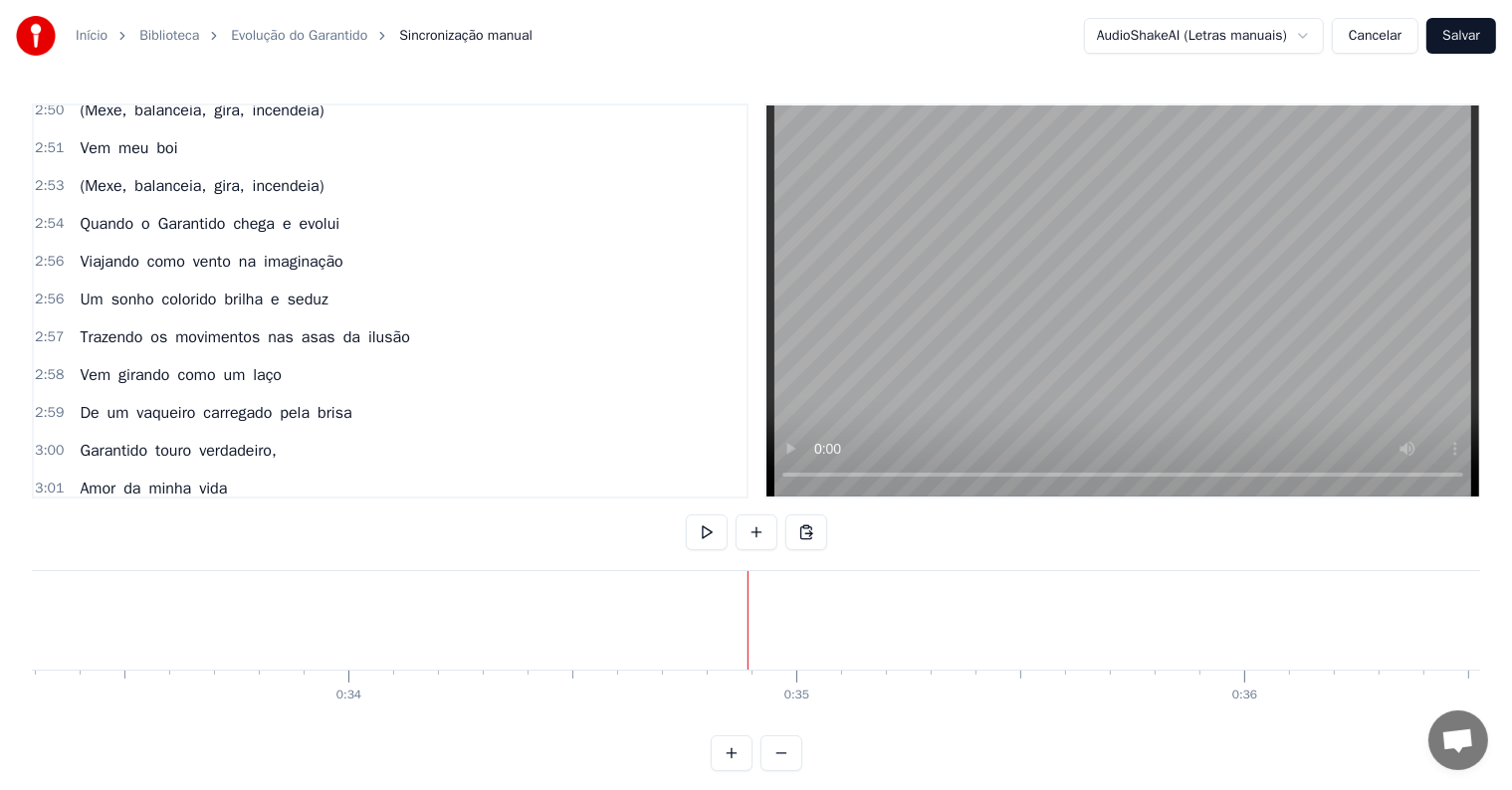 click on "Quando o Garantido chega e evolui" at bounding box center [209, 224] 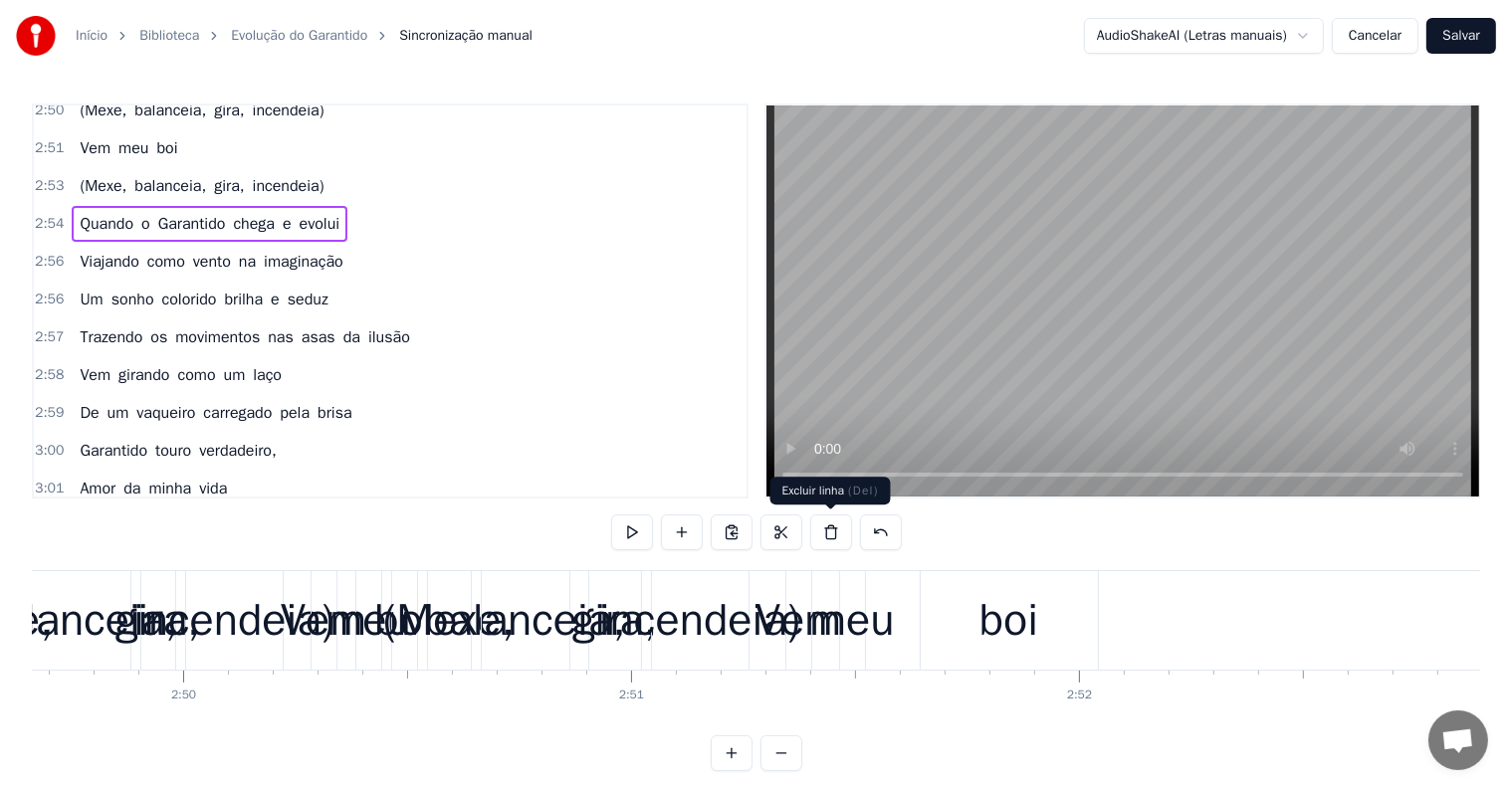 scroll, scrollTop: 0, scrollLeft: 77983, axis: horizontal 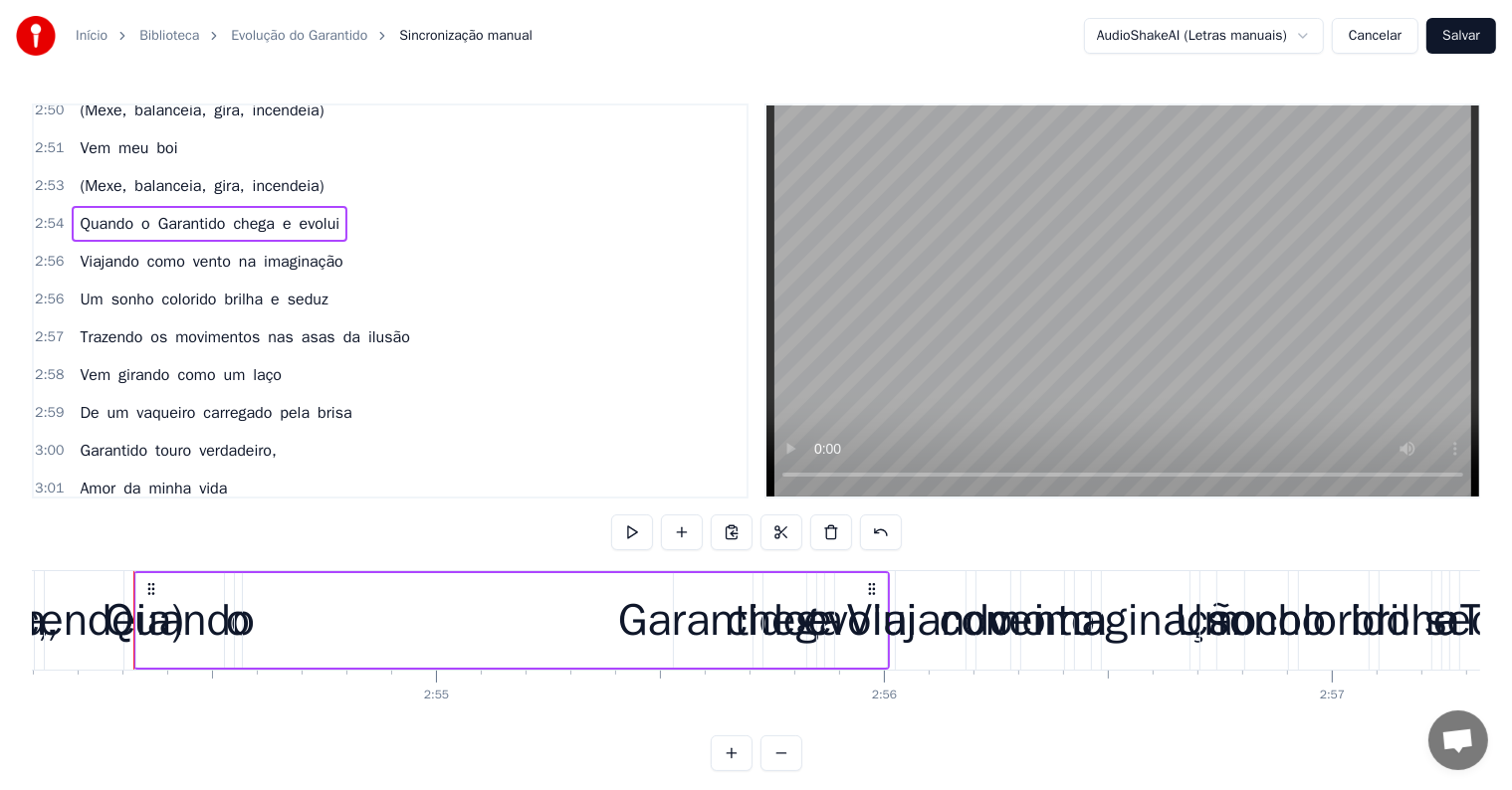 click on "Viajando como vento na imaginação" at bounding box center [211, 262] 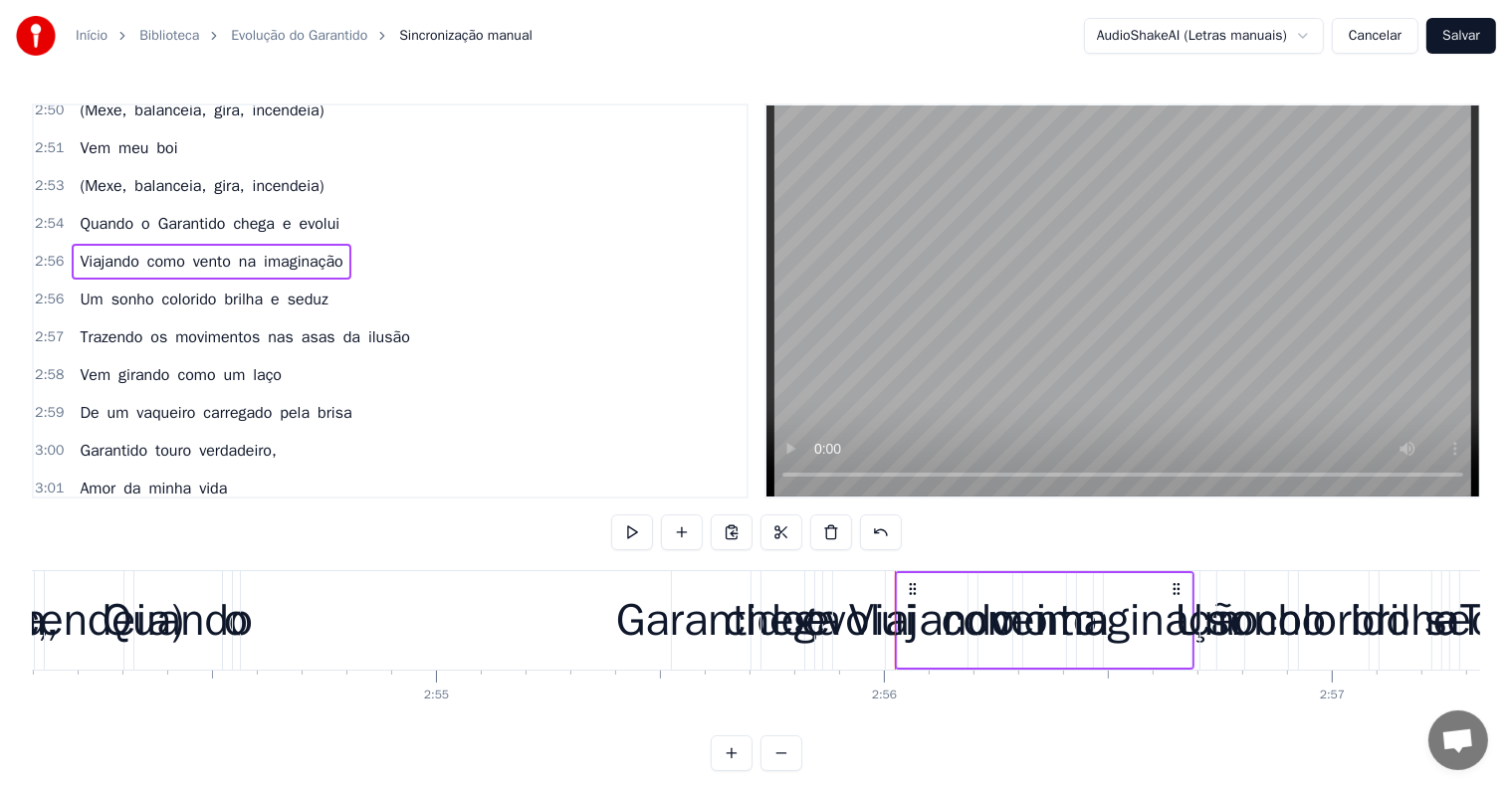 click on "Um sonho colorido brilha e seduz" at bounding box center [203, 299] 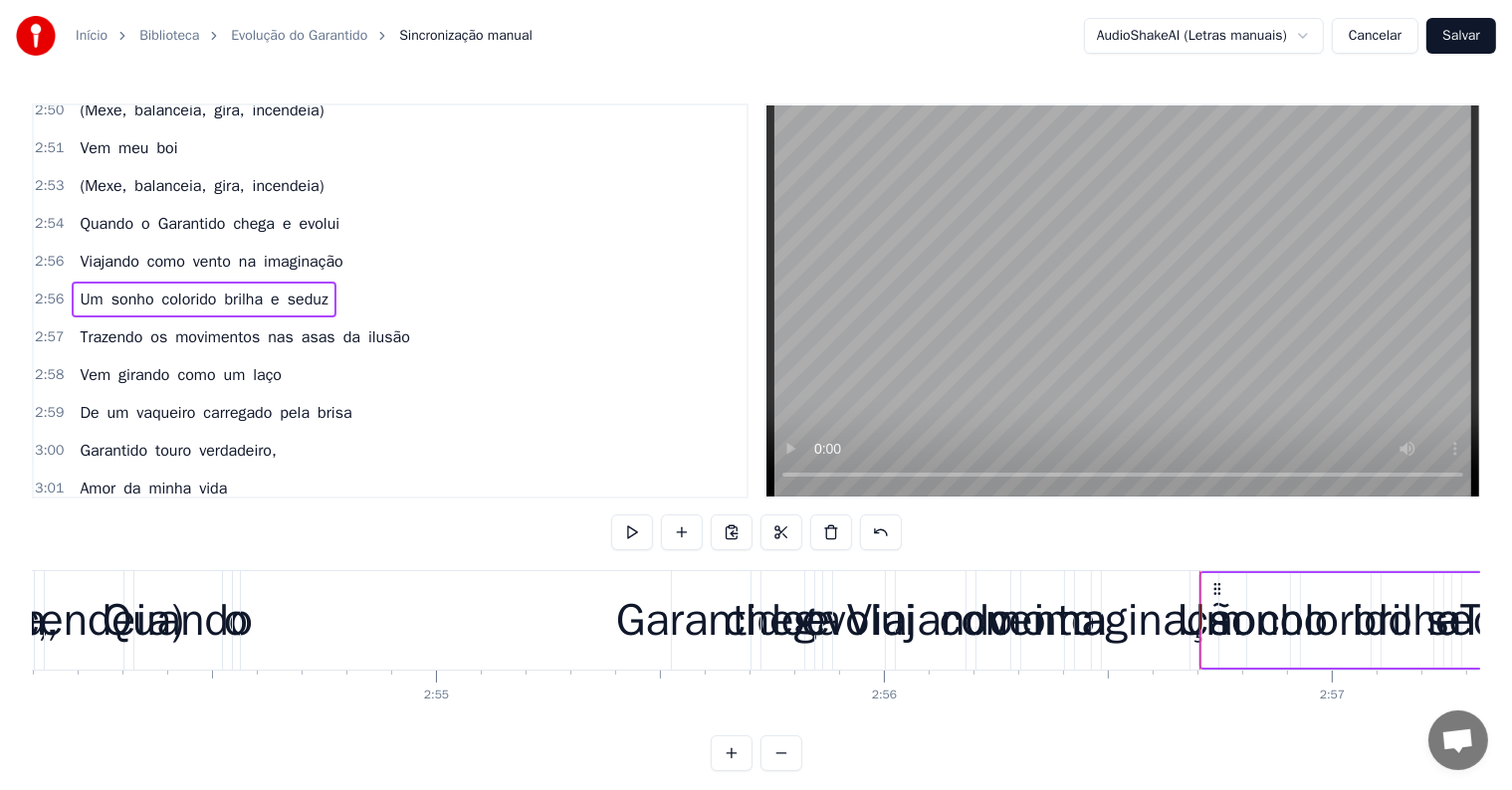 click on "Cancelar" at bounding box center (1375, 36) 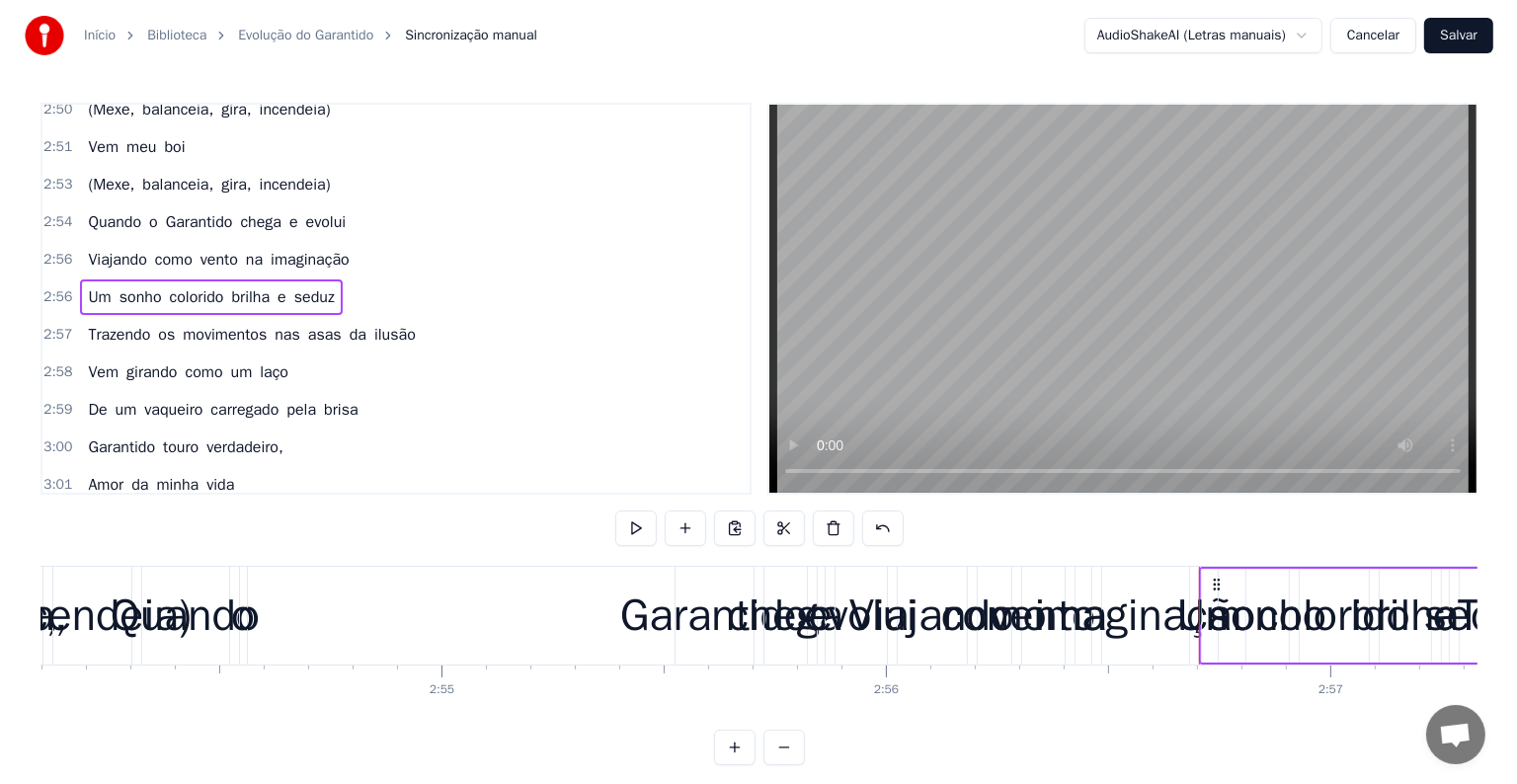 scroll, scrollTop: 0, scrollLeft: 0, axis: both 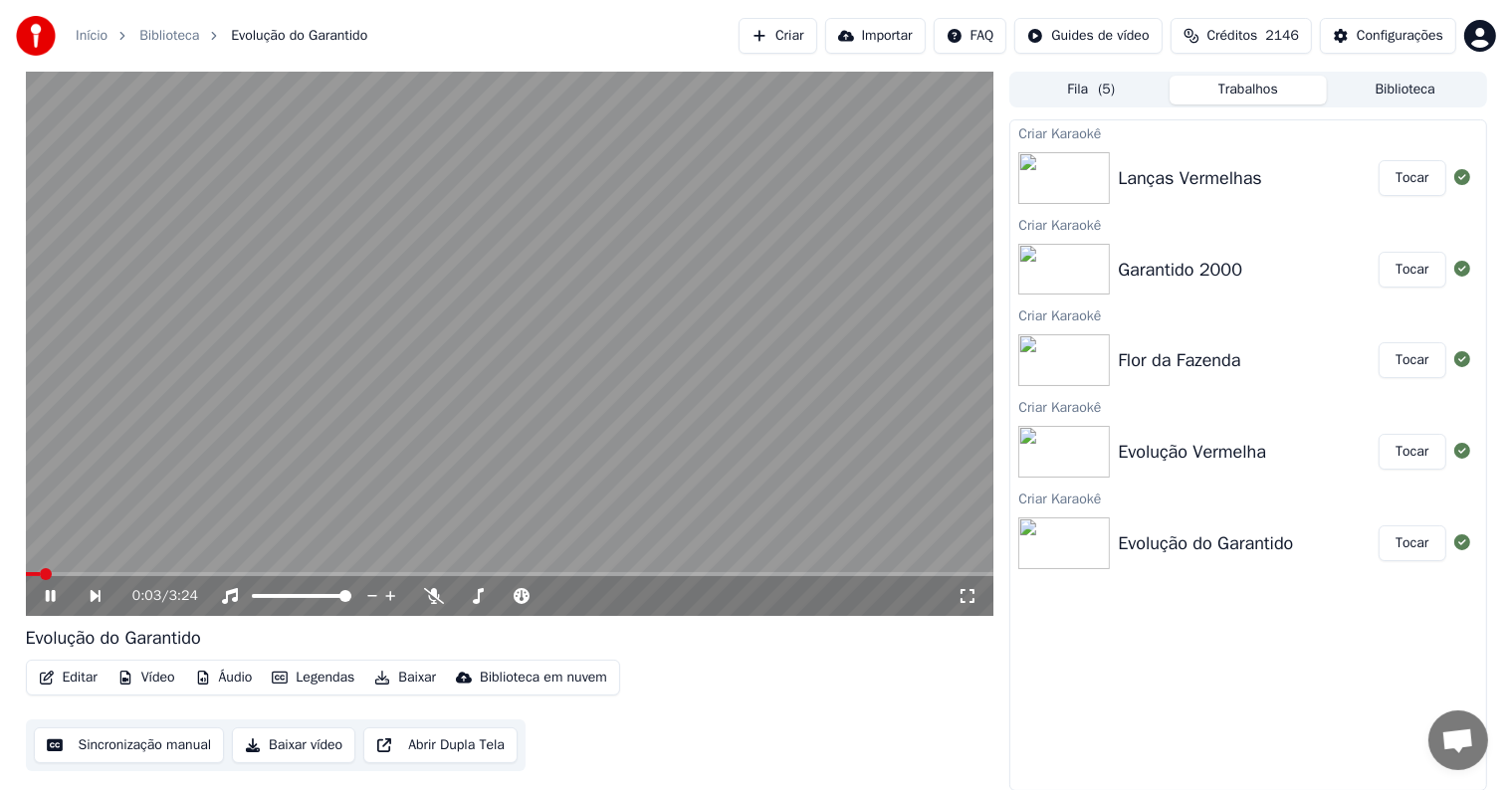 click at bounding box center [510, 343] 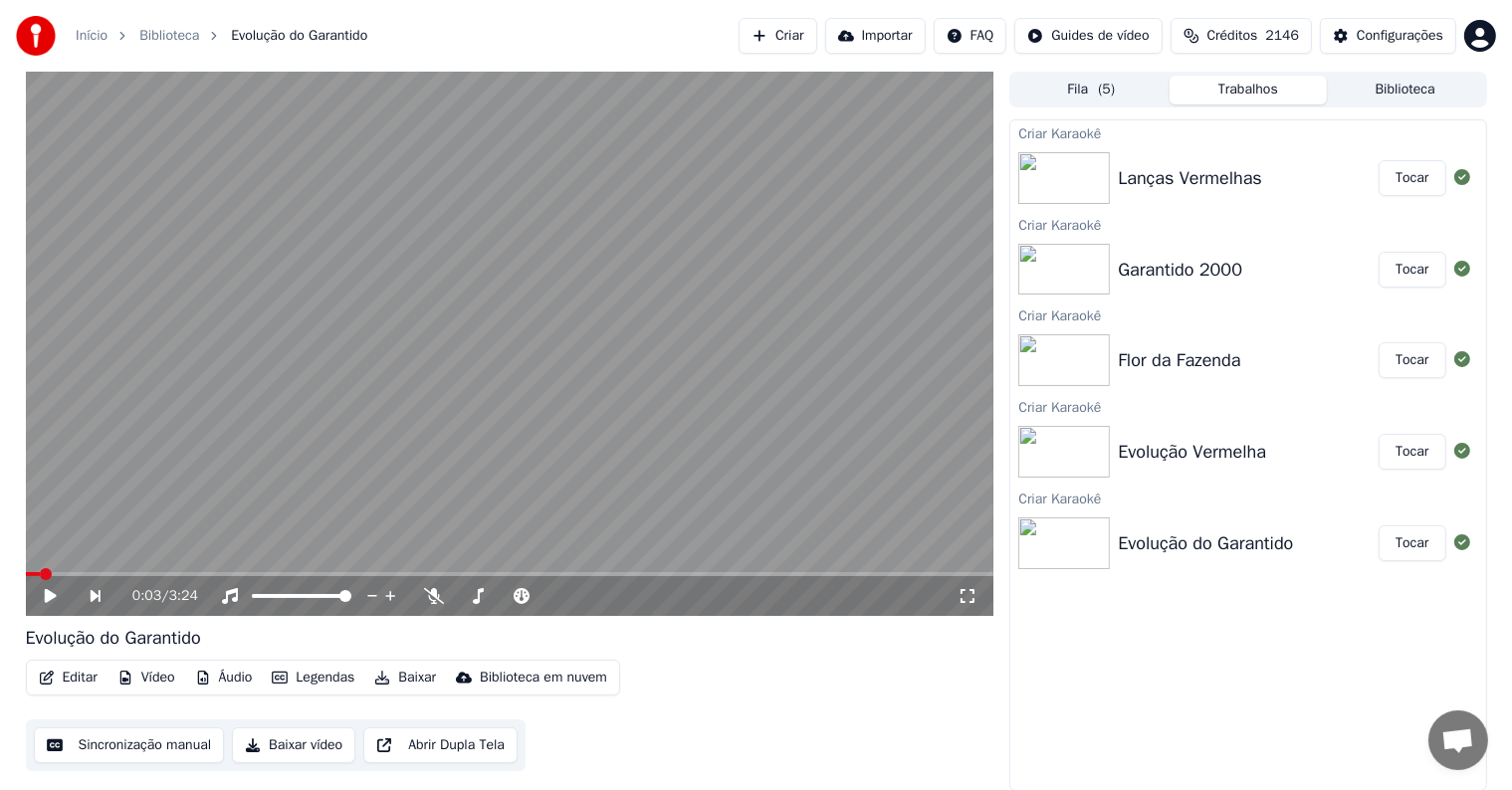 click on "Editar" at bounding box center (68, 678) 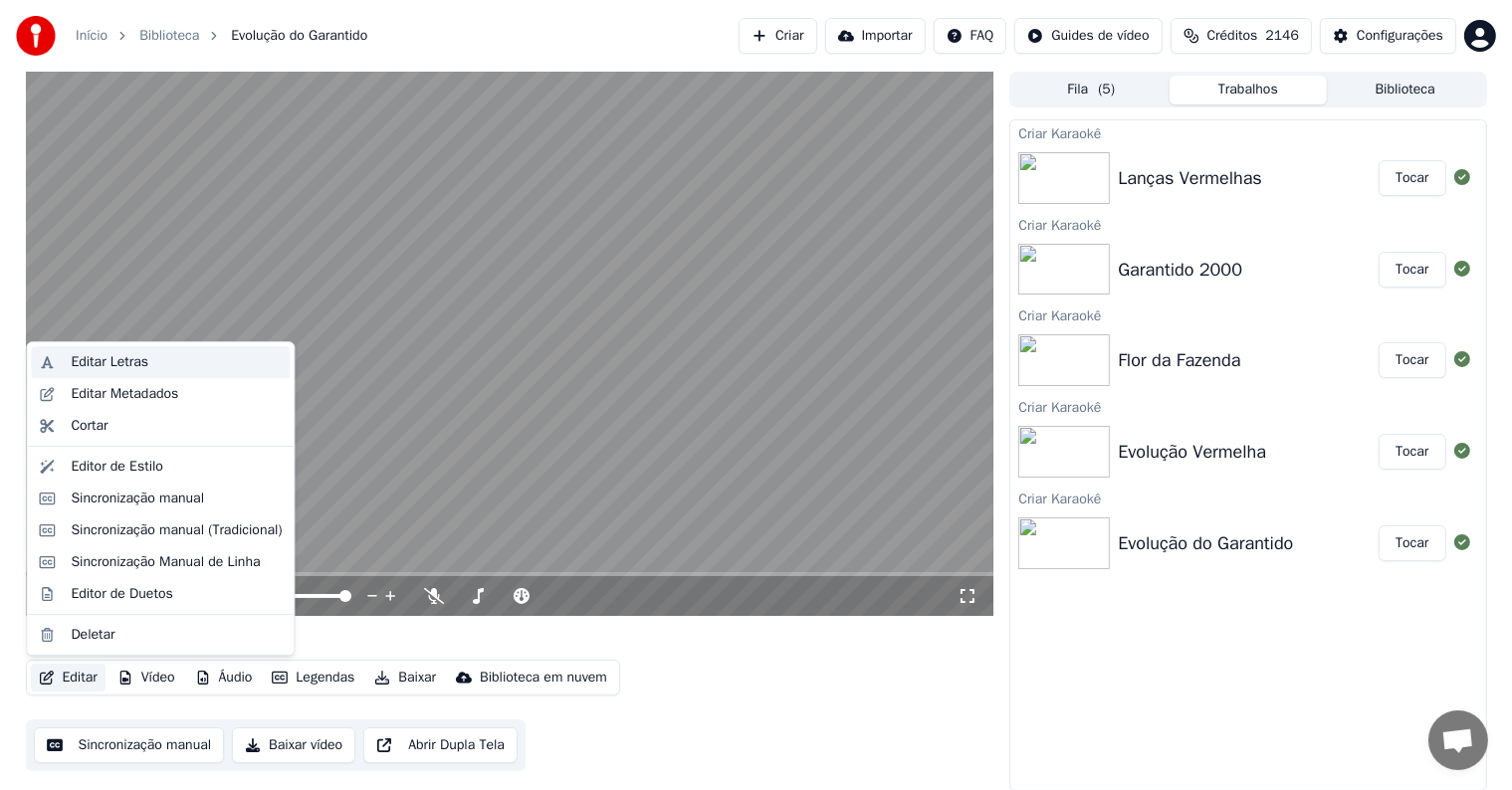 click on "Editar Letras" at bounding box center (109, 362) 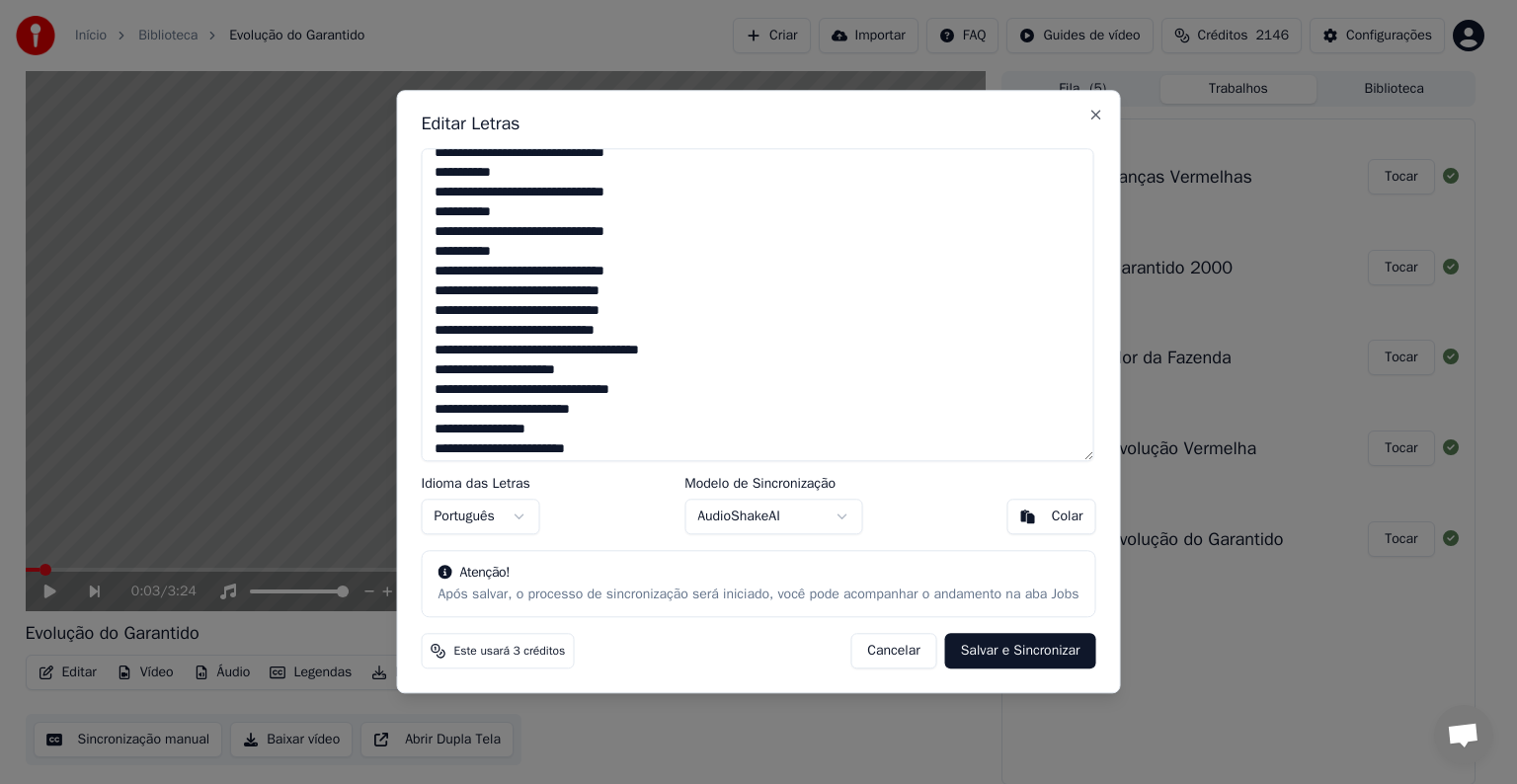 scroll, scrollTop: 1835, scrollLeft: 0, axis: vertical 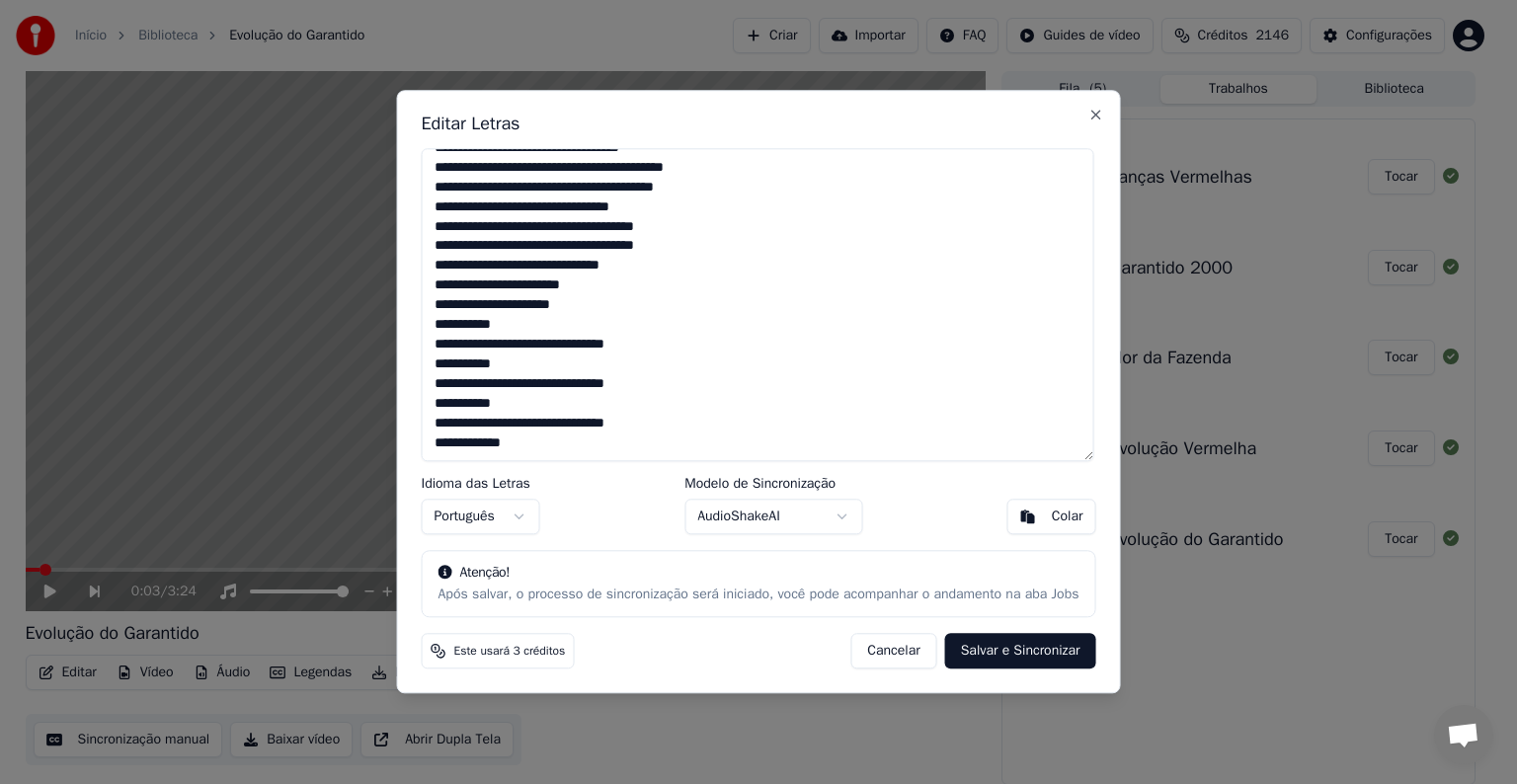 drag, startPoint x: 428, startPoint y: 162, endPoint x: 676, endPoint y: 461, distance: 388.465 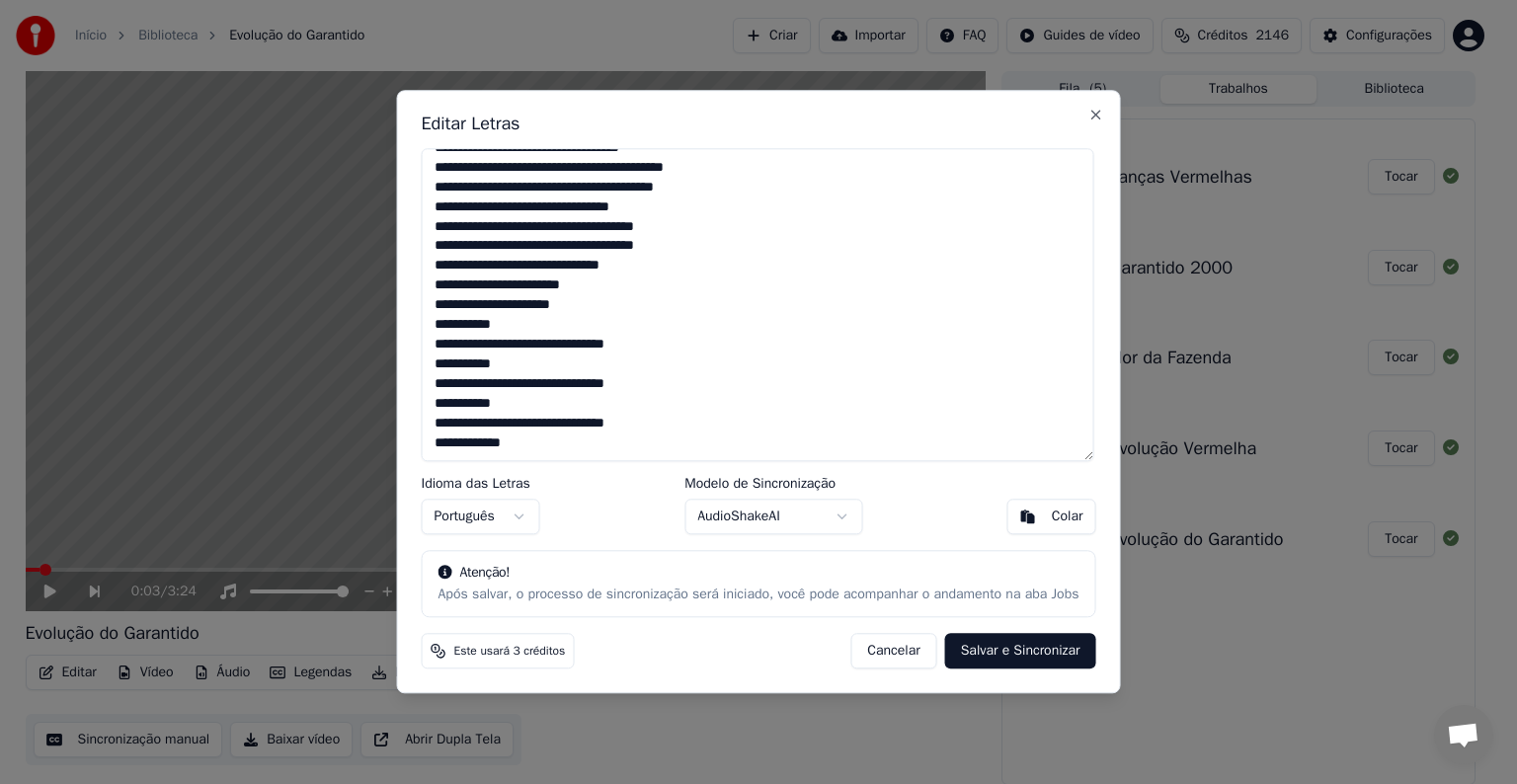 click at bounding box center [758, 304] 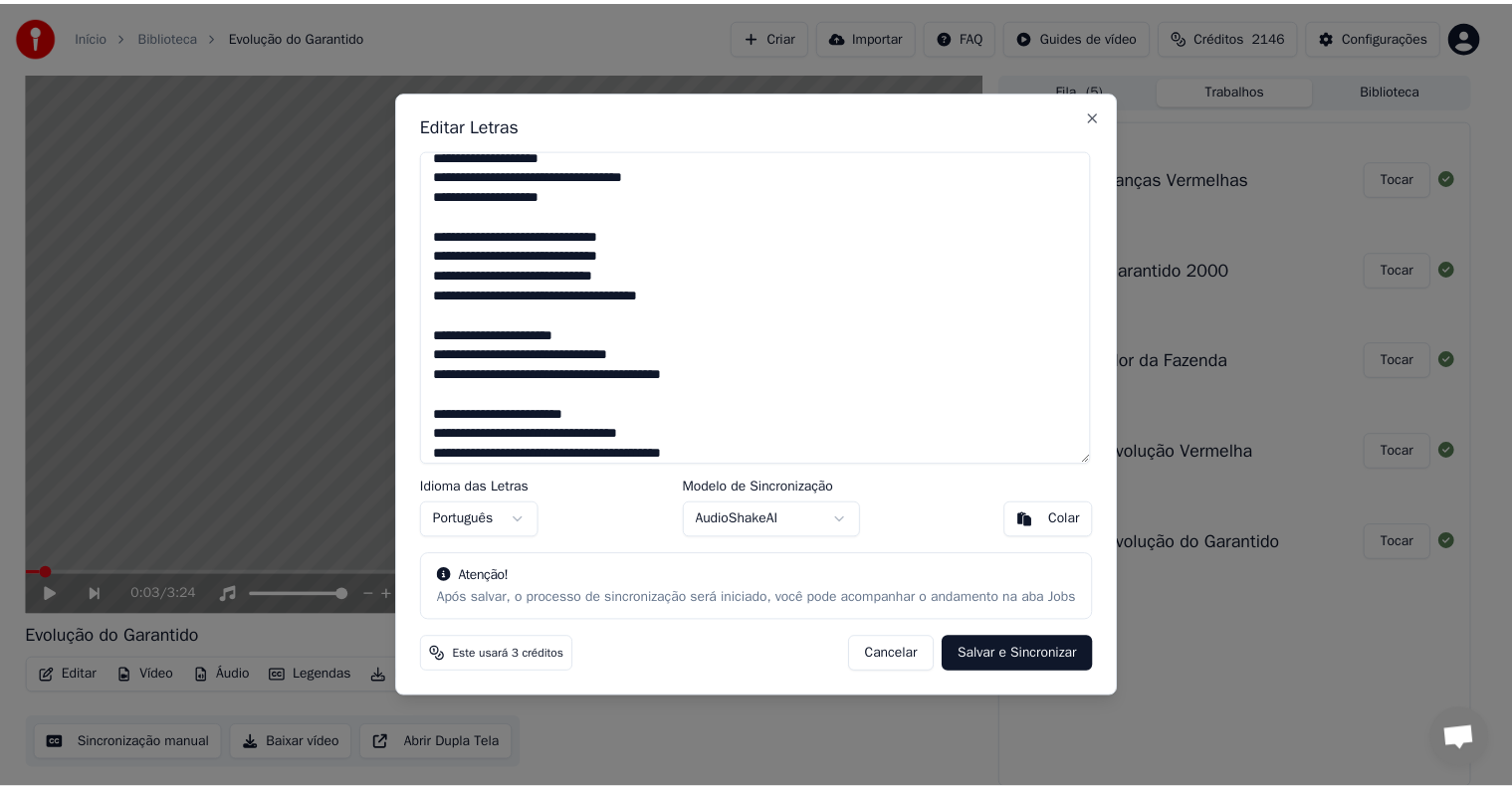 scroll, scrollTop: 0, scrollLeft: 0, axis: both 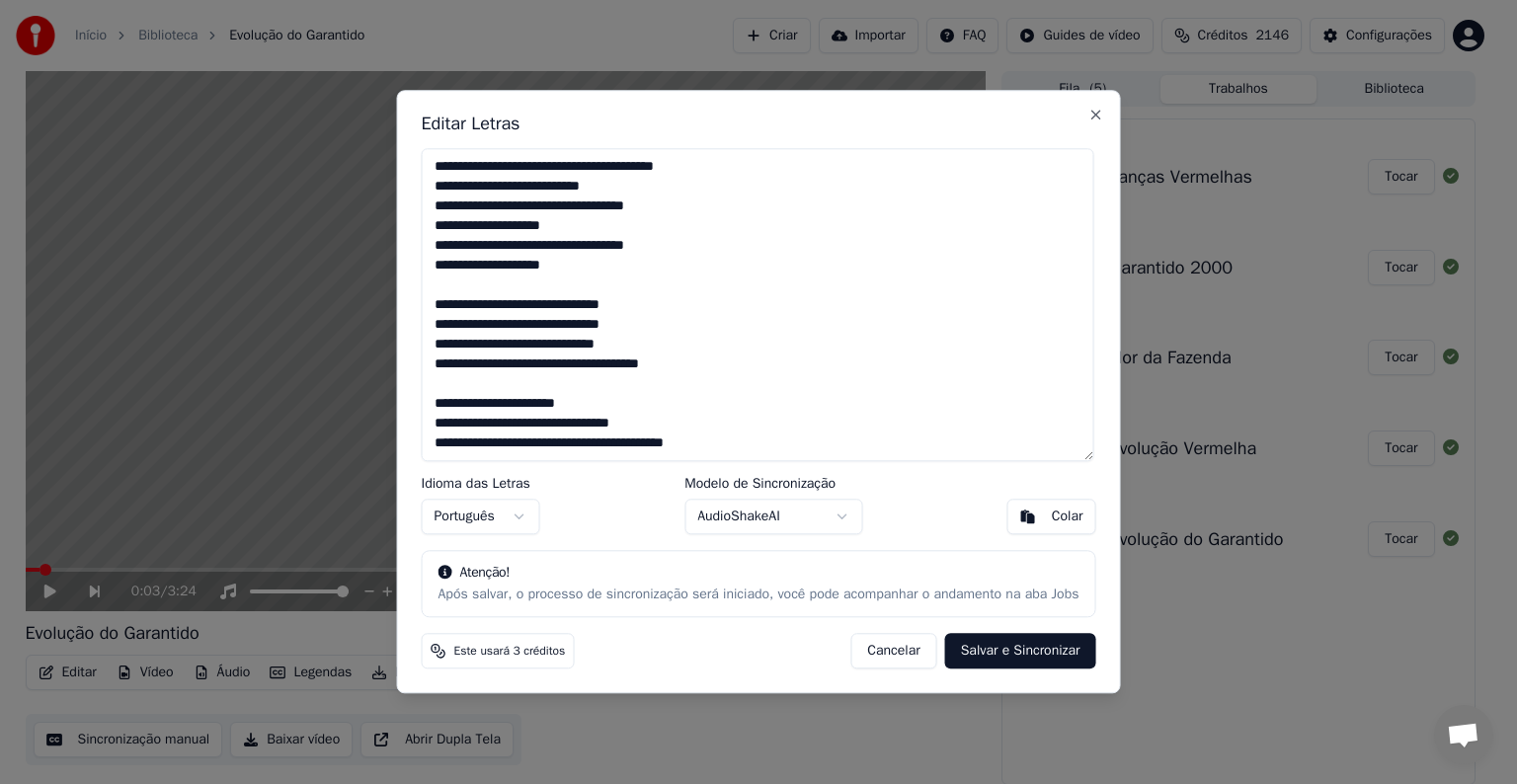 type on "**********" 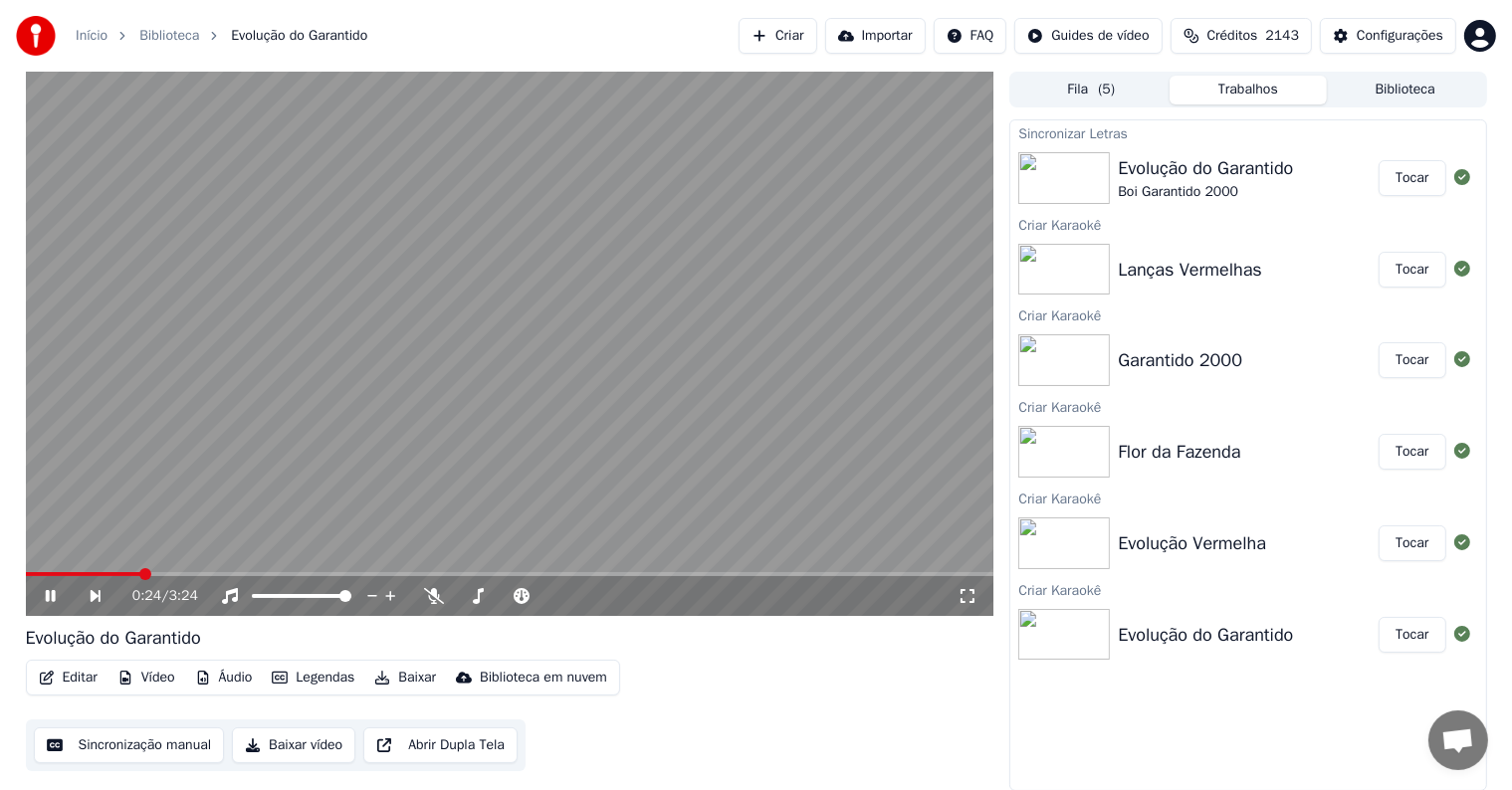 click at bounding box center [510, 343] 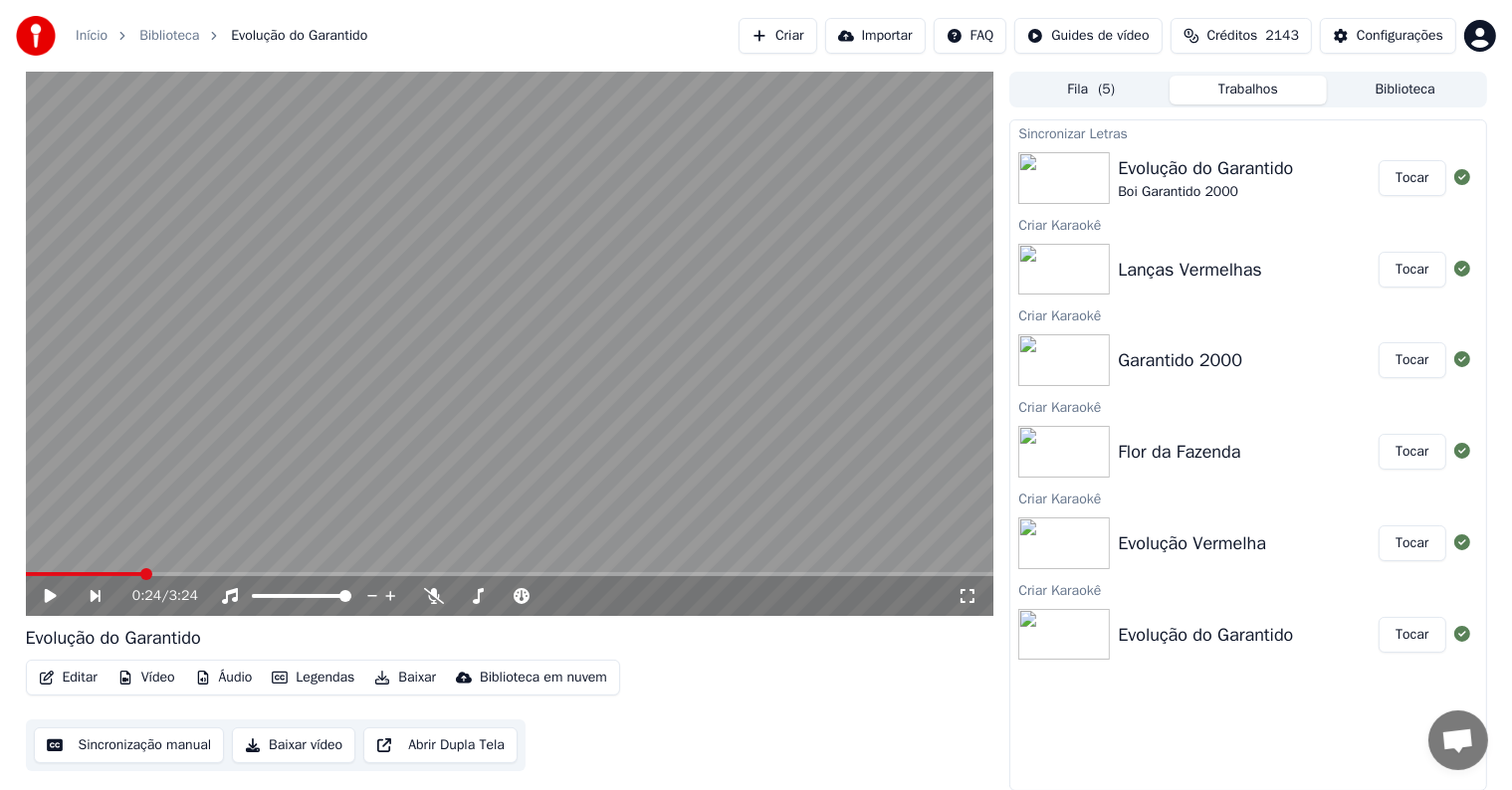 click at bounding box center (510, 343) 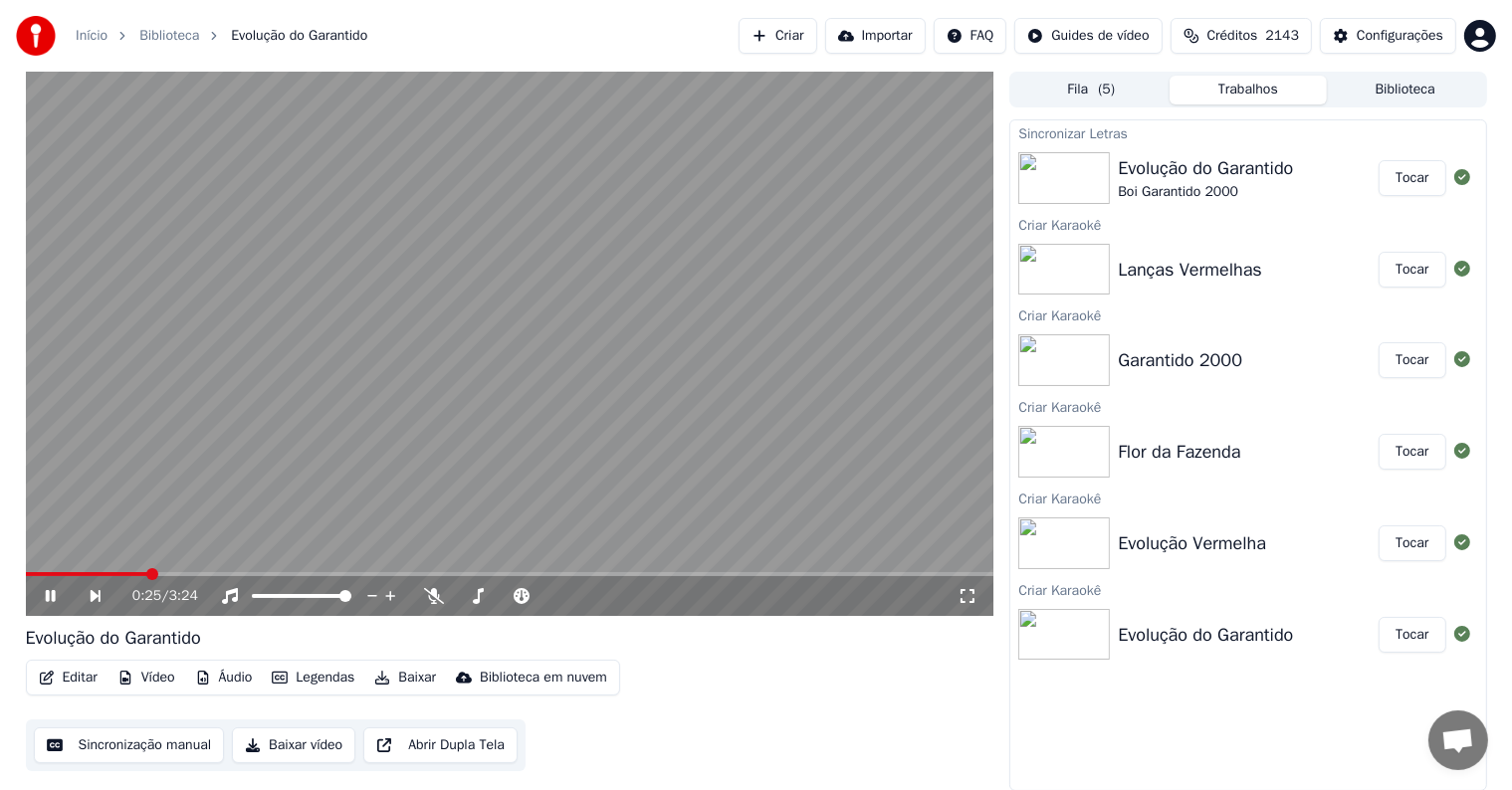 click at bounding box center (510, 343) 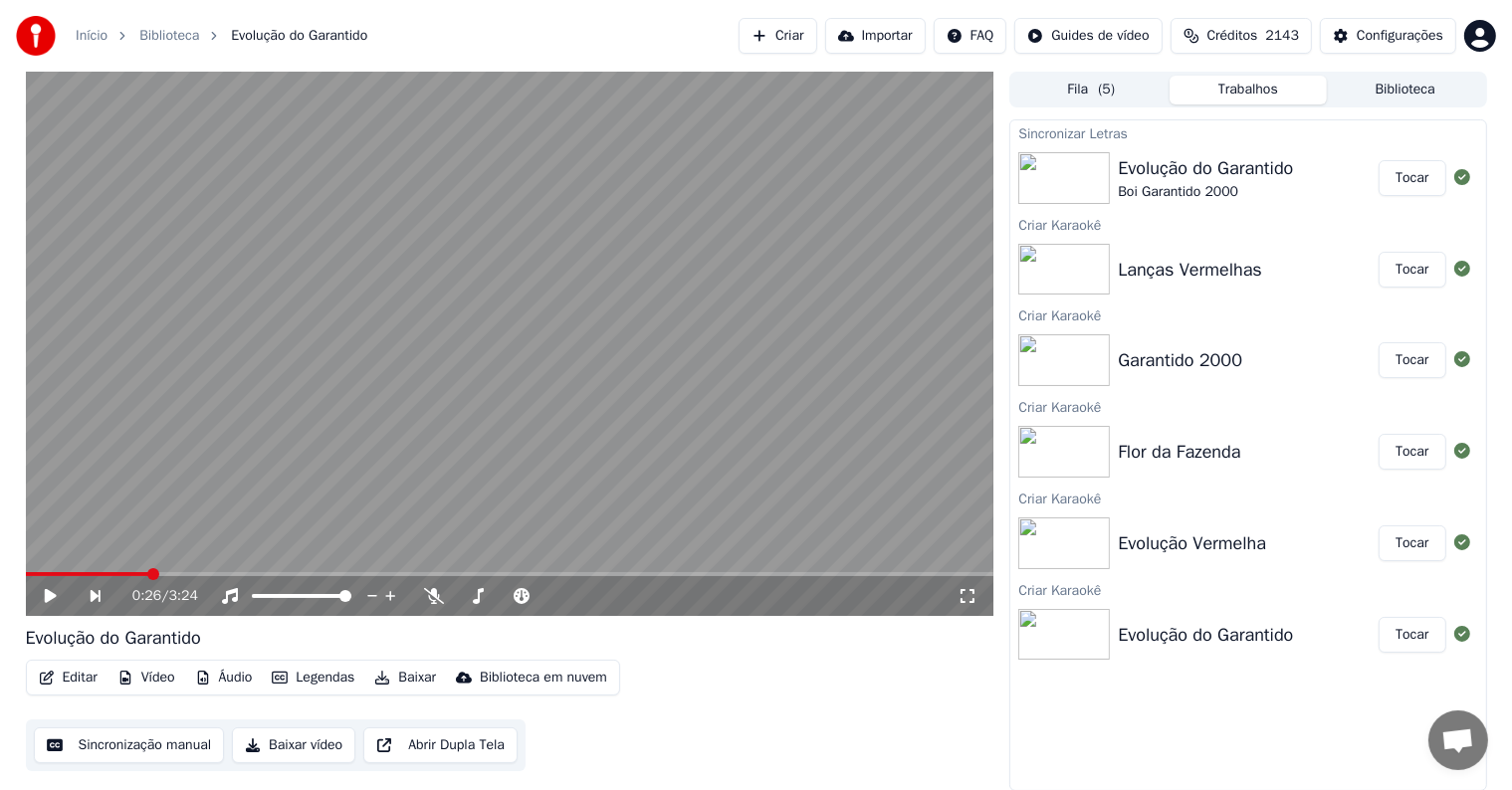 click on "Sincronização manual" at bounding box center [129, 745] 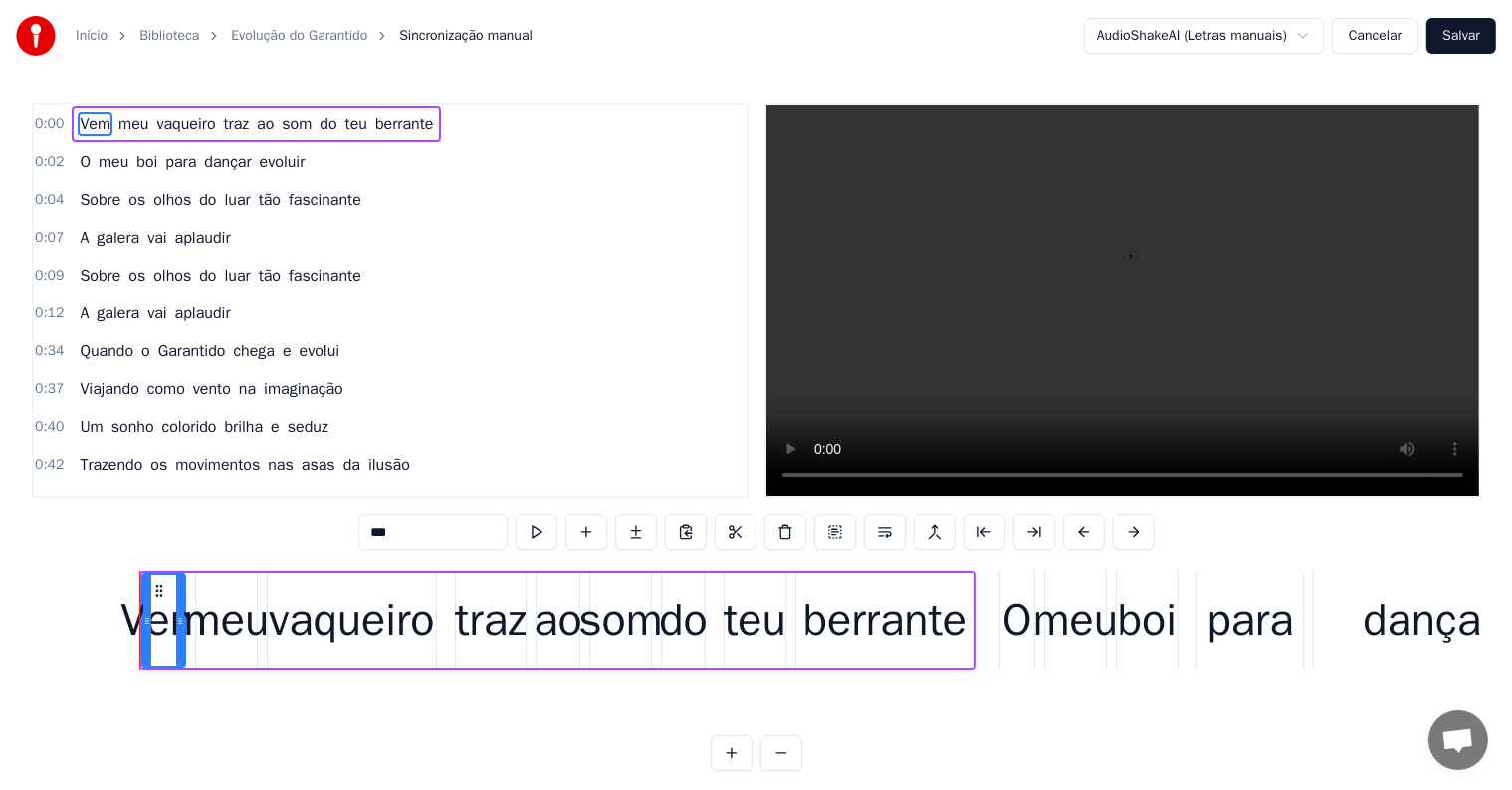 scroll, scrollTop: 0, scrollLeft: 0, axis: both 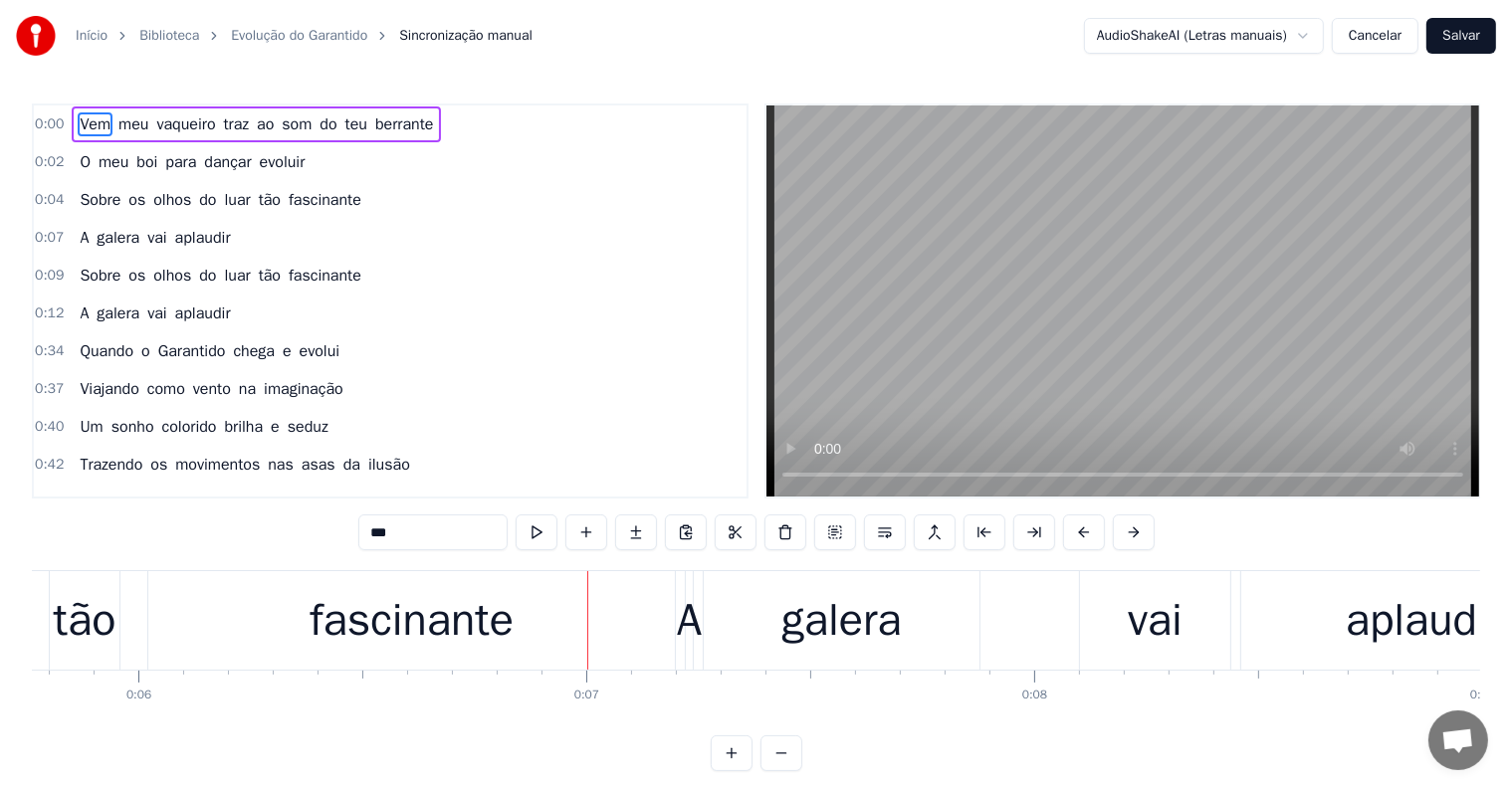 click on "do" at bounding box center [207, 200] 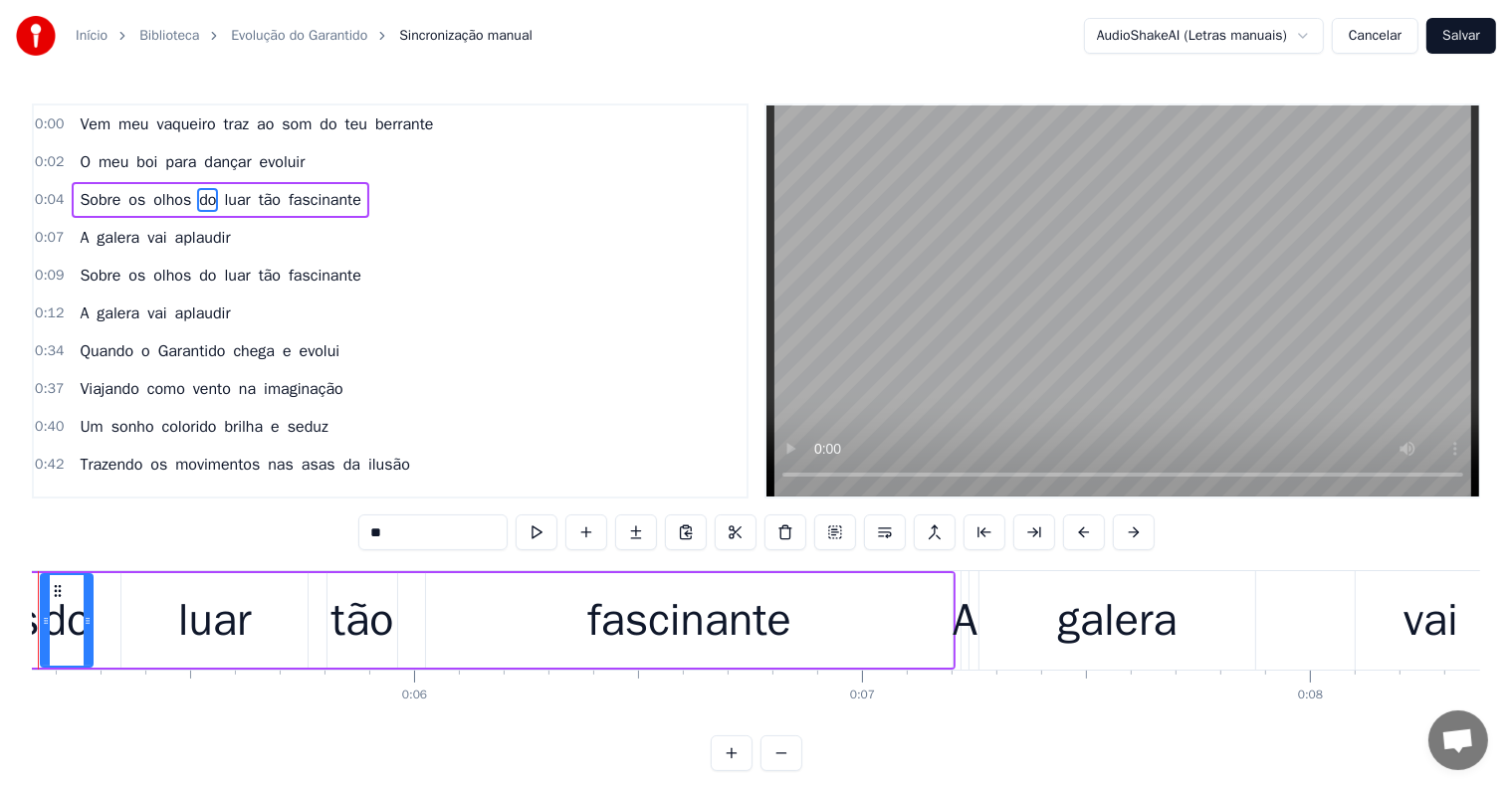 scroll, scrollTop: 0, scrollLeft: 2211, axis: horizontal 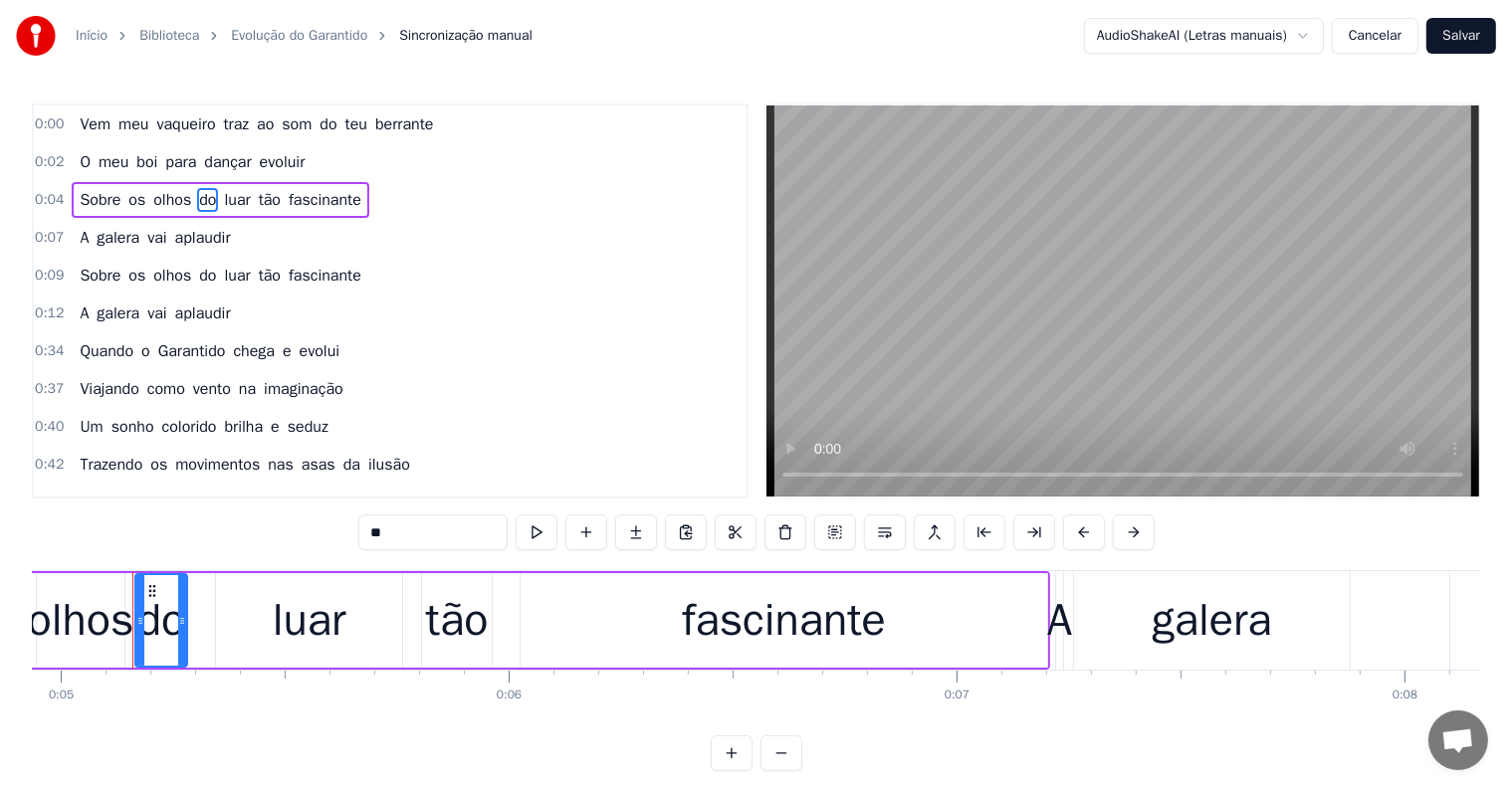click on "**" at bounding box center (433, 532) 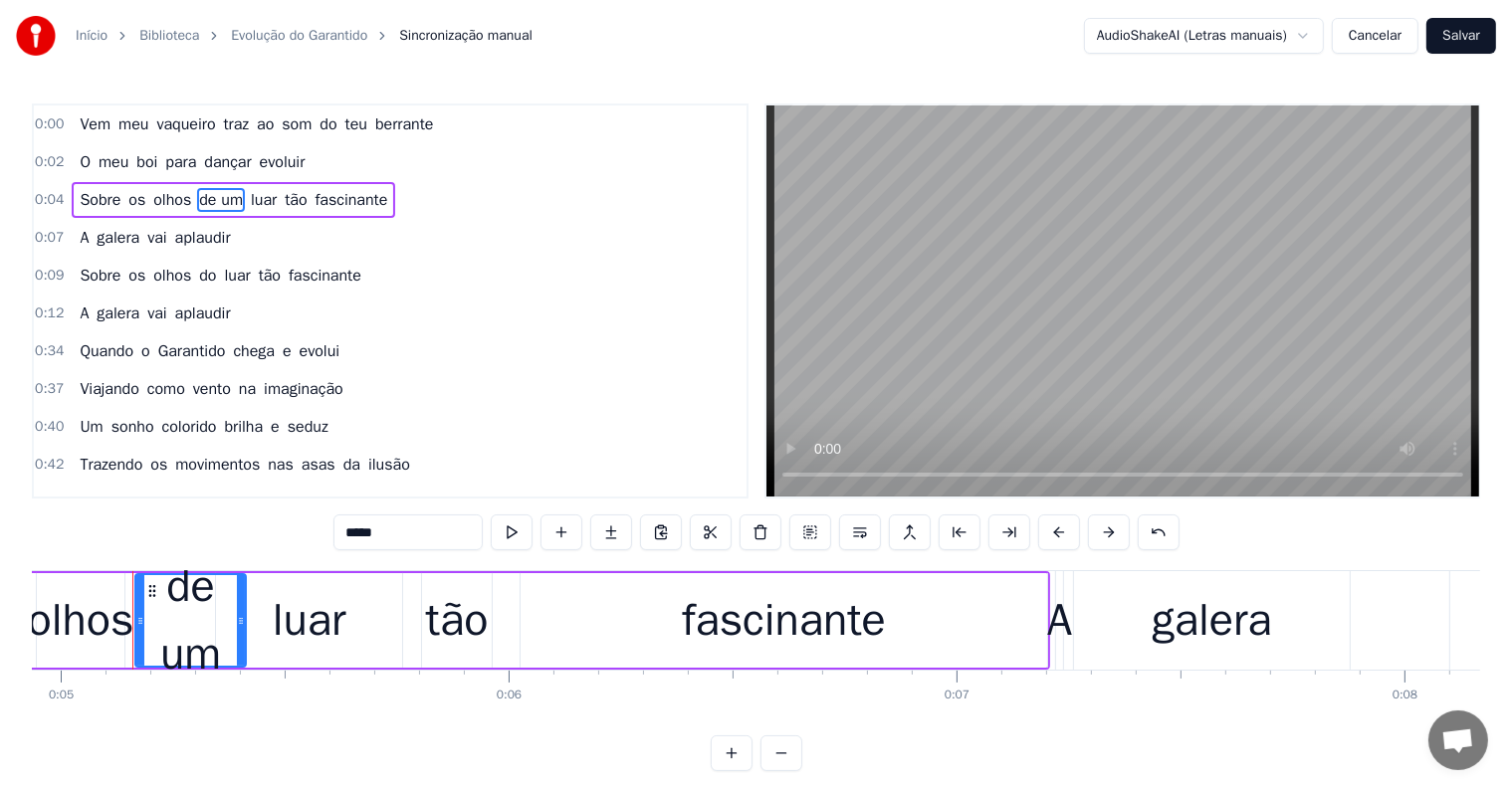 drag, startPoint x: 180, startPoint y: 618, endPoint x: 239, endPoint y: 621, distance: 59.07622 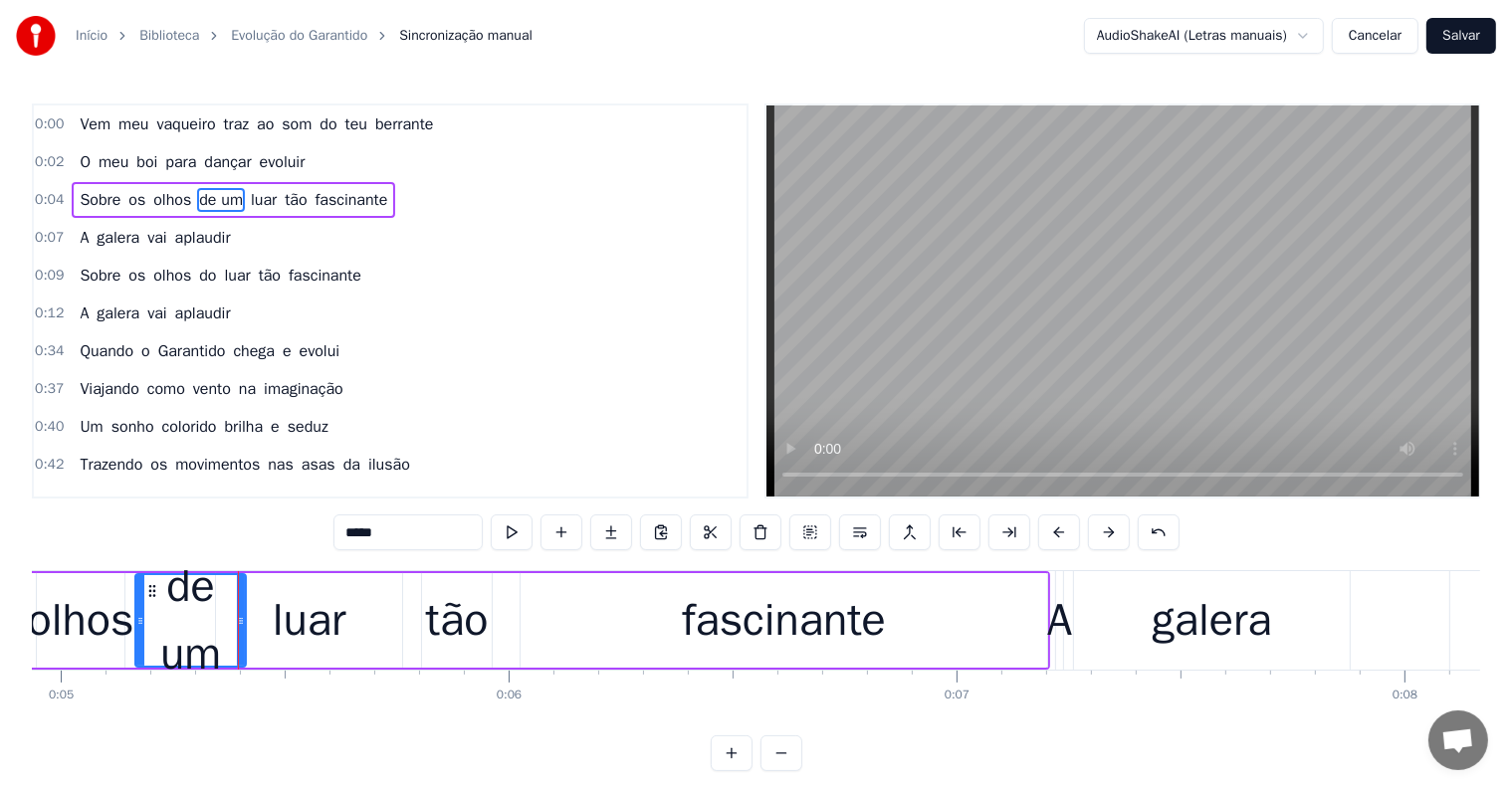 click on "olhos" at bounding box center (81, 621) 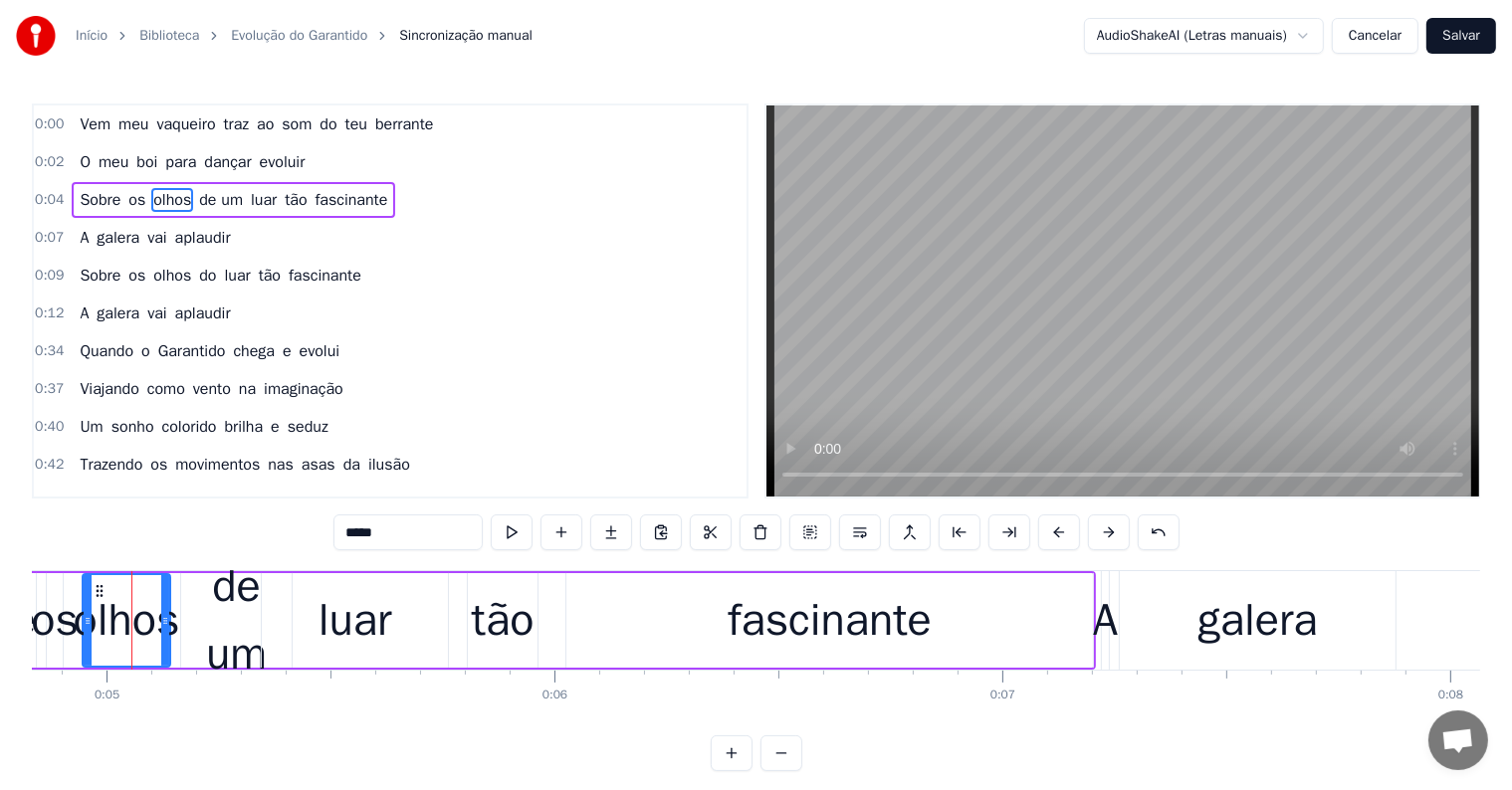 scroll, scrollTop: 0, scrollLeft: 2164, axis: horizontal 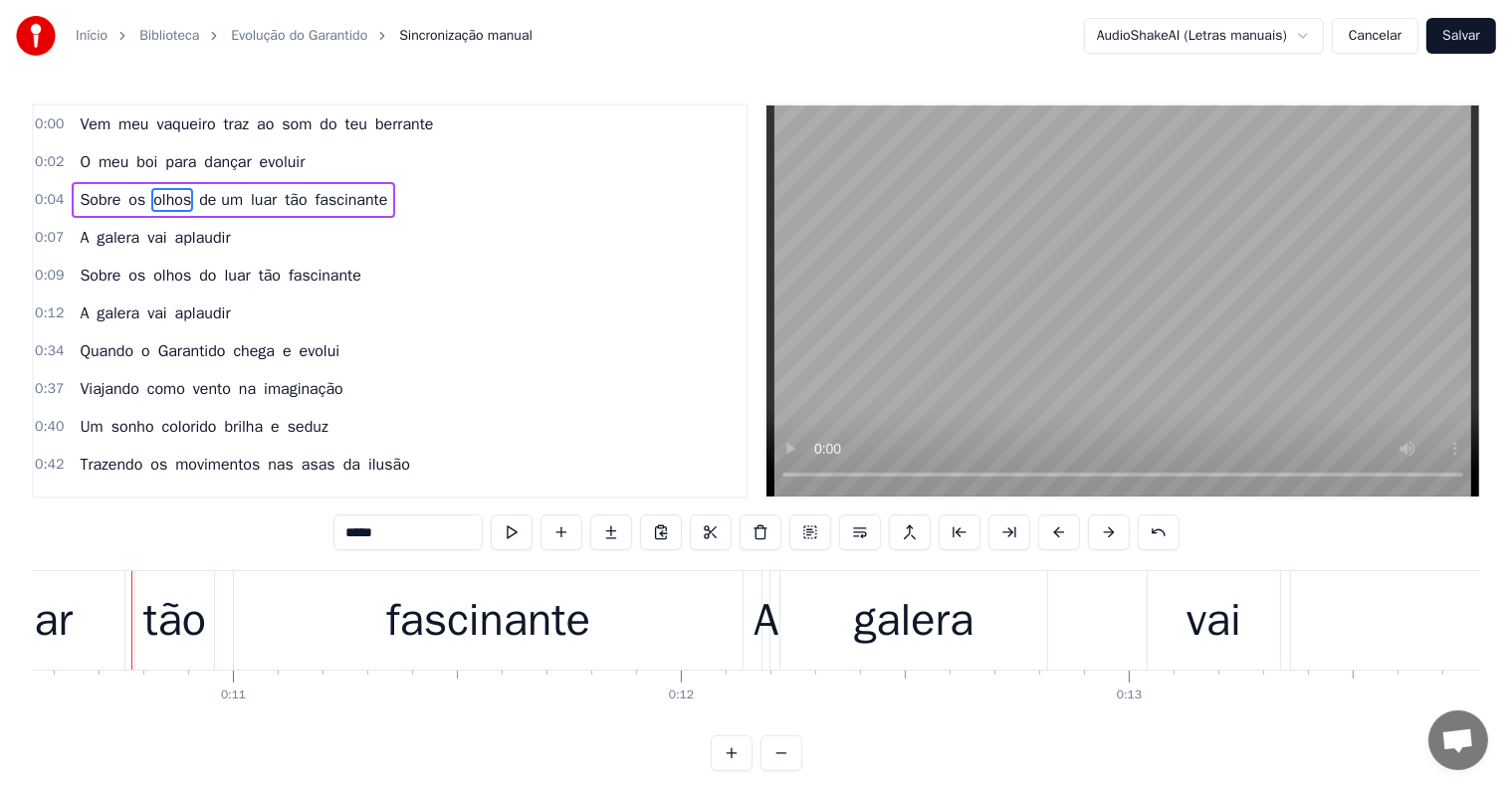 click on "luar" at bounding box center [36, 620] 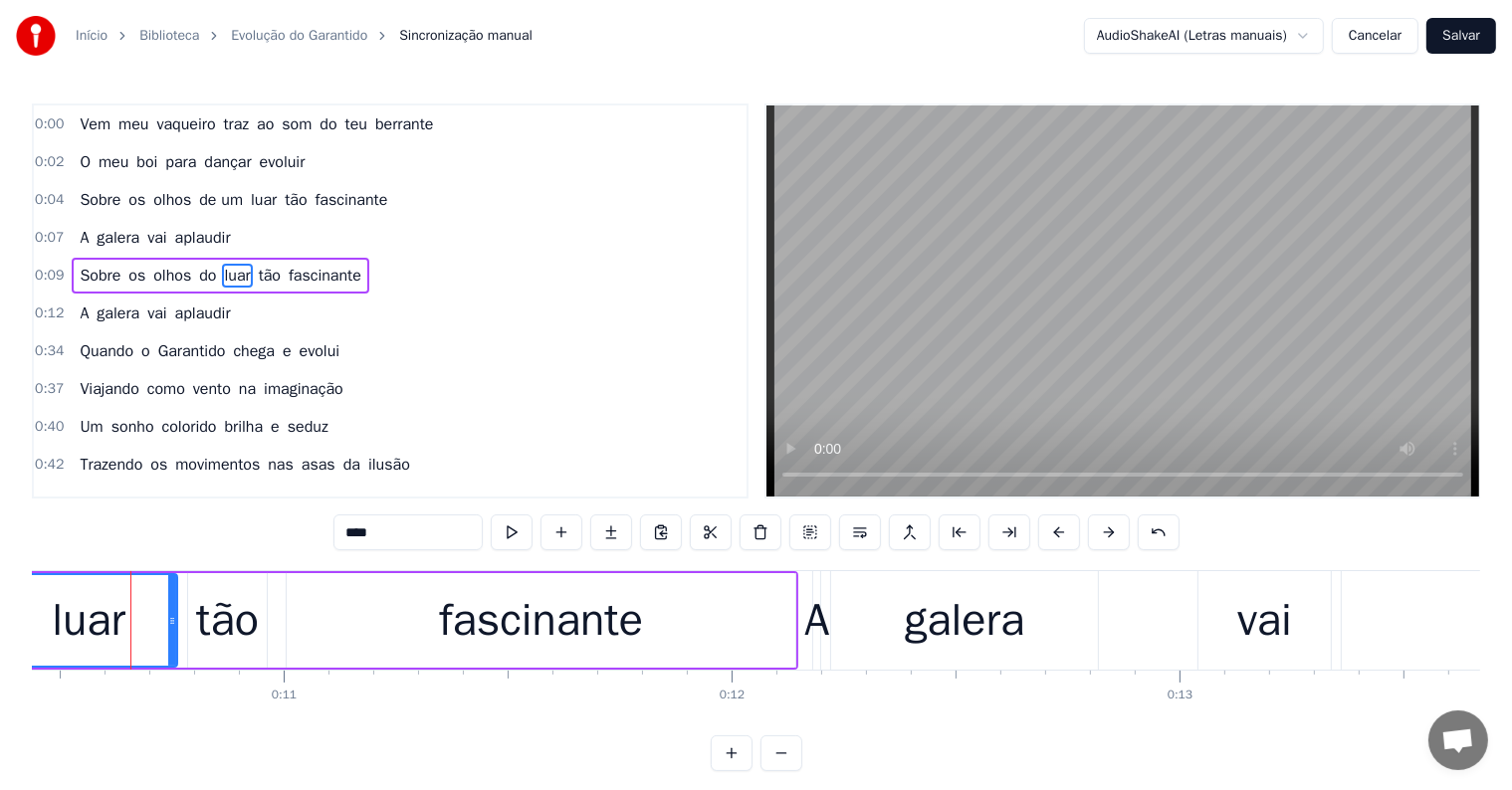 scroll, scrollTop: 0, scrollLeft: 4674, axis: horizontal 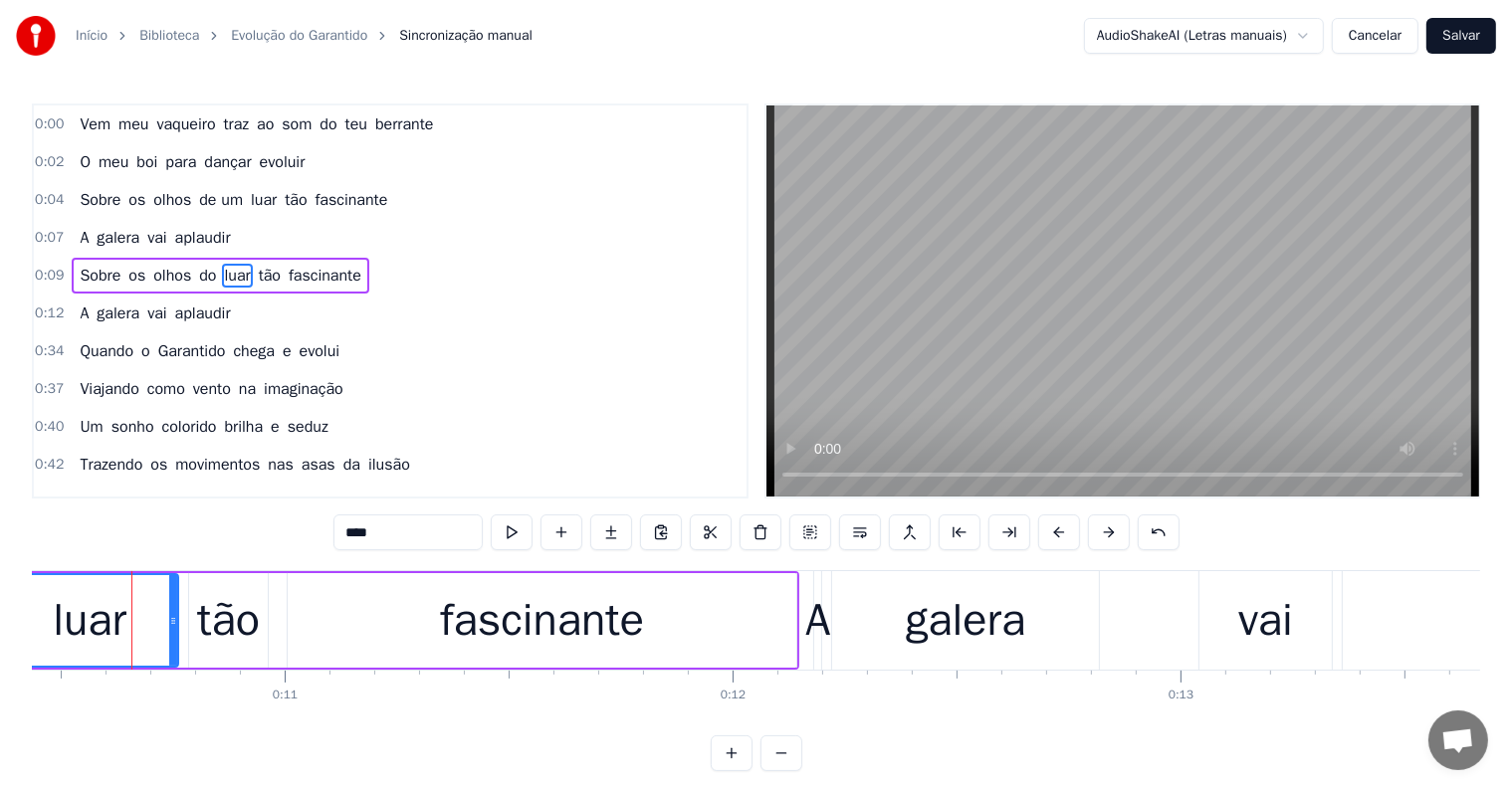 click on "do" at bounding box center [207, 276] 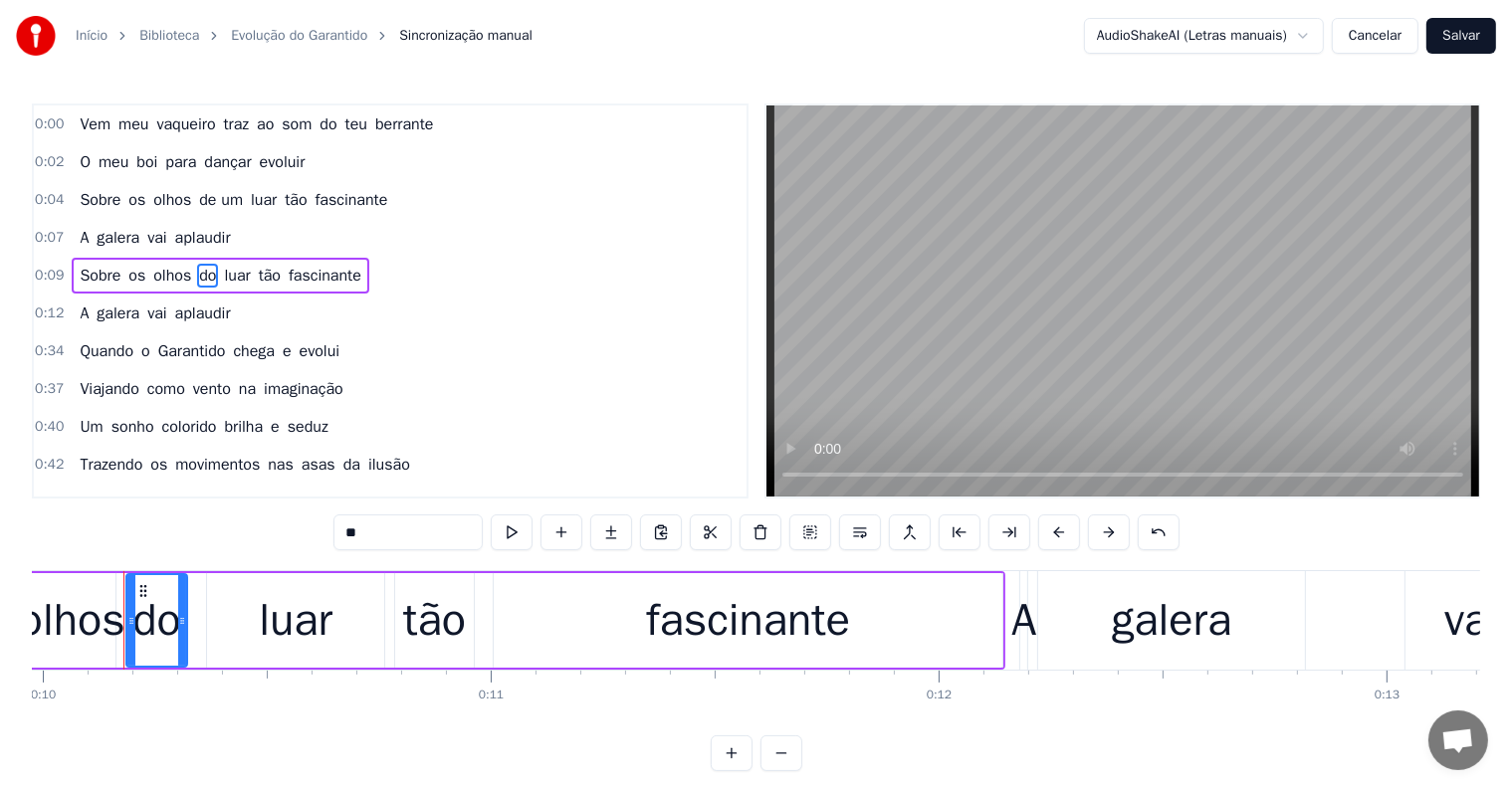 scroll, scrollTop: 0, scrollLeft: 4459, axis: horizontal 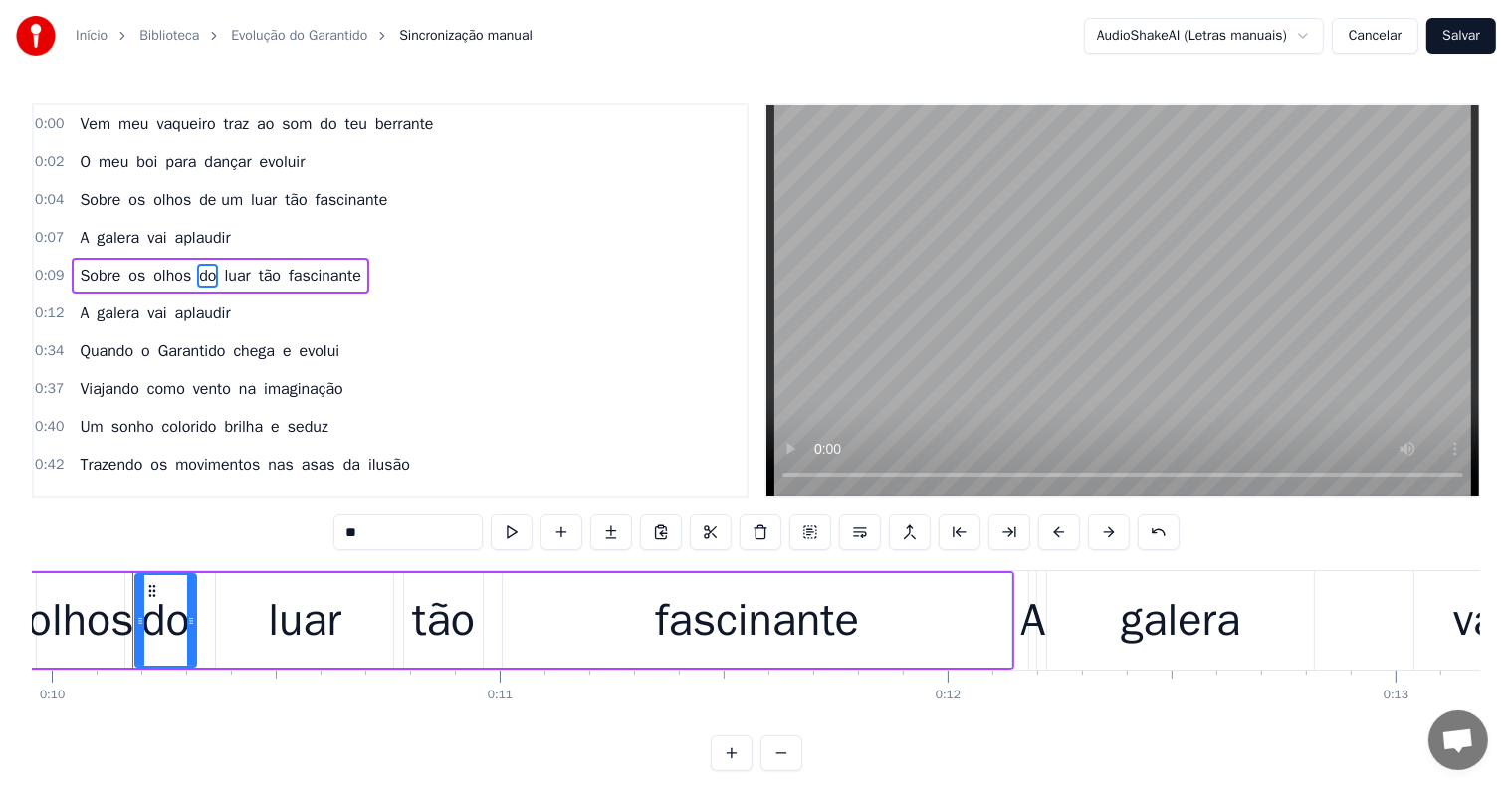click on "**" at bounding box center [408, 532] 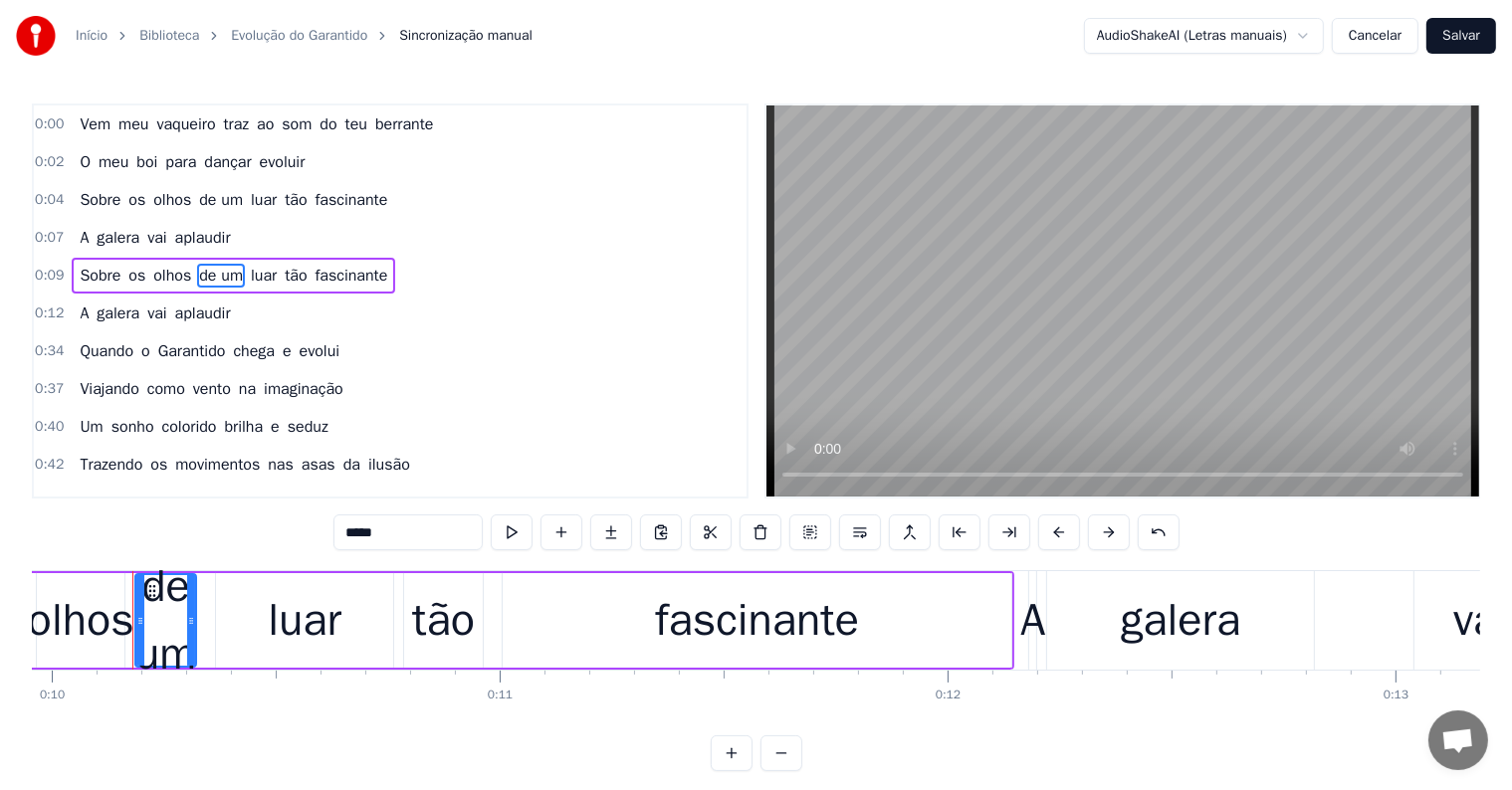 click on "olhos" at bounding box center (81, 621) 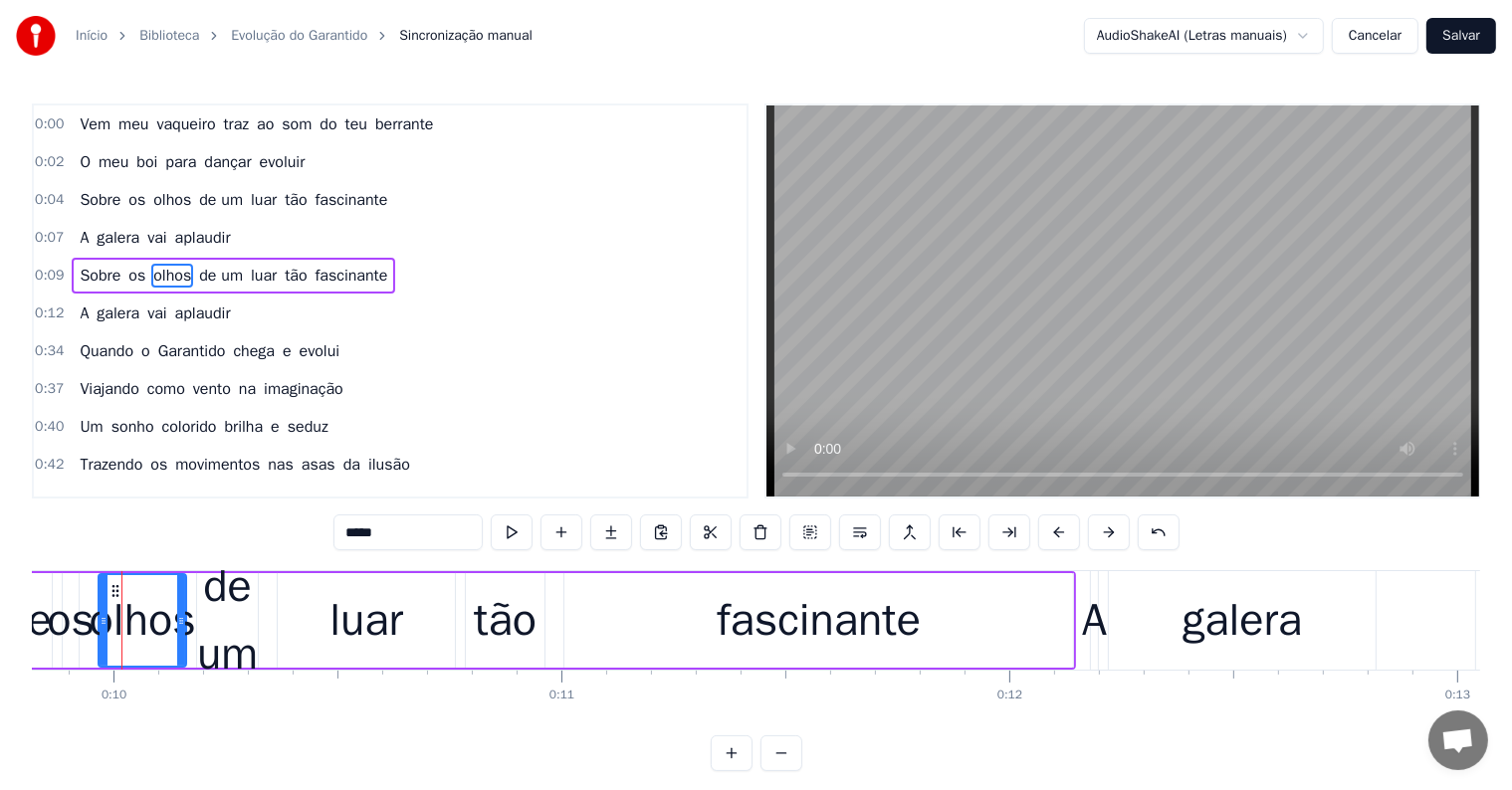 scroll, scrollTop: 0, scrollLeft: 4388, axis: horizontal 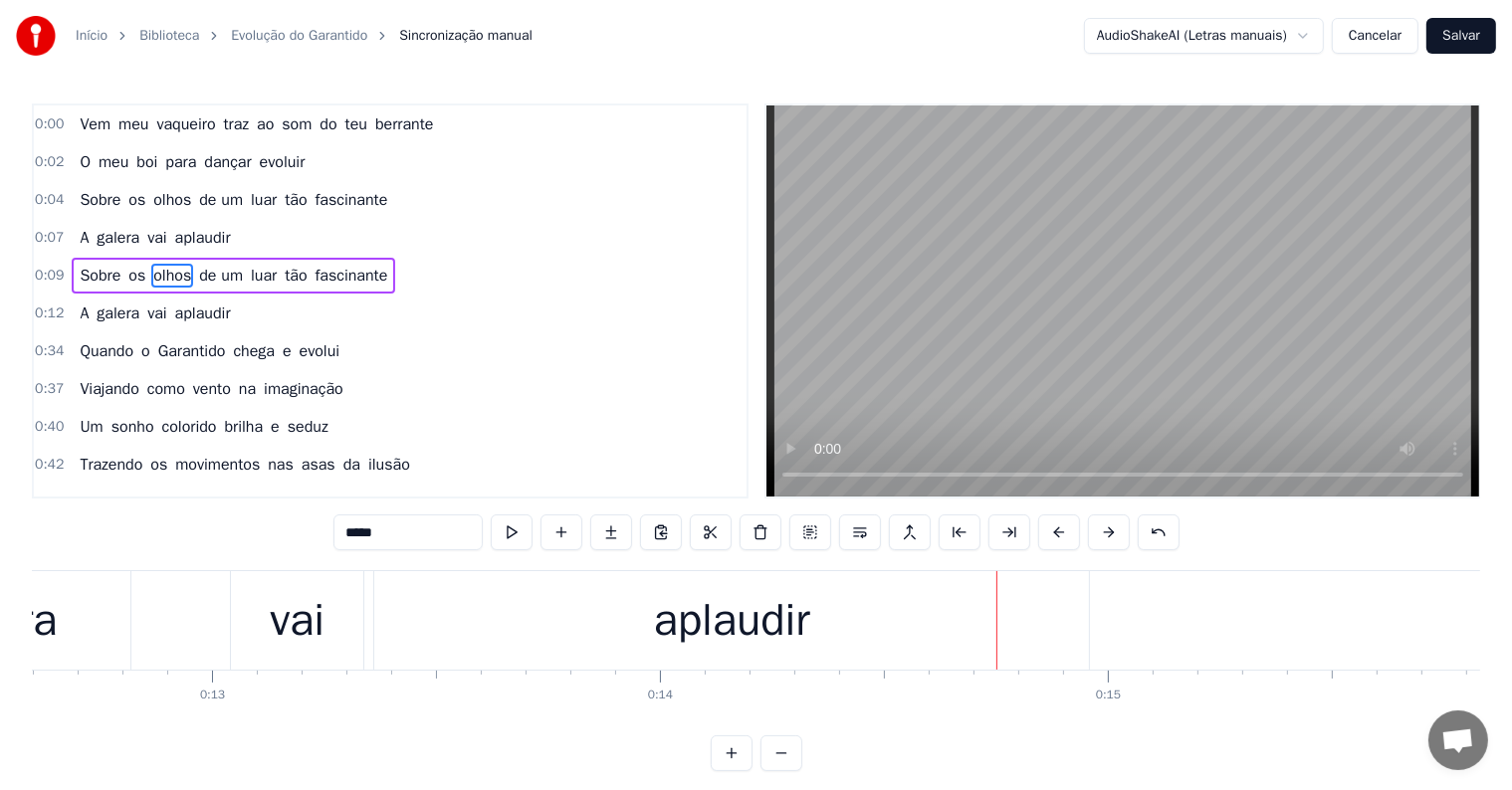 click on "aplaudir" at bounding box center [732, 621] 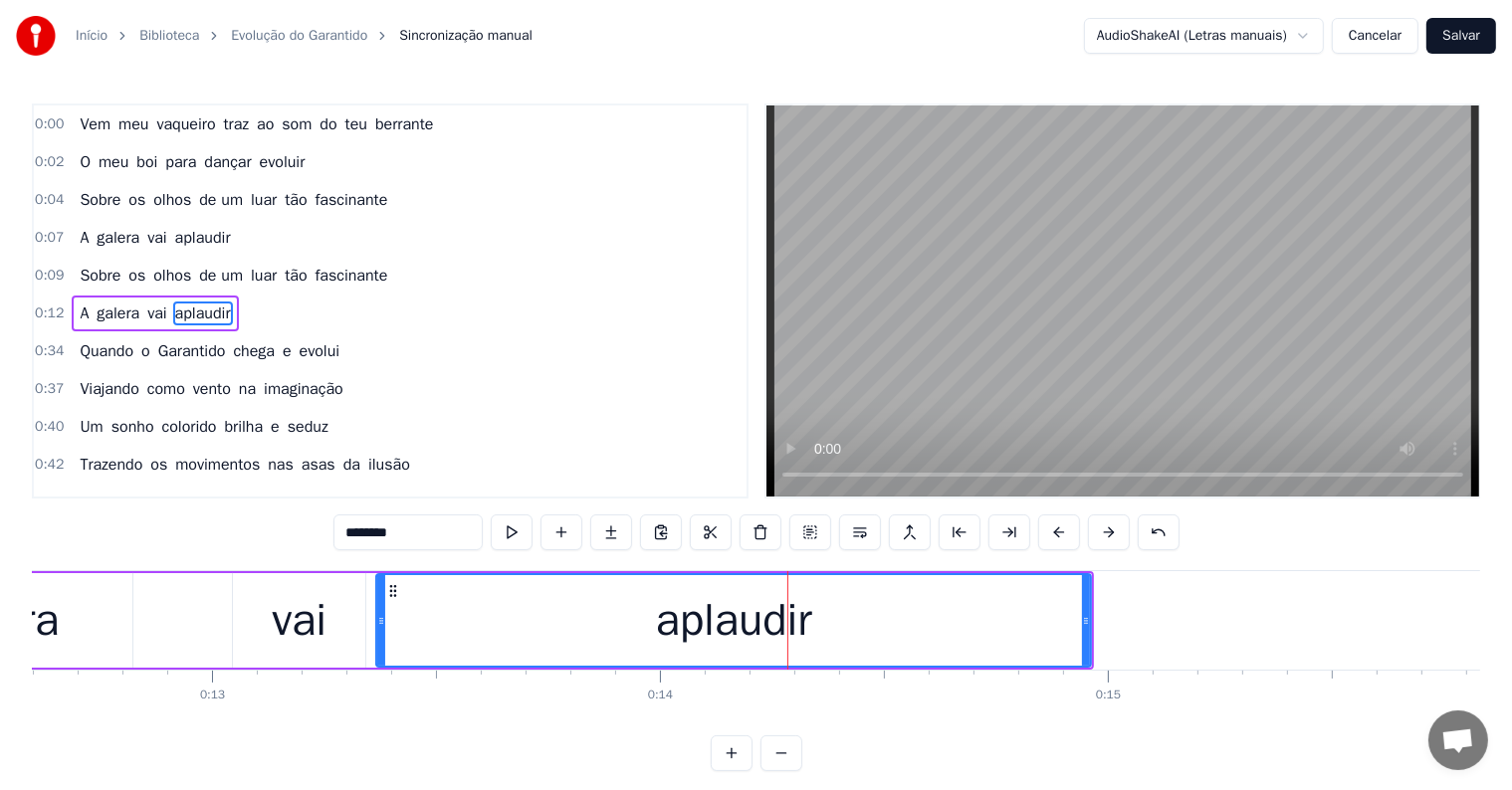 scroll, scrollTop: 5, scrollLeft: 0, axis: vertical 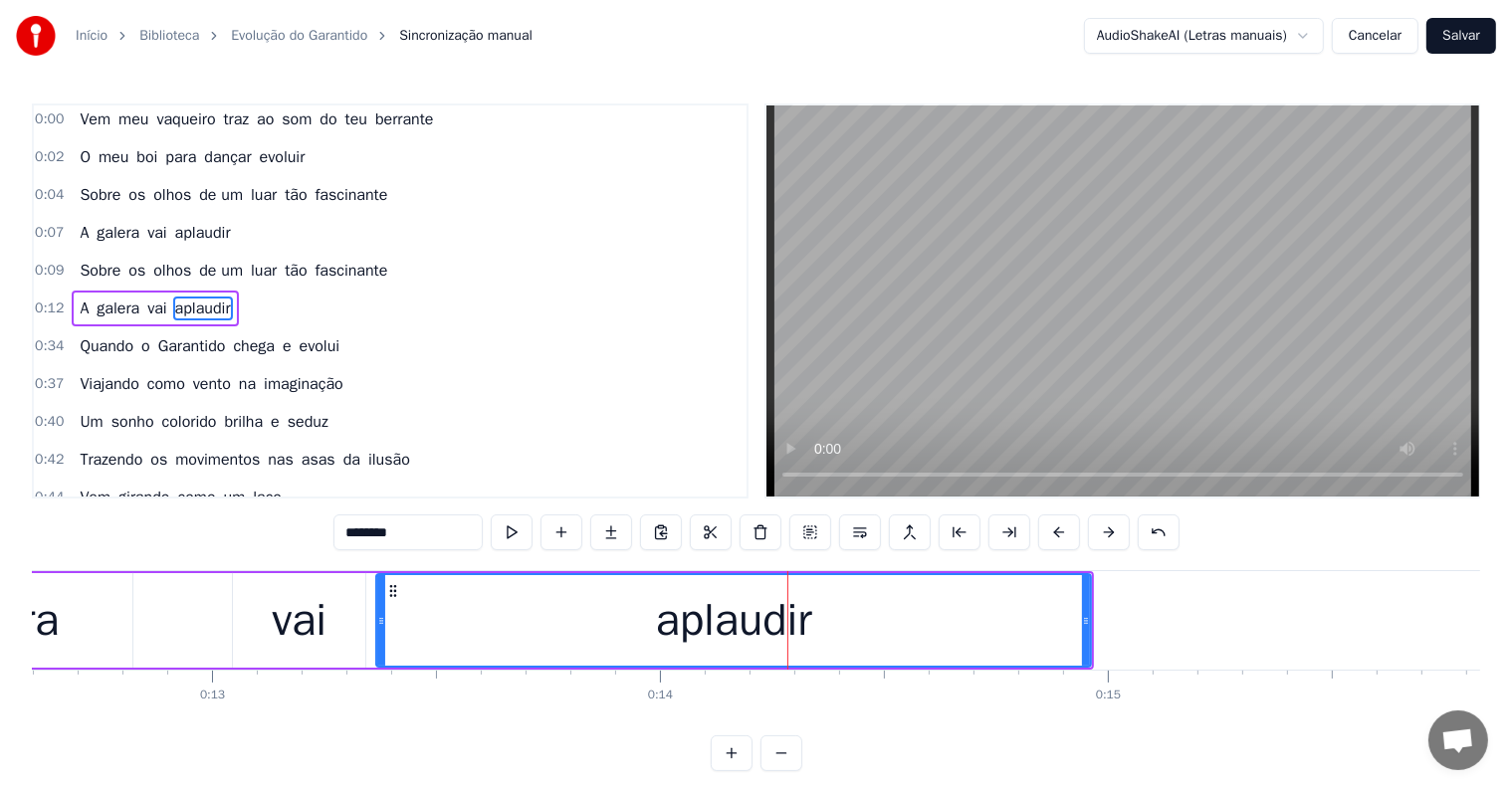 click on "********" at bounding box center [408, 532] 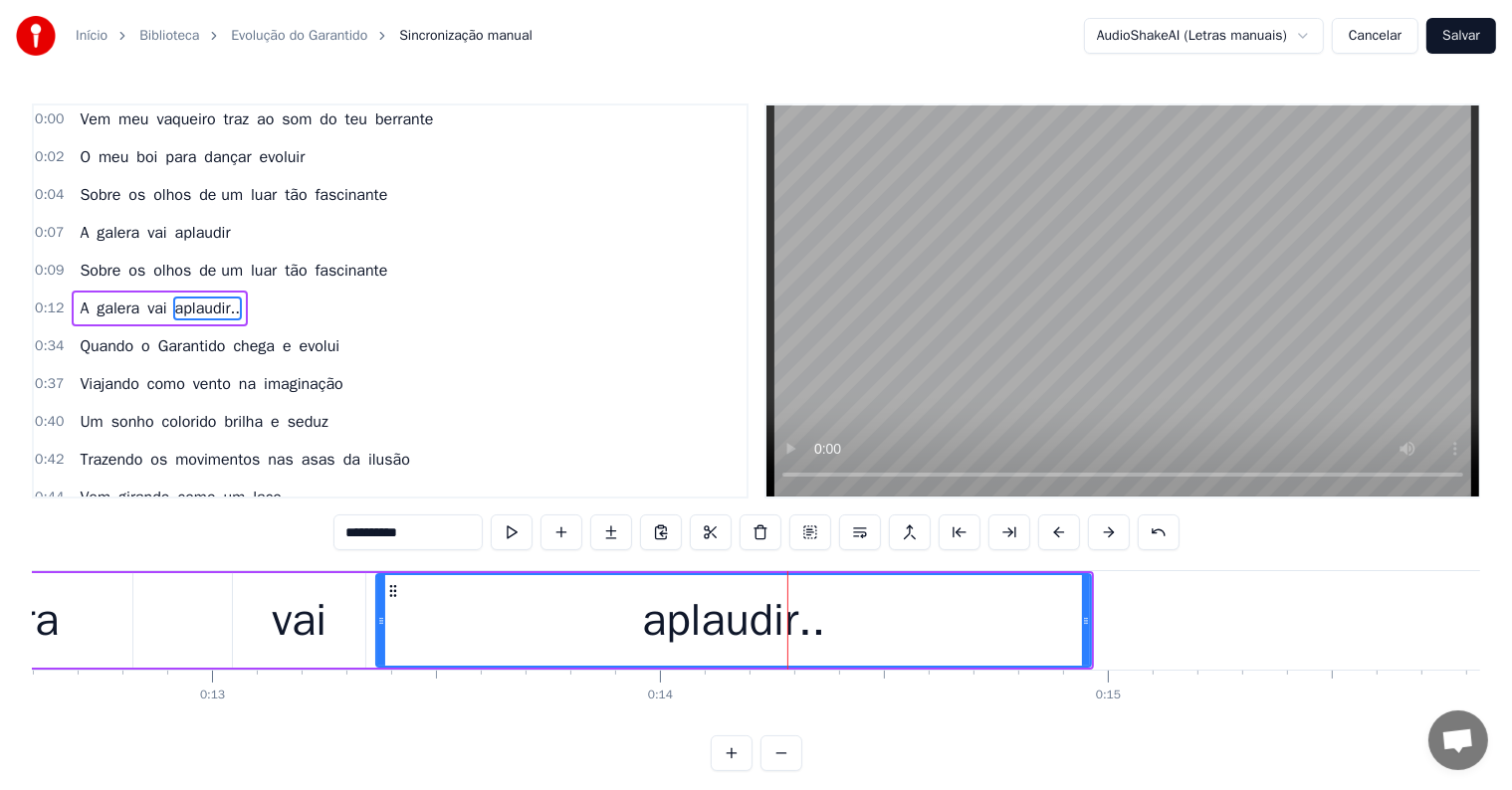 click on "vai" at bounding box center [299, 621] 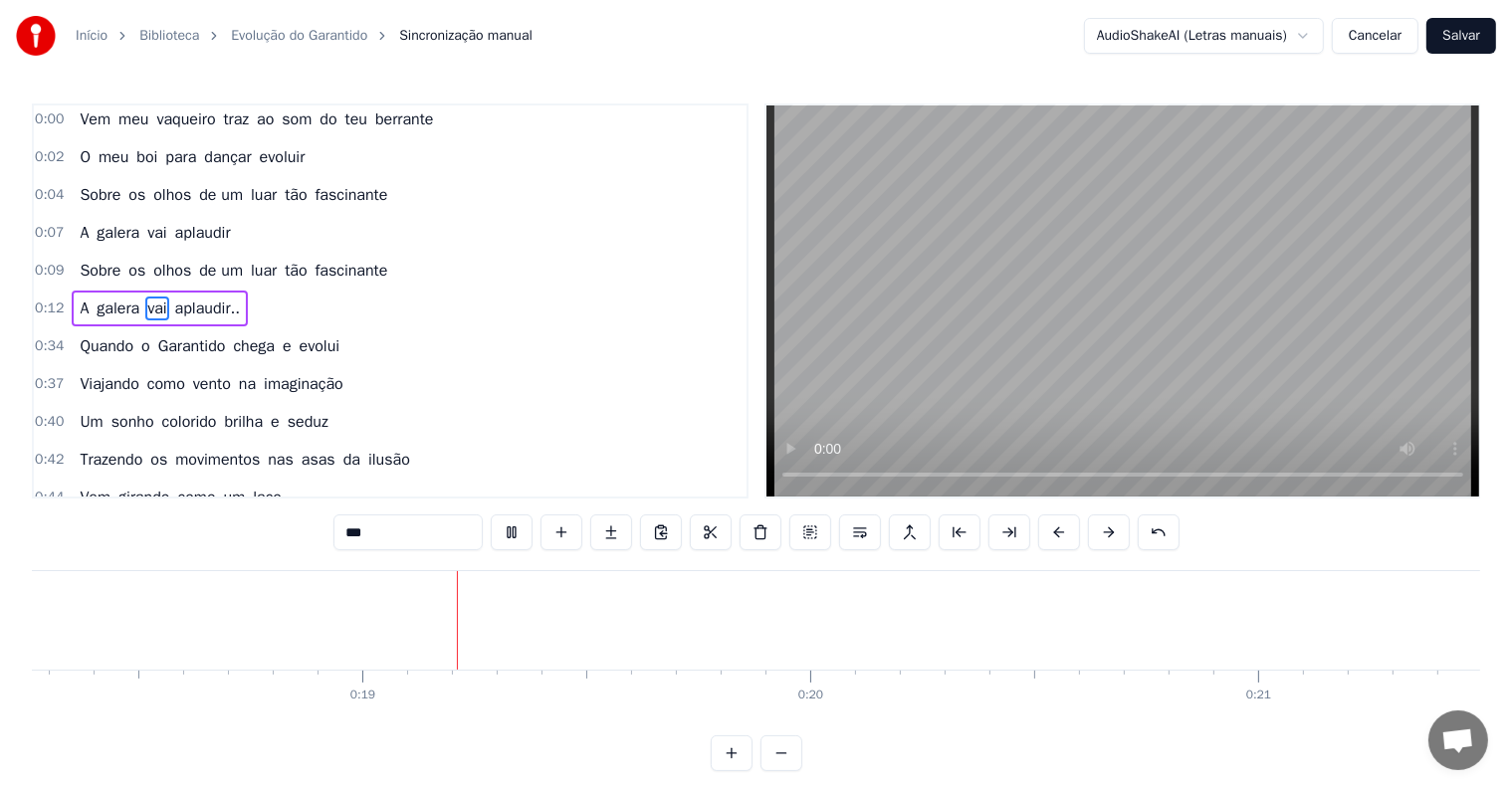 scroll, scrollTop: 0, scrollLeft: 8218, axis: horizontal 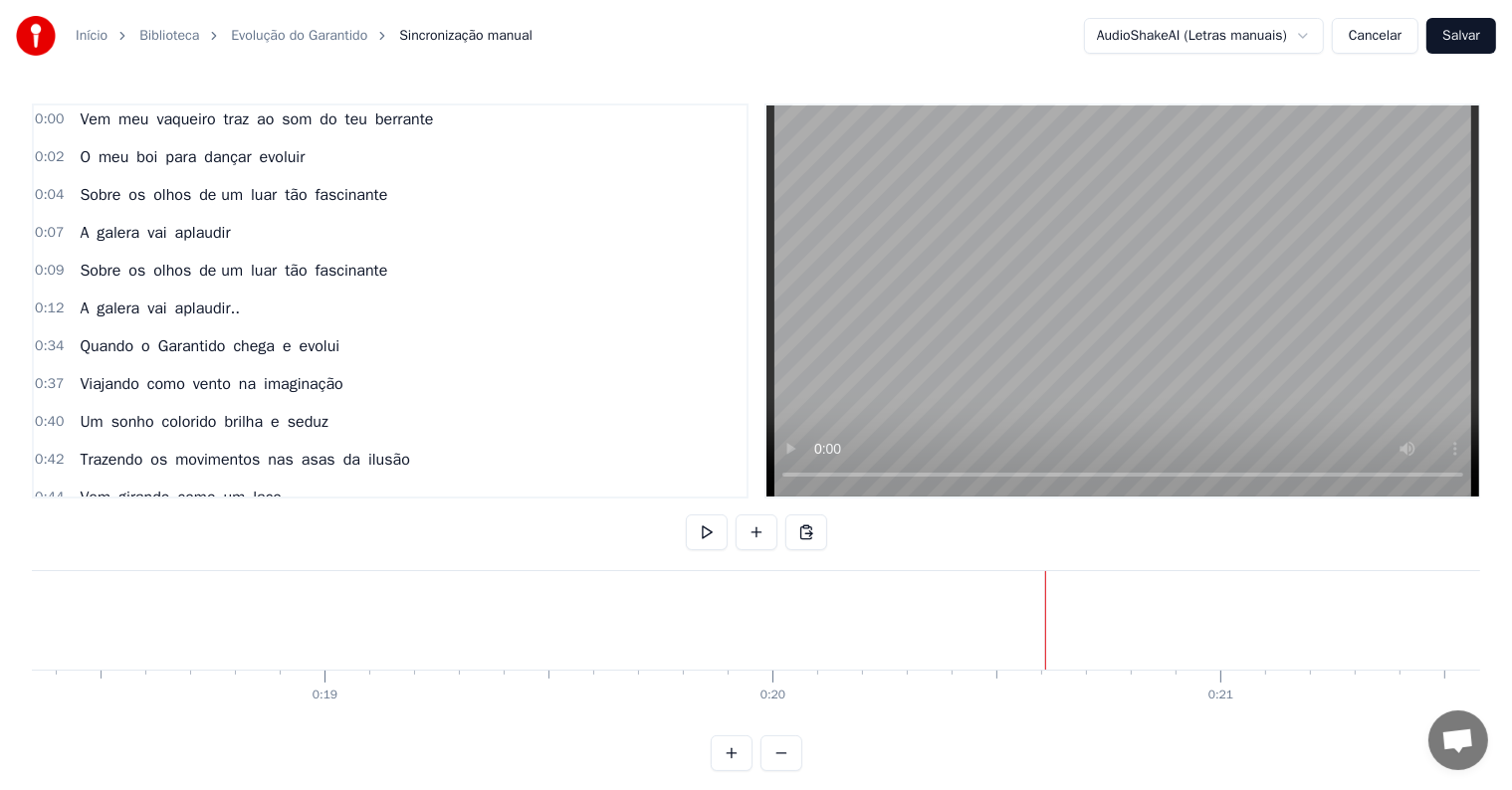 click at bounding box center [1045, 620] 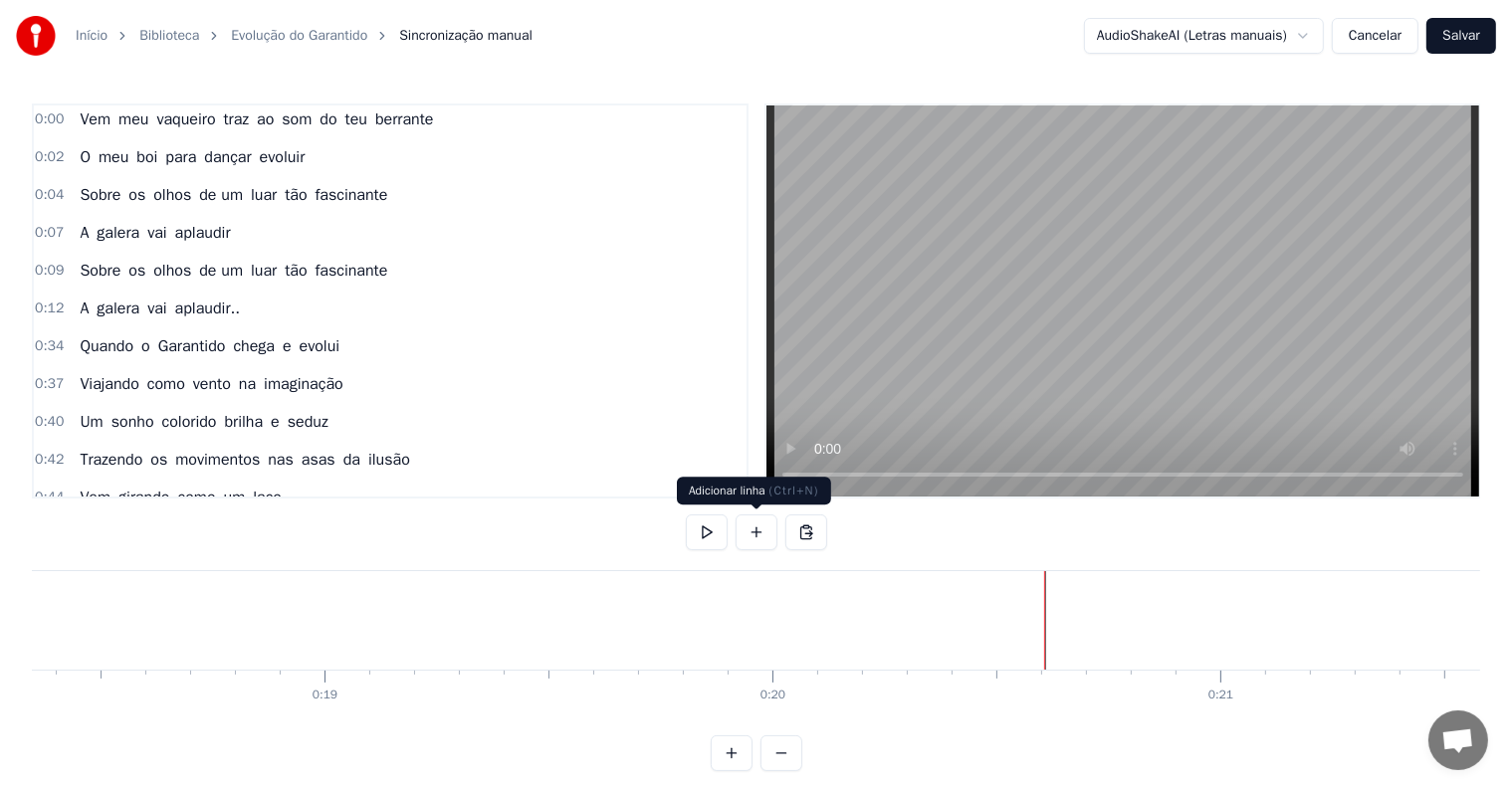 click at bounding box center (756, 532) 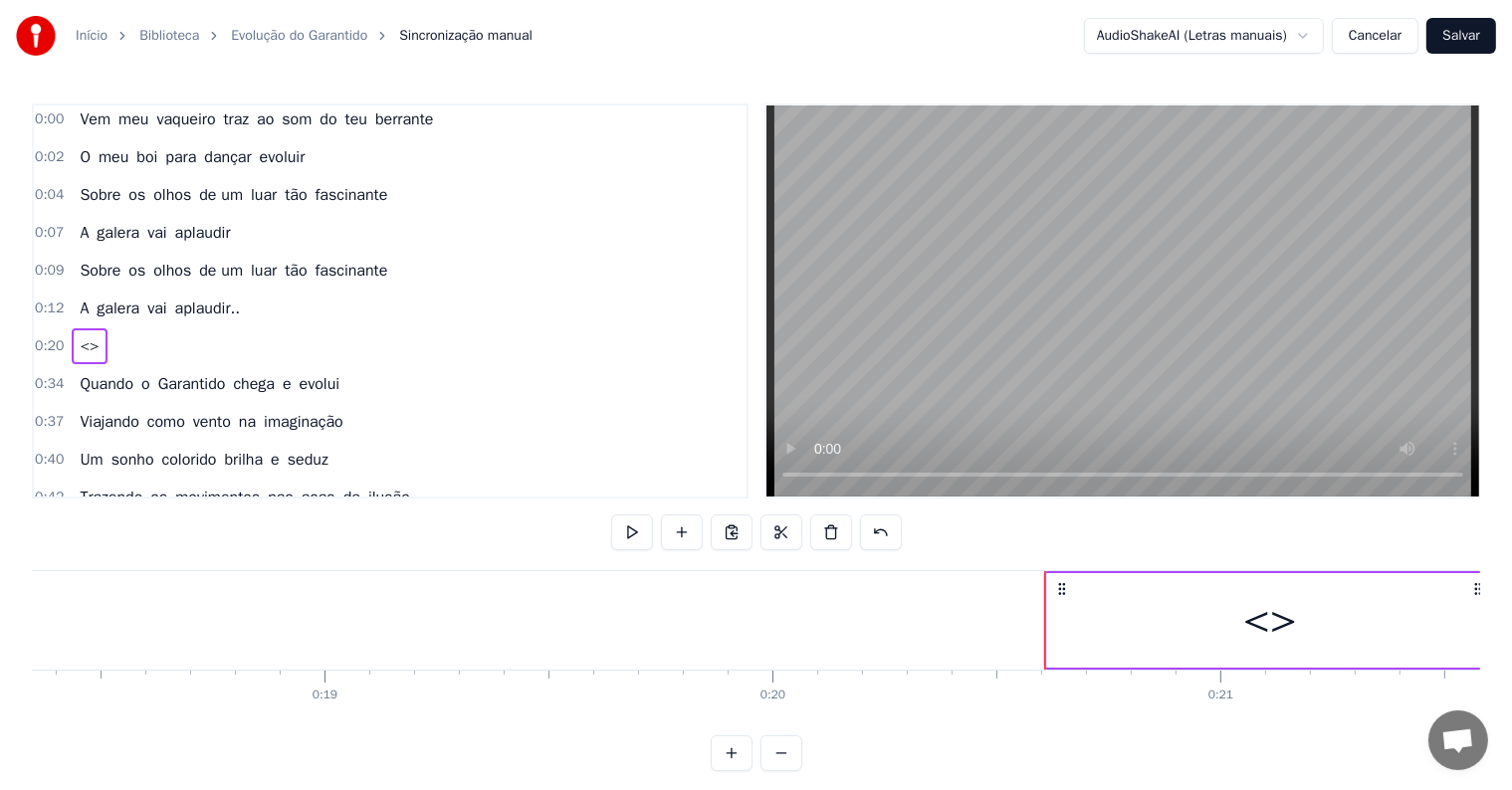 click on "<>" at bounding box center (1270, 620) 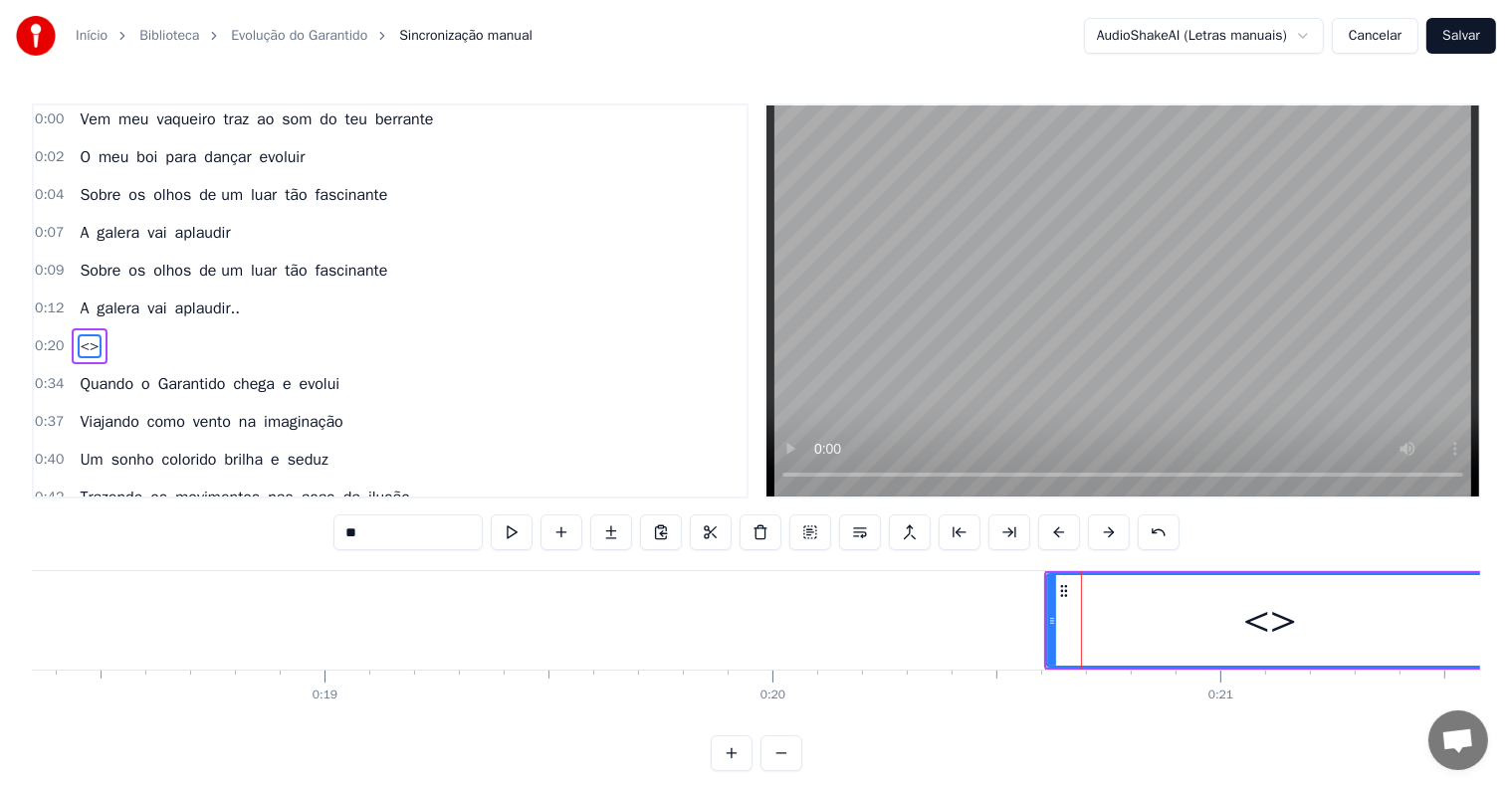 scroll, scrollTop: 42, scrollLeft: 0, axis: vertical 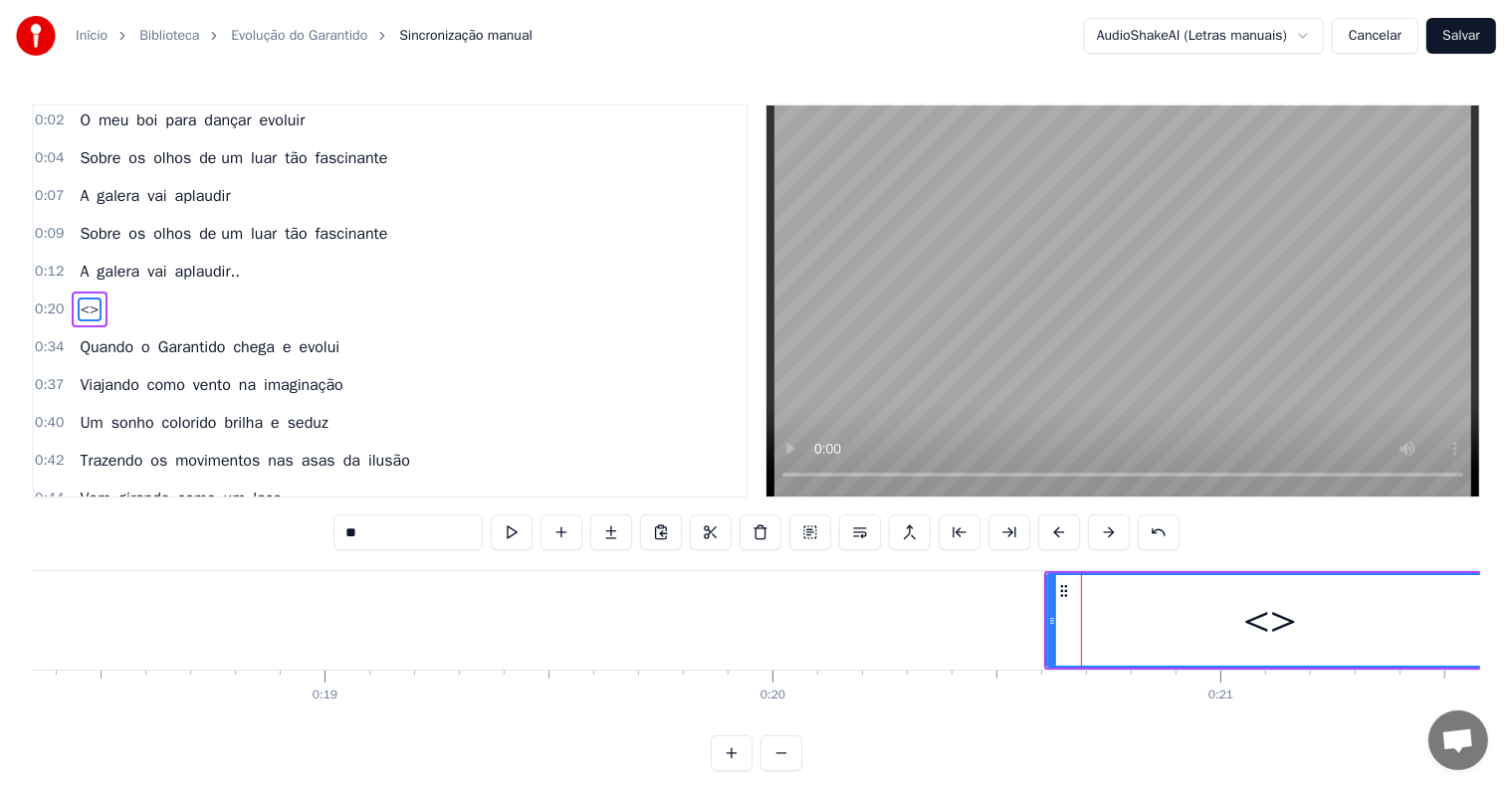 drag, startPoint x: 435, startPoint y: 531, endPoint x: 259, endPoint y: 527, distance: 176.0454 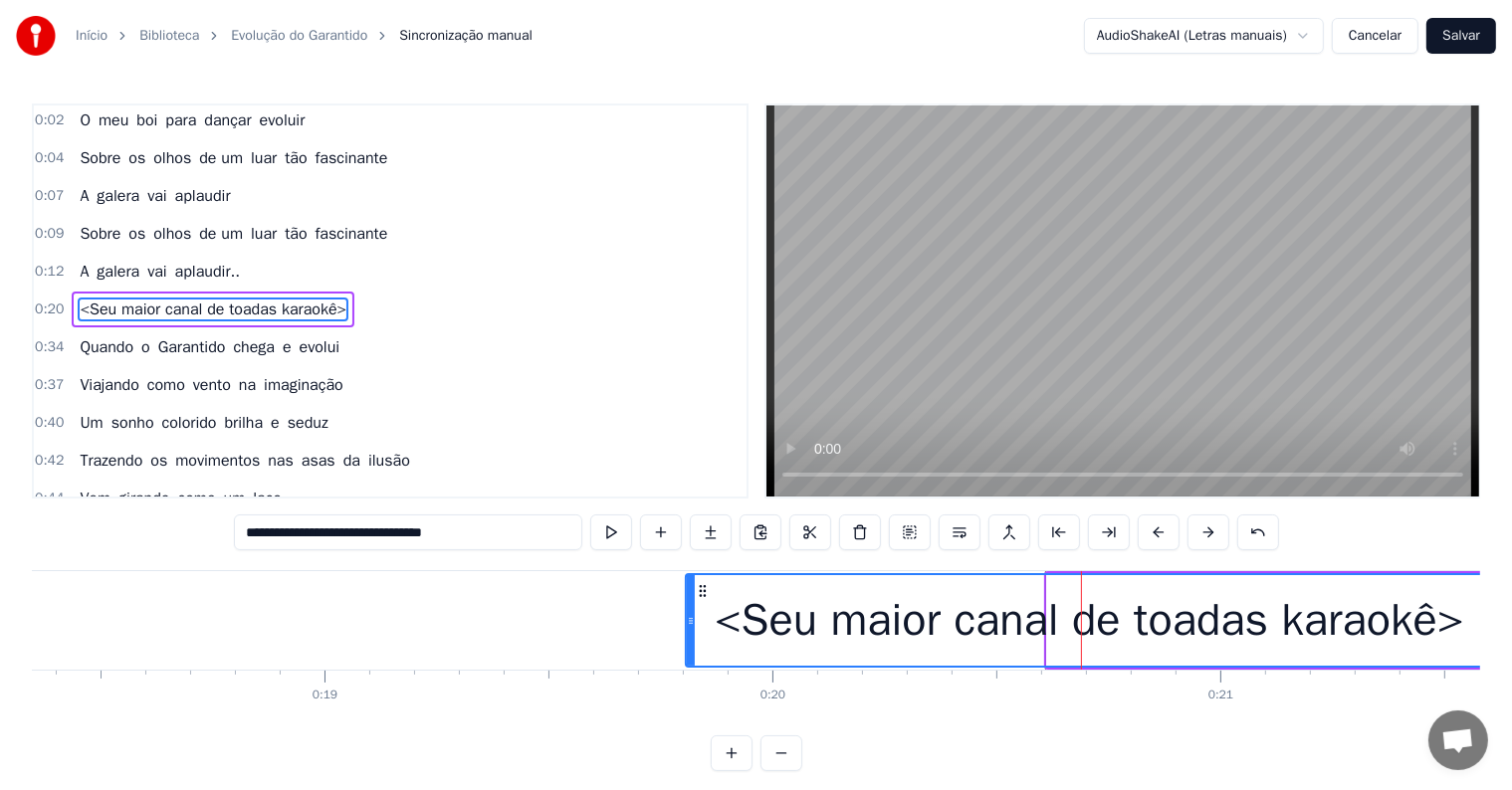 drag, startPoint x: 1046, startPoint y: 616, endPoint x: 685, endPoint y: 610, distance: 361.0499 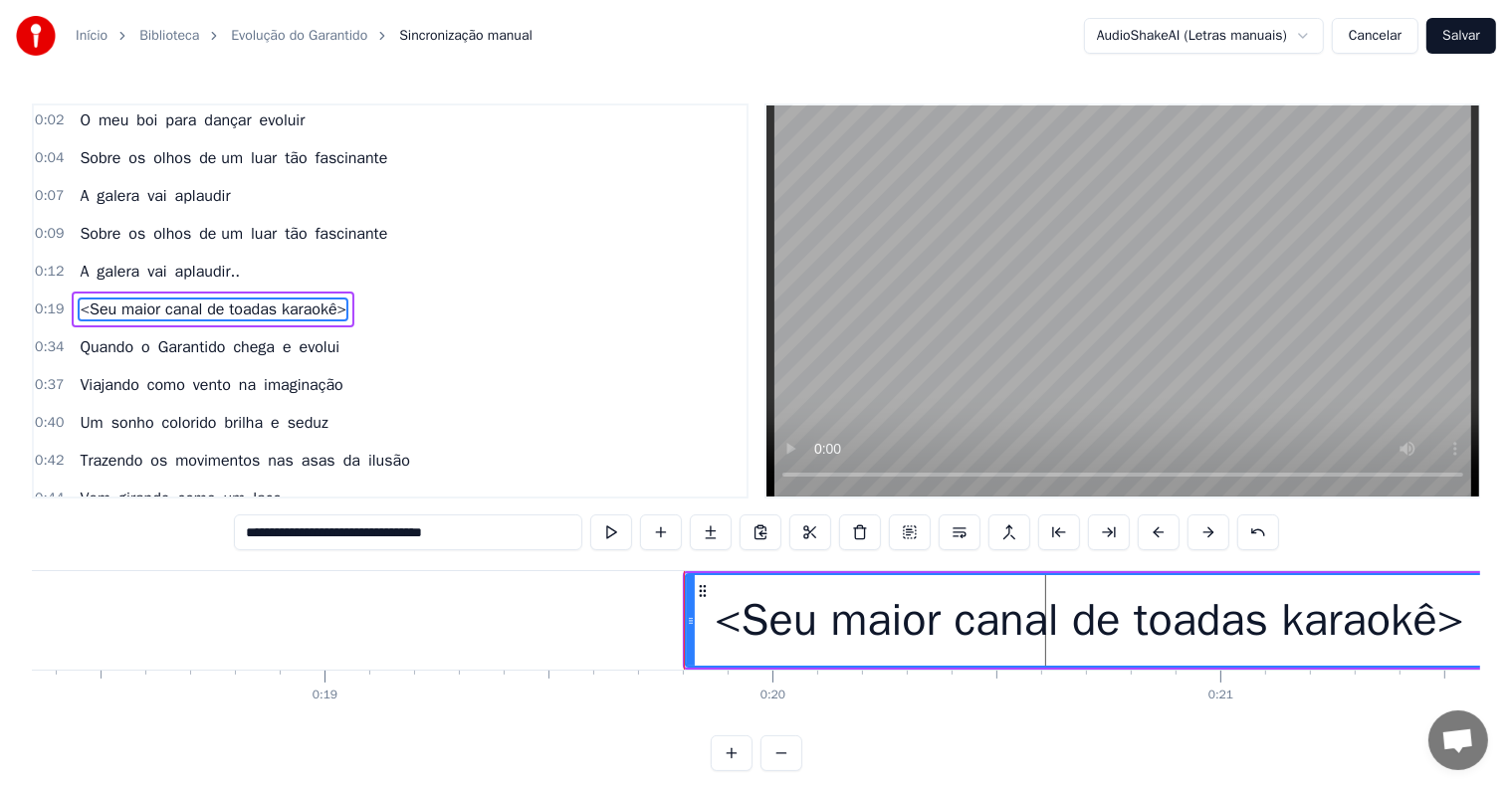 scroll, scrollTop: 30, scrollLeft: 0, axis: vertical 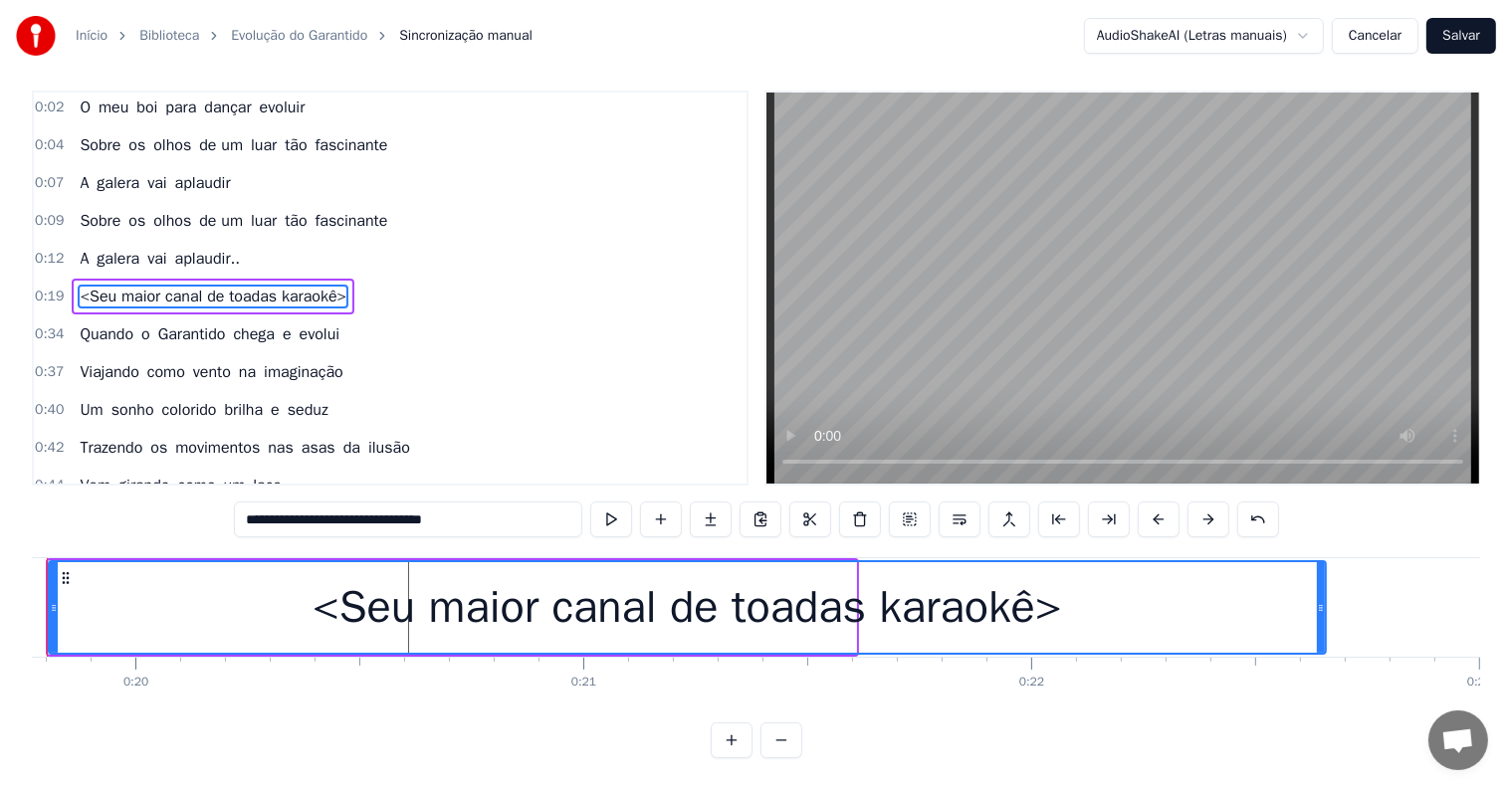 drag, startPoint x: 856, startPoint y: 589, endPoint x: 1319, endPoint y: 589, distance: 463 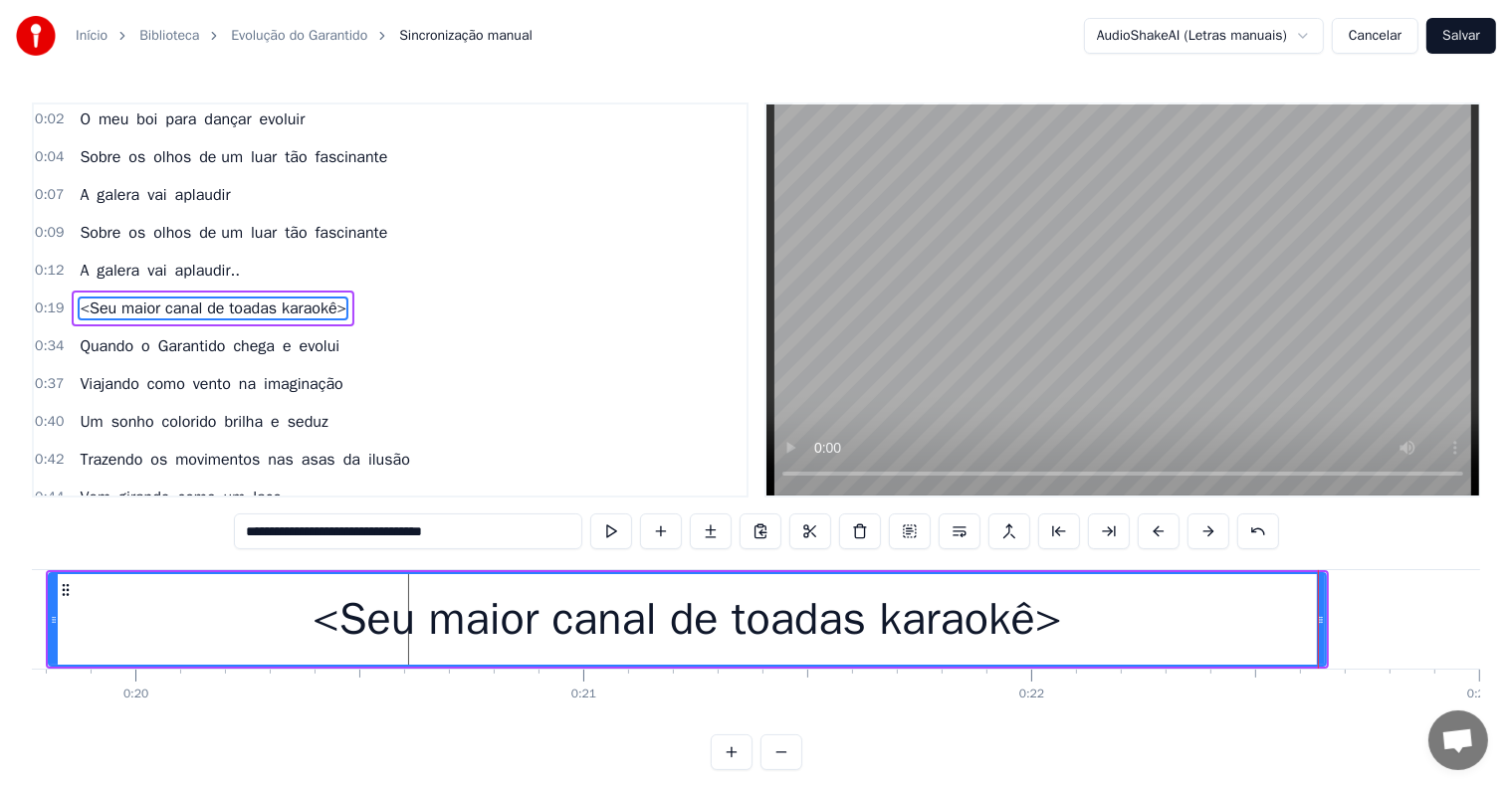 scroll, scrollTop: 0, scrollLeft: 0, axis: both 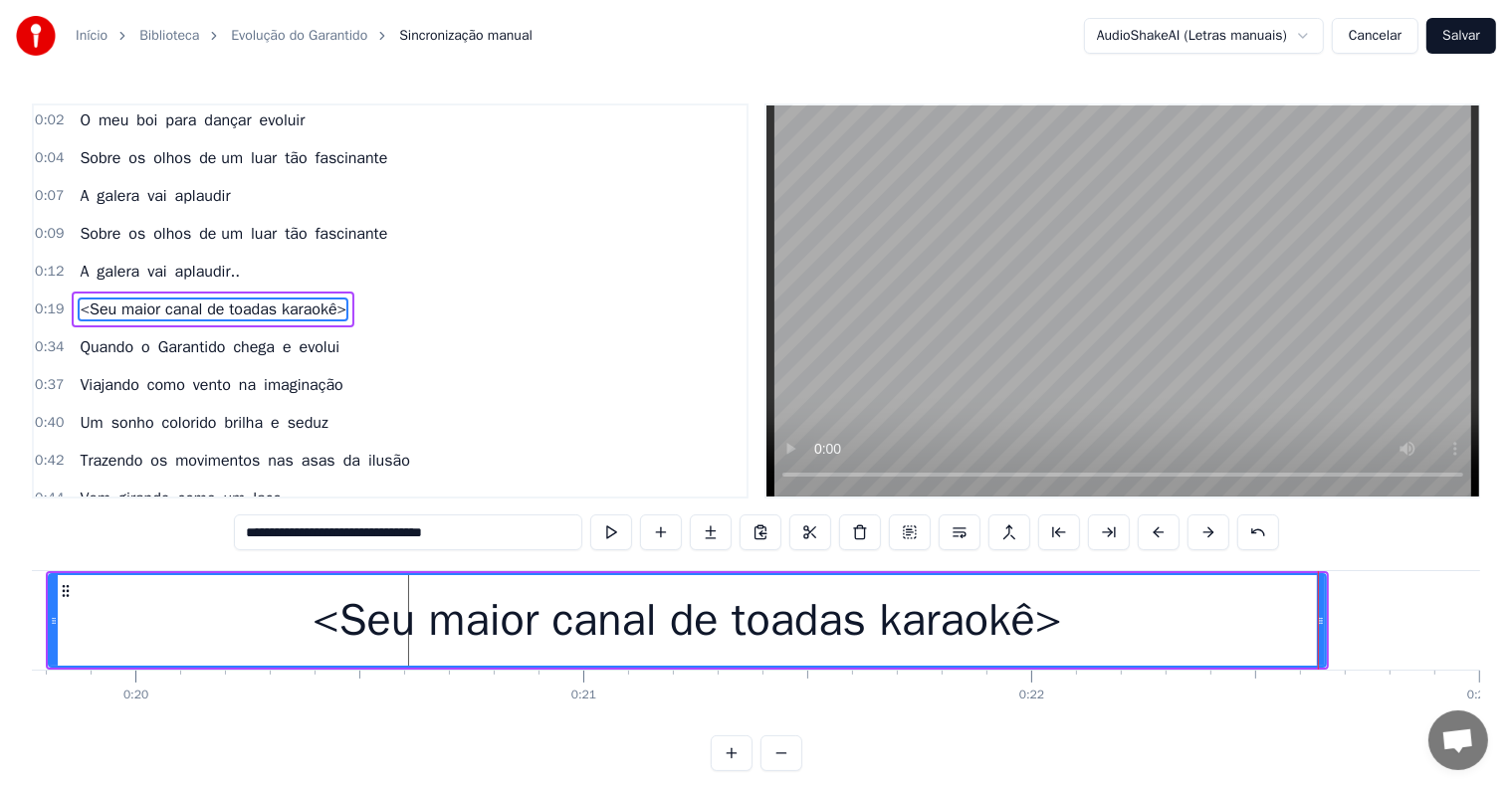 click on "aplaudir.." at bounding box center [207, 272] 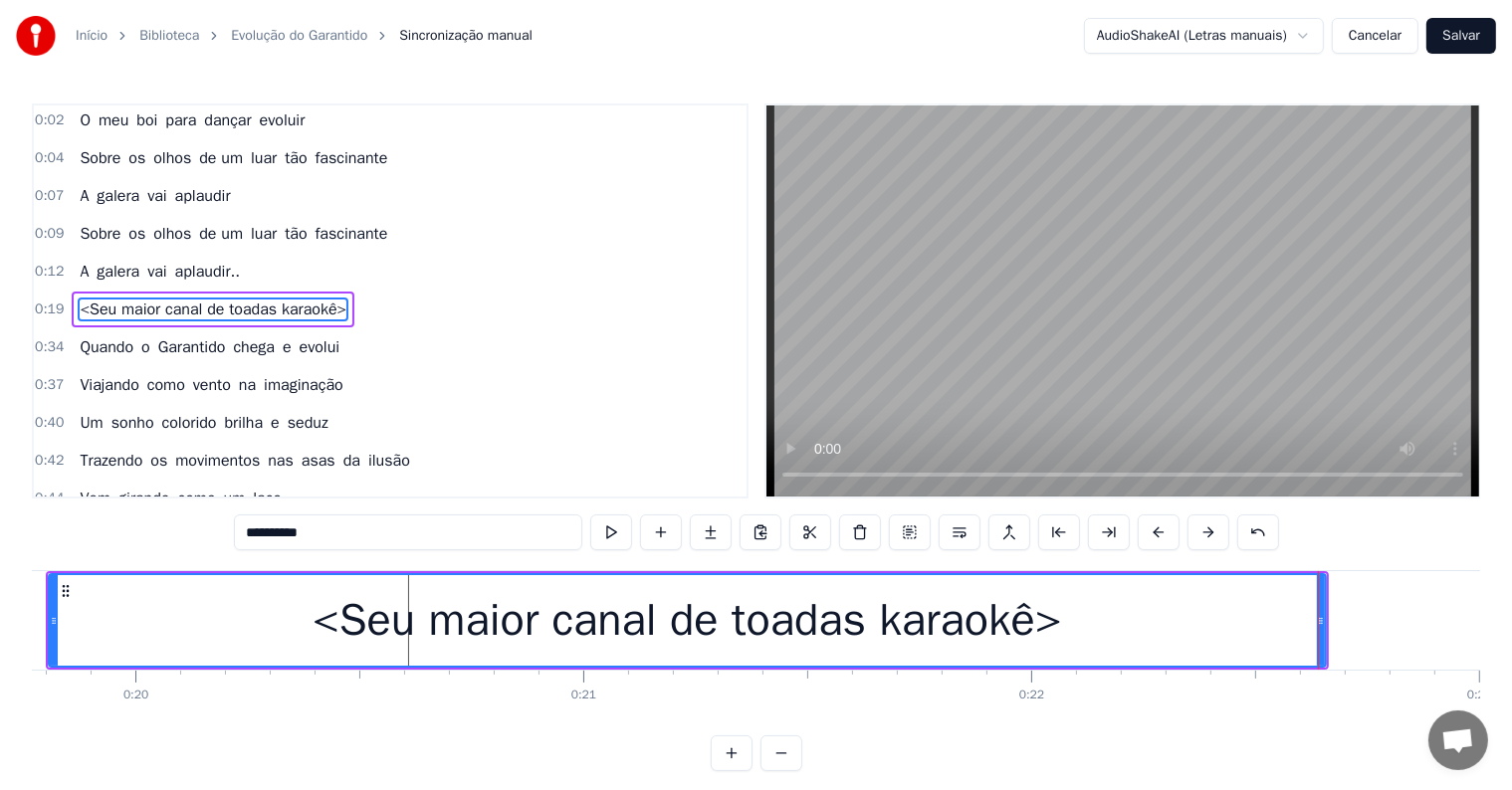 scroll, scrollTop: 27, scrollLeft: 0, axis: vertical 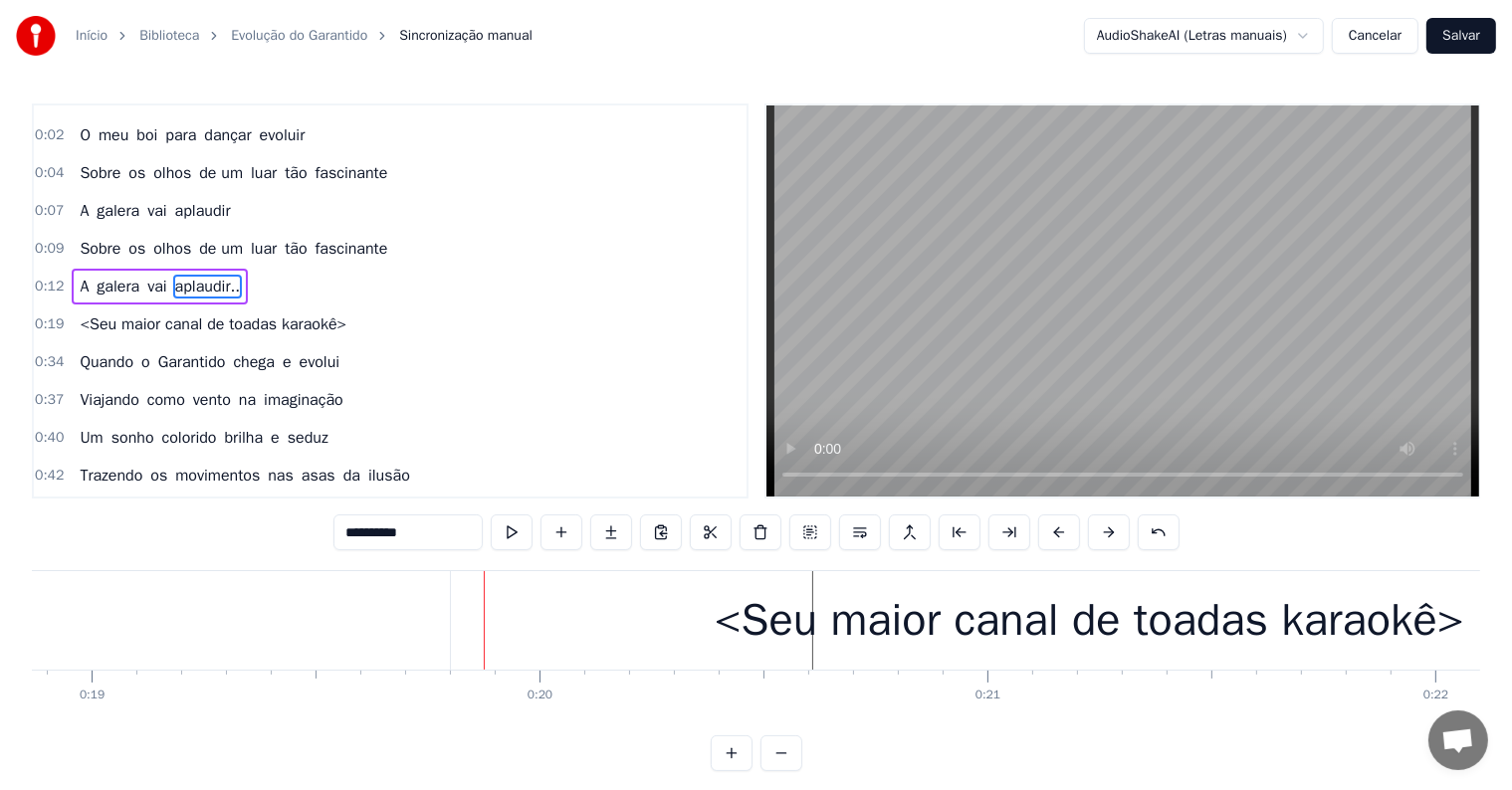 click on "<Seu maior canal de toadas karaokê>" at bounding box center (1089, 621) 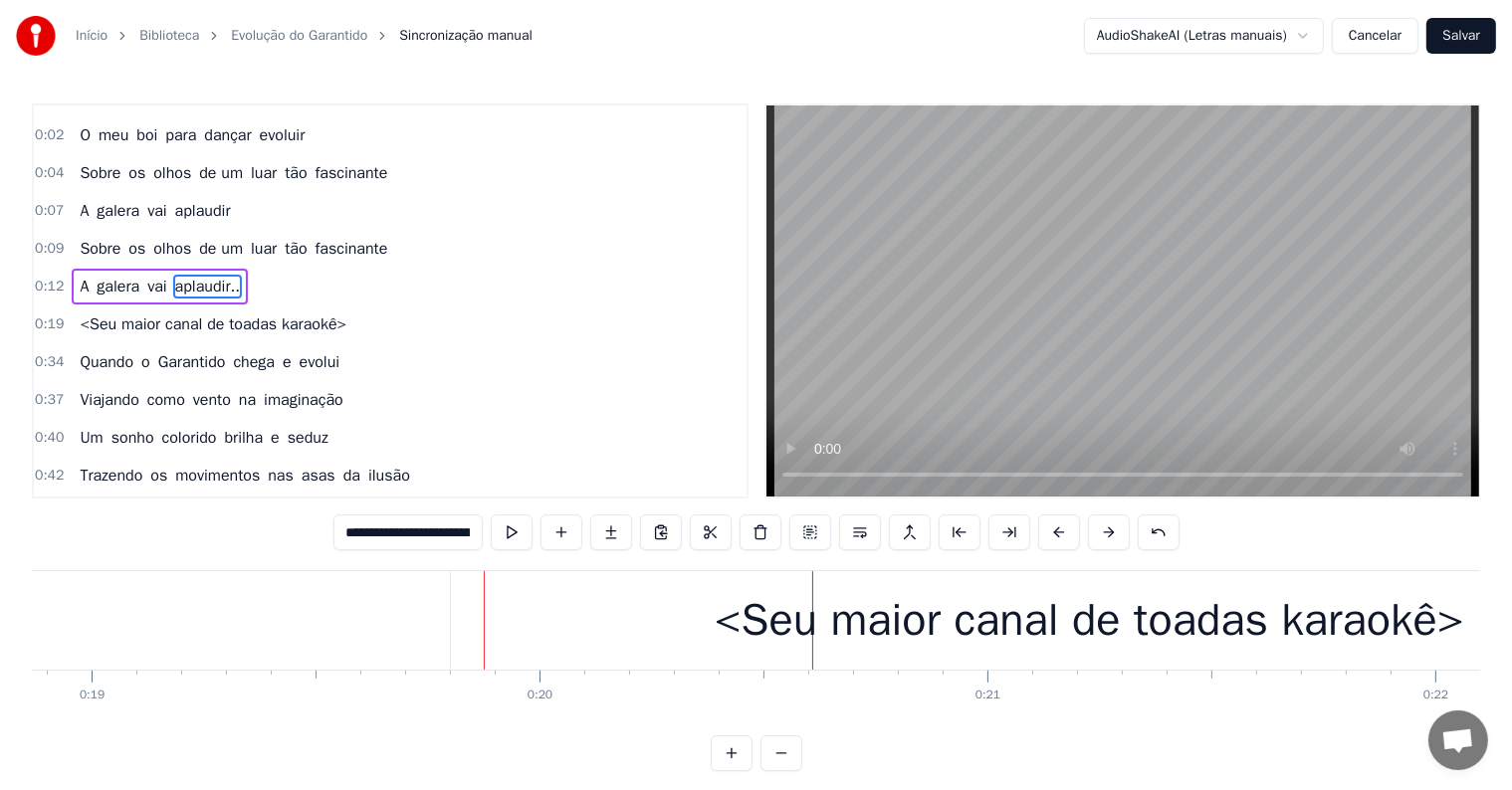 scroll, scrollTop: 42, scrollLeft: 0, axis: vertical 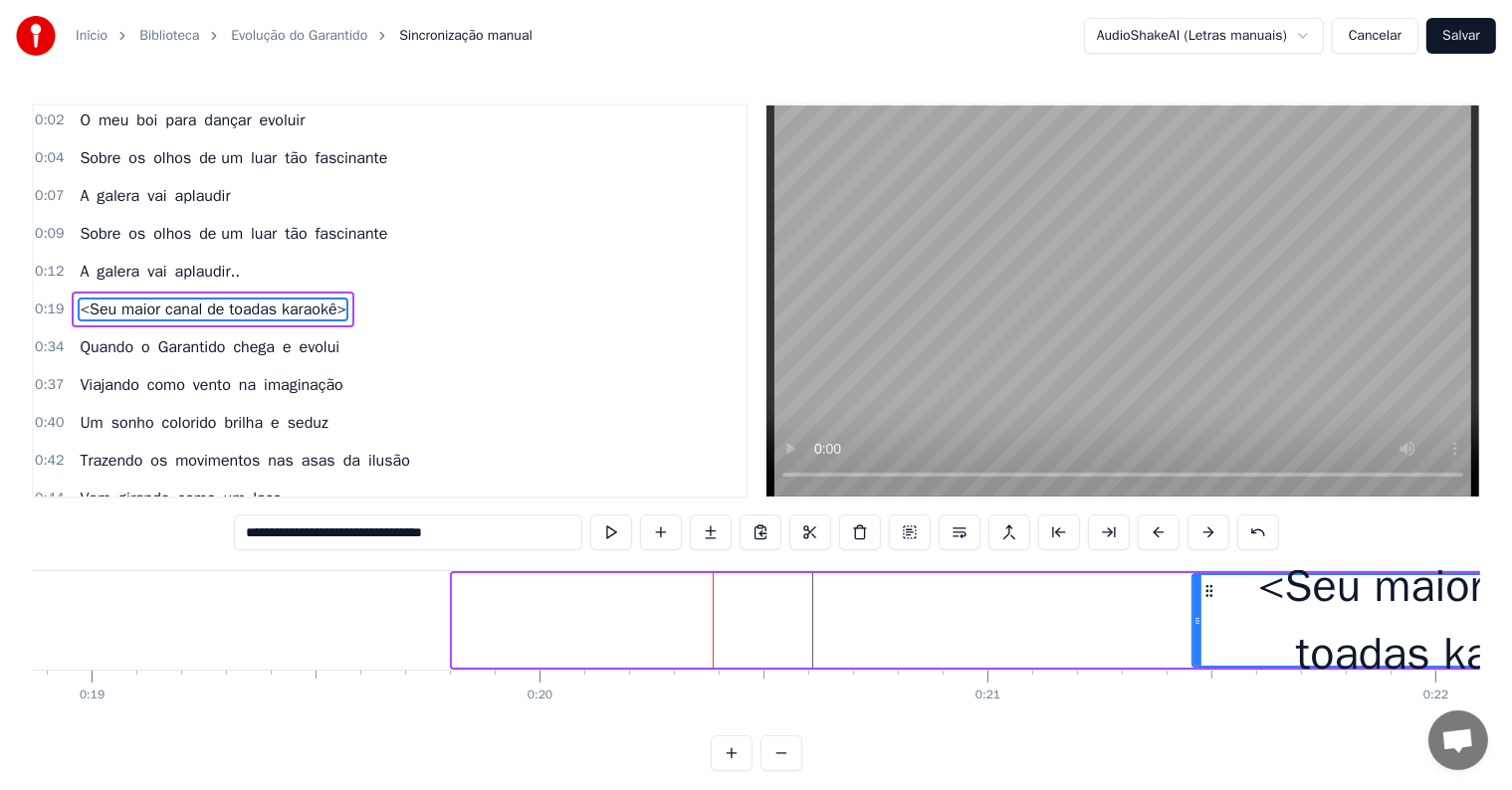 drag, startPoint x: 454, startPoint y: 617, endPoint x: 1193, endPoint y: 616, distance: 739.0007 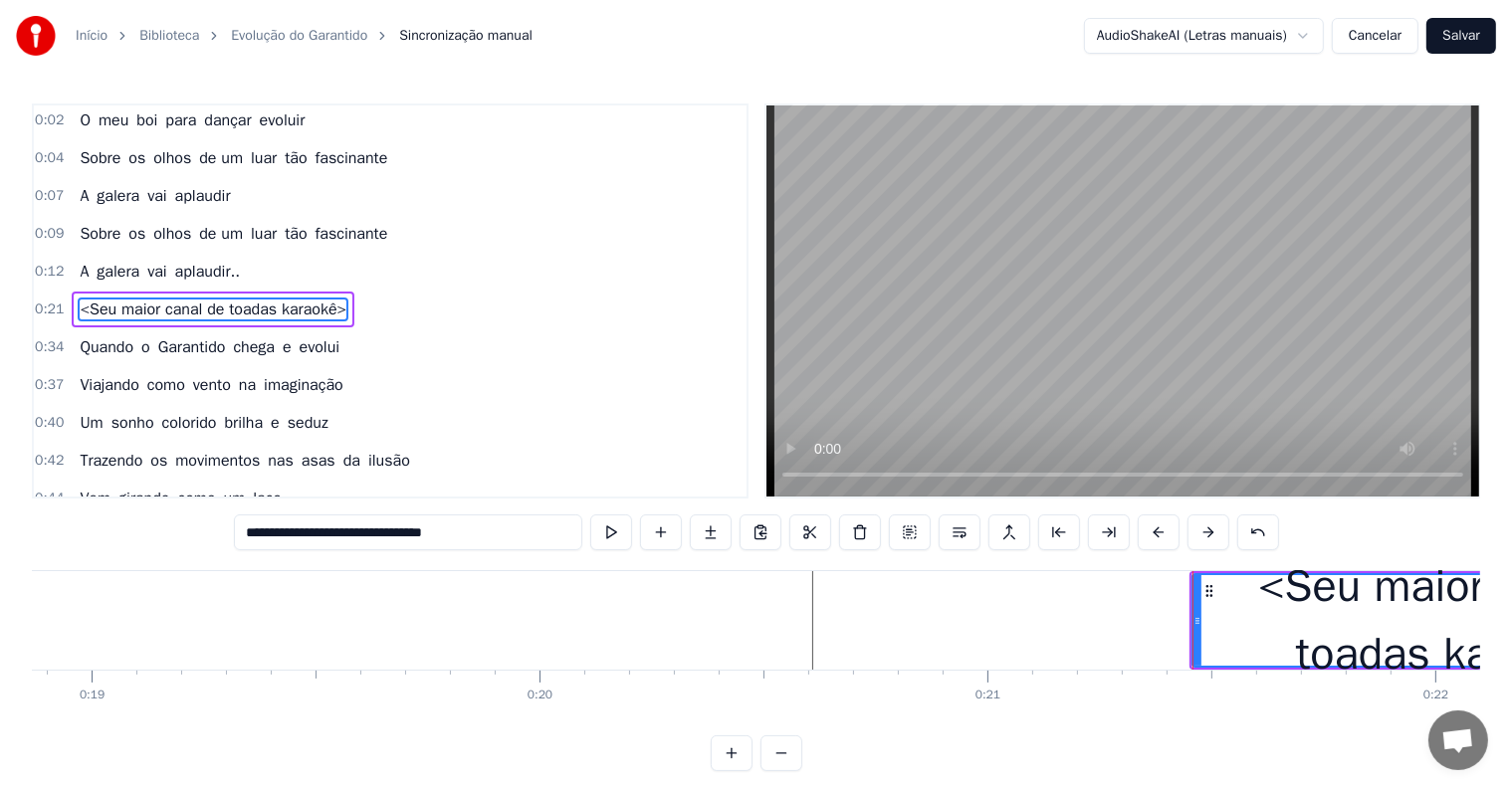 scroll, scrollTop: 30, scrollLeft: 0, axis: vertical 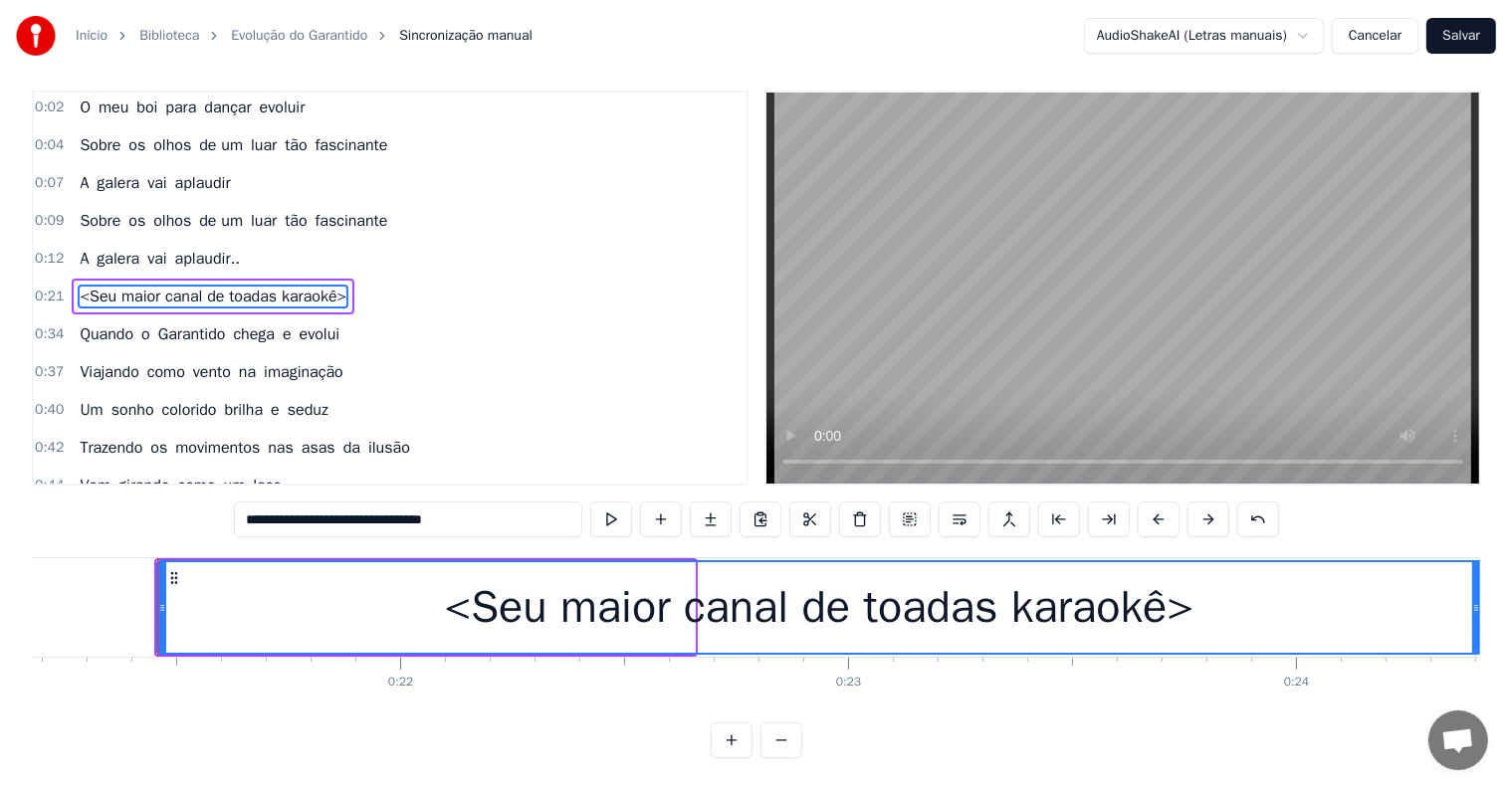 drag, startPoint x: 689, startPoint y: 585, endPoint x: 1475, endPoint y: 585, distance: 786 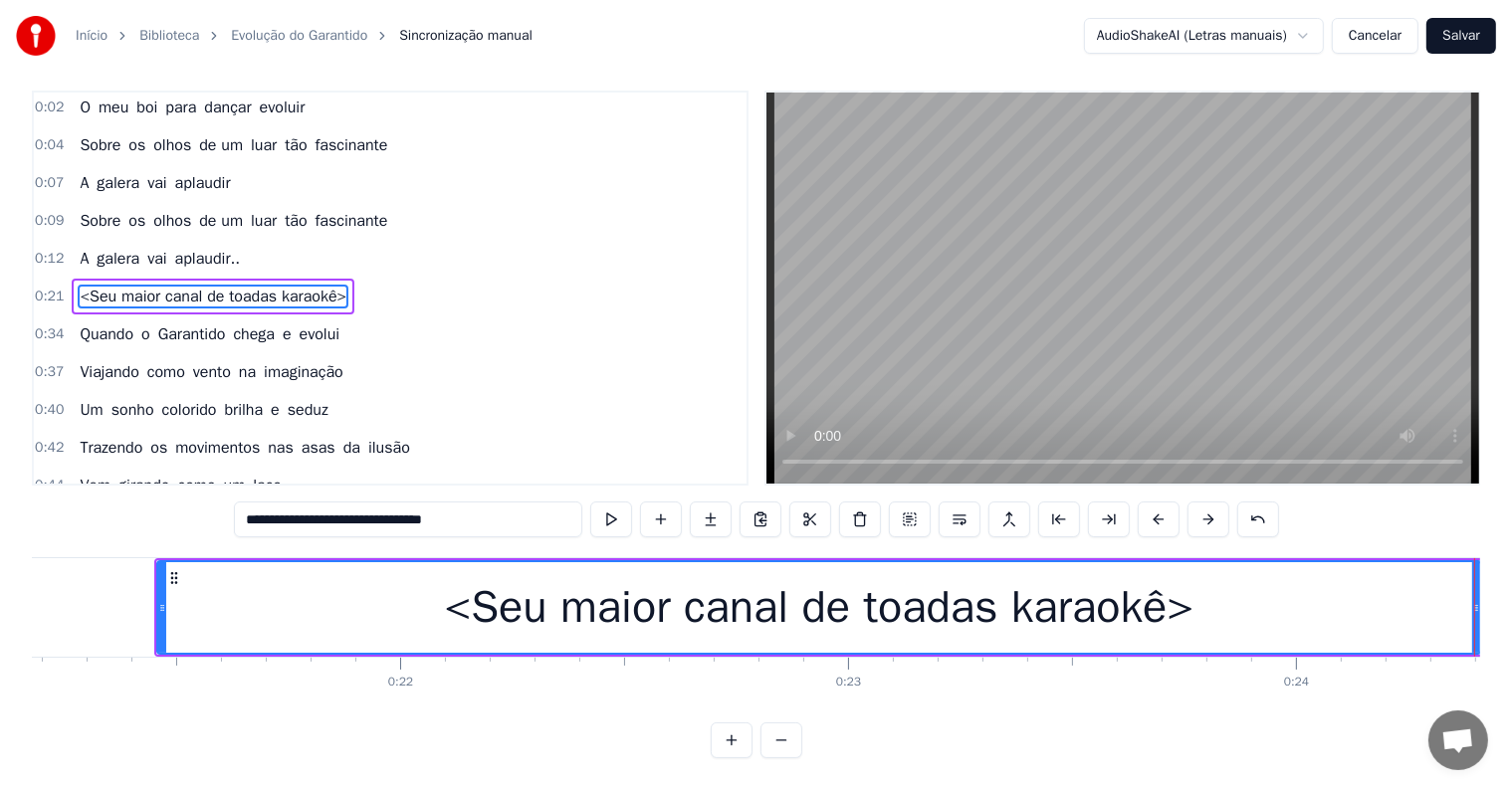 scroll, scrollTop: 0, scrollLeft: 0, axis: both 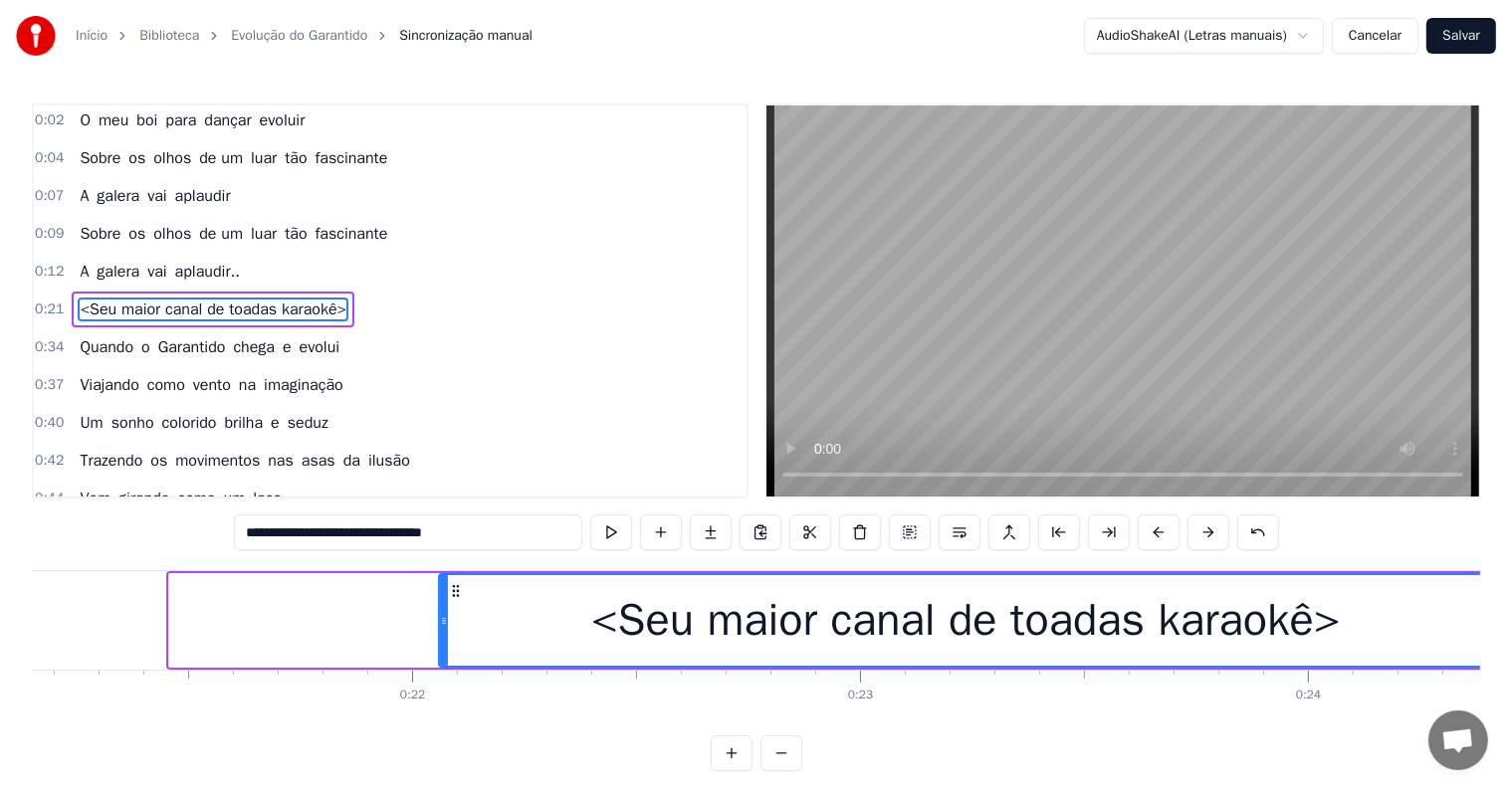 drag, startPoint x: 171, startPoint y: 621, endPoint x: 441, endPoint y: 620, distance: 270.00185 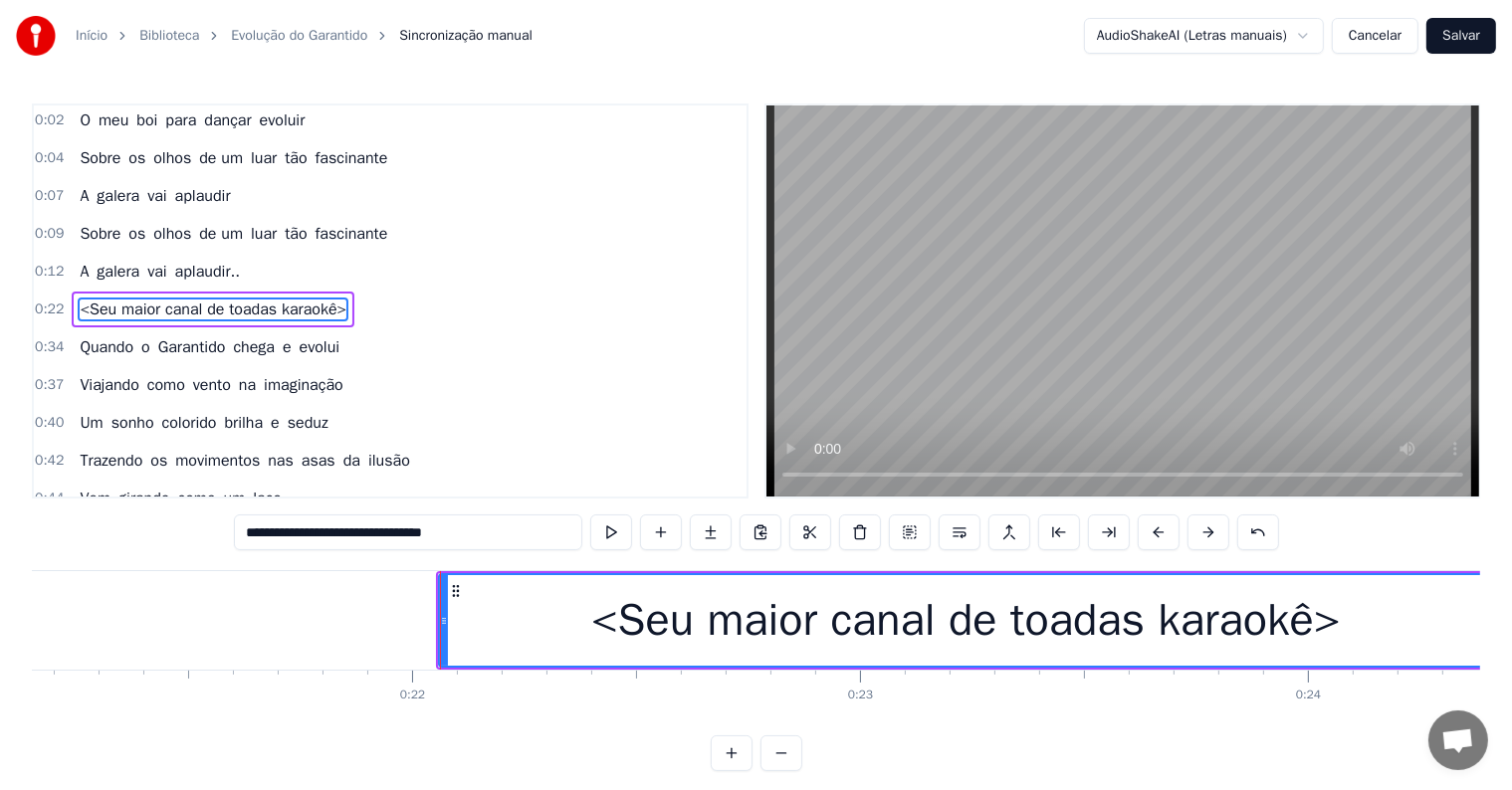click on "aplaudir.." at bounding box center [207, 272] 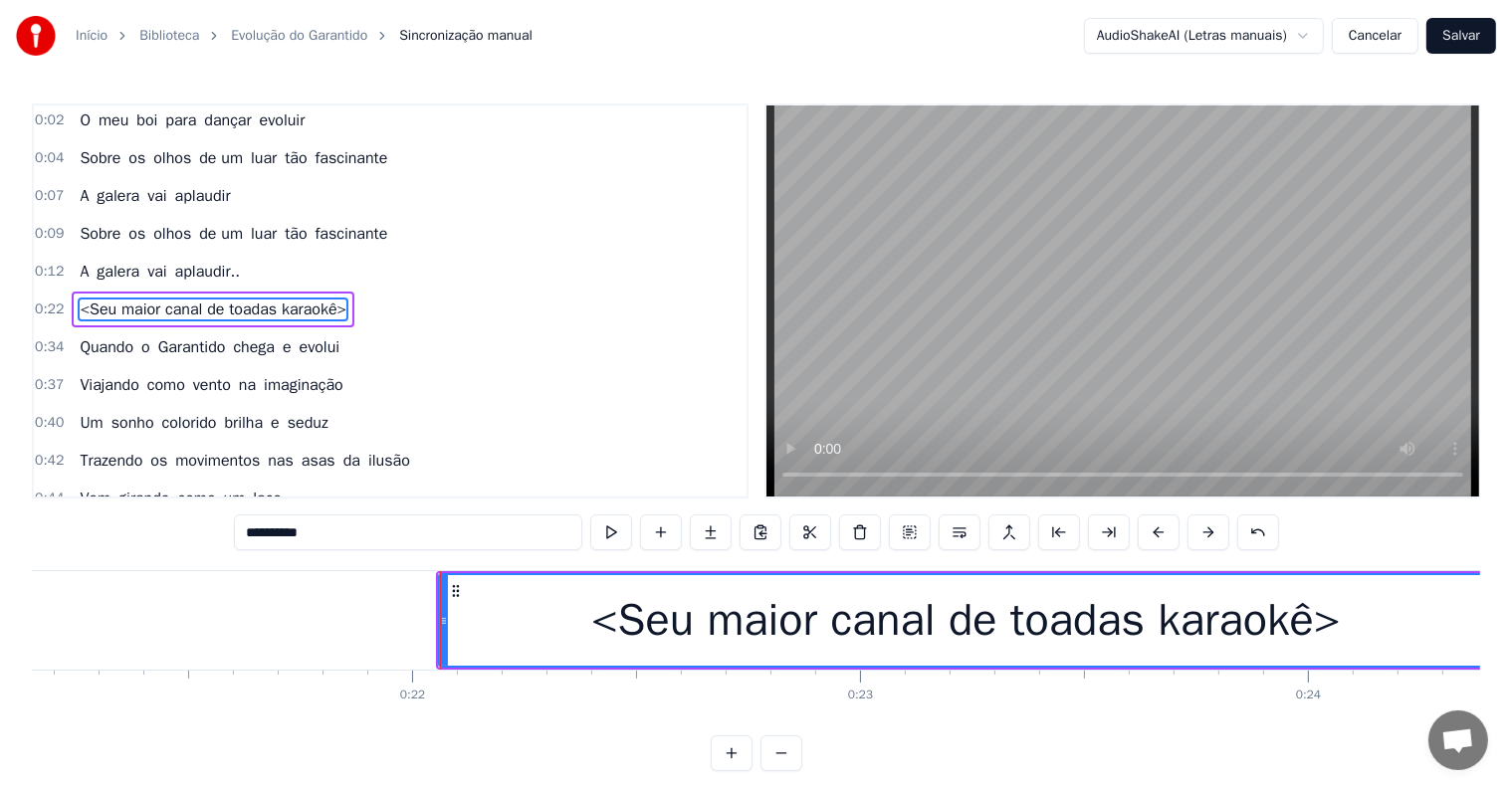 scroll, scrollTop: 27, scrollLeft: 0, axis: vertical 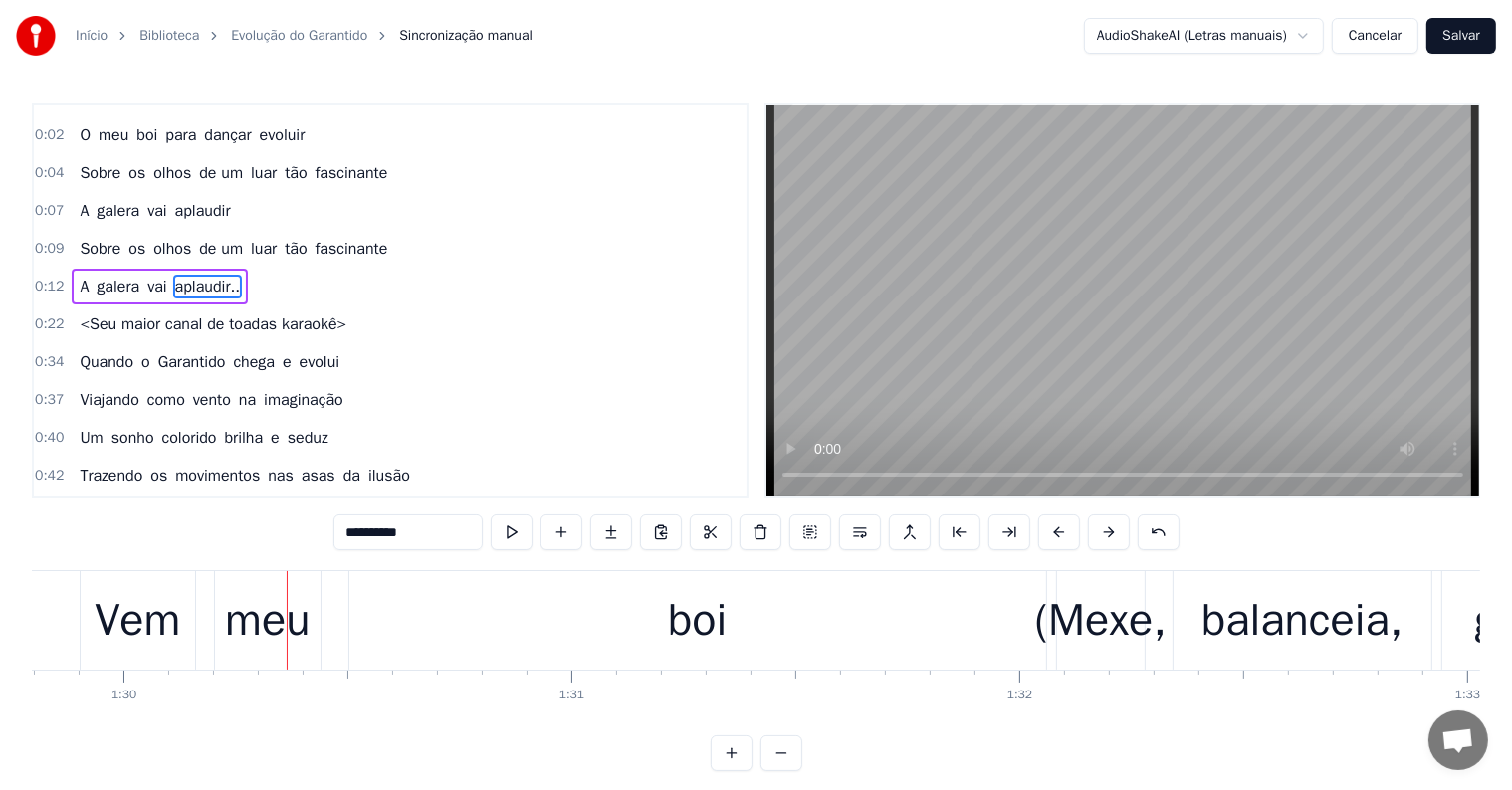 click on "Vem" at bounding box center (137, 621) 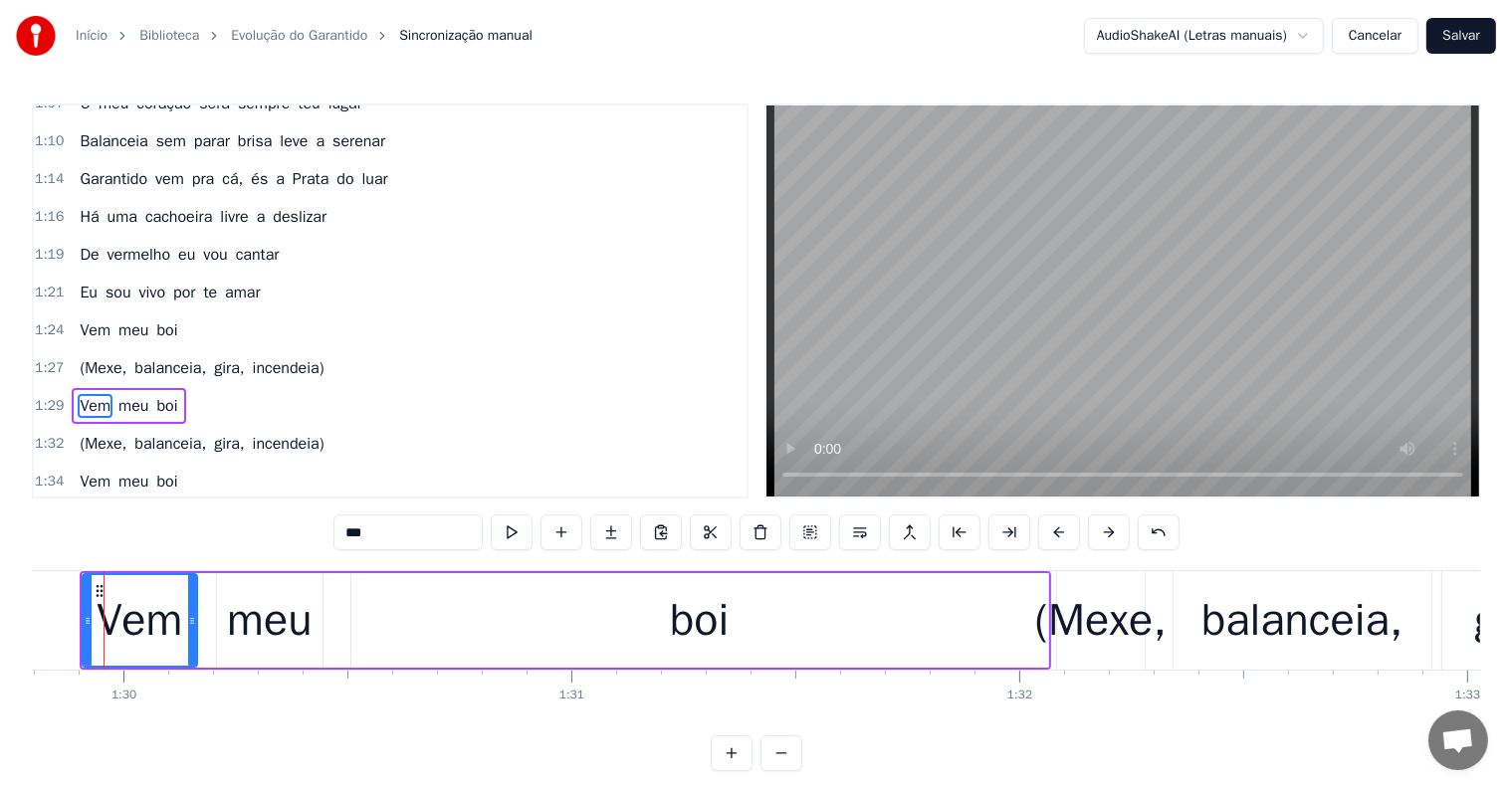 scroll, scrollTop: 774, scrollLeft: 0, axis: vertical 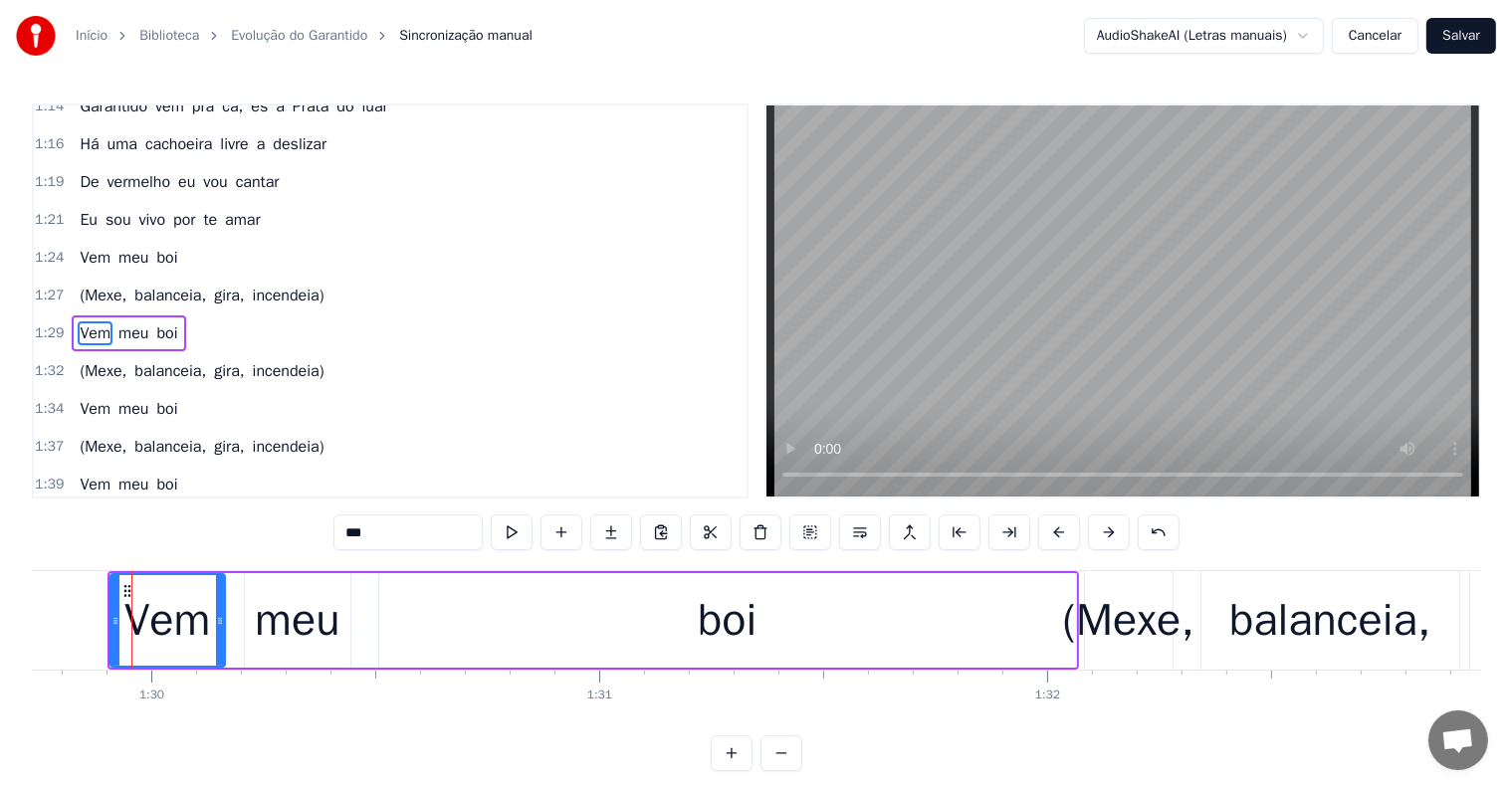 click on "balanceia," at bounding box center (170, 296) 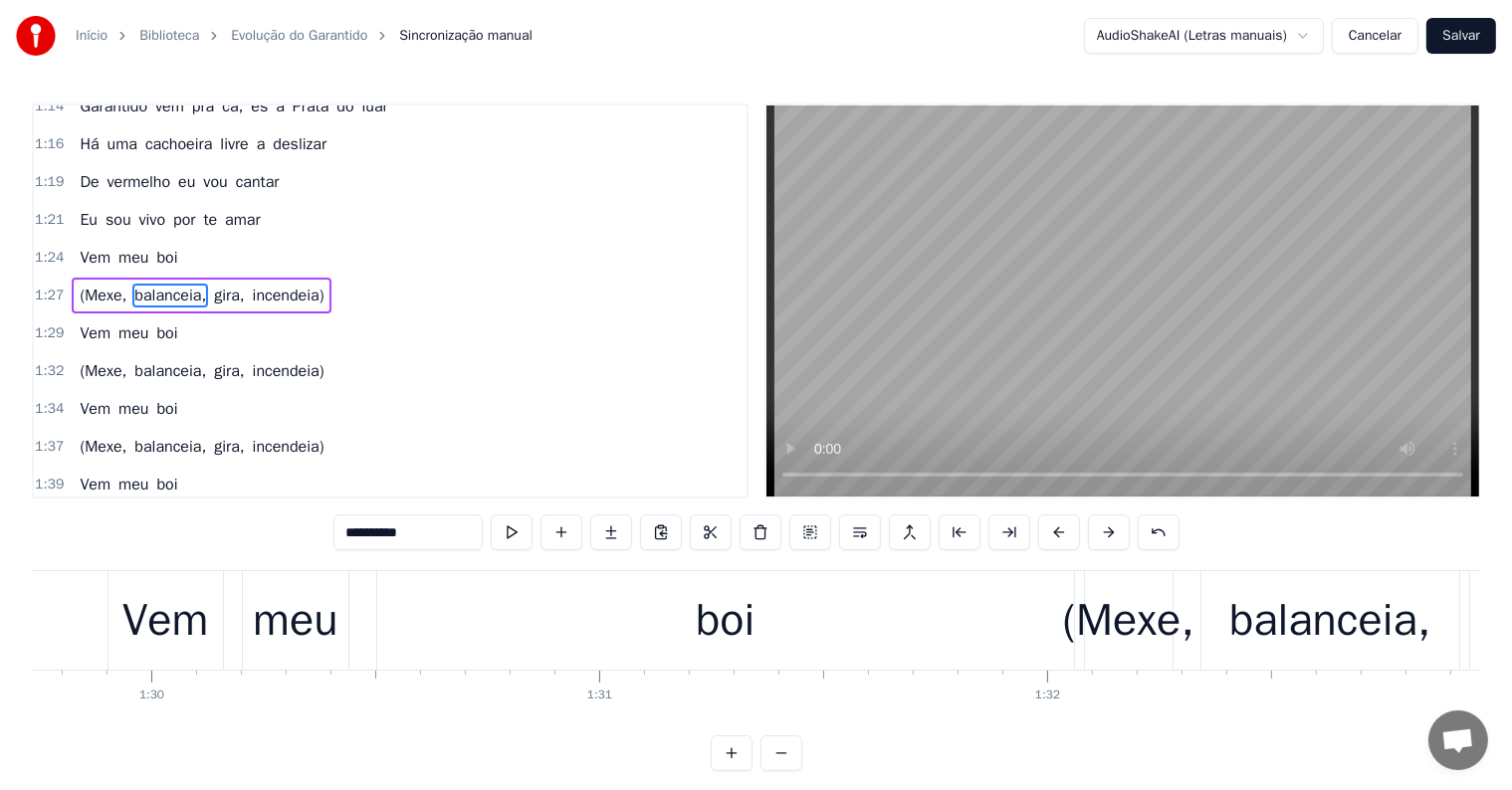 scroll, scrollTop: 737, scrollLeft: 0, axis: vertical 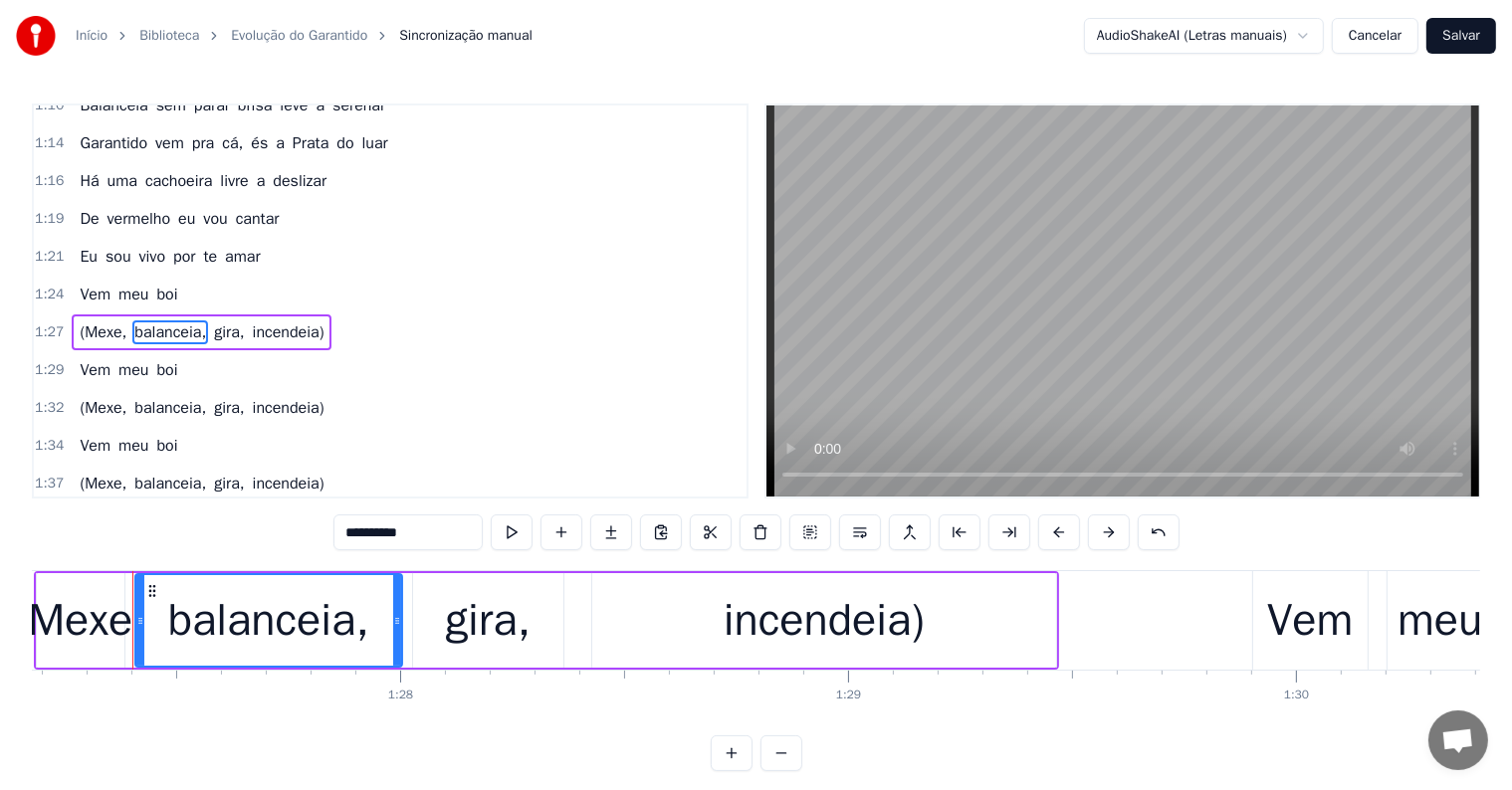click on "Vem" at bounding box center [95, 295] 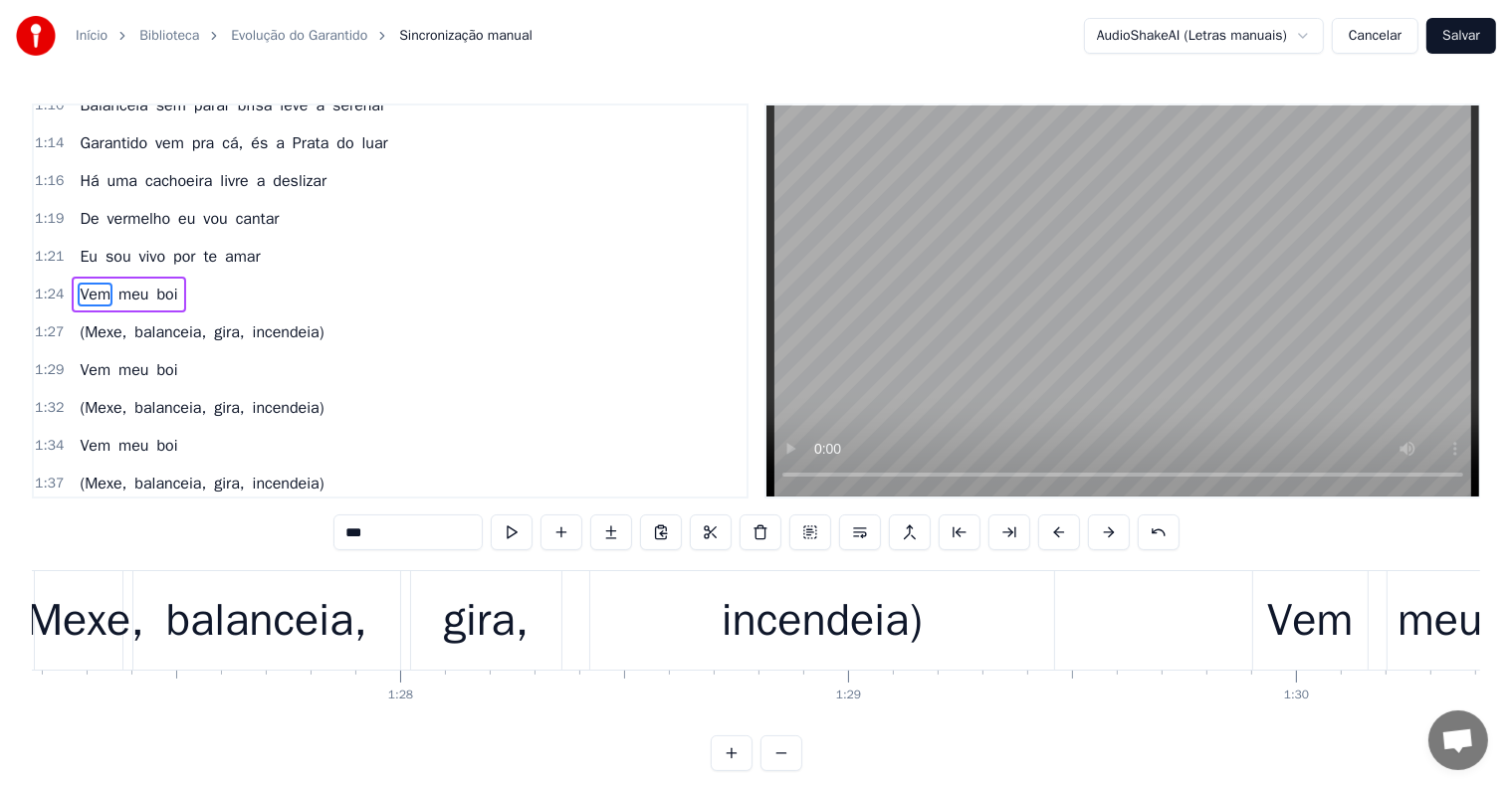 scroll, scrollTop: 700, scrollLeft: 0, axis: vertical 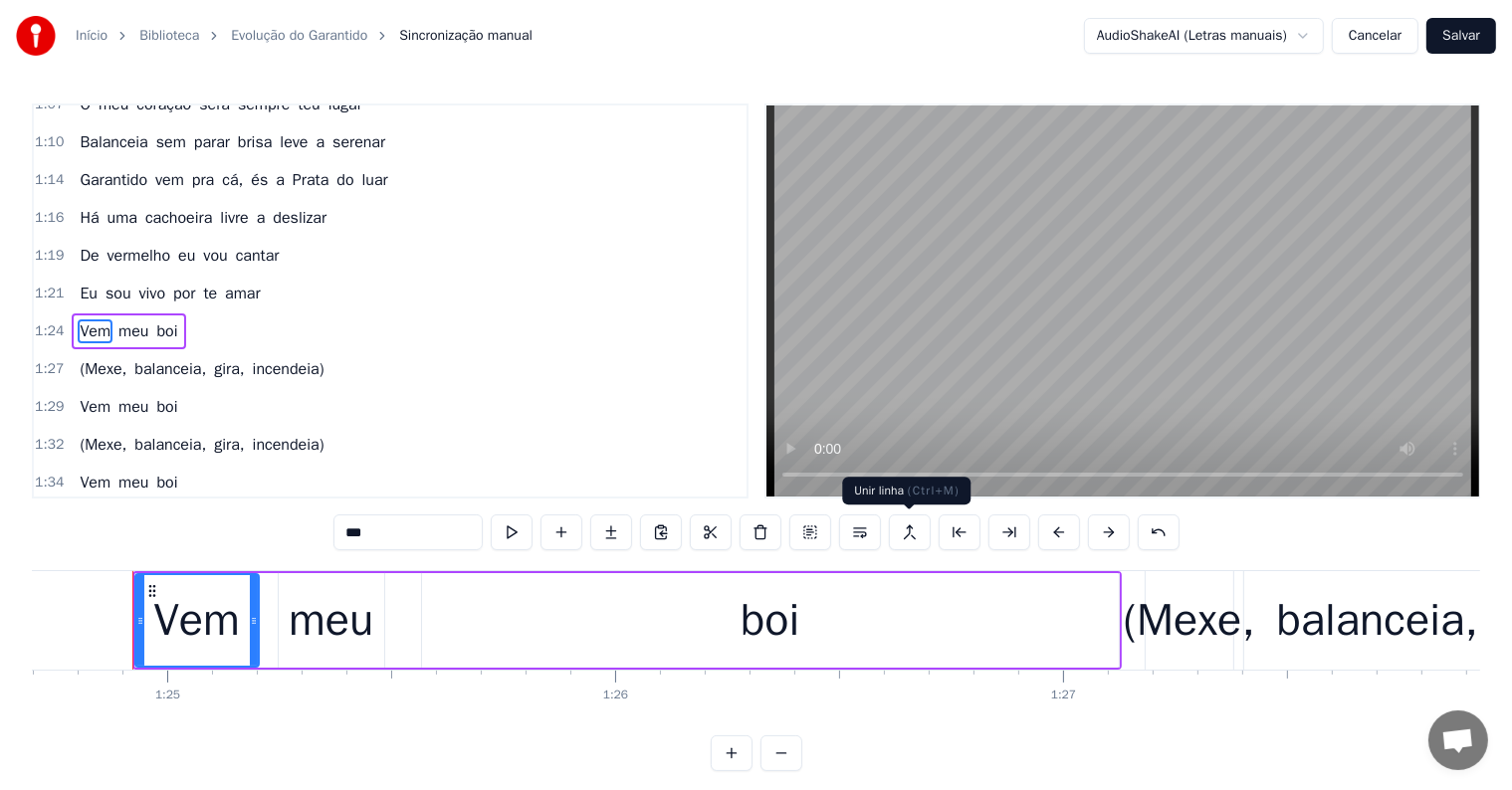 click at bounding box center [910, 532] 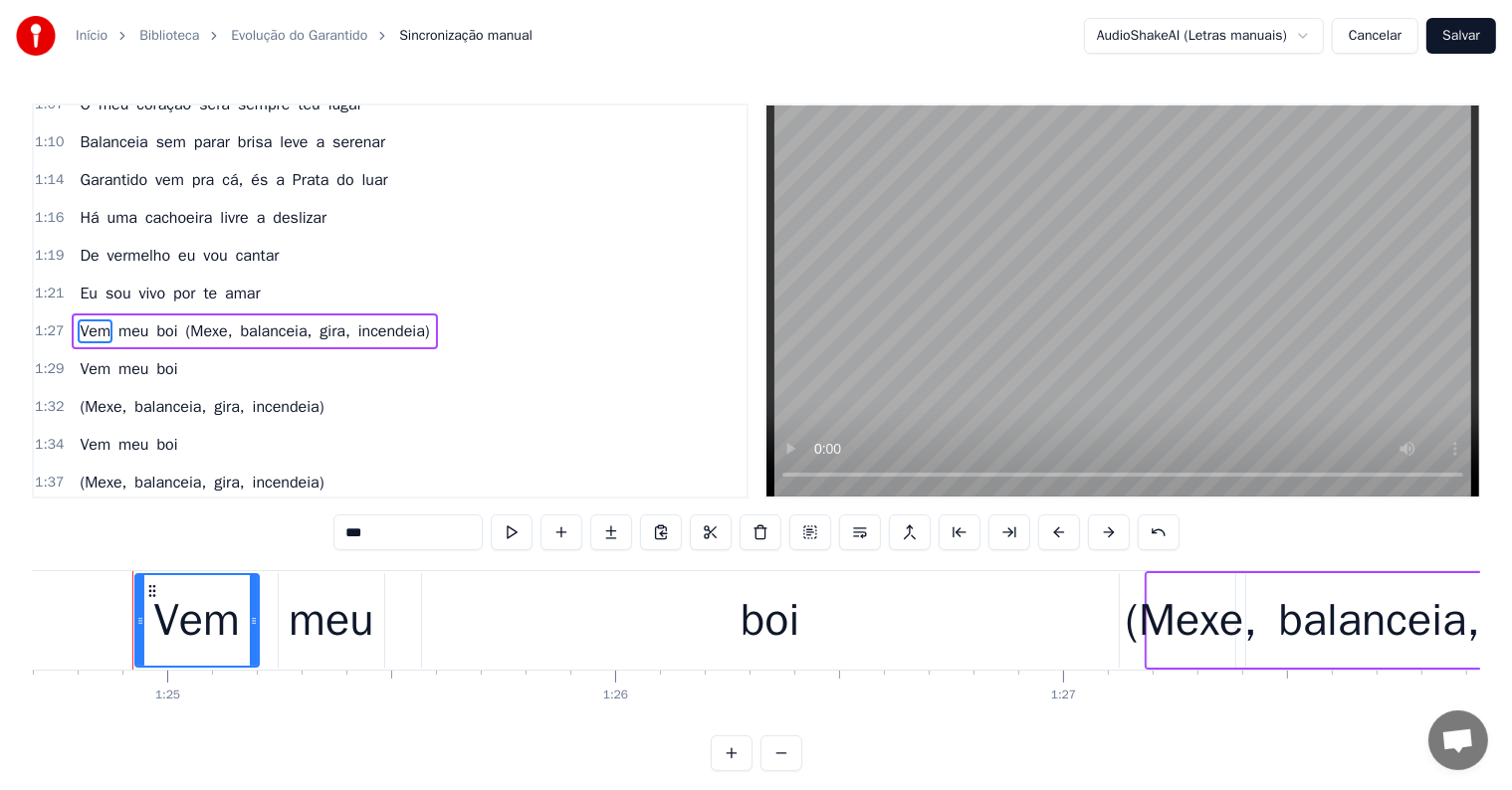 click on "Vem" at bounding box center (95, 331) 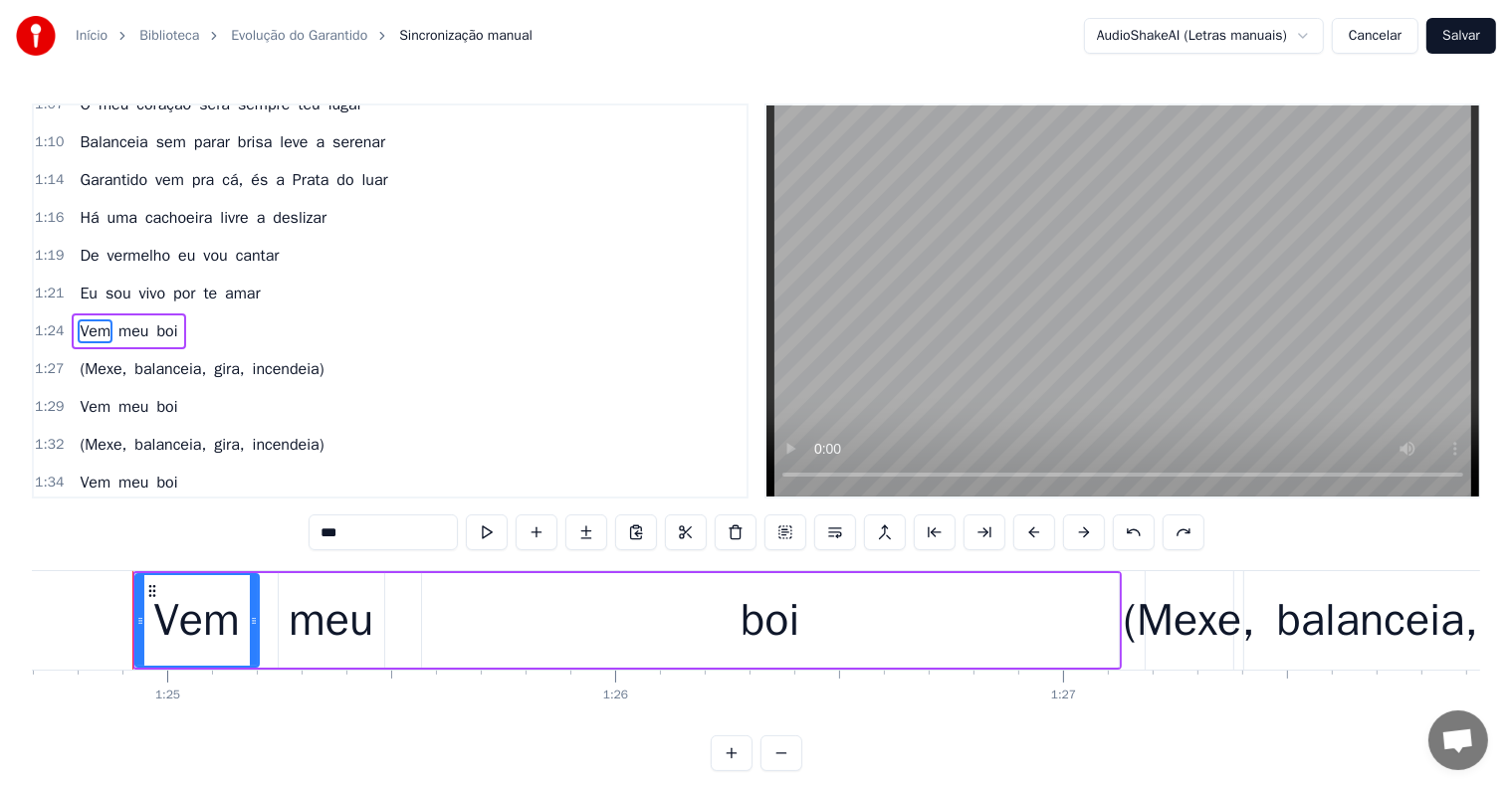click on "amar" at bounding box center [242, 294] 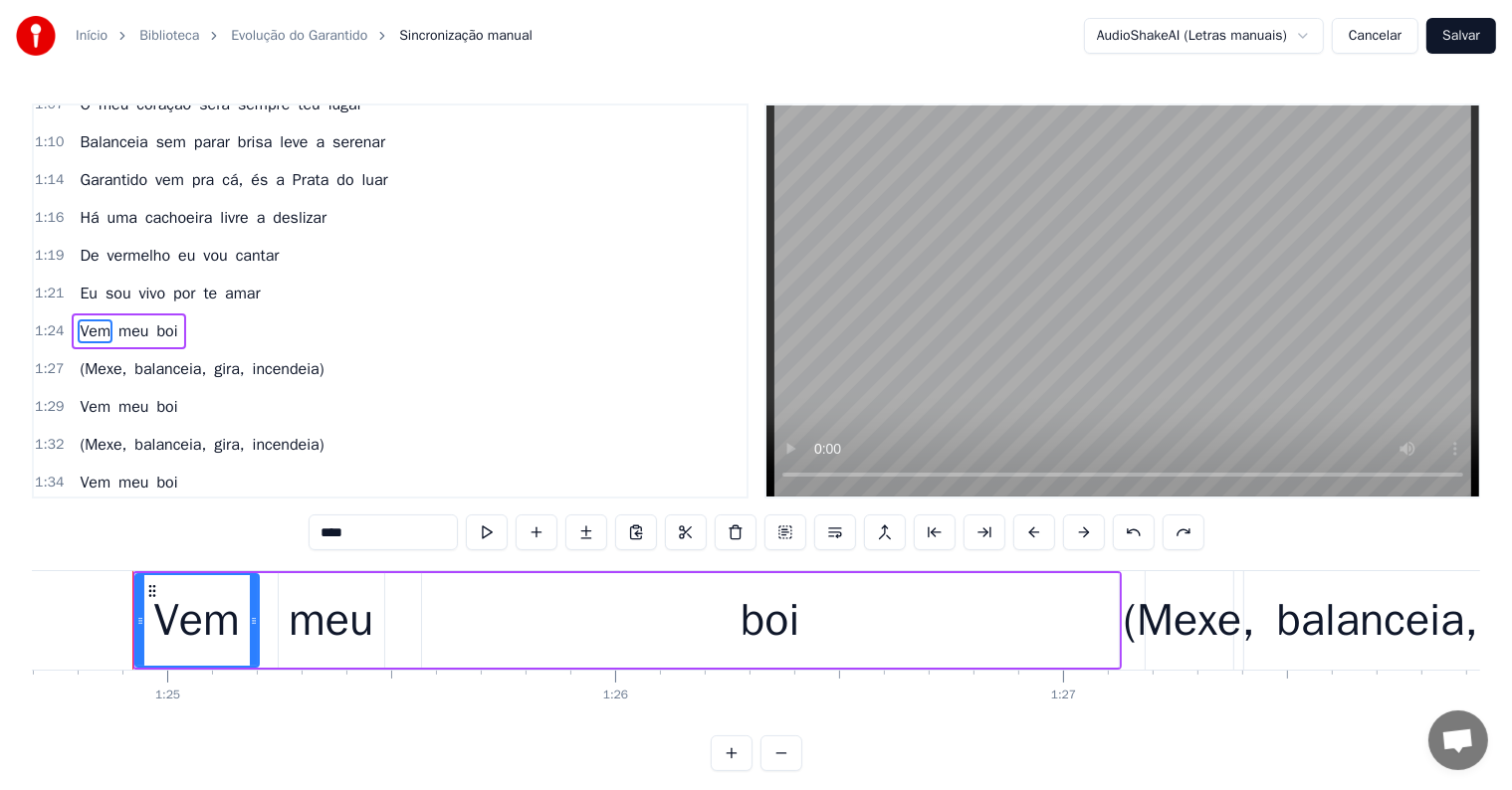 scroll, scrollTop: 665, scrollLeft: 0, axis: vertical 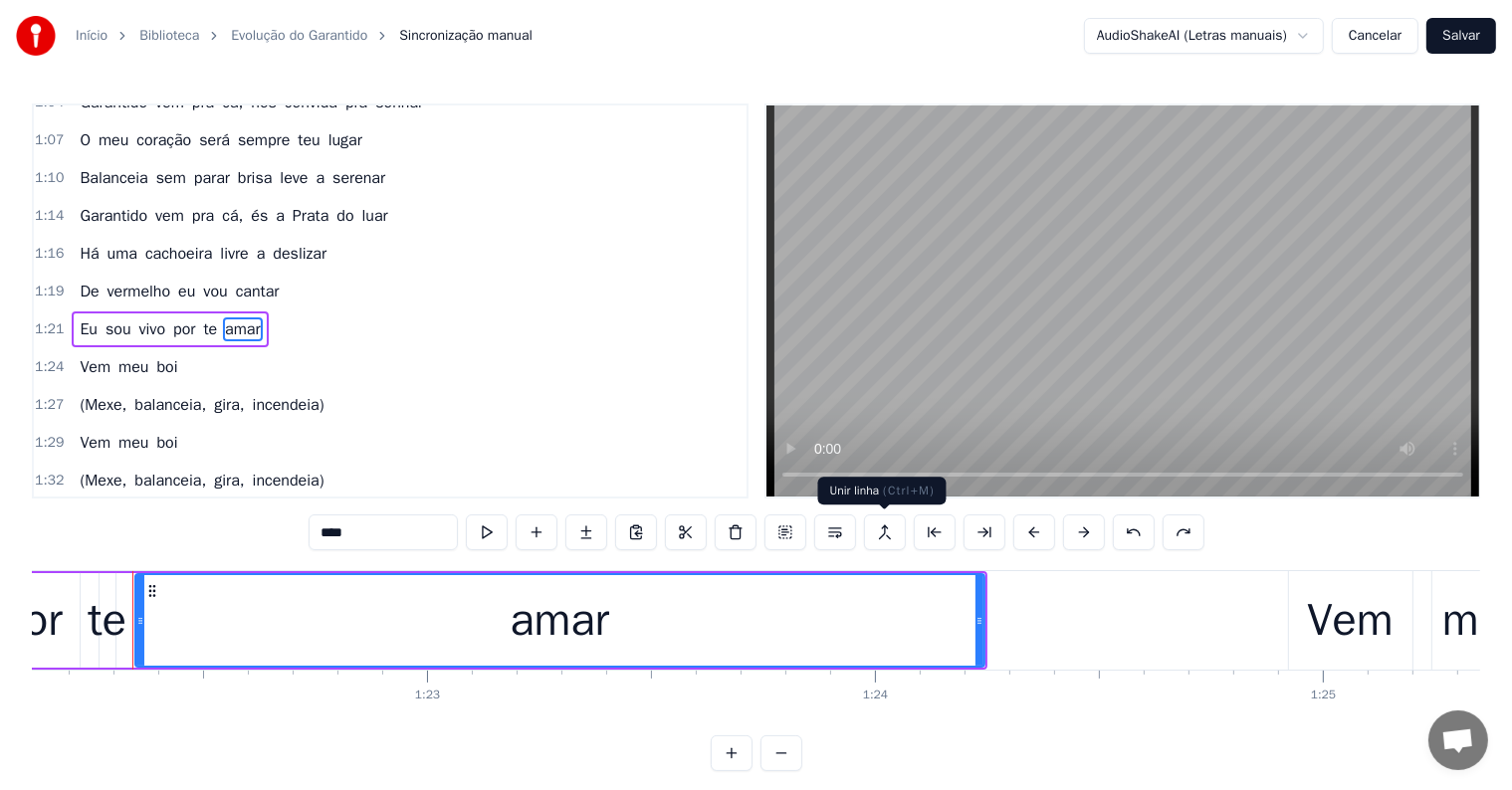 click at bounding box center [885, 532] 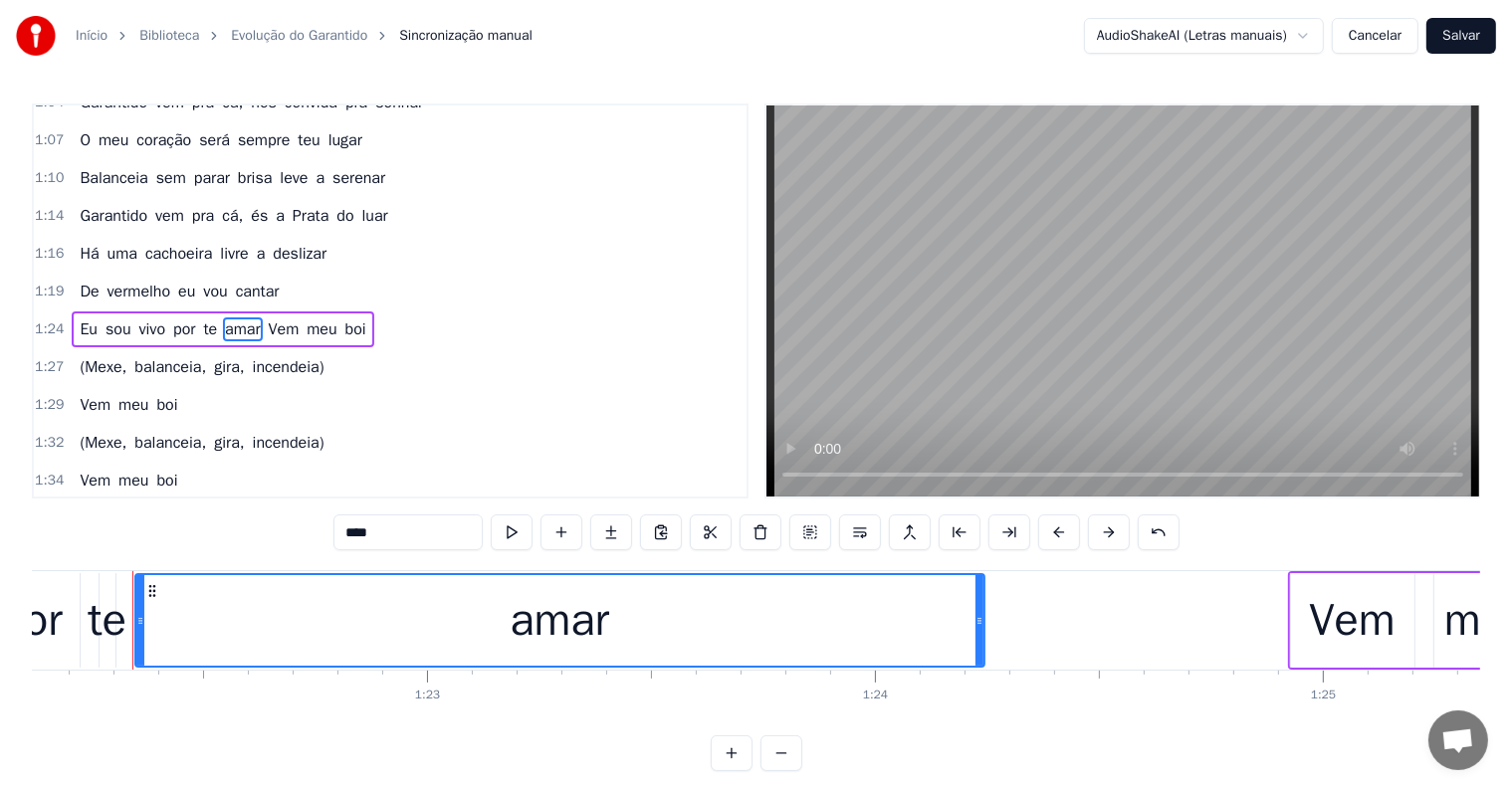 click on "por" at bounding box center (184, 329) 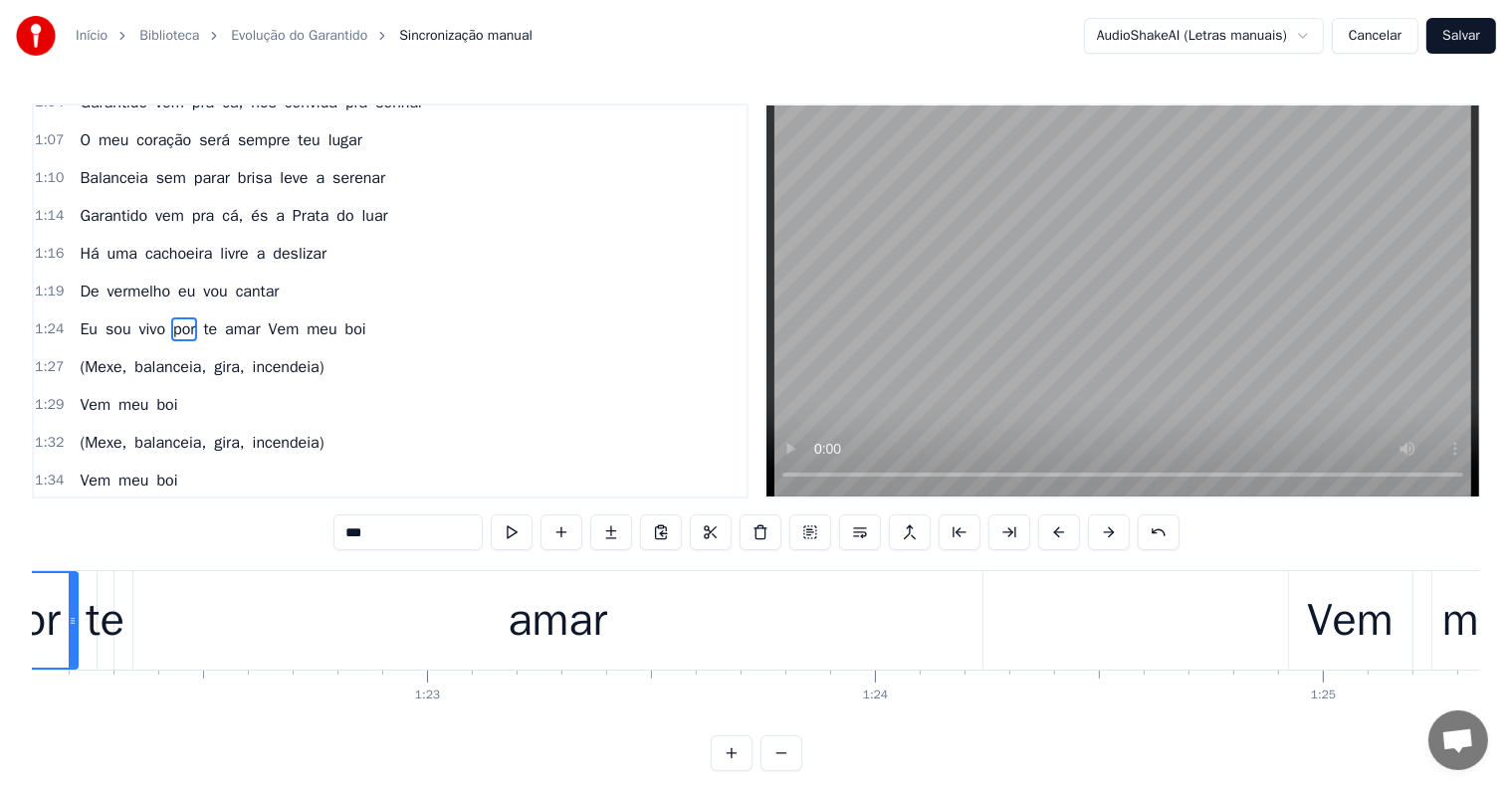 scroll, scrollTop: 0, scrollLeft: 36630, axis: horizontal 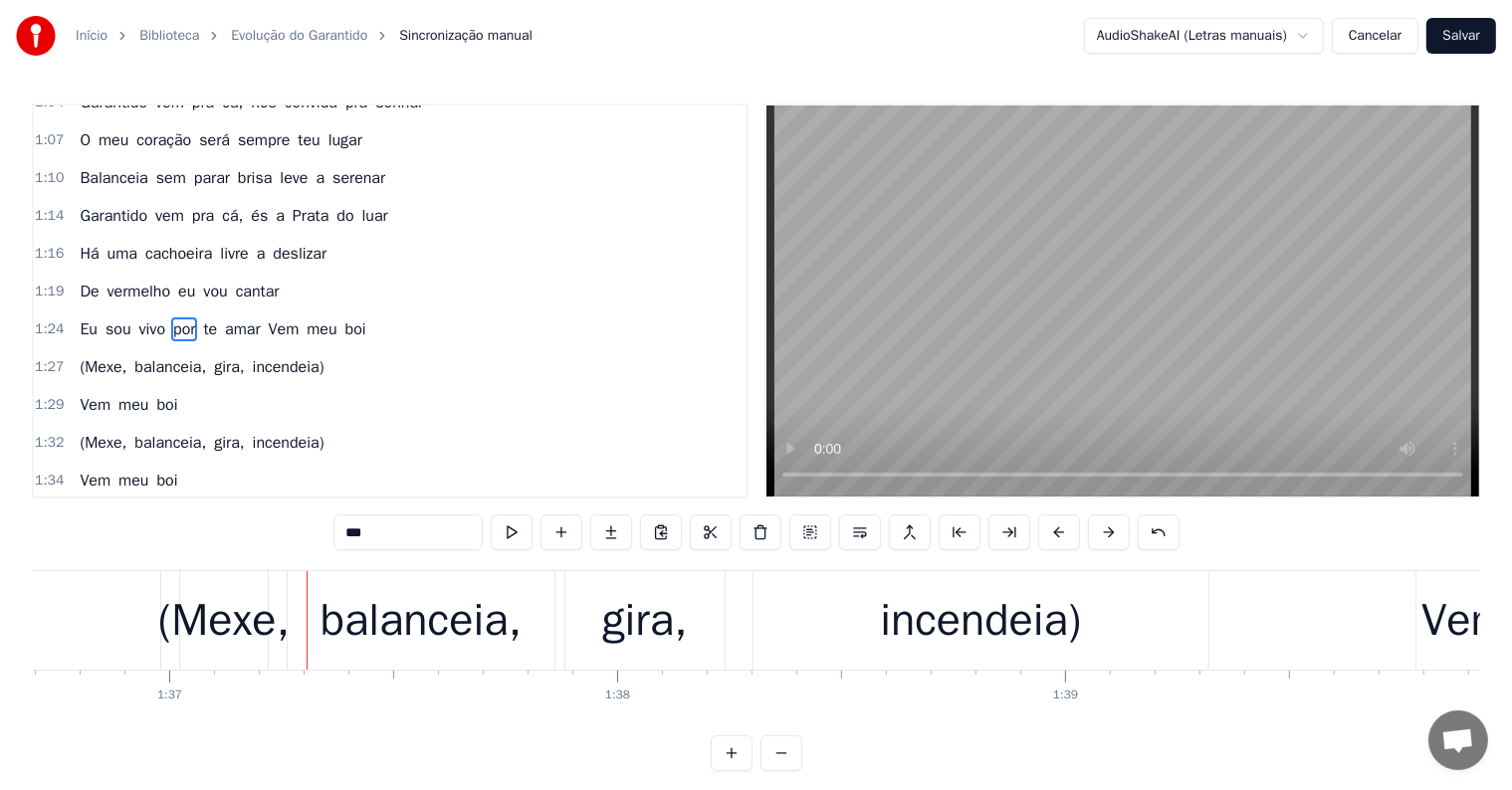 click on "boi" at bounding box center (-184, 620) 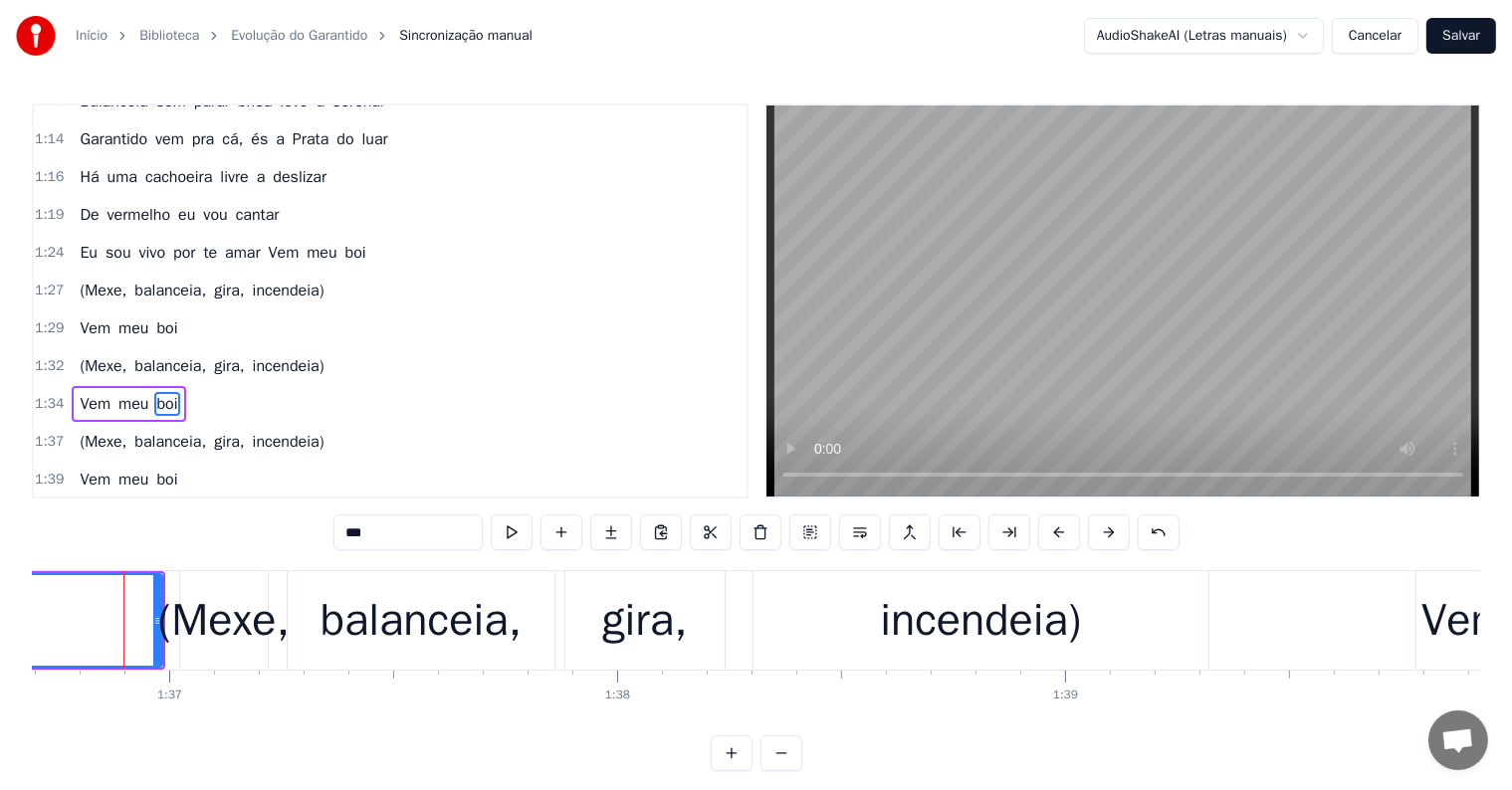 scroll, scrollTop: 776, scrollLeft: 0, axis: vertical 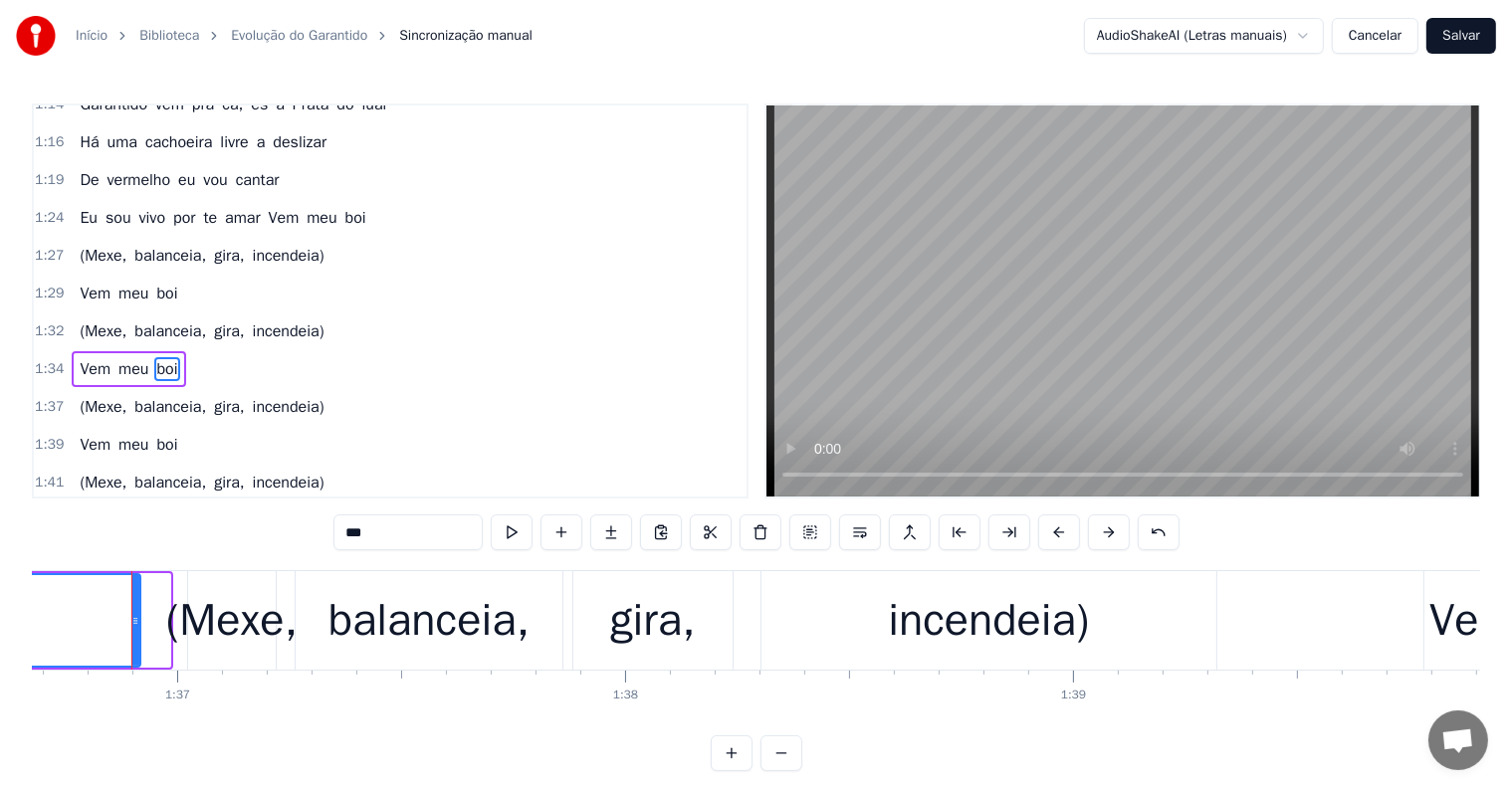 drag, startPoint x: 164, startPoint y: 620, endPoint x: 128, endPoint y: 618, distance: 36.05551 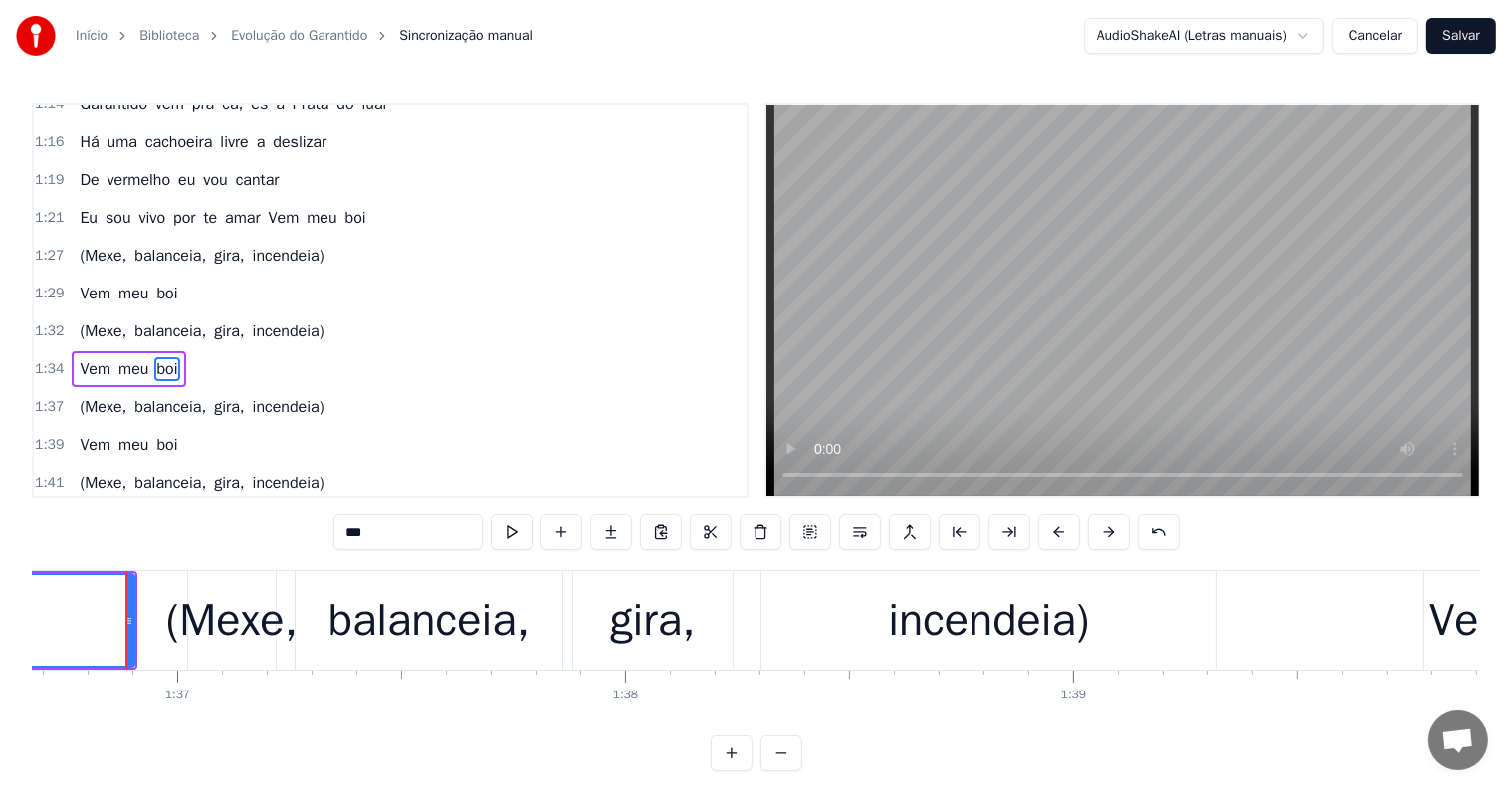 scroll, scrollTop: 811, scrollLeft: 0, axis: vertical 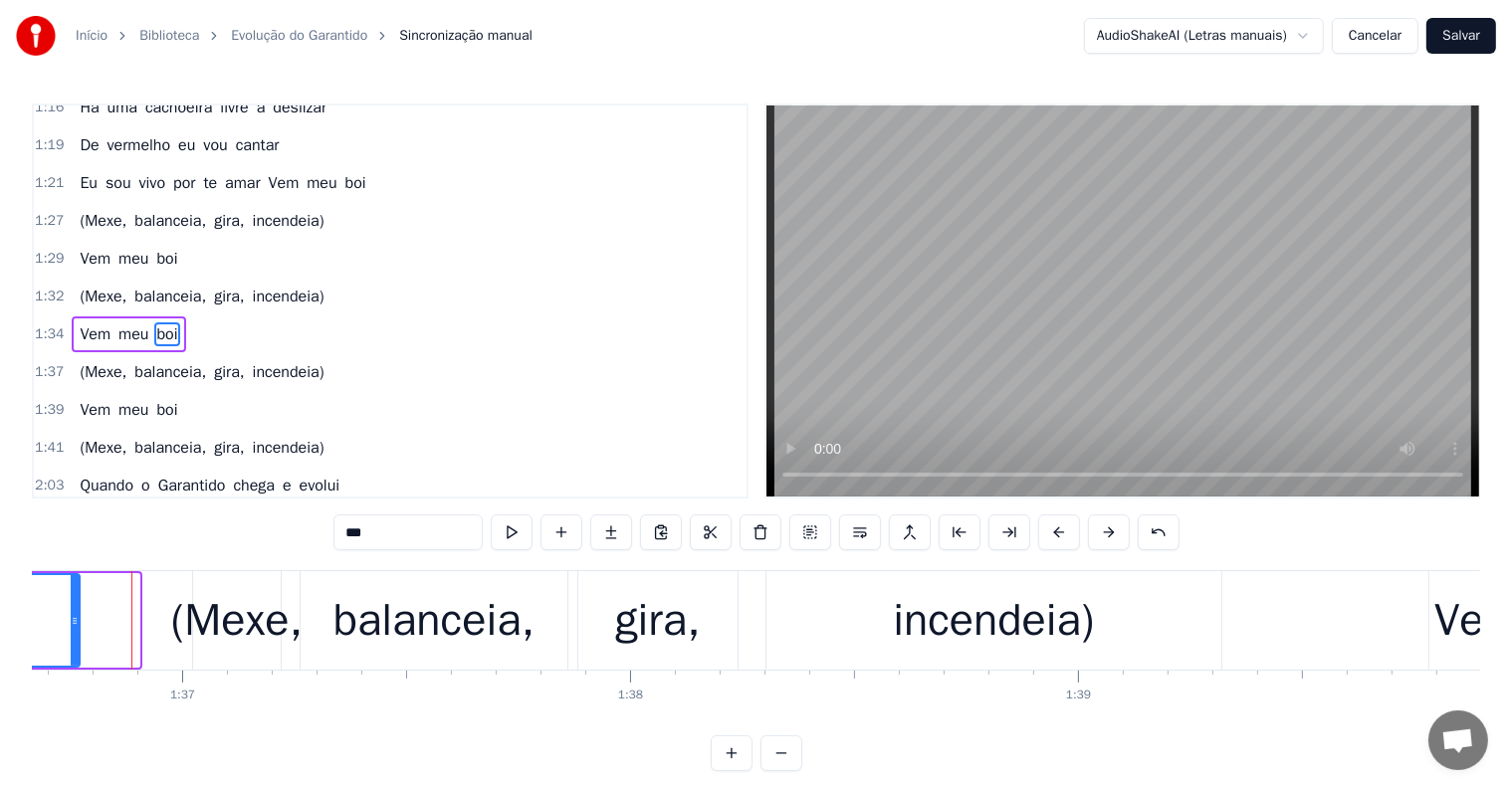 drag, startPoint x: 136, startPoint y: 622, endPoint x: 77, endPoint y: 619, distance: 59.076222 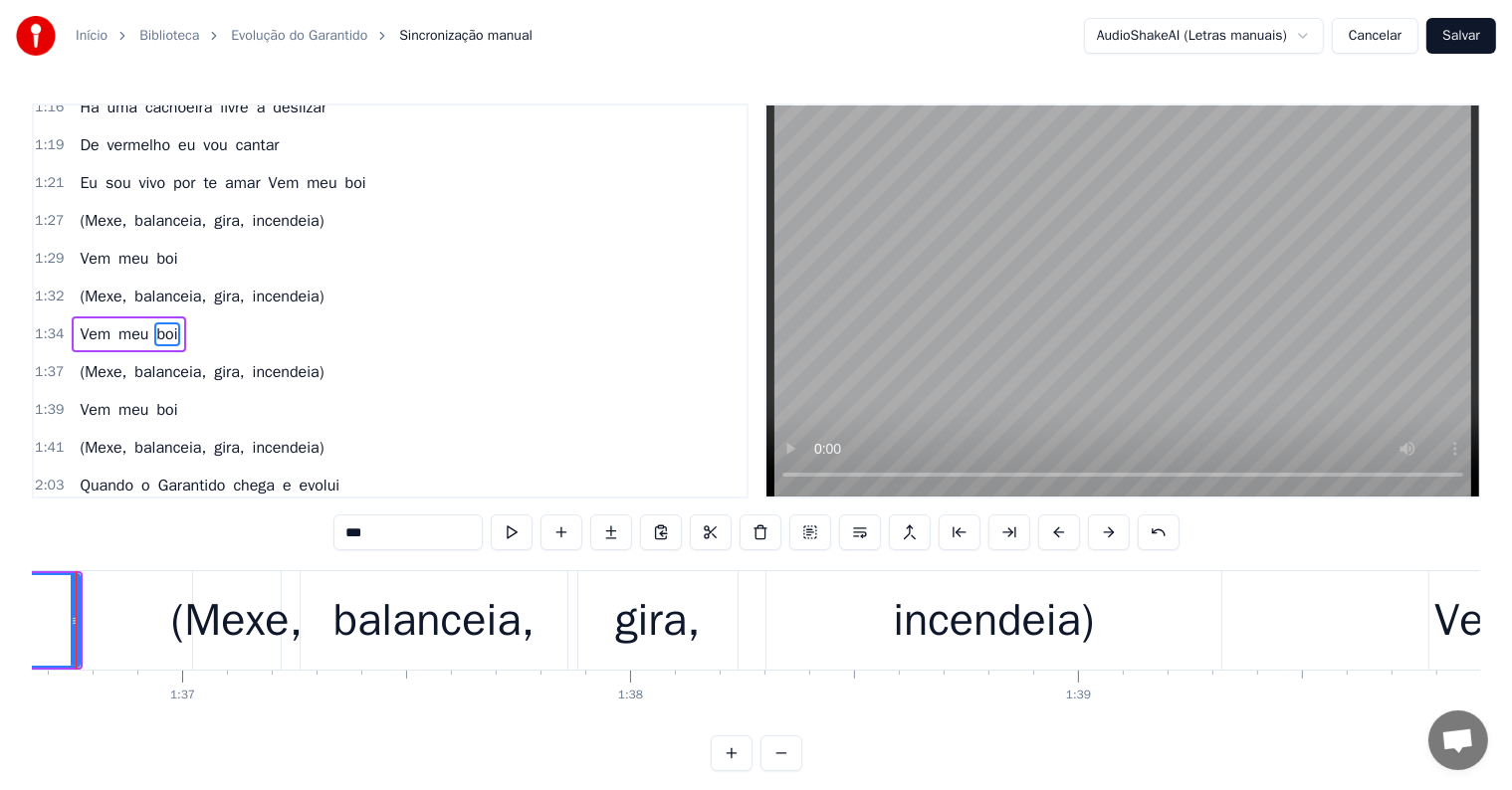 scroll, scrollTop: 0, scrollLeft: 43242, axis: horizontal 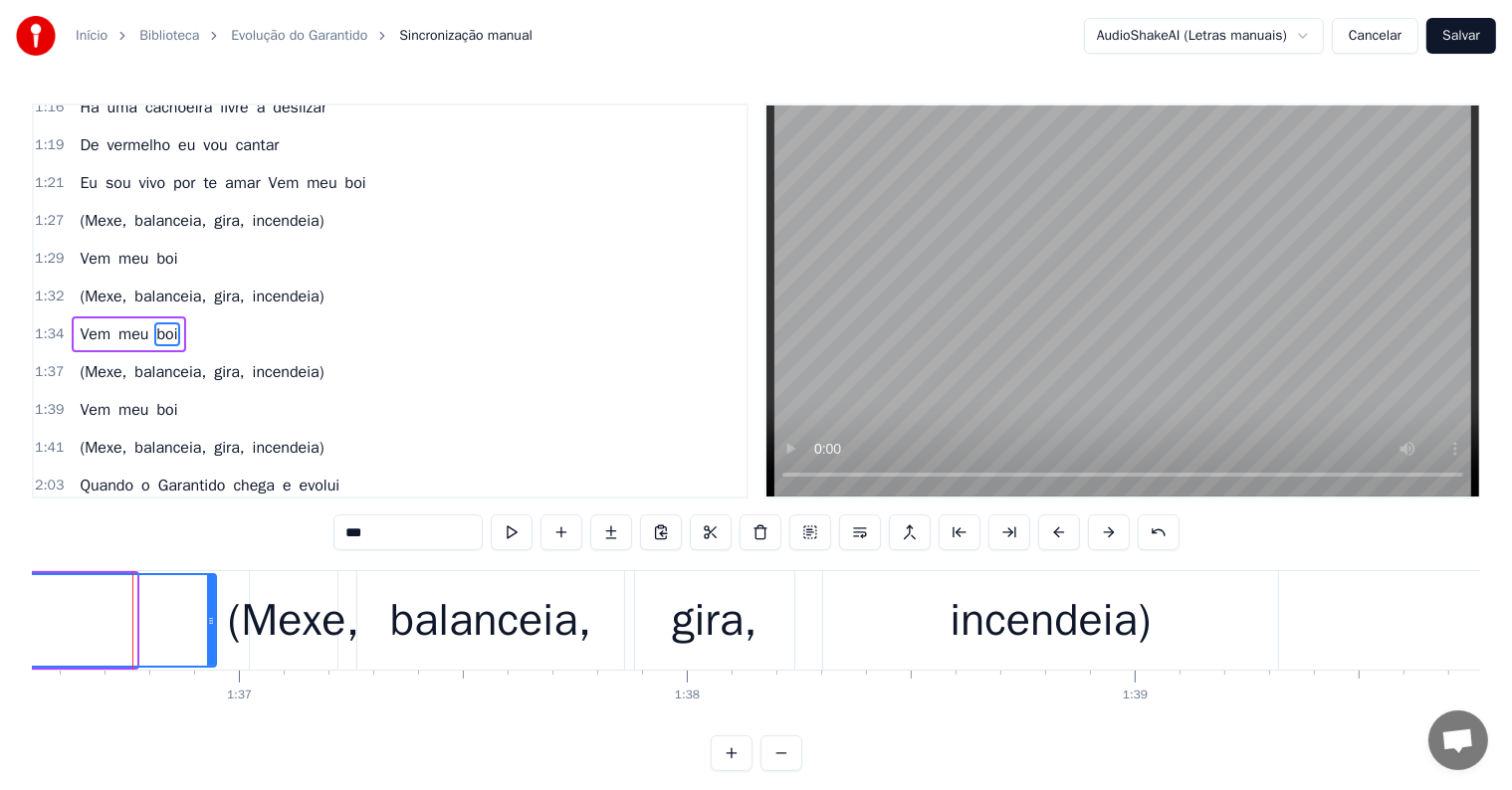 drag, startPoint x: 133, startPoint y: 623, endPoint x: 213, endPoint y: 623, distance: 80 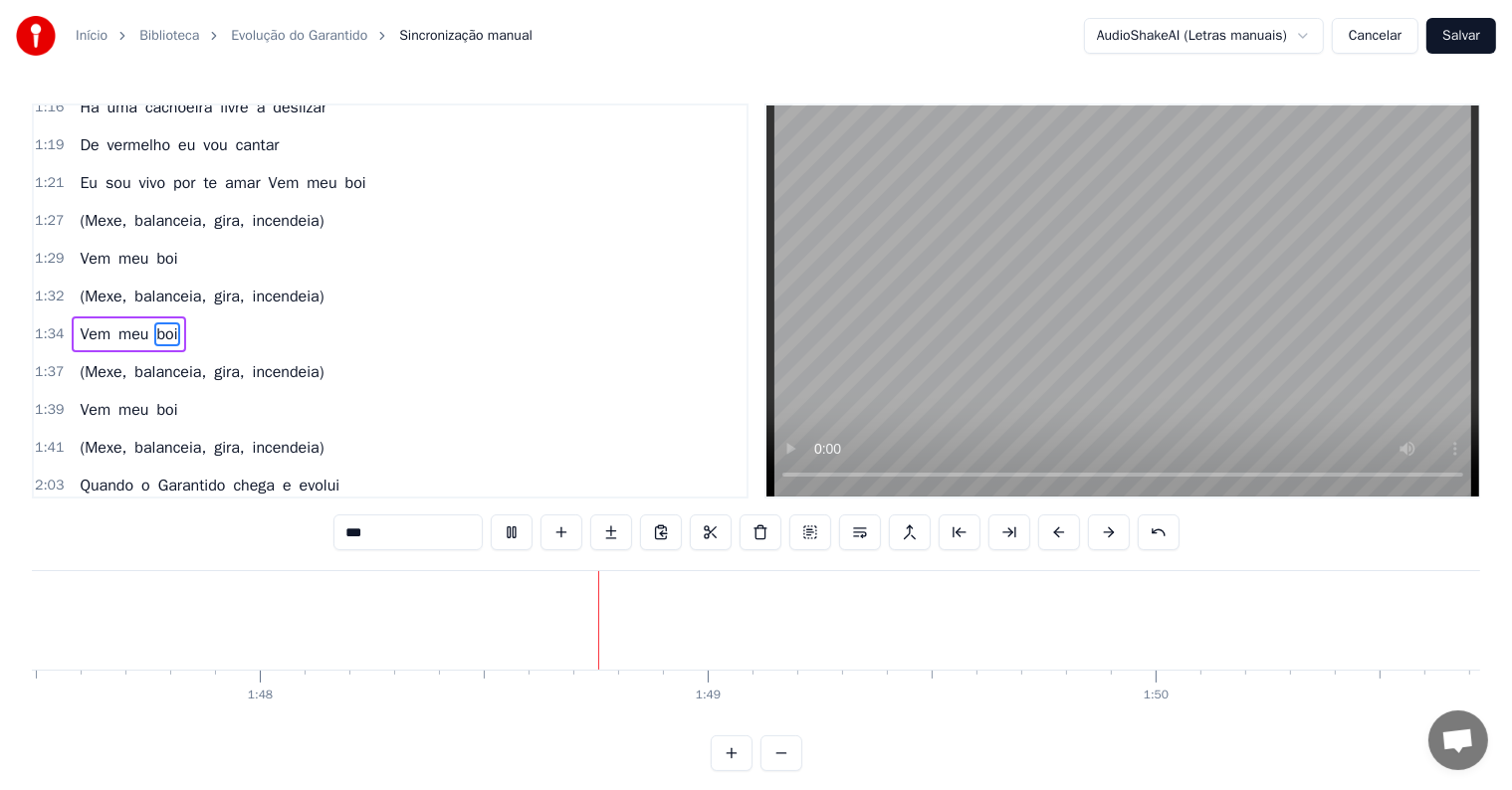 scroll, scrollTop: 0, scrollLeft: 48347, axis: horizontal 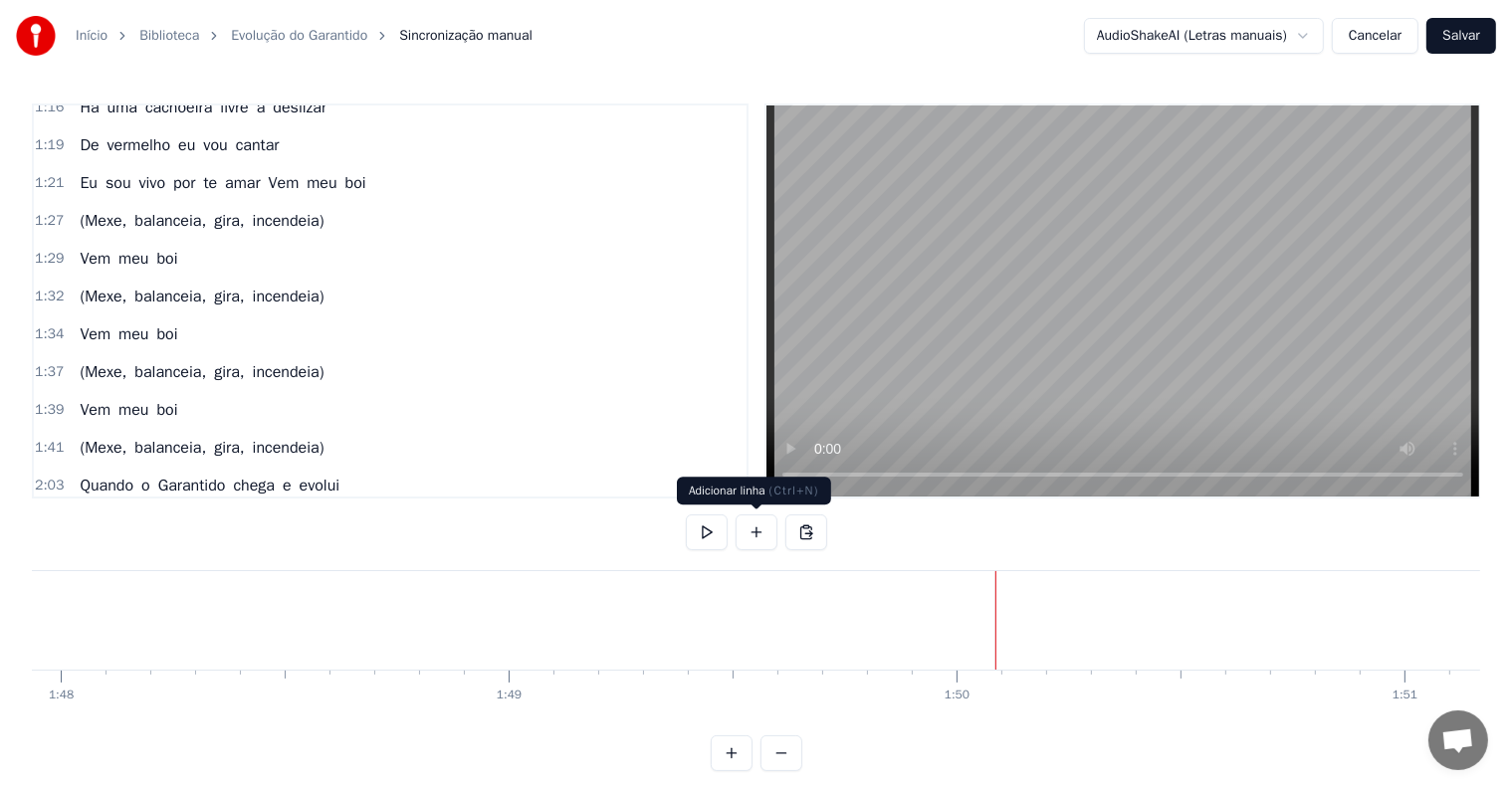 click at bounding box center (756, 532) 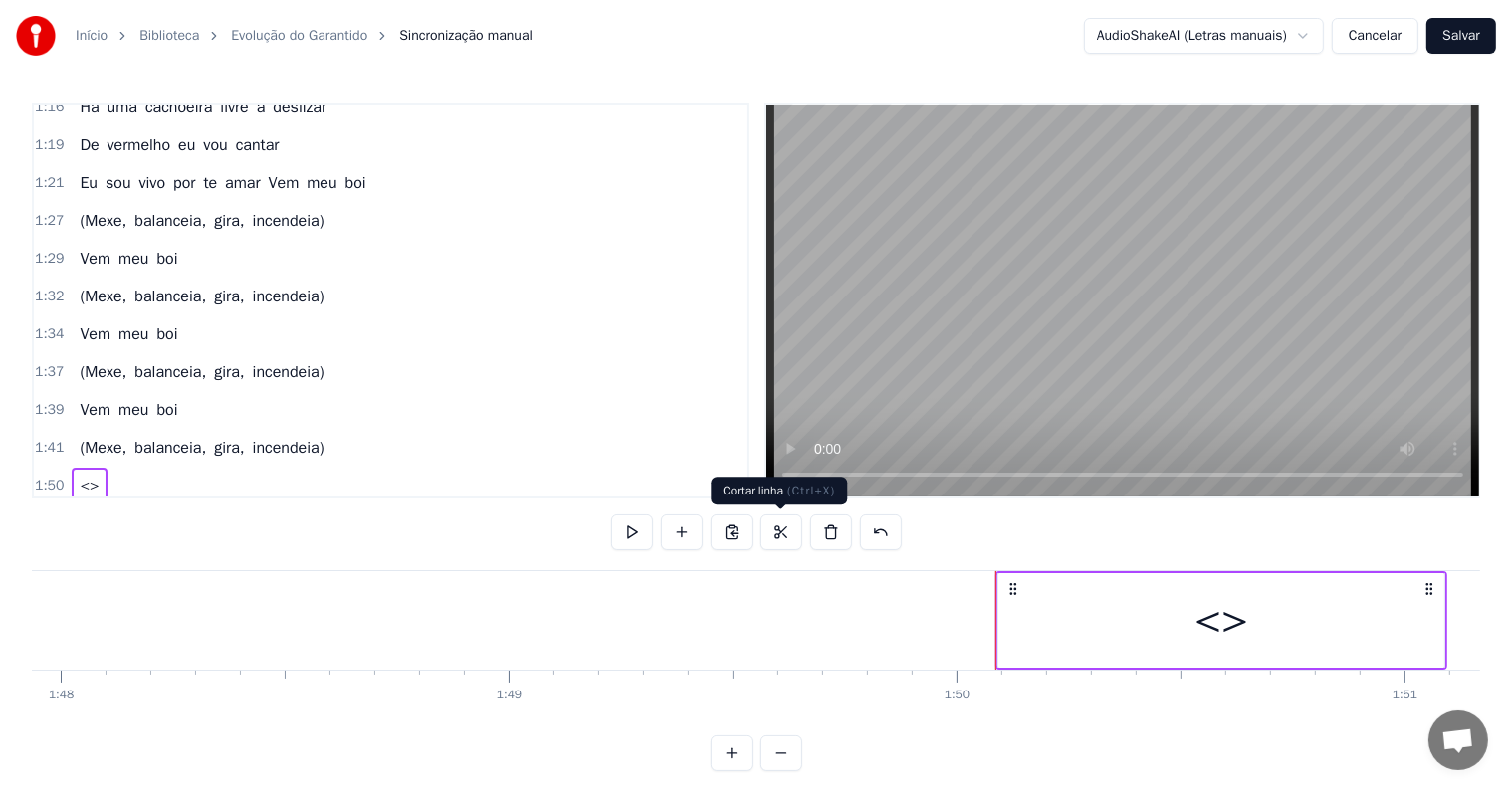 click on "<>" at bounding box center [1221, 620] 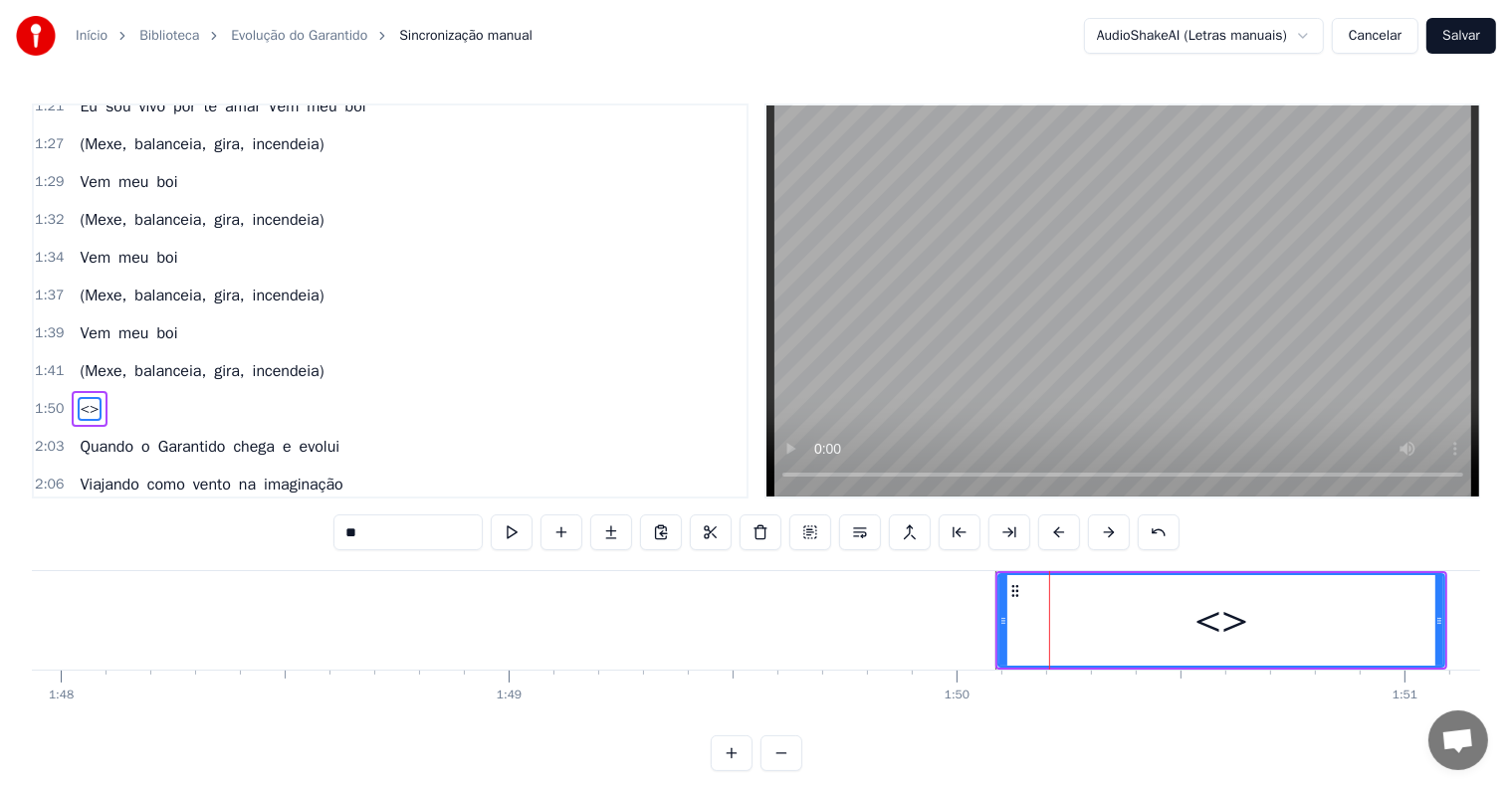 scroll, scrollTop: 957, scrollLeft: 0, axis: vertical 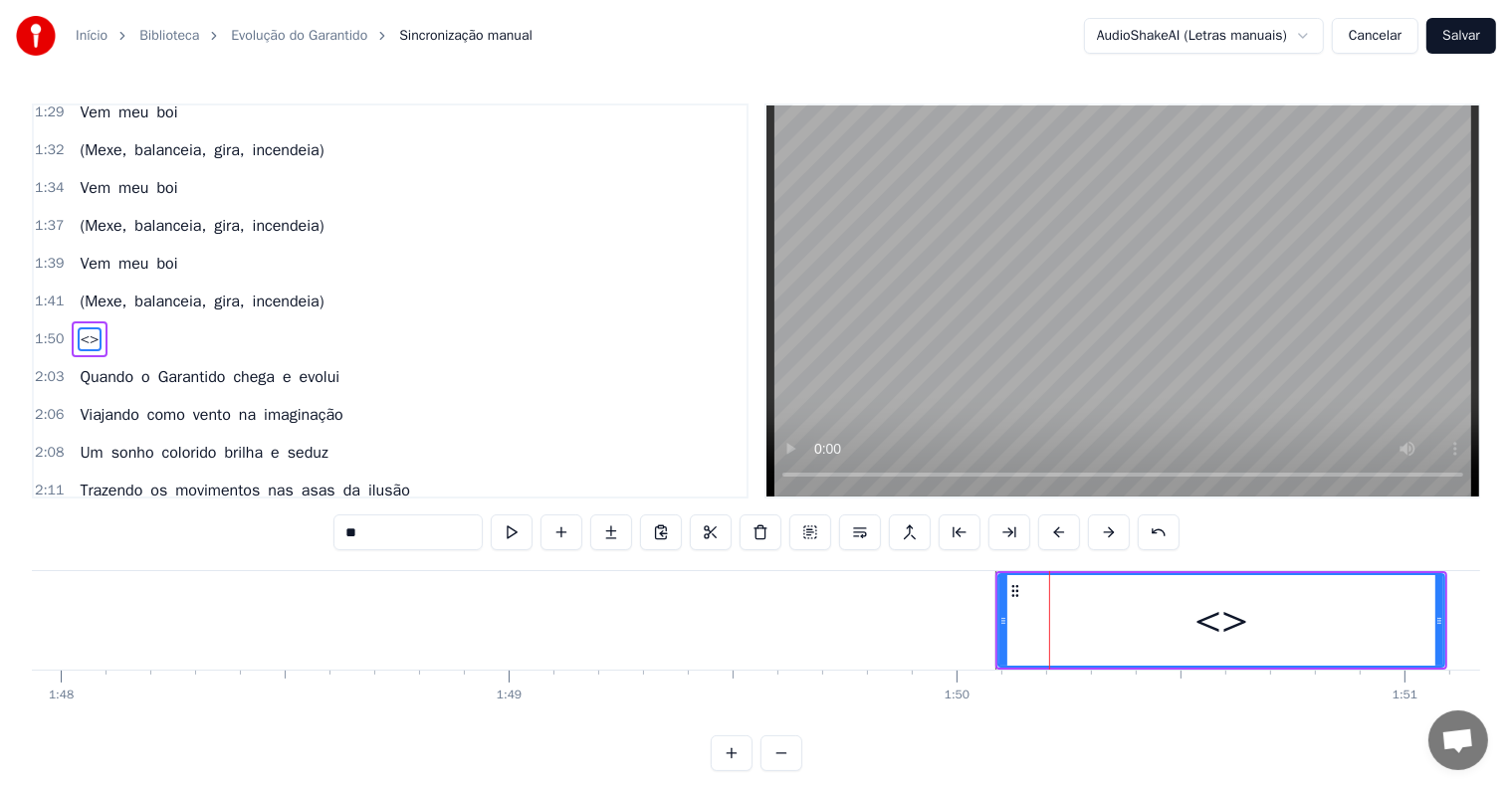 drag, startPoint x: 458, startPoint y: 524, endPoint x: 295, endPoint y: 509, distance: 163.68873 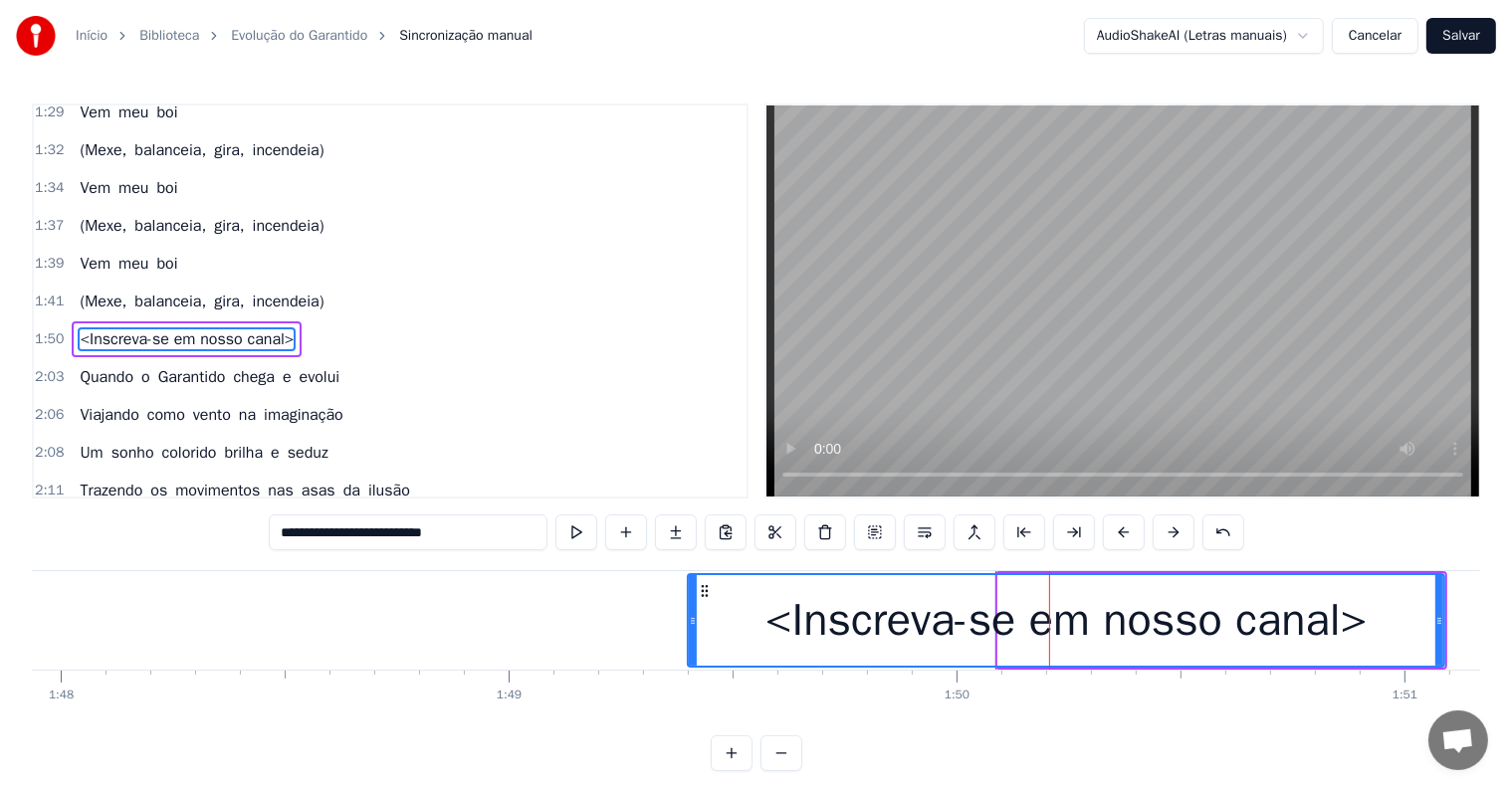 drag, startPoint x: 1002, startPoint y: 625, endPoint x: 692, endPoint y: 621, distance: 310.02581 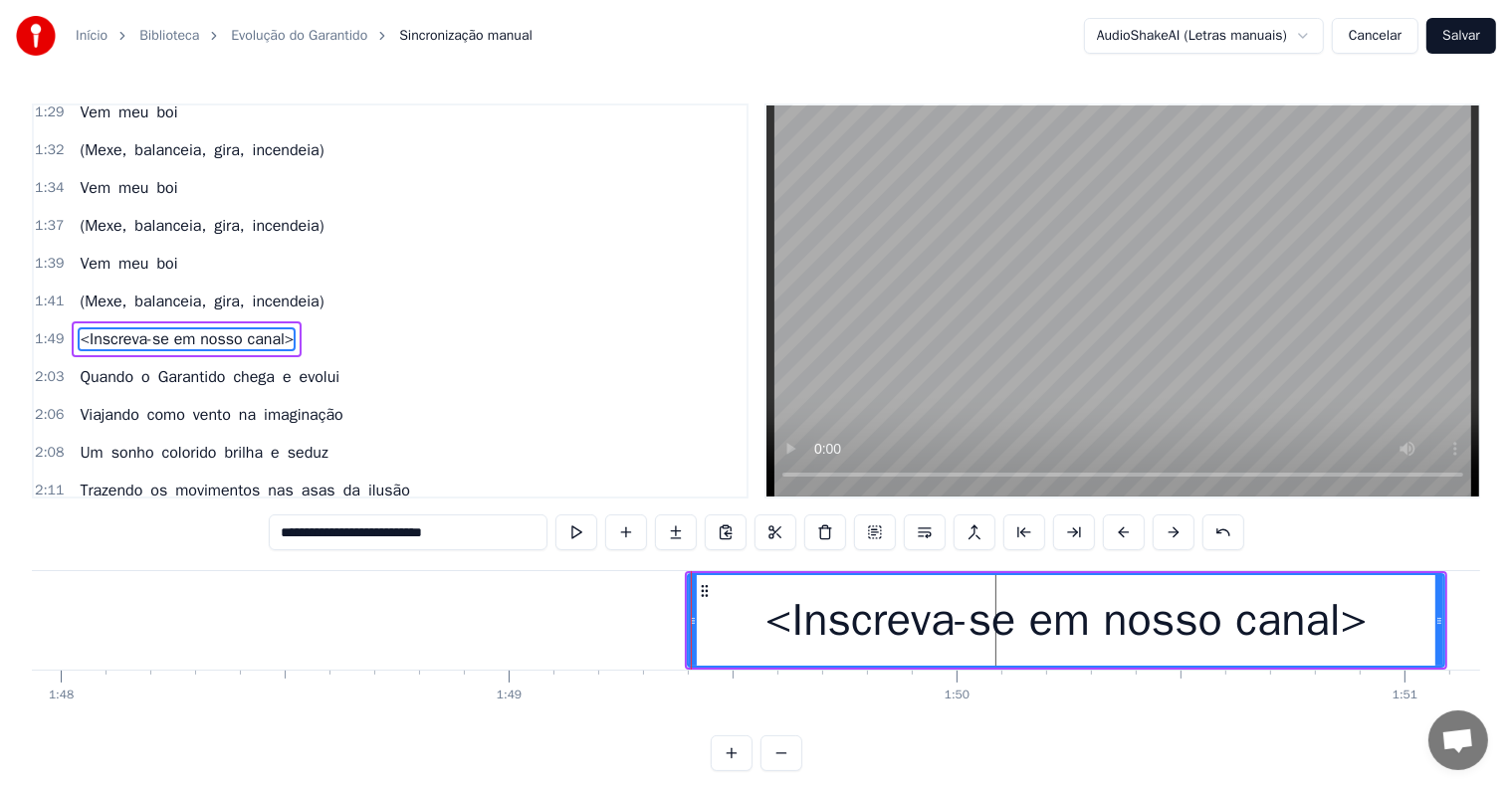 click at bounding box center [-2503, 620] 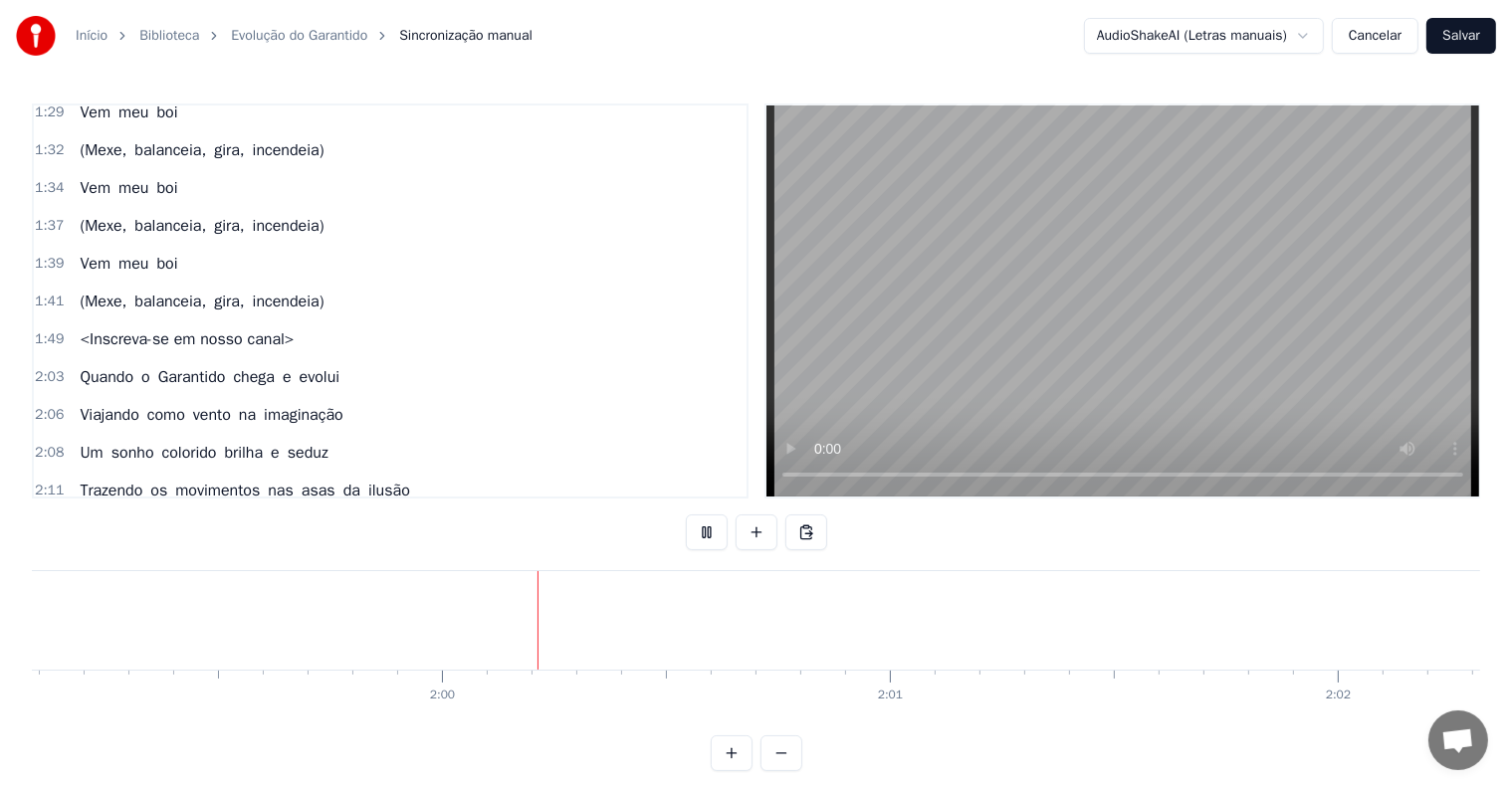 scroll, scrollTop: 0, scrollLeft: 53475, axis: horizontal 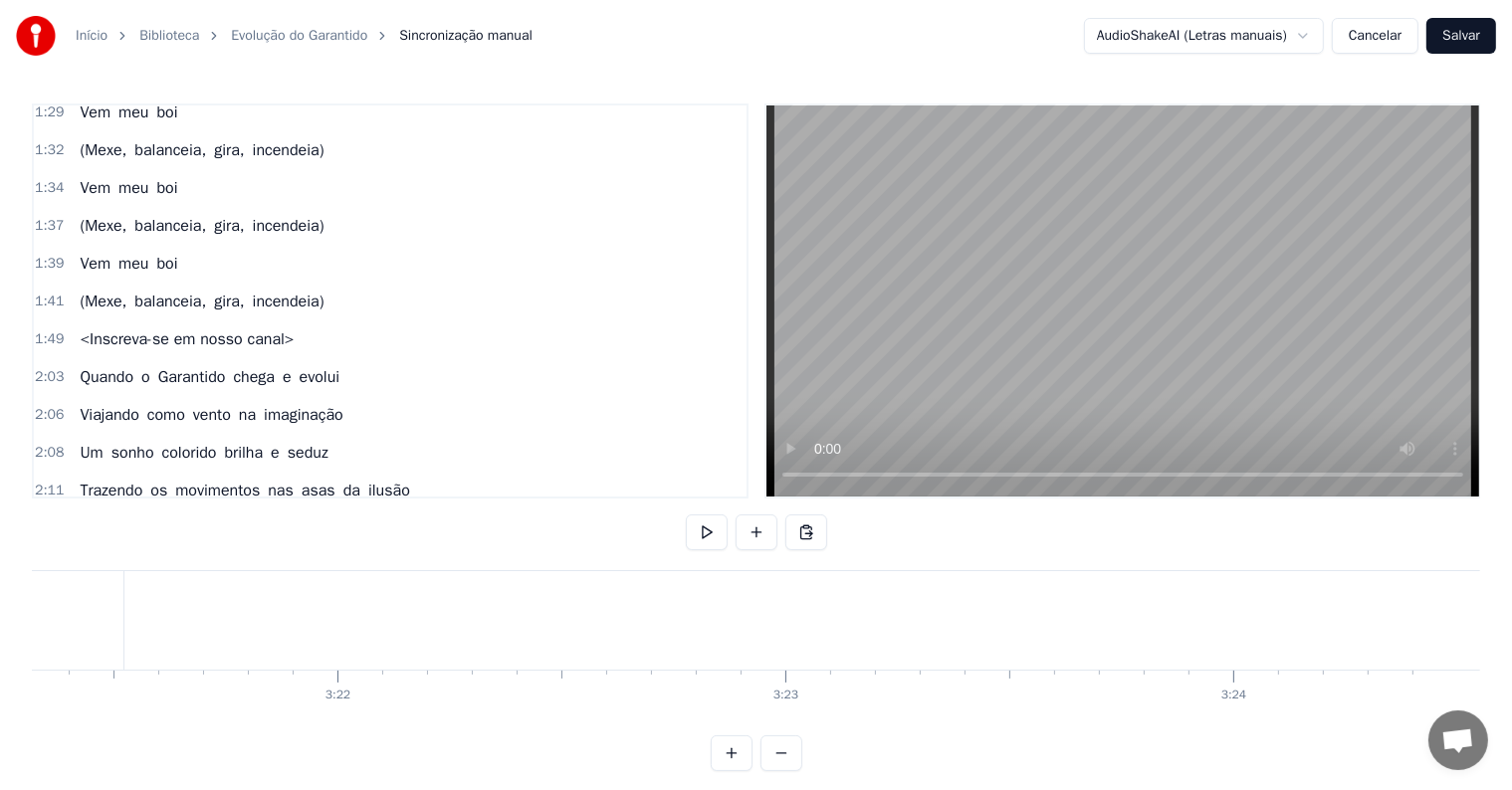 click on "(Mexe, balanceia, gira, incendeia)" at bounding box center (201, 301) 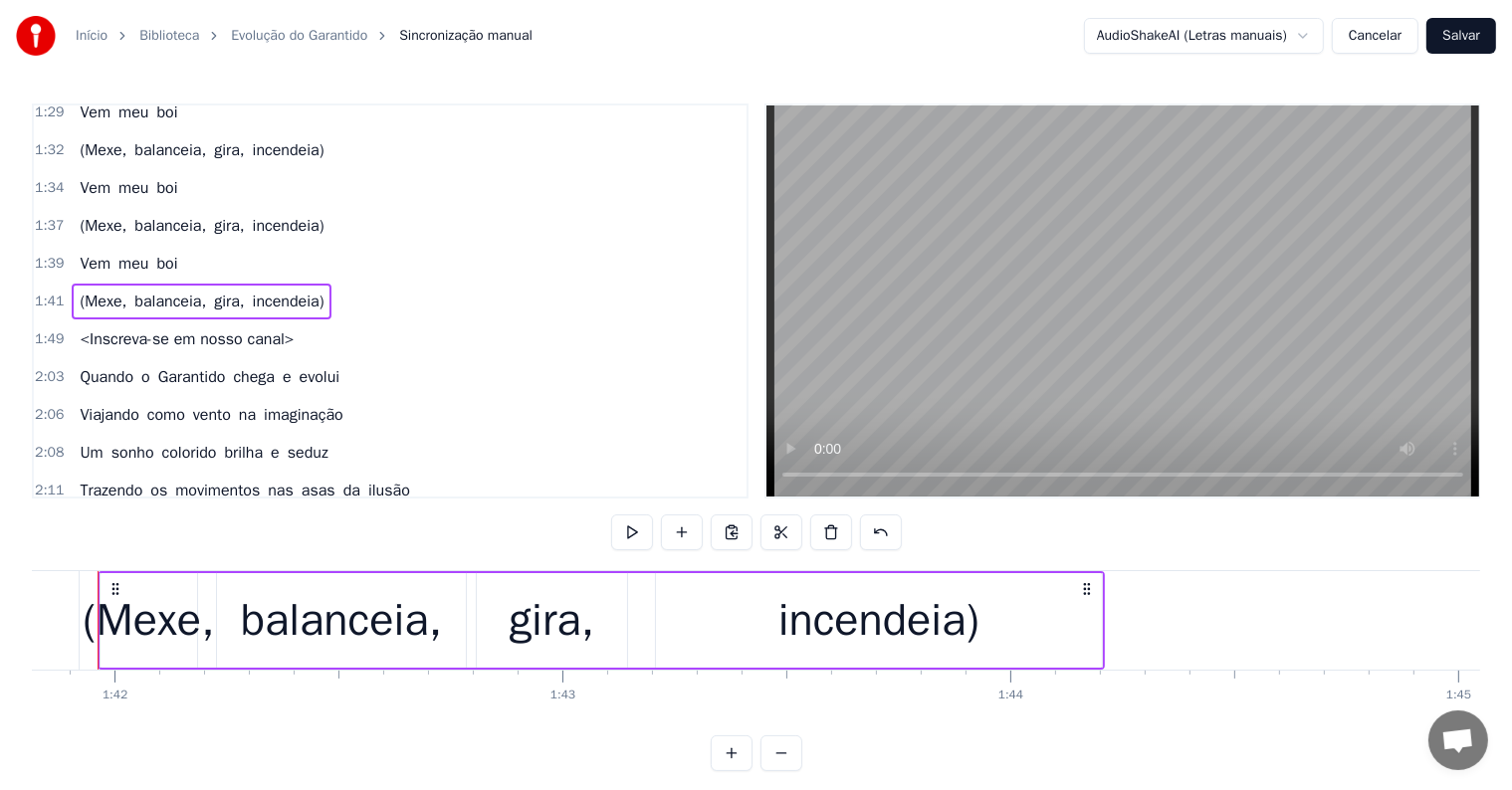 scroll, scrollTop: 0, scrollLeft: 45571, axis: horizontal 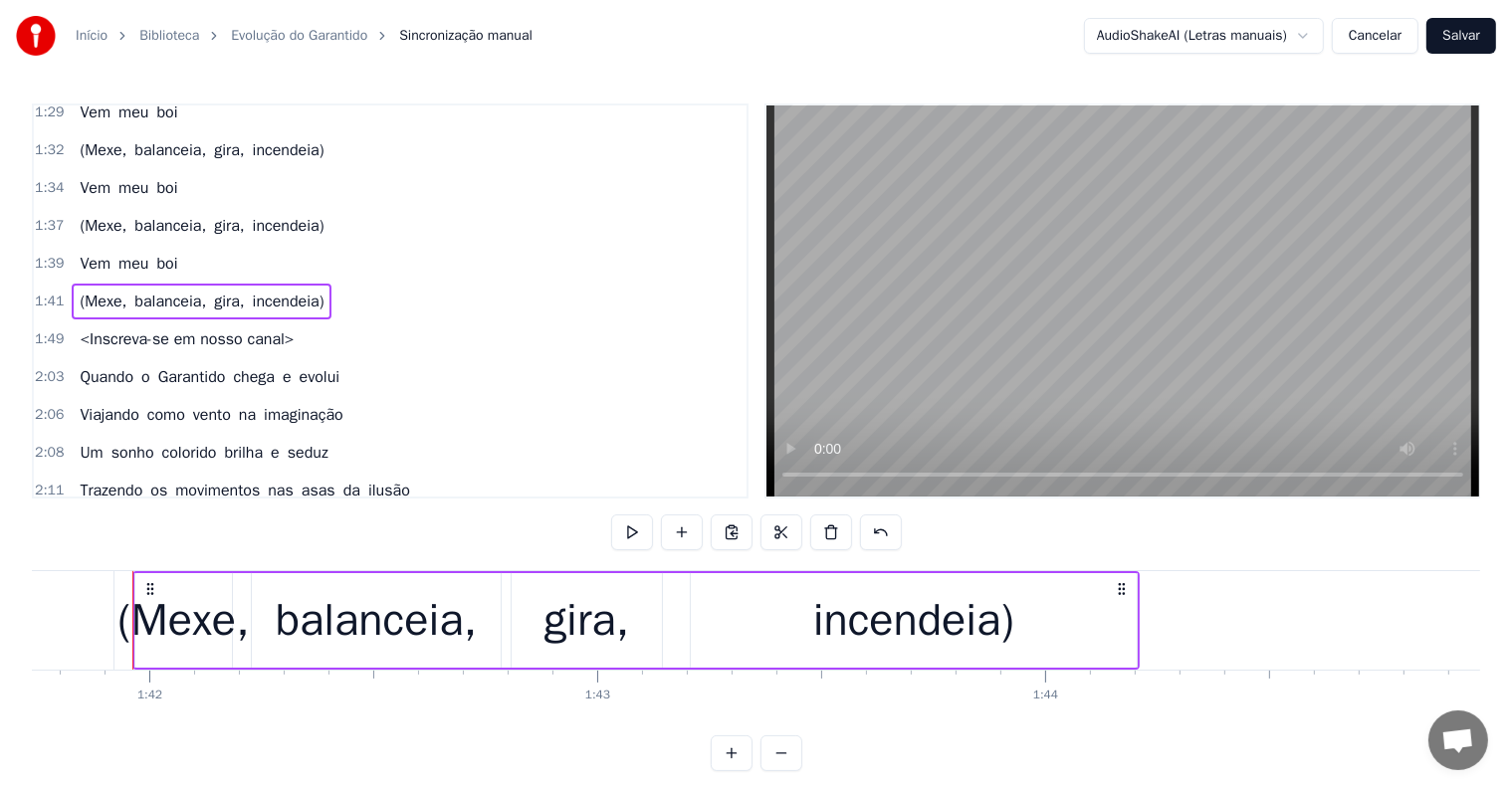 click on "balanceia," at bounding box center [376, 620] 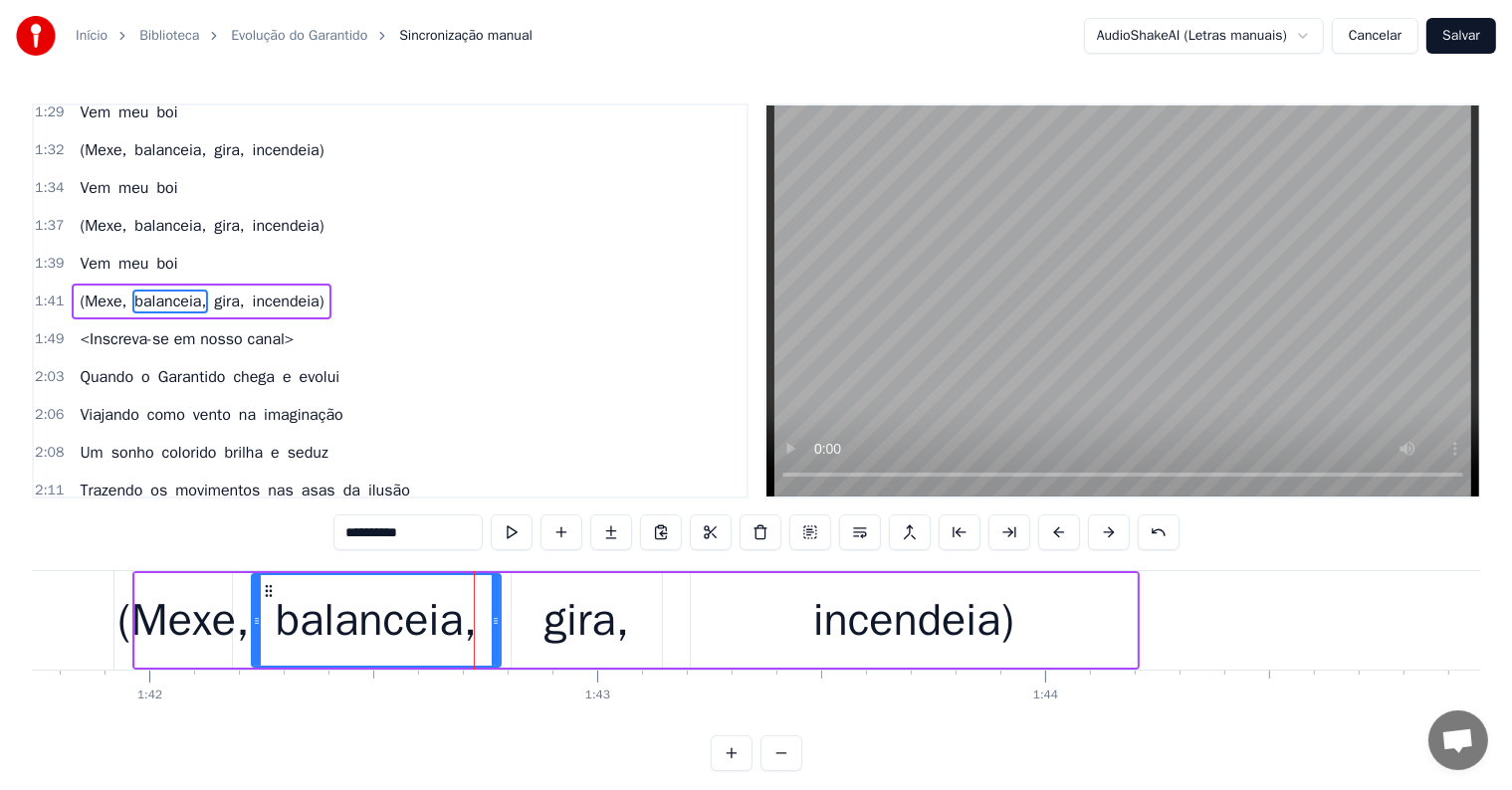 scroll, scrollTop: 920, scrollLeft: 0, axis: vertical 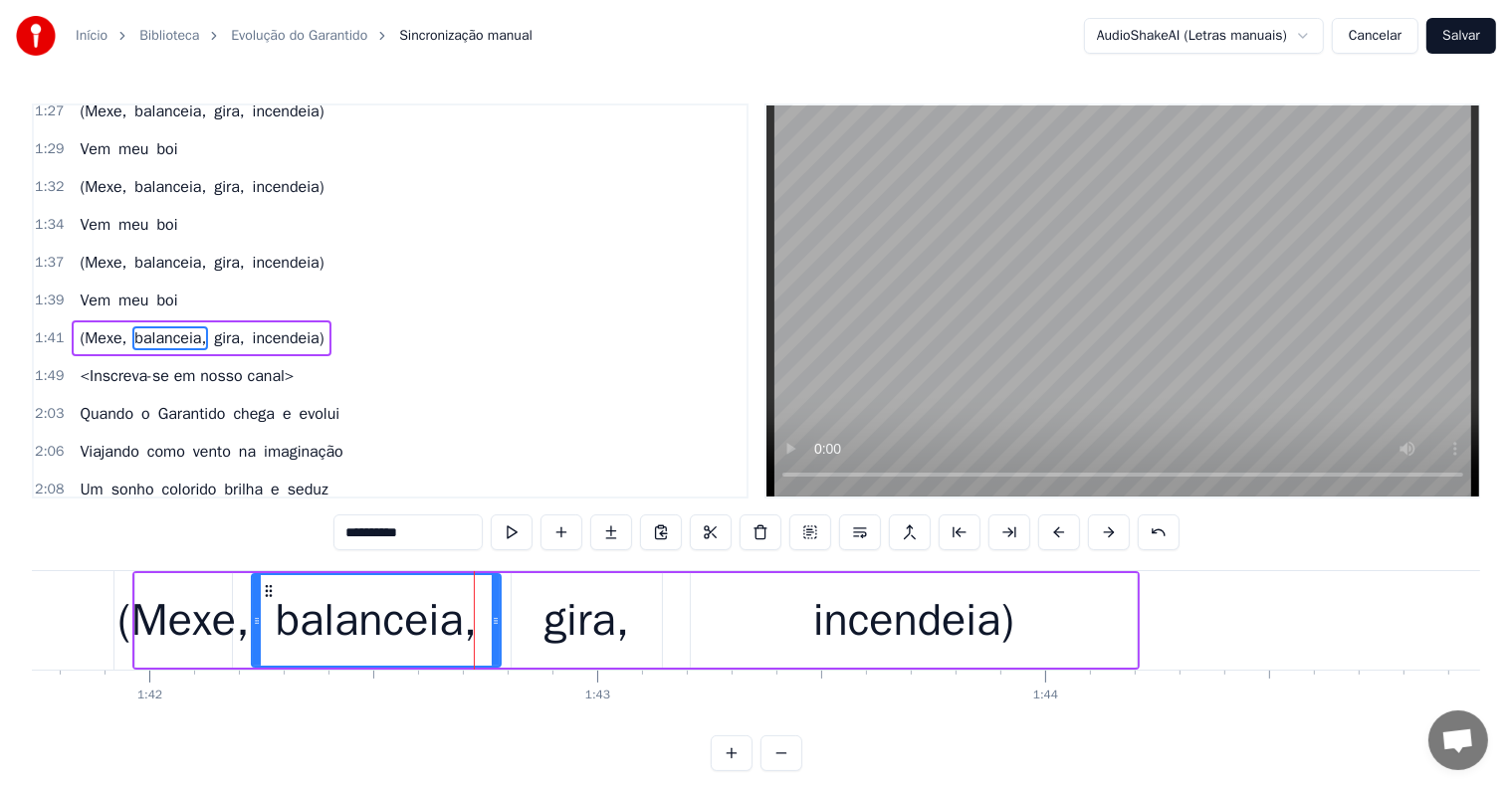 click on "gira," at bounding box center [586, 620] 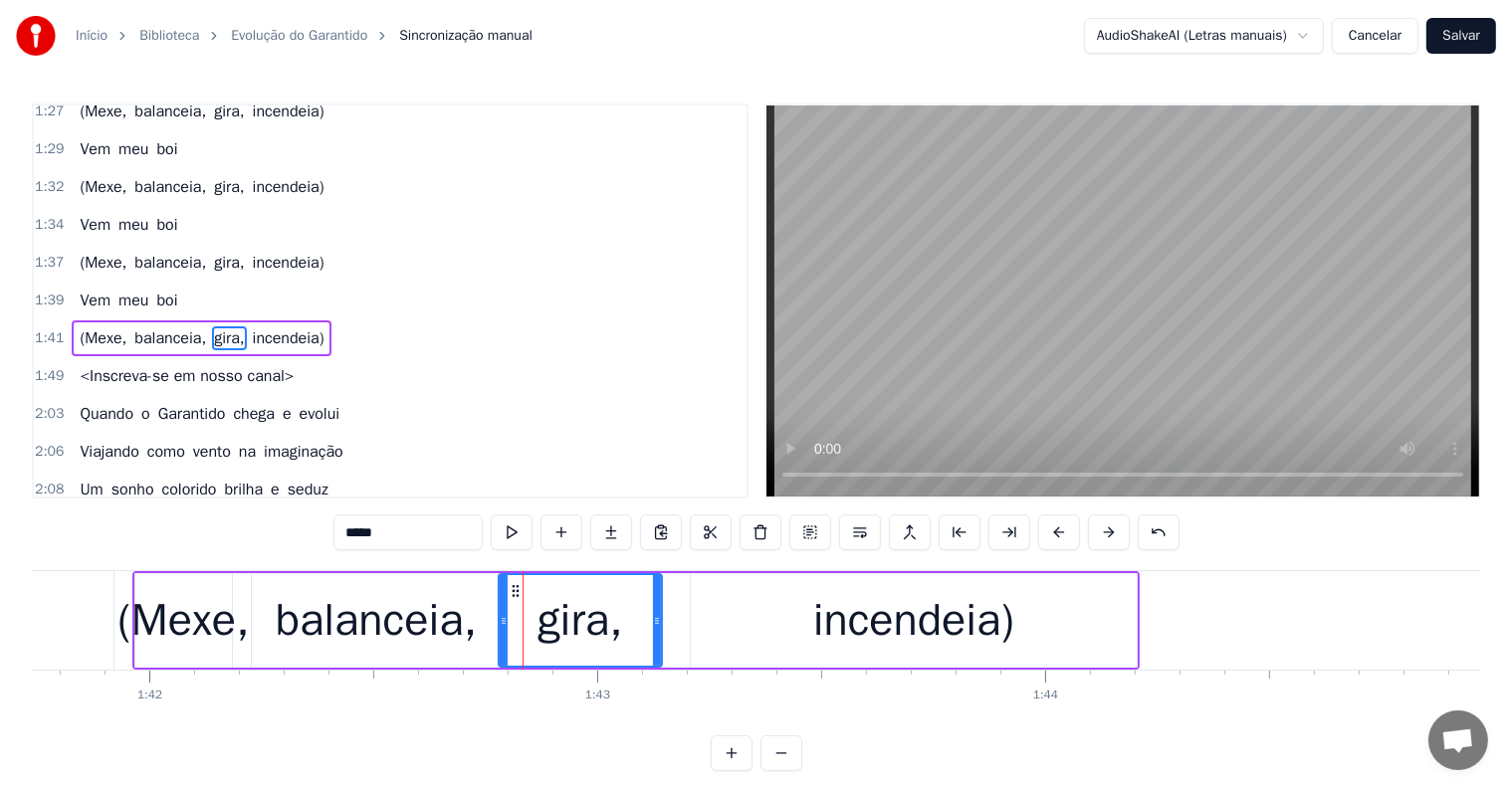drag, startPoint x: 515, startPoint y: 621, endPoint x: 502, endPoint y: 619, distance: 13.152946 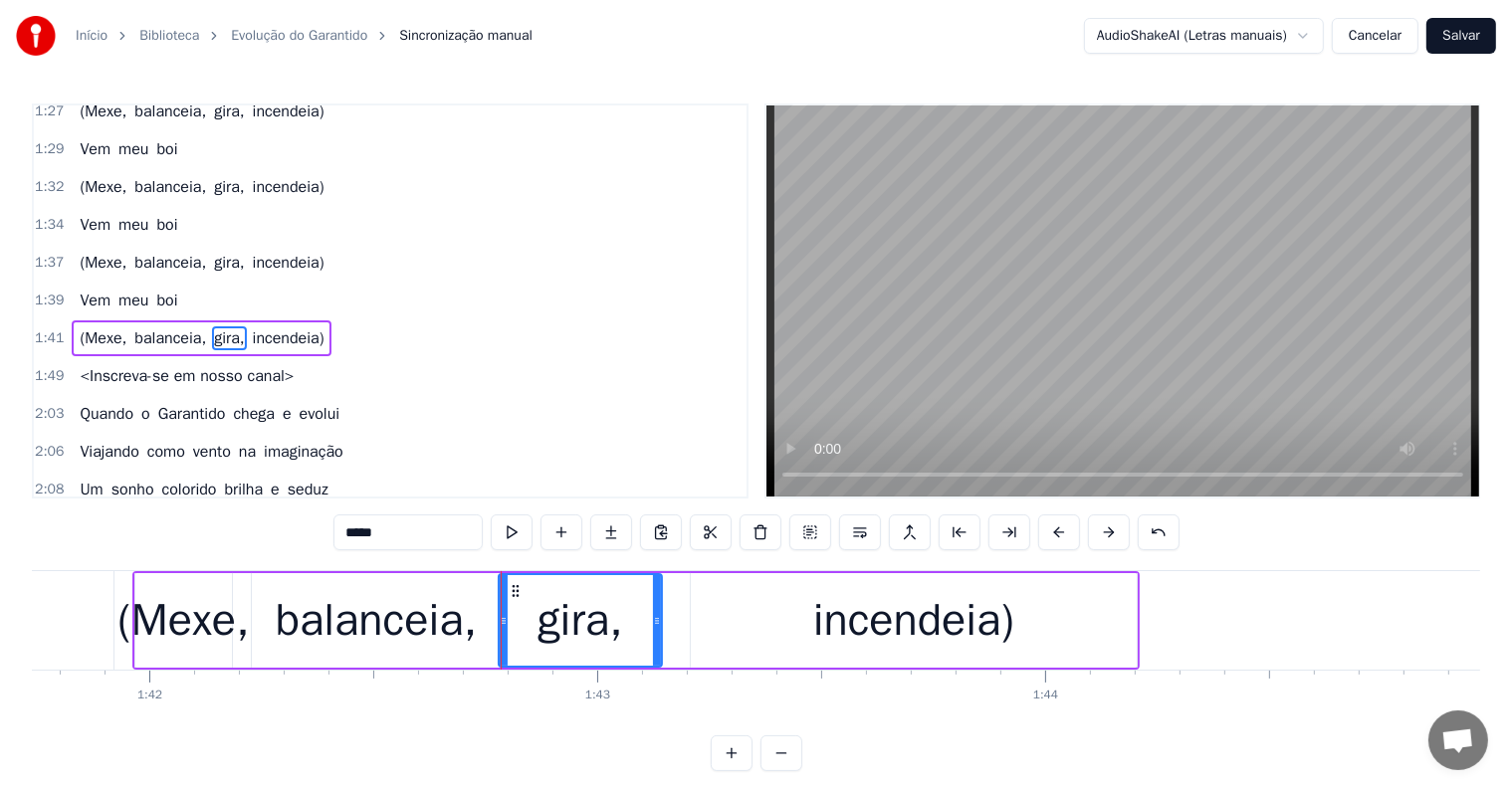 click on "balanceia," at bounding box center (376, 621) 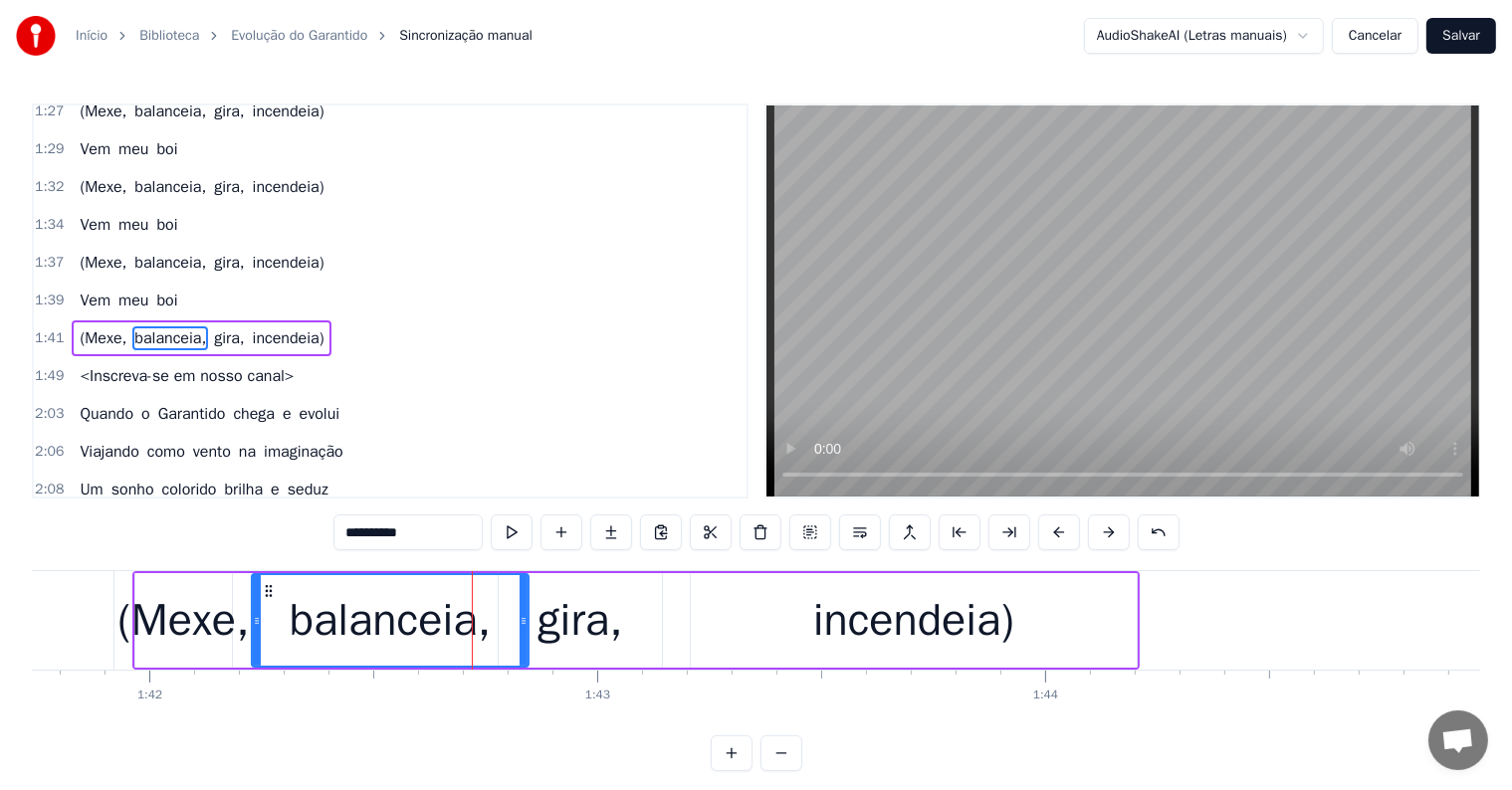 drag, startPoint x: 494, startPoint y: 621, endPoint x: 522, endPoint y: 624, distance: 28.160256 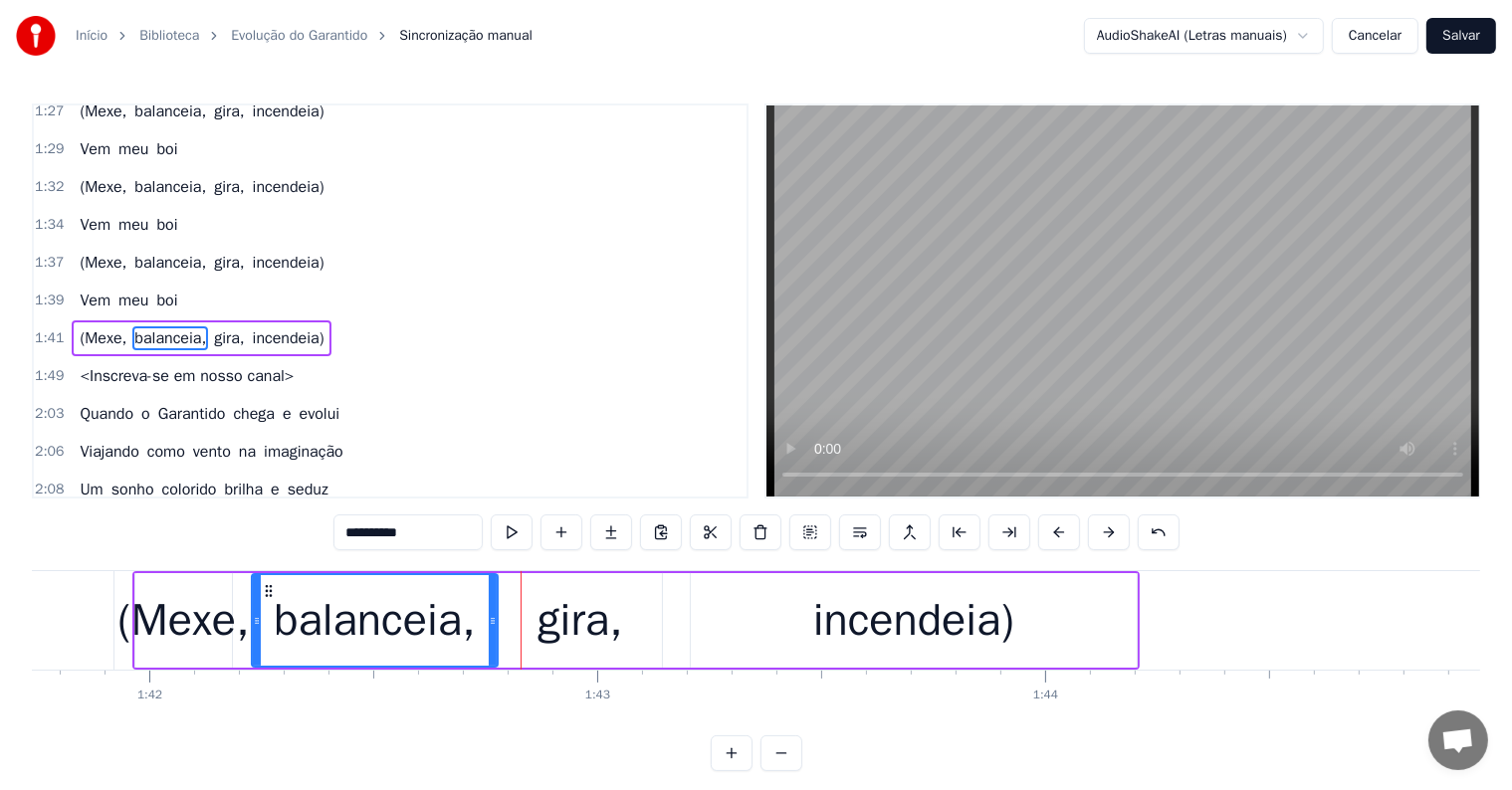 drag, startPoint x: 522, startPoint y: 624, endPoint x: 491, endPoint y: 627, distance: 31.144823 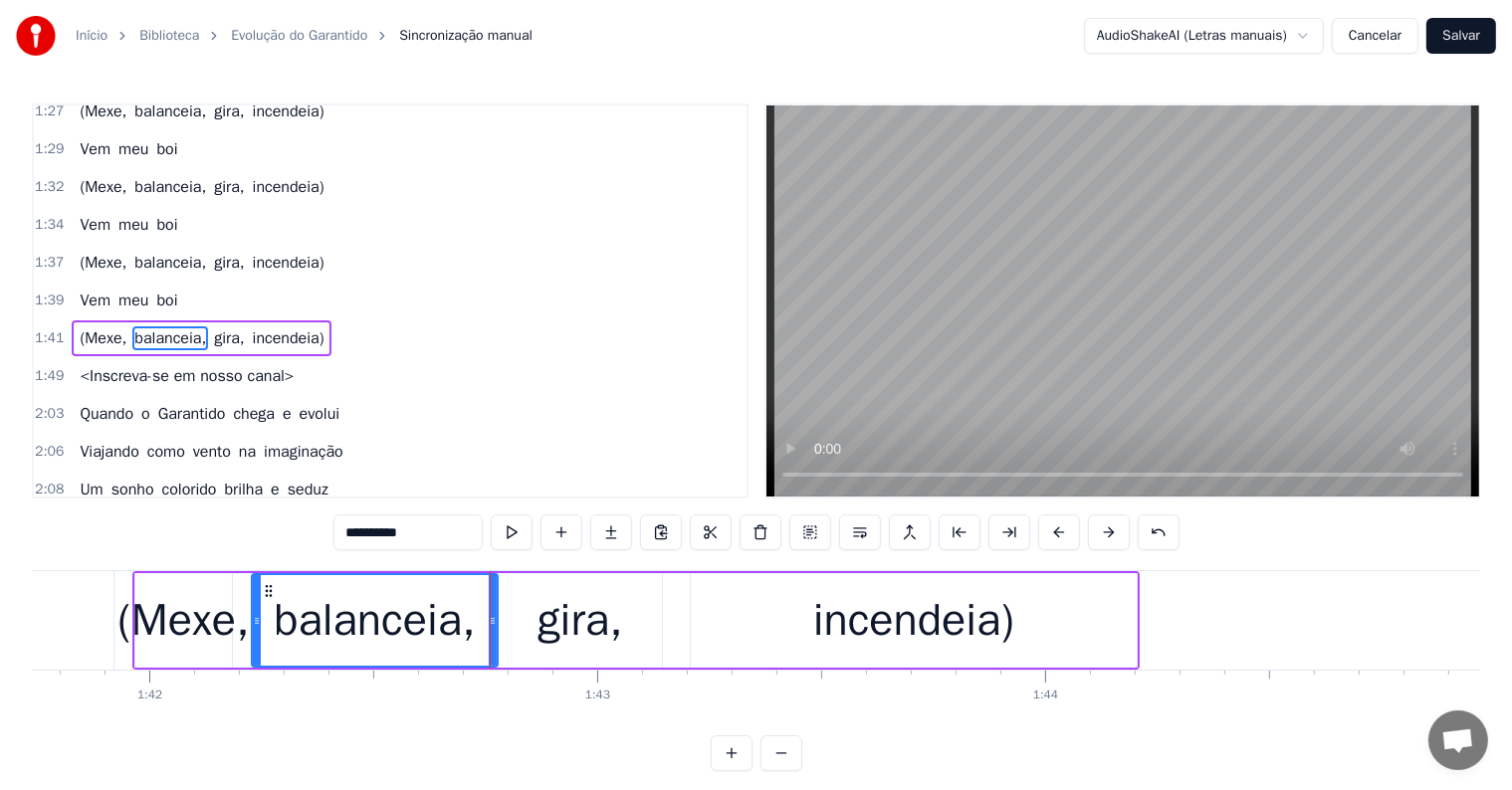 click on "gira," at bounding box center [229, 338] 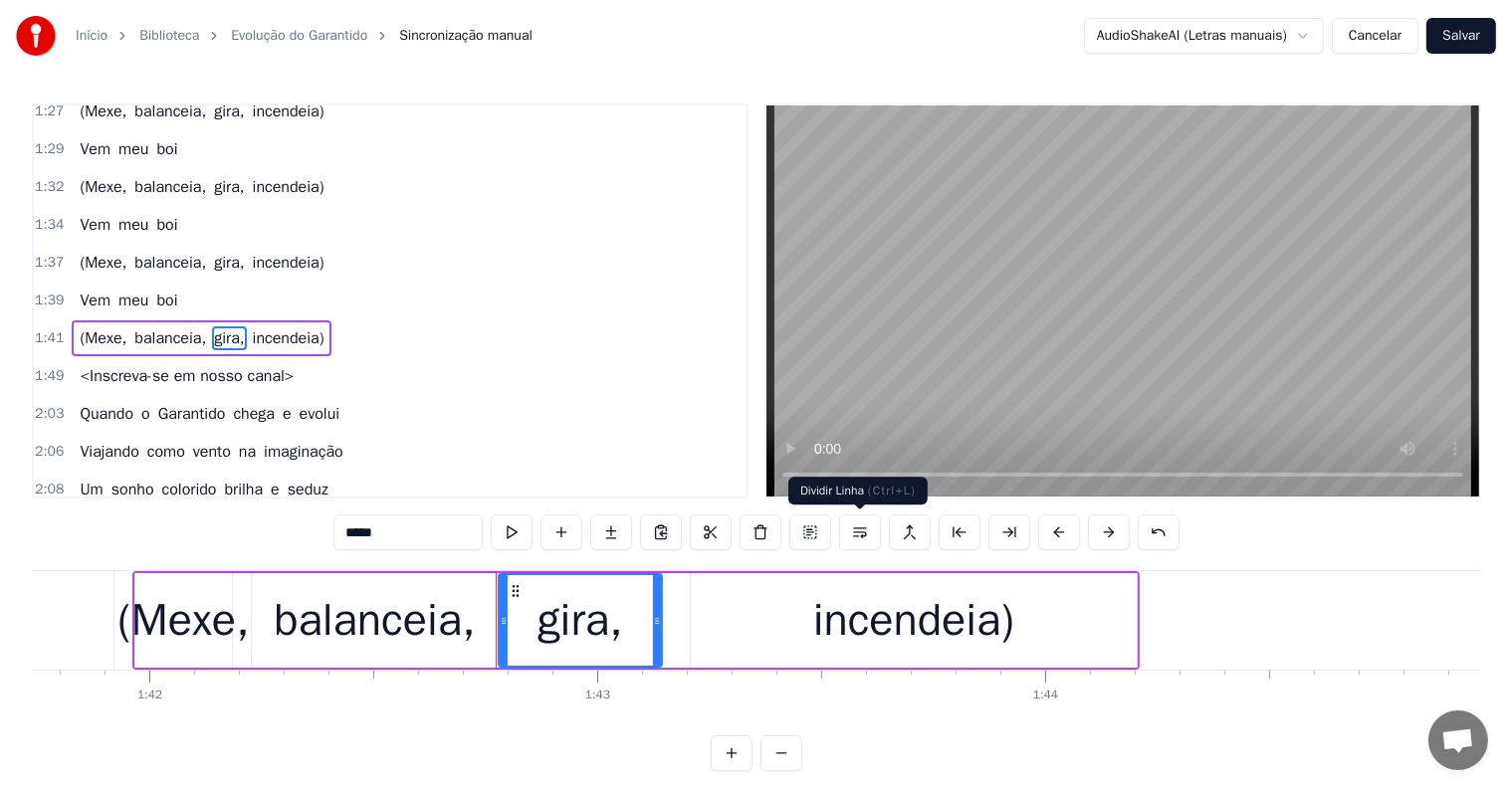 click at bounding box center [860, 532] 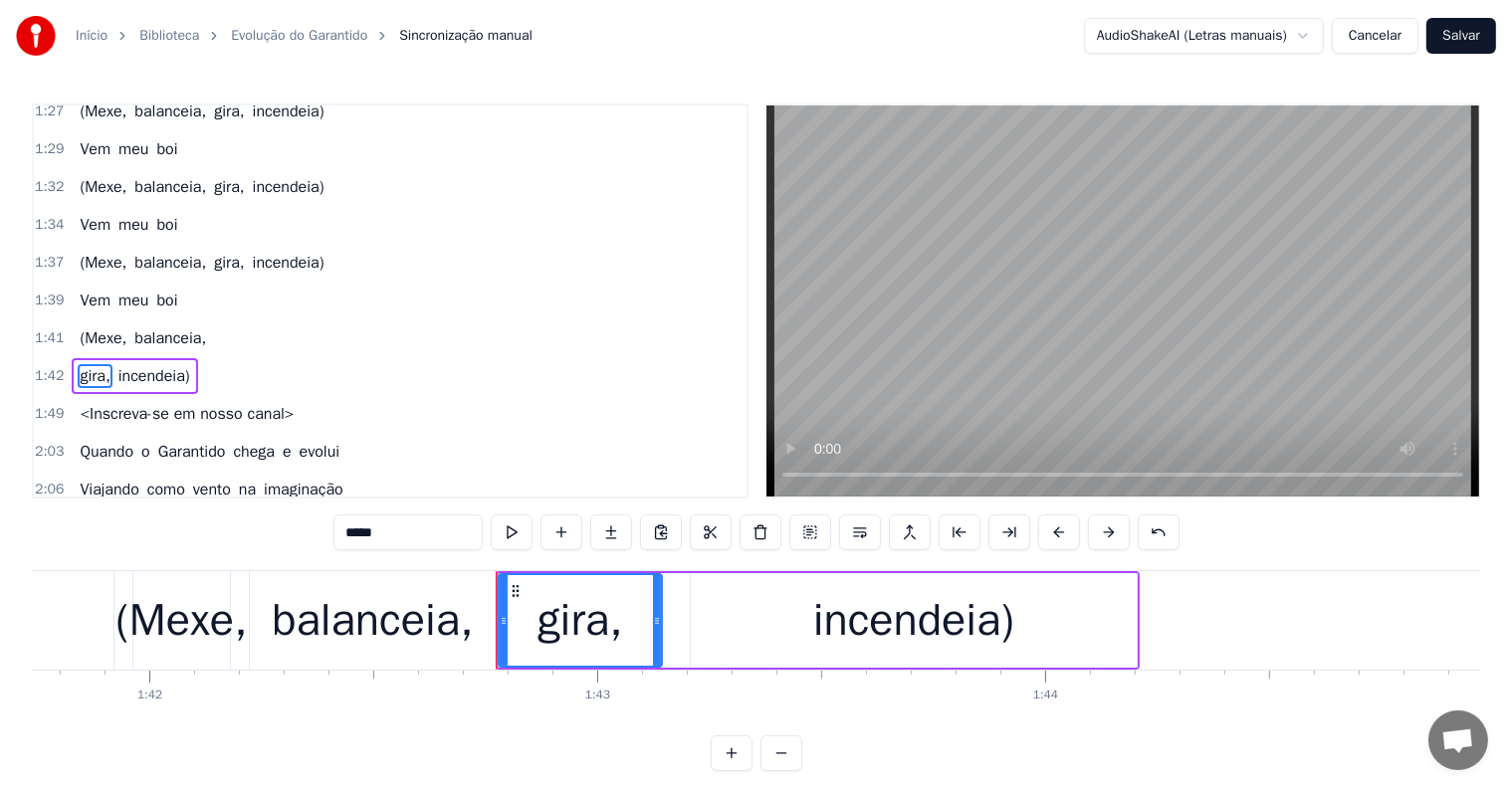 scroll, scrollTop: 957, scrollLeft: 0, axis: vertical 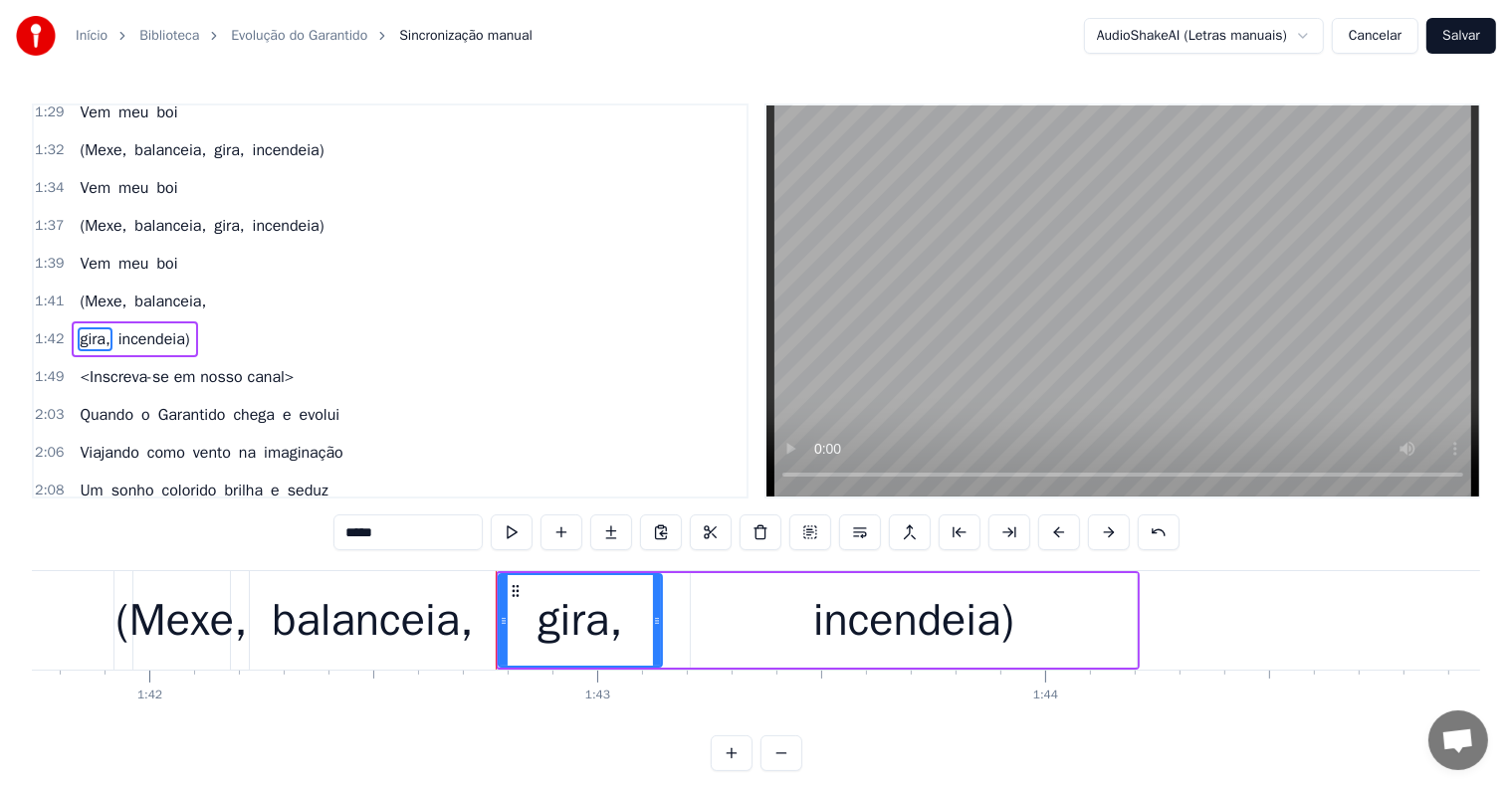 click on "(Mexe," at bounding box center [103, 301] 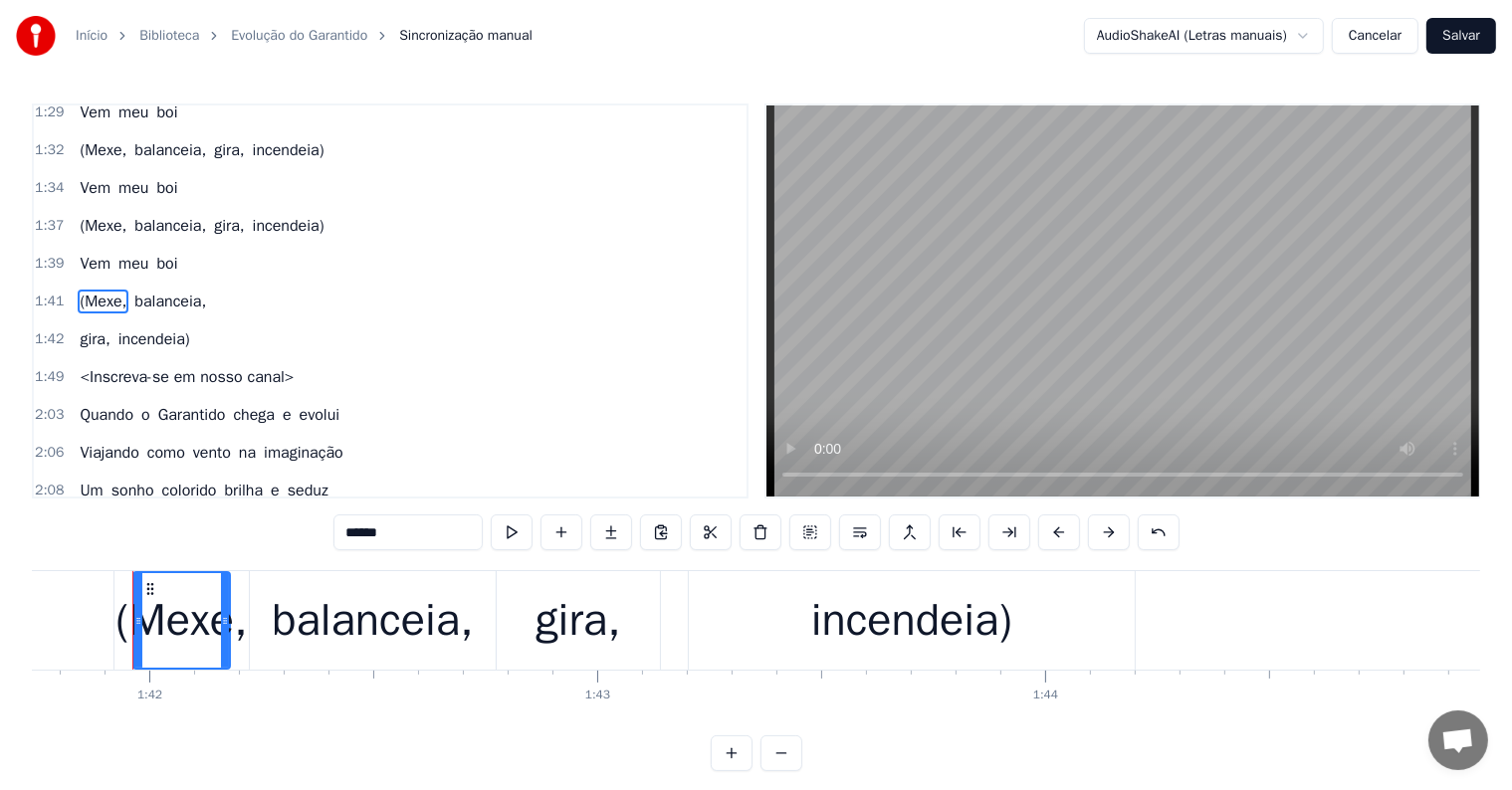 scroll, scrollTop: 920, scrollLeft: 0, axis: vertical 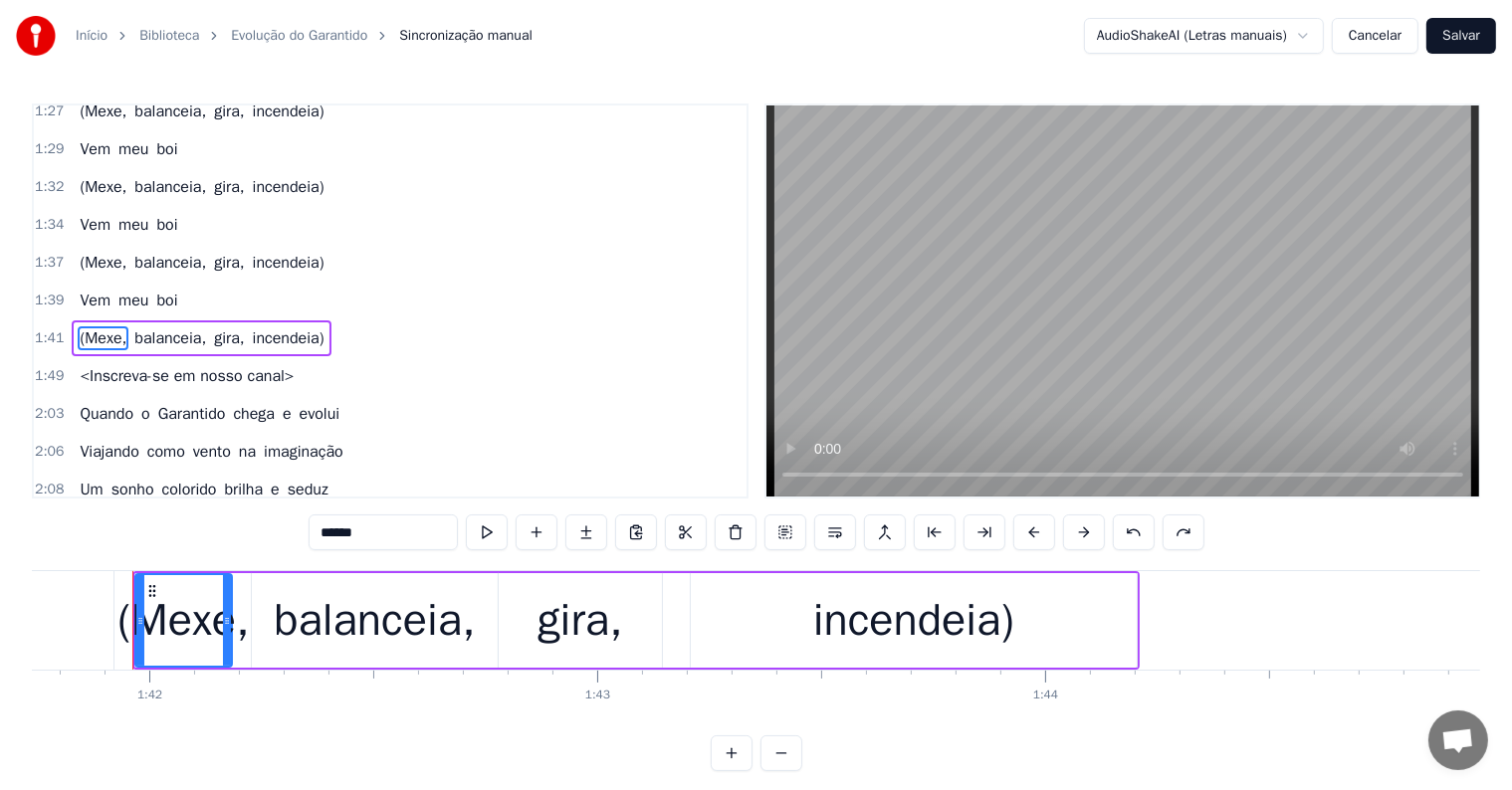 click on "(Mexe, balanceia, gira, incendeia)" at bounding box center [201, 338] 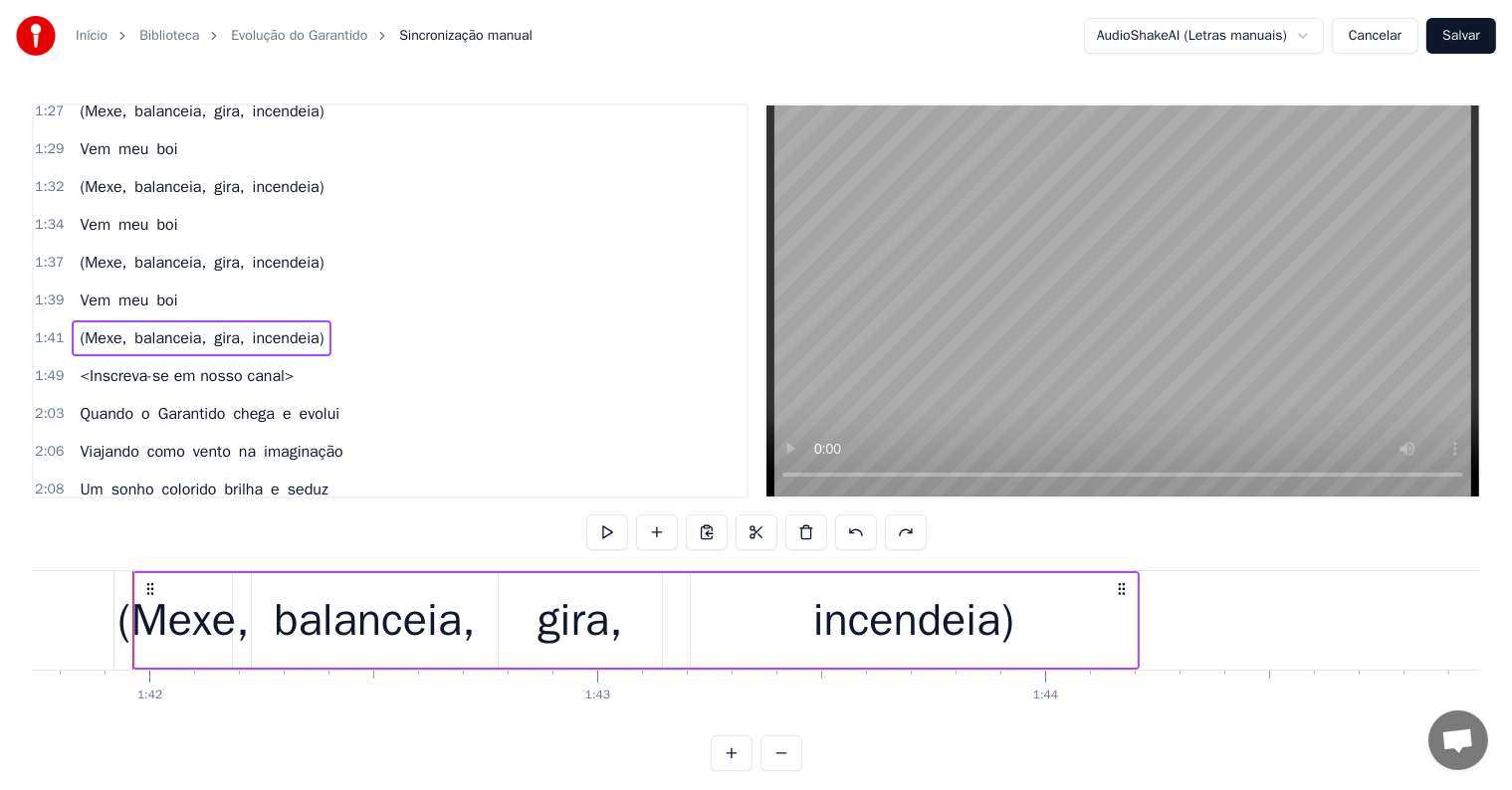 click on "Salvar" at bounding box center (1461, 36) 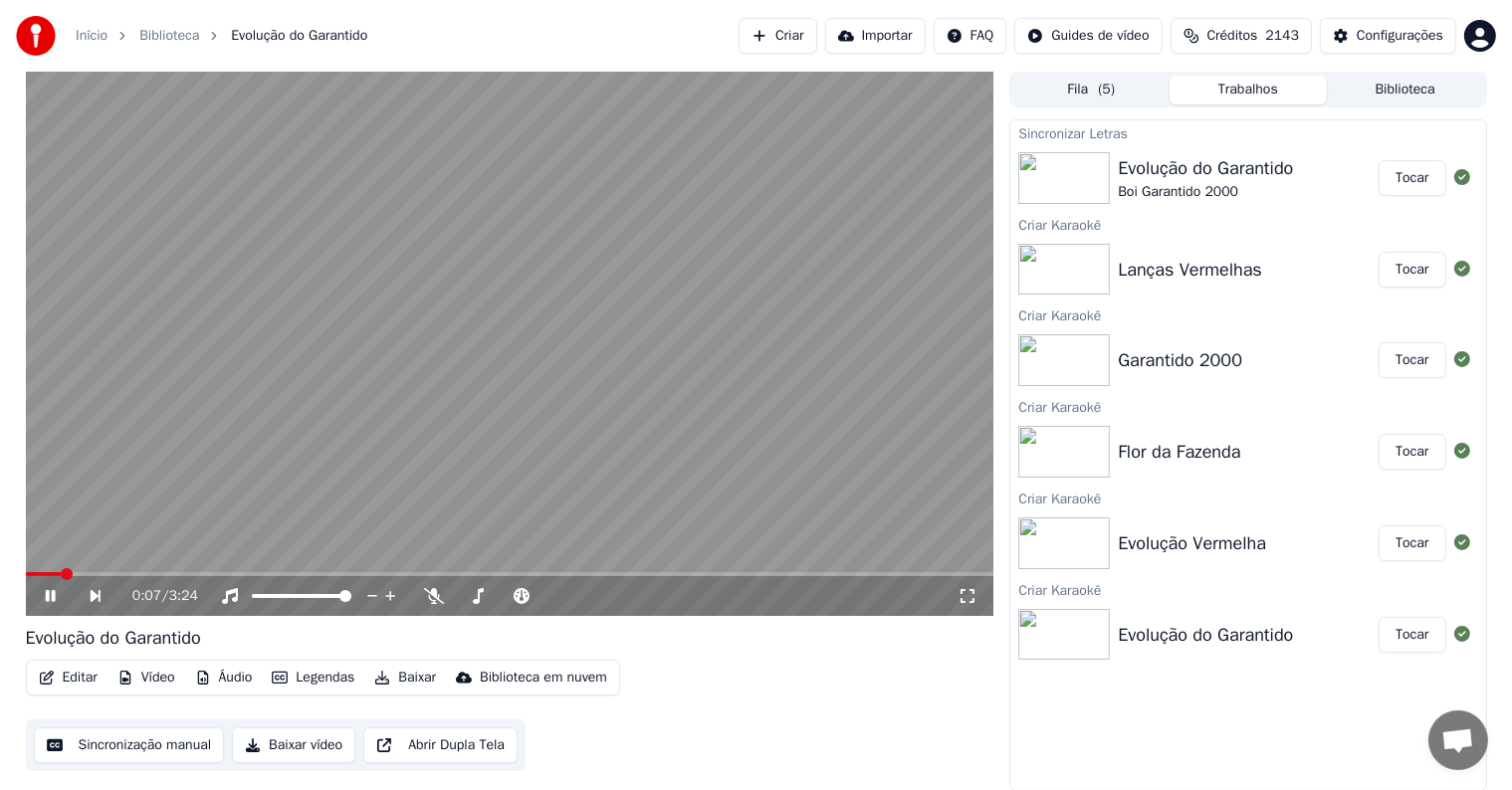 click at bounding box center [510, 343] 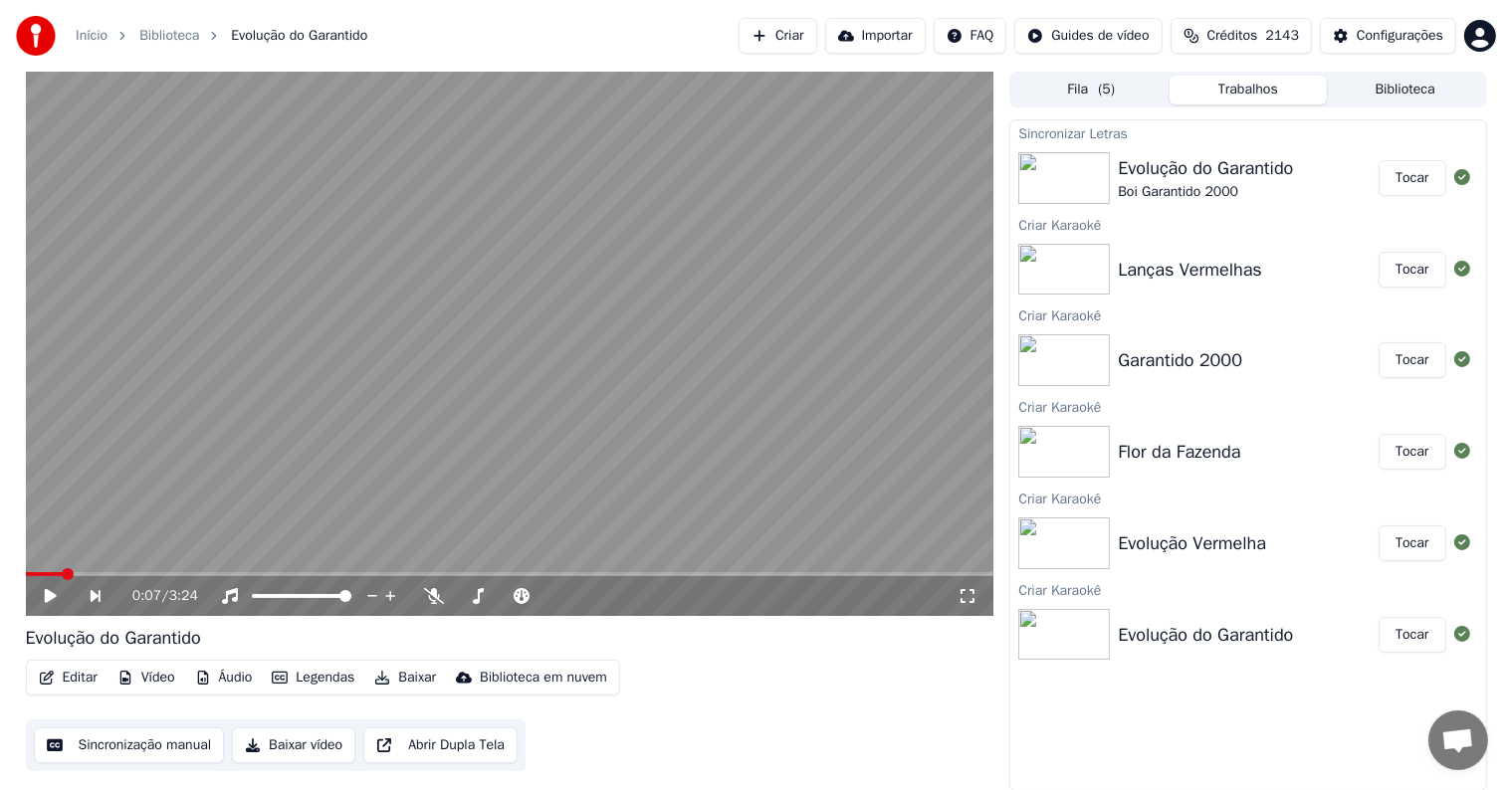 click on "Tocar" at bounding box center (1411, 543) 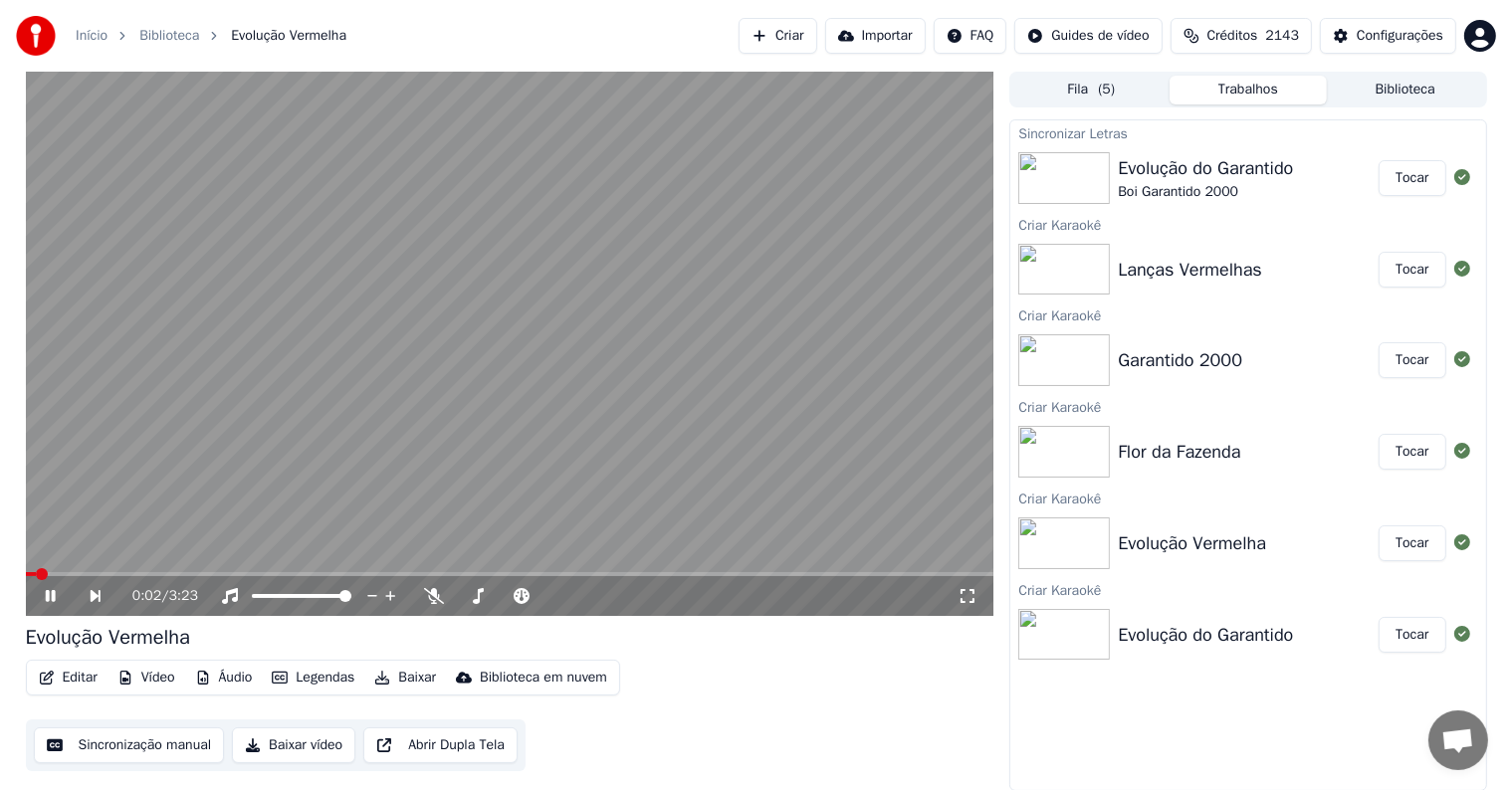 click at bounding box center (510, 343) 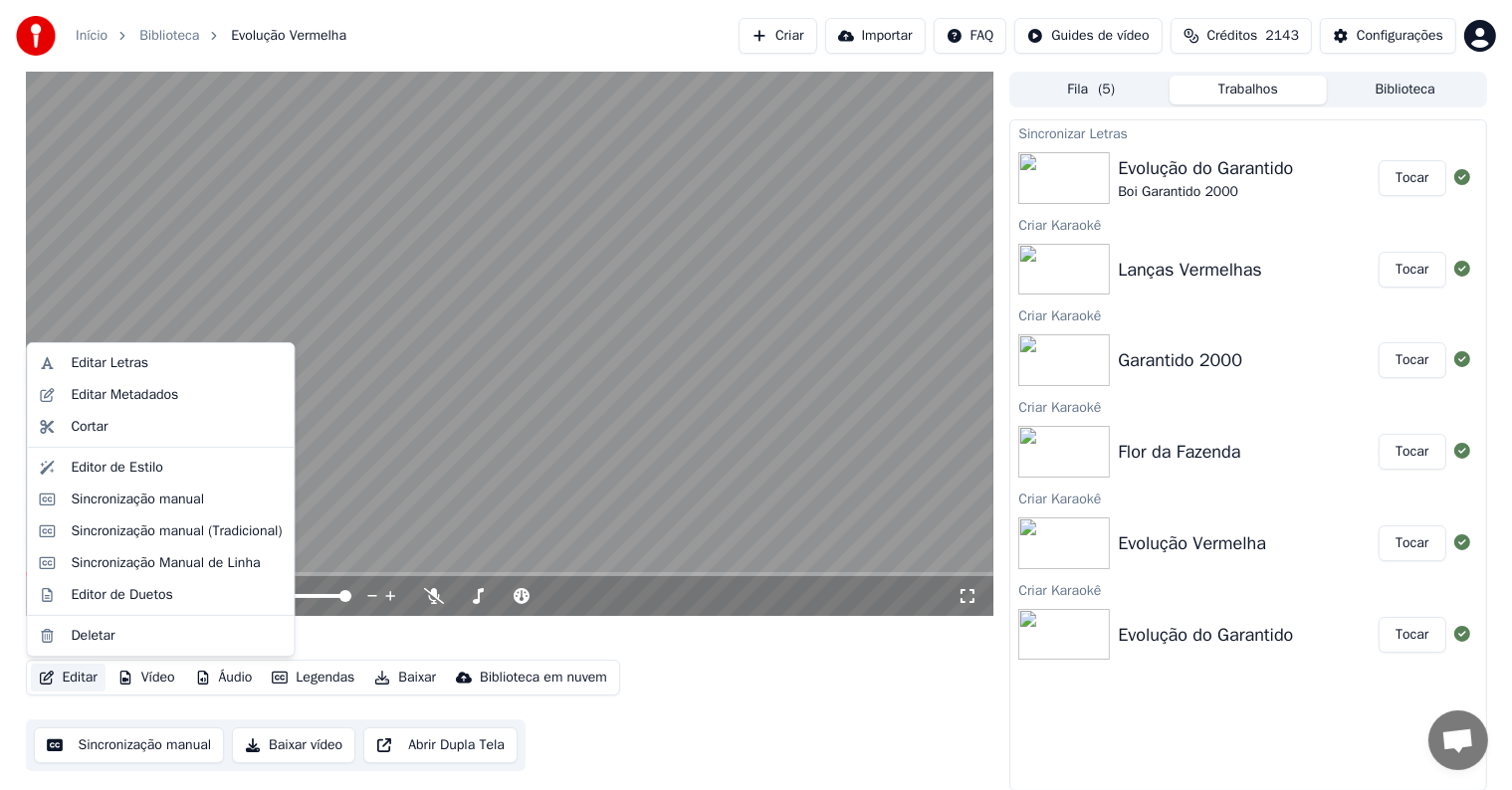 click on "Editar" at bounding box center [68, 678] 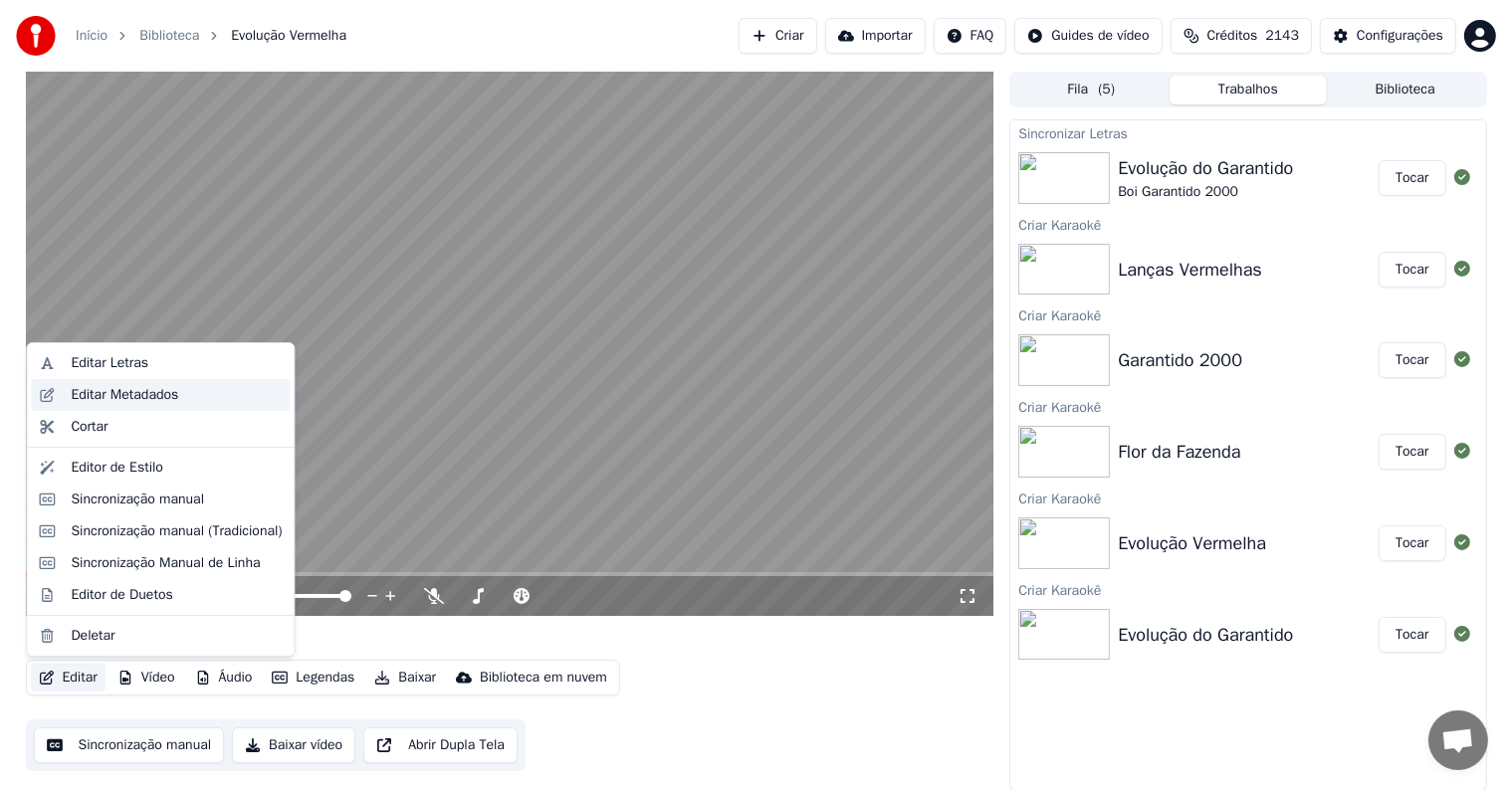 click on "Editar Metadados" at bounding box center [124, 395] 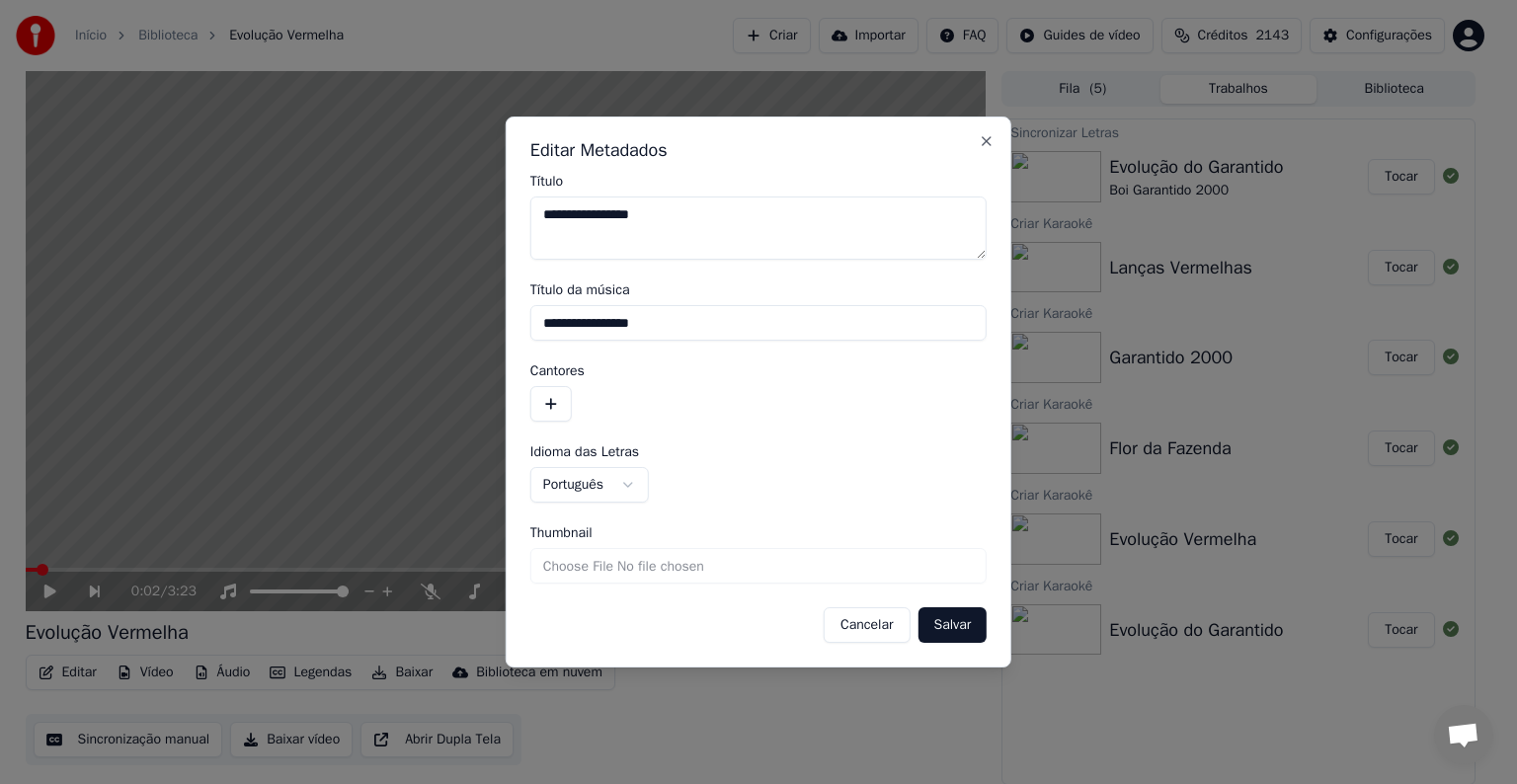 drag, startPoint x: 707, startPoint y: 324, endPoint x: 519, endPoint y: 328, distance: 188.04255 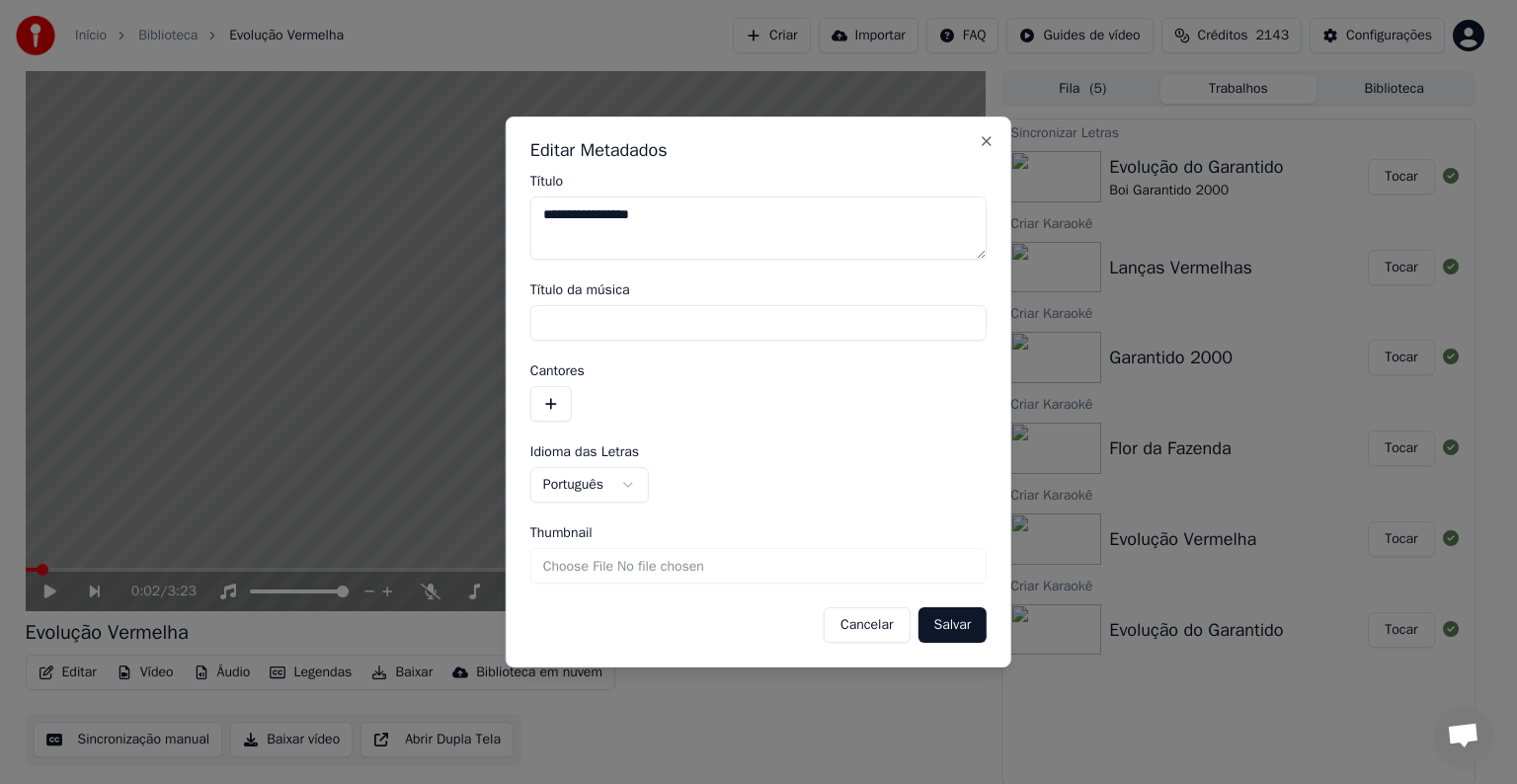 type 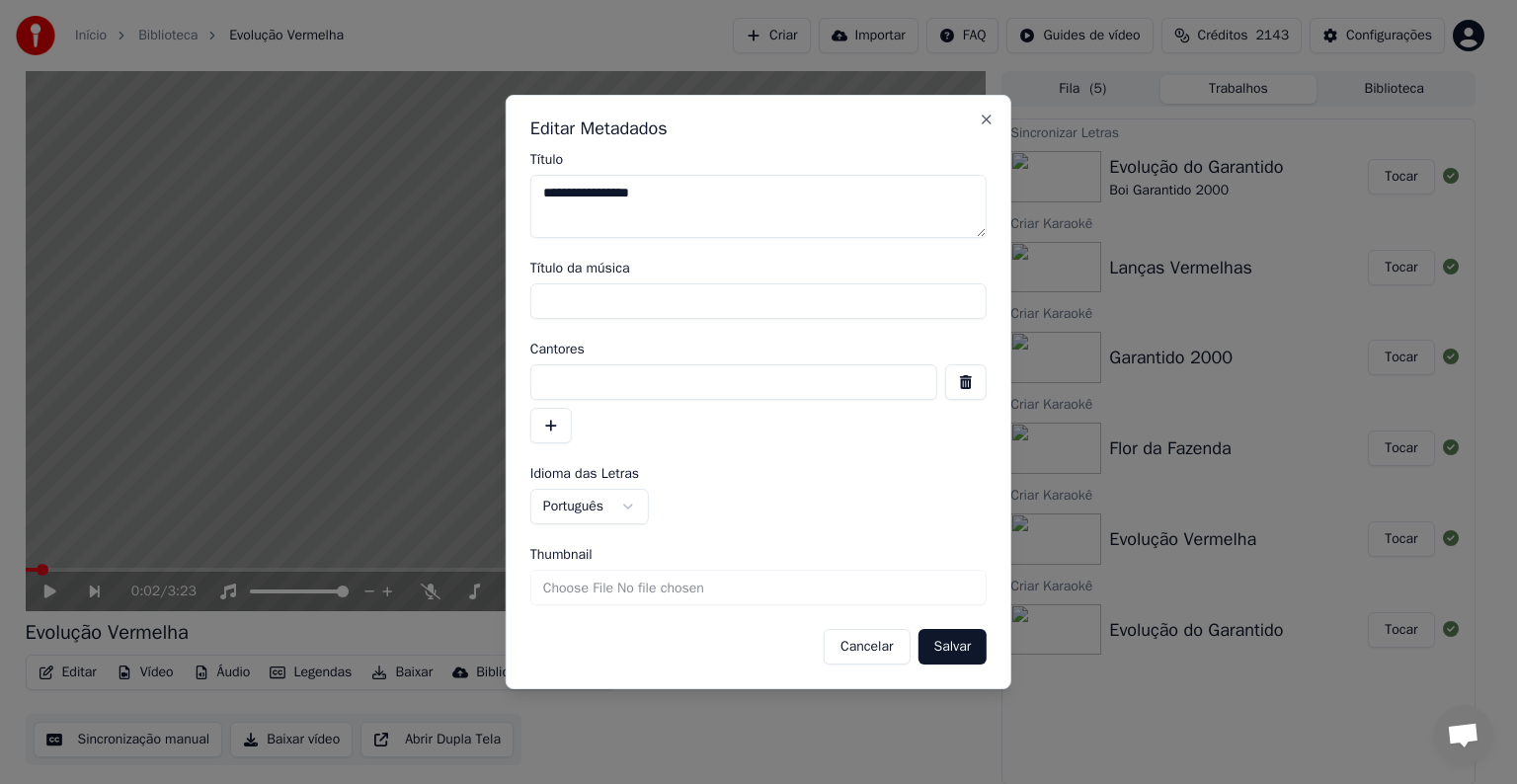 click at bounding box center [734, 382] 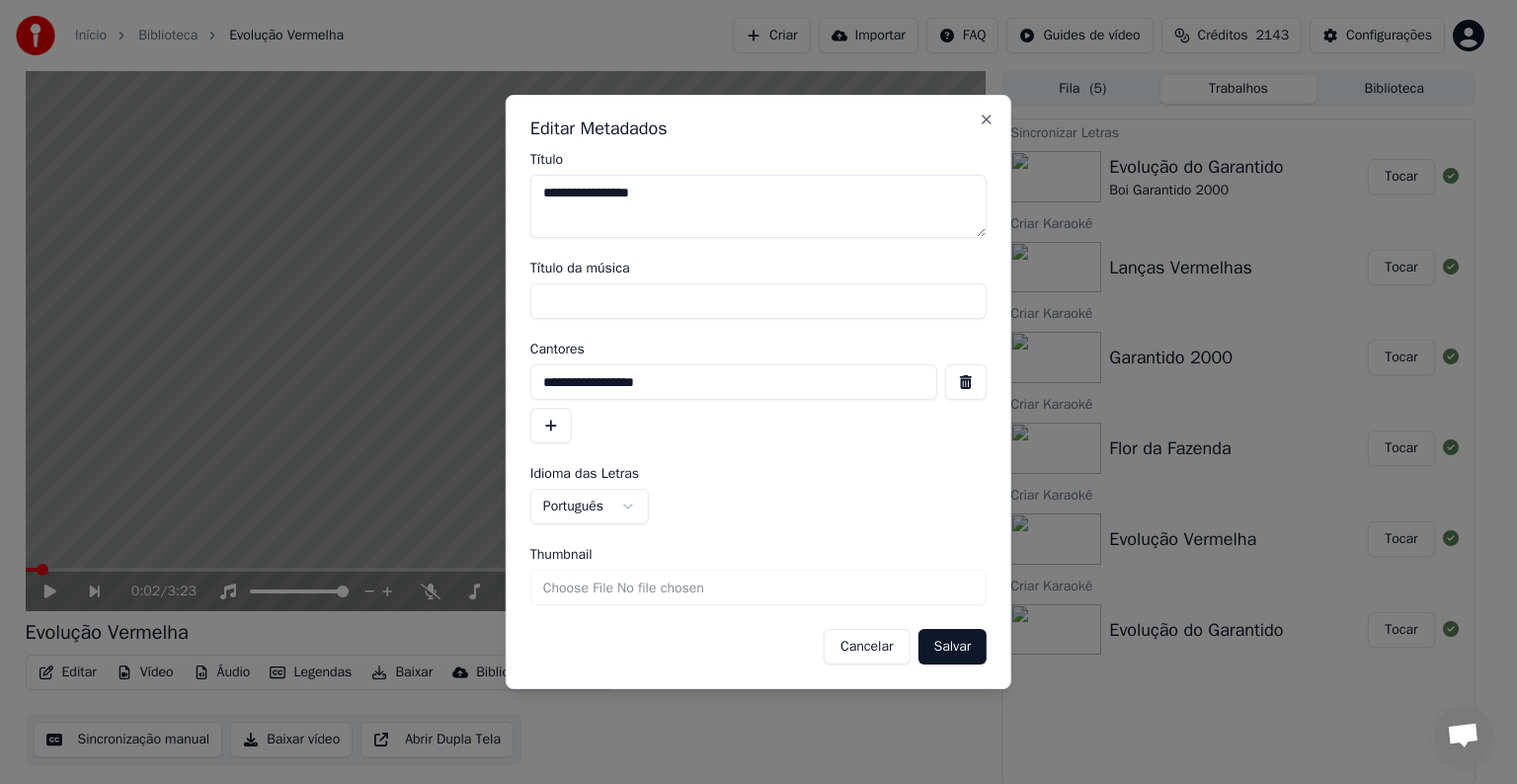 type on "**********" 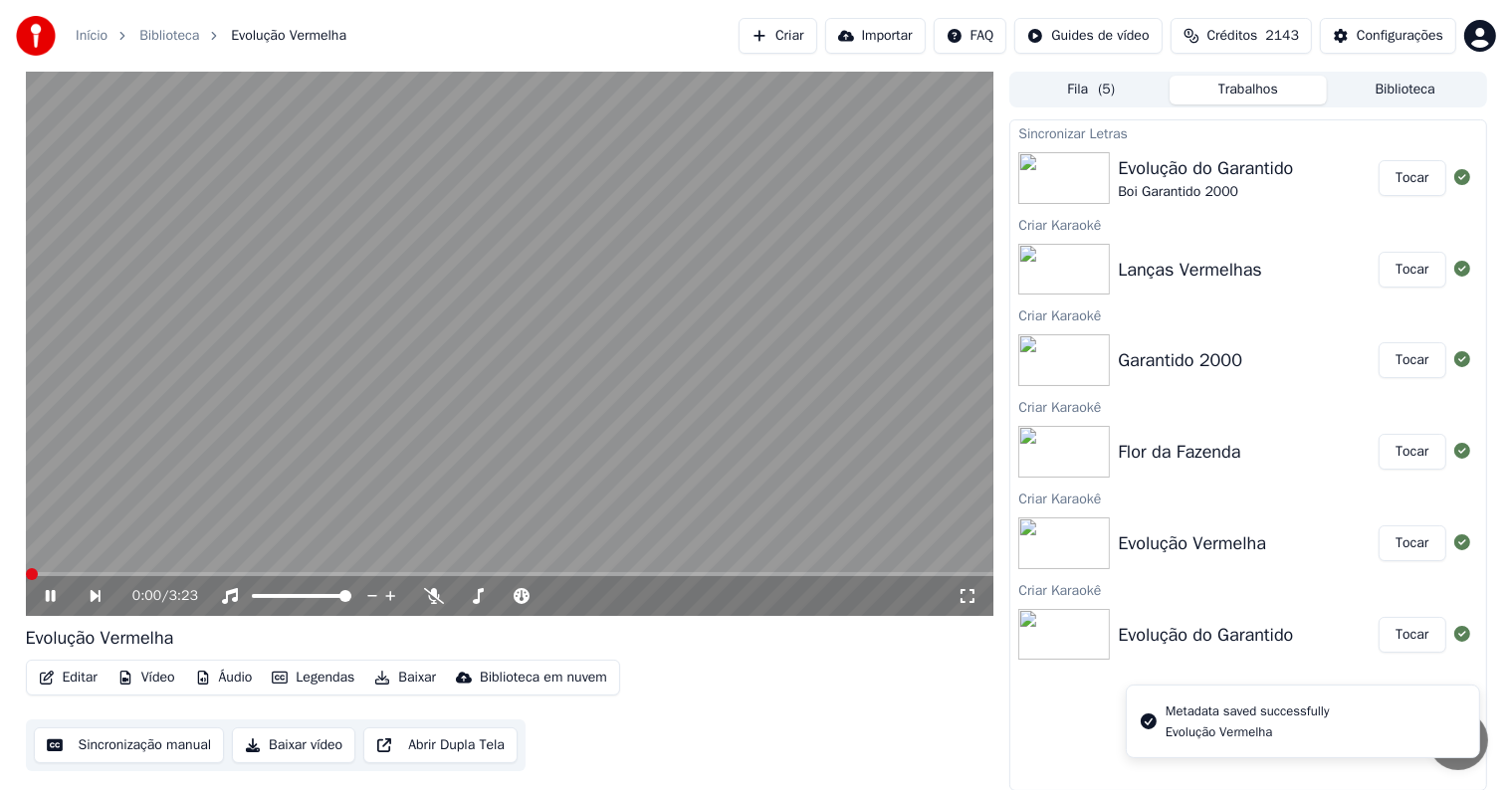 click at bounding box center (510, 343) 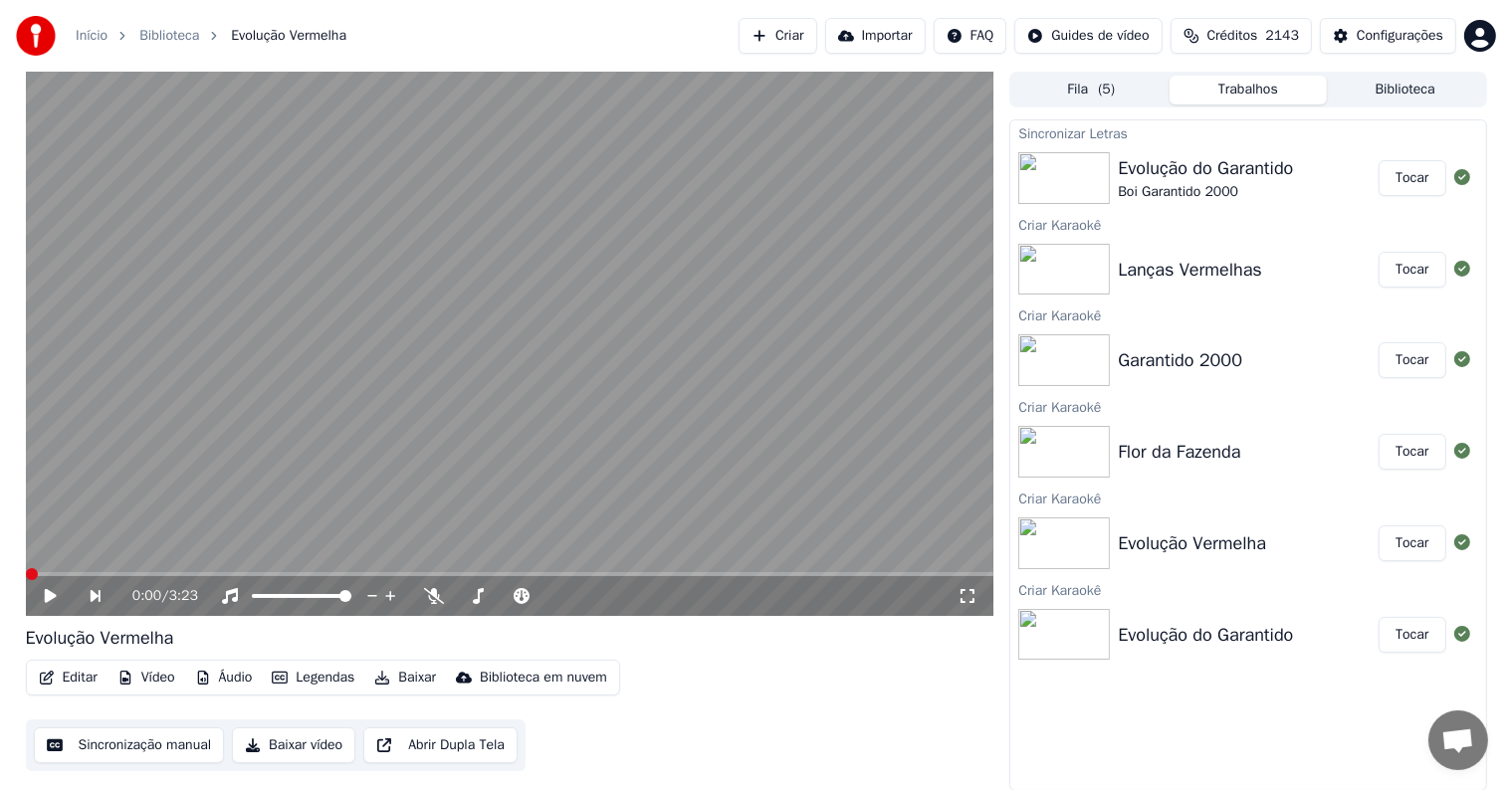 click on "Sincronização manual" at bounding box center [129, 745] 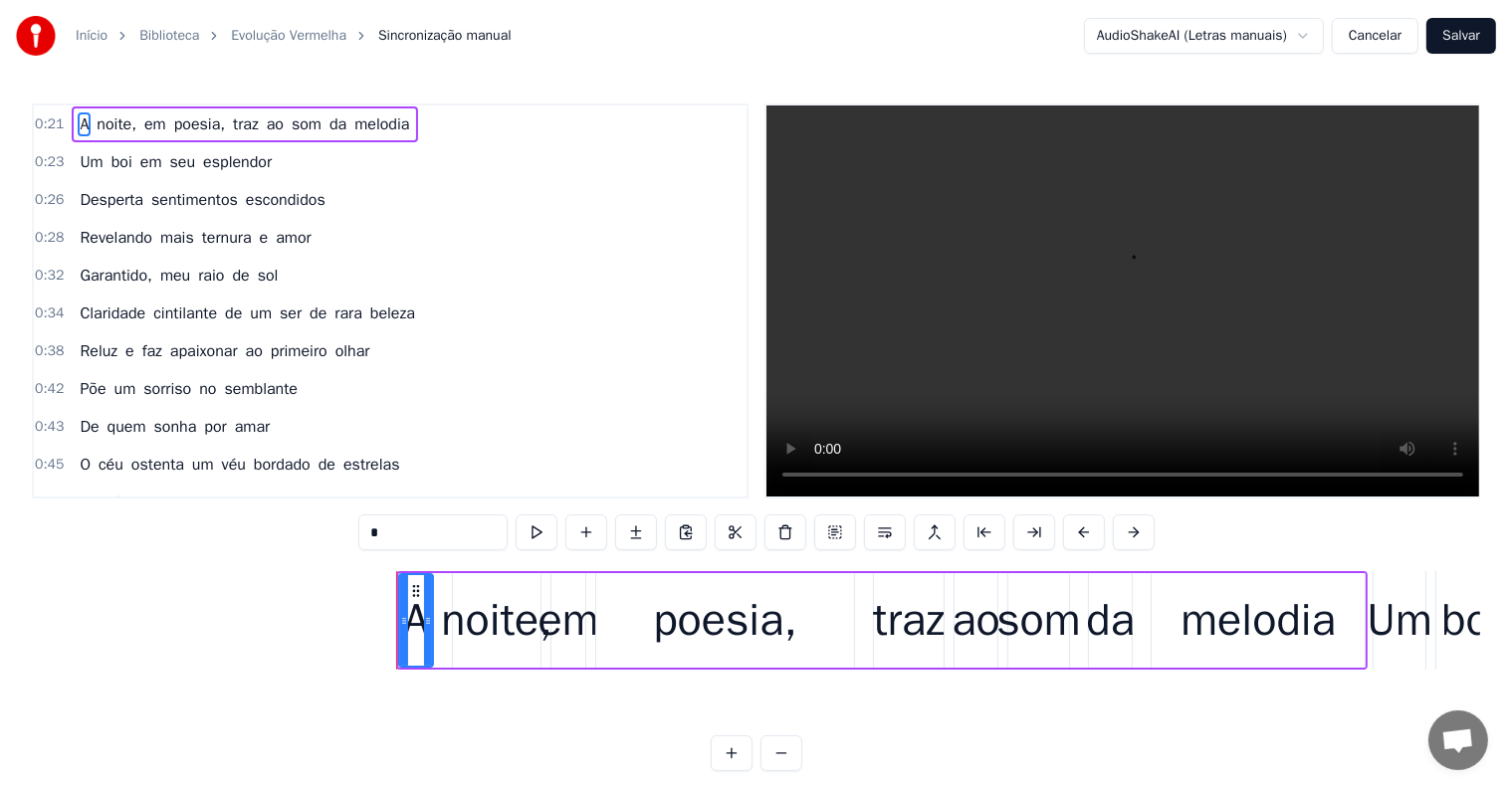 scroll, scrollTop: 0, scrollLeft: 9404, axis: horizontal 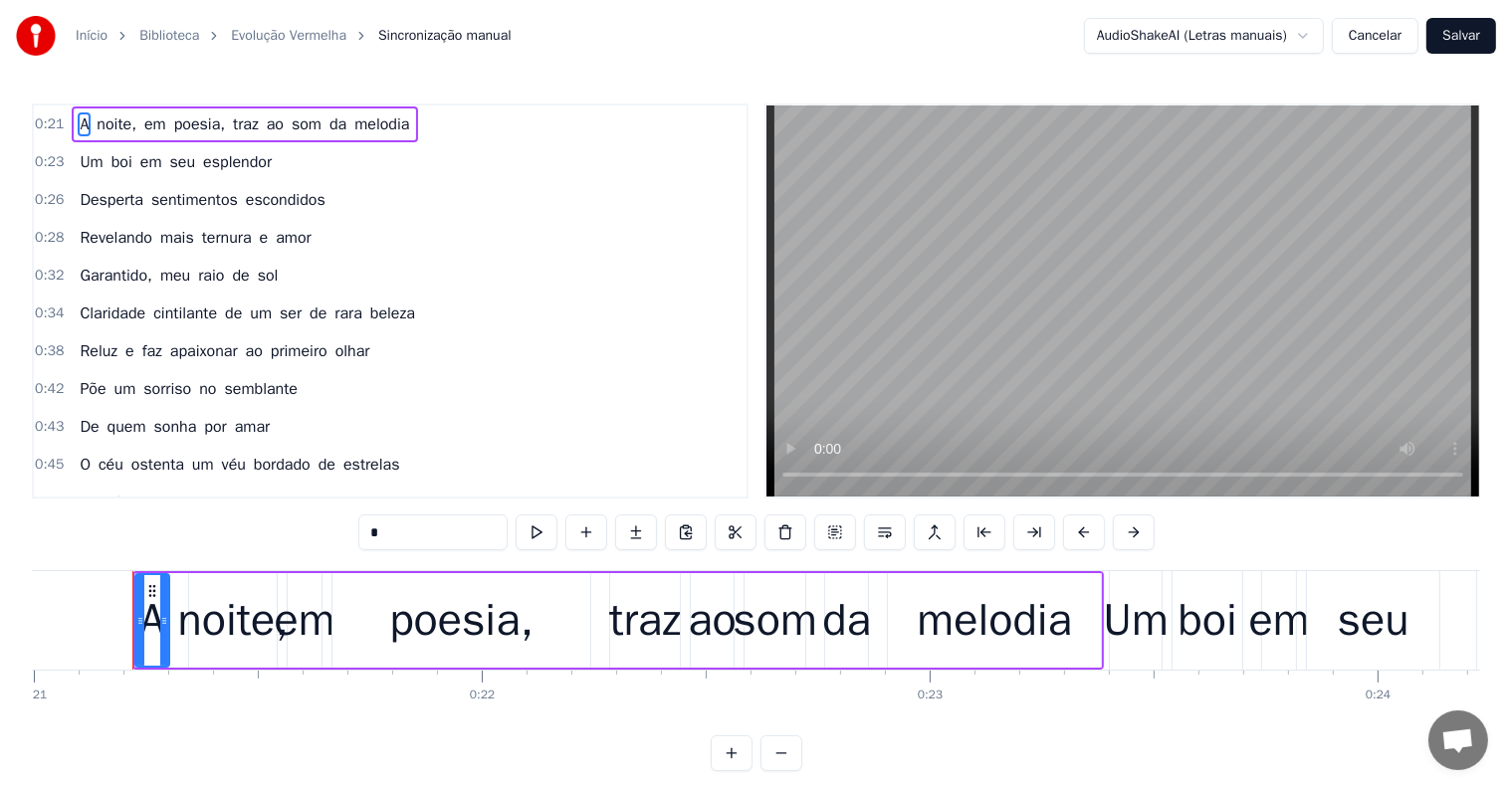 type 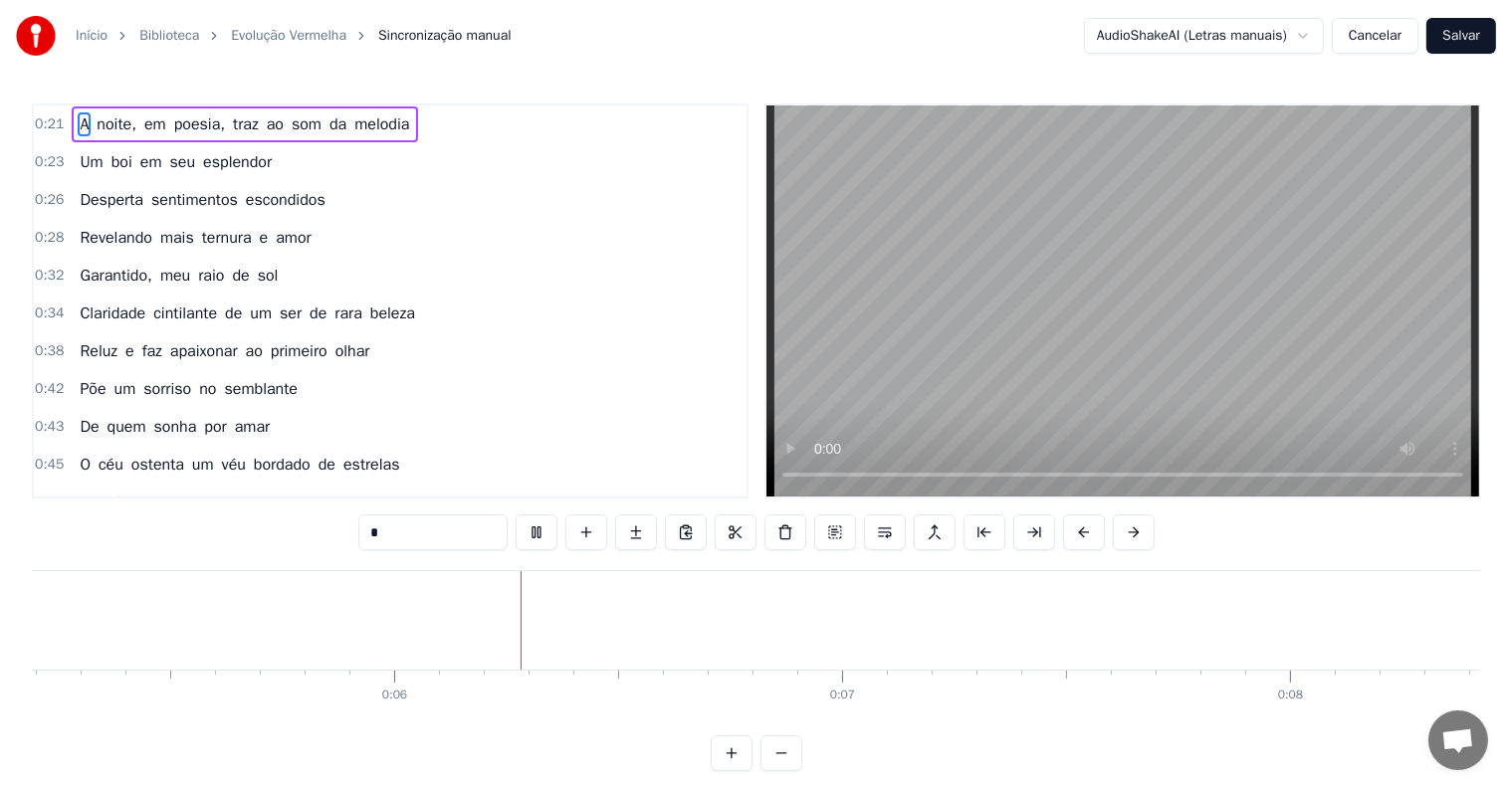 scroll, scrollTop: 0, scrollLeft: 2379, axis: horizontal 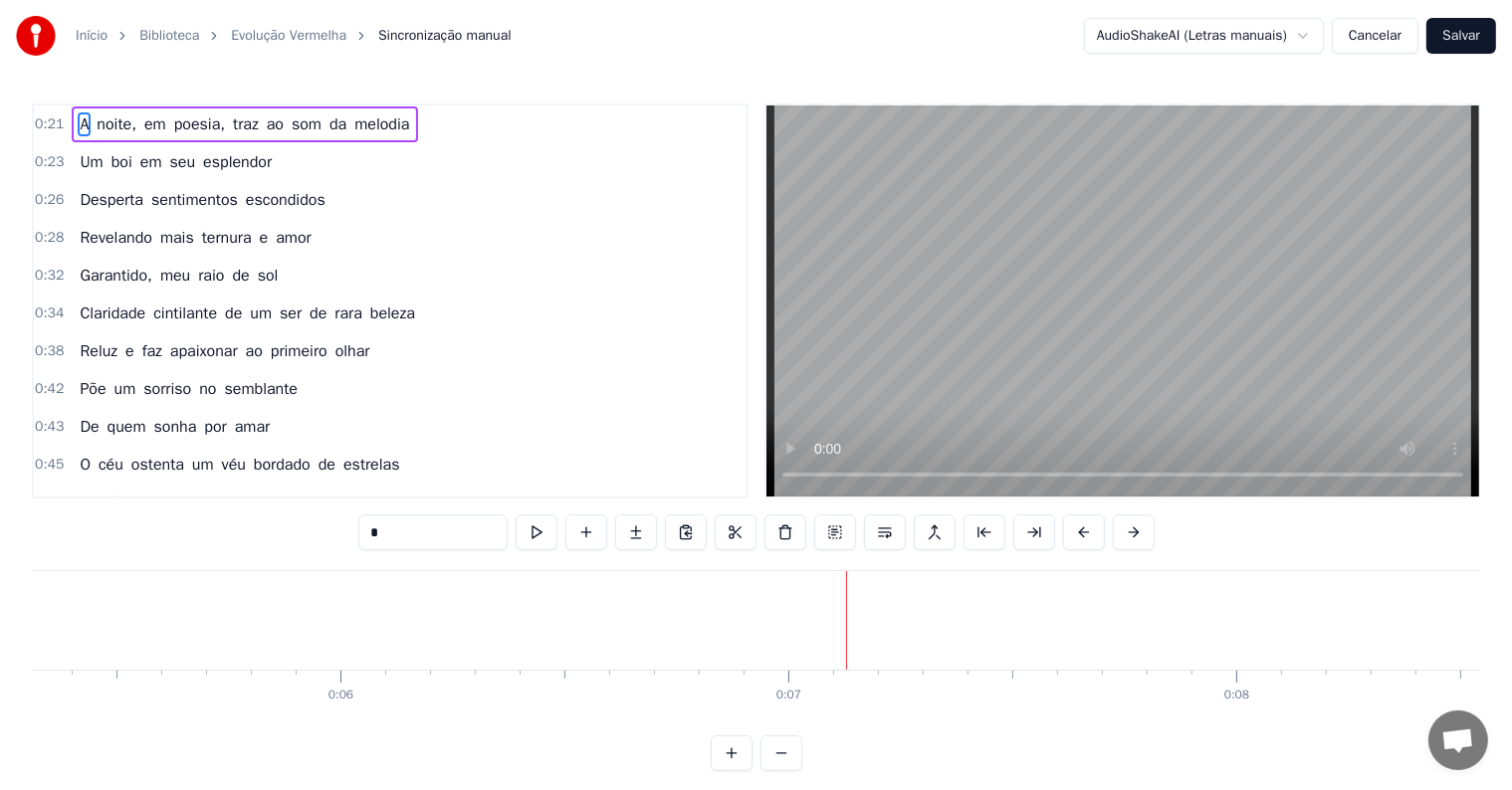 click at bounding box center (43234, 620) 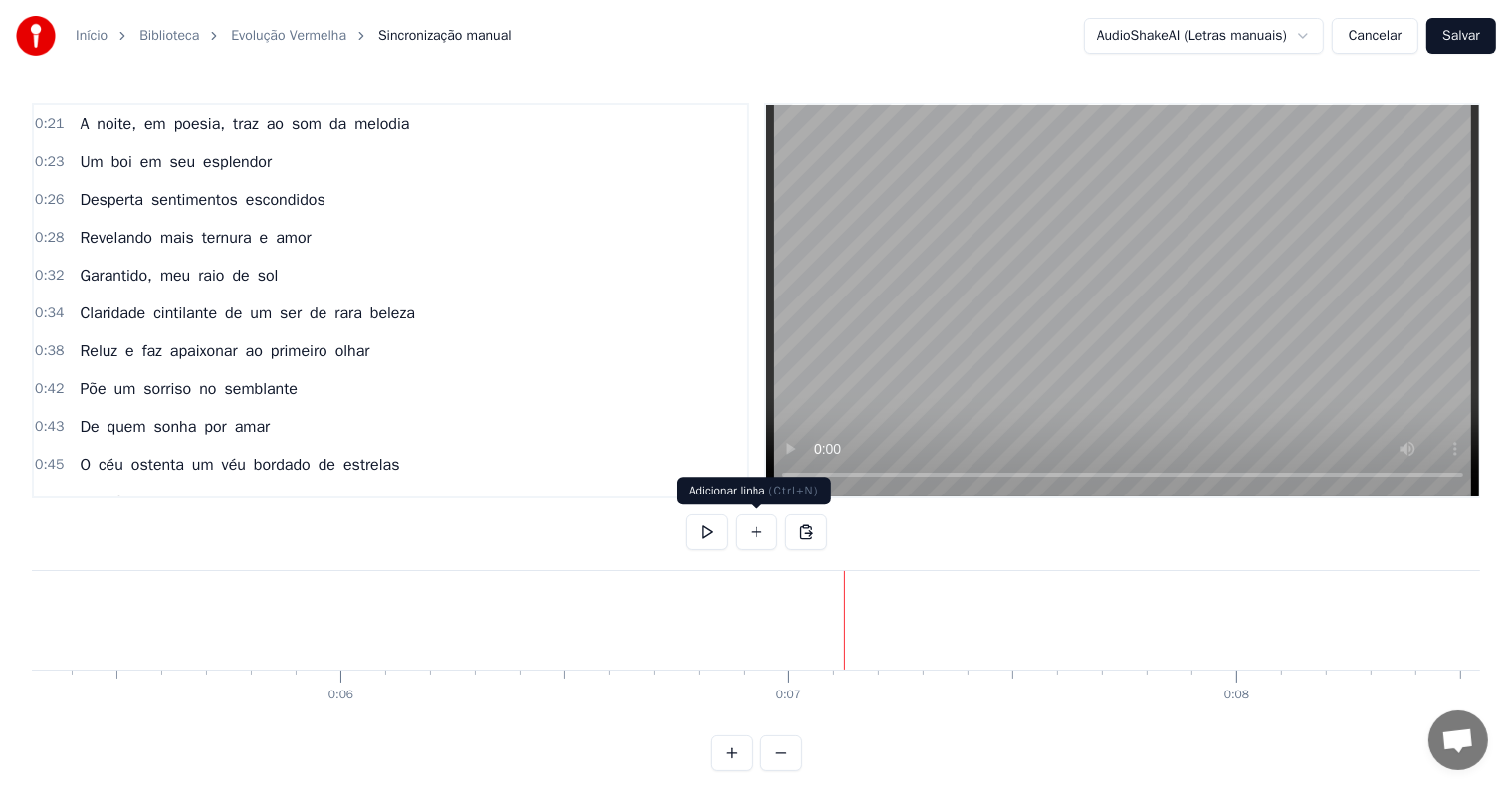 click at bounding box center (756, 532) 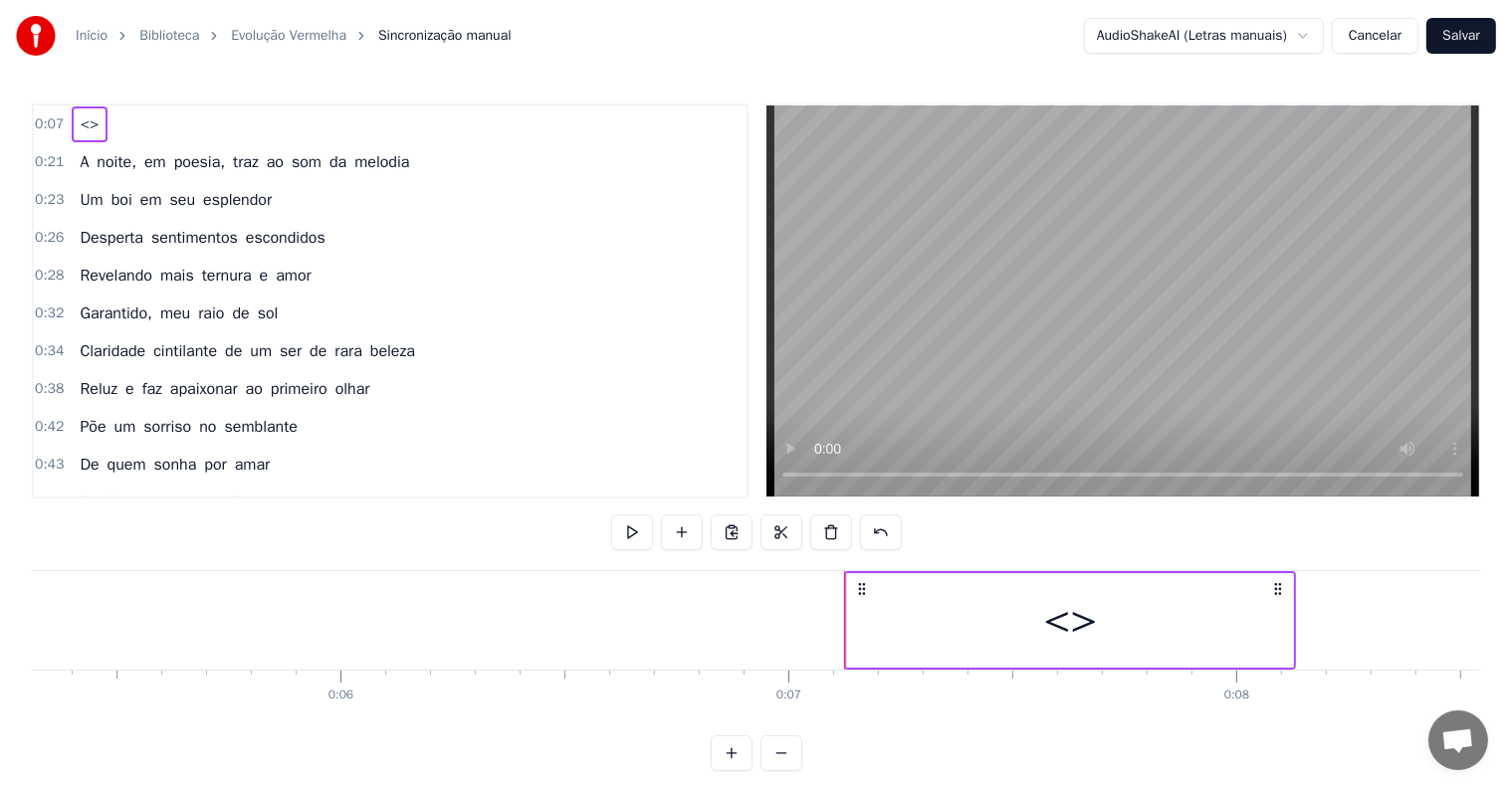 click on "<>" at bounding box center (1070, 620) 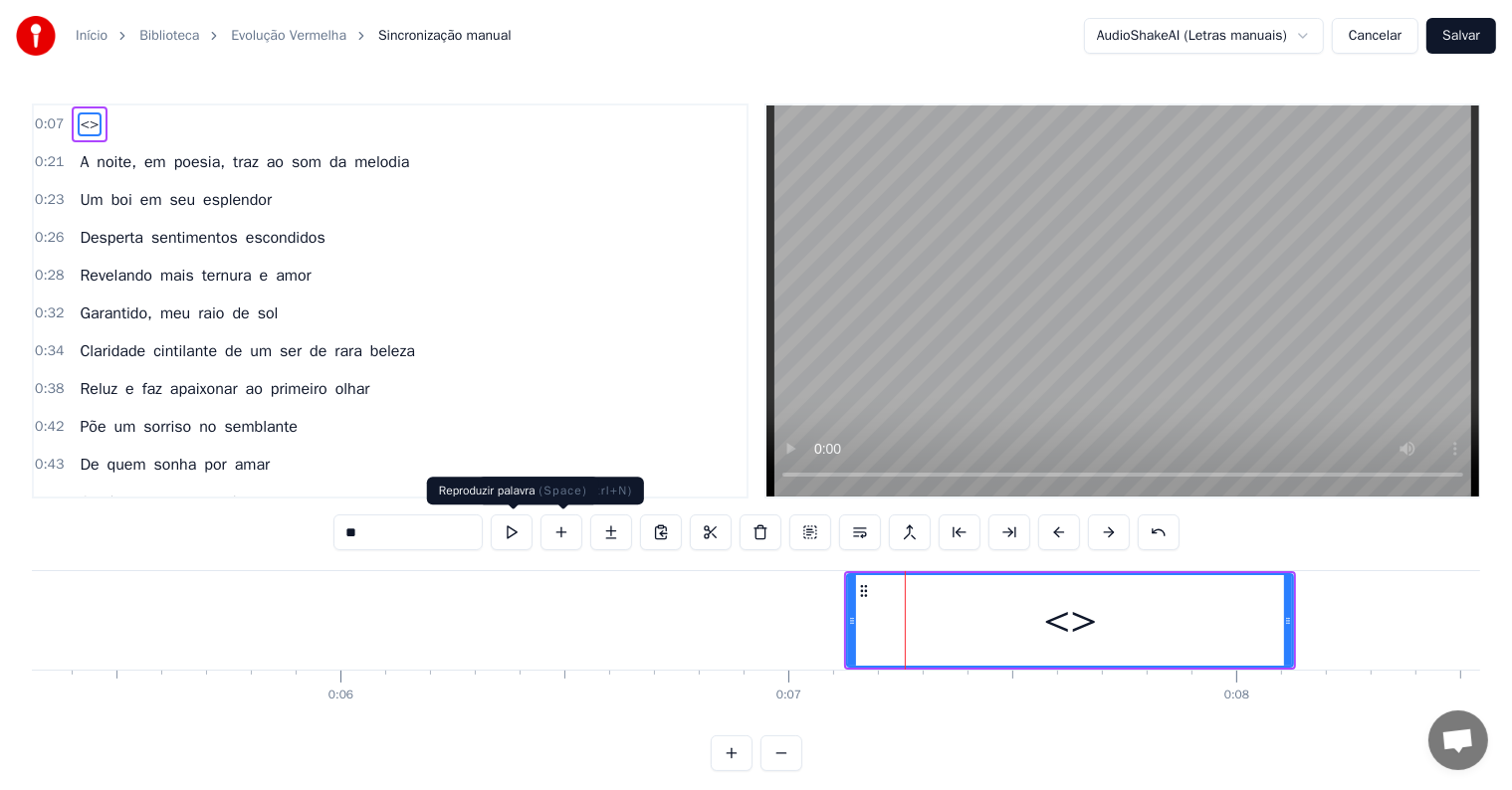 drag, startPoint x: 447, startPoint y: 529, endPoint x: 287, endPoint y: 511, distance: 161.00932 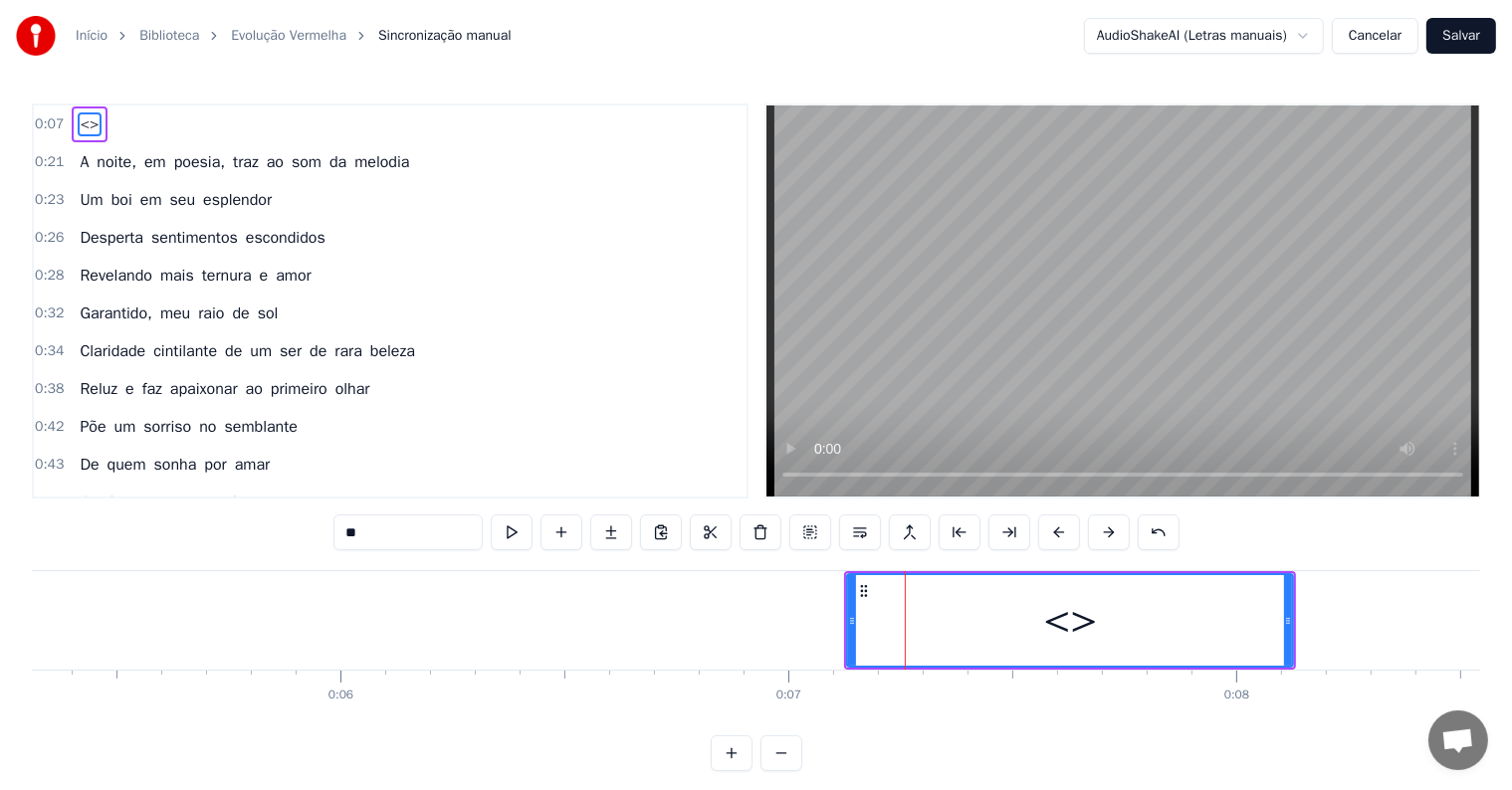 paste on "**********" 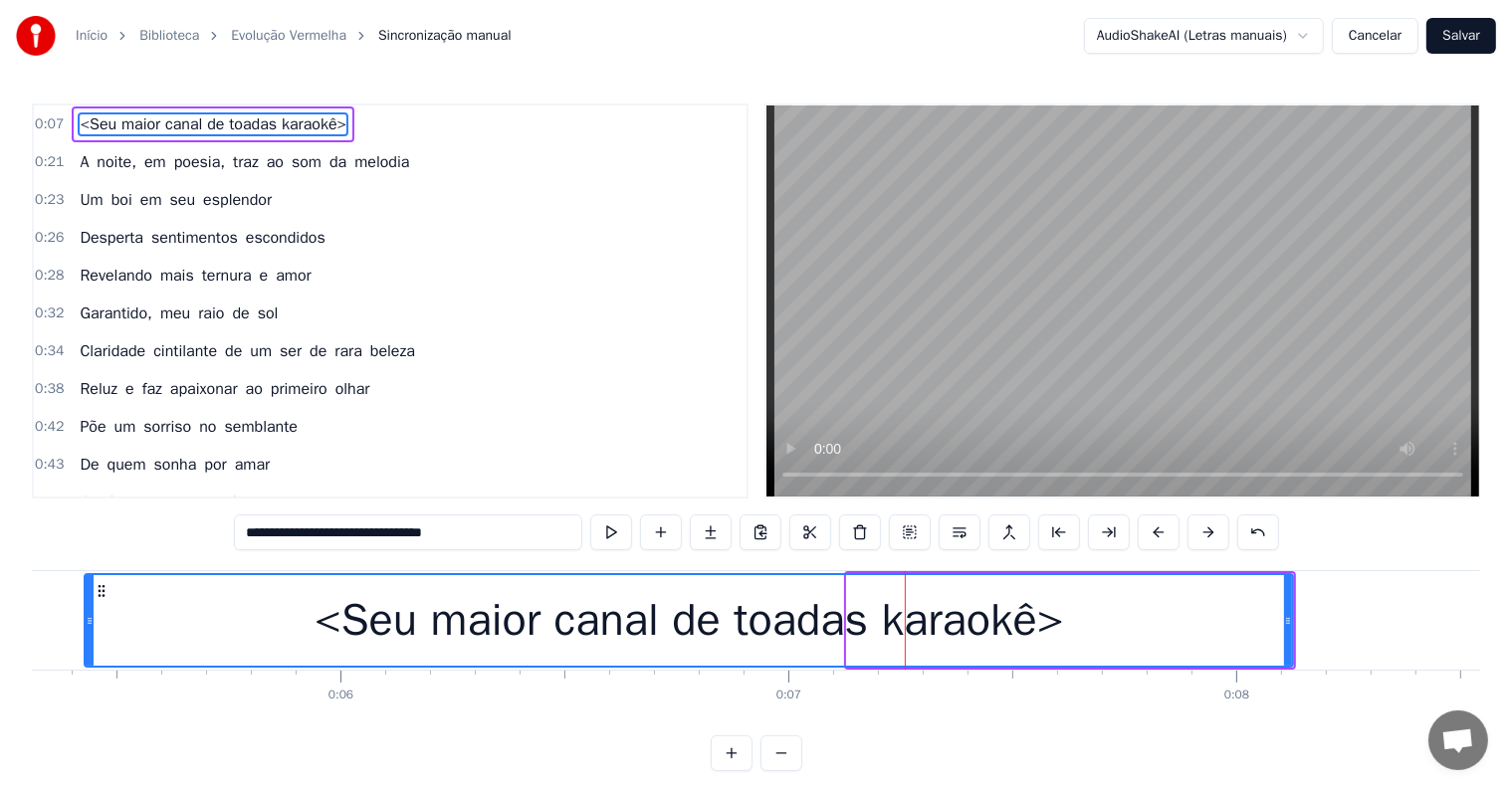 drag, startPoint x: 850, startPoint y: 618, endPoint x: 88, endPoint y: 590, distance: 762.5143 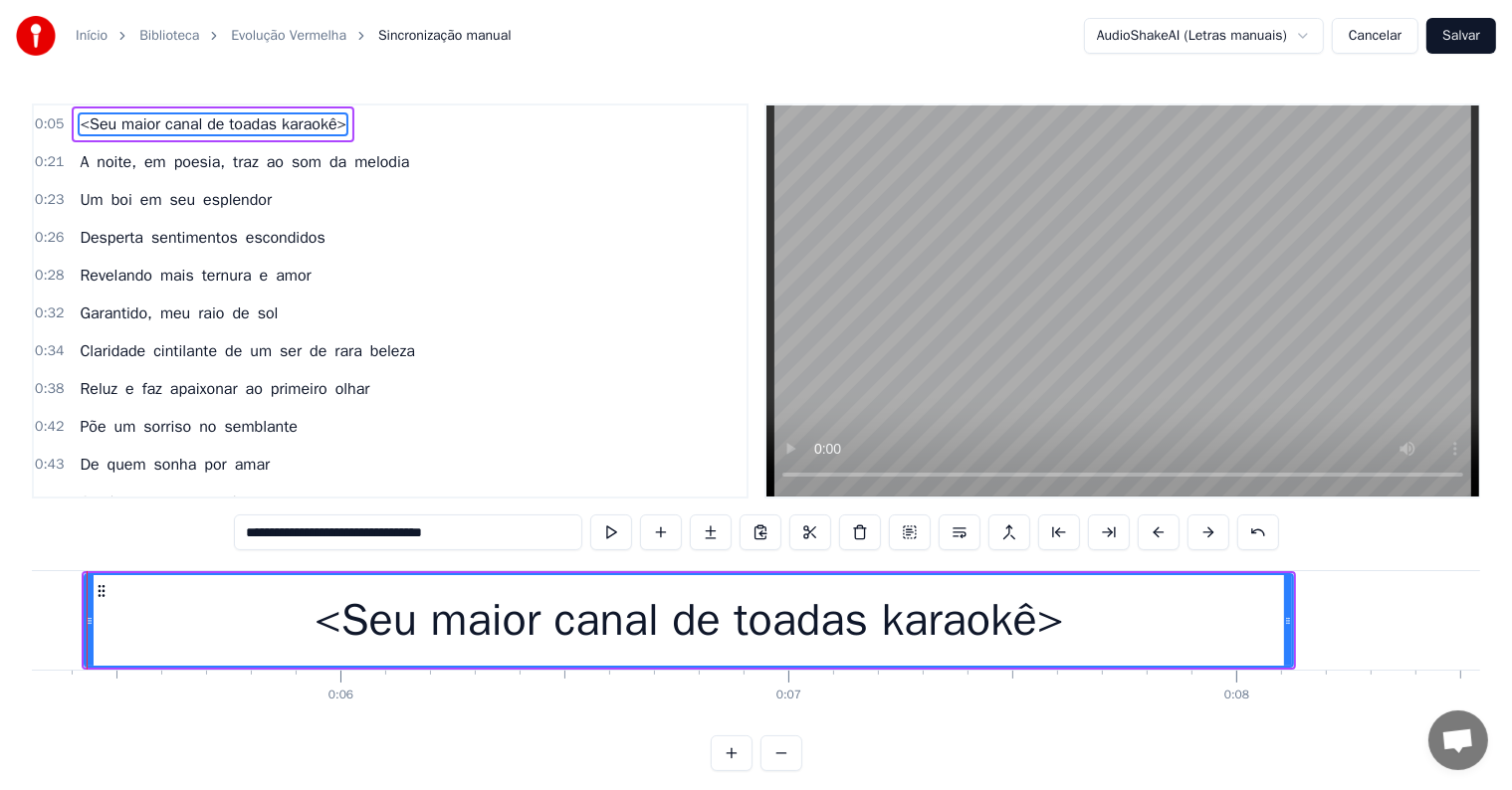 scroll, scrollTop: 0, scrollLeft: 2333, axis: horizontal 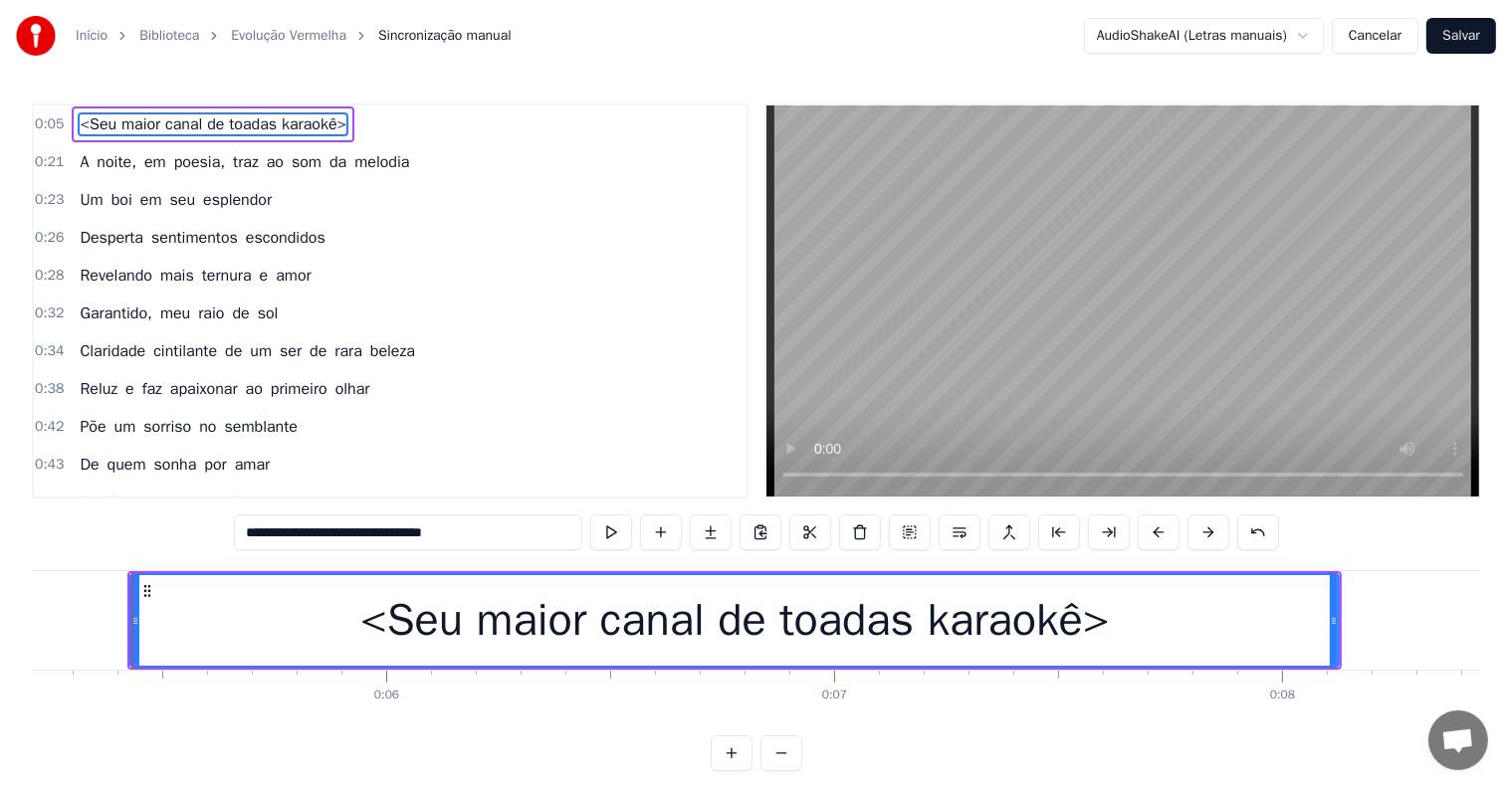 type on "**********" 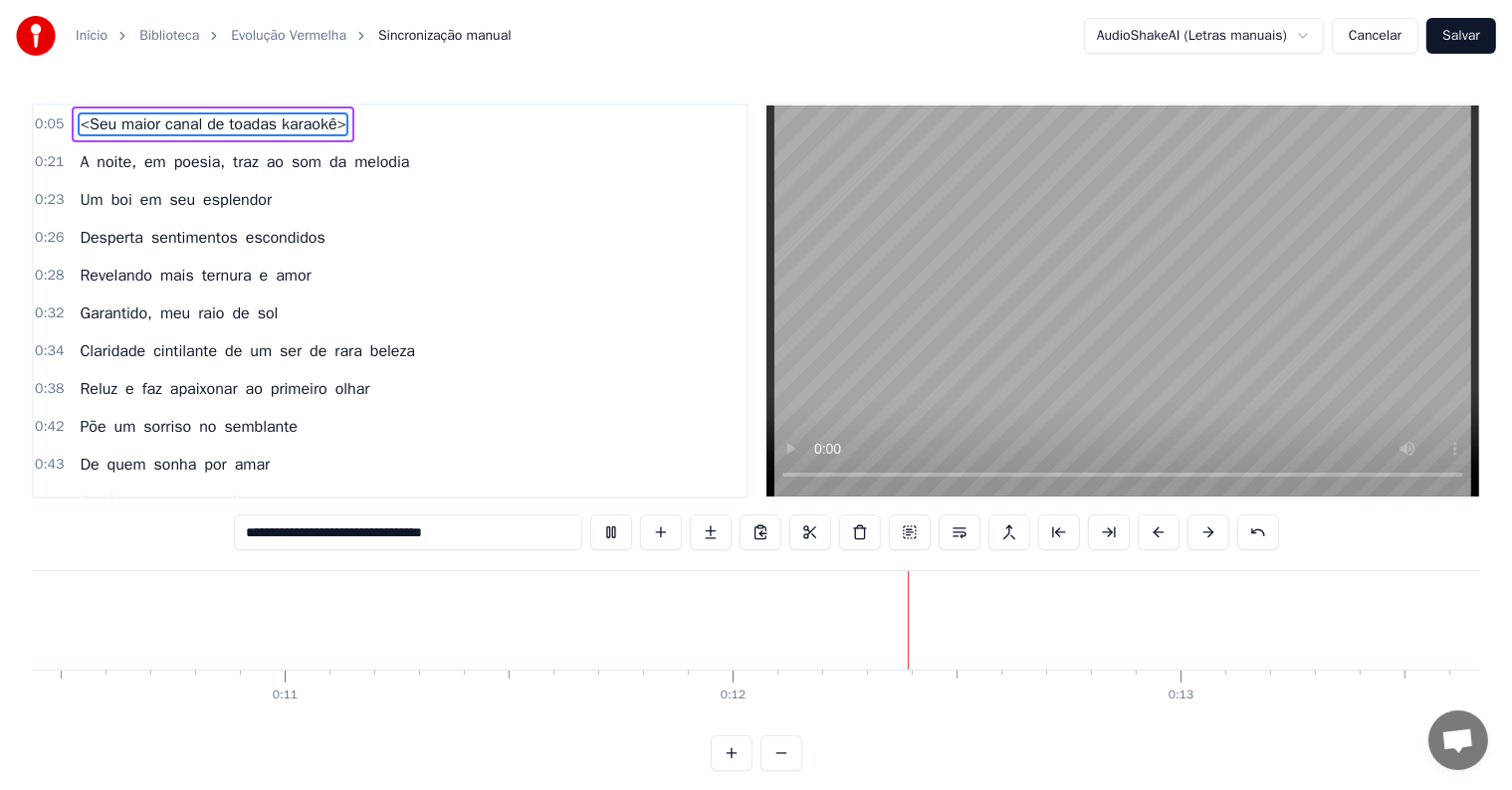 scroll, scrollTop: 0, scrollLeft: 5133, axis: horizontal 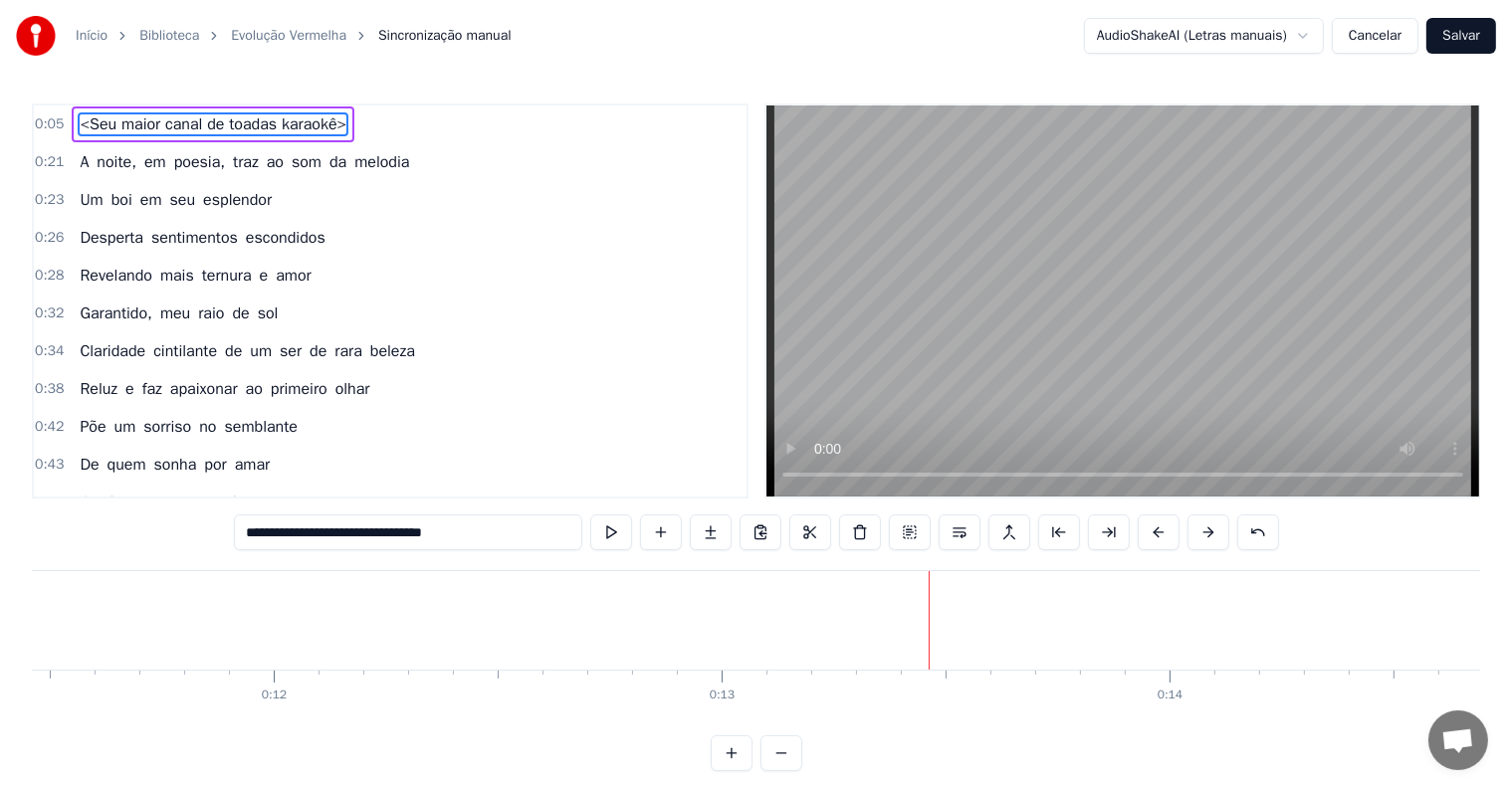 click at bounding box center [929, 620] 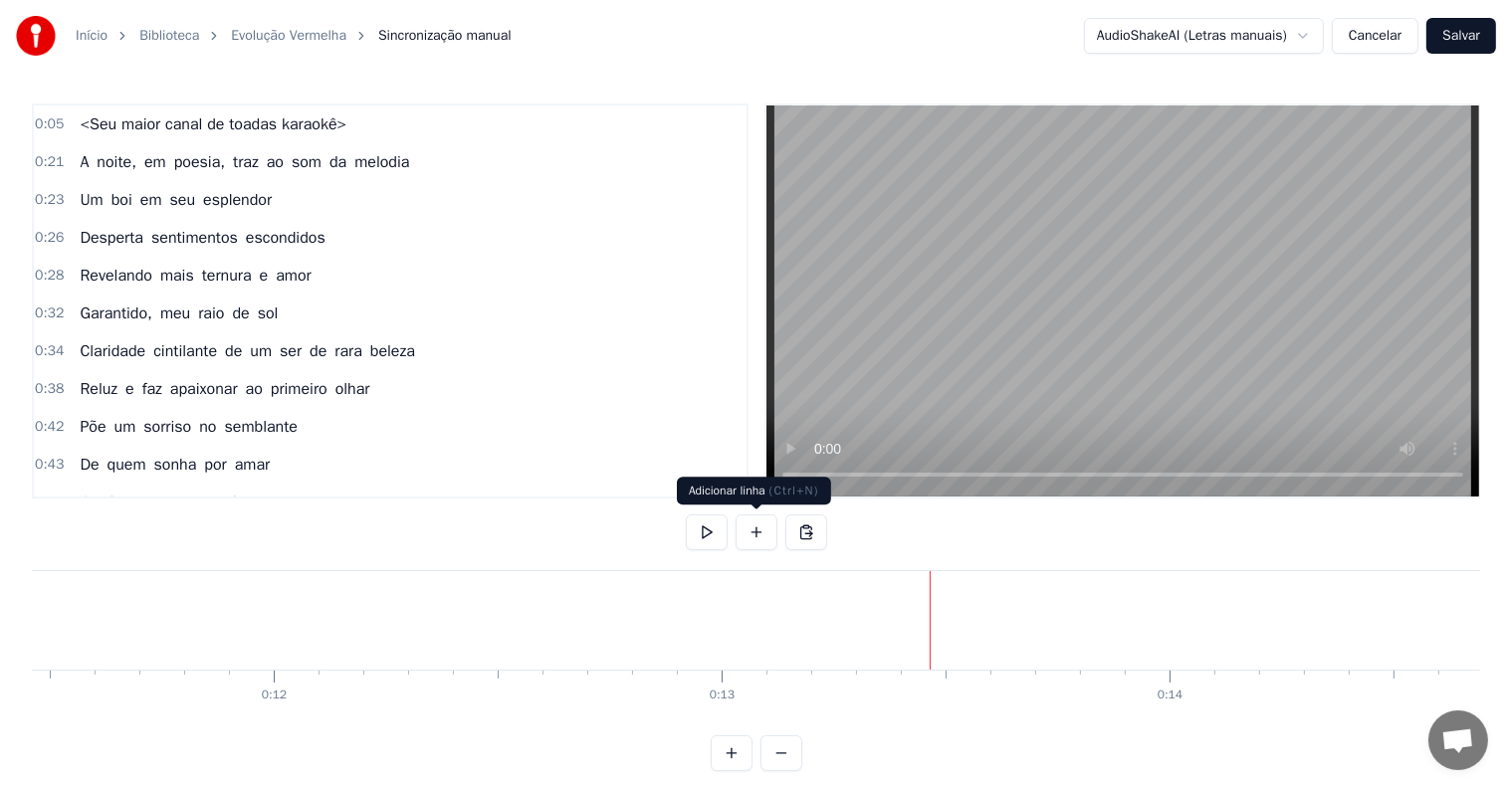 click at bounding box center [756, 532] 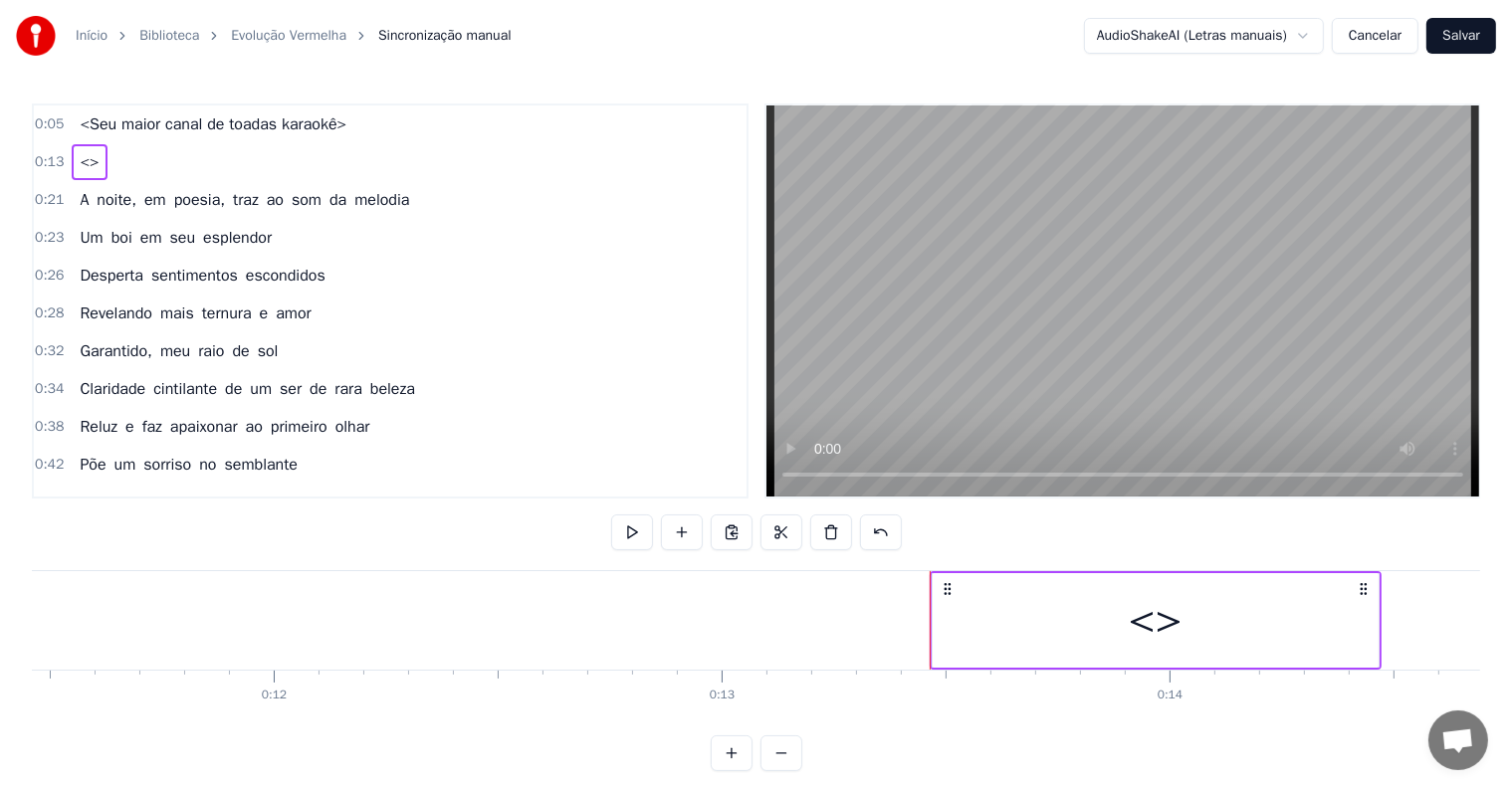 click on "<>" at bounding box center (1156, 620) 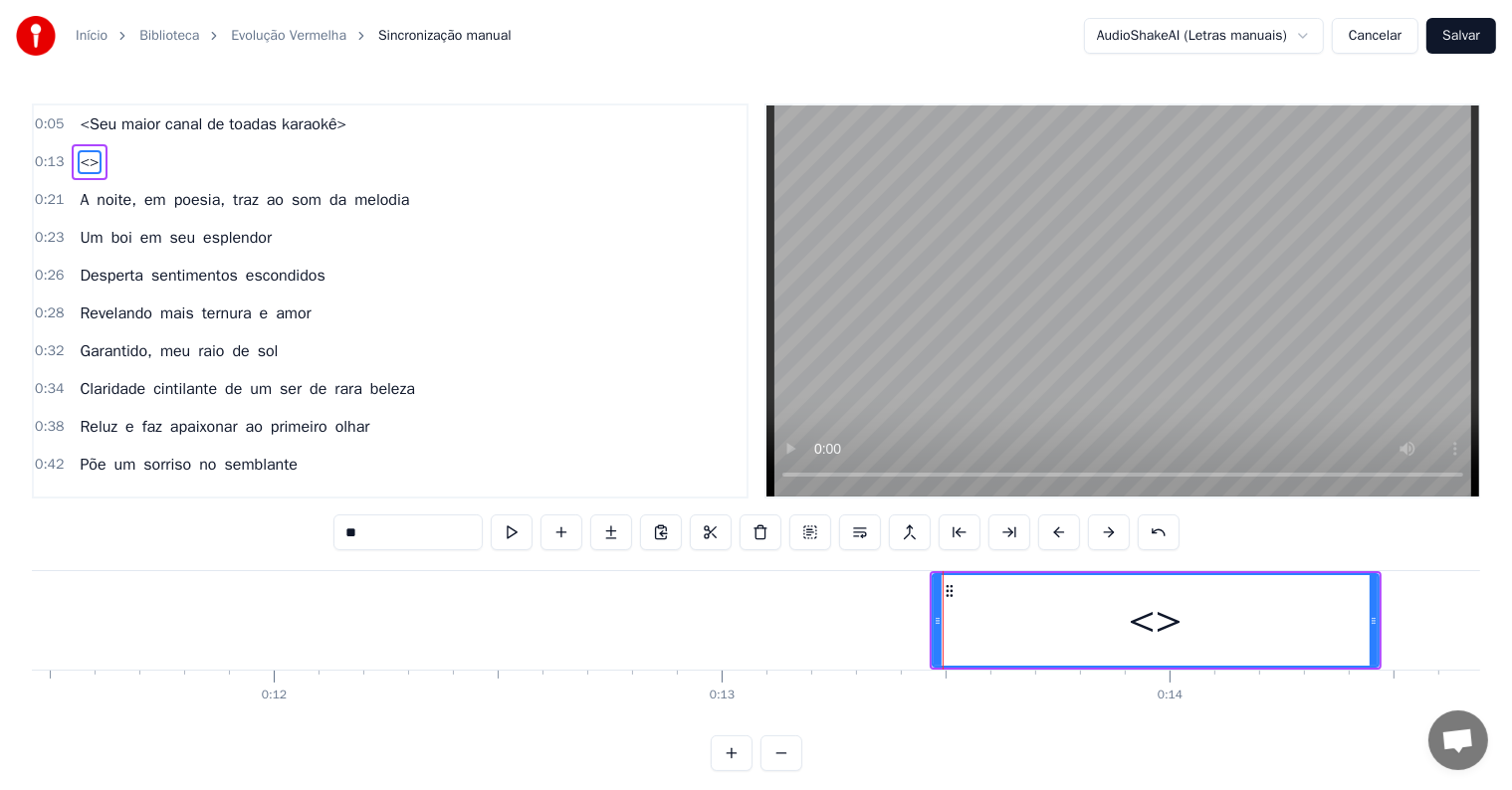 click on "<>" at bounding box center (1156, 620) 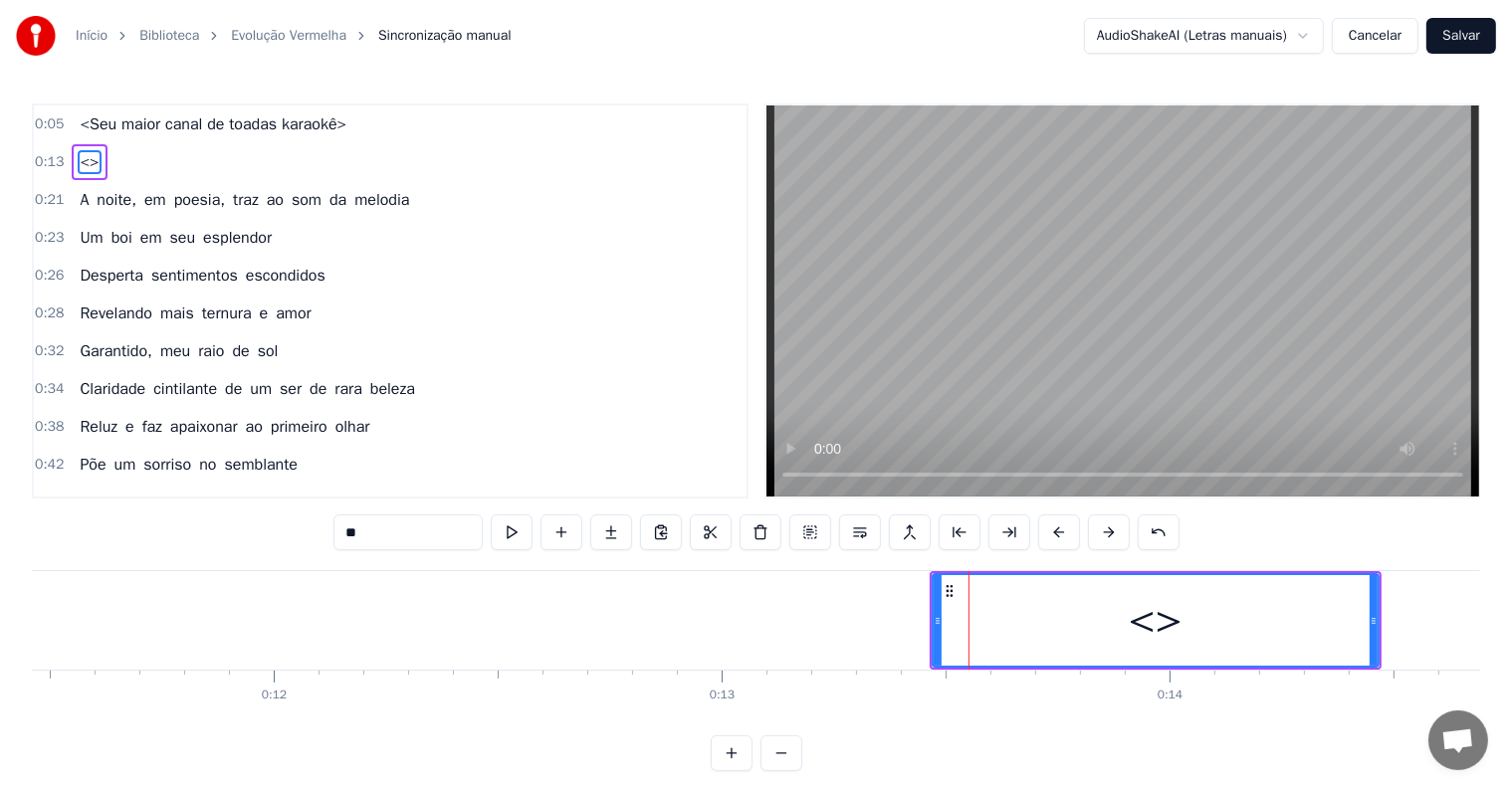 drag, startPoint x: 442, startPoint y: 535, endPoint x: 303, endPoint y: 519, distance: 139.91783 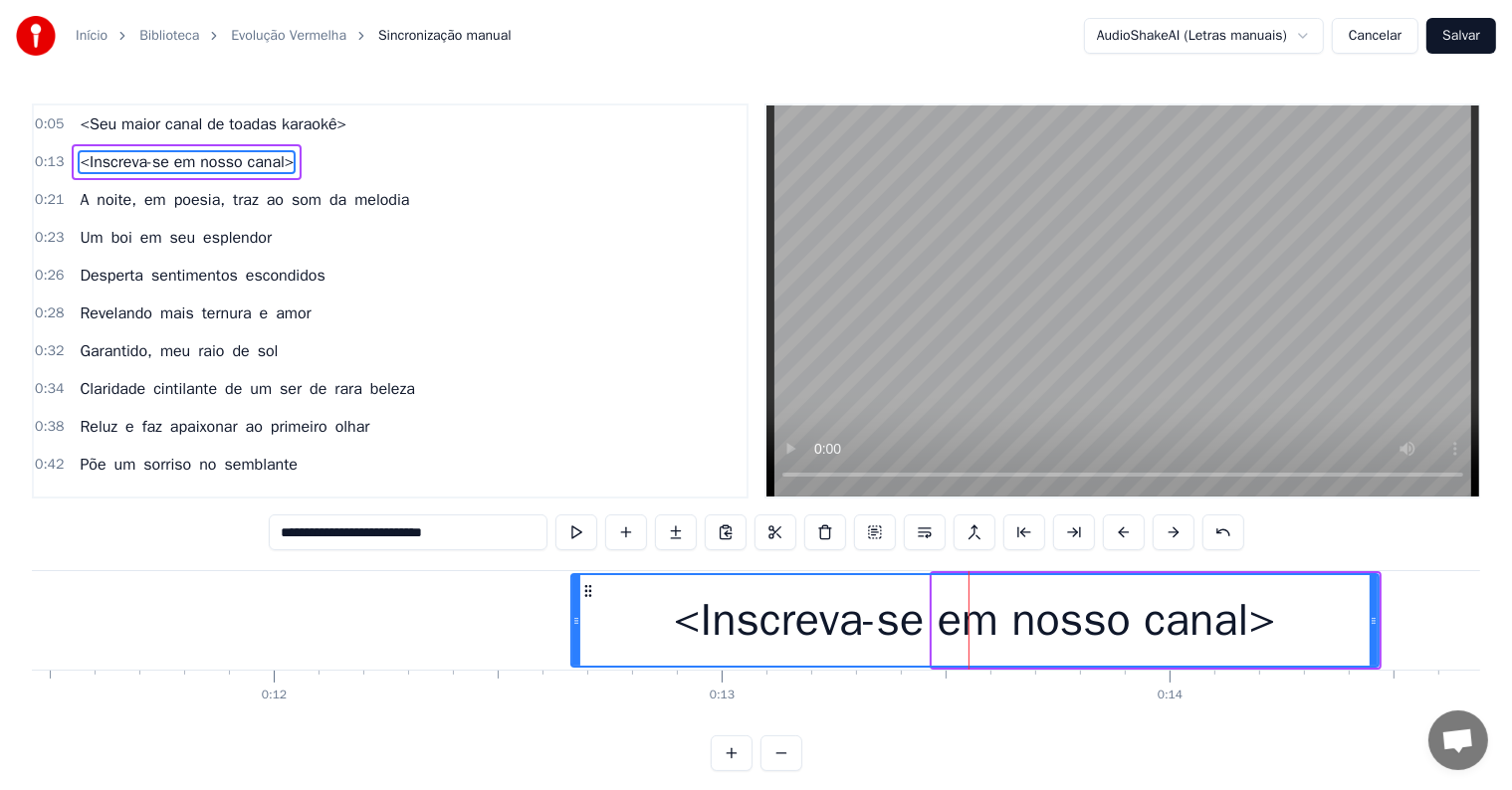 drag, startPoint x: 932, startPoint y: 611, endPoint x: 570, endPoint y: 604, distance: 362.06767 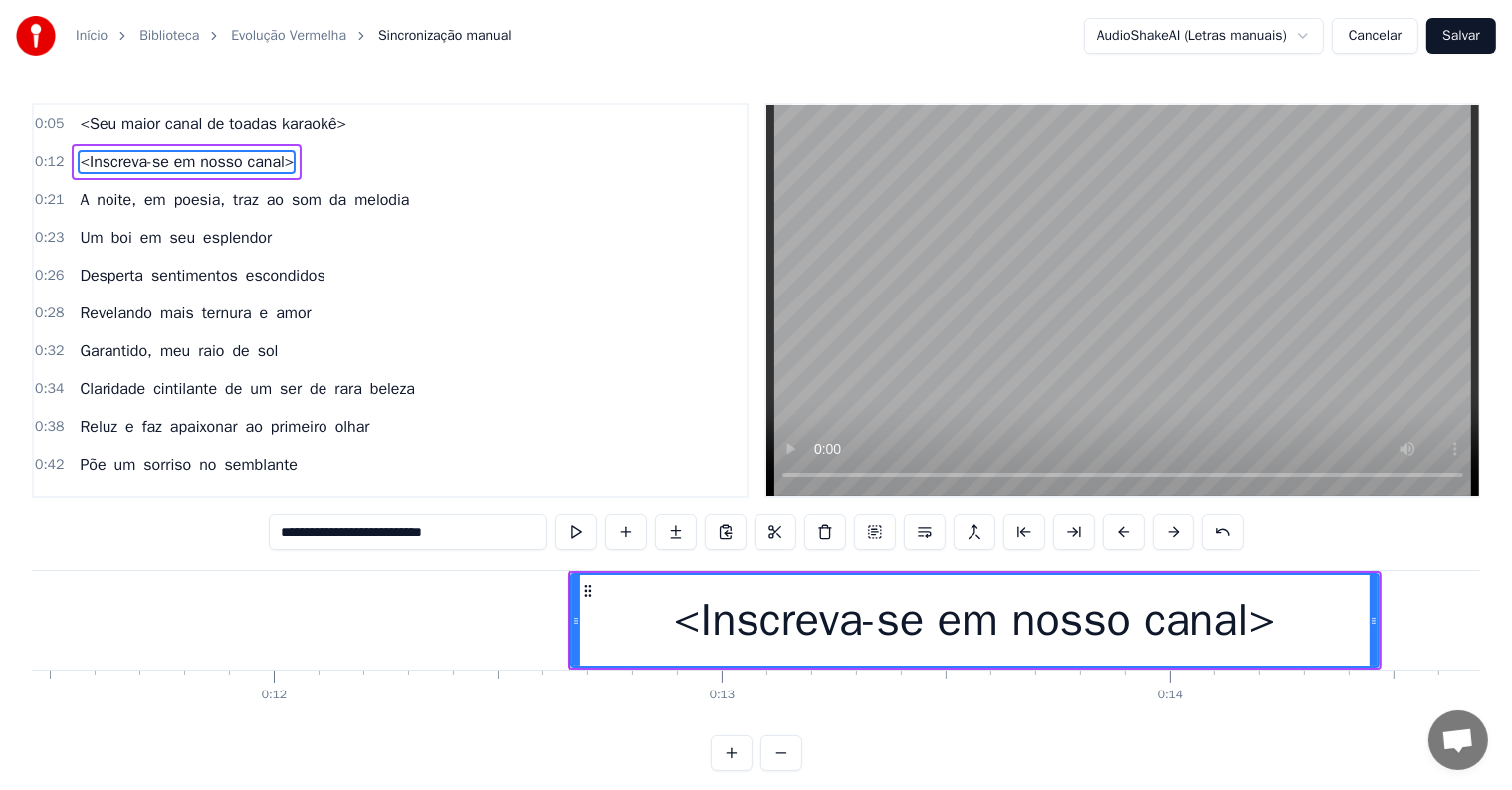 type on "**********" 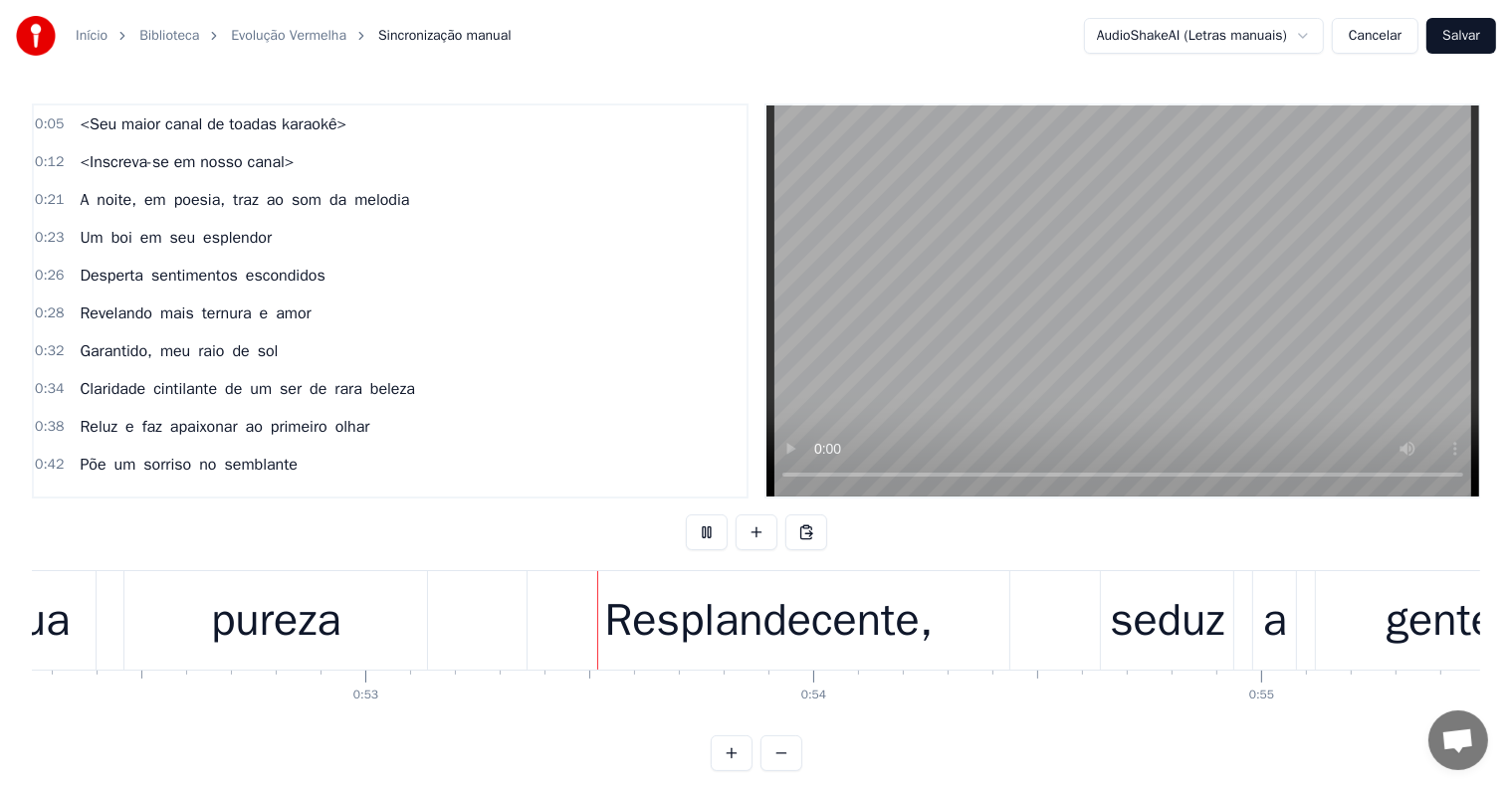 scroll, scrollTop: 0, scrollLeft: 23506, axis: horizontal 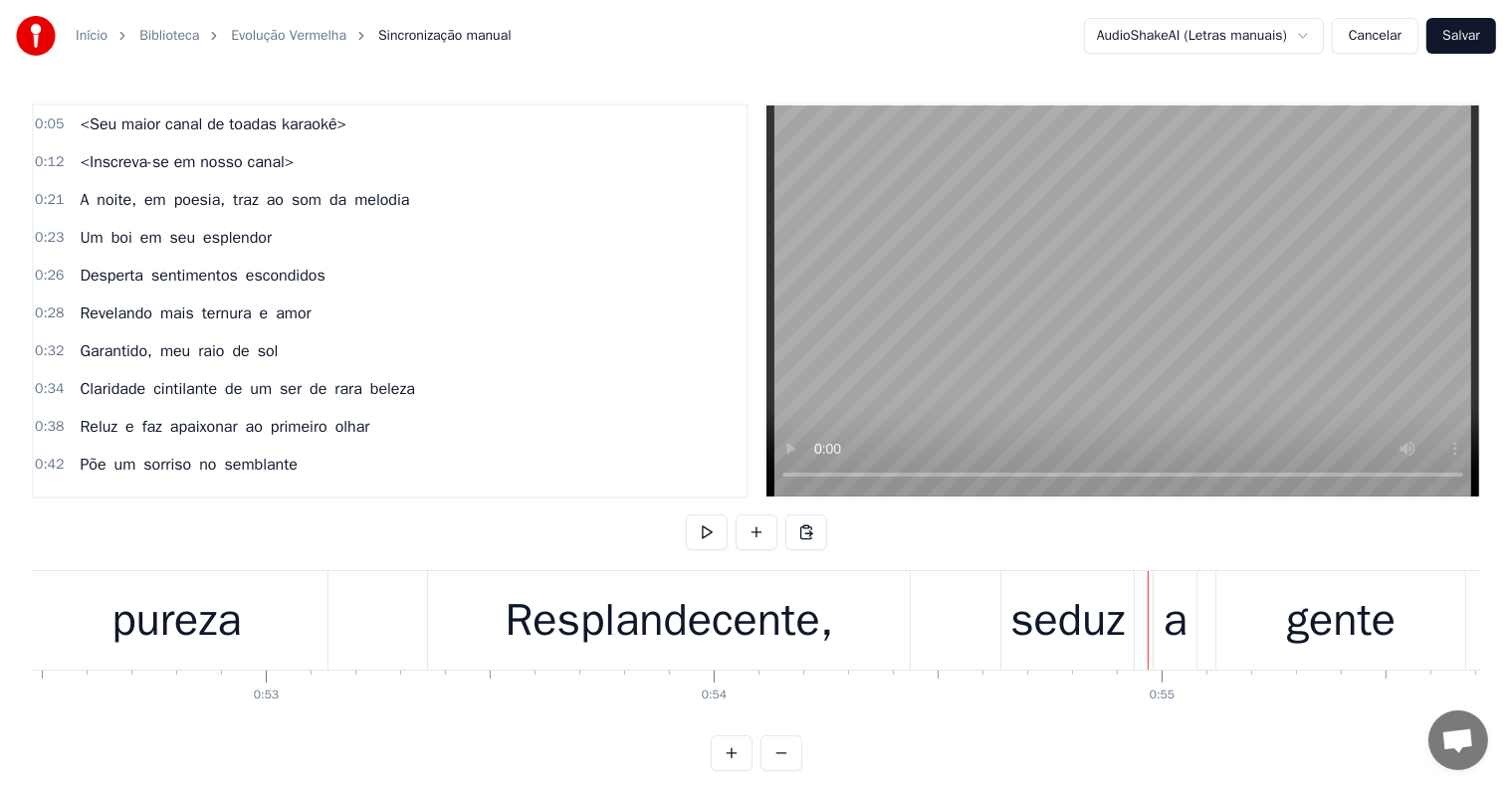 click on "pureza" at bounding box center [176, 621] 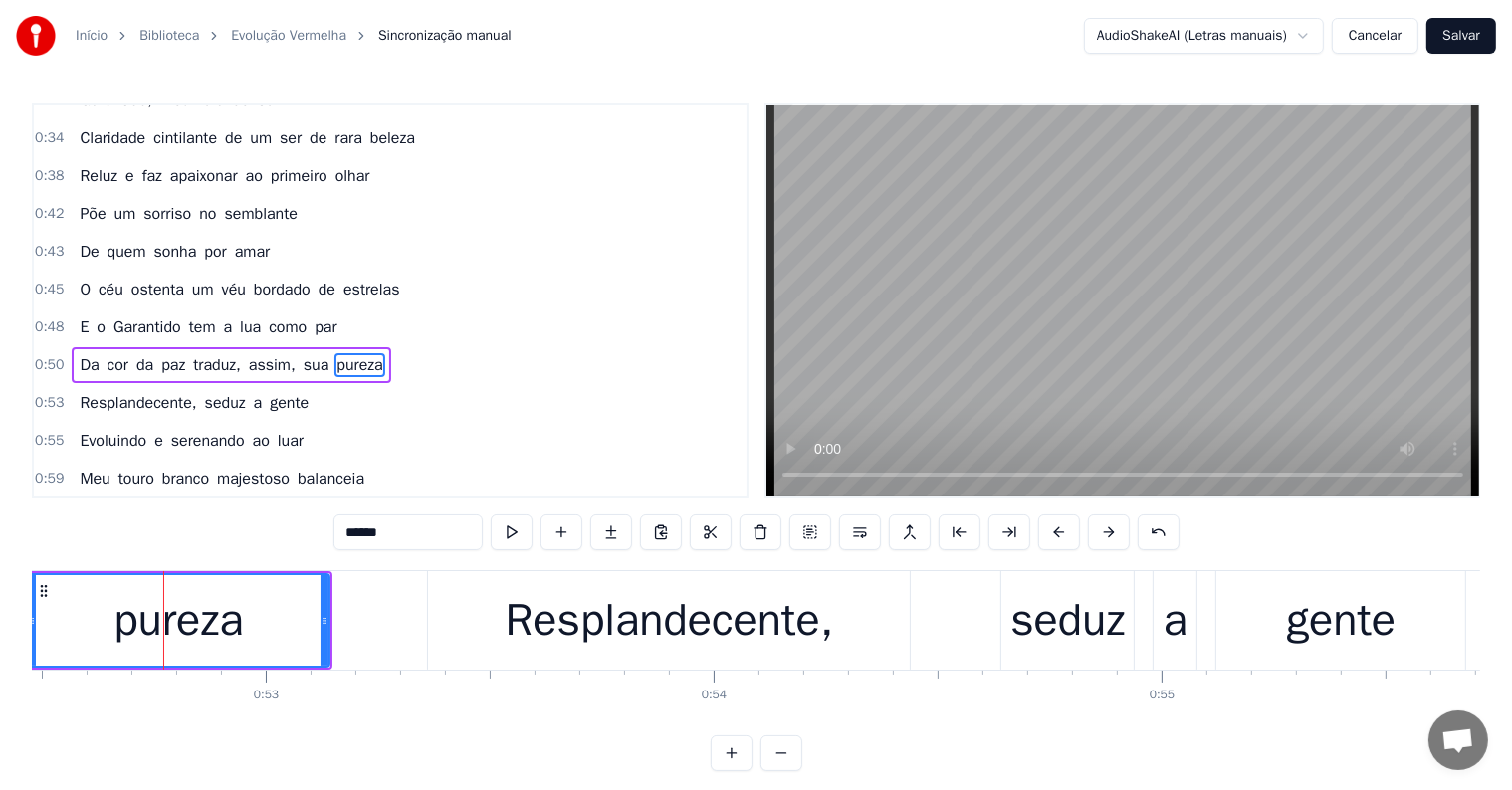 scroll, scrollTop: 298, scrollLeft: 0, axis: vertical 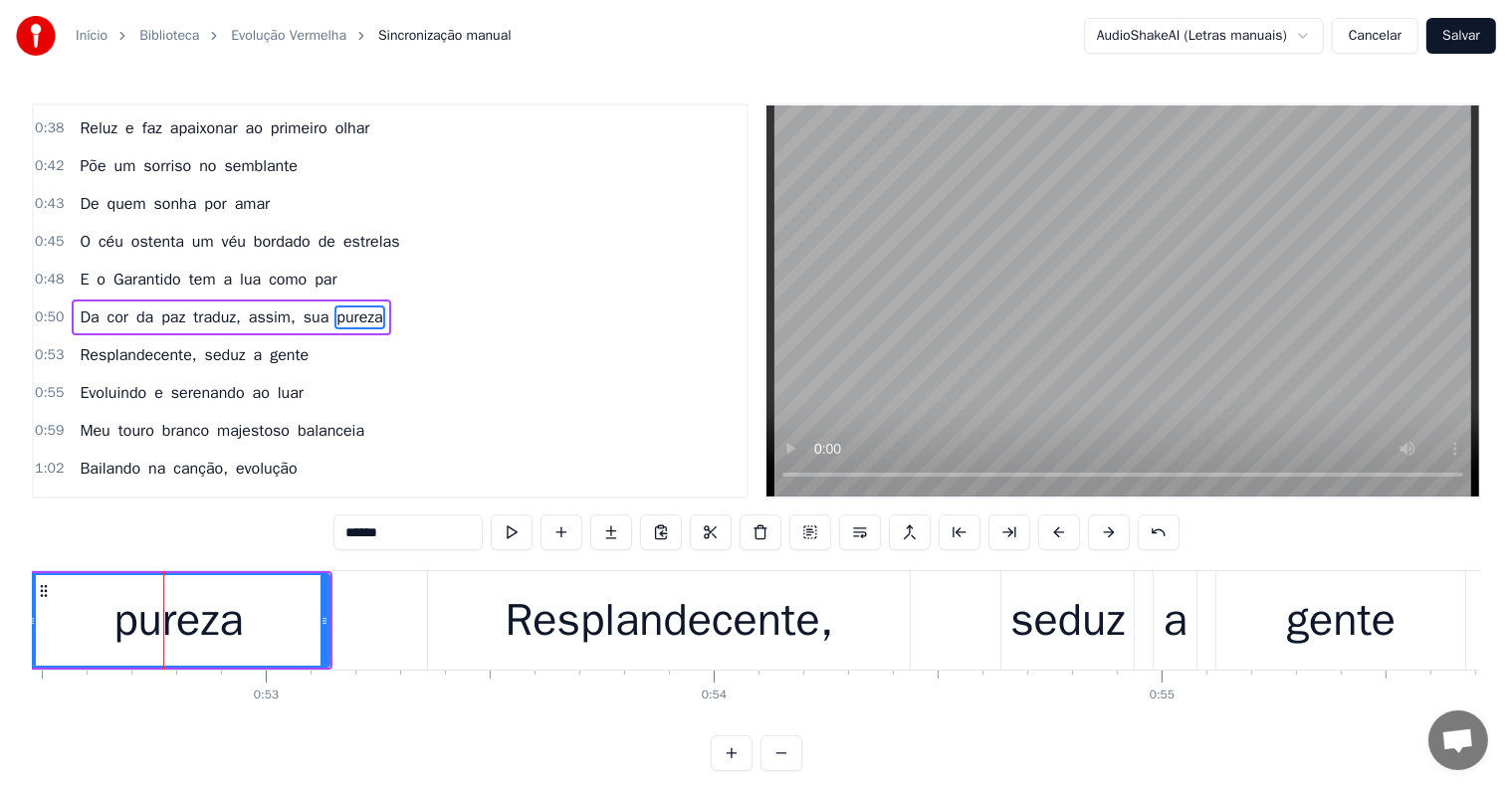 click on "assim," at bounding box center (272, 317) 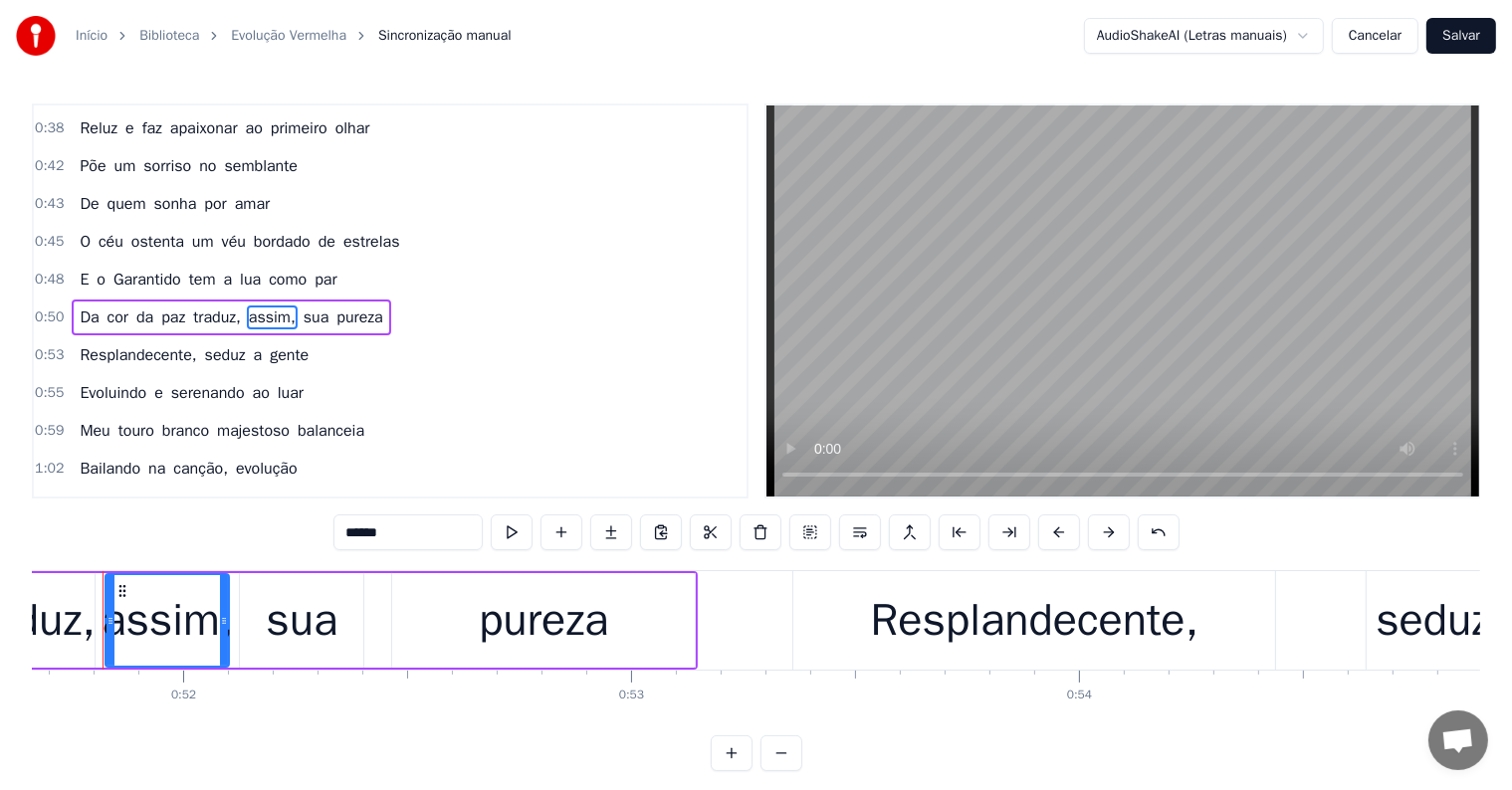 scroll, scrollTop: 0, scrollLeft: 23112, axis: horizontal 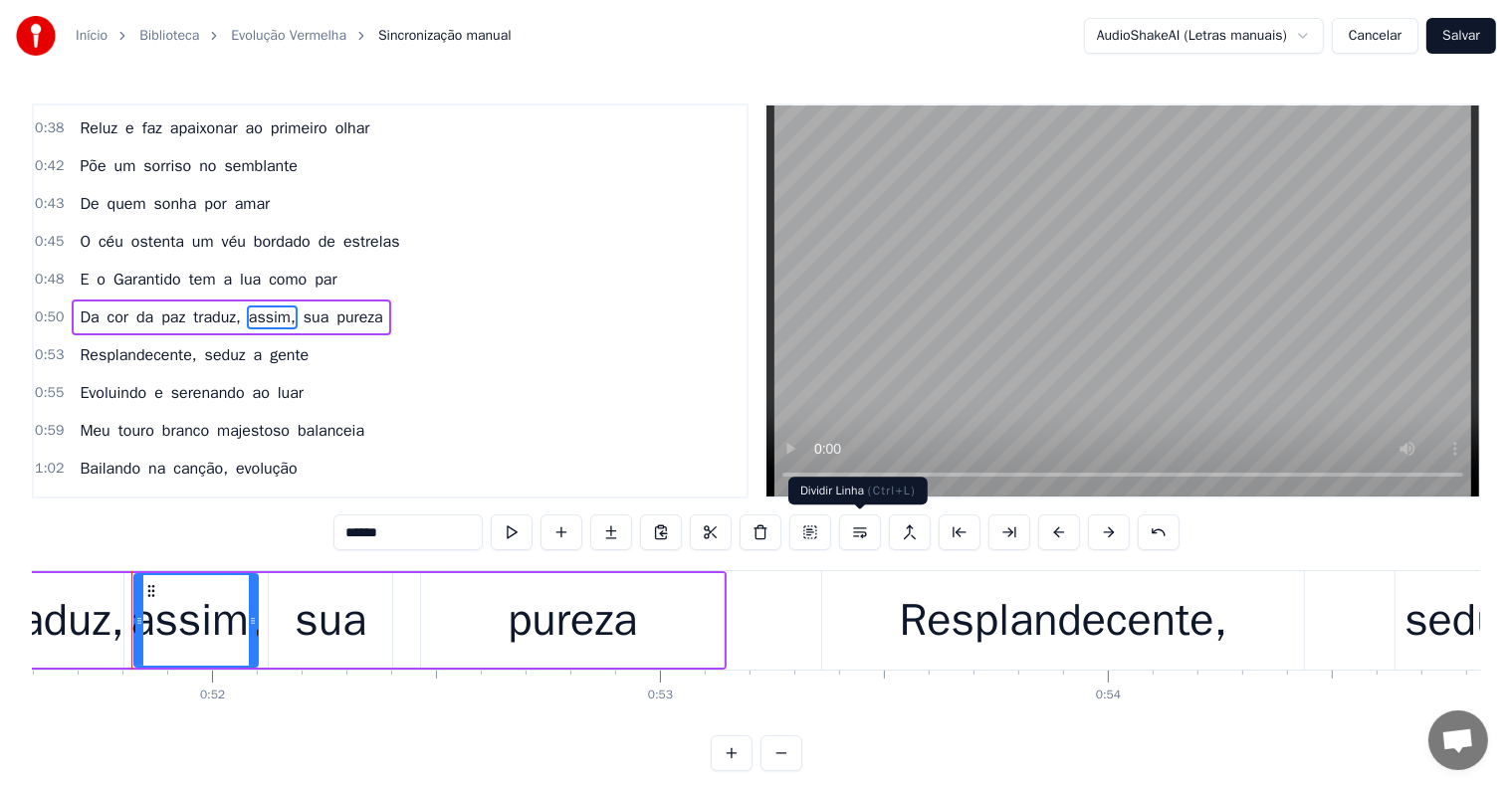 click at bounding box center [860, 532] 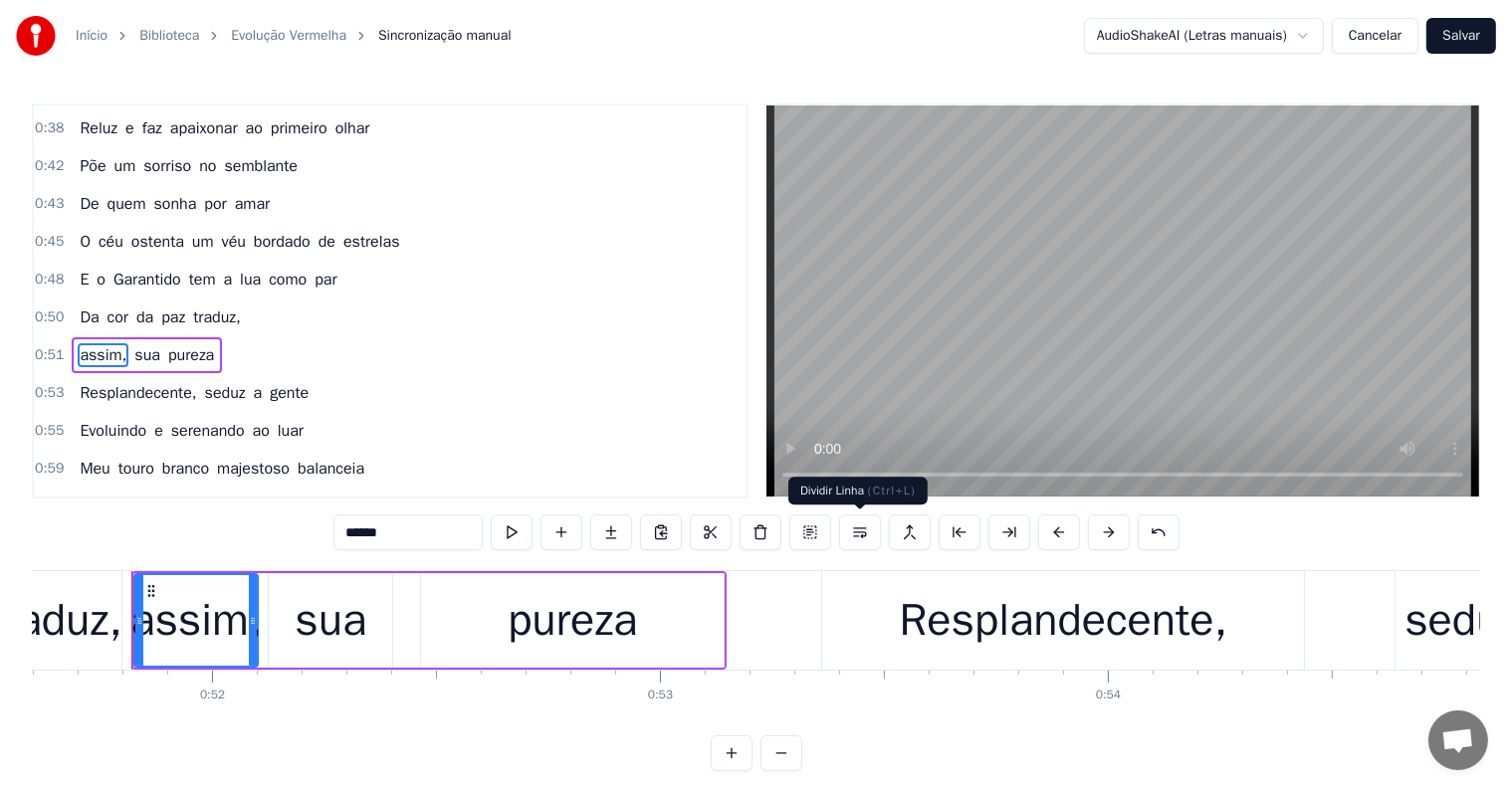 scroll, scrollTop: 334, scrollLeft: 0, axis: vertical 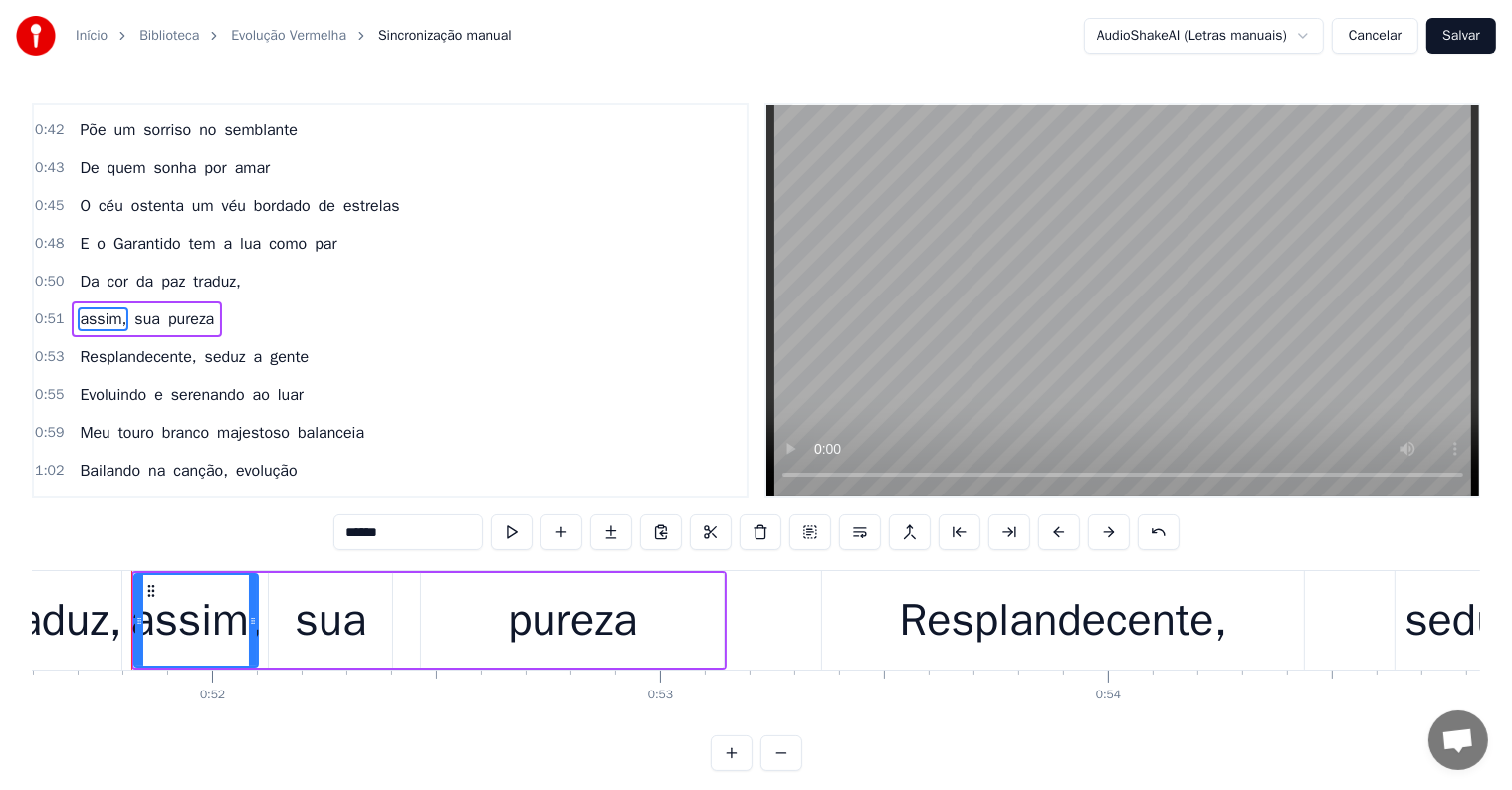 click on "Da" at bounding box center [89, 282] 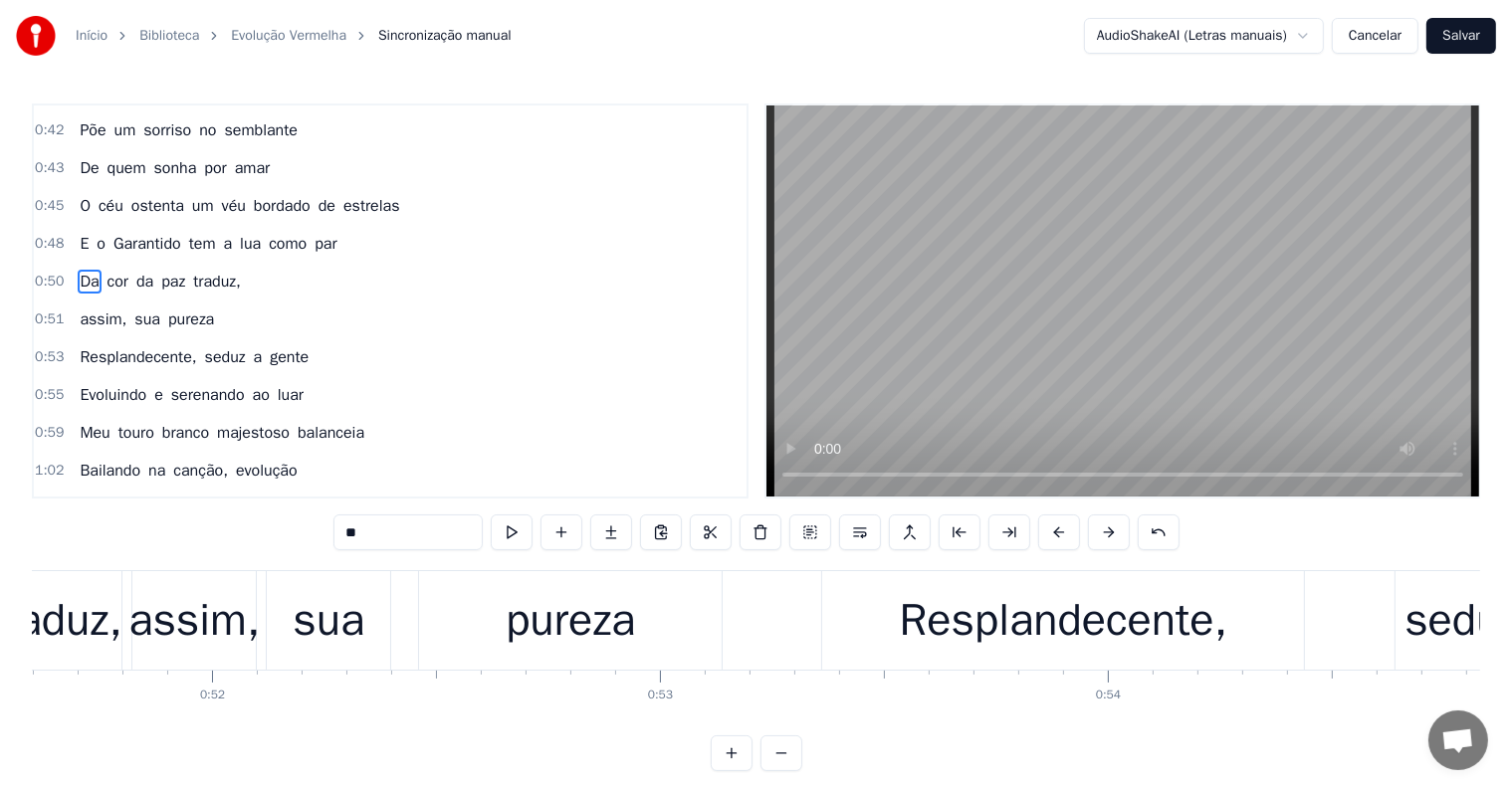 scroll, scrollTop: 310, scrollLeft: 0, axis: vertical 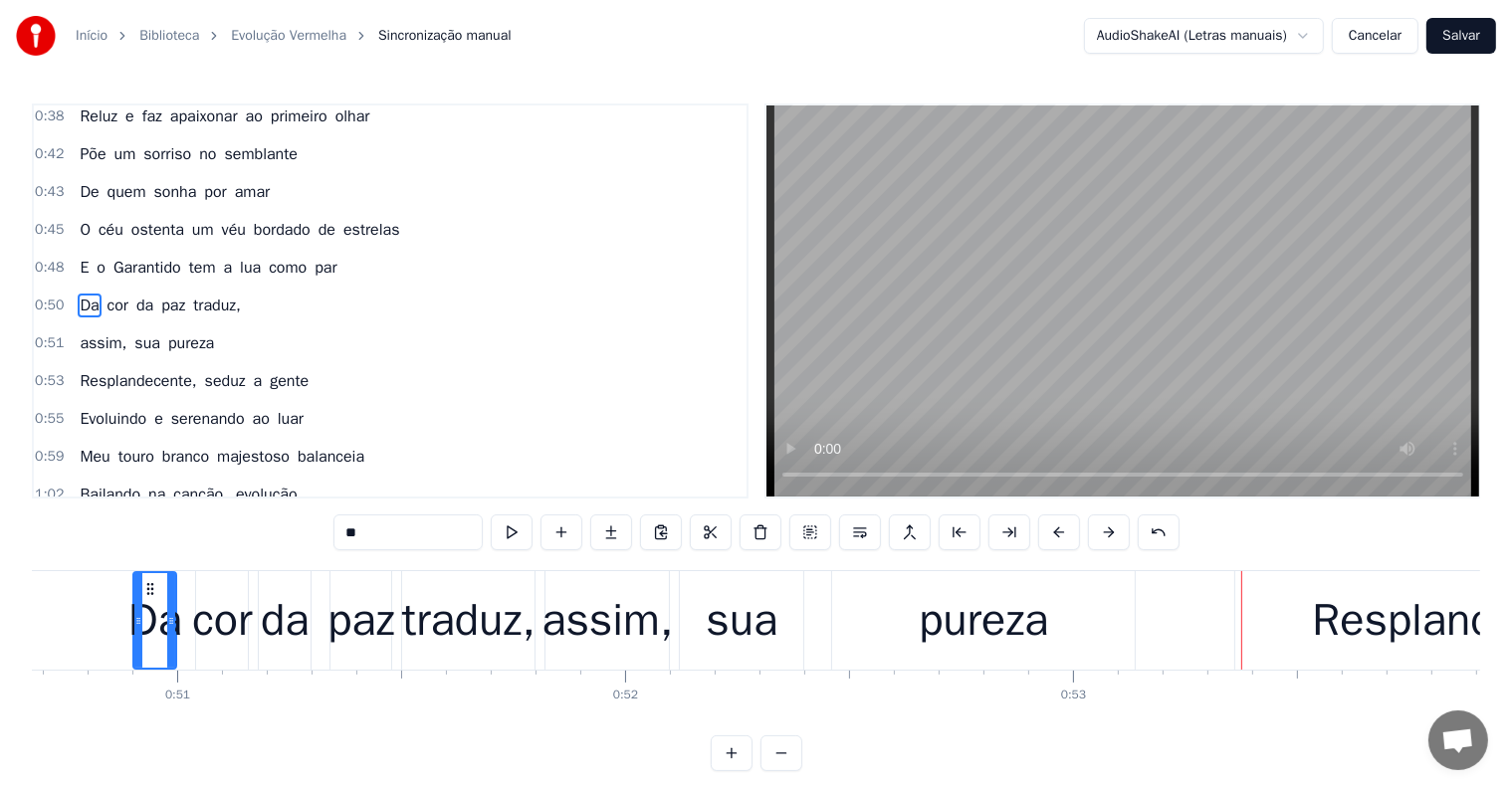 click on "pureza" at bounding box center (983, 621) 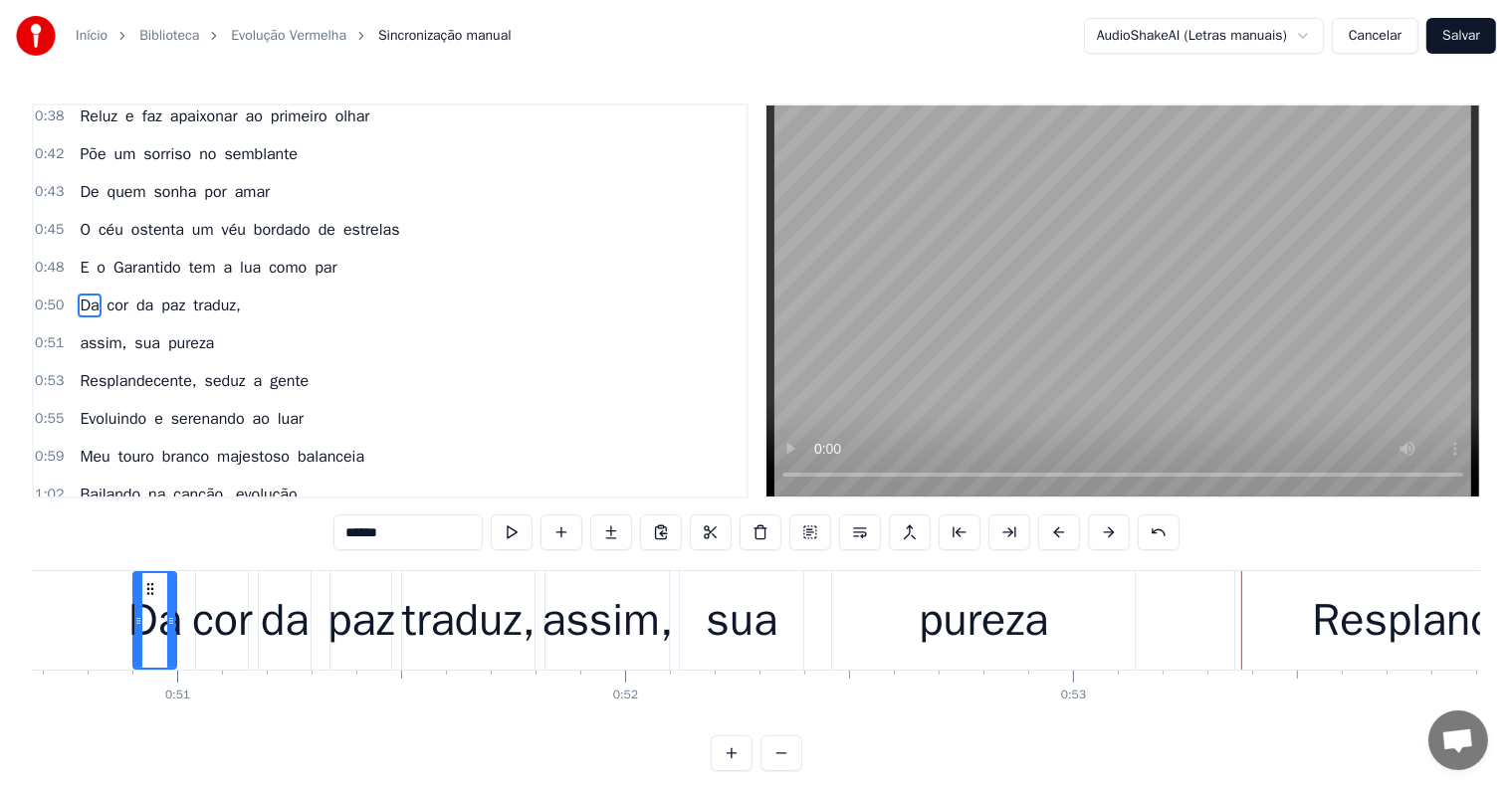 scroll, scrollTop: 334, scrollLeft: 0, axis: vertical 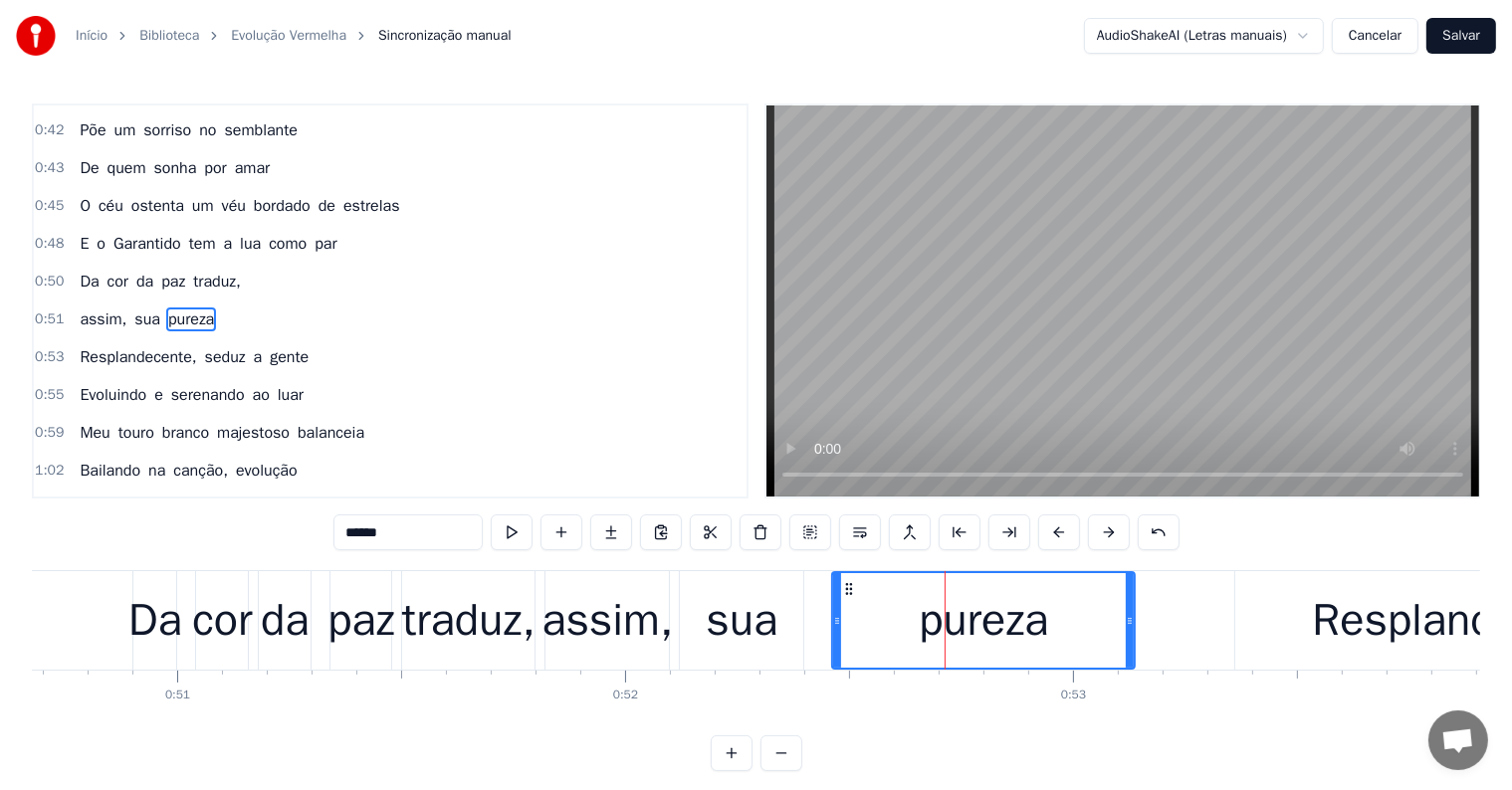click on "Resplandecente," at bounding box center (1476, 620) 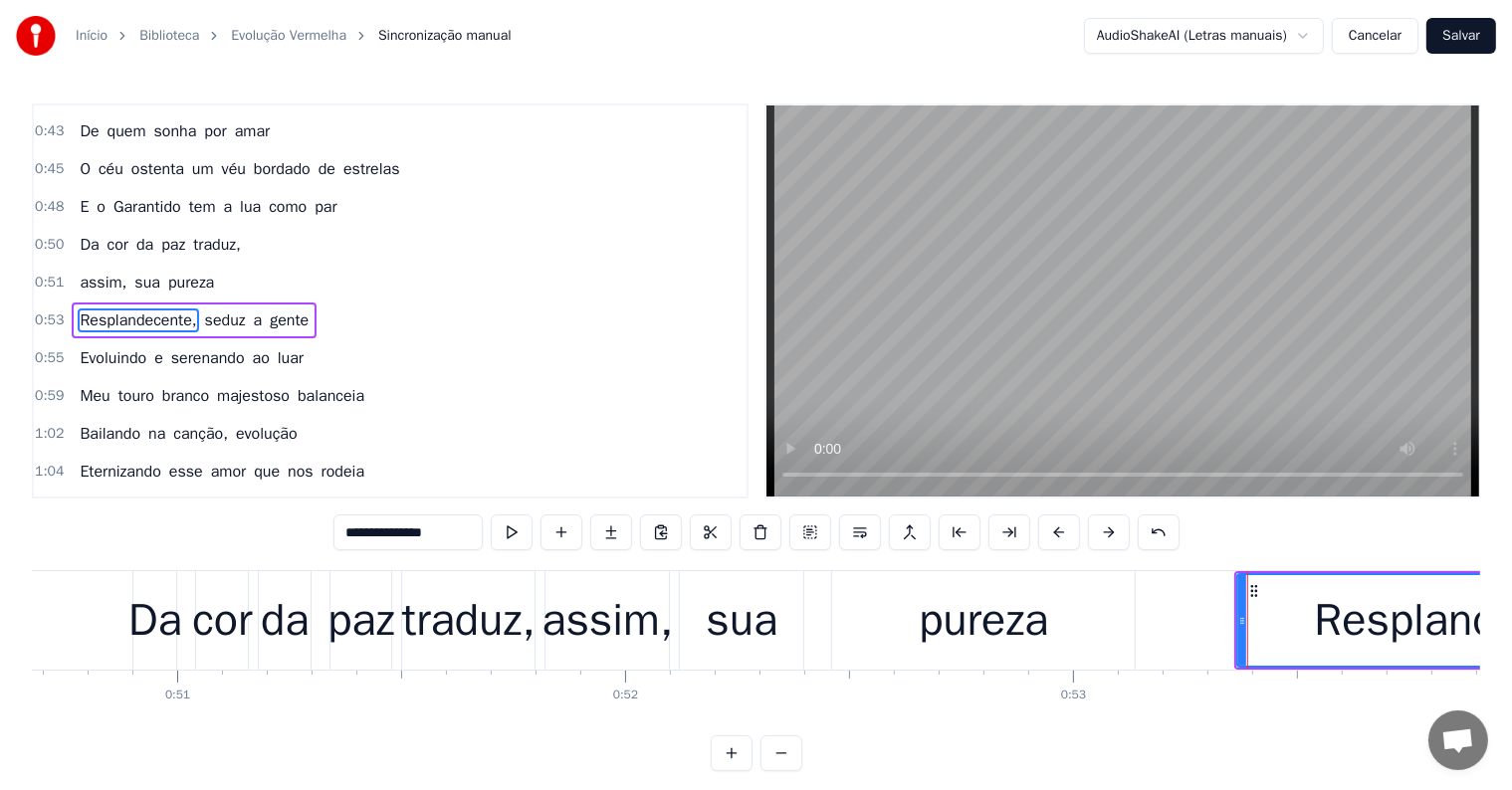 click on "pureza" at bounding box center (983, 620) 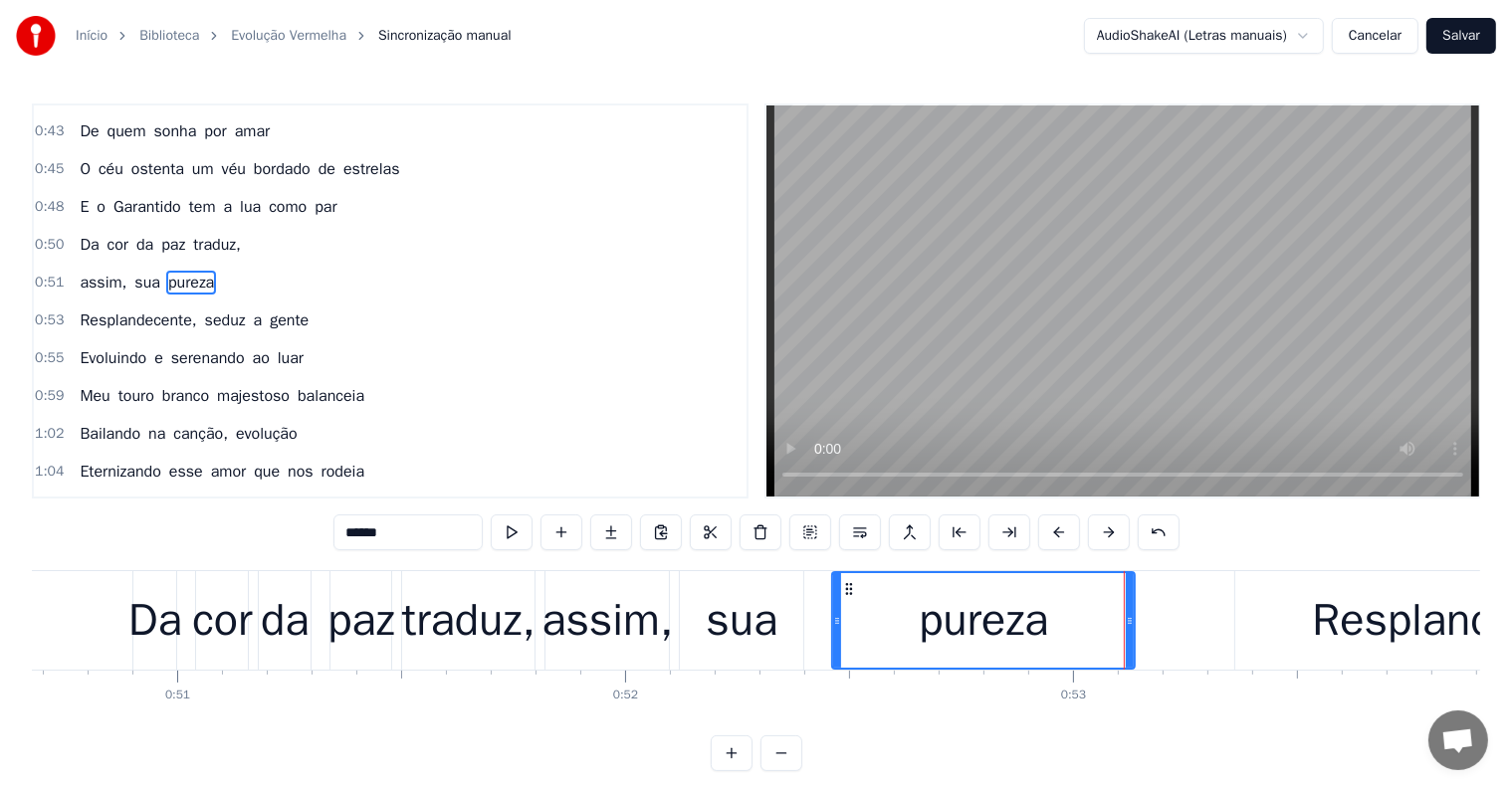 scroll, scrollTop: 334, scrollLeft: 0, axis: vertical 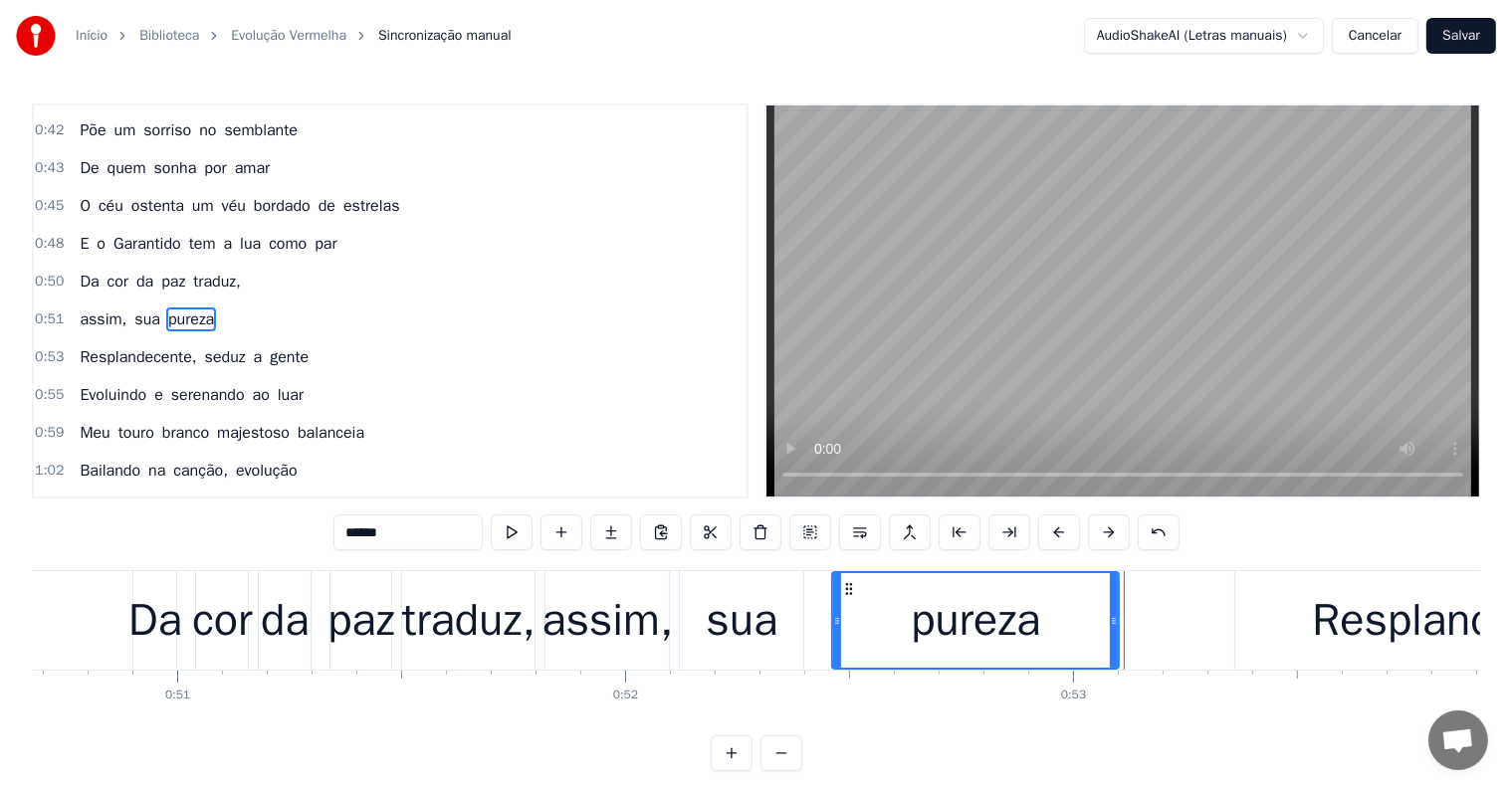 drag, startPoint x: 1131, startPoint y: 614, endPoint x: 1114, endPoint y: 614, distance: 17 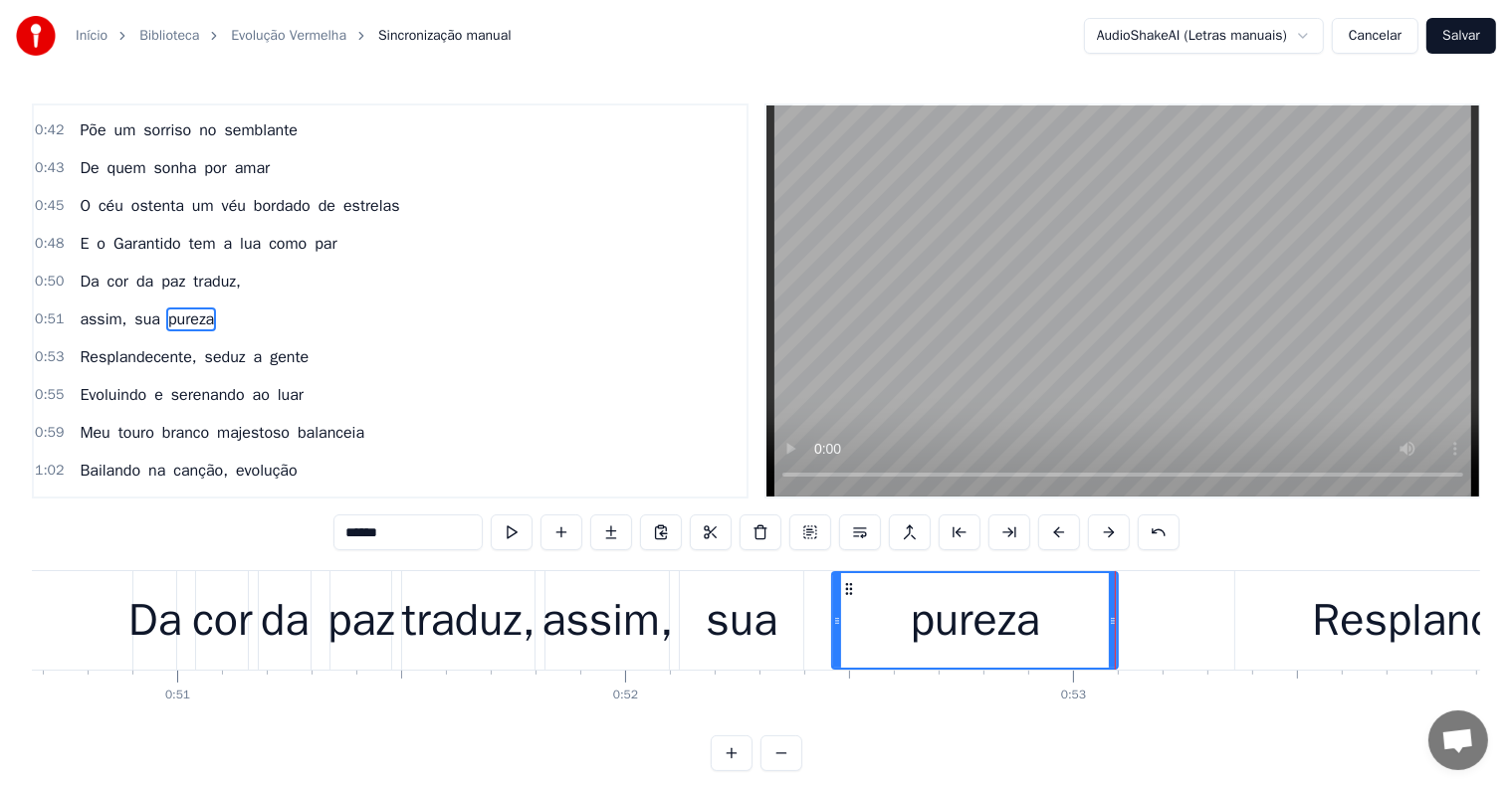 click on "Resplandecente," at bounding box center [1476, 620] 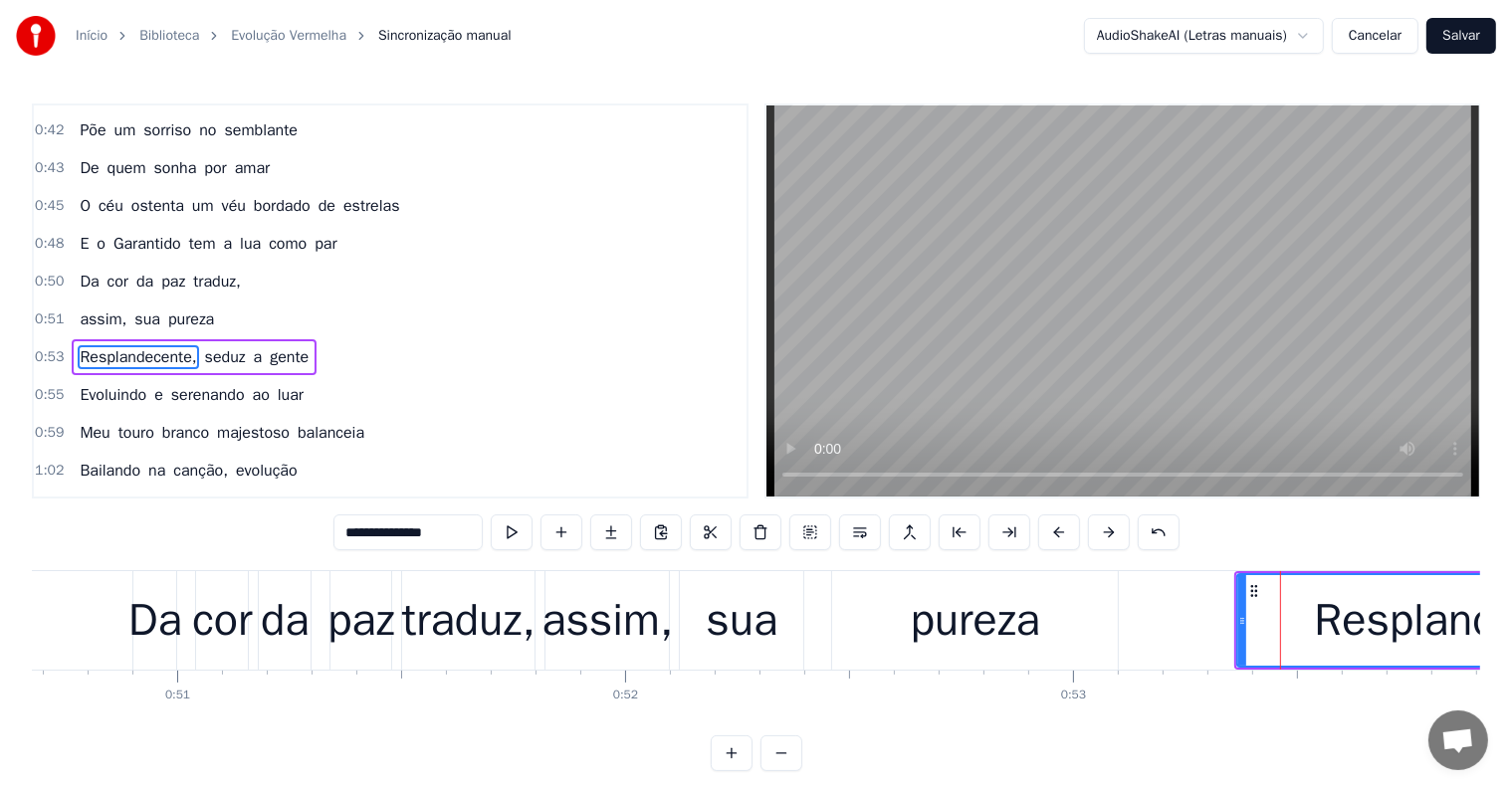scroll, scrollTop: 371, scrollLeft: 0, axis: vertical 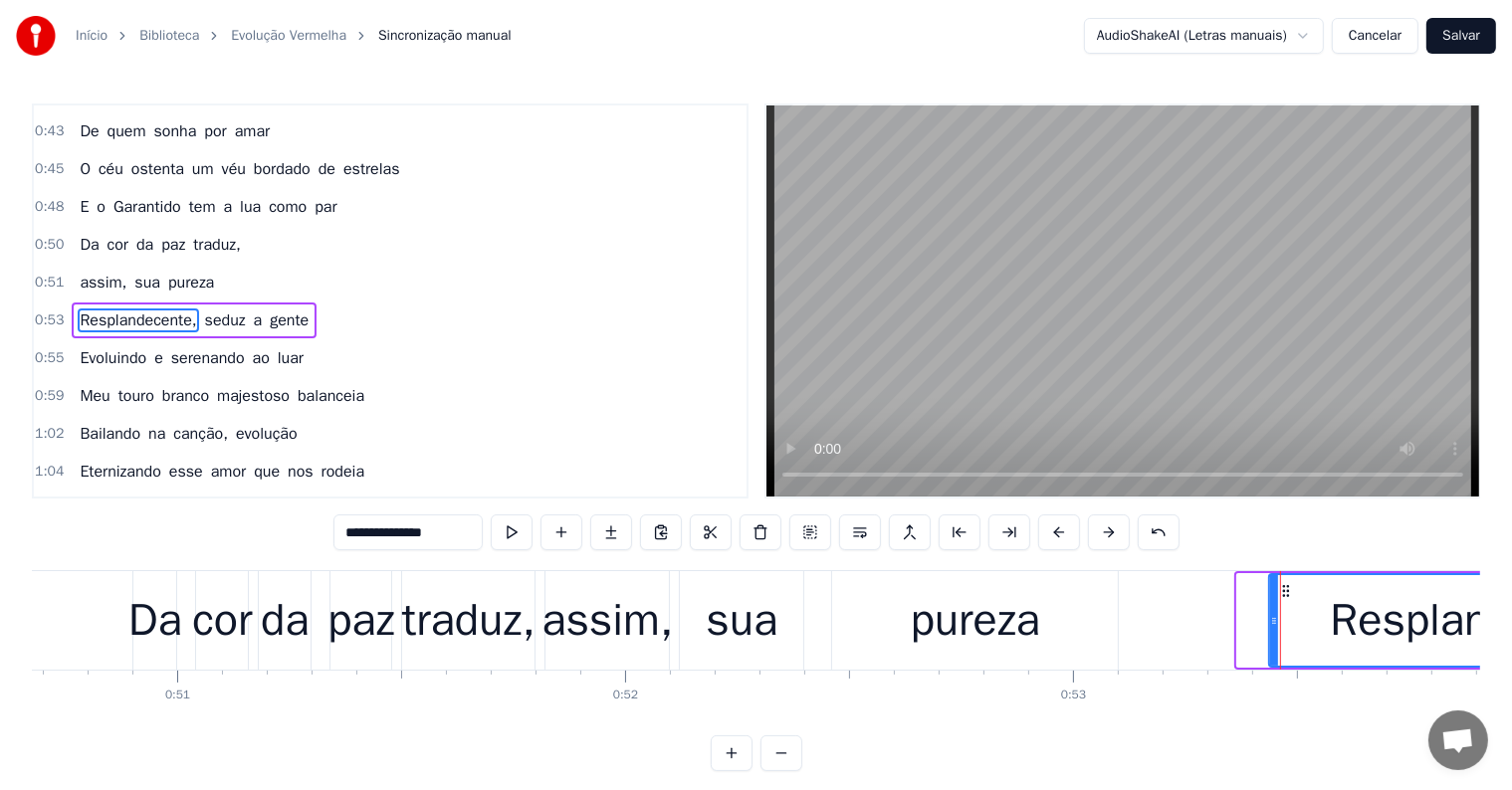 drag, startPoint x: 1242, startPoint y: 616, endPoint x: 1274, endPoint y: 618, distance: 32.06244 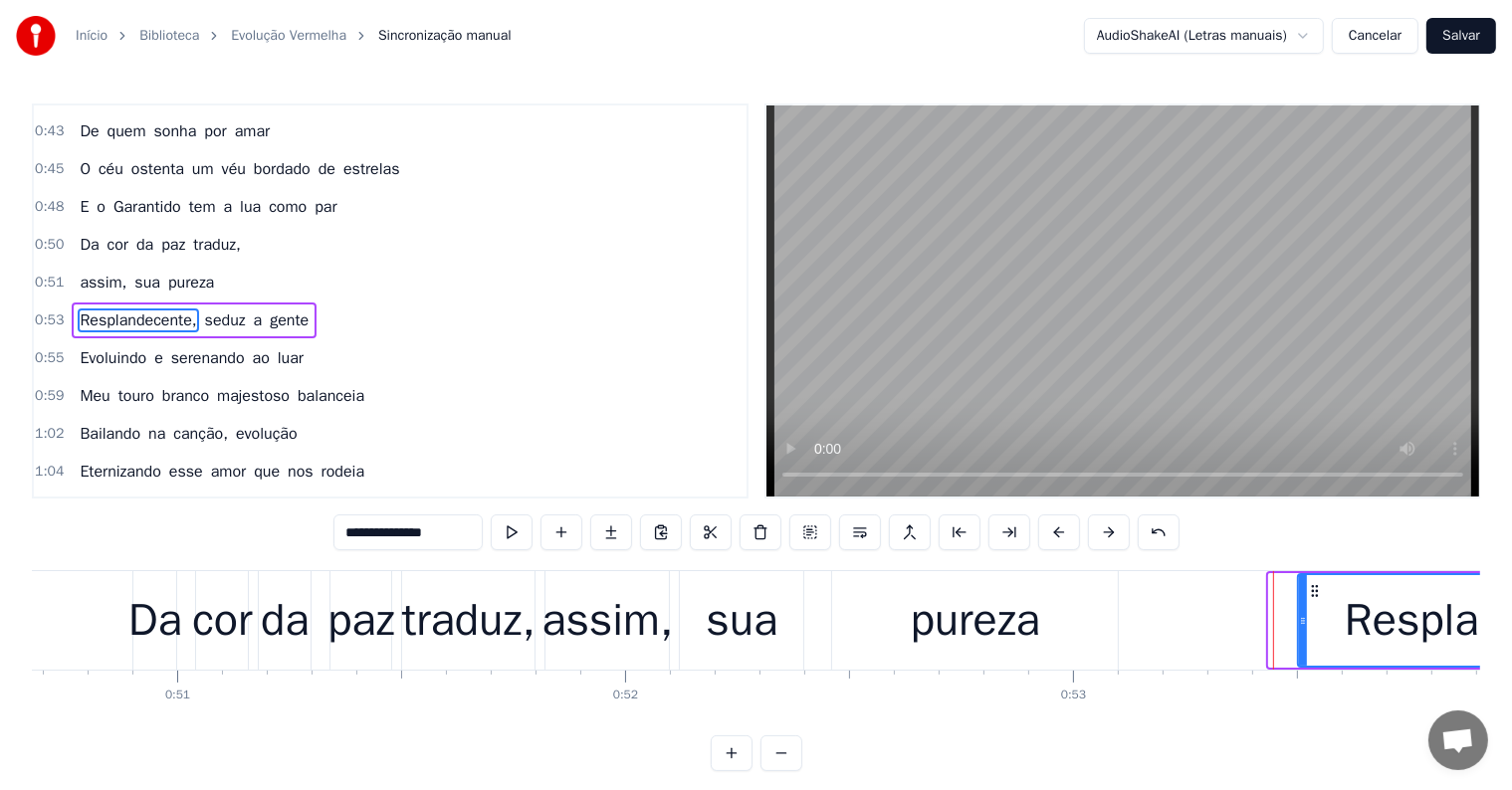 drag, startPoint x: 1274, startPoint y: 618, endPoint x: 1303, endPoint y: 621, distance: 29.15476 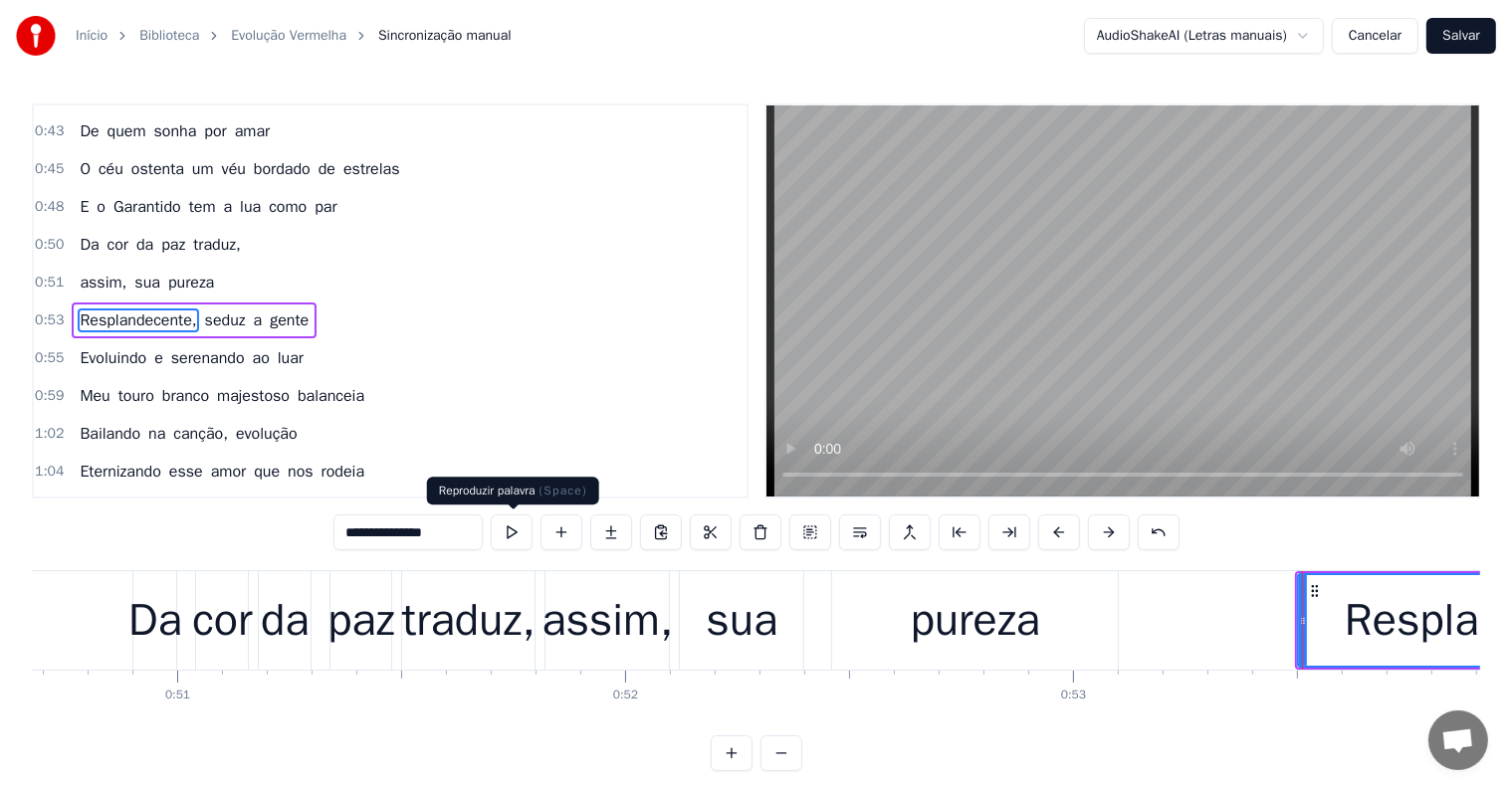 click at bounding box center [512, 532] 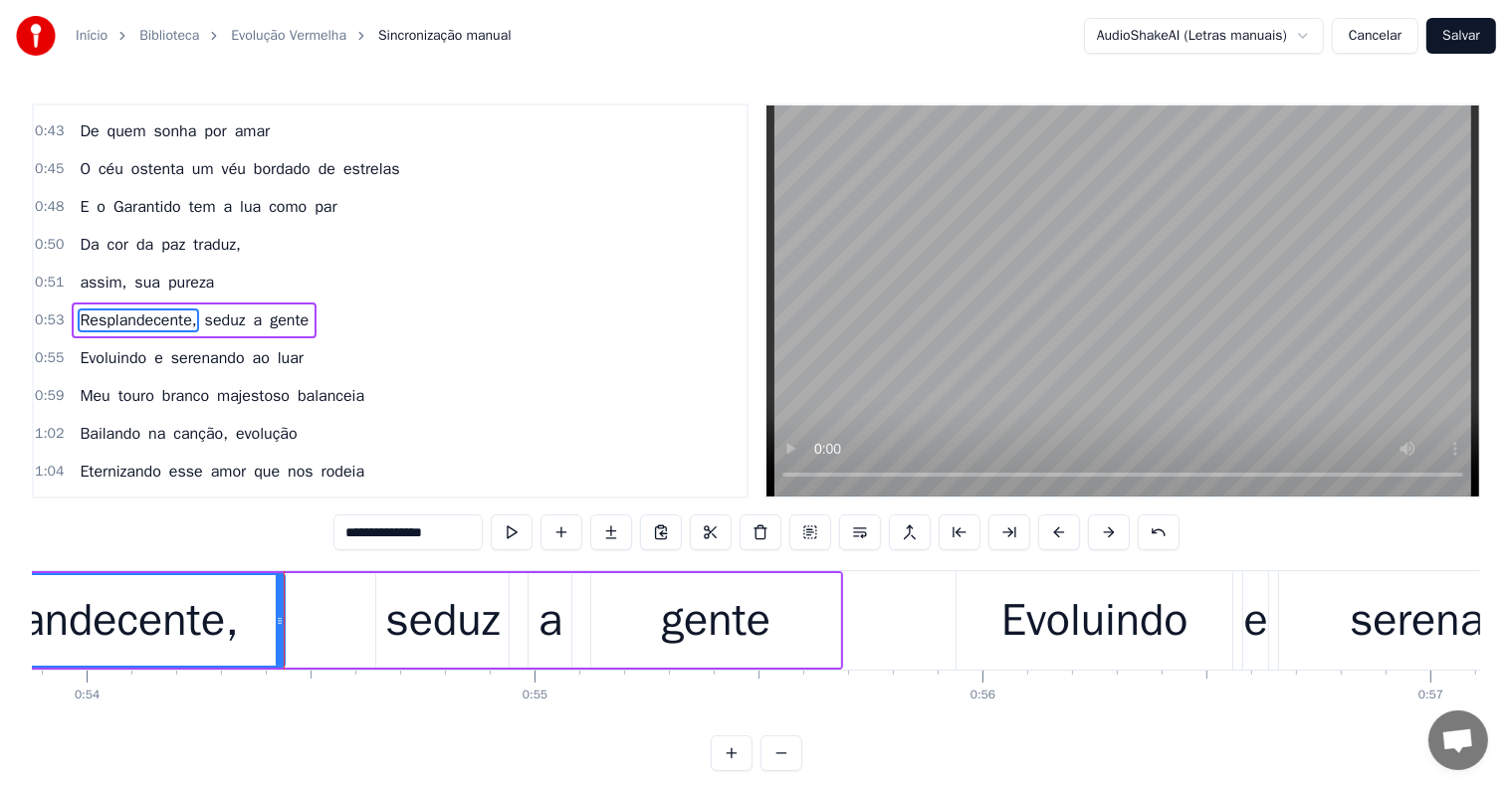 scroll, scrollTop: 0, scrollLeft: 24148, axis: horizontal 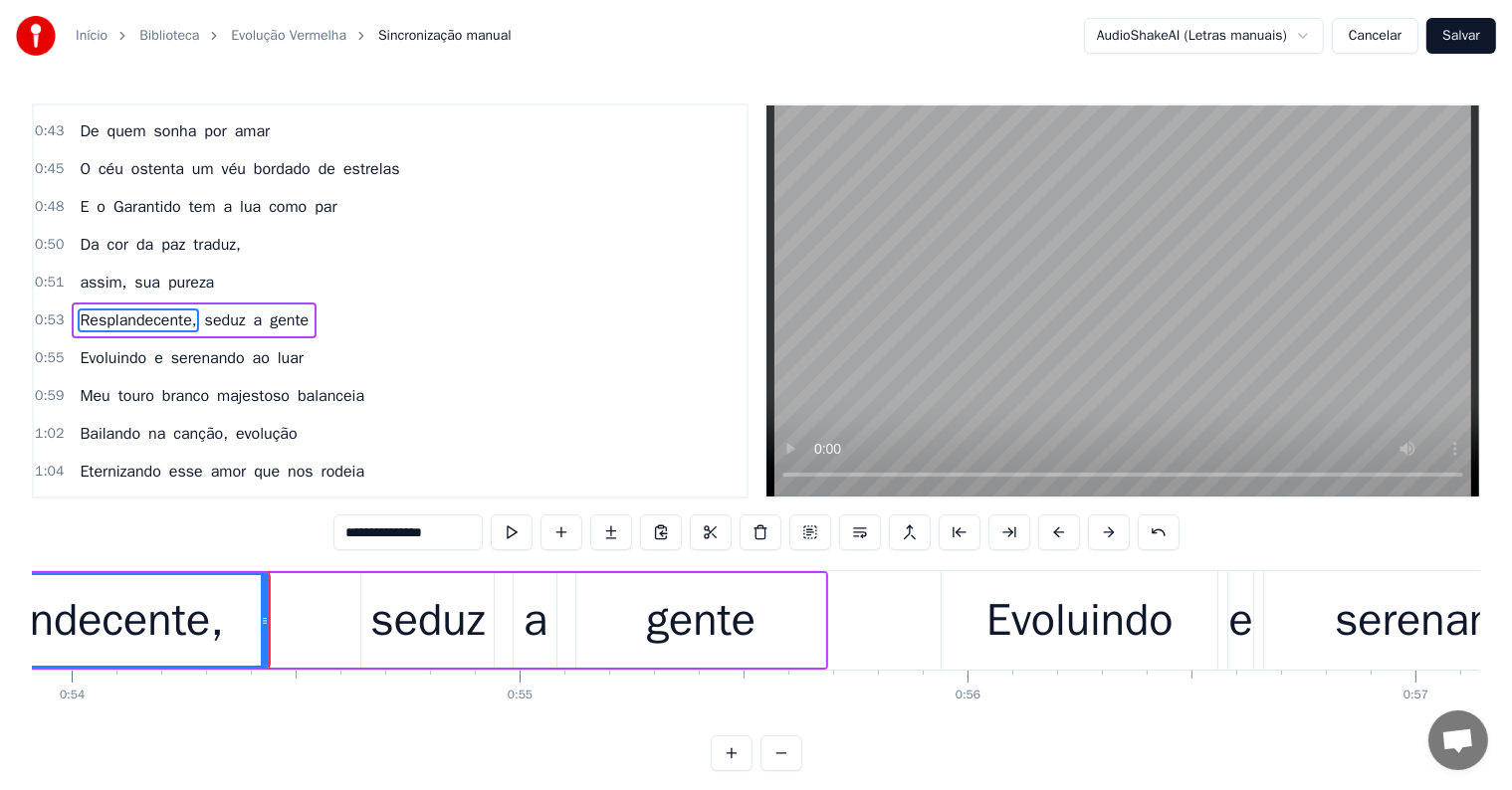 click at bounding box center [512, 532] 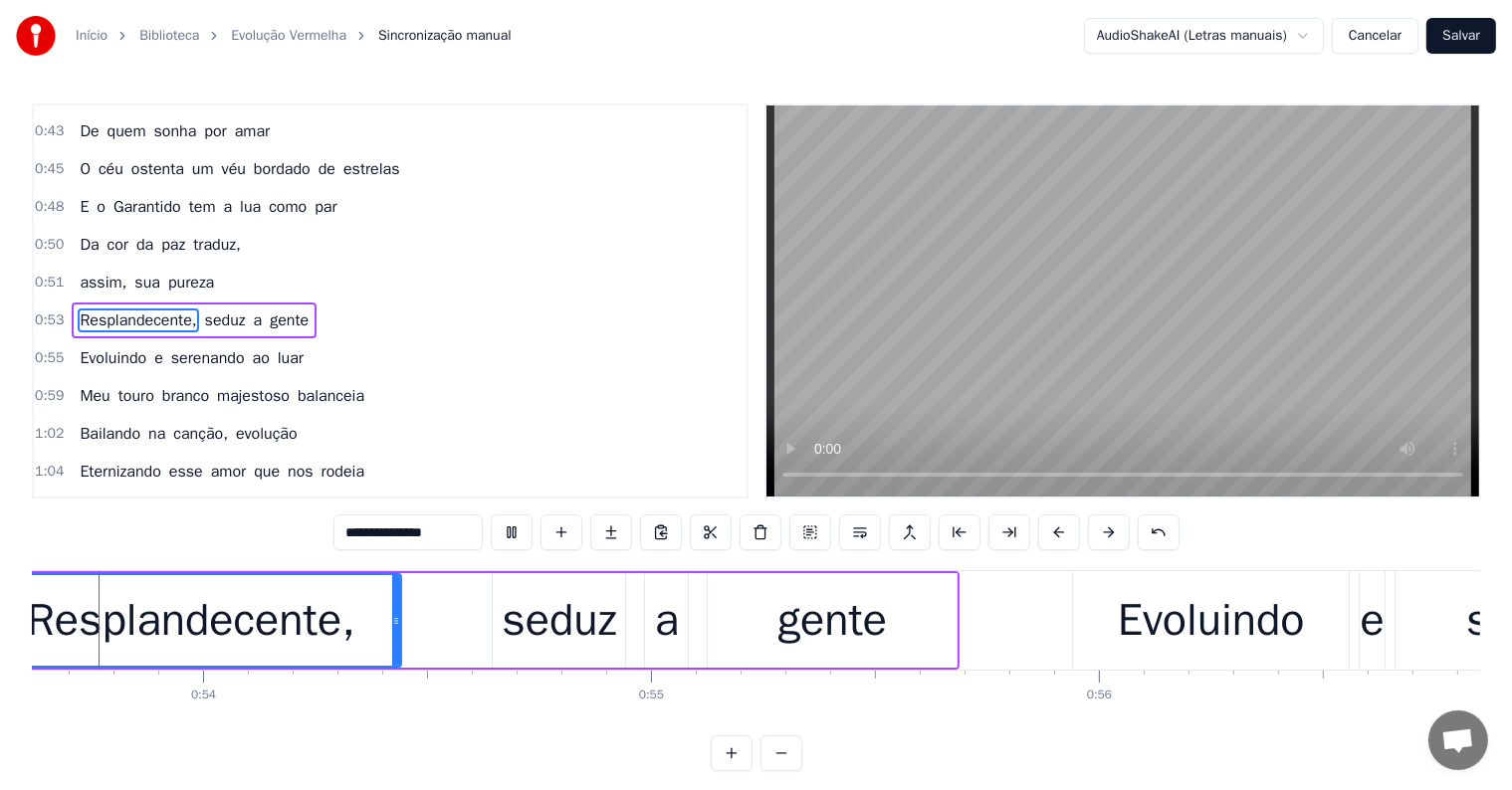 scroll, scrollTop: 0, scrollLeft: 23862, axis: horizontal 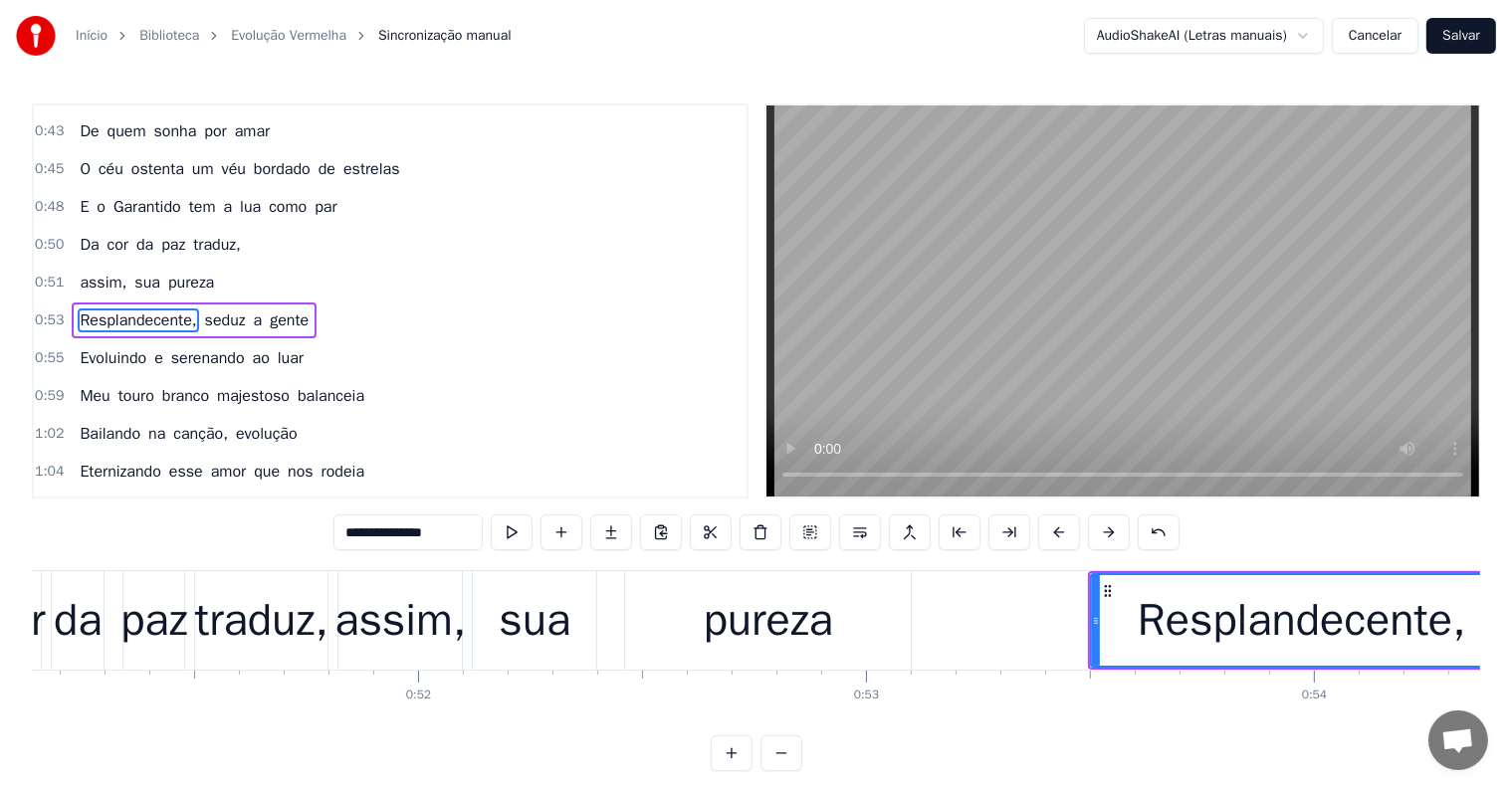click on "pureza" at bounding box center (768, 621) 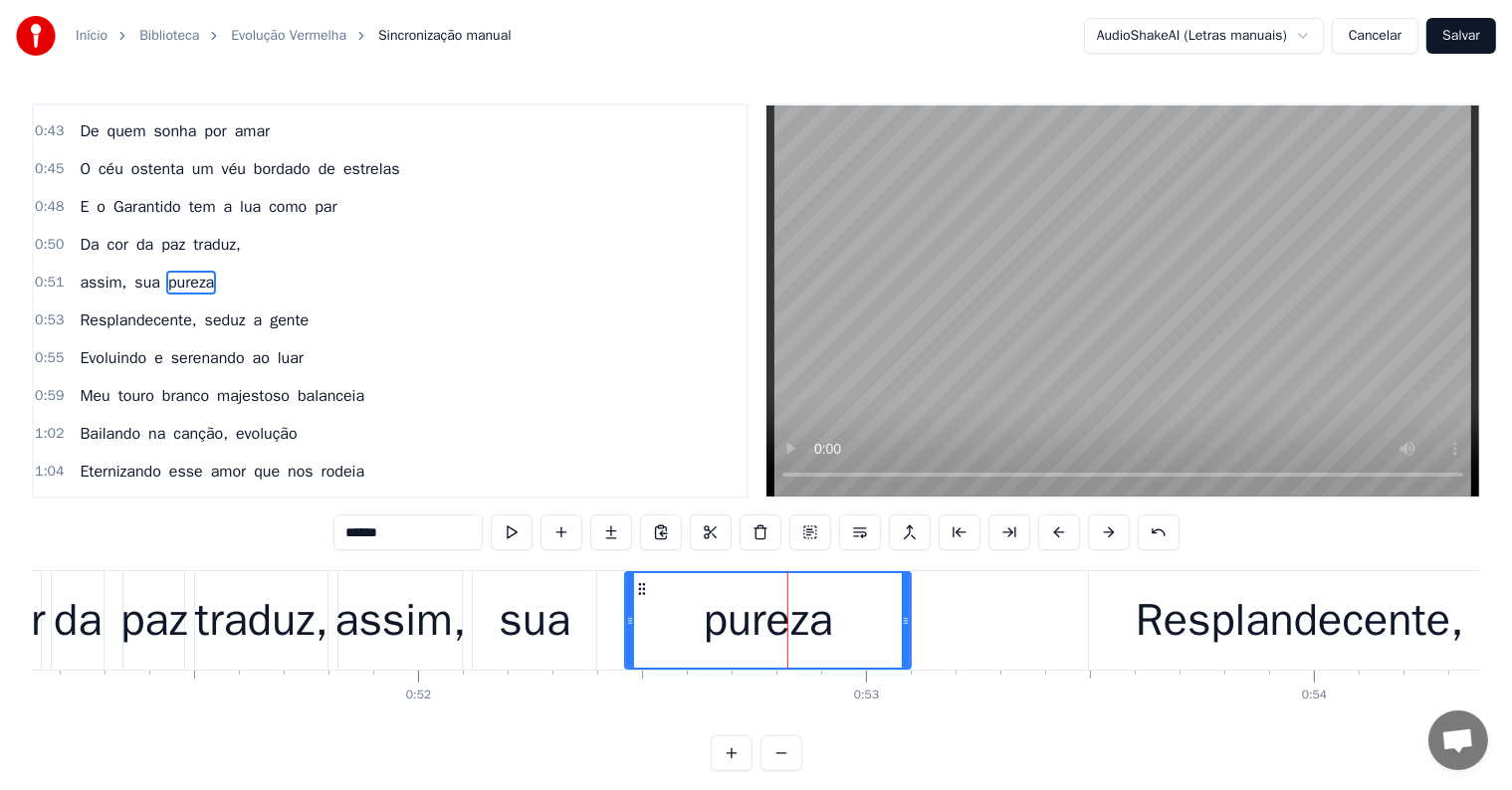 scroll, scrollTop: 334, scrollLeft: 0, axis: vertical 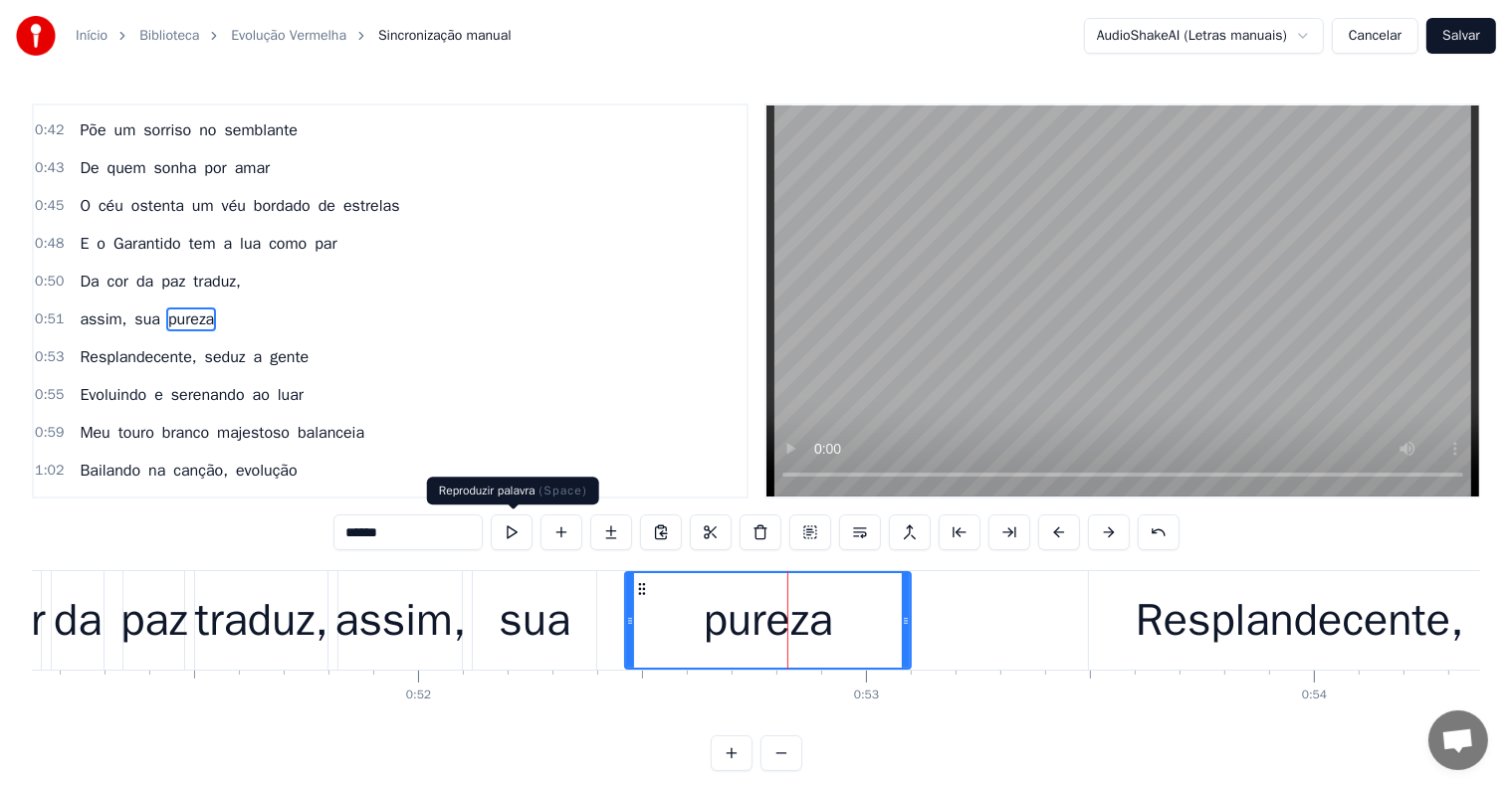 click at bounding box center [512, 532] 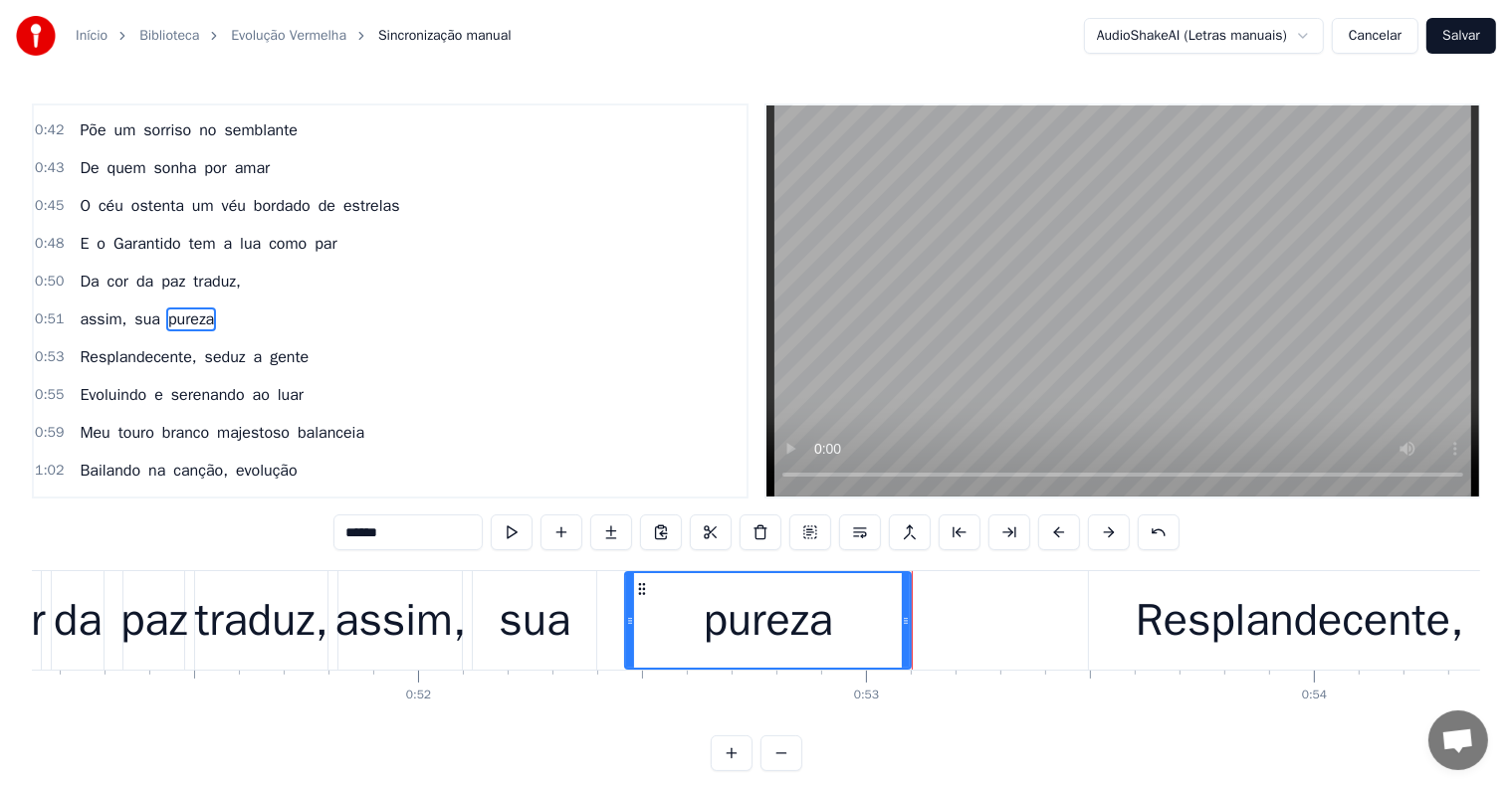click at bounding box center (512, 532) 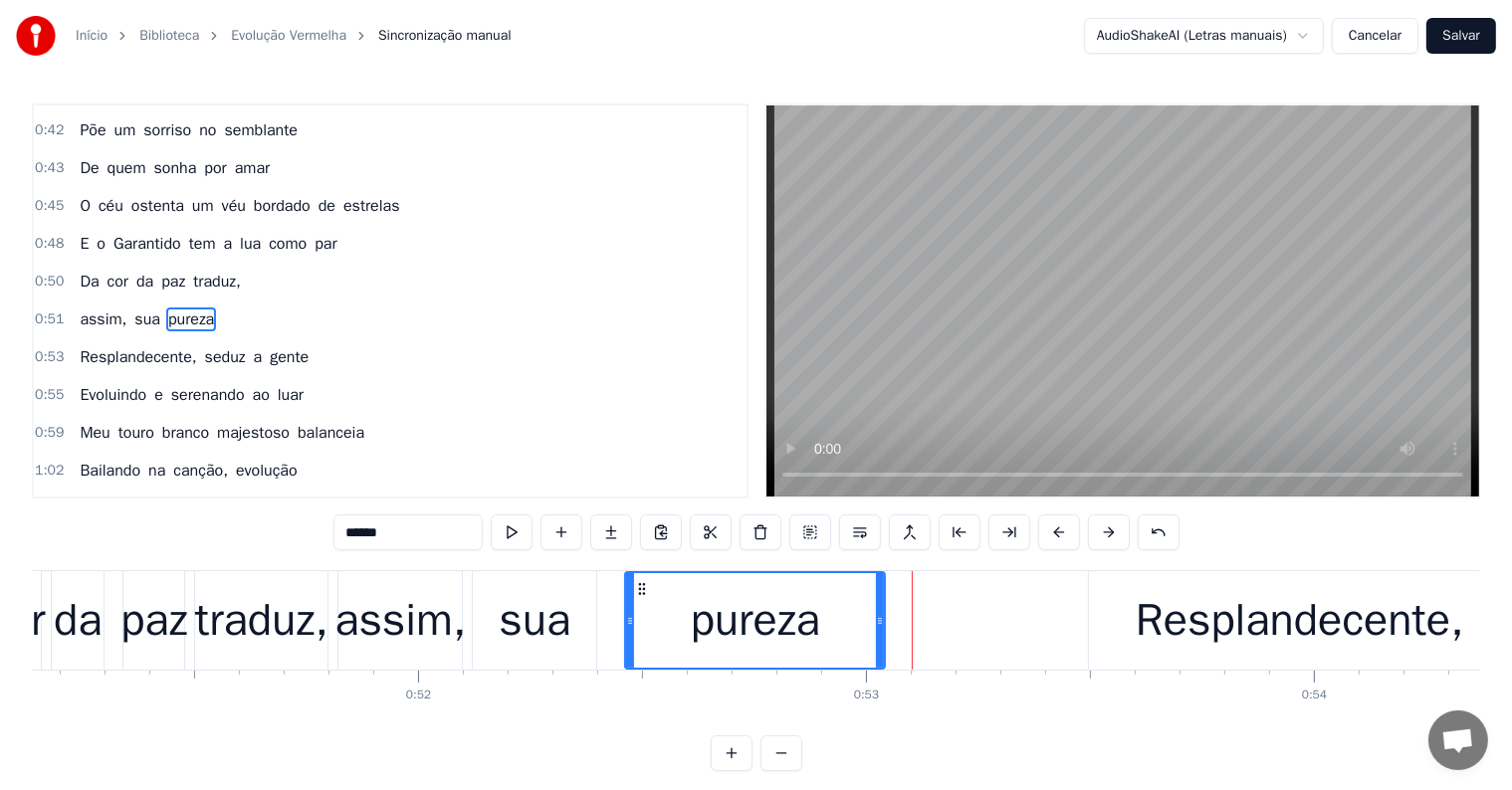 drag, startPoint x: 905, startPoint y: 618, endPoint x: 876, endPoint y: 617, distance: 29.017236 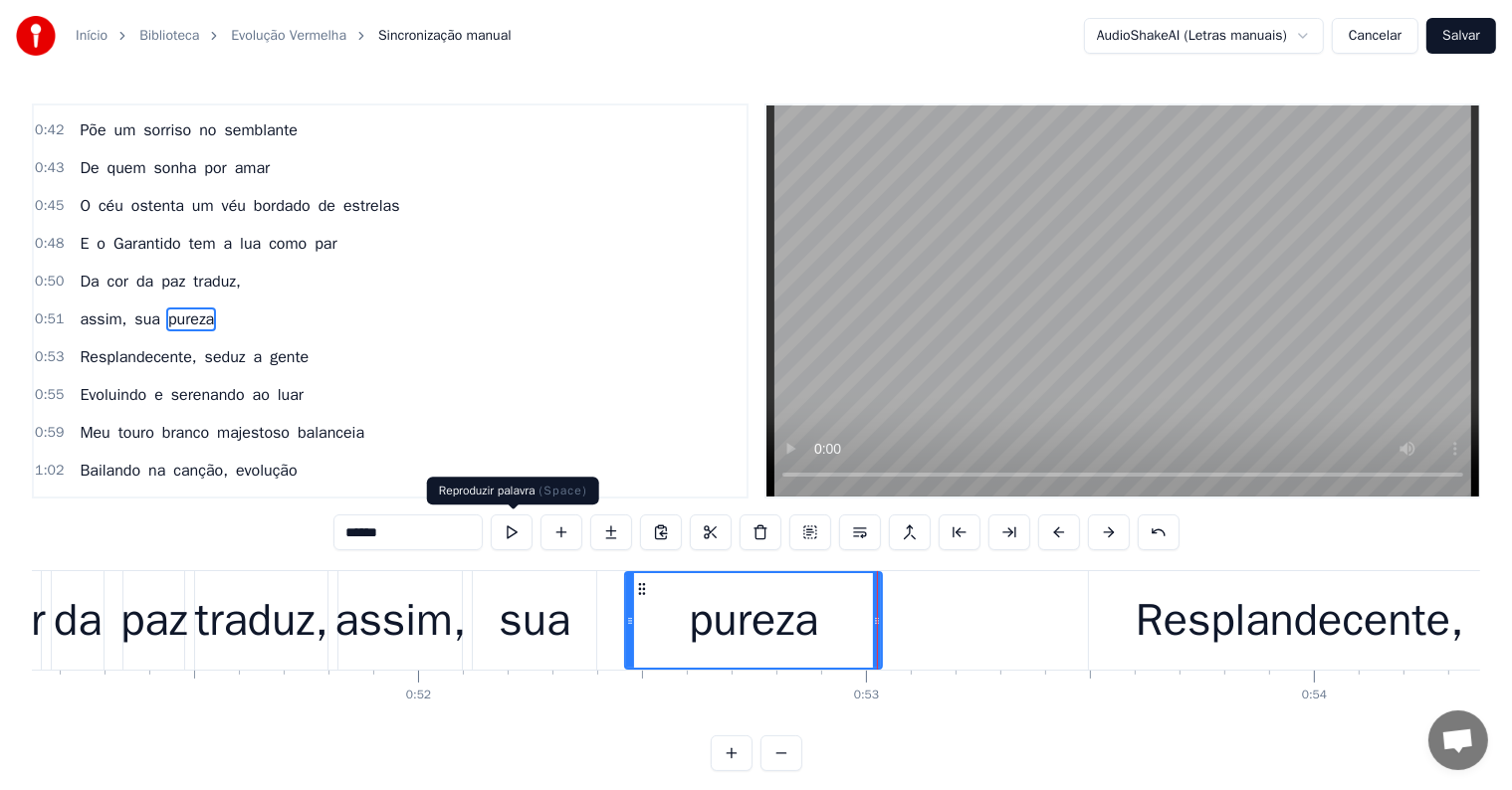 click at bounding box center (512, 532) 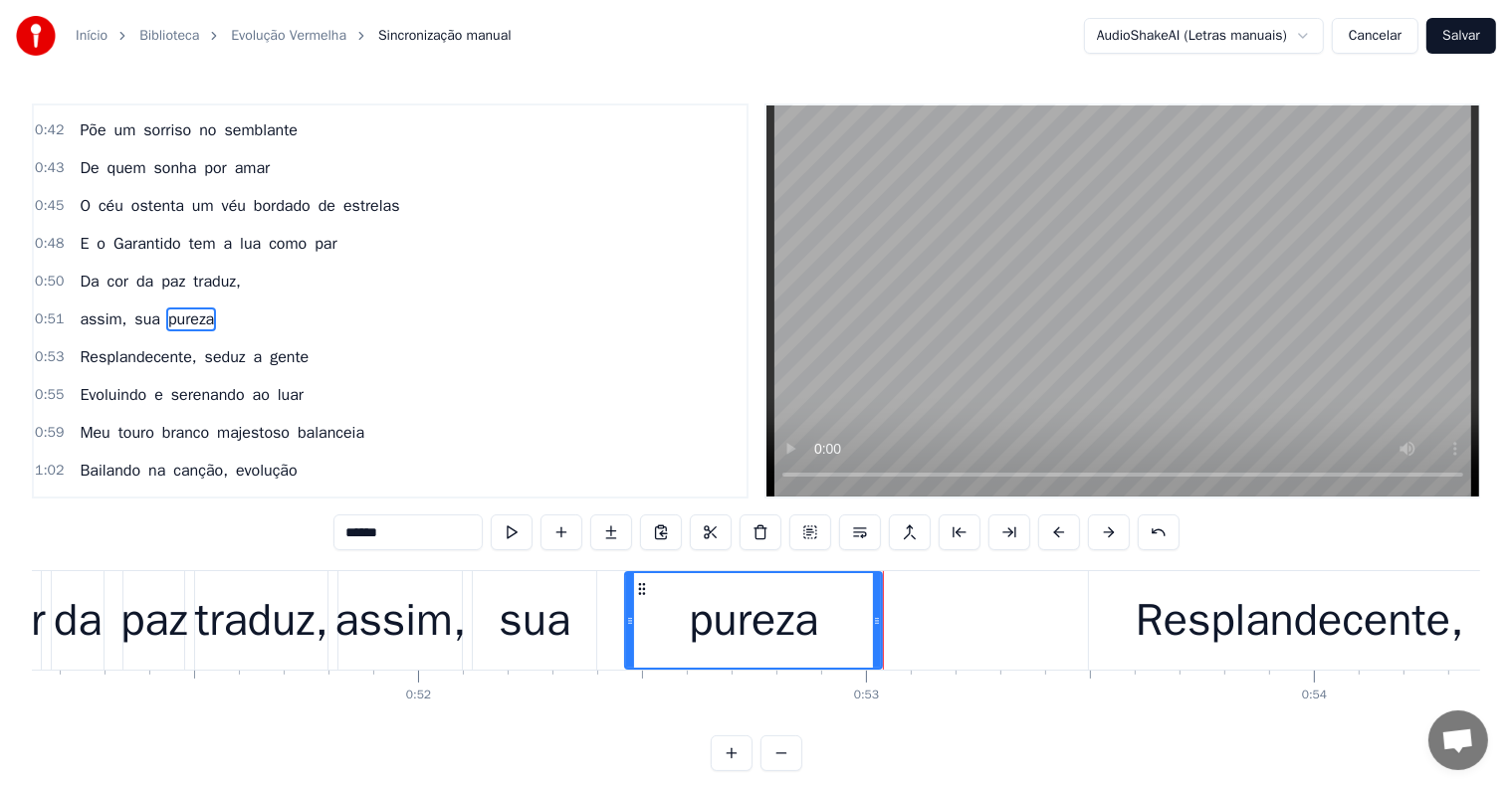 click on "Resplandecente," at bounding box center [1299, 620] 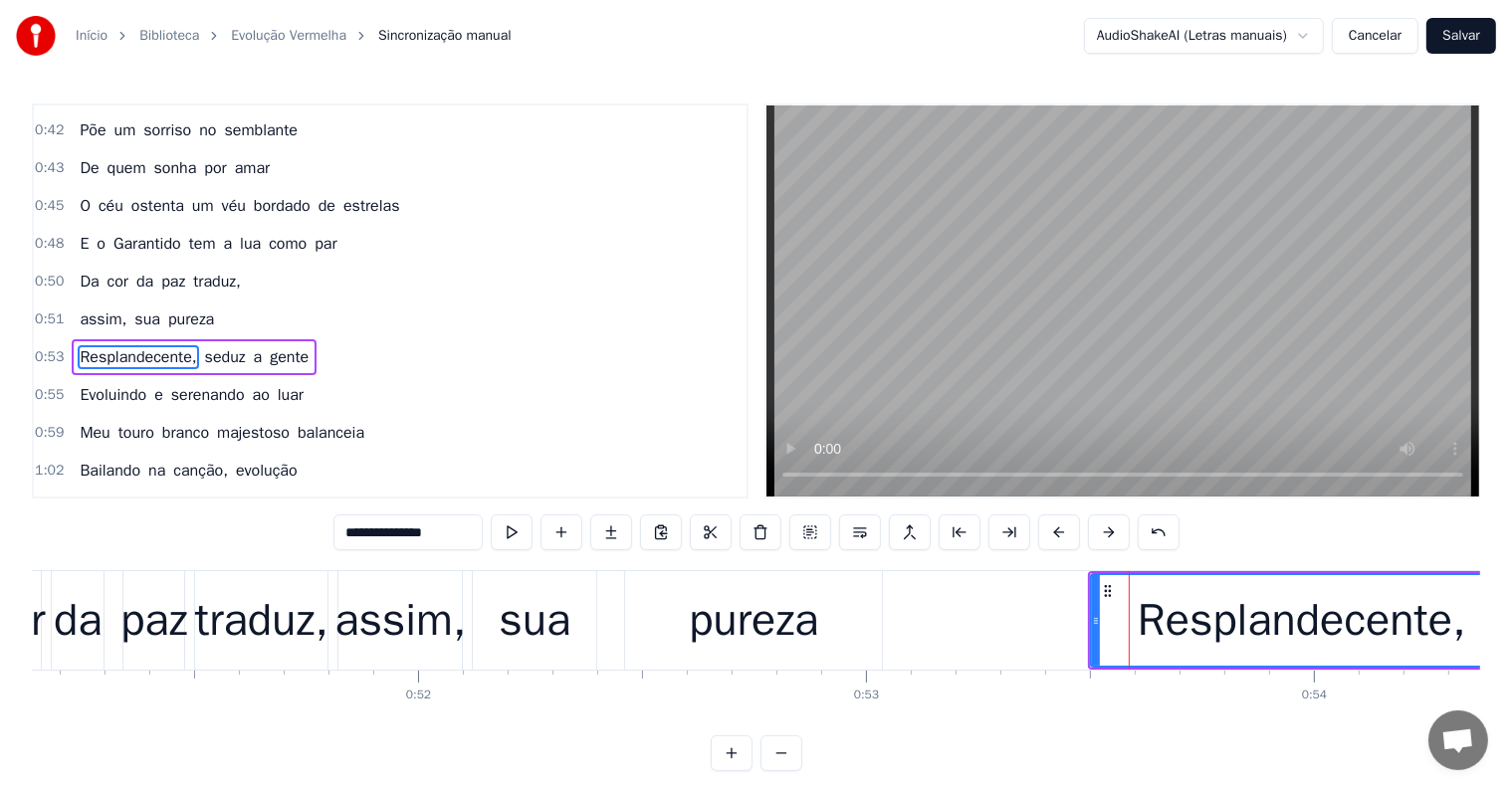 scroll, scrollTop: 371, scrollLeft: 0, axis: vertical 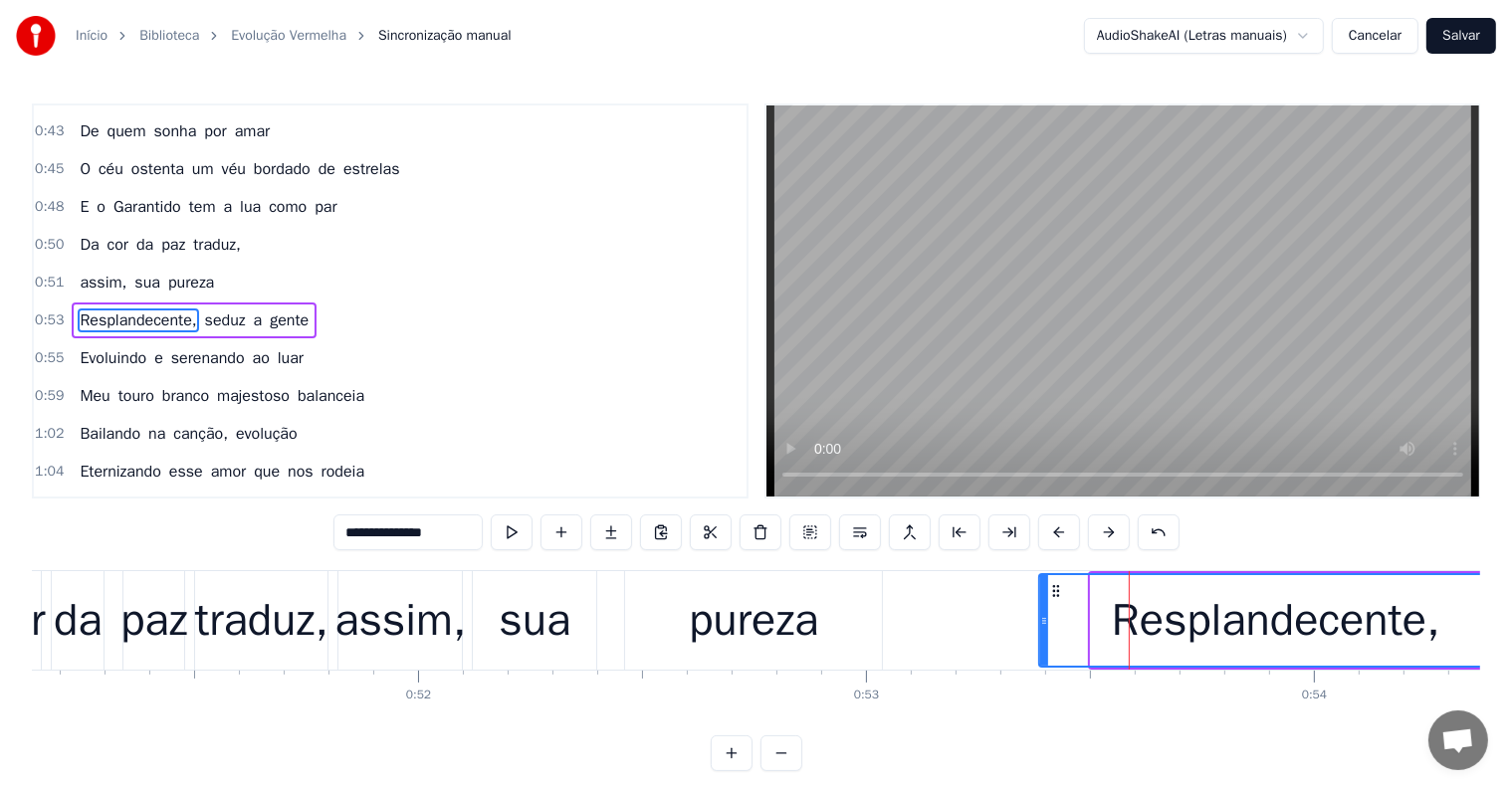 drag, startPoint x: 1091, startPoint y: 623, endPoint x: 1039, endPoint y: 622, distance: 52.009614 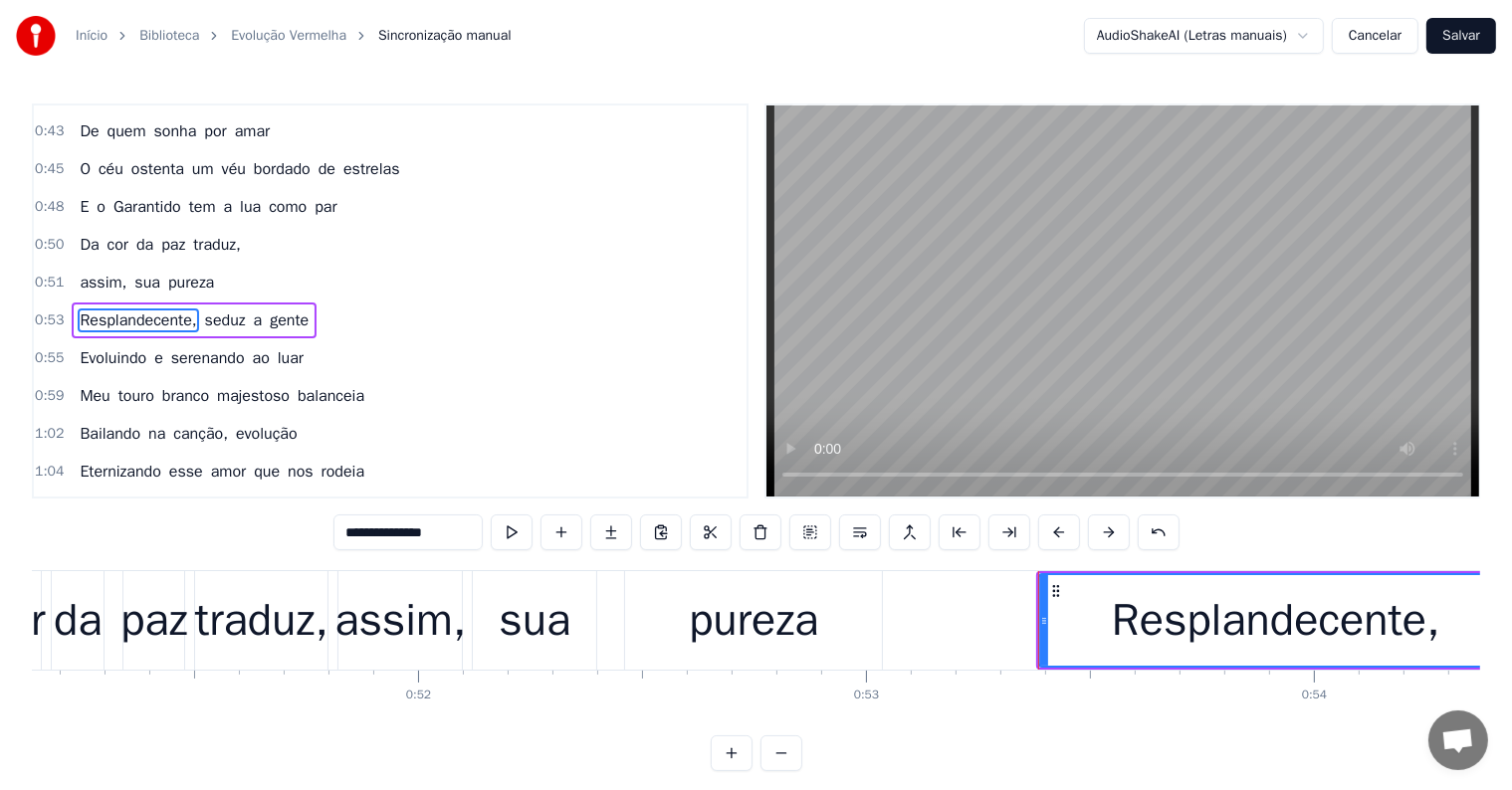 click on "traduz," at bounding box center [262, 621] 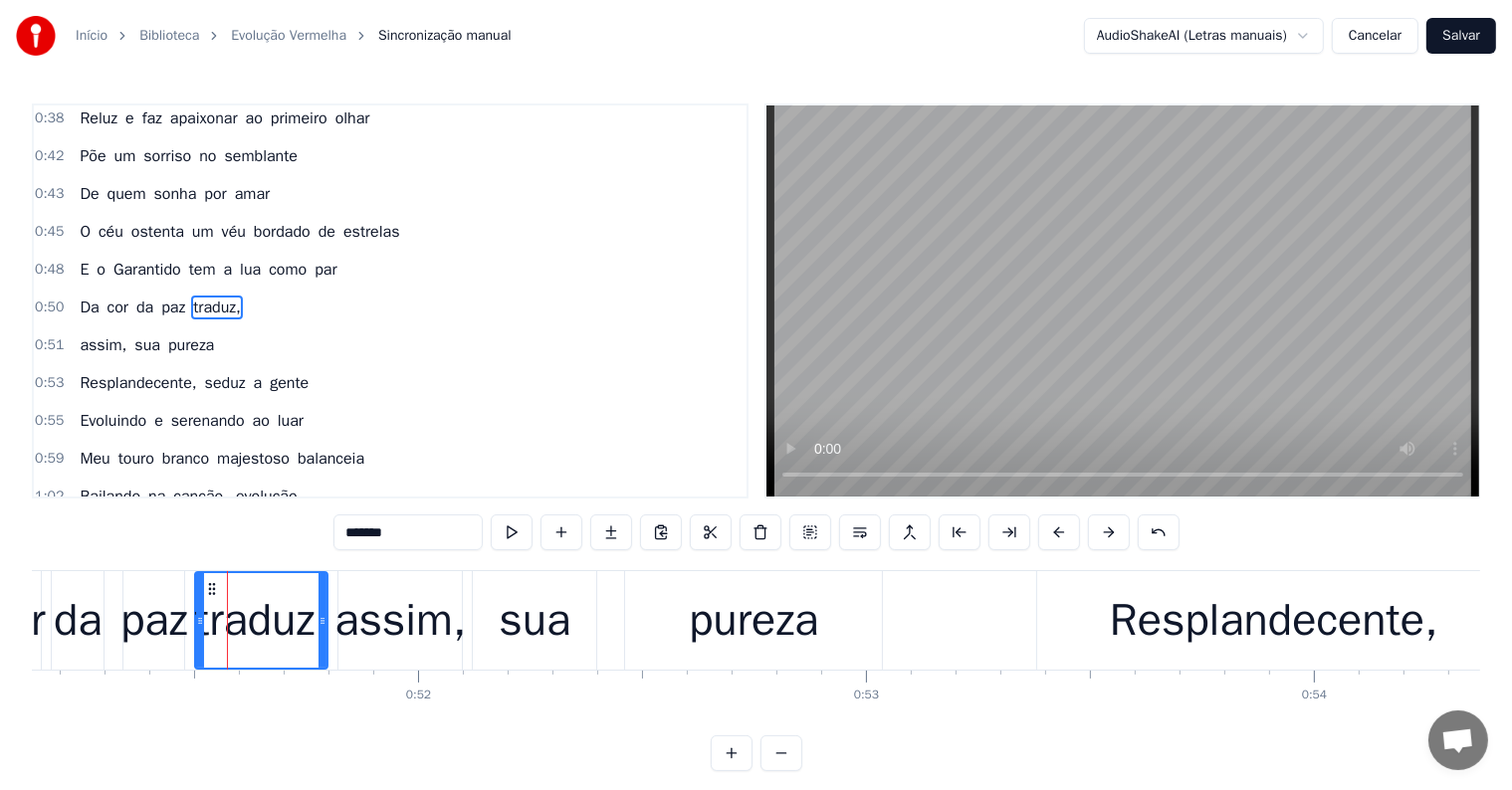 scroll, scrollTop: 298, scrollLeft: 0, axis: vertical 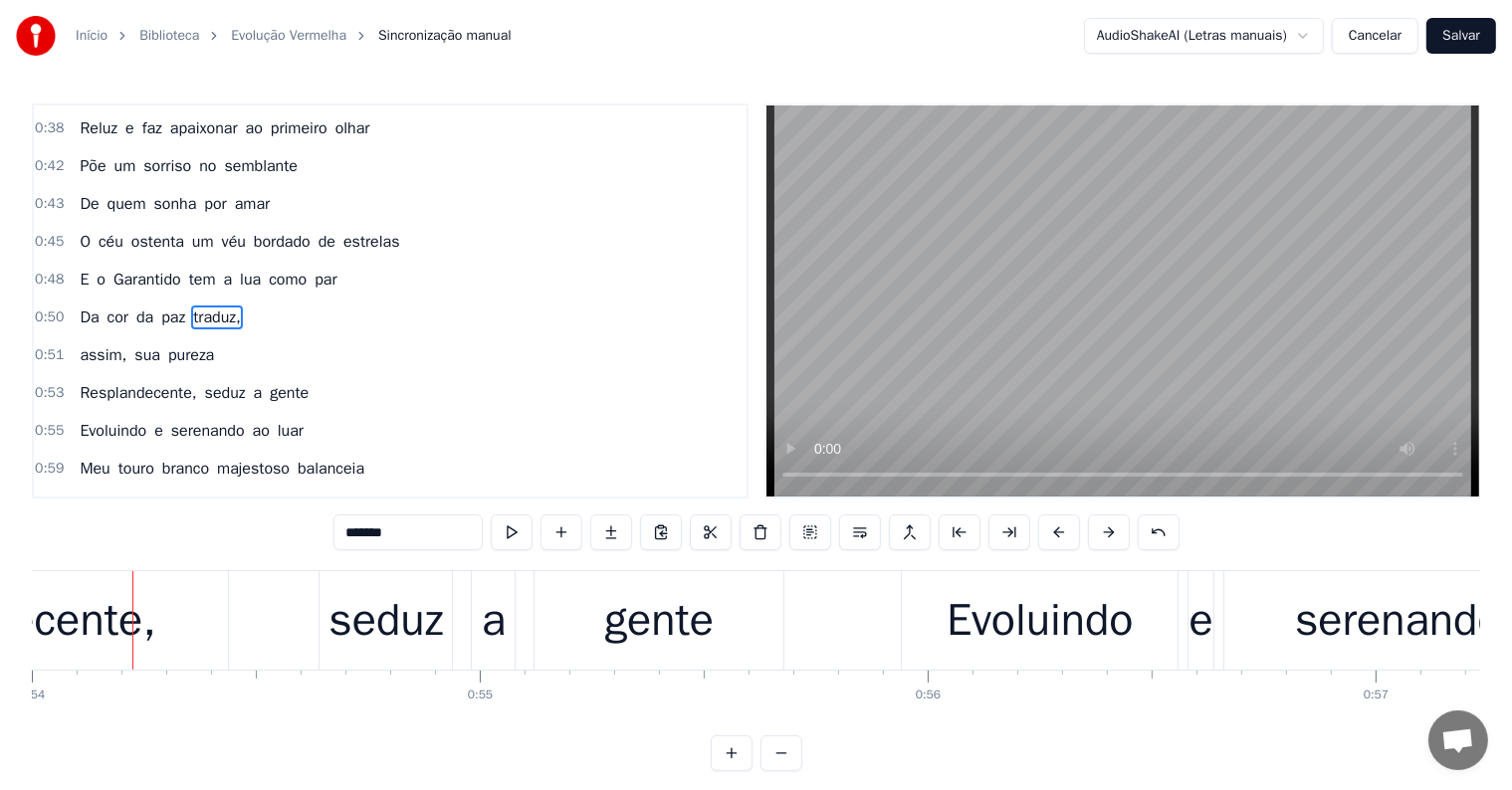 click on "assim," at bounding box center (103, 355) 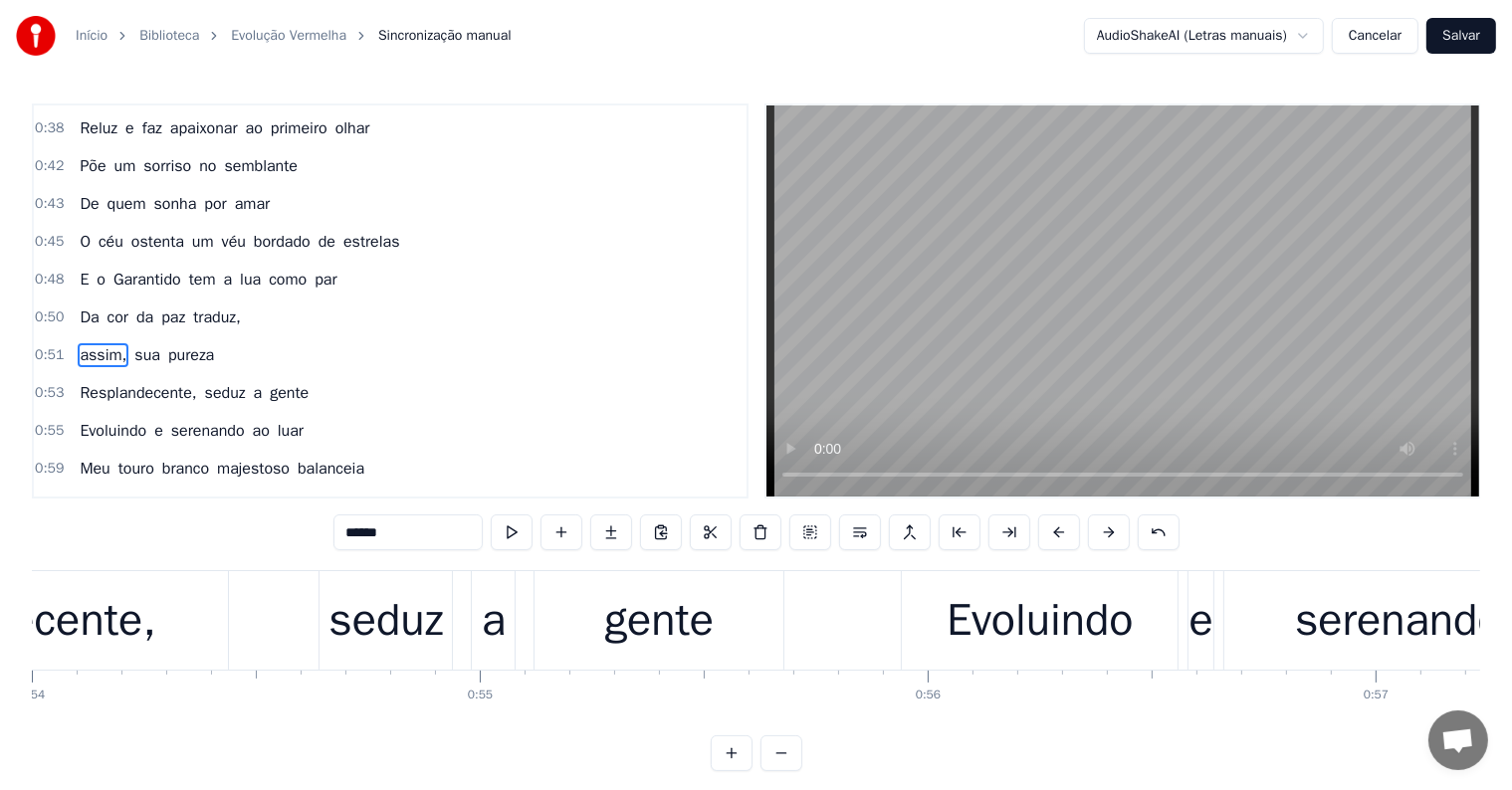 scroll, scrollTop: 334, scrollLeft: 0, axis: vertical 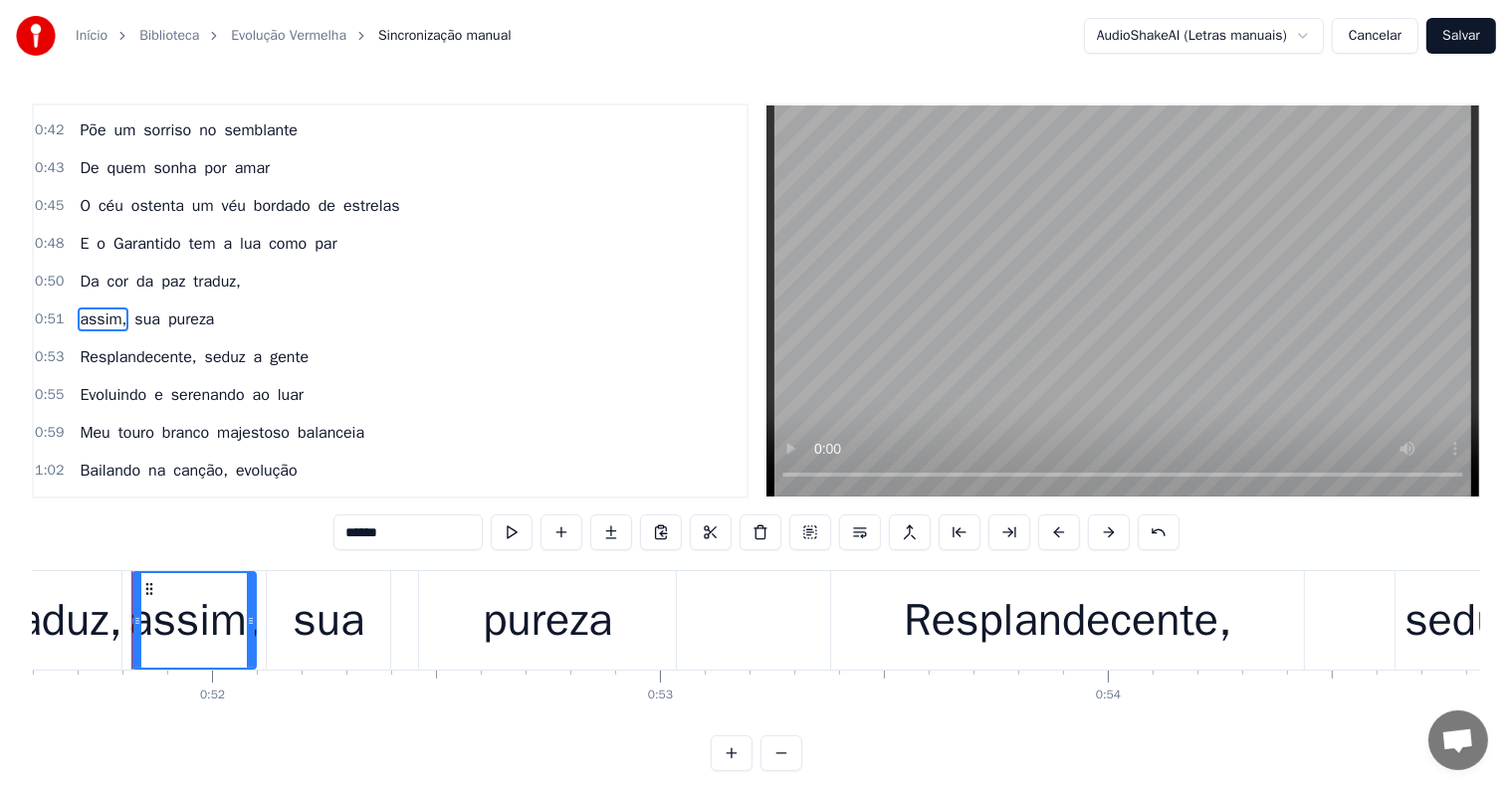 click on "traduz," at bounding box center (217, 282) 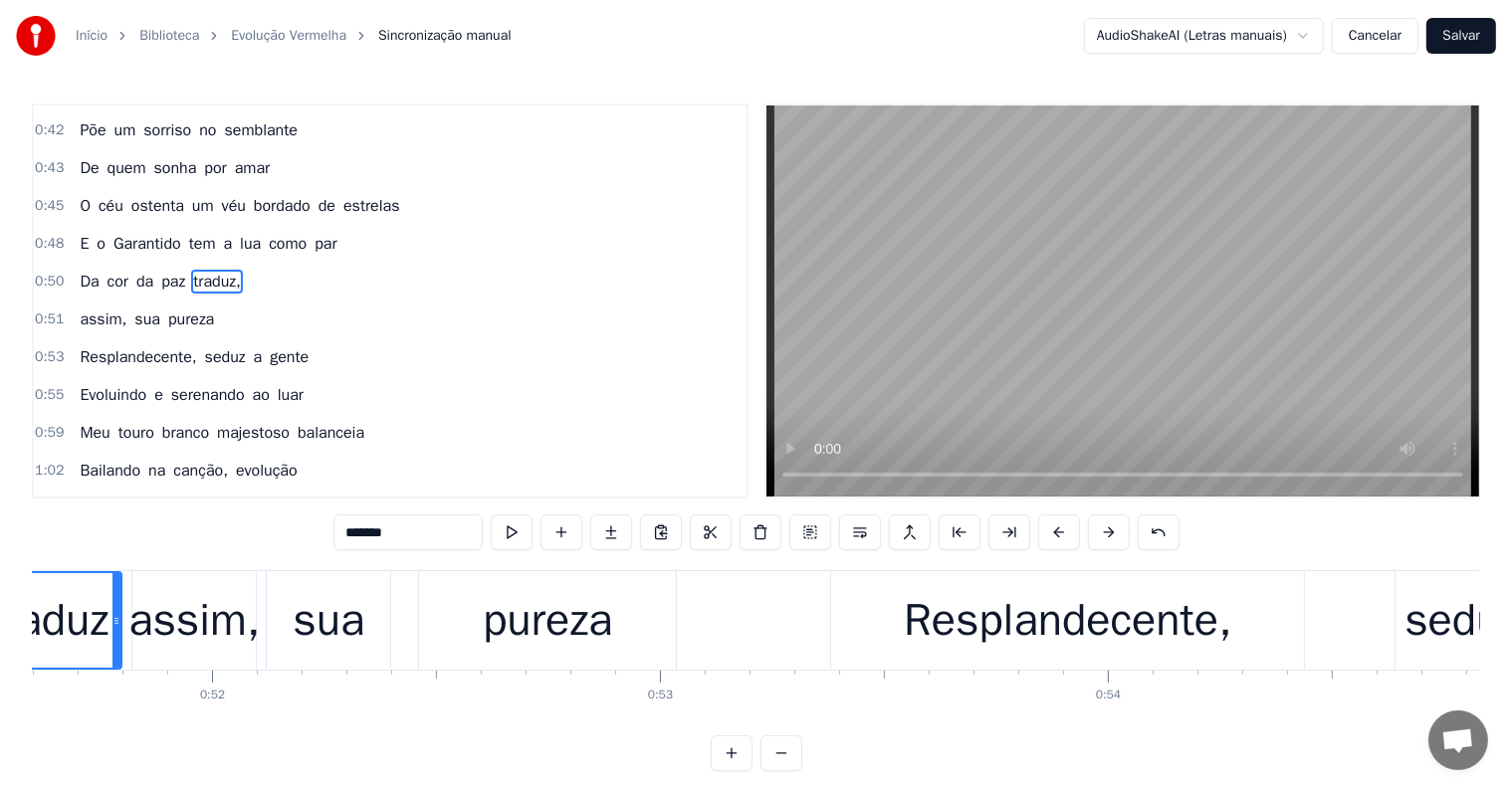 scroll, scrollTop: 298, scrollLeft: 0, axis: vertical 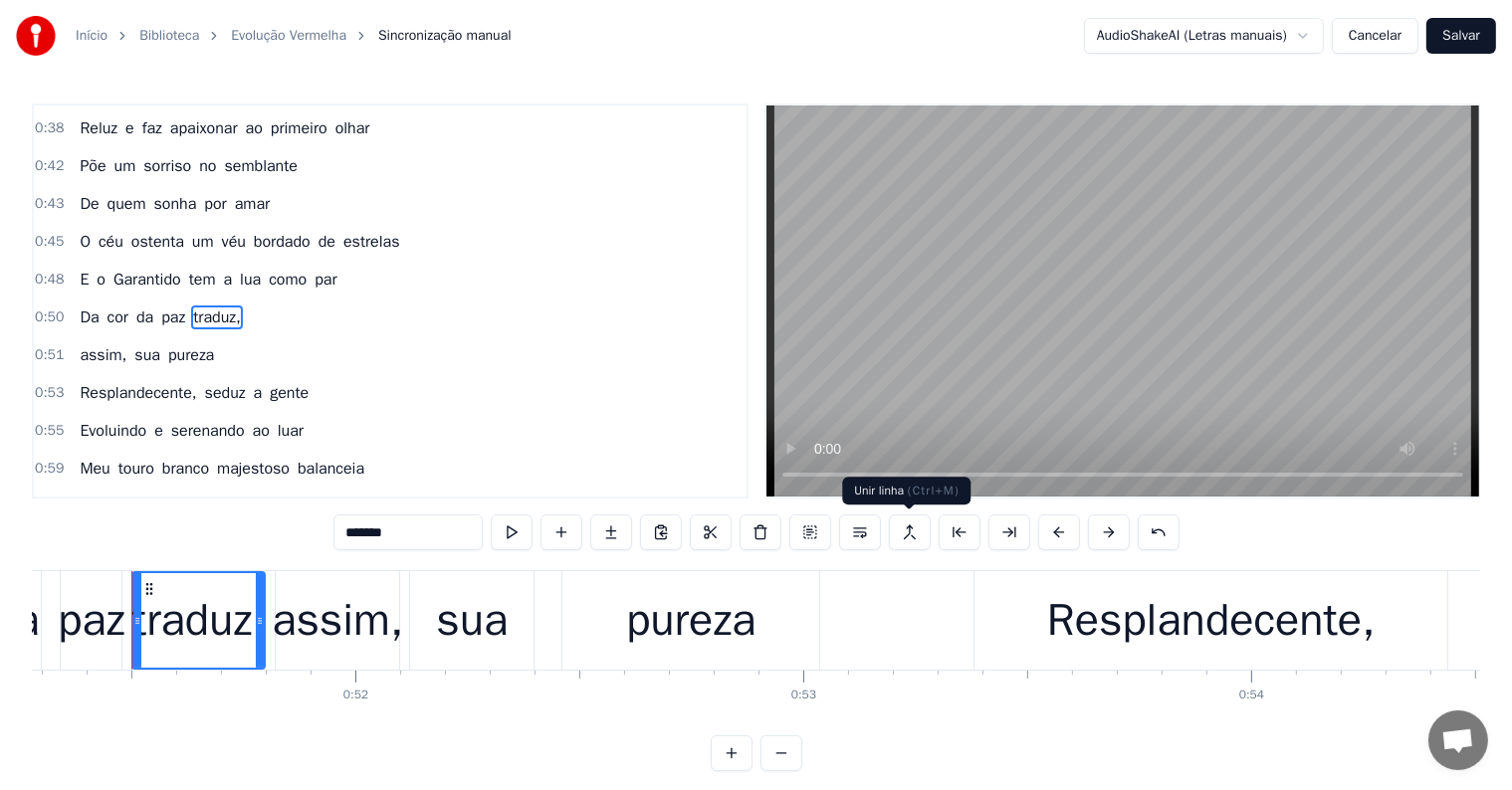 click at bounding box center [910, 532] 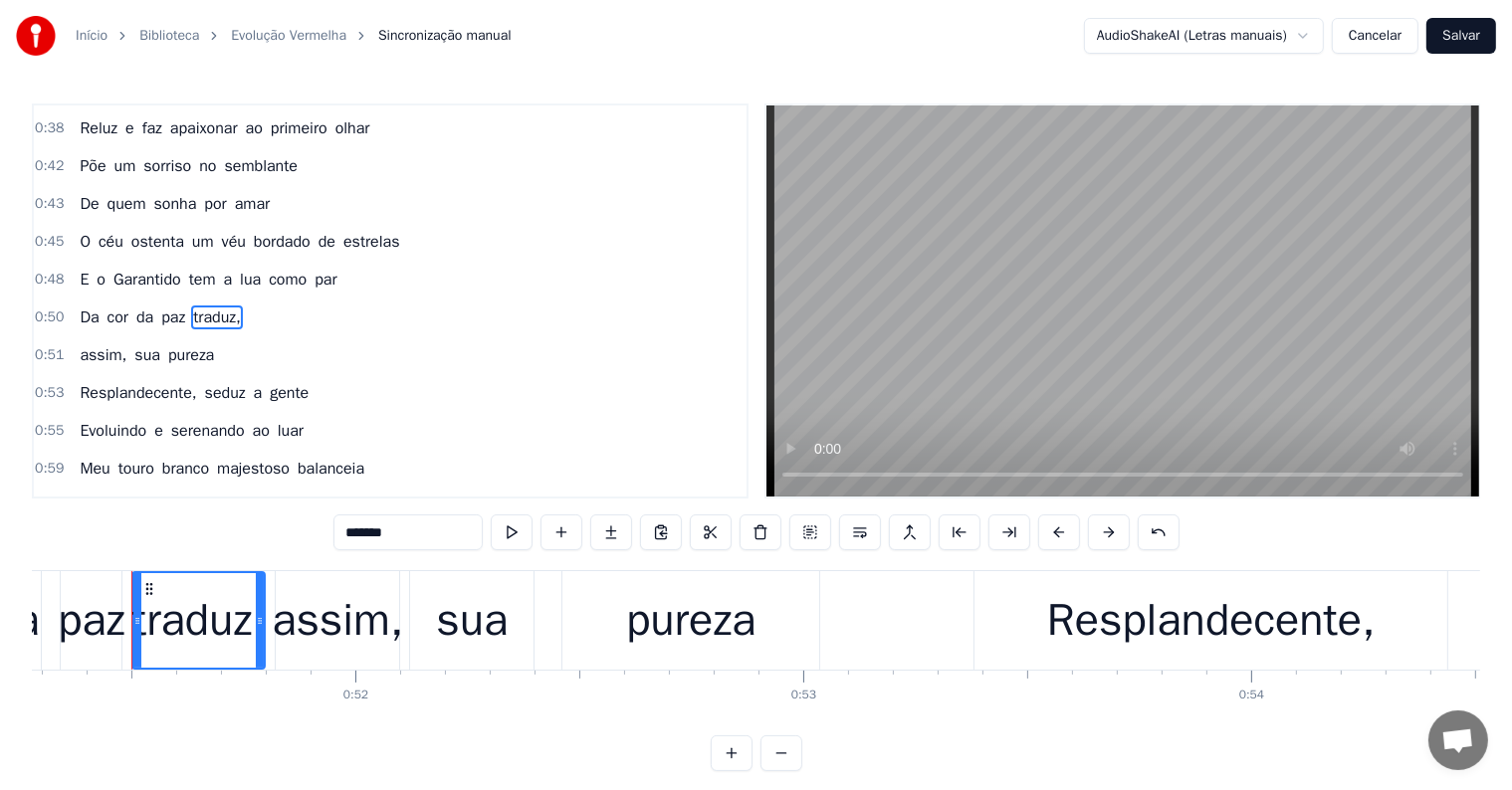 click on "assim," at bounding box center [103, 355] 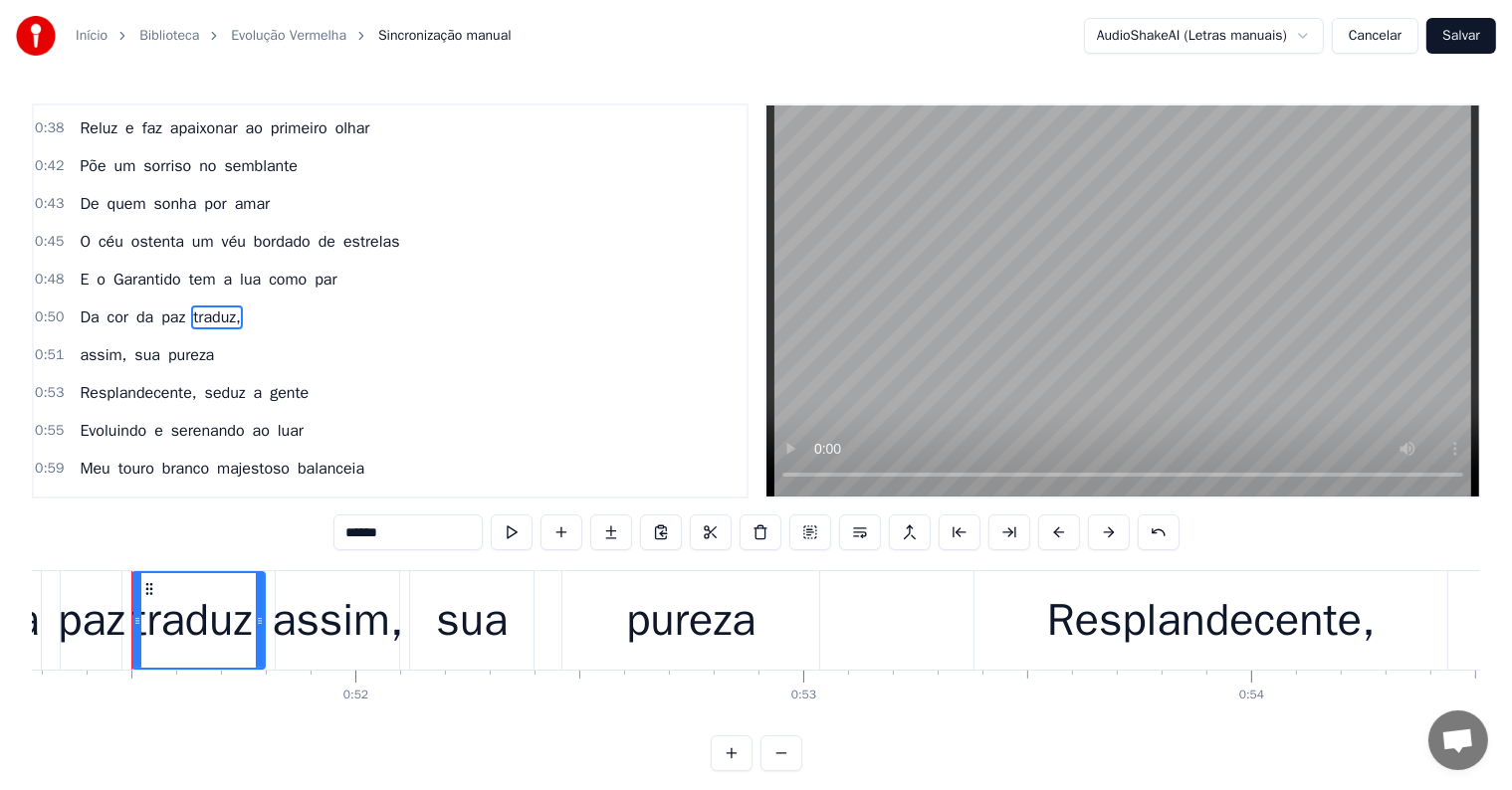 scroll, scrollTop: 334, scrollLeft: 0, axis: vertical 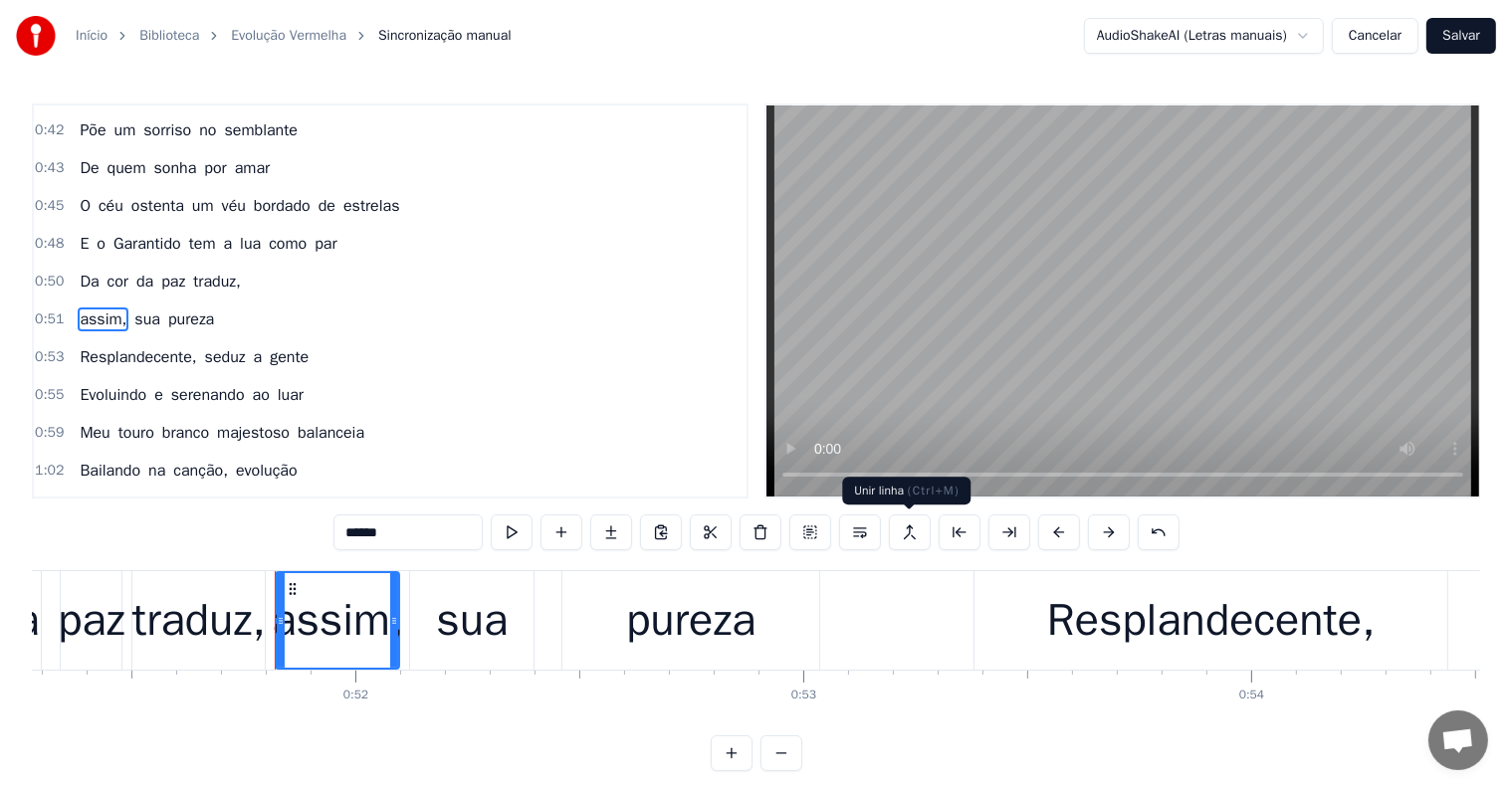 click at bounding box center (910, 532) 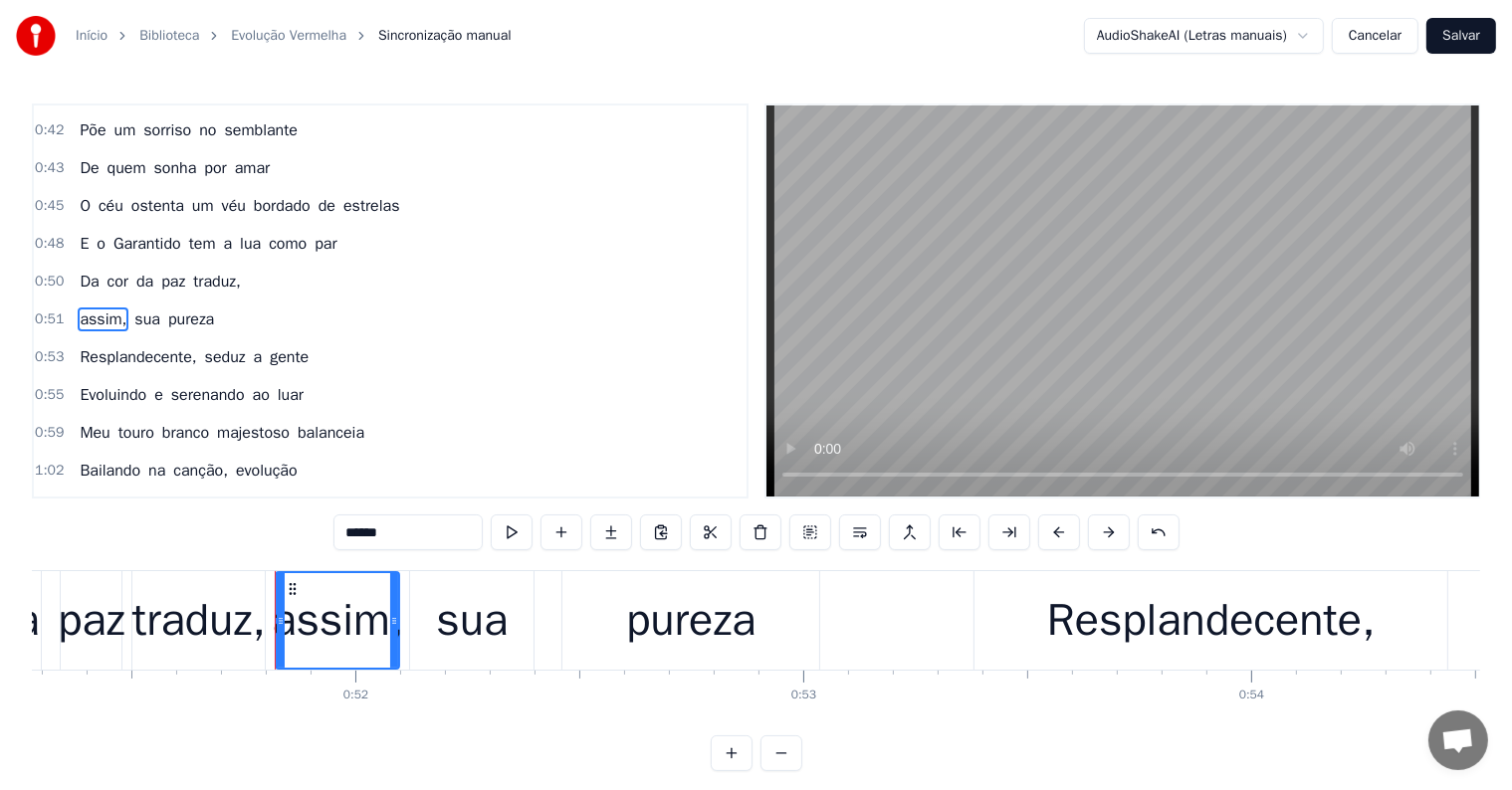 click at bounding box center (910, 532) 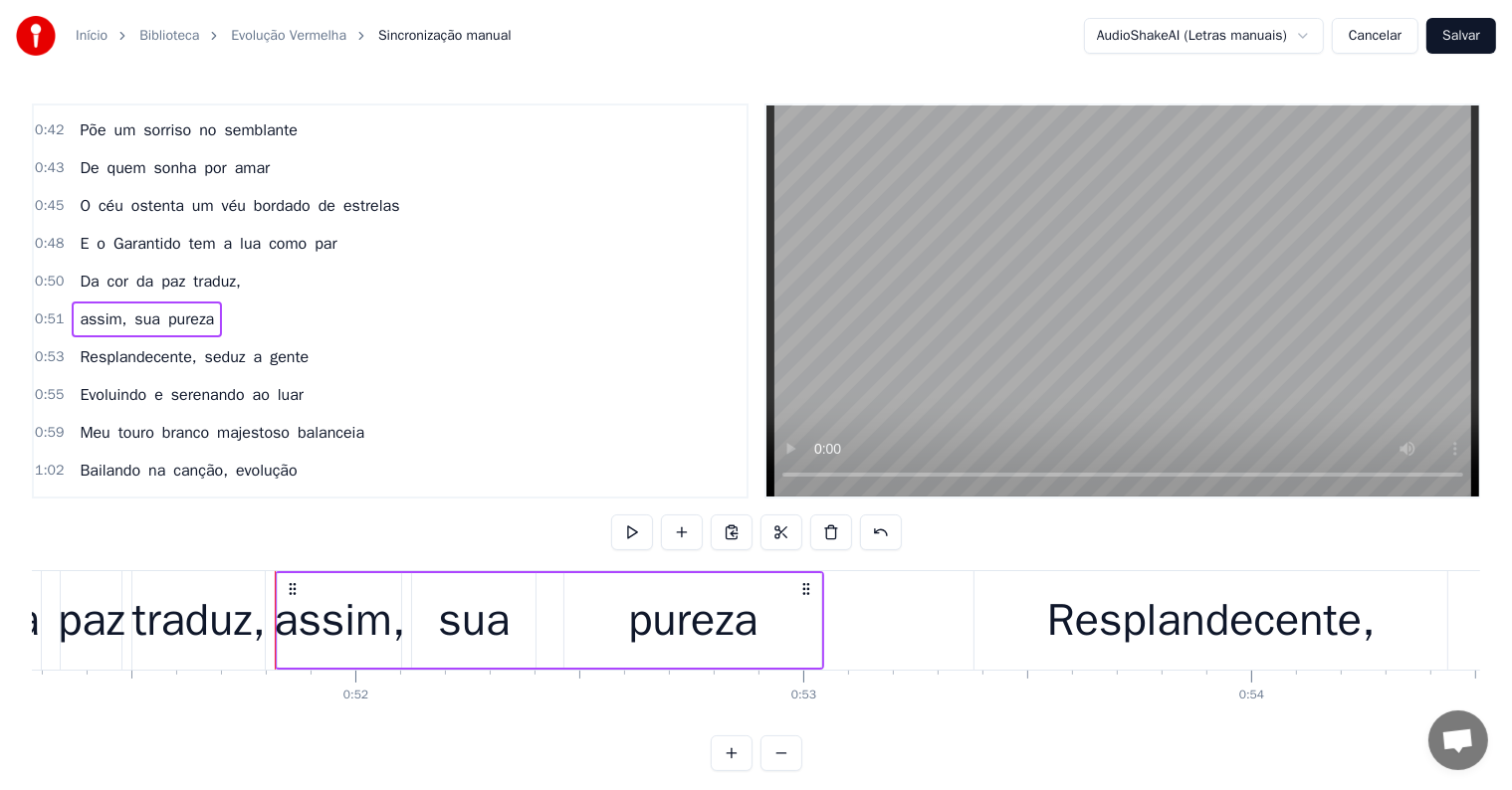 click on "traduz," at bounding box center [217, 282] 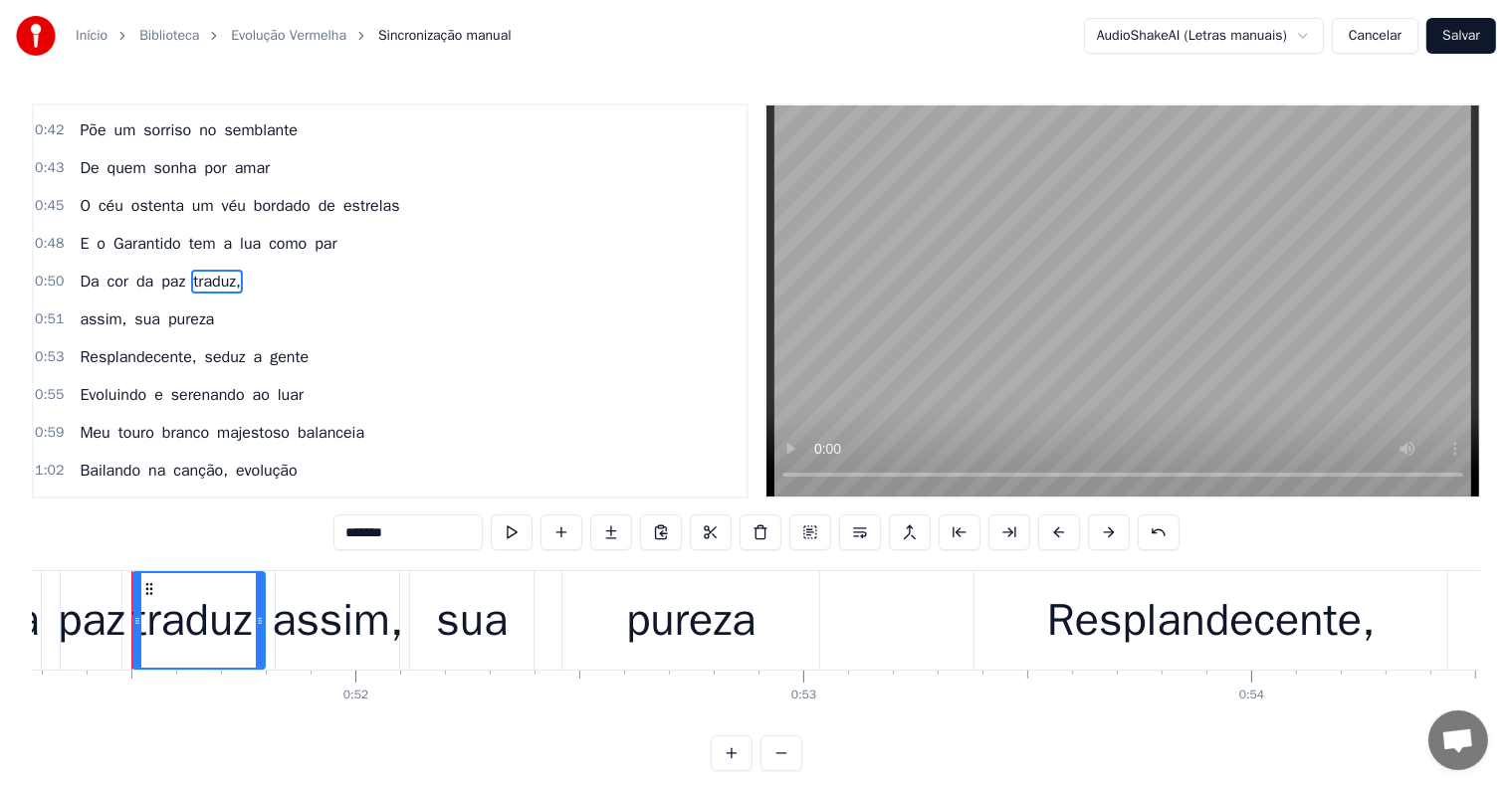scroll, scrollTop: 298, scrollLeft: 0, axis: vertical 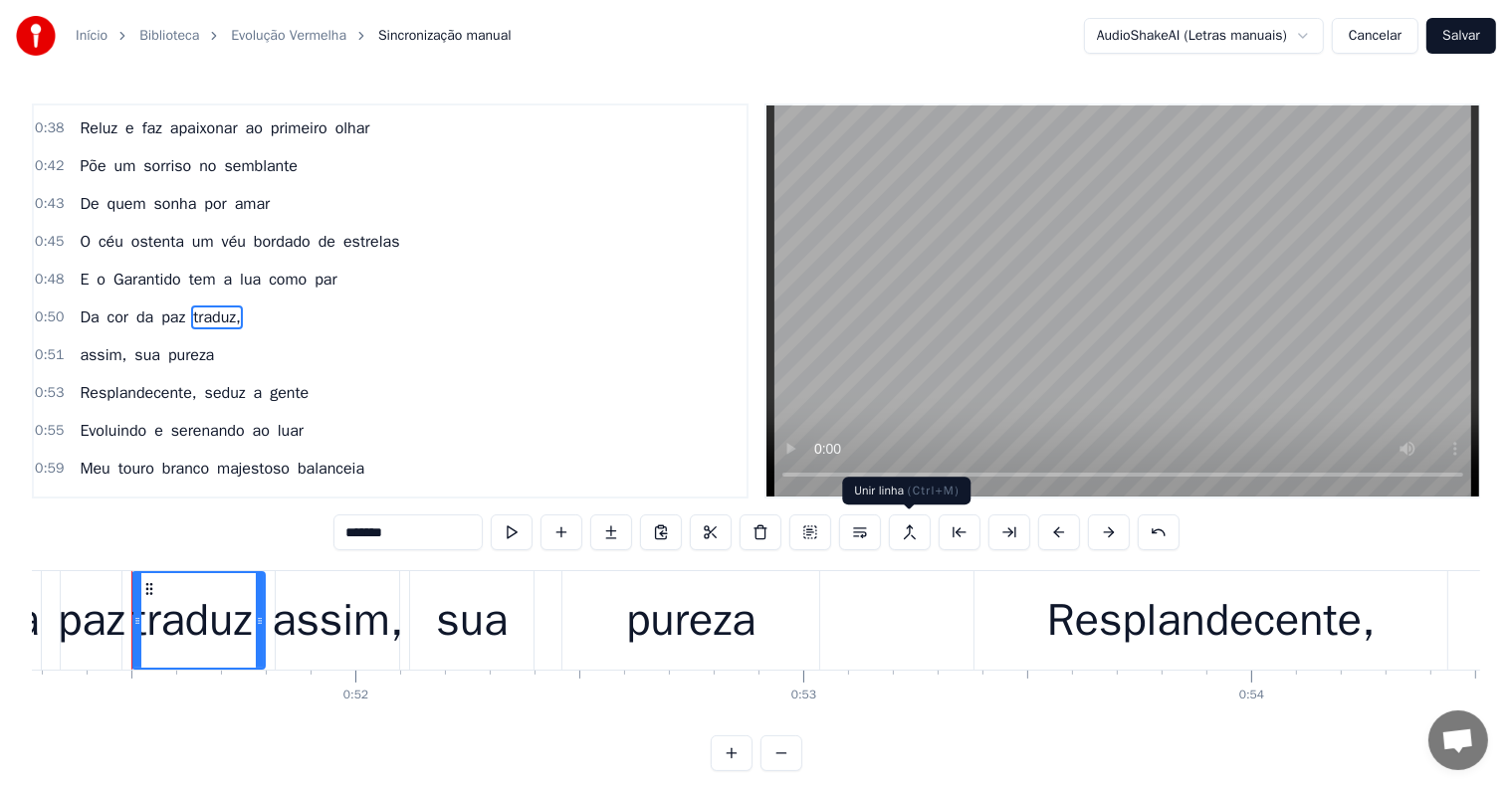 click at bounding box center (910, 532) 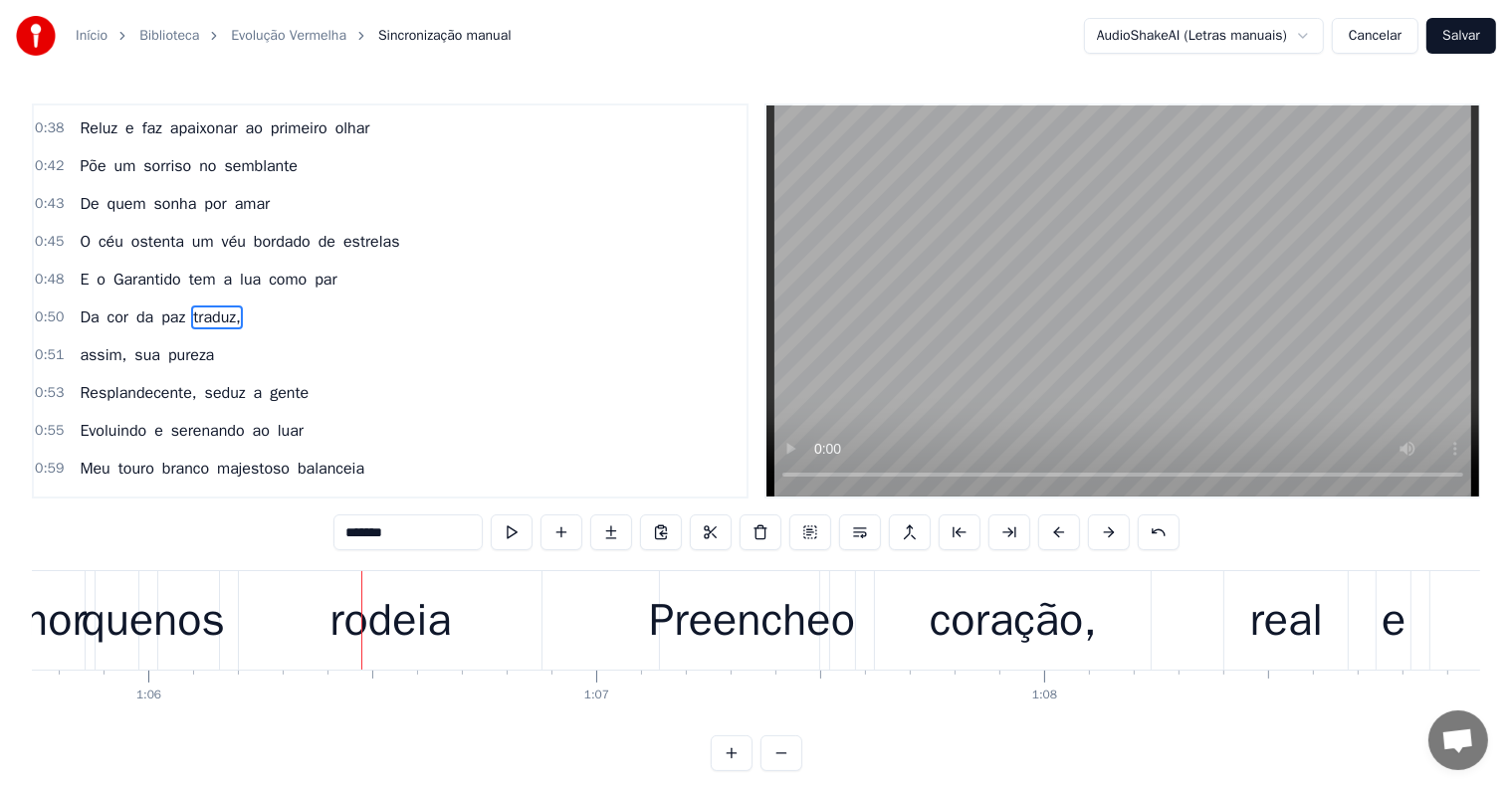 scroll, scrollTop: 0, scrollLeft: 29488, axis: horizontal 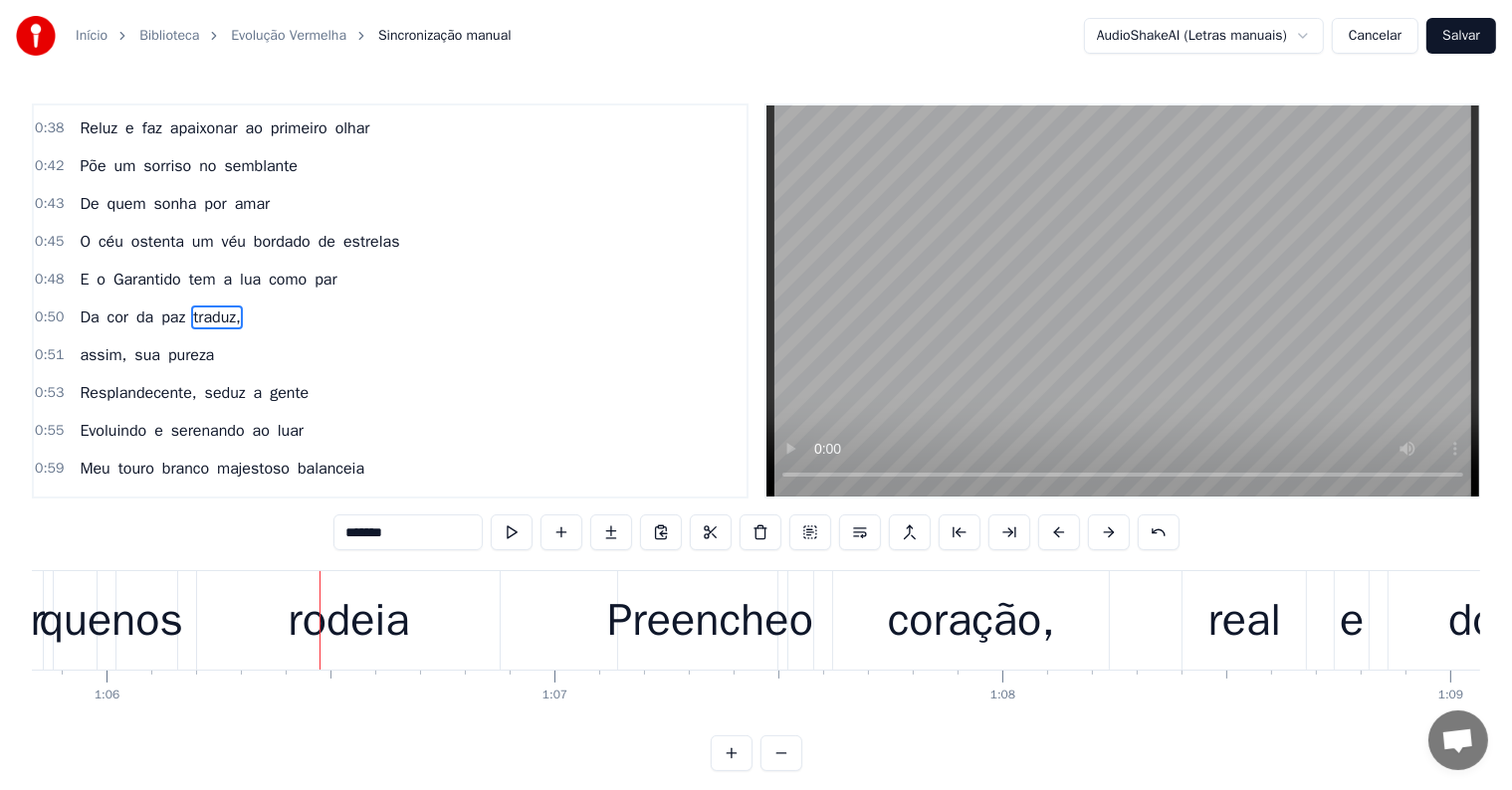 click on "nos" at bounding box center [147, 621] 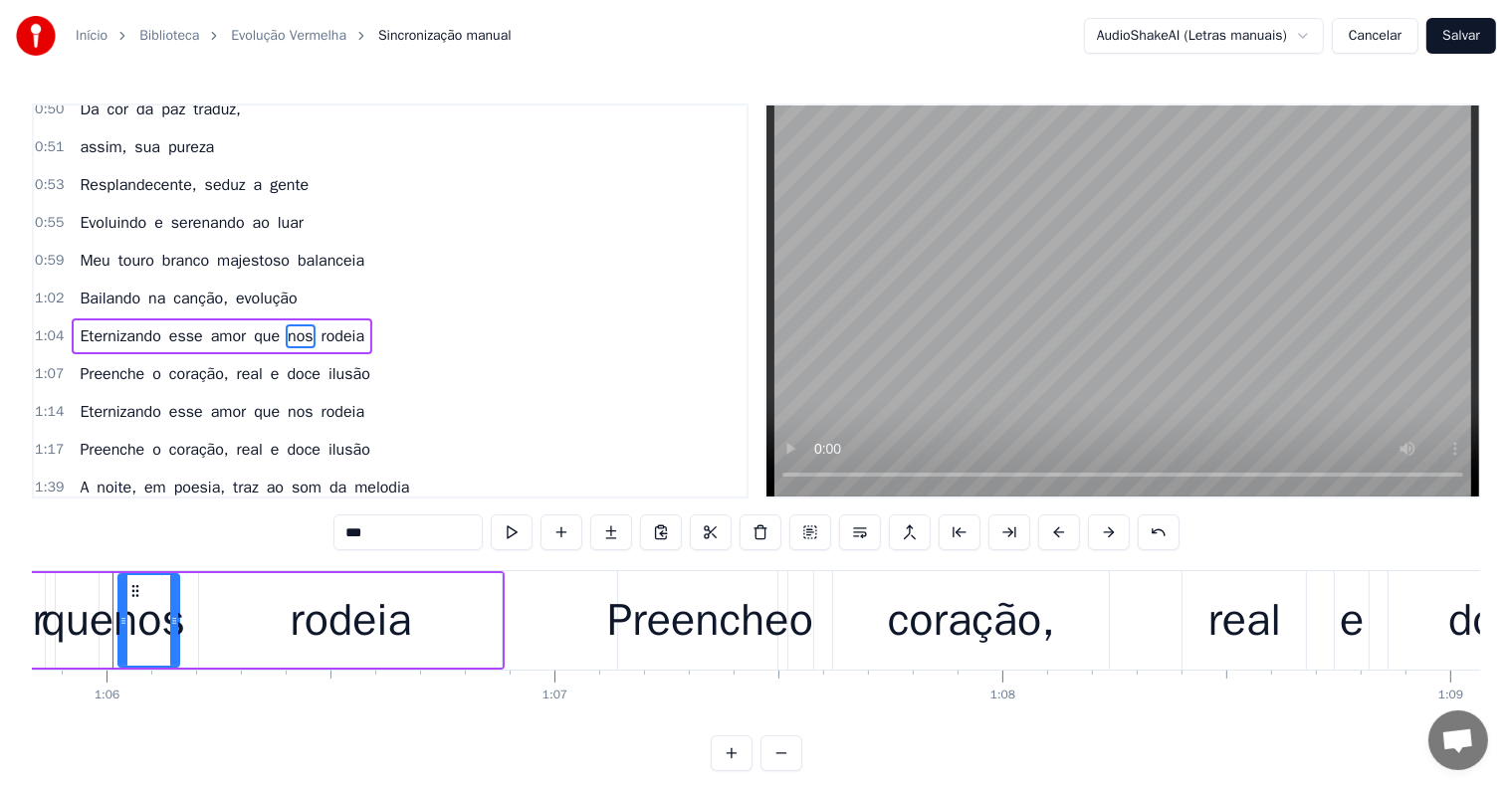 scroll, scrollTop: 517, scrollLeft: 0, axis: vertical 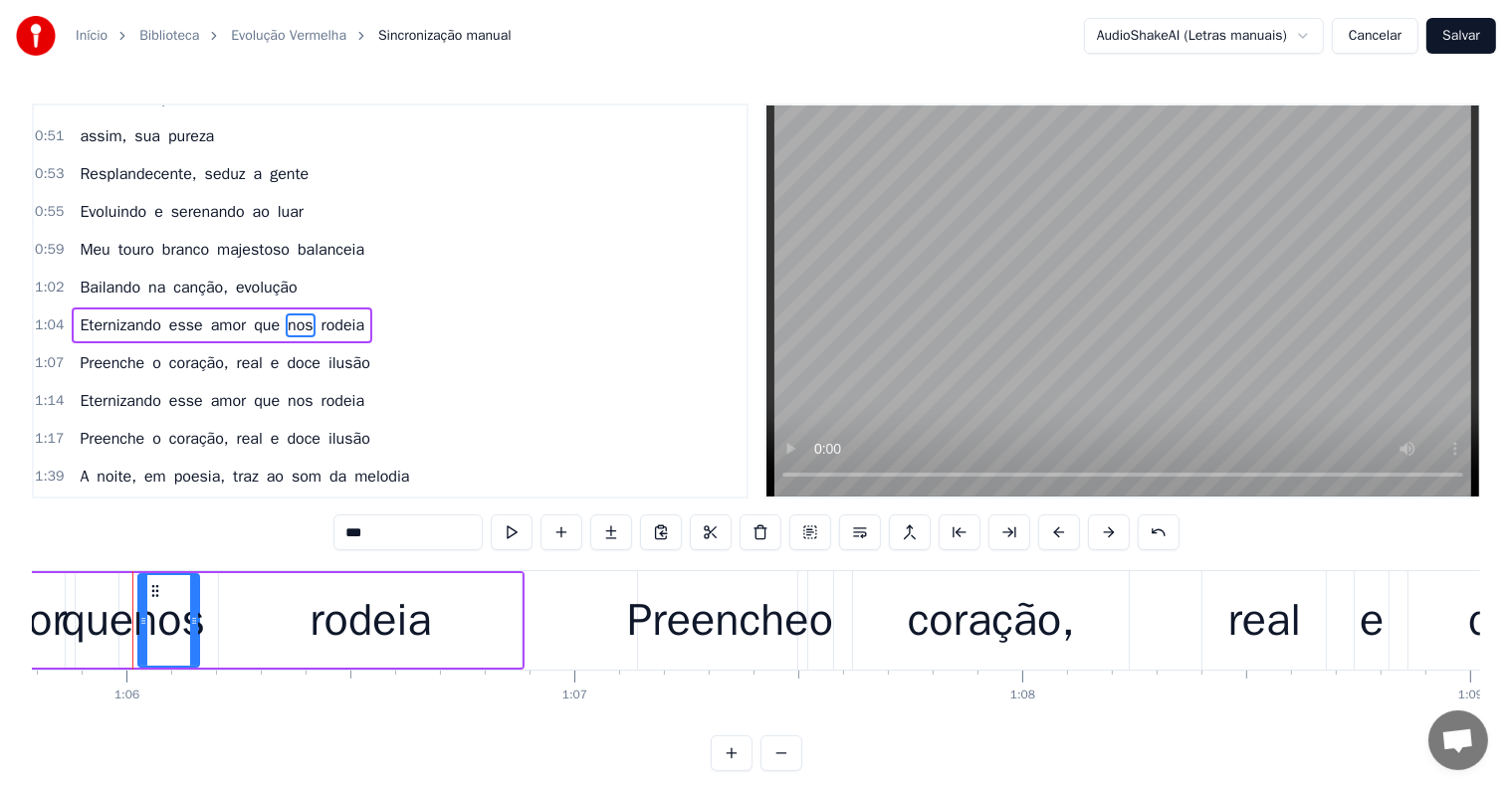 click on "que" at bounding box center (267, 325) 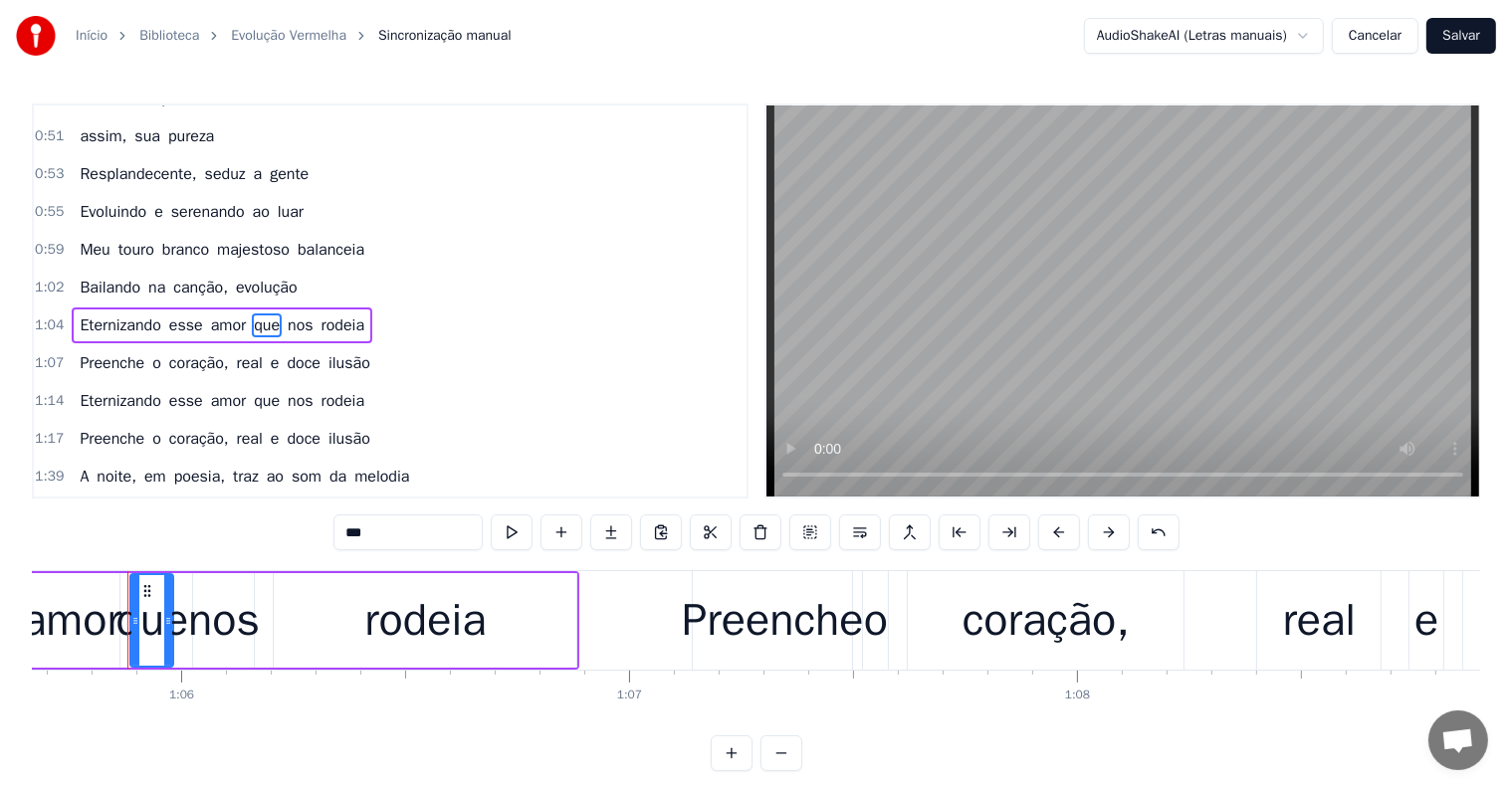 scroll, scrollTop: 0, scrollLeft: 29410, axis: horizontal 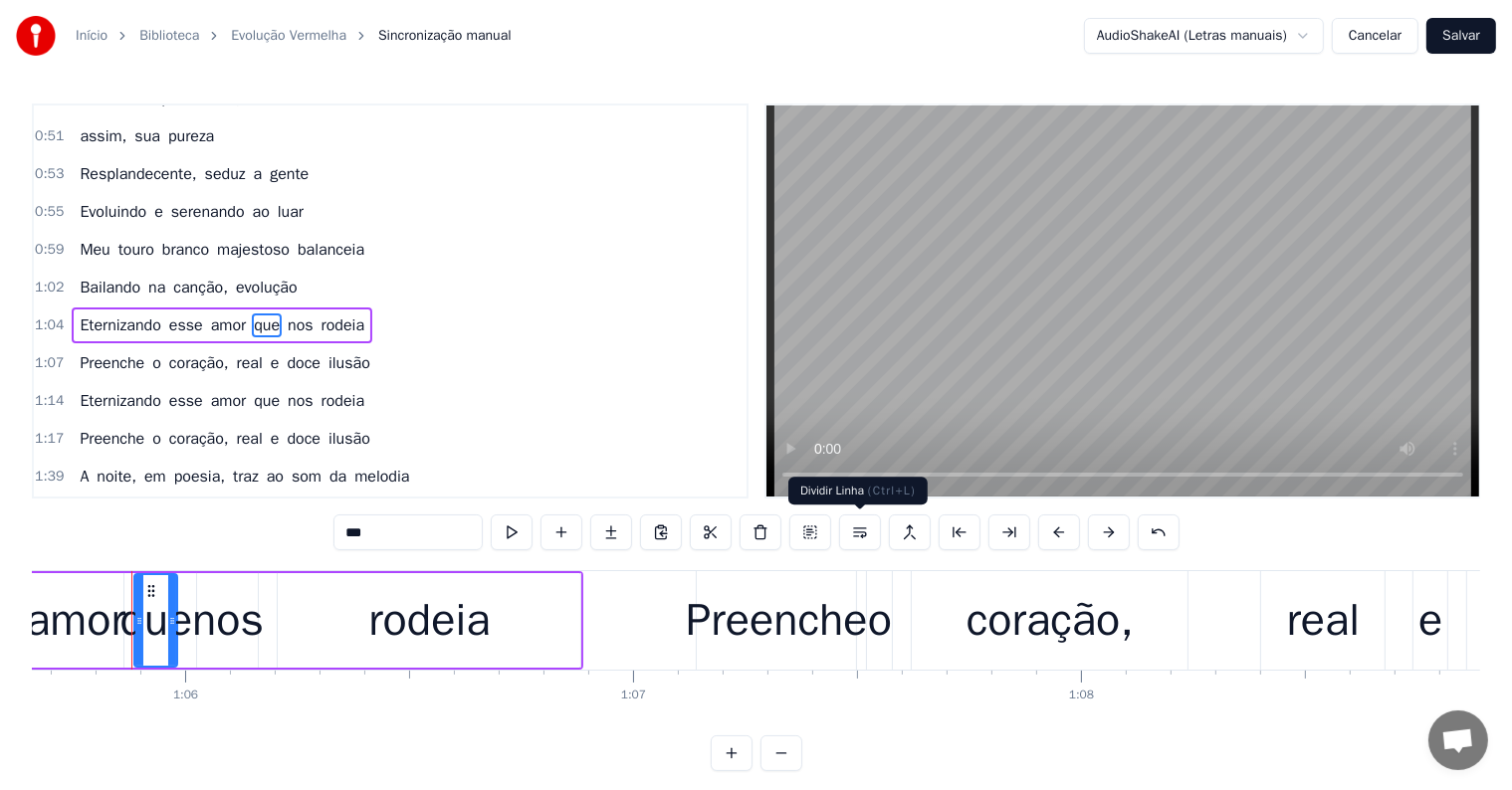 click at bounding box center [860, 532] 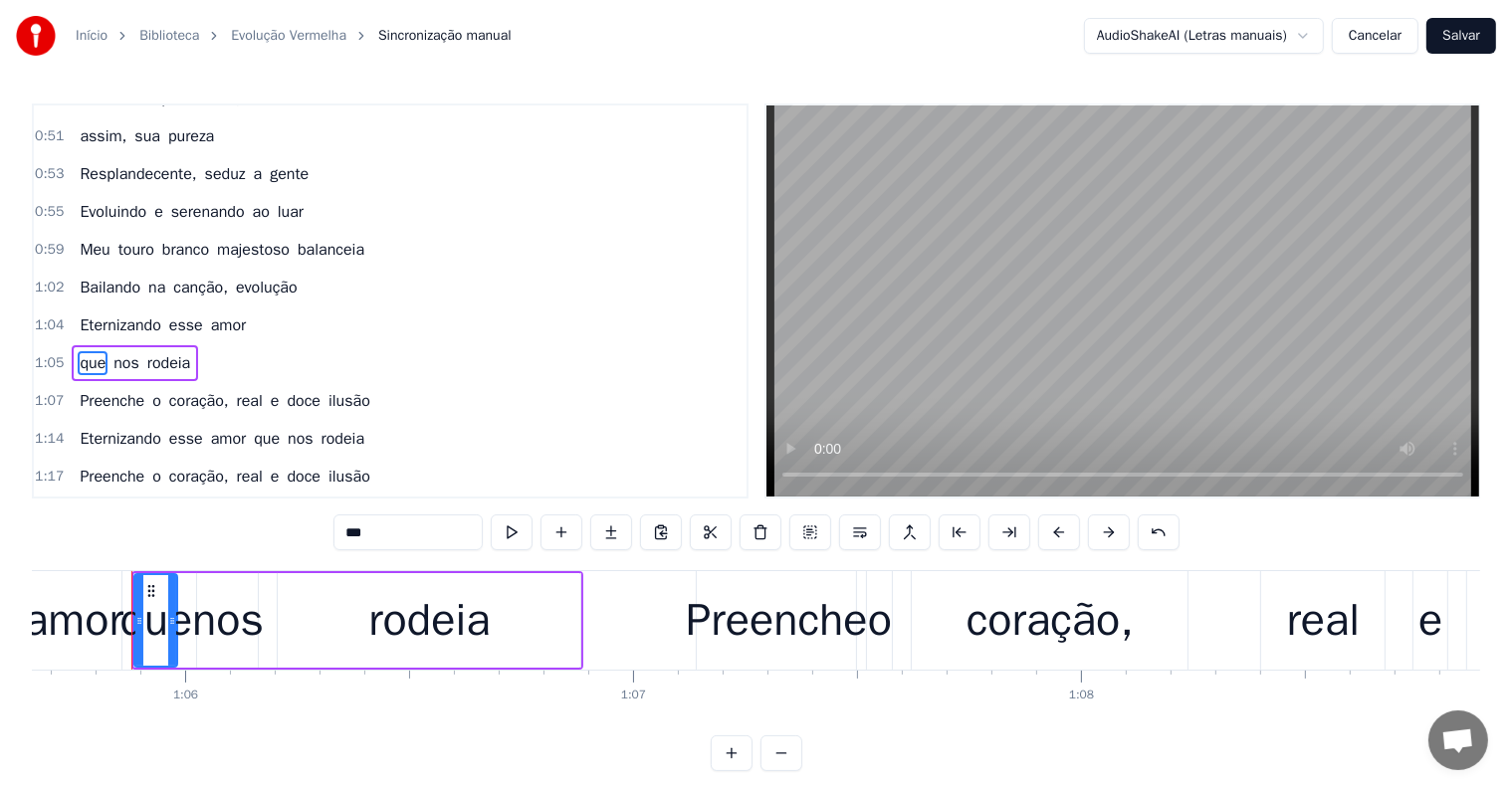 scroll, scrollTop: 554, scrollLeft: 0, axis: vertical 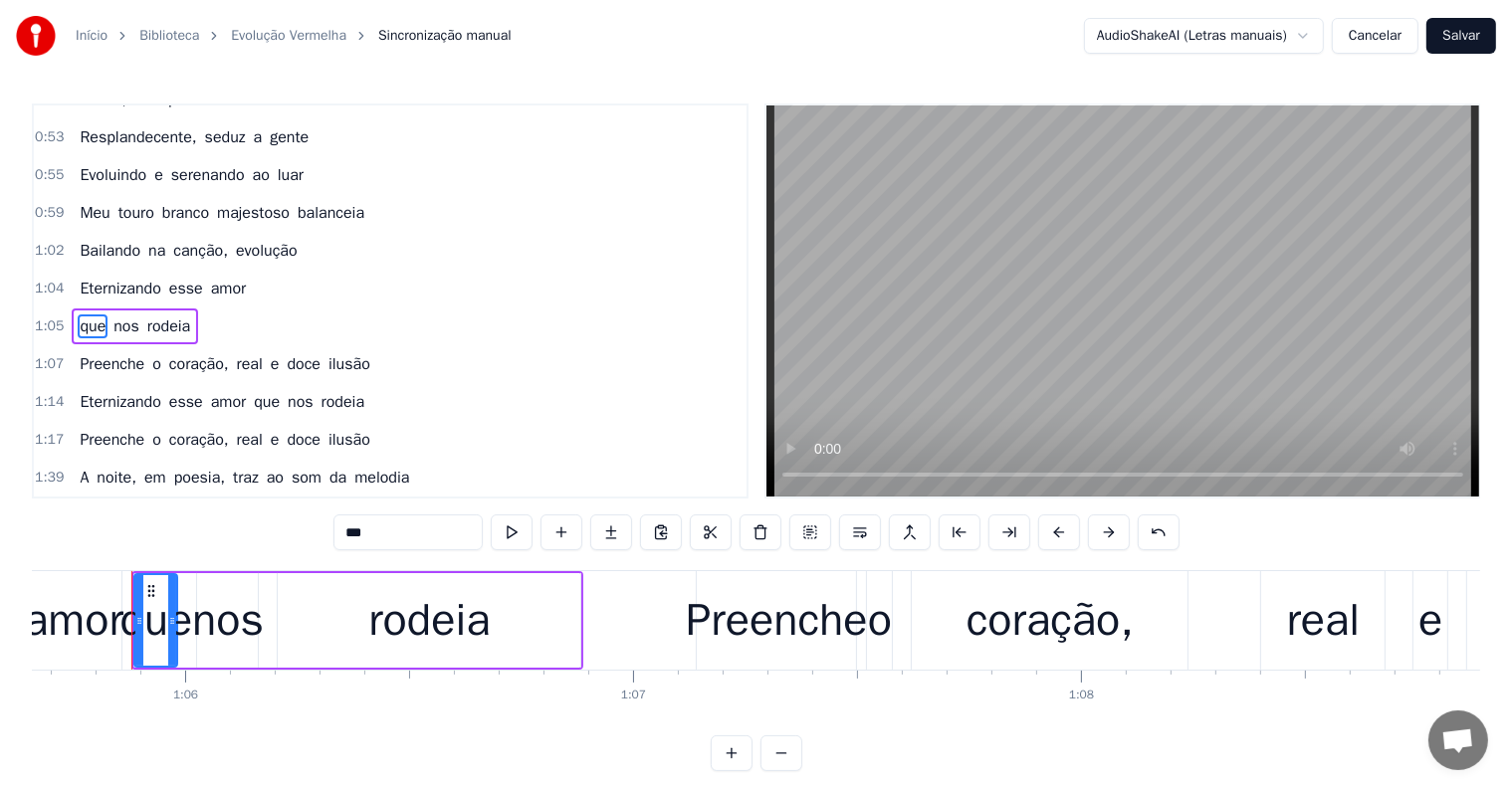 click on "Eternizando" at bounding box center [119, 289] 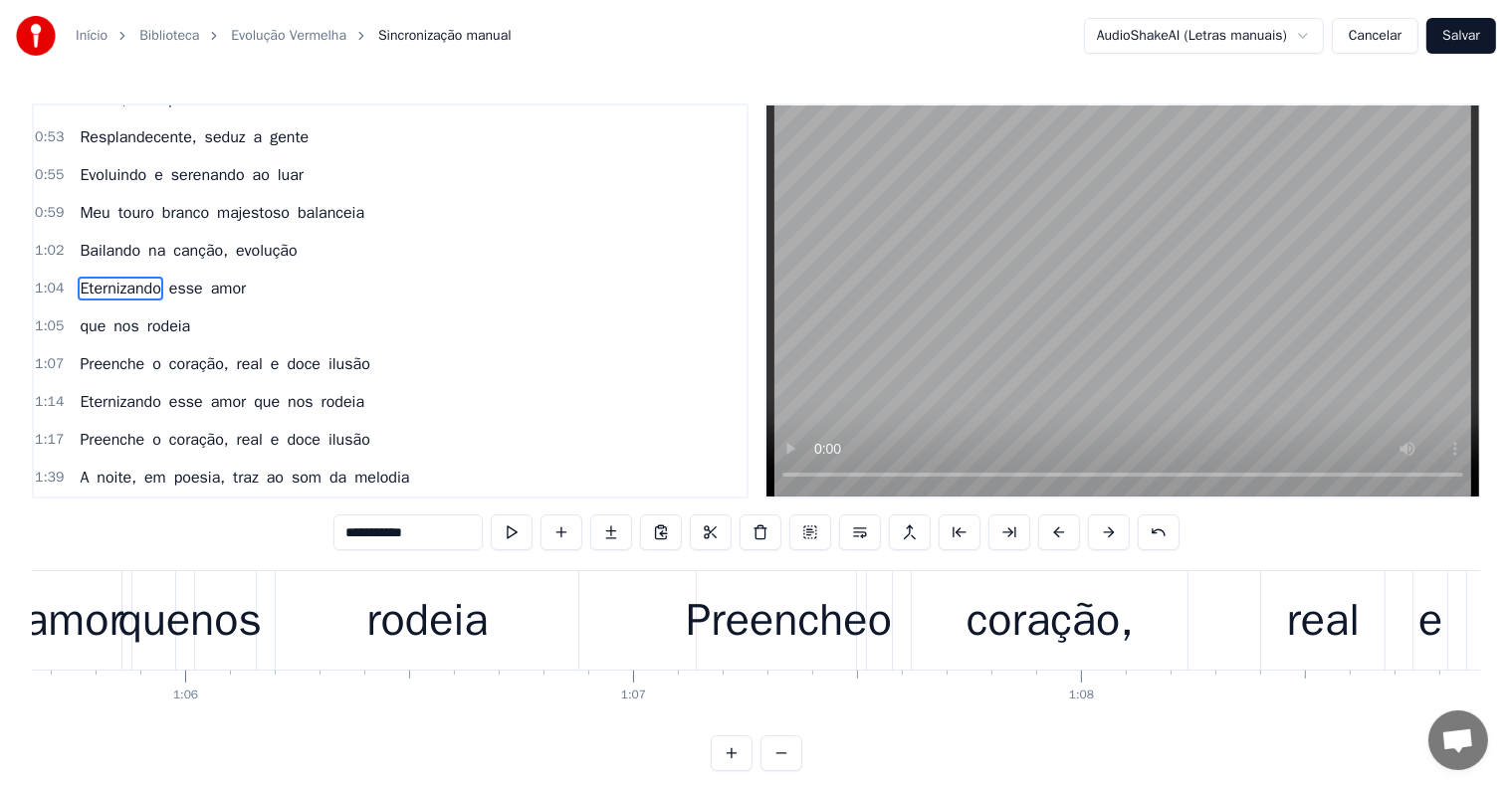 scroll, scrollTop: 517, scrollLeft: 0, axis: vertical 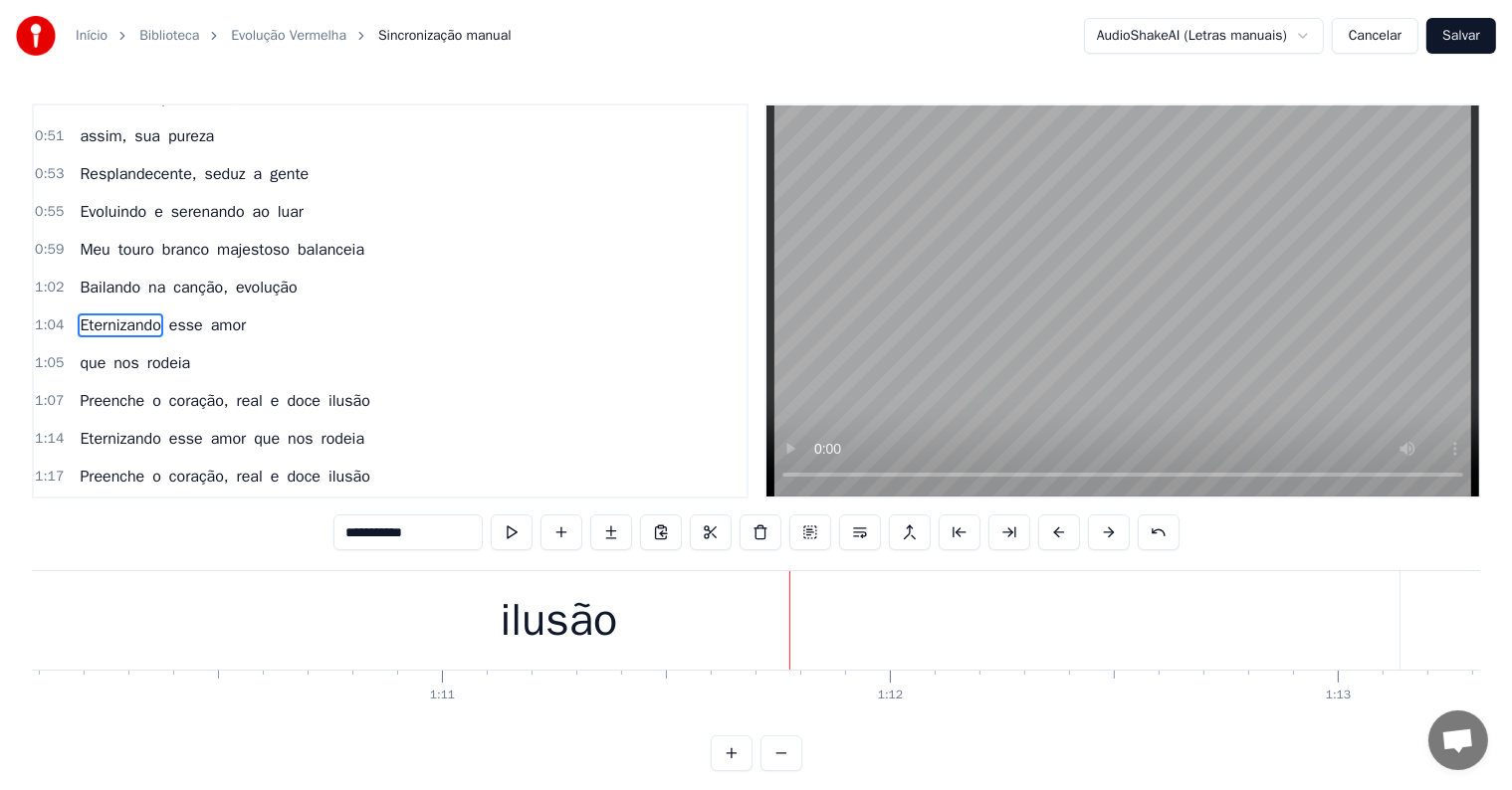 click on "ilusão" at bounding box center (558, 620) 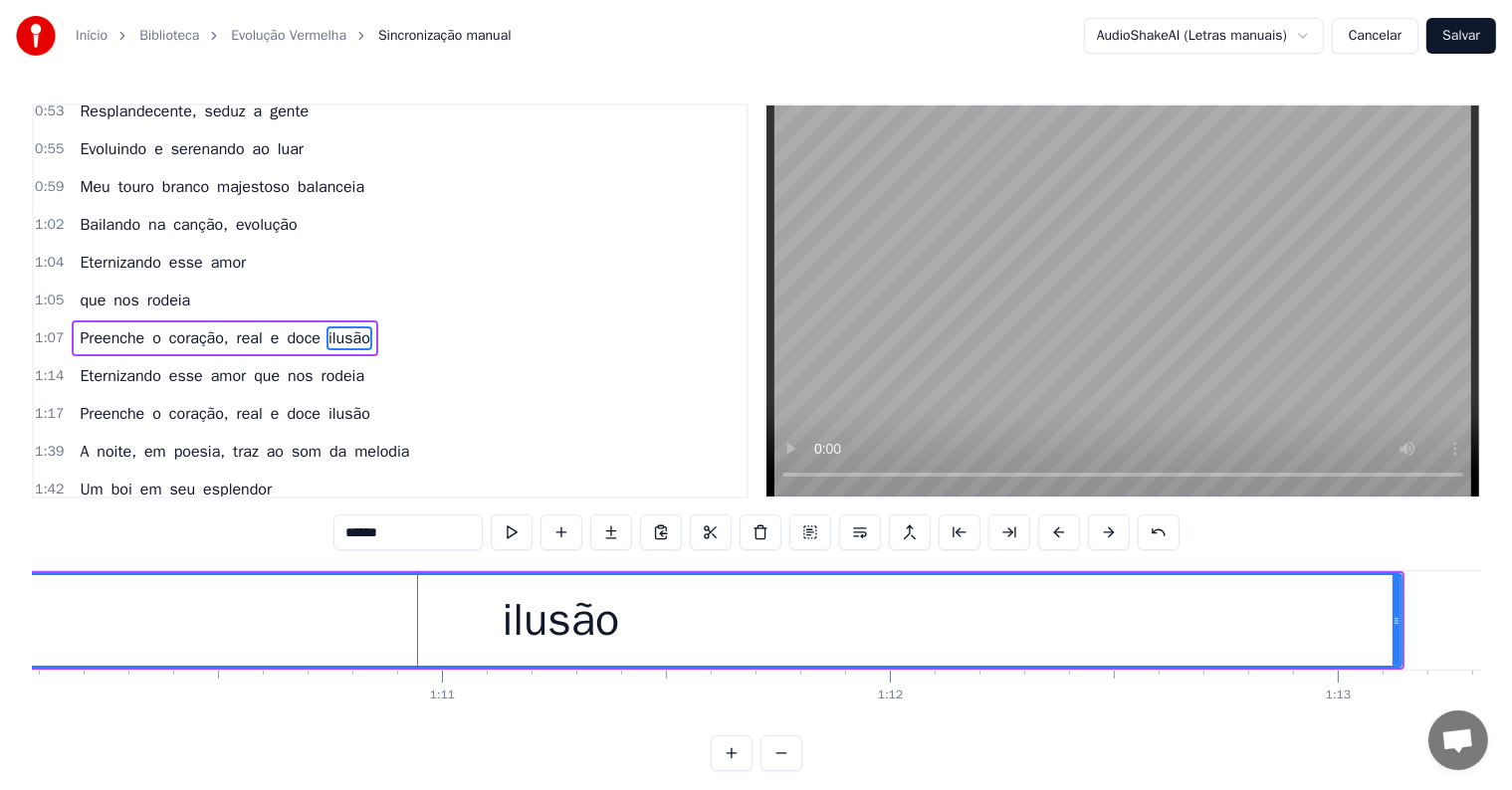 scroll, scrollTop: 591, scrollLeft: 0, axis: vertical 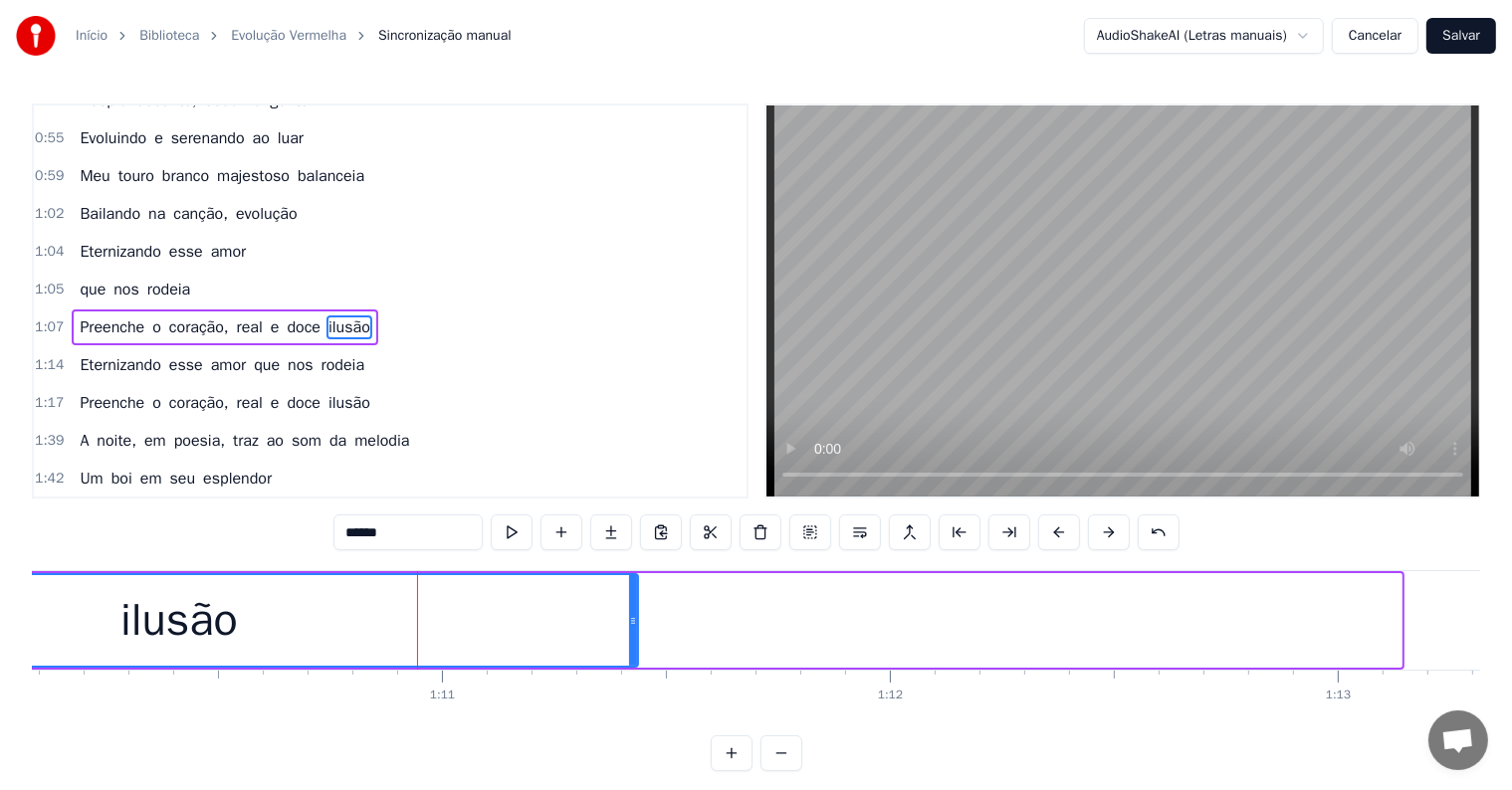 drag, startPoint x: 1397, startPoint y: 622, endPoint x: 633, endPoint y: 595, distance: 764.4769 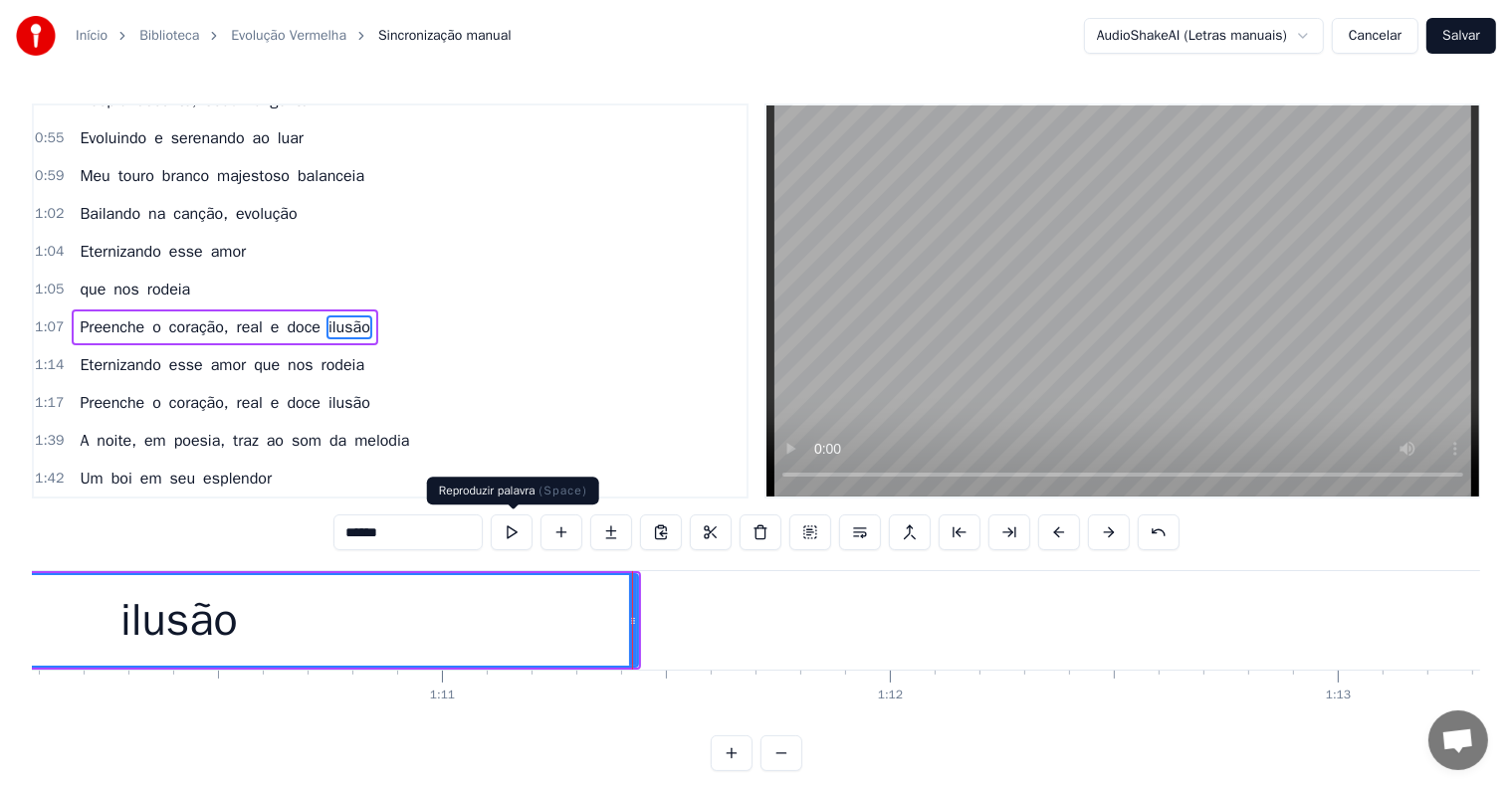 click at bounding box center [512, 532] 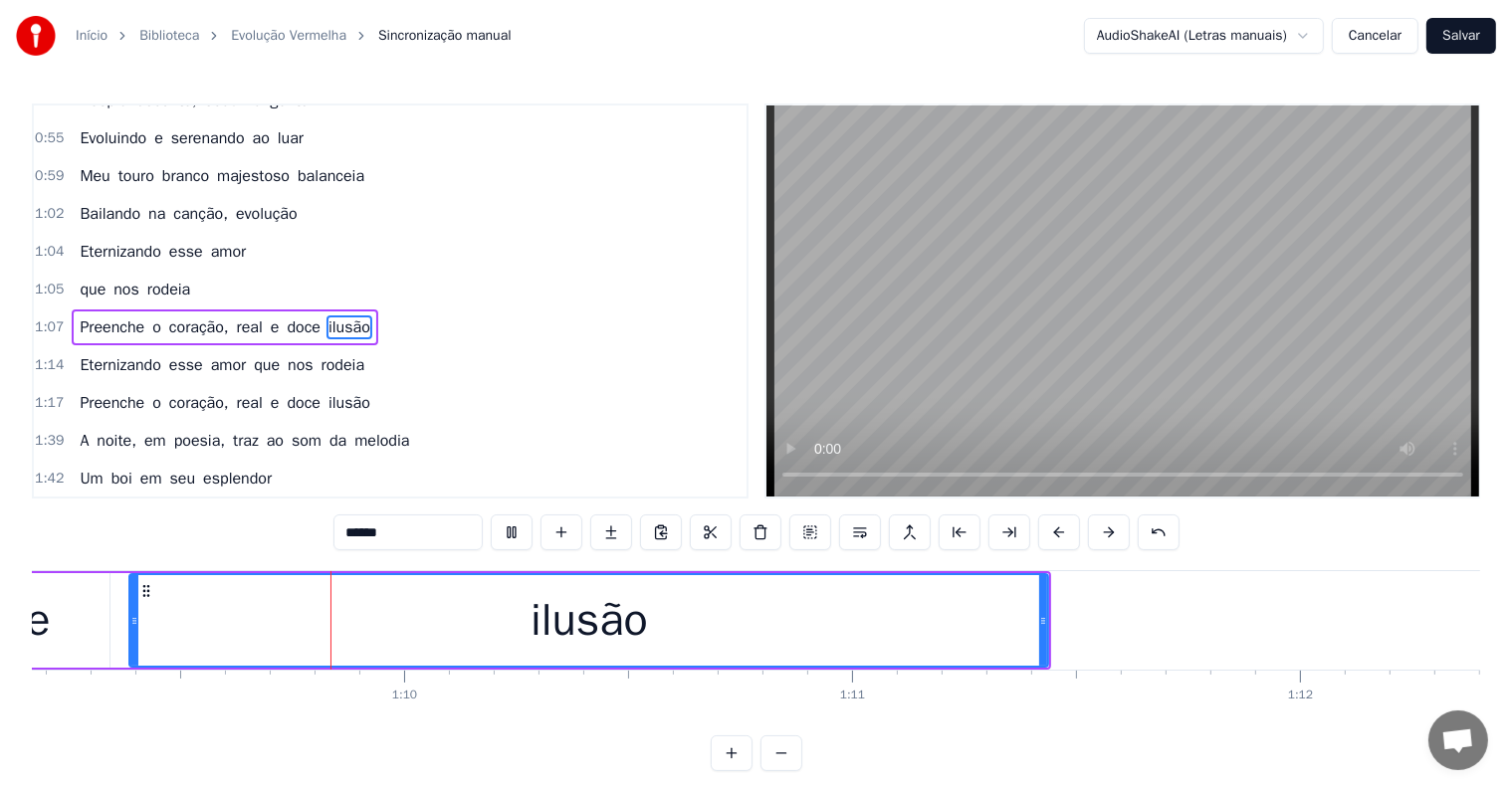 scroll, scrollTop: 0, scrollLeft: 30978, axis: horizontal 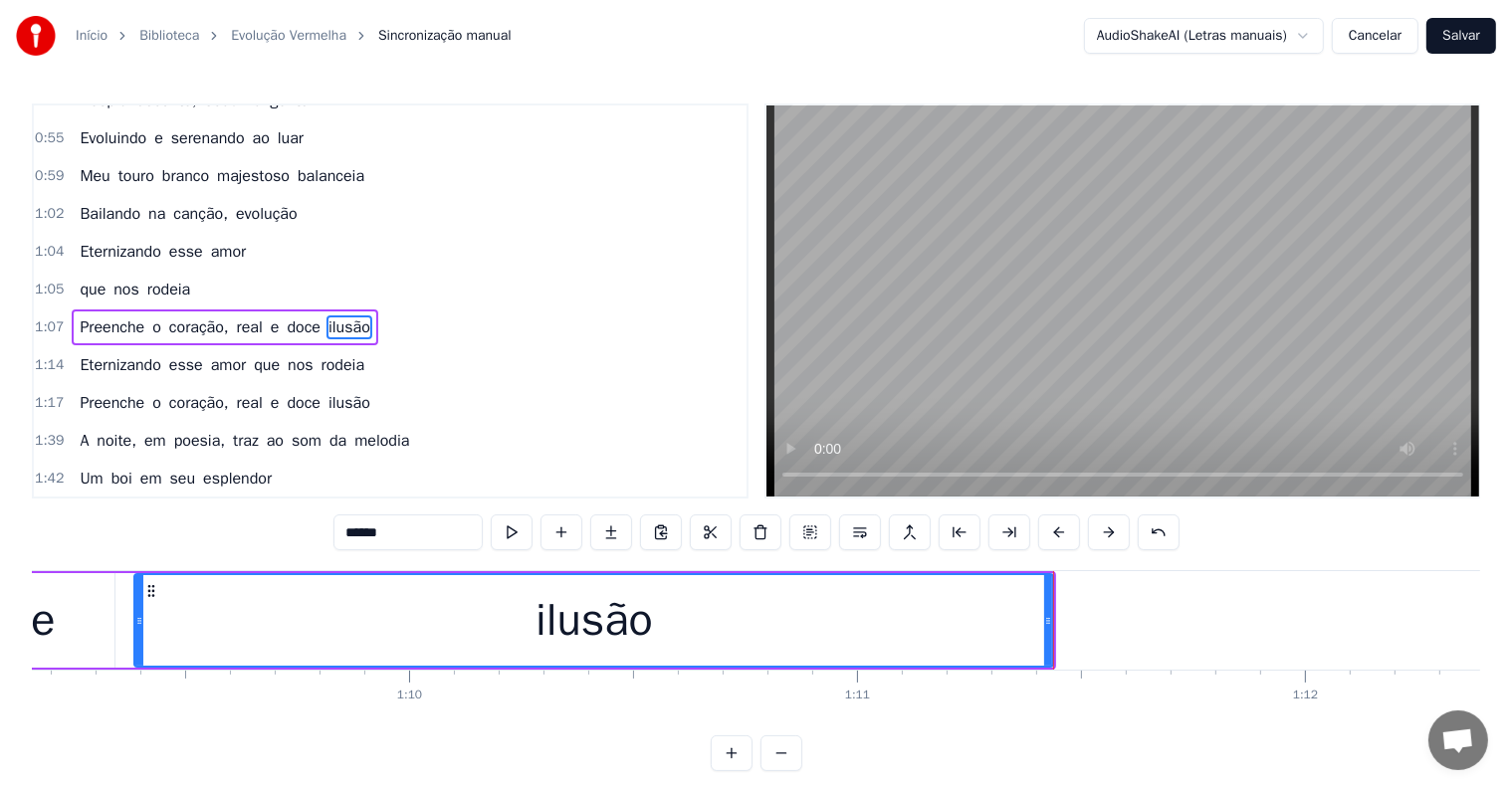 click on "doce" at bounding box center [8, 620] 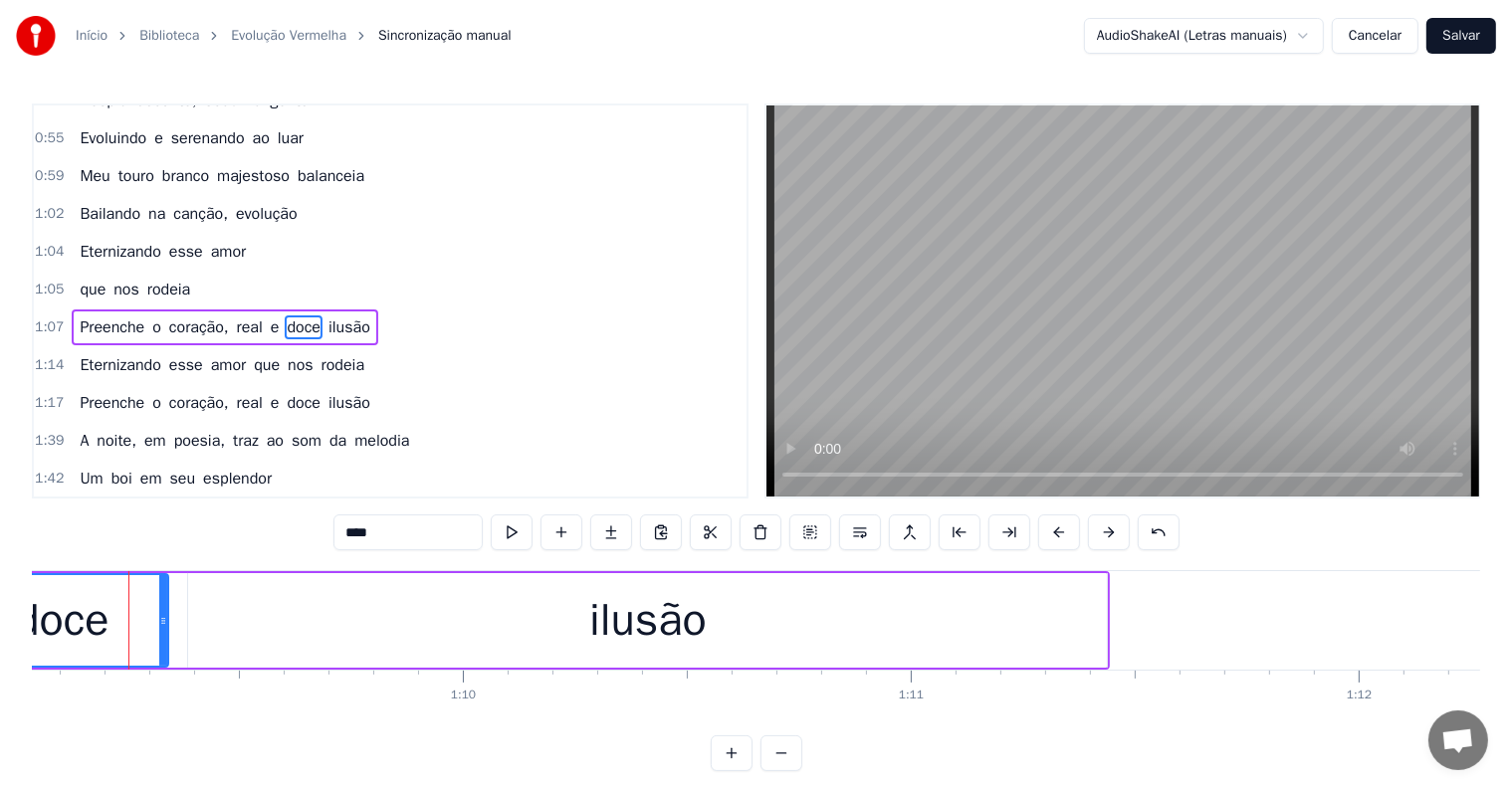 scroll, scrollTop: 0, scrollLeft: 30921, axis: horizontal 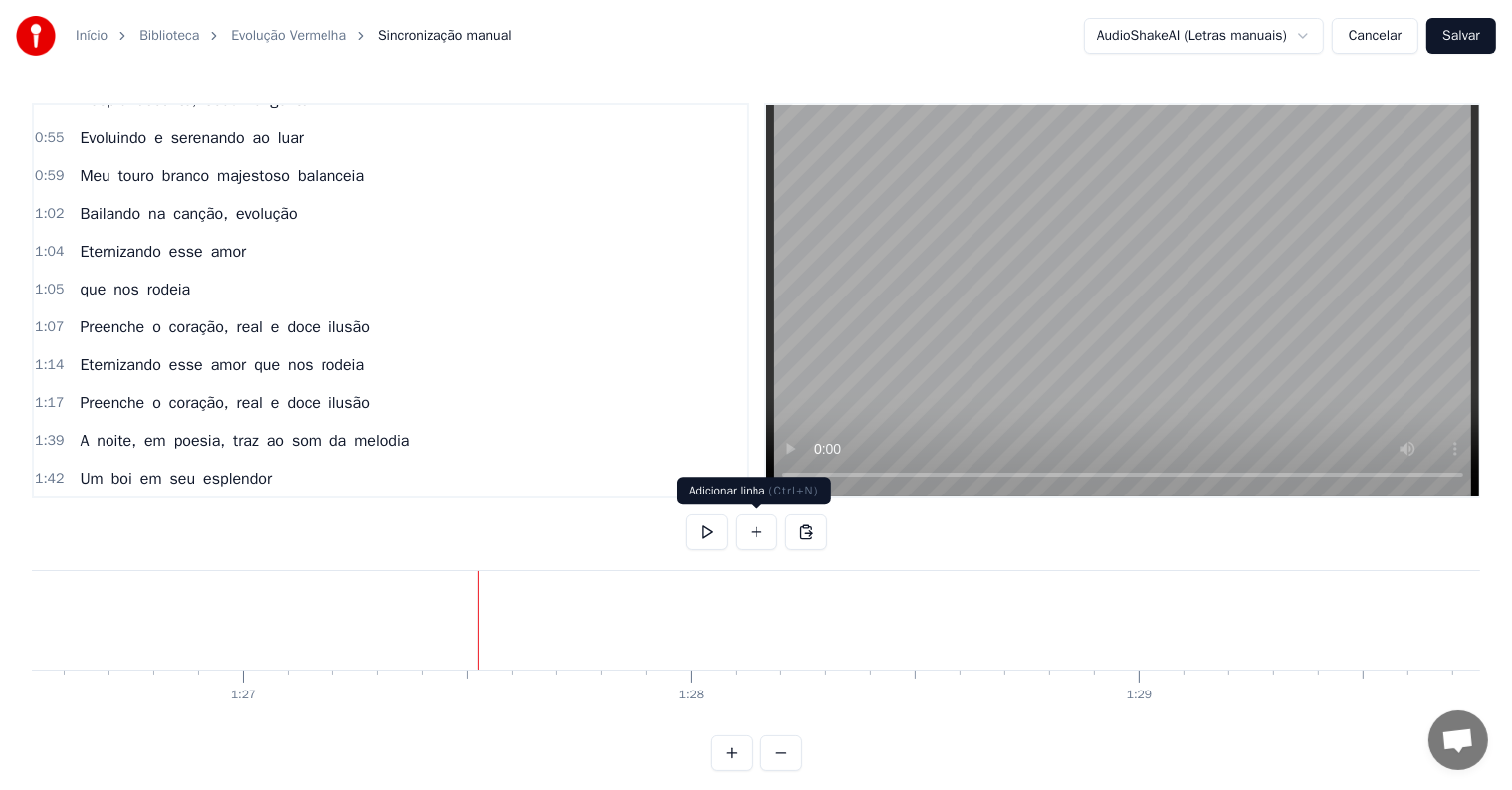 click at bounding box center [756, 532] 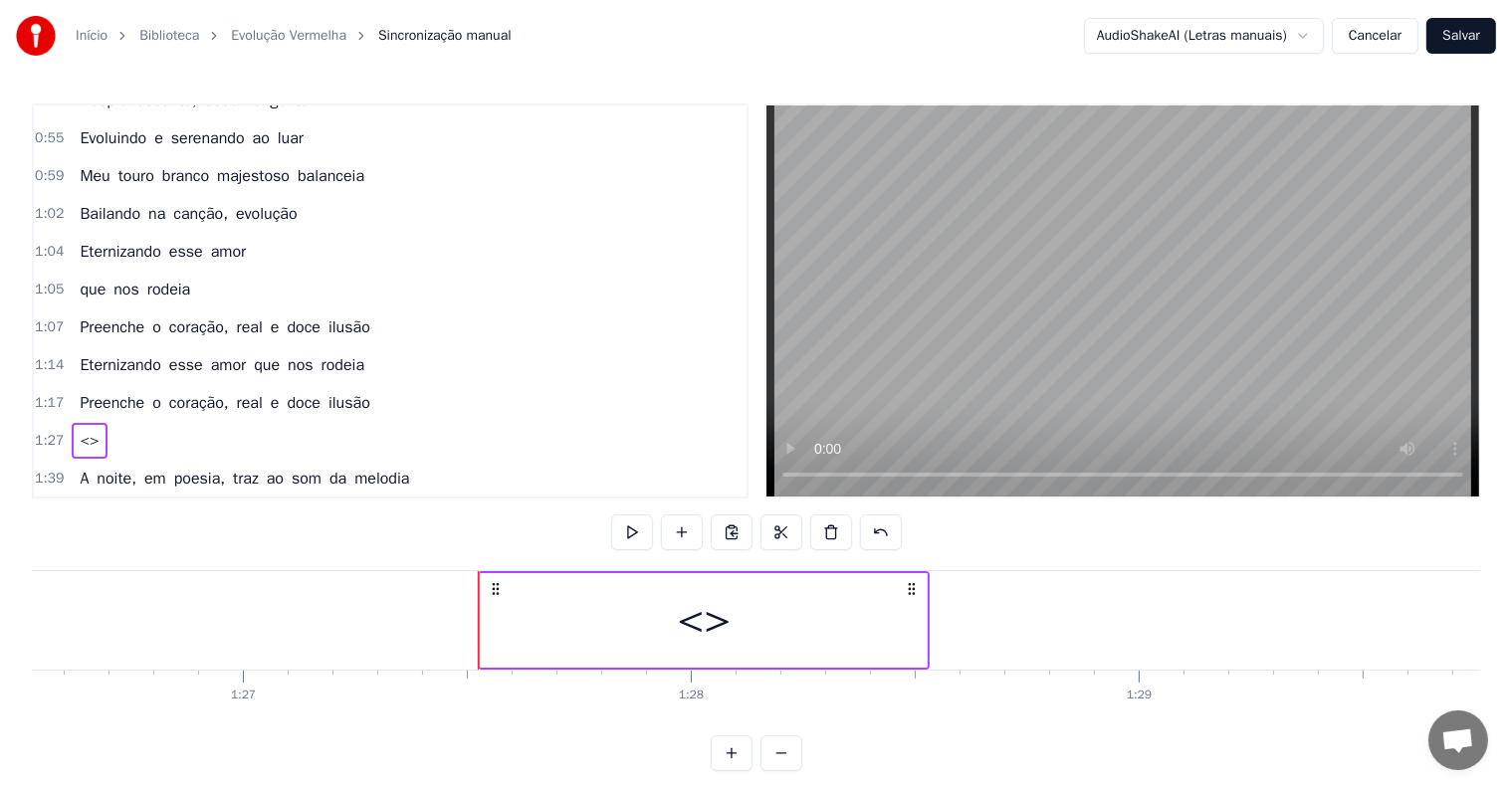 click on "<>" at bounding box center [704, 620] 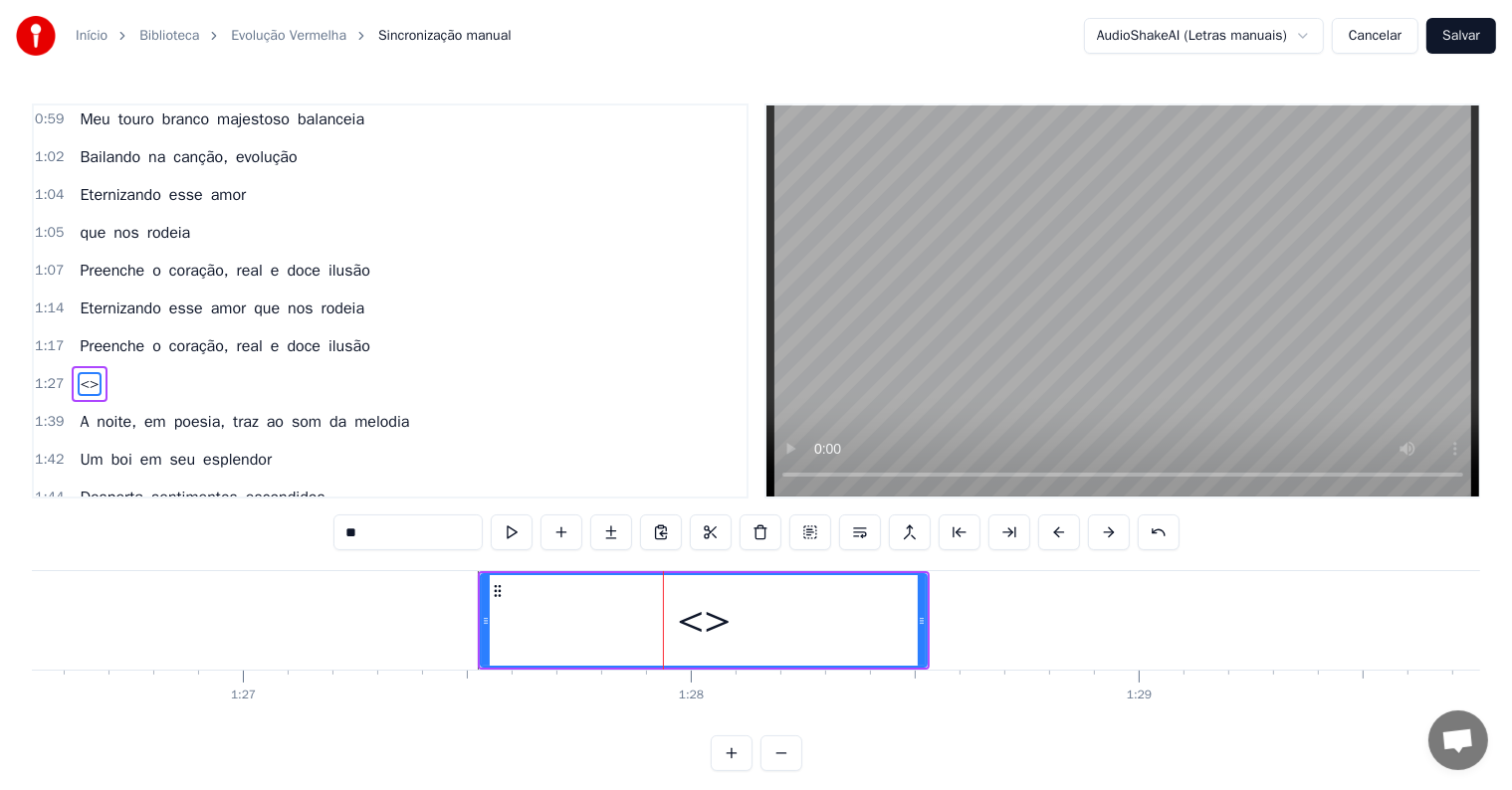 scroll, scrollTop: 700, scrollLeft: 0, axis: vertical 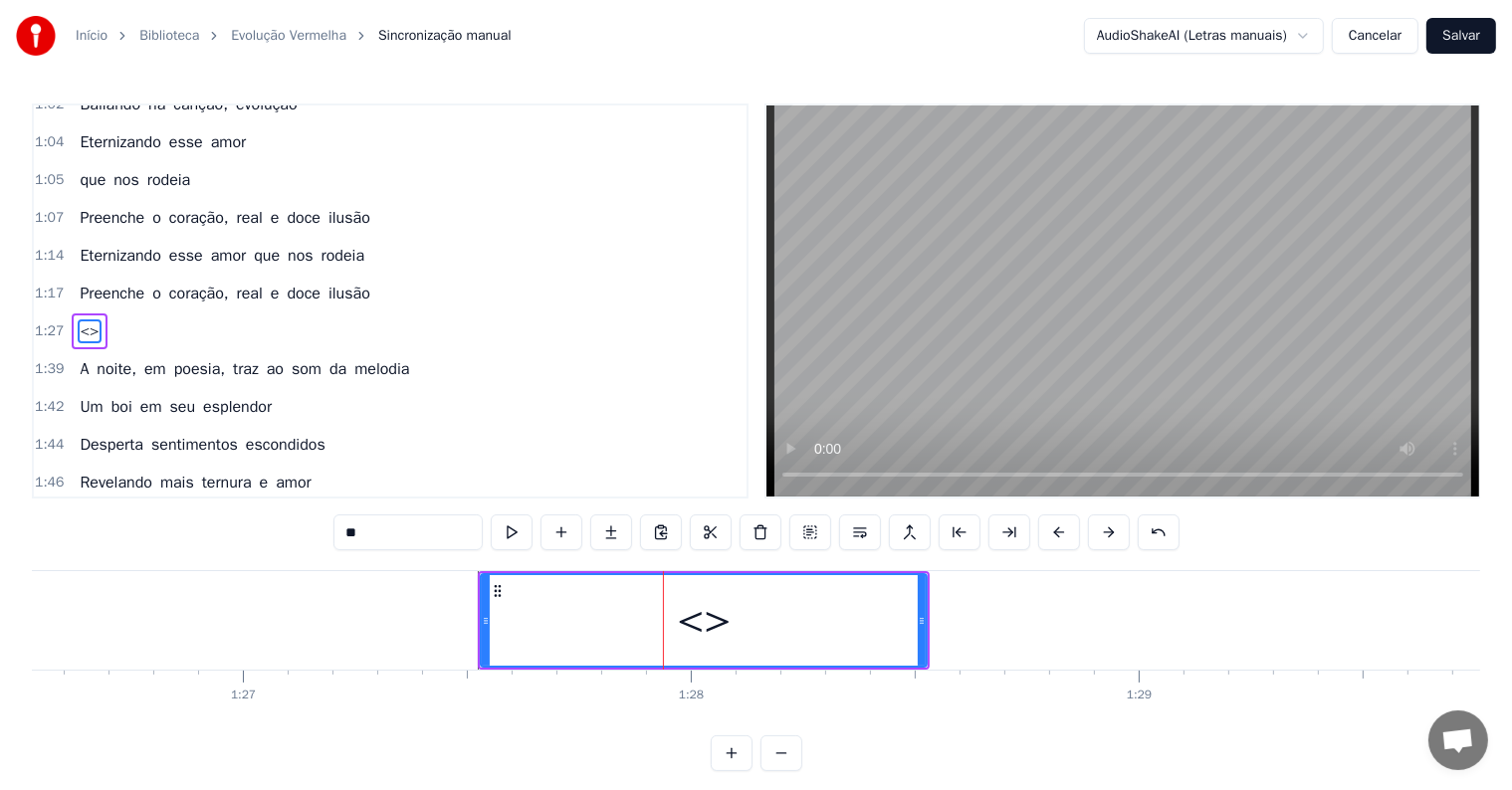 click on "<>" at bounding box center (704, 620) 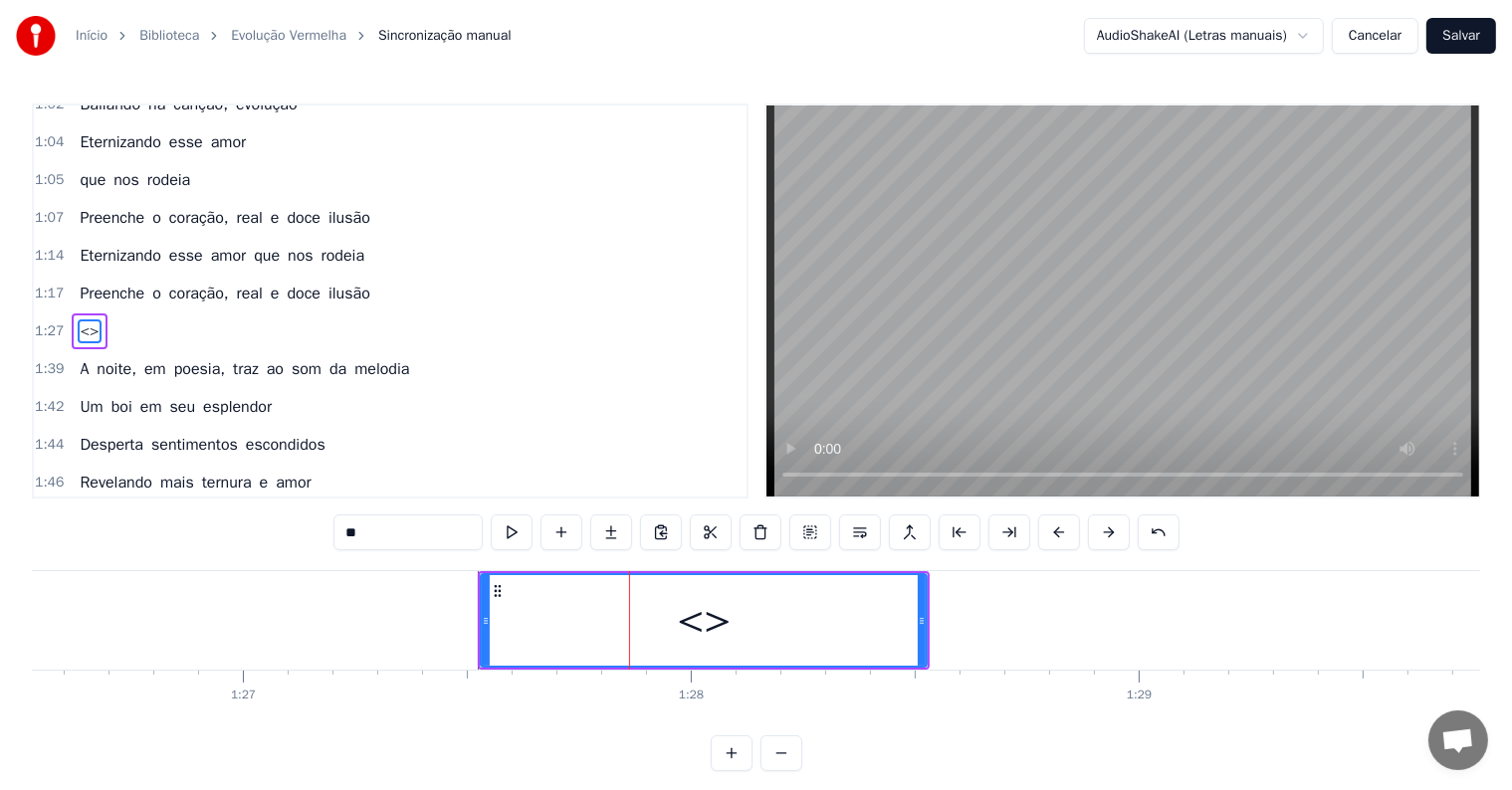 drag, startPoint x: 419, startPoint y: 528, endPoint x: 247, endPoint y: 517, distance: 172.35139 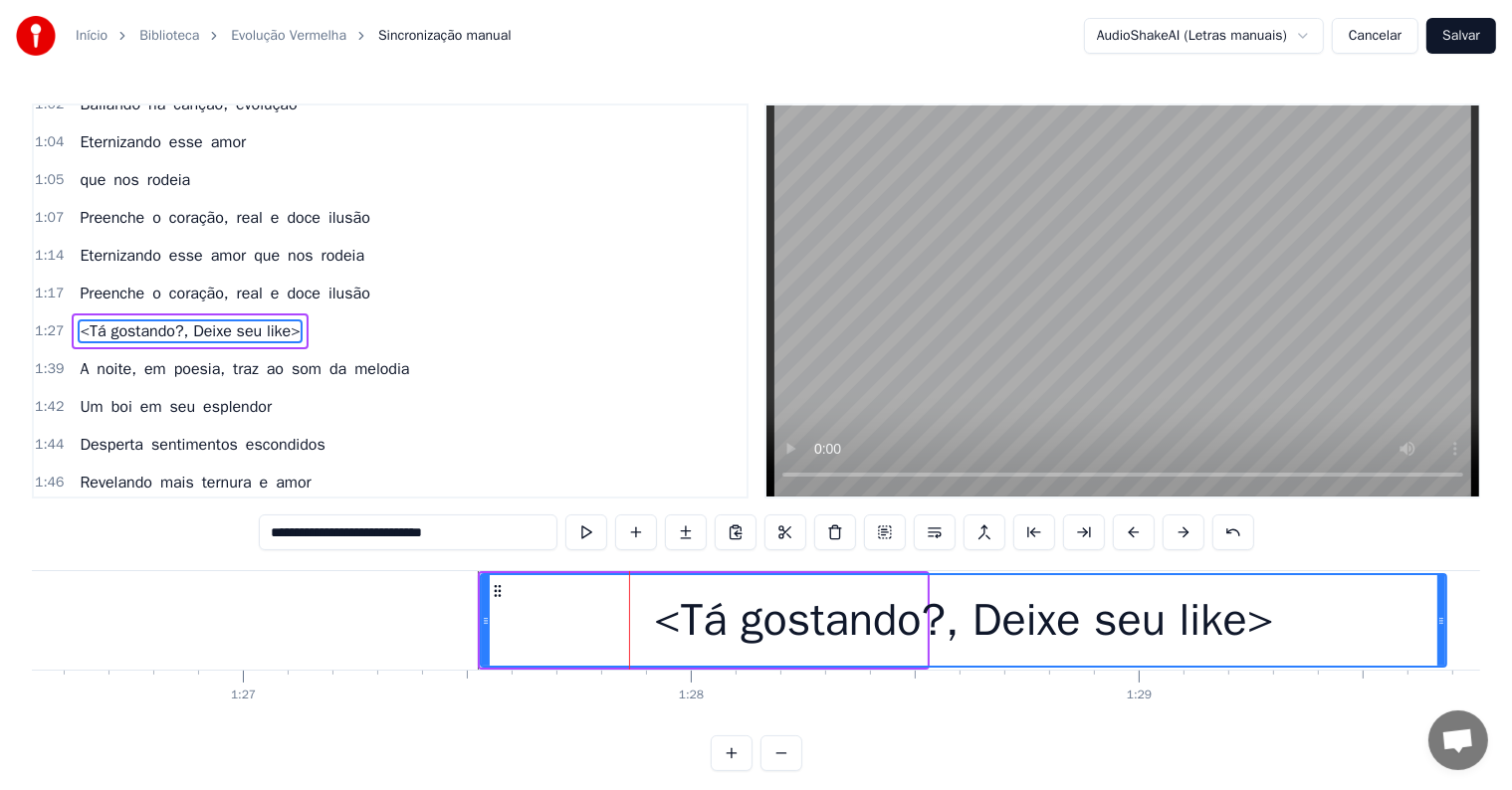 drag, startPoint x: 920, startPoint y: 618, endPoint x: 1439, endPoint y: 637, distance: 519.34767 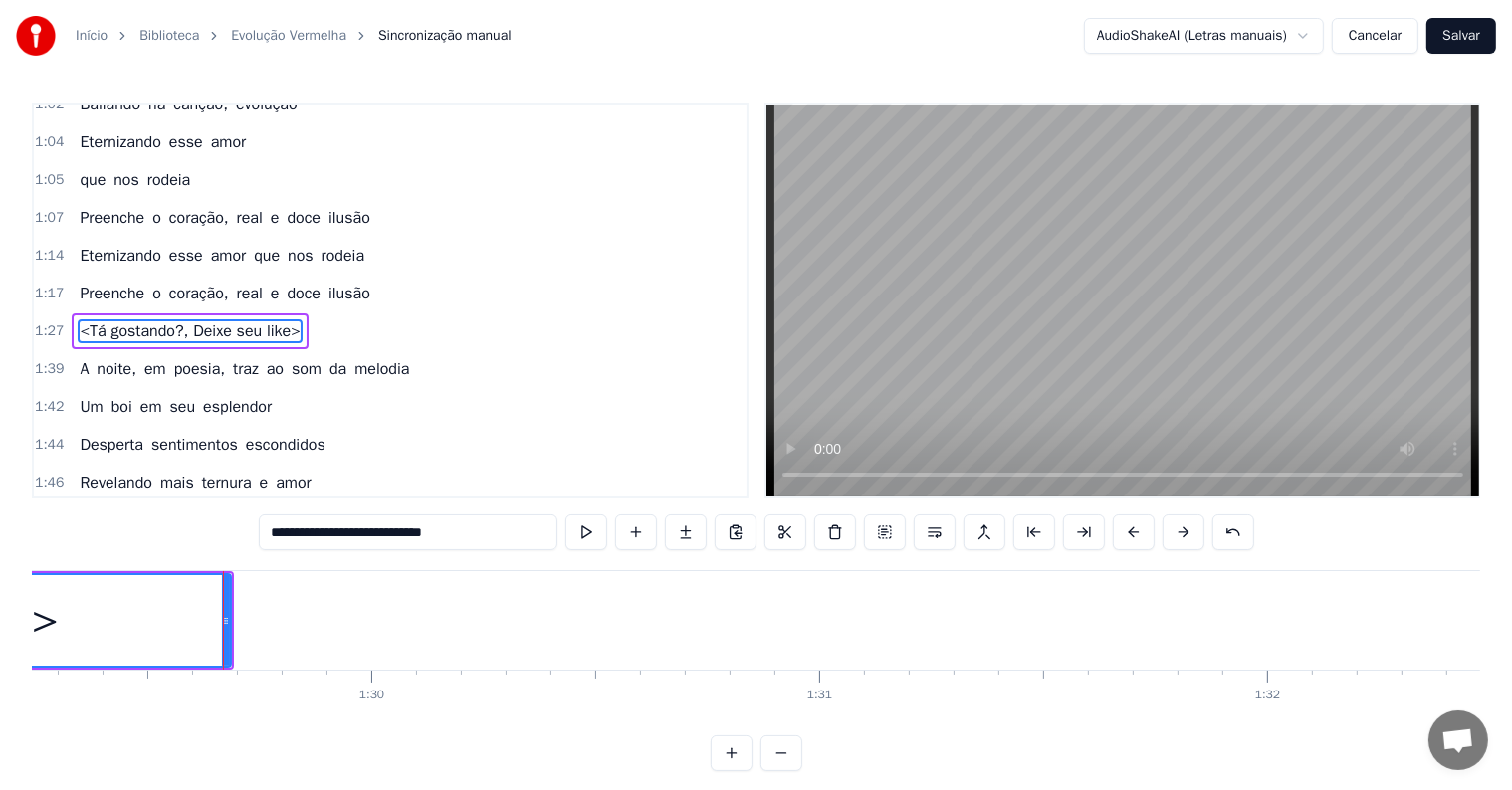 scroll, scrollTop: 0, scrollLeft: 40065, axis: horizontal 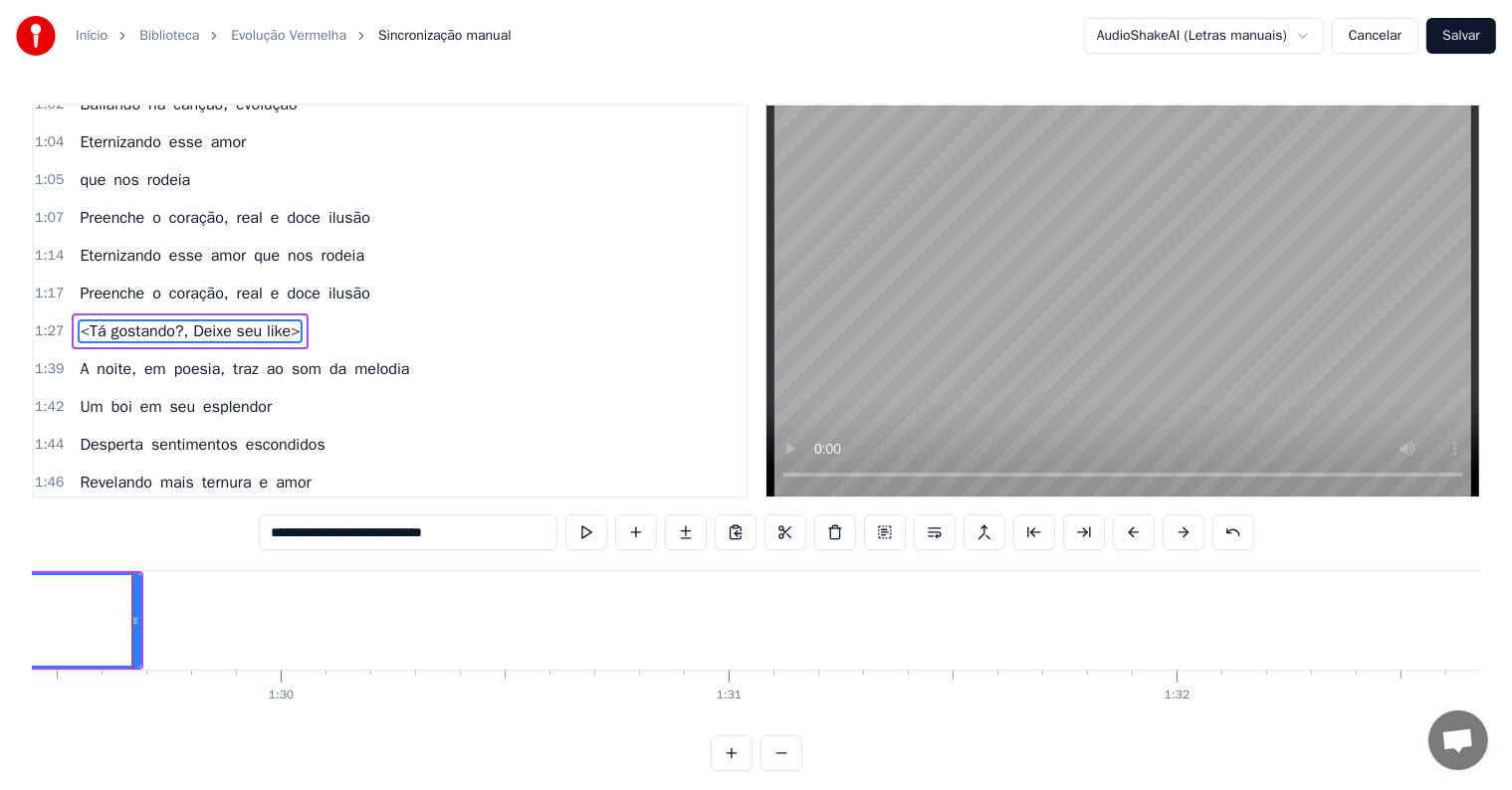 click on "ilusão" at bounding box center [349, 294] 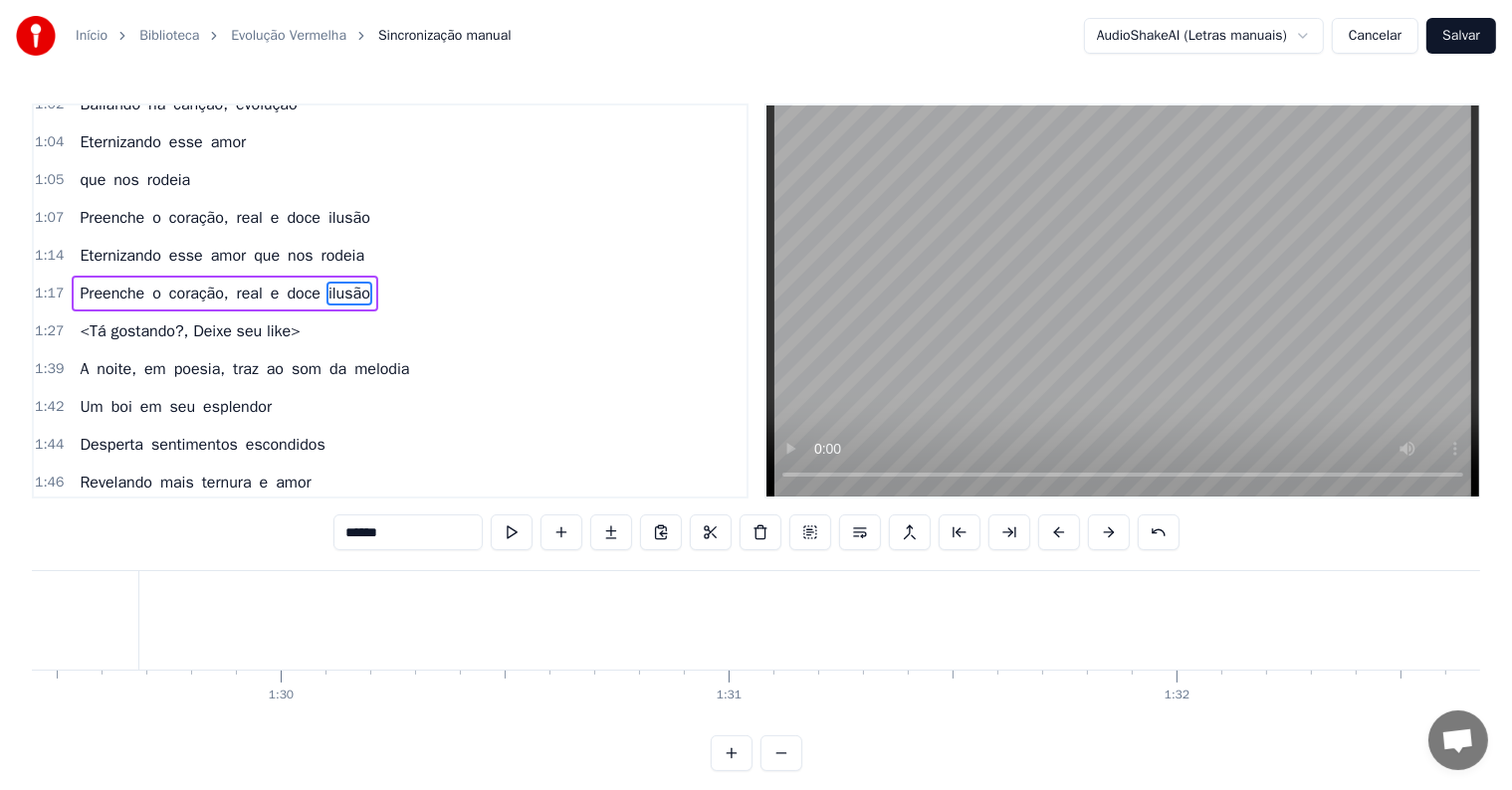 scroll, scrollTop: 698, scrollLeft: 0, axis: vertical 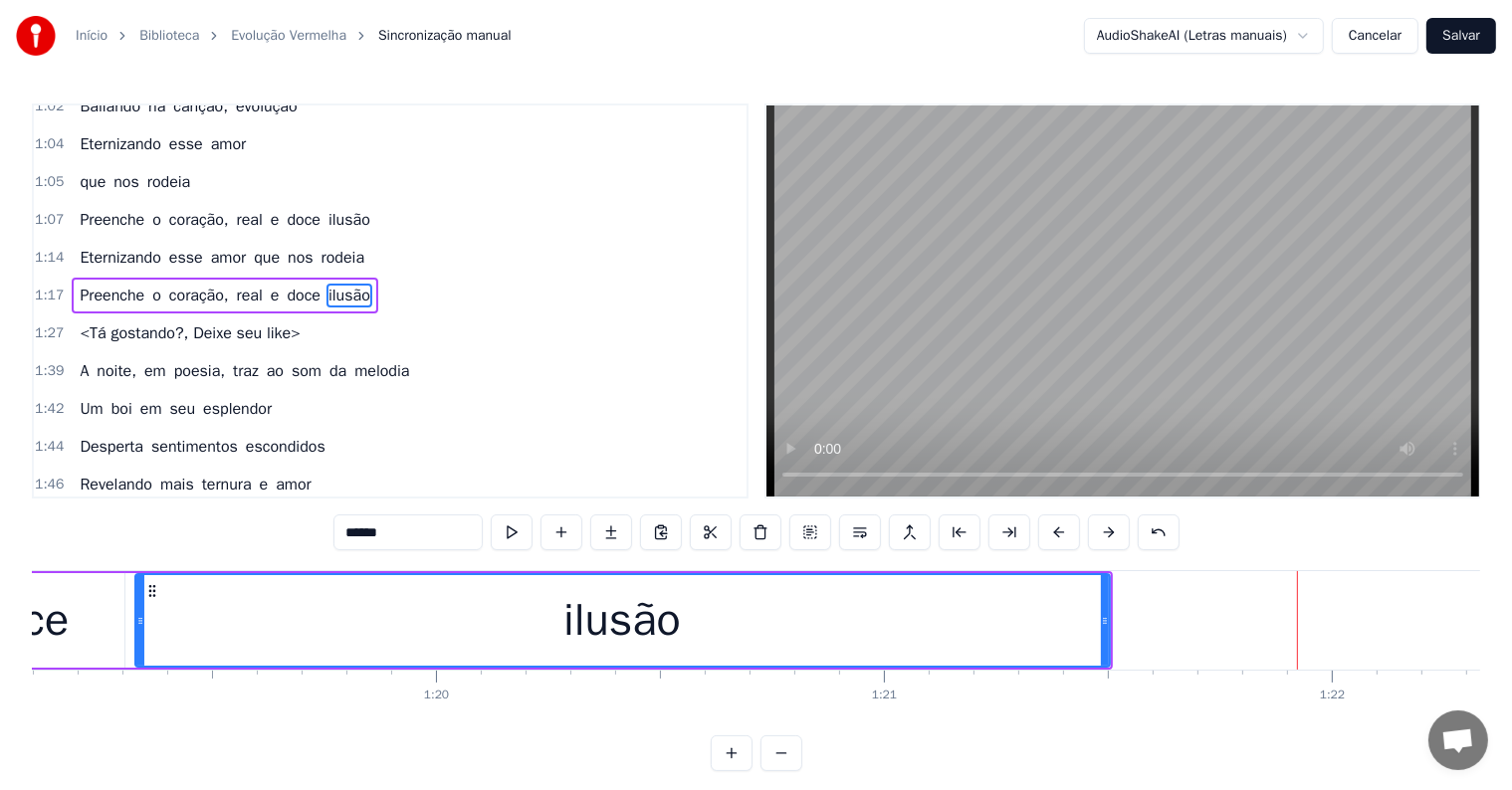 click on "******" at bounding box center (408, 532) 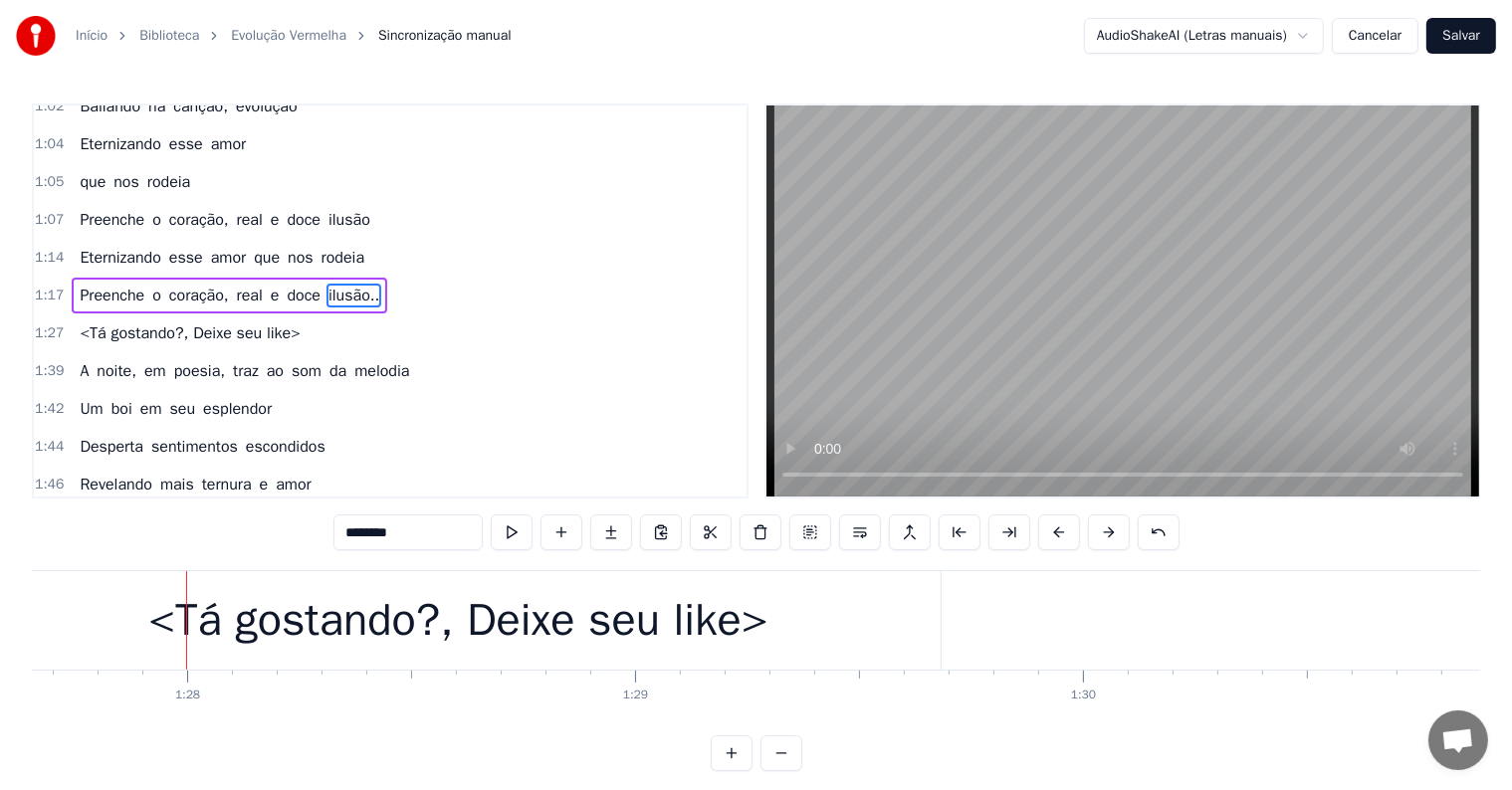 scroll, scrollTop: 0, scrollLeft: 39316, axis: horizontal 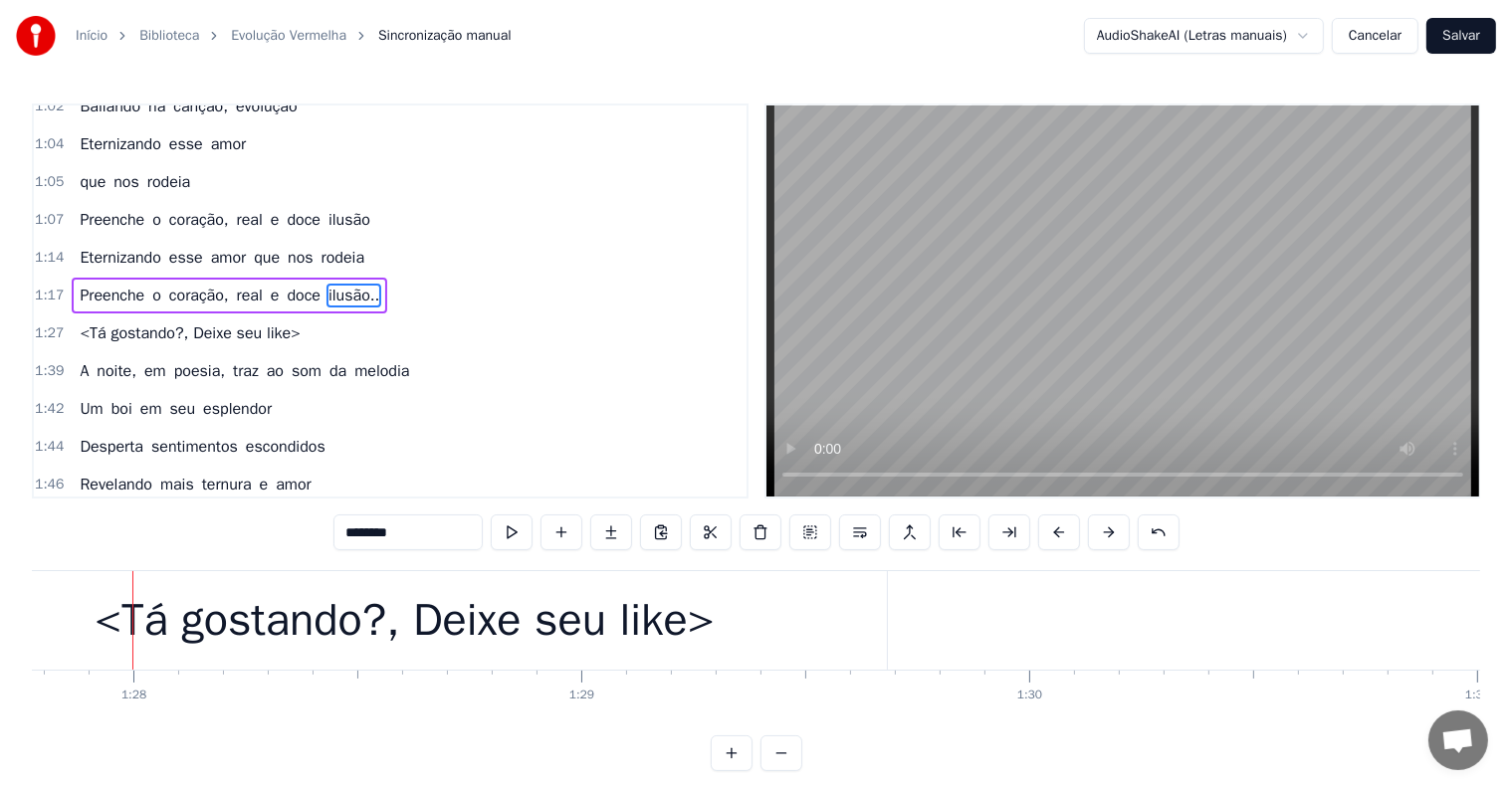 click on "<Tá gostando?, Deixe seu like>" at bounding box center [404, 621] 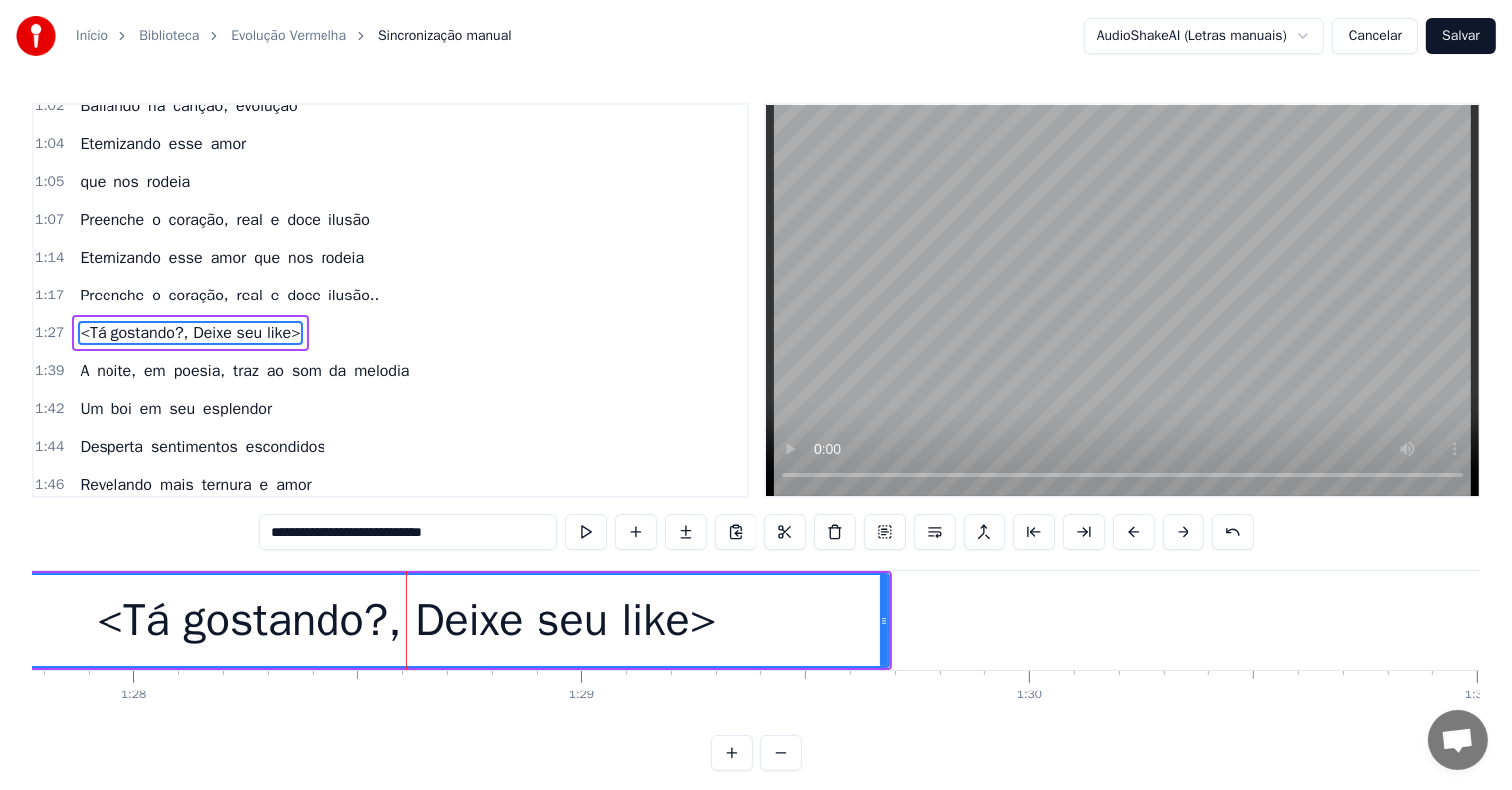 scroll, scrollTop: 700, scrollLeft: 0, axis: vertical 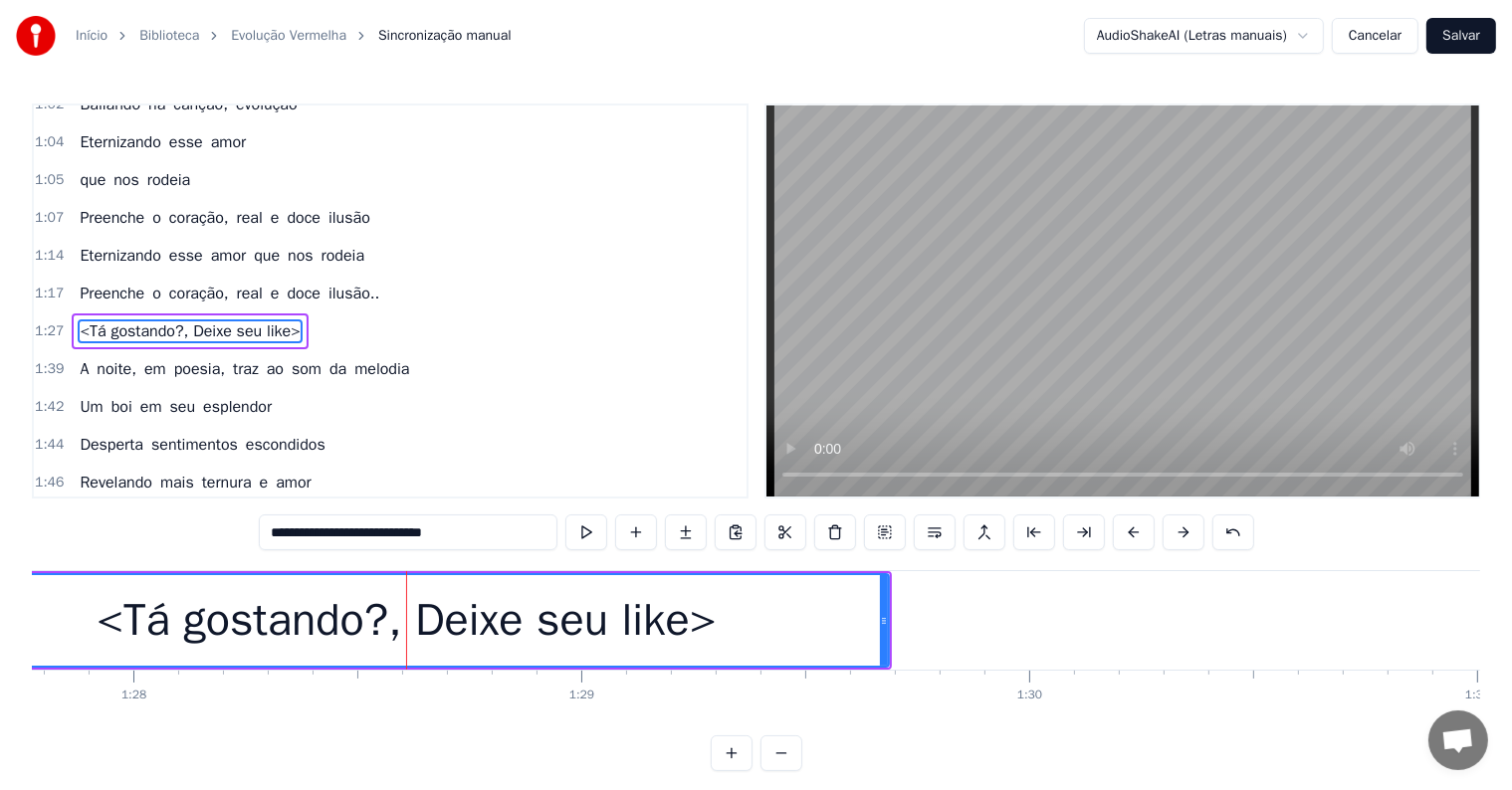 click on "**********" at bounding box center [408, 532] 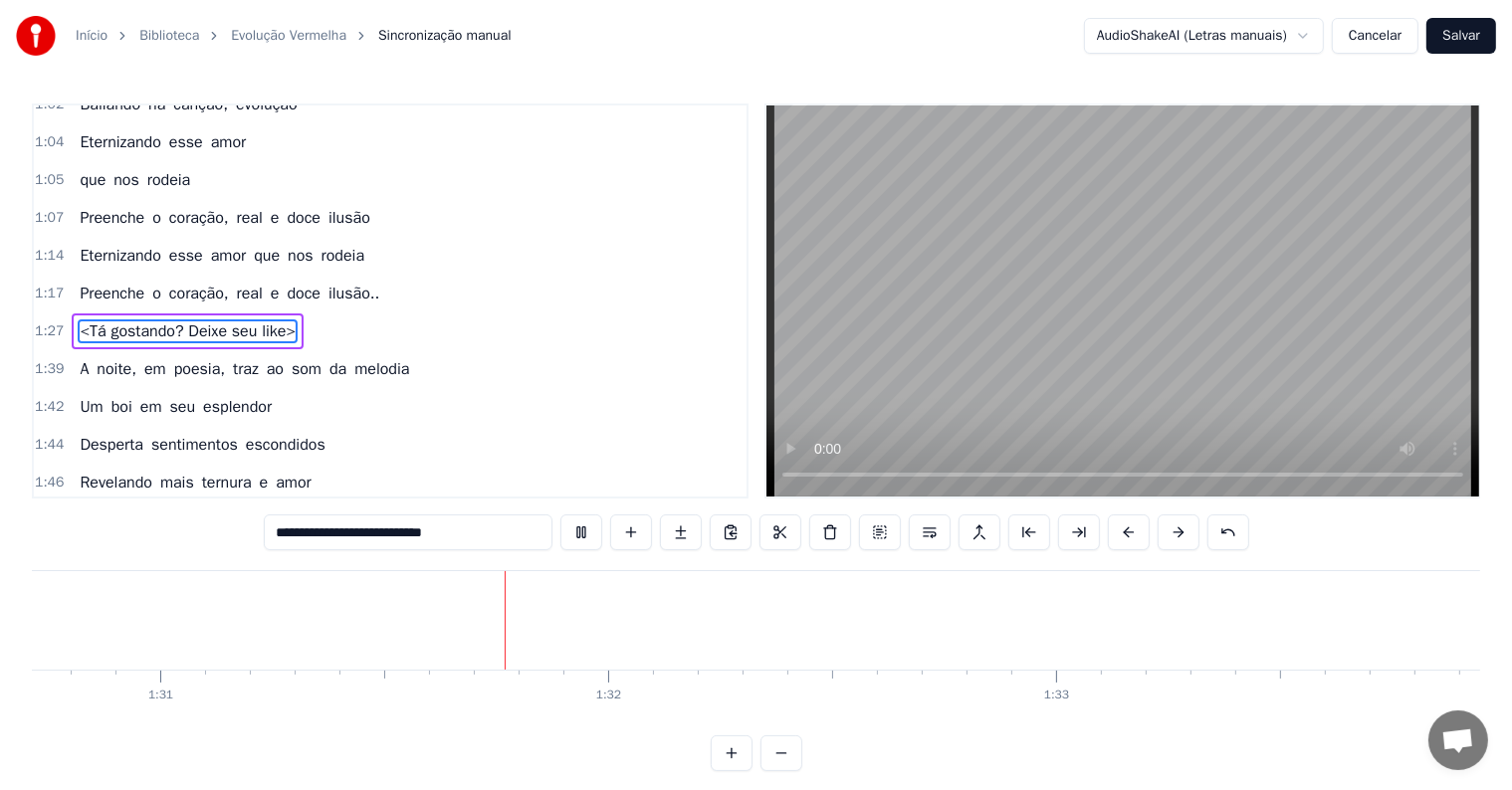 scroll, scrollTop: 0, scrollLeft: 40680, axis: horizontal 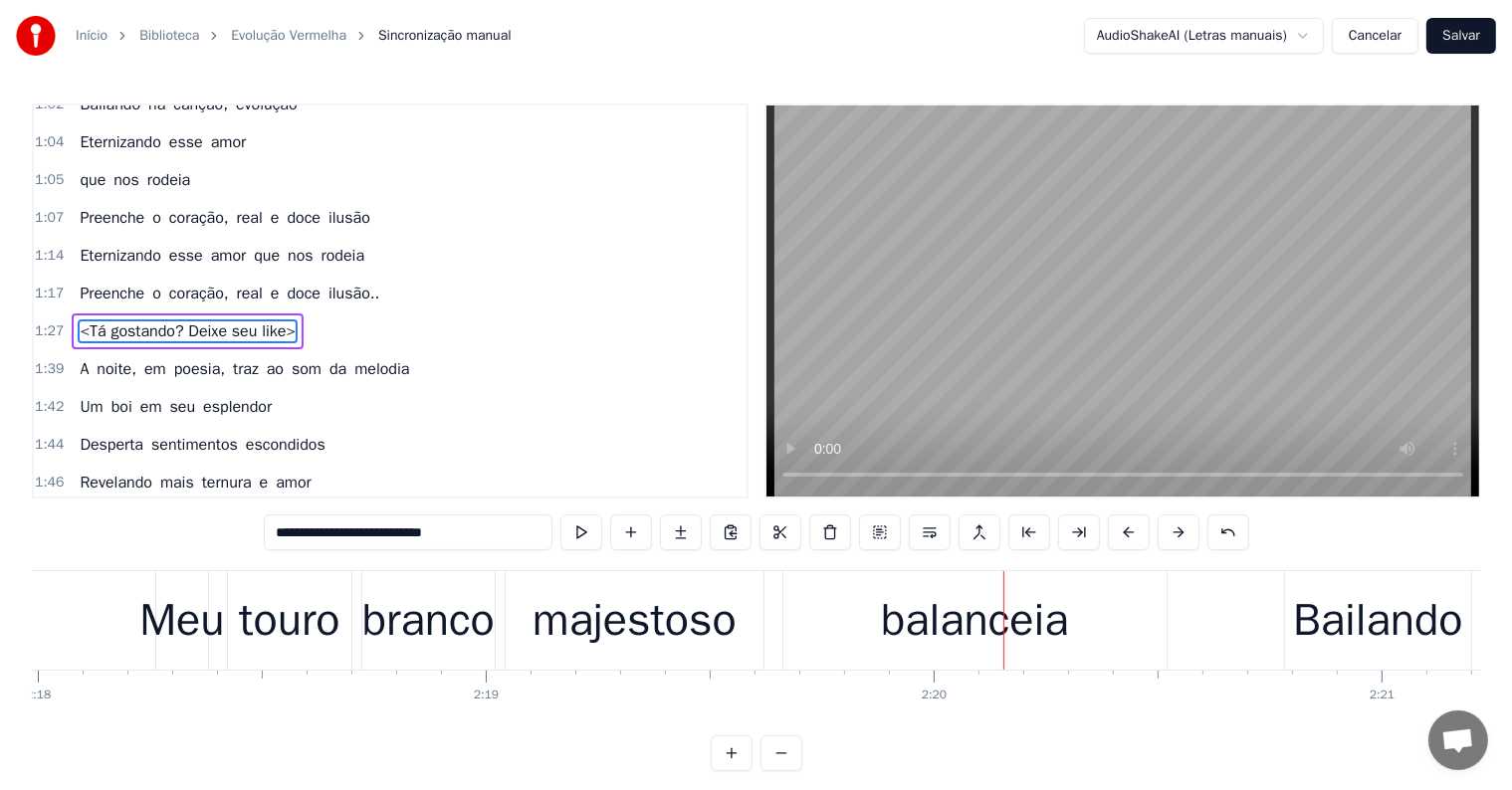 click on "majestoso" at bounding box center [634, 621] 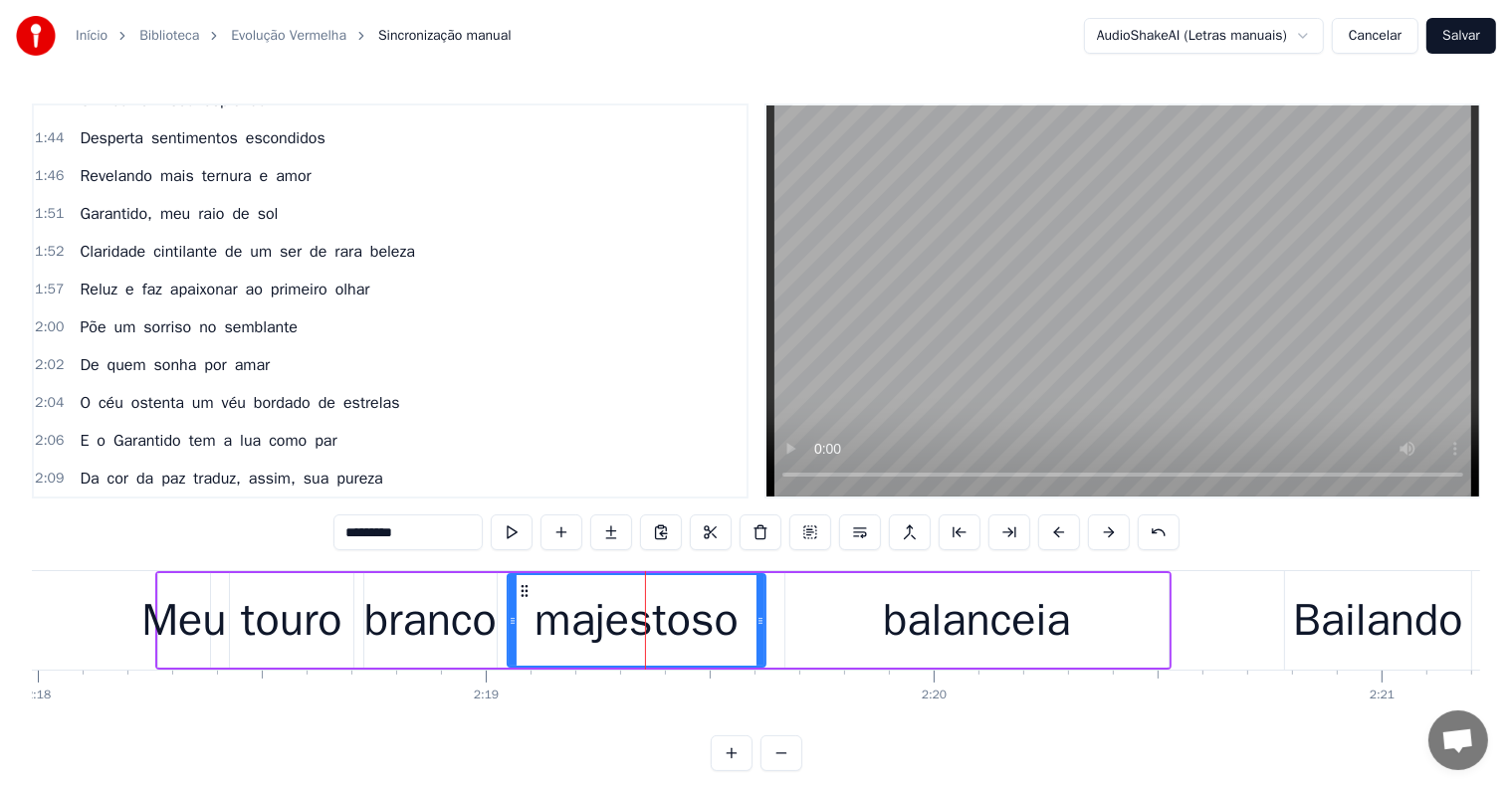scroll, scrollTop: 1250, scrollLeft: 0, axis: vertical 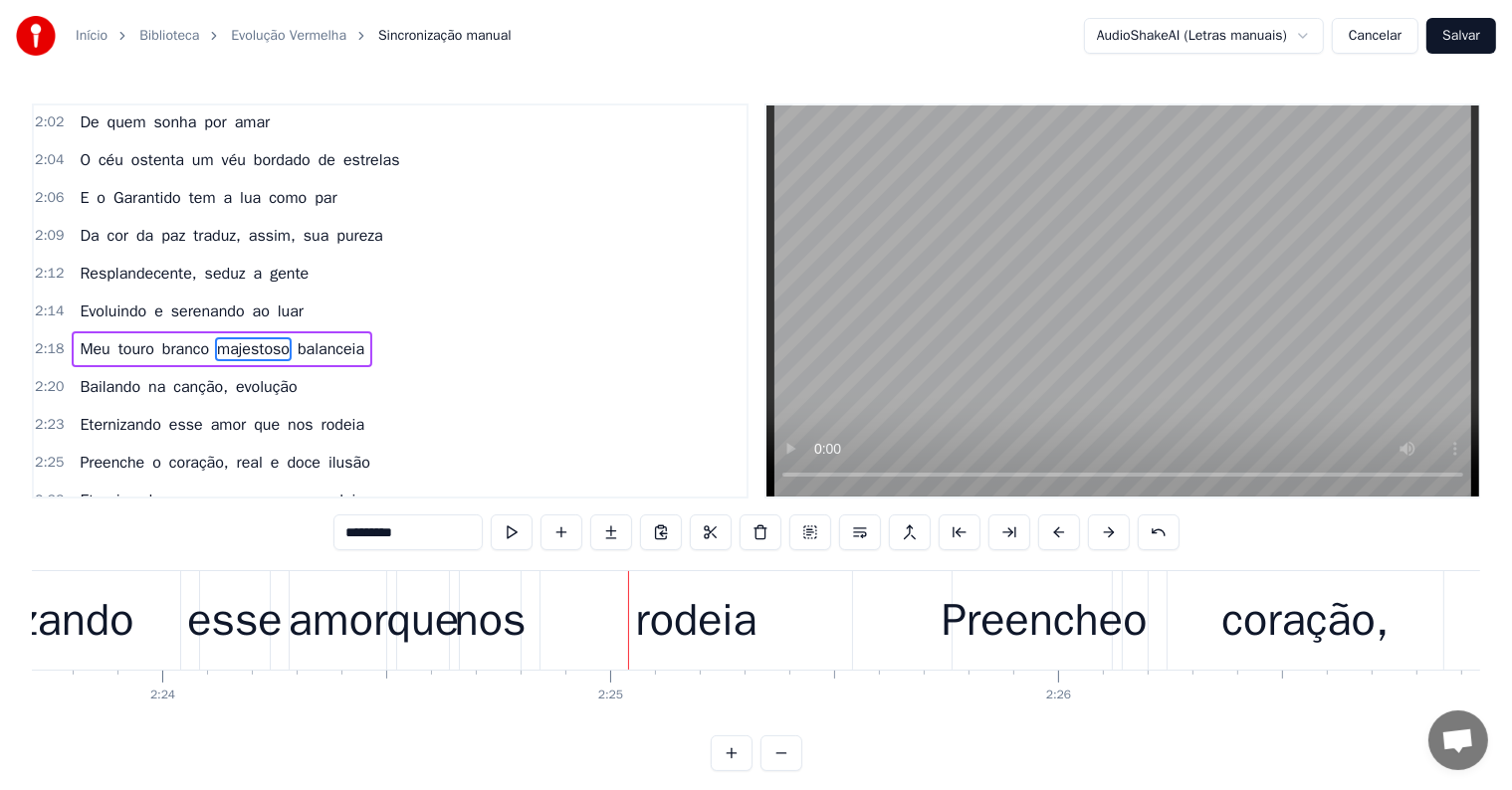 click on "nos" at bounding box center [491, 621] 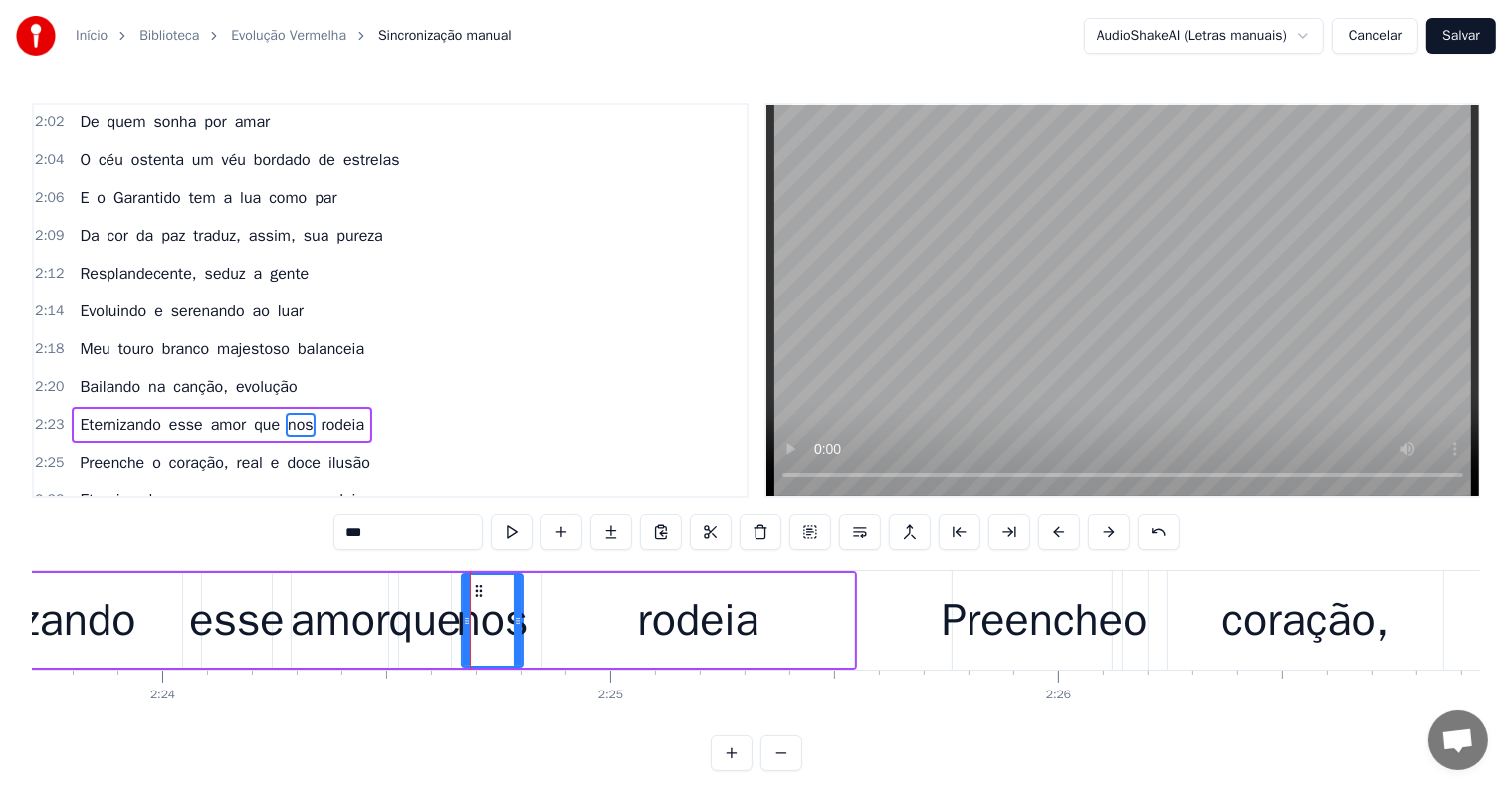 scroll, scrollTop: 1323, scrollLeft: 0, axis: vertical 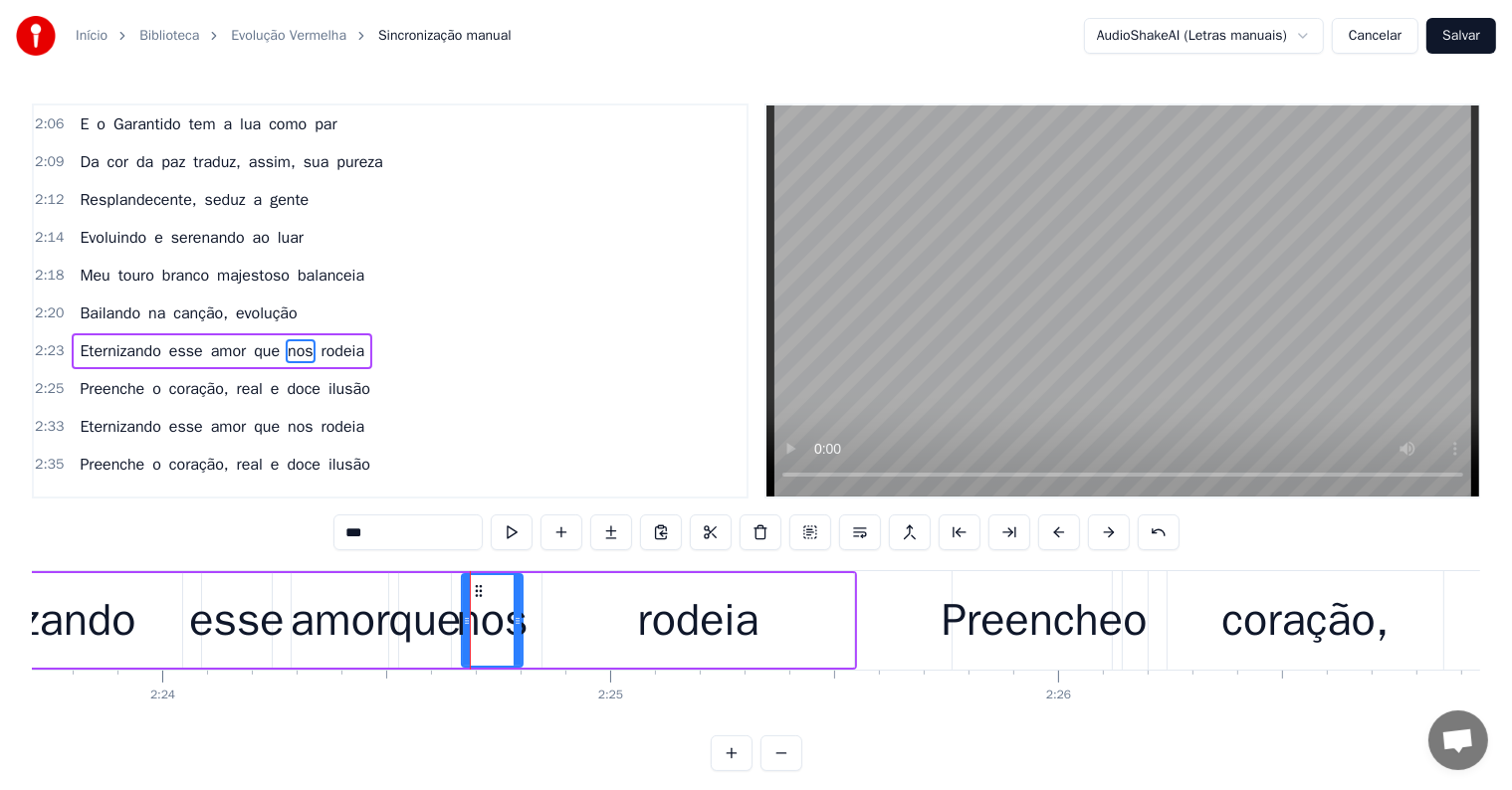 click on "que" at bounding box center [267, 351] 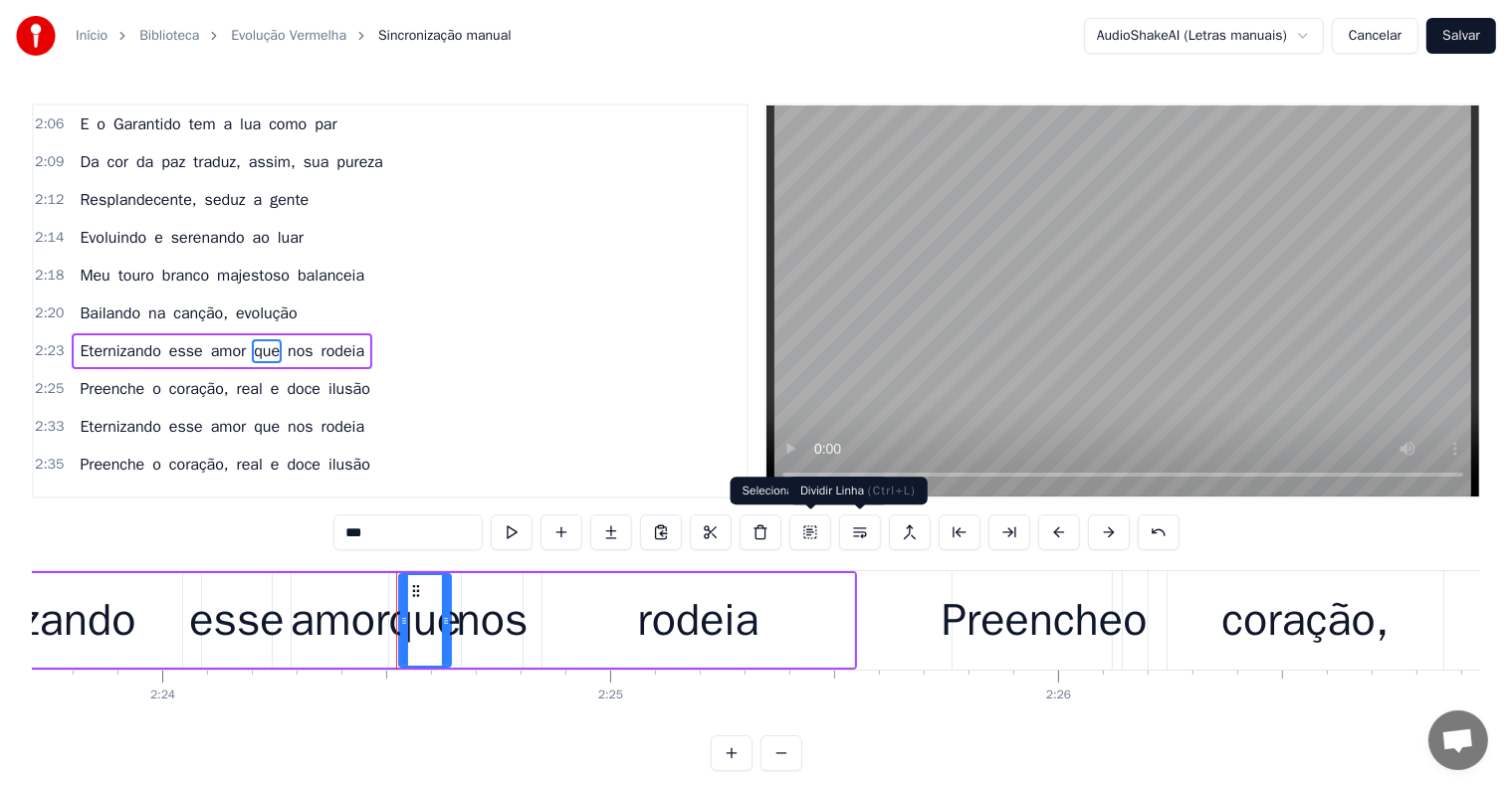 click at bounding box center [860, 532] 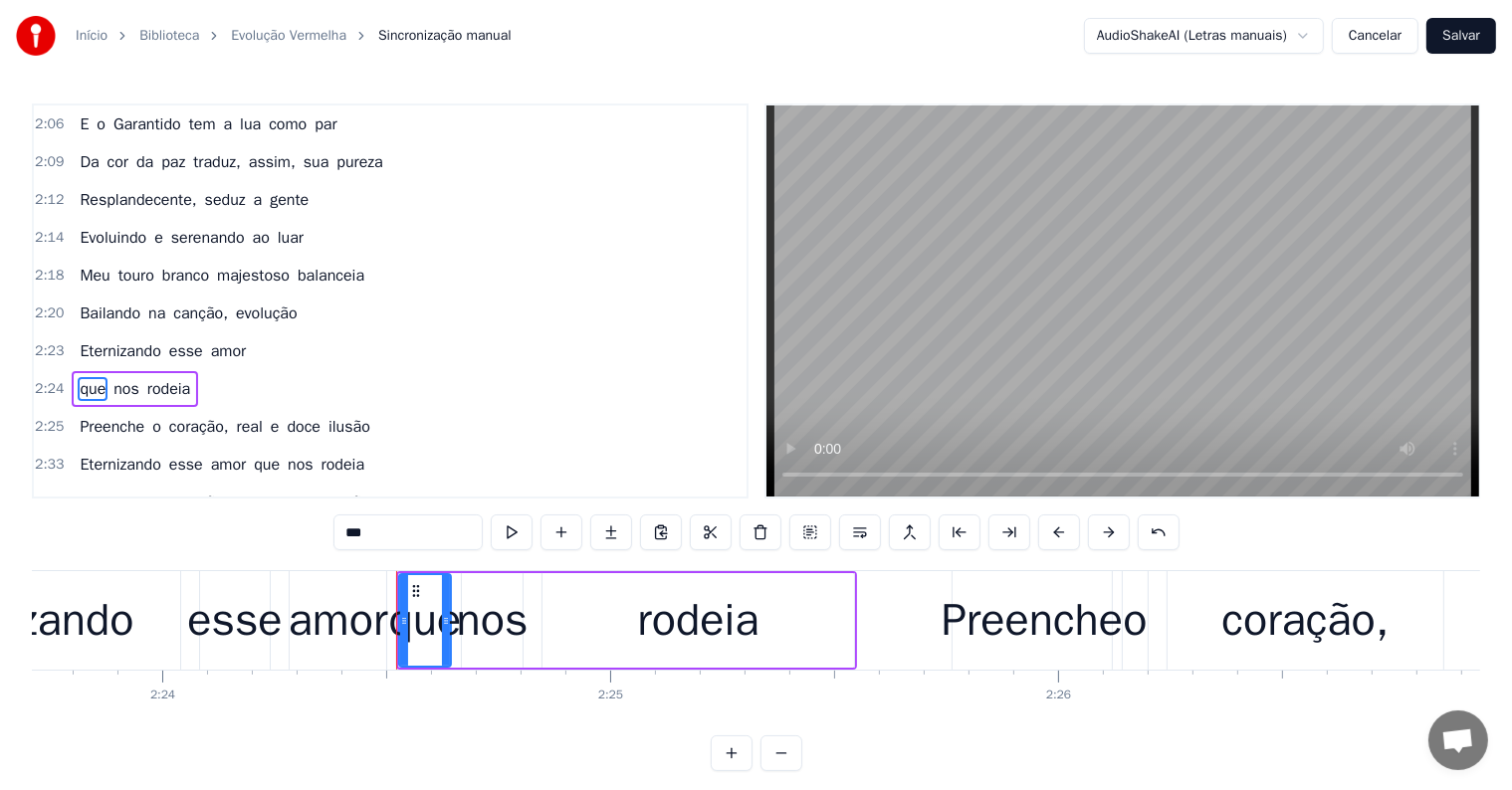 scroll, scrollTop: 1360, scrollLeft: 0, axis: vertical 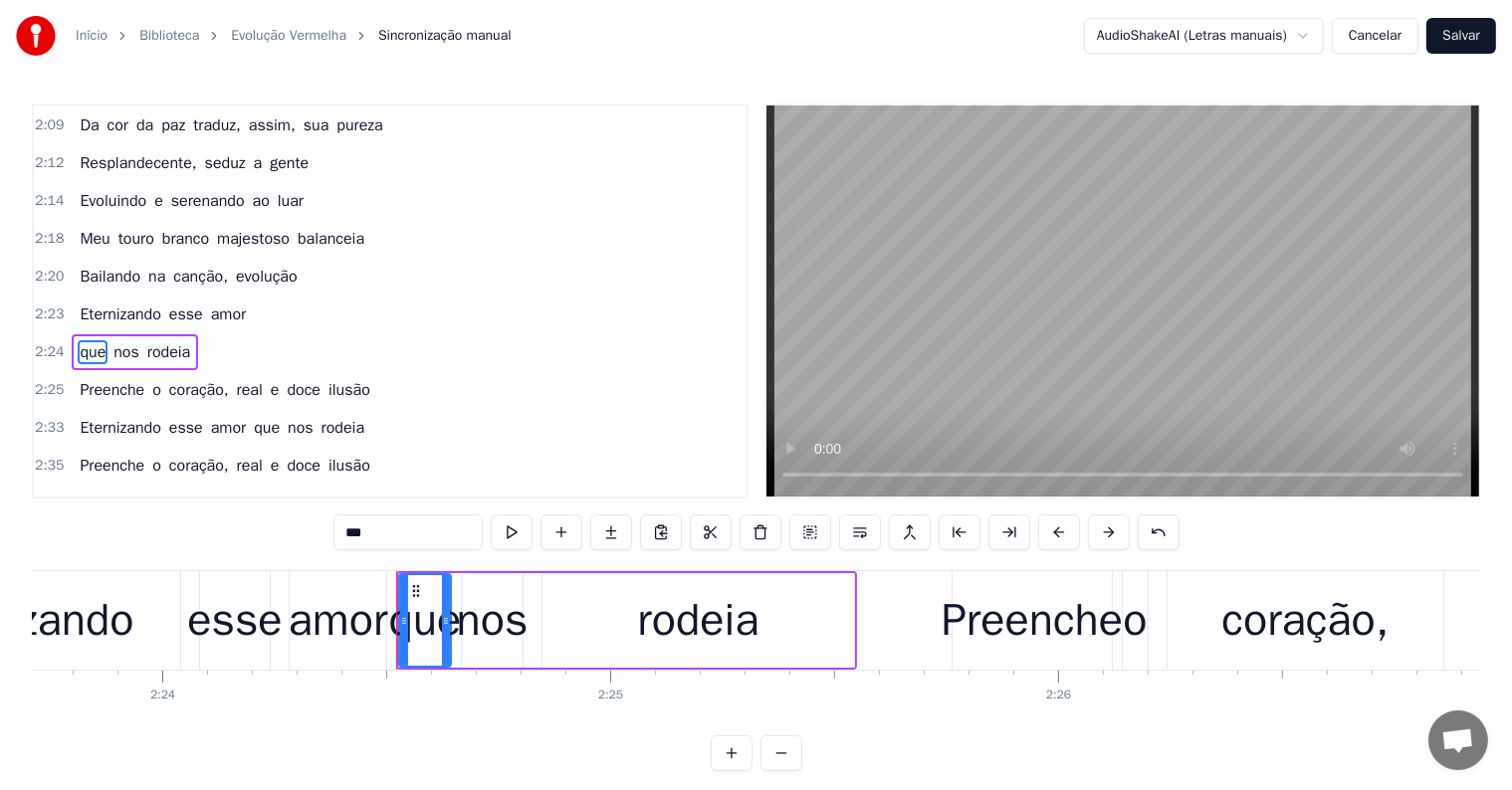click on "Eternizando" at bounding box center [119, 314] 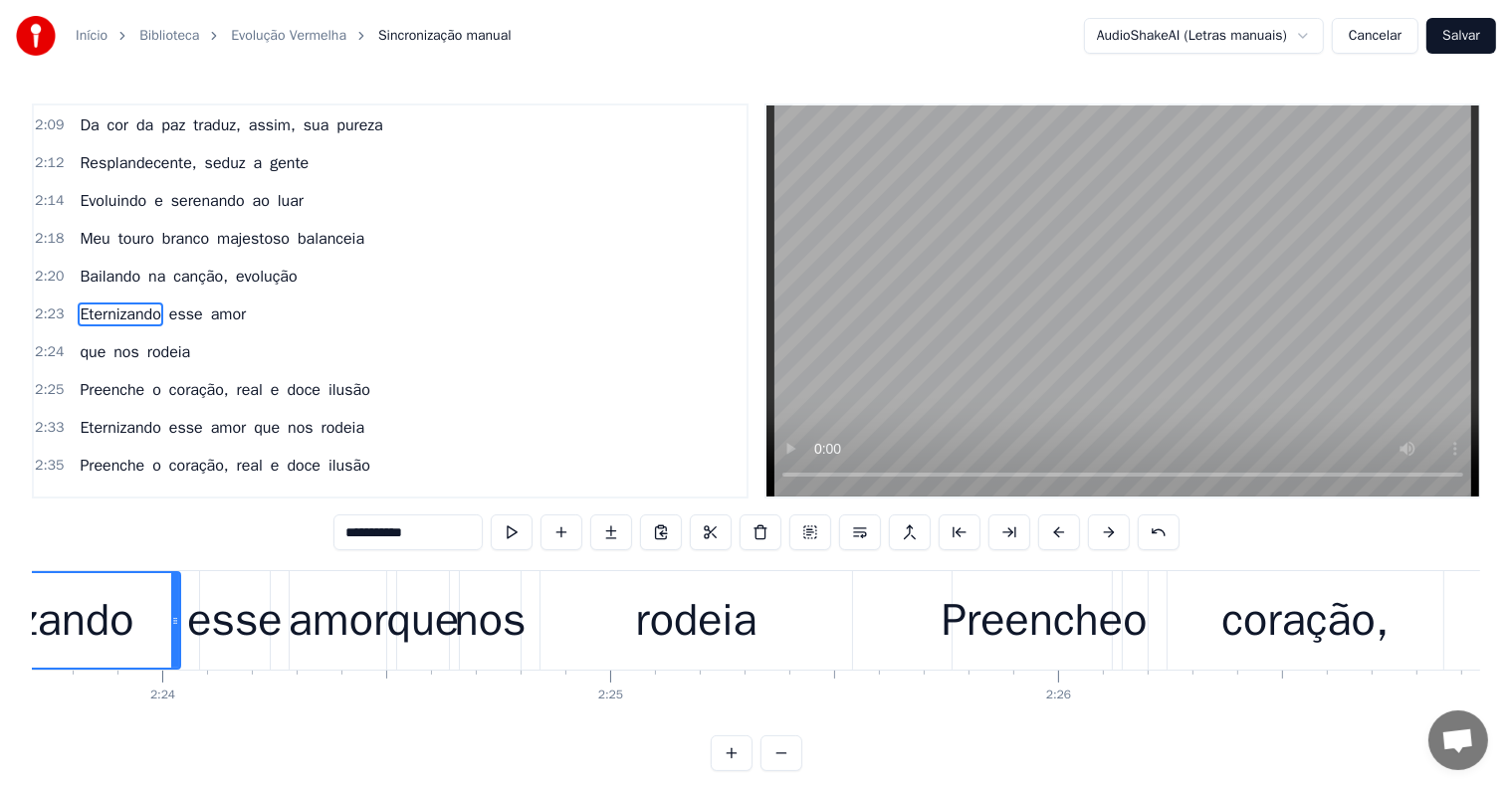 scroll, scrollTop: 1323, scrollLeft: 0, axis: vertical 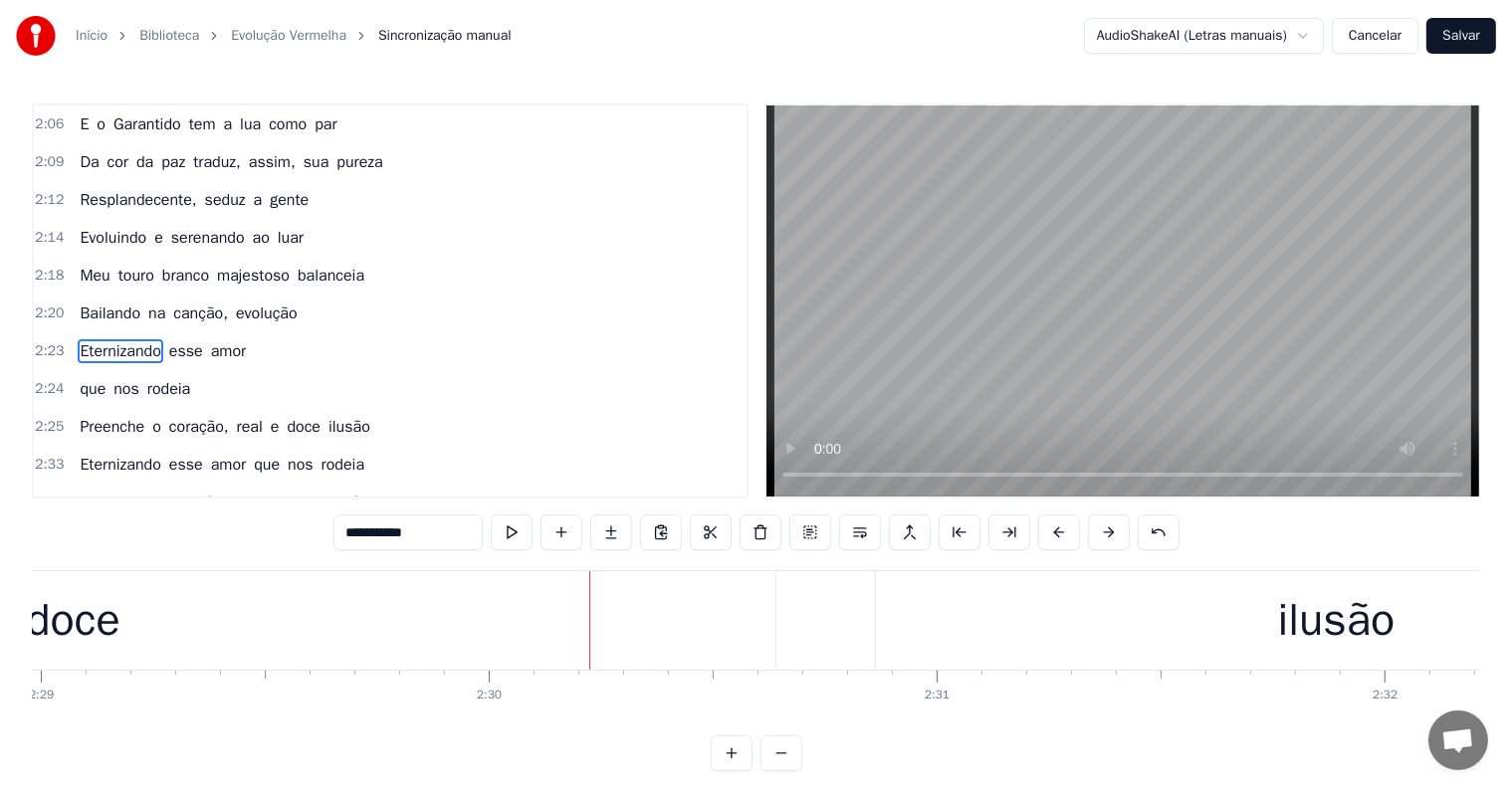 click on "doce" at bounding box center [73, 620] 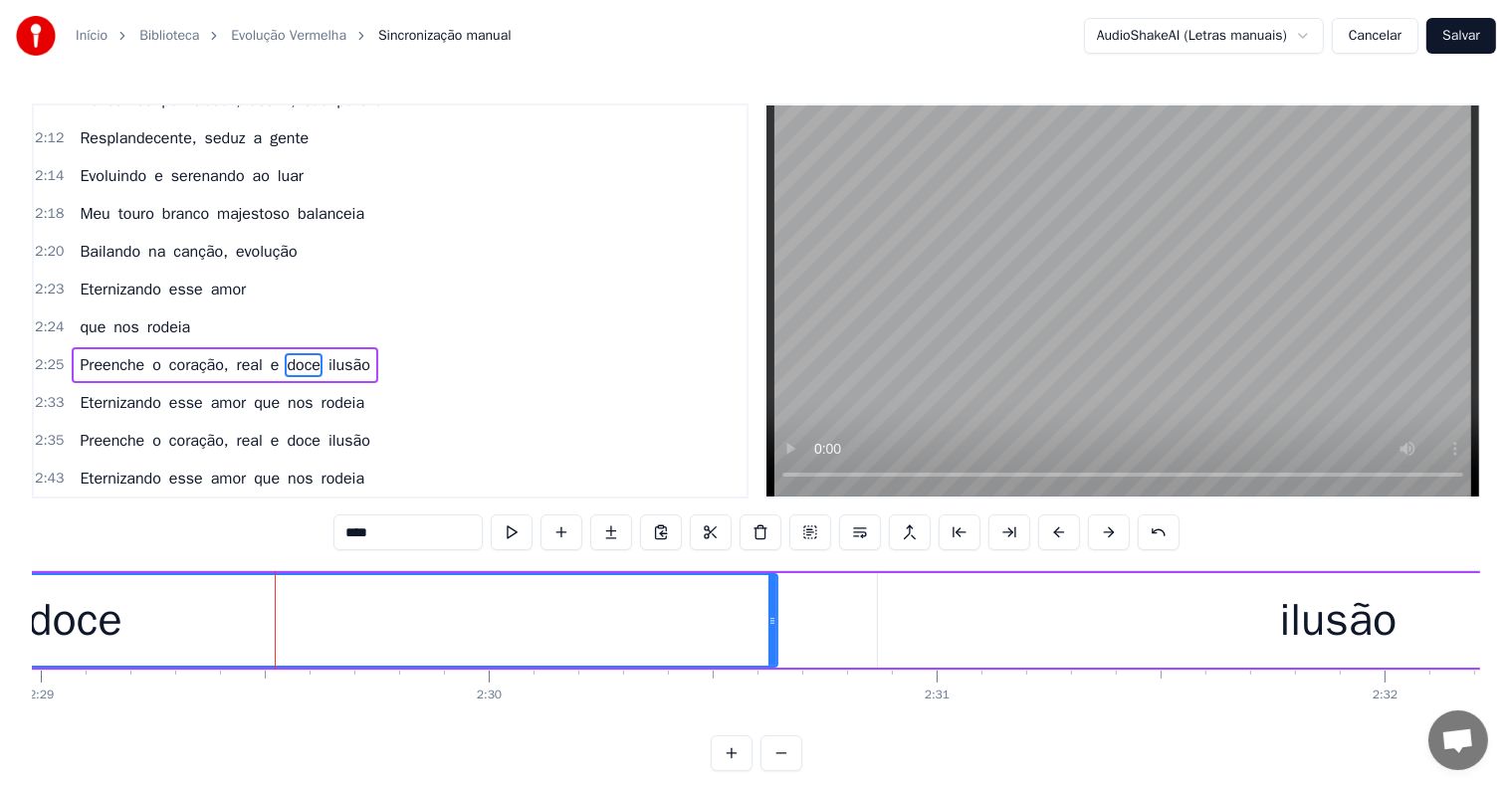 scroll, scrollTop: 1397, scrollLeft: 0, axis: vertical 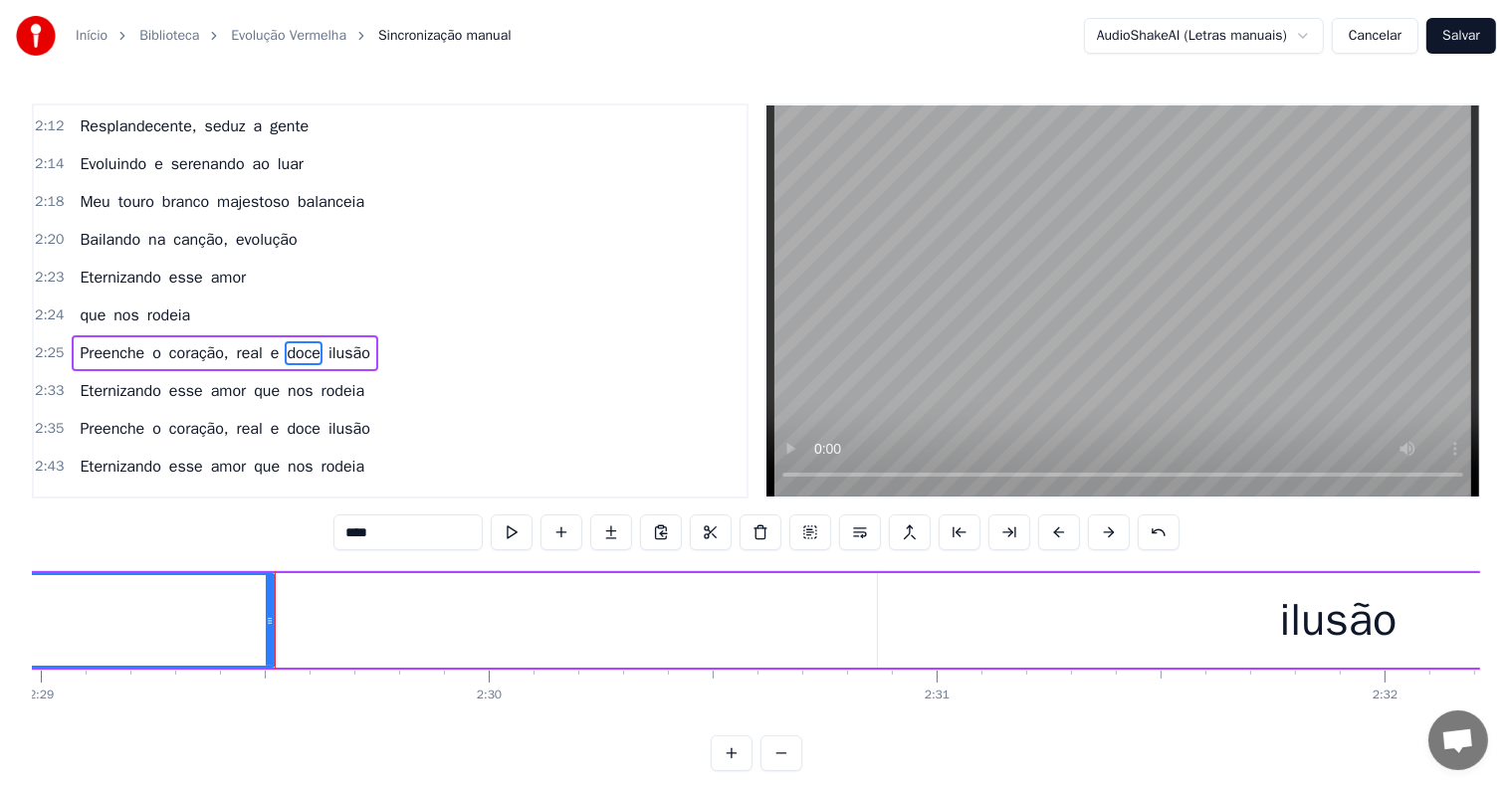drag, startPoint x: 770, startPoint y: 625, endPoint x: 272, endPoint y: 617, distance: 498.06425 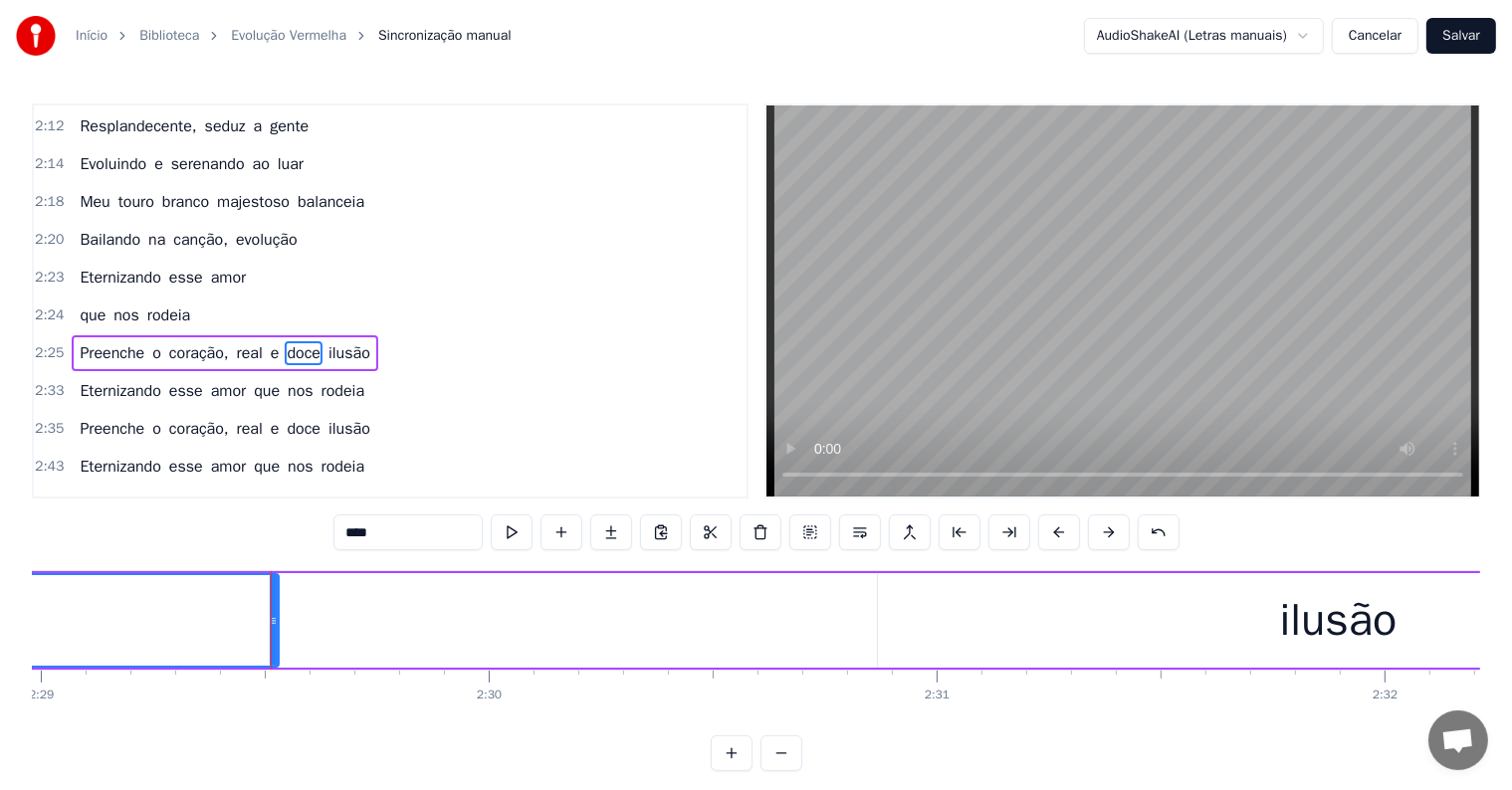 click on "doce" at bounding box center [-174, 620] 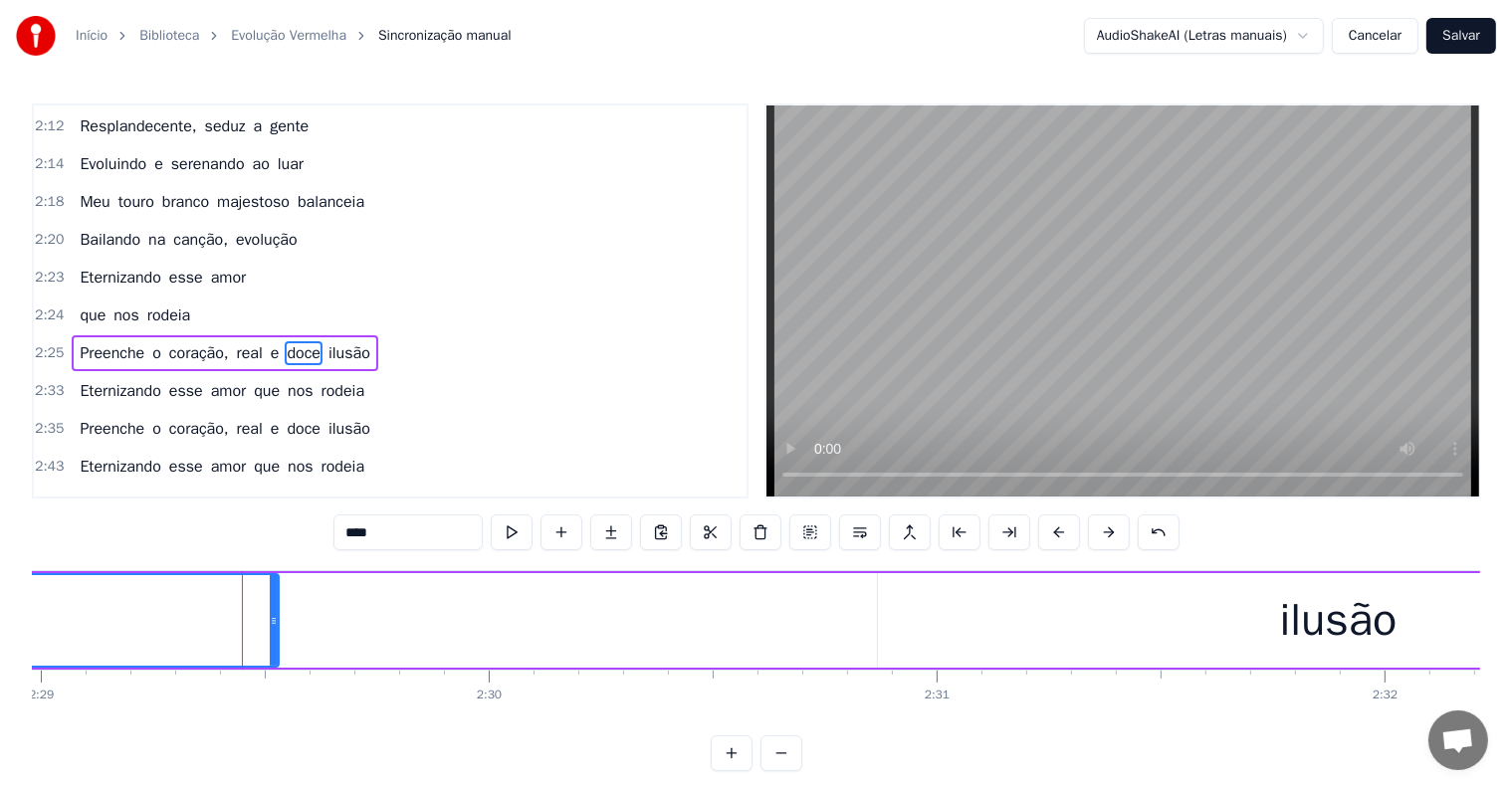 click on "ilusão" at bounding box center (1338, 620) 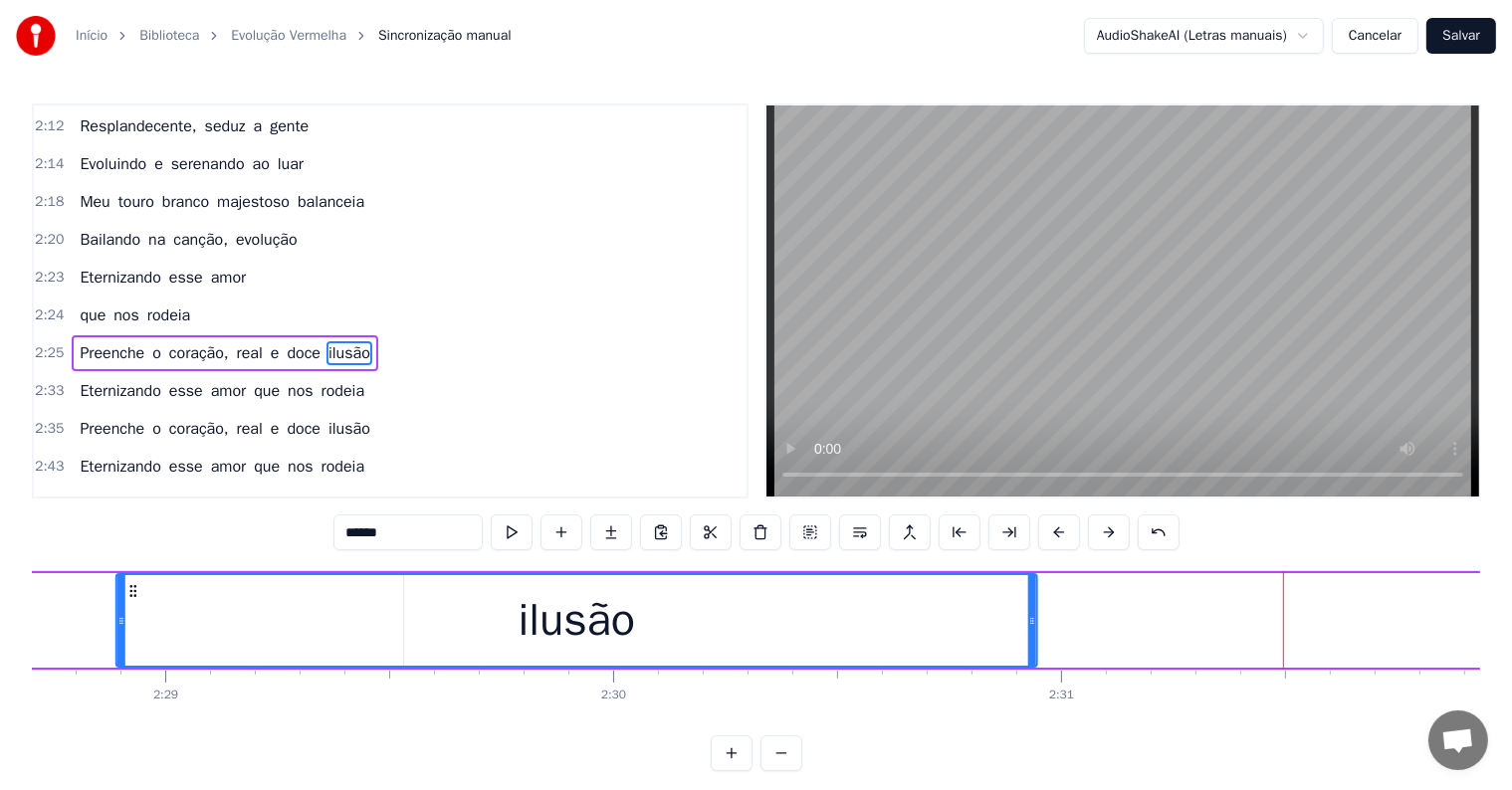 drag, startPoint x: 890, startPoint y: 588, endPoint x: 121, endPoint y: 623, distance: 769.79608 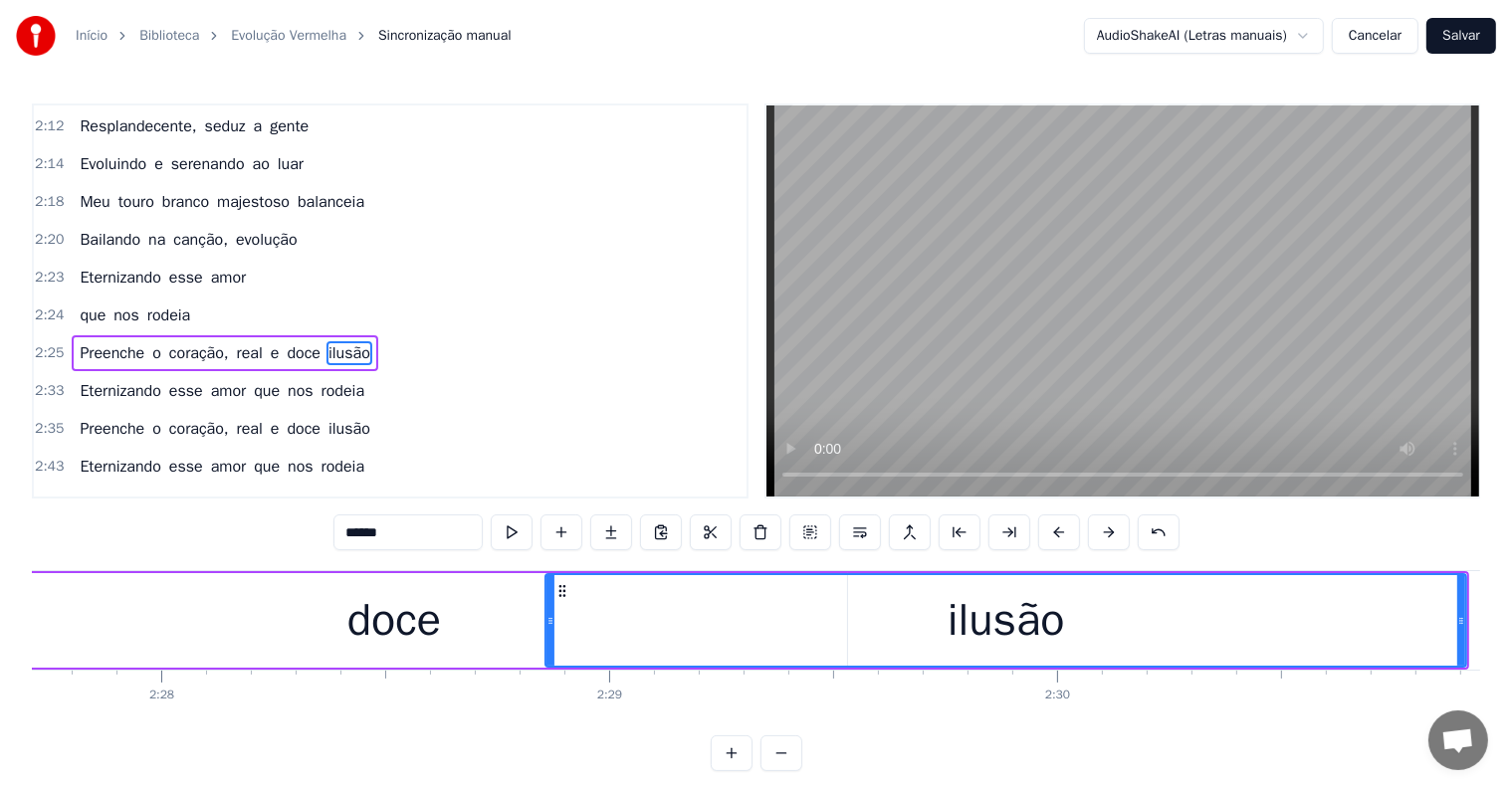 scroll, scrollTop: 0, scrollLeft: 66162, axis: horizontal 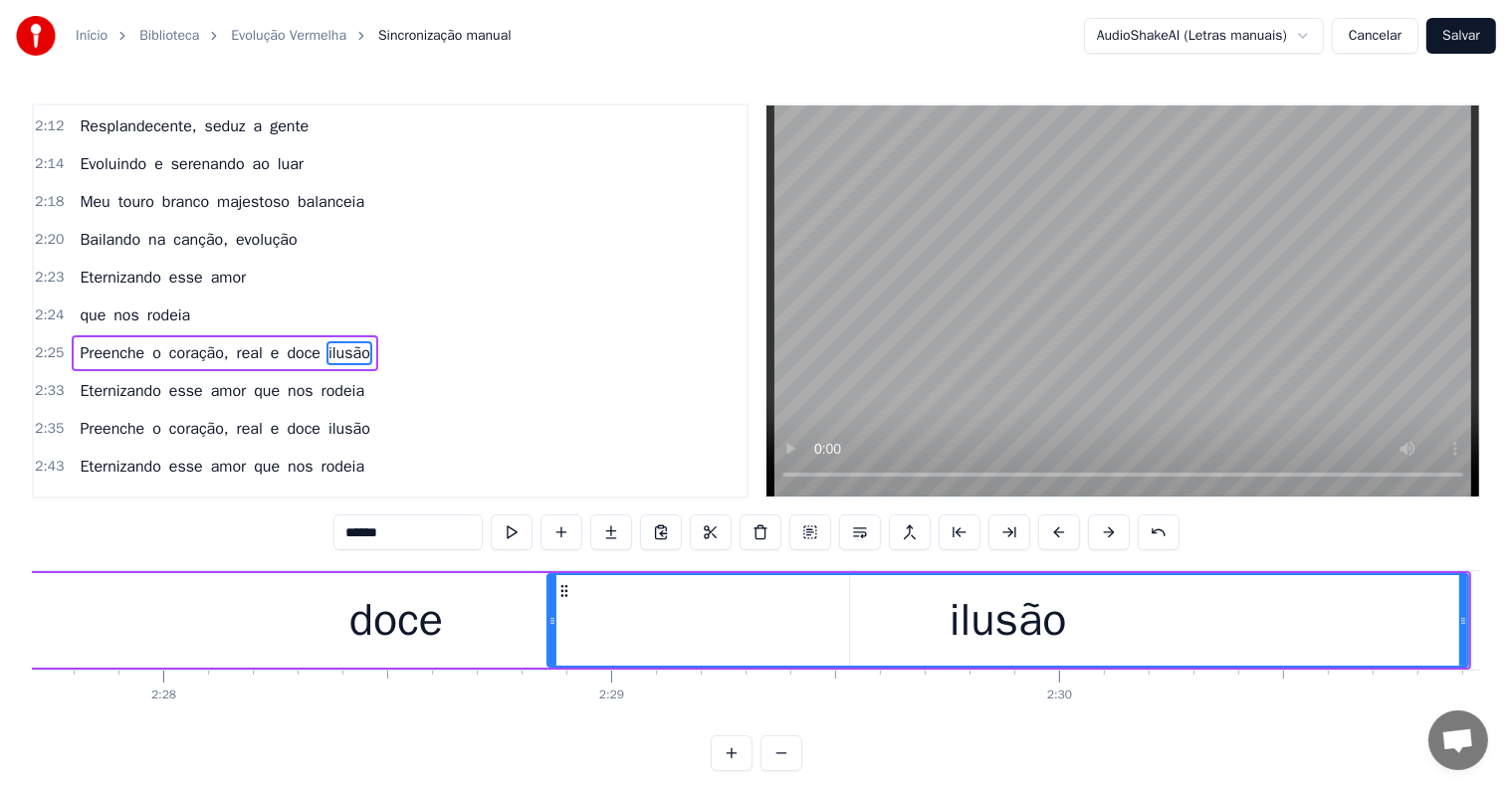 click on "doce" at bounding box center [396, 621] 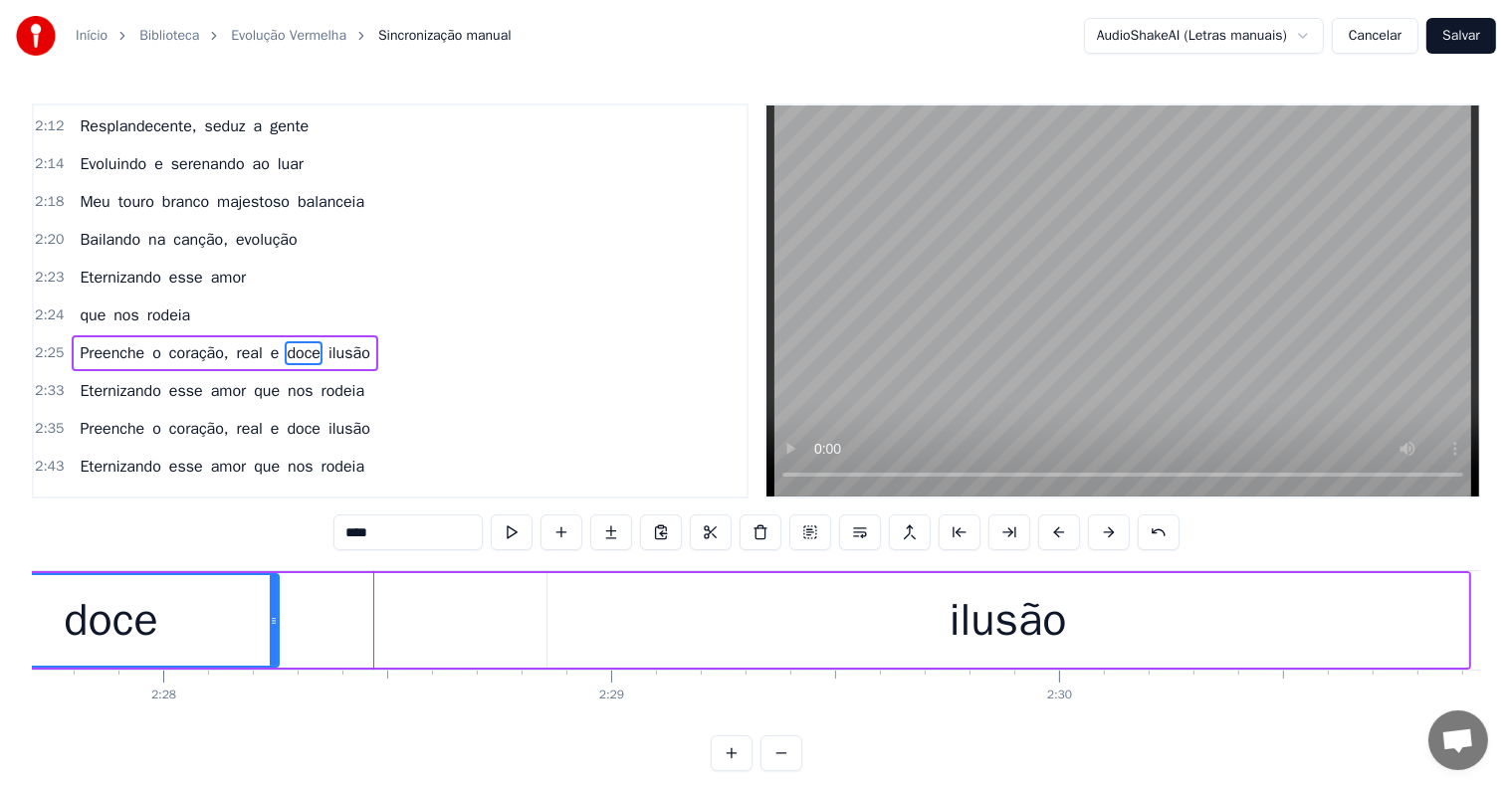 drag, startPoint x: 843, startPoint y: 622, endPoint x: 273, endPoint y: 614, distance: 570.05614 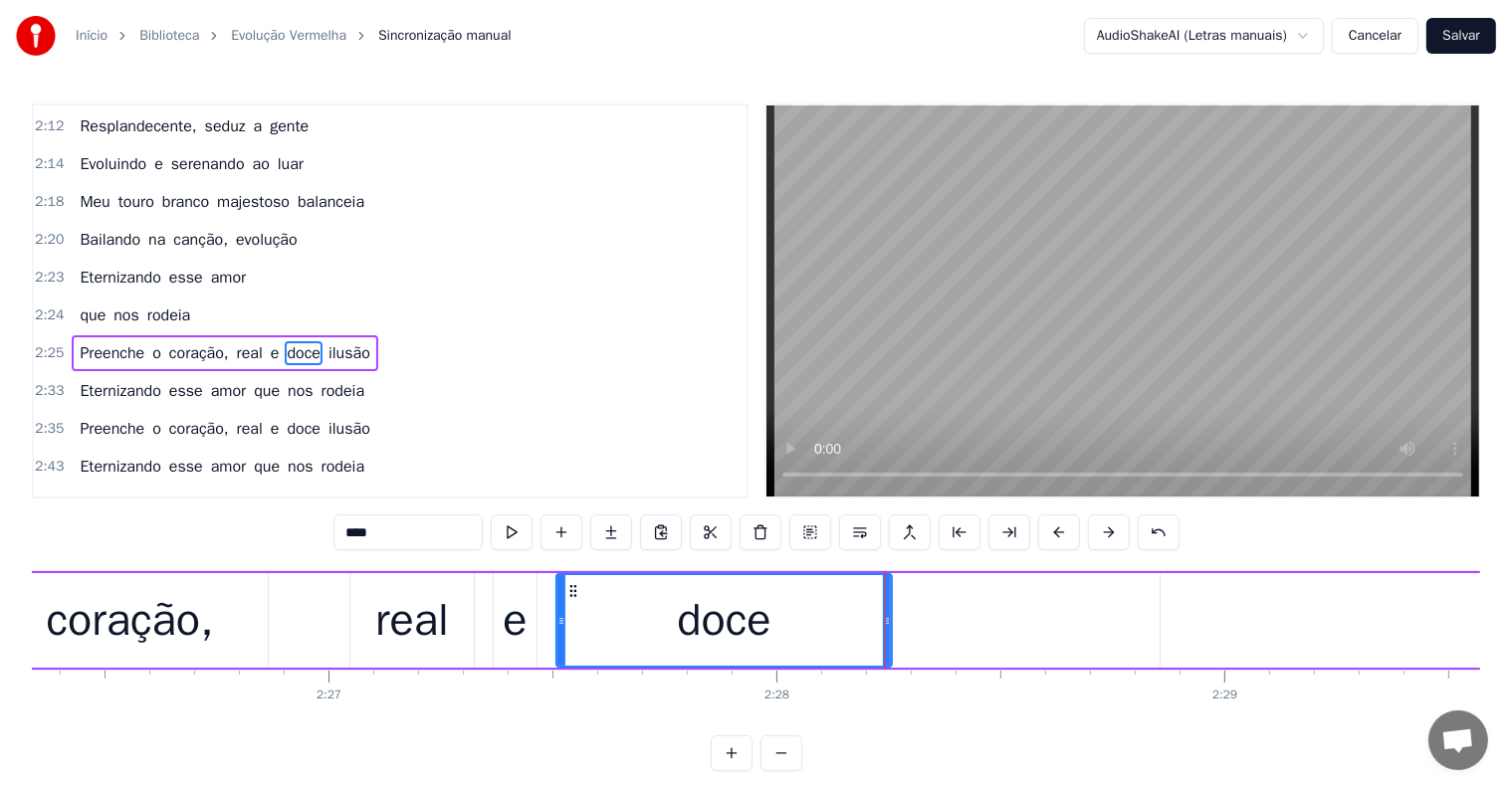 scroll, scrollTop: 0, scrollLeft: 65525, axis: horizontal 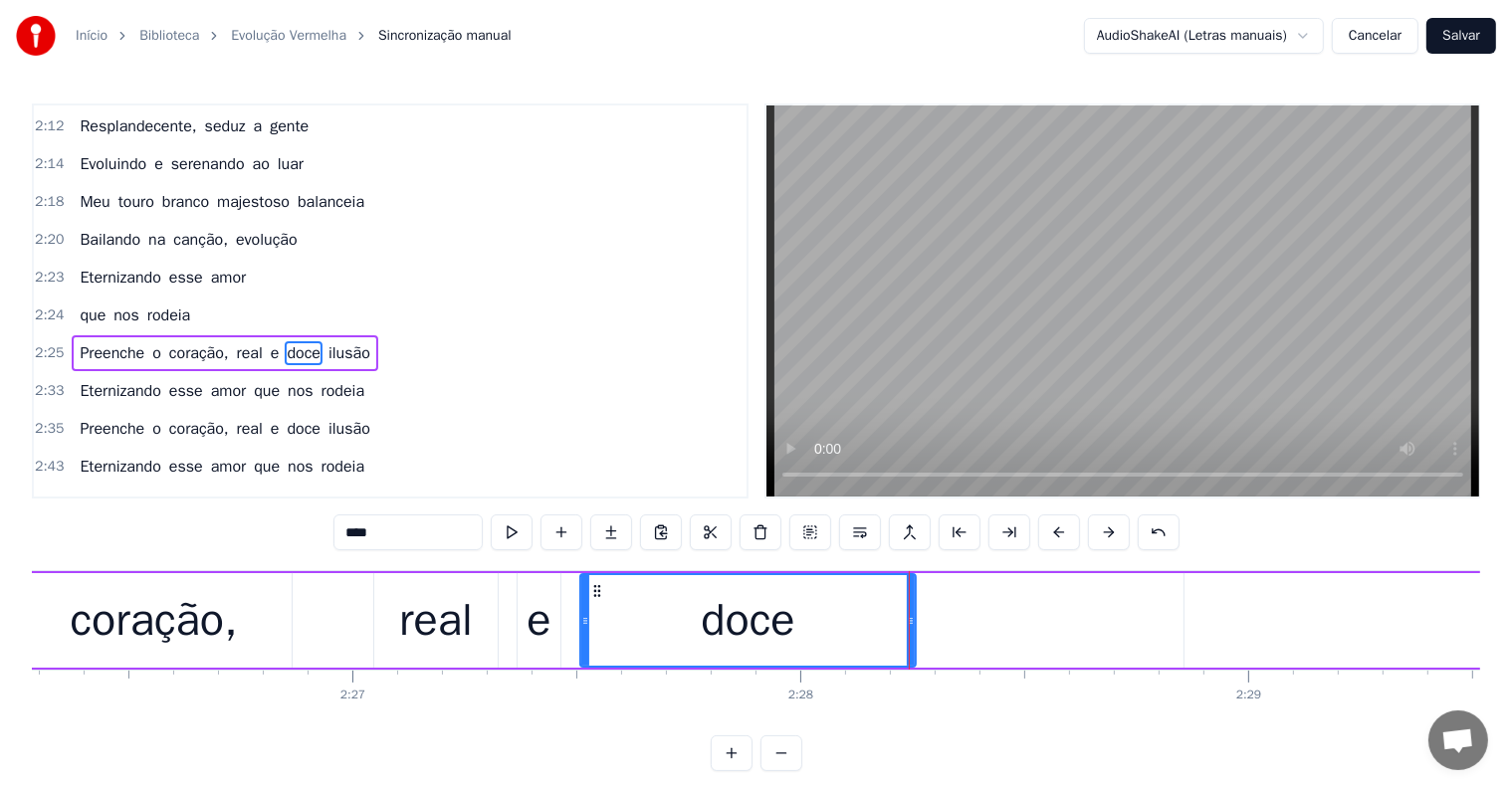 click on "ilusão" at bounding box center [1644, 620] 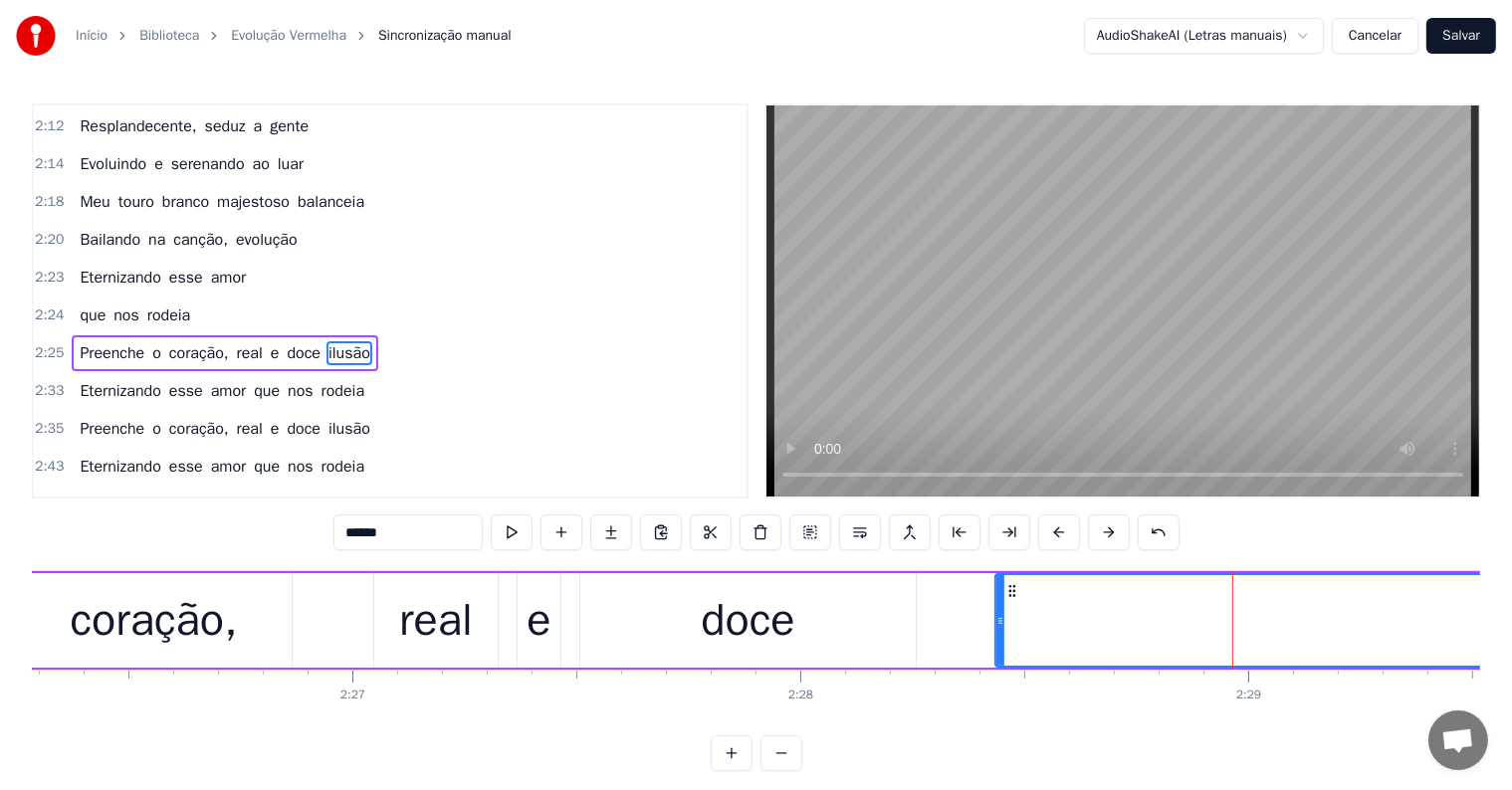 drag, startPoint x: 1190, startPoint y: 617, endPoint x: 999, endPoint y: 634, distance: 191.75505 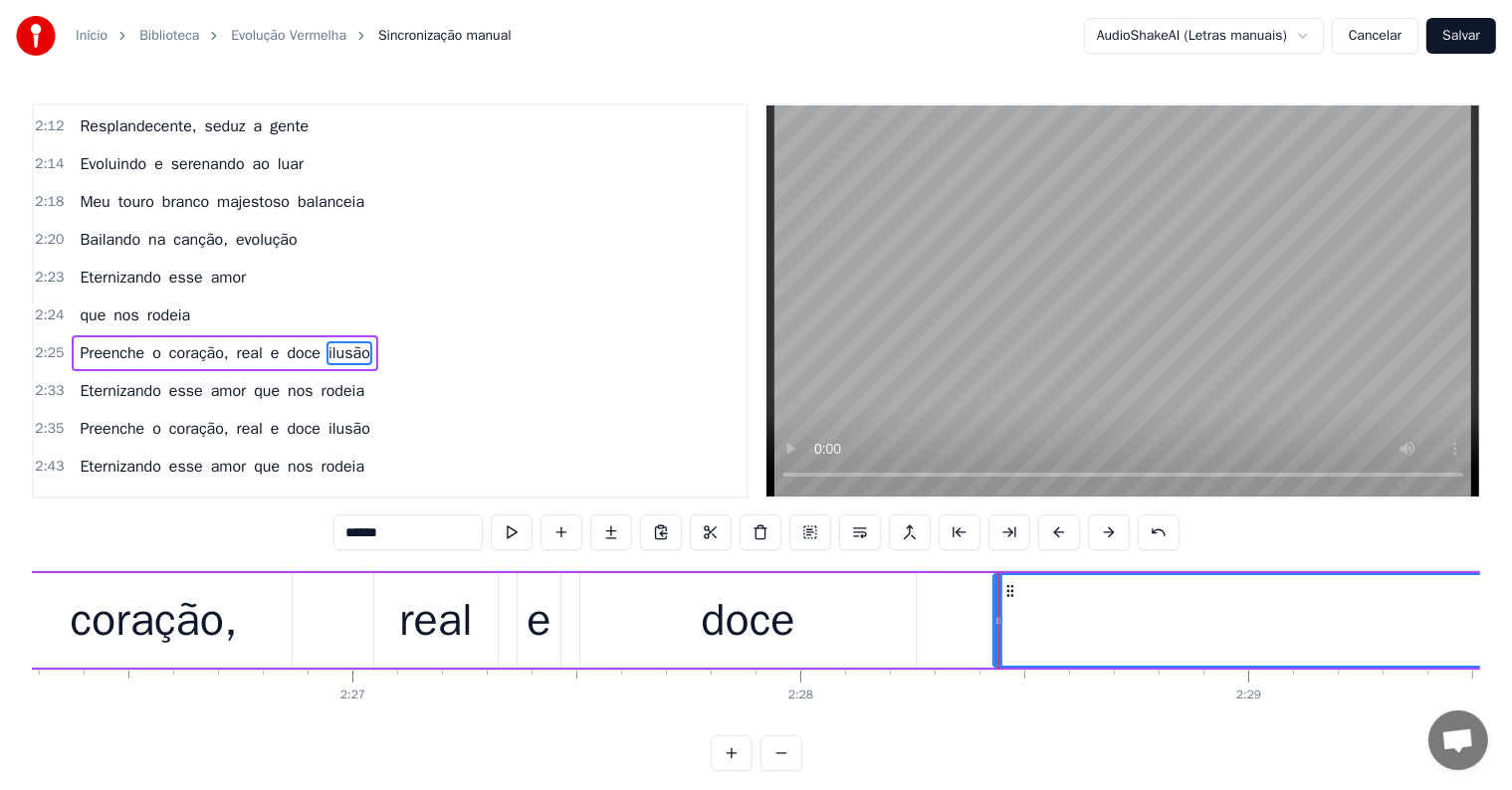 click on "doce" at bounding box center [748, 621] 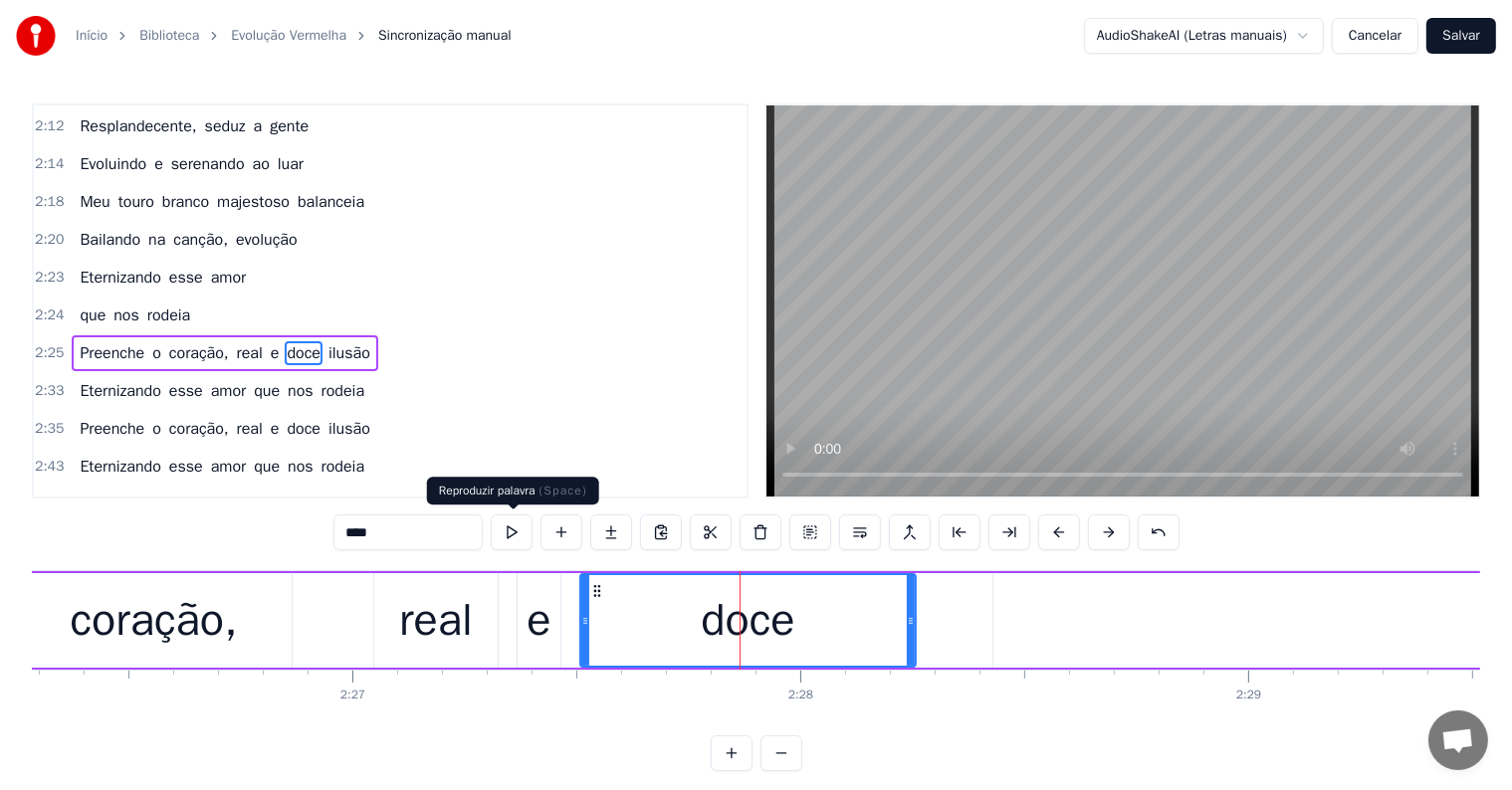 click at bounding box center [512, 532] 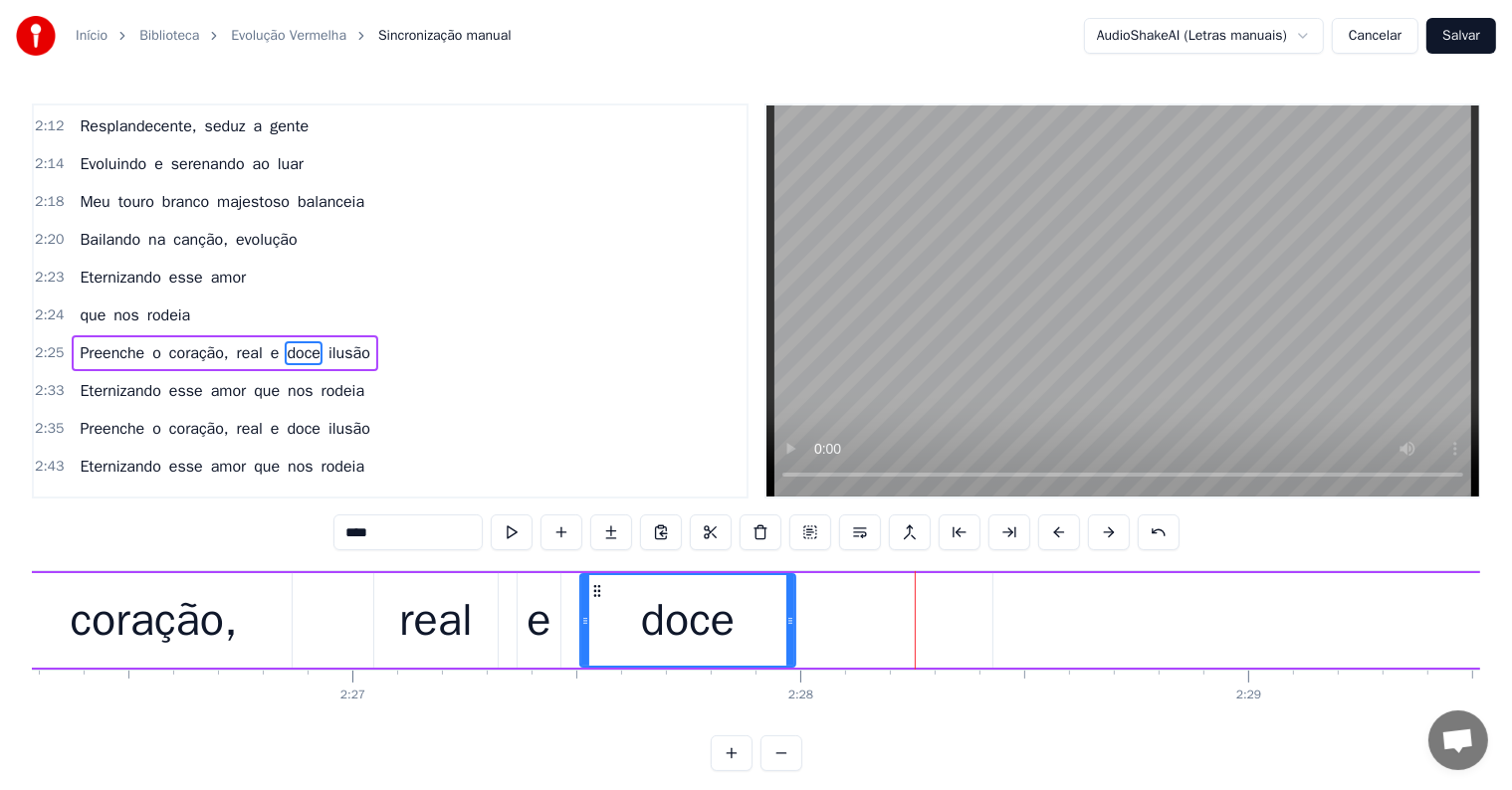 drag, startPoint x: 909, startPoint y: 618, endPoint x: 788, endPoint y: 626, distance: 121.264174 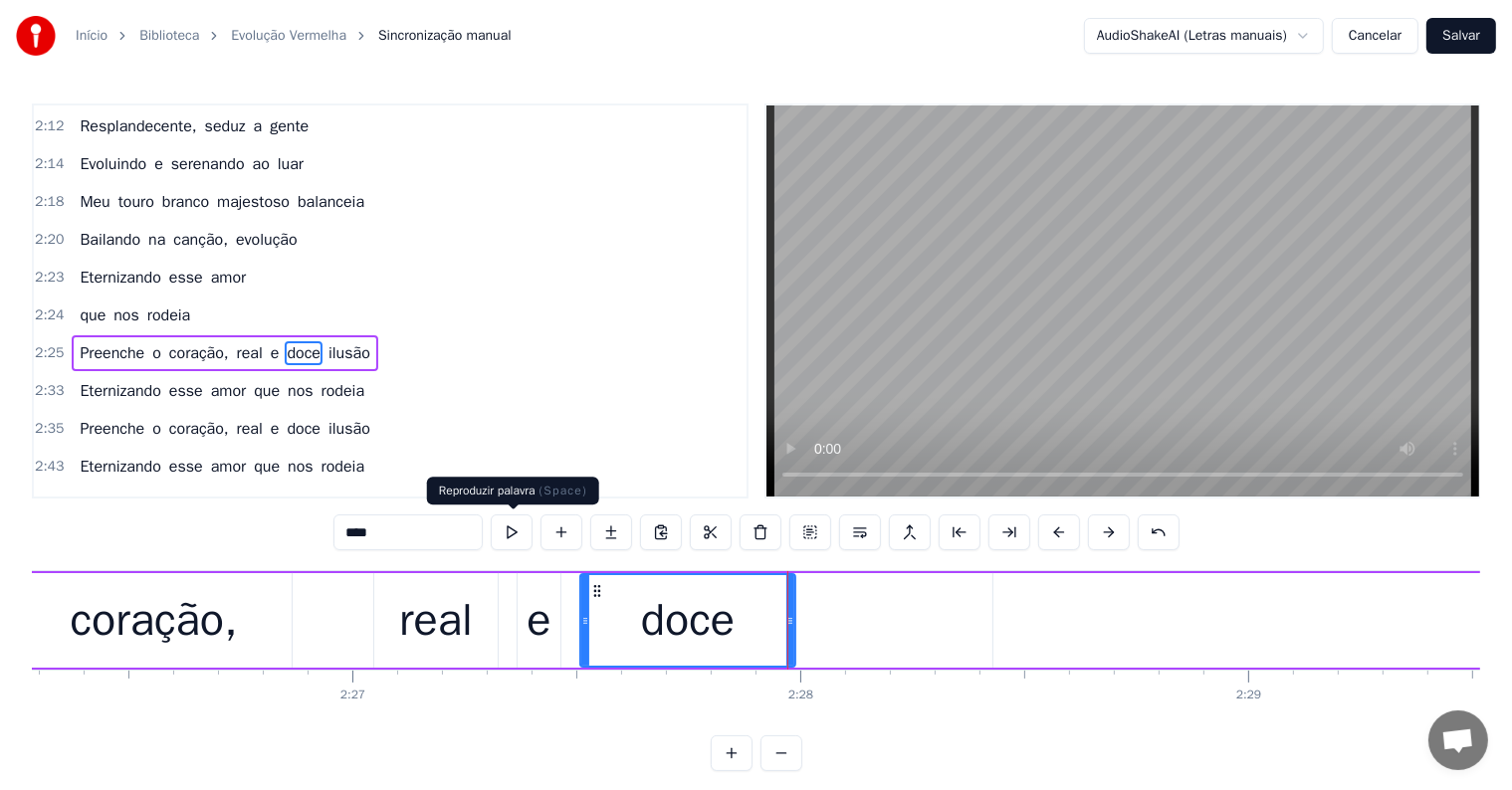 click at bounding box center (512, 532) 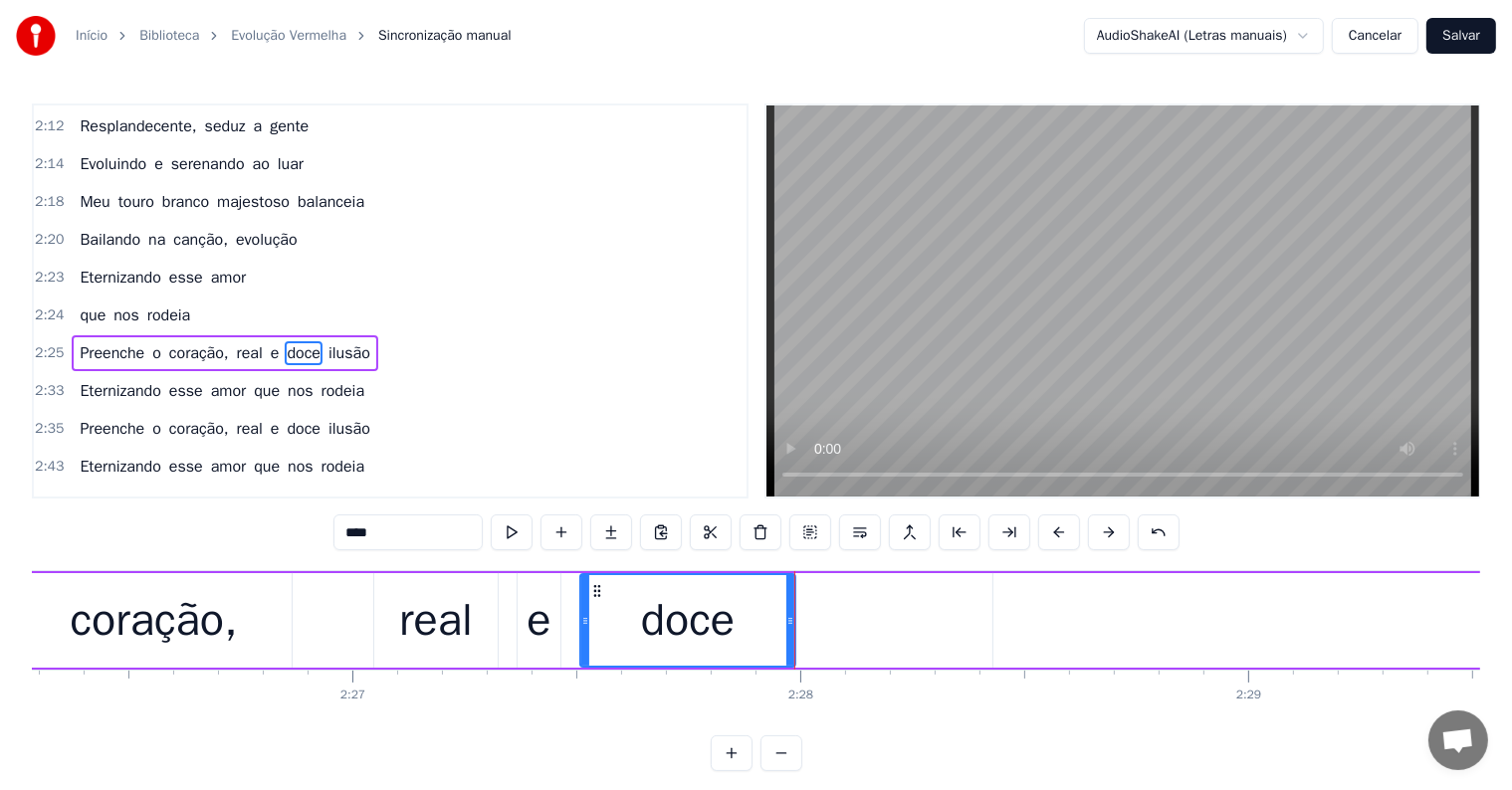 click on "ilusão" at bounding box center (1549, 620) 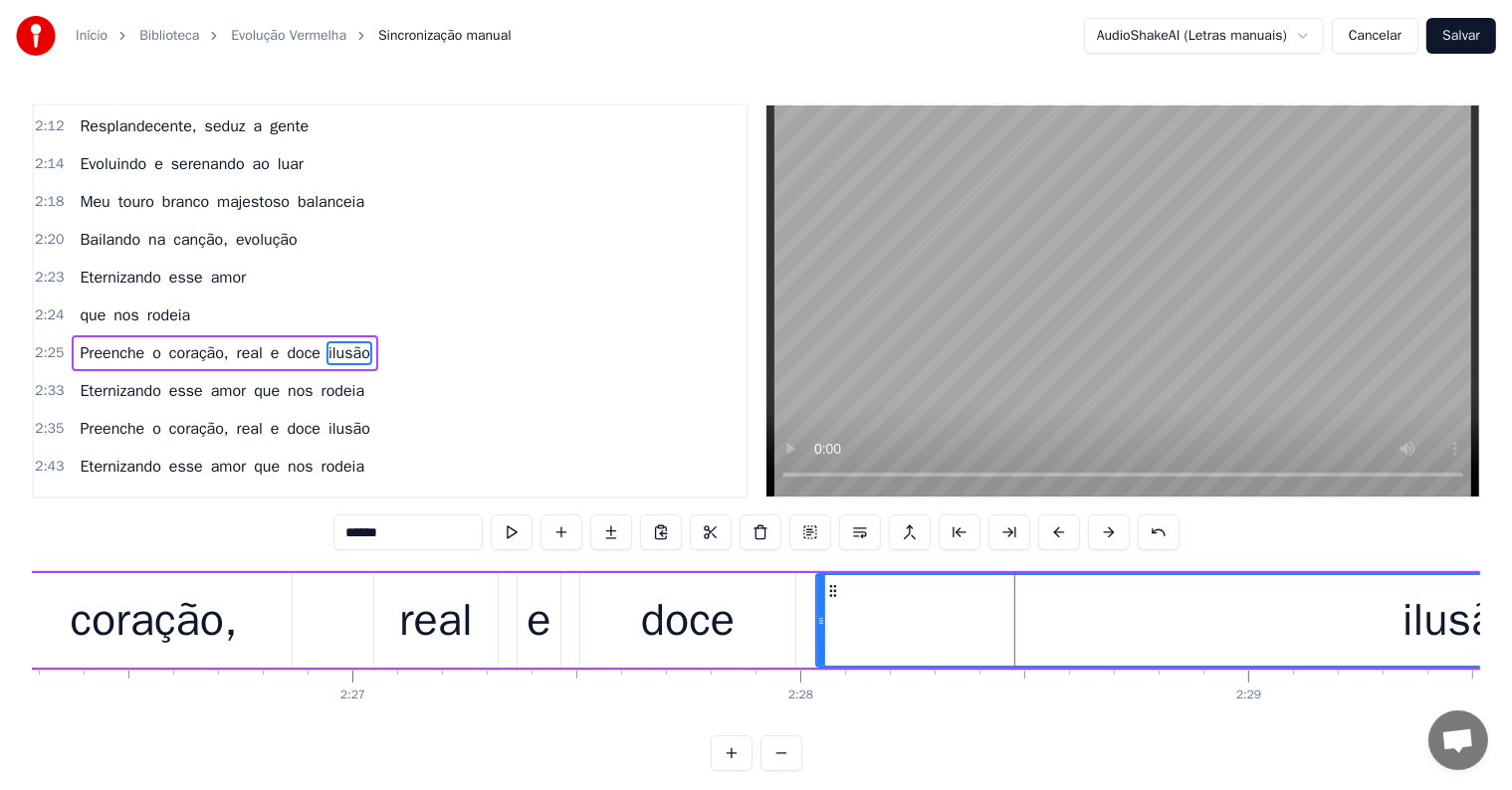 drag, startPoint x: 997, startPoint y: 611, endPoint x: 820, endPoint y: 629, distance: 177.9129 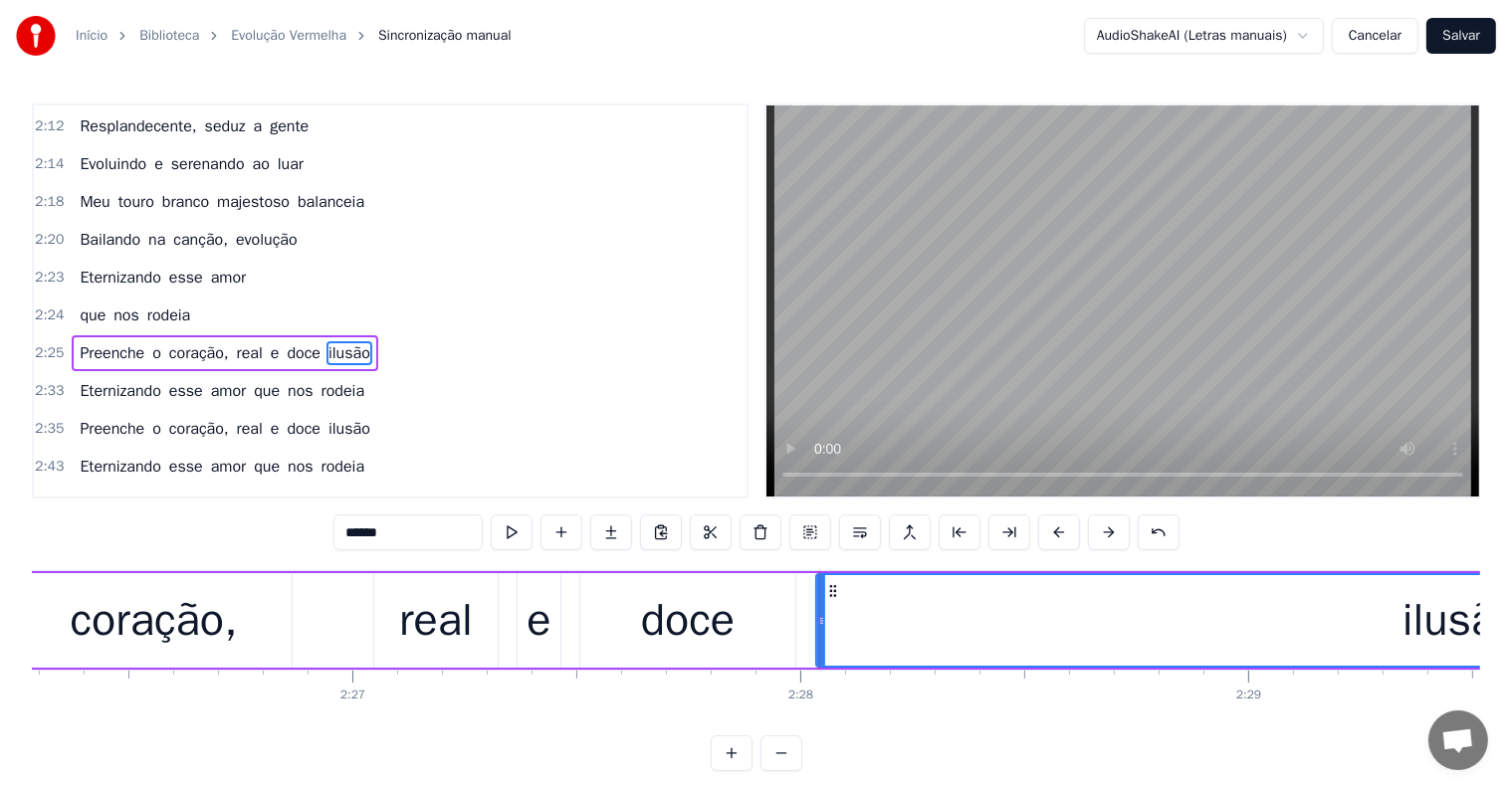 click on "real" at bounding box center (436, 621) 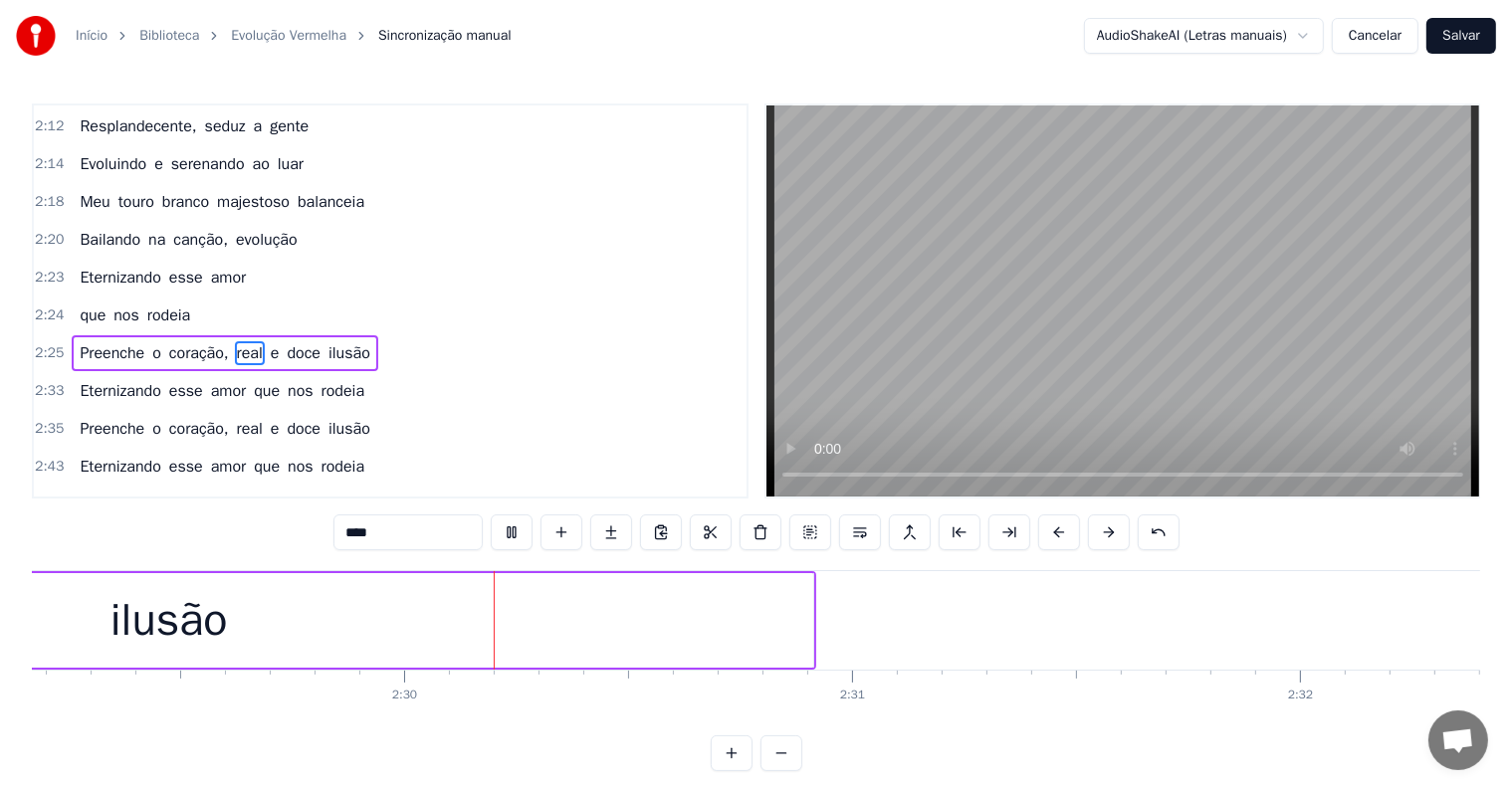 scroll, scrollTop: 0, scrollLeft: 66826, axis: horizontal 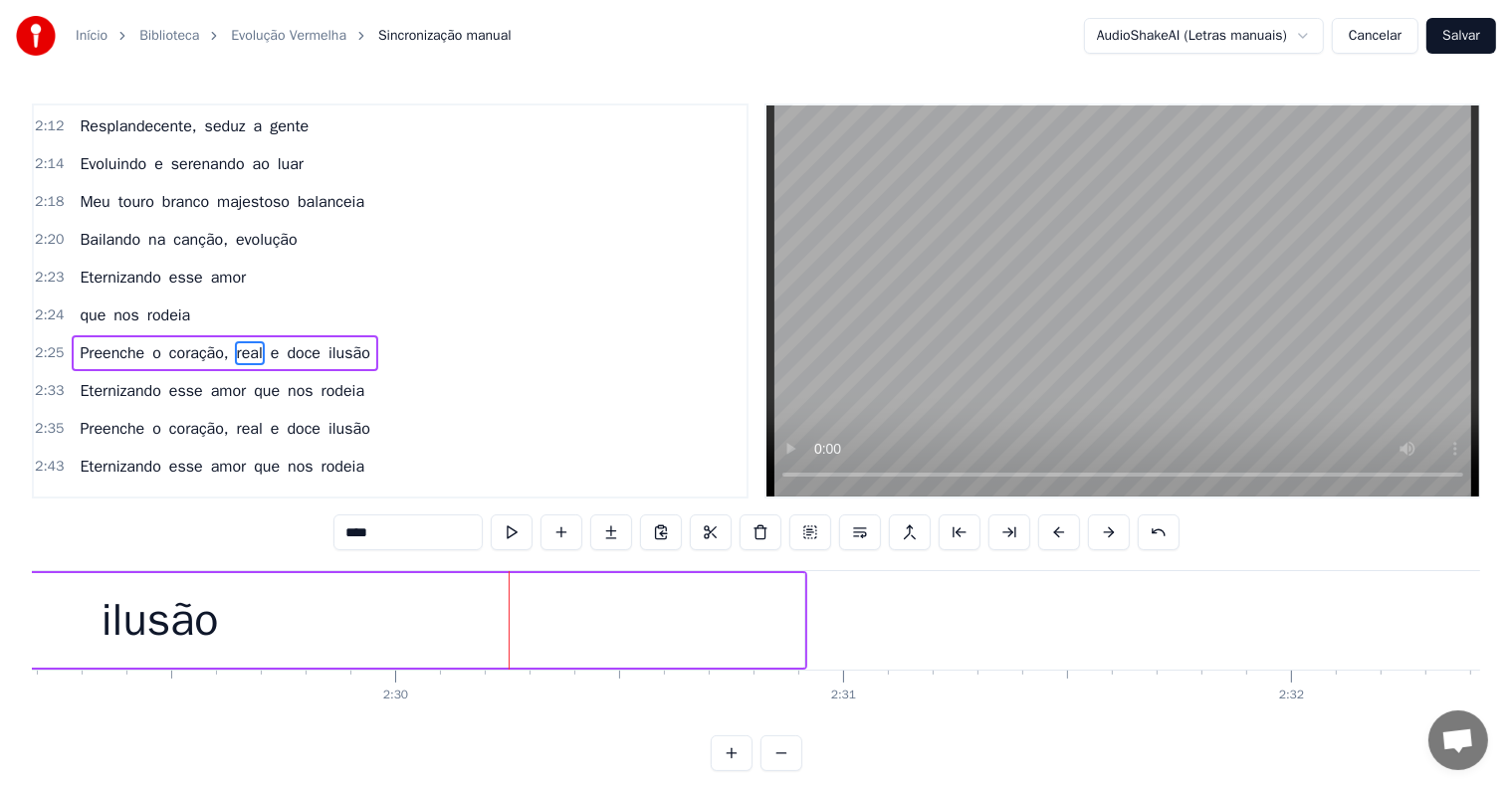 click on "ilusão" at bounding box center (159, 620) 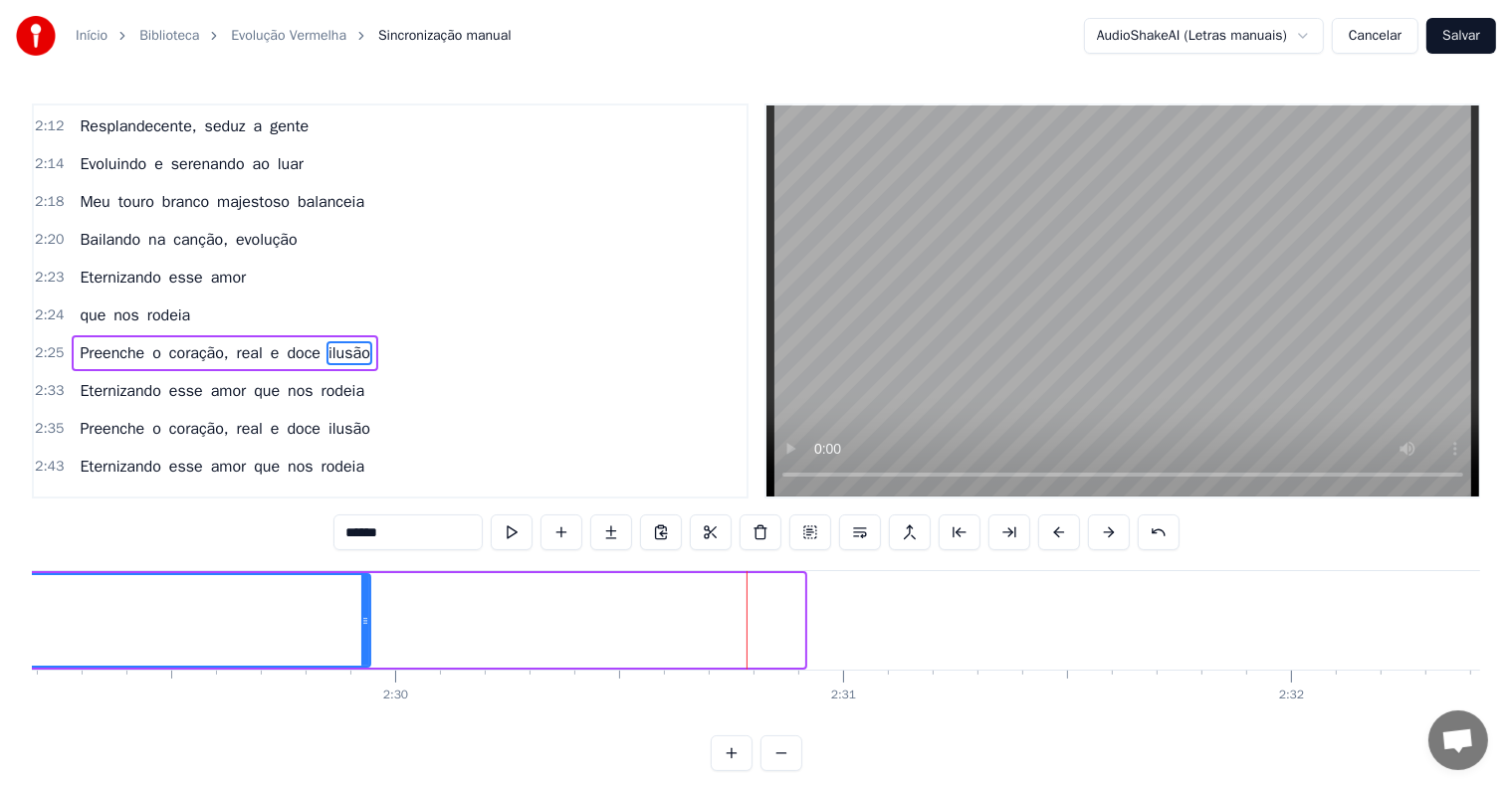 drag, startPoint x: 799, startPoint y: 620, endPoint x: 365, endPoint y: 611, distance: 434.09331 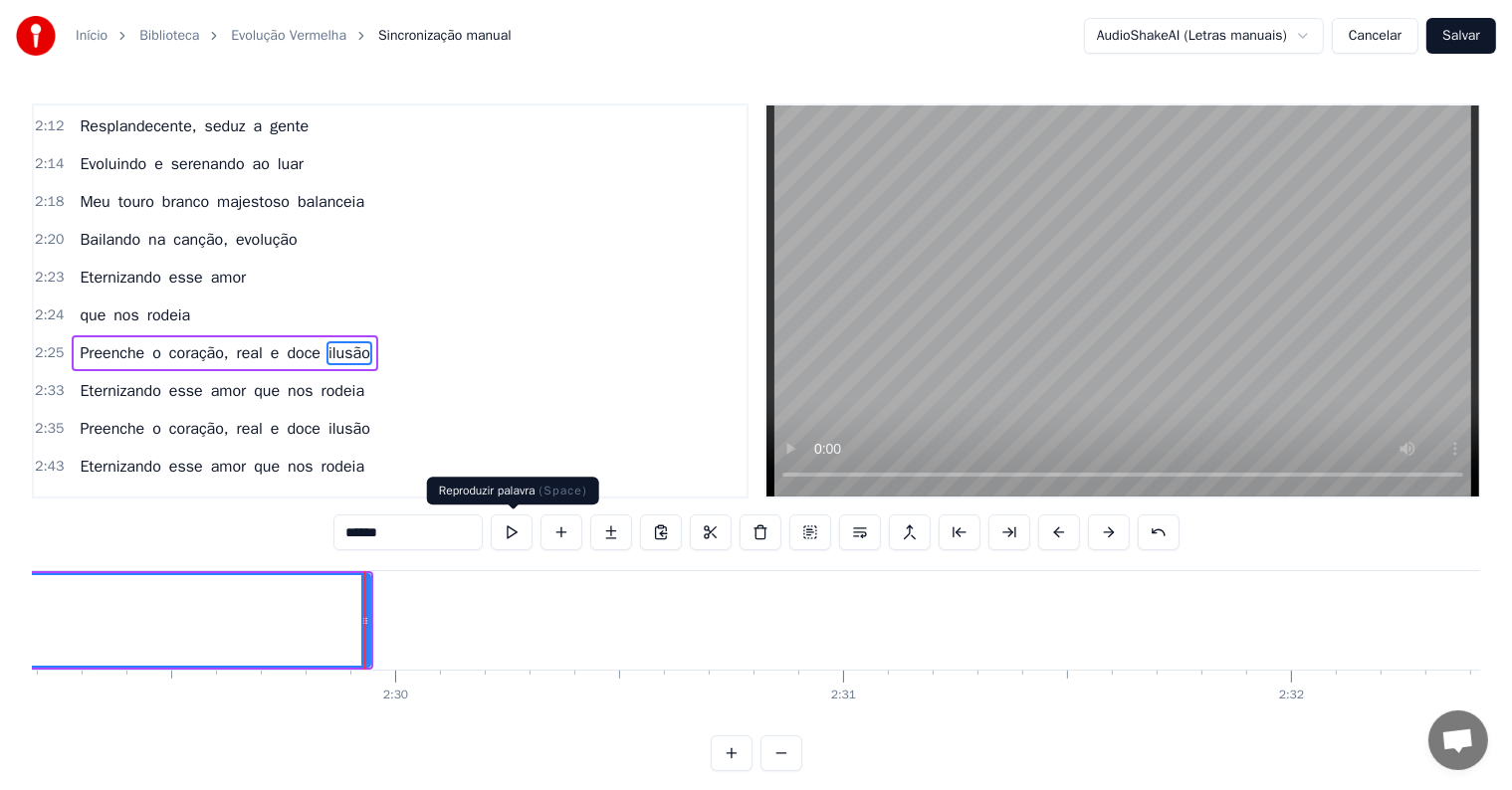 click at bounding box center [512, 532] 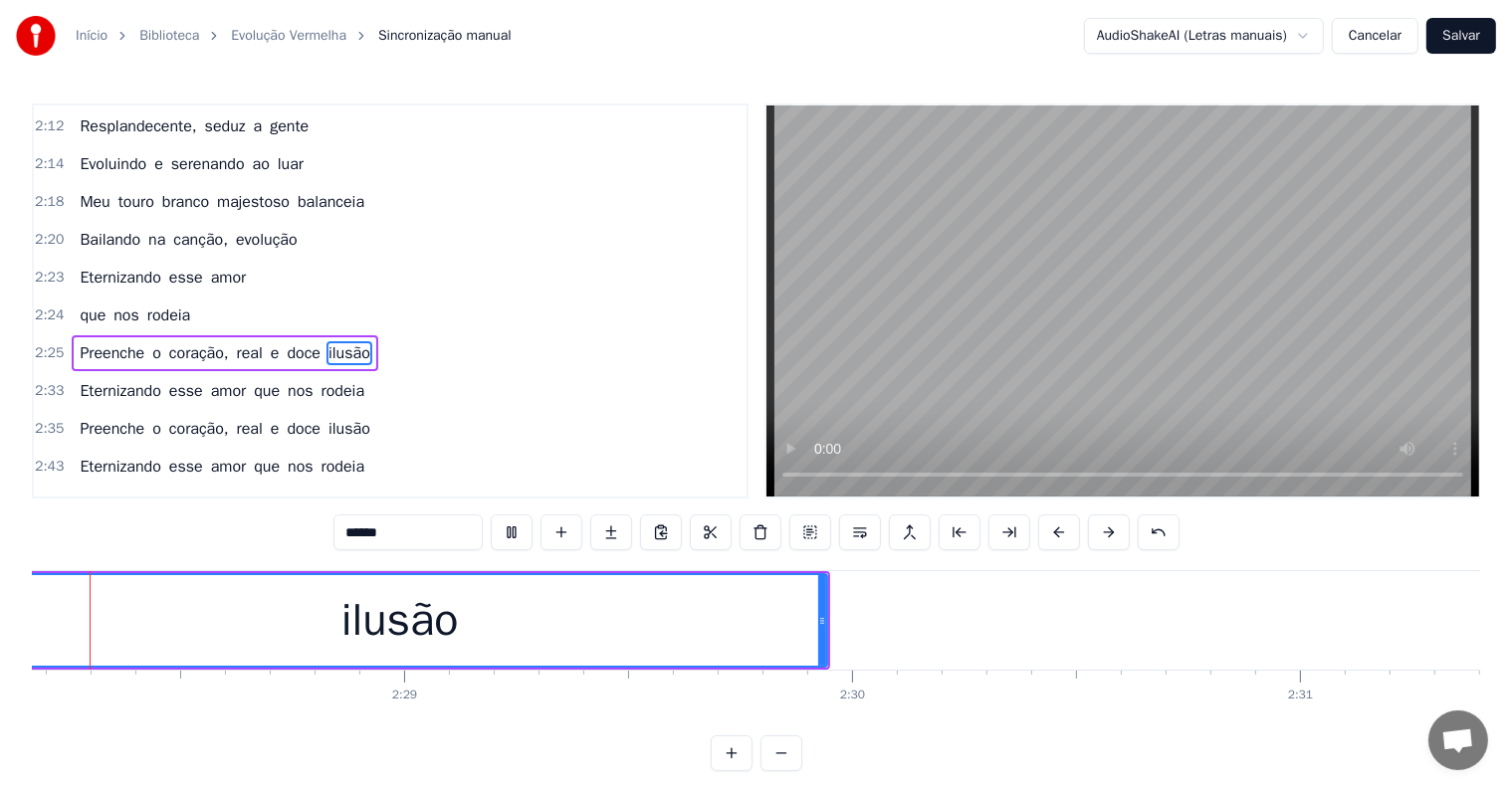 scroll, scrollTop: 0, scrollLeft: 66322, axis: horizontal 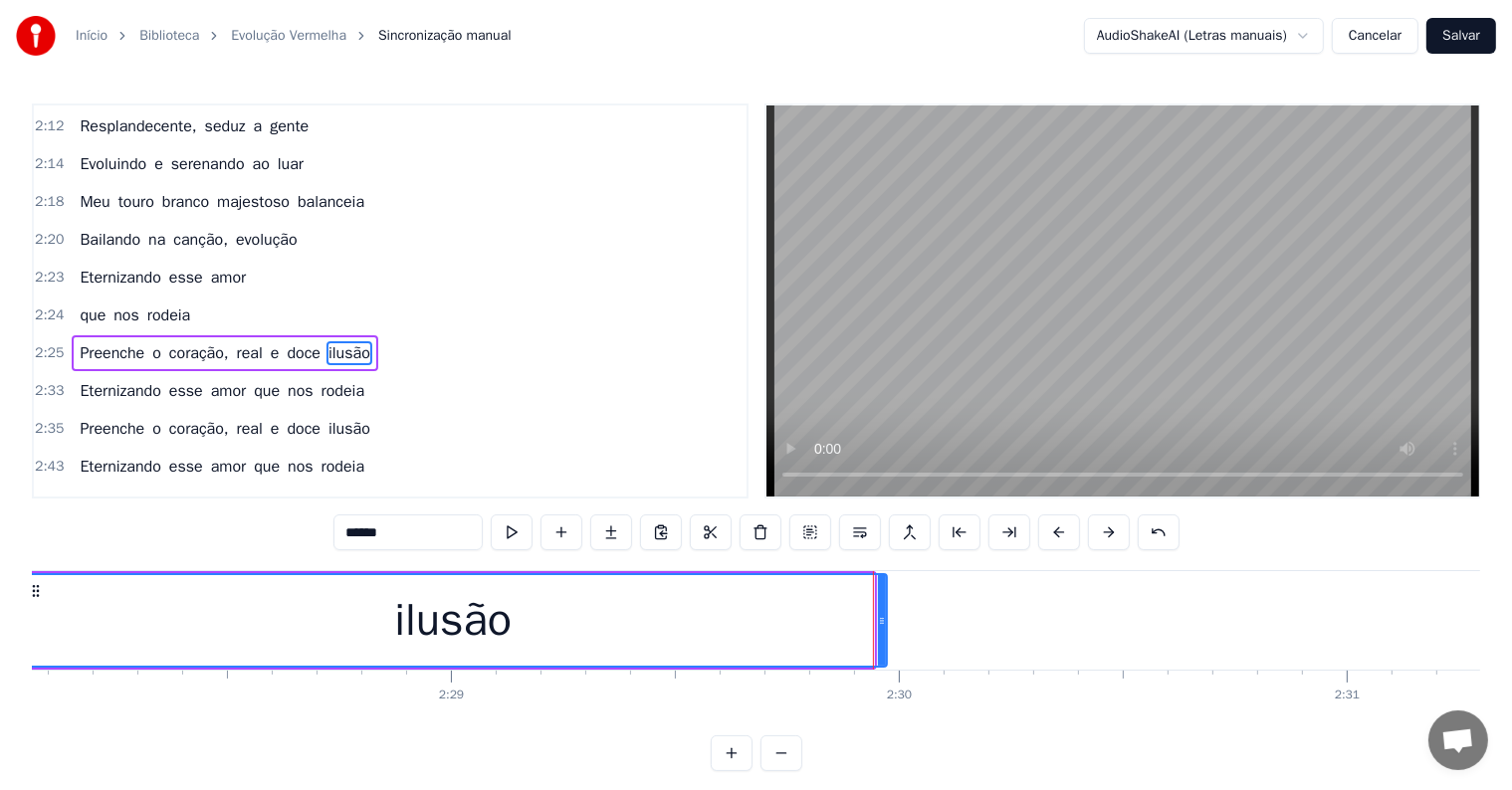 drag, startPoint x: 871, startPoint y: 615, endPoint x: 885, endPoint y: 619, distance: 14.56022 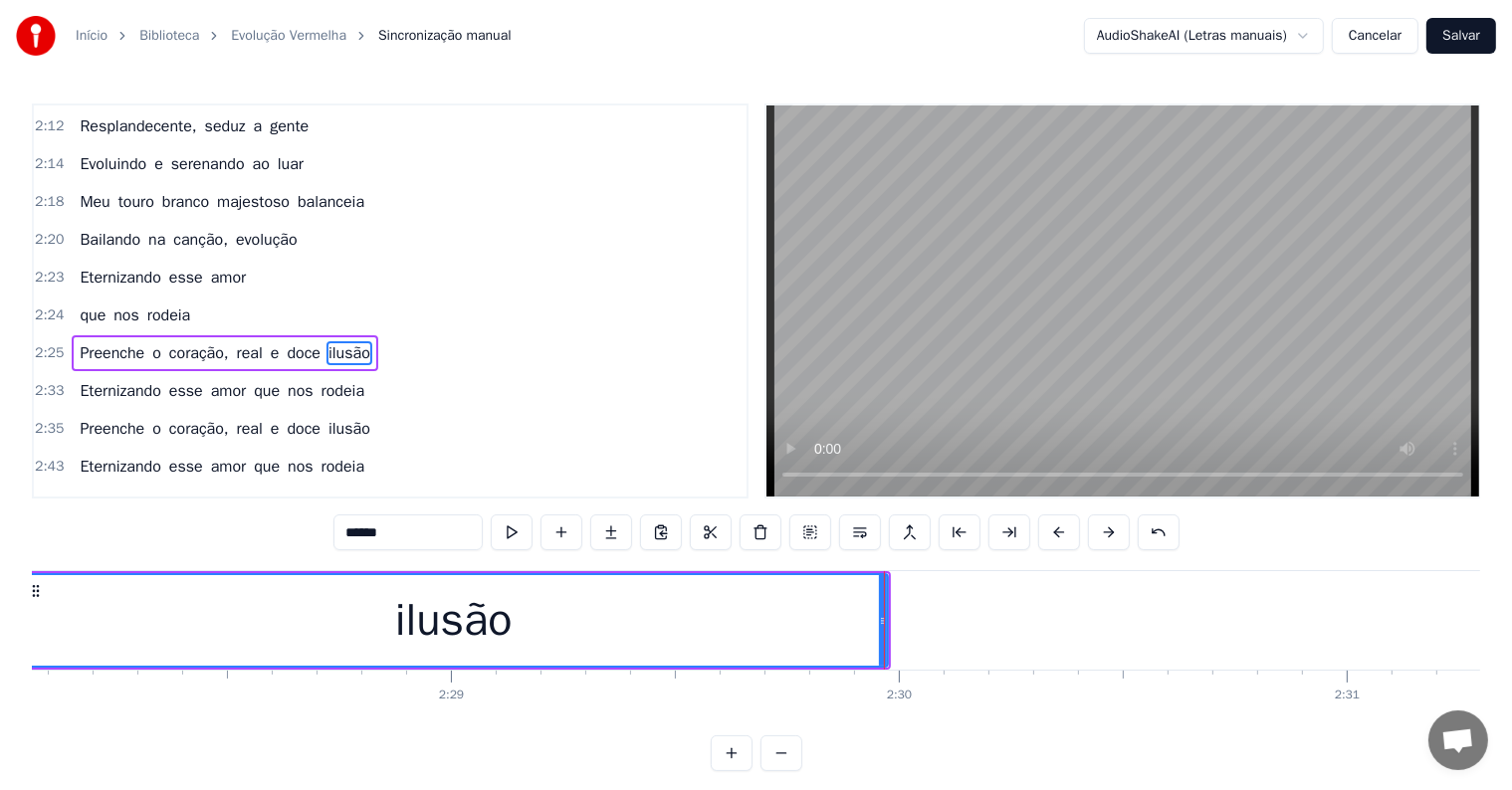 click on "ilusão" at bounding box center (453, 620) 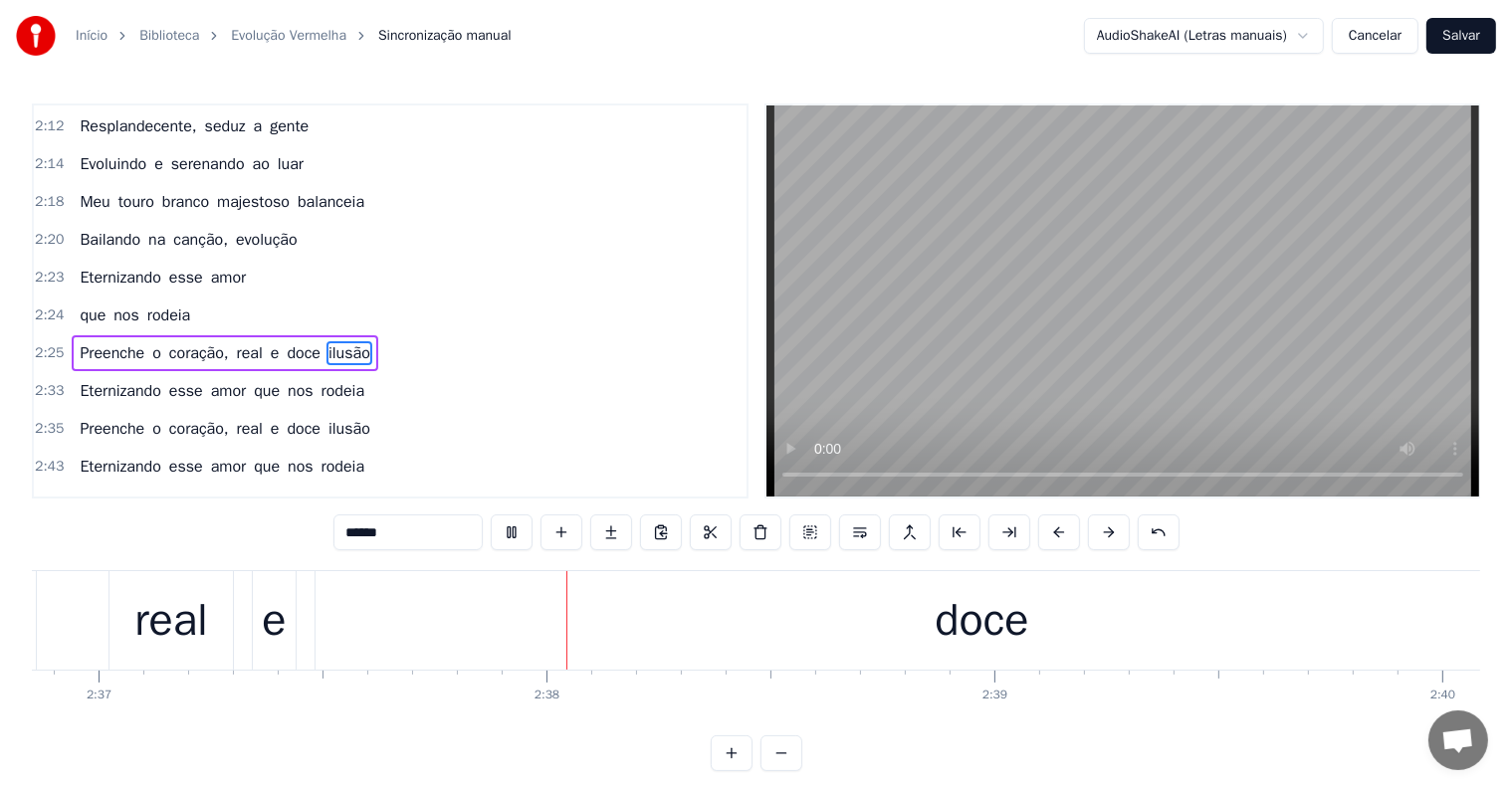 scroll, scrollTop: 0, scrollLeft: 70281, axis: horizontal 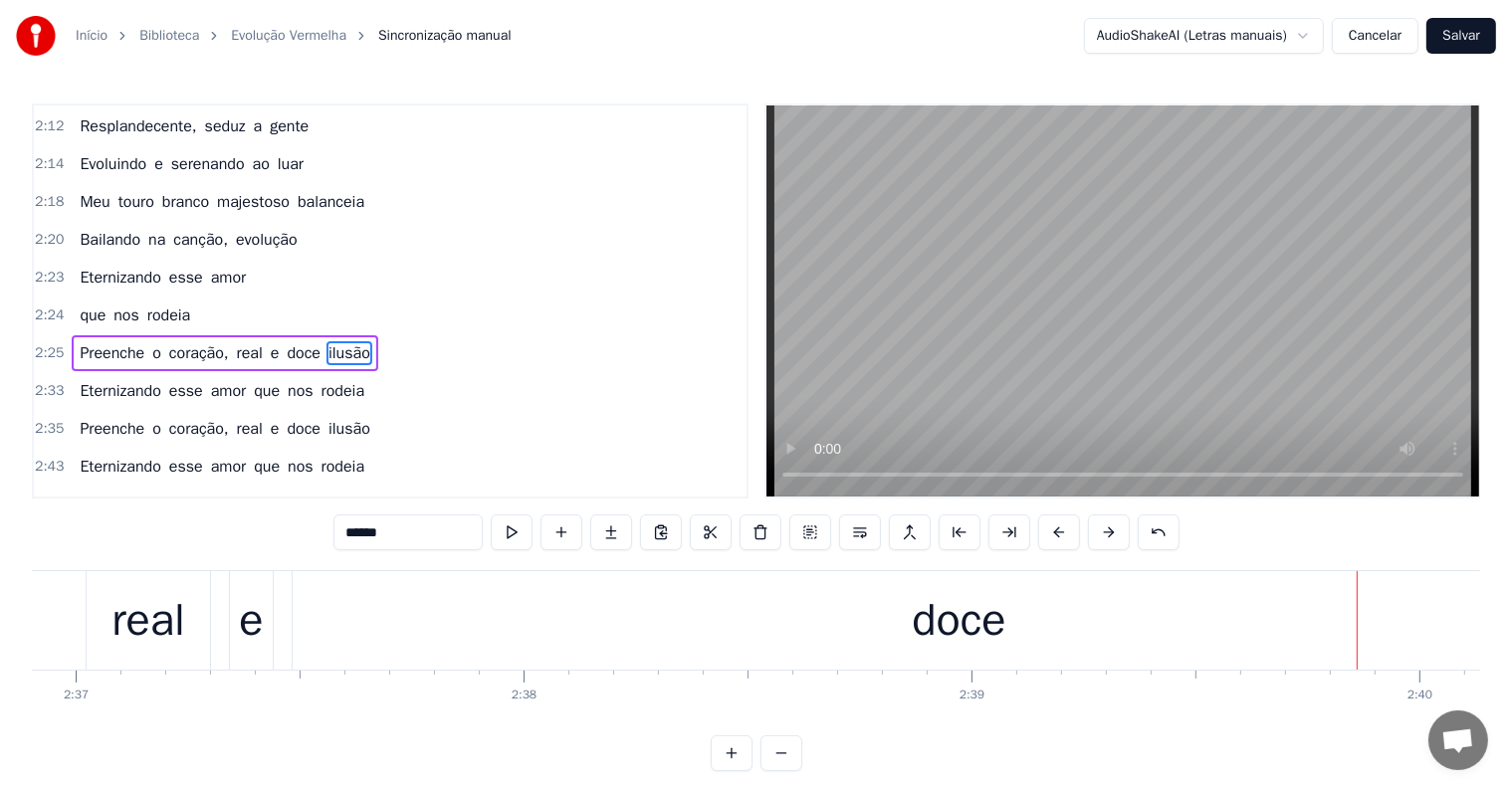 click on "doce" at bounding box center (959, 620) 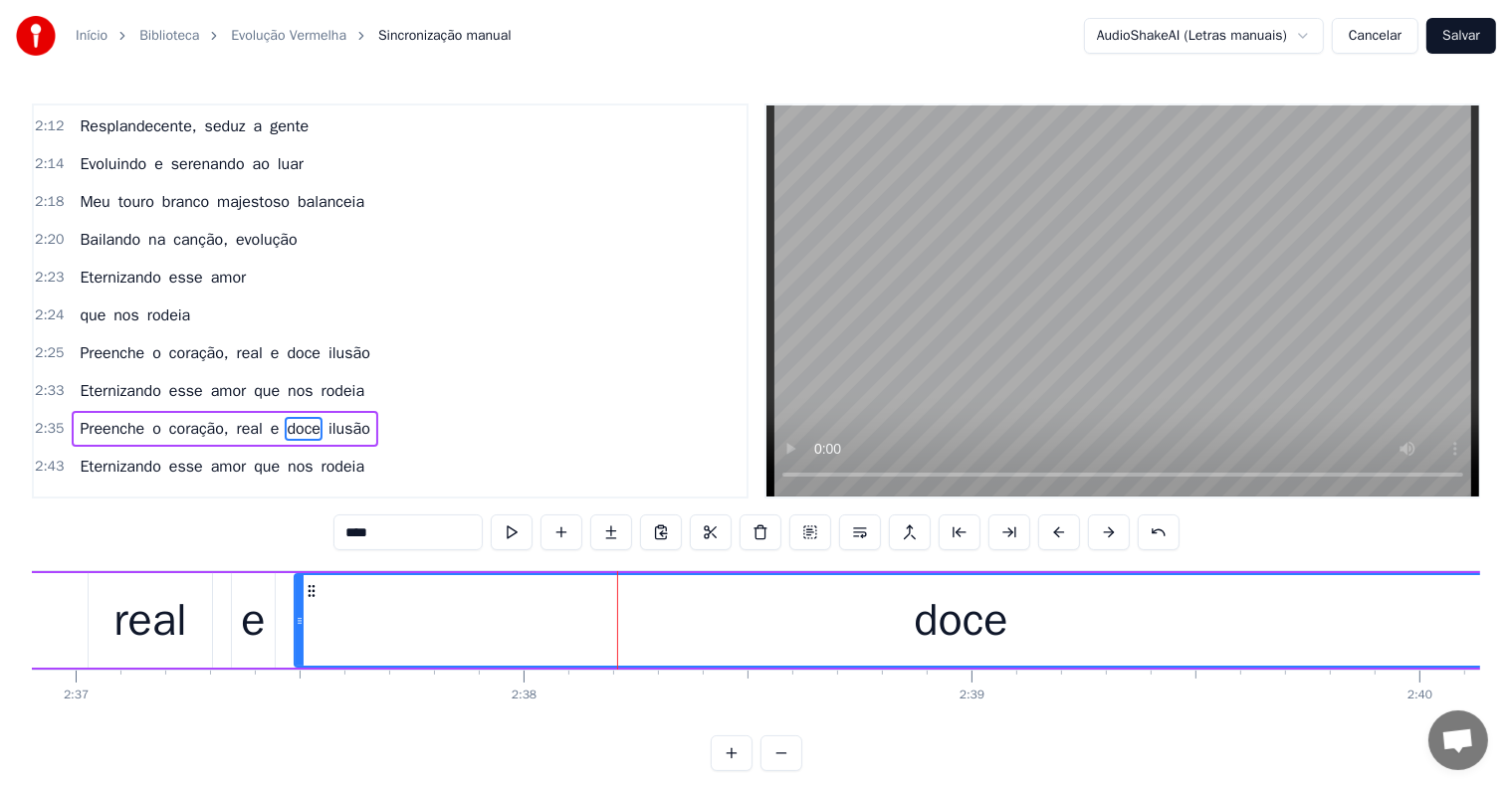 scroll, scrollTop: 1439, scrollLeft: 0, axis: vertical 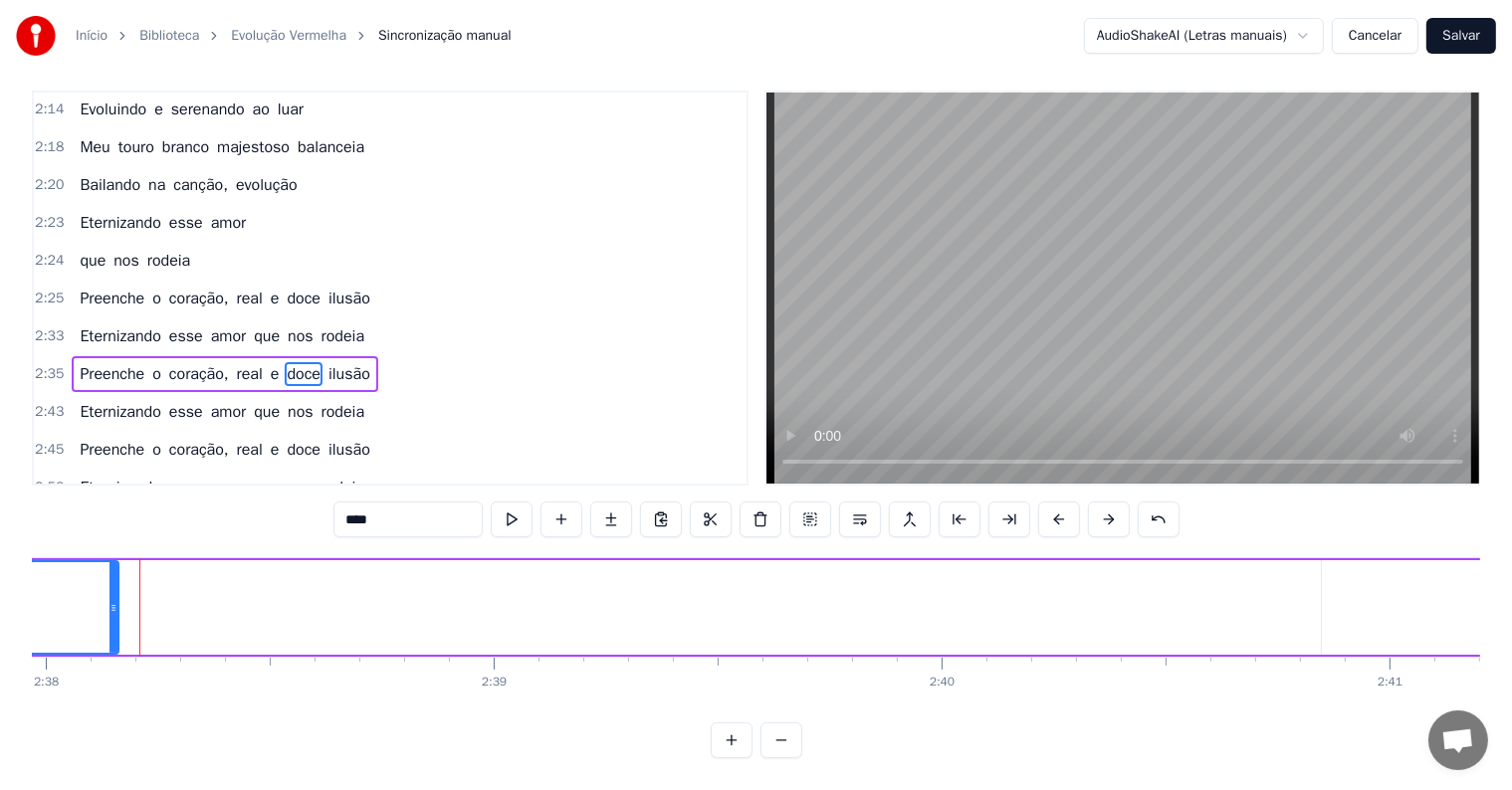 drag, startPoint x: 1143, startPoint y: 580, endPoint x: 111, endPoint y: 584, distance: 1032.0078 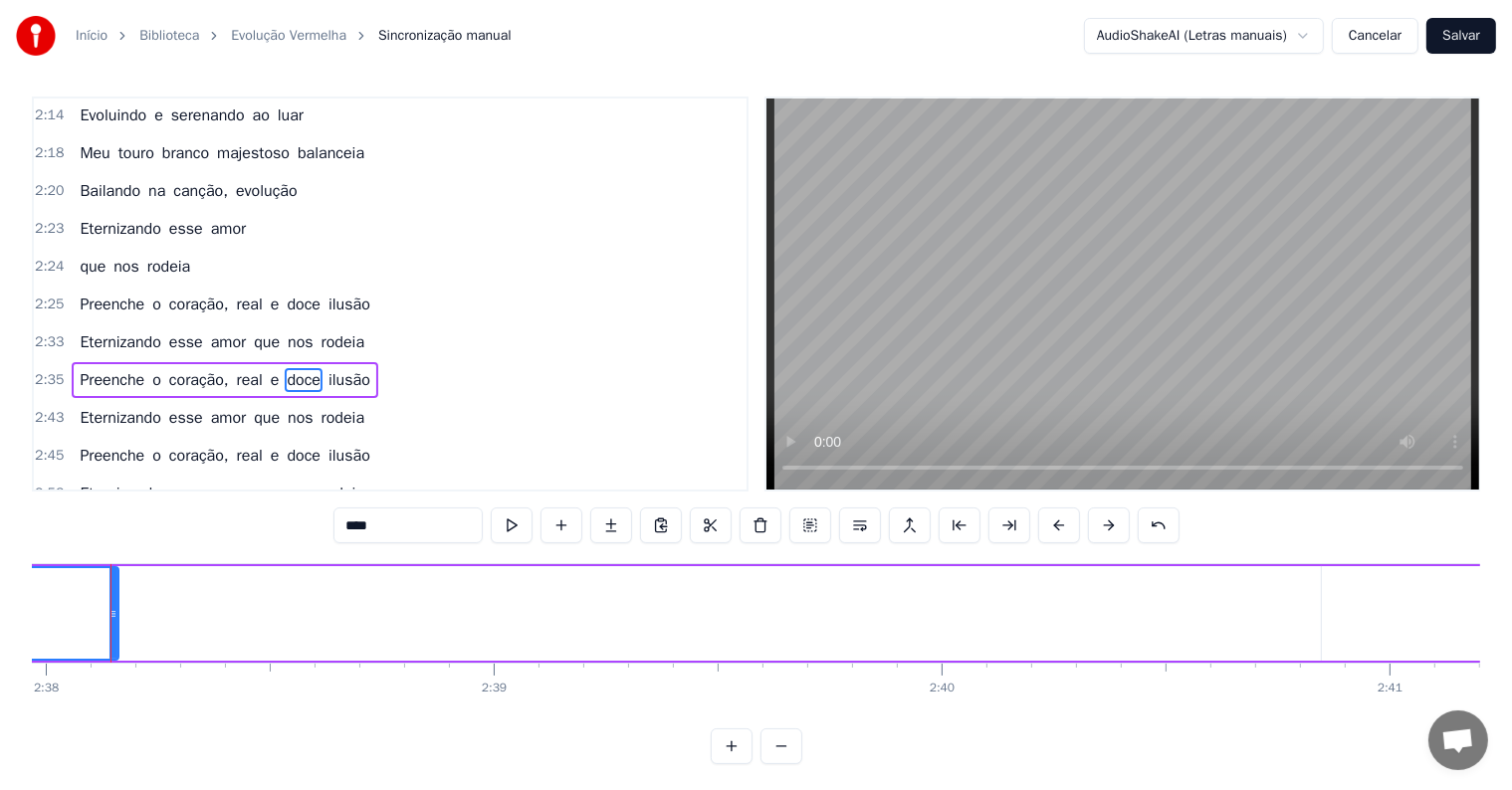 scroll, scrollTop: 0, scrollLeft: 0, axis: both 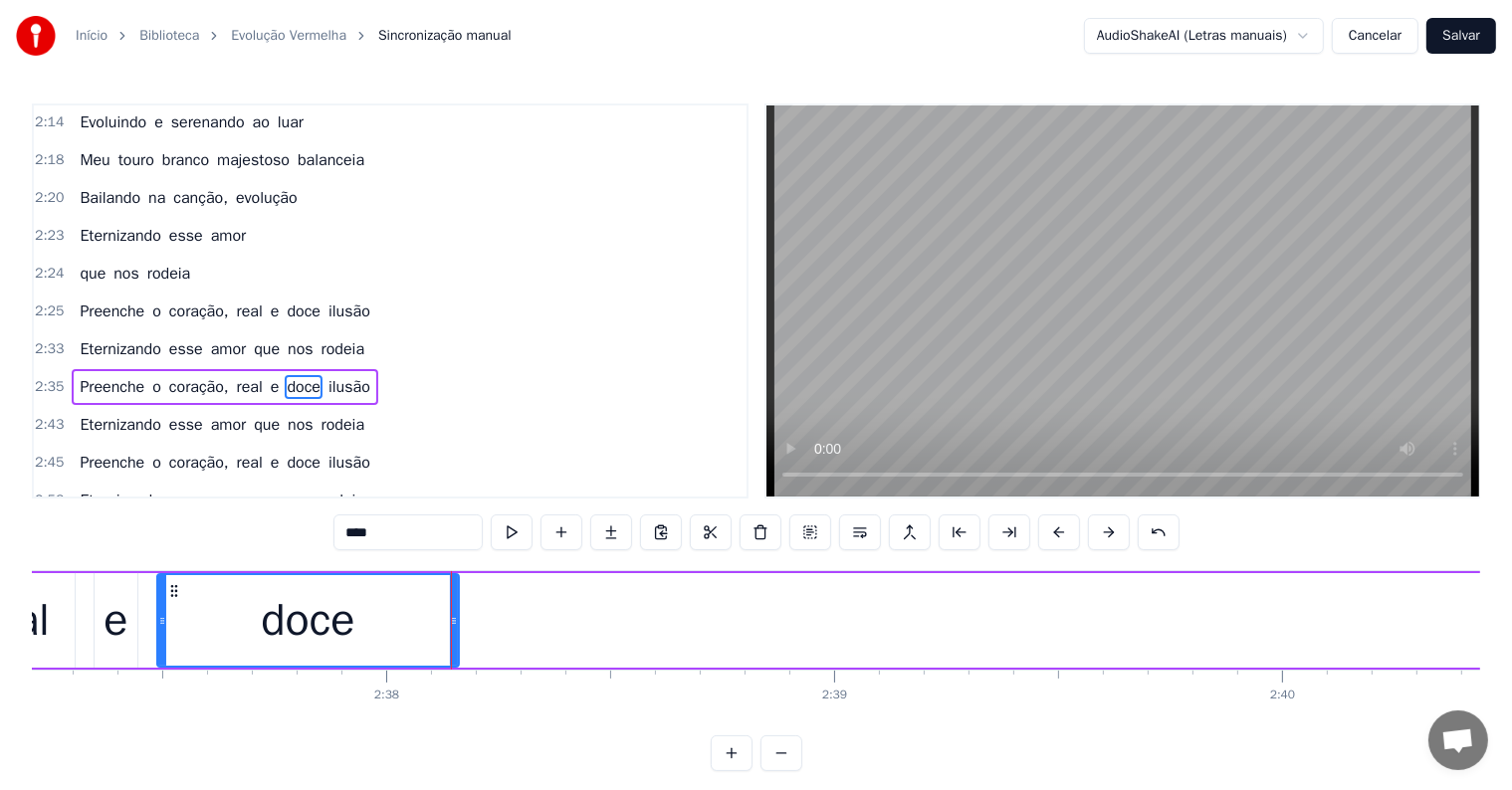 click on "doce" at bounding box center (308, 620) 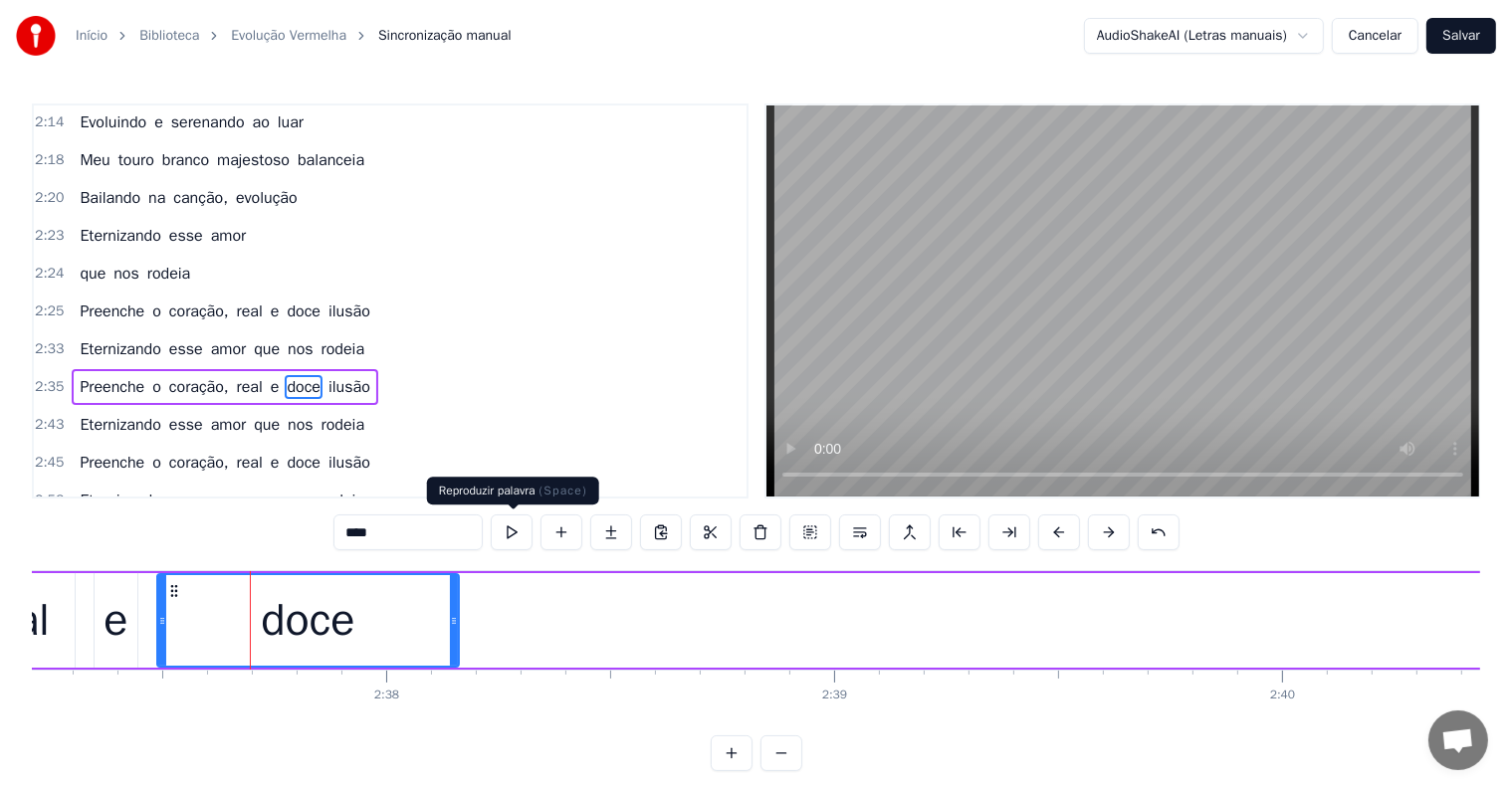 click at bounding box center (512, 532) 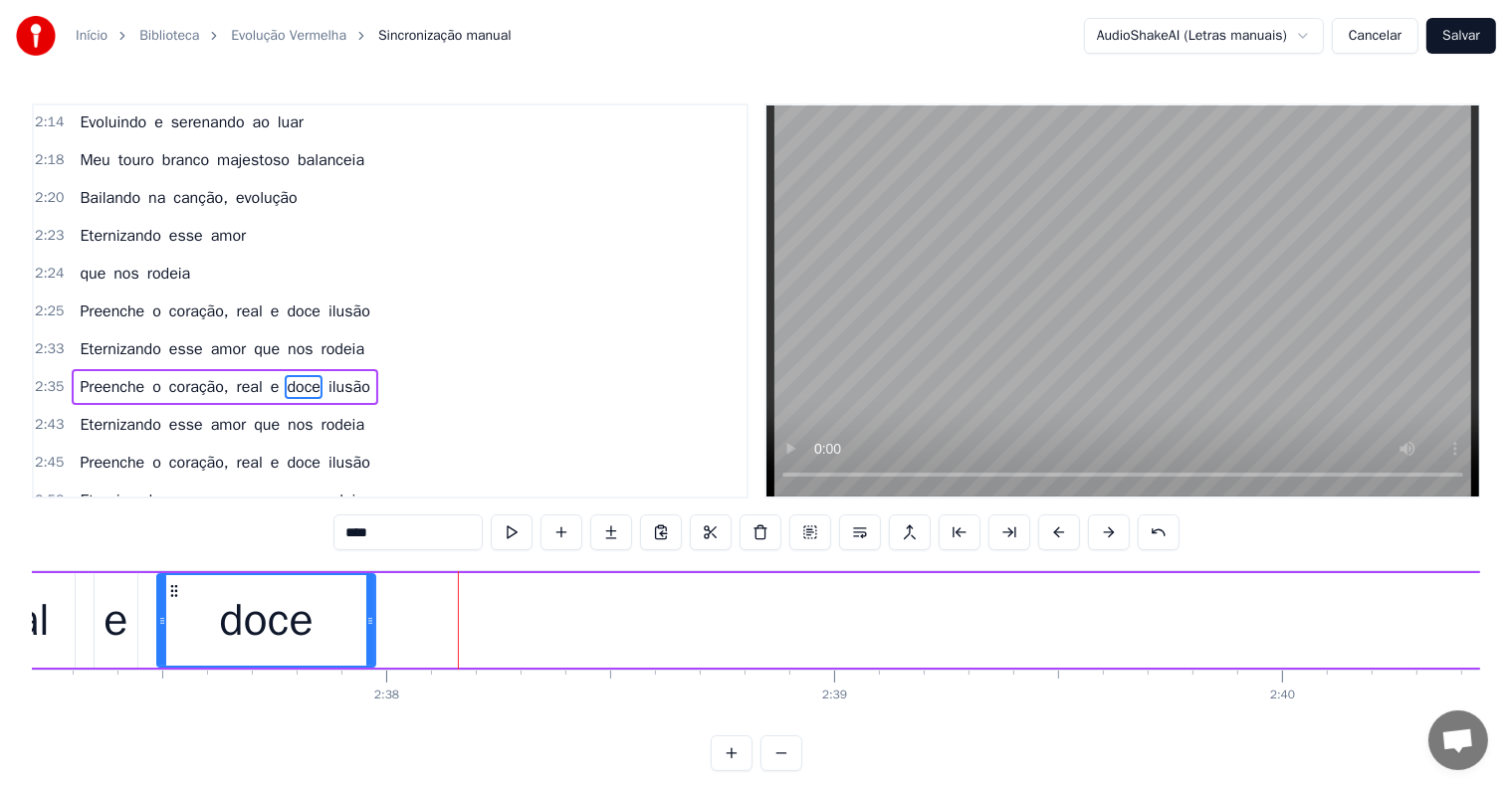 drag, startPoint x: 449, startPoint y: 620, endPoint x: 365, endPoint y: 621, distance: 84.00595 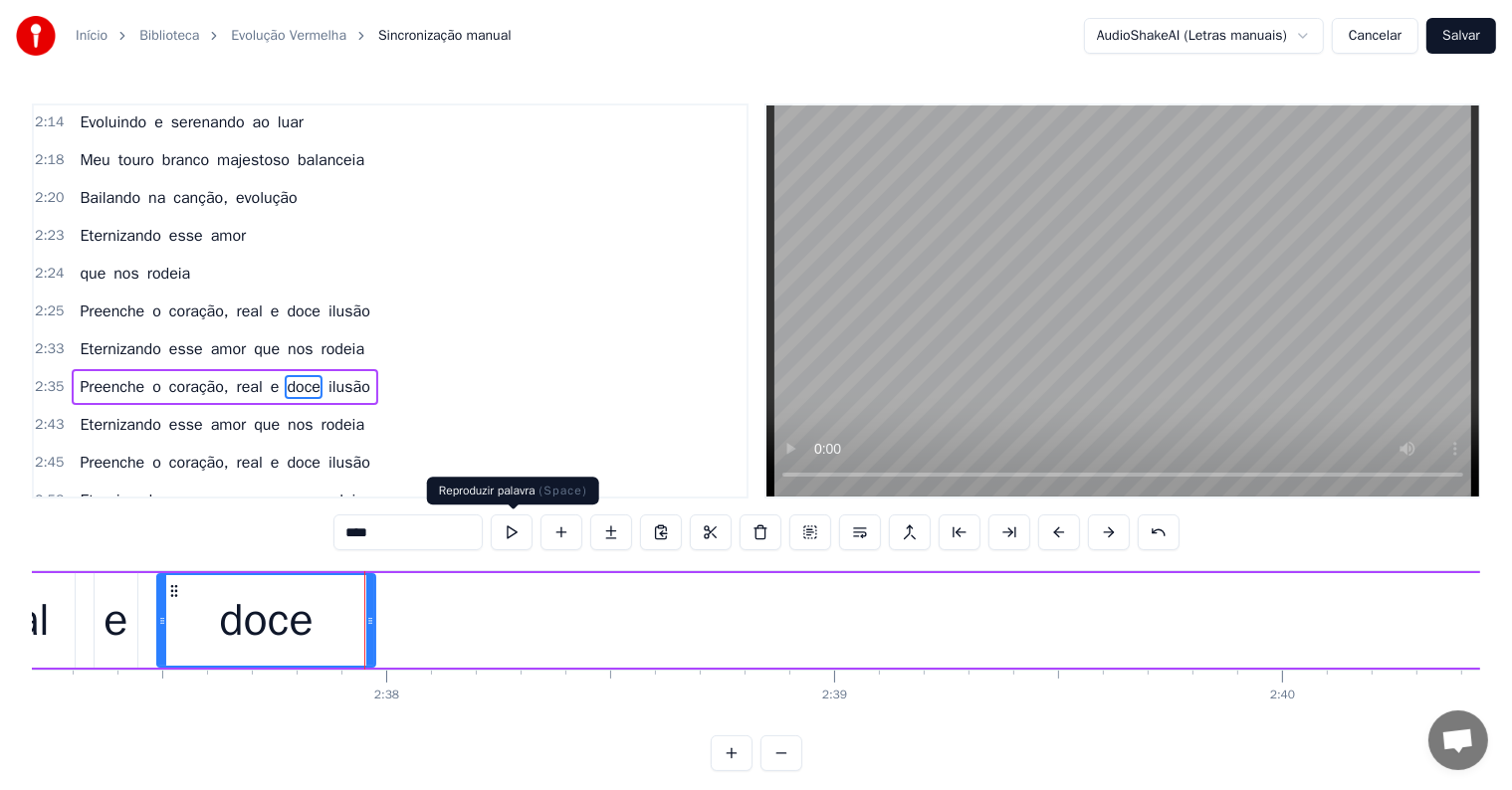 click at bounding box center [512, 532] 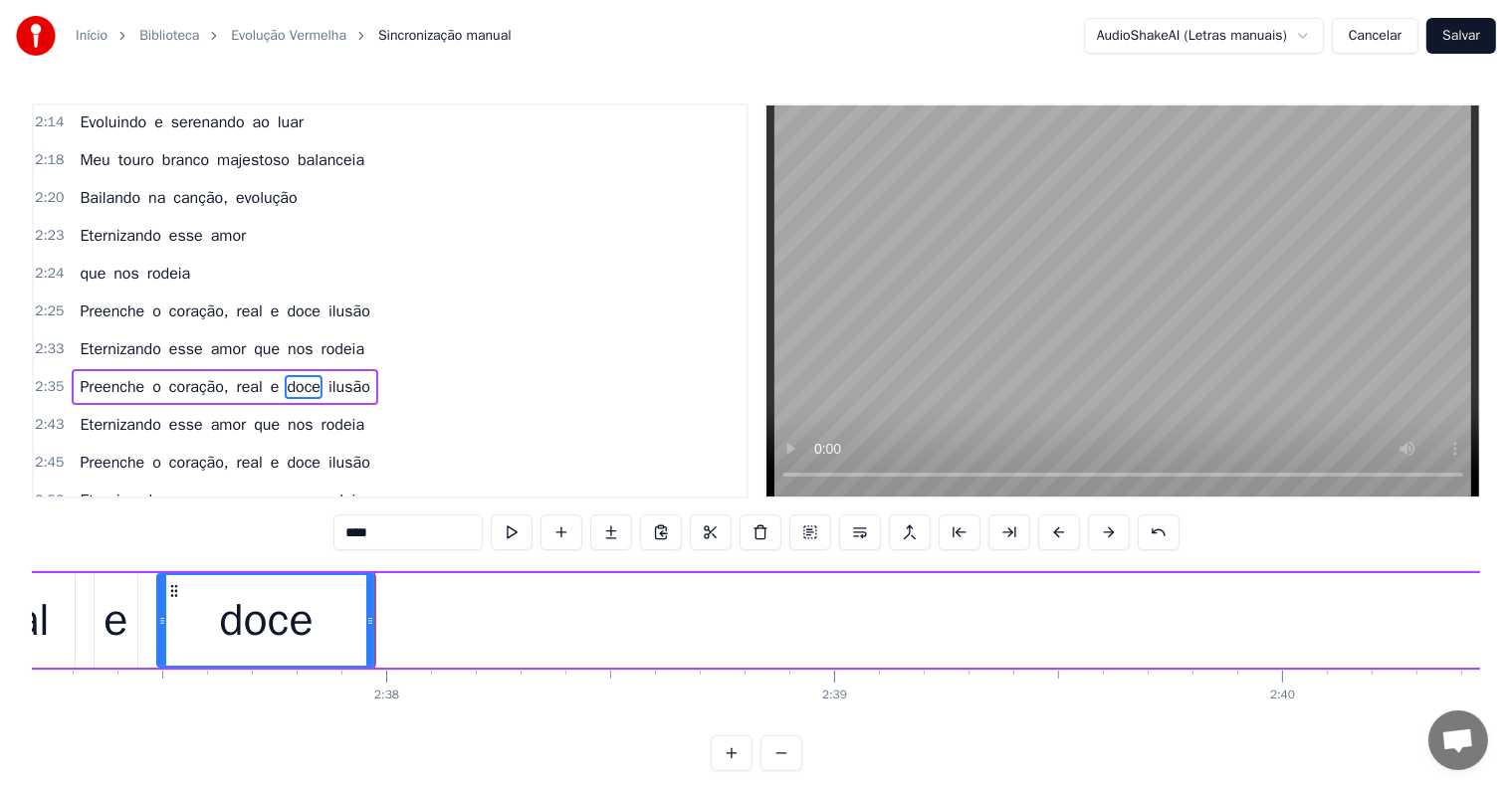 click on "Preenche o coração, real e doce ilusão" at bounding box center [975, 620] 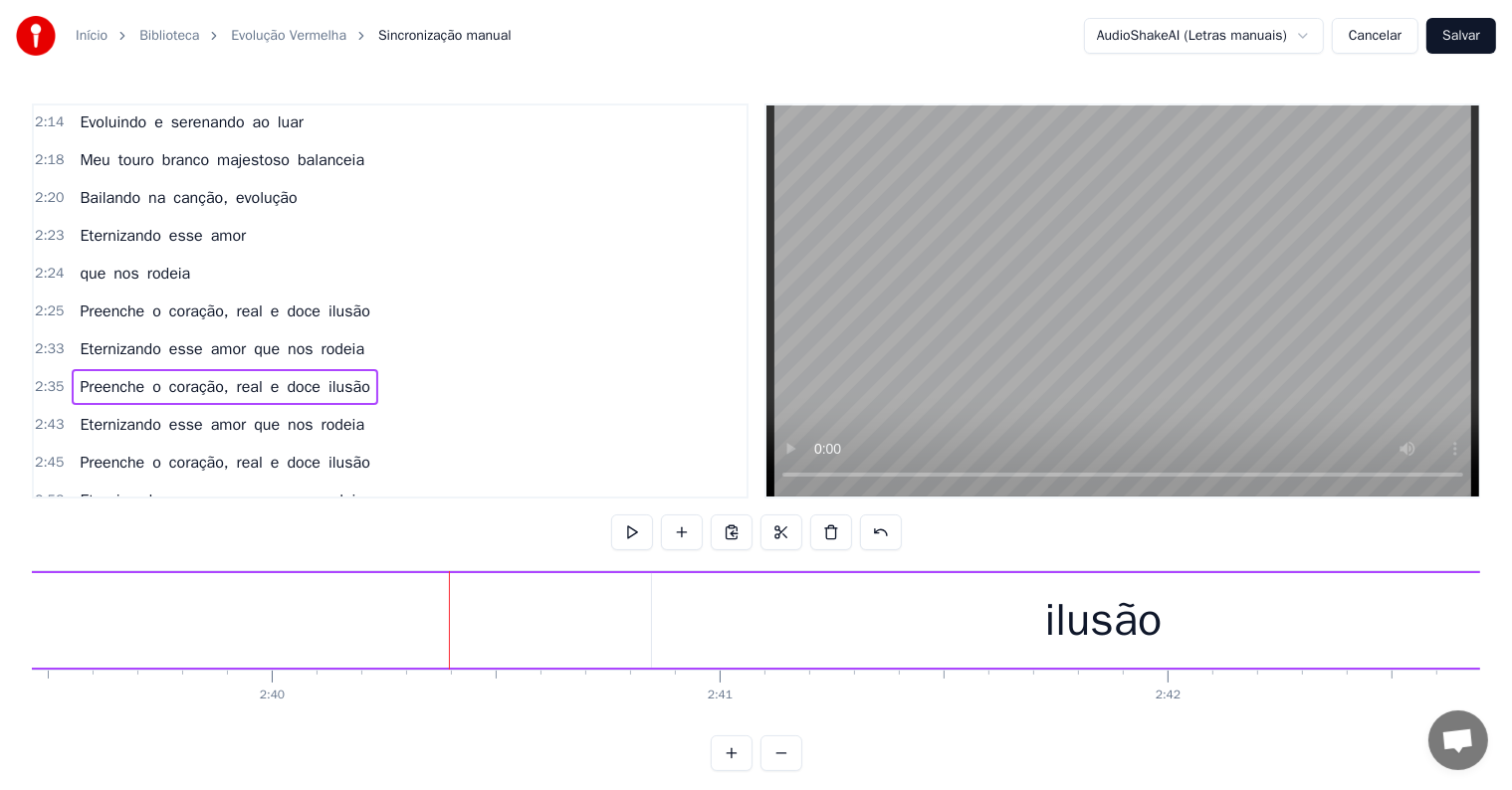 scroll, scrollTop: 0, scrollLeft: 71745, axis: horizontal 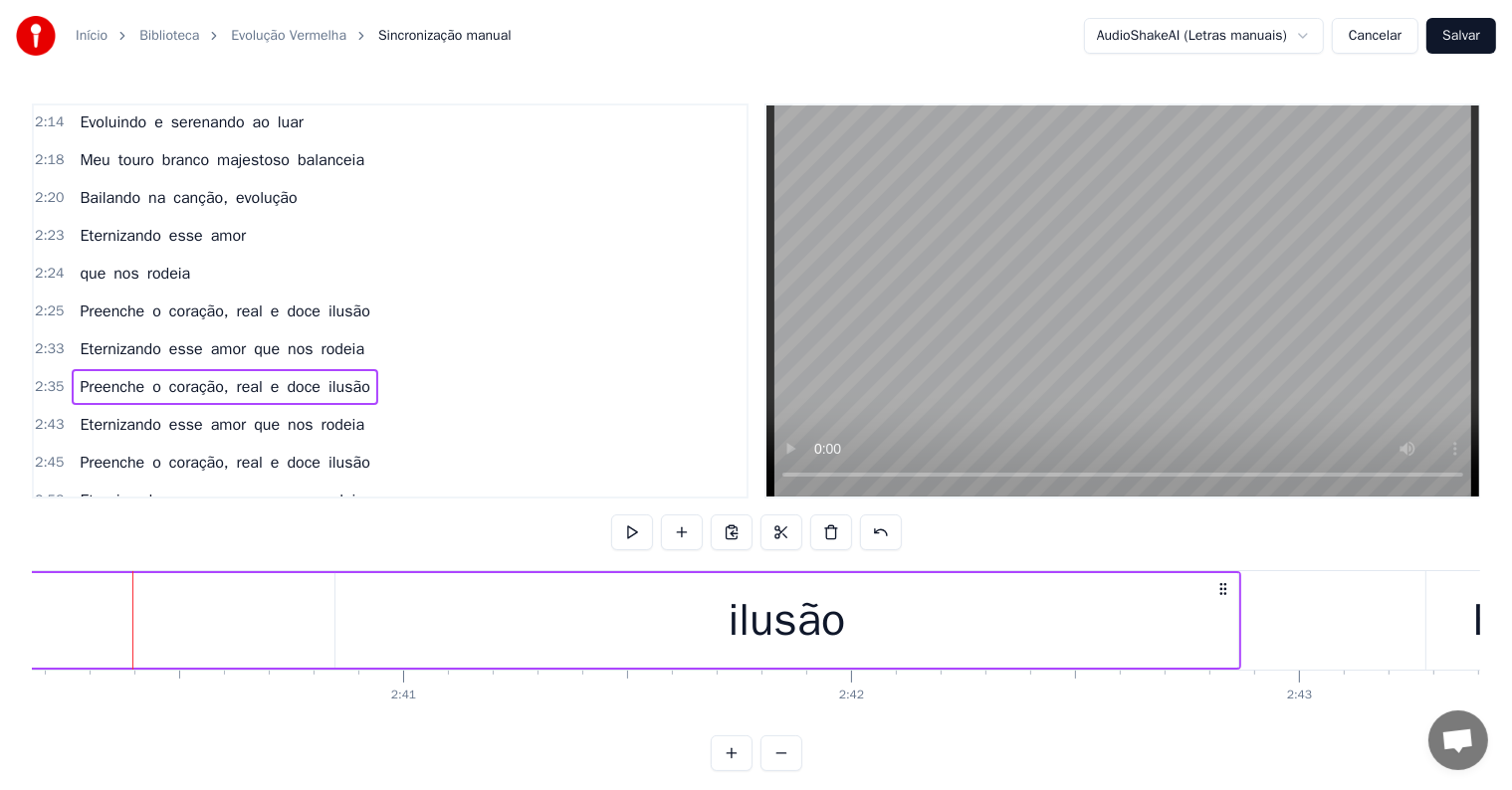 click on "ilusão" at bounding box center (786, 620) 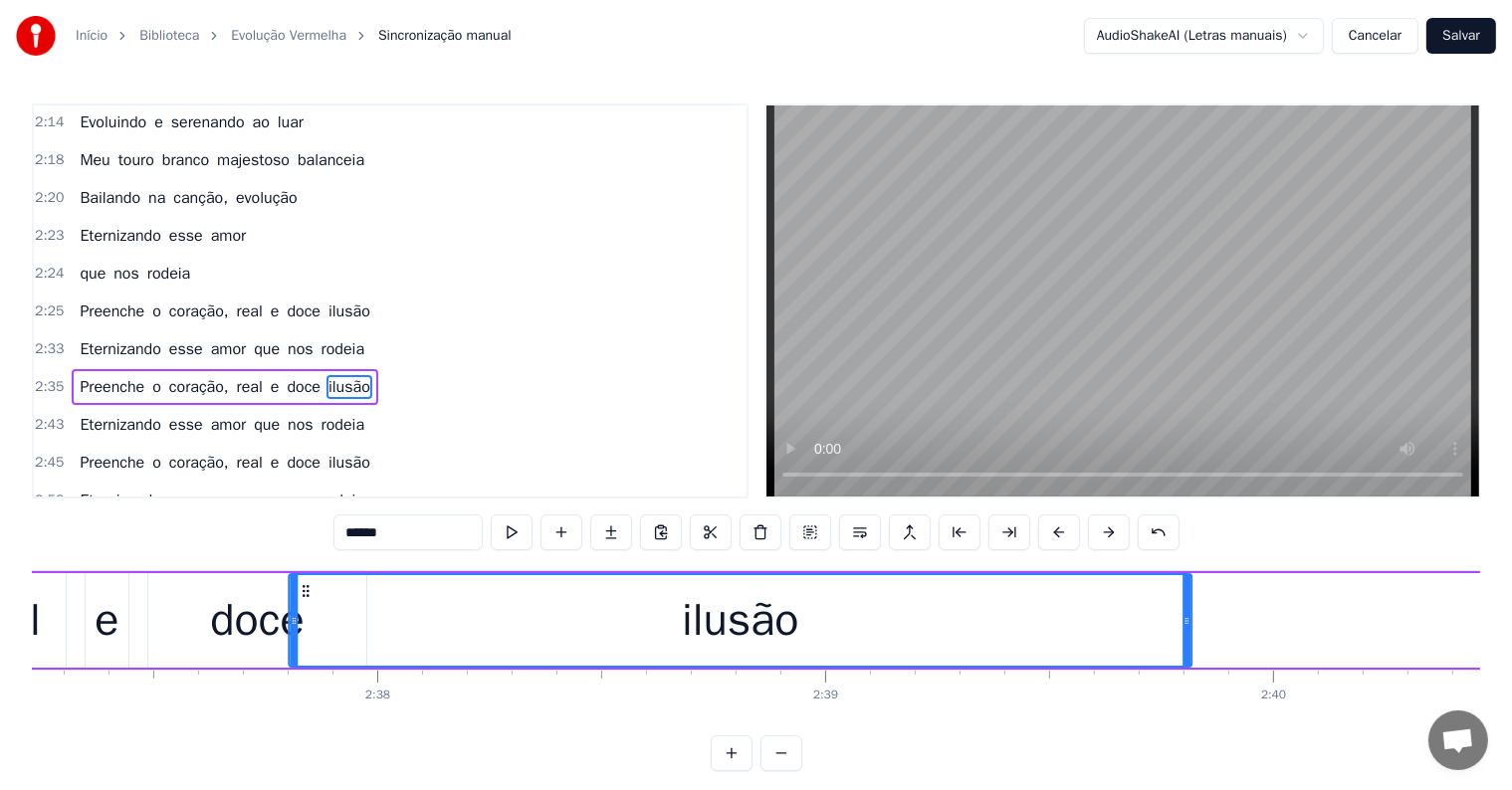 scroll, scrollTop: 0, scrollLeft: 70426, axis: horizontal 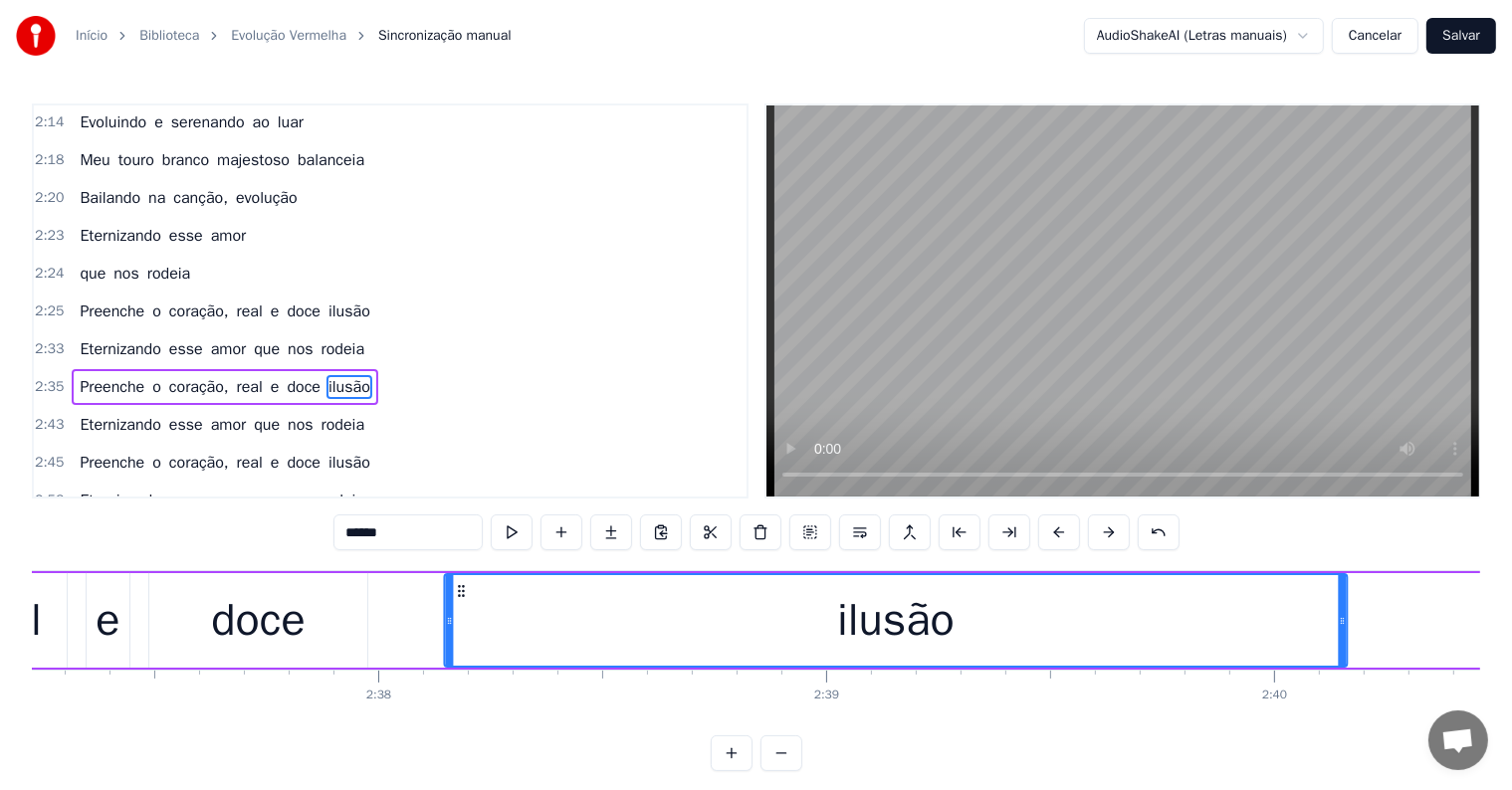 drag, startPoint x: 350, startPoint y: 590, endPoint x: 460, endPoint y: 635, distance: 118.84864 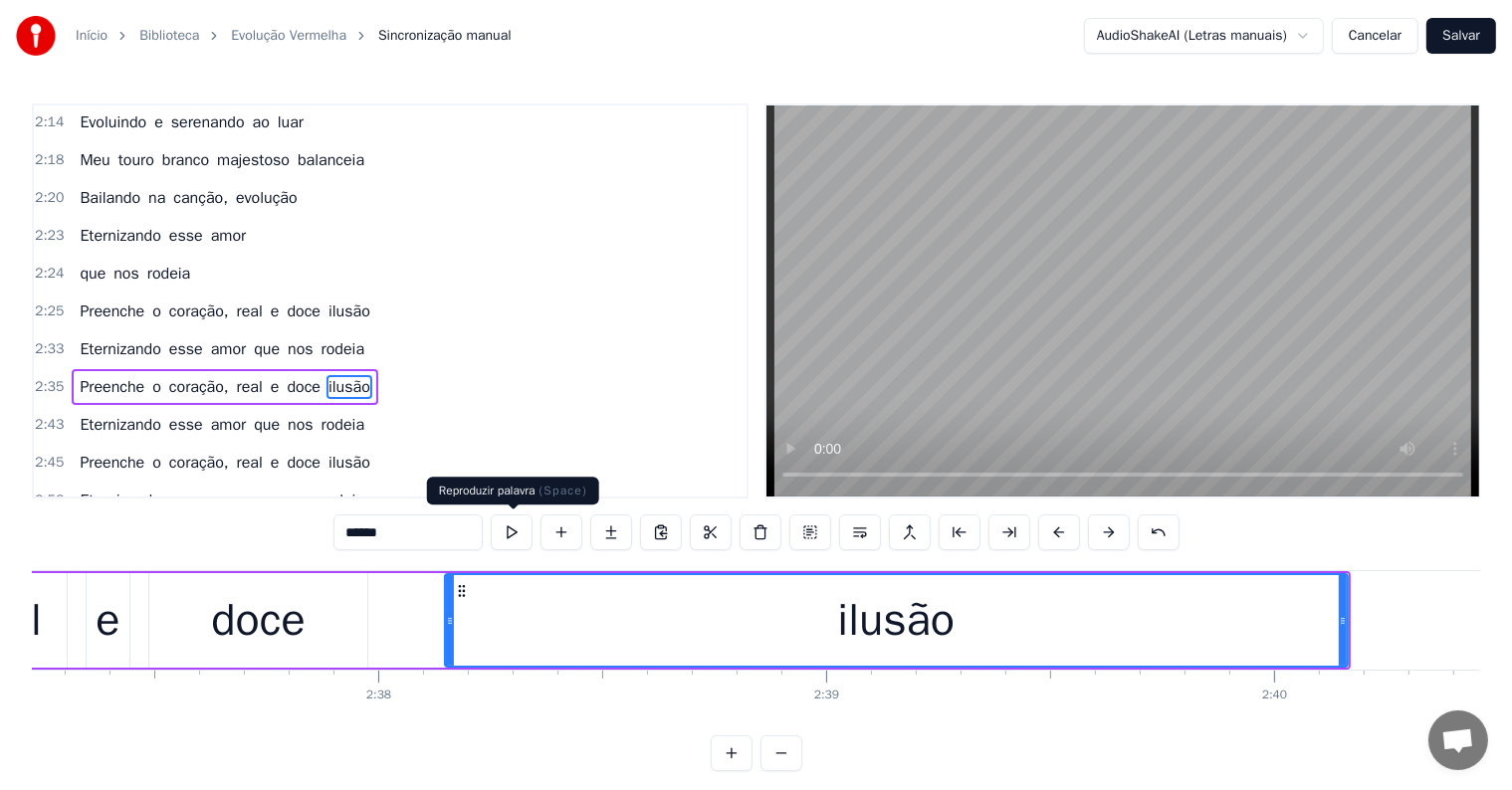 click at bounding box center [512, 532] 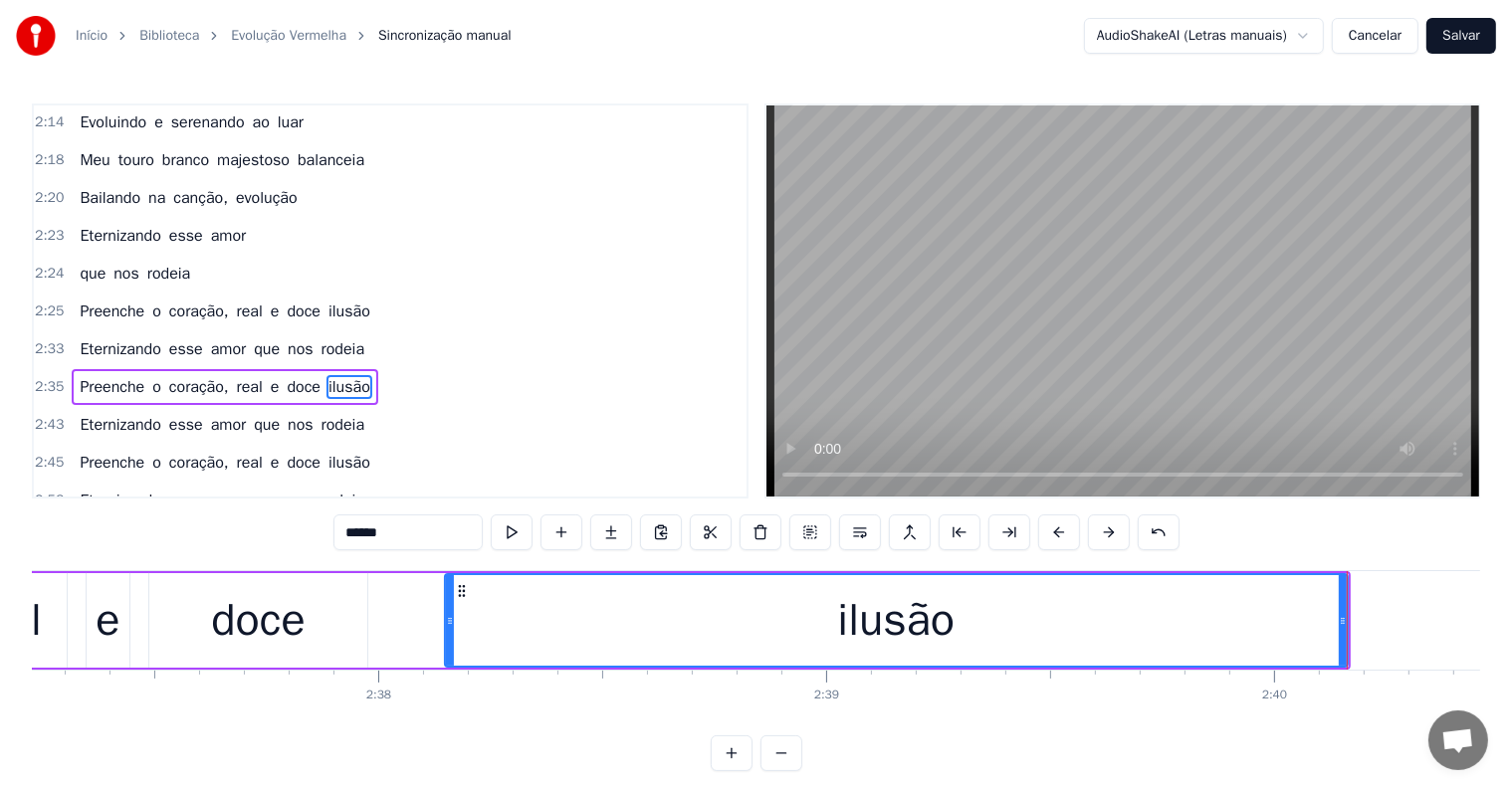 click on "doce" at bounding box center (258, 620) 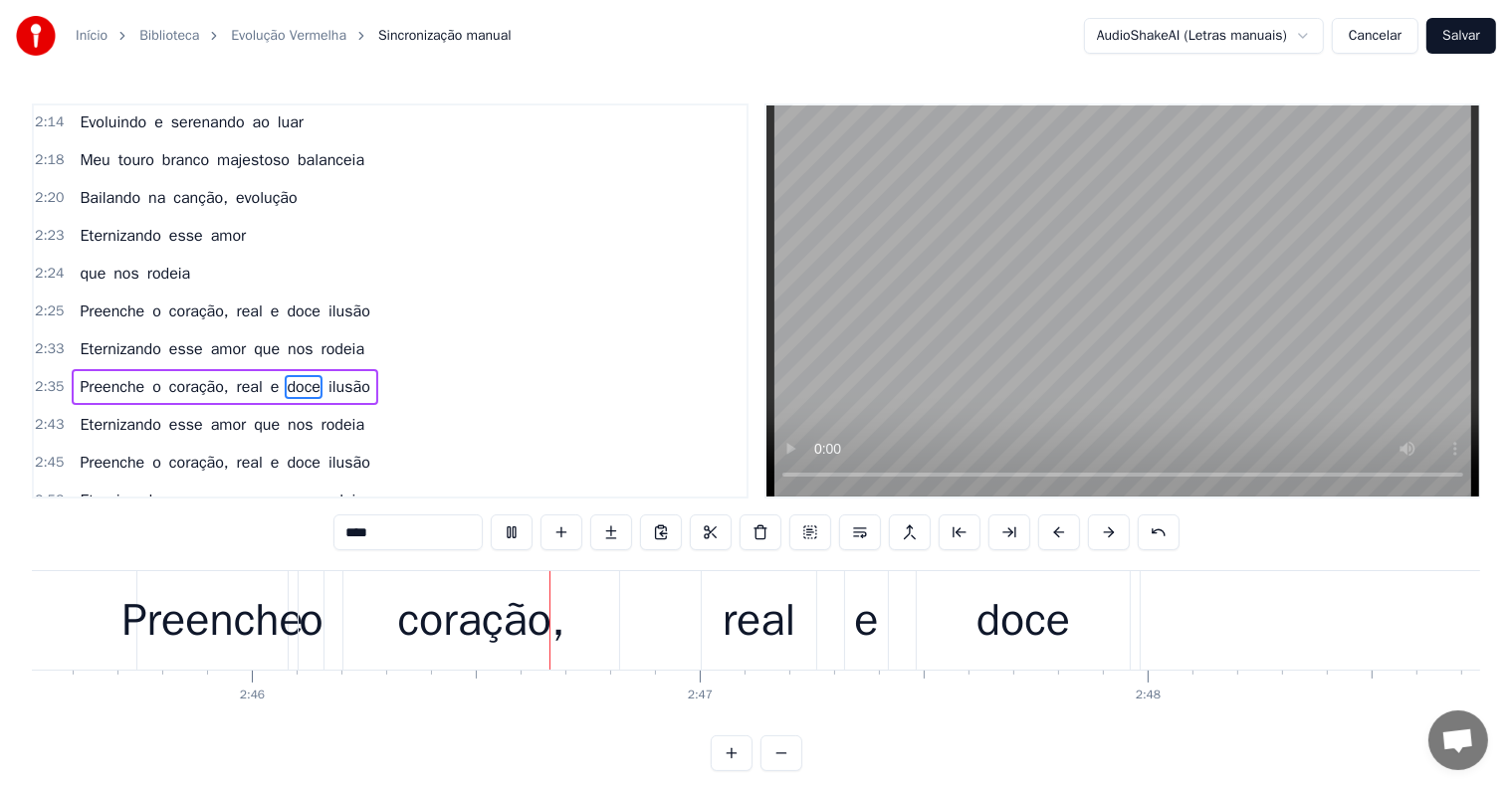 scroll, scrollTop: 0, scrollLeft: 74280, axis: horizontal 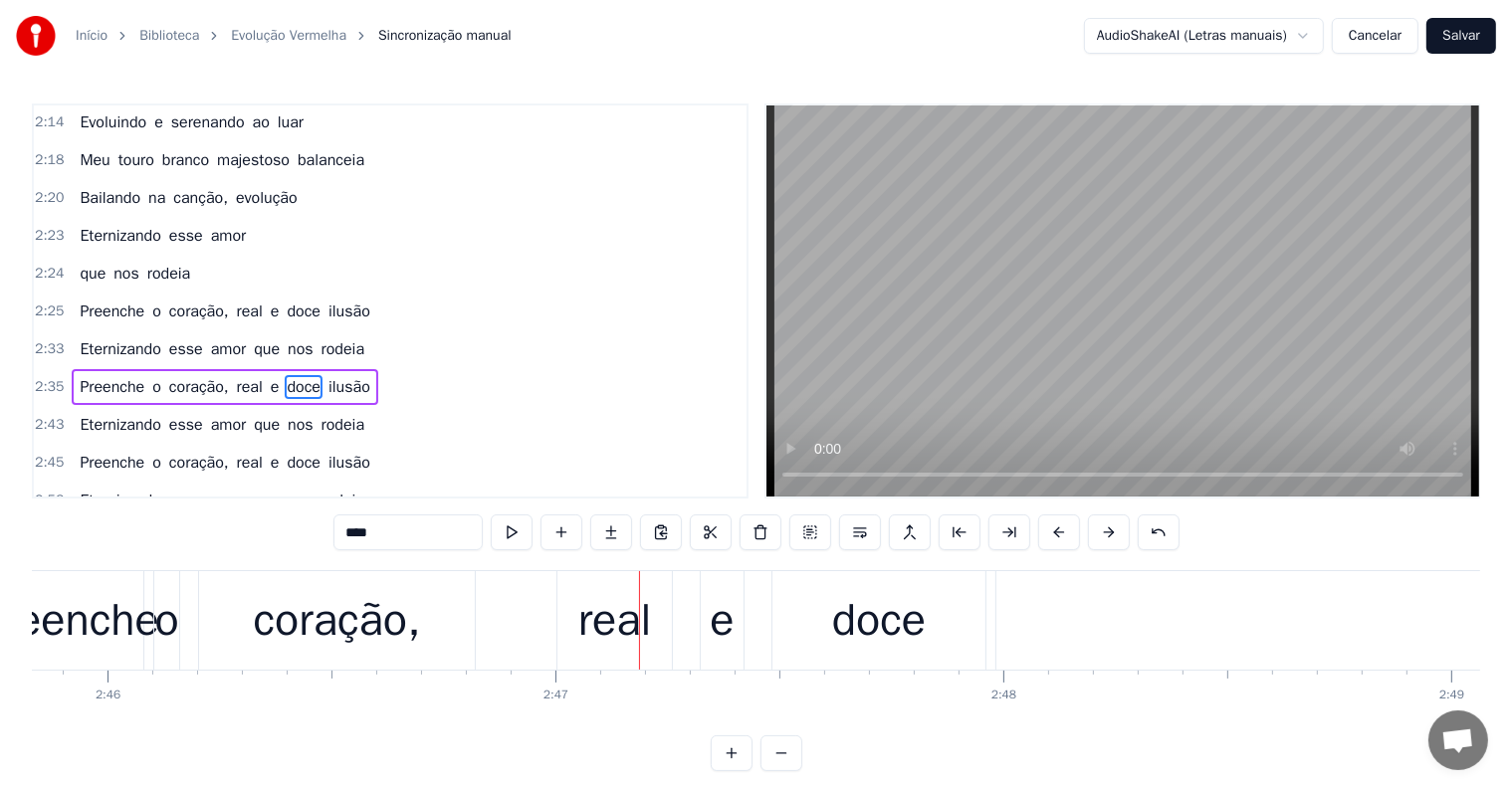 click on "coração," at bounding box center [337, 621] 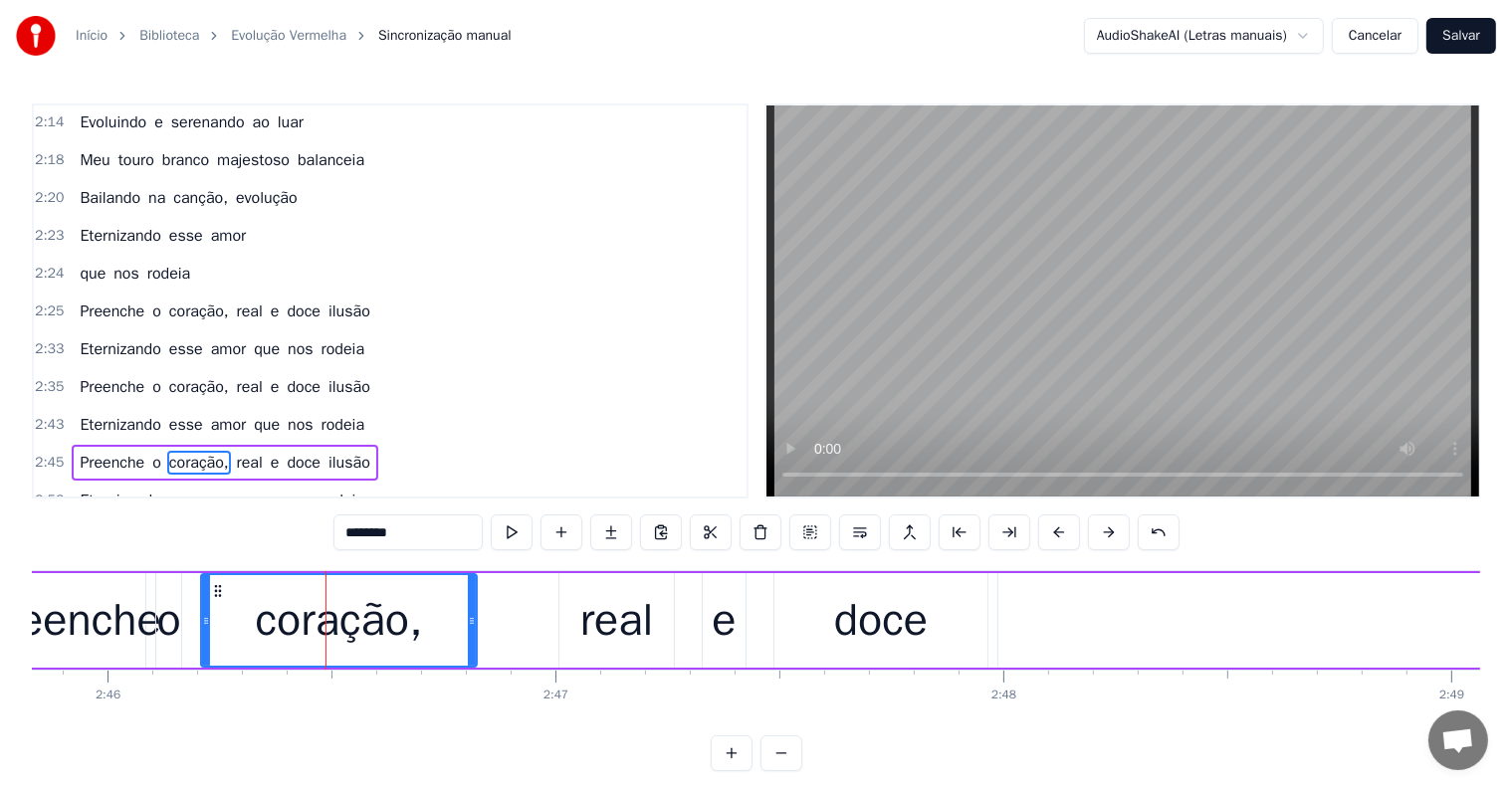 scroll, scrollTop: 9, scrollLeft: 0, axis: vertical 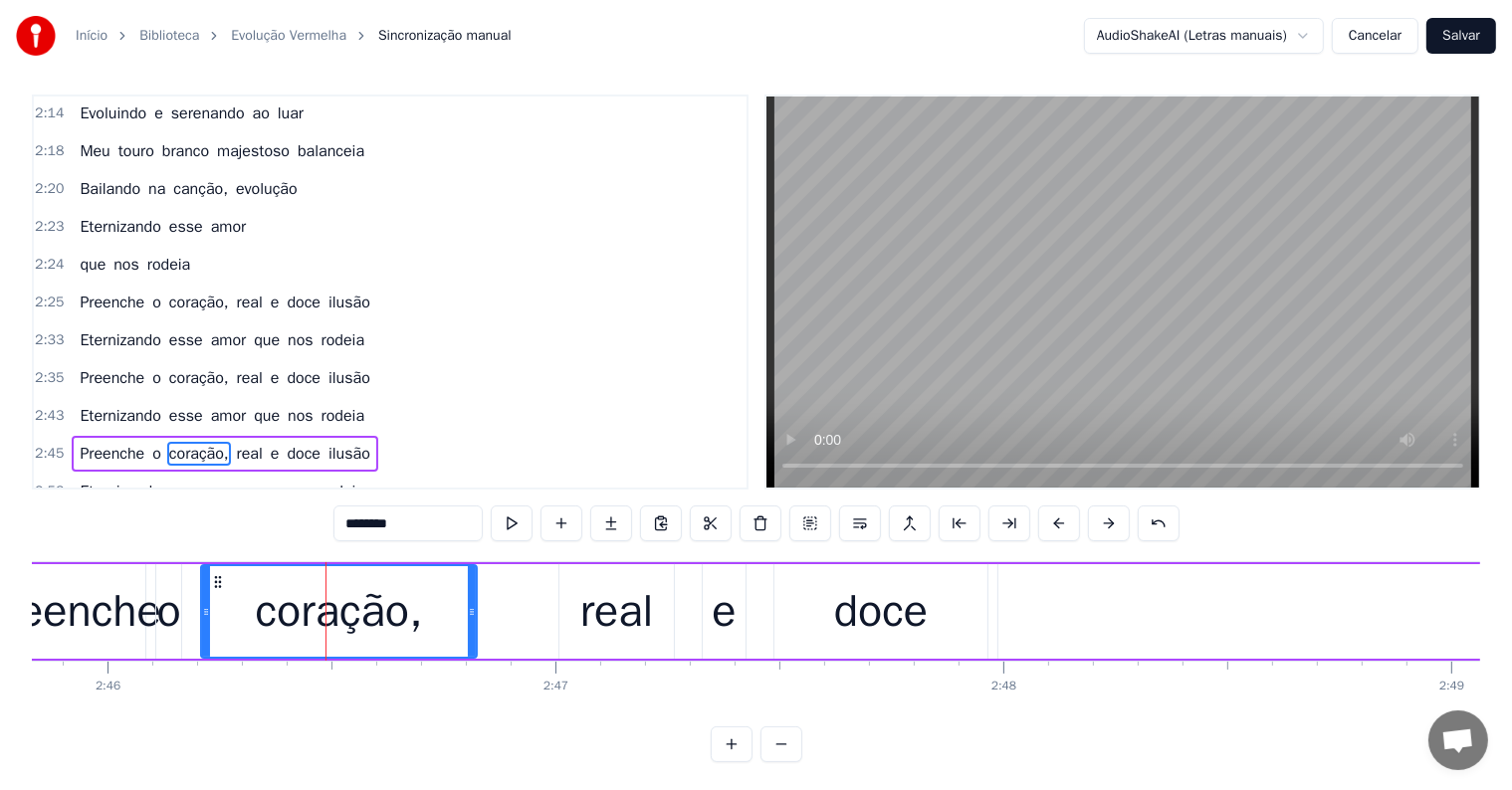 click on "que" at bounding box center (267, 416) 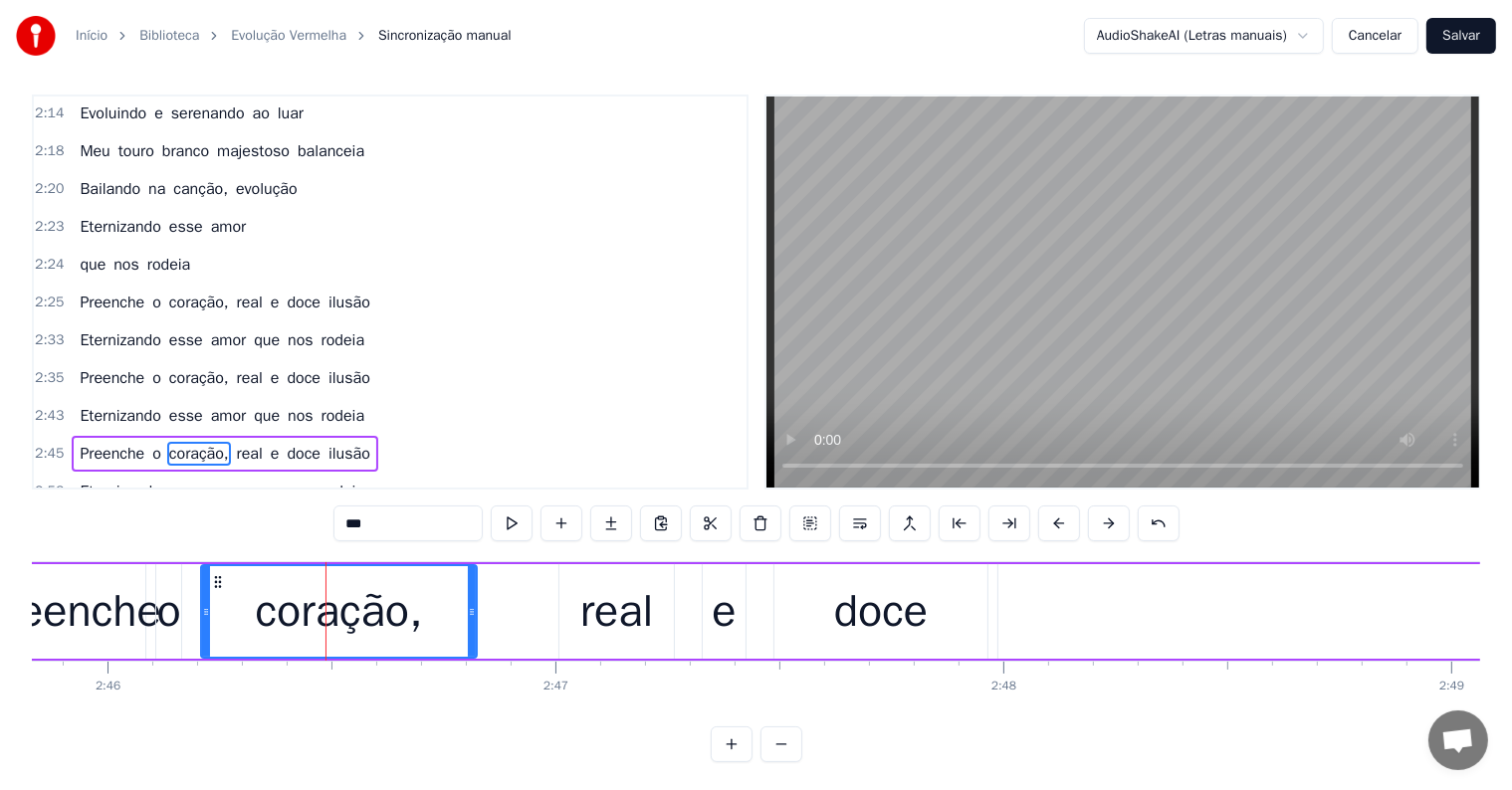 scroll, scrollTop: 0, scrollLeft: 0, axis: both 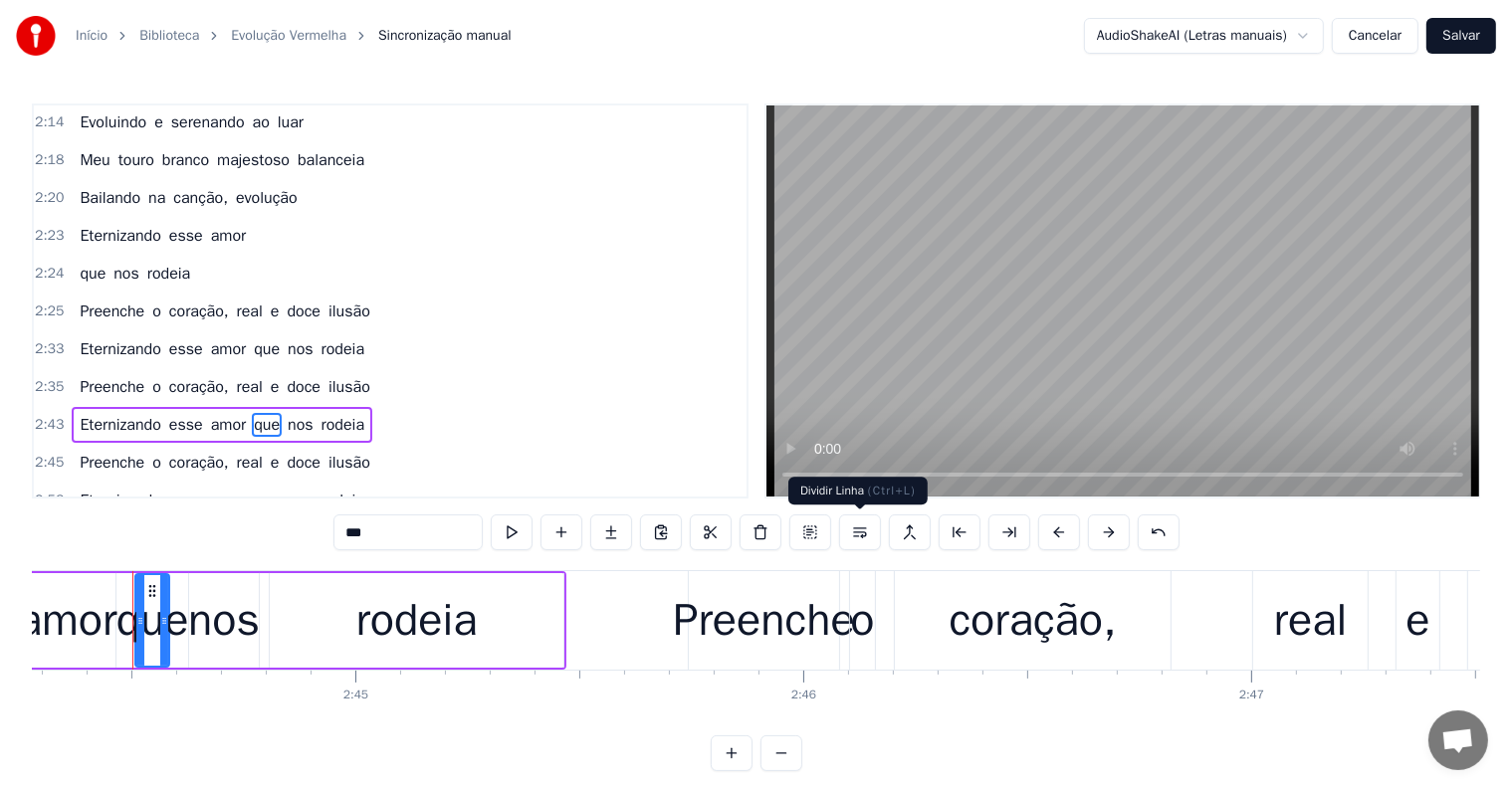 click at bounding box center (860, 532) 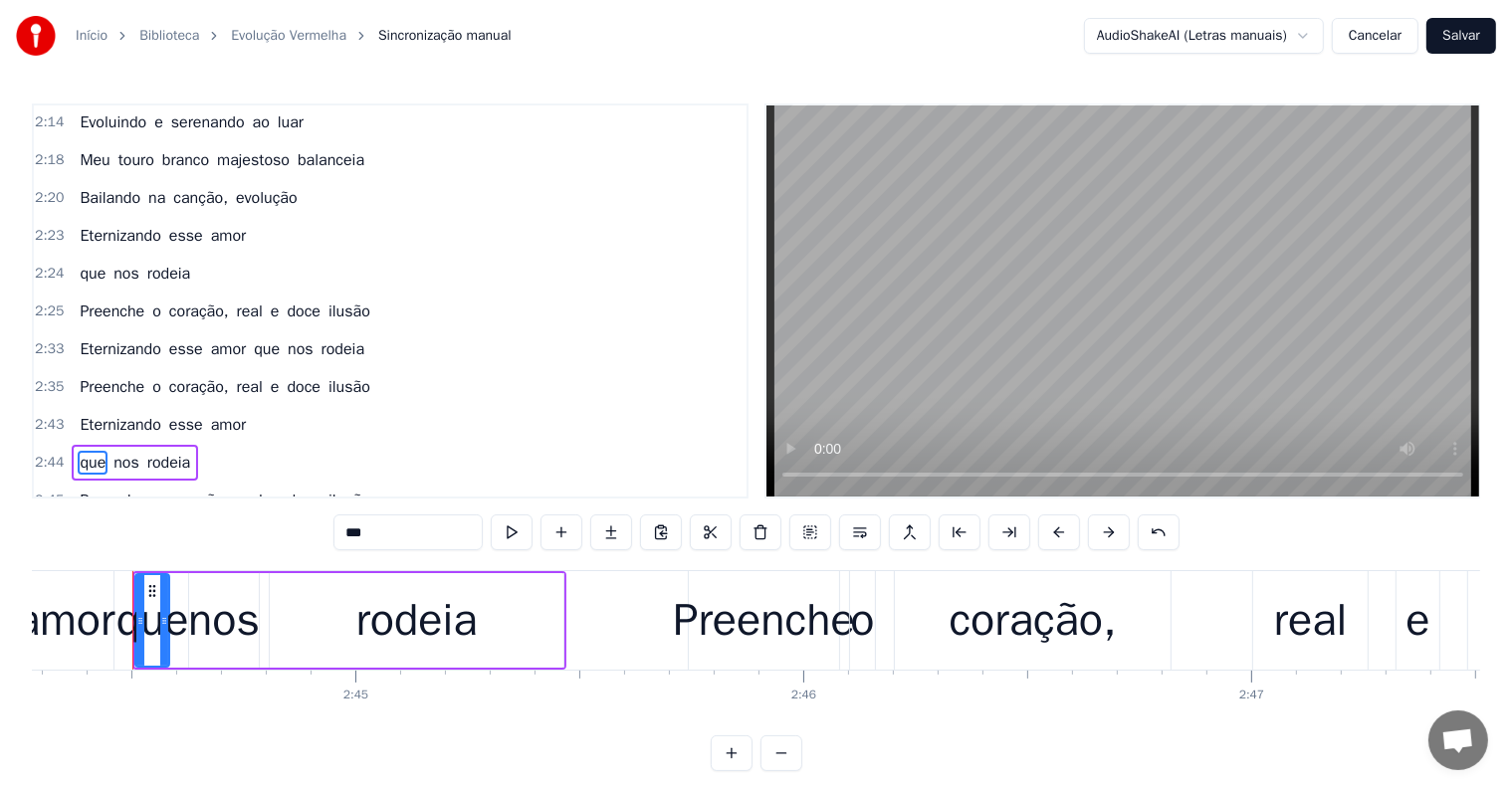 scroll, scrollTop: 1476, scrollLeft: 0, axis: vertical 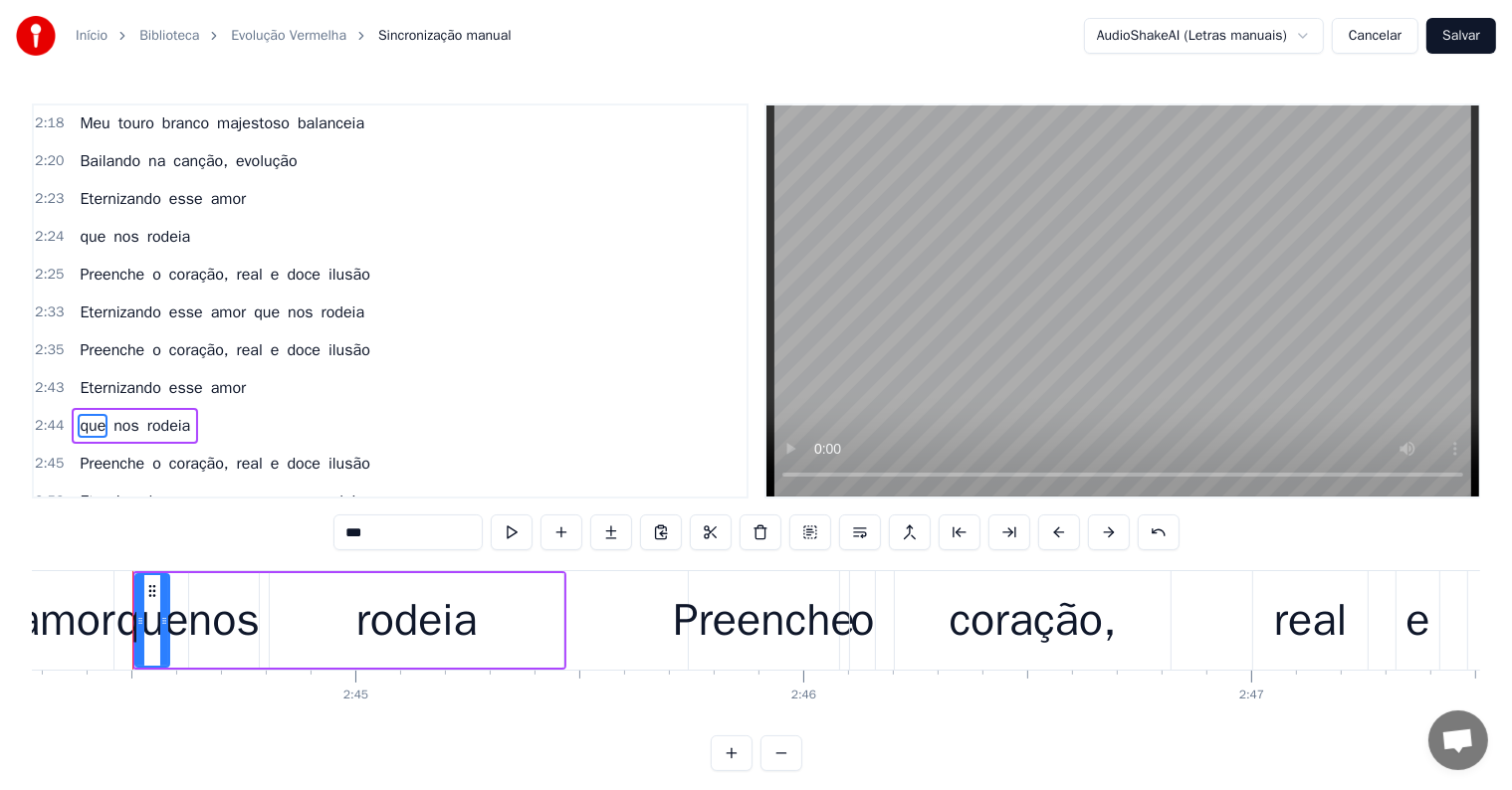click on "que" at bounding box center (267, 501) 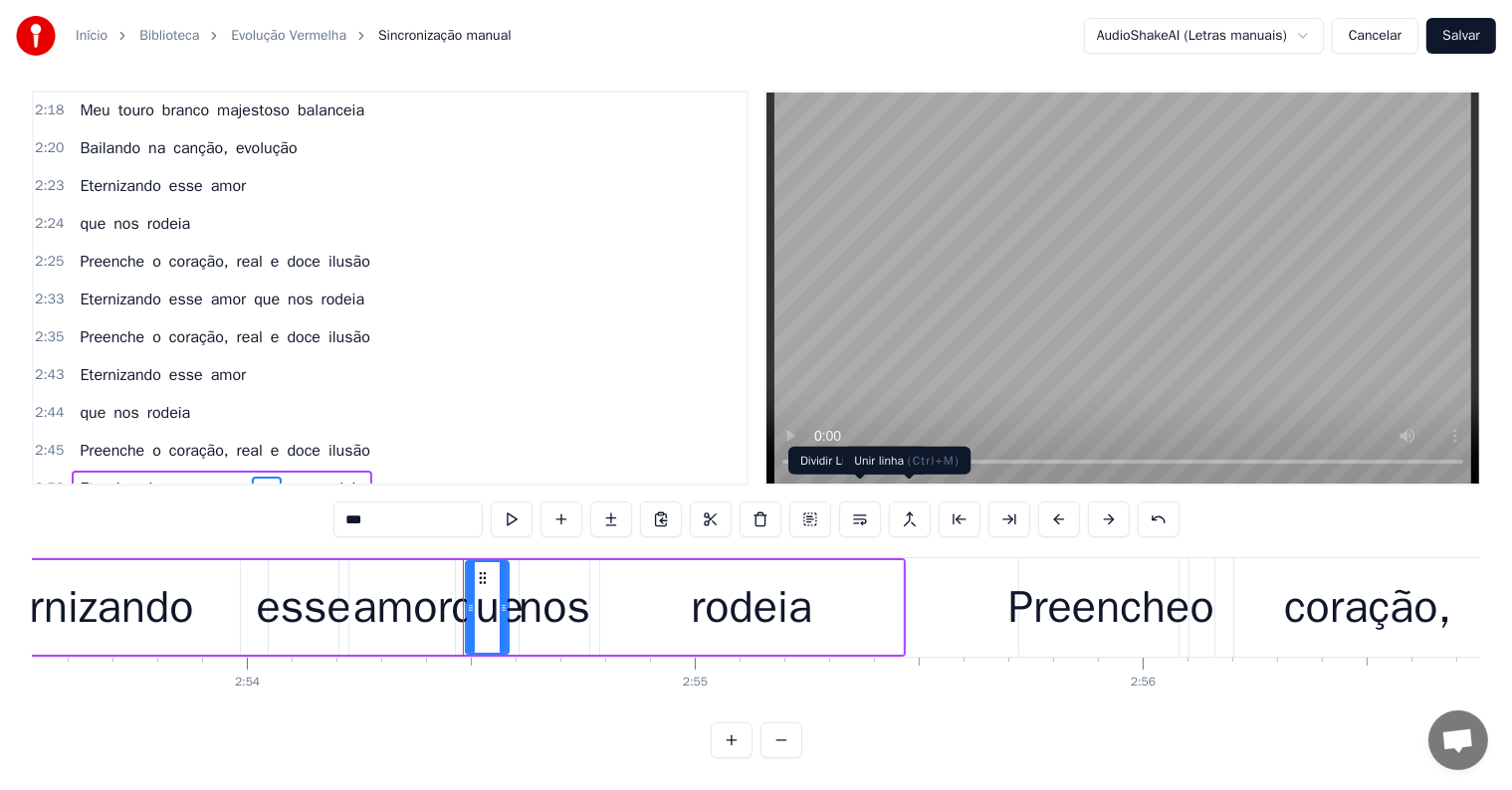 scroll, scrollTop: 0, scrollLeft: 78055, axis: horizontal 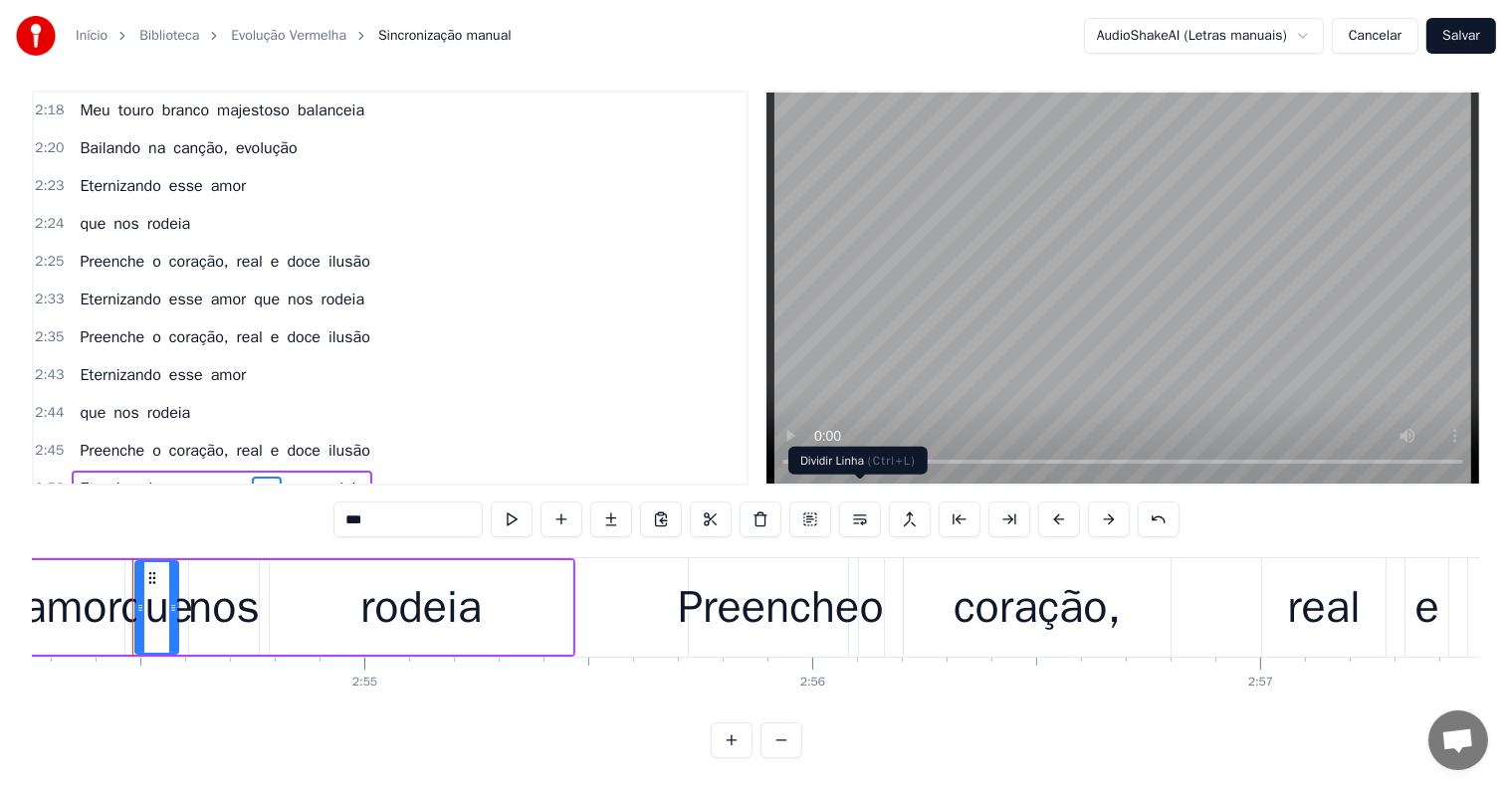 click at bounding box center (860, 519) 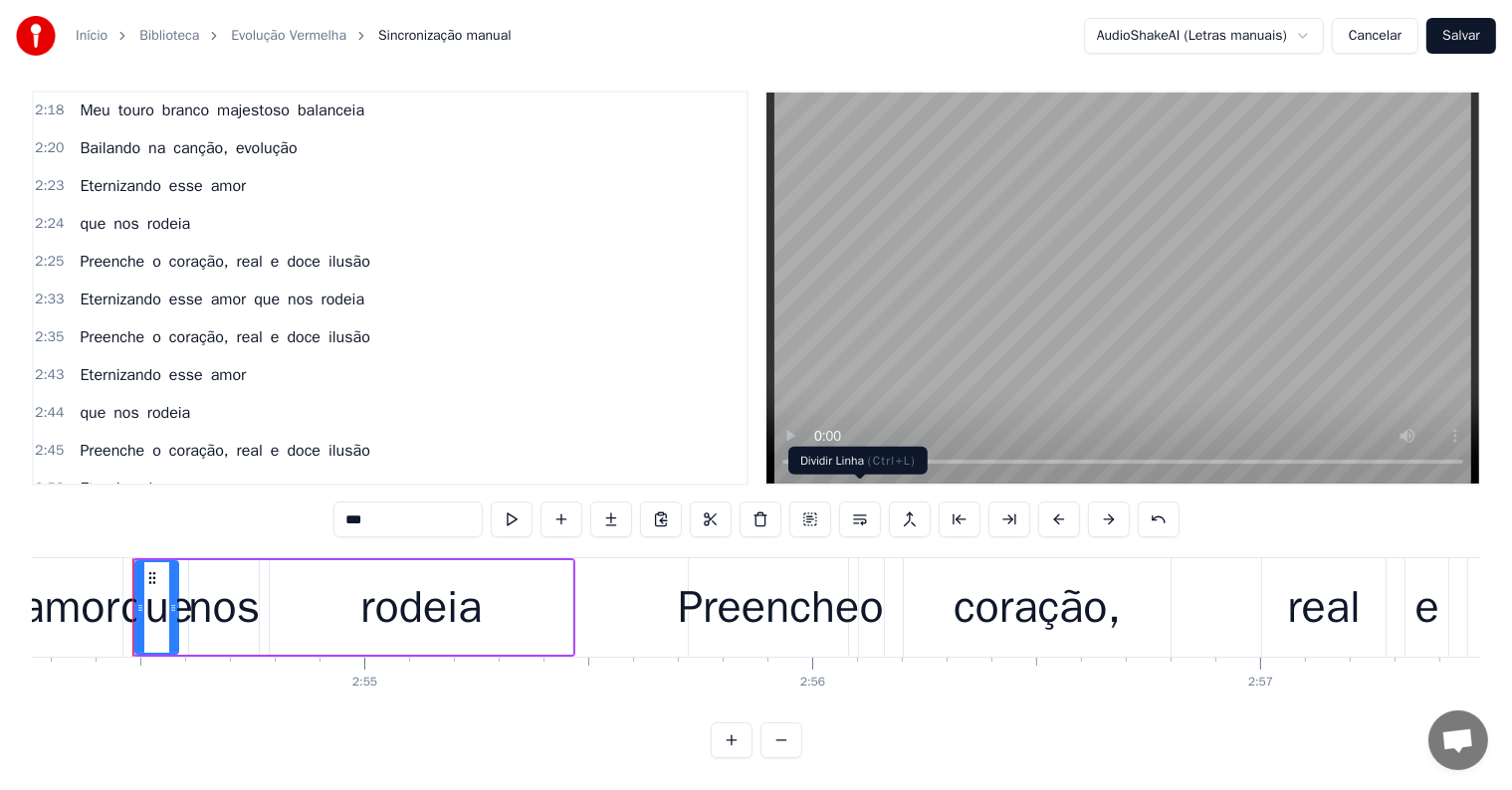 scroll, scrollTop: 1512, scrollLeft: 0, axis: vertical 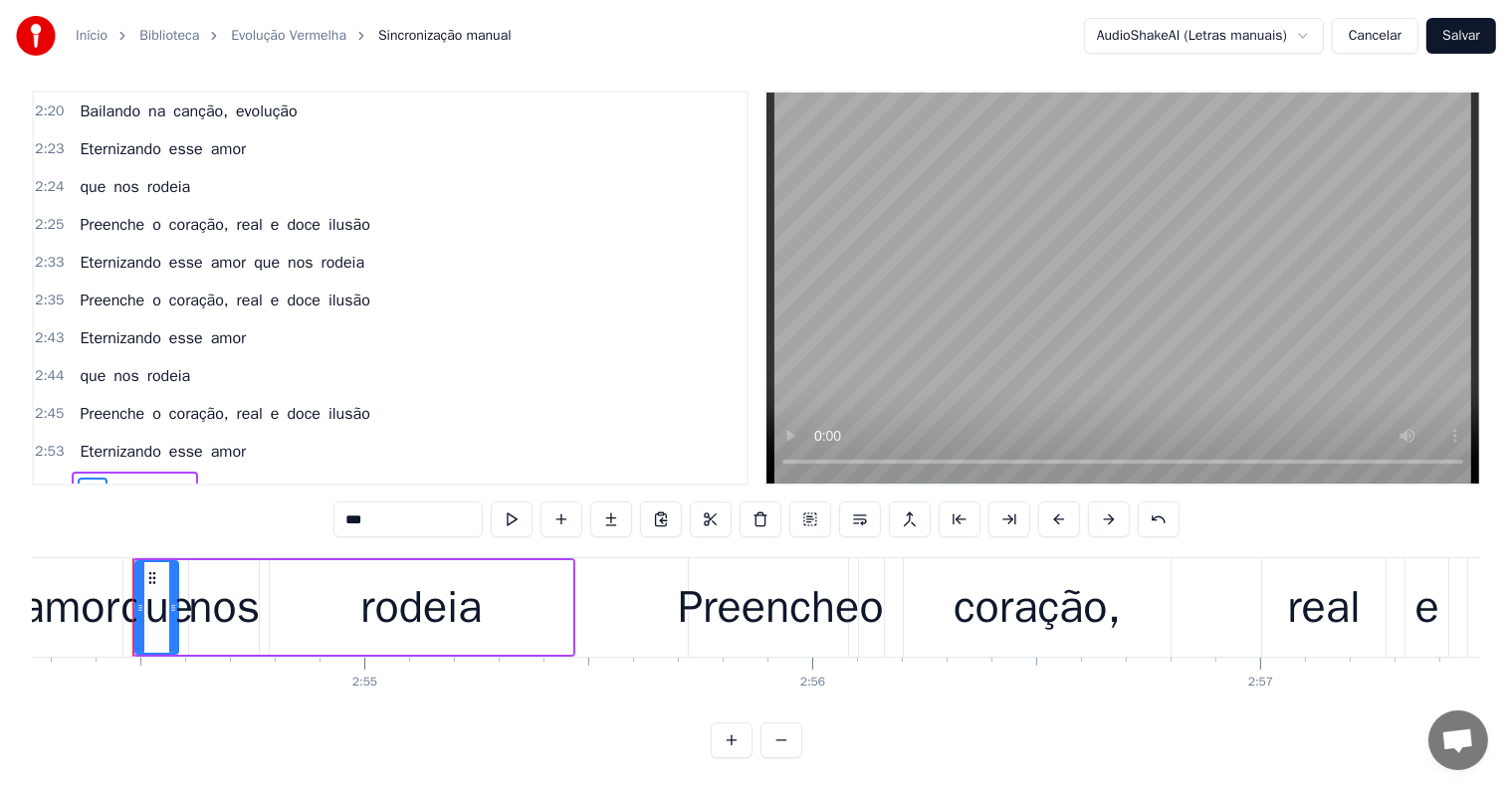 click on "esse" at bounding box center (186, 338) 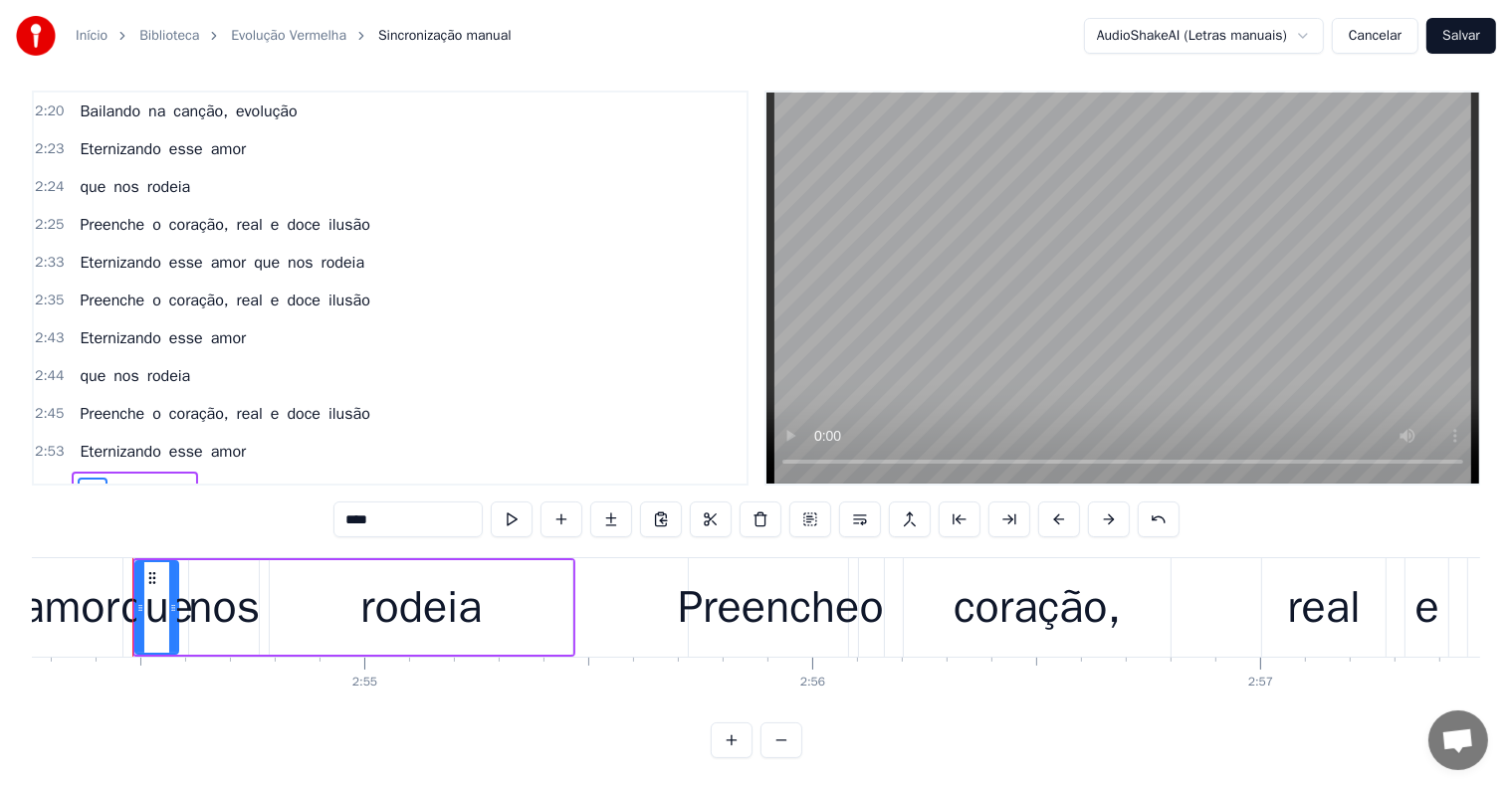 scroll, scrollTop: 0, scrollLeft: 0, axis: both 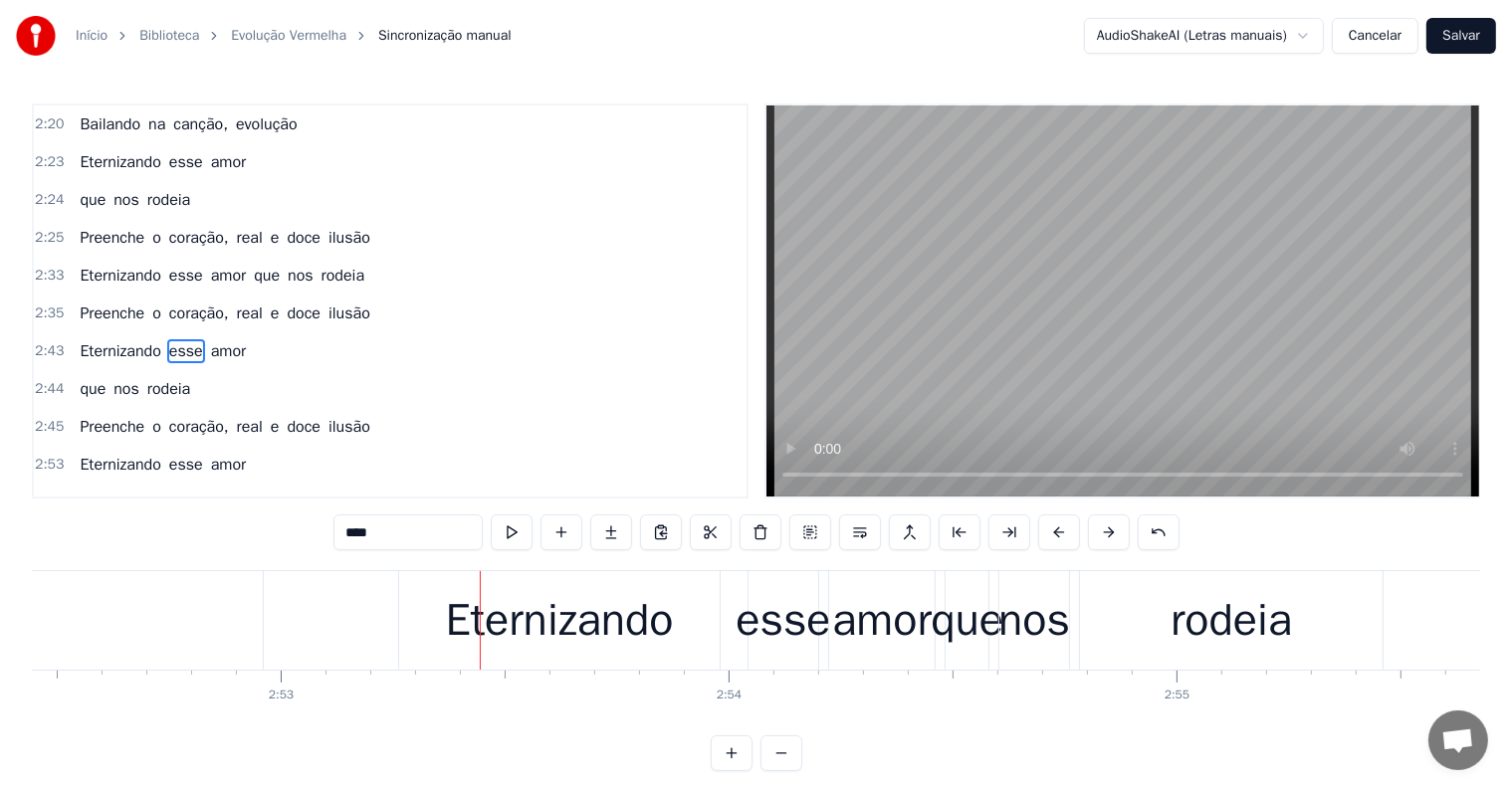 click on "ilusão" at bounding box center (-852, 620) 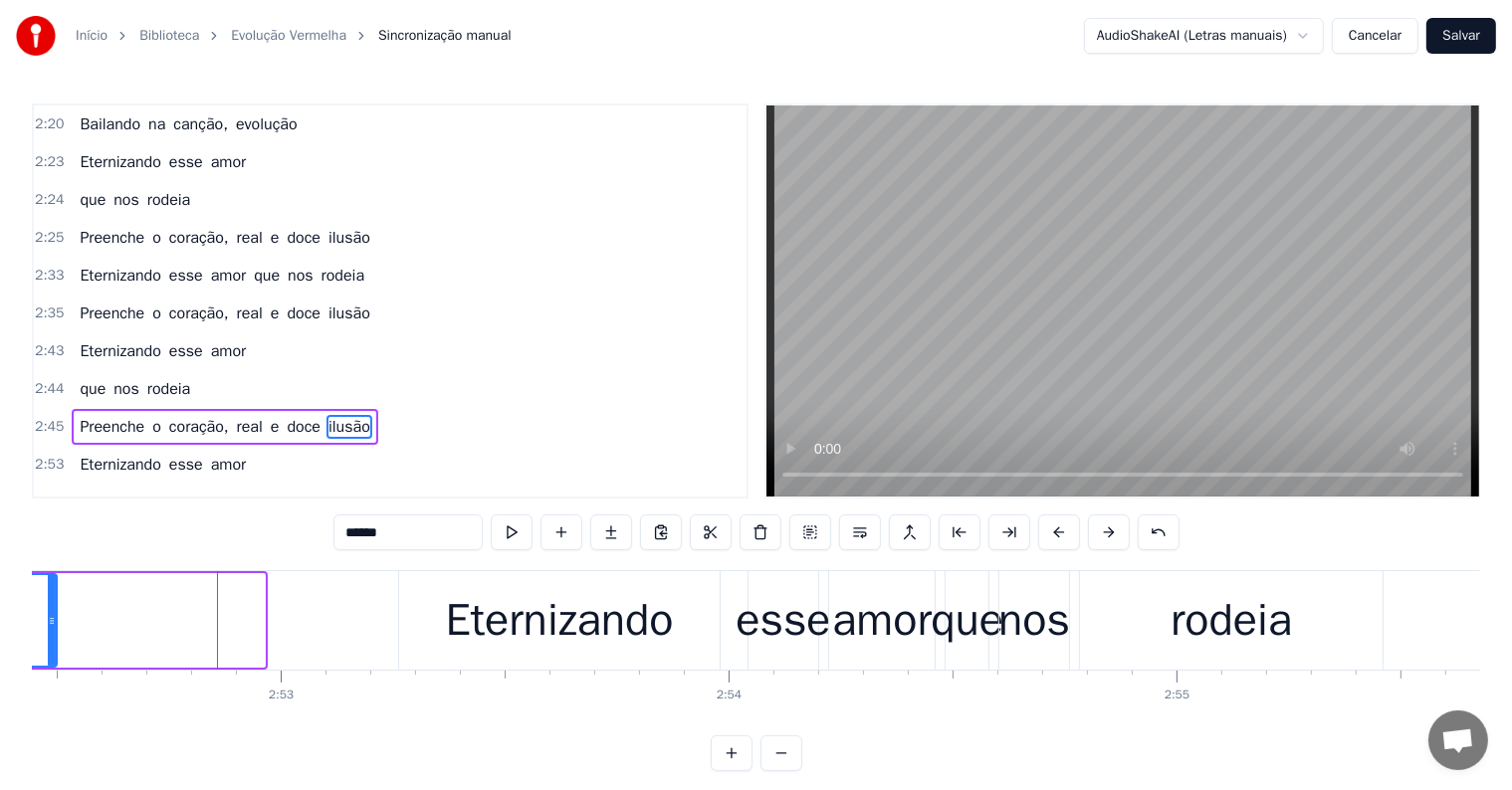 drag, startPoint x: 257, startPoint y: 622, endPoint x: 49, endPoint y: 621, distance: 208.0024 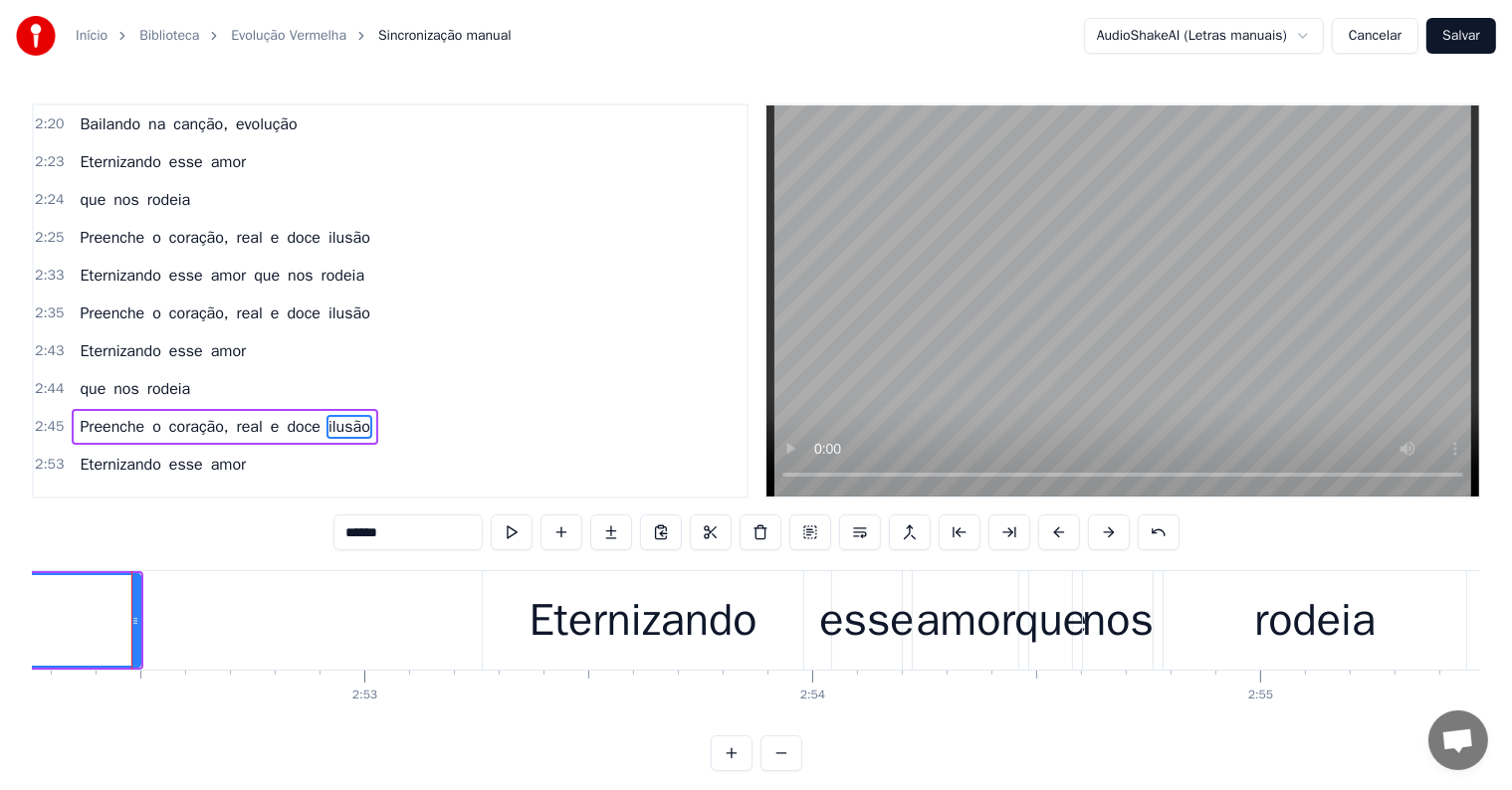 click on "ilusão" at bounding box center (-870, 620) 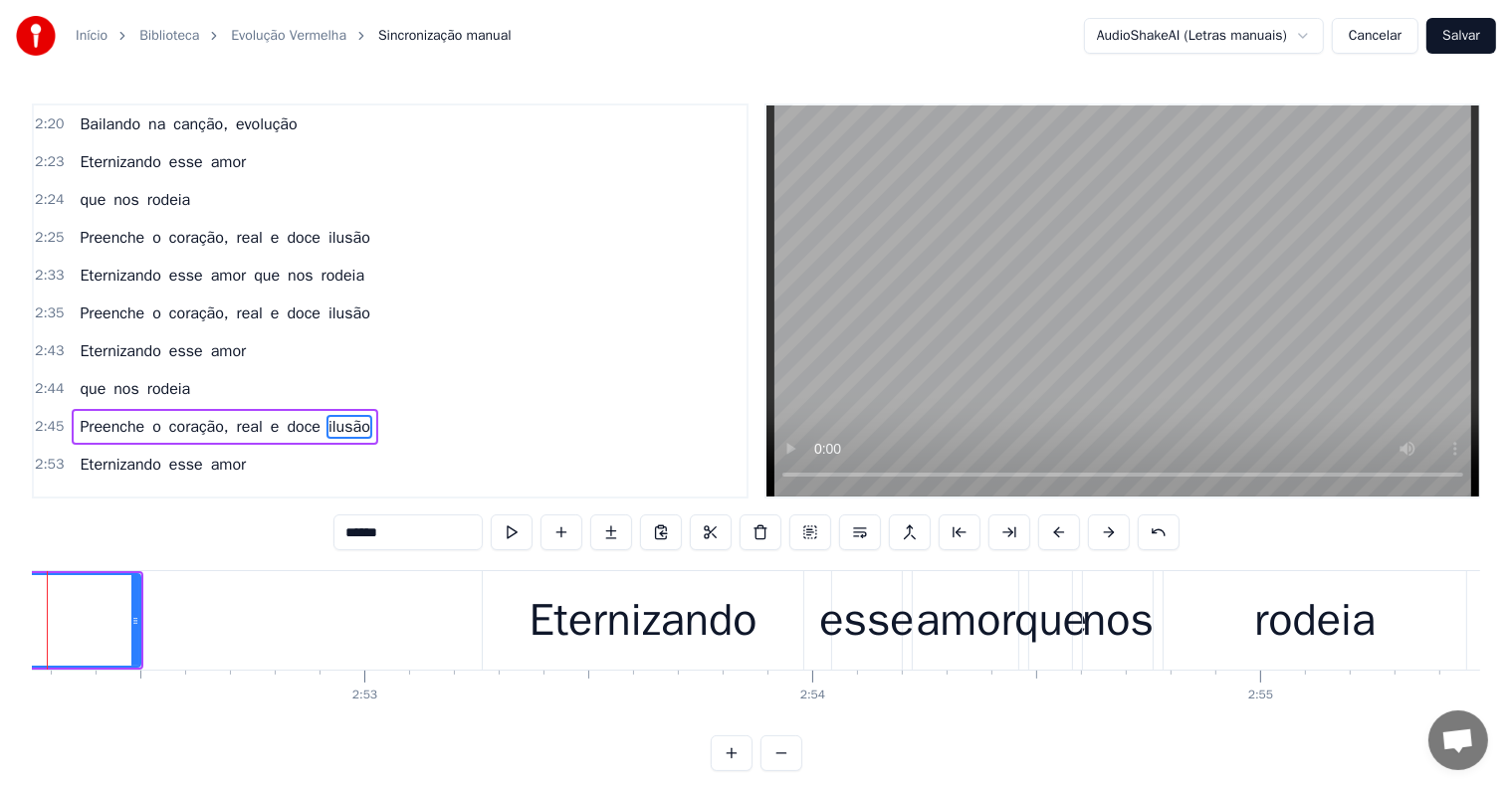 scroll, scrollTop: 0, scrollLeft: 77074, axis: horizontal 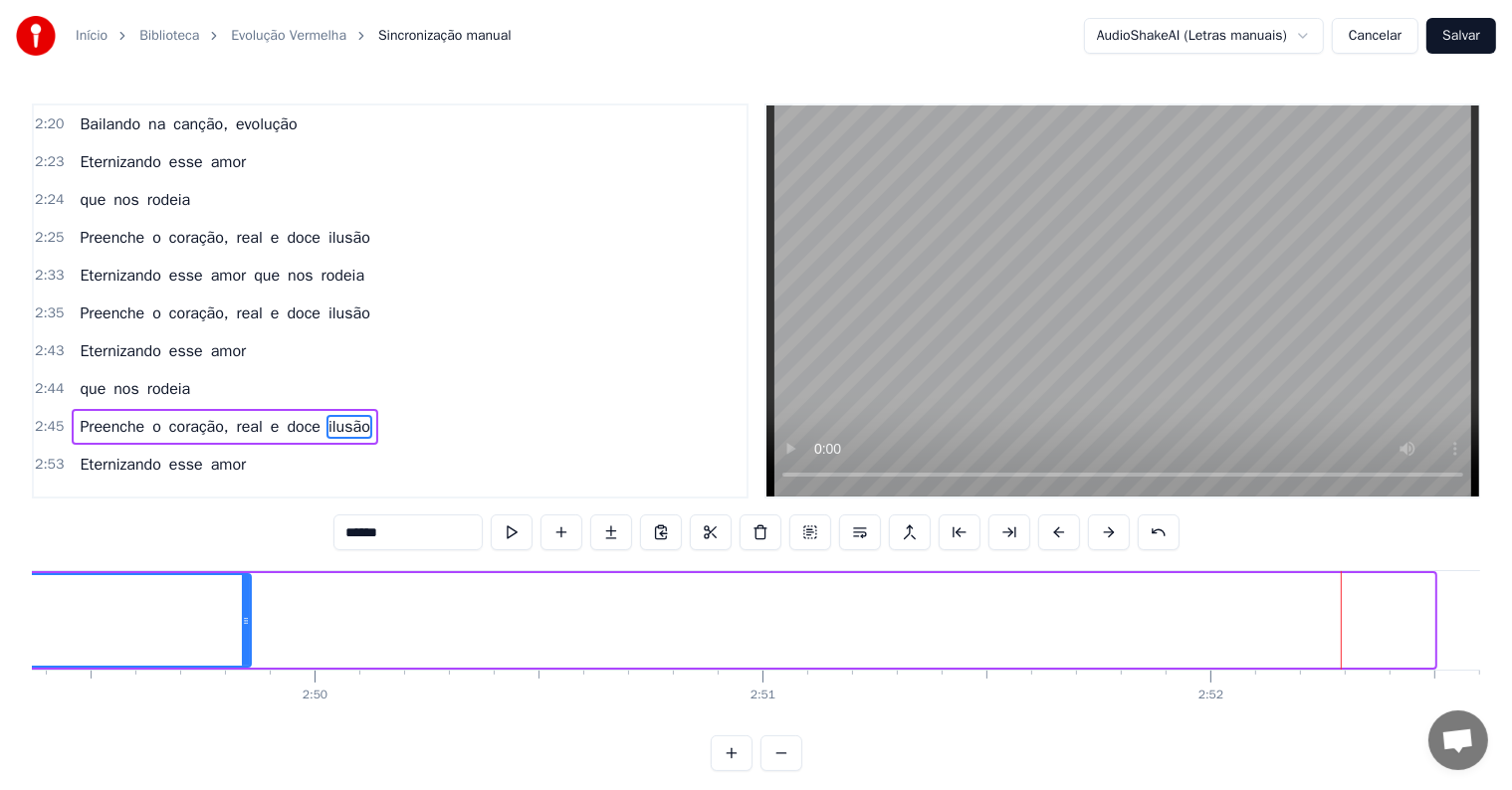 drag, startPoint x: 1430, startPoint y: 621, endPoint x: 247, endPoint y: 637, distance: 1183.1082 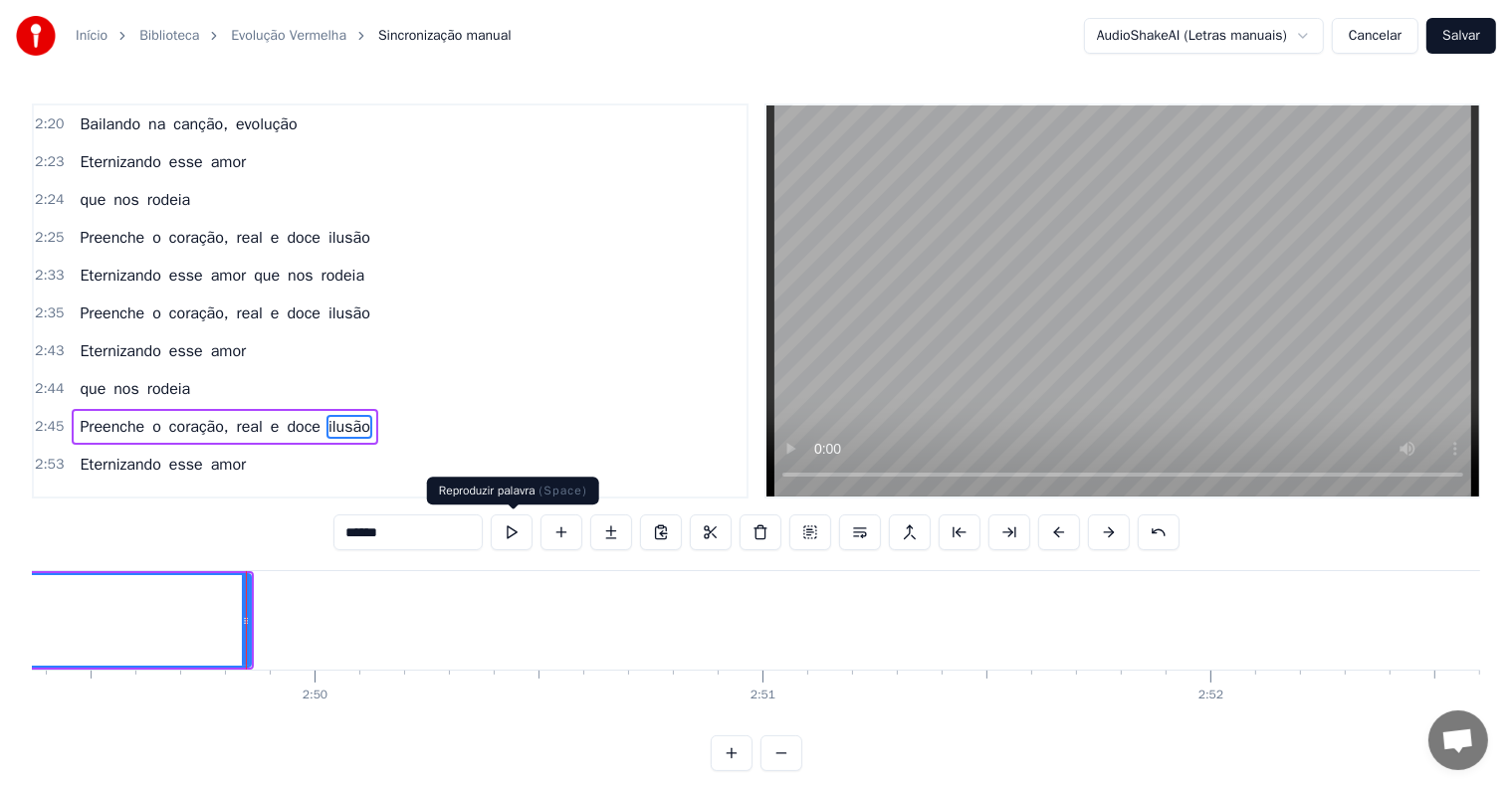 click at bounding box center [512, 532] 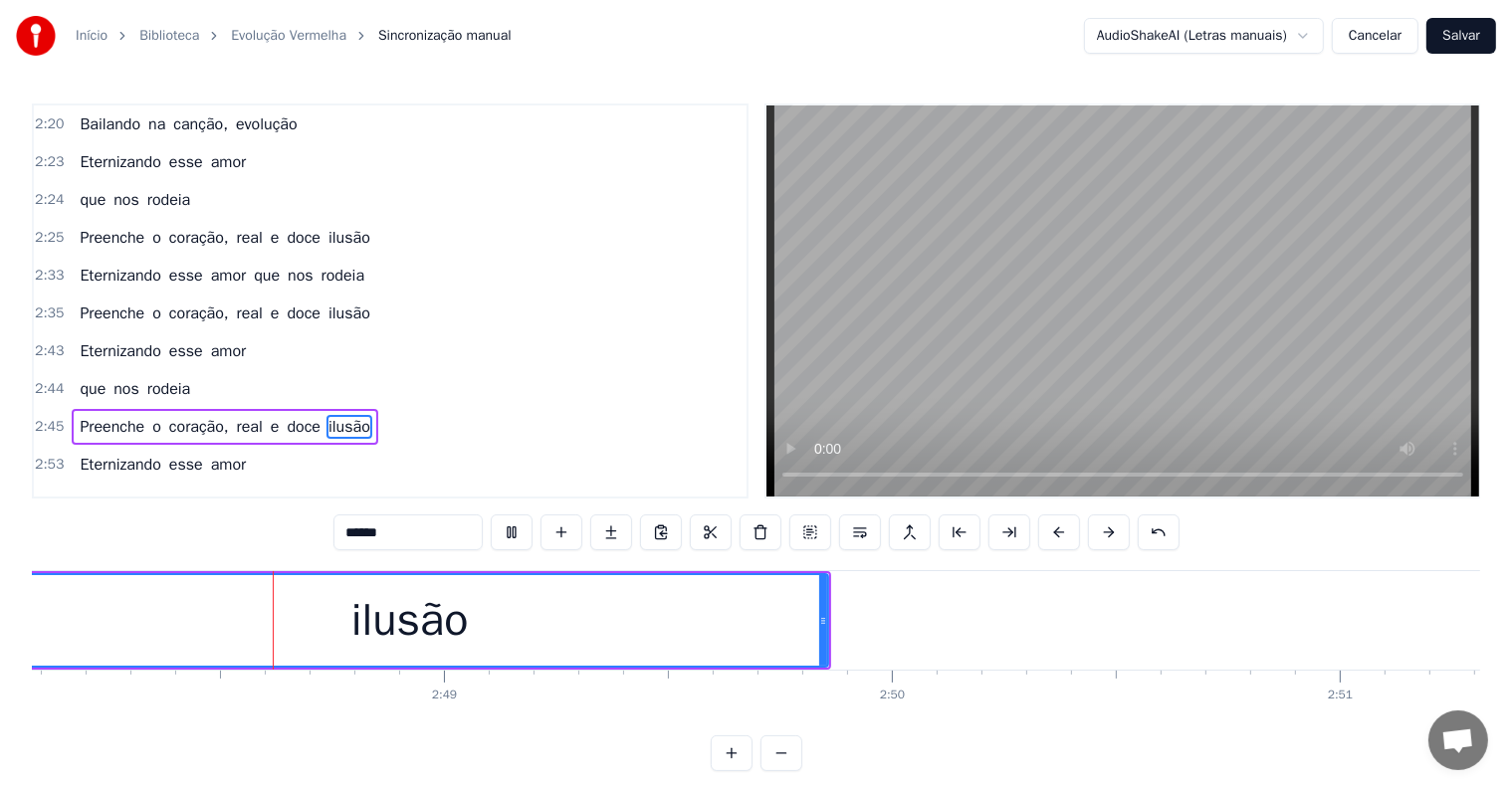 scroll, scrollTop: 0, scrollLeft: 75280, axis: horizontal 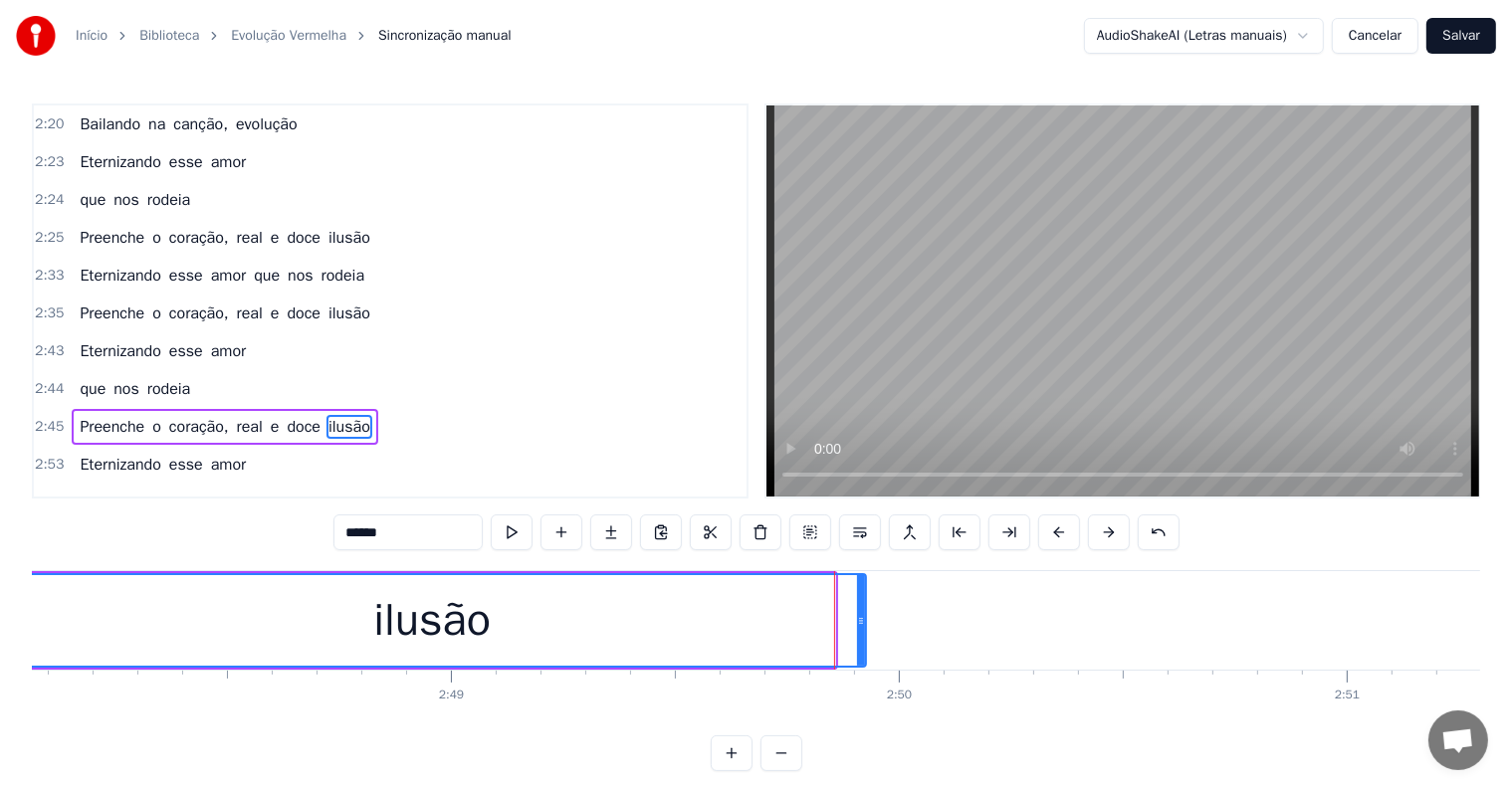 drag, startPoint x: 831, startPoint y: 617, endPoint x: 862, endPoint y: 623, distance: 31.575307 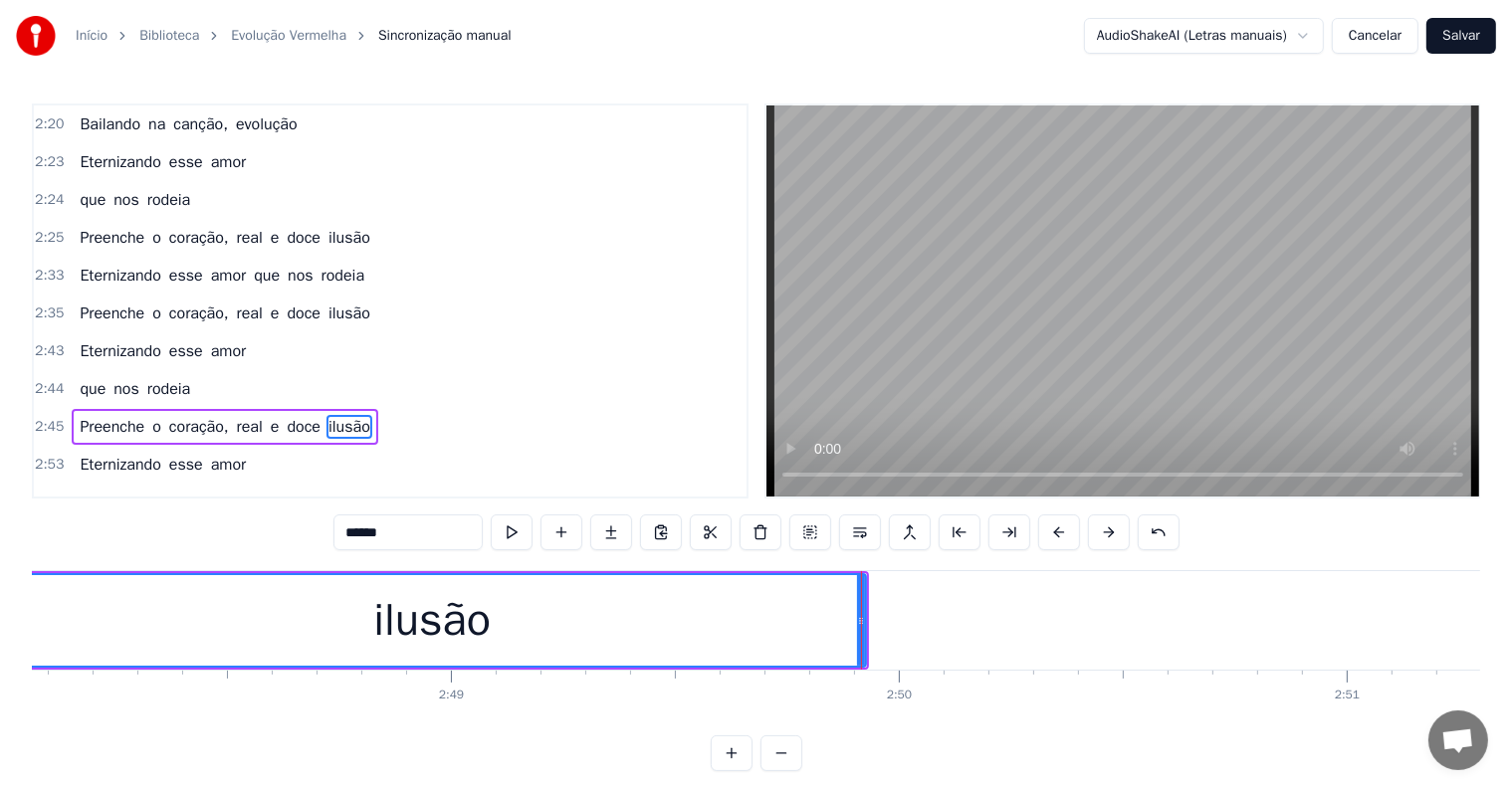 click on "ilusão" at bounding box center [432, 620] 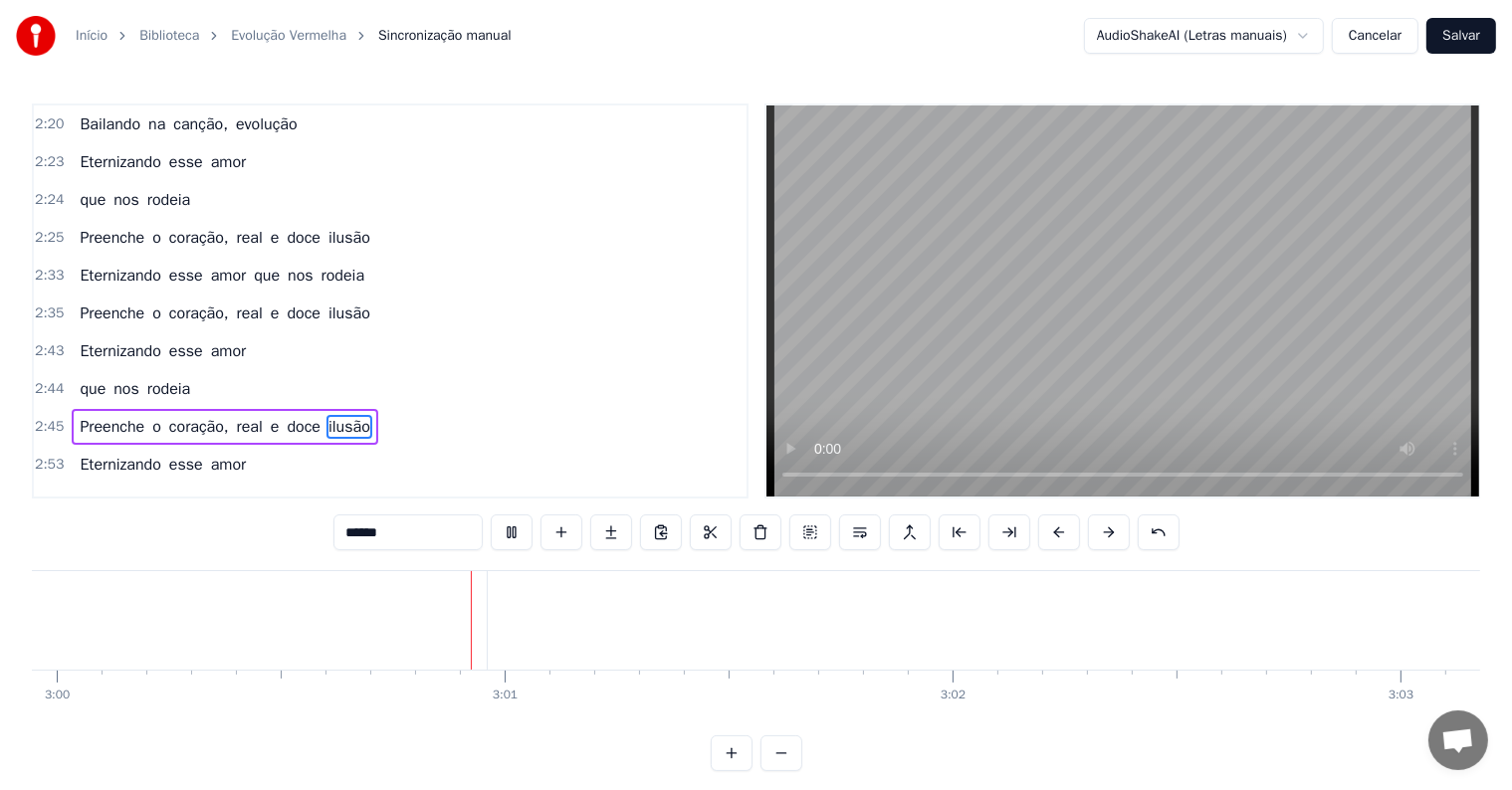 scroll, scrollTop: 0, scrollLeft: 80667, axis: horizontal 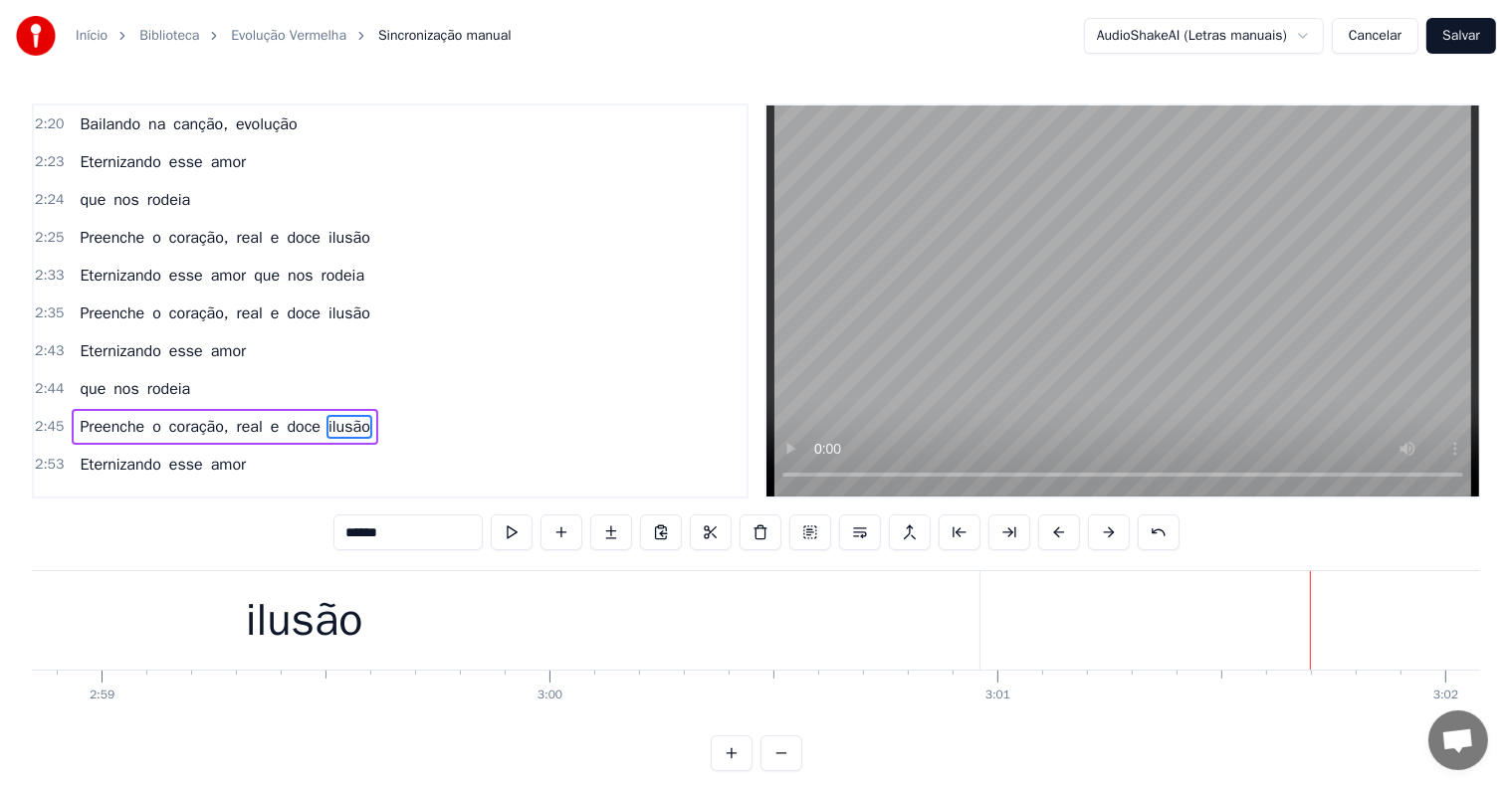 click on "ilusão" at bounding box center [304, 620] 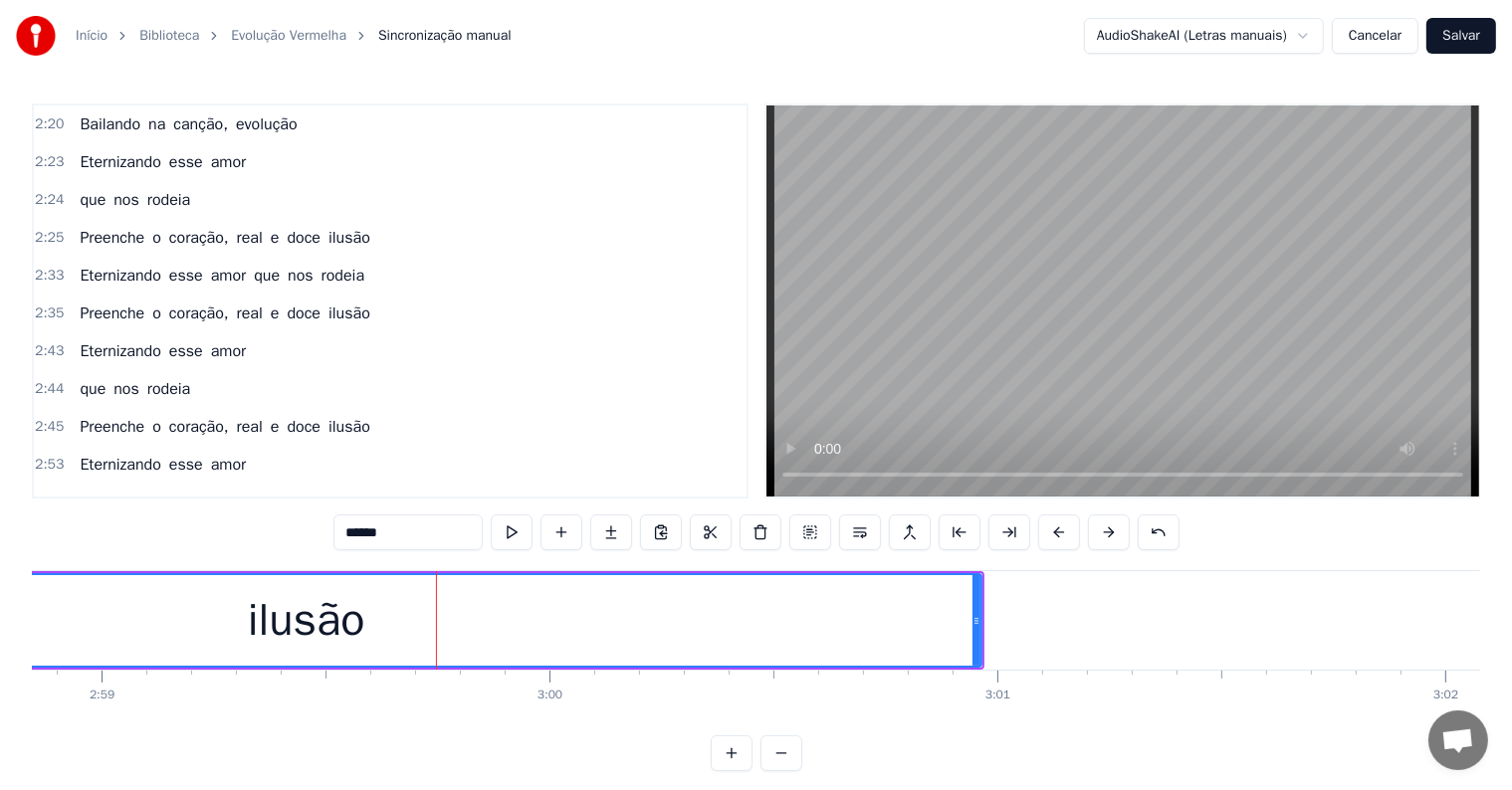 scroll, scrollTop: 30, scrollLeft: 0, axis: vertical 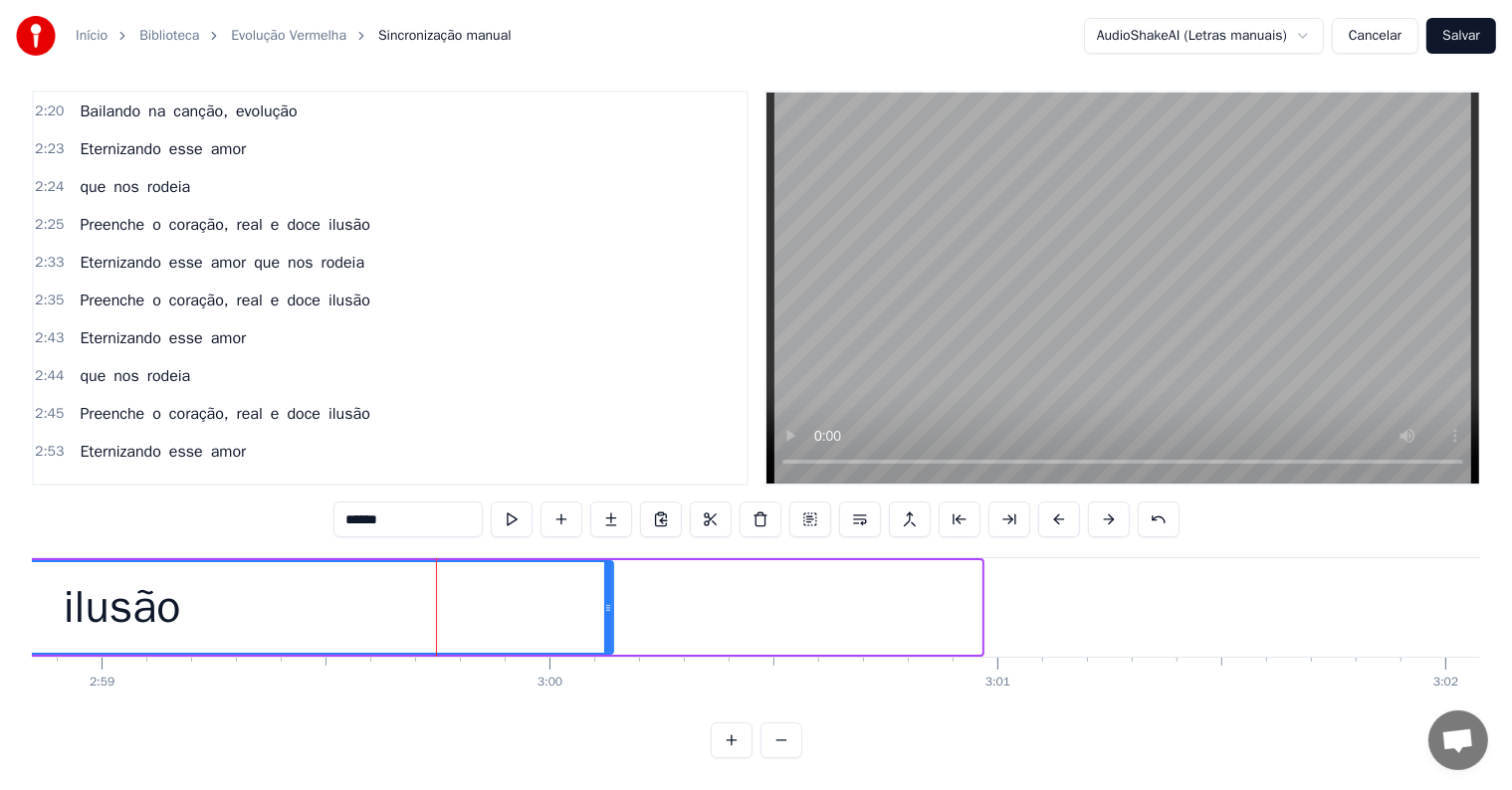 drag, startPoint x: 974, startPoint y: 587, endPoint x: 606, endPoint y: 593, distance: 368.04891 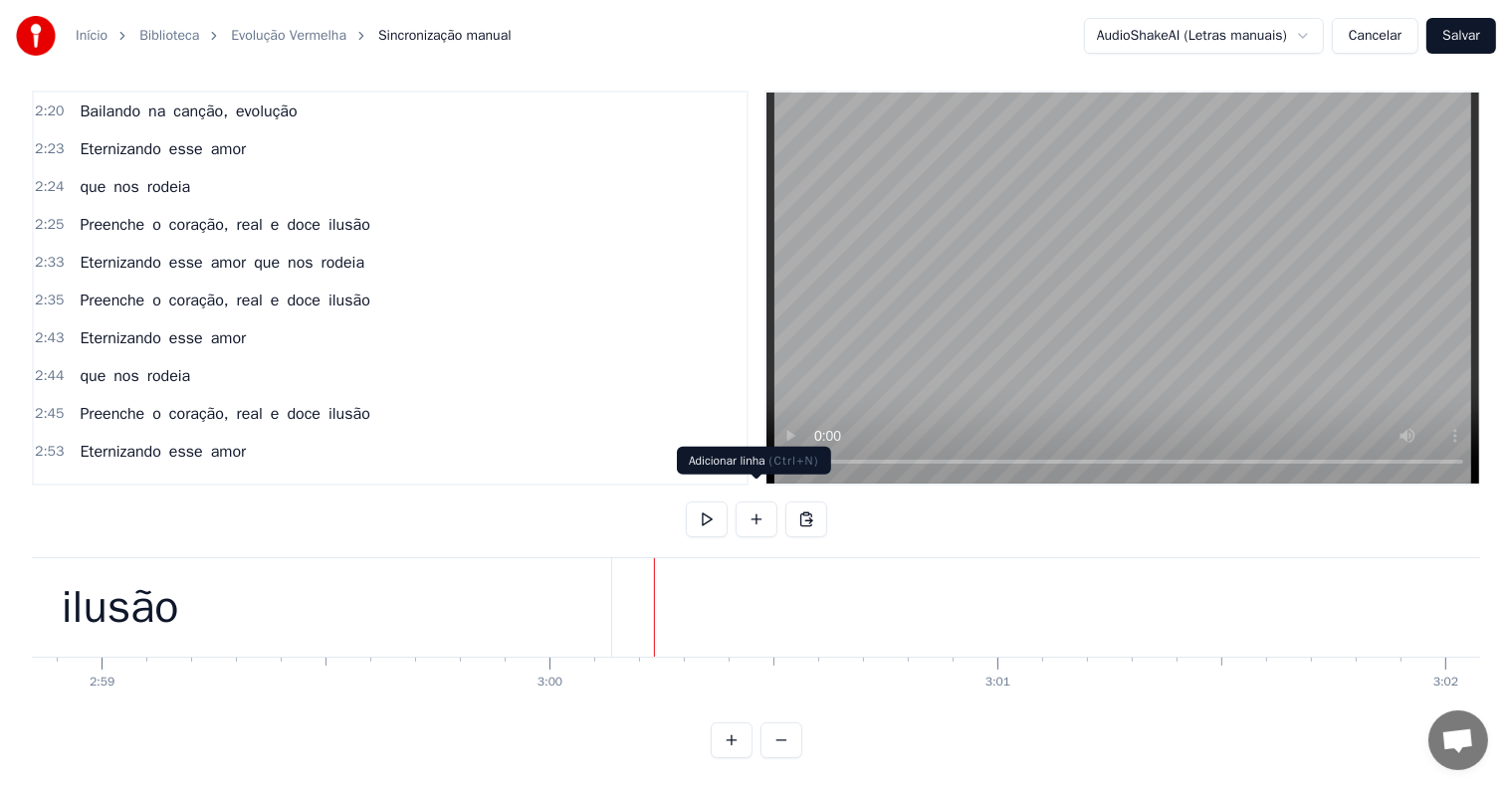 click at bounding box center [756, 519] 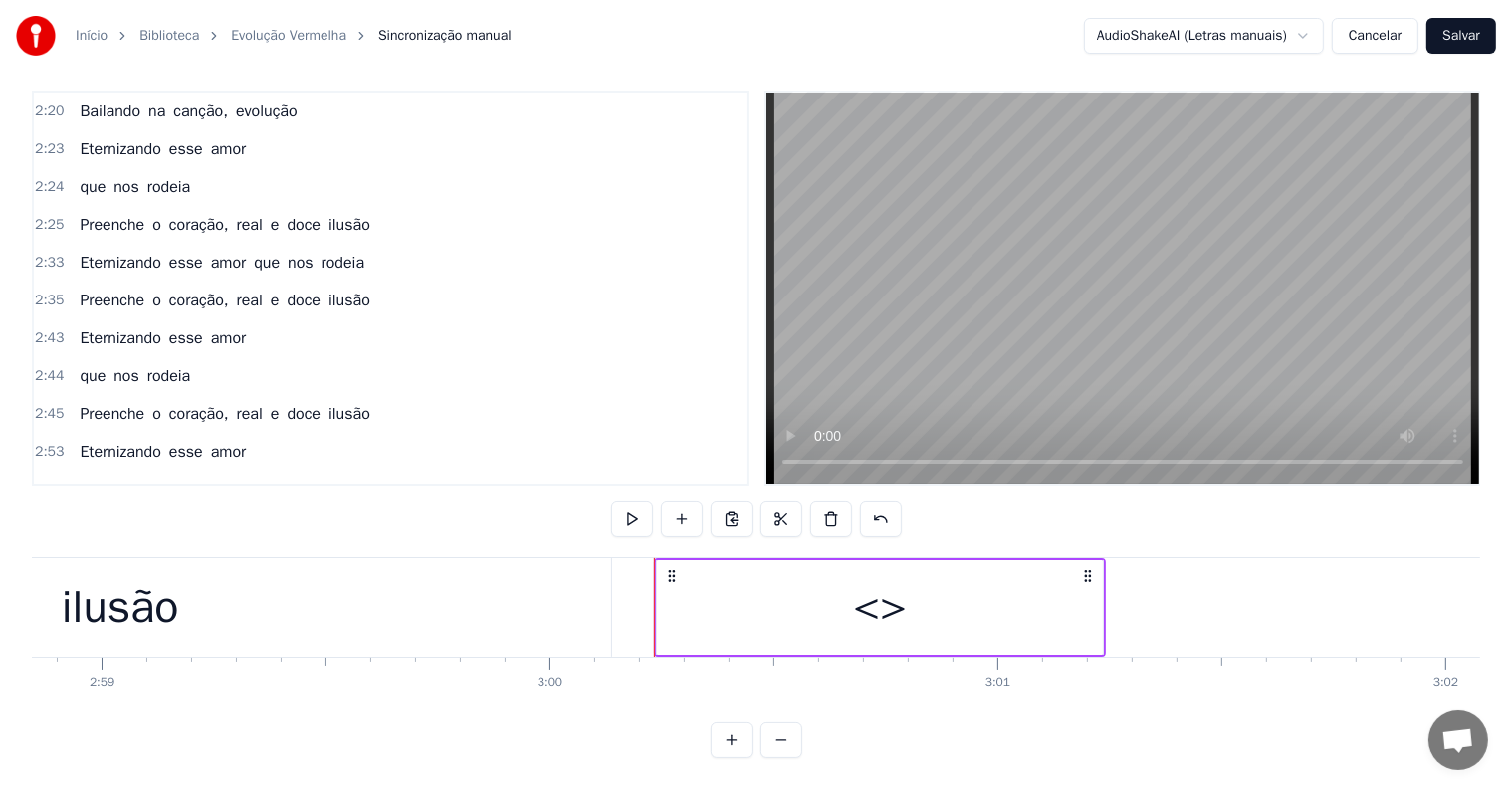 click on "<>" at bounding box center (880, 607) 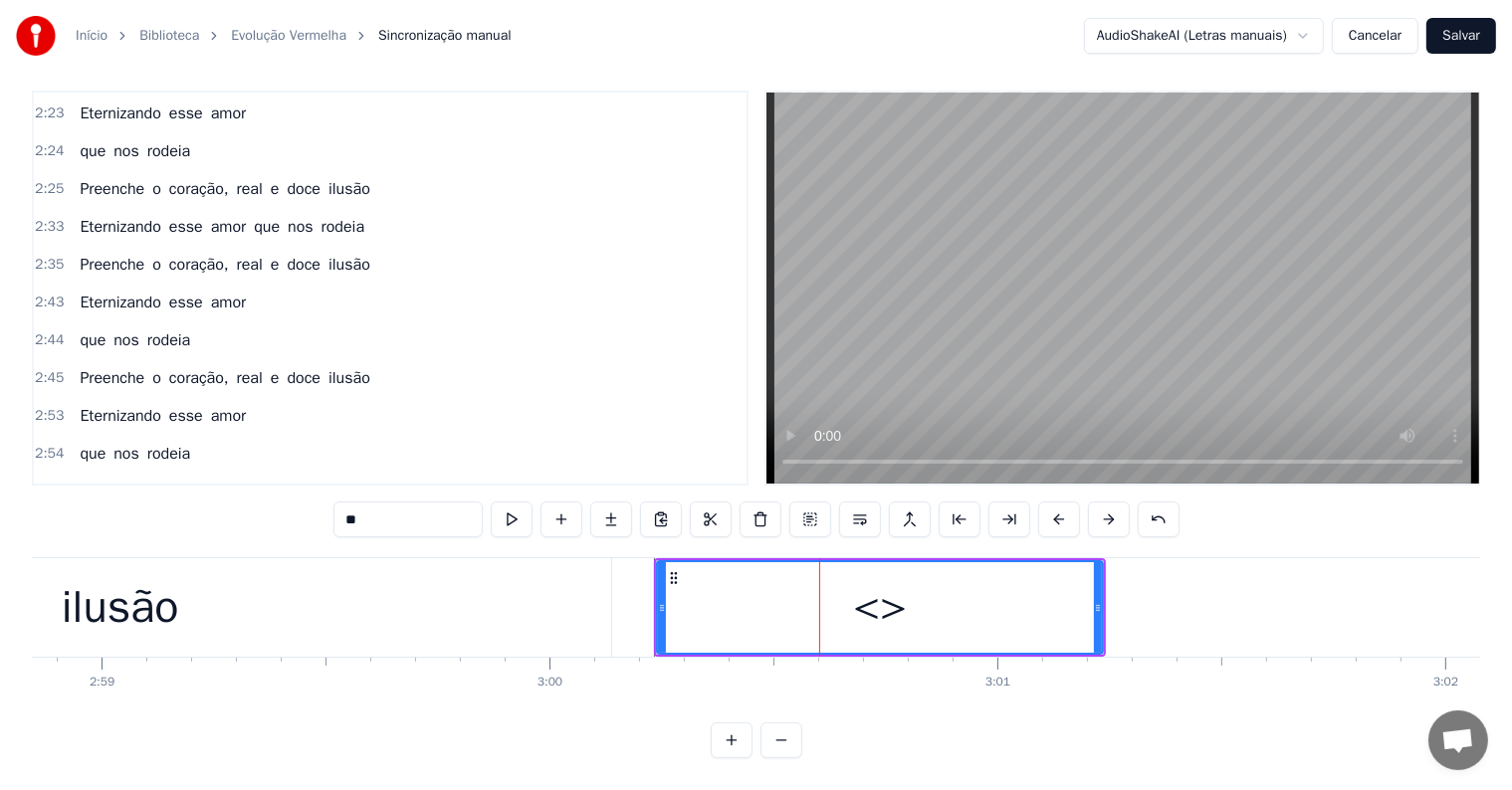 click on "0:00 <Seu maior canal de toadas karaokê> 0:12 <Inscreva-se em nosso canal> 0:21 A noite, em poesia, traz ao som da melodia 0:23 Um boi em seu esplendor 0:26 Desperta sentimentos escondidos 0:28 Revelando mais ternura e amor 0:32 Garantido, meu raio de sol 0:34 Claridade cintilante de um ser de rara beleza 0:38 Reluz e faz apaixonar ao primeiro olhar 0:42 Põe um sorriso no semblante 0:43 De quem sonha por amar 0:45 O céu ostenta um véu bordado de estrelas 0:48 E o Garantido tem a lua como par 0:50 Da cor da paz traduz, 0:51 assim, sua pureza 0:53 Resplandecente, seduz a gente 0:55 Evoluindo e serenando ao luar 0:59 Meu touro branco majestoso balanceia 1:02 Bailando na canção, evolução 1:04 Eternizando esse amor 1:05 que nos rodeia 1:07 Preenche o coração, real e doce ilusão 1:14 Eternizando esse amor que nos rodeia 1:17 Preenche o coração, real e doce ilusão.. 1:27 <Tá gostando? Deixe seu like> 1:39 A noite, em poesia, traz ao som da melodia 1:42 Um boi em seu esplendor 1:44 Desperta sentimentos" at bounding box center [756, 424] 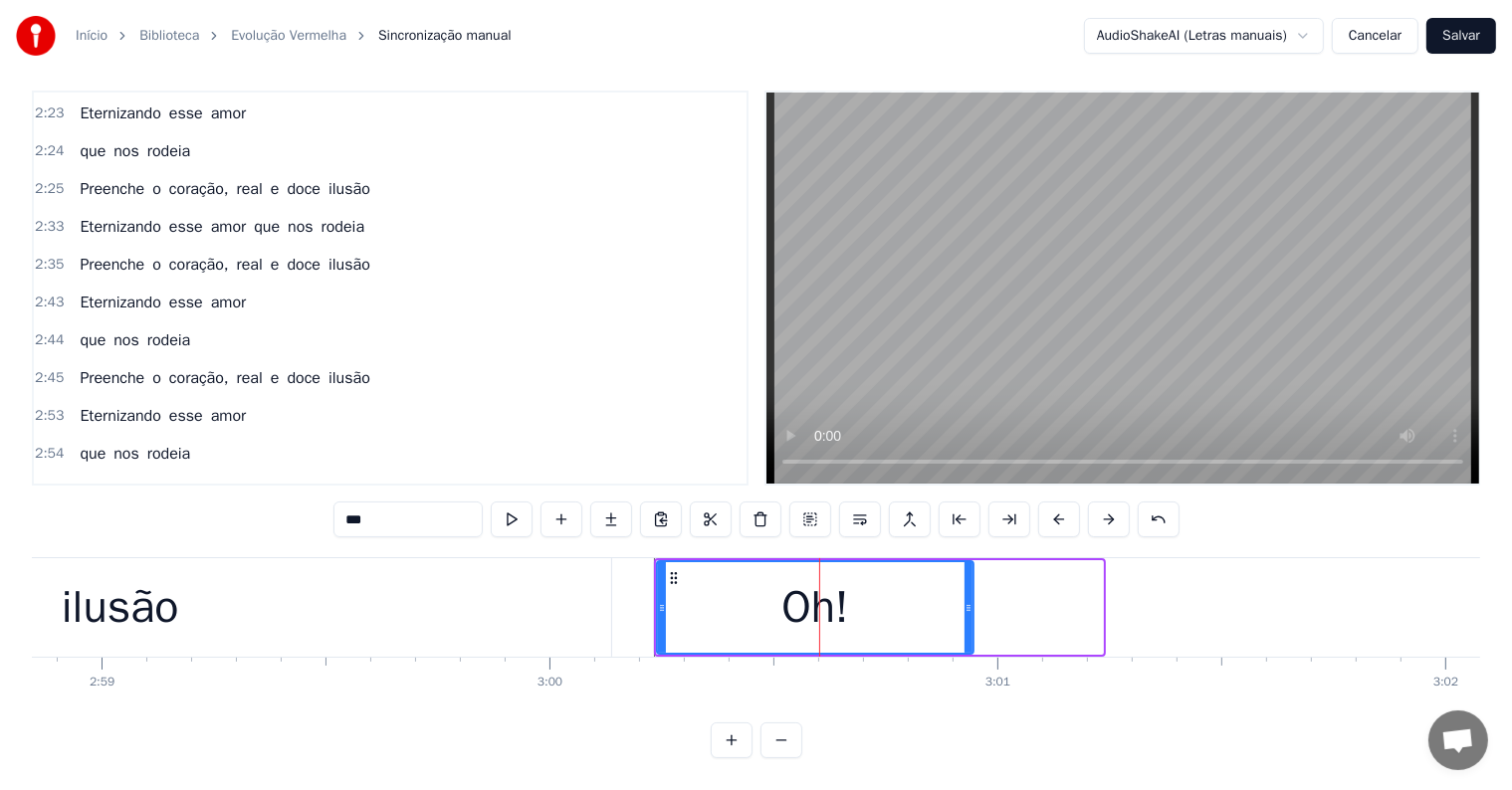 drag, startPoint x: 1099, startPoint y: 587, endPoint x: 970, endPoint y: 589, distance: 129.0155 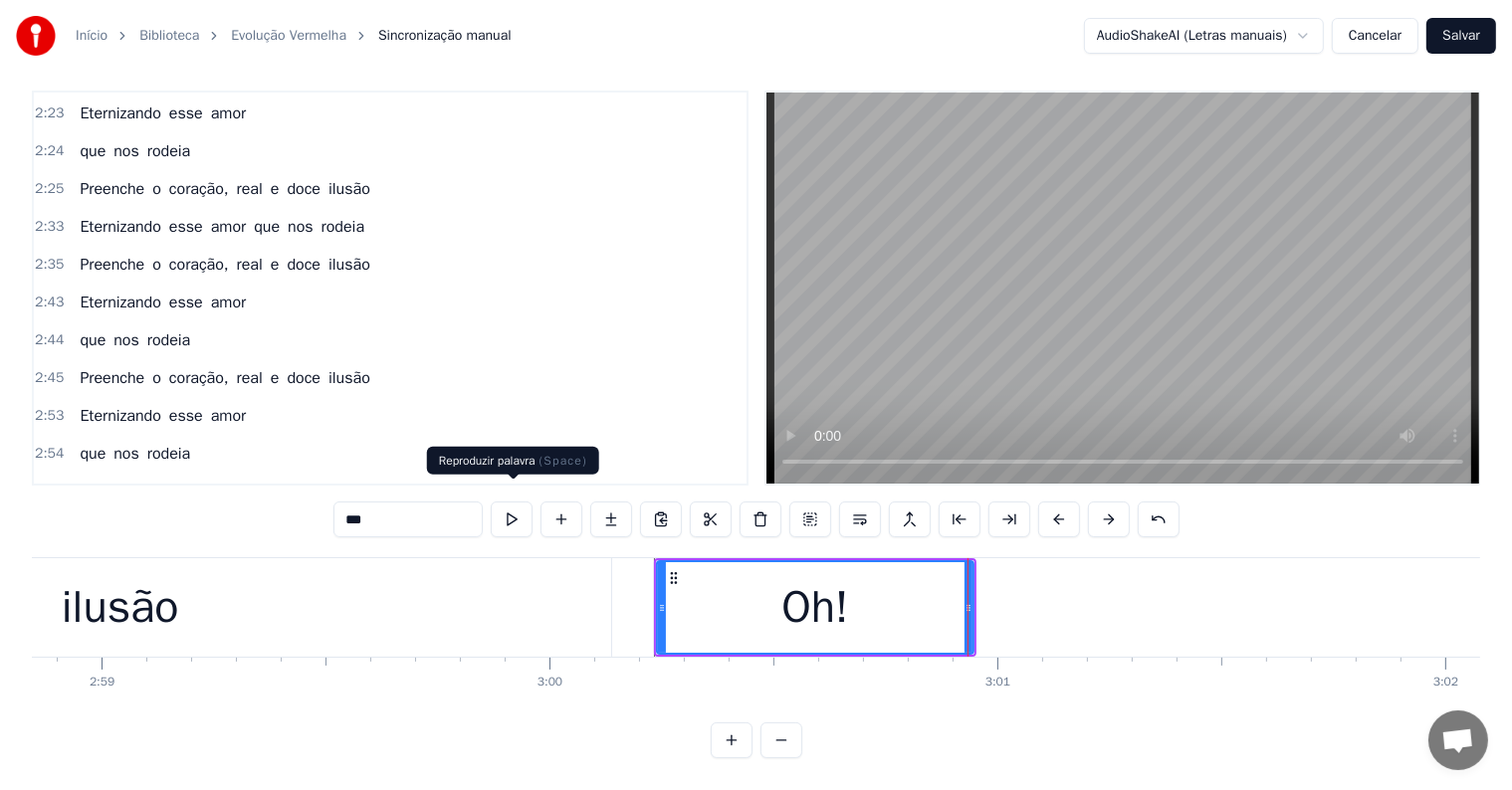 click at bounding box center (512, 519) 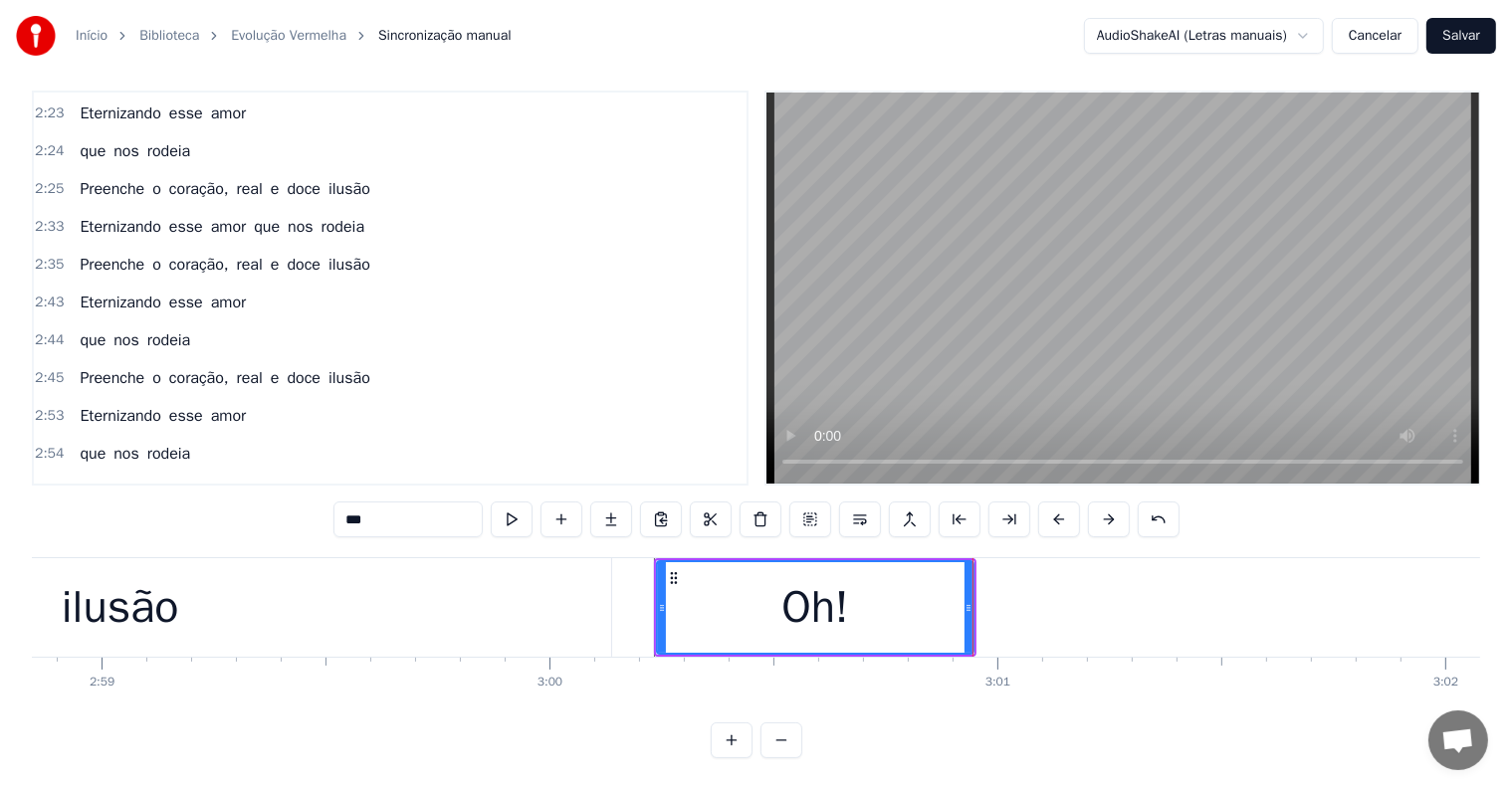 click on "ilusão" at bounding box center [119, 607] 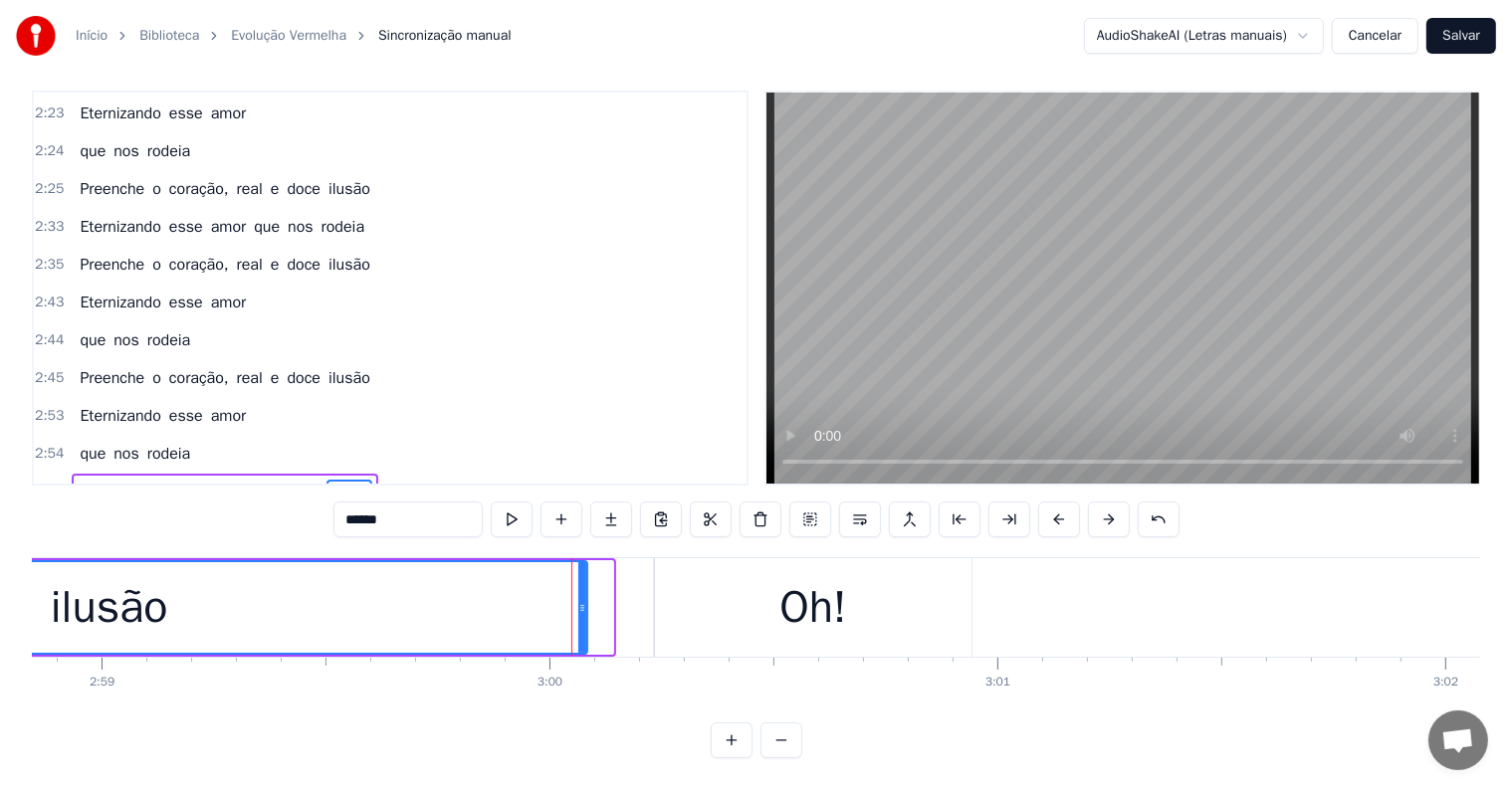 drag, startPoint x: 608, startPoint y: 593, endPoint x: 581, endPoint y: 593, distance: 27 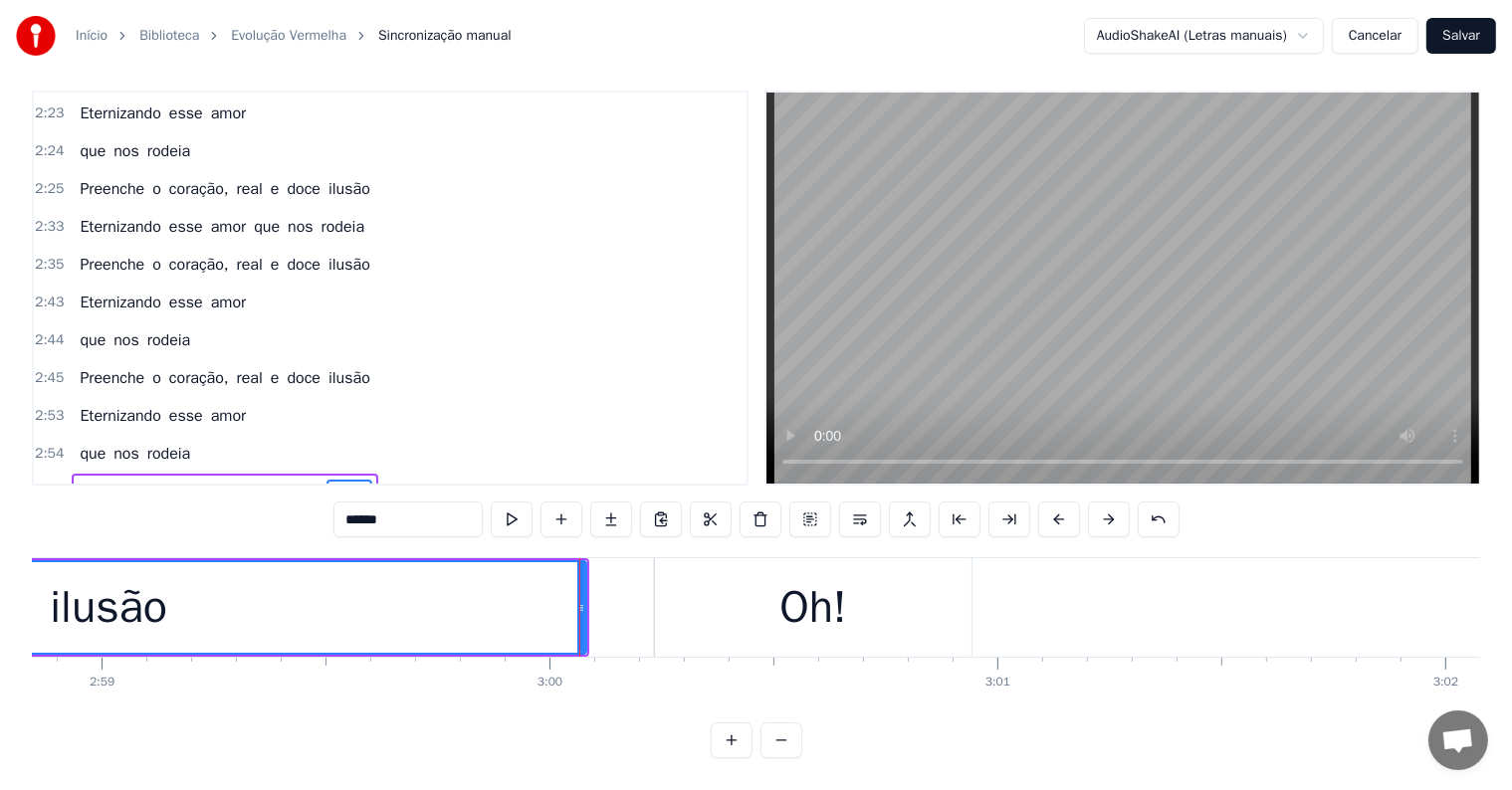 click on "Oh!" at bounding box center [812, 608] 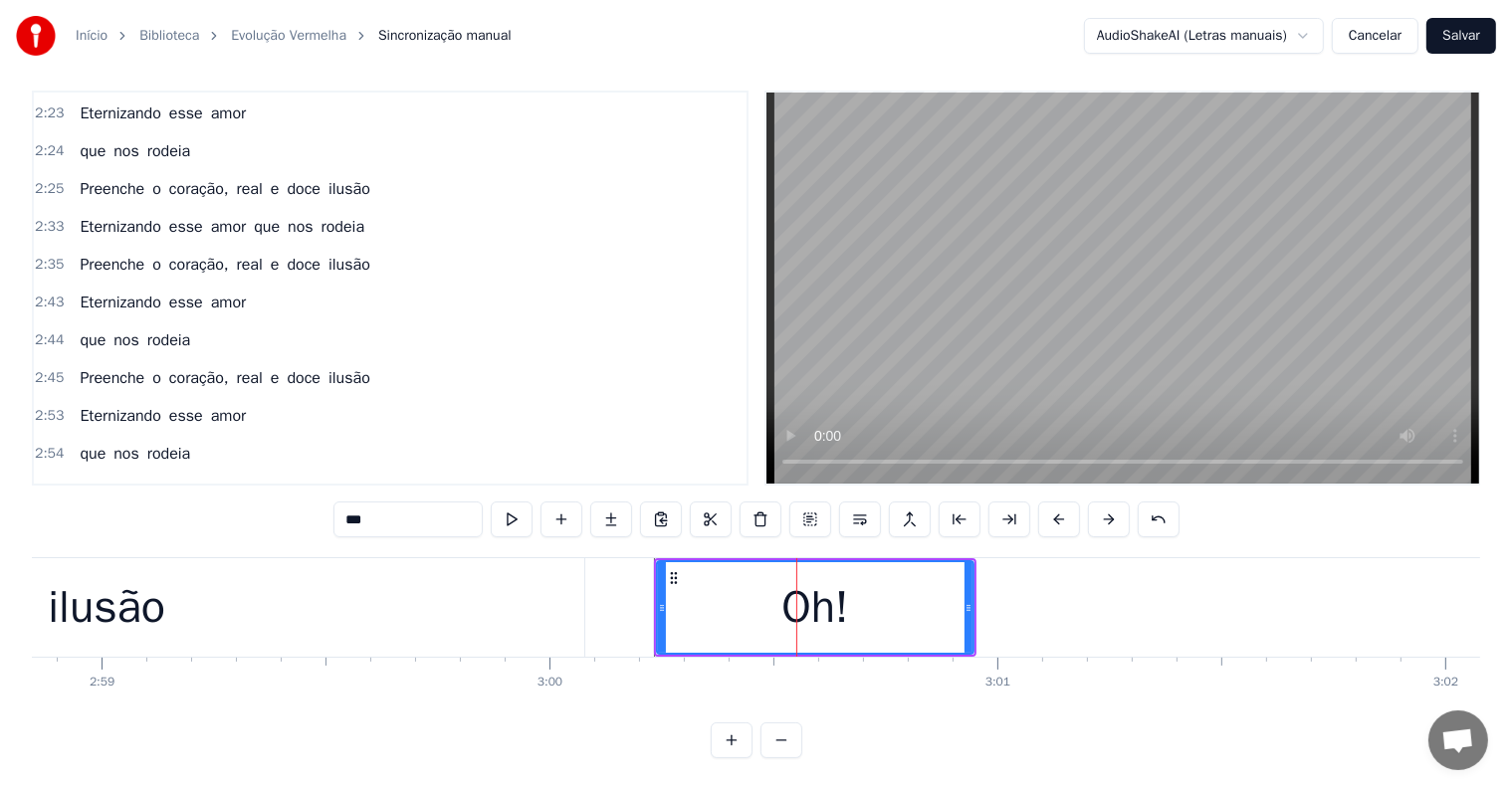 click on "coração," at bounding box center (199, 492) 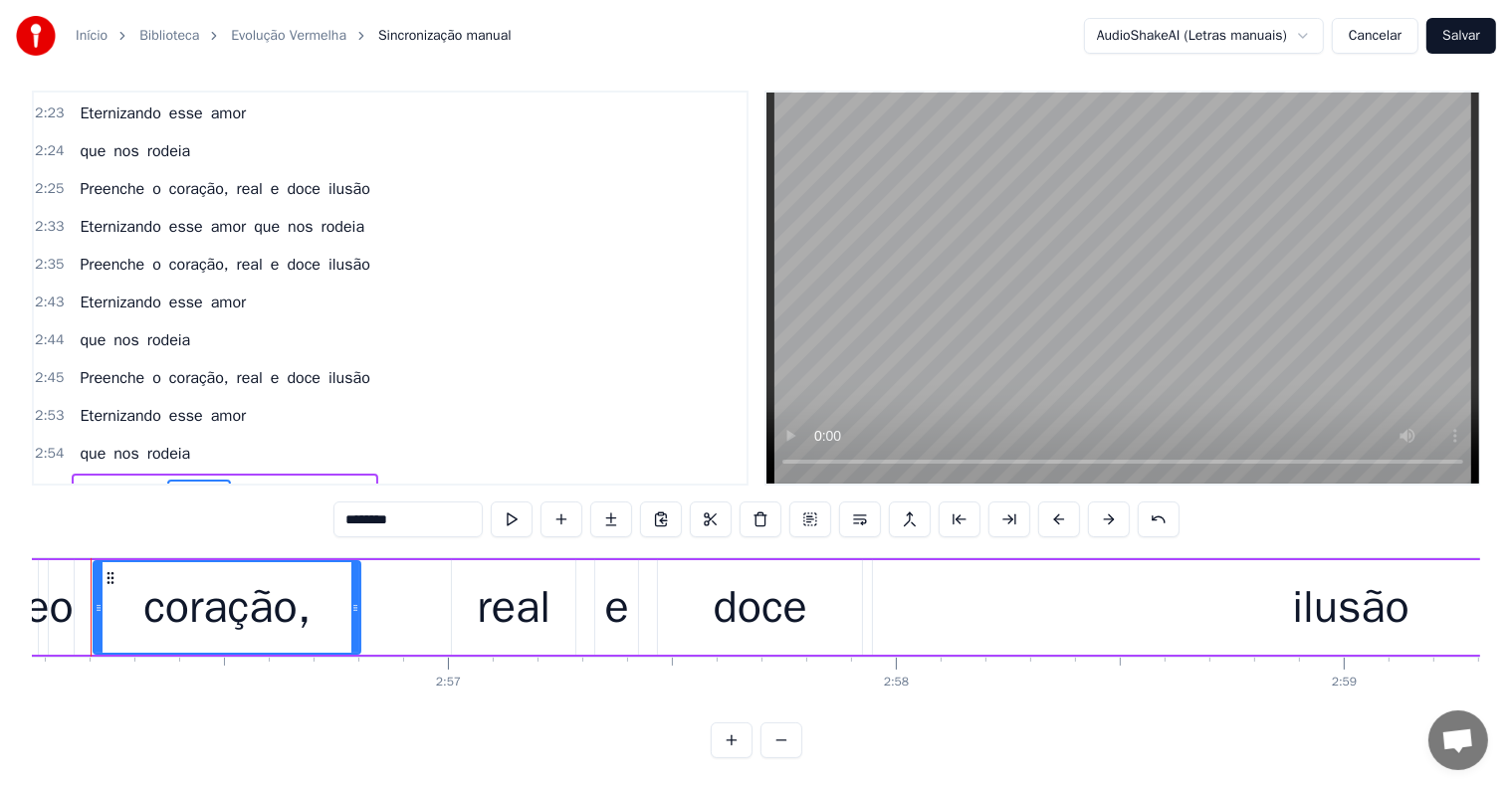 scroll, scrollTop: 0, scrollLeft: 78825, axis: horizontal 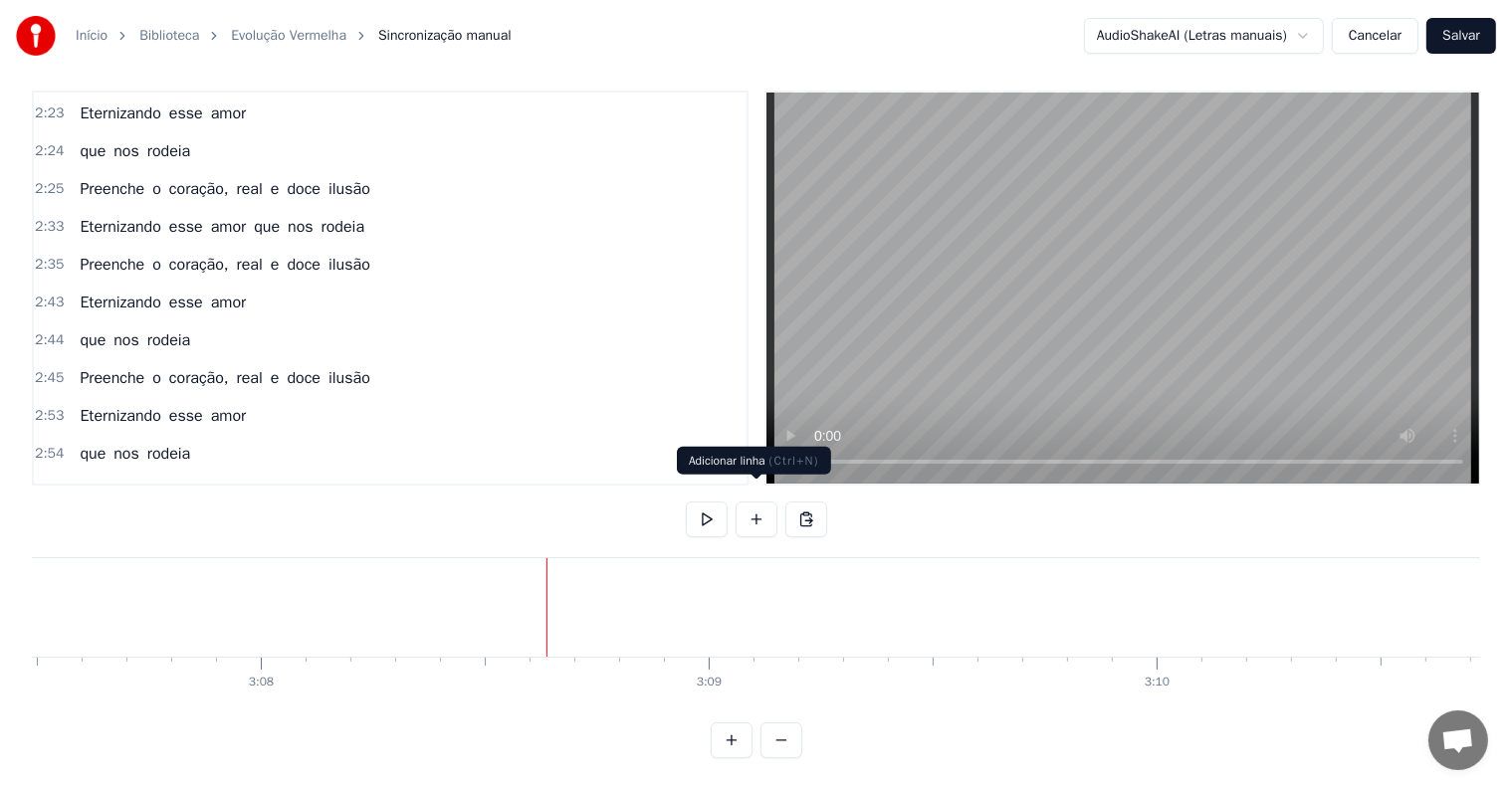 click at bounding box center [756, 519] 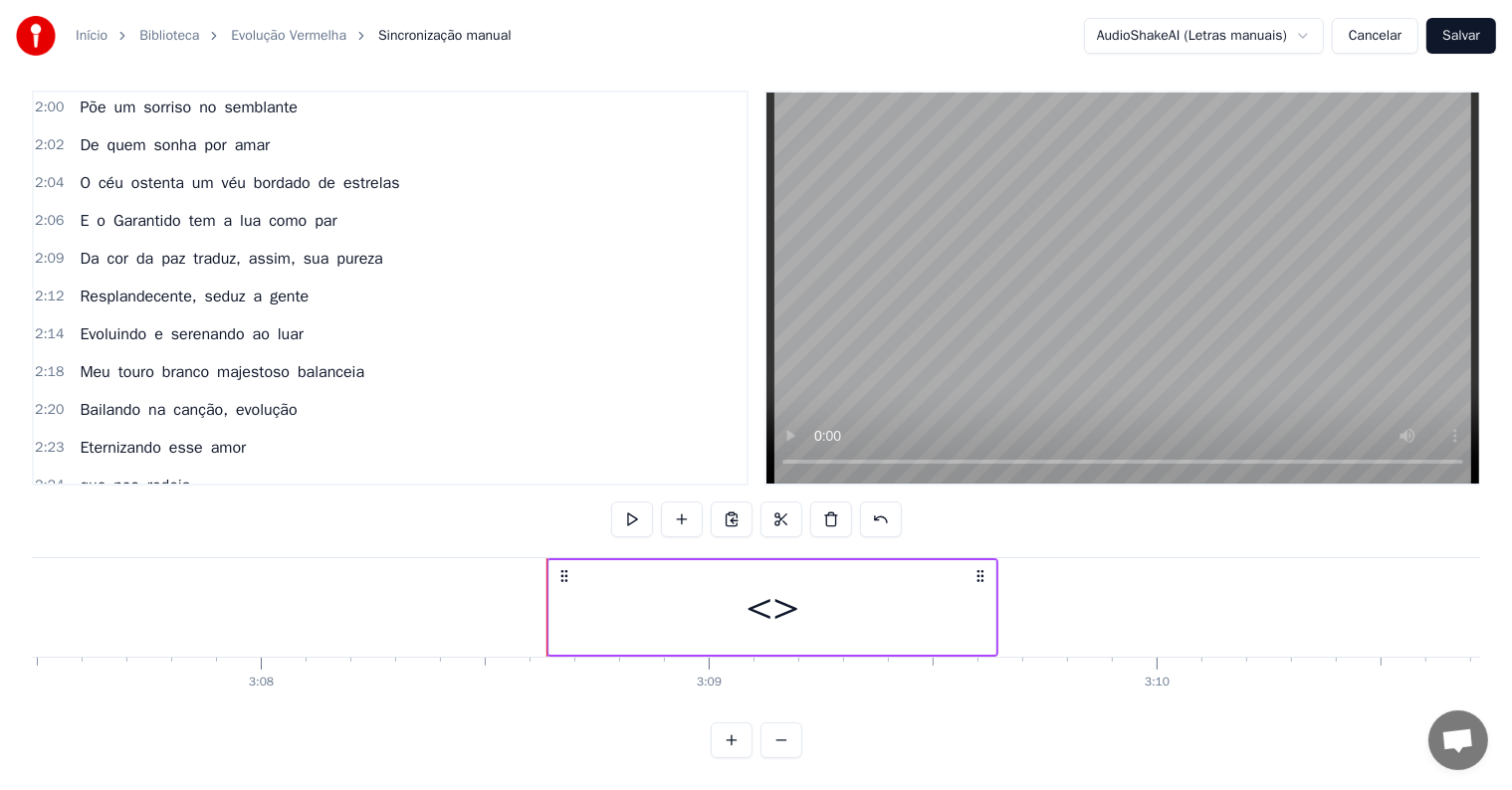 scroll, scrollTop: 852, scrollLeft: 0, axis: vertical 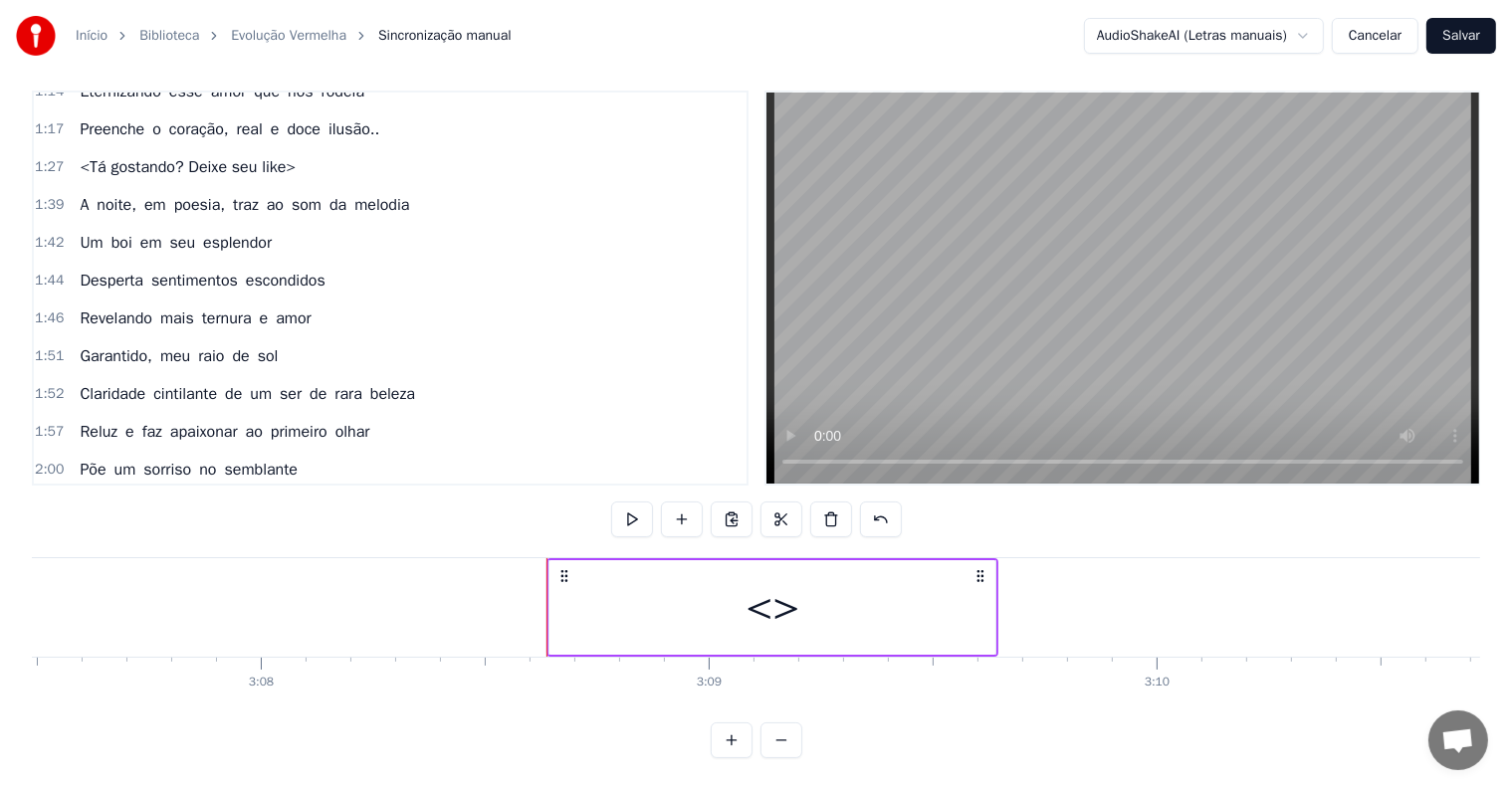 click on "<>" at bounding box center [772, 607] 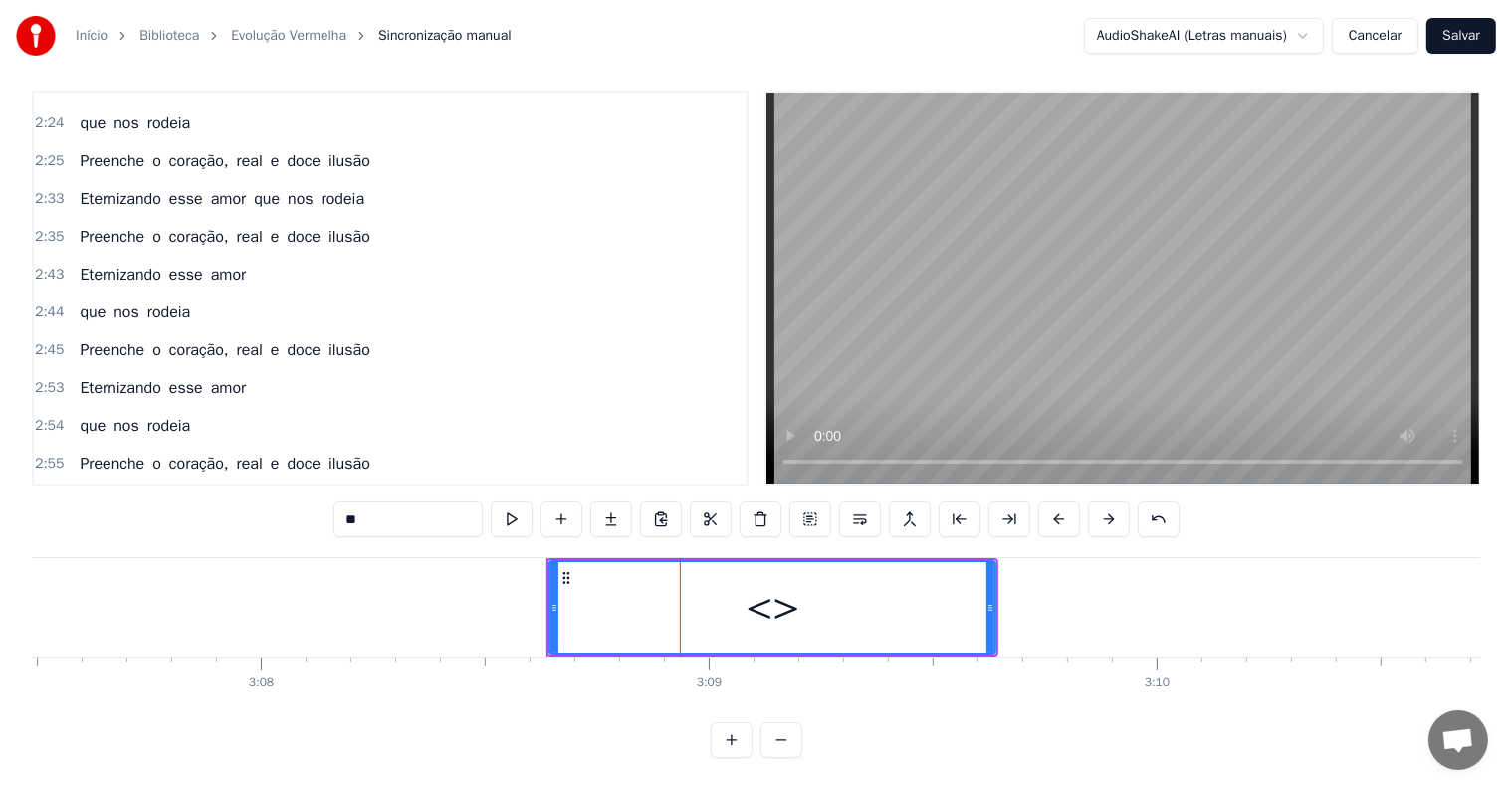scroll, scrollTop: 1585, scrollLeft: 0, axis: vertical 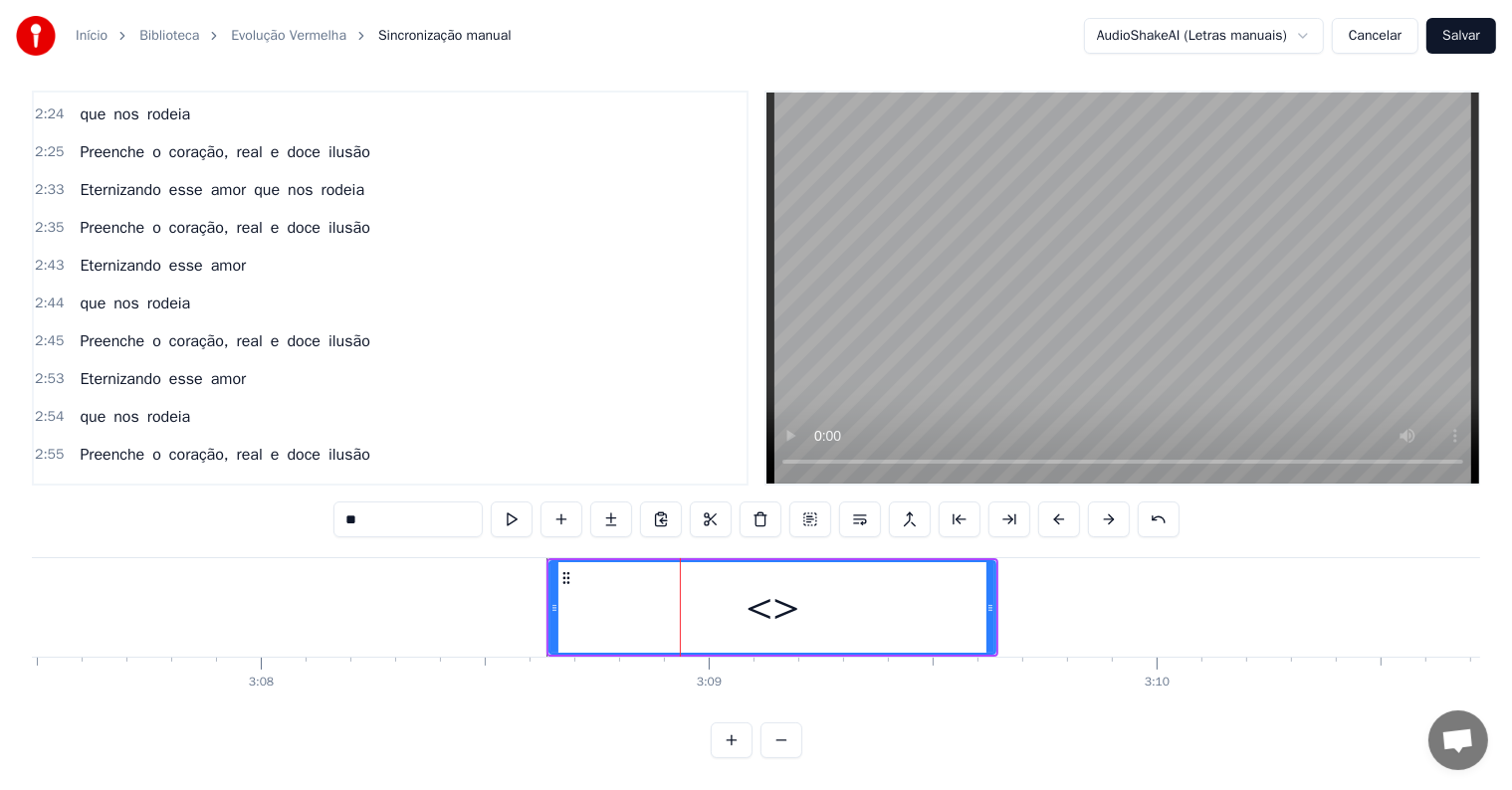 drag, startPoint x: 436, startPoint y: 498, endPoint x: 273, endPoint y: 497, distance: 163.00307 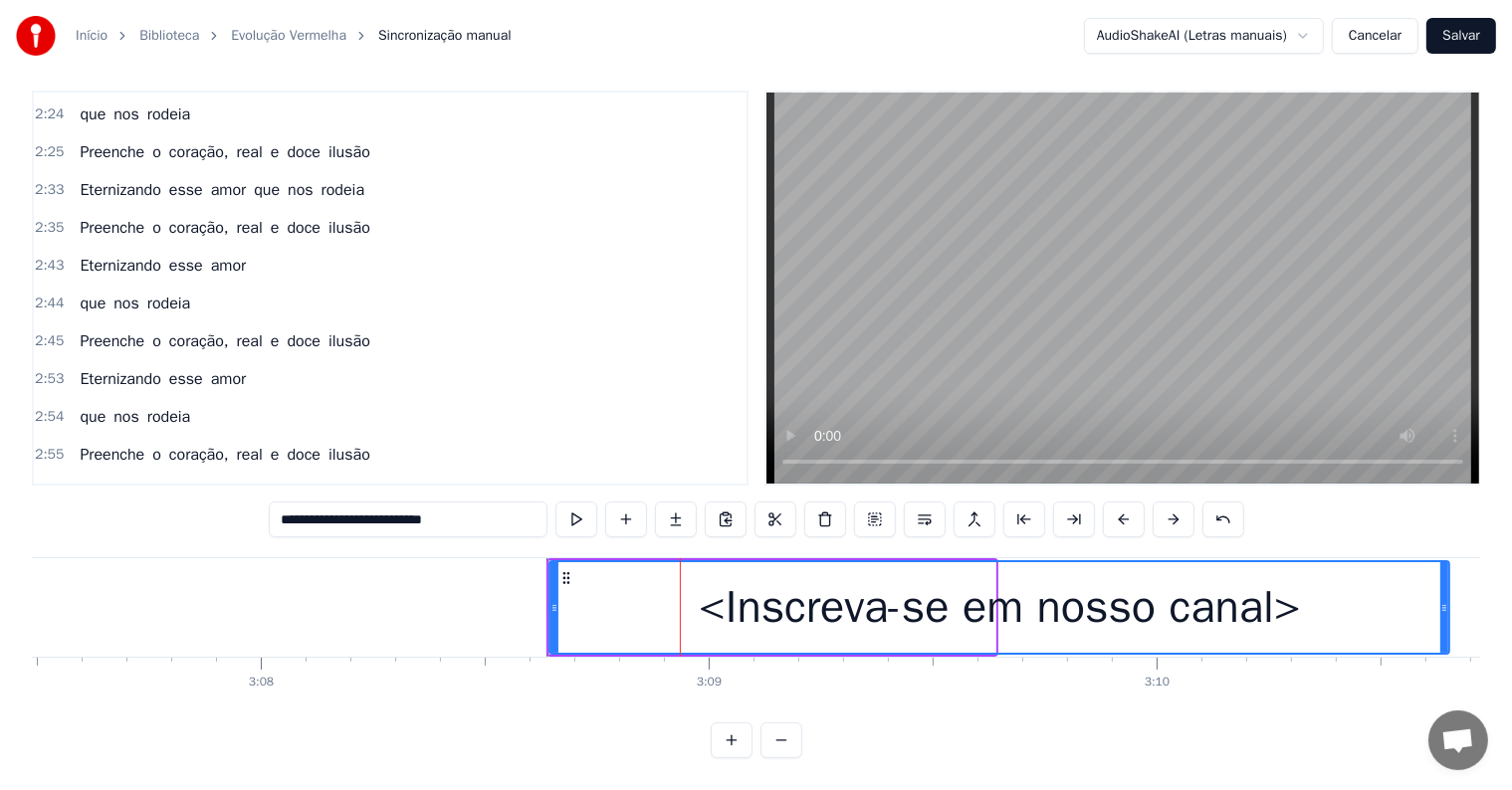 drag, startPoint x: 991, startPoint y: 587, endPoint x: 1445, endPoint y: 589, distance: 454.0044 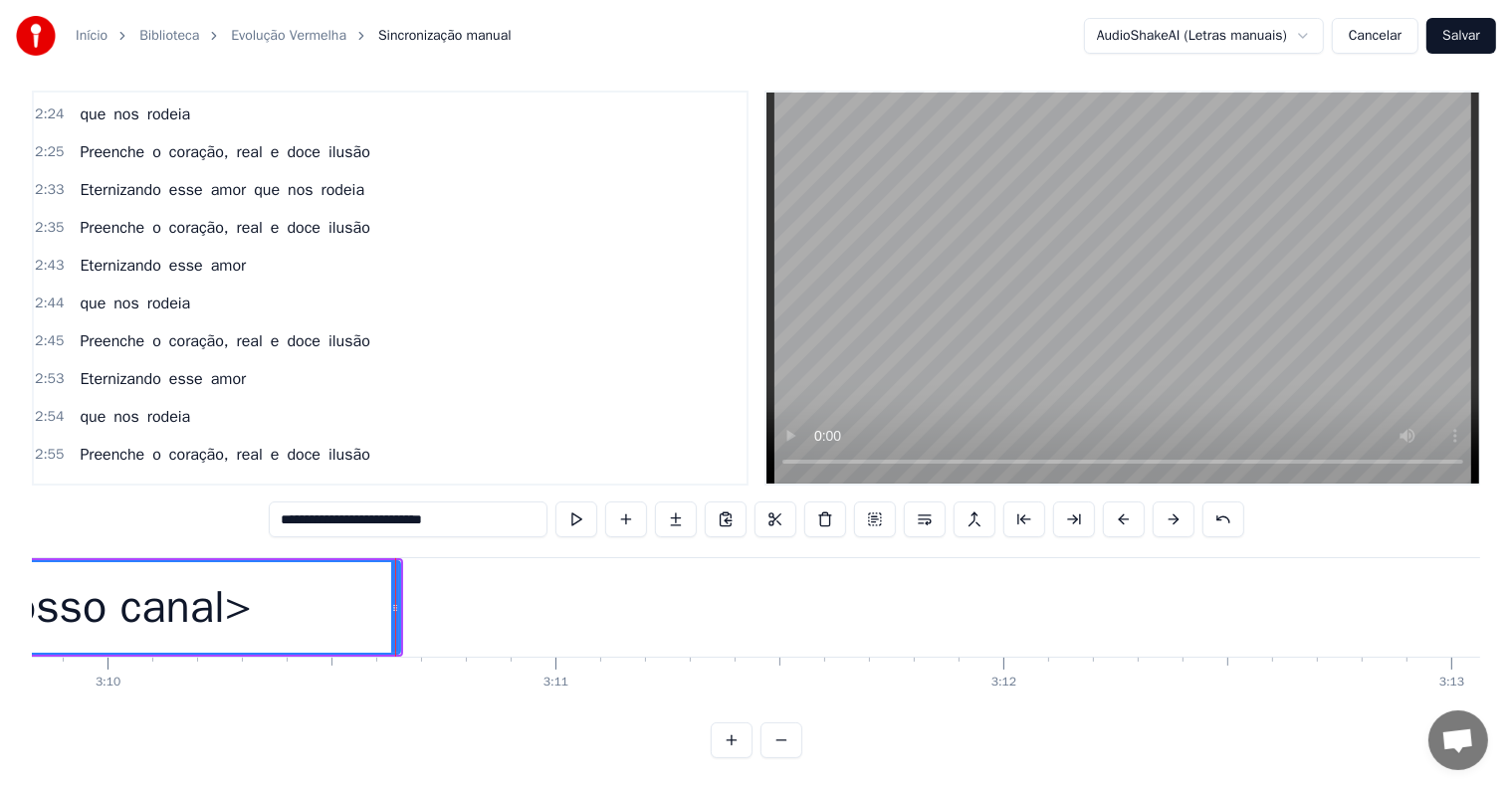 scroll, scrollTop: 0, scrollLeft: 85293, axis: horizontal 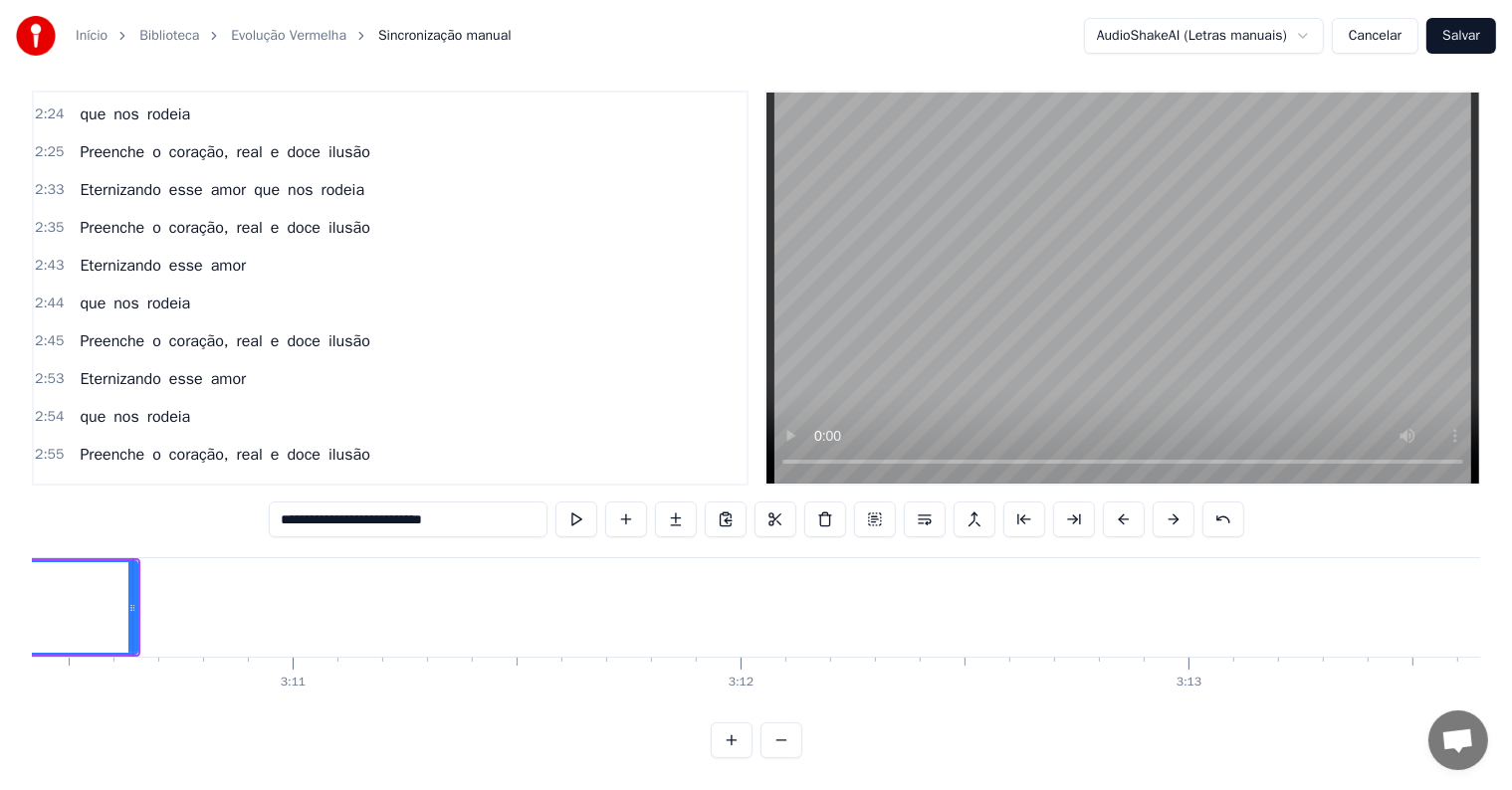 click on "Oh!" at bounding box center (92, 493) 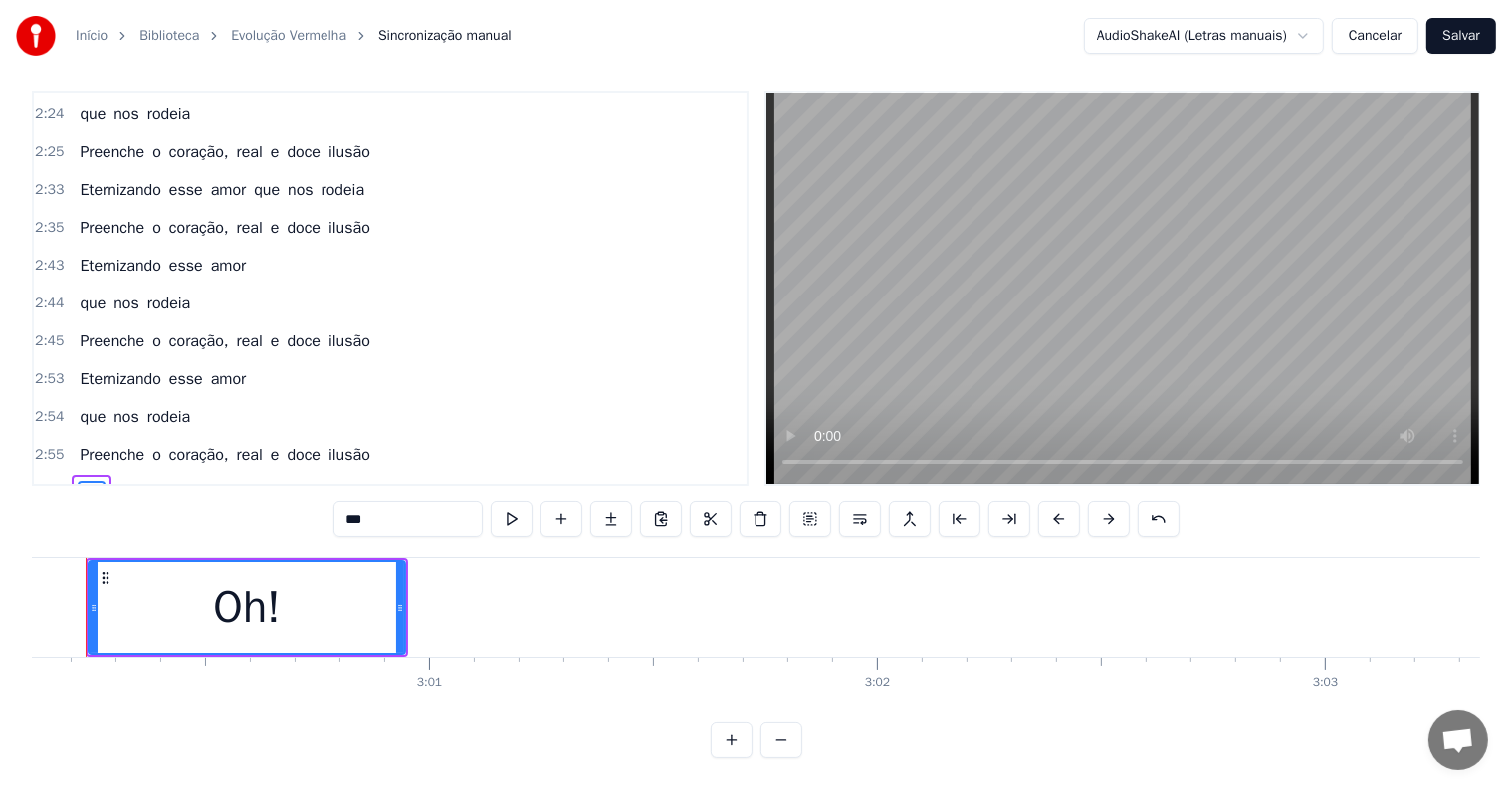scroll, scrollTop: 0, scrollLeft: 80631, axis: horizontal 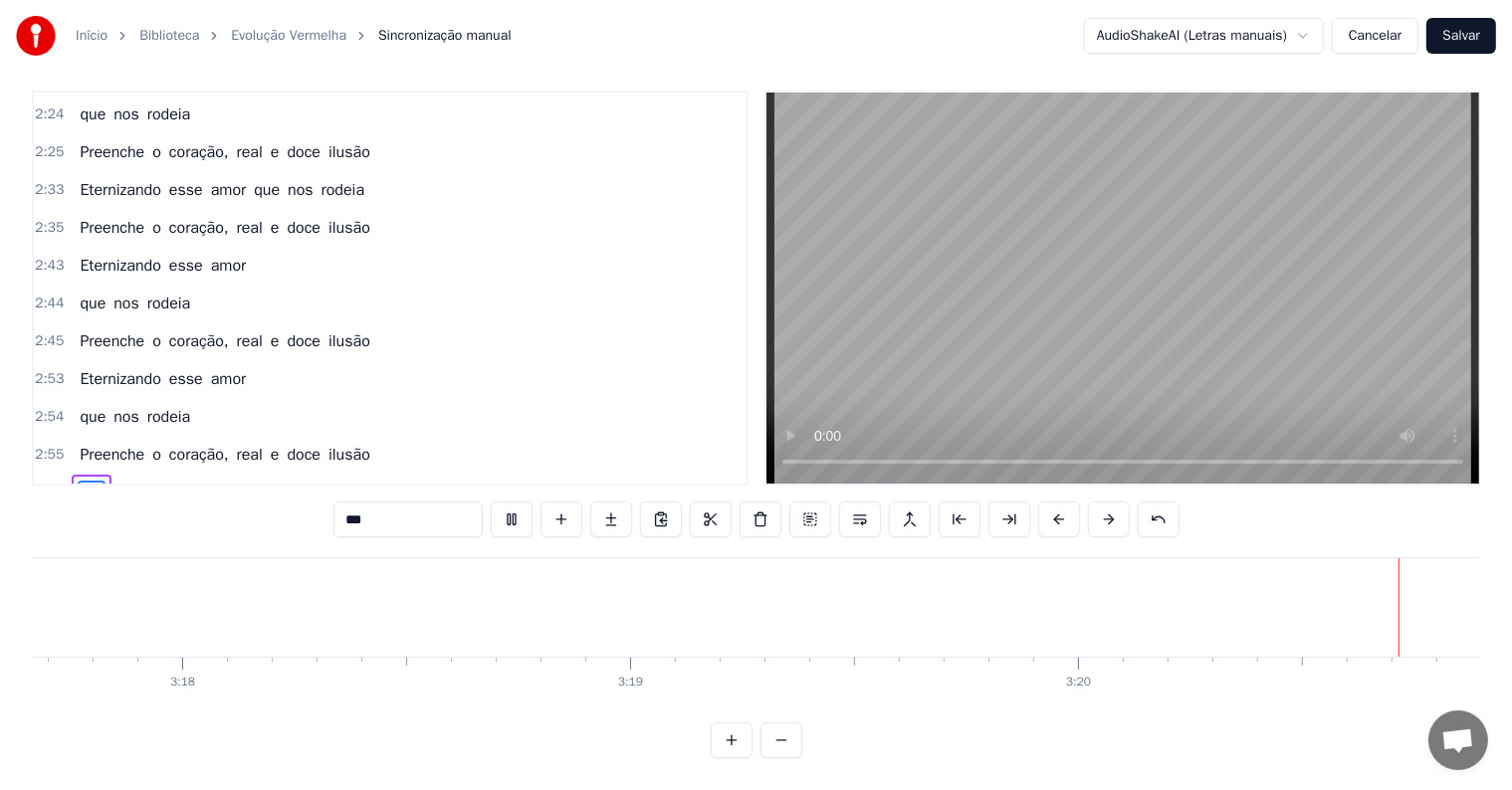 click on "Salvar" at bounding box center [1461, 36] 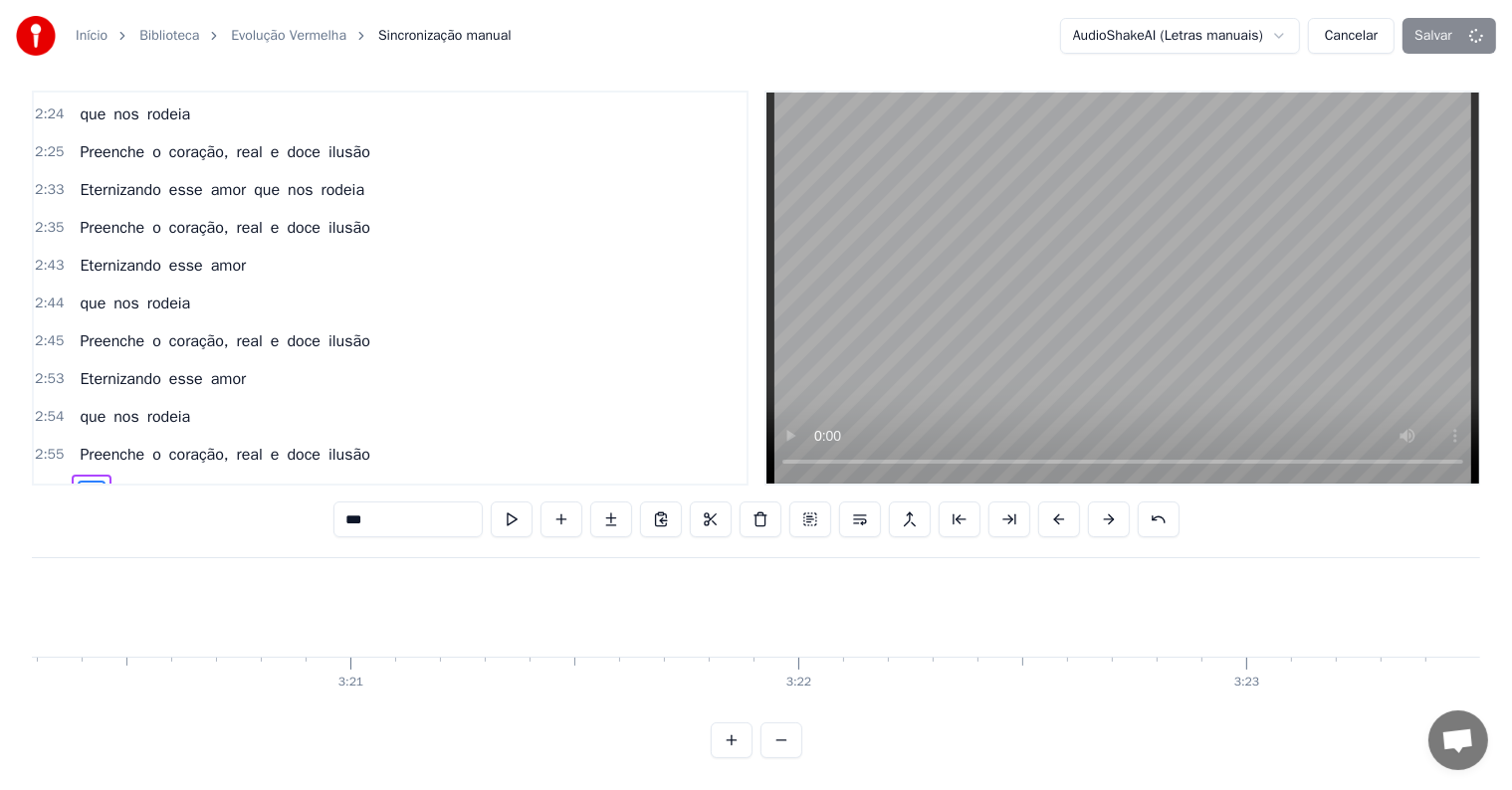 scroll, scrollTop: 0, scrollLeft: 89716, axis: horizontal 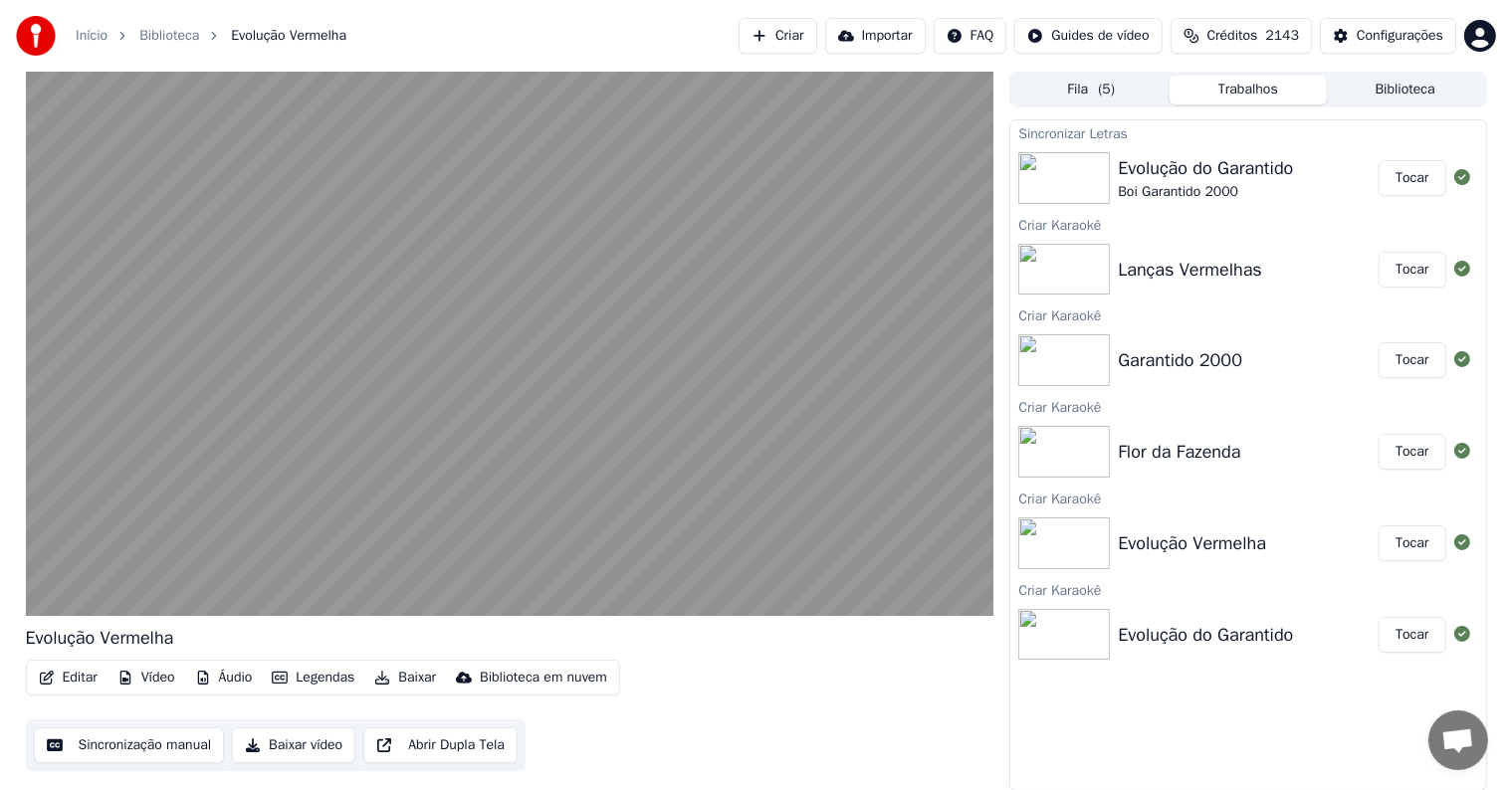 click on "Tocar" at bounding box center (1411, 452) 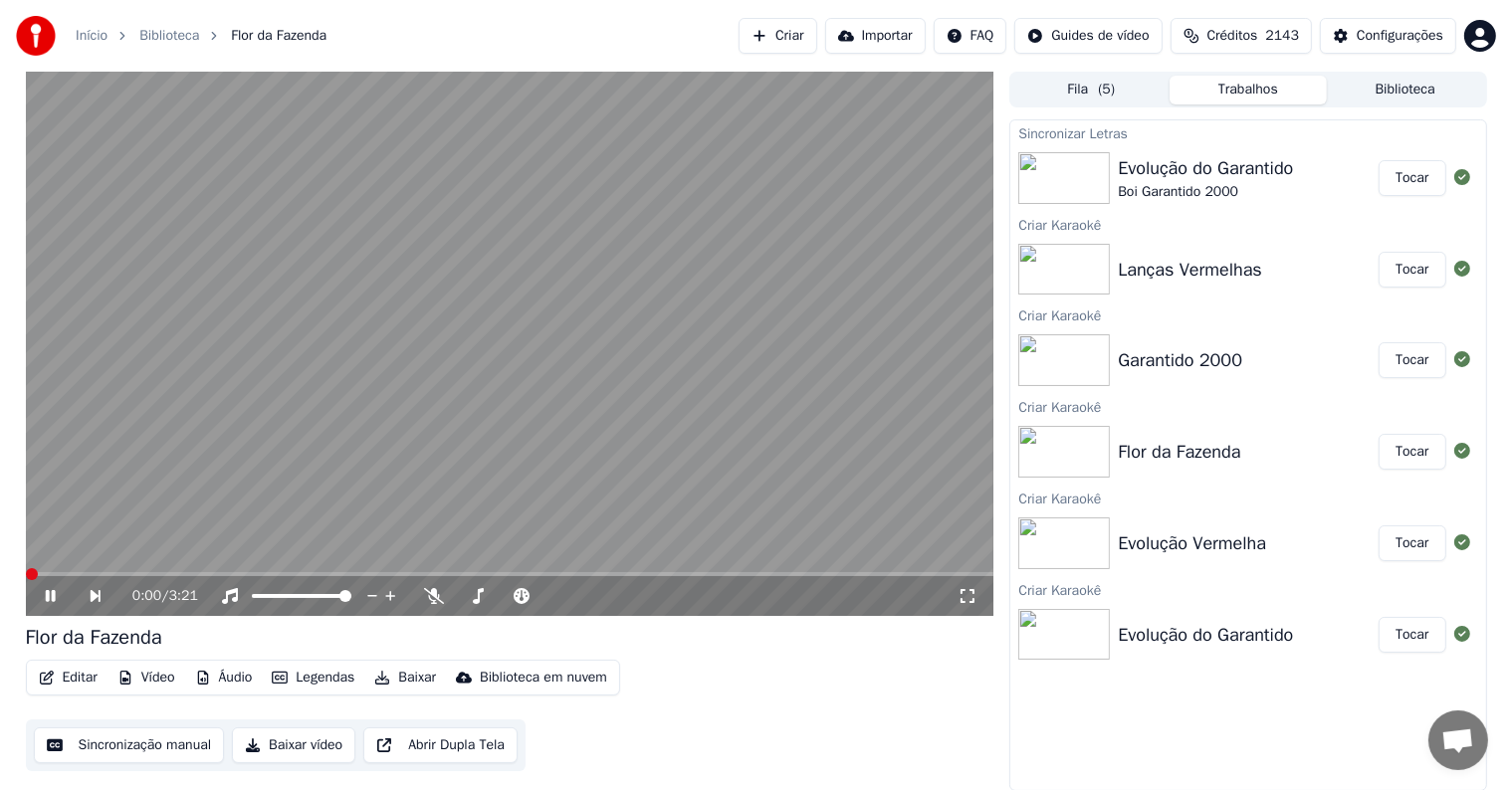click at bounding box center (510, 343) 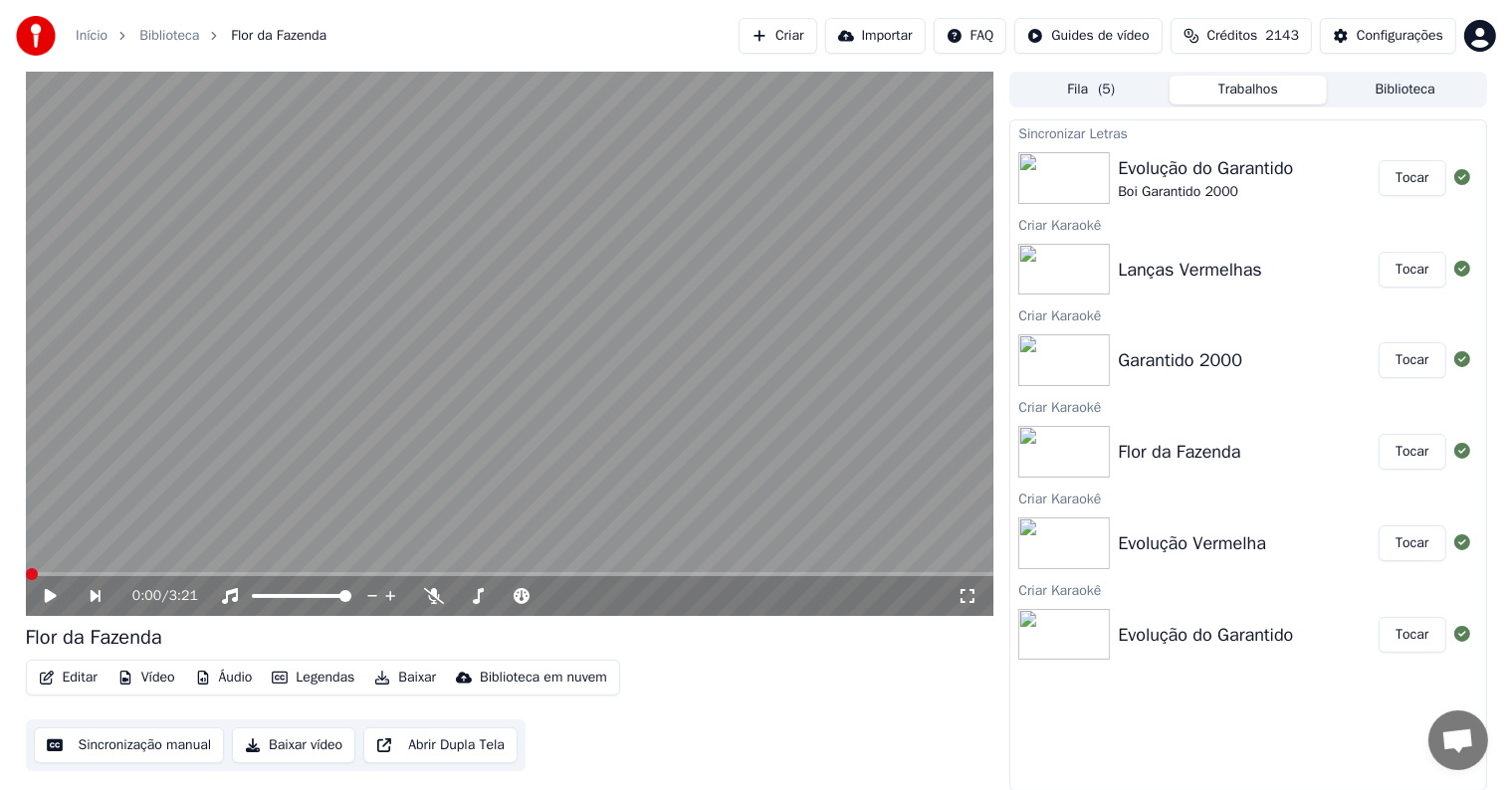 click on "Editar" at bounding box center [68, 678] 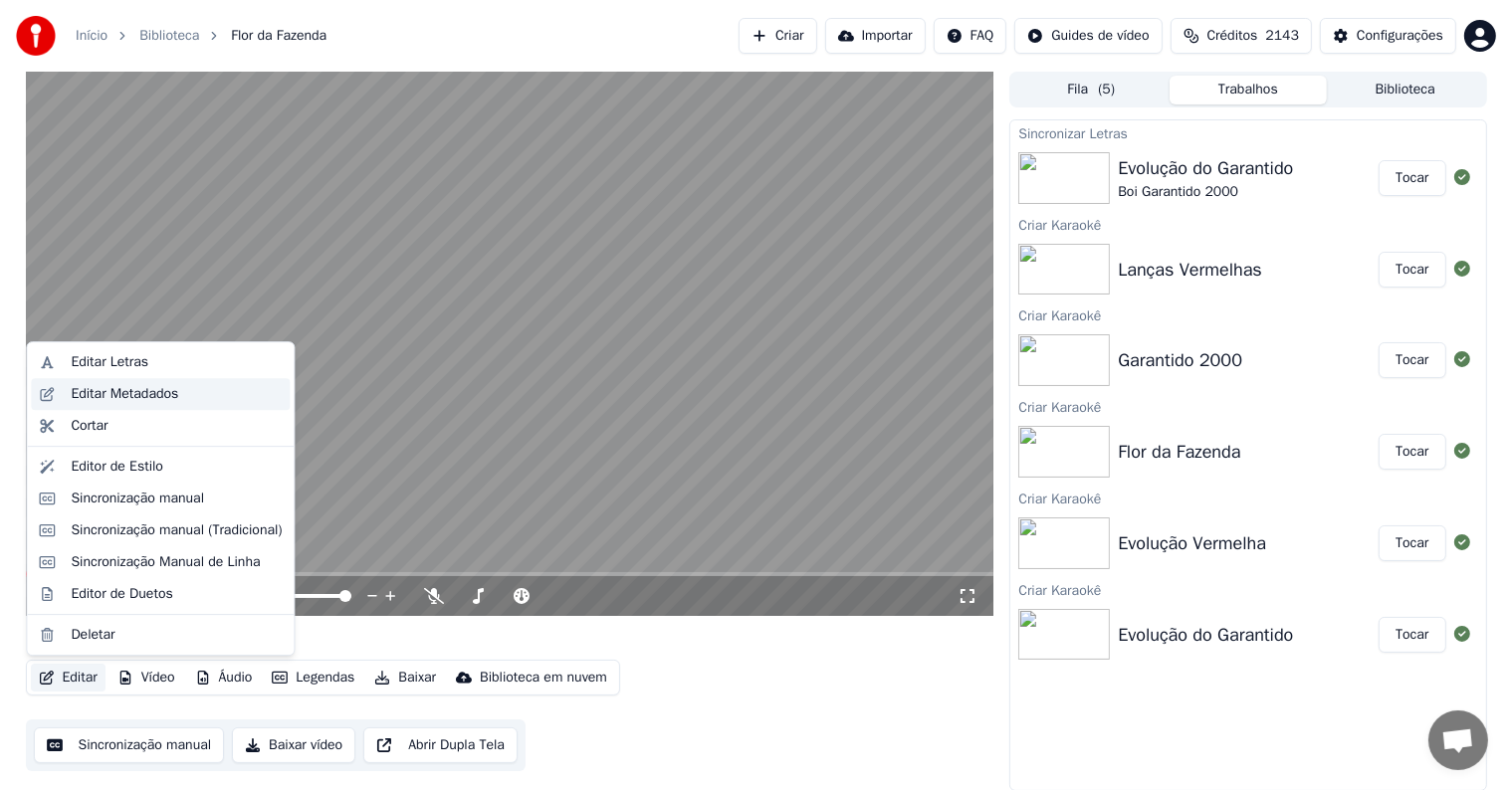 click on "Editar Metadados" at bounding box center [124, 394] 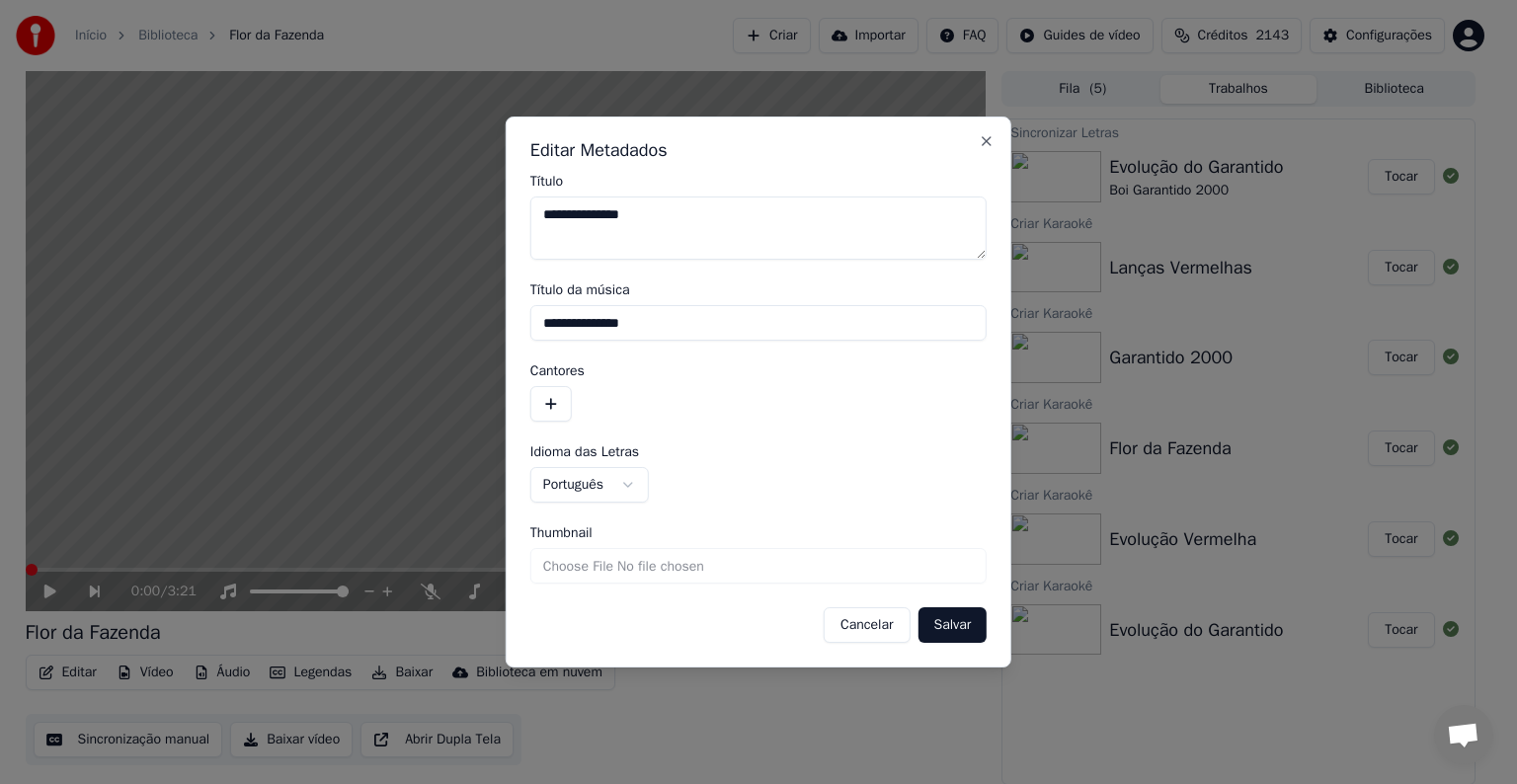 drag, startPoint x: 668, startPoint y: 324, endPoint x: 466, endPoint y: 320, distance: 202.0396 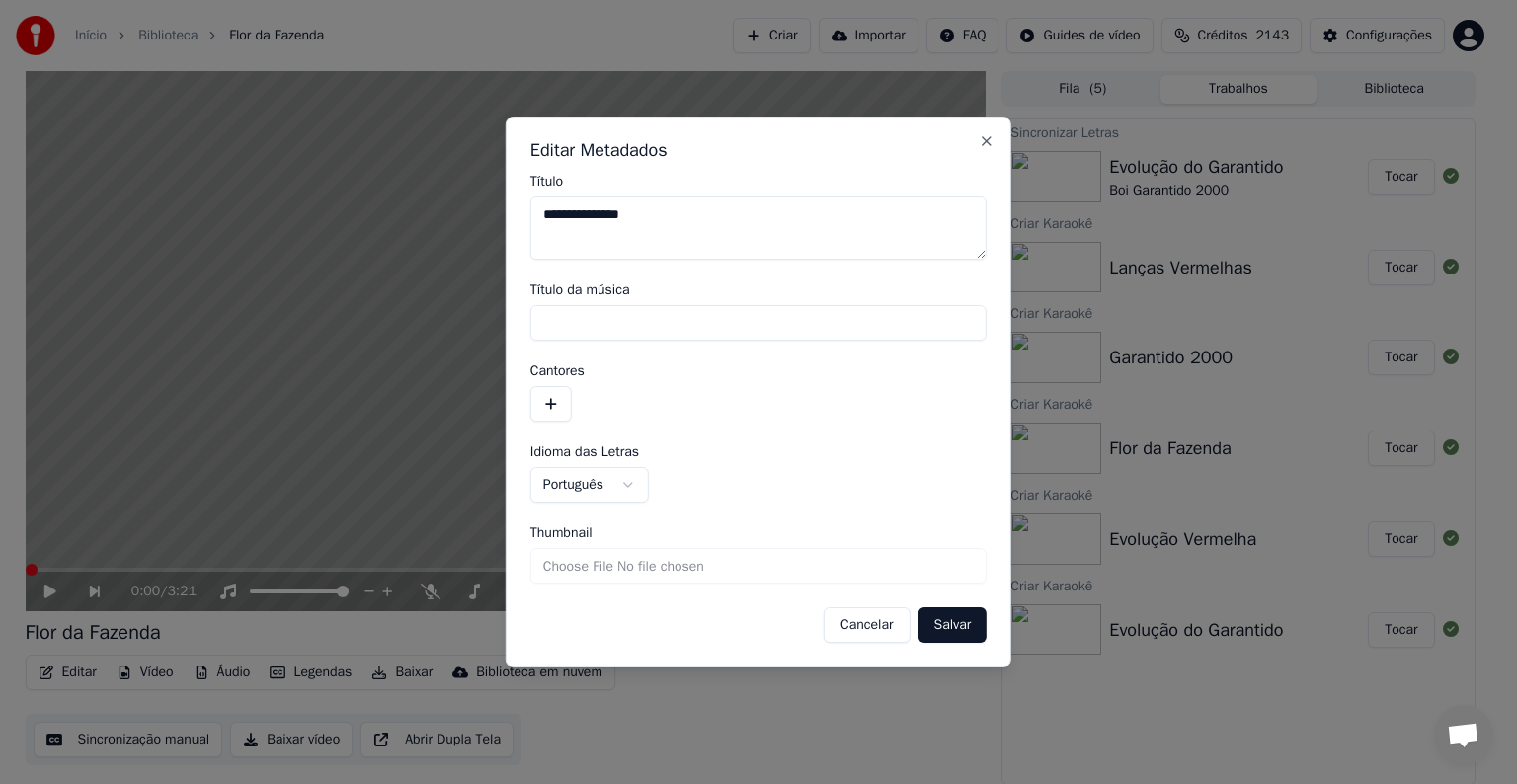 type 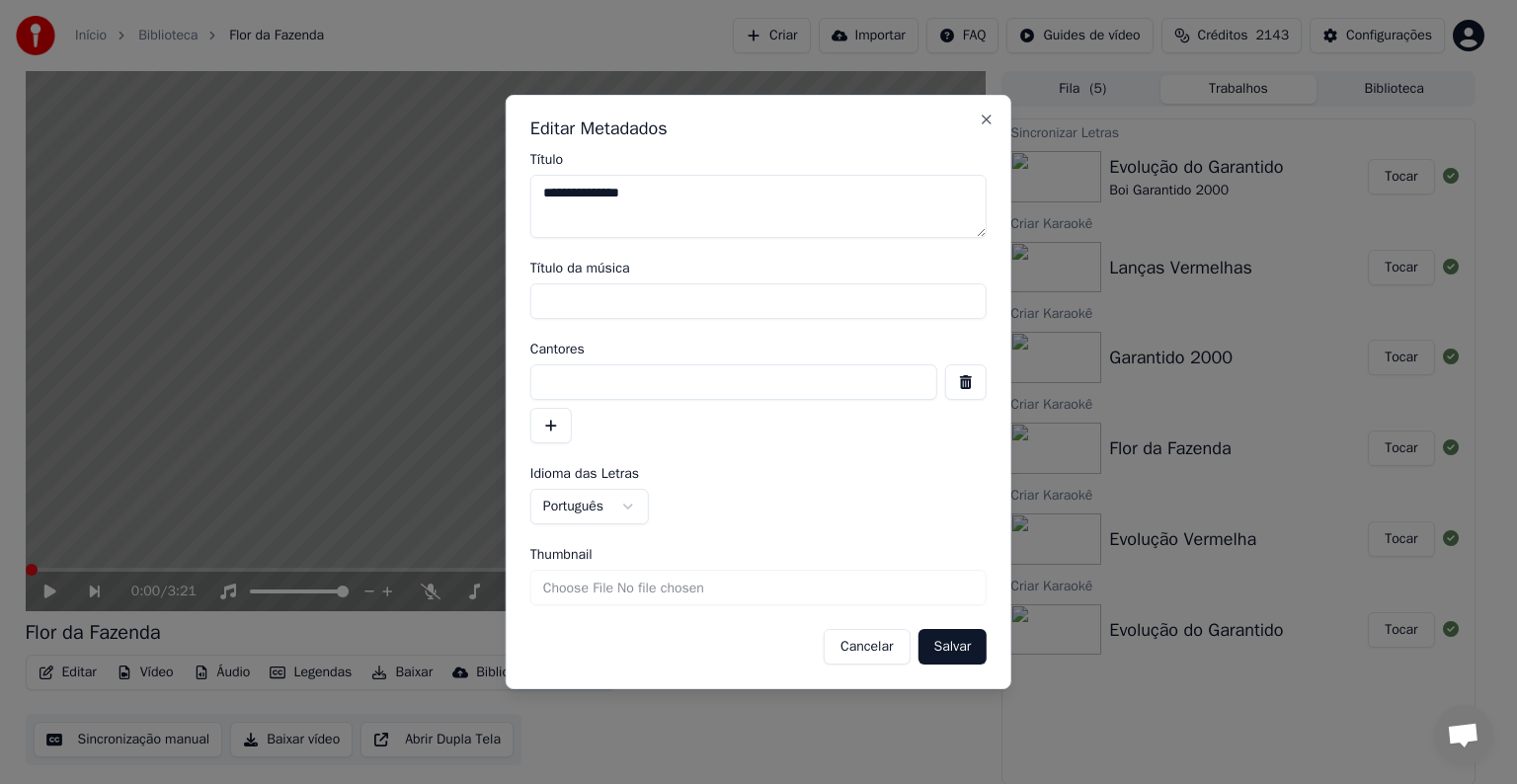 click at bounding box center (734, 382) 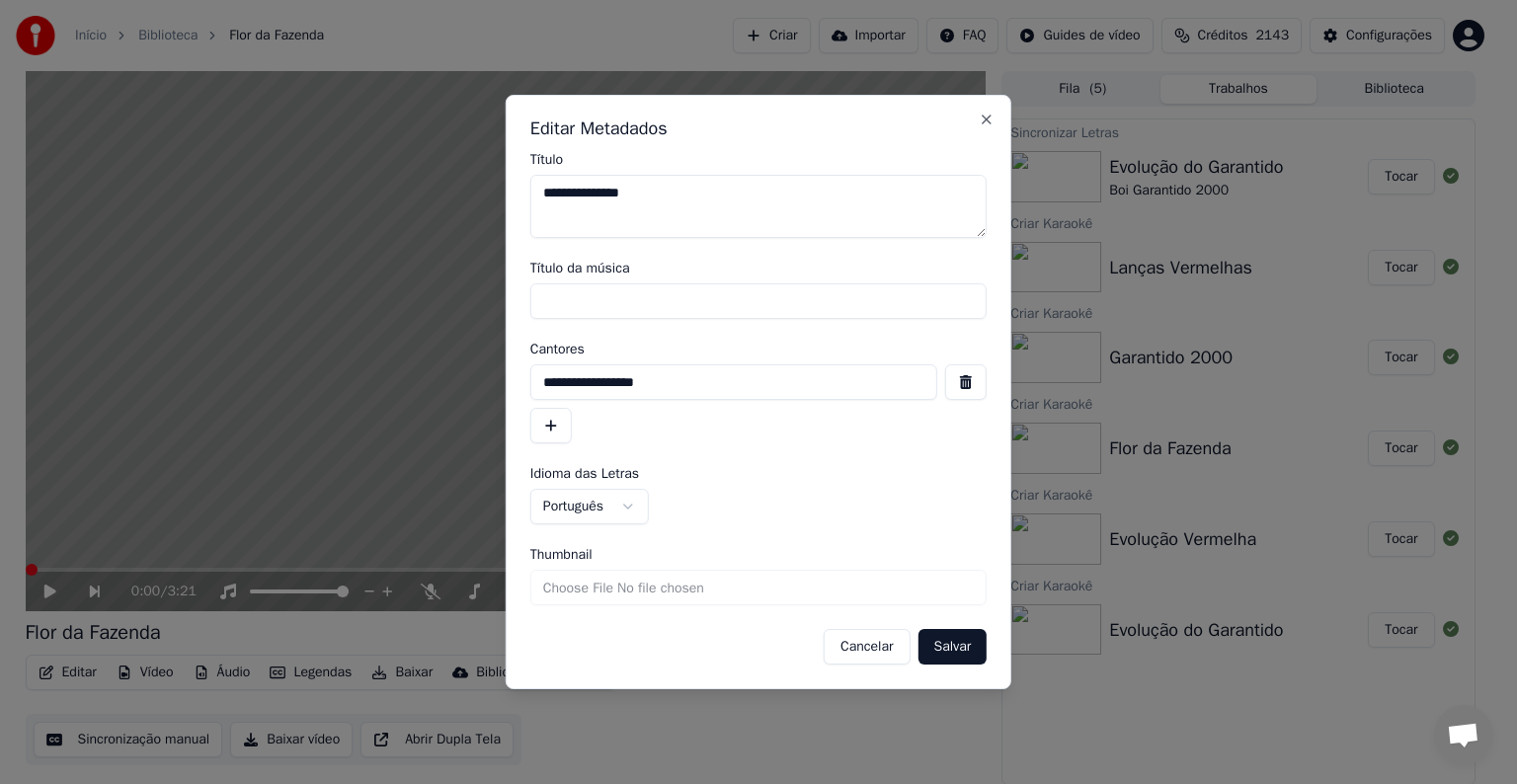 type on "**********" 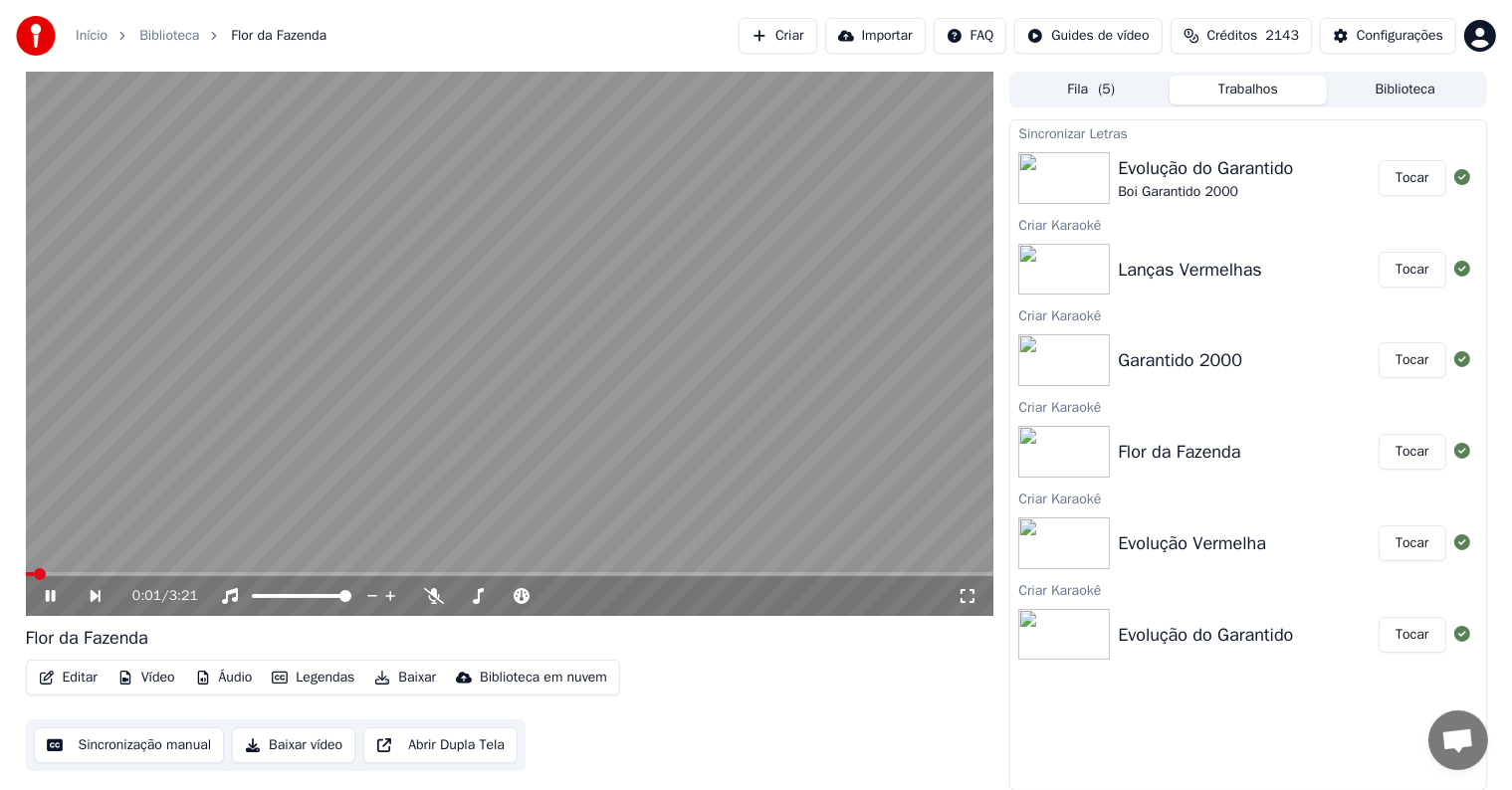 click at bounding box center (510, 343) 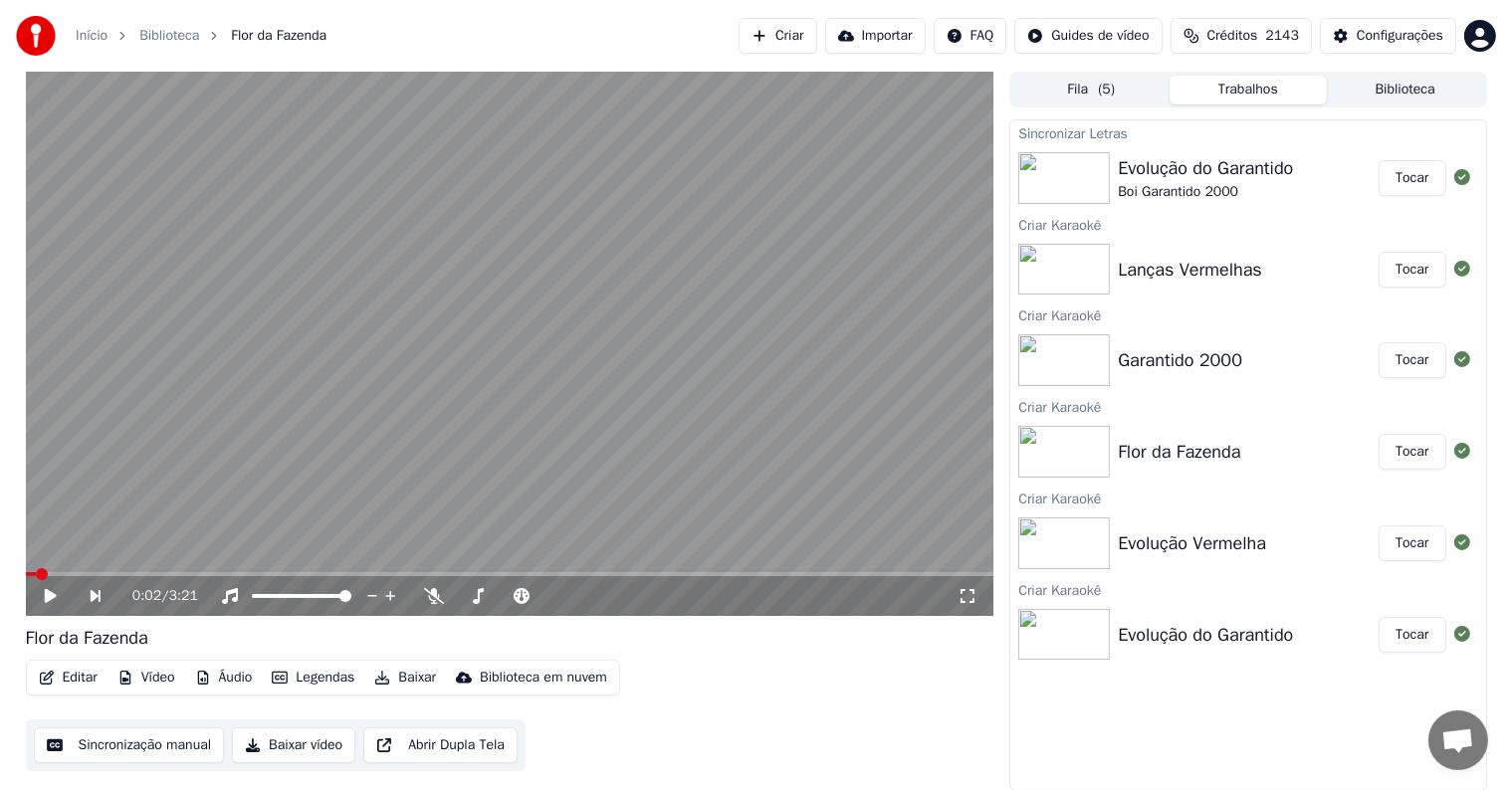 click on "Sincronização manual" at bounding box center (129, 745) 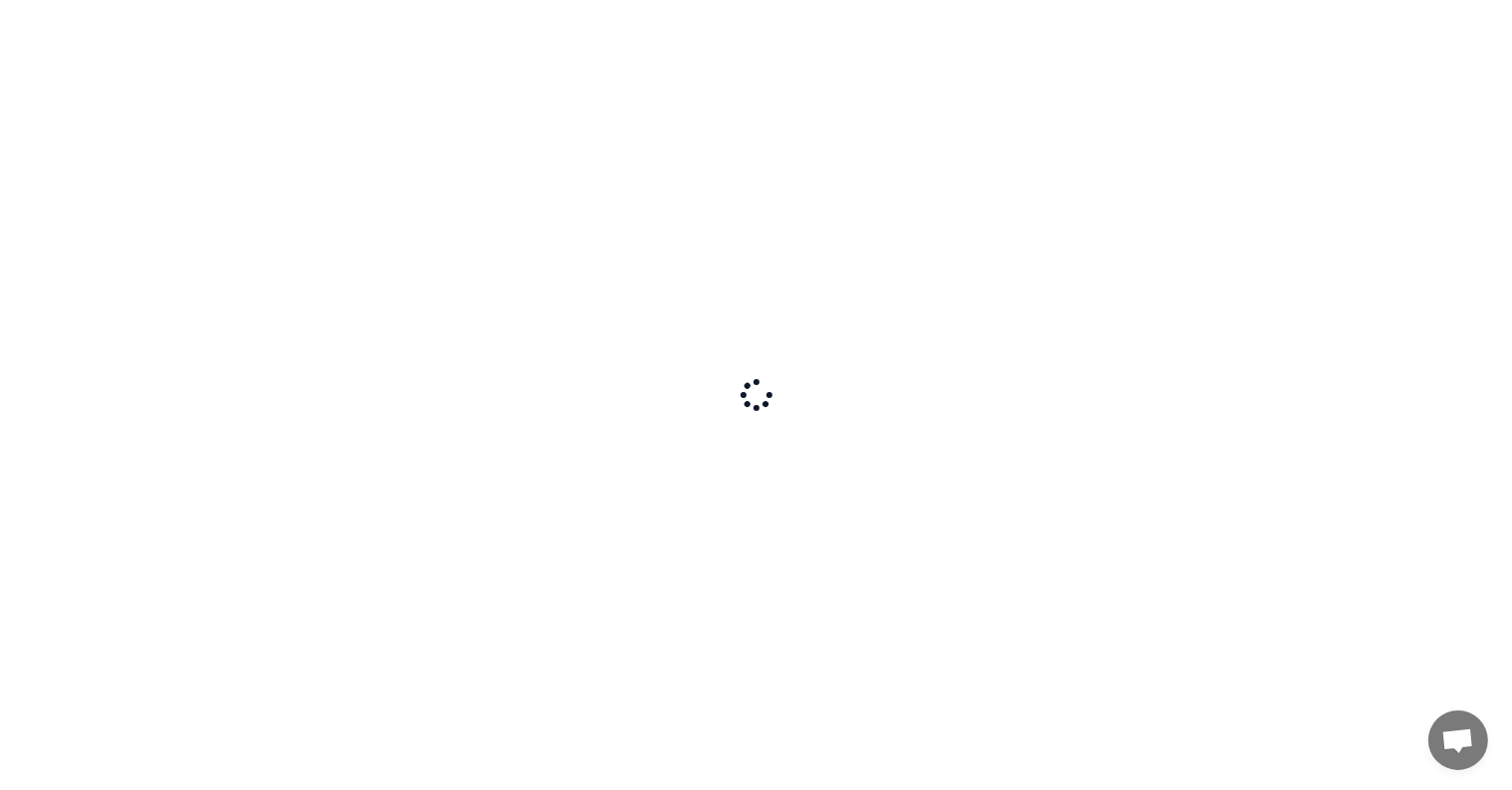 scroll, scrollTop: 0, scrollLeft: 0, axis: both 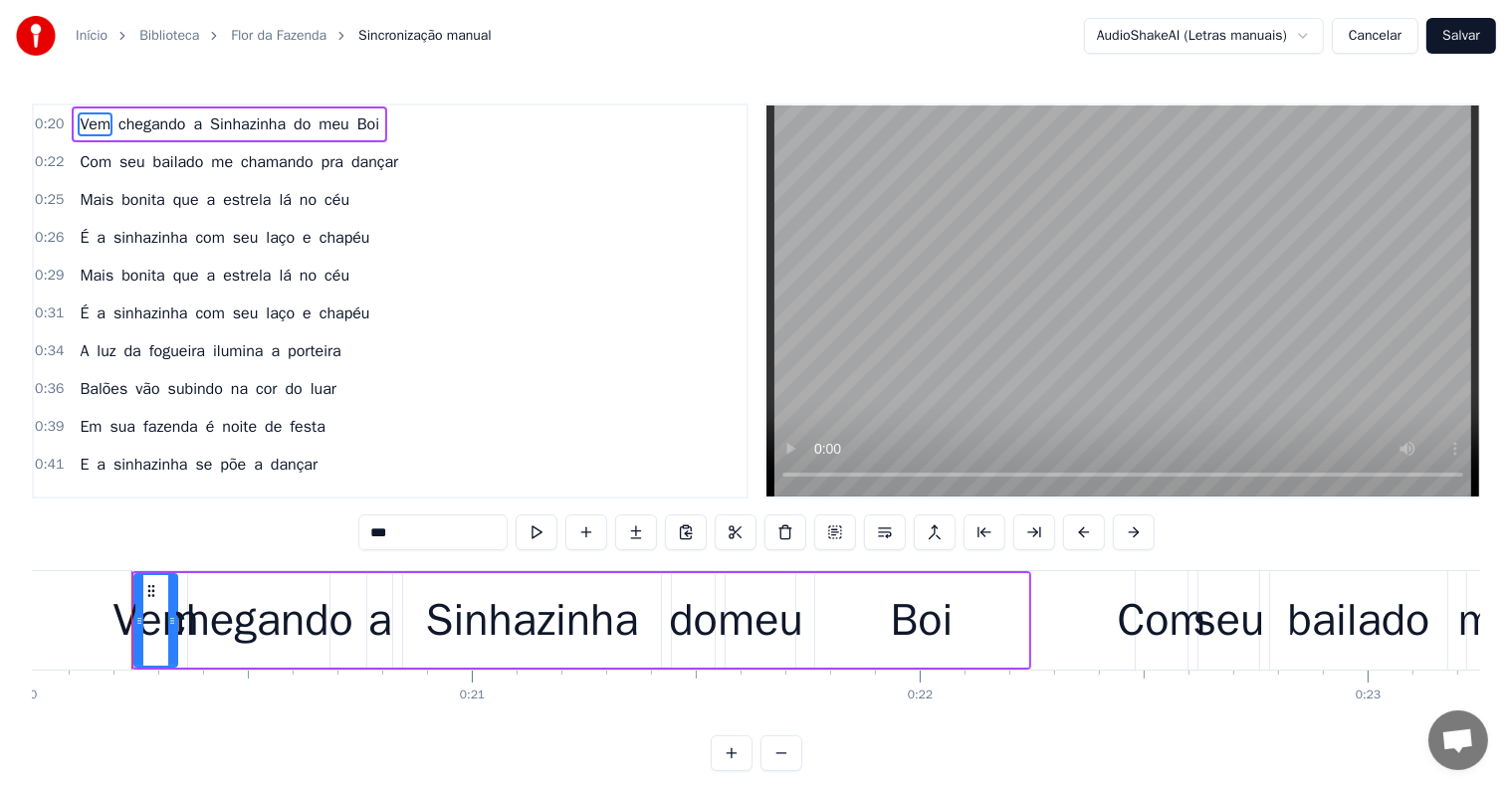type 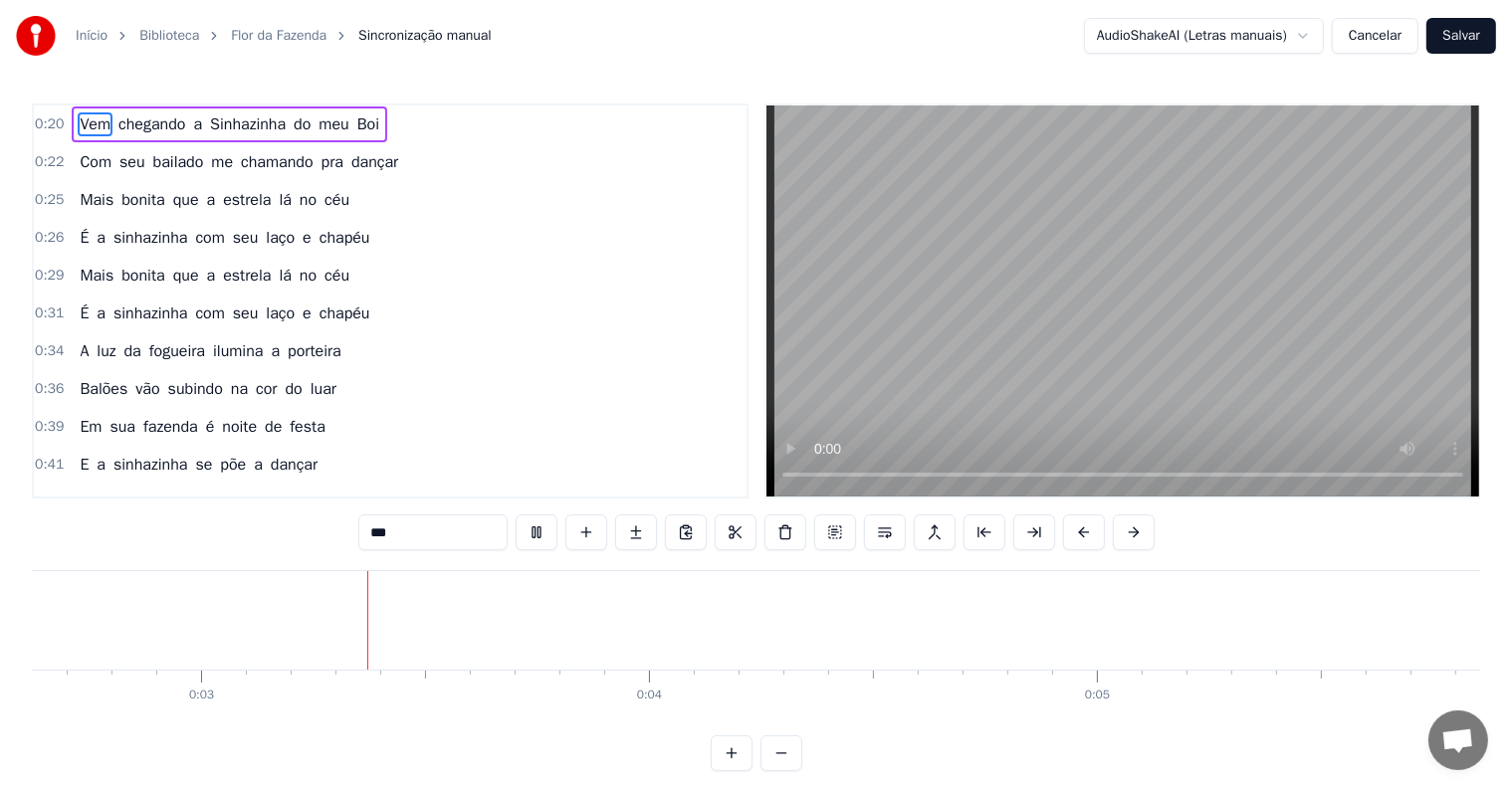 scroll, scrollTop: 0, scrollLeft: 1134, axis: horizontal 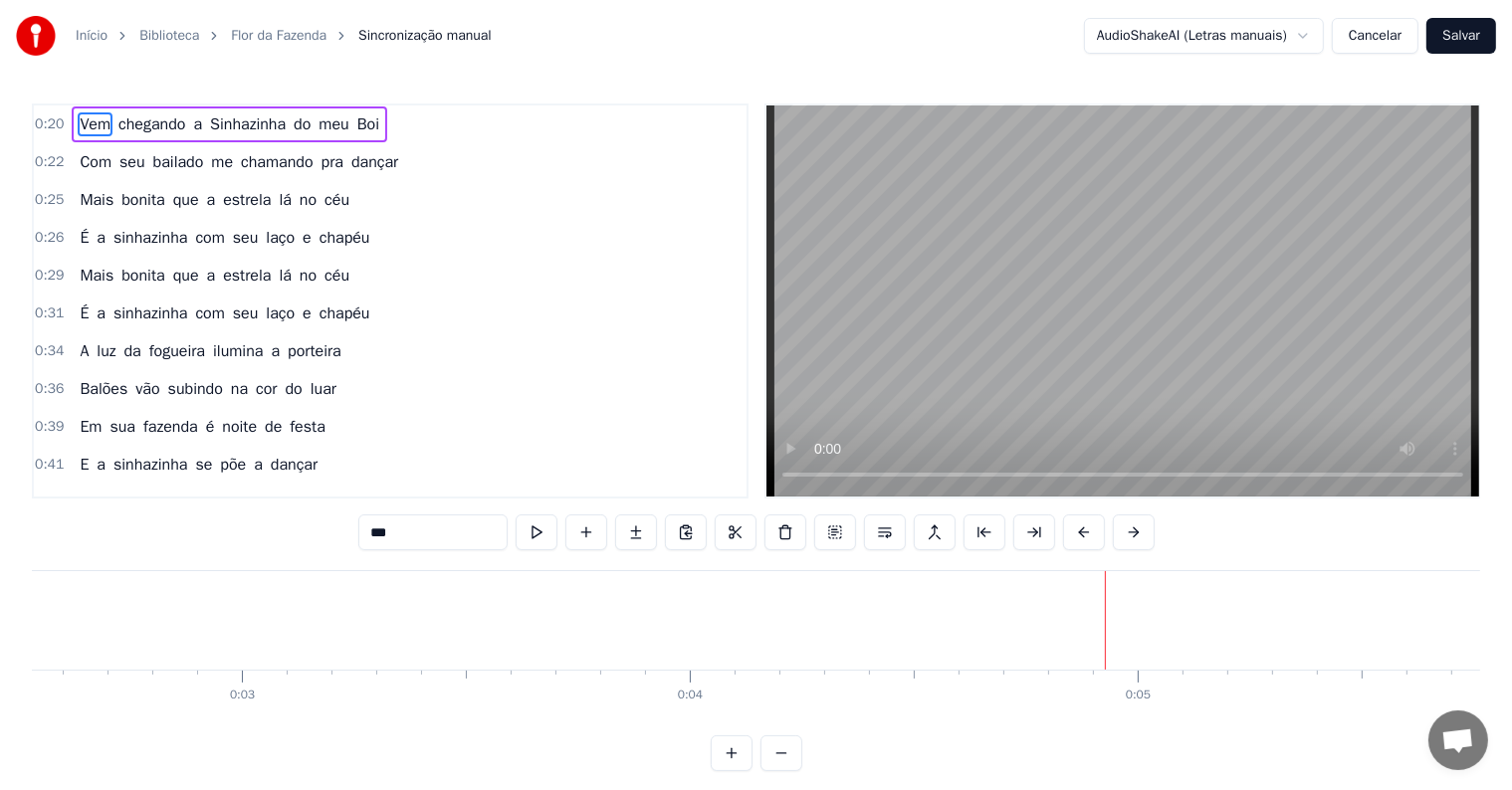 click at bounding box center [1105, 620] 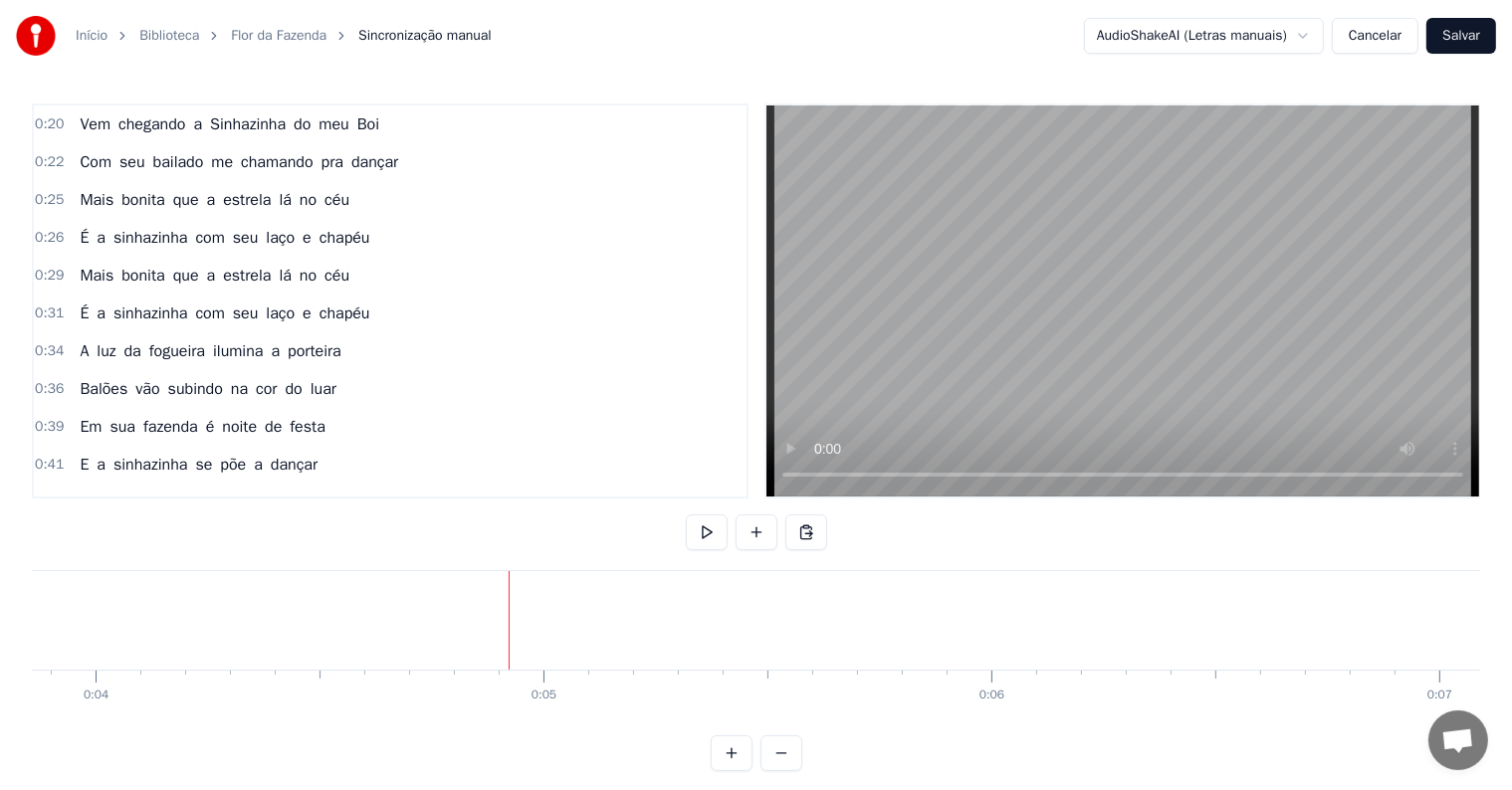 scroll, scrollTop: 0, scrollLeft: 1879, axis: horizontal 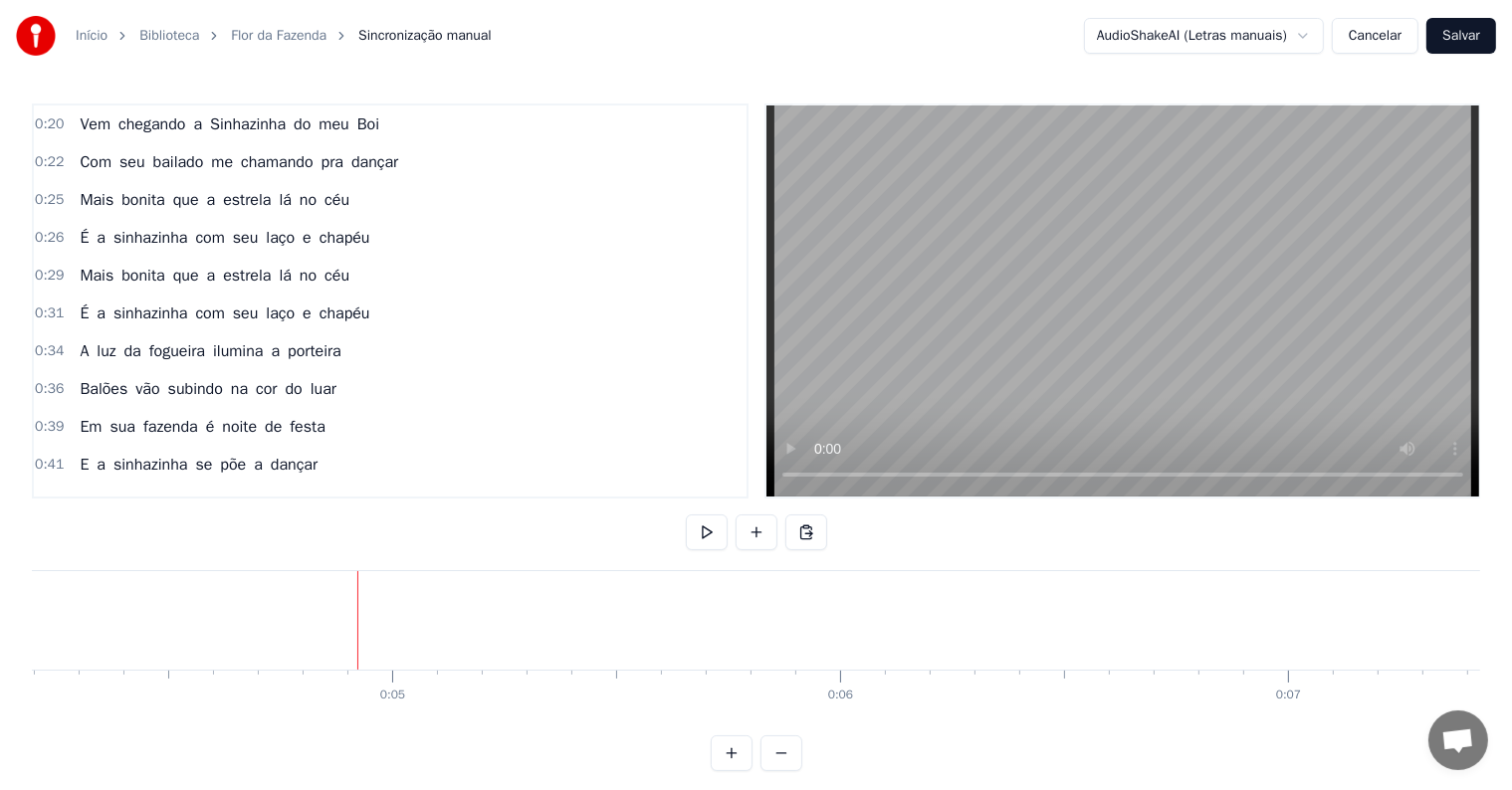 click at bounding box center (756, 532) 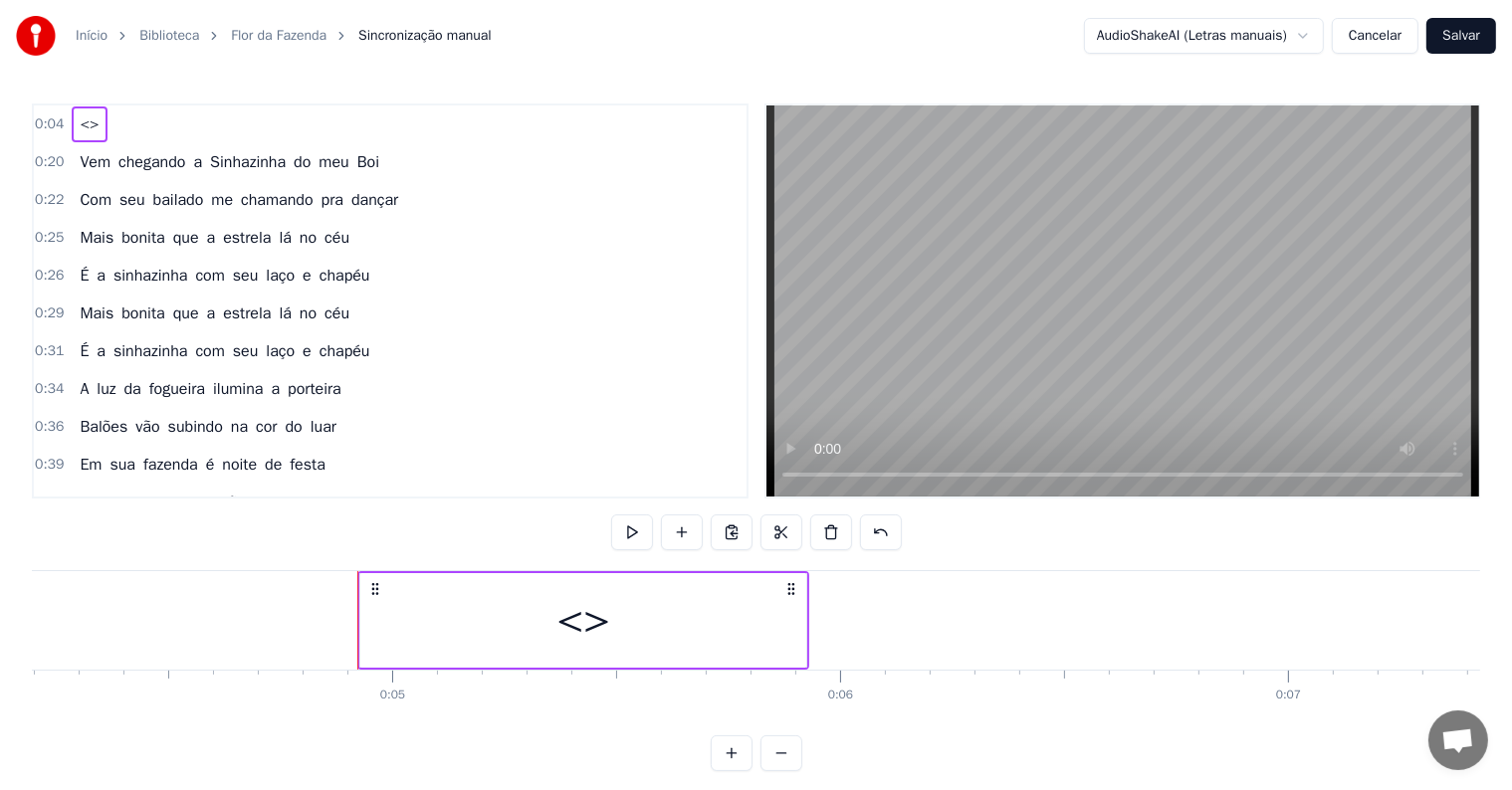 click on "<>" at bounding box center [583, 621] 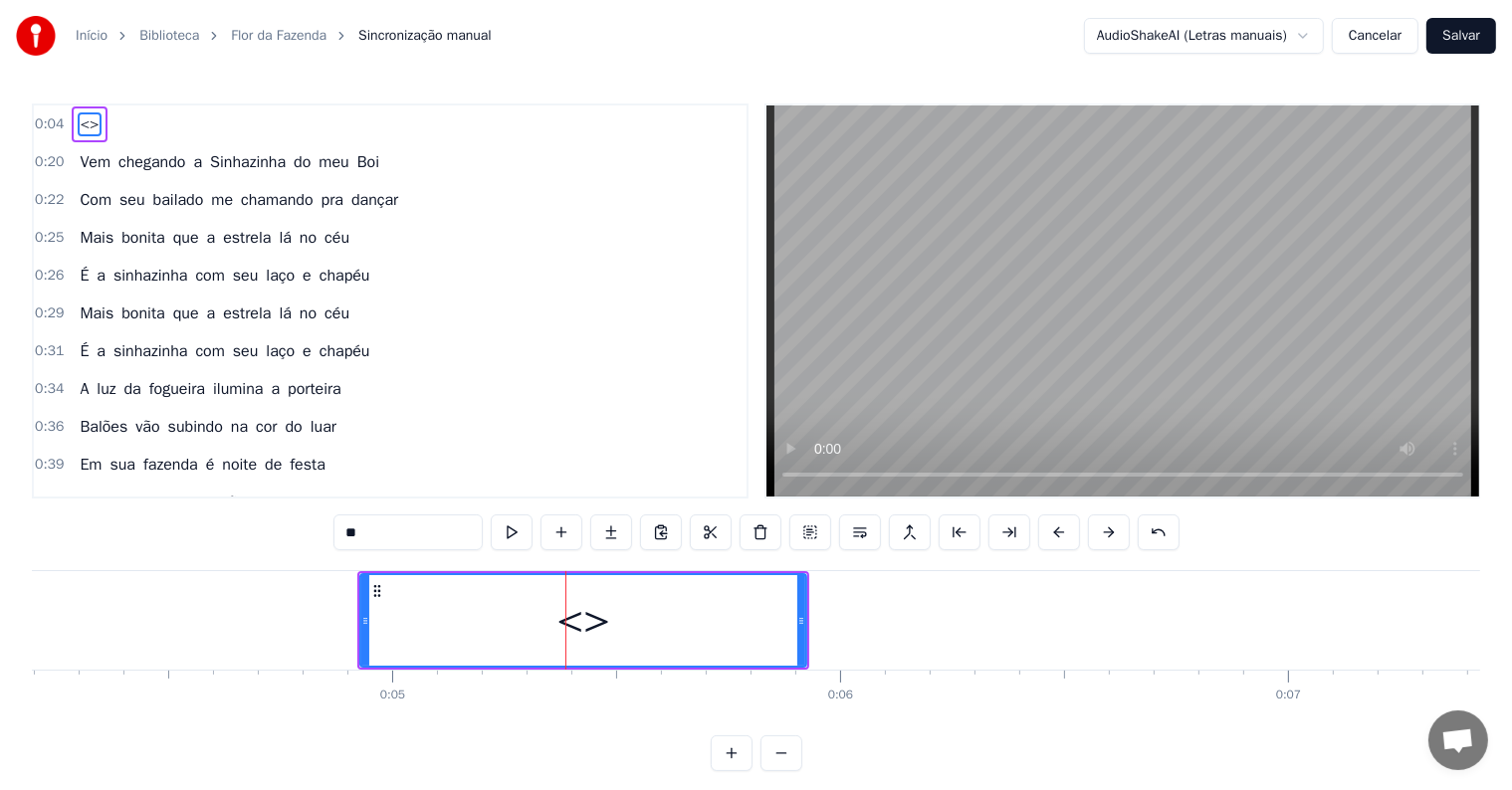 click on "0:00 Vem chegando a Sinhazinha do meu Boi 0:22 Com seu bailado me chamando pra dançar 0:25 Mais bonita que a estrela lá no céu 0:26 É a sinhazinha com seu laço e chapéu 0:29 Mais bonita que a estrela lá no céu 0:31 É a sinhazinha com seu laço e chapéu 0:34 A luz da fogueira ilumina a porteira 0:36 Balões vão subindo na cor do luar 0:39 Em sua fazenda é noite de festa 0:41 E a sinhazinha se põe a dançar 0:44 E chamar... 0:46 Boi, Boi, Boi, chama o Garantido 0:51 A quem ela canta canções de ninar 0:55 Boi, Boi, Boi, a flor da fazenda 1:01 É a sinhazinha do meu Boi- Bumbá 1:05 Boi, Boi, Boi, chama o Garantido 1:10 A quem ela canta canções de ninar 1:15 Boi, Boi, Boi, a flor da fazenda 1:20 É a sinhazinha do meu Boi- Bumbá 1:23 Meu boi bumbá, Meu boi bumbá 1:53 Vem chegando a Sinhazinha do meu Boi 1:55 Com seu bailado me chamando pra dançar 1:58 Mais bonita que a estrela lá no céu 2:00 É a sinhazinha com seu laço e chapéu 2:03 Mais bonita que a estrela lá no céu 2:05 É a" at bounding box center (756, 437) 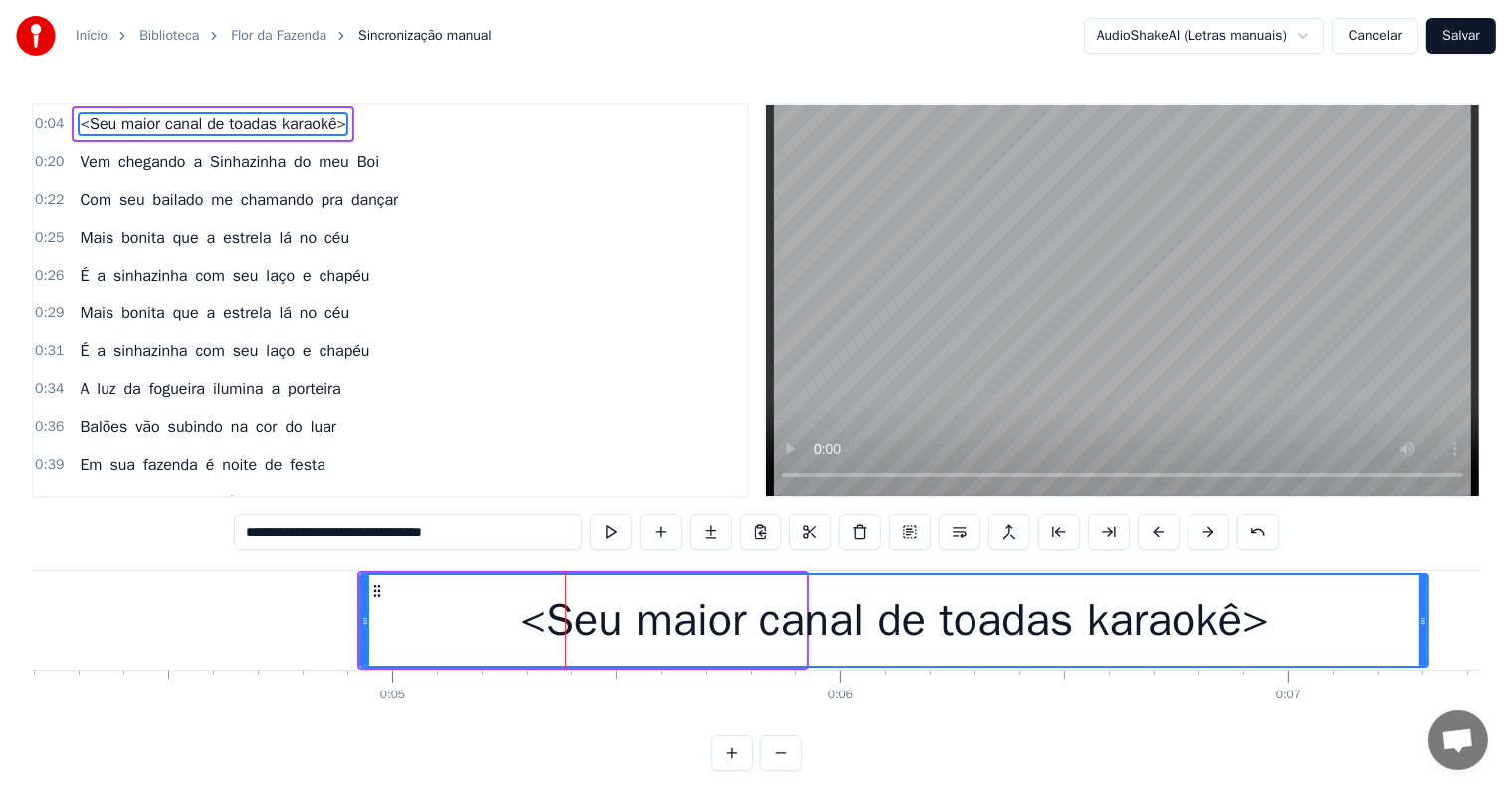 drag, startPoint x: 800, startPoint y: 619, endPoint x: 1432, endPoint y: 623, distance: 632.0127 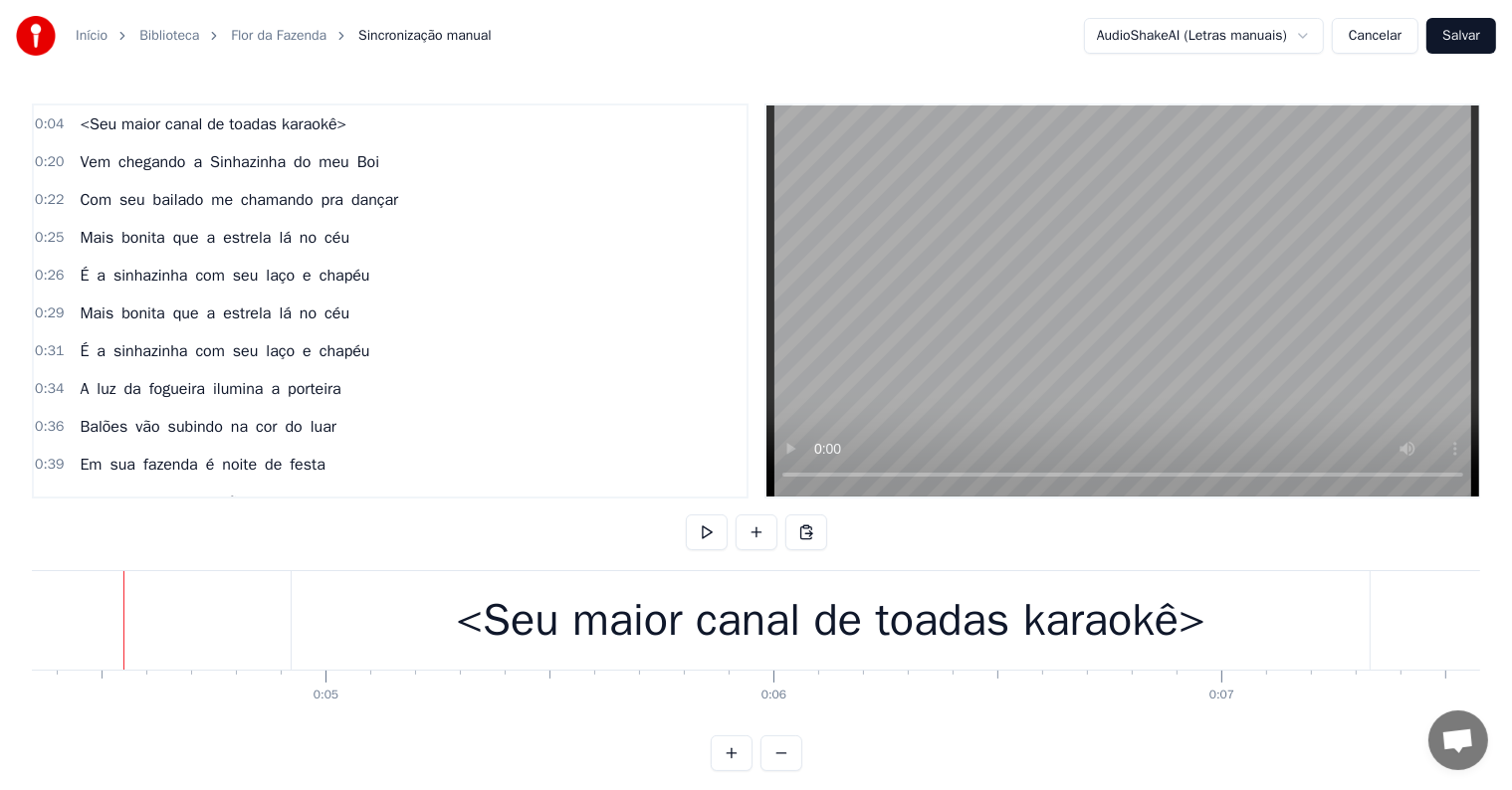 scroll, scrollTop: 0, scrollLeft: 1938, axis: horizontal 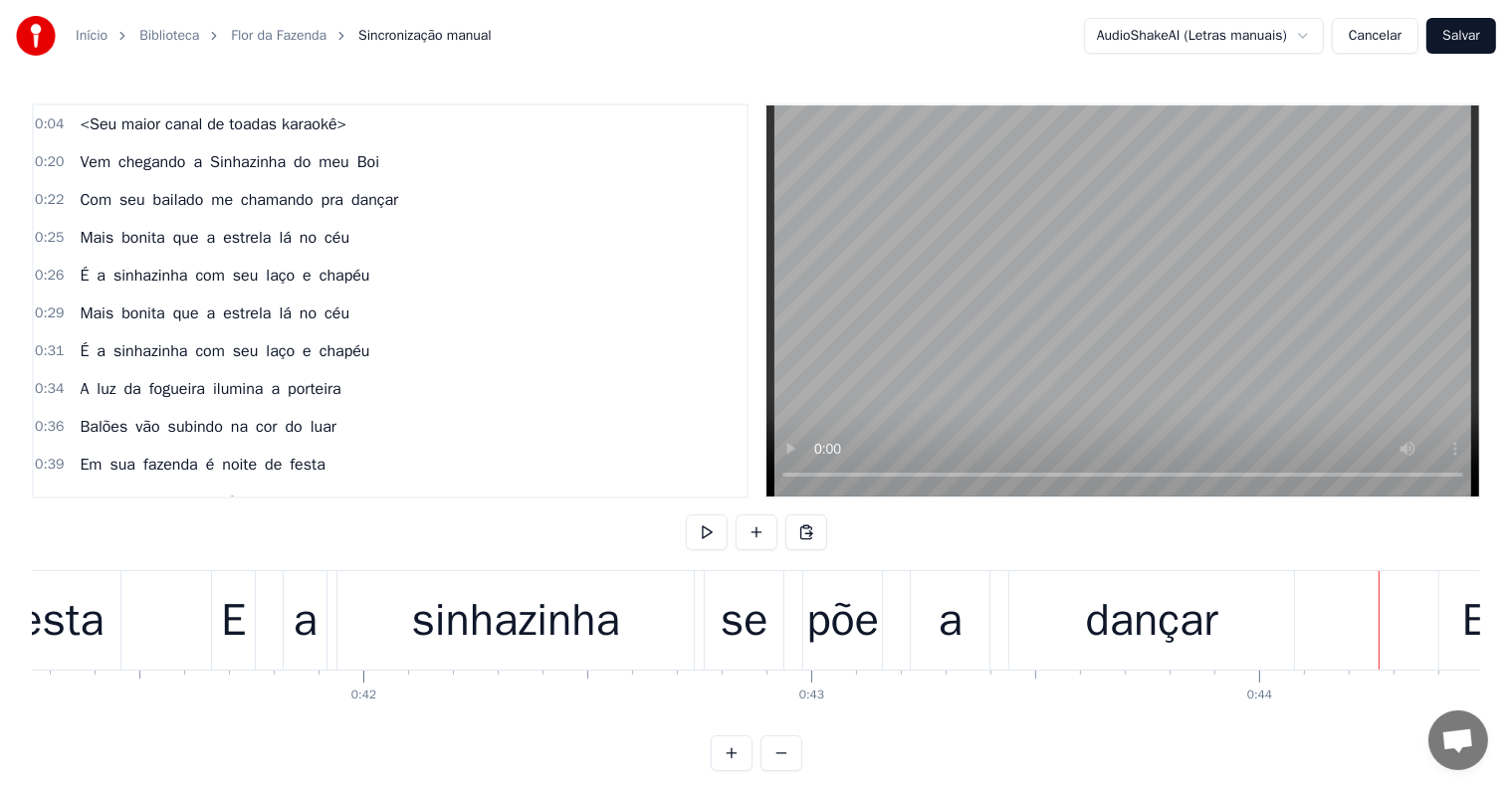 click on "sinhazinha" at bounding box center [516, 621] 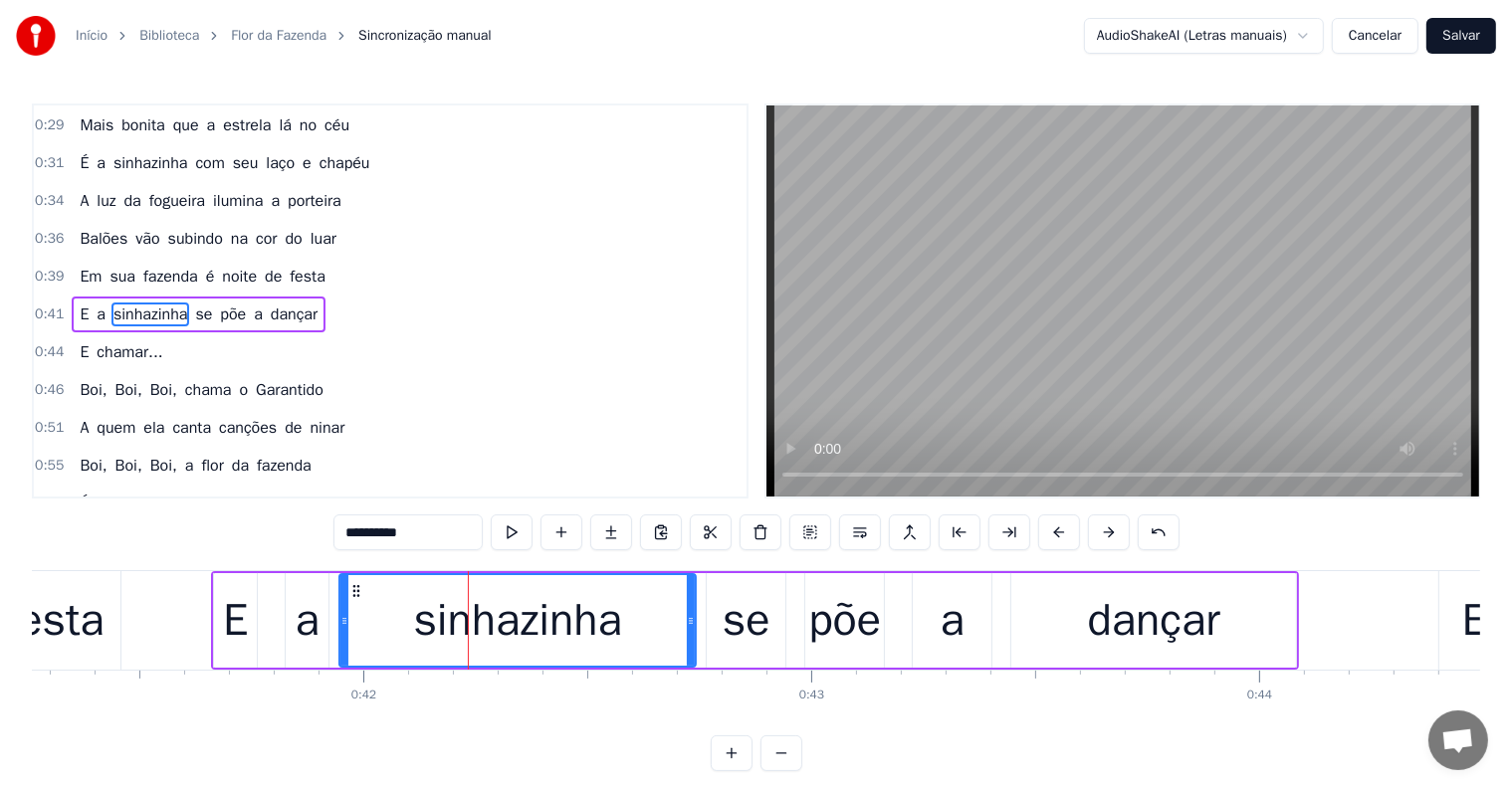 scroll, scrollTop: 0, scrollLeft: 0, axis: both 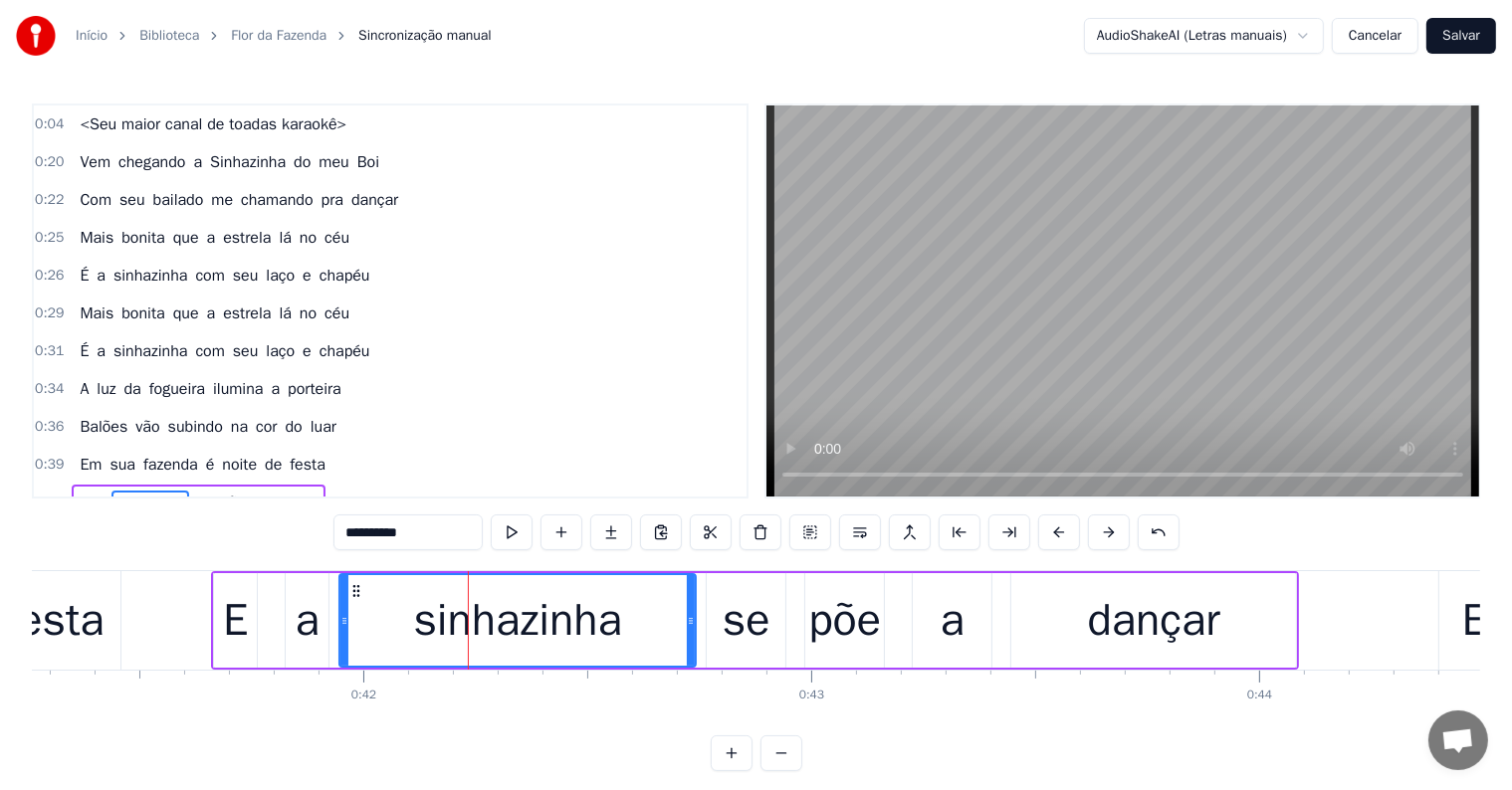 click on "Vem chegando a Sinhazinha do meu Boi" at bounding box center [229, 162] 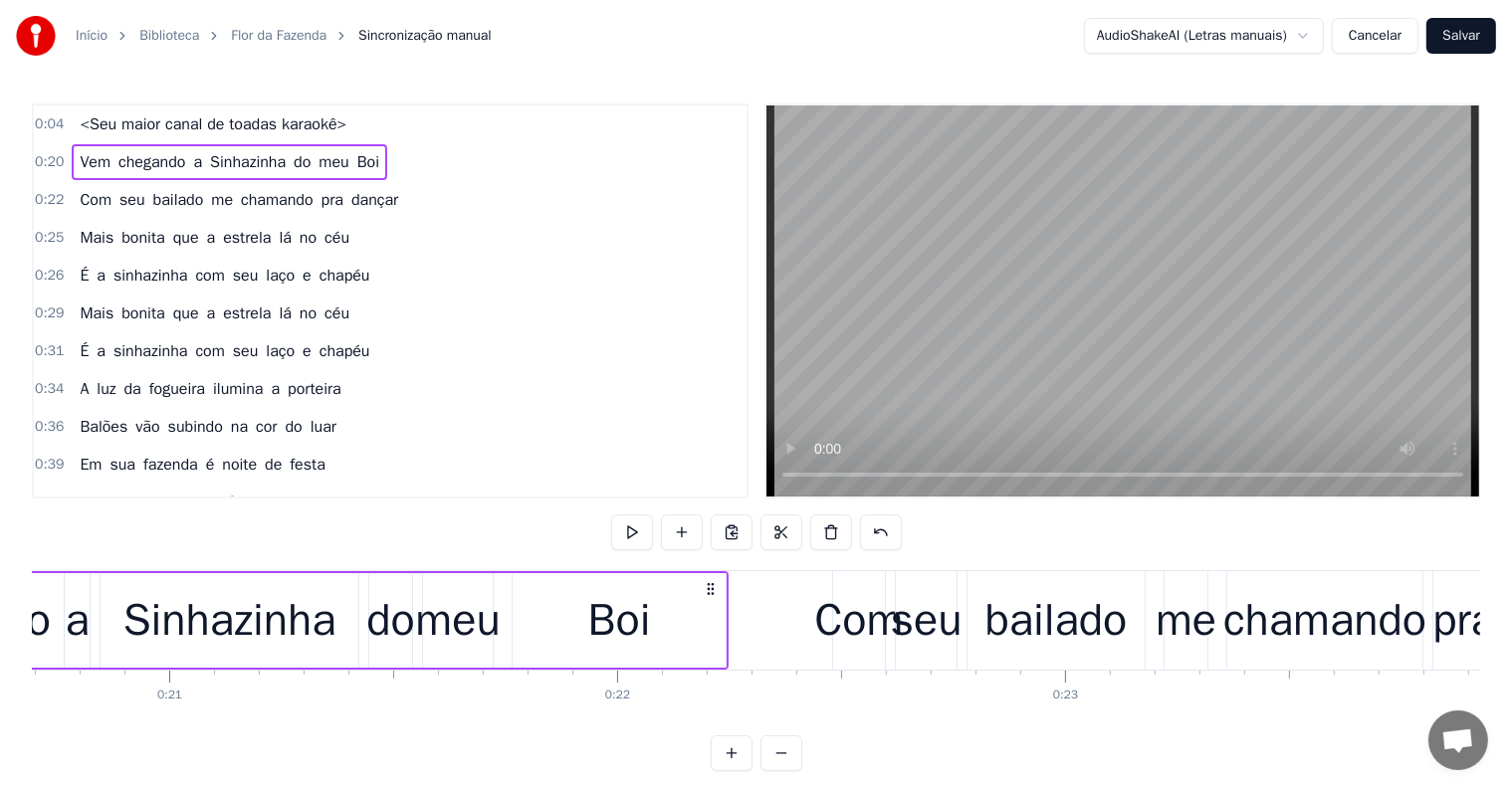 scroll, scrollTop: 0, scrollLeft: 8966, axis: horizontal 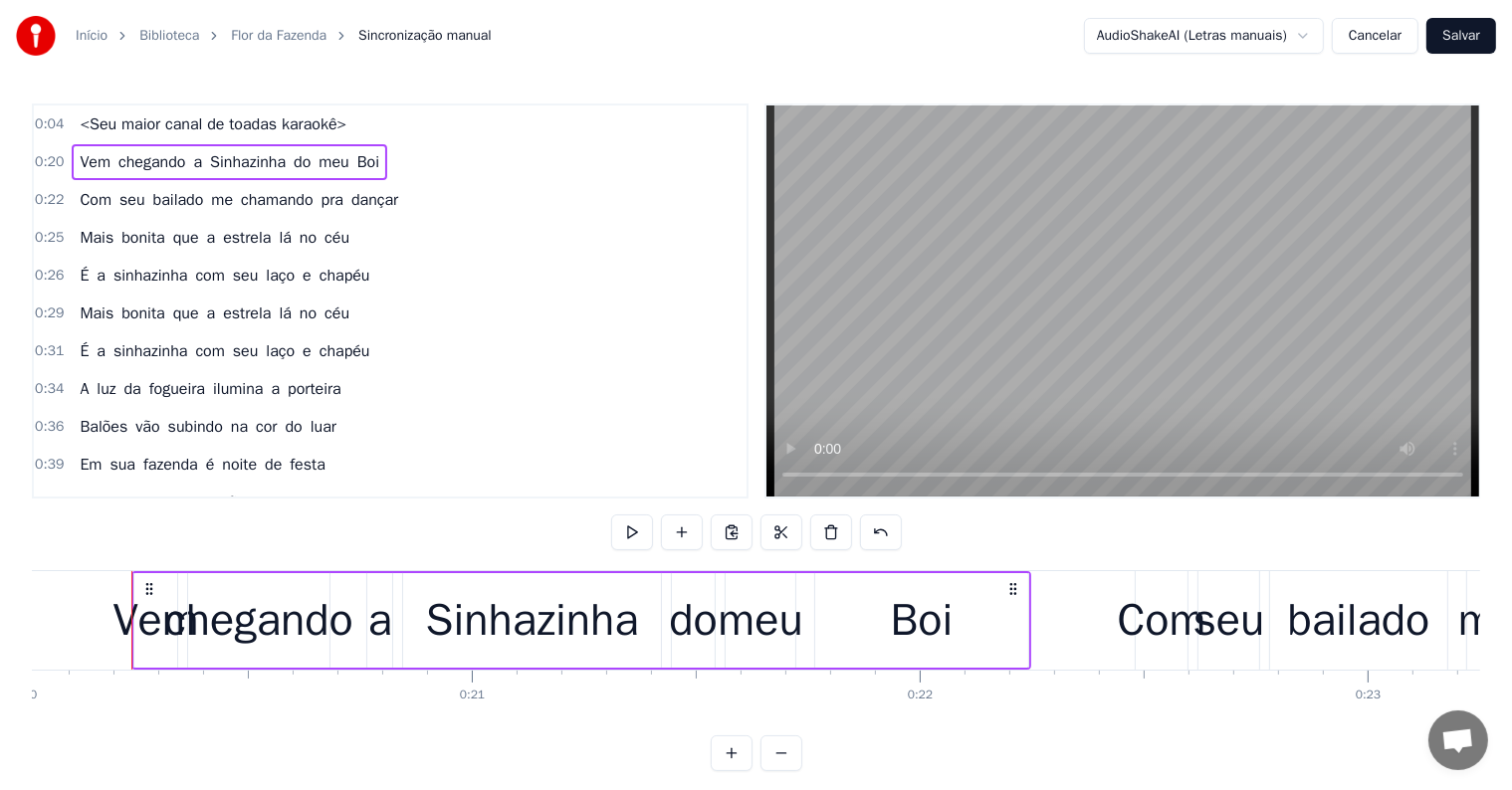 click on "Vem chegando a Sinhazinha do meu Boi" at bounding box center (581, 620) 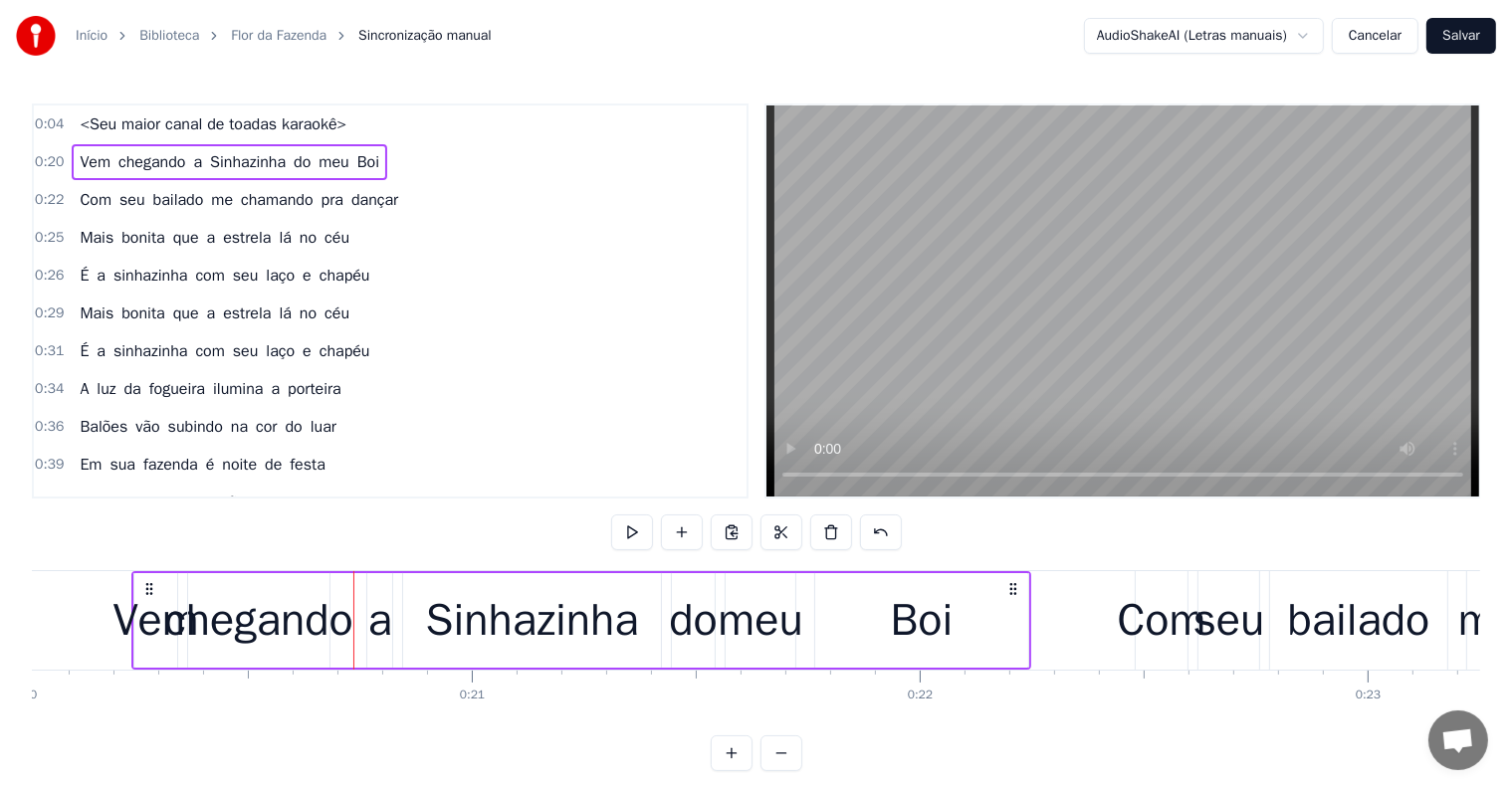 click on "sinhazinha" at bounding box center (150, 502) 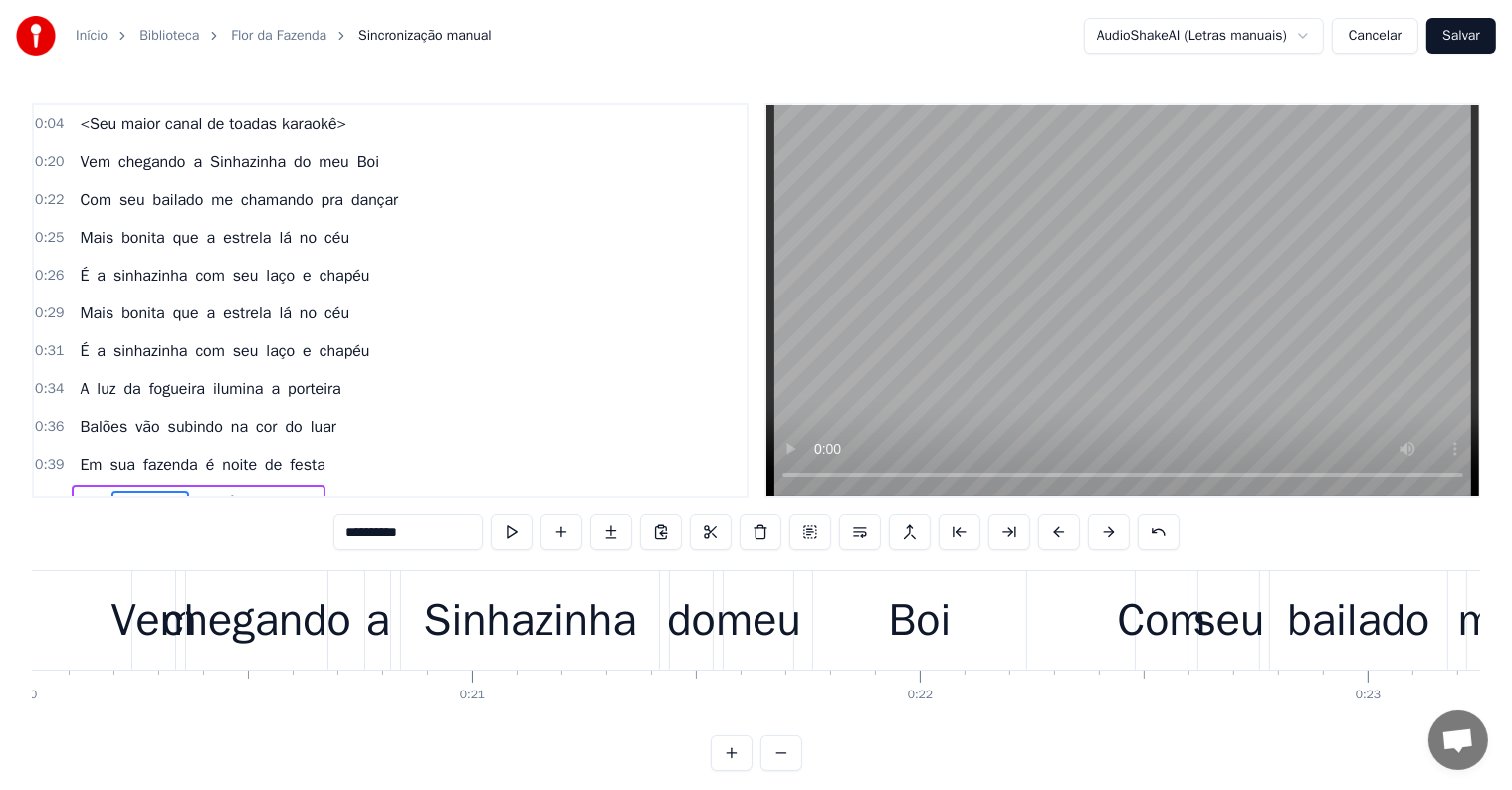 scroll, scrollTop: 0, scrollLeft: 0, axis: both 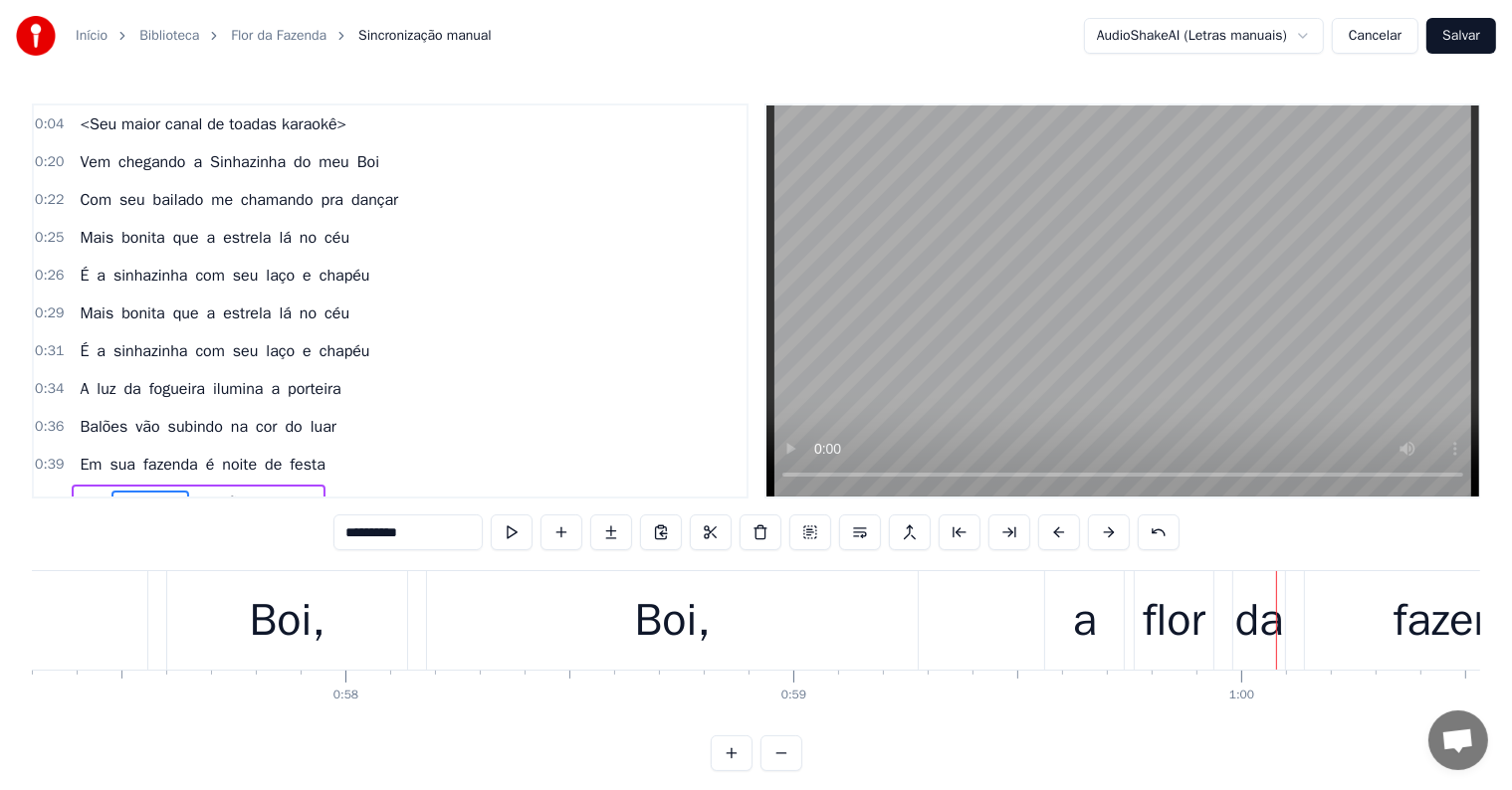 click on "Boi," at bounding box center [672, 620] 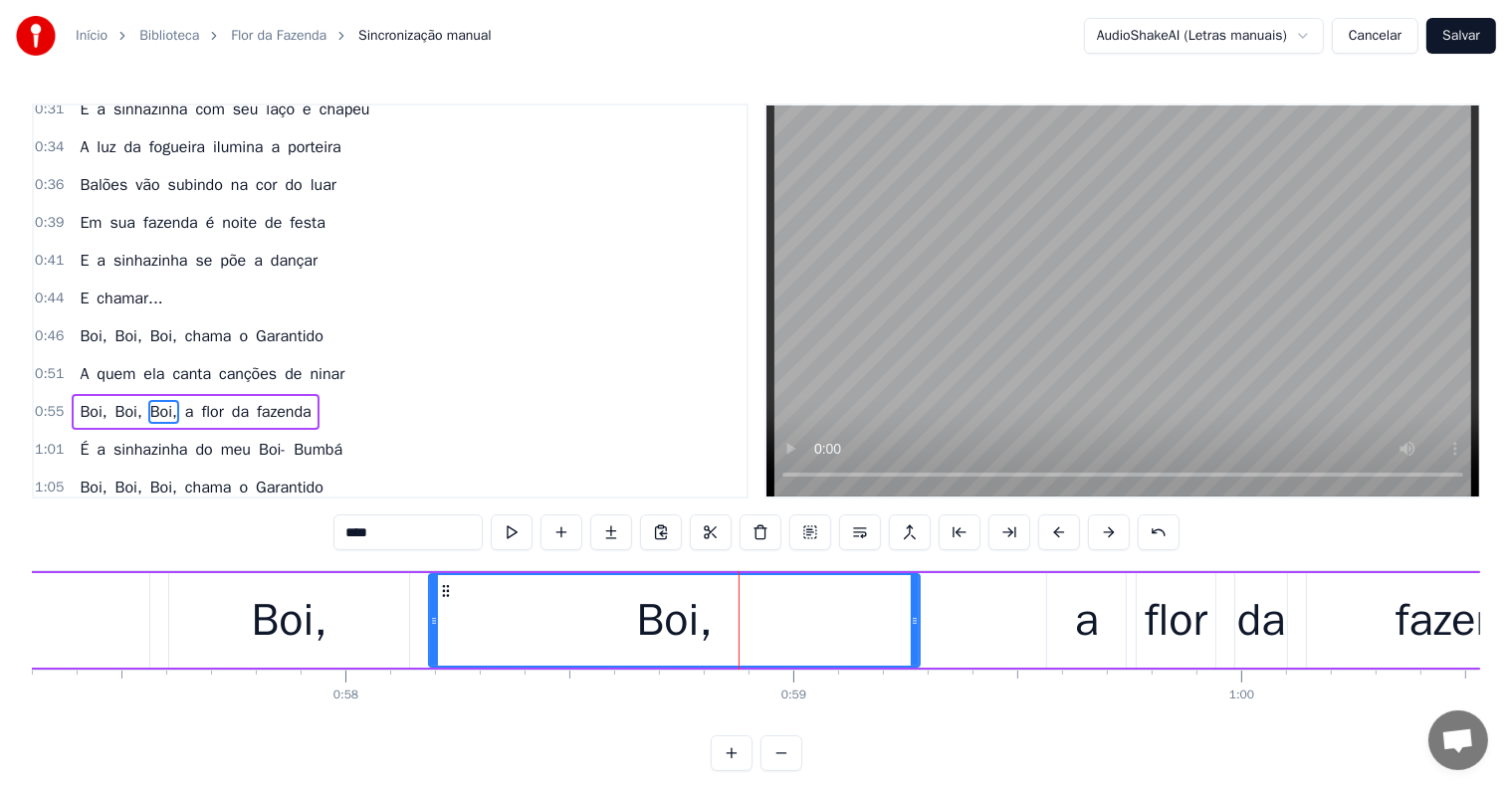 scroll, scrollTop: 334, scrollLeft: 0, axis: vertical 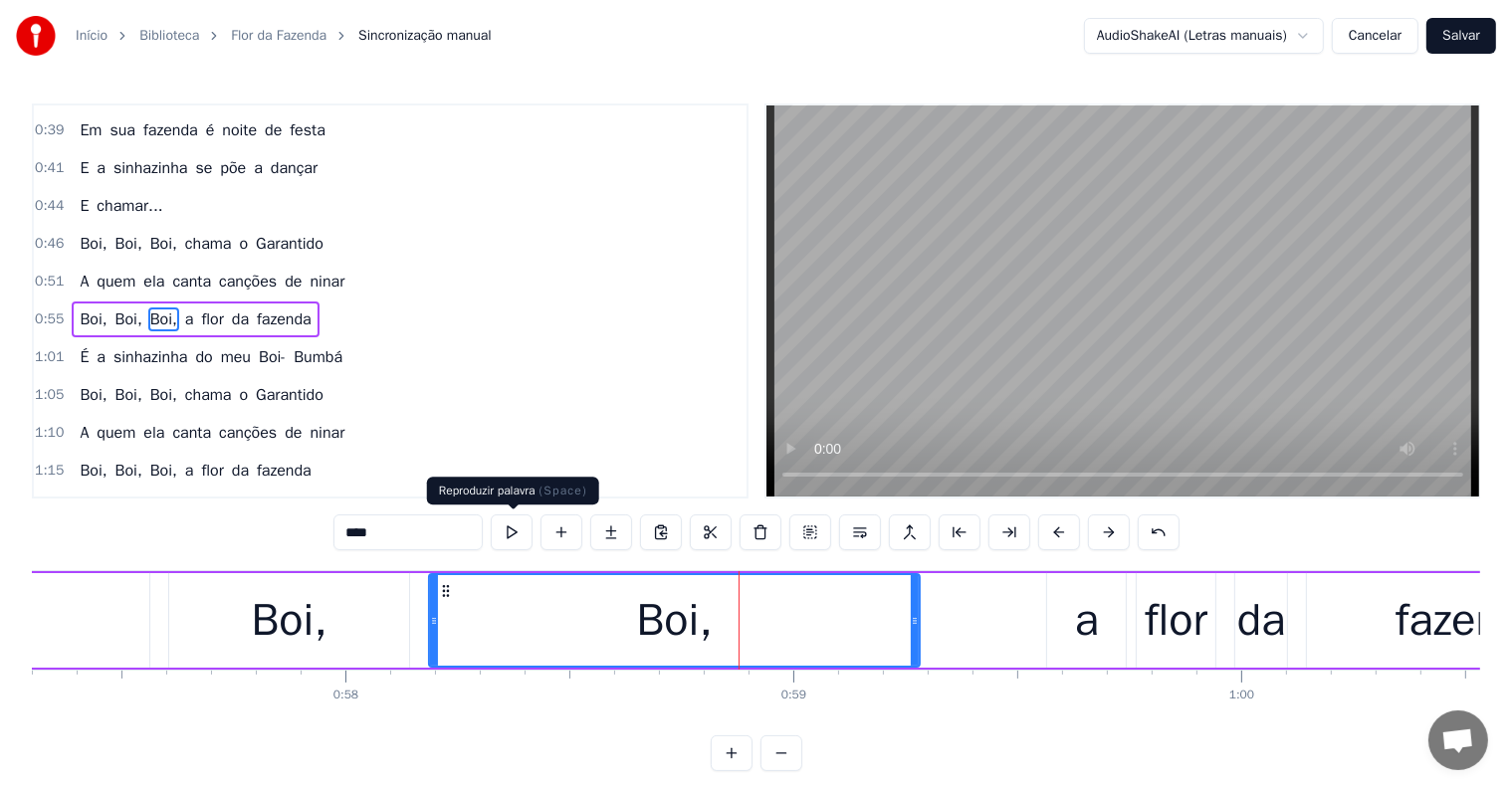 click at bounding box center [512, 532] 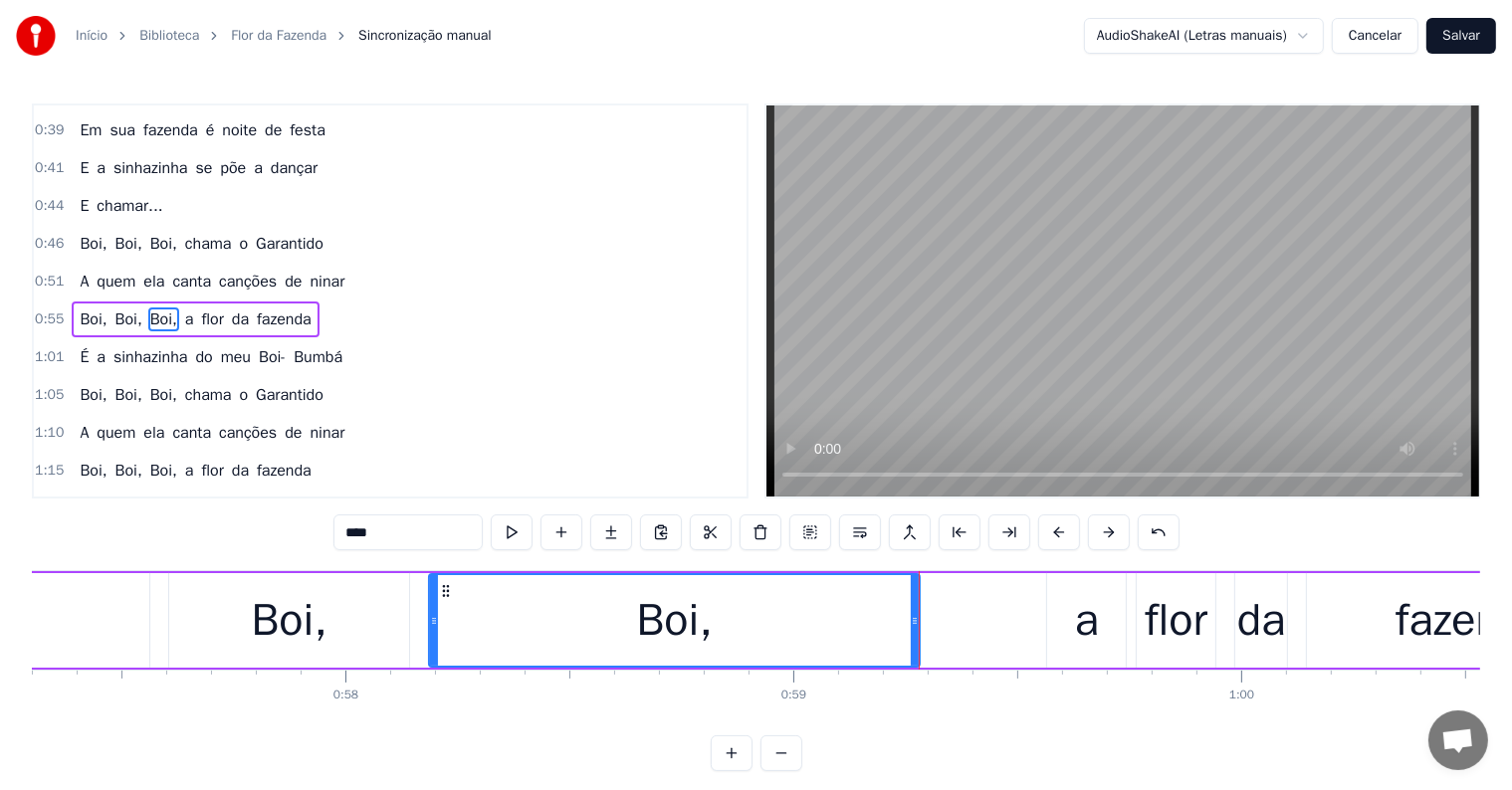 click on "a" at bounding box center (1086, 620) 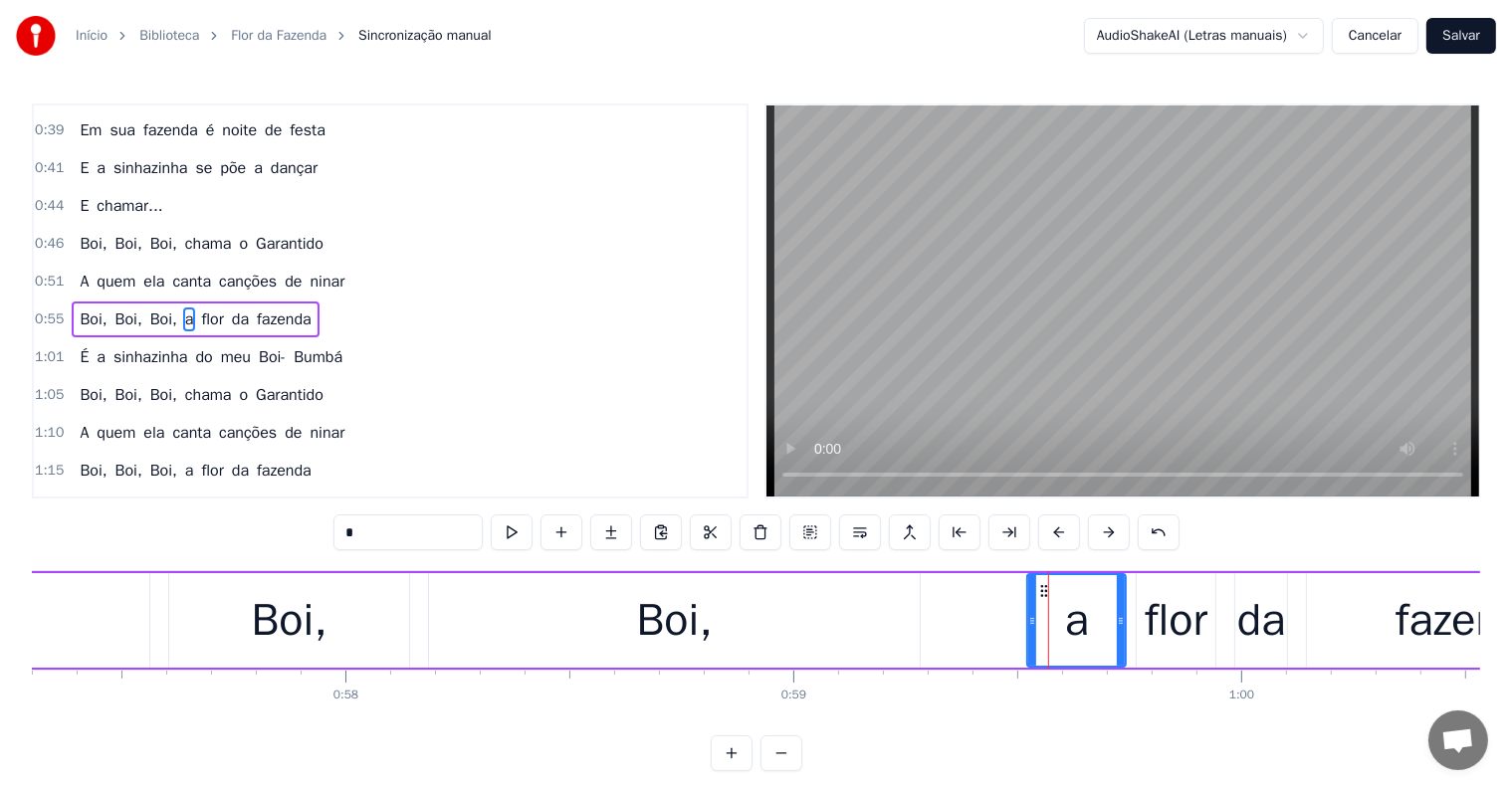 drag, startPoint x: 1051, startPoint y: 619, endPoint x: 1031, endPoint y: 618, distance: 20.024984 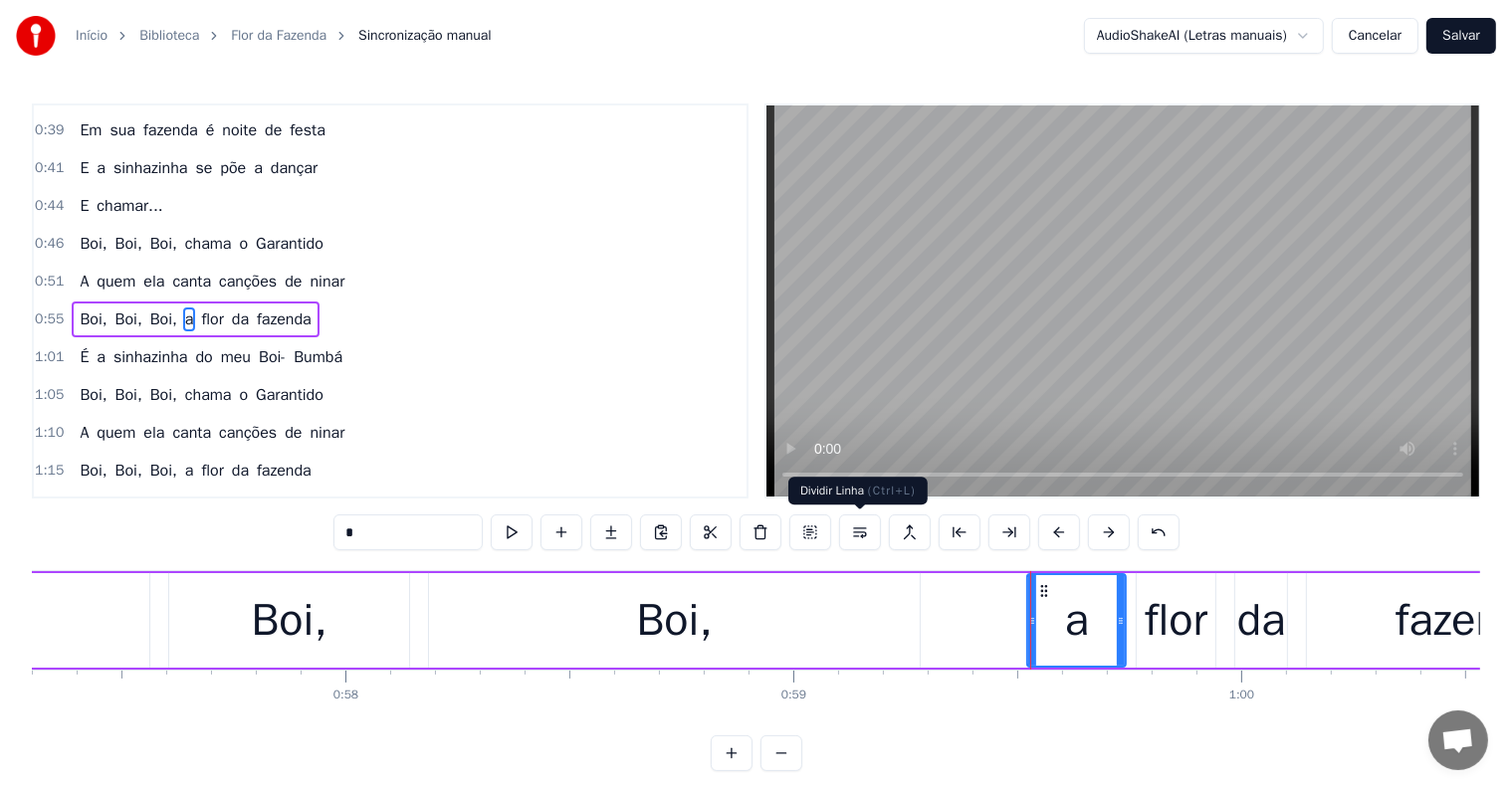 click at bounding box center [860, 532] 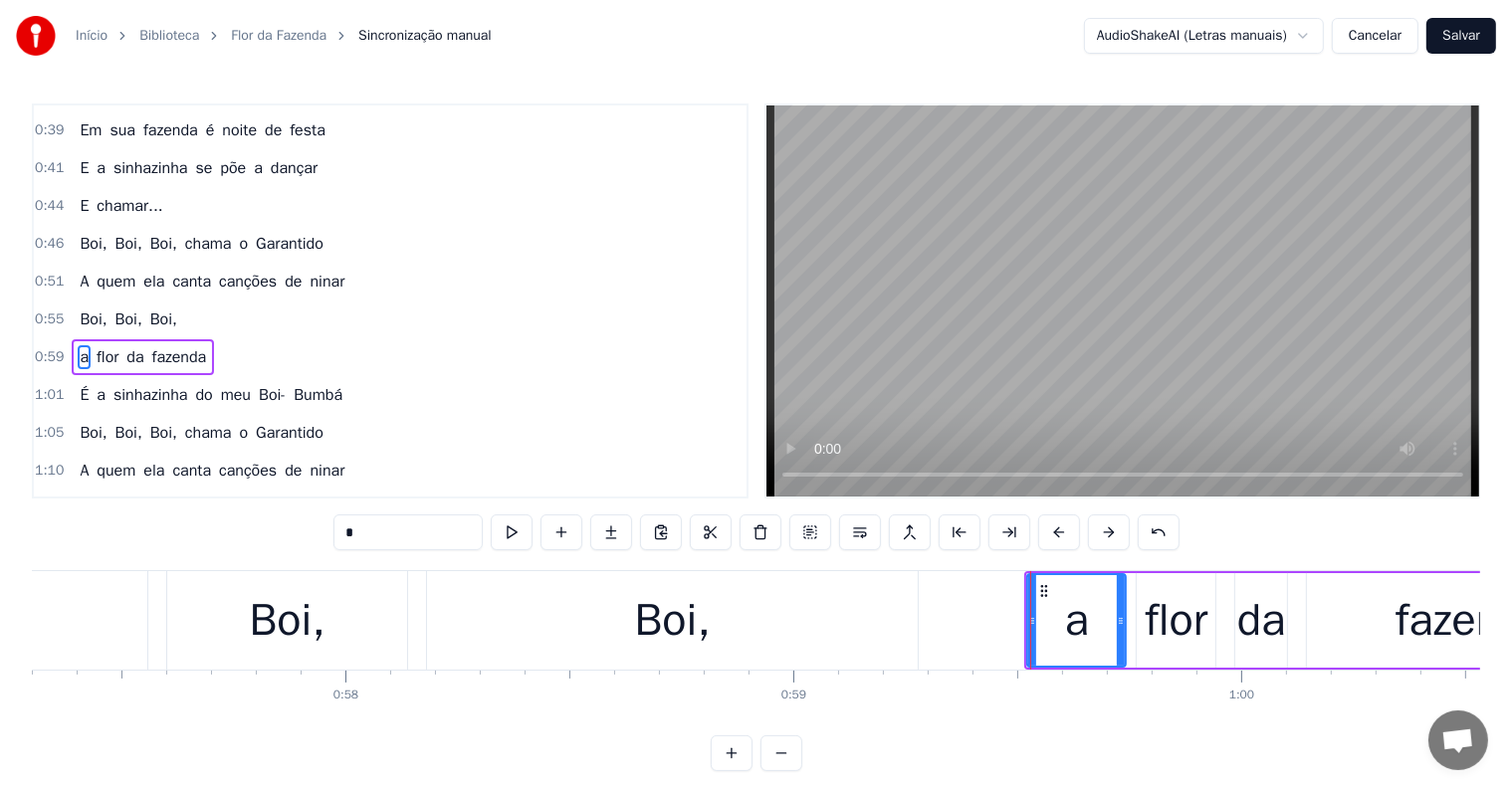 scroll, scrollTop: 371, scrollLeft: 0, axis: vertical 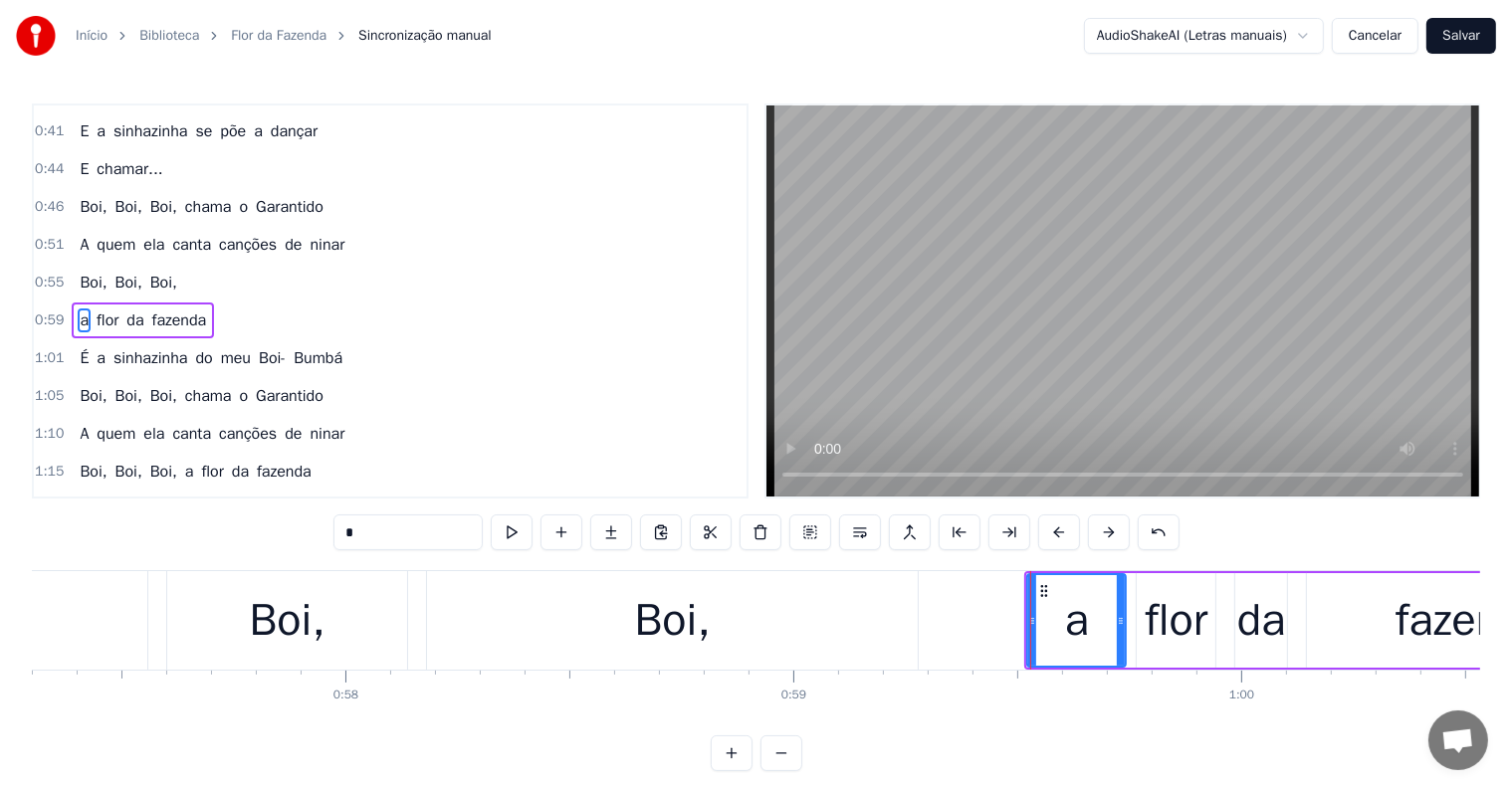 click on "Boi," at bounding box center (163, 283) 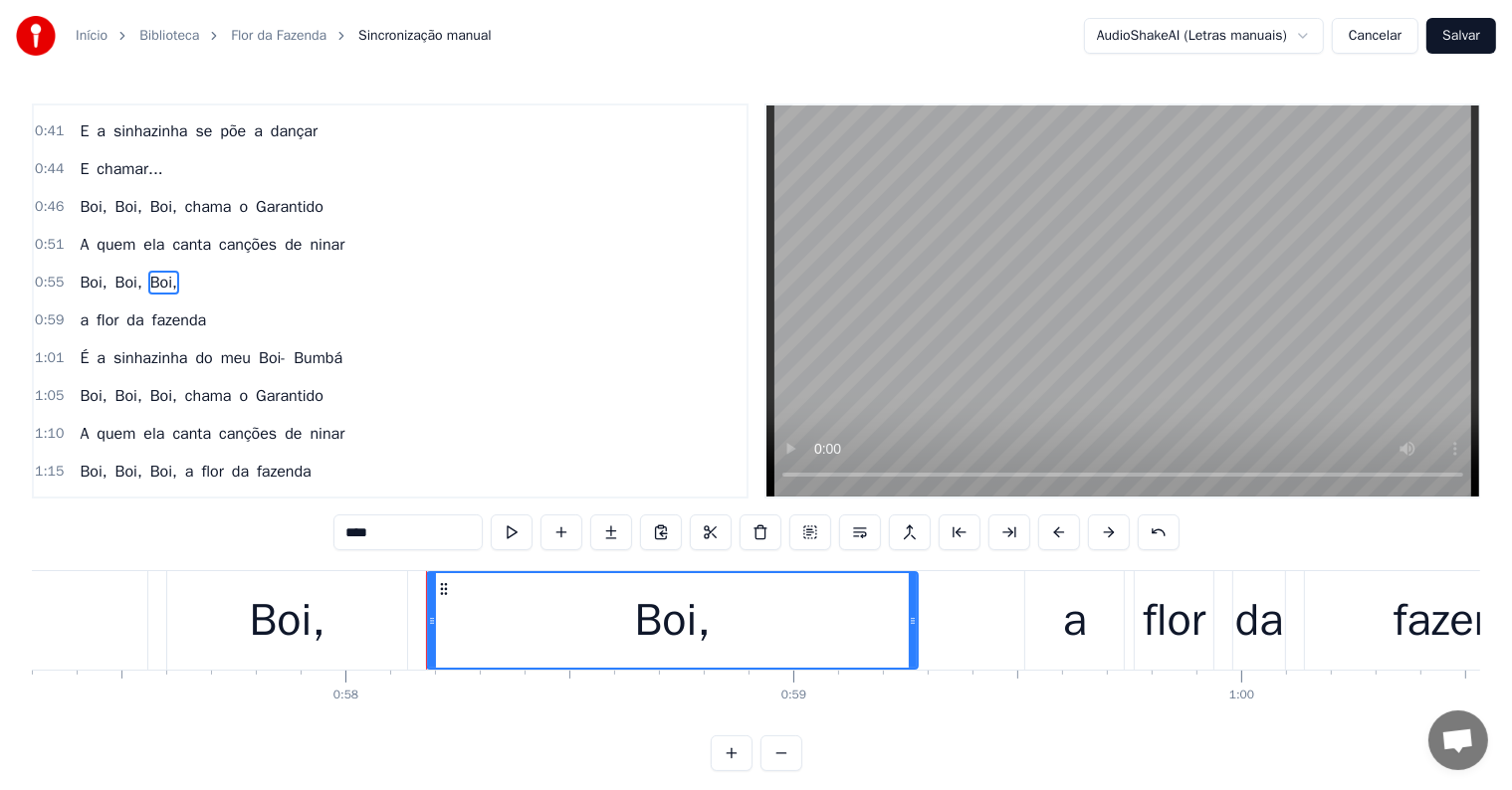 scroll, scrollTop: 334, scrollLeft: 0, axis: vertical 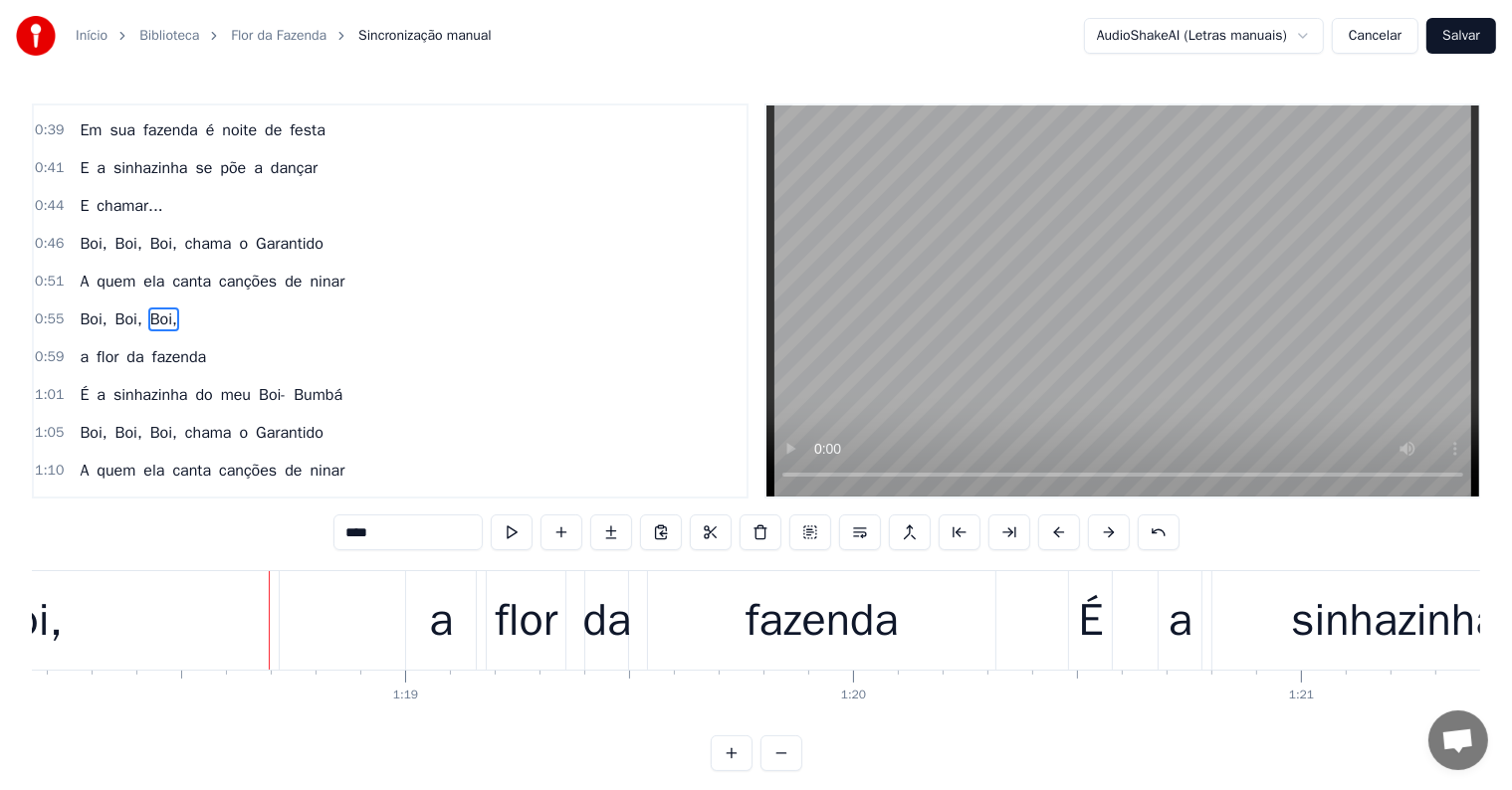 click on "flor" at bounding box center (526, 621) 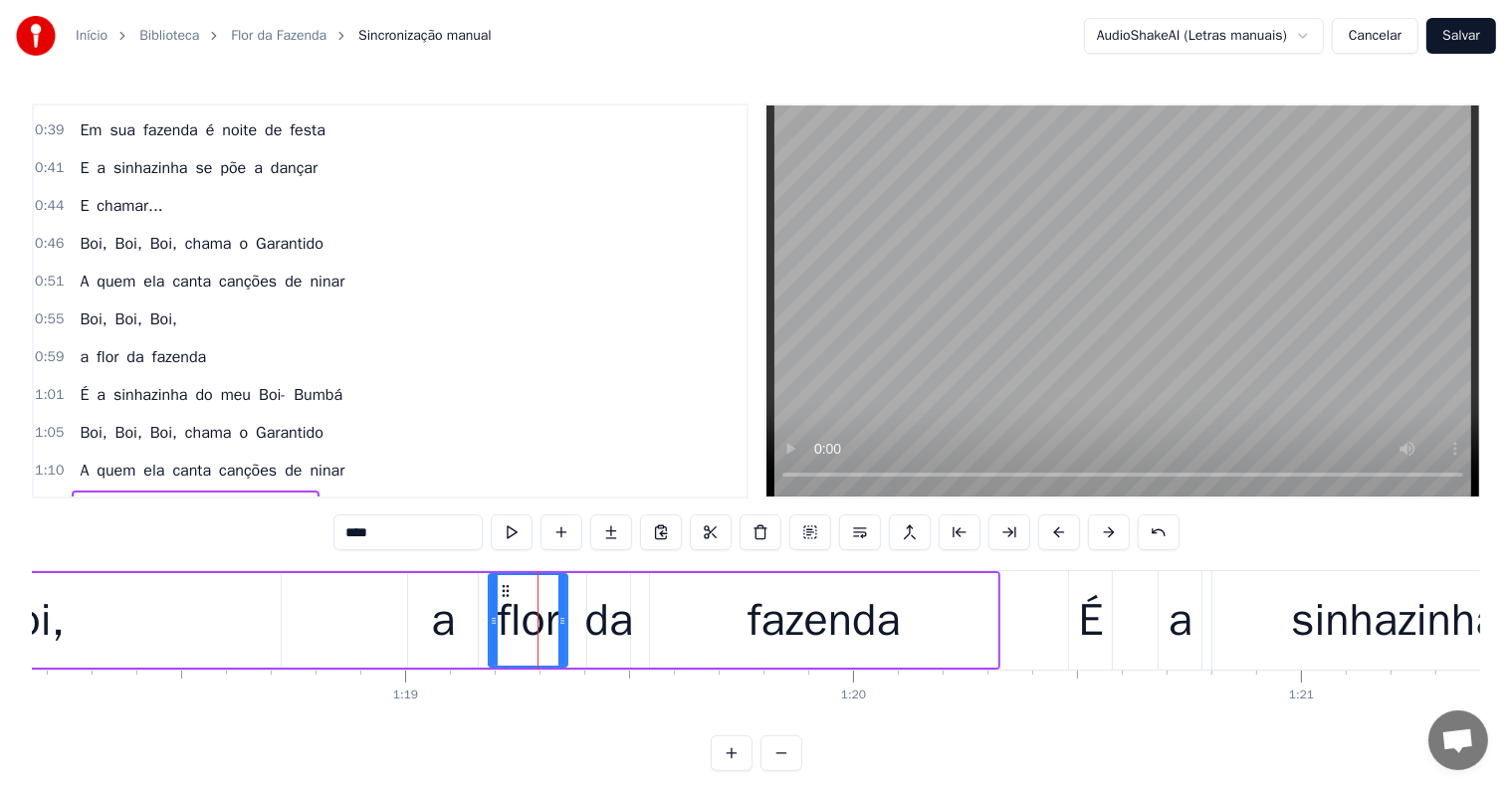 scroll, scrollTop: 517, scrollLeft: 0, axis: vertical 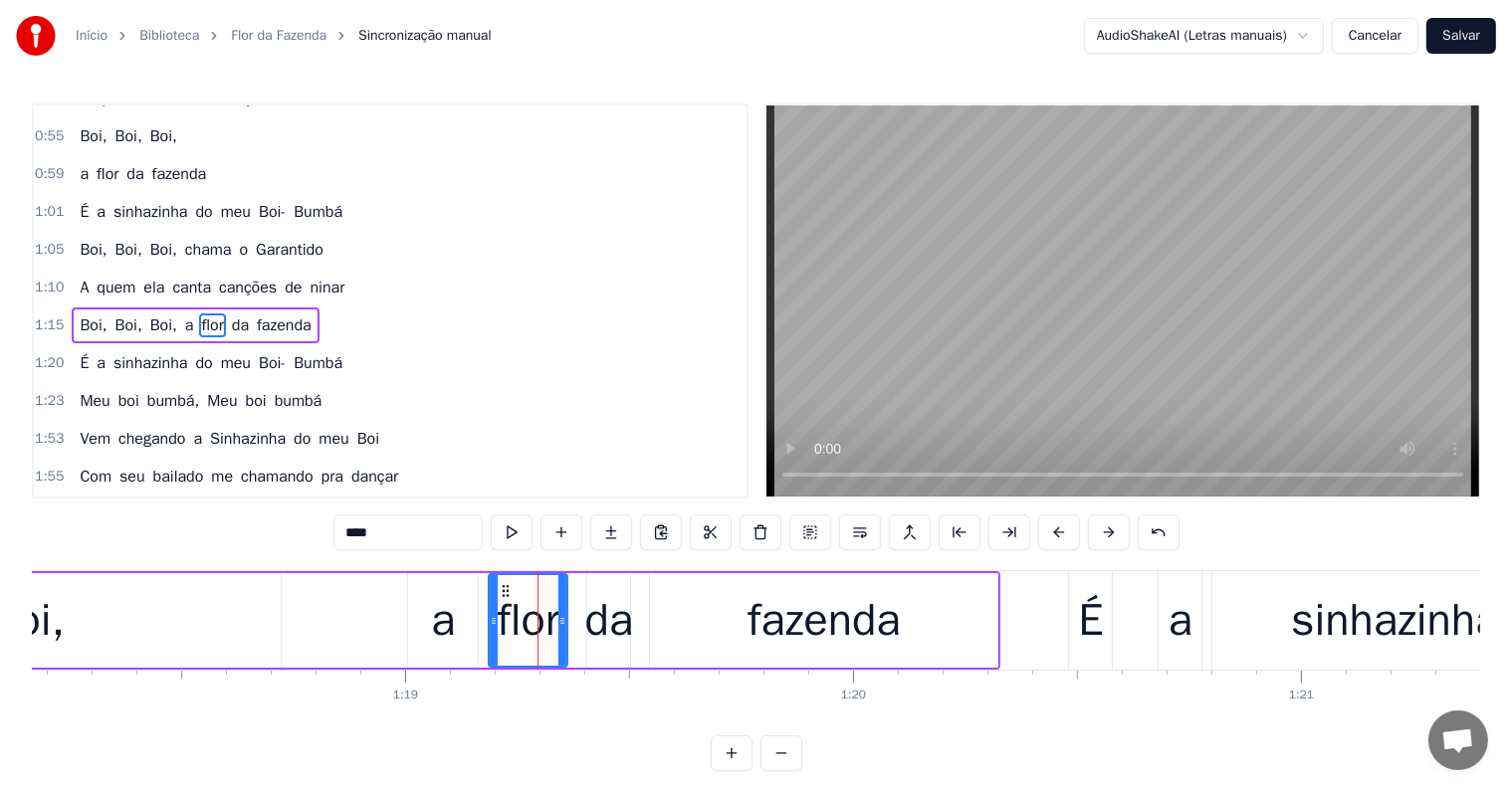 click on "a" at bounding box center [189, 325] 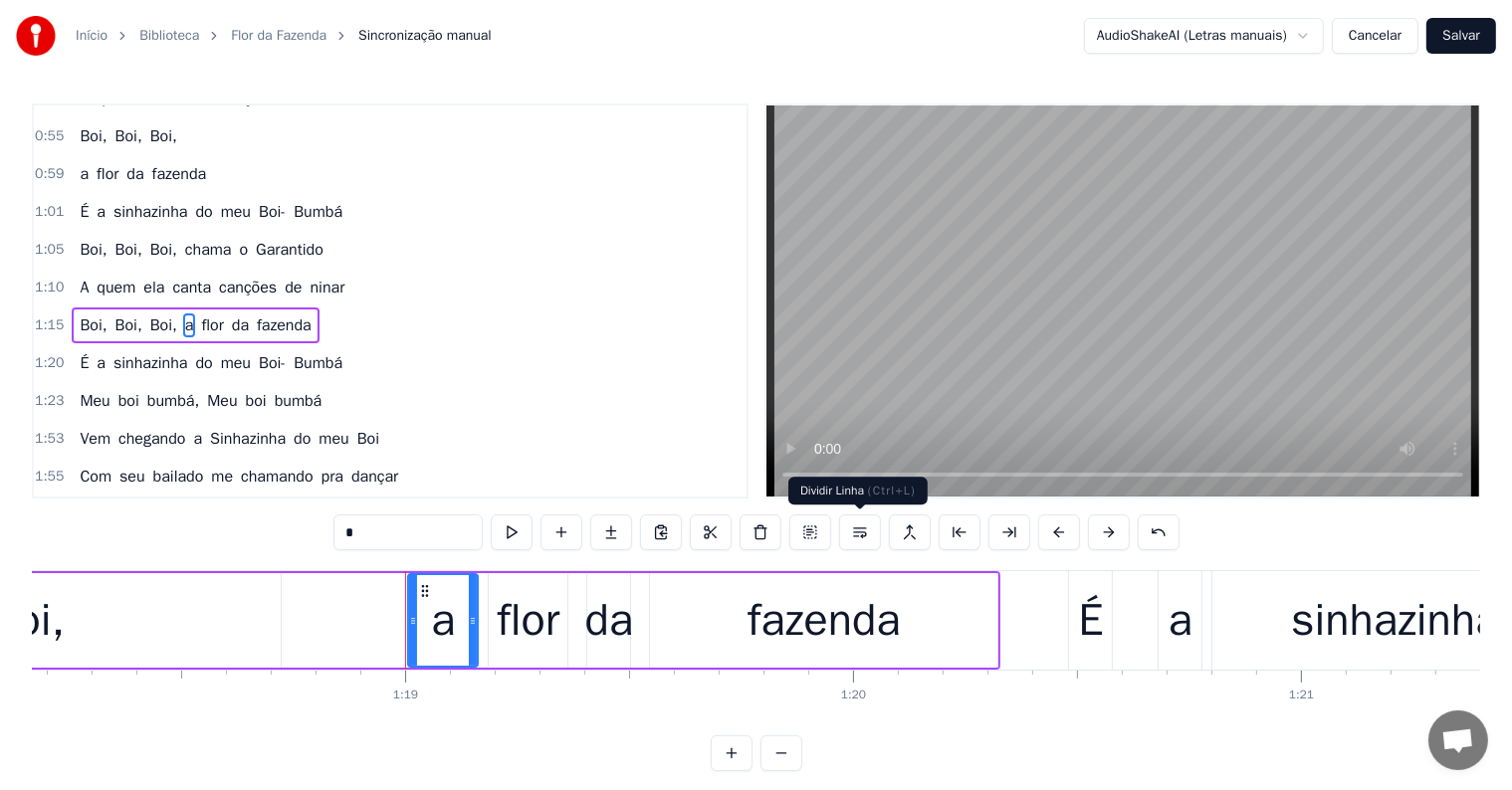 click at bounding box center [860, 532] 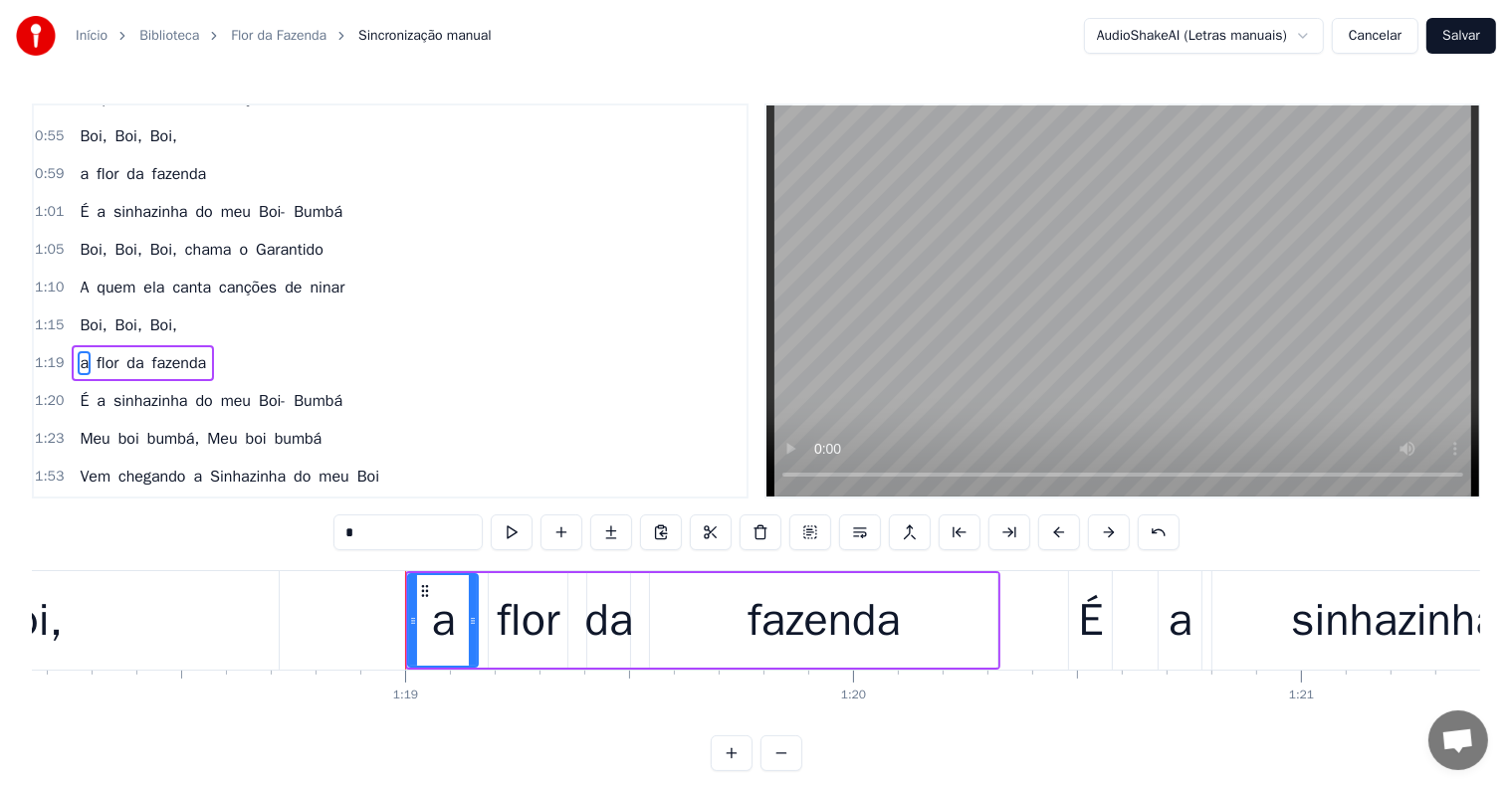 scroll, scrollTop: 554, scrollLeft: 0, axis: vertical 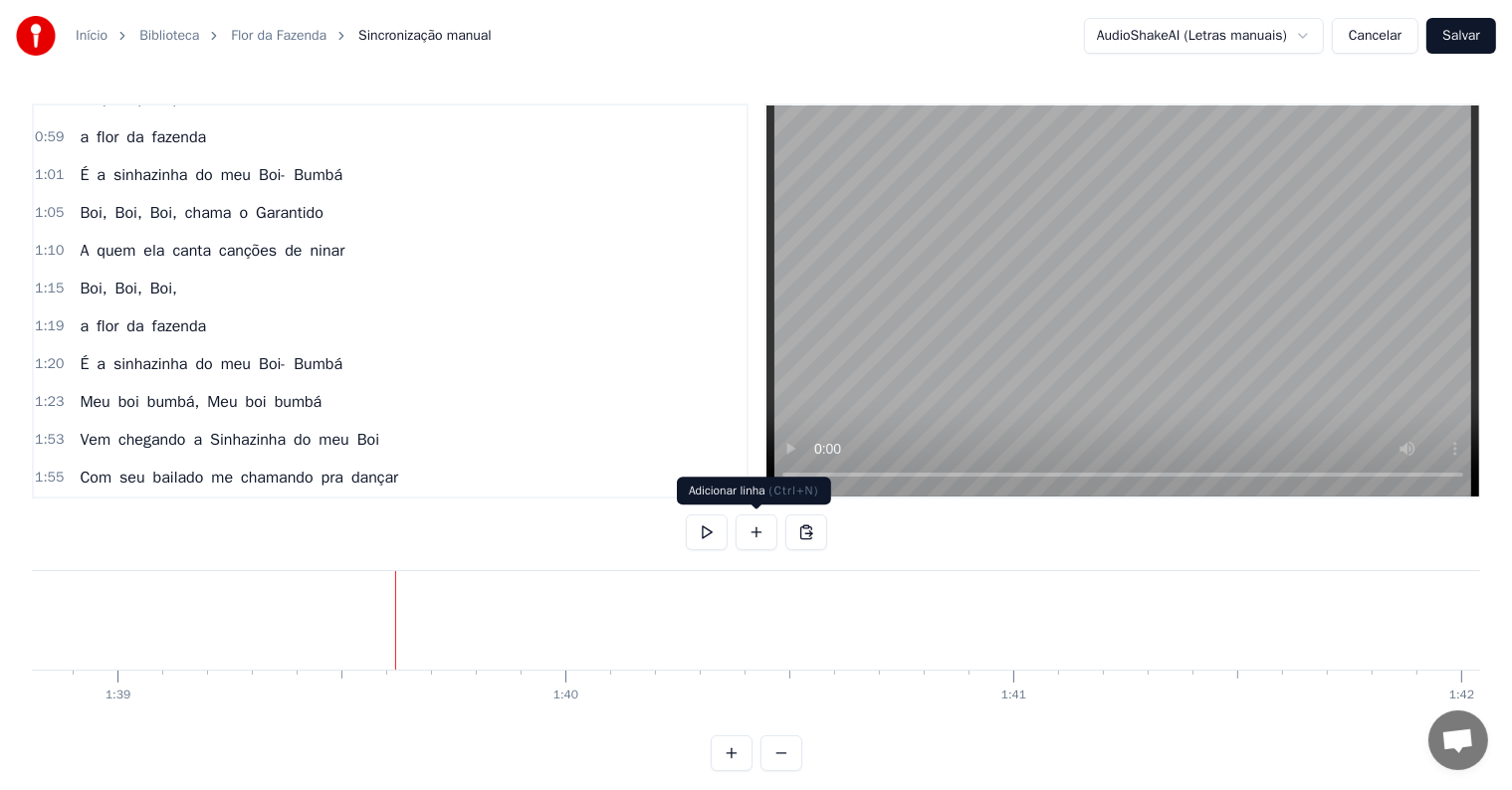 click at bounding box center (756, 532) 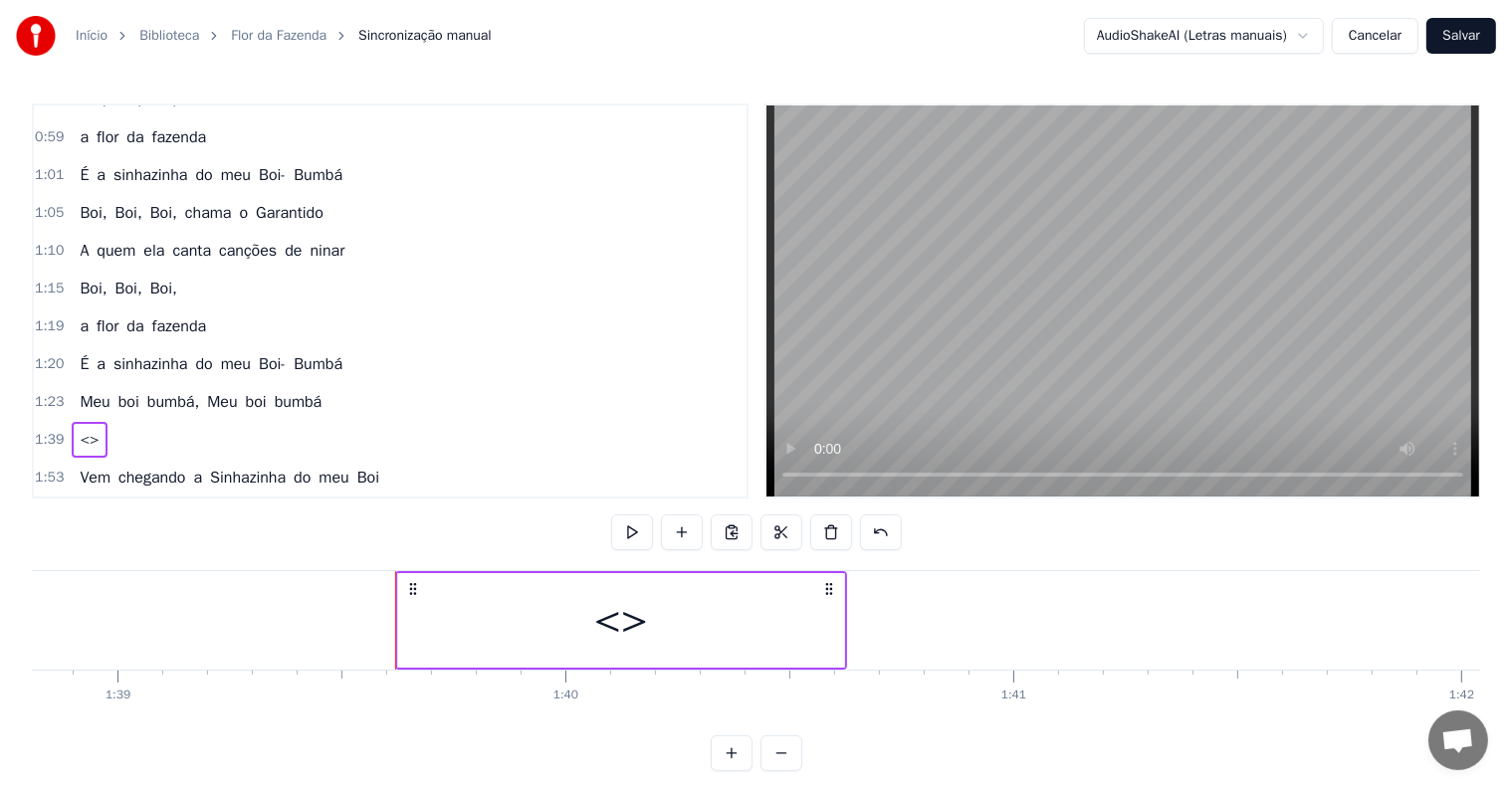 click on "<>" at bounding box center [621, 620] 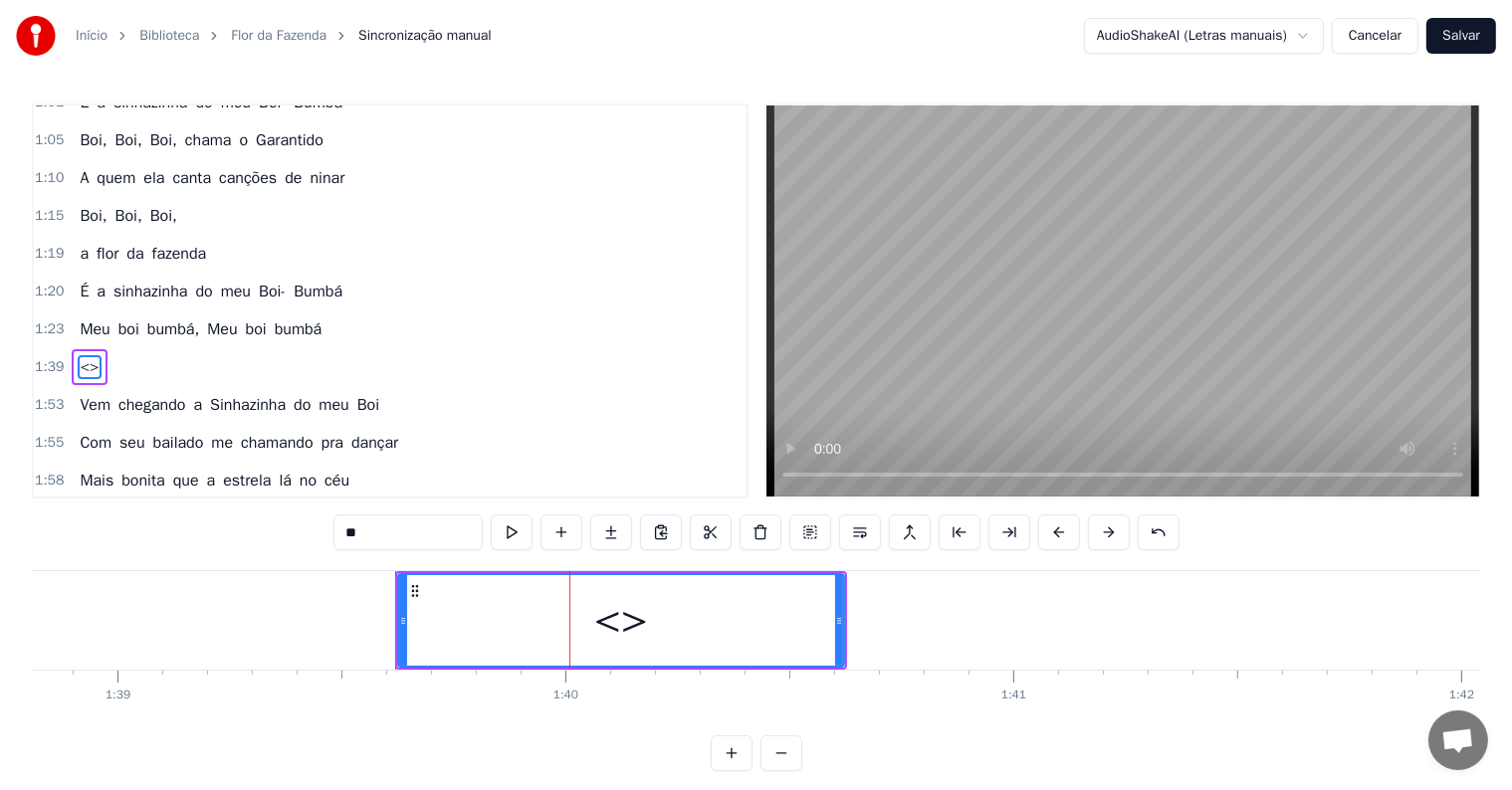 scroll, scrollTop: 665, scrollLeft: 0, axis: vertical 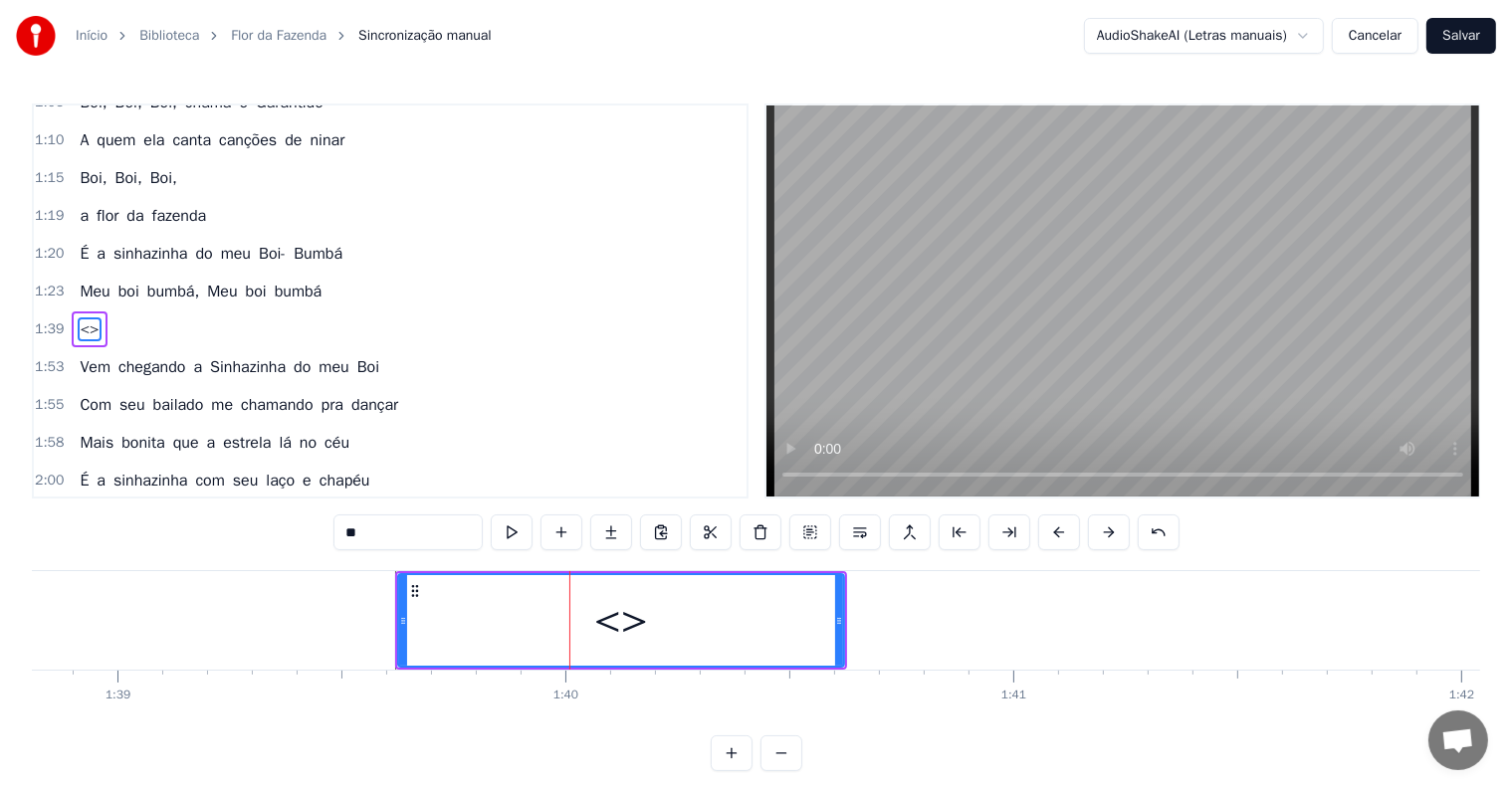 drag, startPoint x: 398, startPoint y: 520, endPoint x: 248, endPoint y: 514, distance: 150.11995 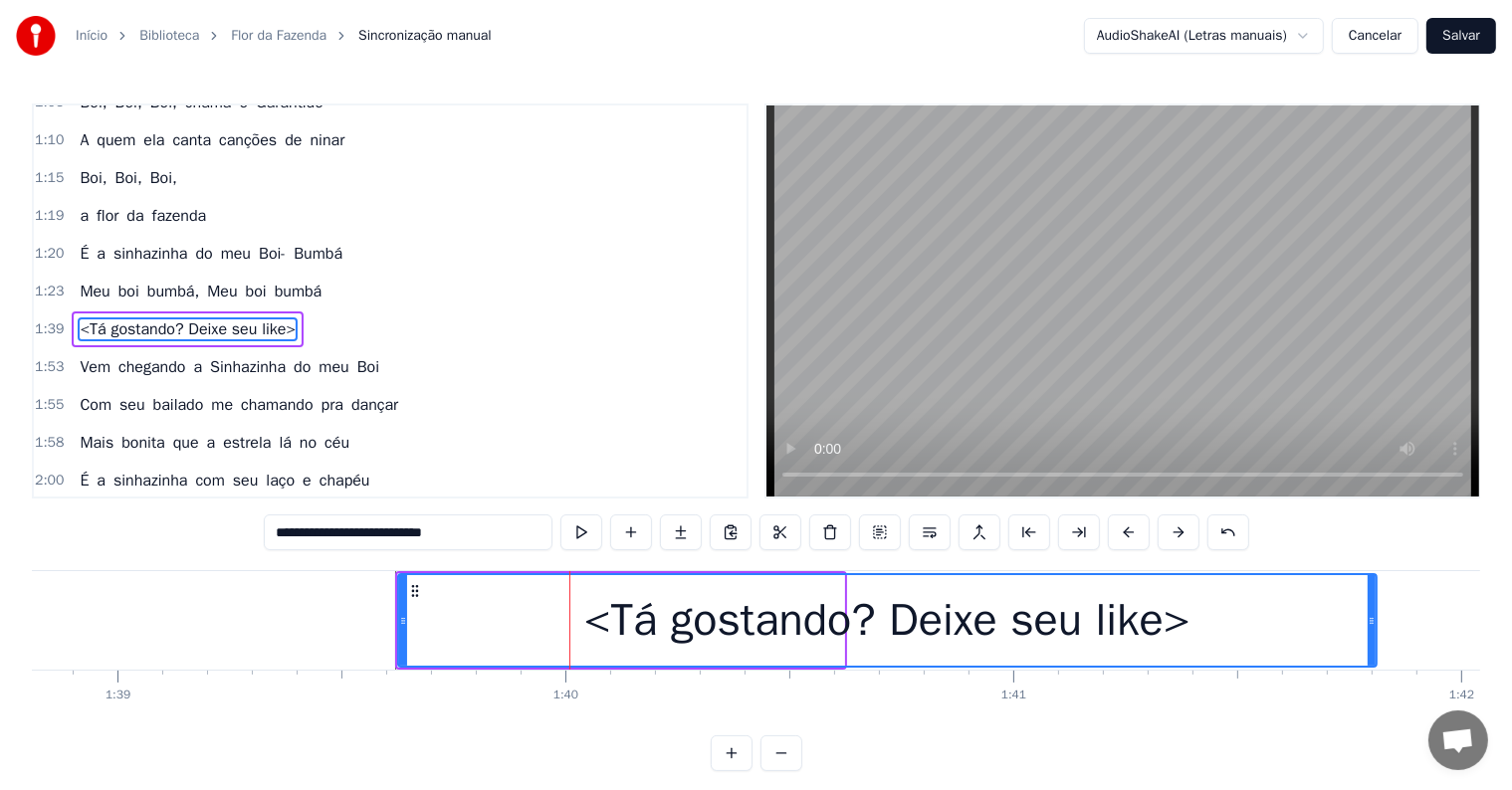 drag, startPoint x: 836, startPoint y: 619, endPoint x: 1371, endPoint y: 644, distance: 535.5838 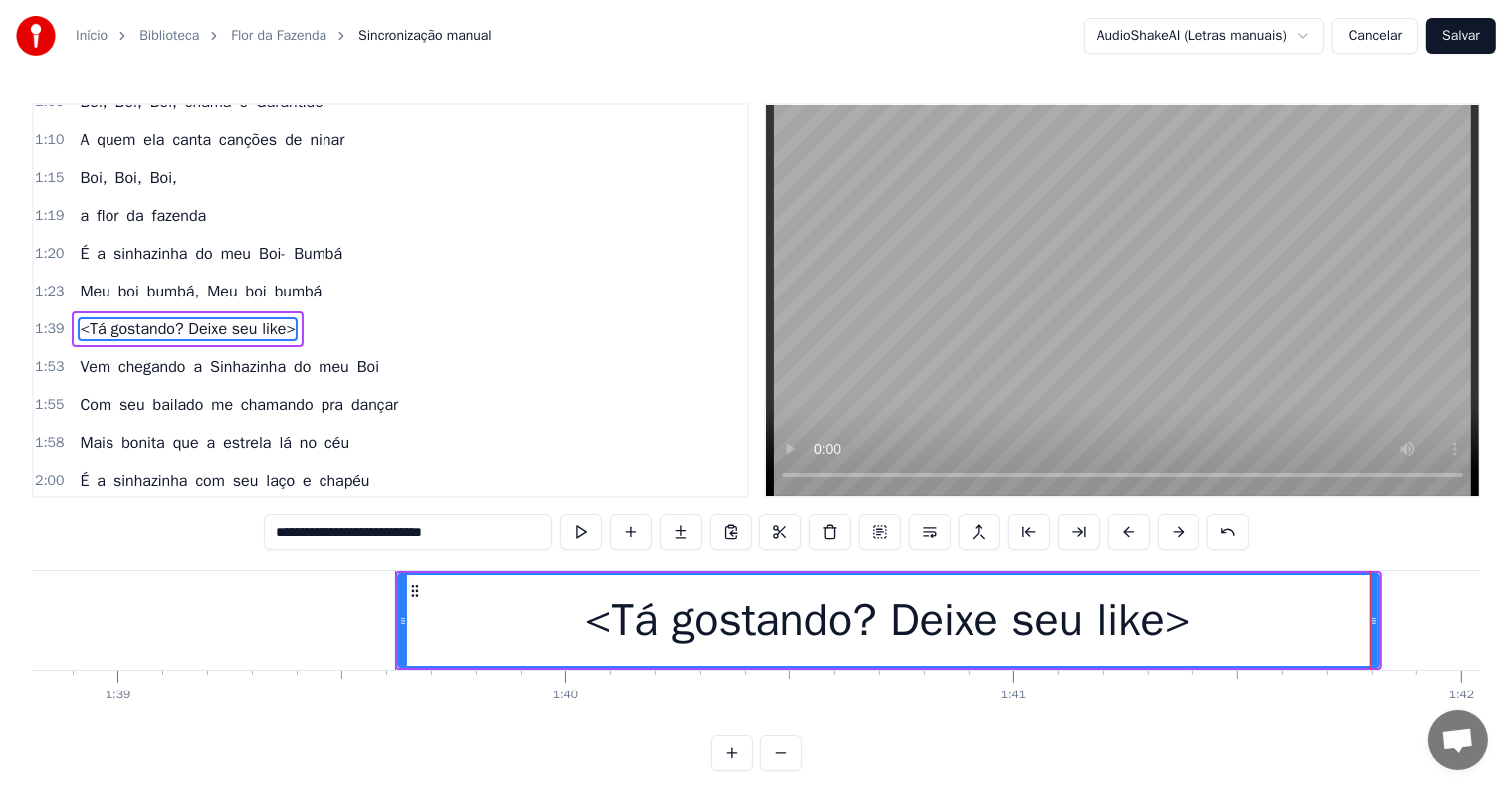 type on "**********" 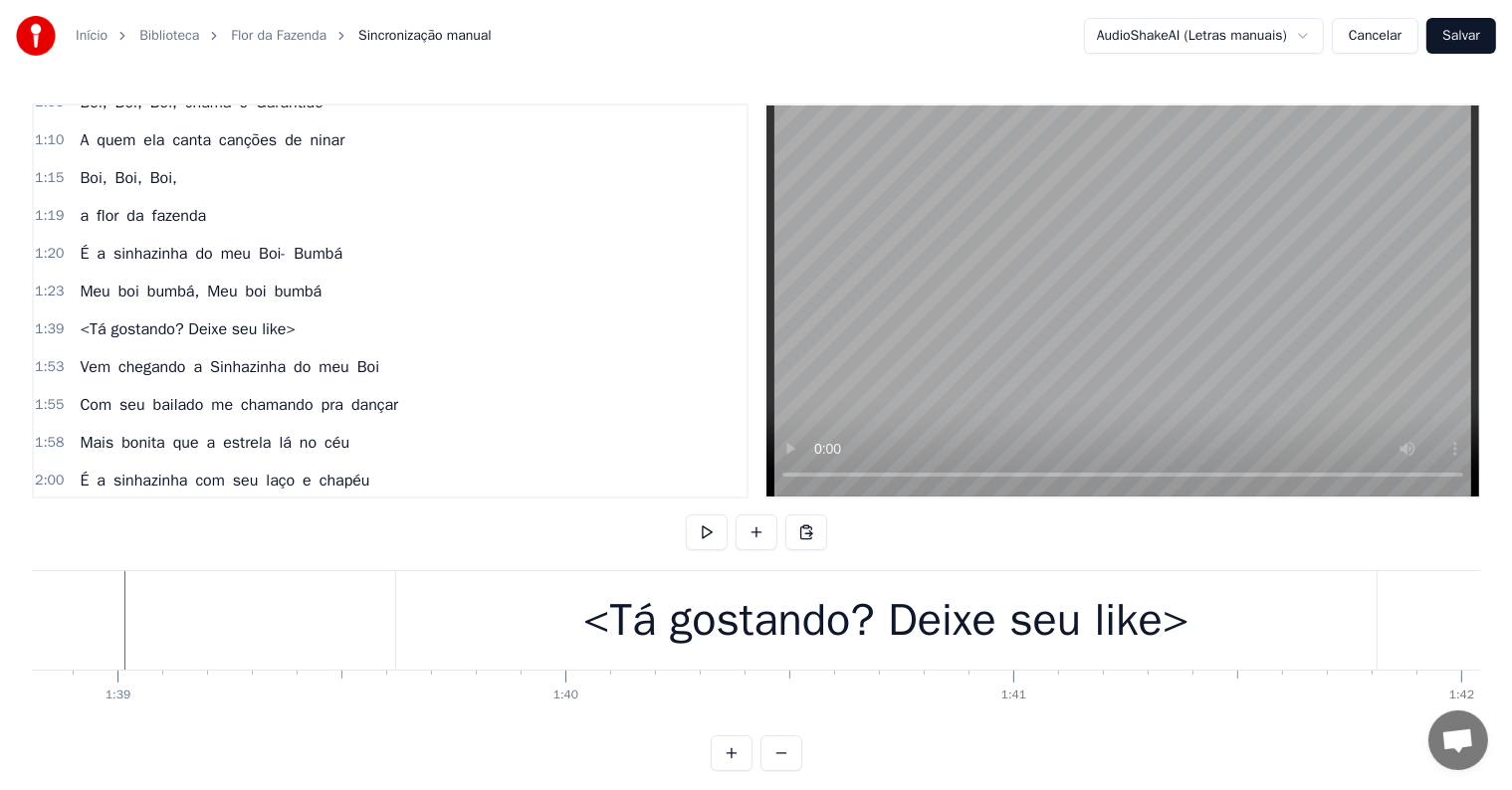scroll, scrollTop: 0, scrollLeft: 44251, axis: horizontal 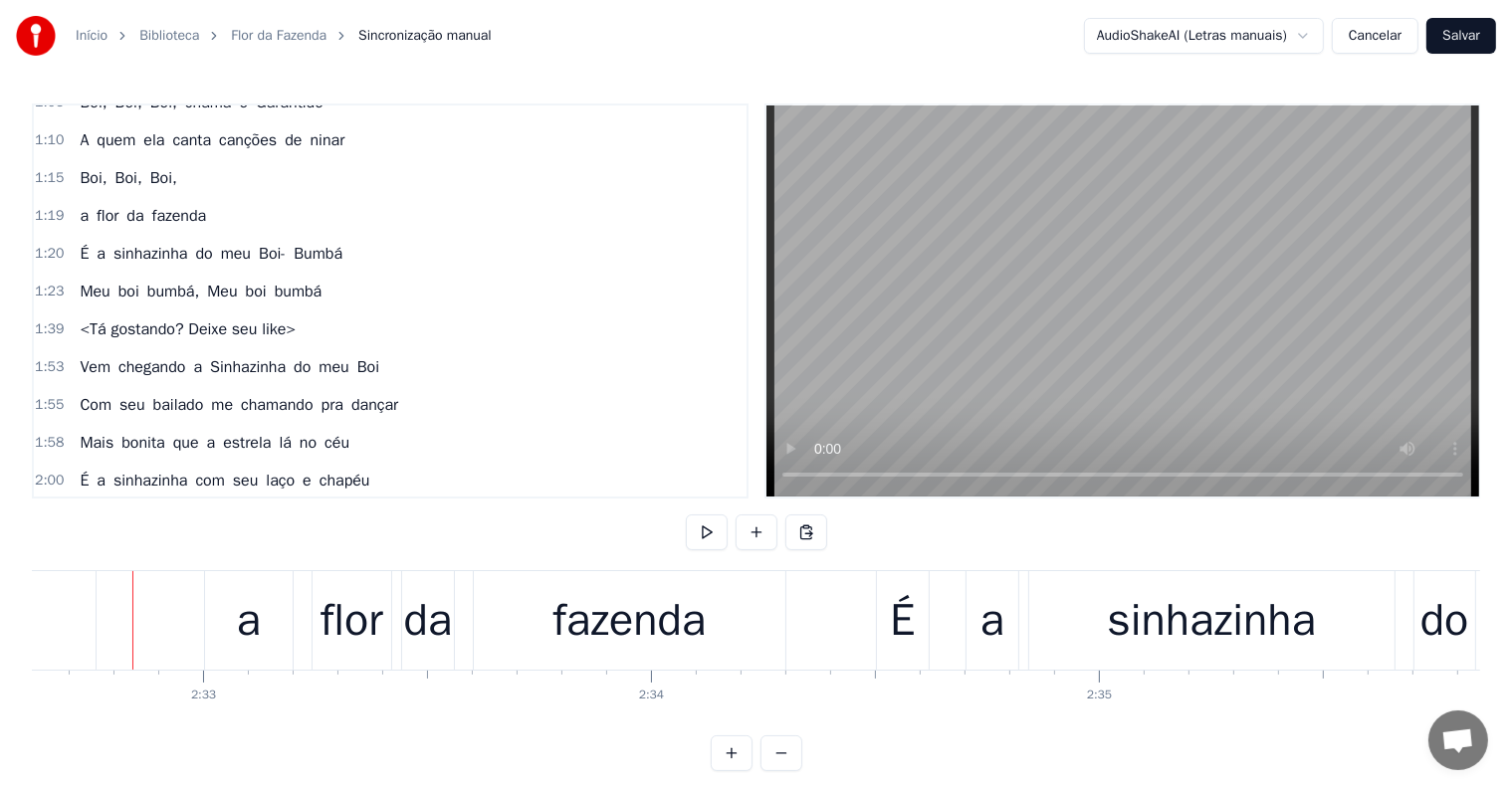 click on "da" at bounding box center [427, 621] 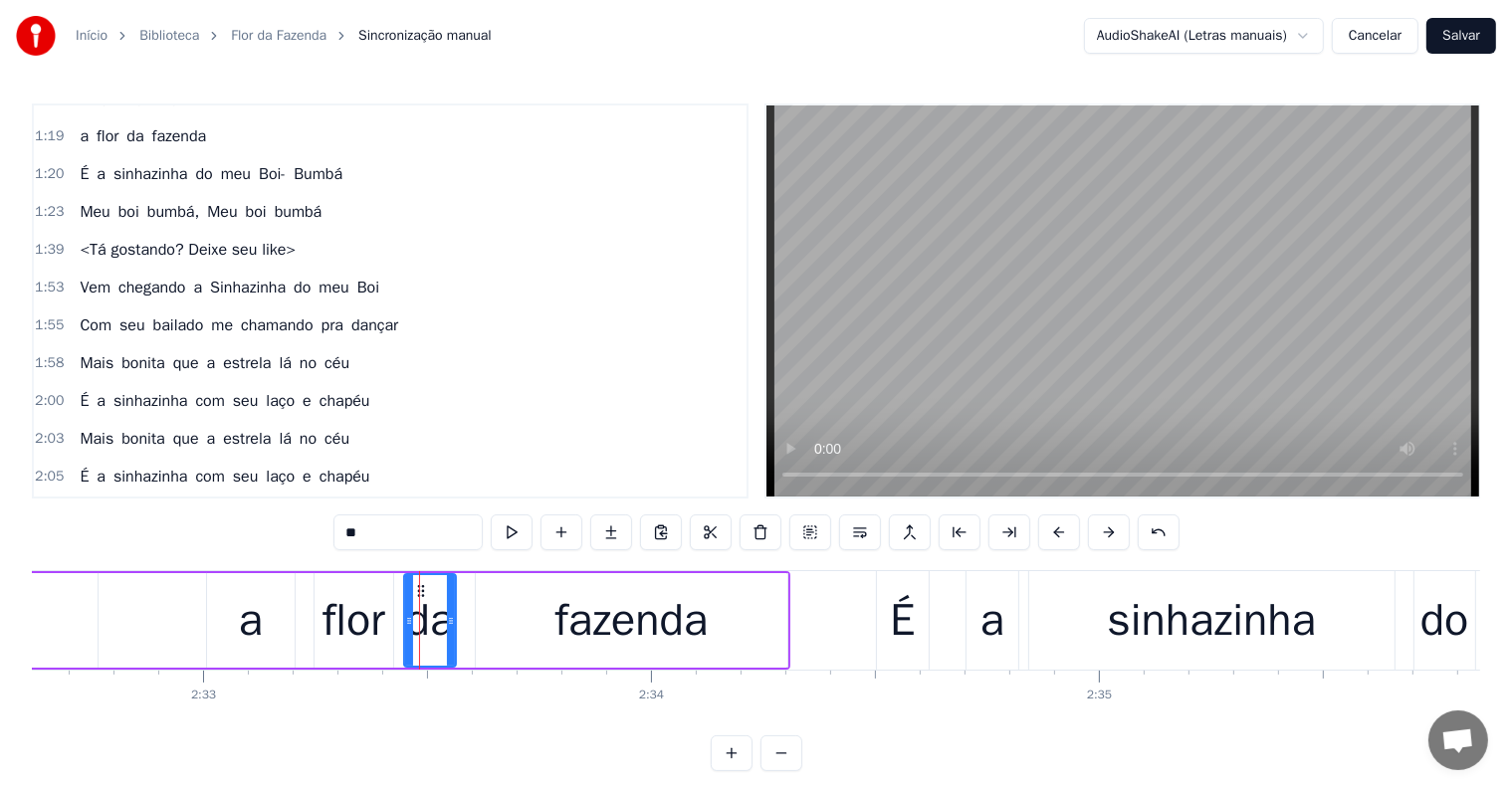 scroll, scrollTop: 1177, scrollLeft: 0, axis: vertical 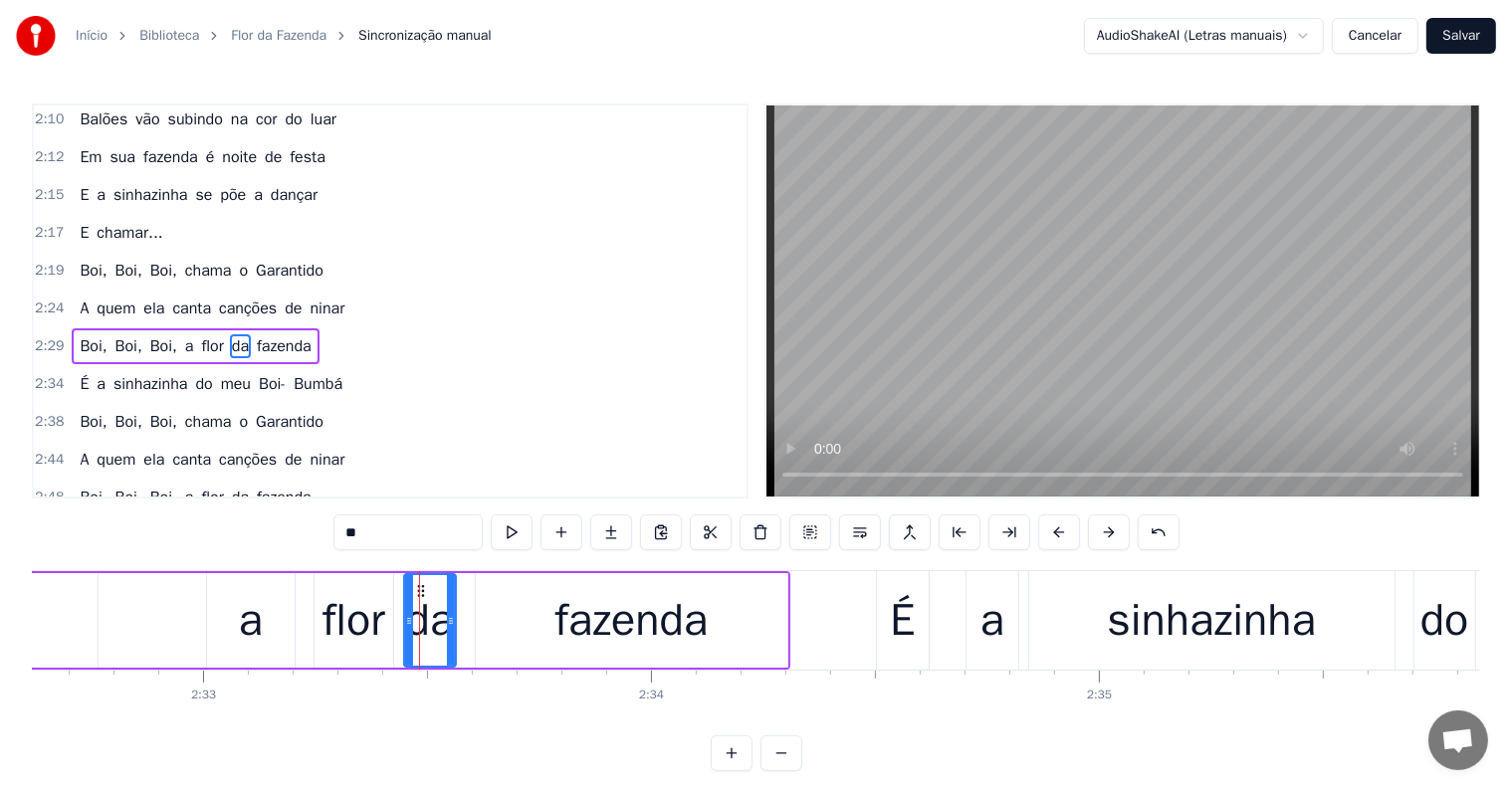 click on "a" at bounding box center (189, 346) 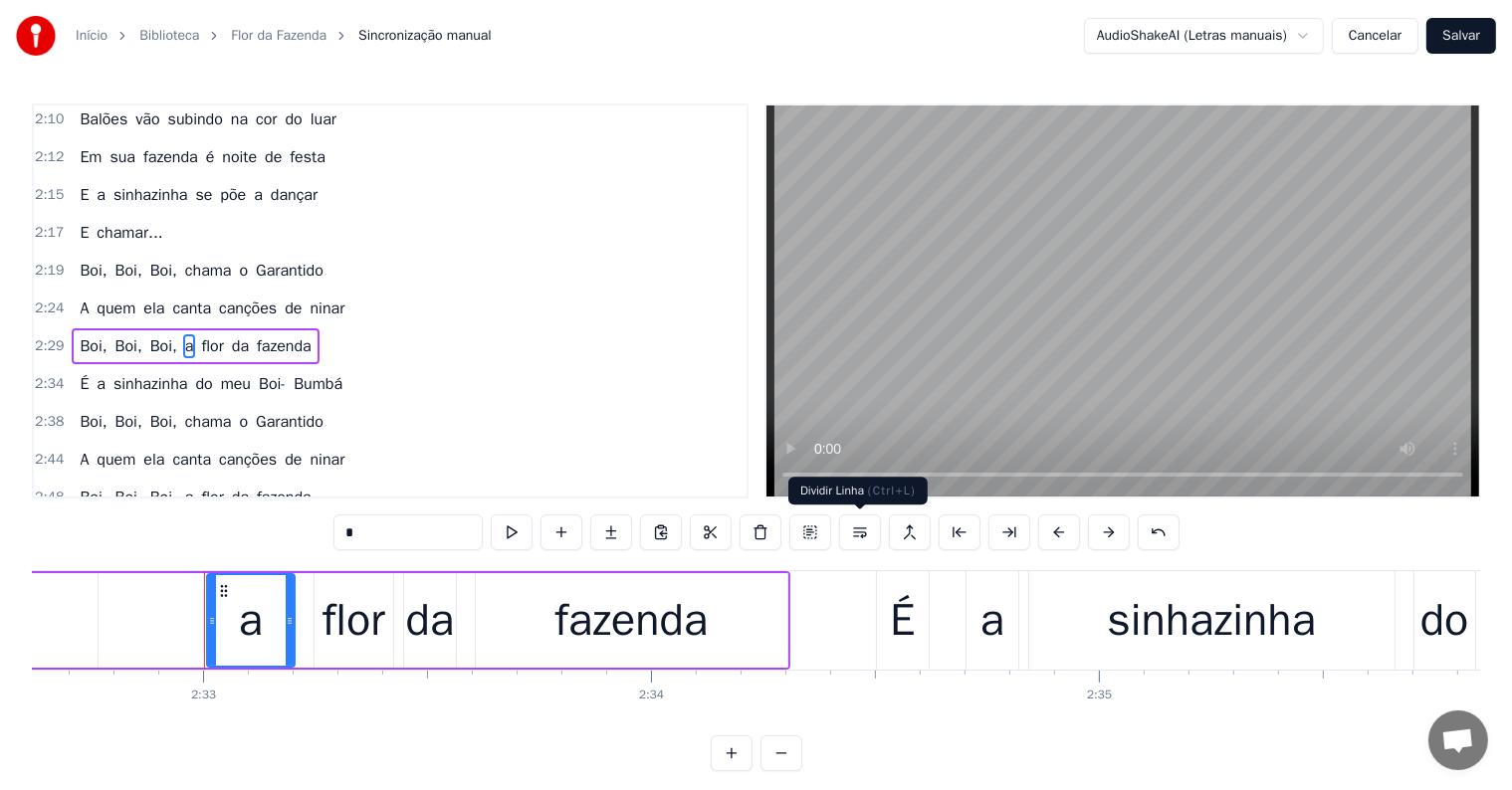 click at bounding box center [860, 532] 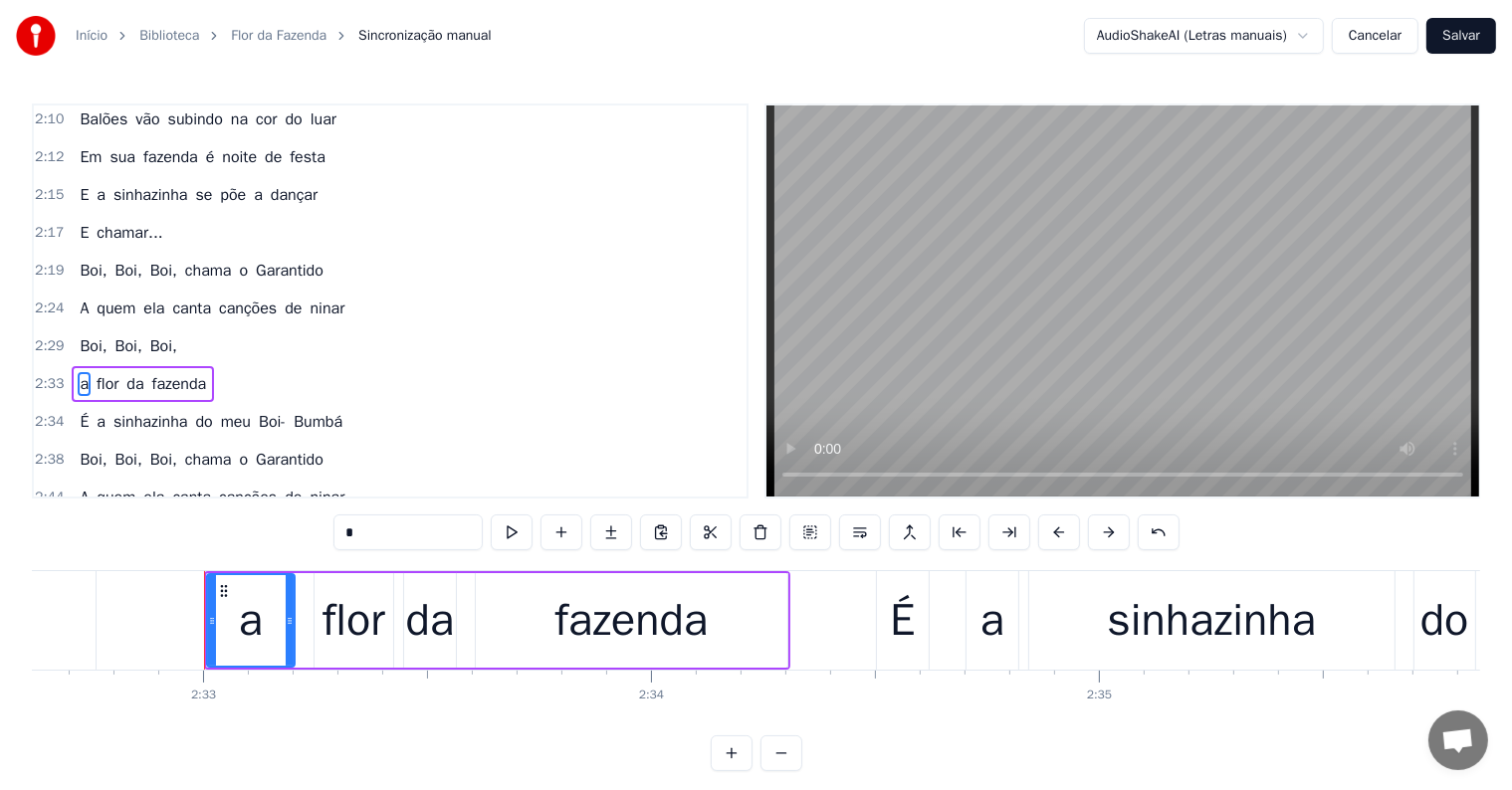 scroll, scrollTop: 1214, scrollLeft: 0, axis: vertical 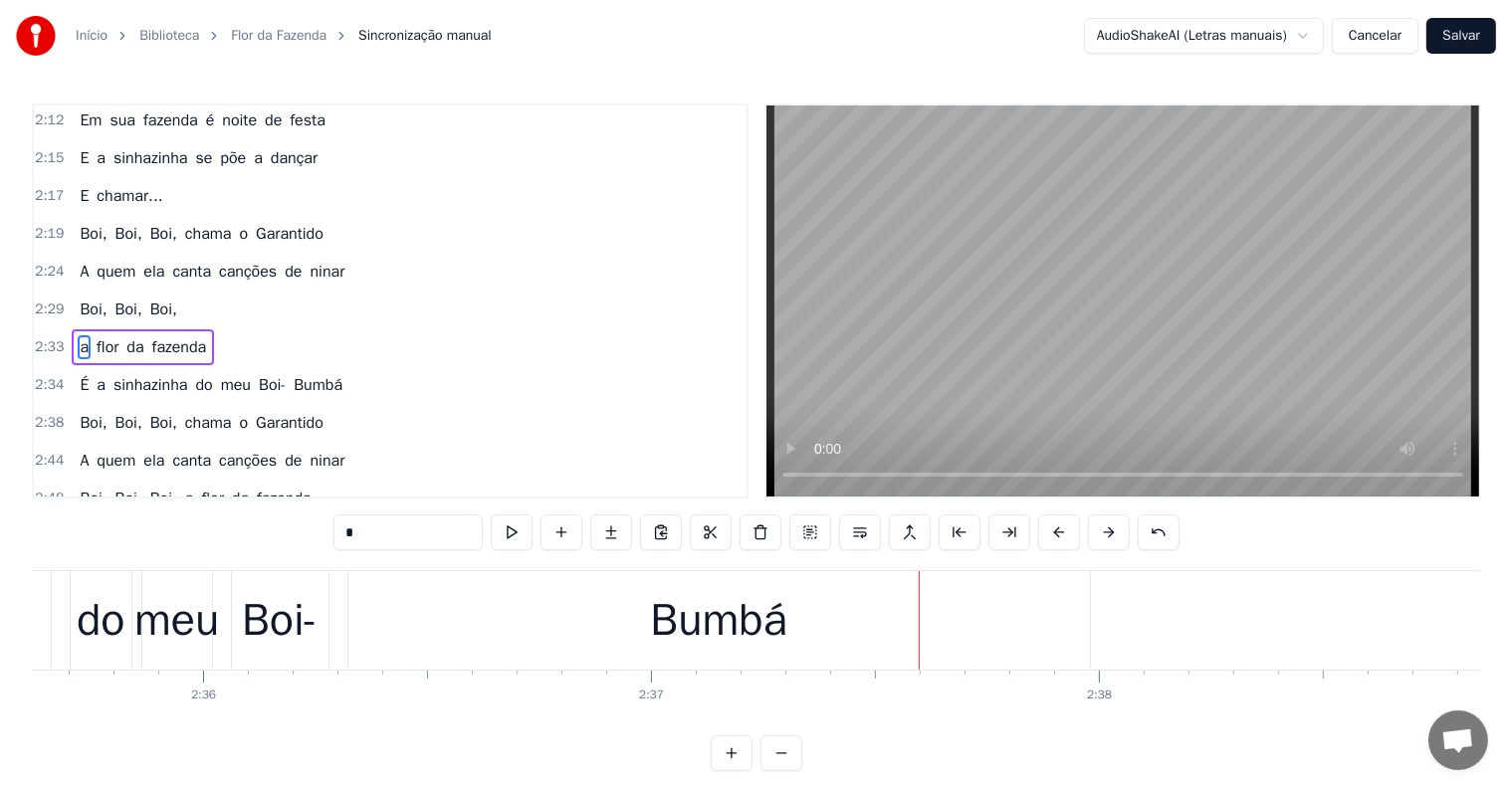 click on "Boi-" at bounding box center (280, 621) 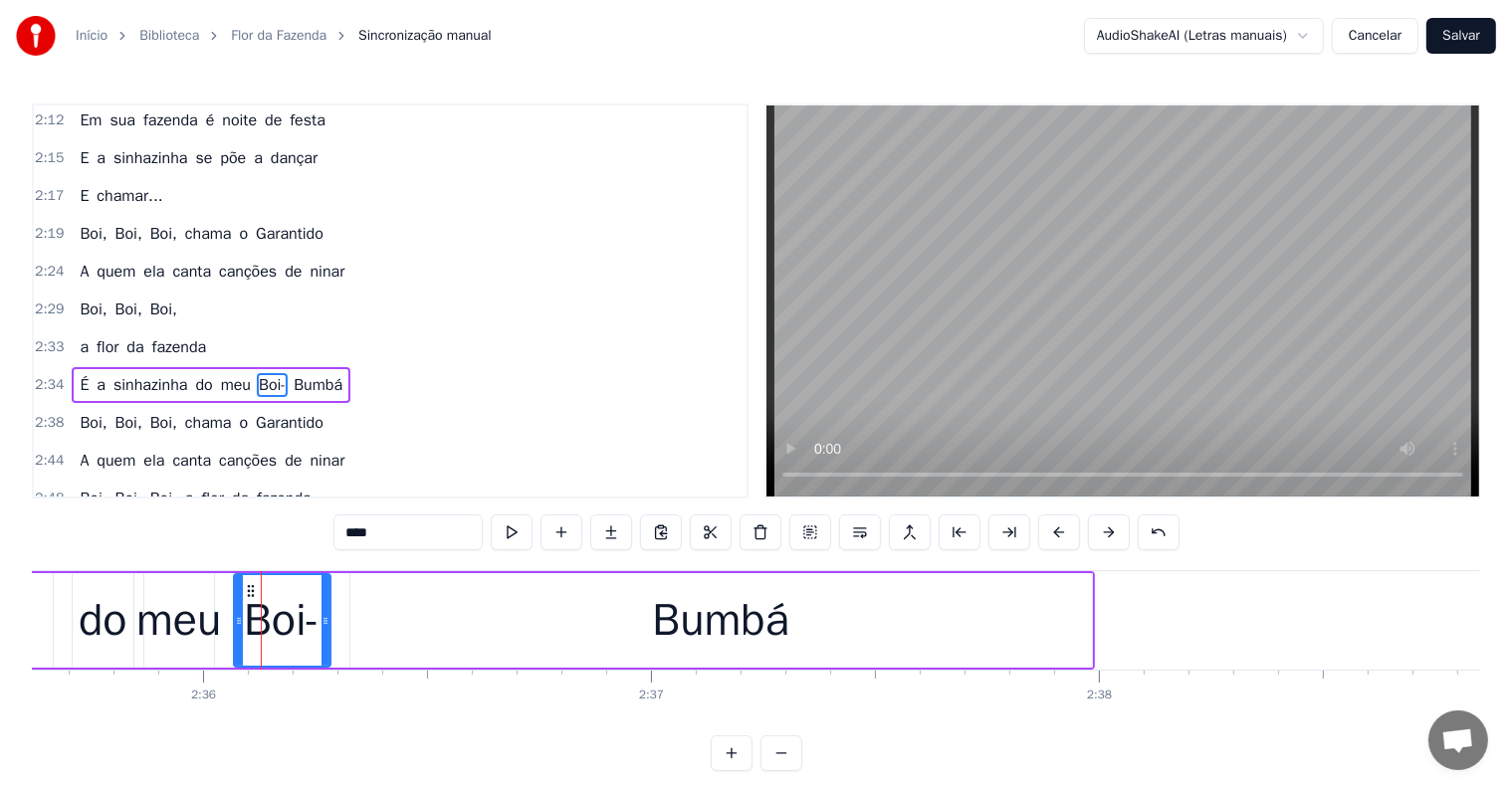 scroll, scrollTop: 1250, scrollLeft: 0, axis: vertical 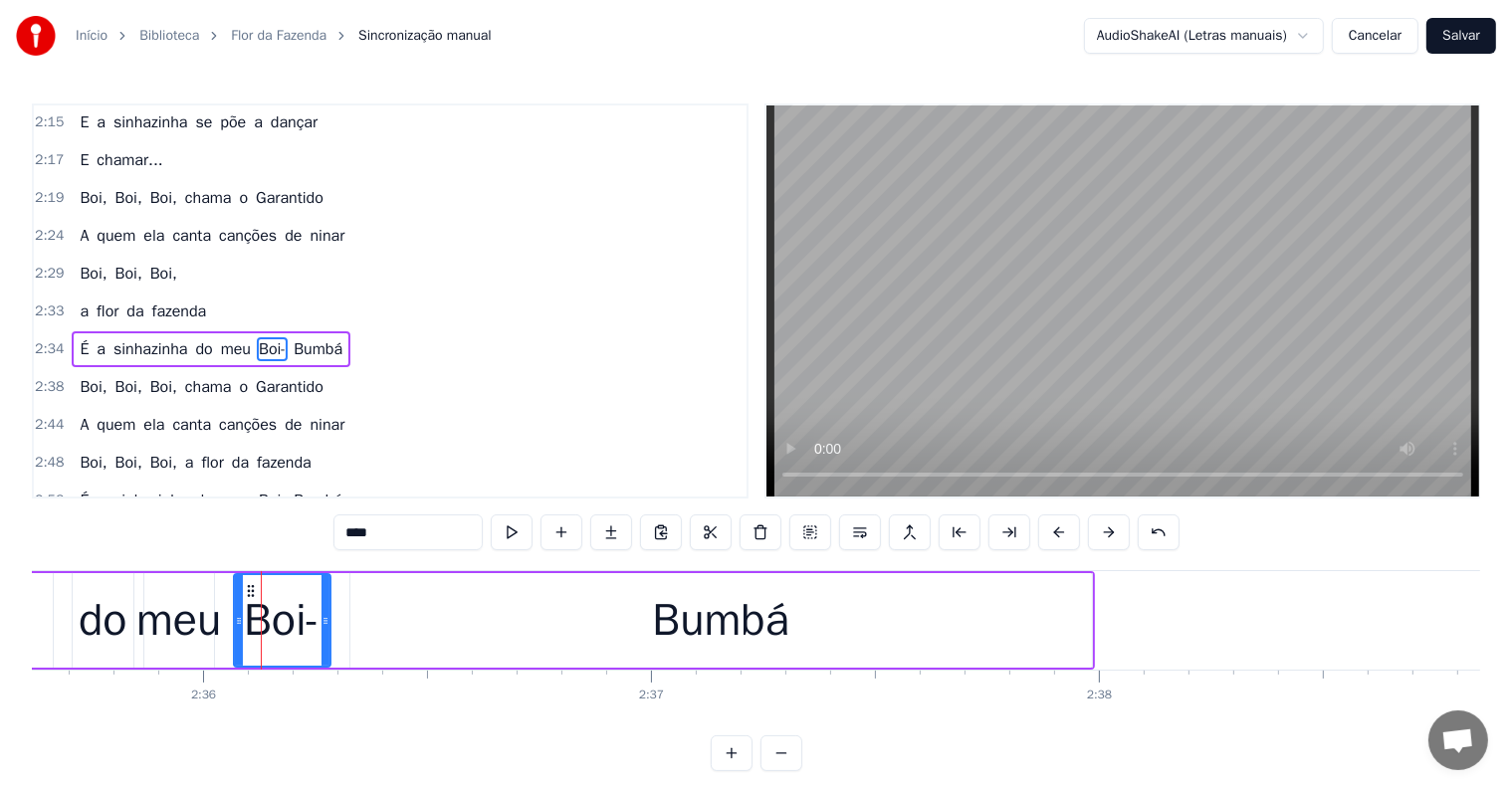 click on "do" at bounding box center [103, 621] 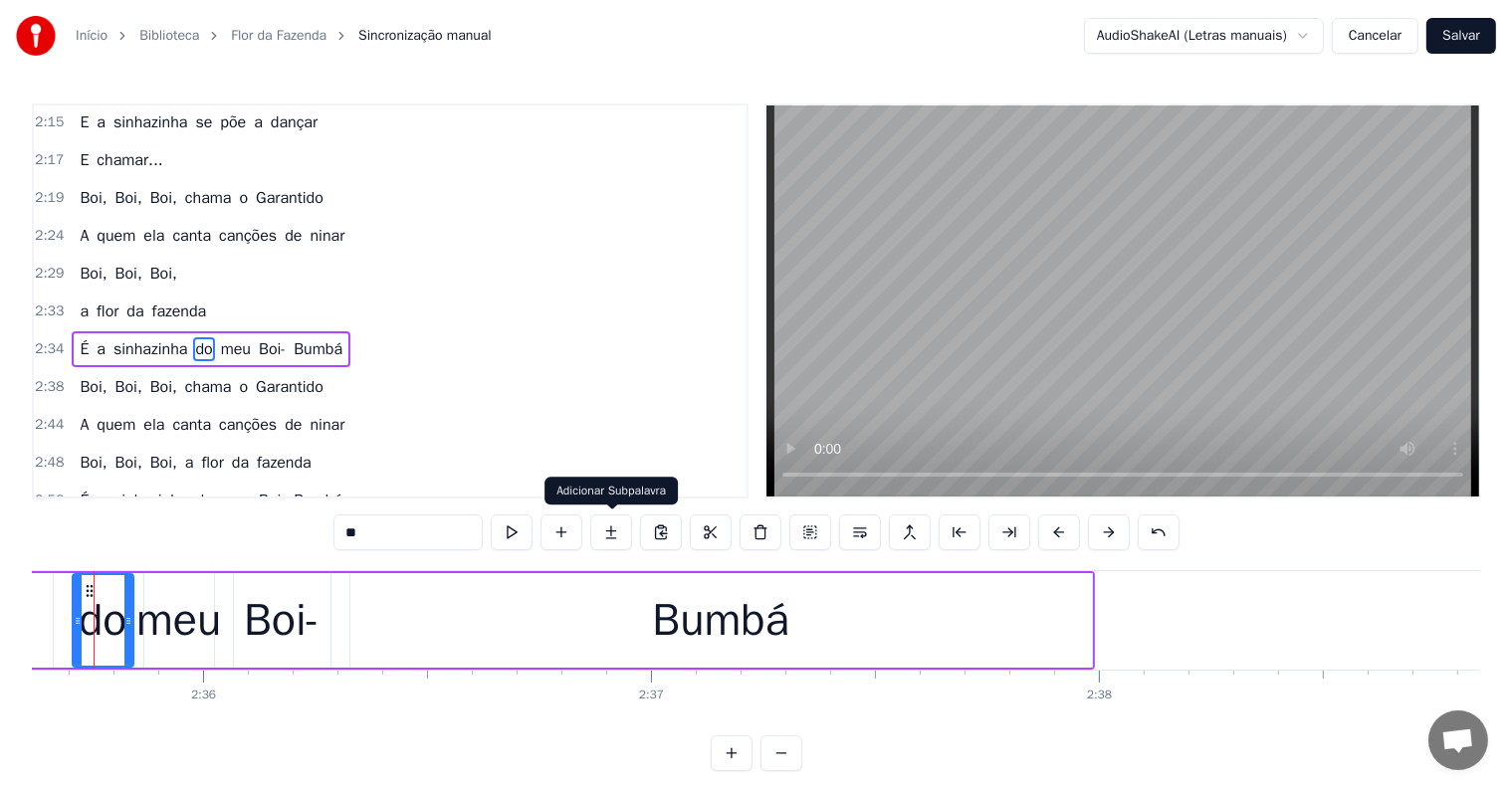 scroll, scrollTop: 0, scrollLeft: 69667, axis: horizontal 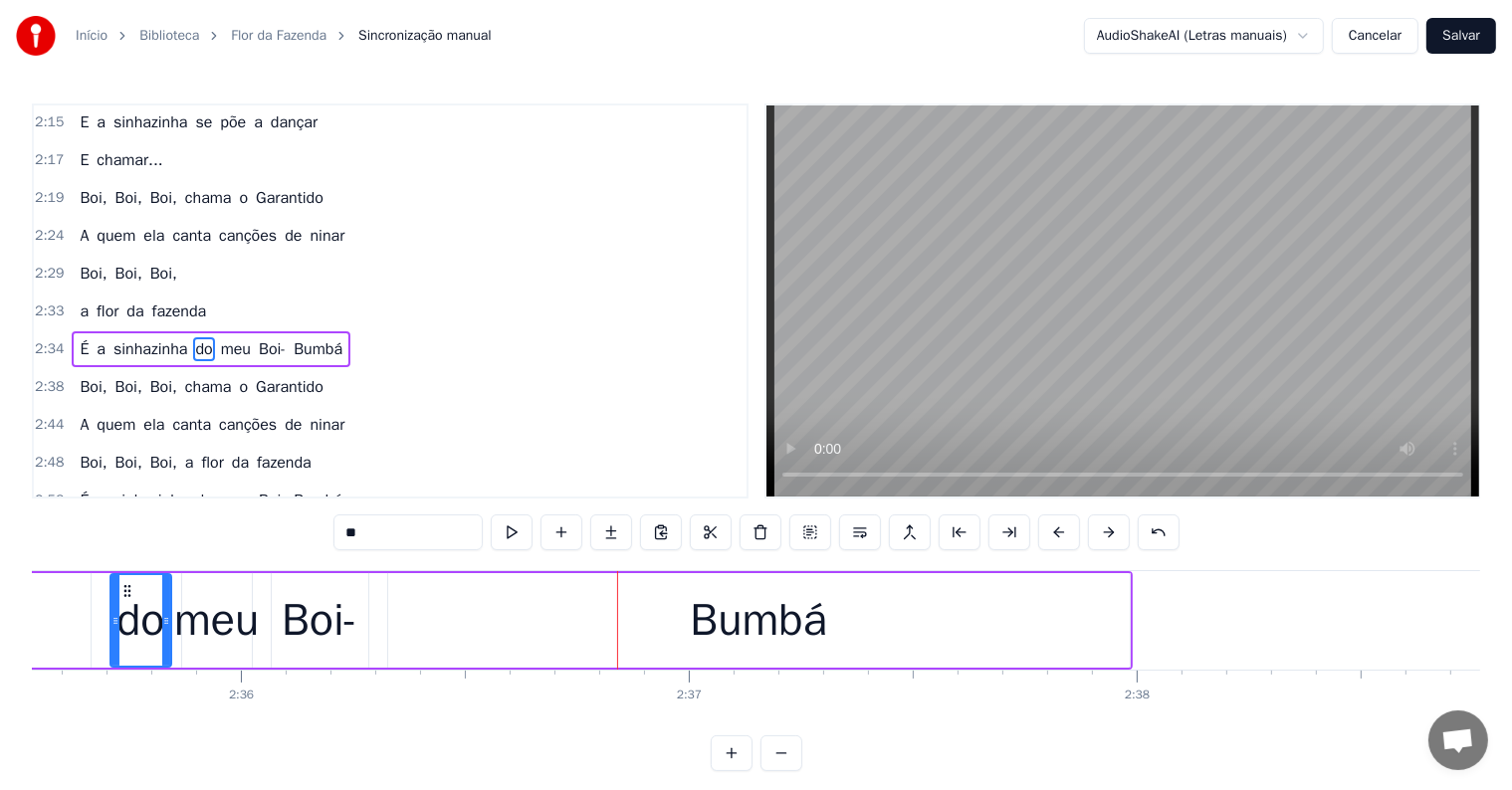 click on "sinhazinha" at bounding box center (-93, 620) 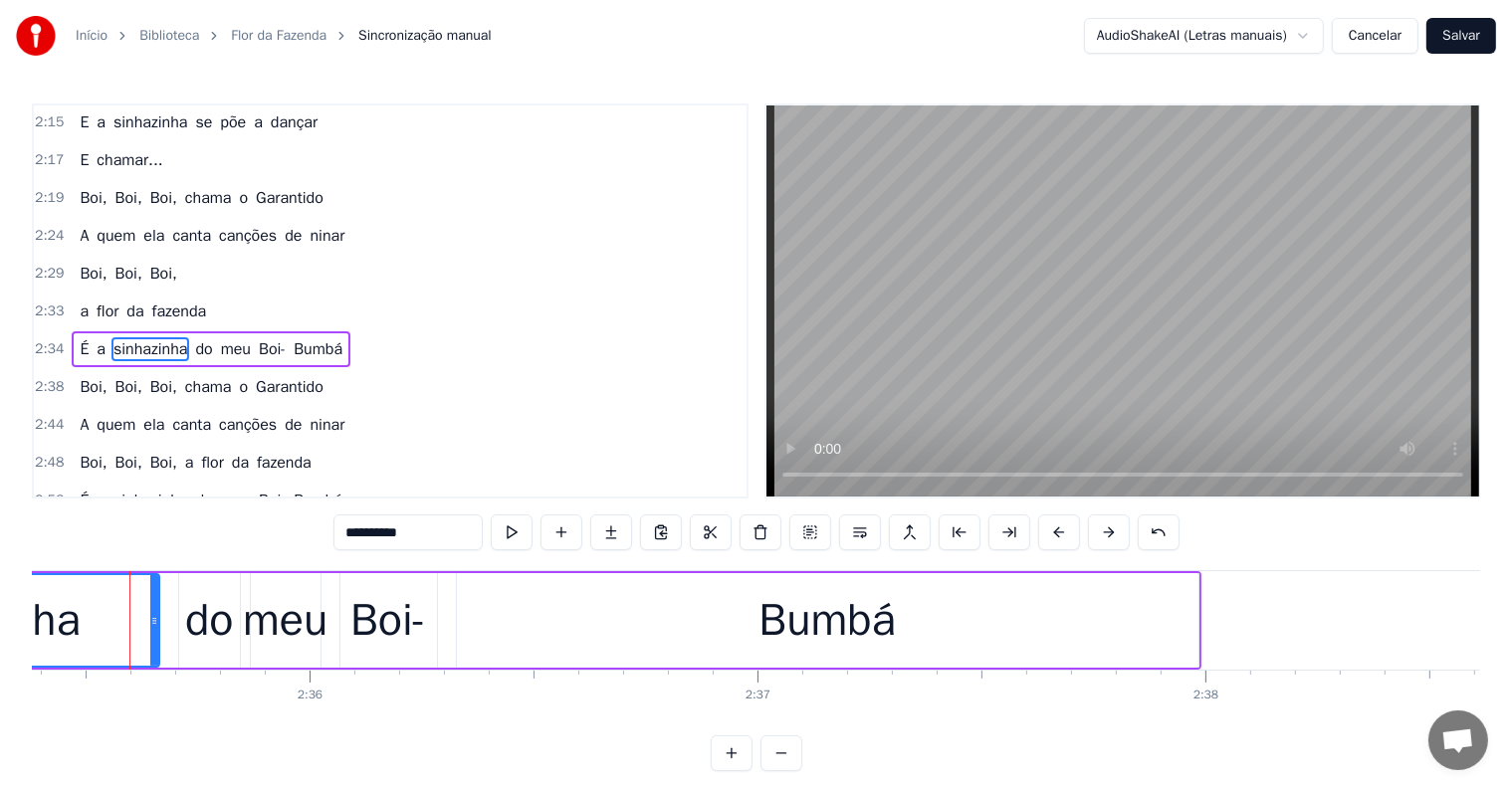 scroll, scrollTop: 0, scrollLeft: 69596, axis: horizontal 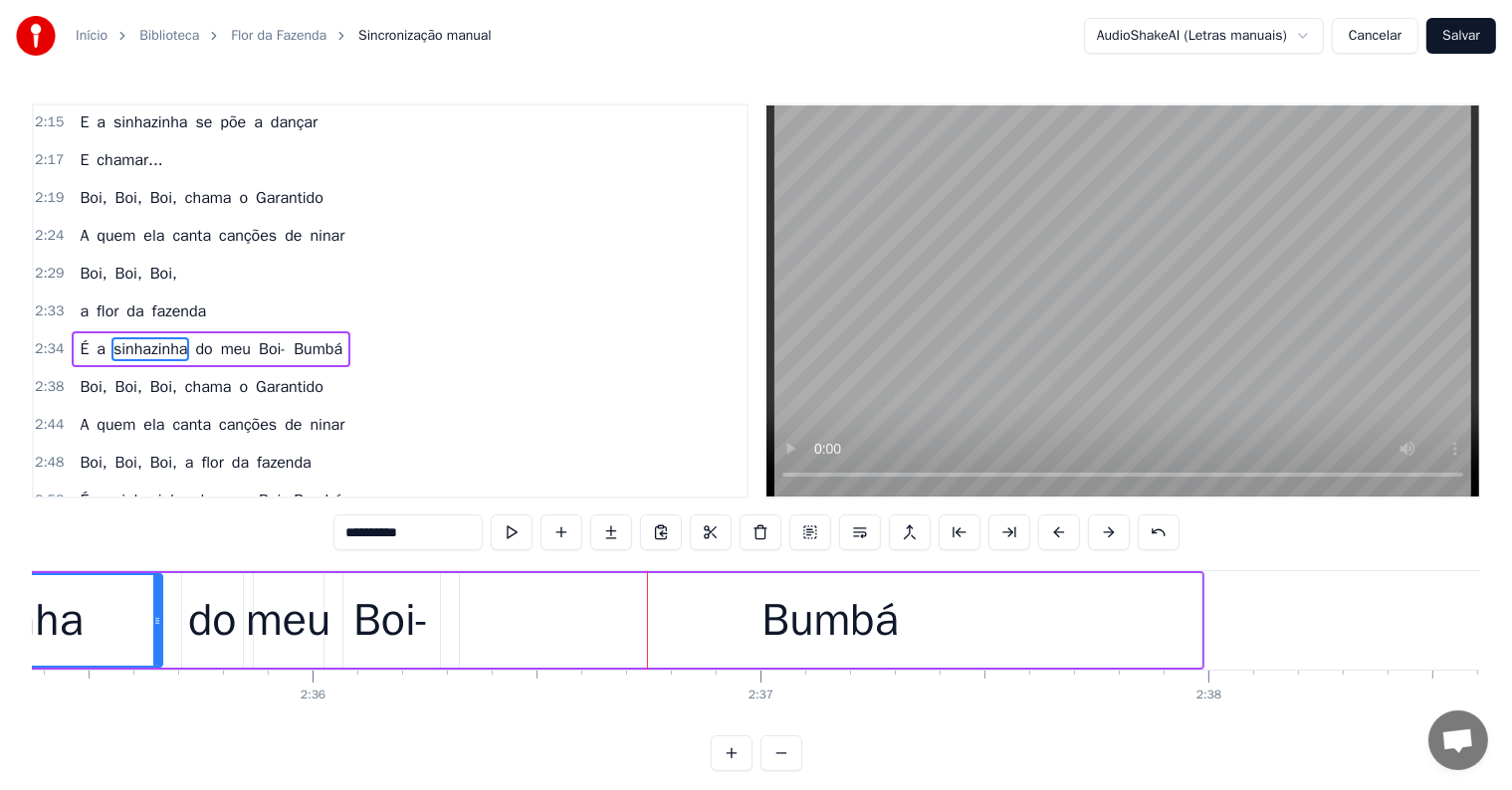 click on "Bumbá" at bounding box center (830, 620) 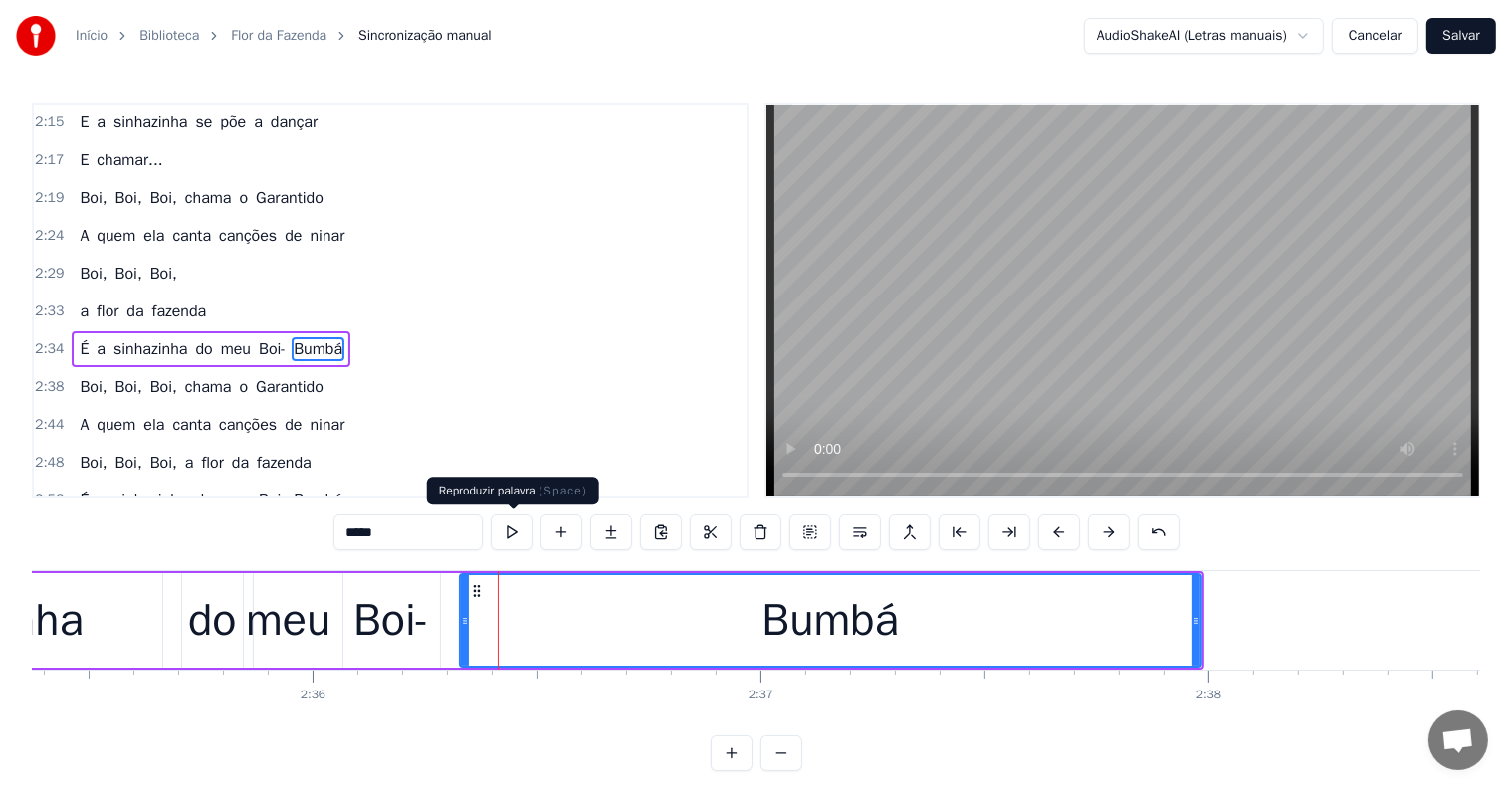 click at bounding box center [512, 532] 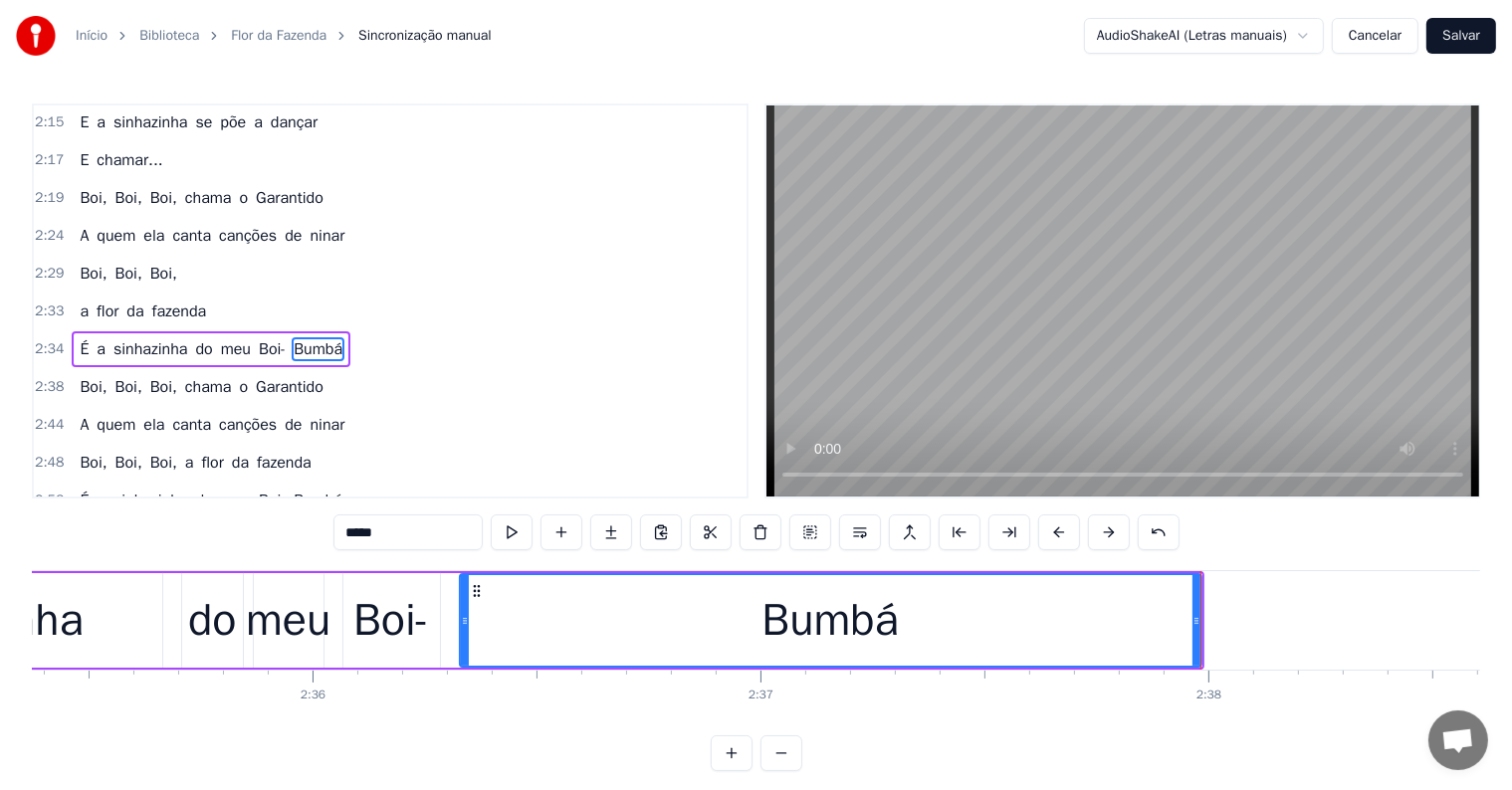 click on "meu" at bounding box center [288, 621] 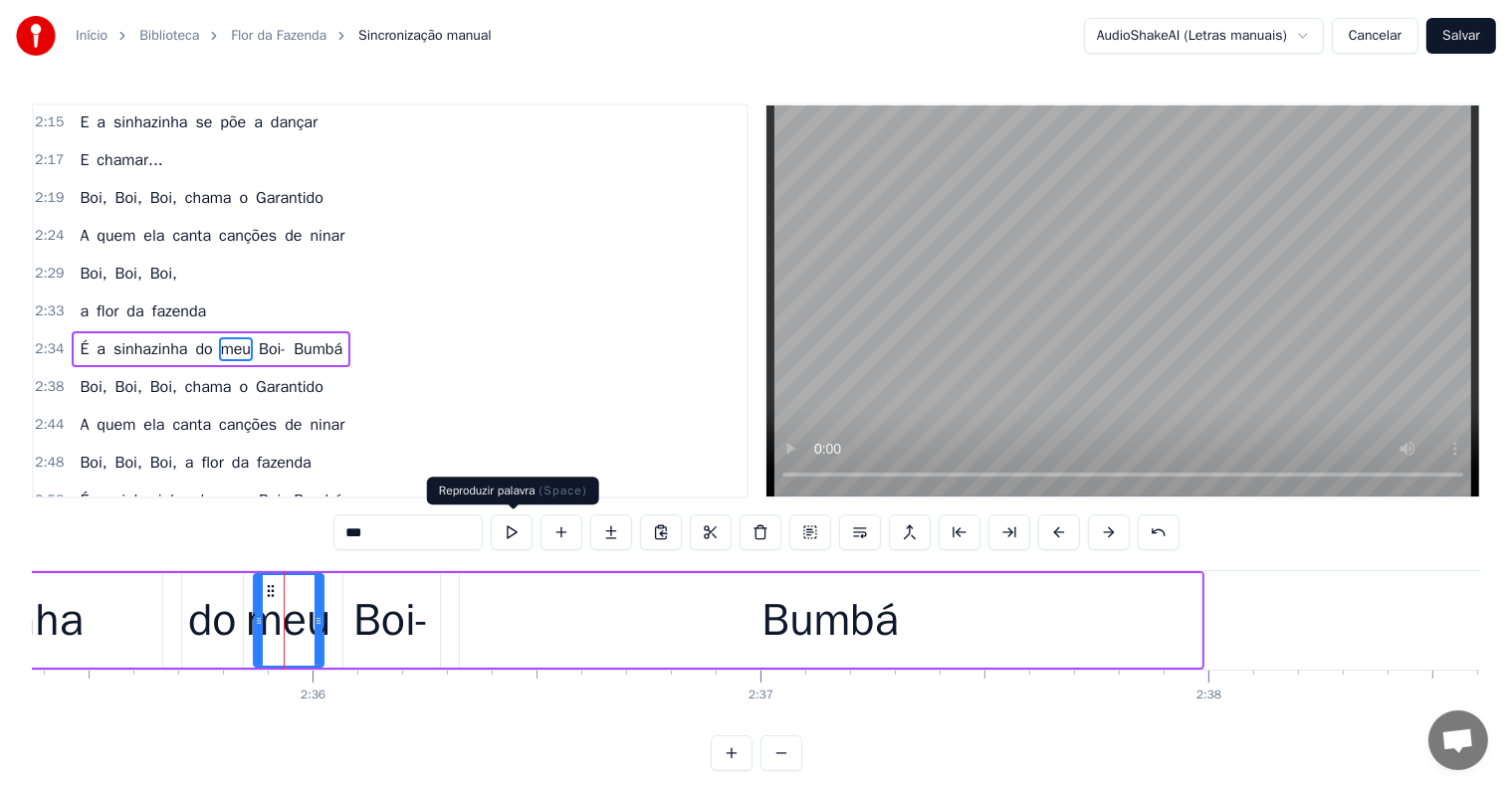 click at bounding box center [512, 532] 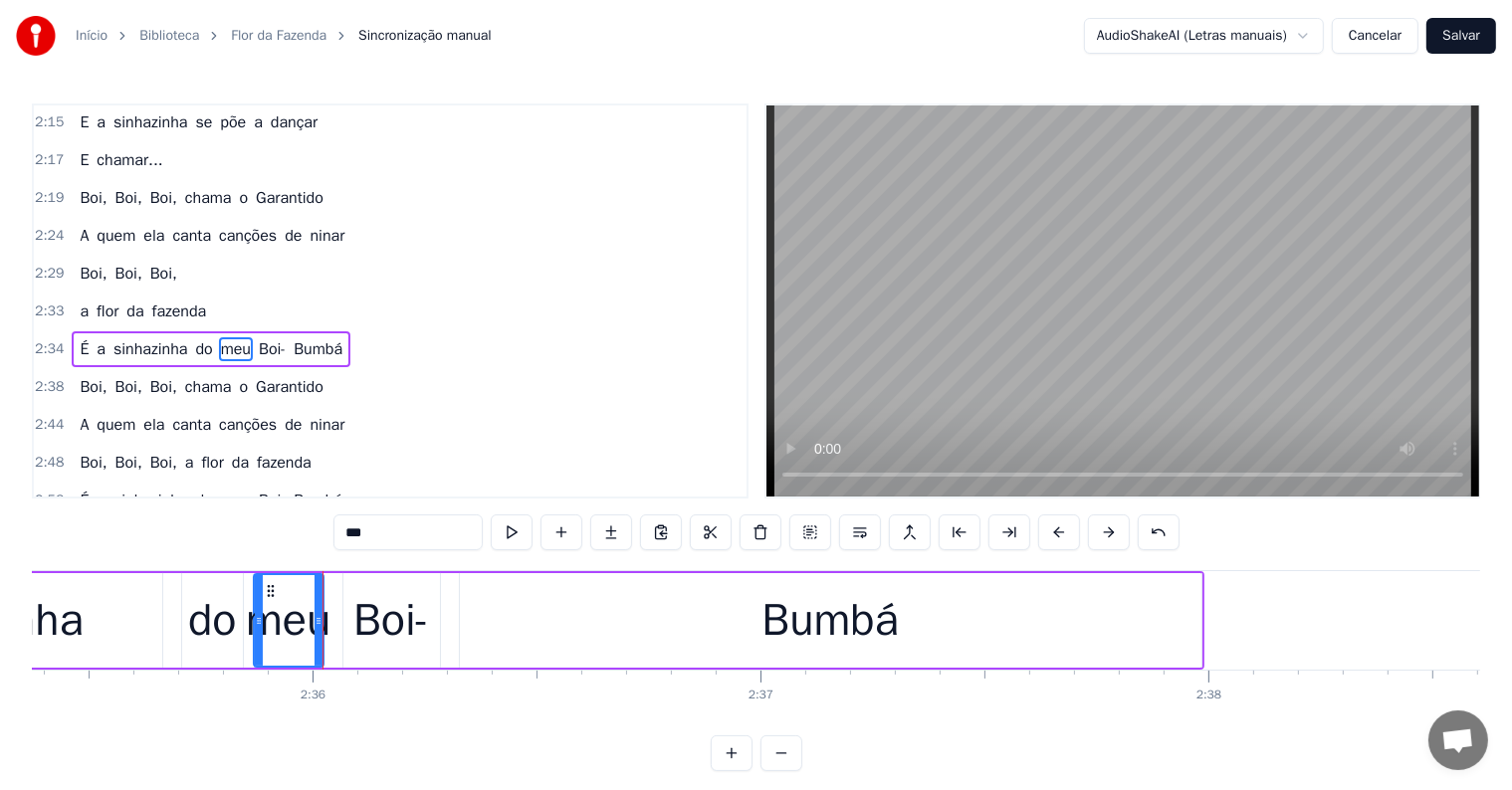 click on "Boi-" at bounding box center [391, 621] 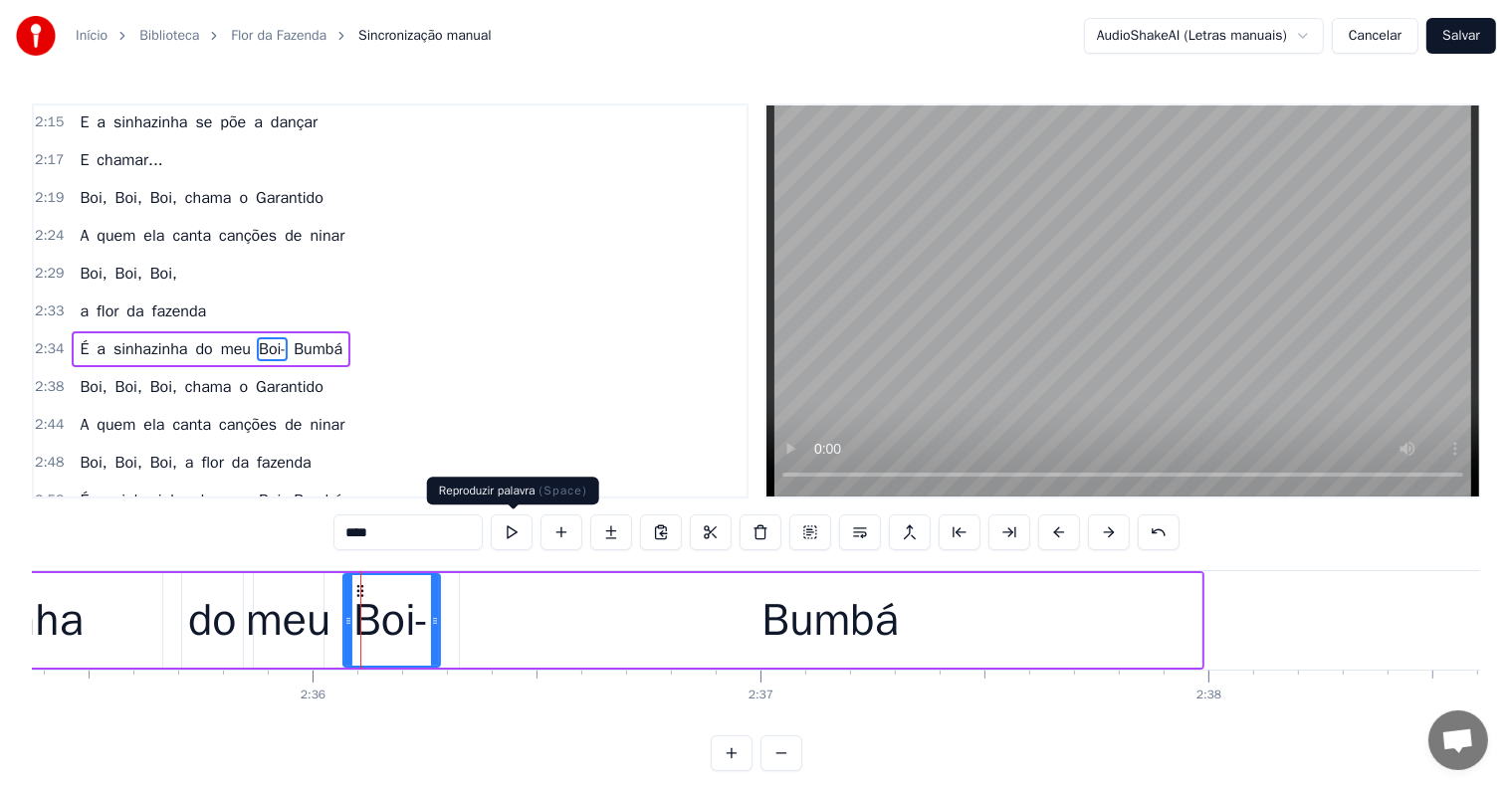 click at bounding box center [512, 532] 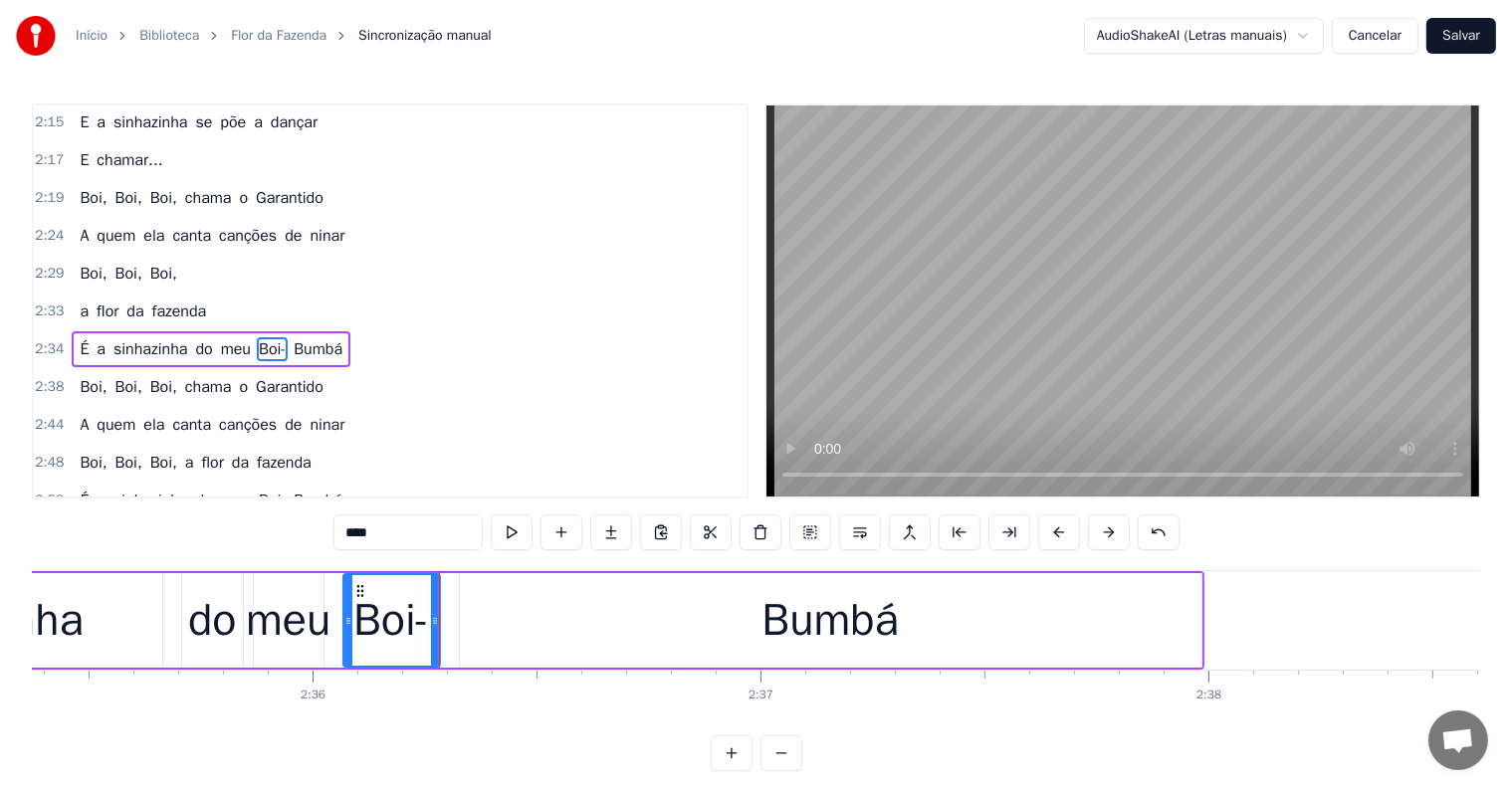 click on "meu" at bounding box center (288, 621) 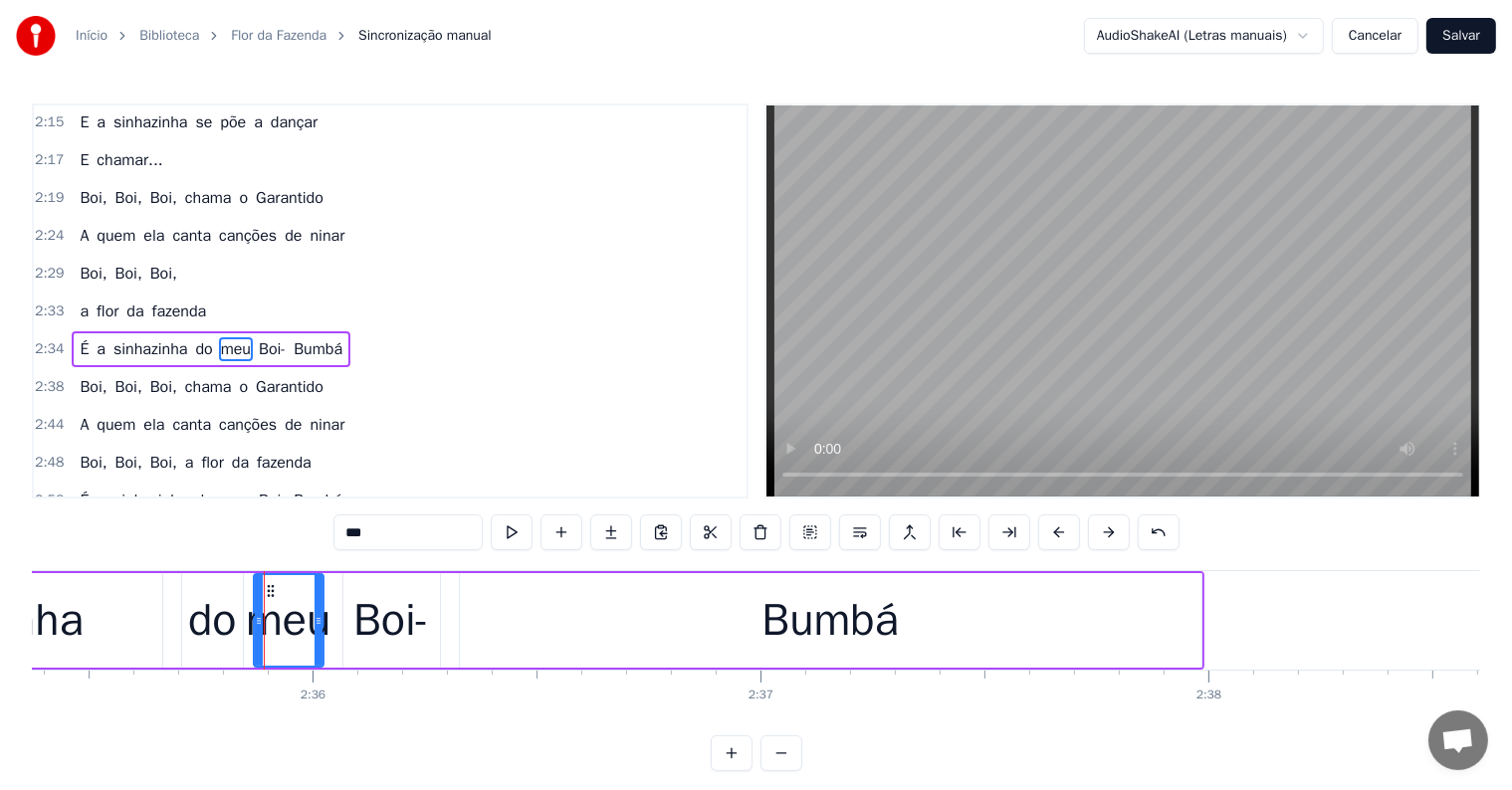 click on "sinhazinha" at bounding box center (-21, 620) 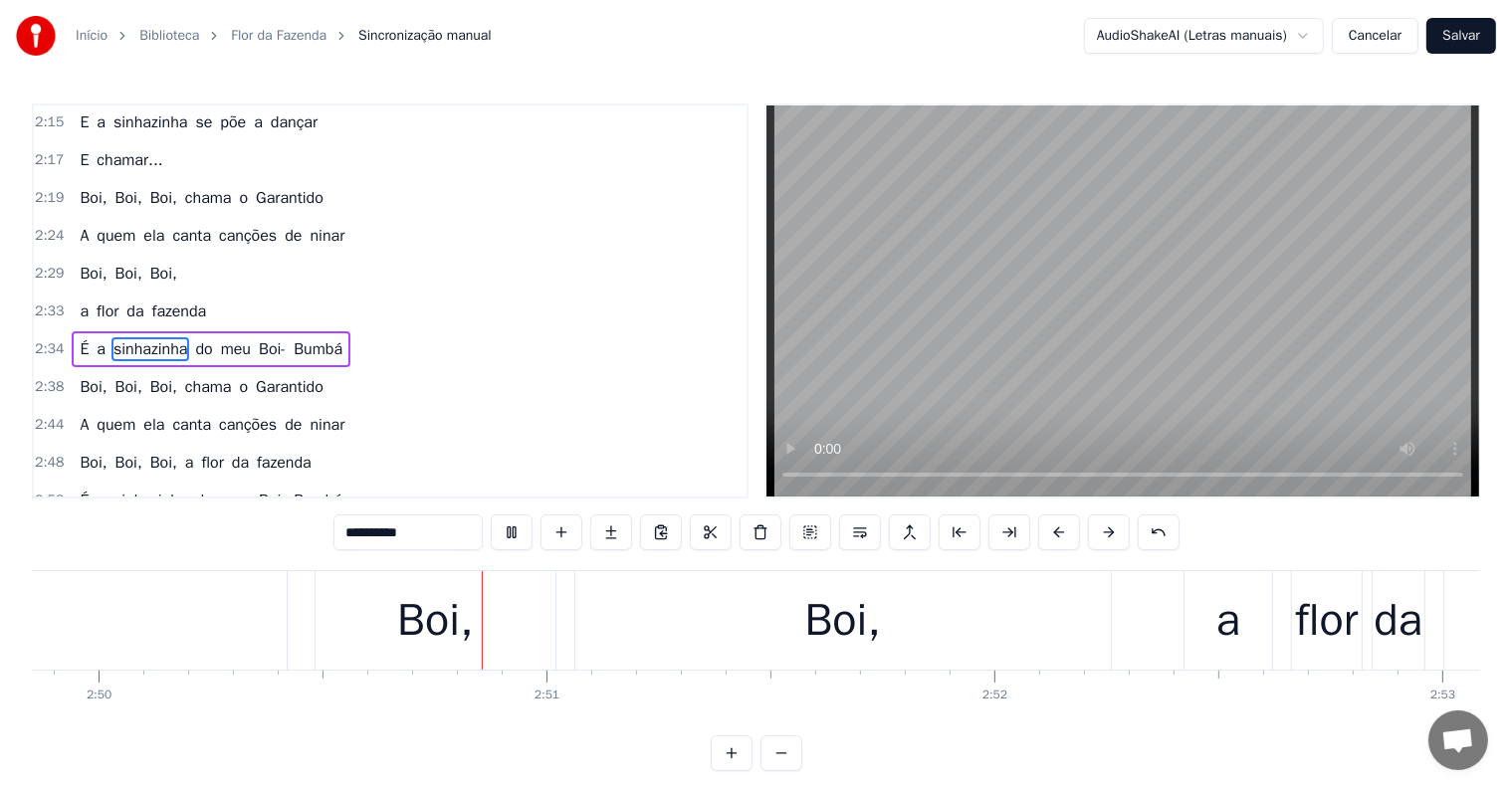 scroll, scrollTop: 0, scrollLeft: 76083, axis: horizontal 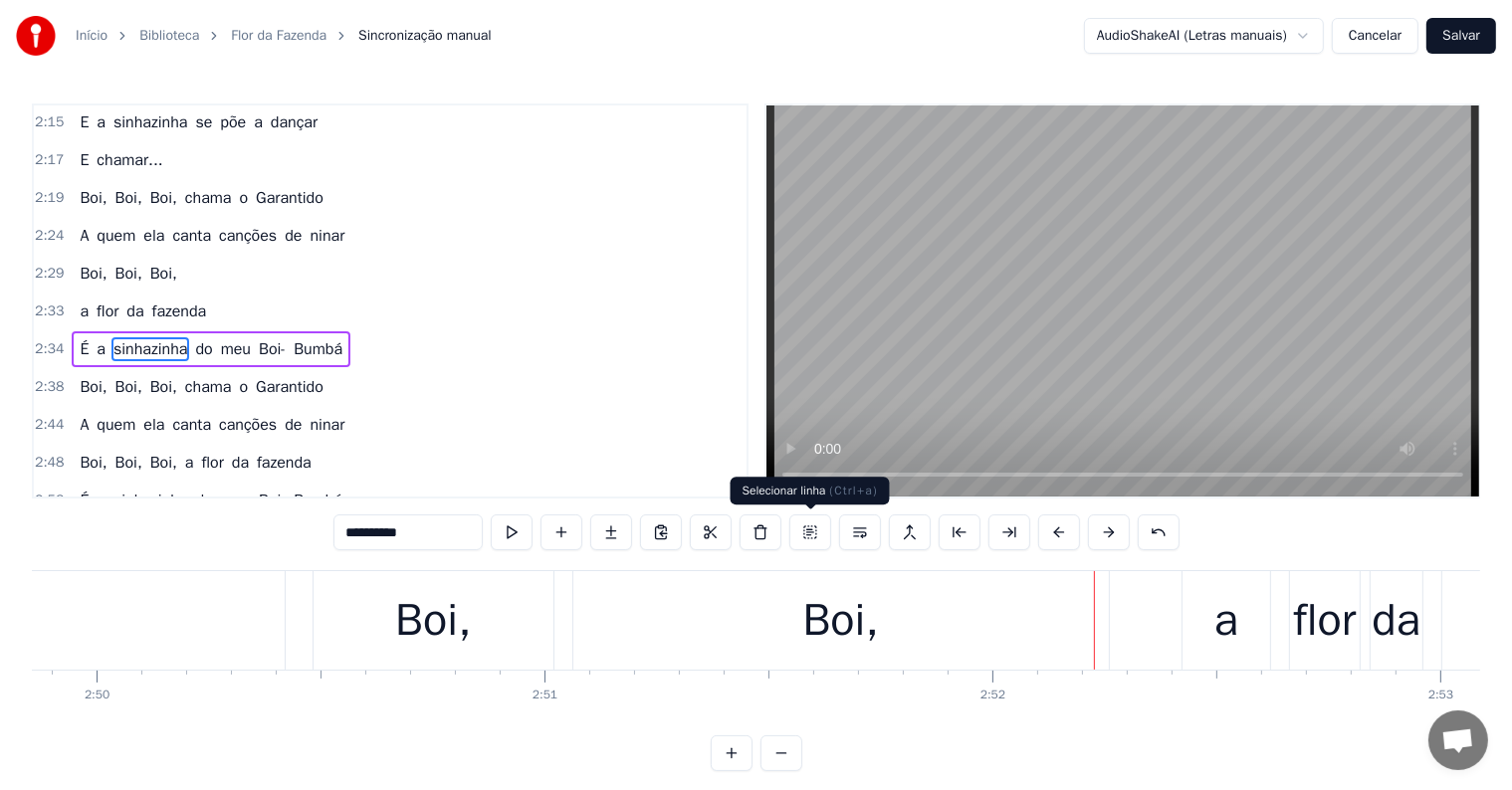 click on "Boi," at bounding box center [841, 621] 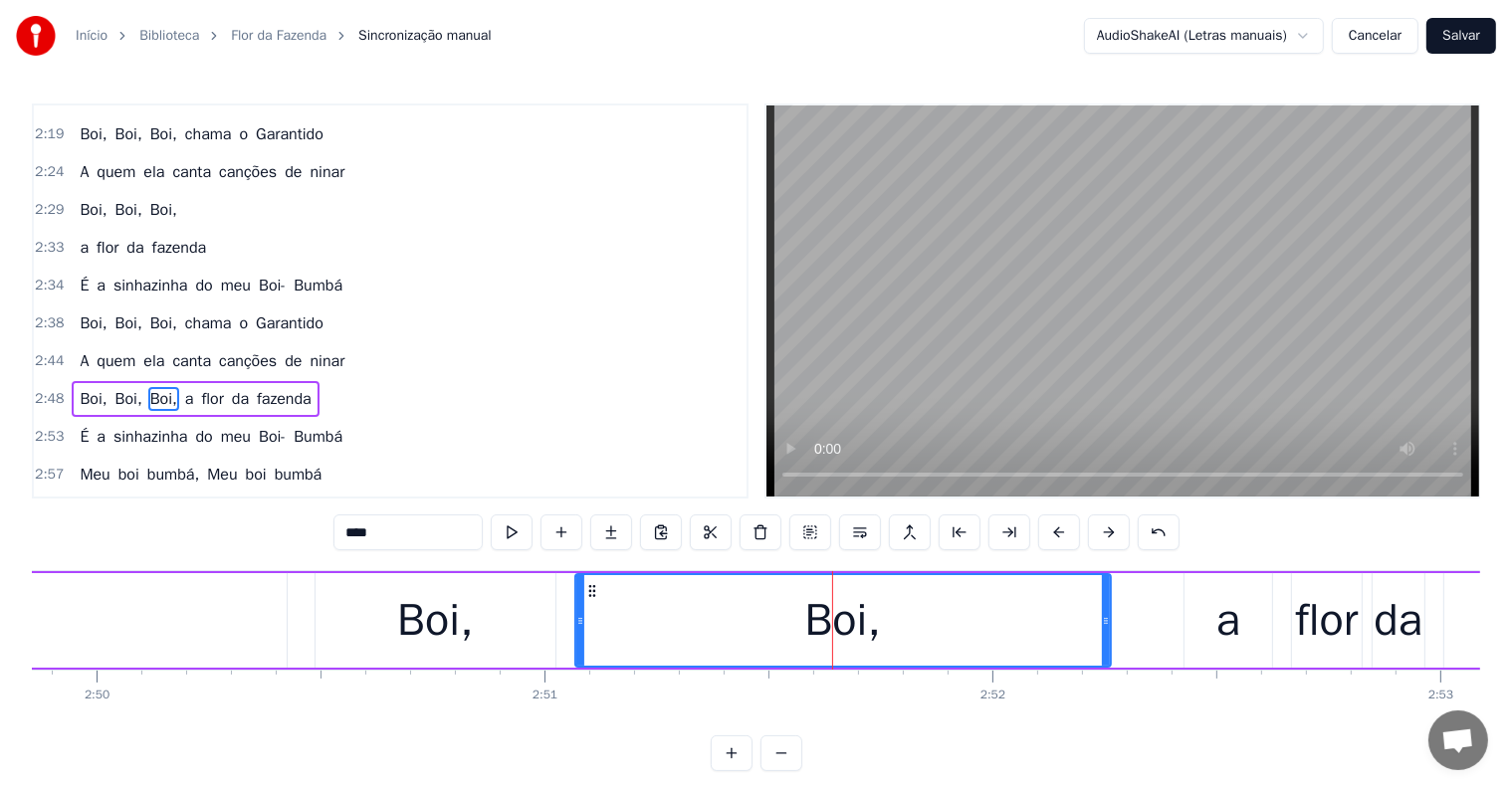 scroll, scrollTop: 1329, scrollLeft: 0, axis: vertical 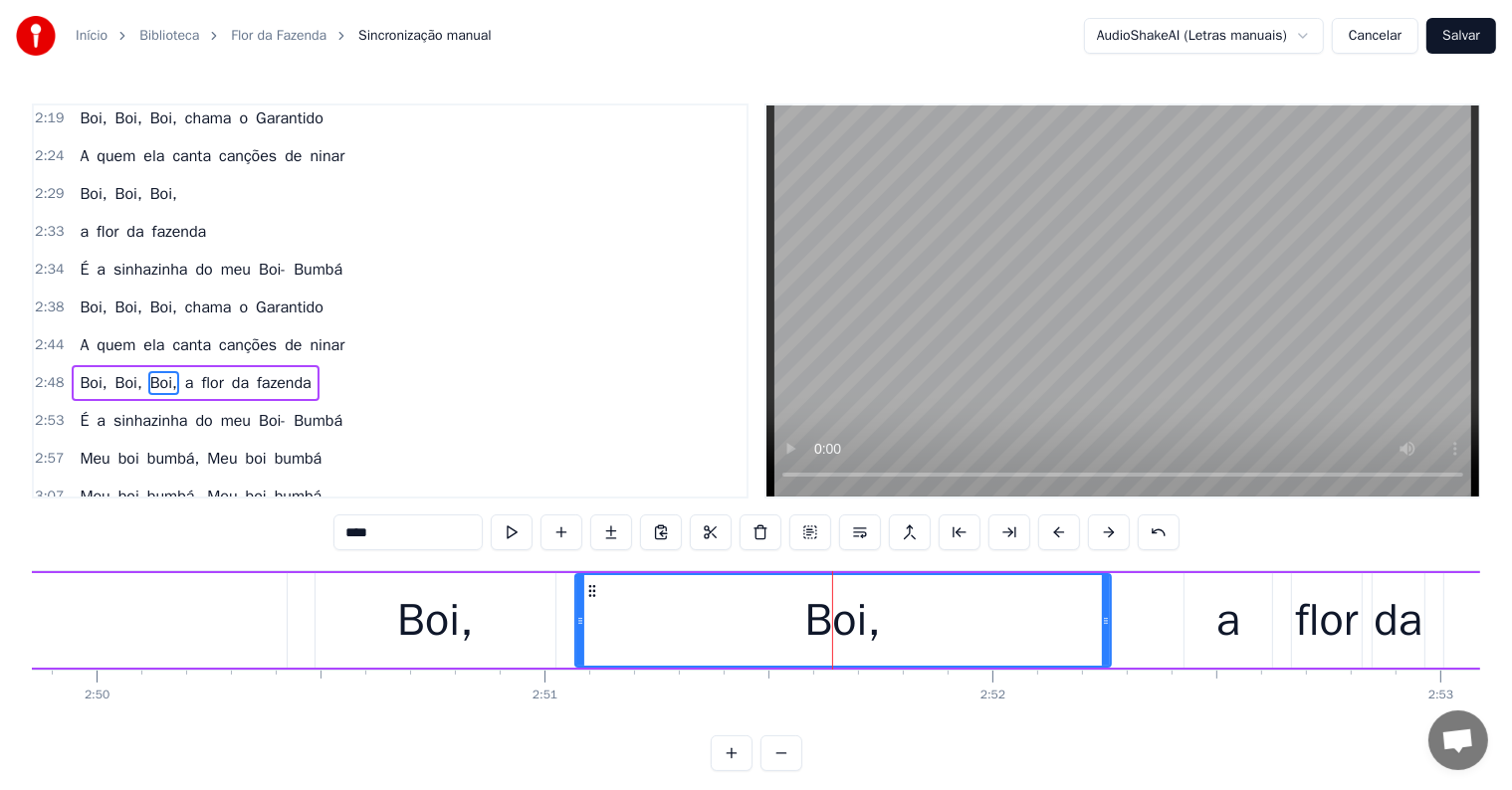 click on "a" at bounding box center [189, 383] 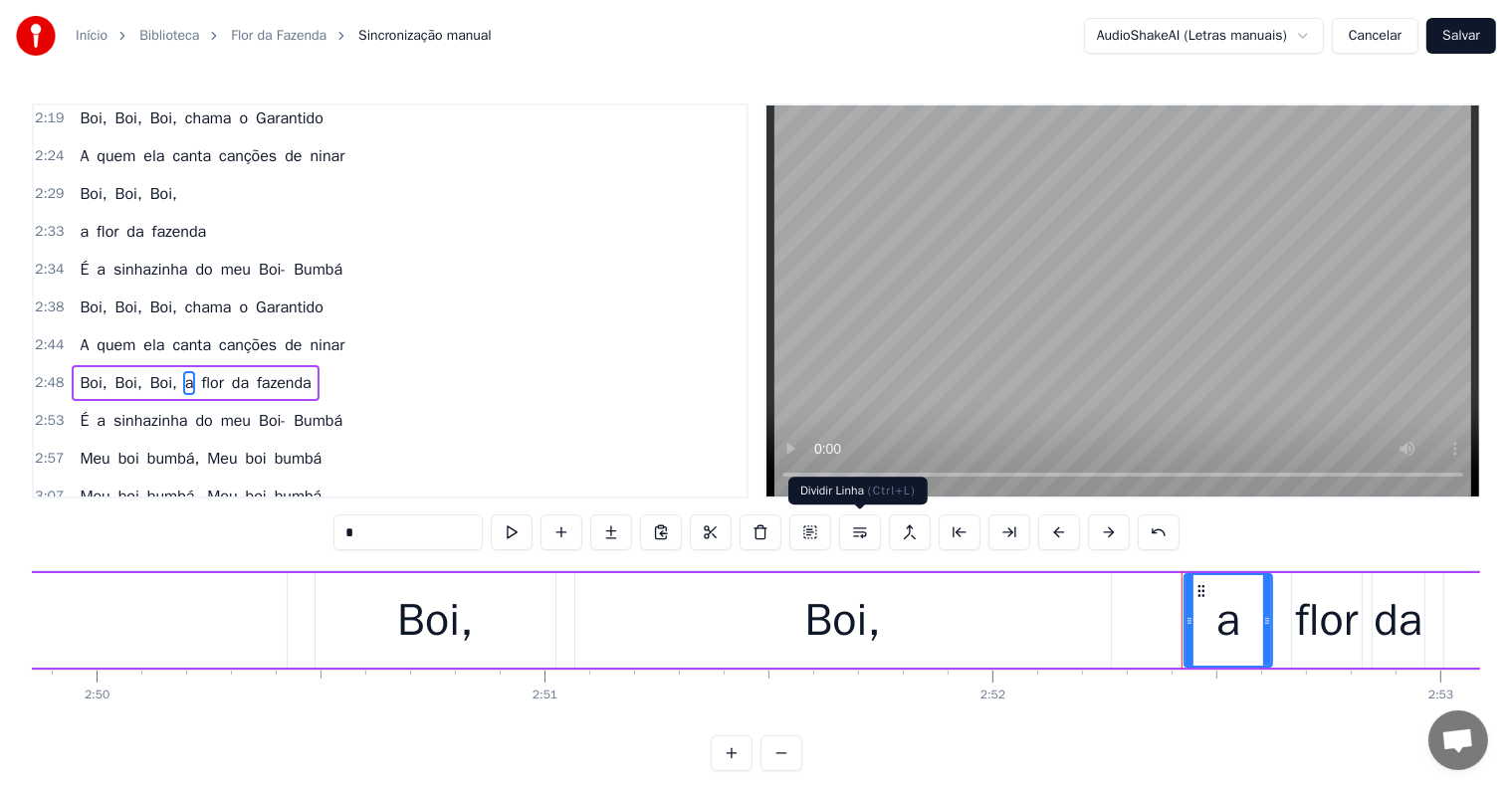 click at bounding box center (860, 532) 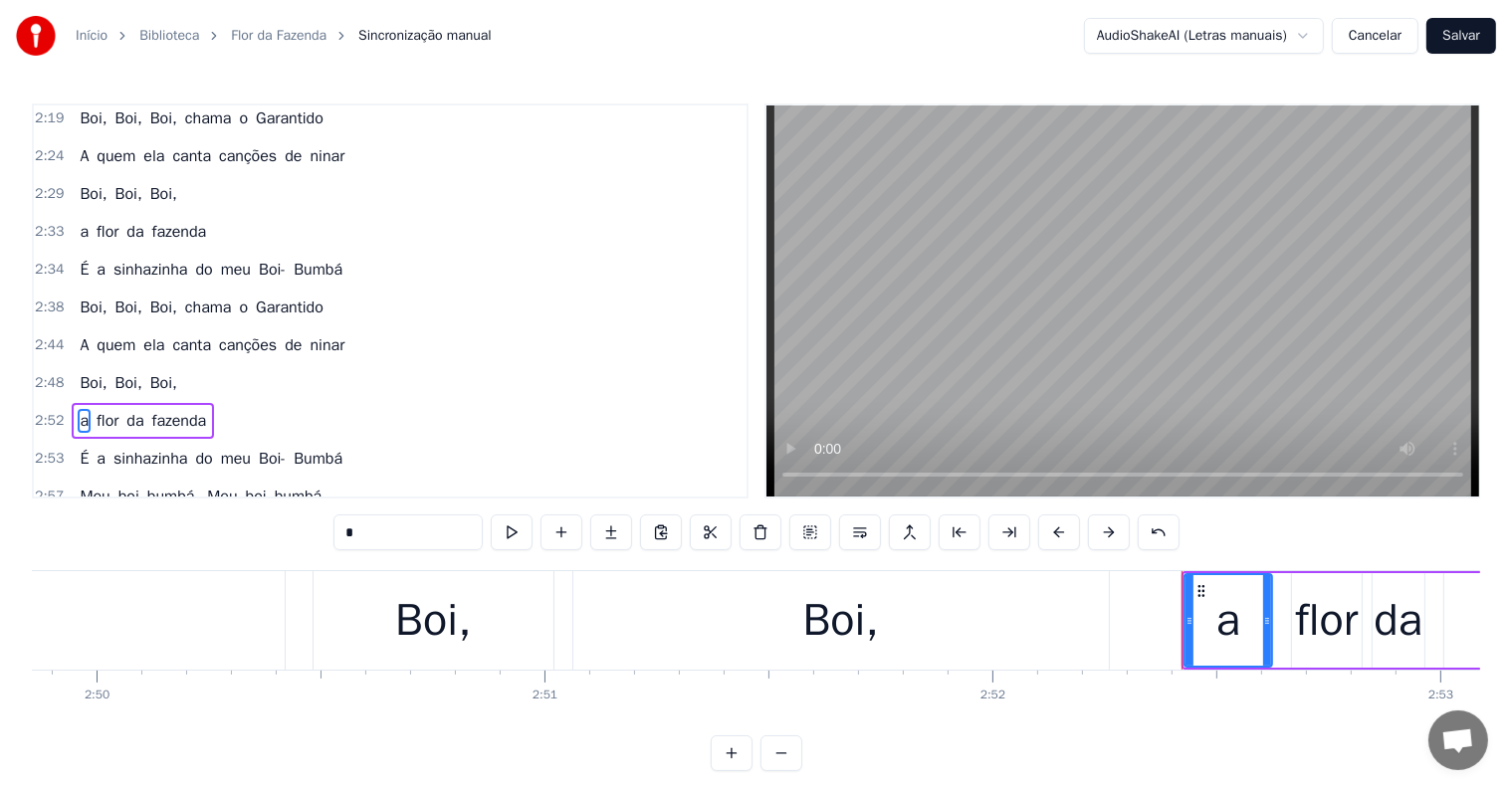 scroll, scrollTop: 1365, scrollLeft: 0, axis: vertical 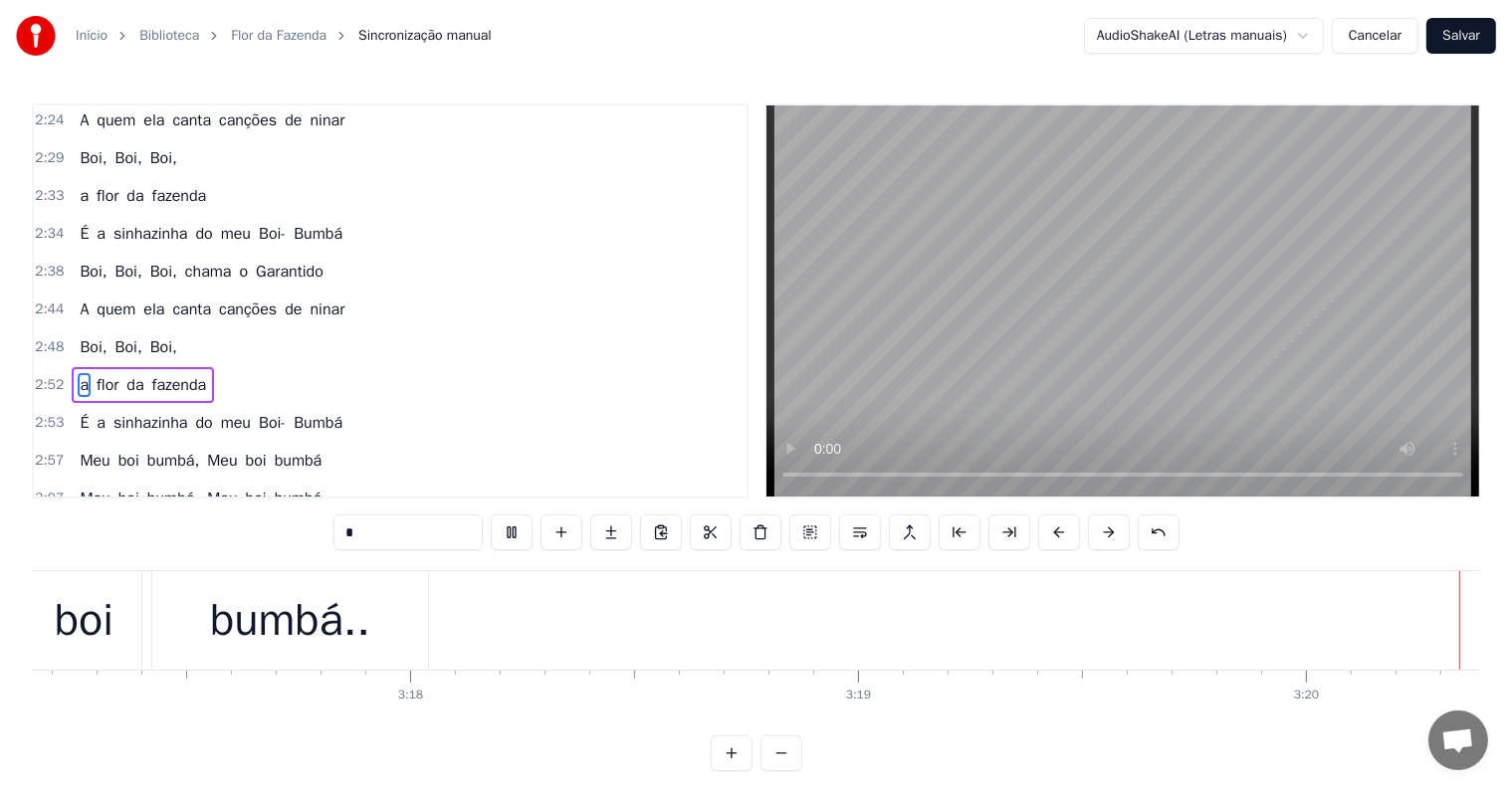 click on "Salvar" at bounding box center [1461, 36] 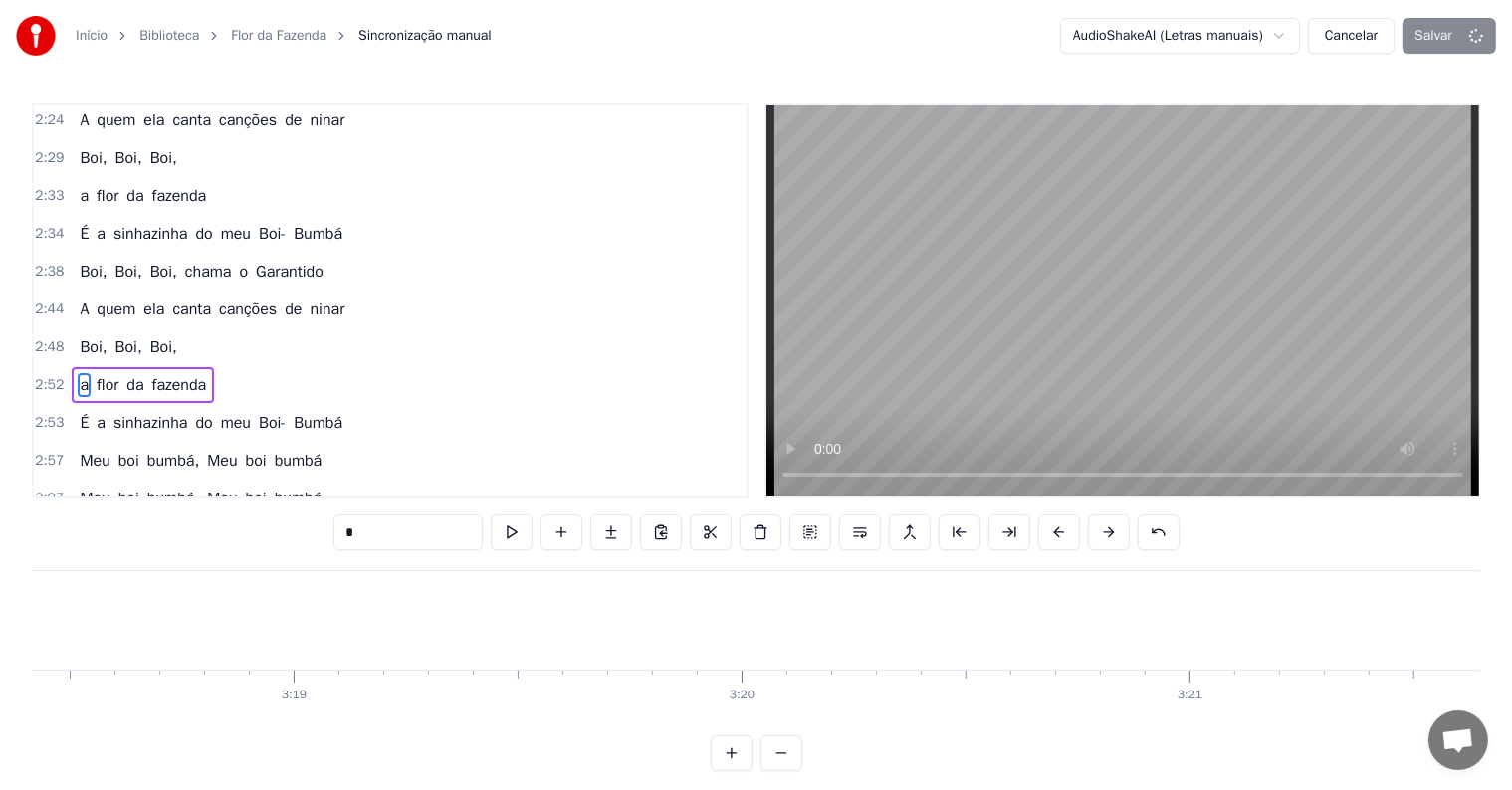 scroll, scrollTop: 0, scrollLeft: 88877, axis: horizontal 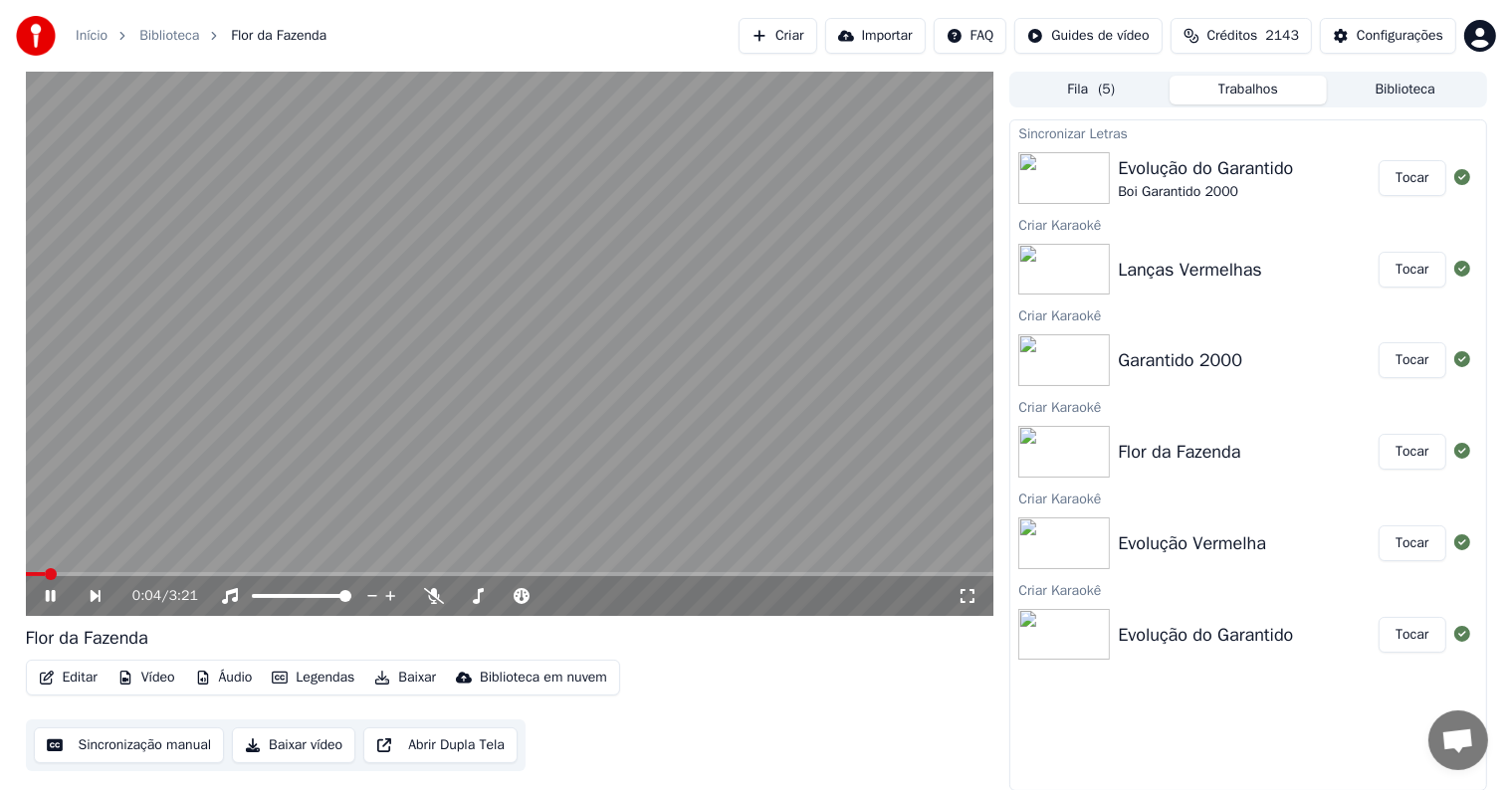 click 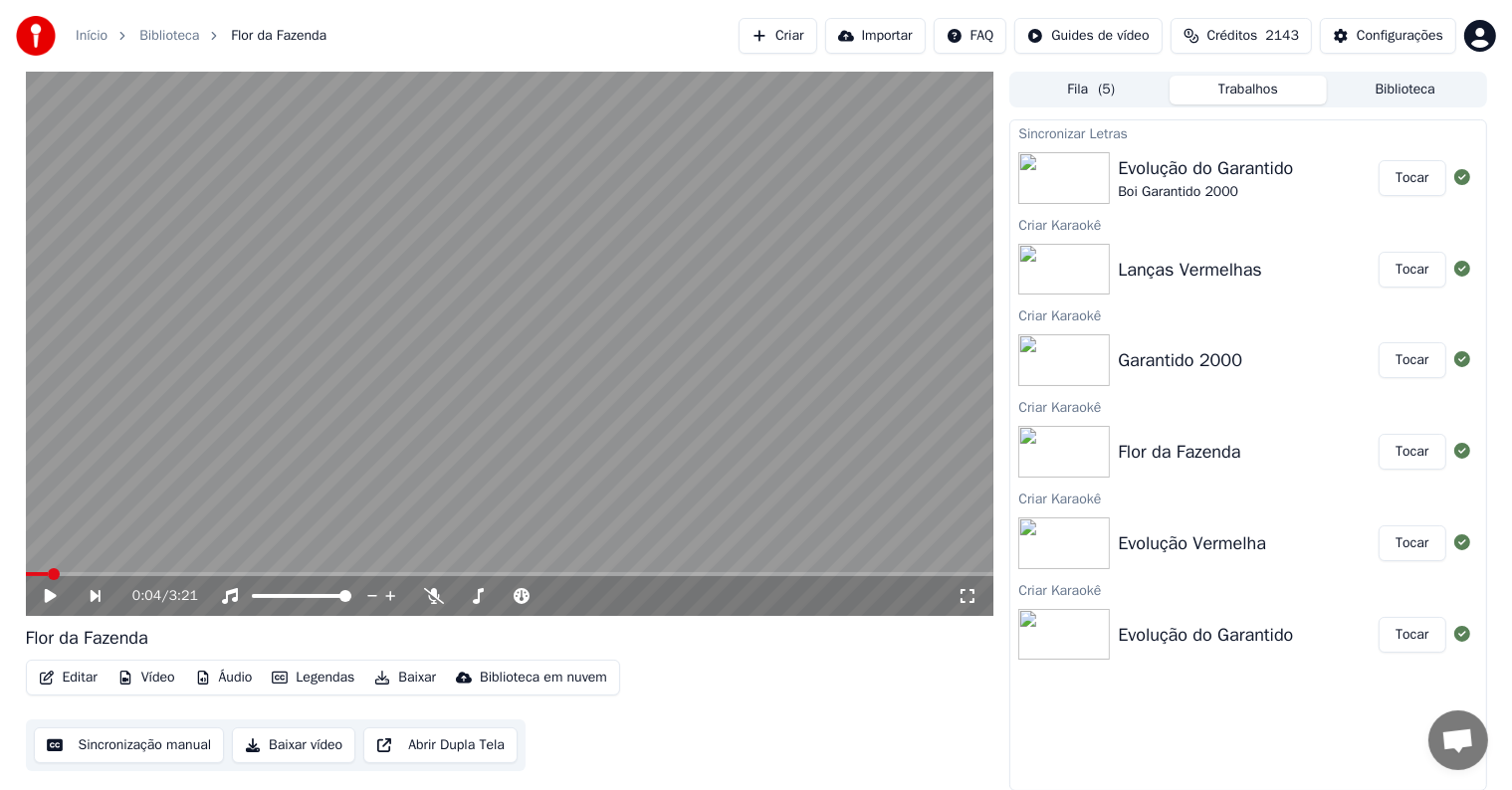 click on "Tocar" at bounding box center [1411, 635] 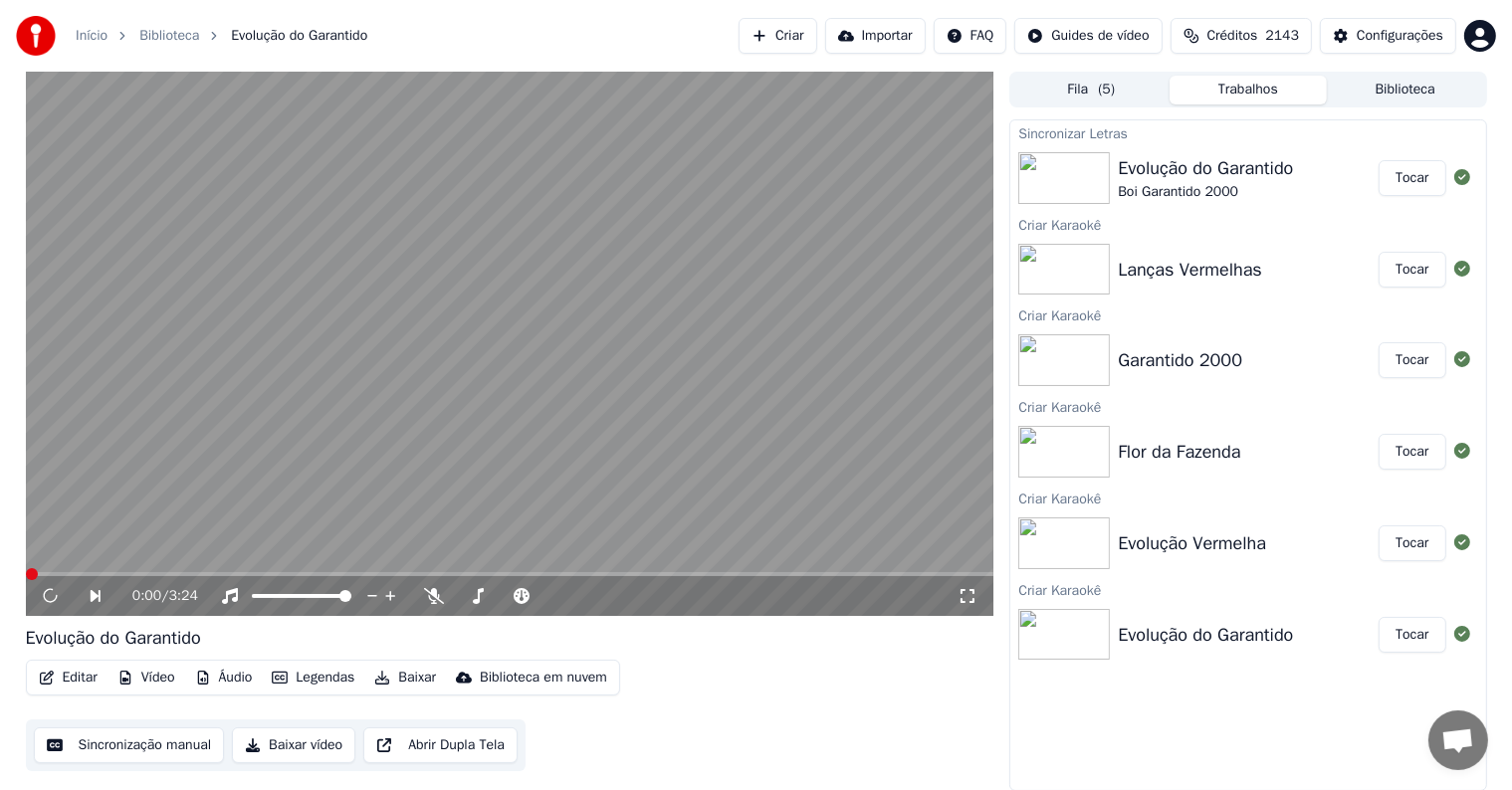 click on "Baixar" at bounding box center [405, 678] 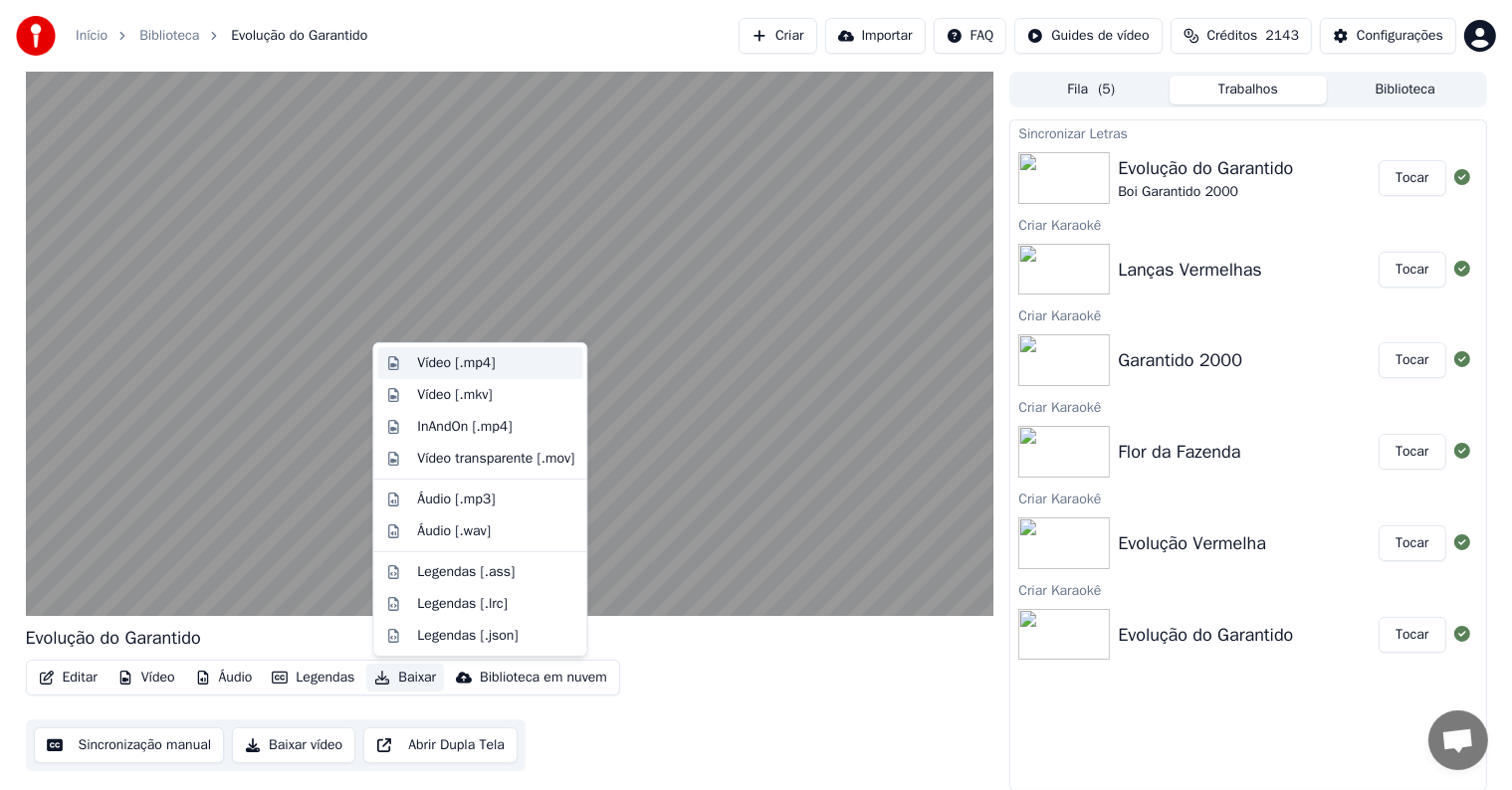 click on "Vídeo [.mp4]" at bounding box center [456, 363] 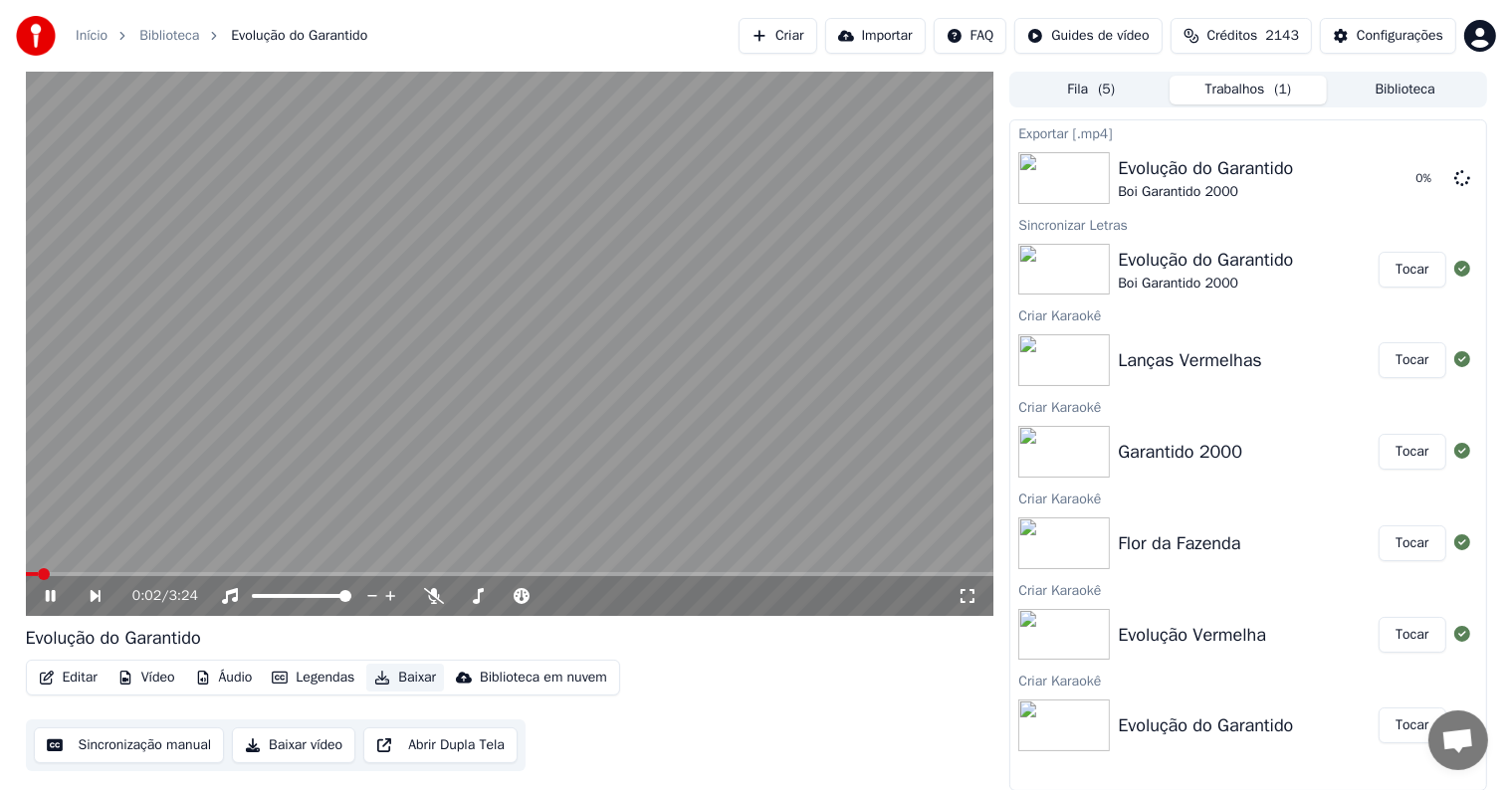scroll, scrollTop: 0, scrollLeft: 0, axis: both 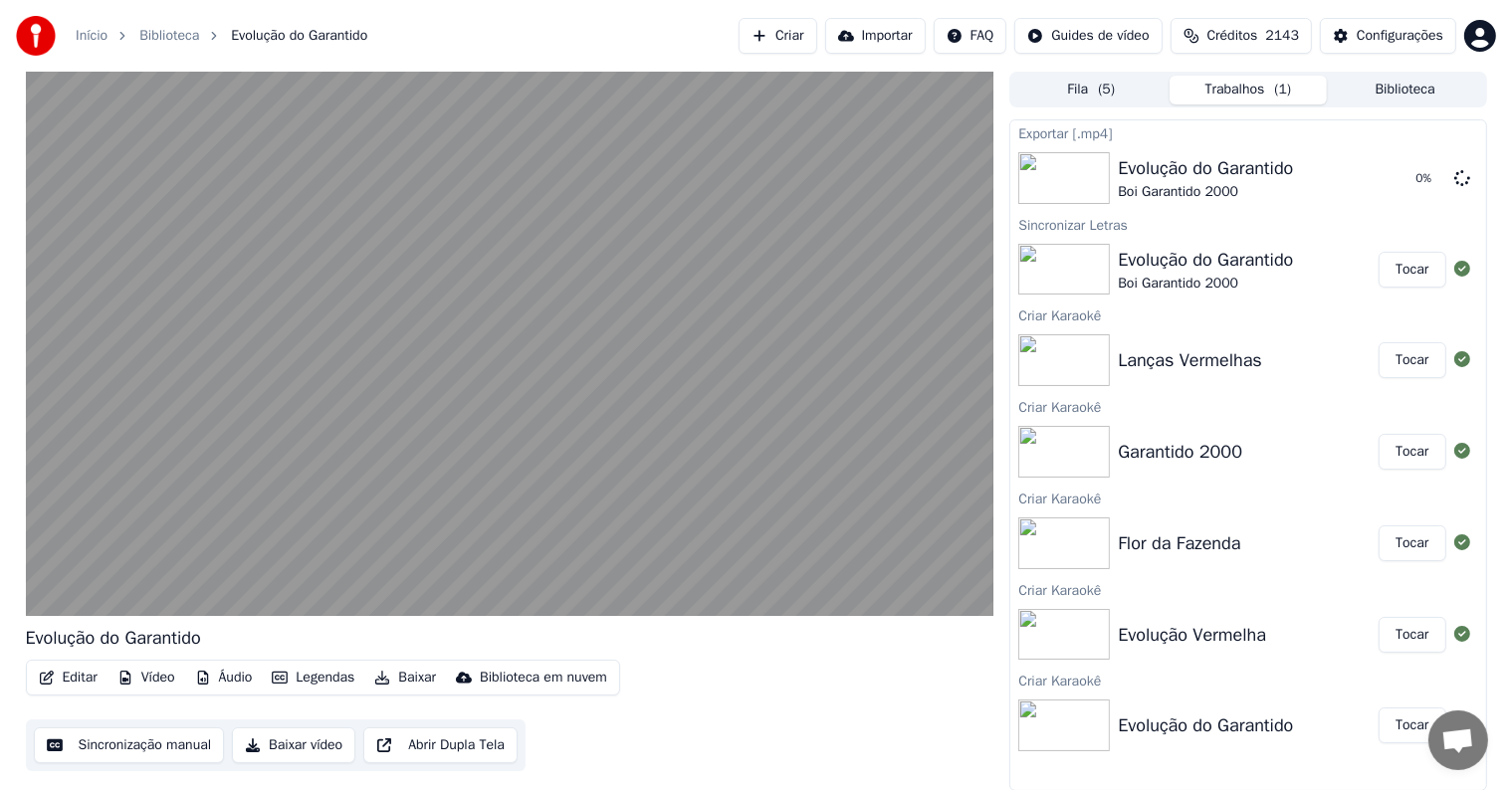 click on "Tocar" at bounding box center (1411, 635) 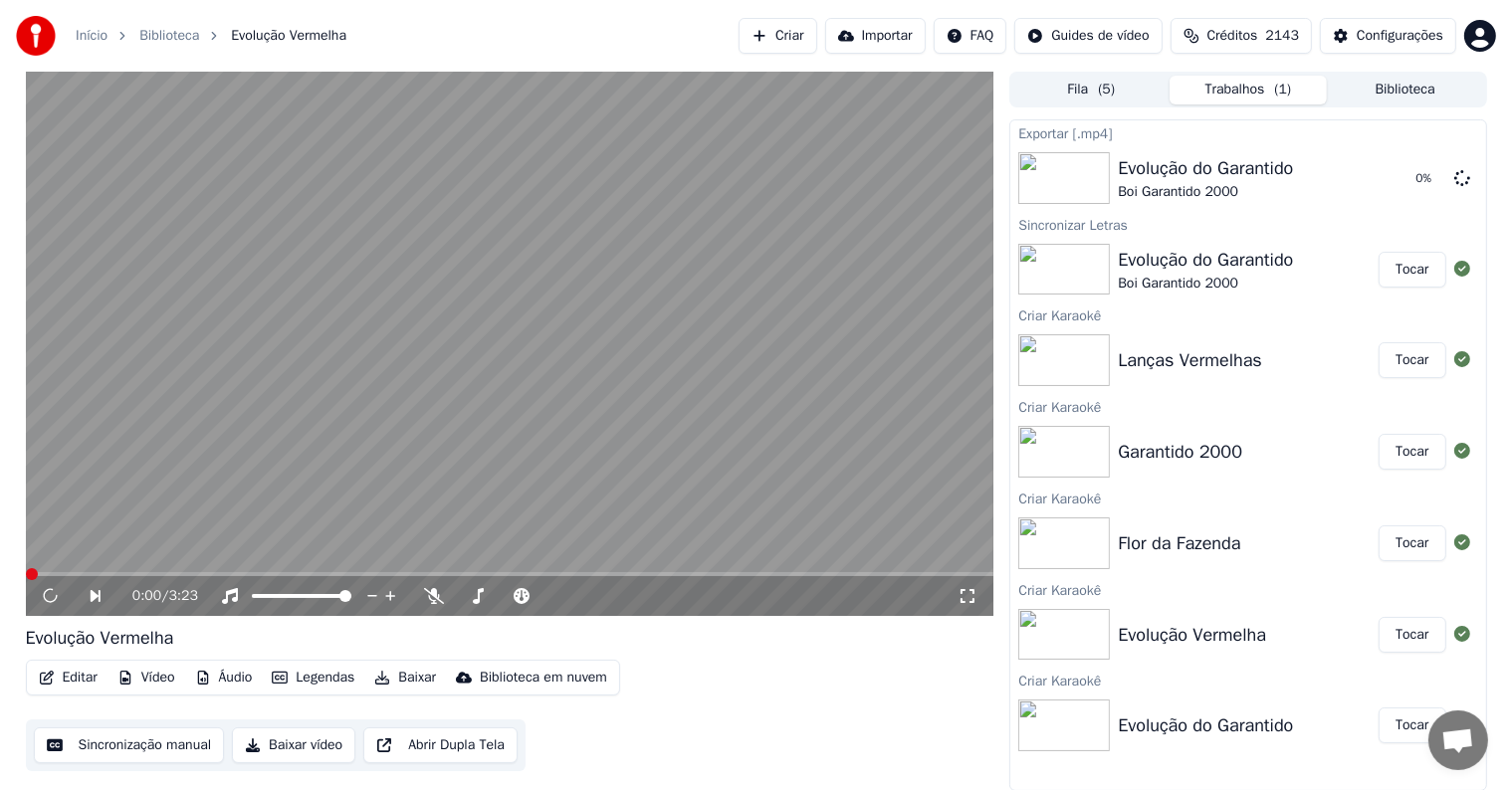 click on "Baixar" at bounding box center [405, 678] 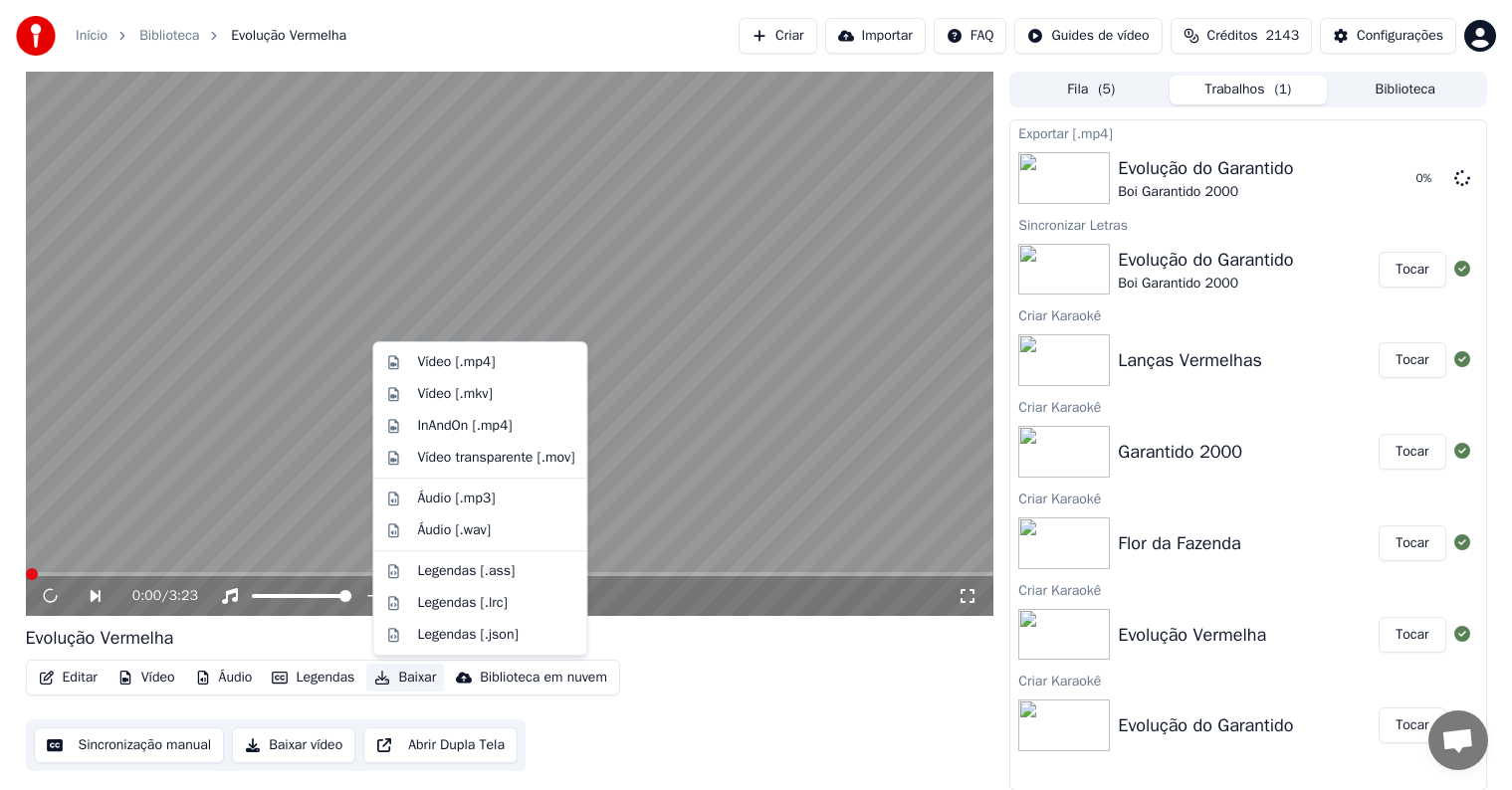 click on "Vídeo [.mp4]" at bounding box center (456, 362) 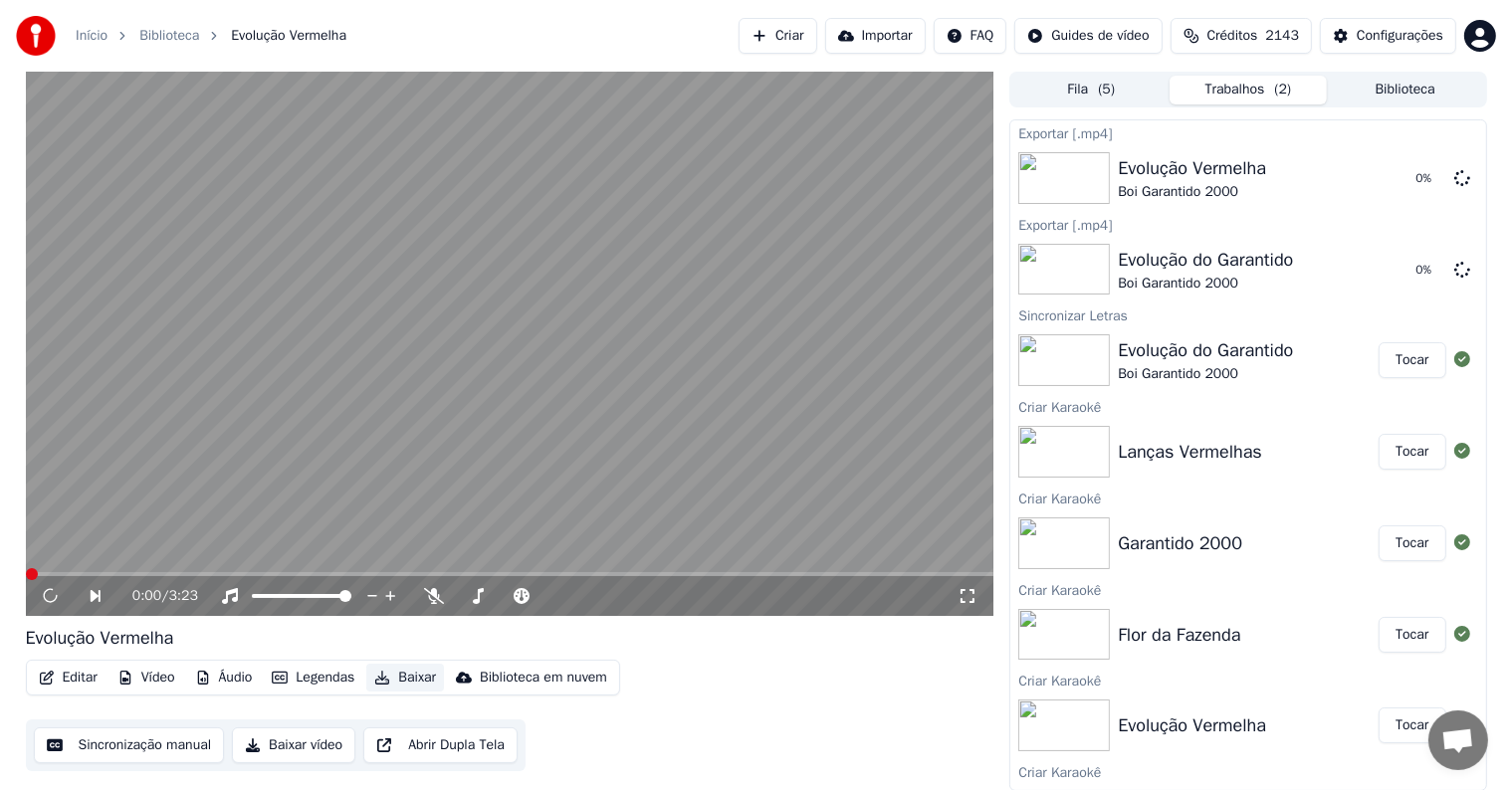 scroll, scrollTop: 0, scrollLeft: 0, axis: both 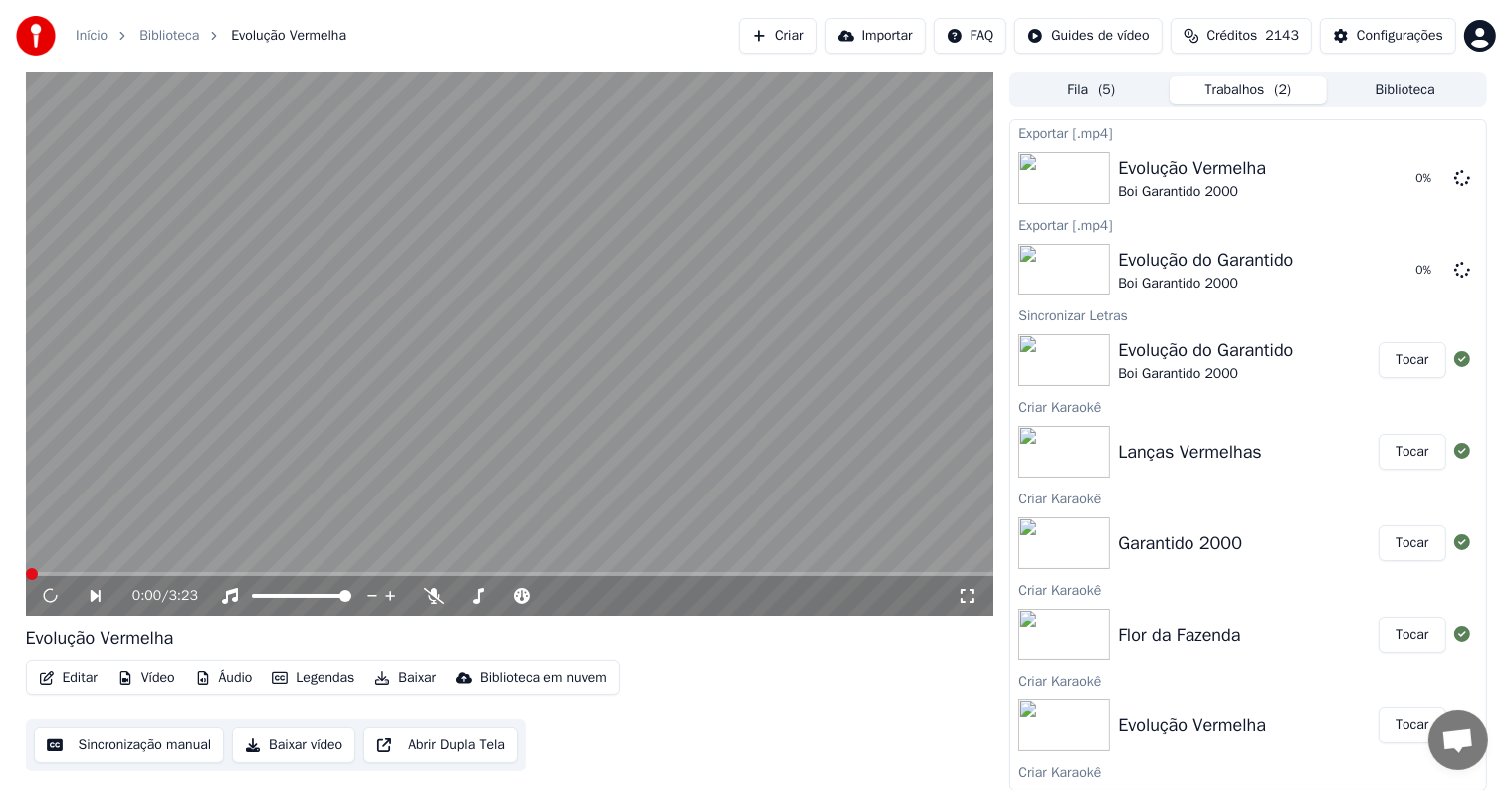 click on "Tocar" at bounding box center [1411, 635] 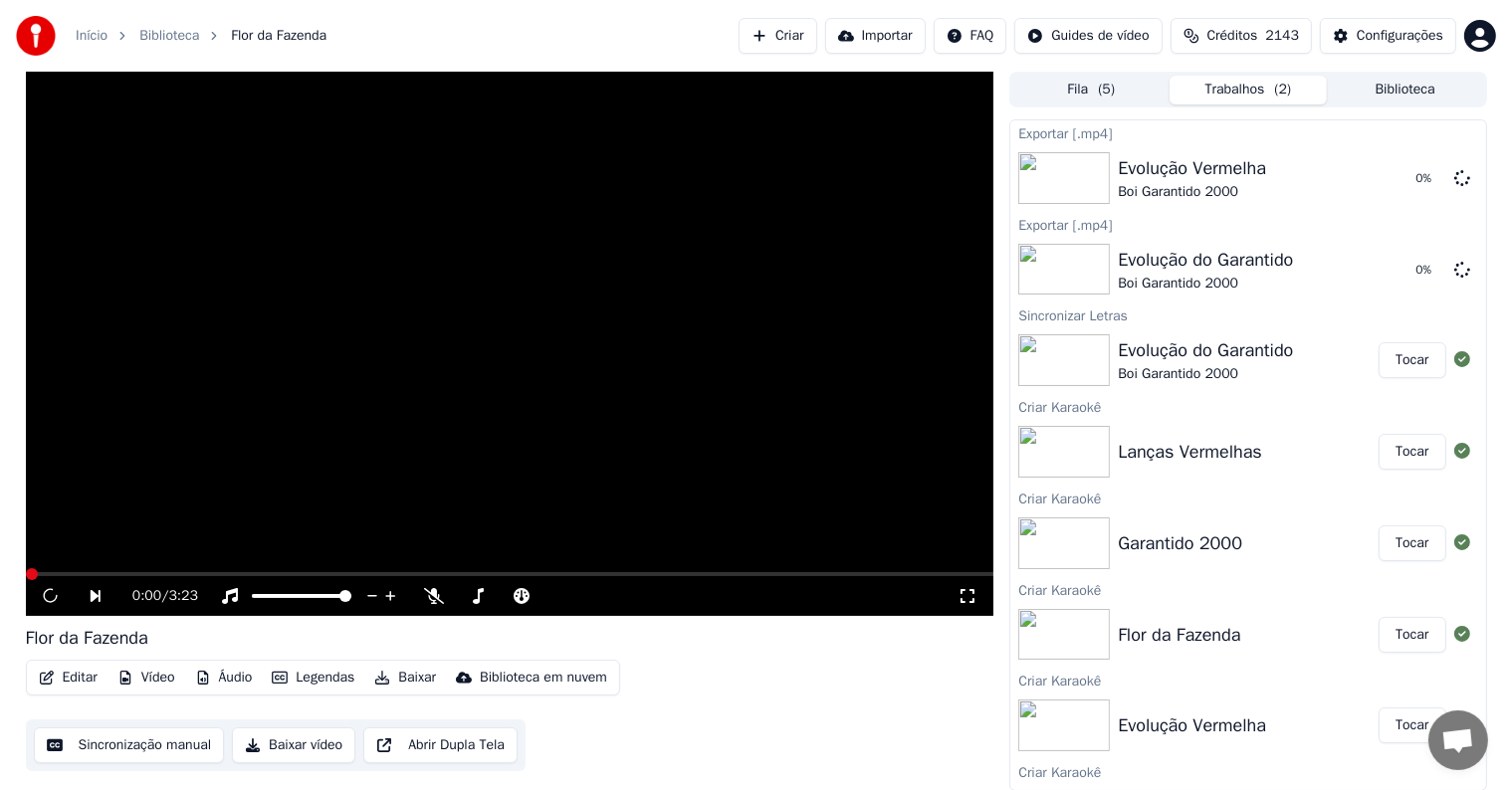 click on "Baixar" at bounding box center (405, 678) 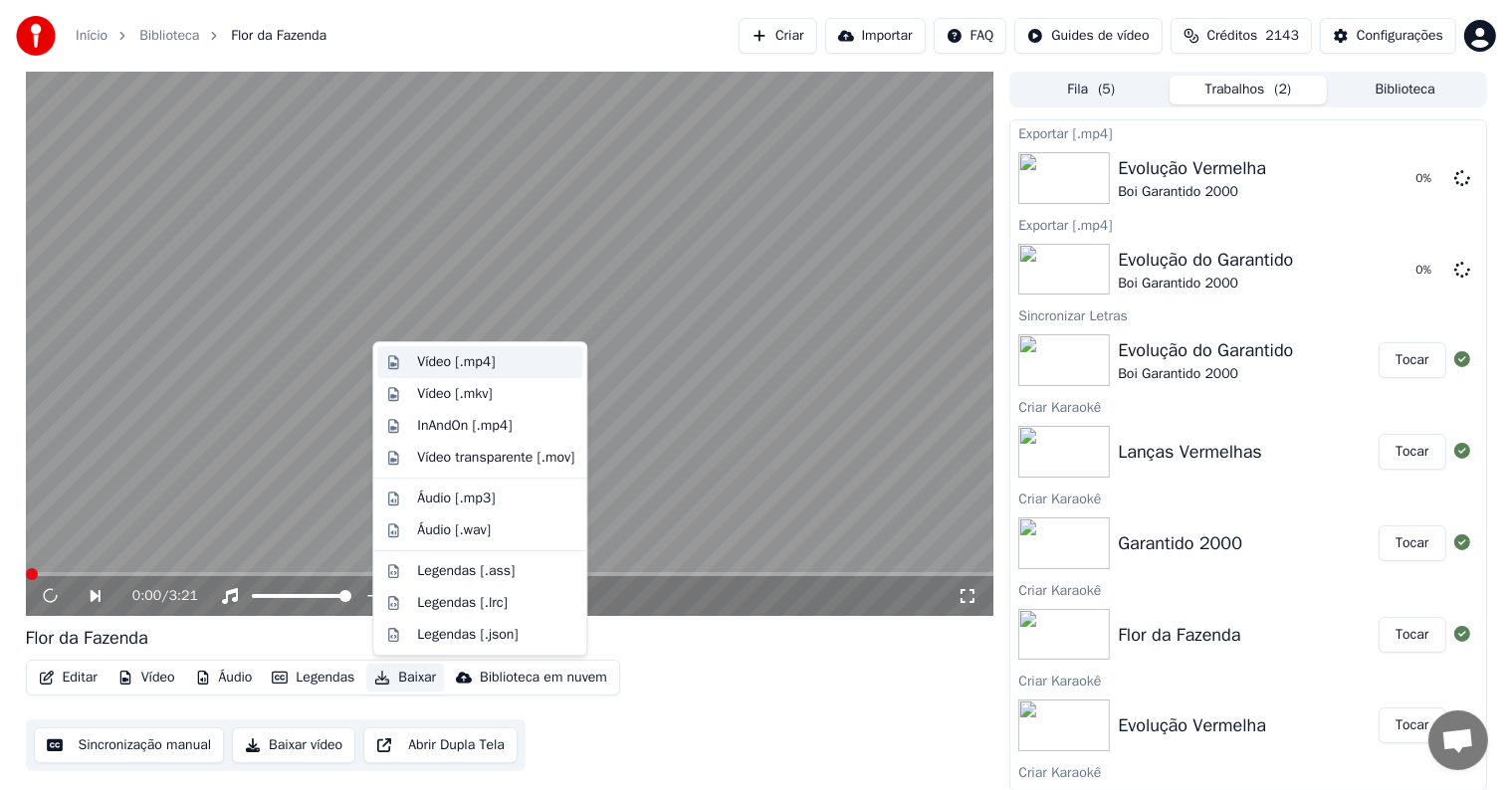 click on "Vídeo [.mp4]" at bounding box center [456, 362] 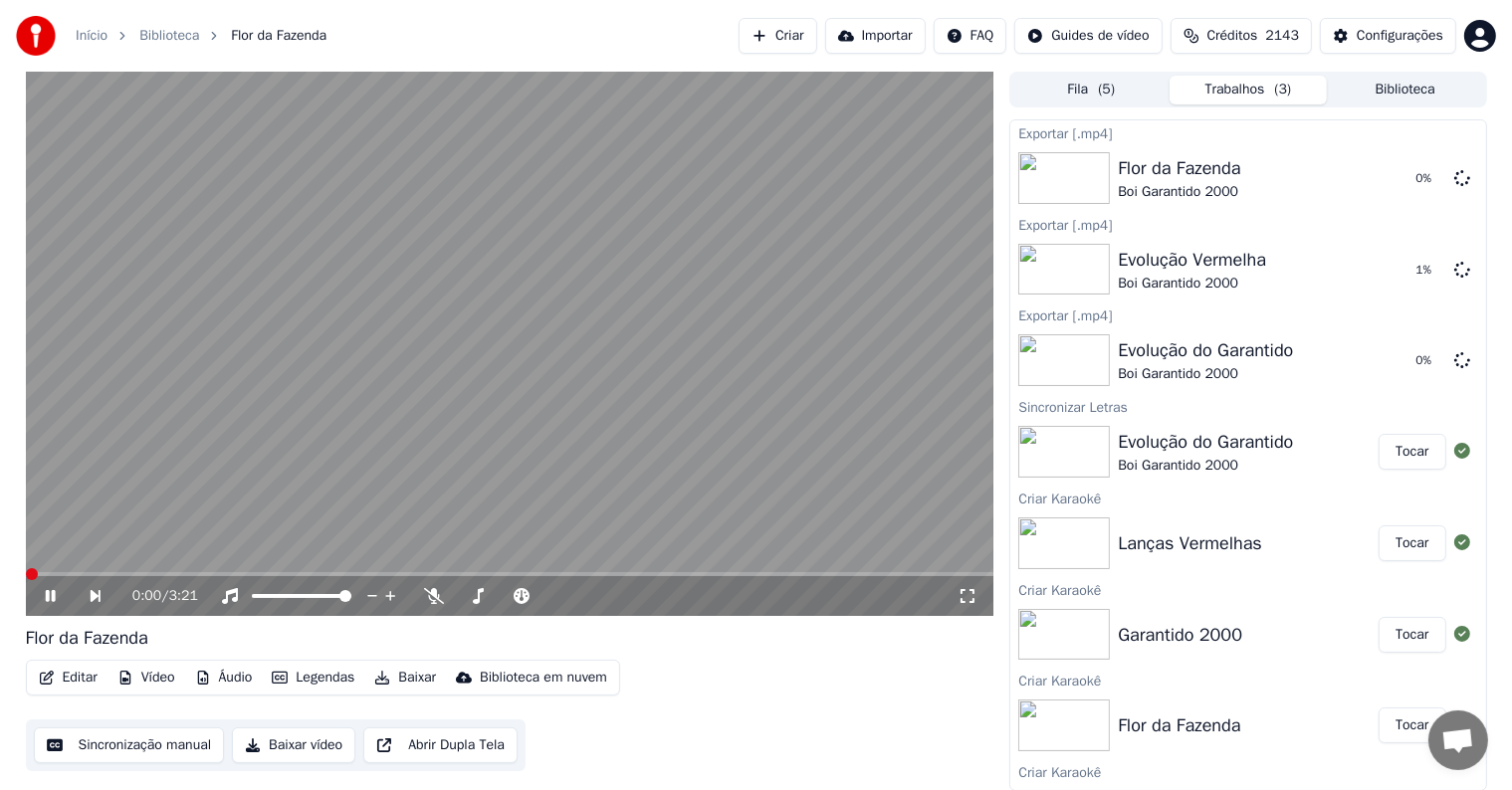 click 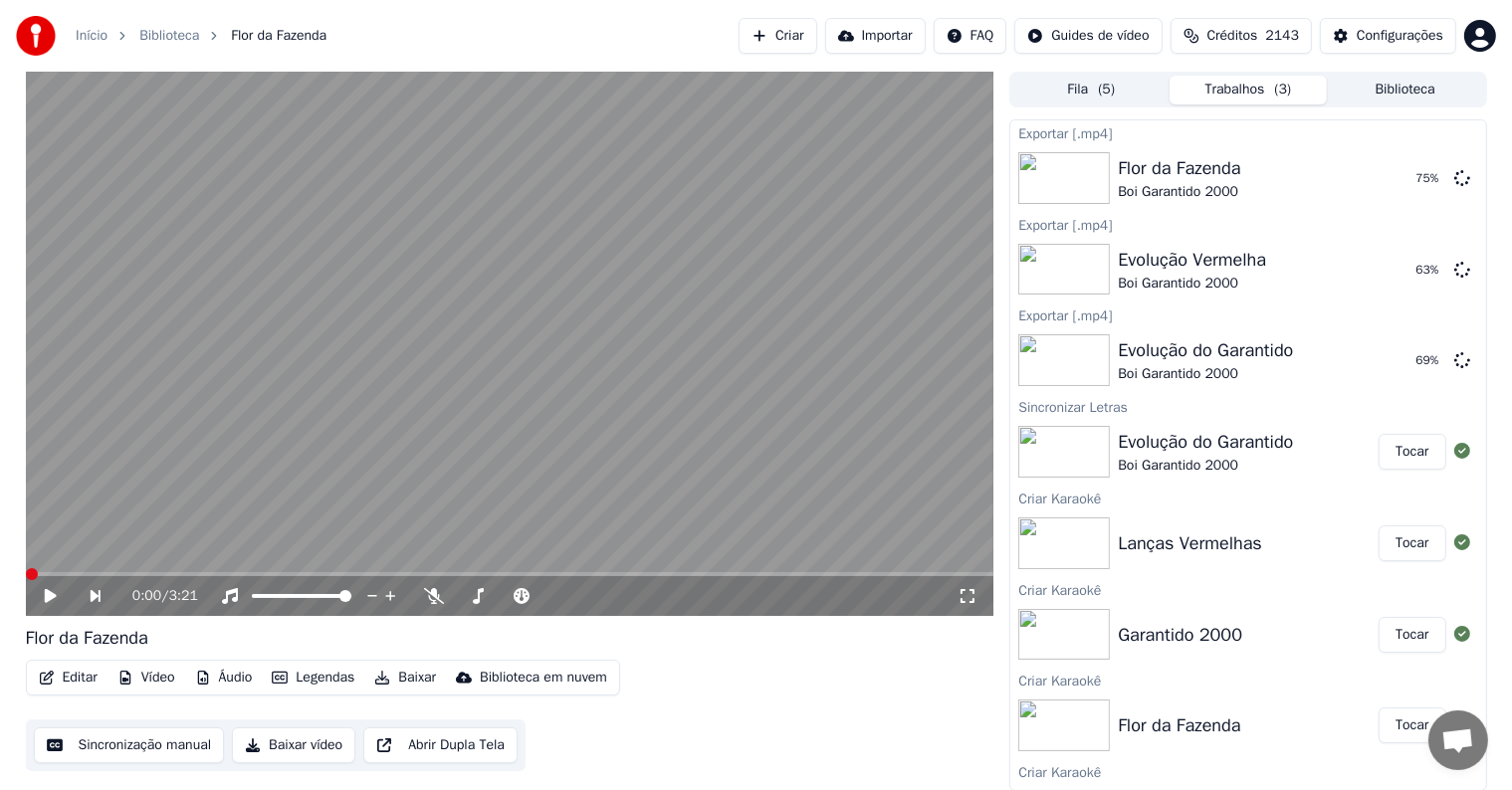 click on "Editar Vídeo Áudio Legendas Baixar Biblioteca em nuvem Sincronização manual Baixar vídeo Abrir Dupla Tela" at bounding box center [510, 715] 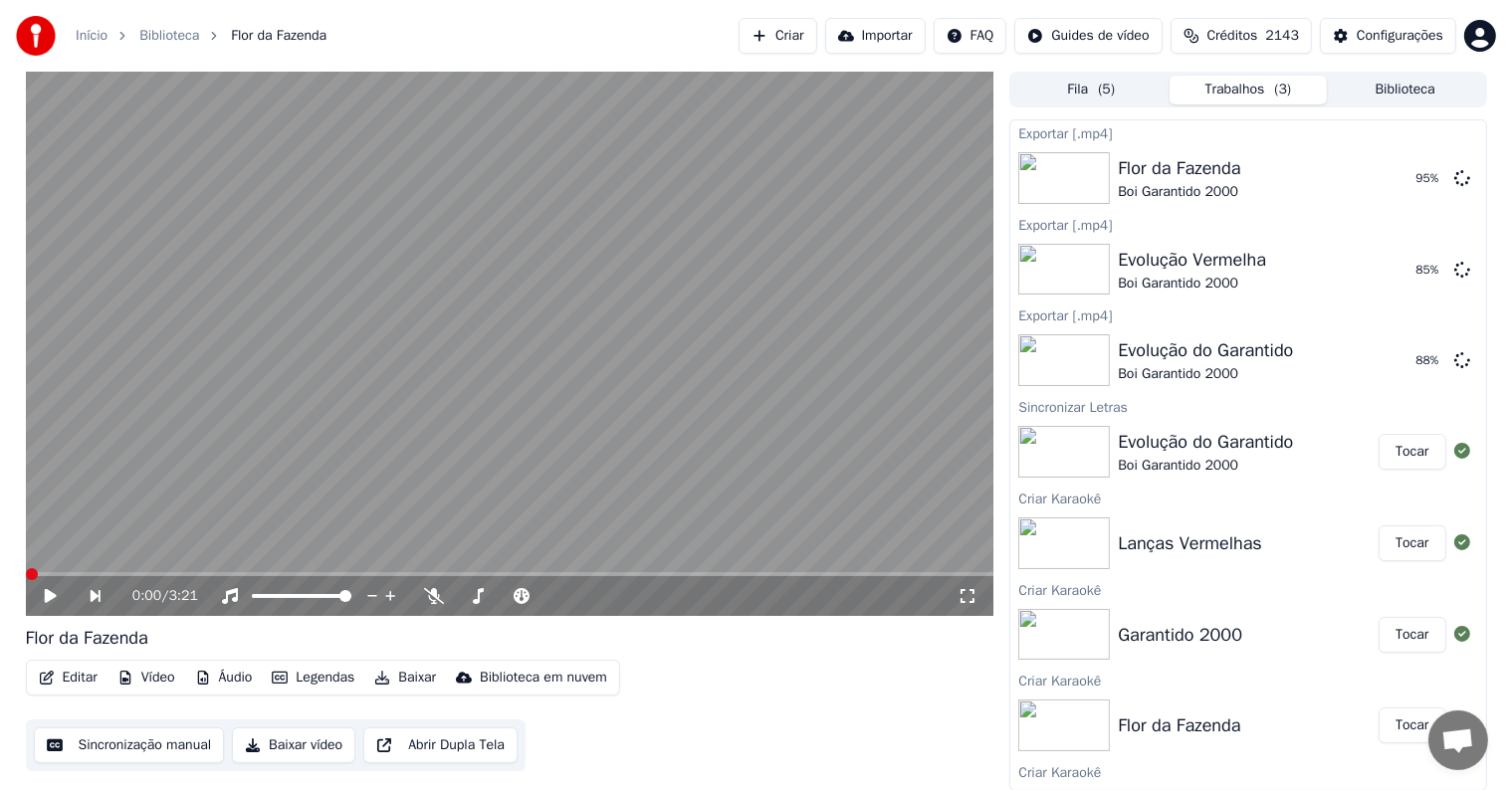 click on "Tocar" at bounding box center (1411, 635) 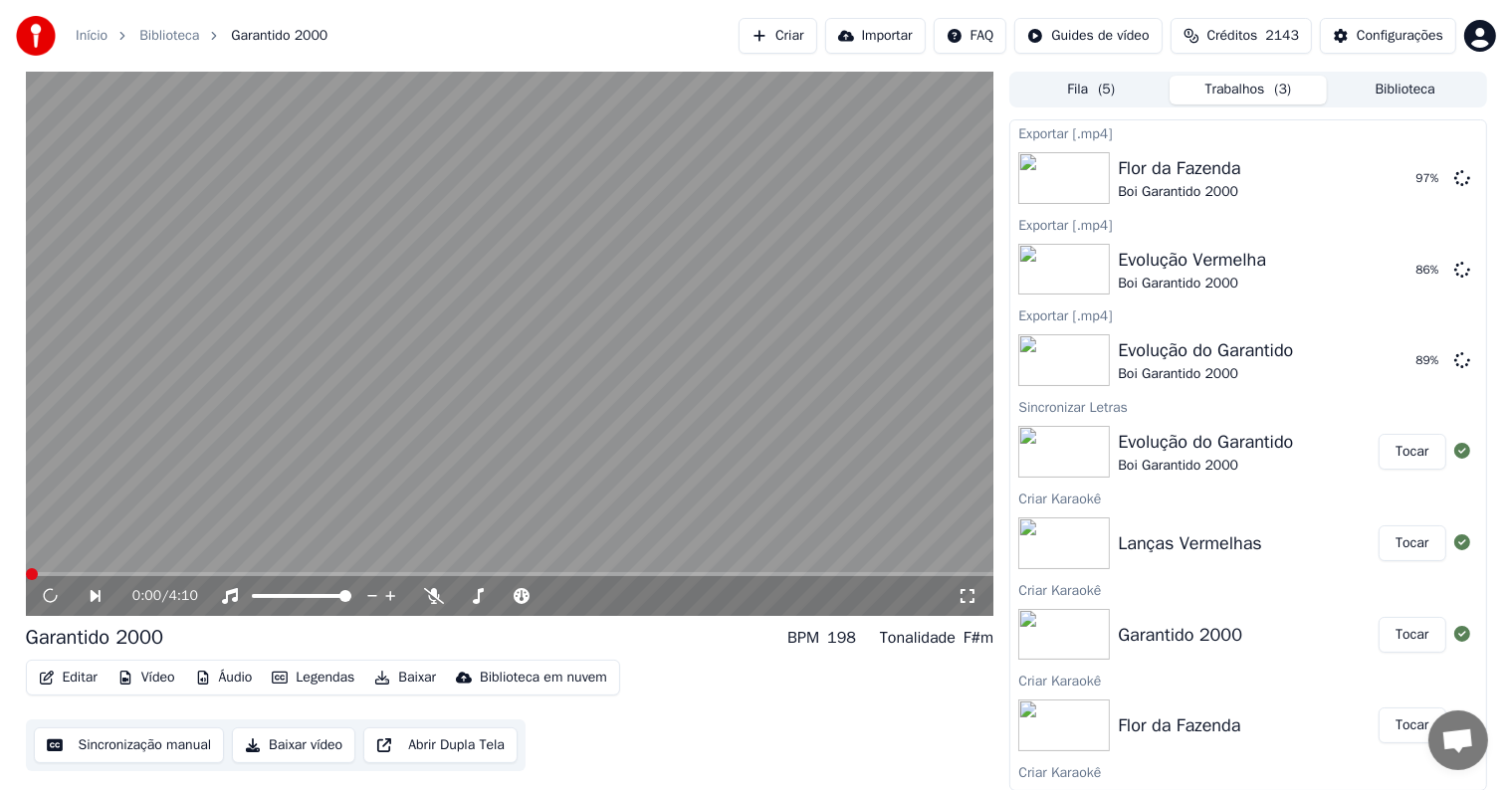 click at bounding box center (510, 343) 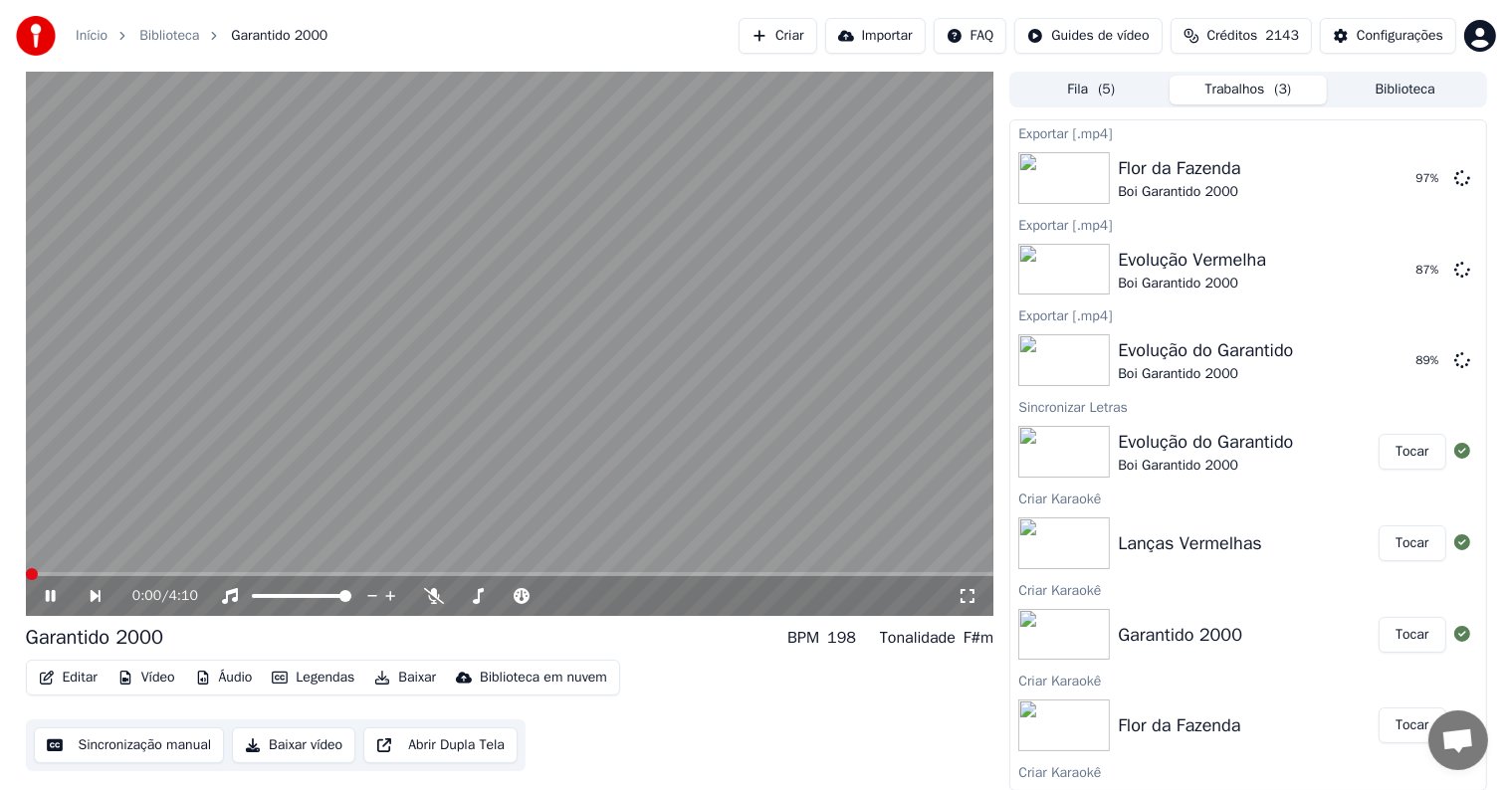 click at bounding box center [510, 343] 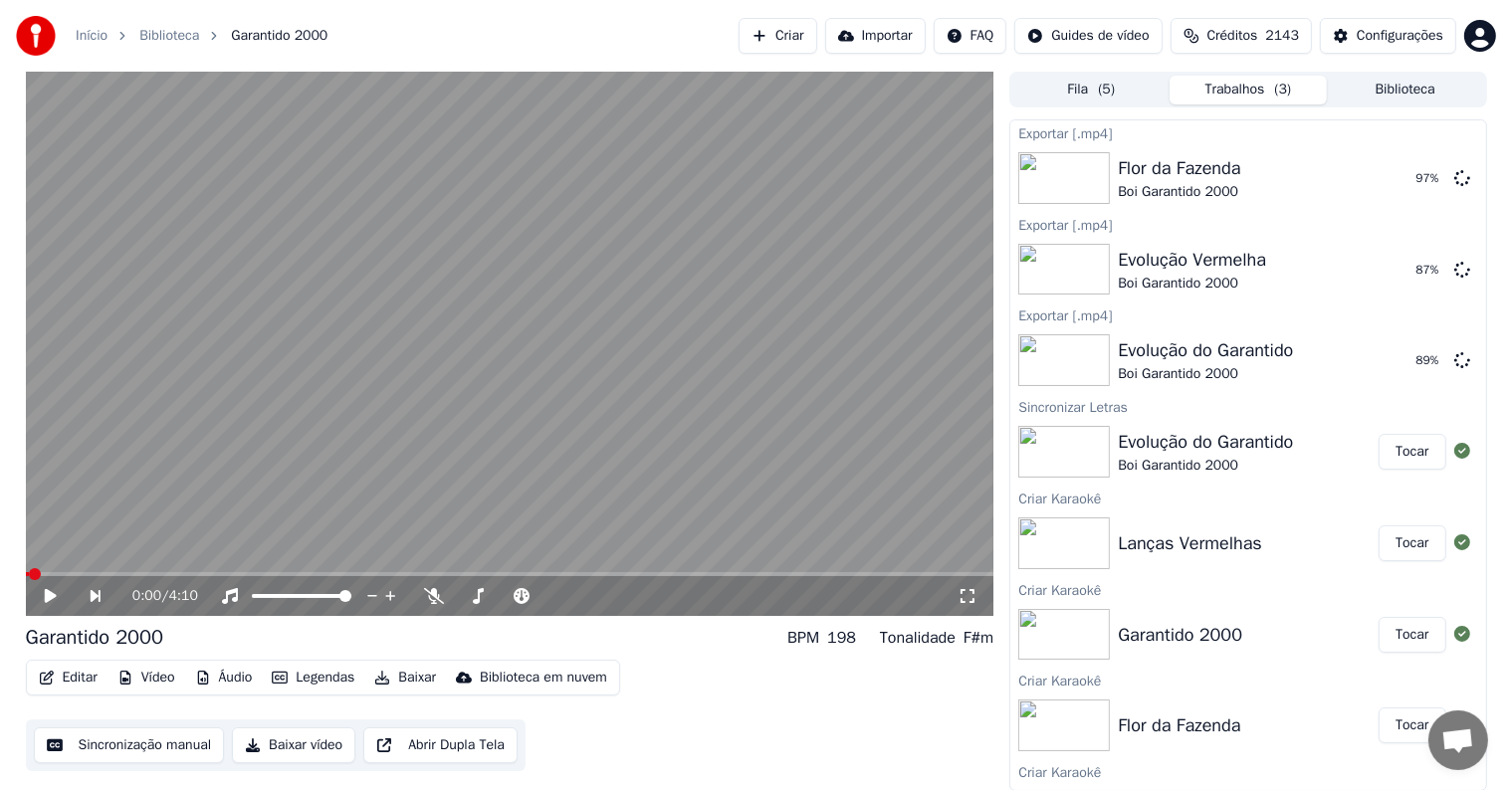 click on "Editar" at bounding box center (68, 678) 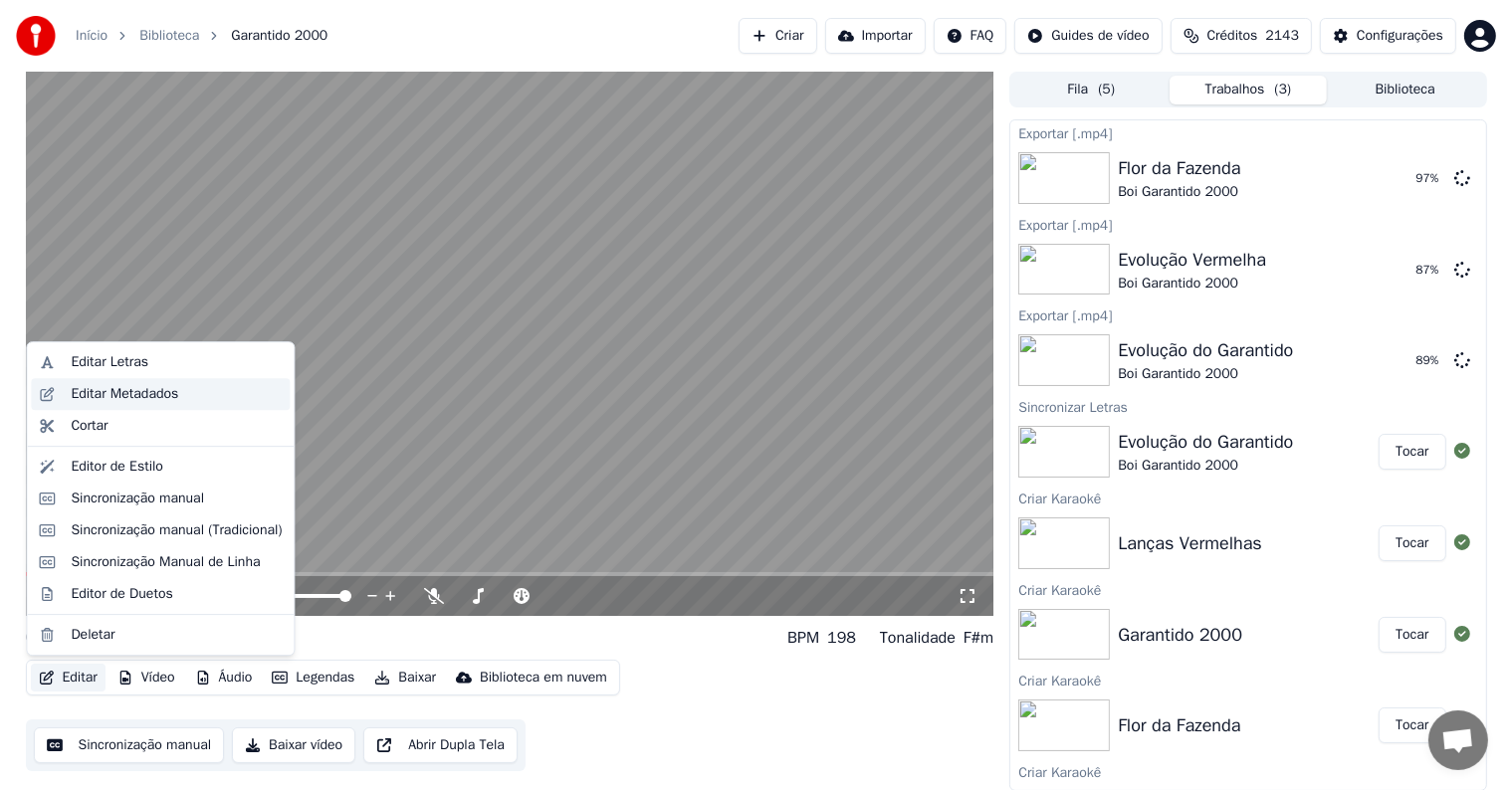 click on "Editar Metadados" at bounding box center [124, 394] 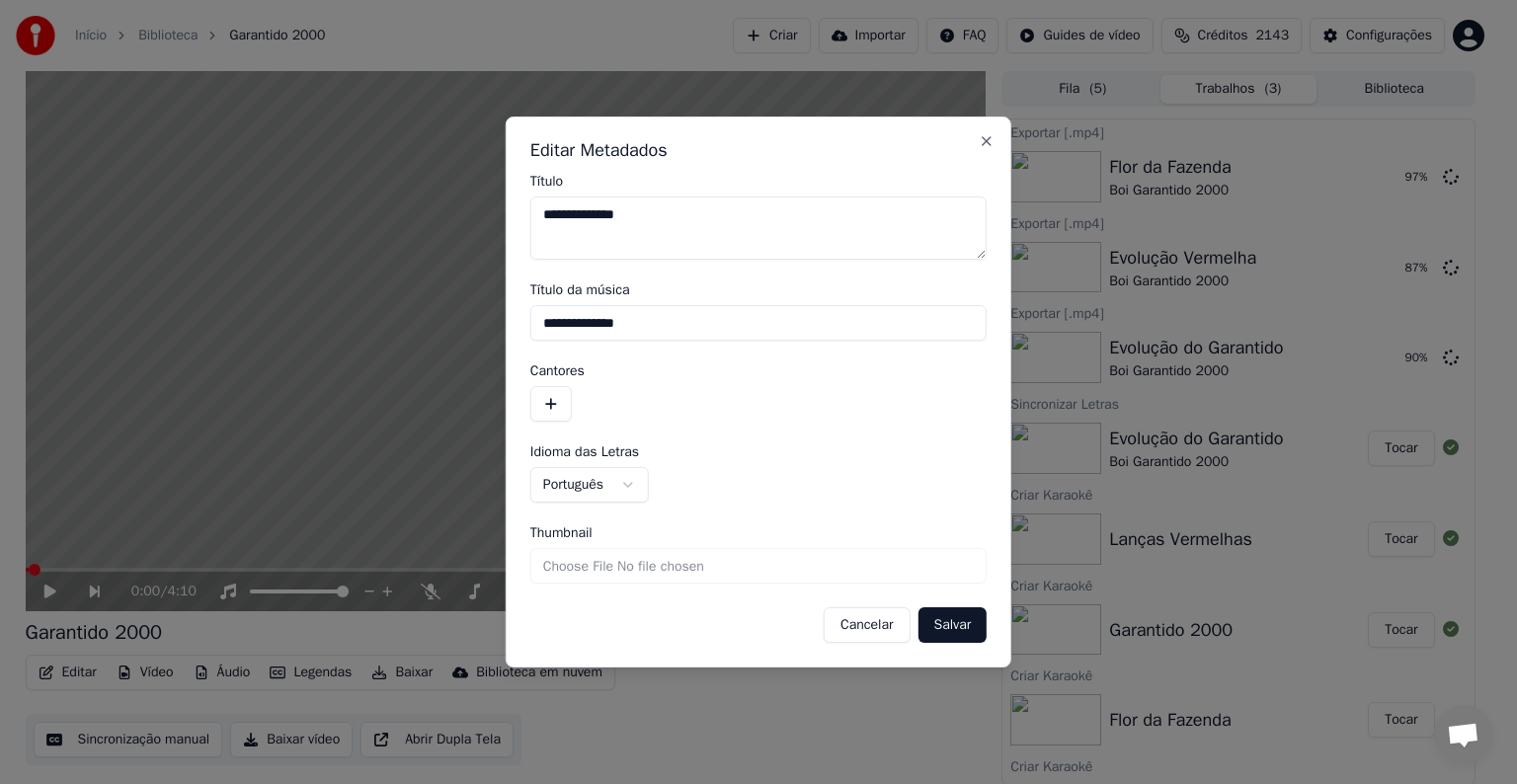 drag, startPoint x: 651, startPoint y: 324, endPoint x: 537, endPoint y: 328, distance: 114.07015 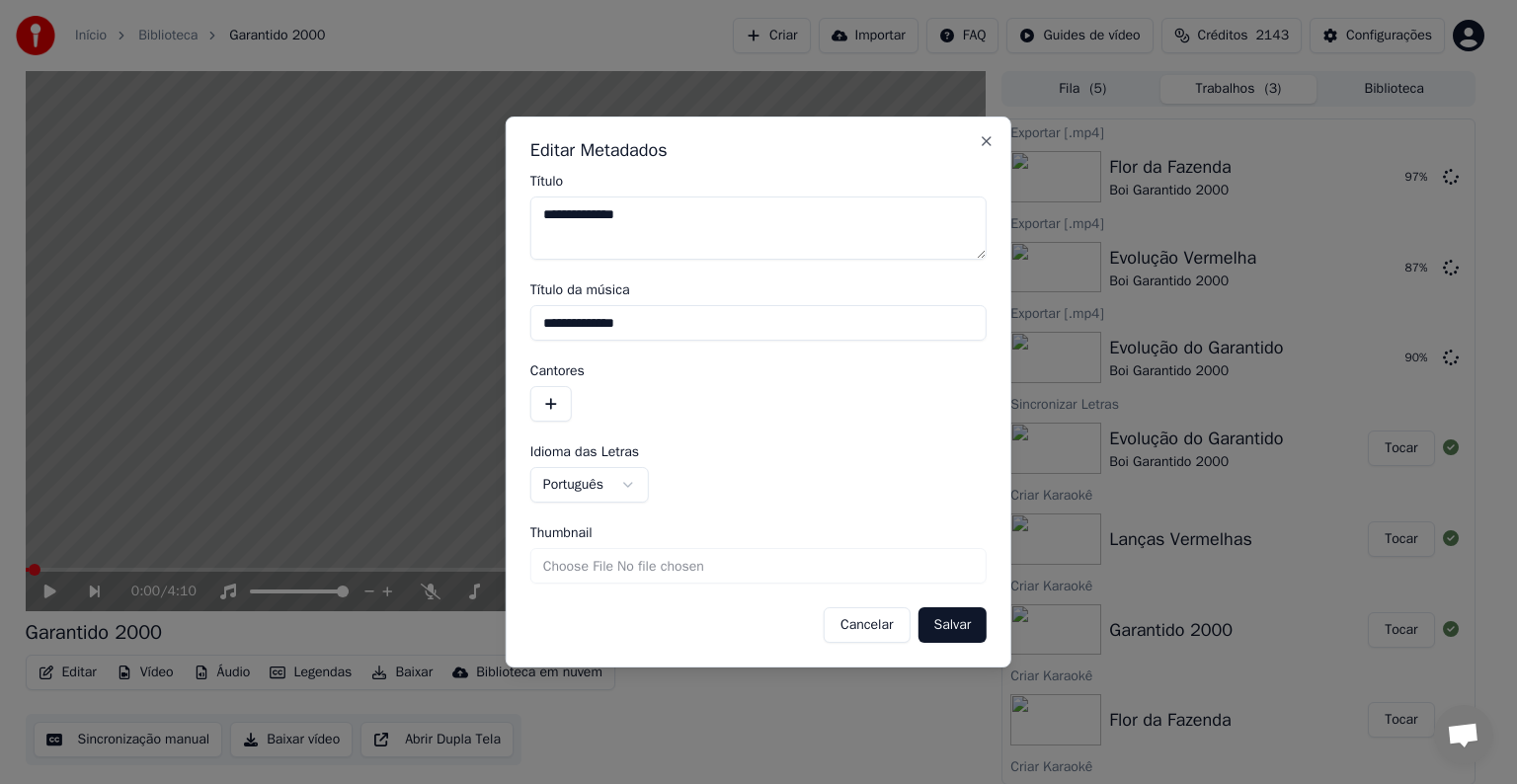 click on "**********" at bounding box center (758, 323) 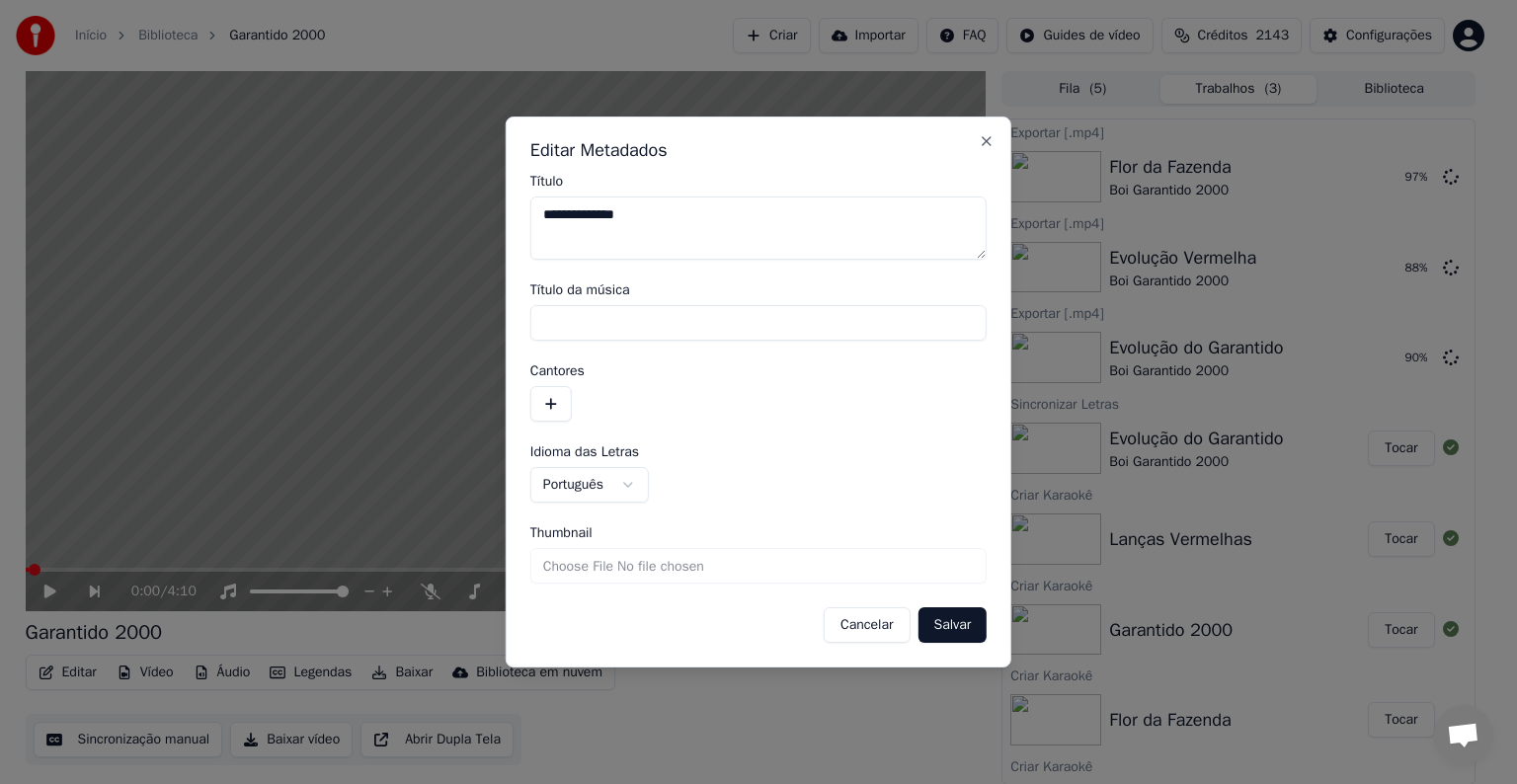 type 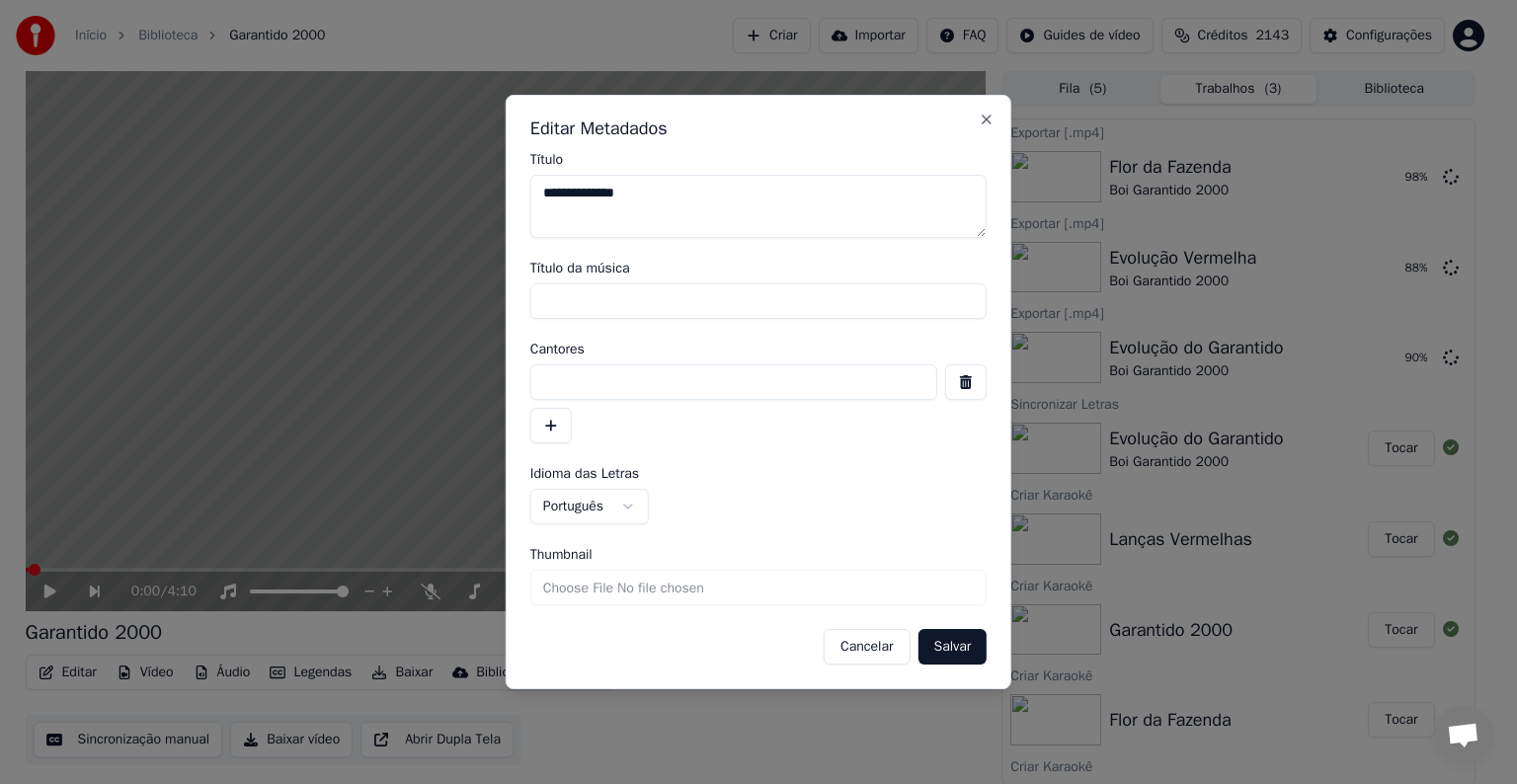 click at bounding box center (734, 382) 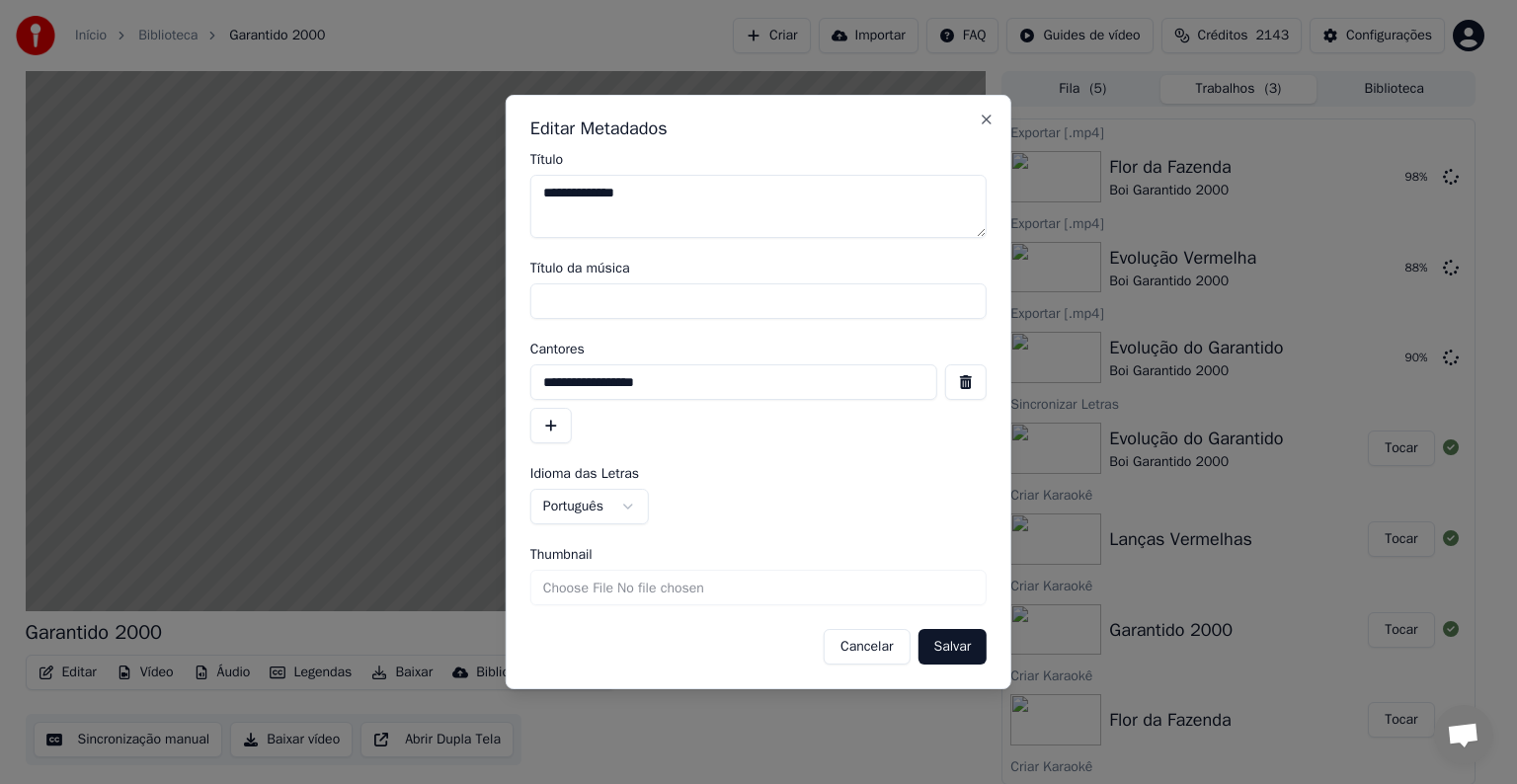 type on "**********" 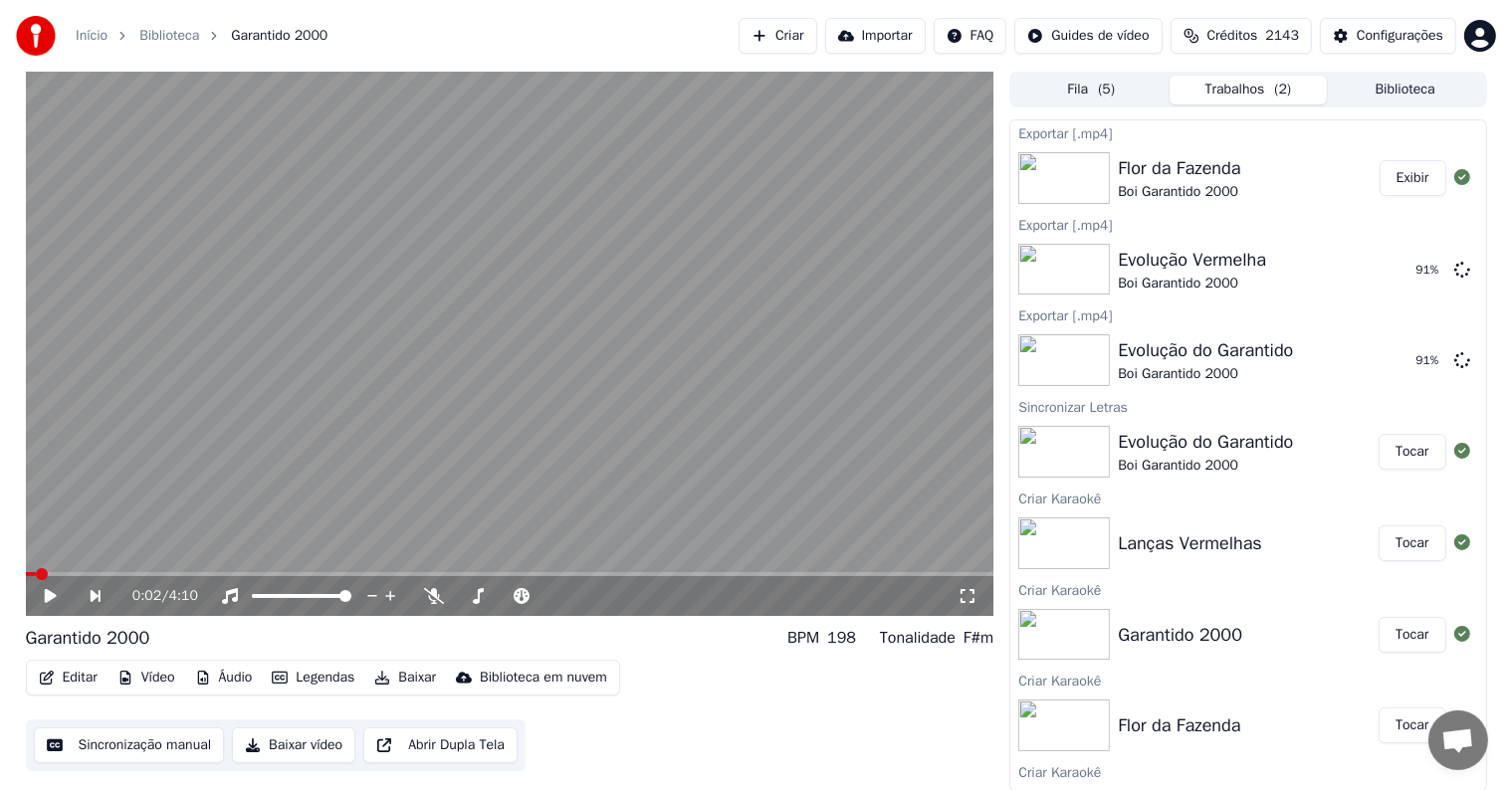 click at bounding box center [510, 343] 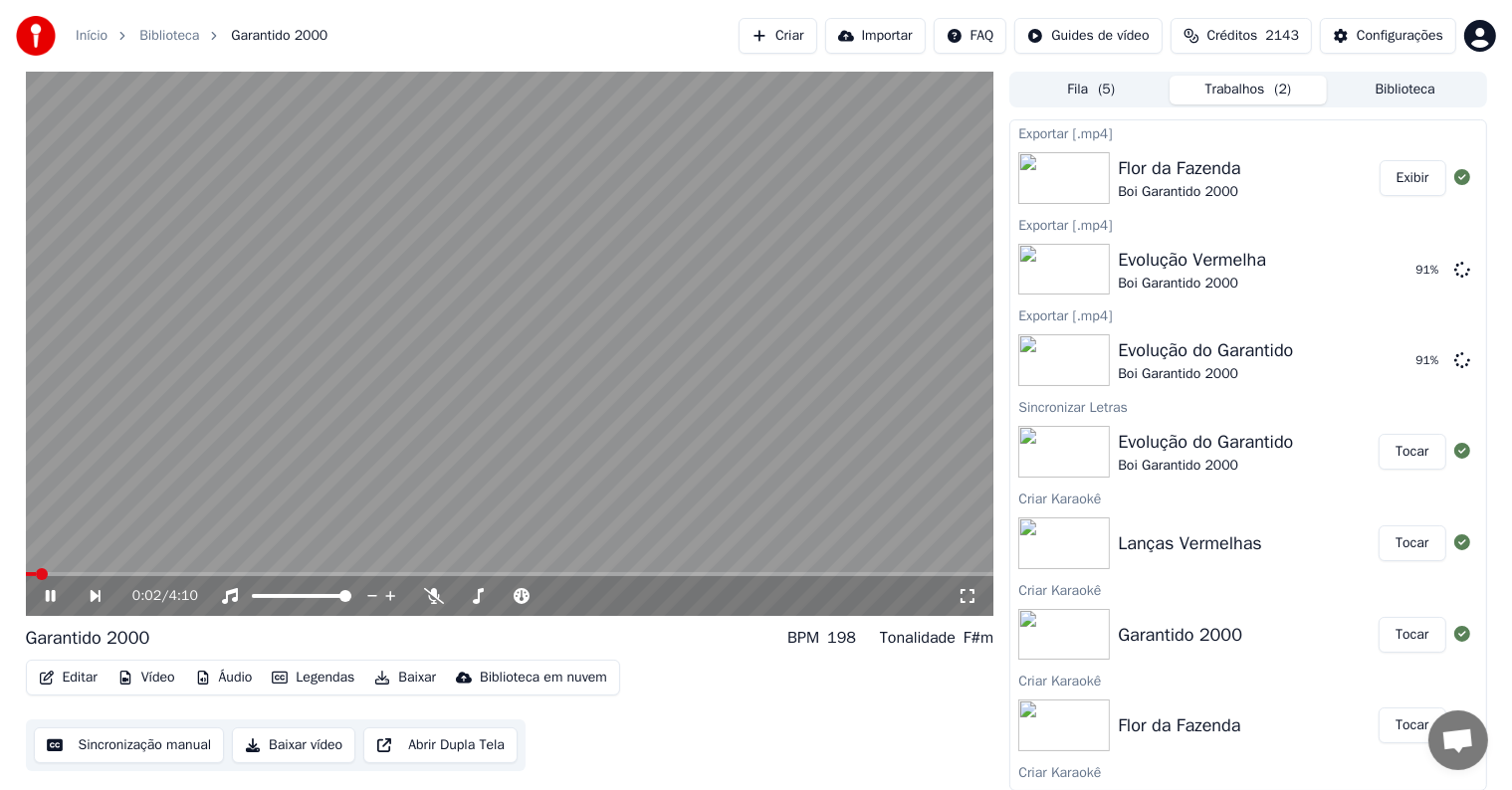 click at bounding box center (510, 343) 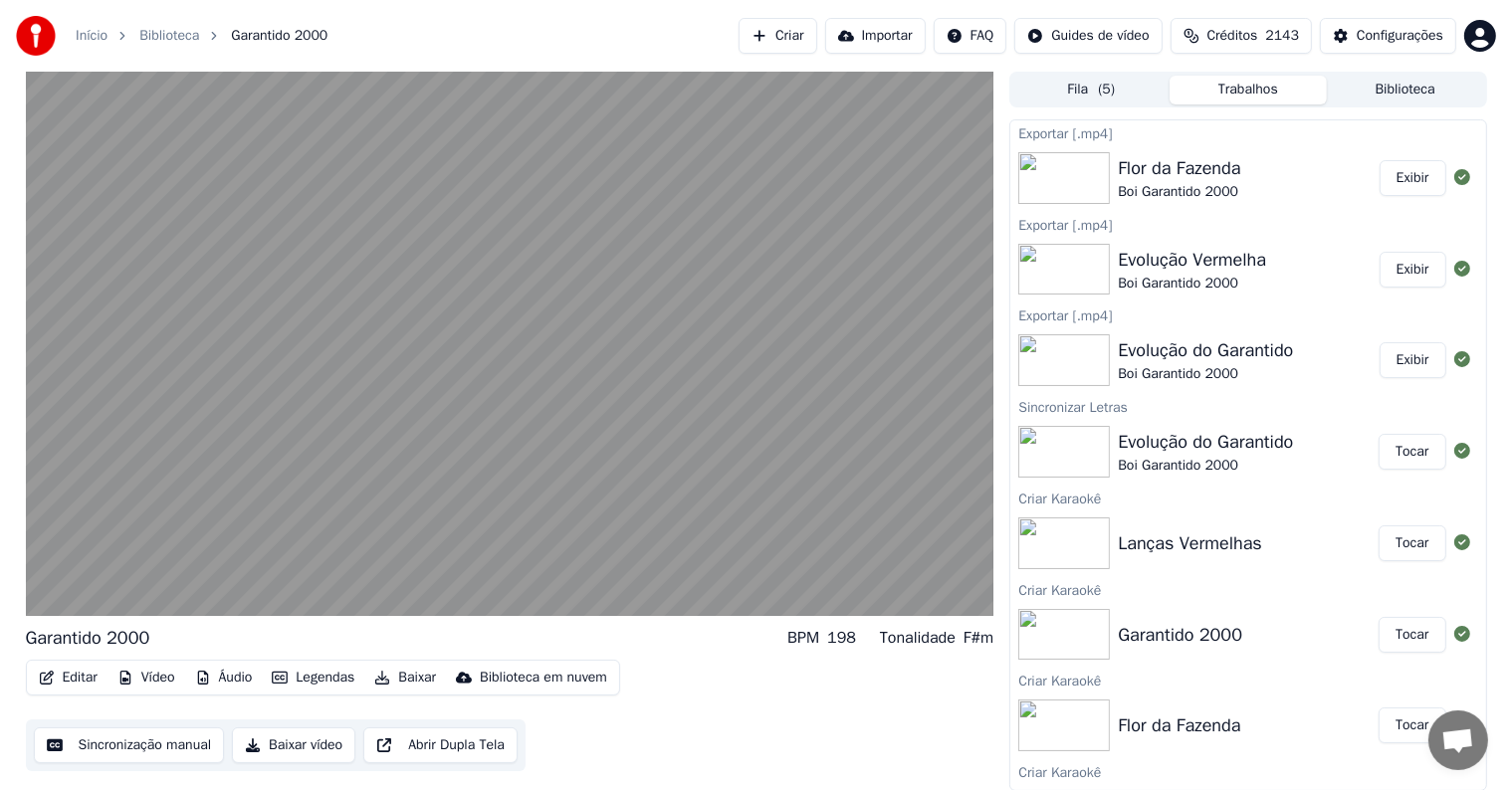 click on "Exibir" at bounding box center (1412, 178) 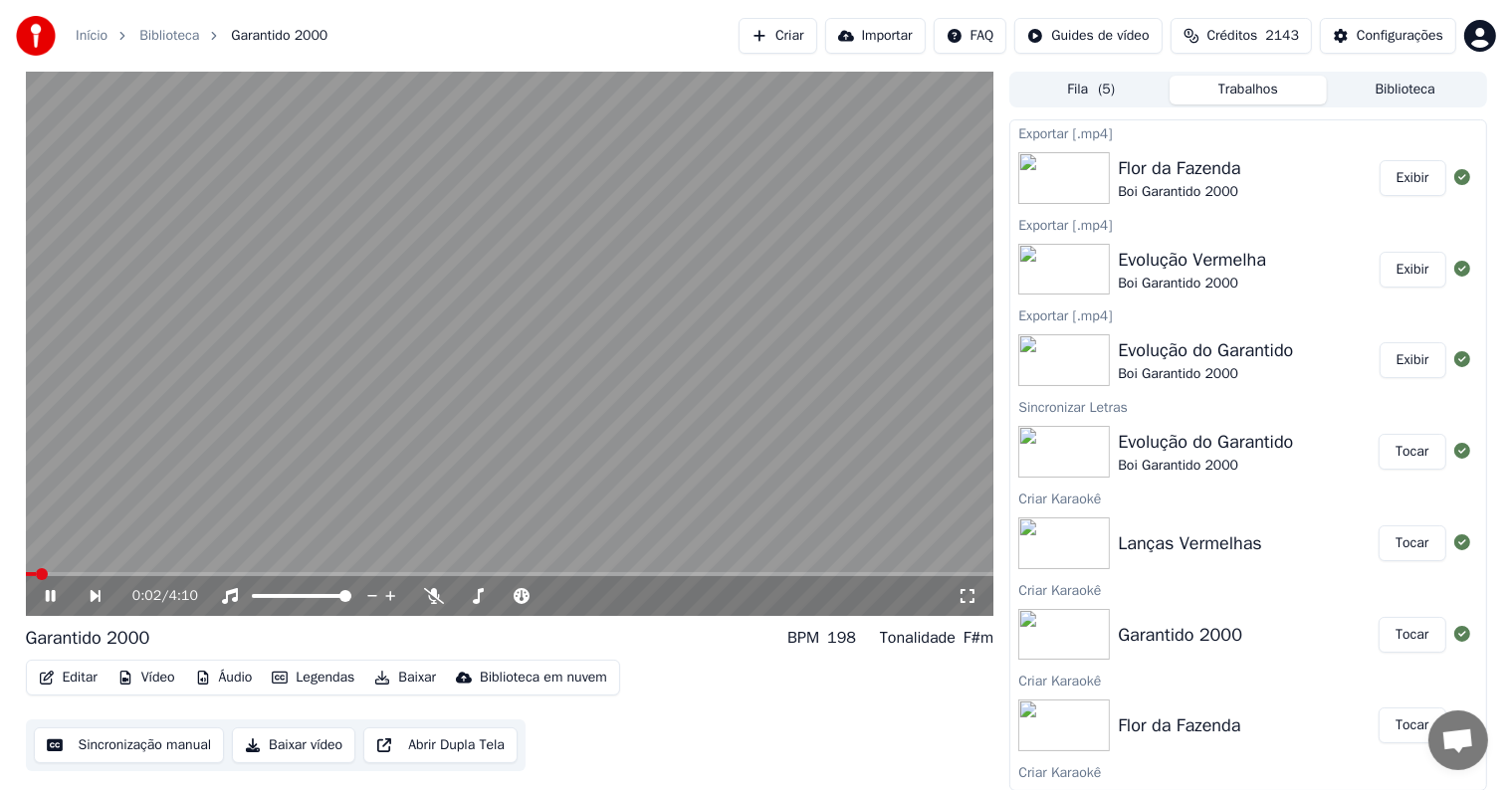 click at bounding box center [510, 343] 